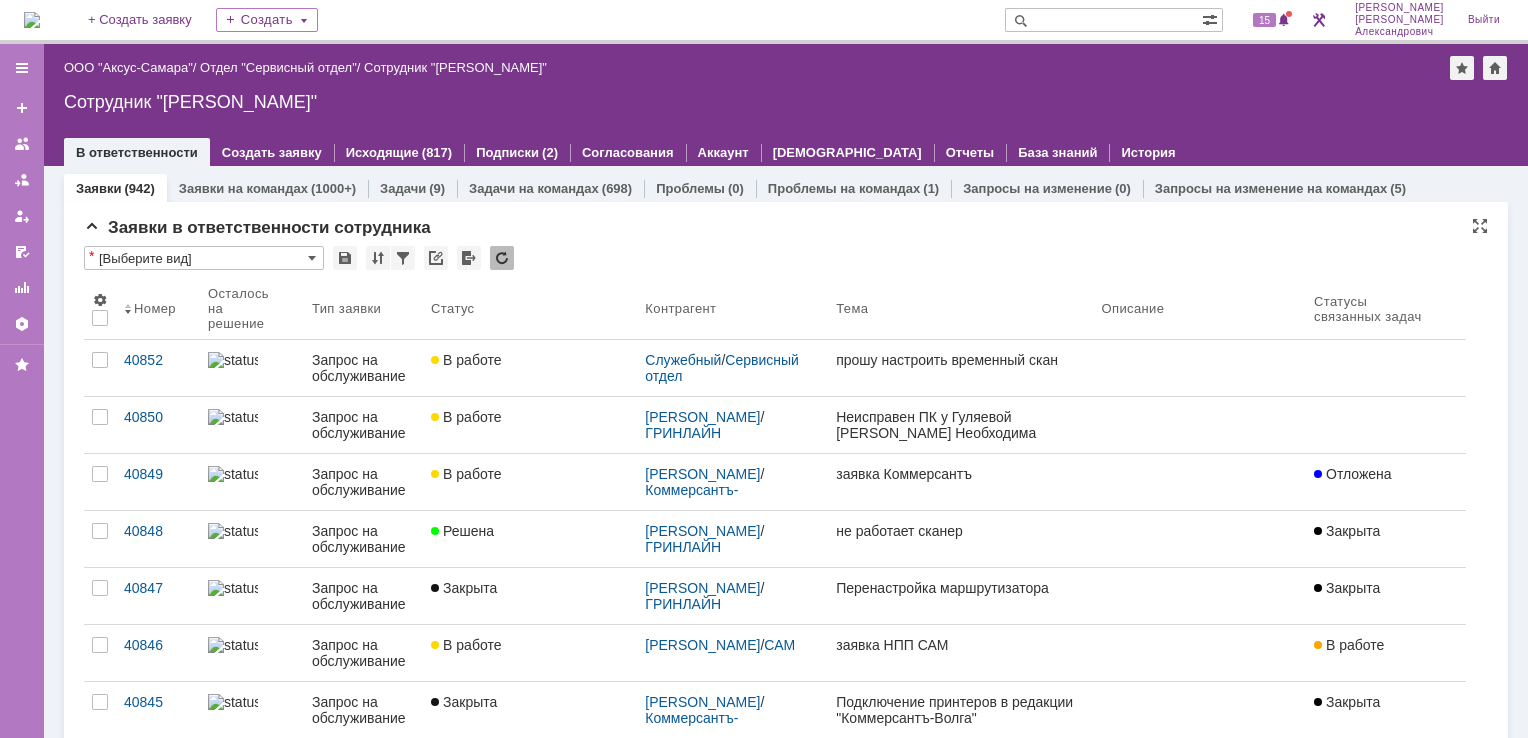 scroll, scrollTop: 0, scrollLeft: 0, axis: both 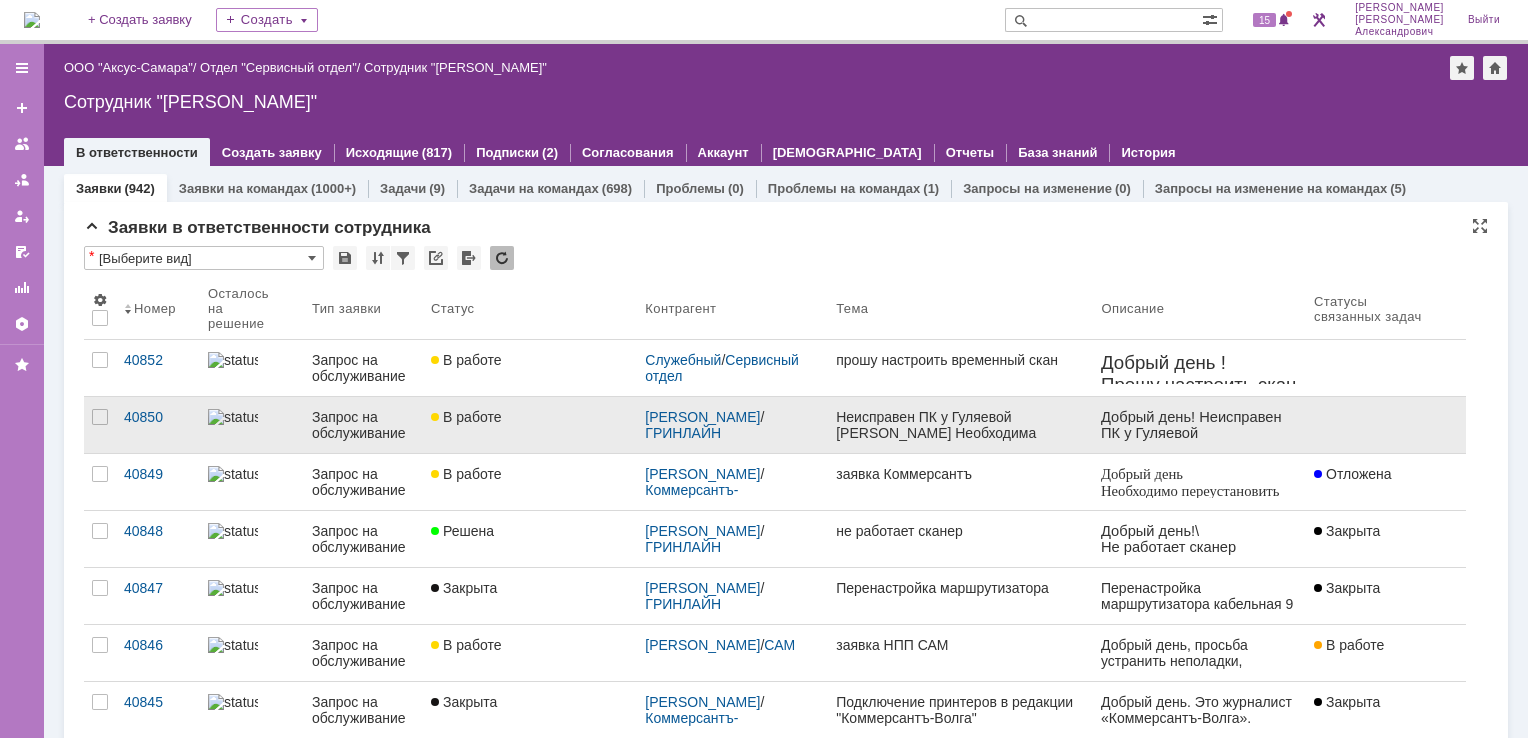 click on "Неисправен ПК у Гуляевой [PERSON_NAME] Необходима диагностика" at bounding box center (960, 425) 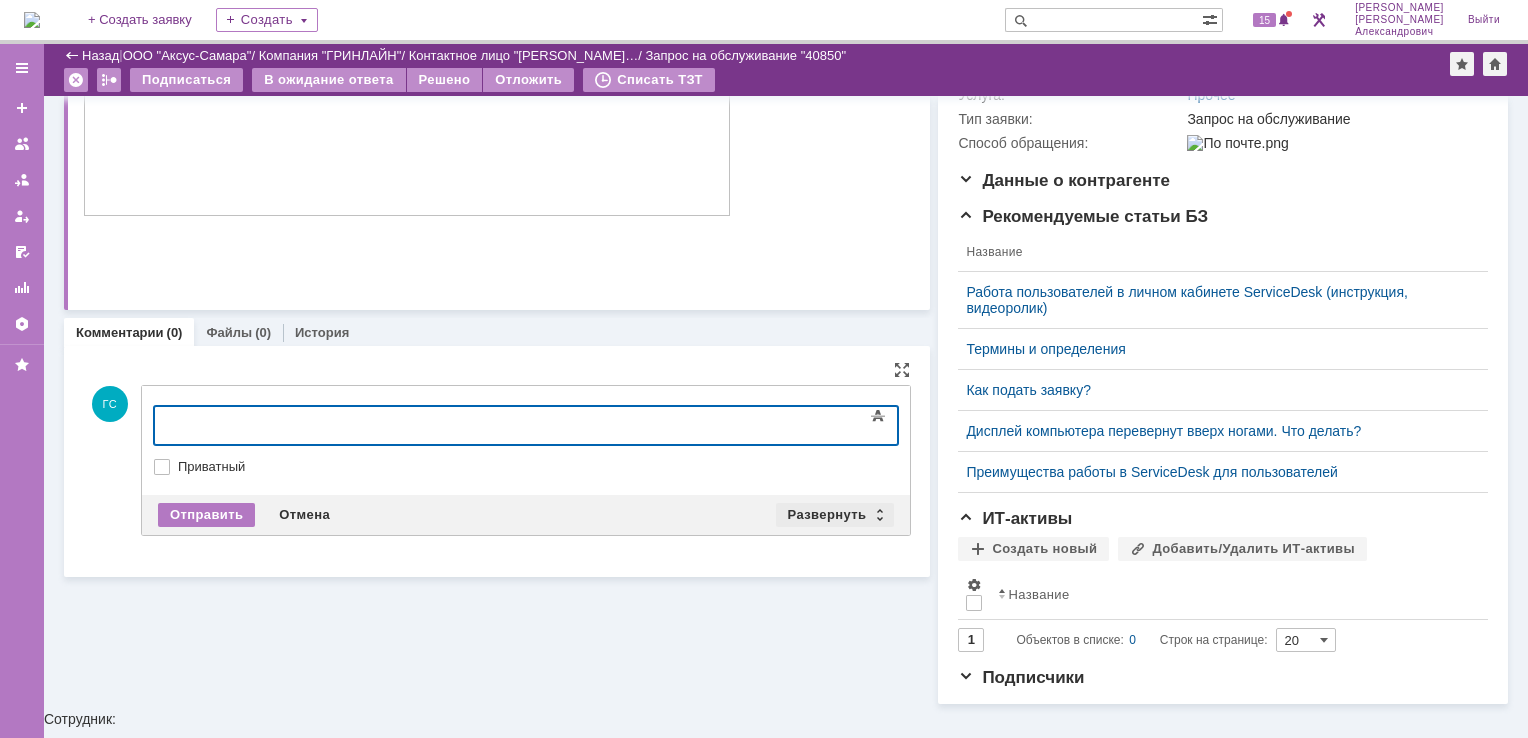 click on "Развернуть" at bounding box center (835, 515) 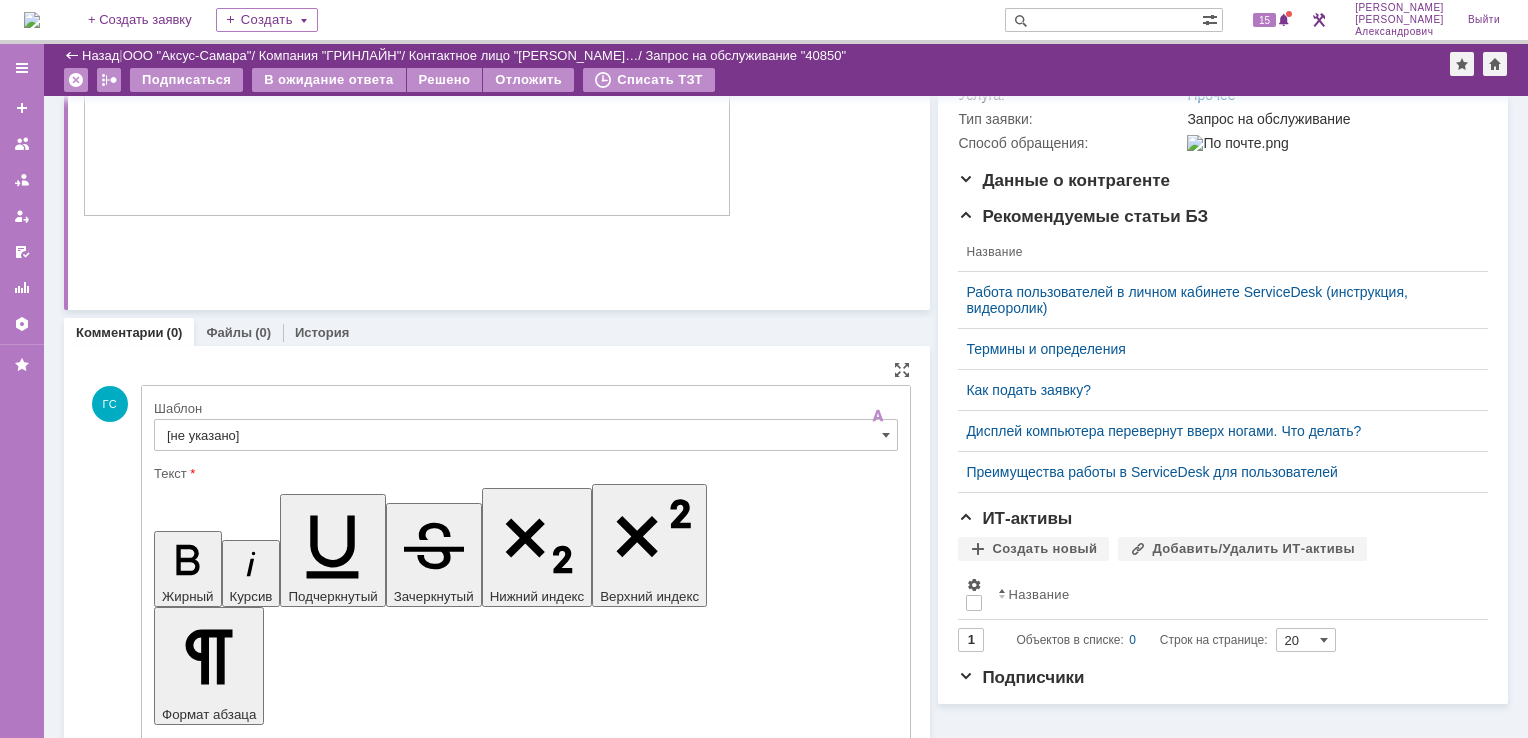 click on "[не указано]" at bounding box center [526, 435] 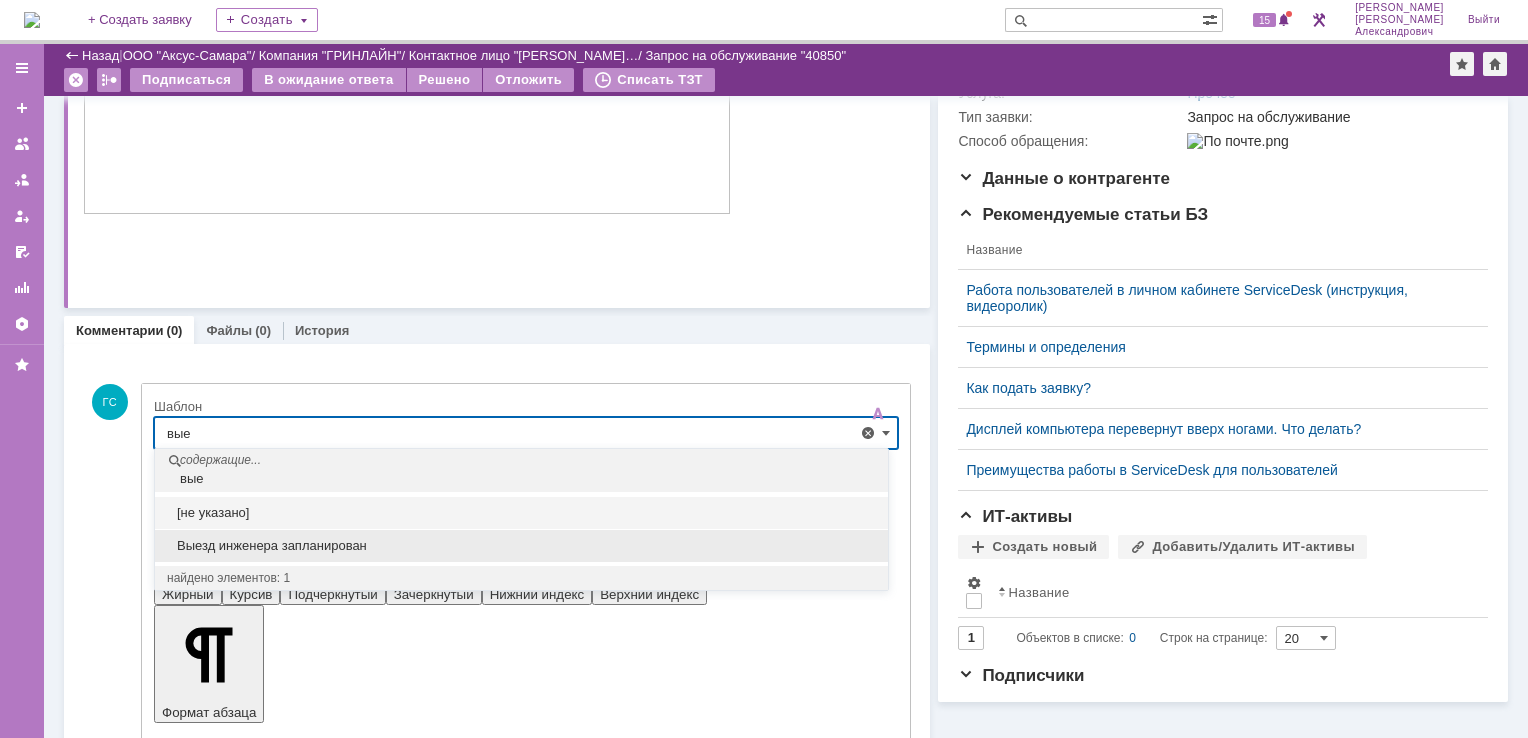 click on "Выезд инженера запланирован" at bounding box center (521, 546) 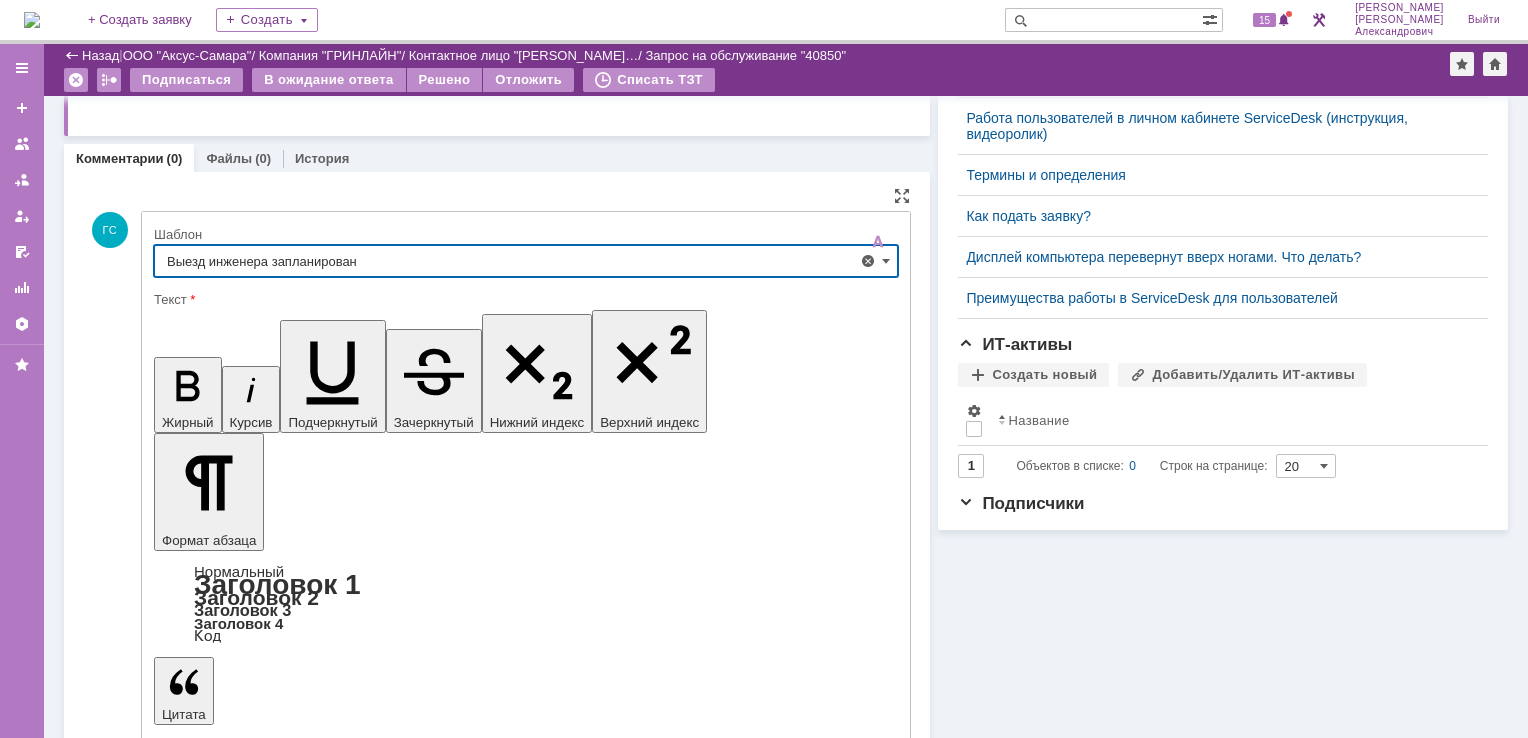 type on "Выезд инженера запланирован" 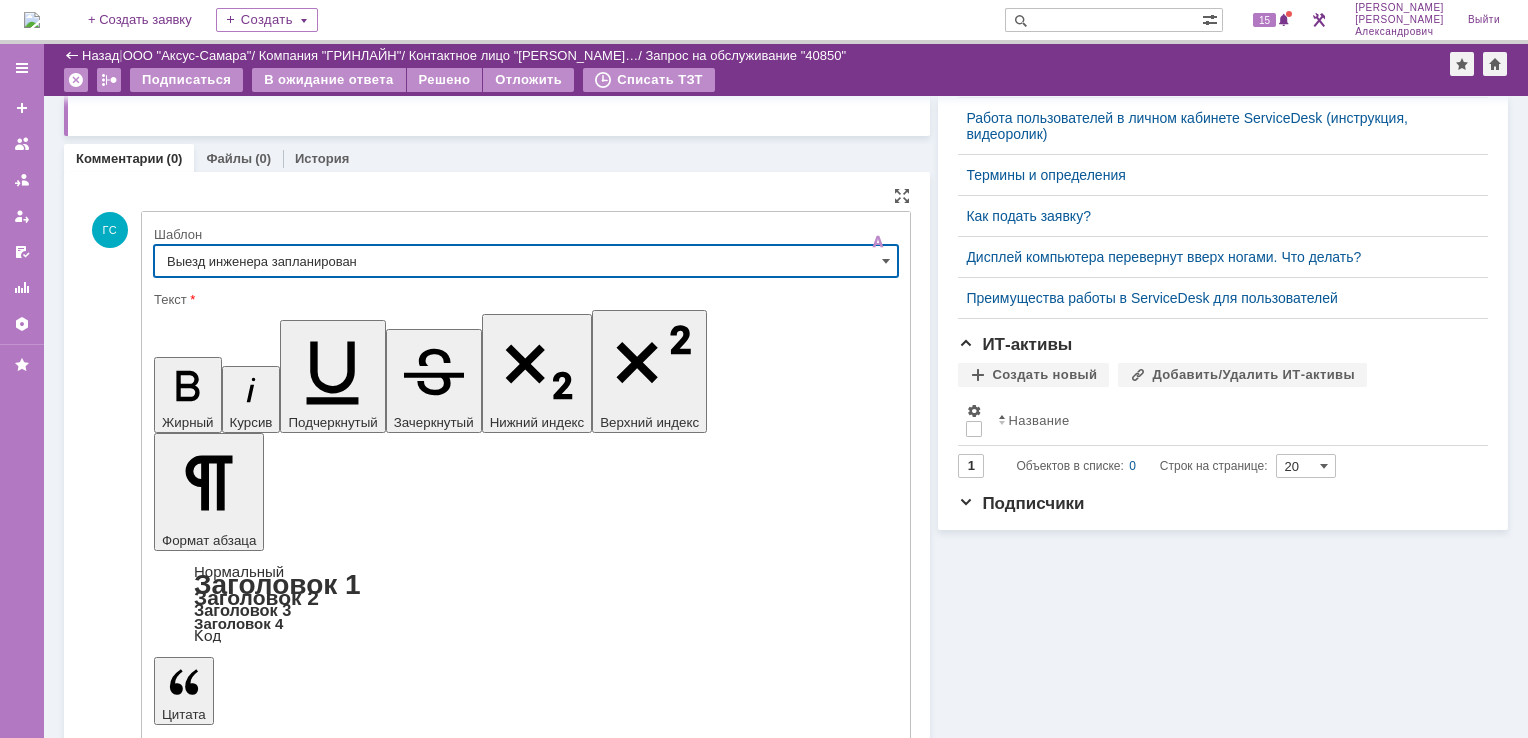 click on "Отправить" at bounding box center [206, 5411] 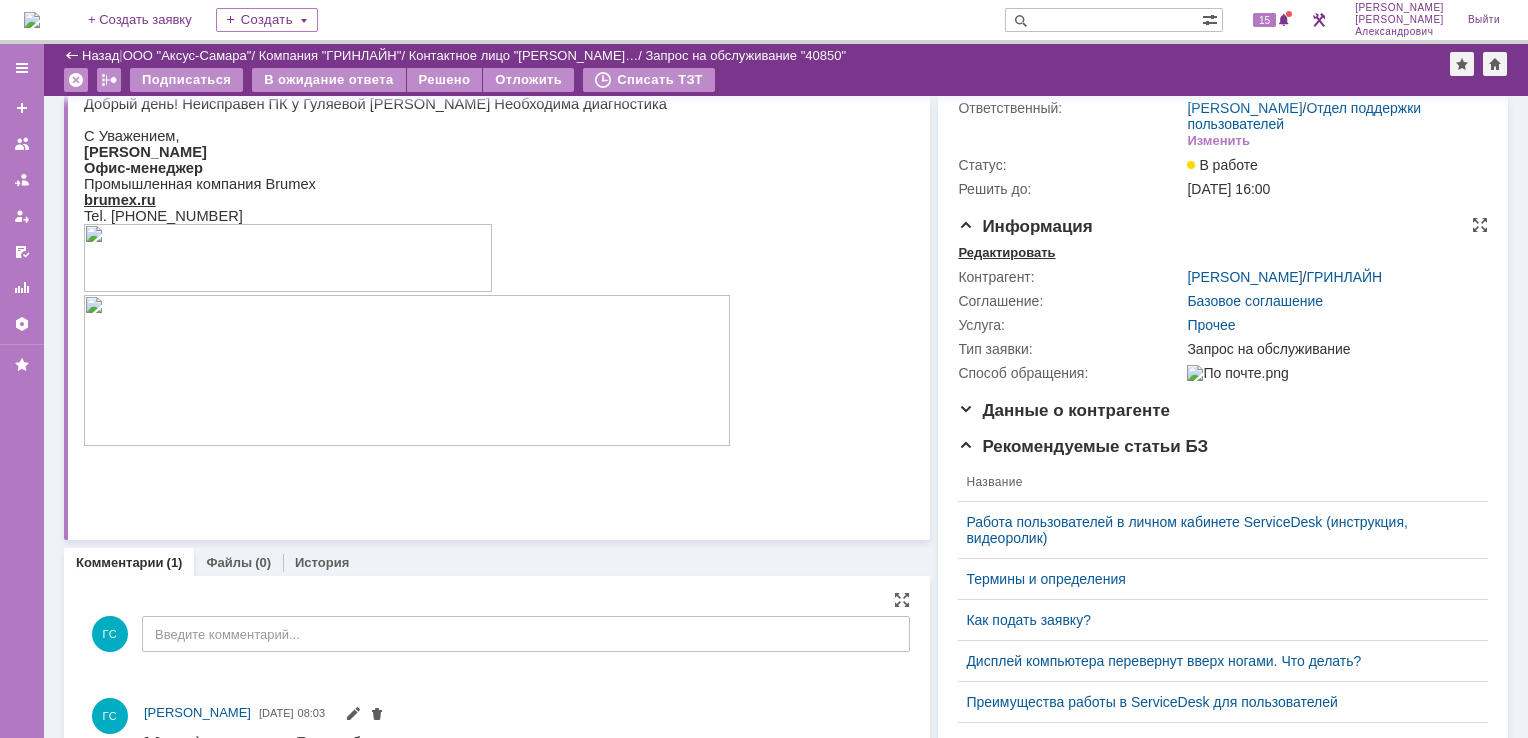 click on "Редактировать" at bounding box center (1006, 253) 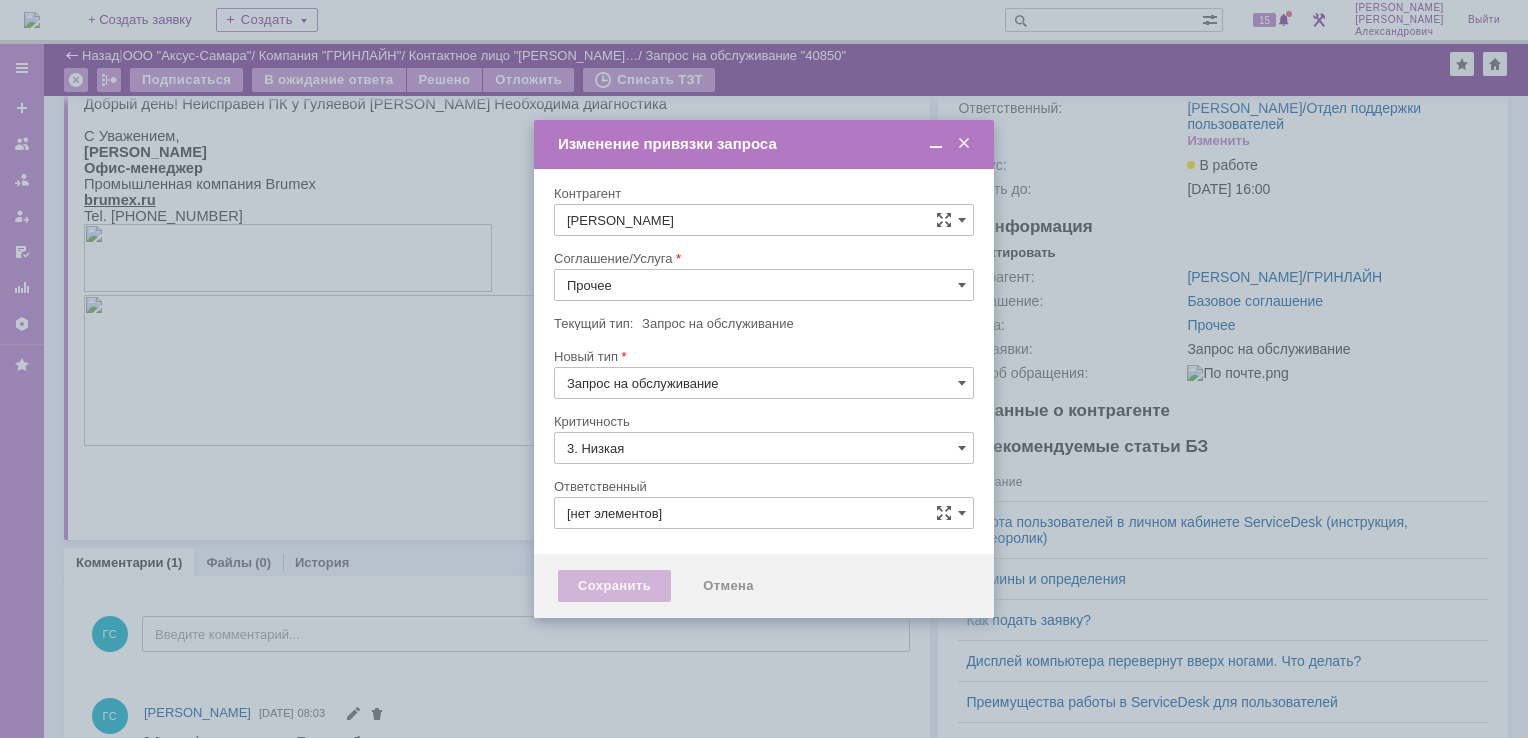 type on "[не указано]" 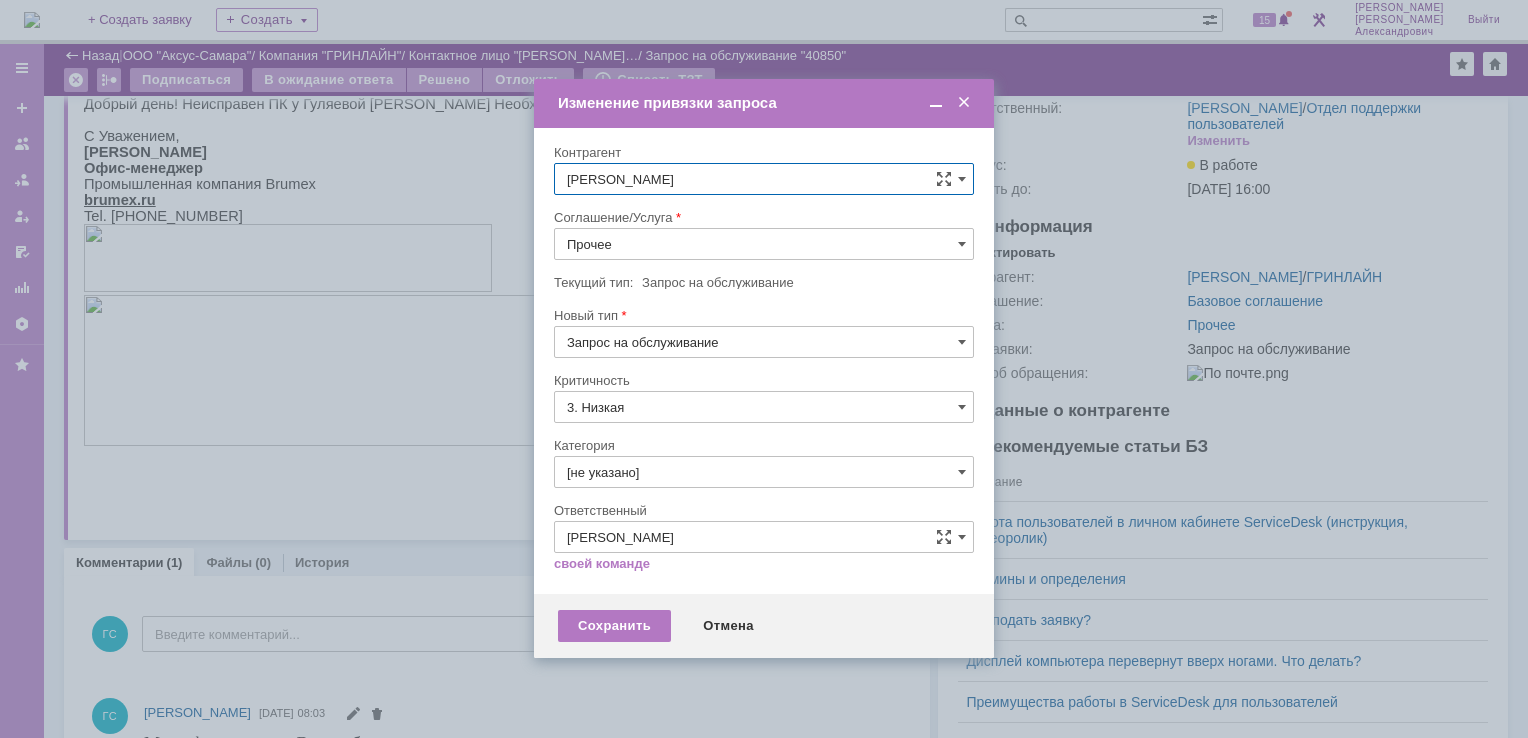click on "Соглашение/Услуга" at bounding box center [764, 153] 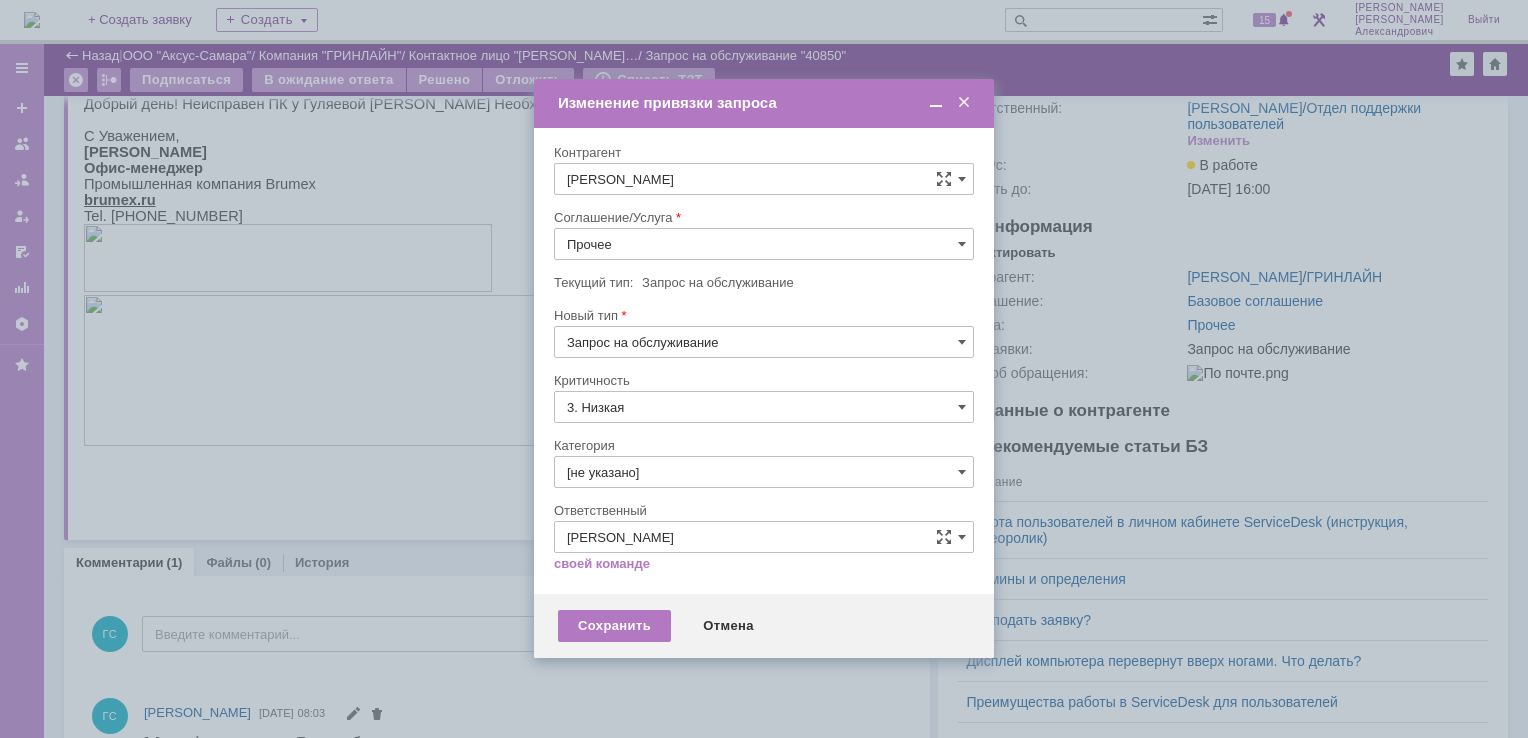 click on "Прочее" at bounding box center [764, 244] 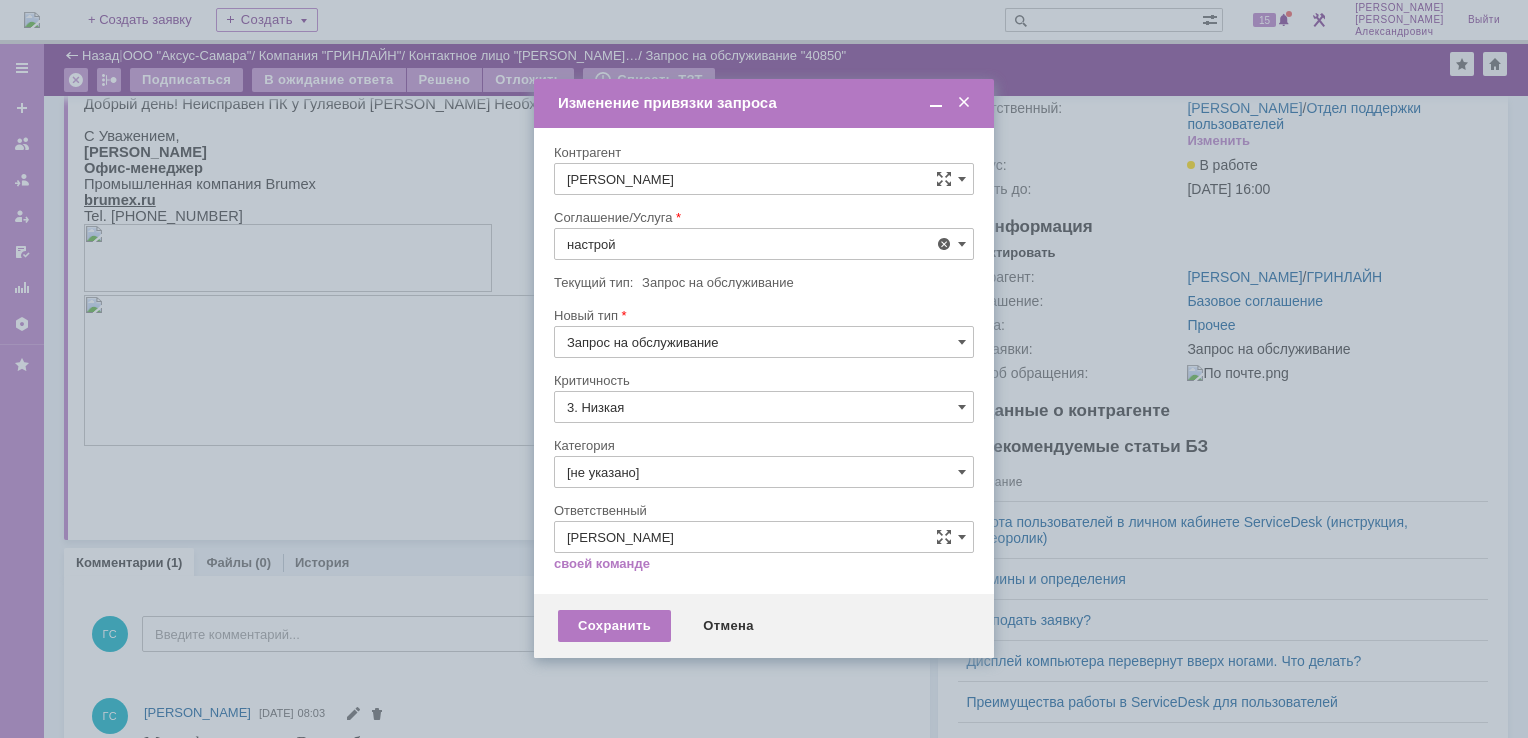 click on "АРМ_Настройка" at bounding box center [764, 486] 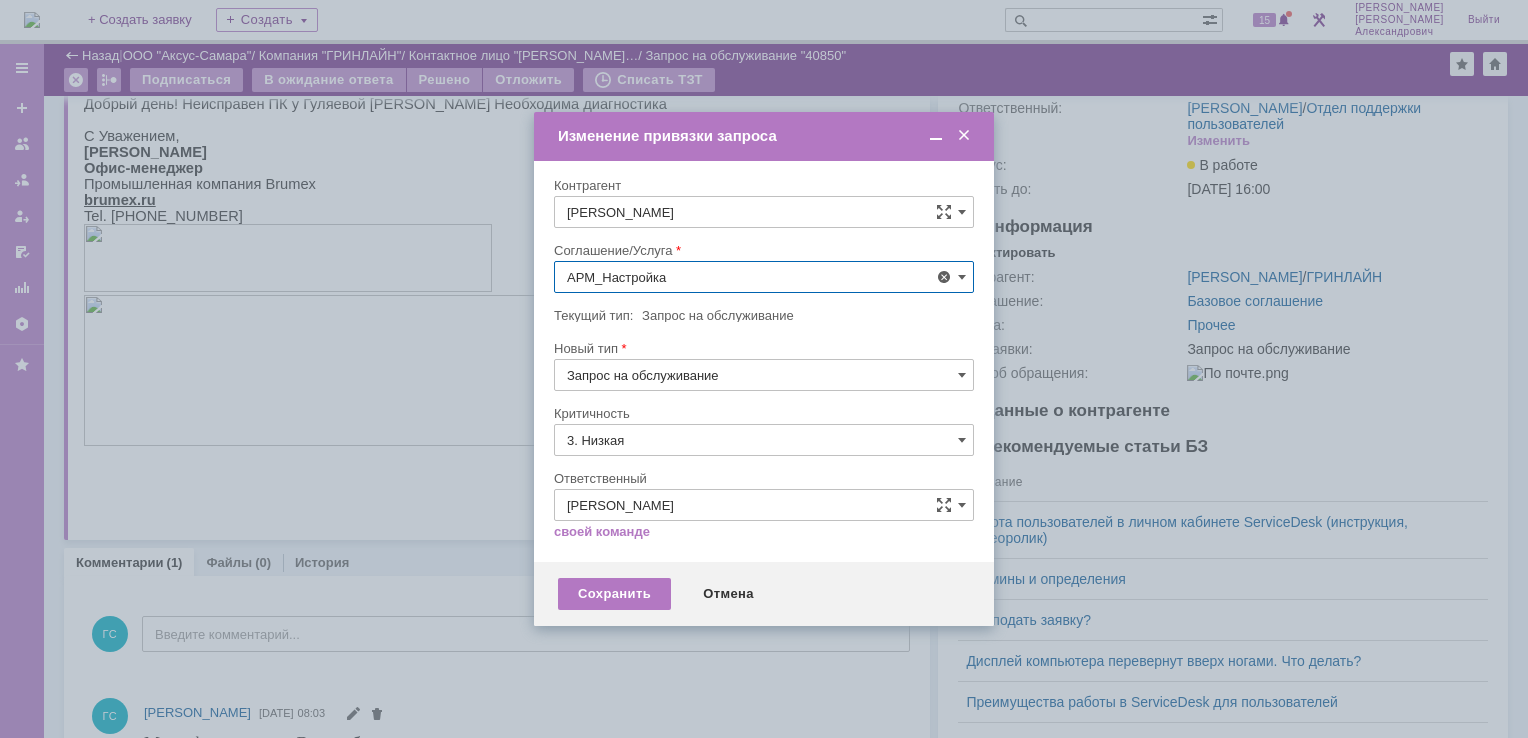 type on "АРМ_Настройка" 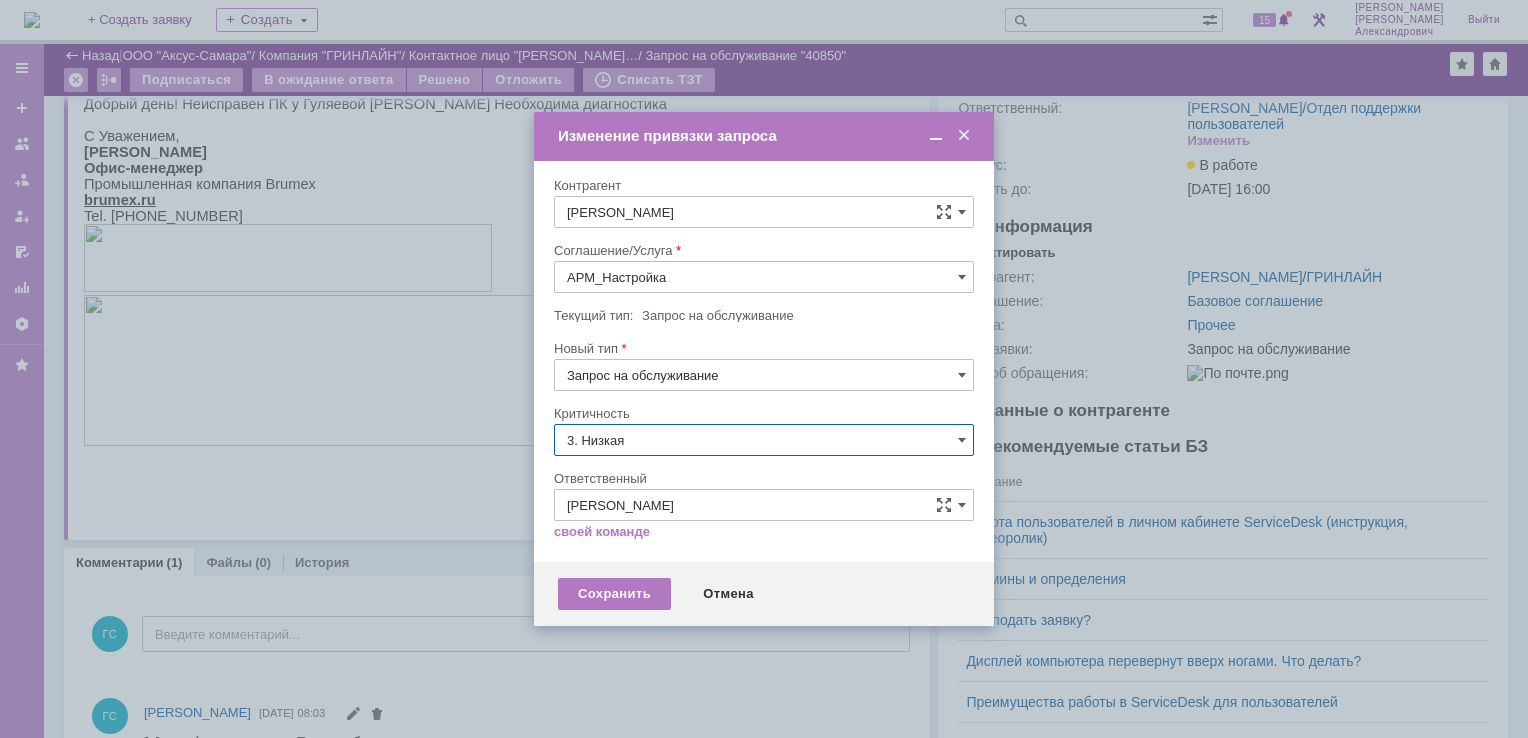 click on "3. Низкая" at bounding box center (764, 440) 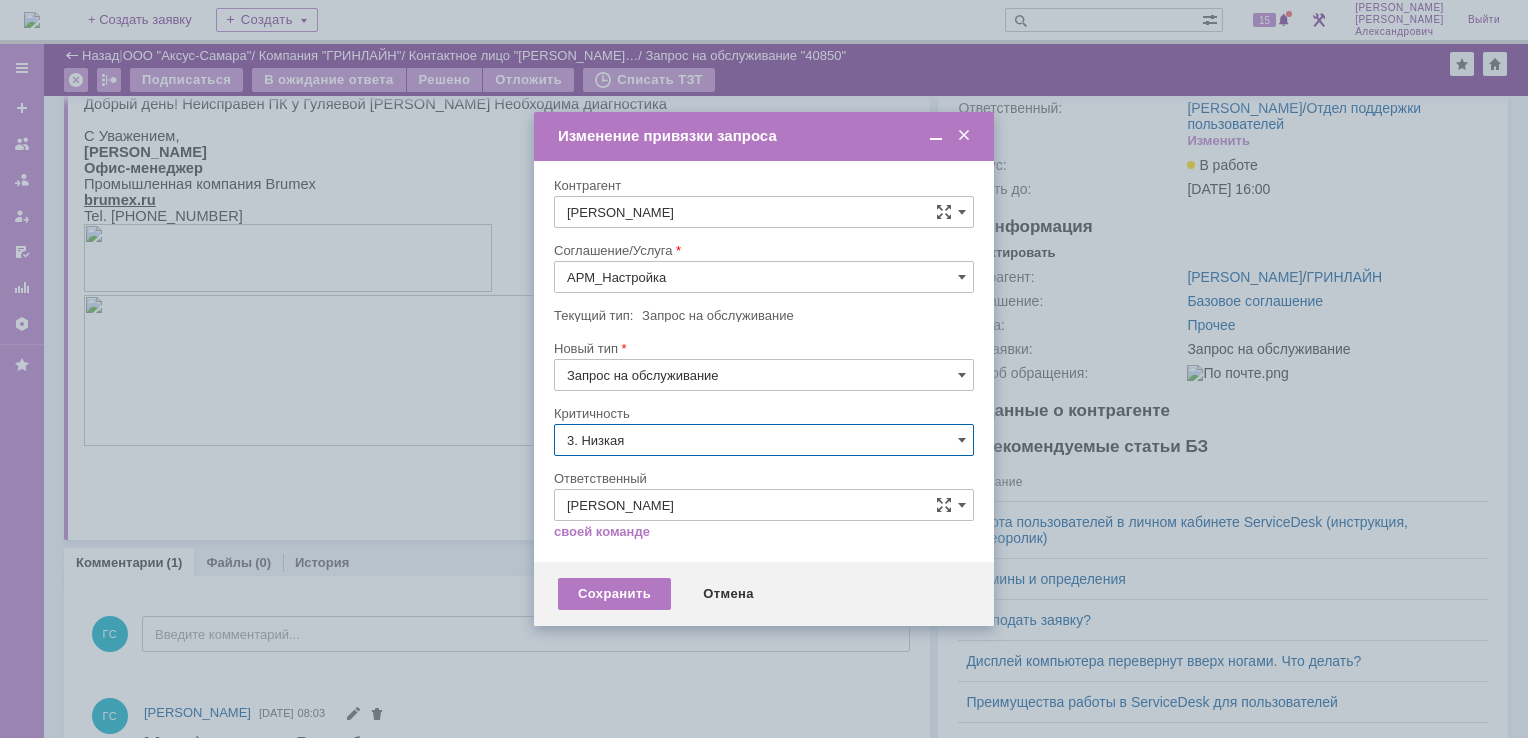click on "[не указано]" at bounding box center (764, 477) 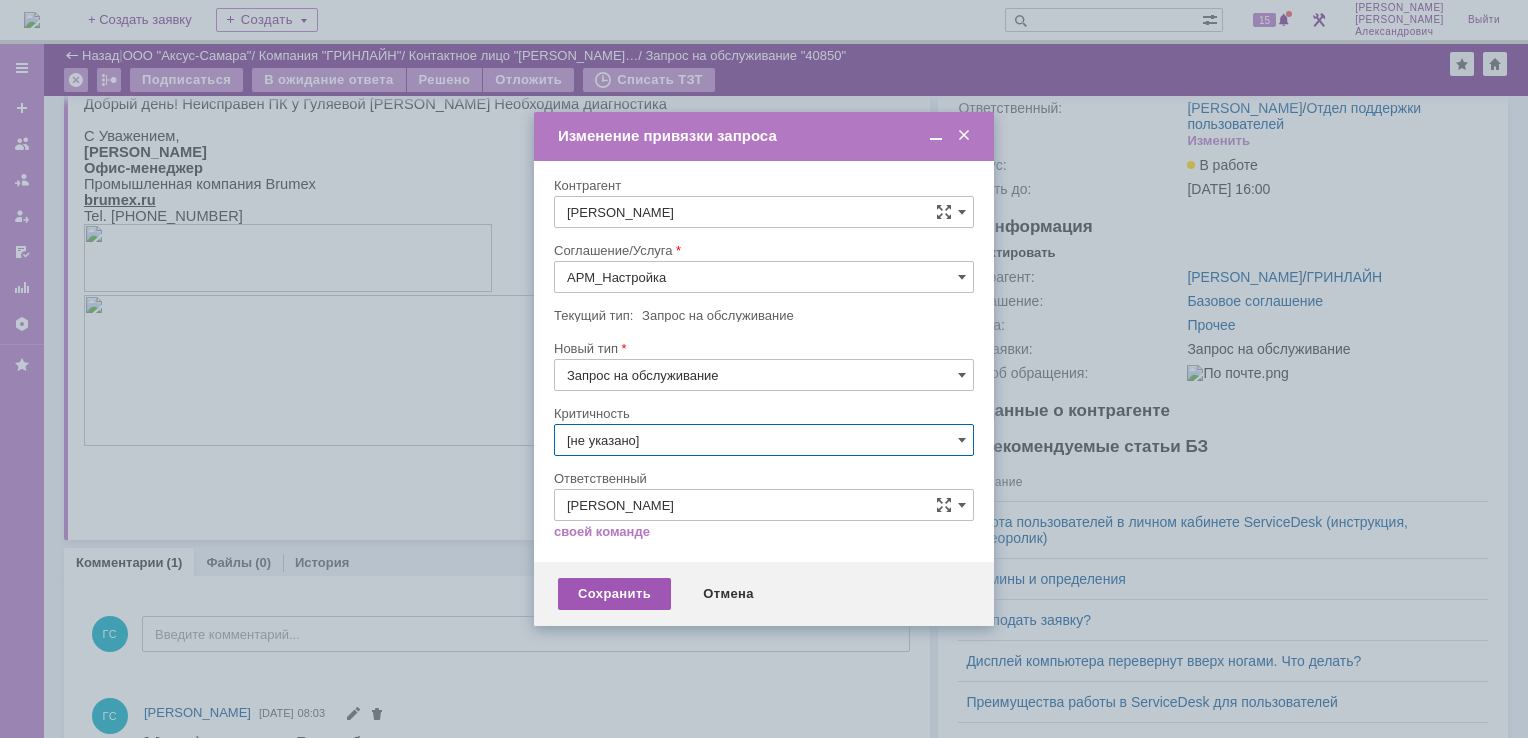 type on "[не указано]" 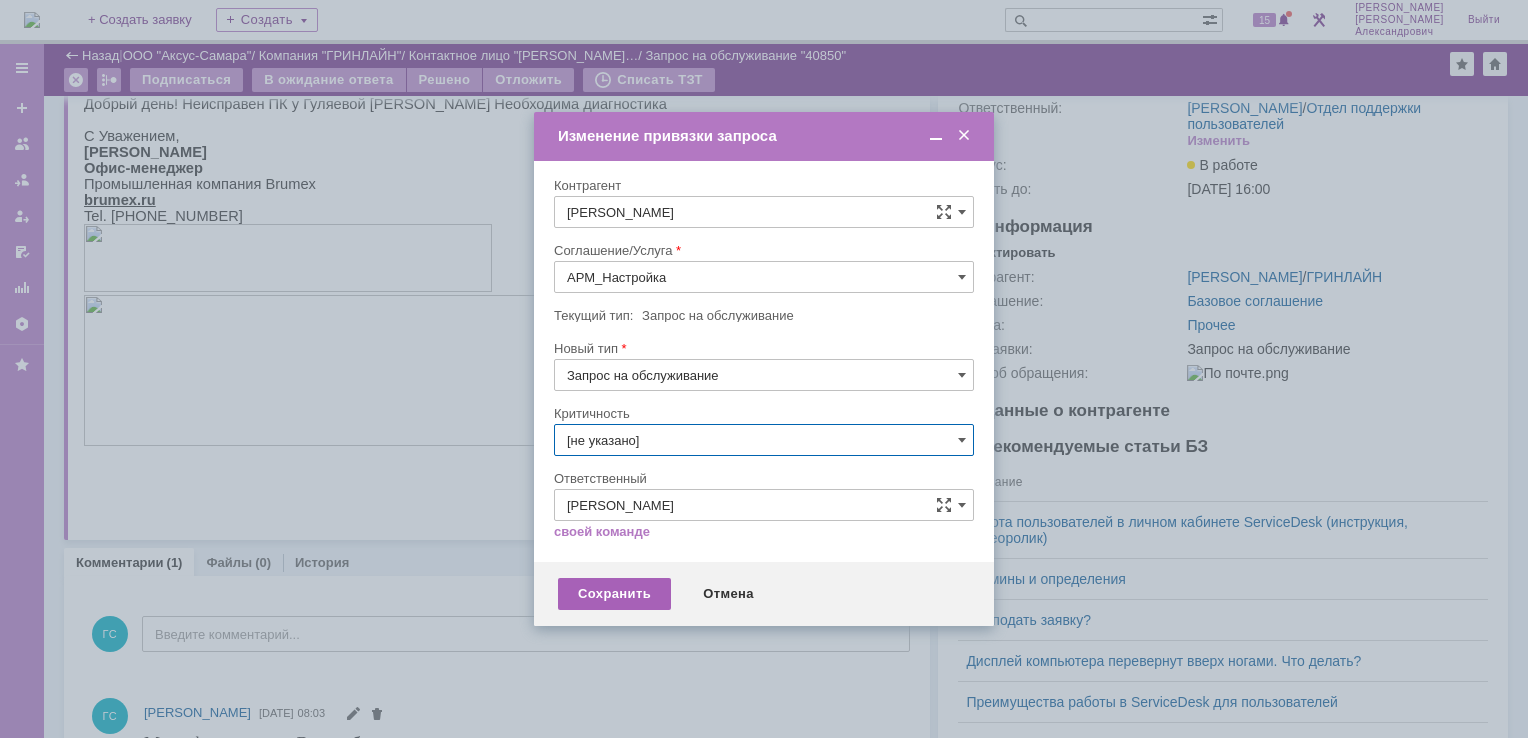 click on "Сохранить" at bounding box center [614, 594] 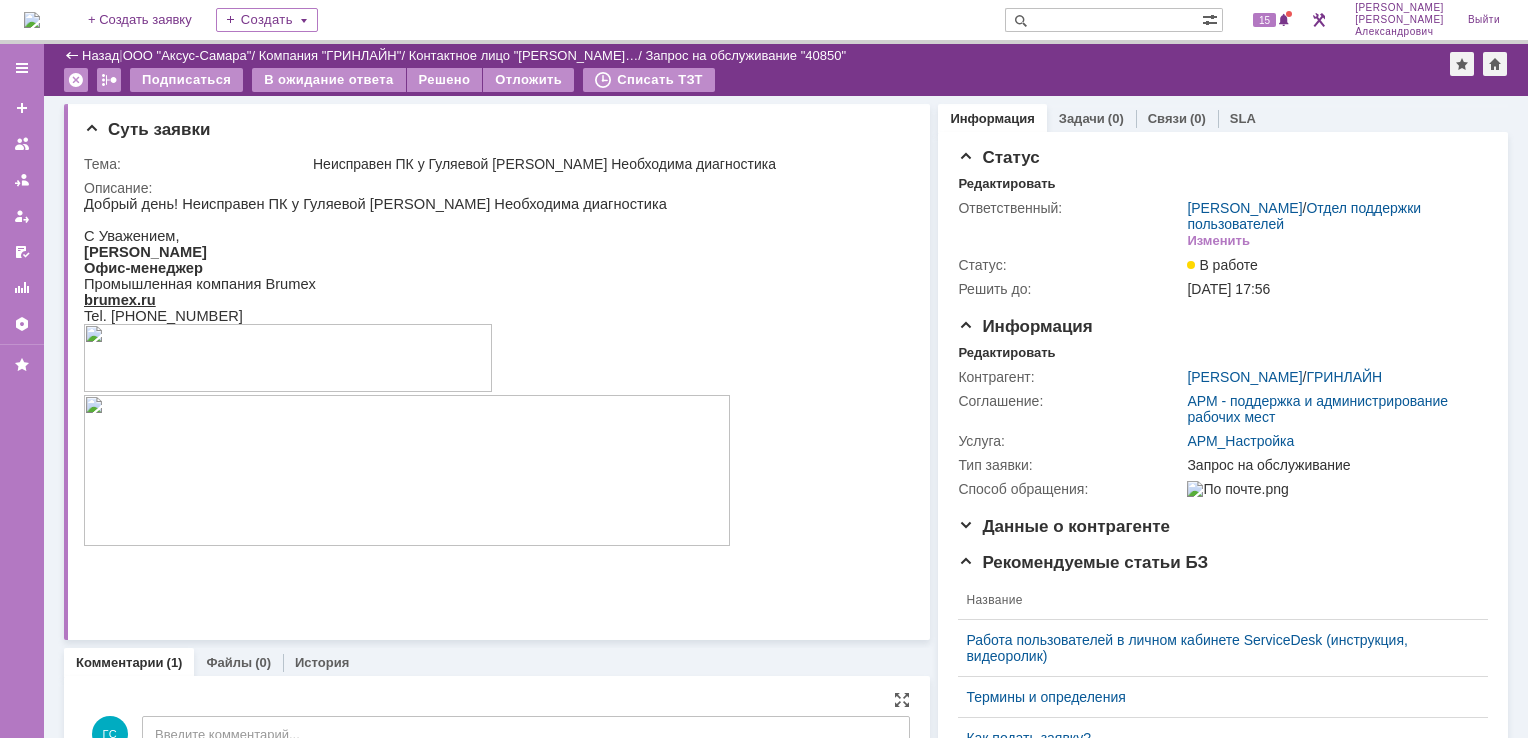 scroll, scrollTop: 0, scrollLeft: 0, axis: both 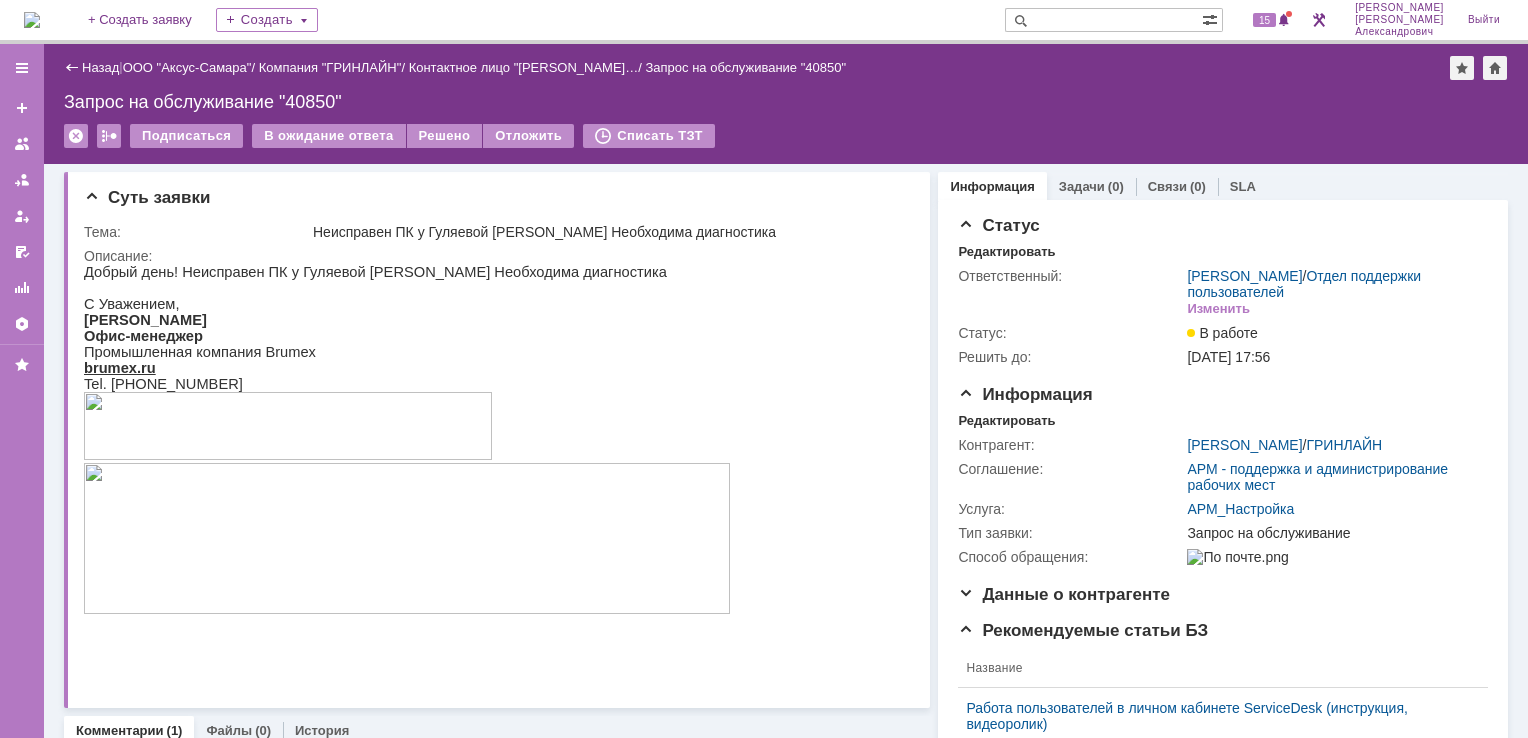 drag, startPoint x: 87, startPoint y: 274, endPoint x: 386, endPoint y: 326, distance: 303.48807 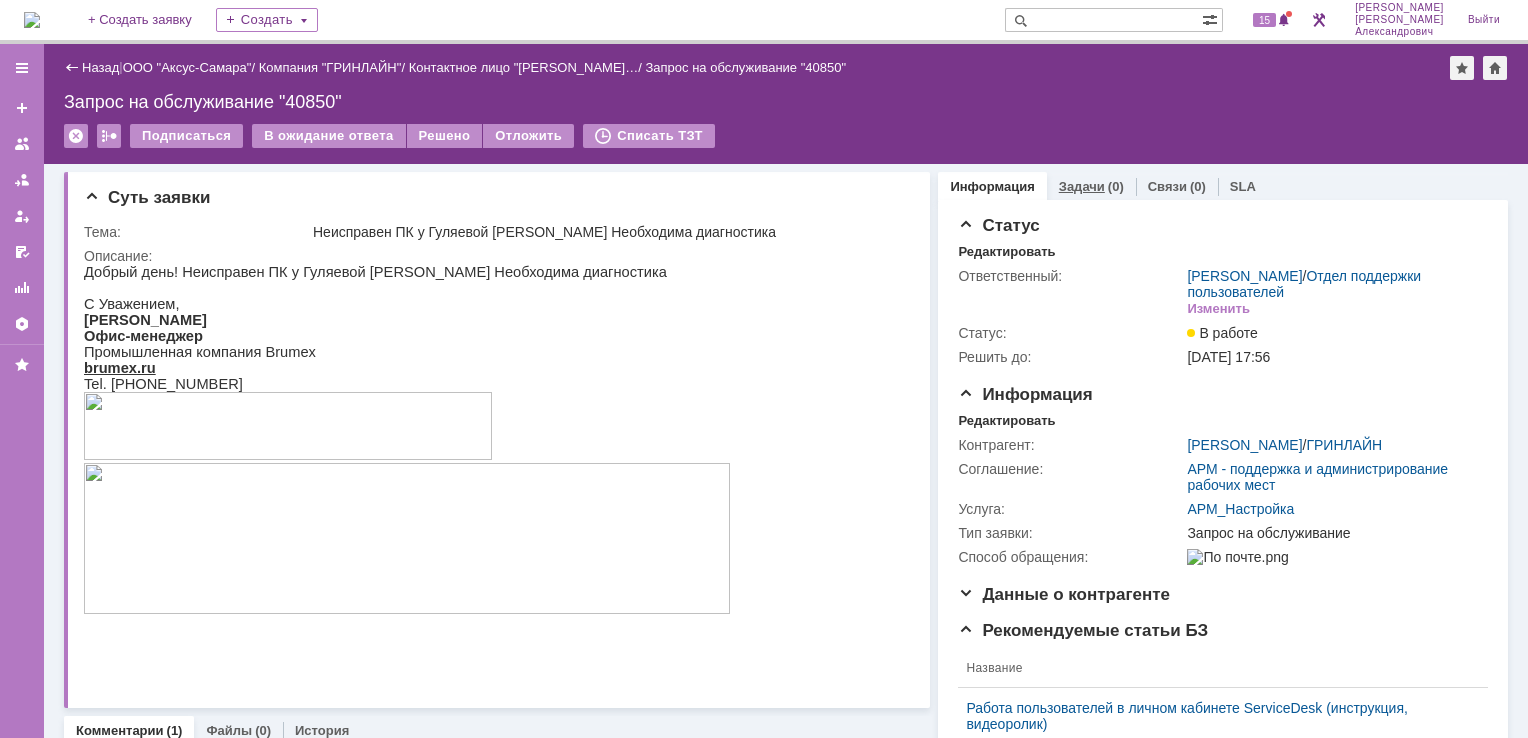 click on "Задачи" at bounding box center [1082, 186] 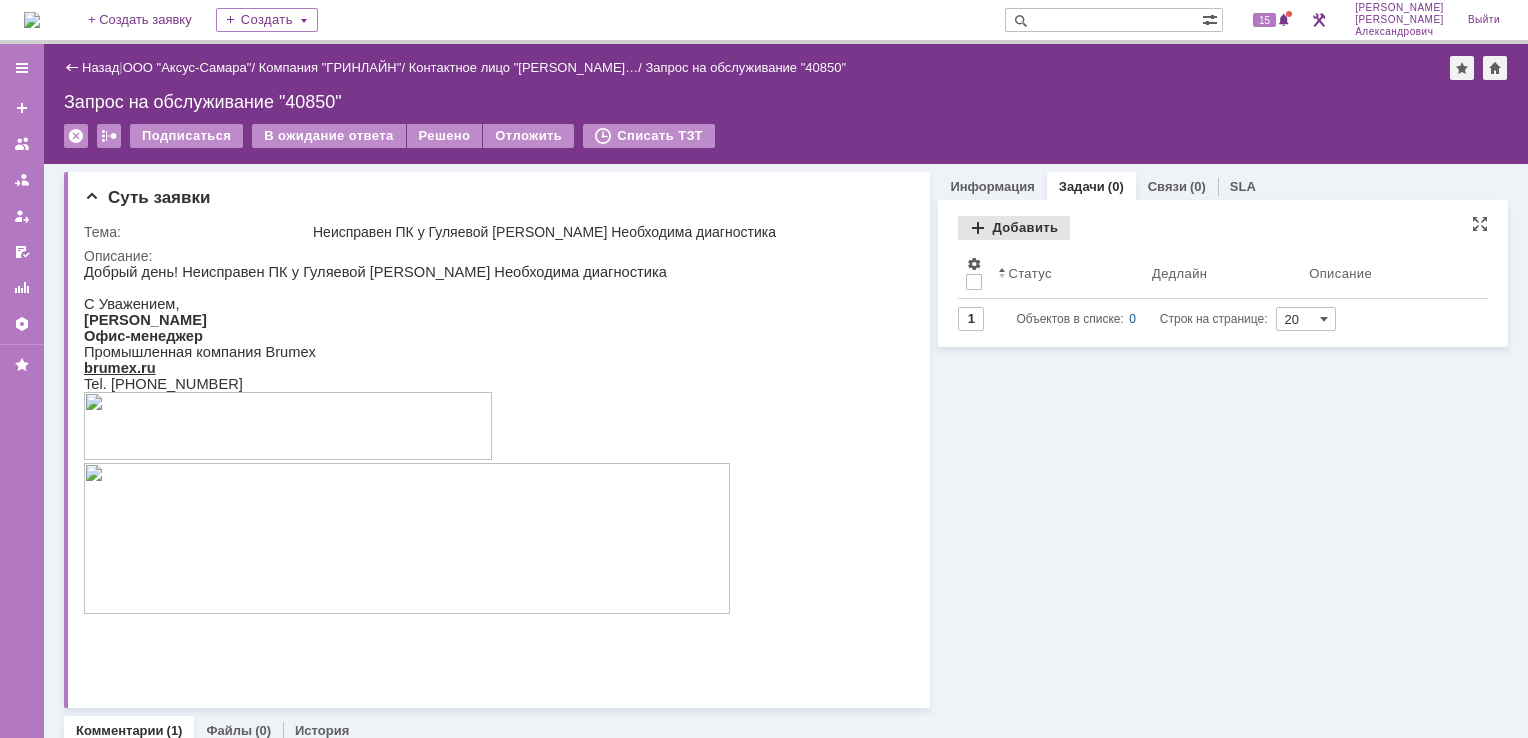 click on "Добавить" at bounding box center [1014, 228] 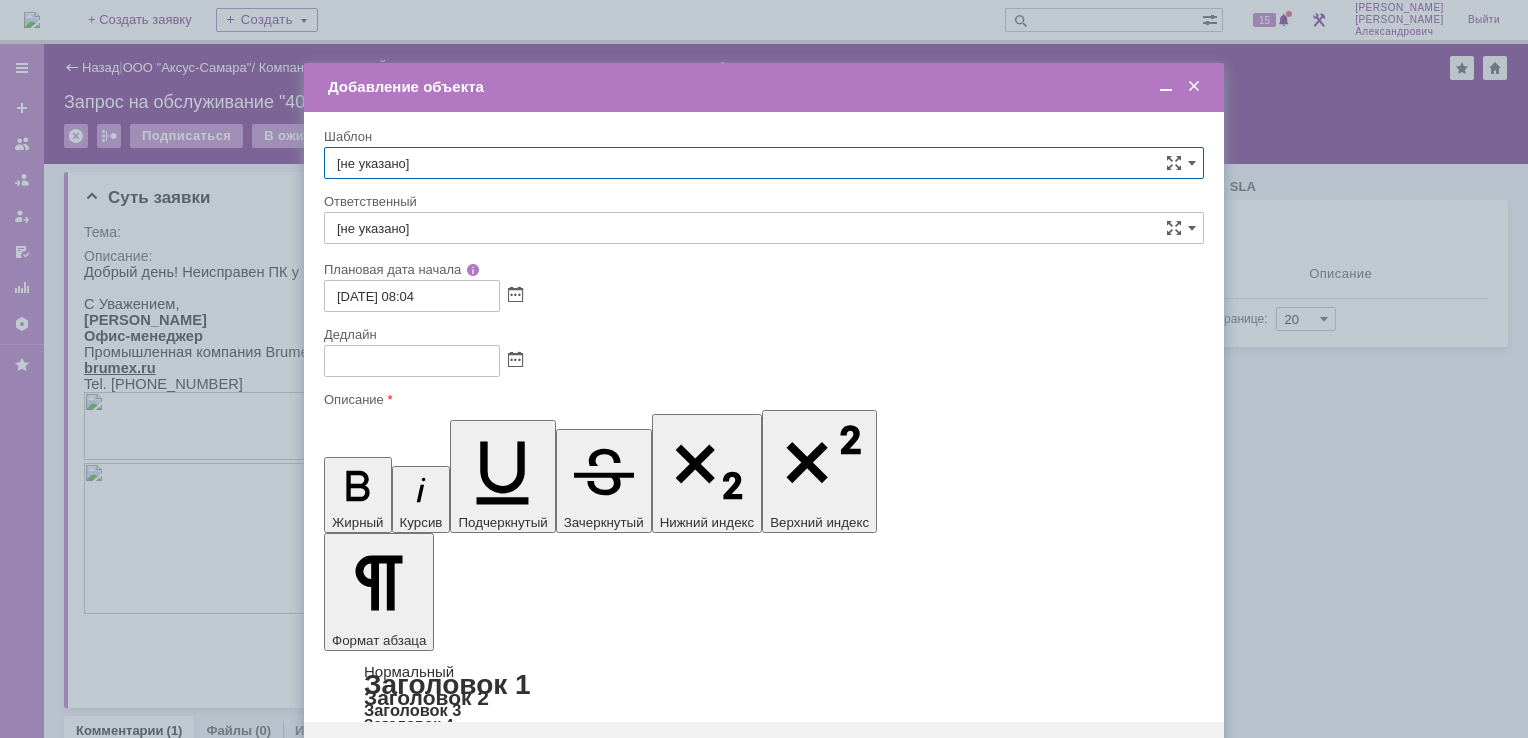 scroll, scrollTop: 0, scrollLeft: 0, axis: both 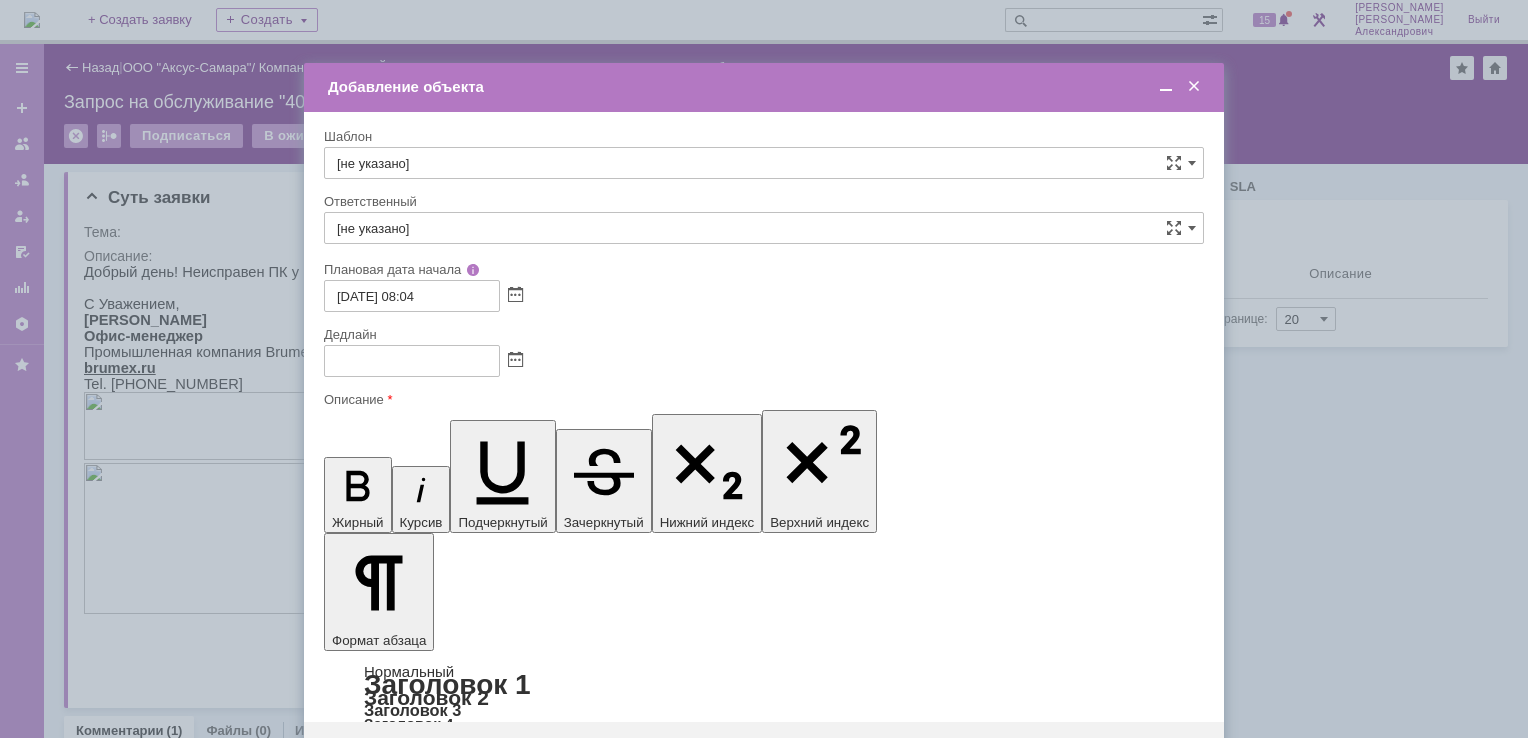 click at bounding box center [764, 361] 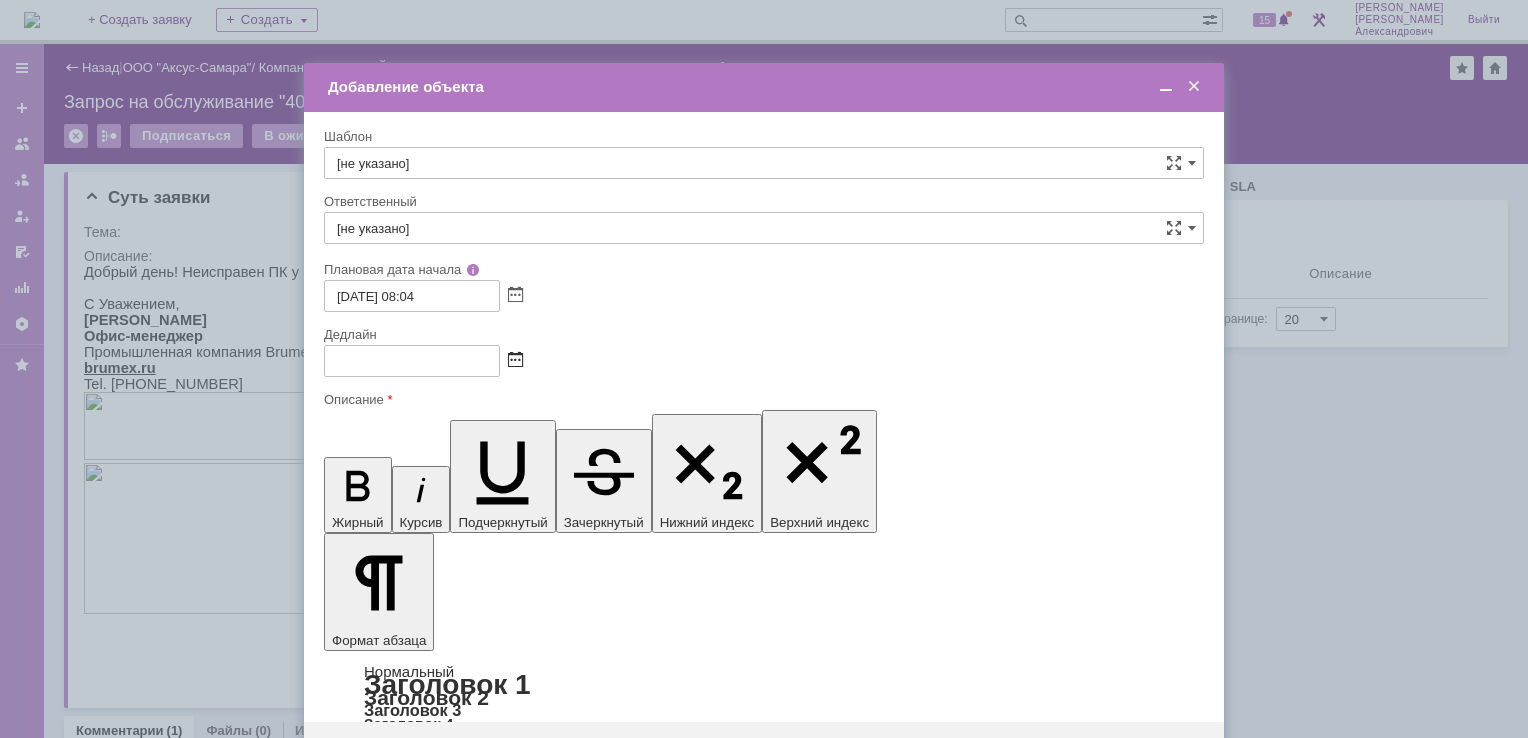 click at bounding box center (515, 361) 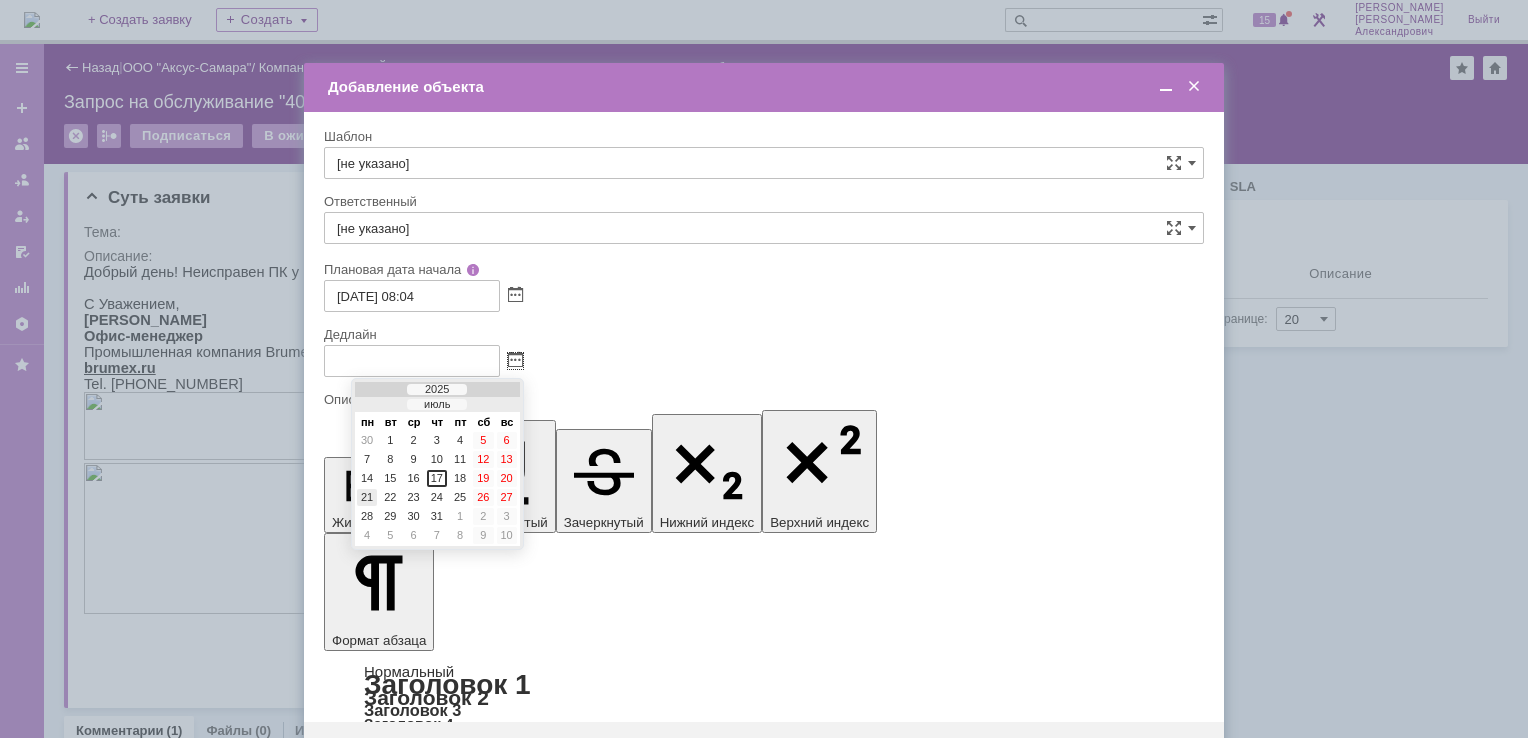click on "21" at bounding box center (367, 497) 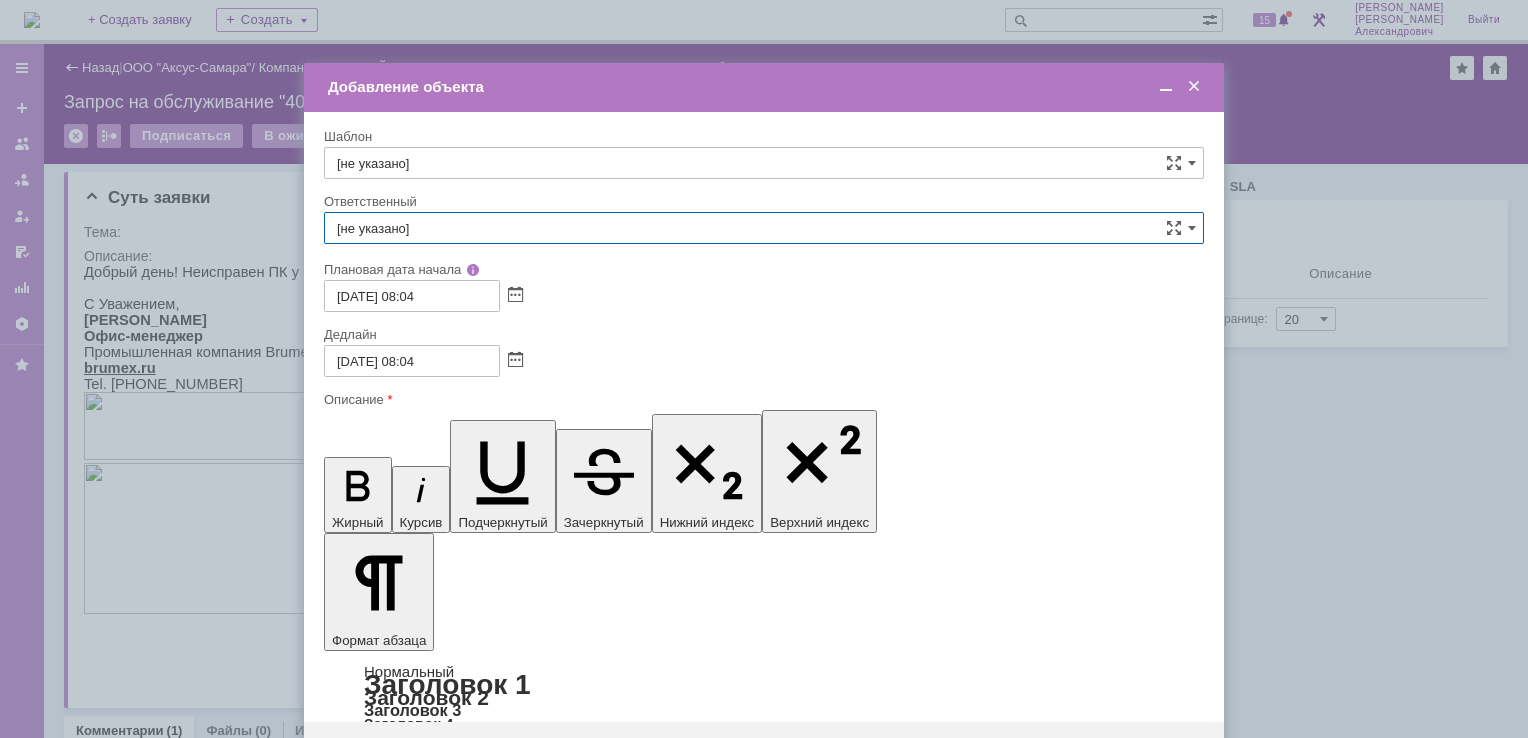 click on "[не указано]" at bounding box center [764, 228] 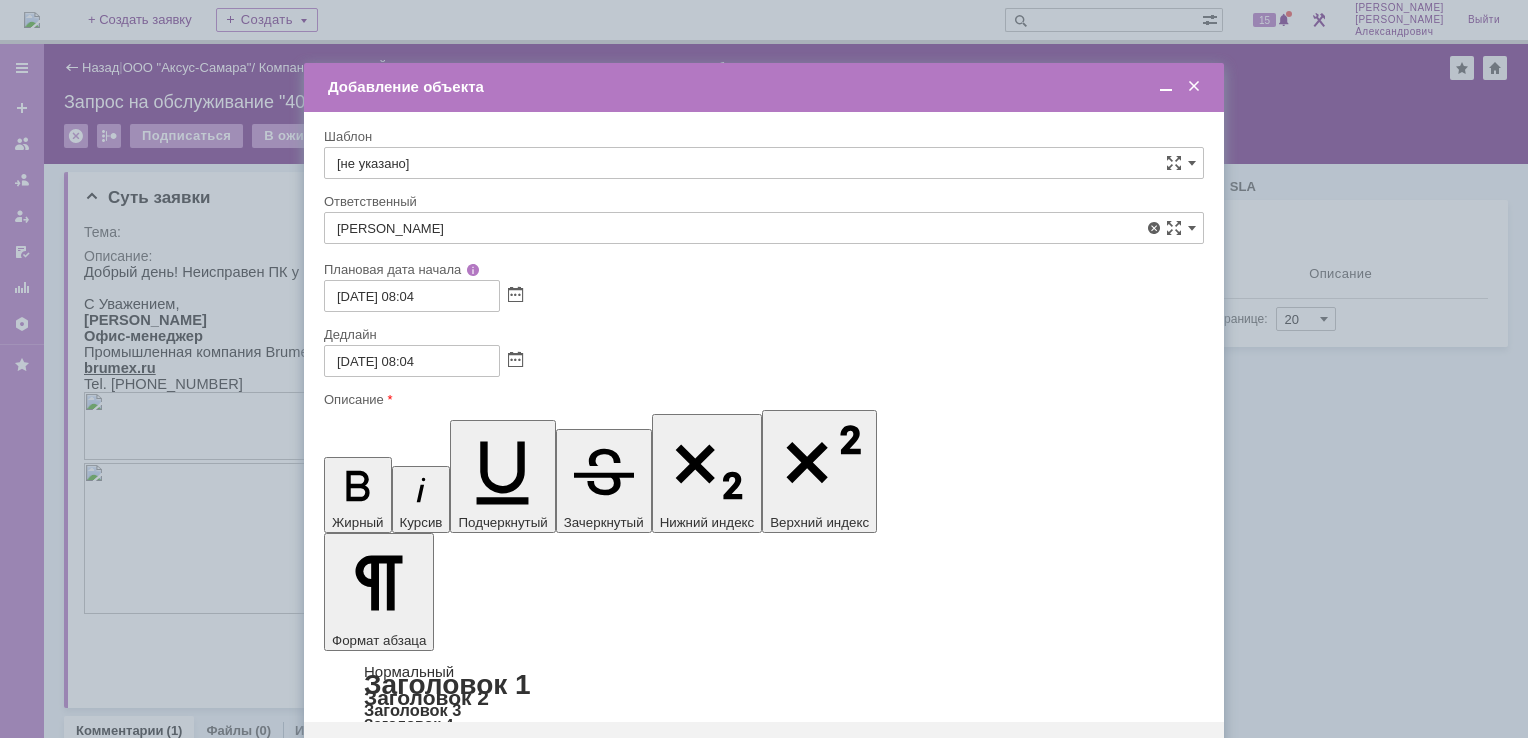 click on "[PERSON_NAME]" at bounding box center (764, 374) 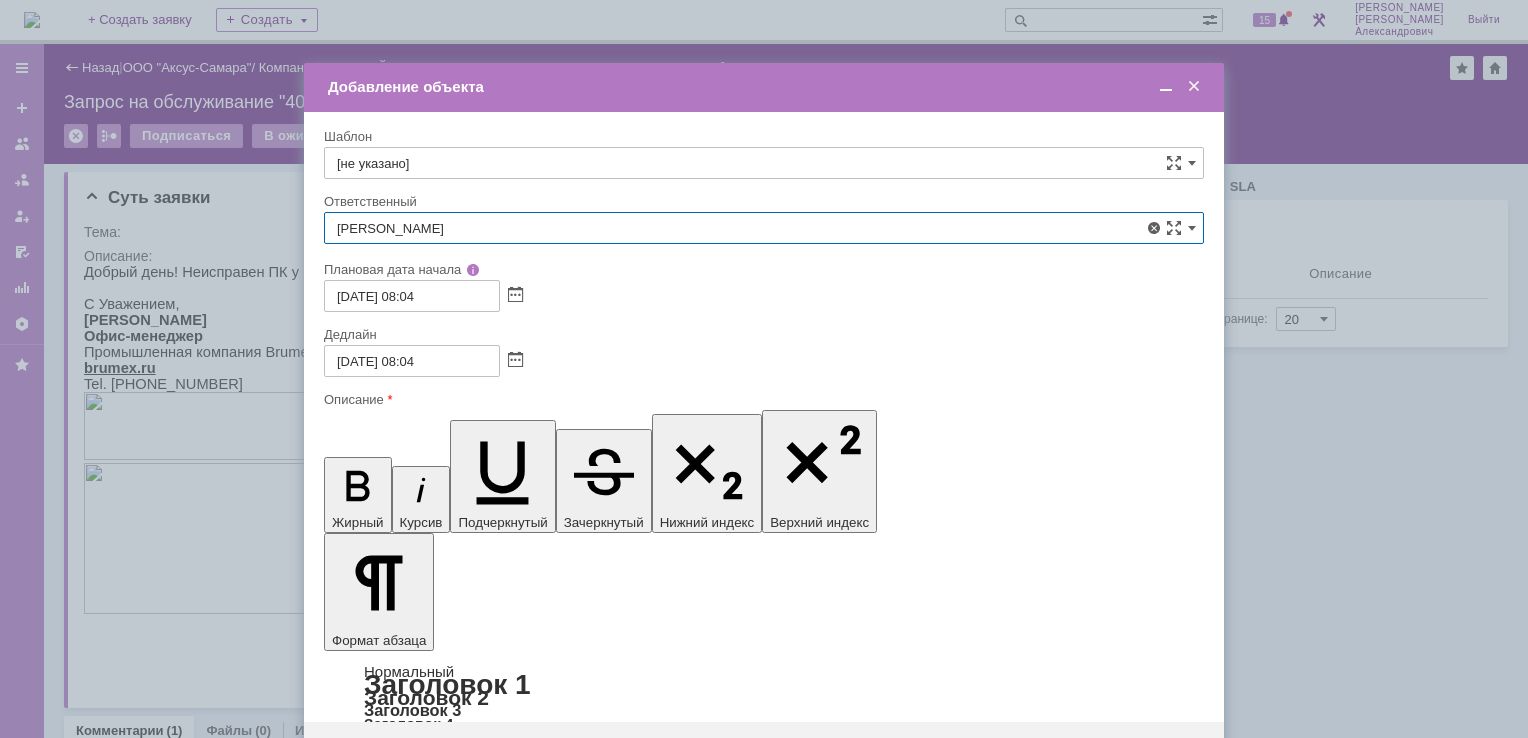 type on "[PERSON_NAME]" 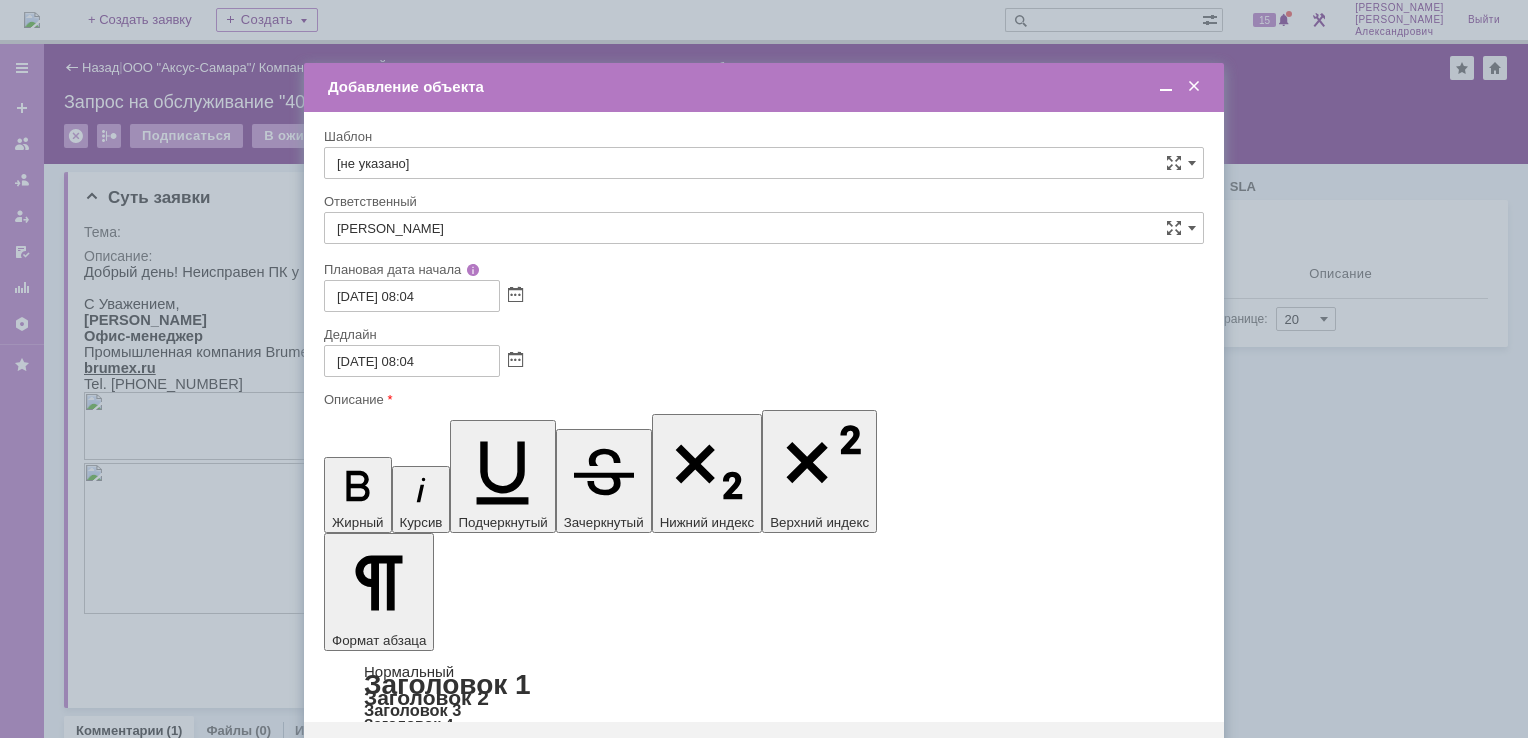 click on "Сохранить" at bounding box center [384, 754] 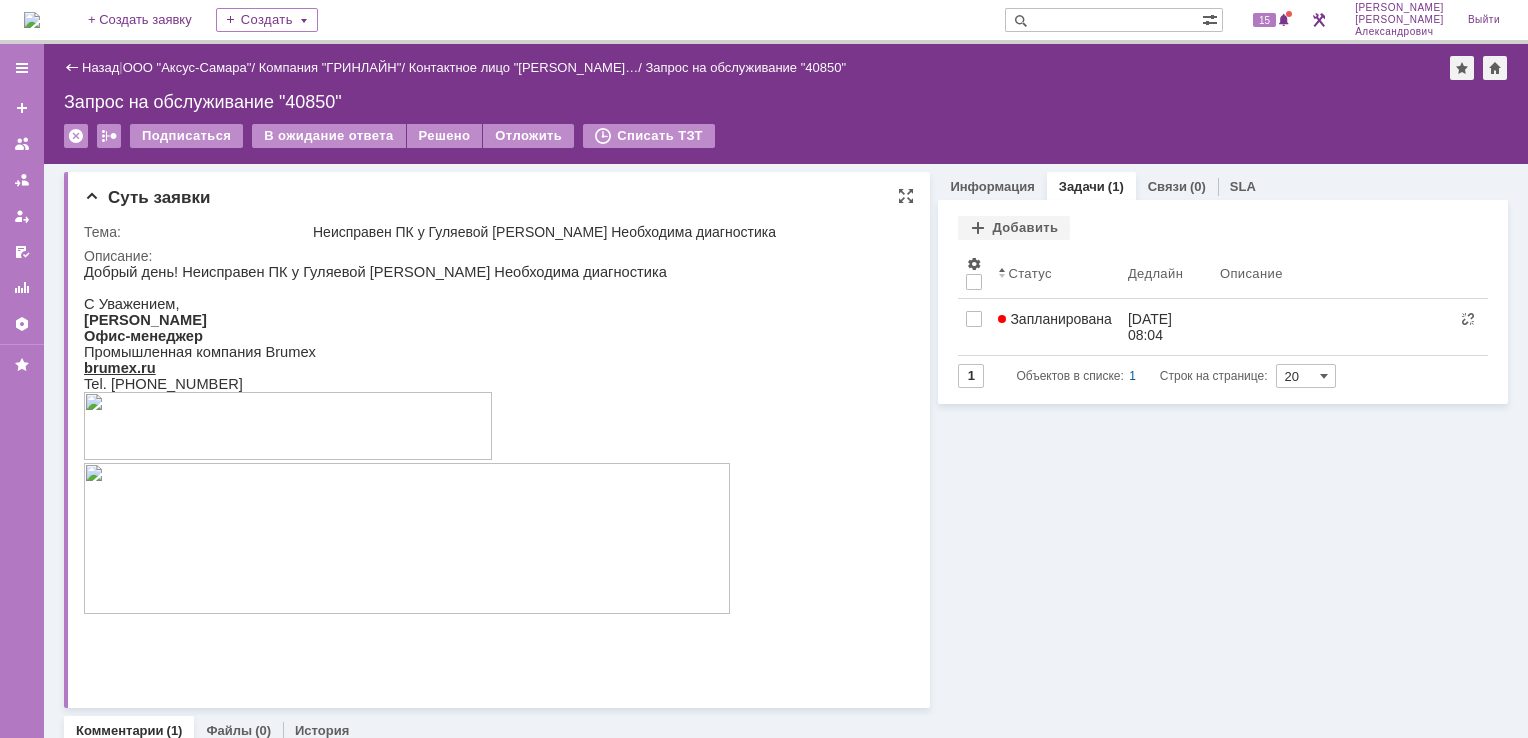 scroll, scrollTop: 0, scrollLeft: 0, axis: both 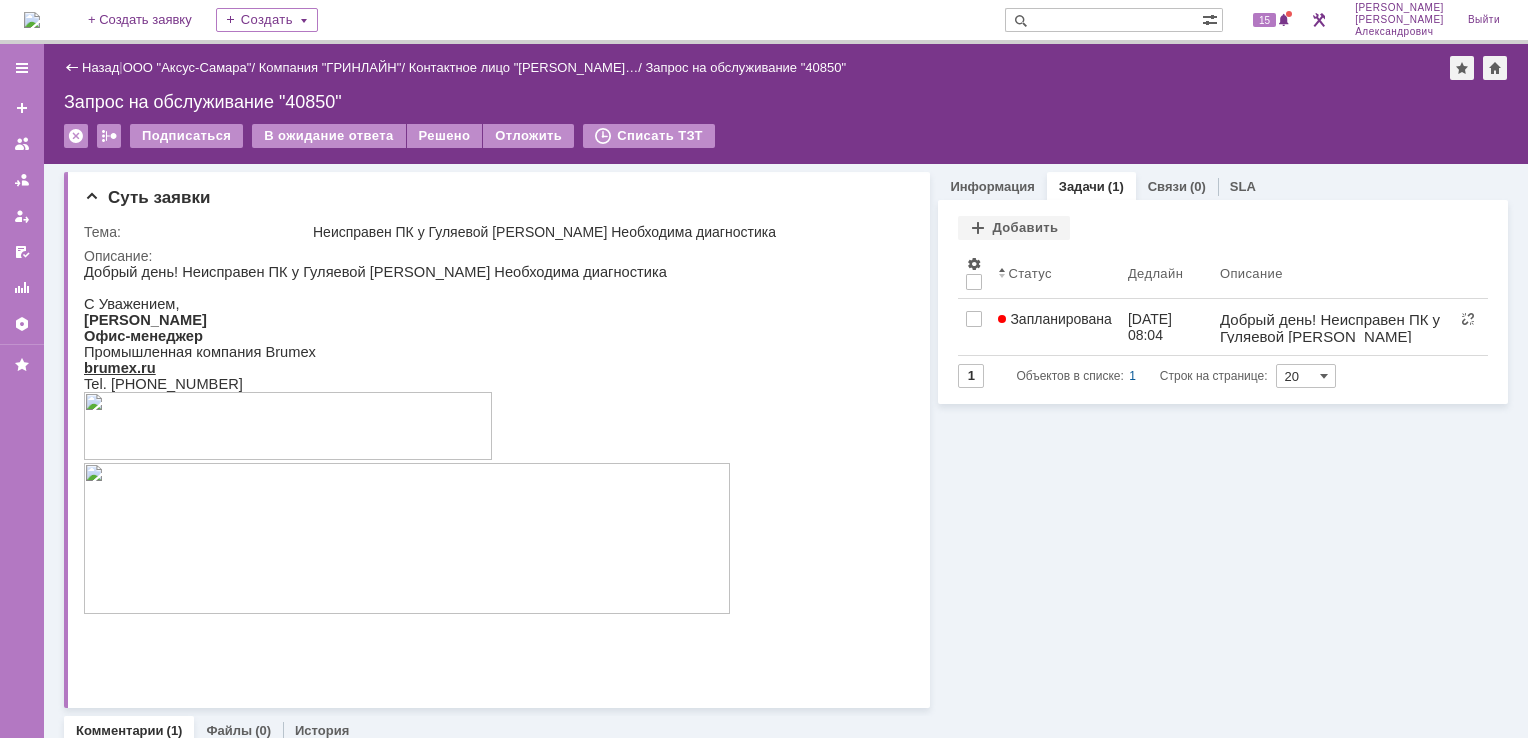 click at bounding box center [32, 20] 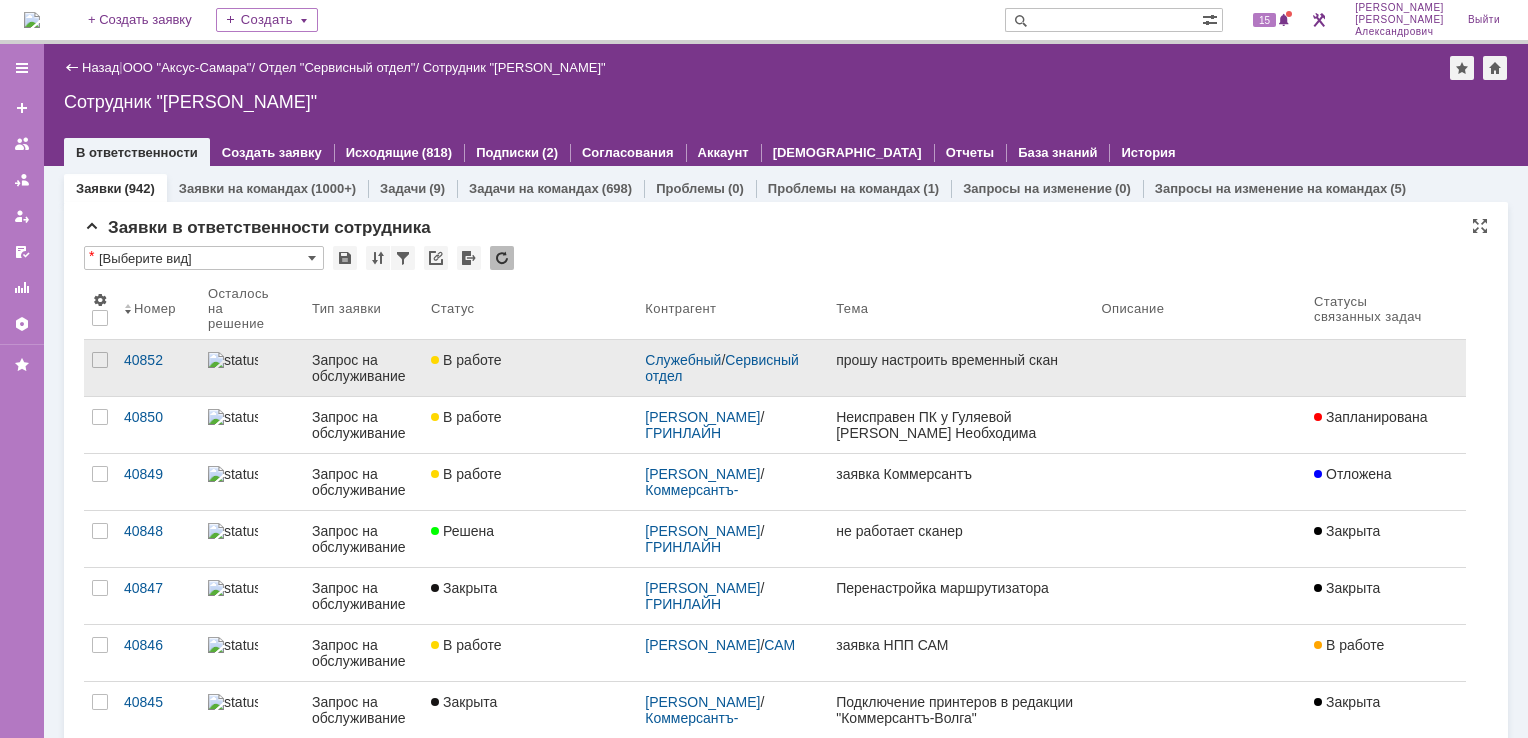scroll, scrollTop: 0, scrollLeft: 0, axis: both 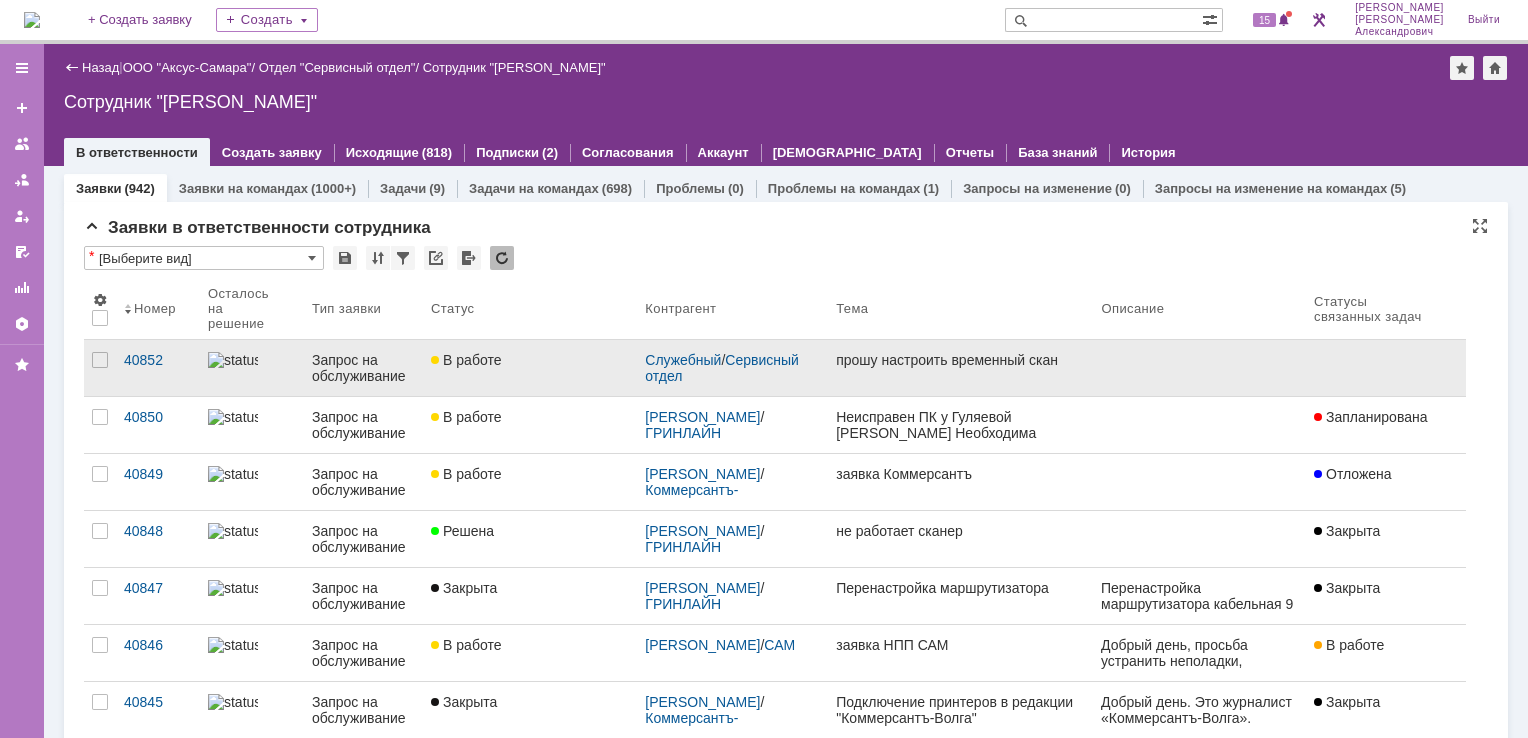 click on "прошу настроить временный скан" at bounding box center (960, 368) 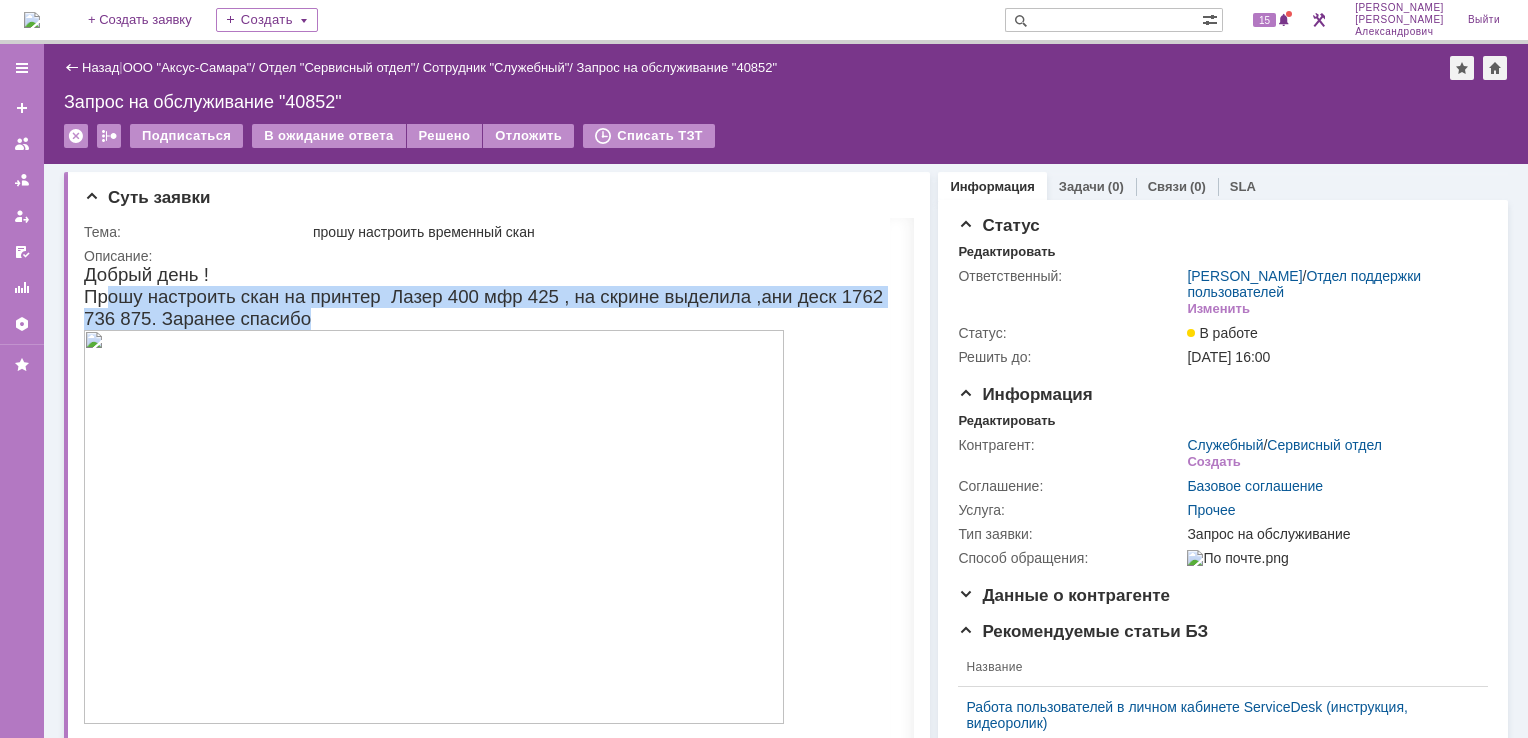 drag, startPoint x: 86, startPoint y: 294, endPoint x: 544, endPoint y: 458, distance: 486.47714 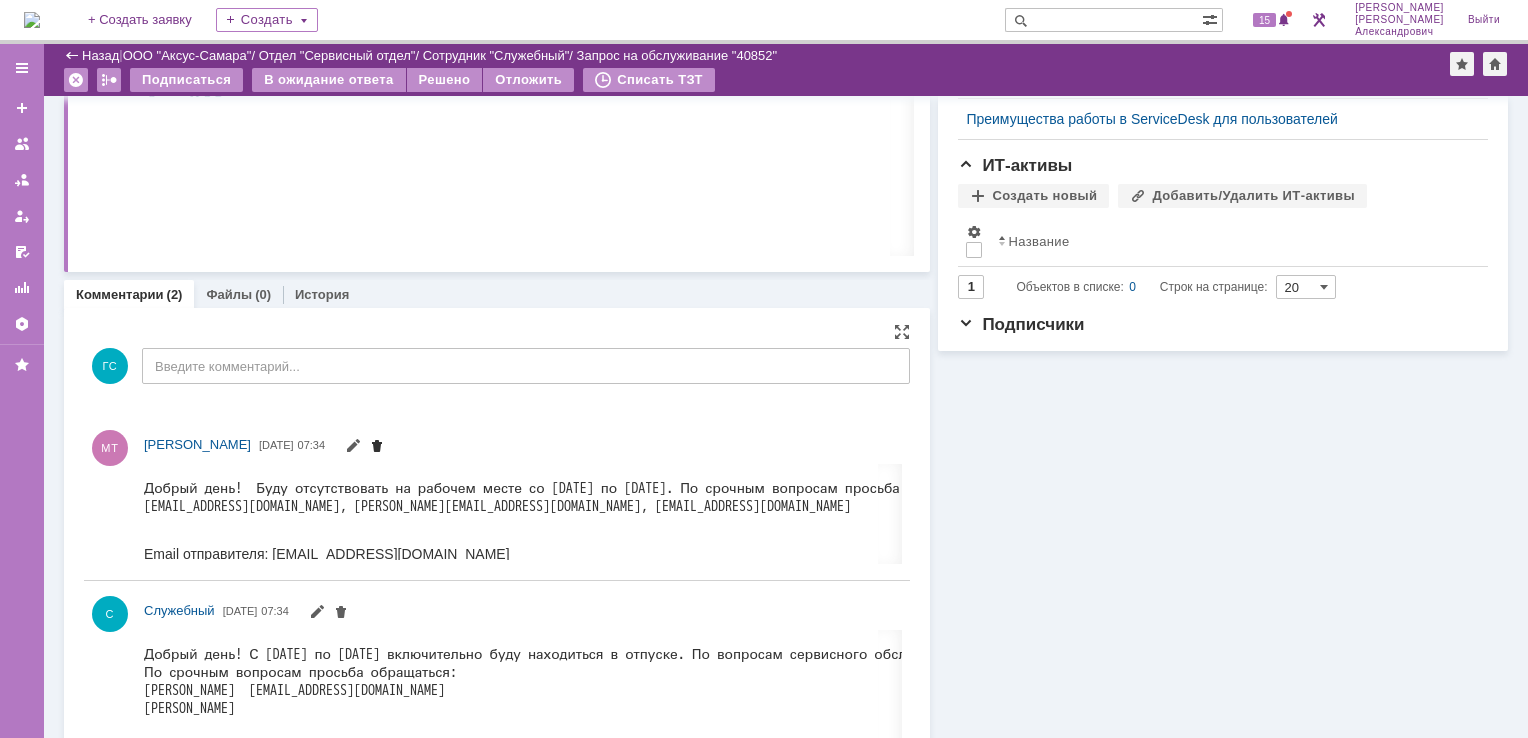 click at bounding box center (377, 448) 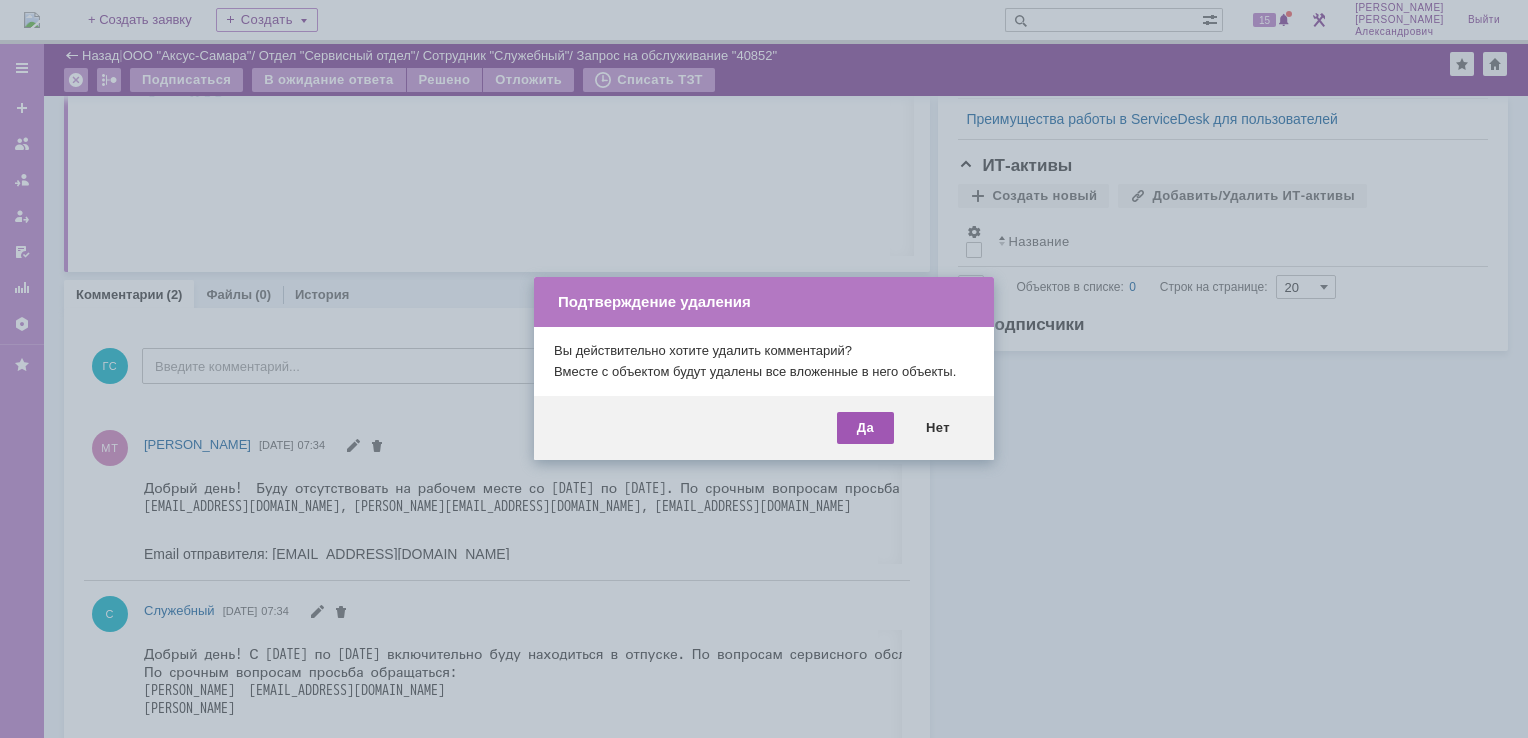 click on "Да" at bounding box center [865, 428] 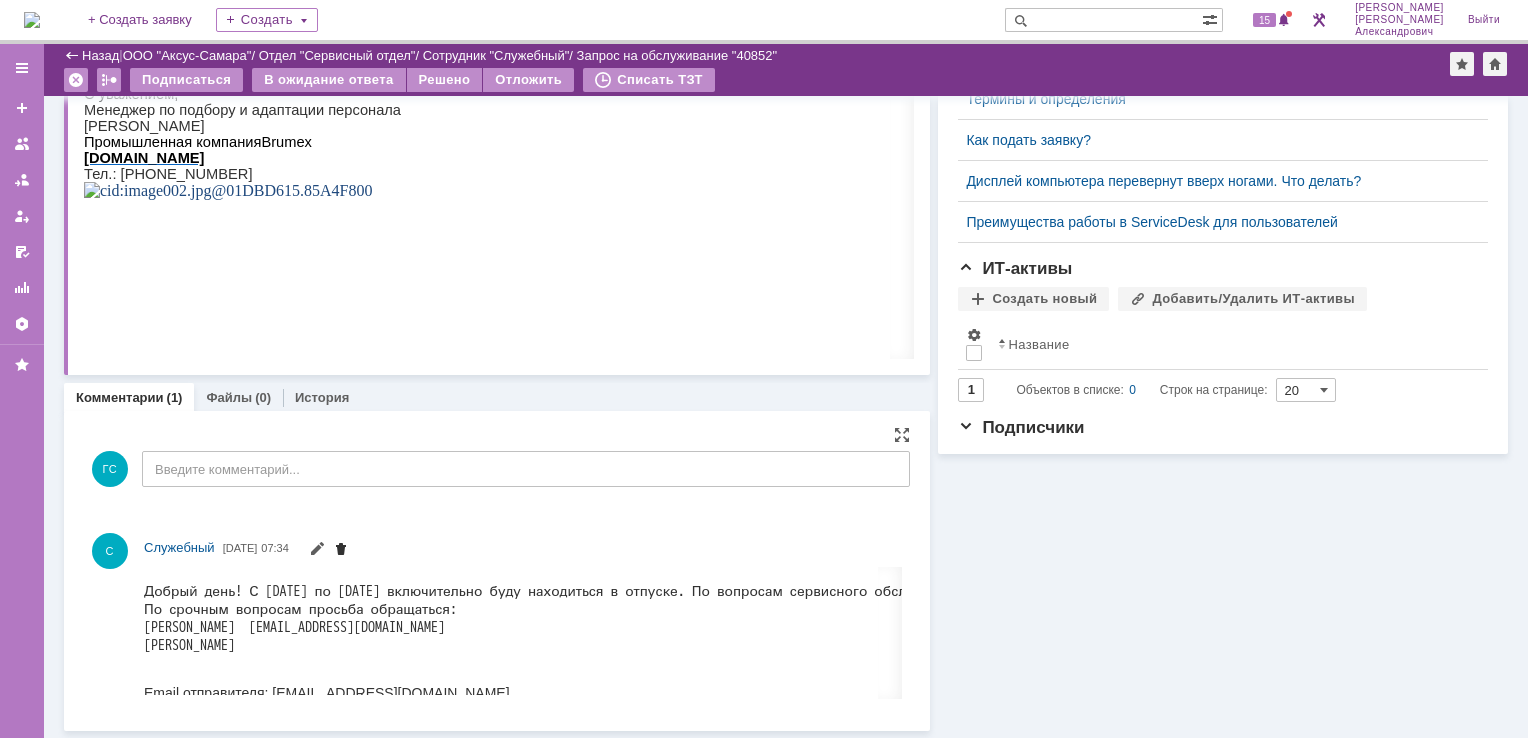 click at bounding box center (341, 551) 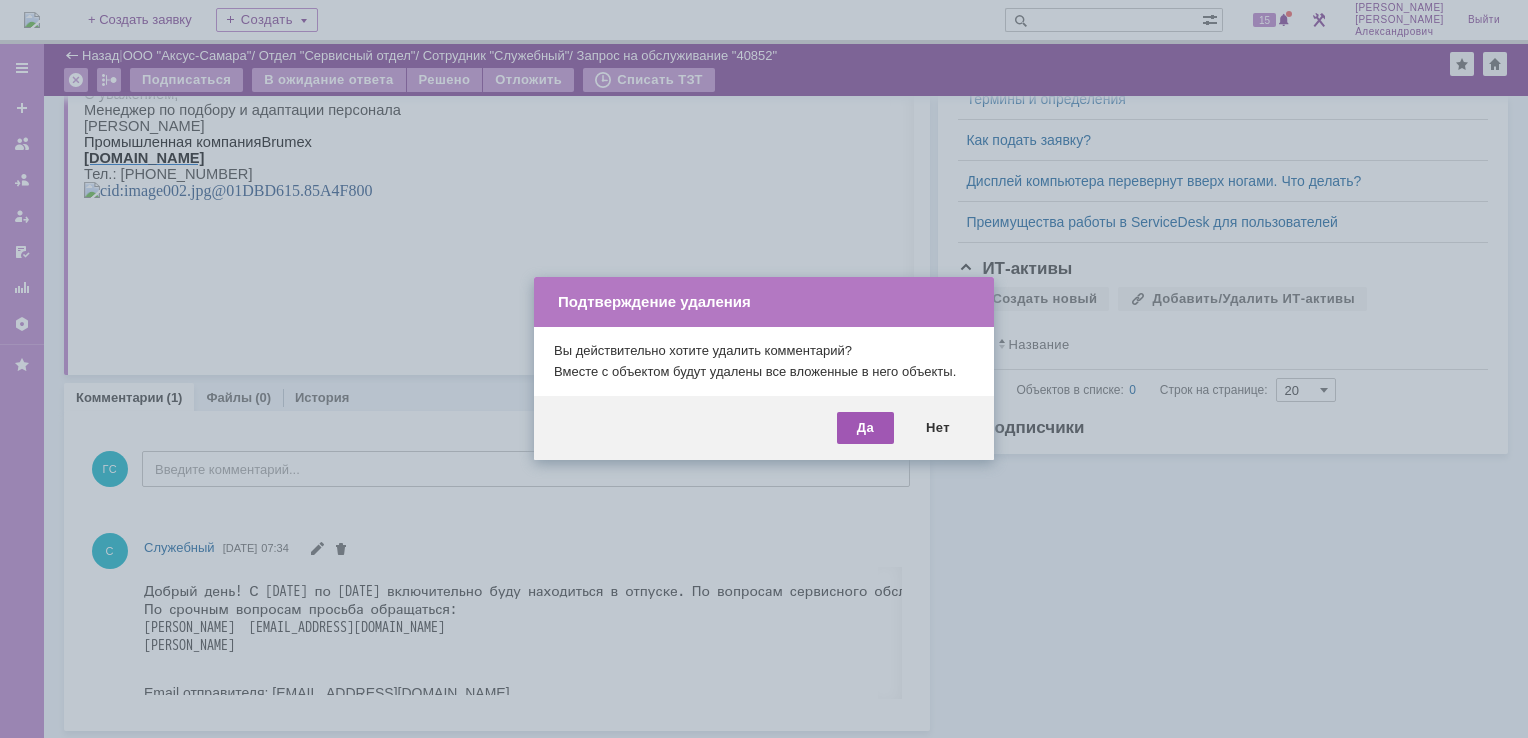 click on "Да" at bounding box center [865, 428] 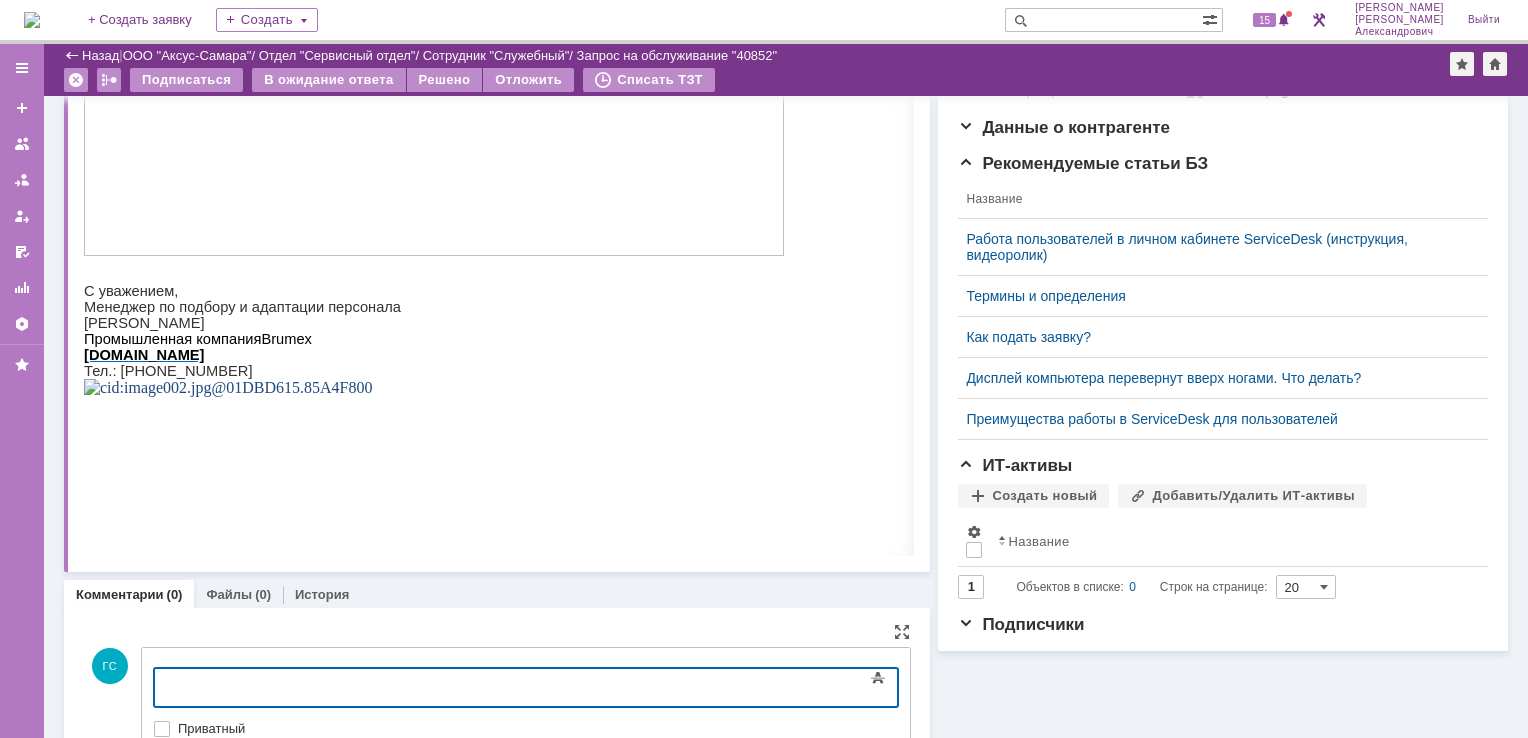 type 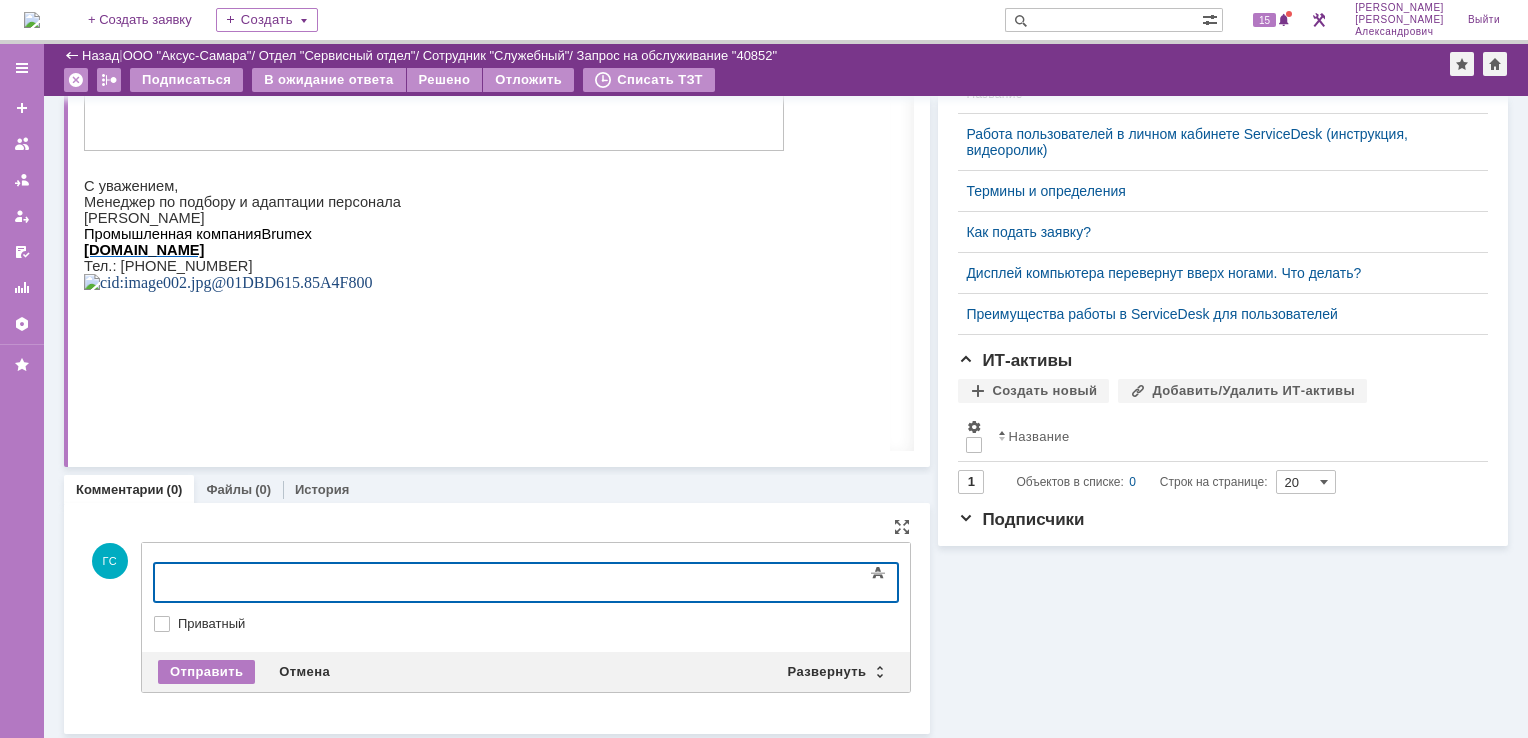 click on "Отправить Отмена Развернуть Свернуть" at bounding box center (526, 672) 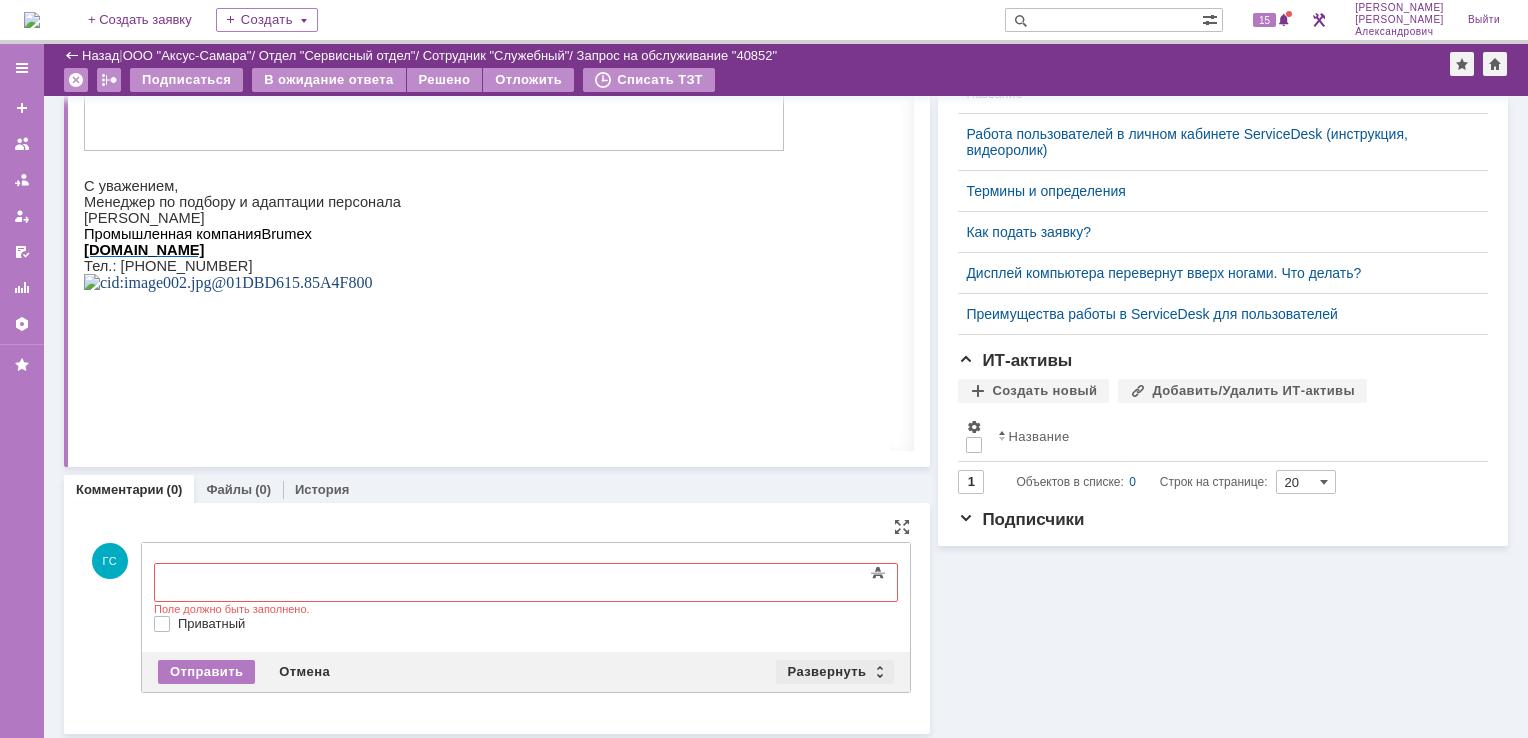 click on "Развернуть" at bounding box center [835, 672] 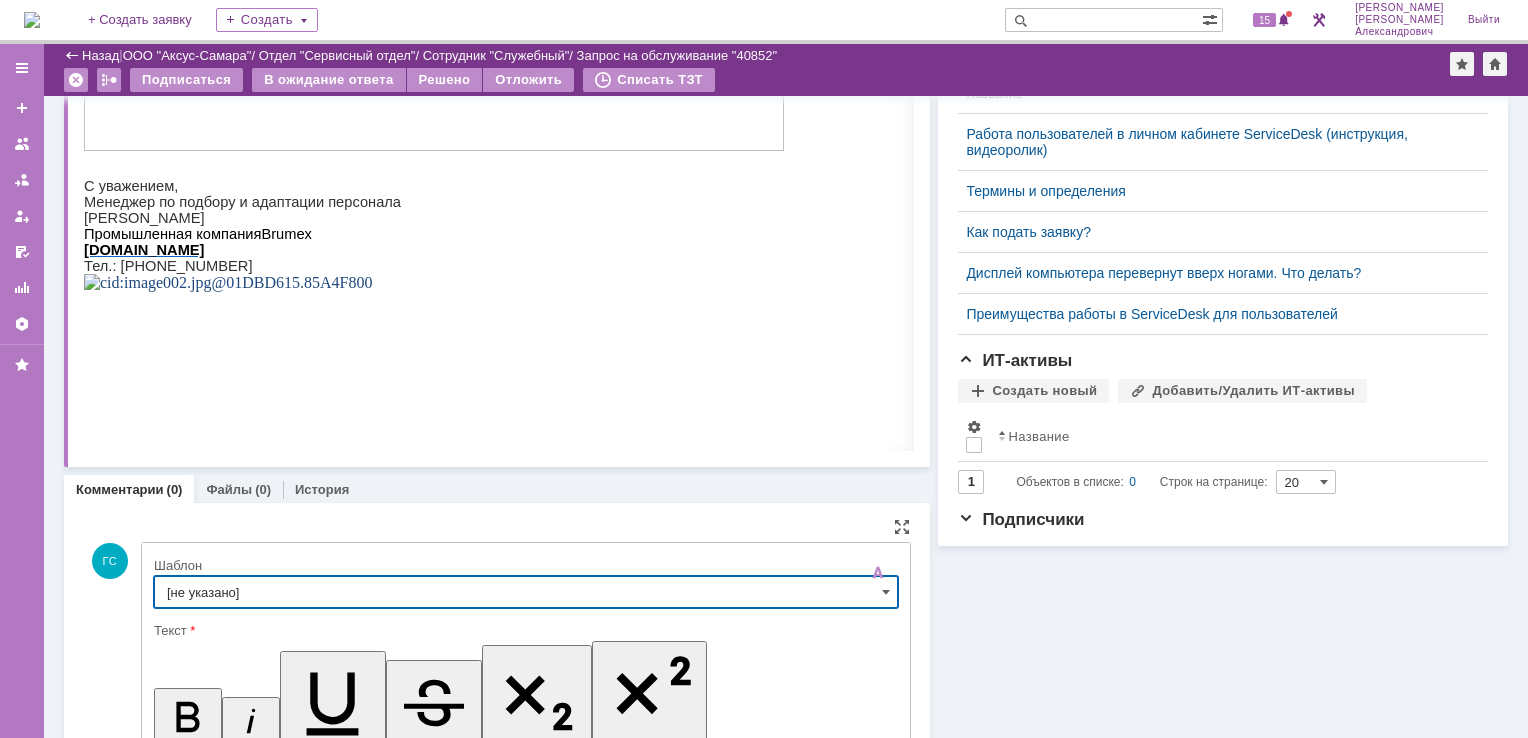 click on "[не указано]" at bounding box center [526, 592] 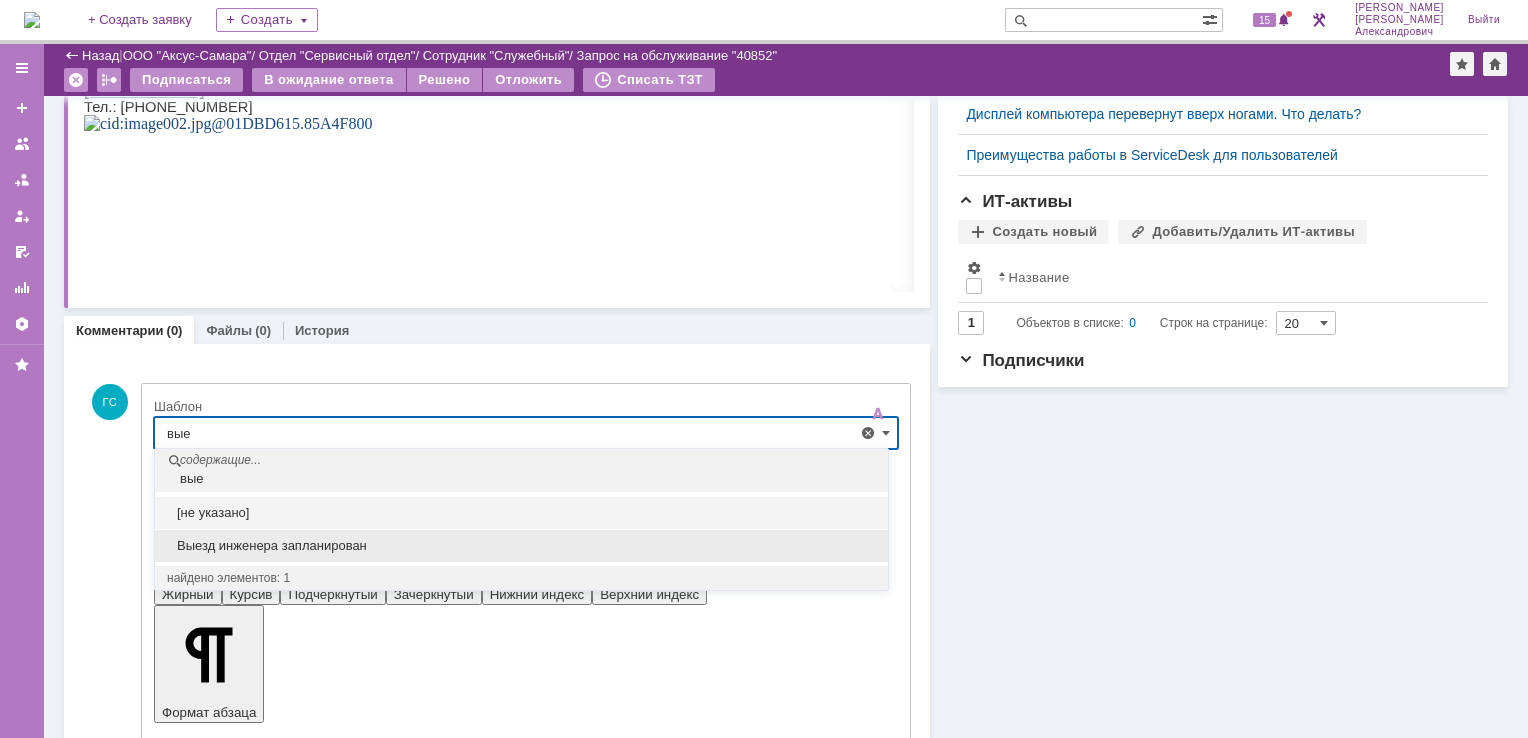 click on "Выезд инженера запланирован" at bounding box center [521, 546] 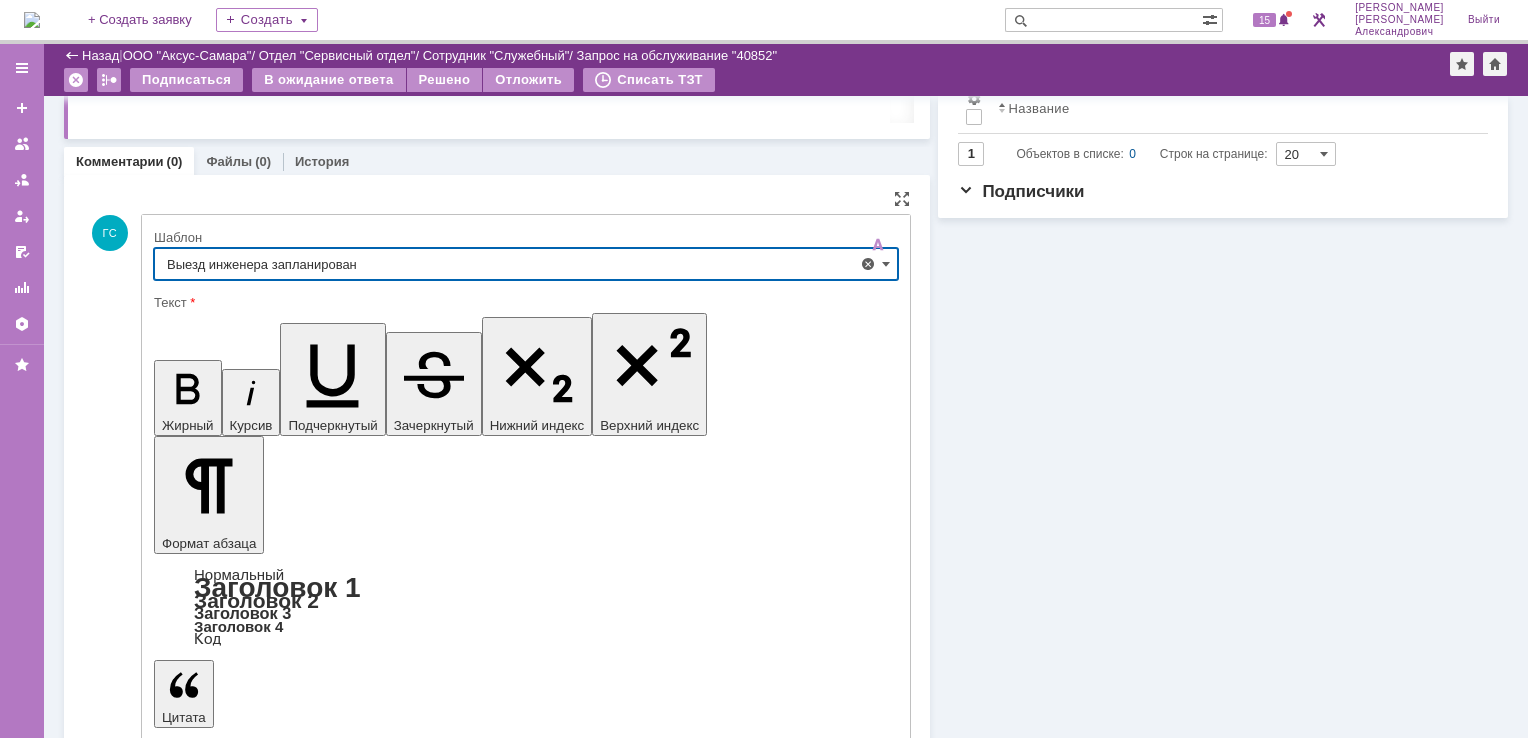 type on "Выезд инженера запланирован" 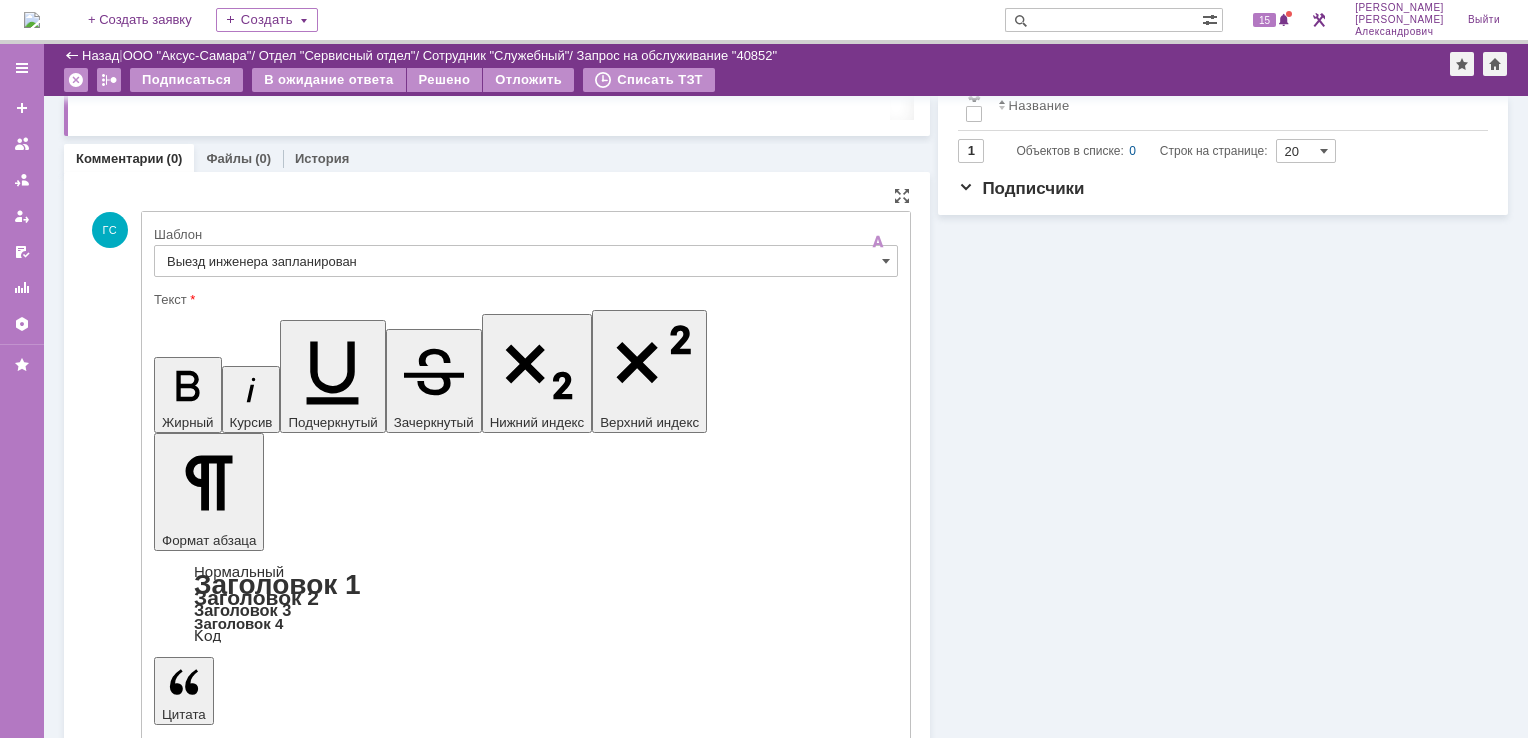 click on "Отправить" at bounding box center [206, 5411] 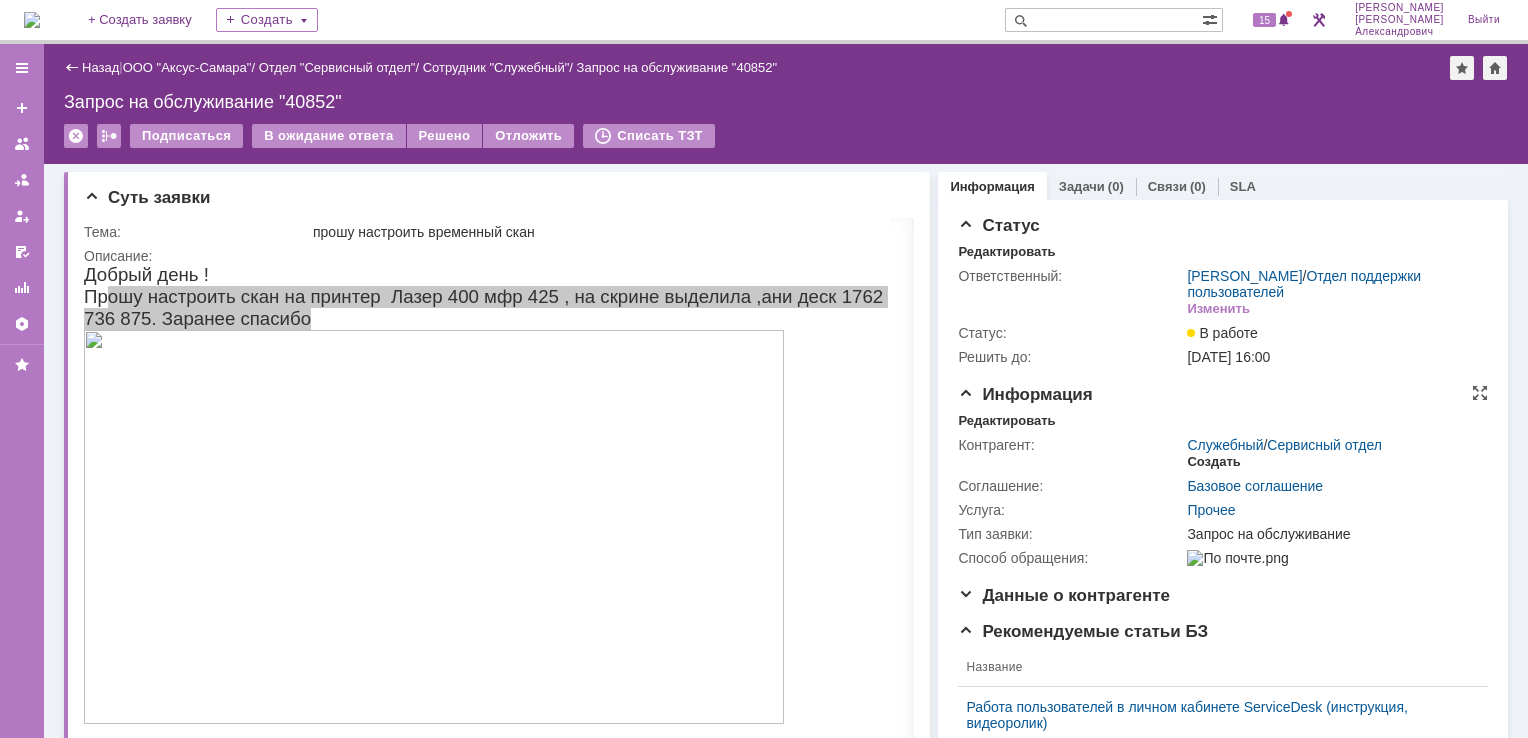 click on "Создать" at bounding box center [1213, 462] 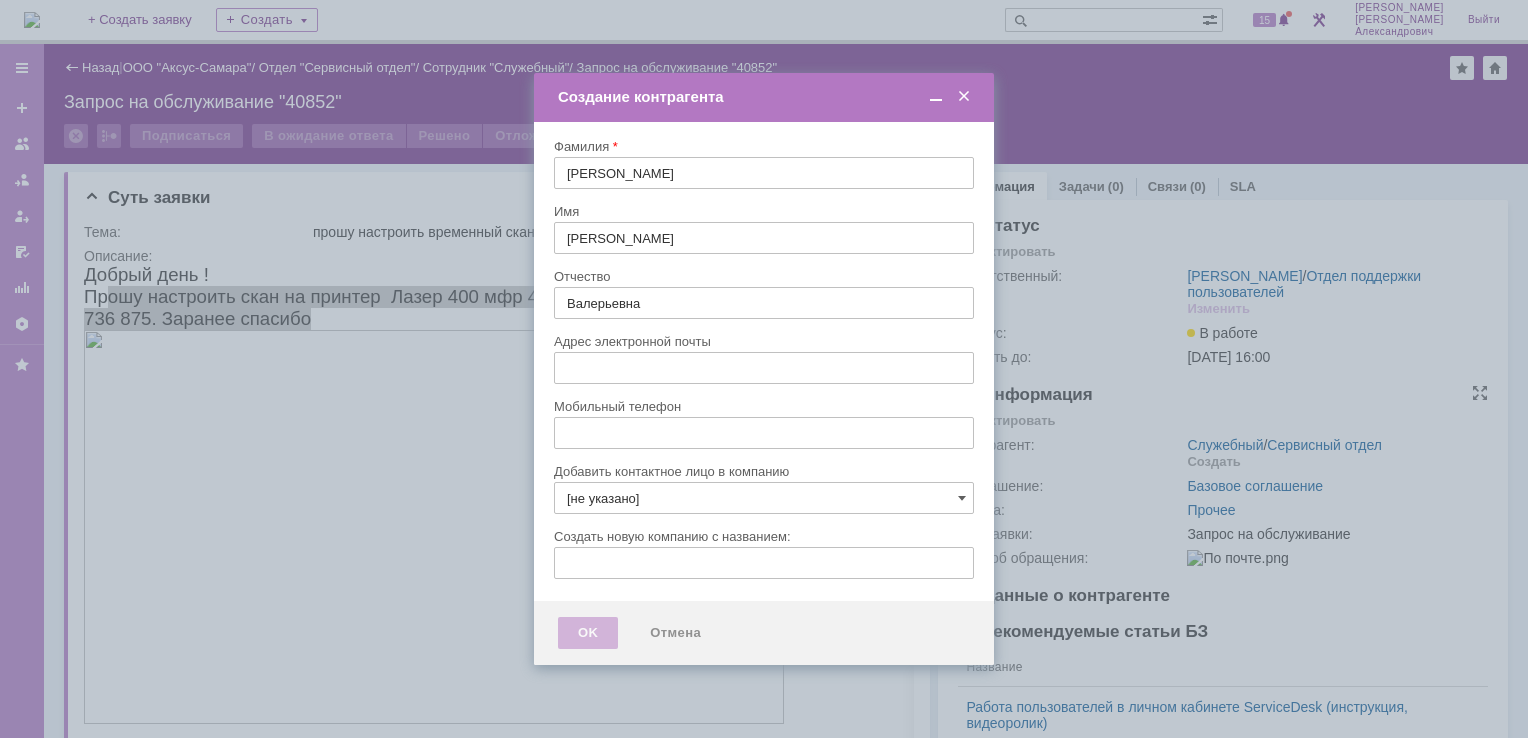 type on "e.epishova@brumex.ru" 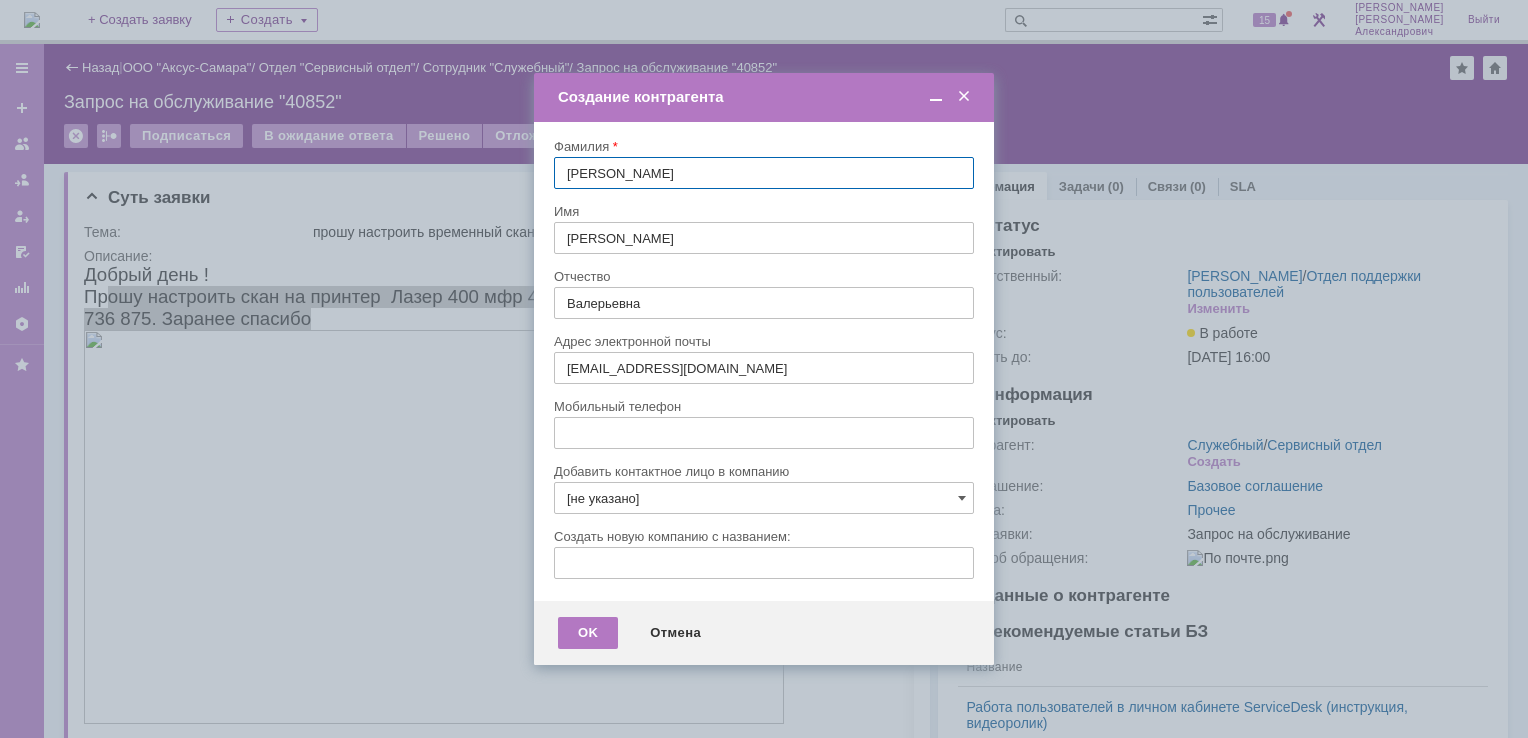 click at bounding box center [964, 97] 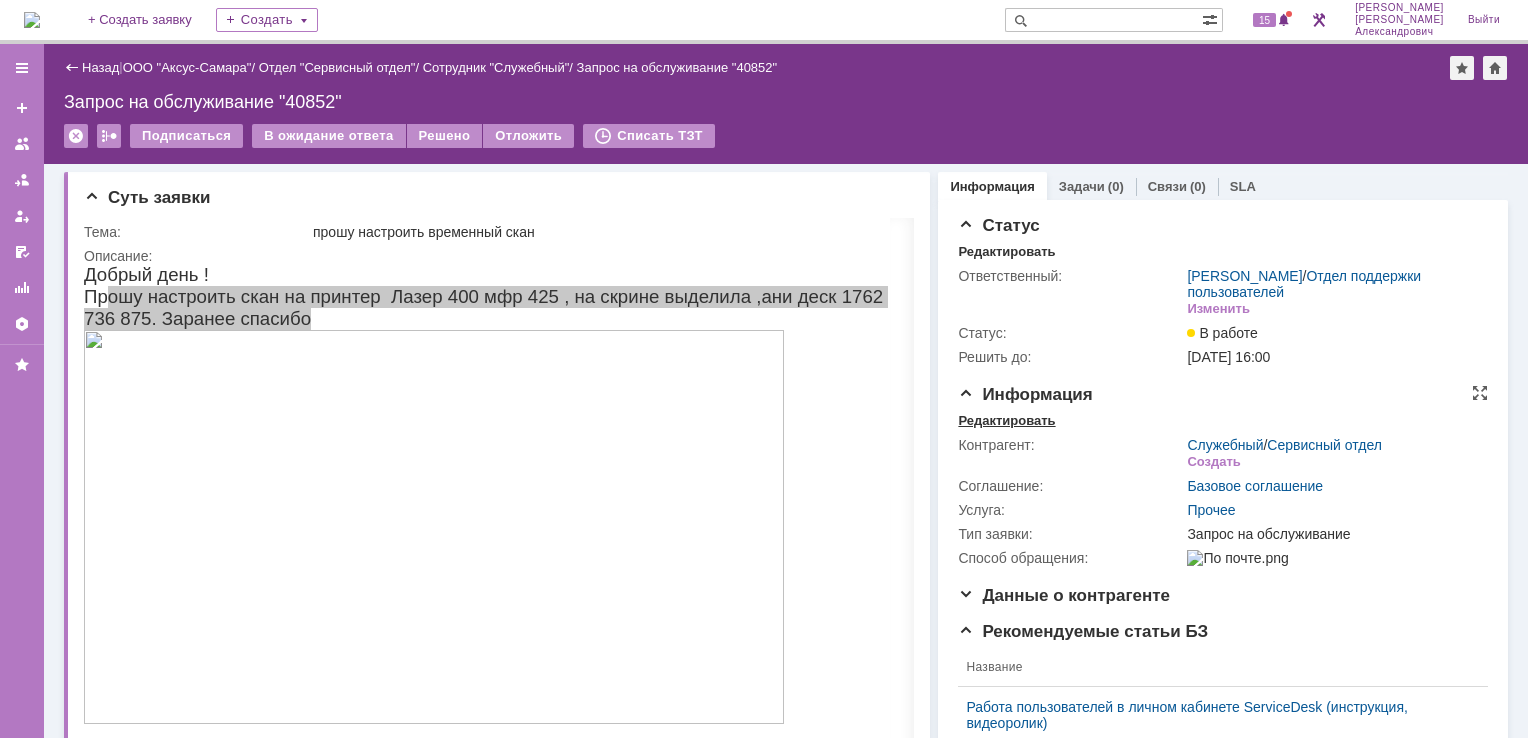 click on "Редактировать" at bounding box center [1006, 421] 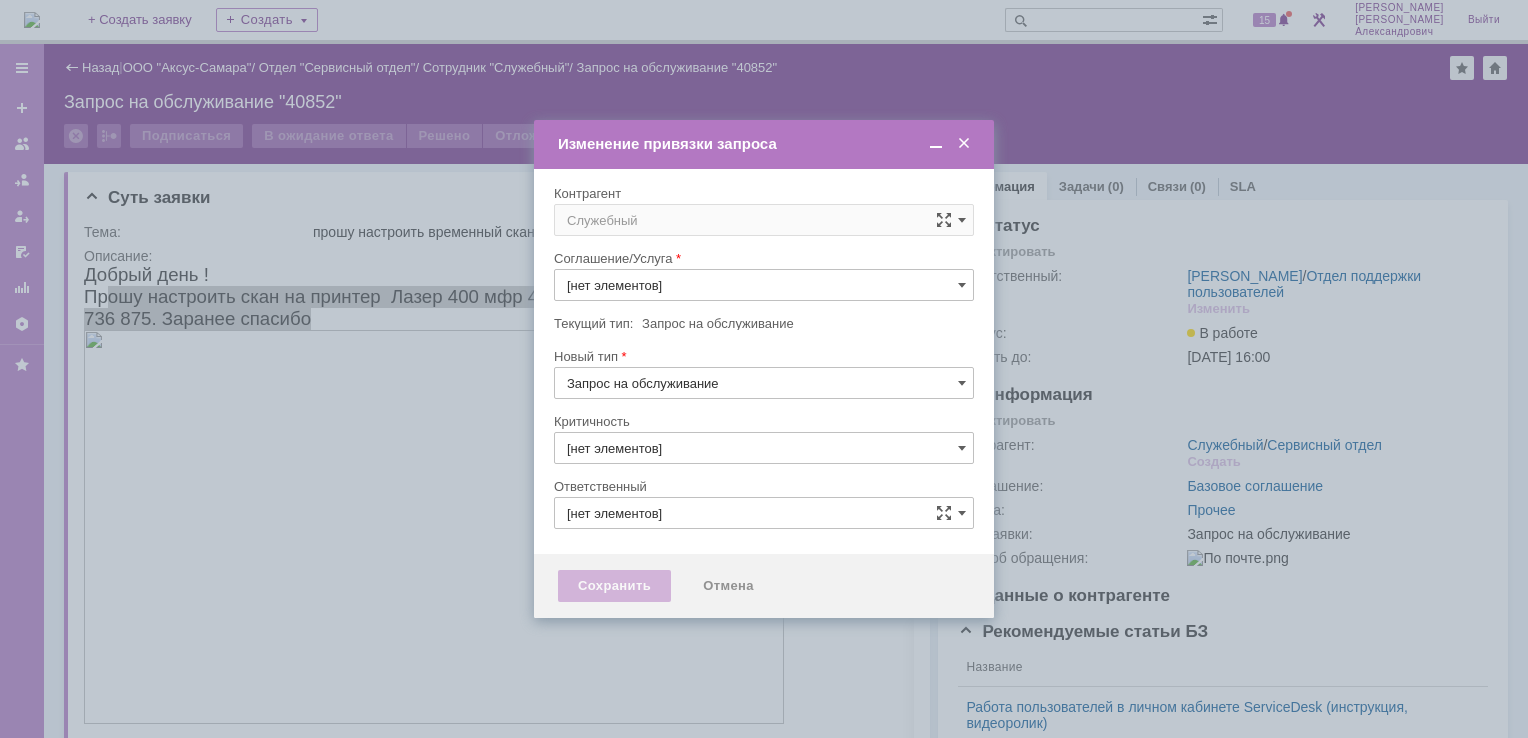 type on "Прочее" 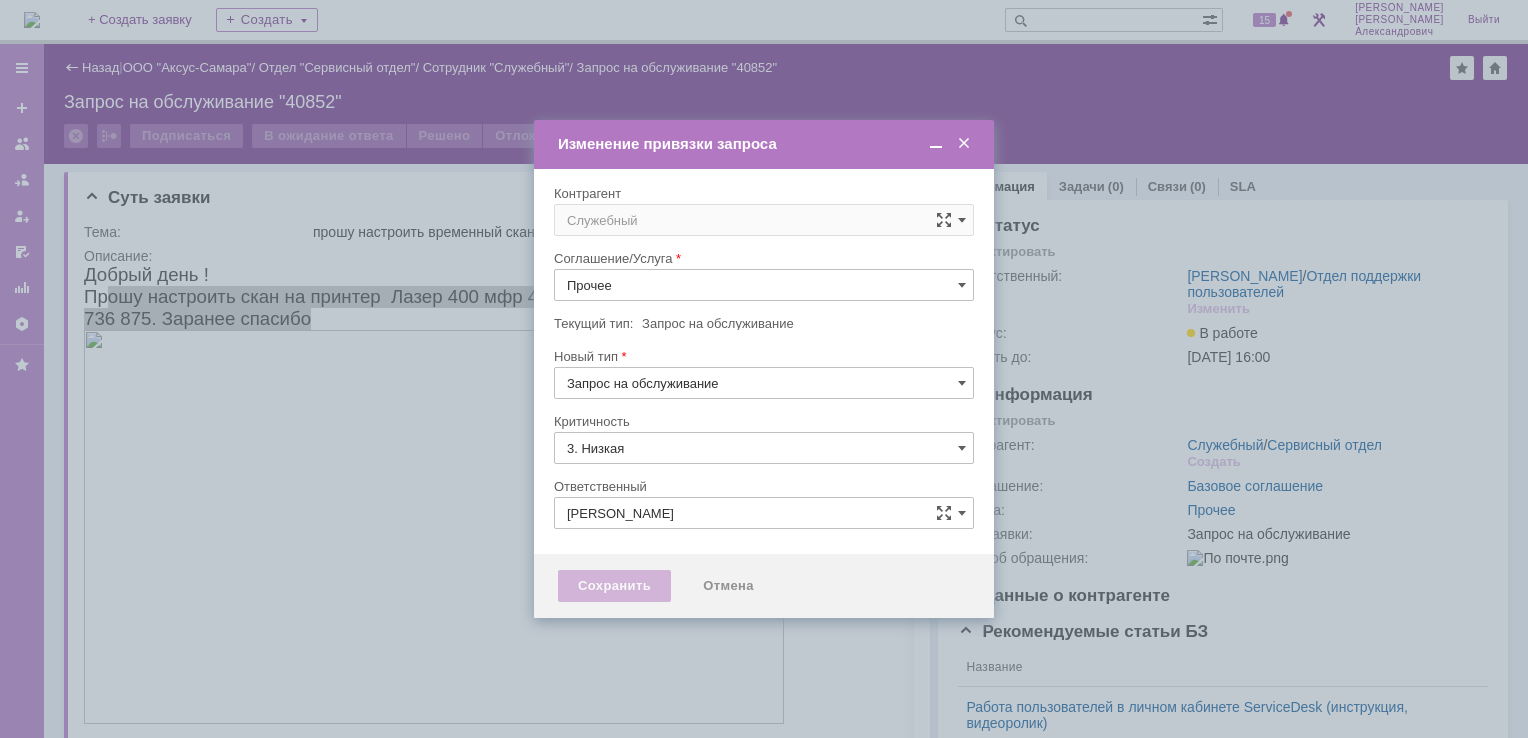 type on "[не указано]" 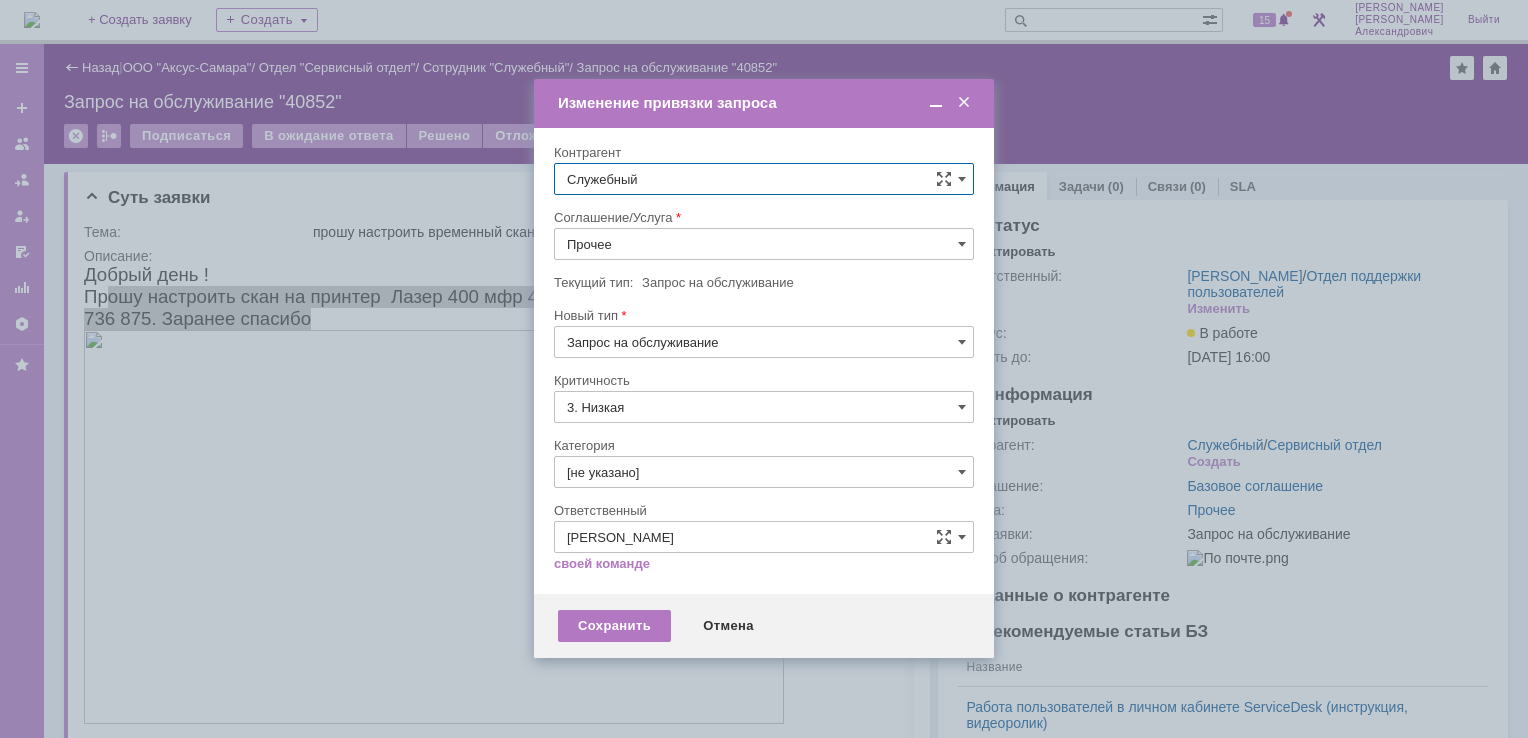 click on "Служебный" at bounding box center [764, 179] 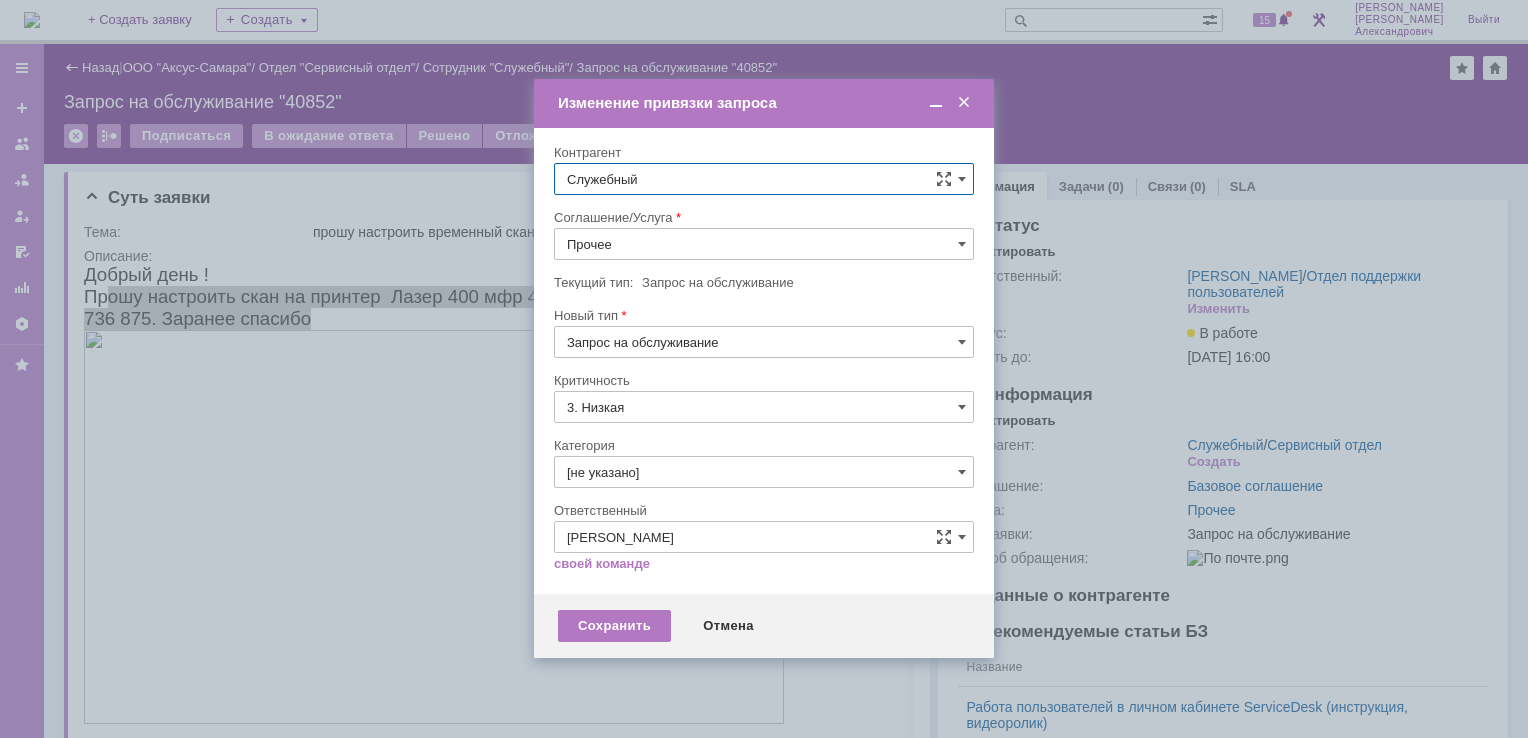 click on "Контрагент" at bounding box center [762, 152] 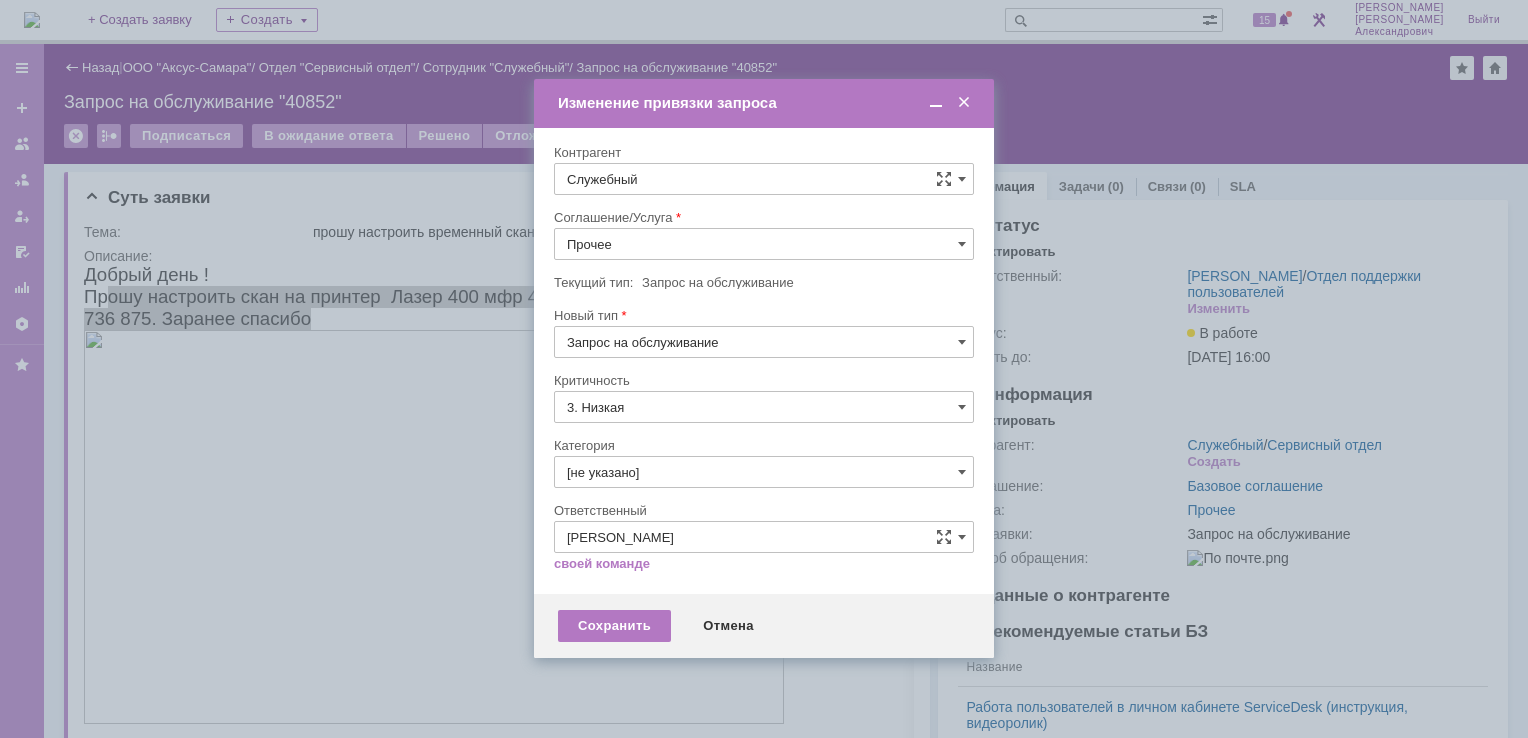 click on "Прочее" at bounding box center (764, 244) 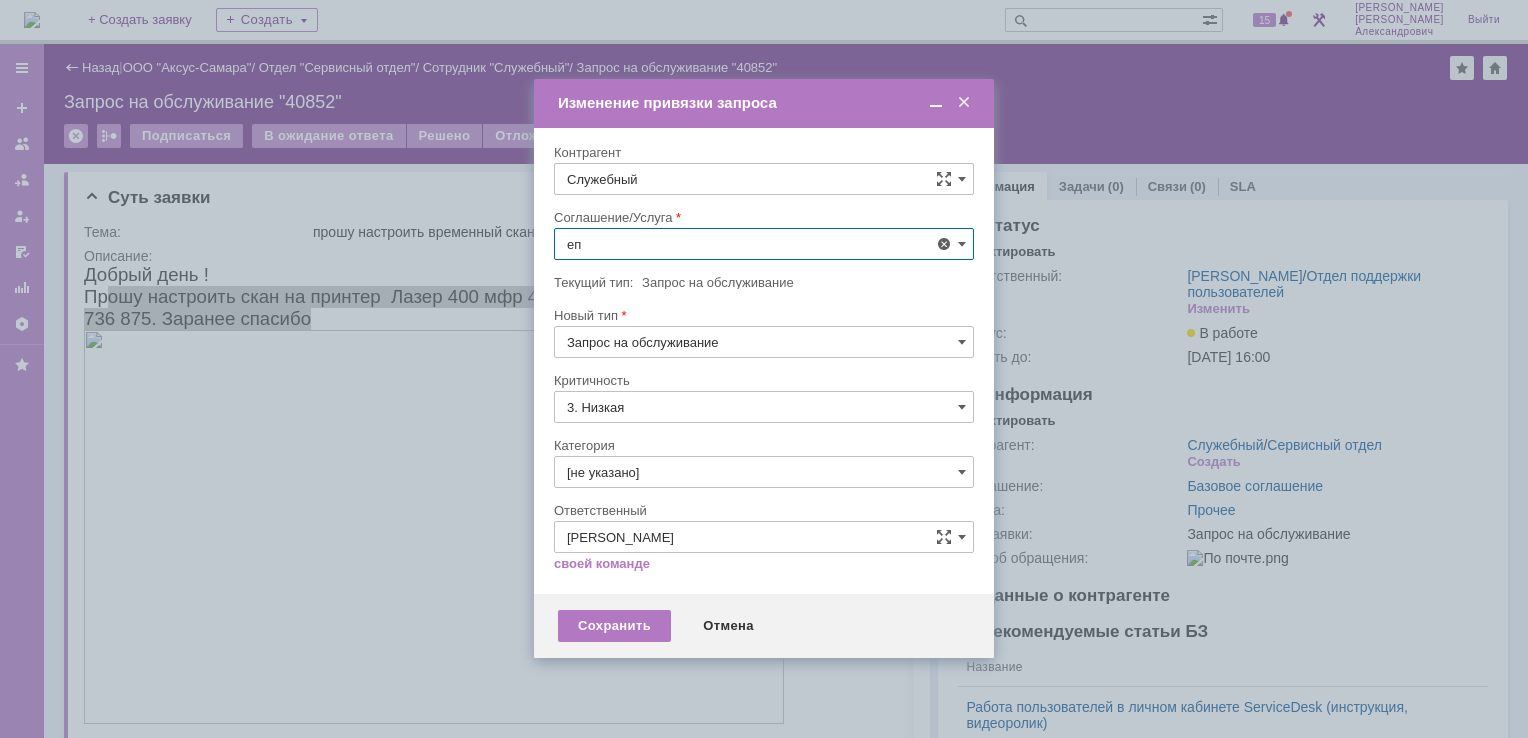type on "е" 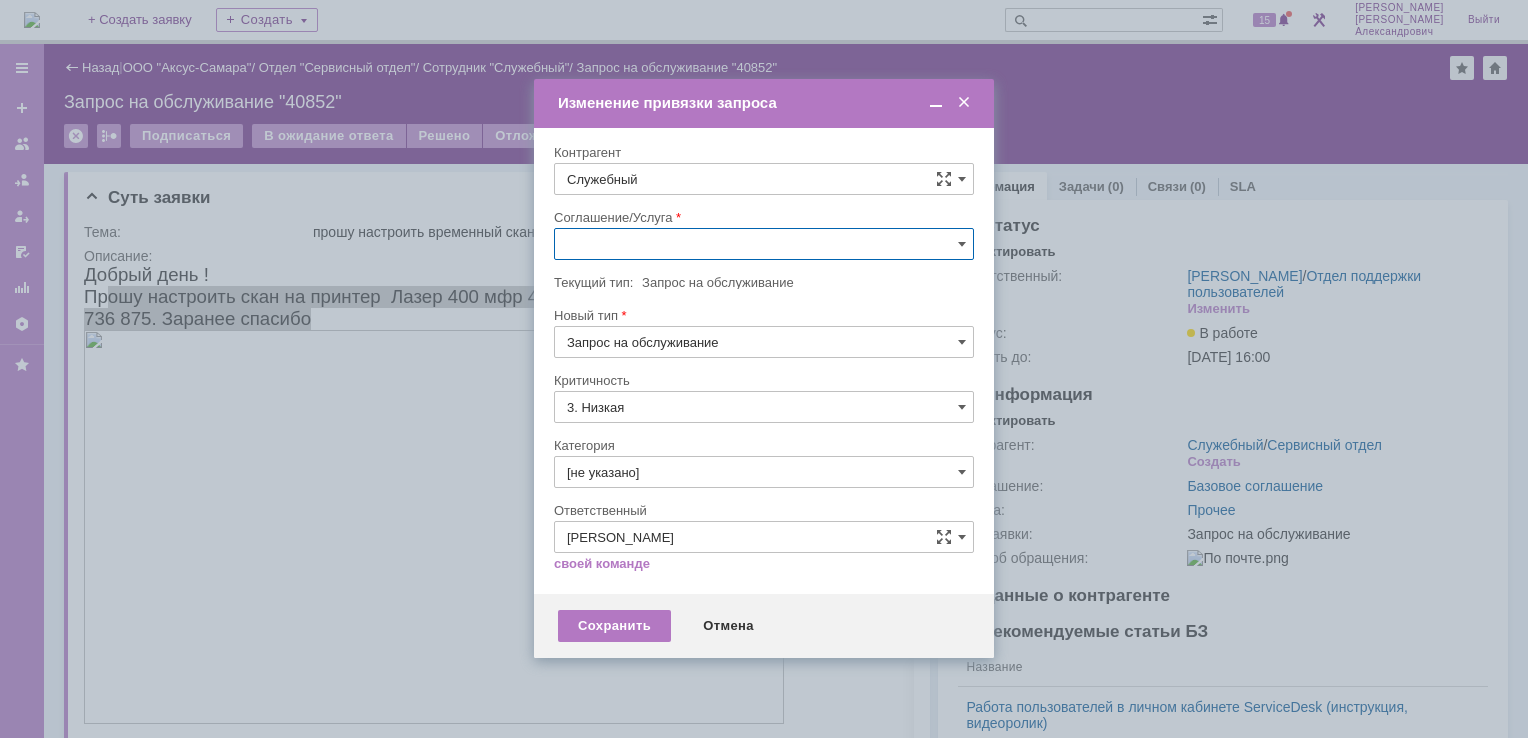 click on "Служебный" at bounding box center [764, 179] 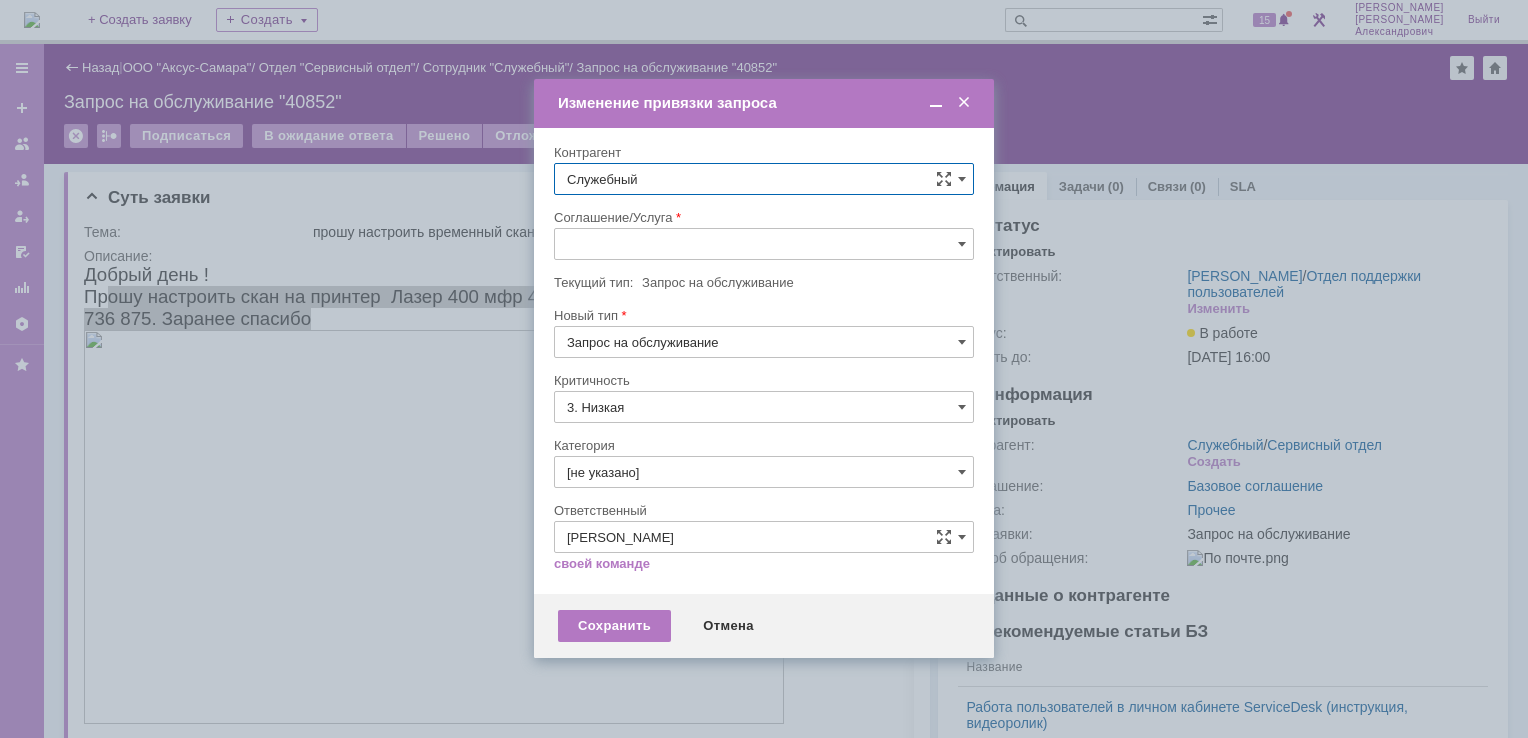 type on "Прочее" 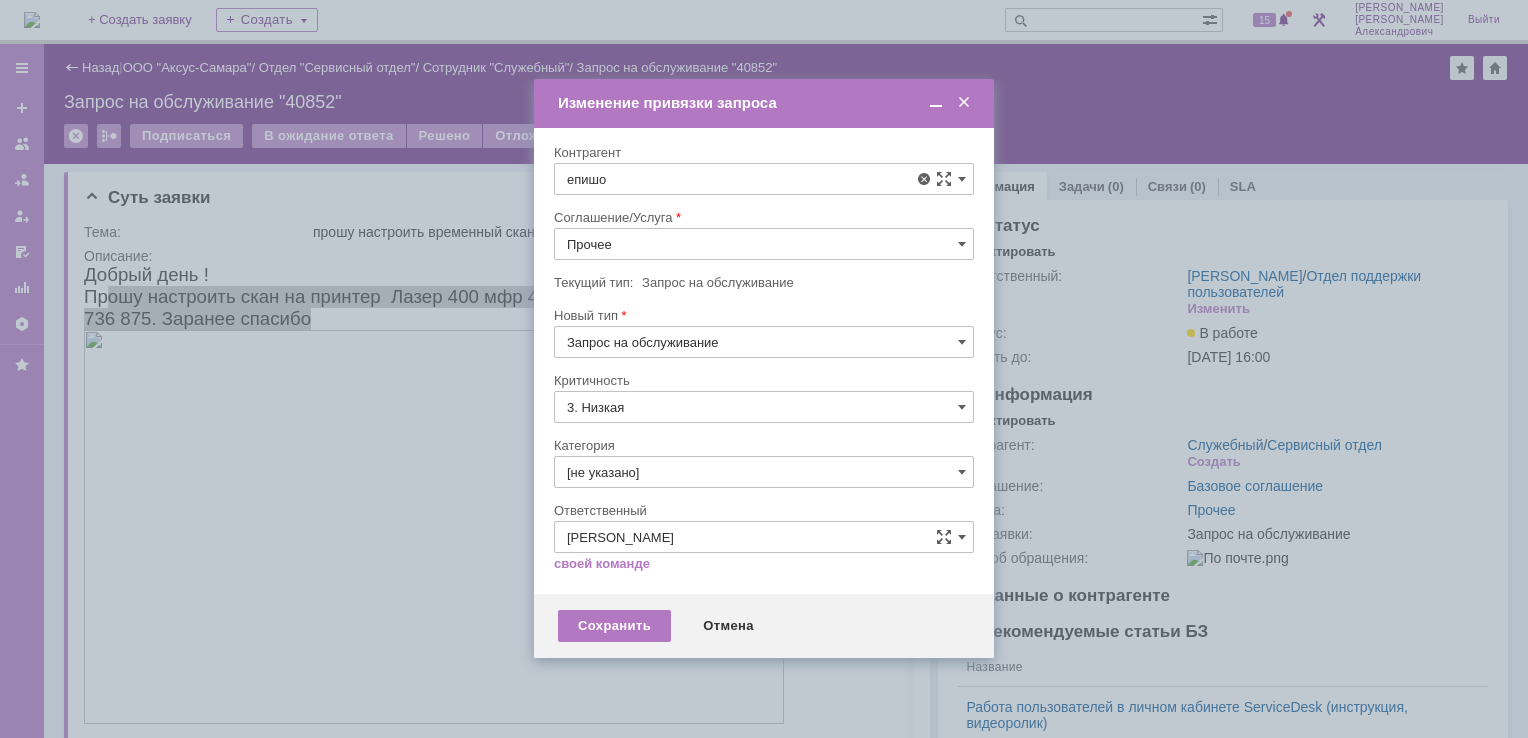 click on "[PERSON_NAME]" at bounding box center (764, 328) 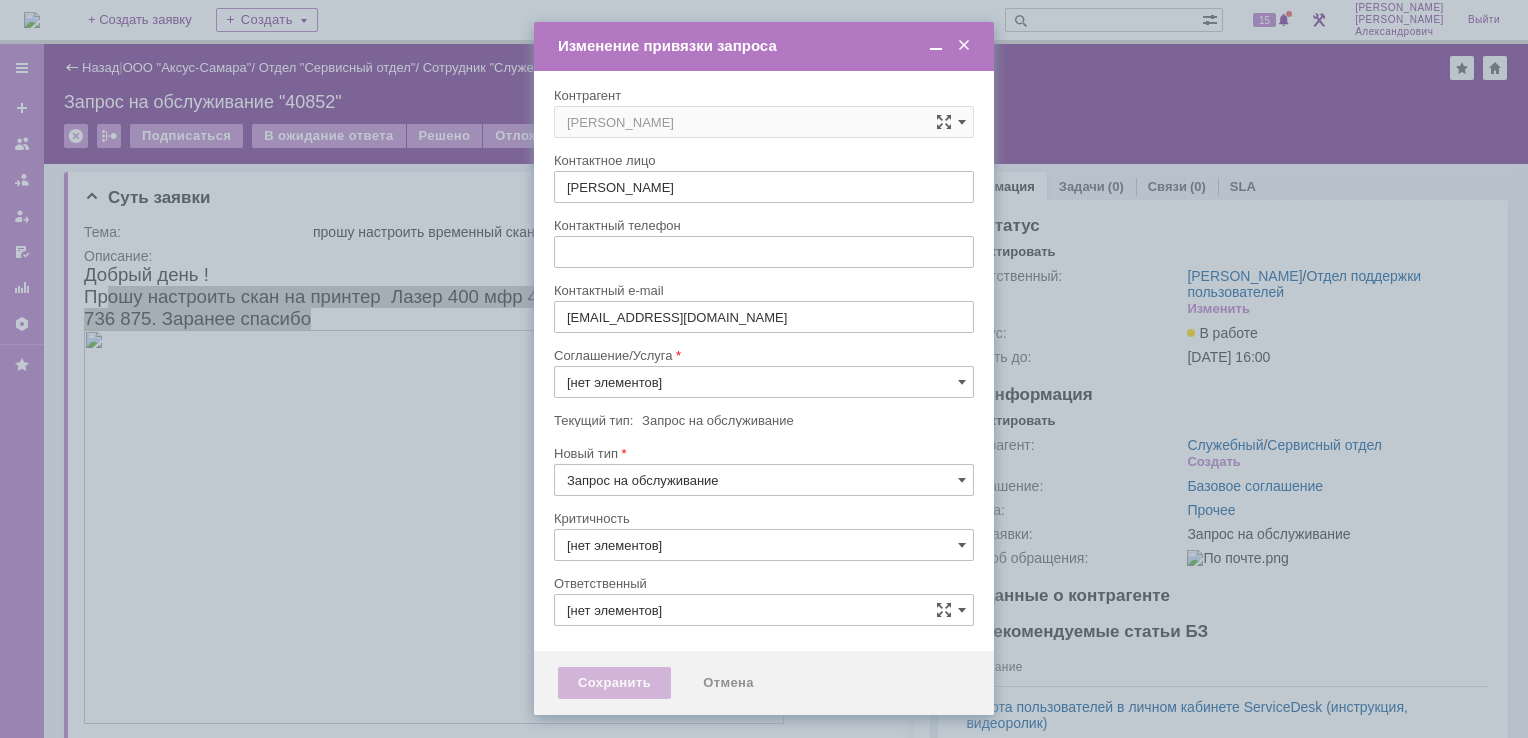 type on "3. Низкая" 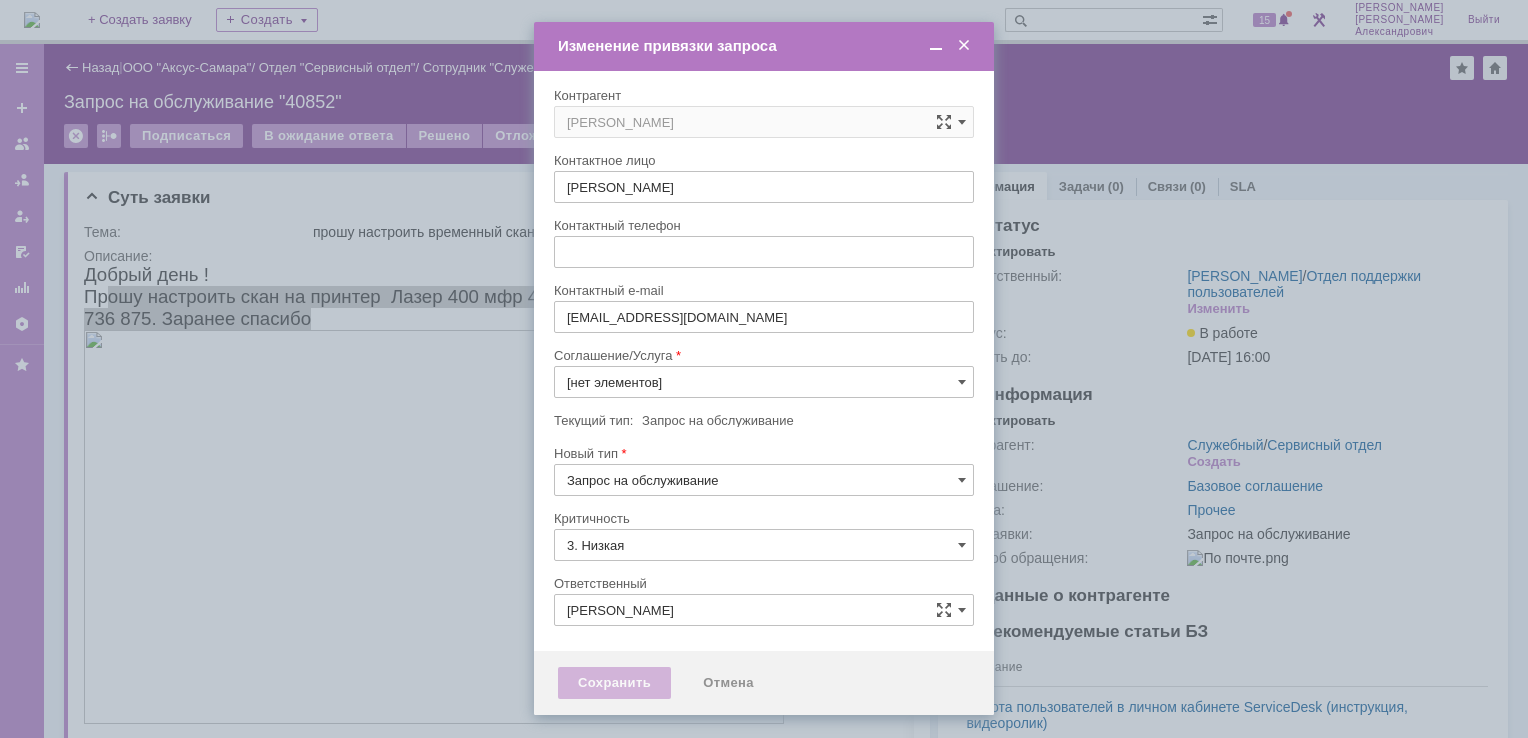 type on "Прочее" 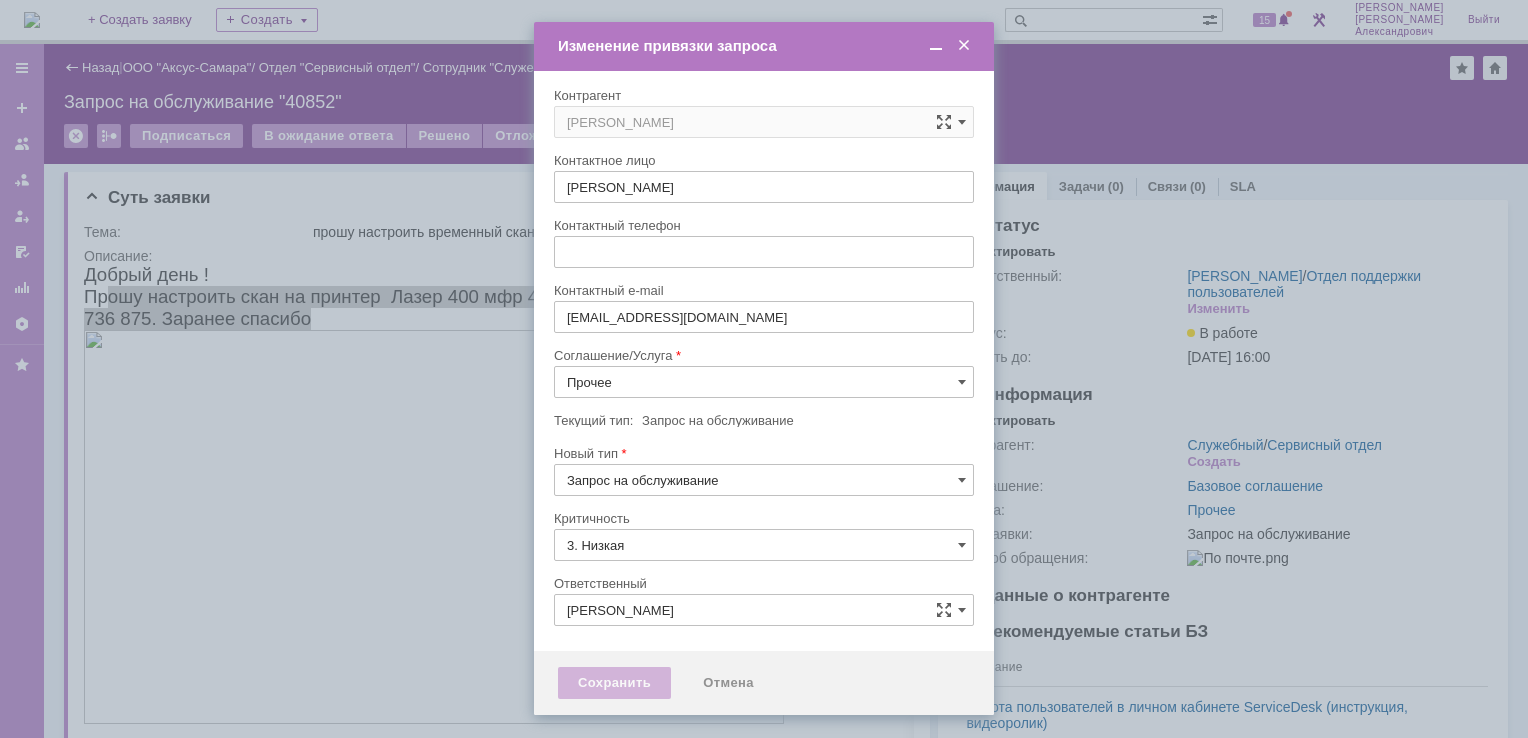 type on "[не указано]" 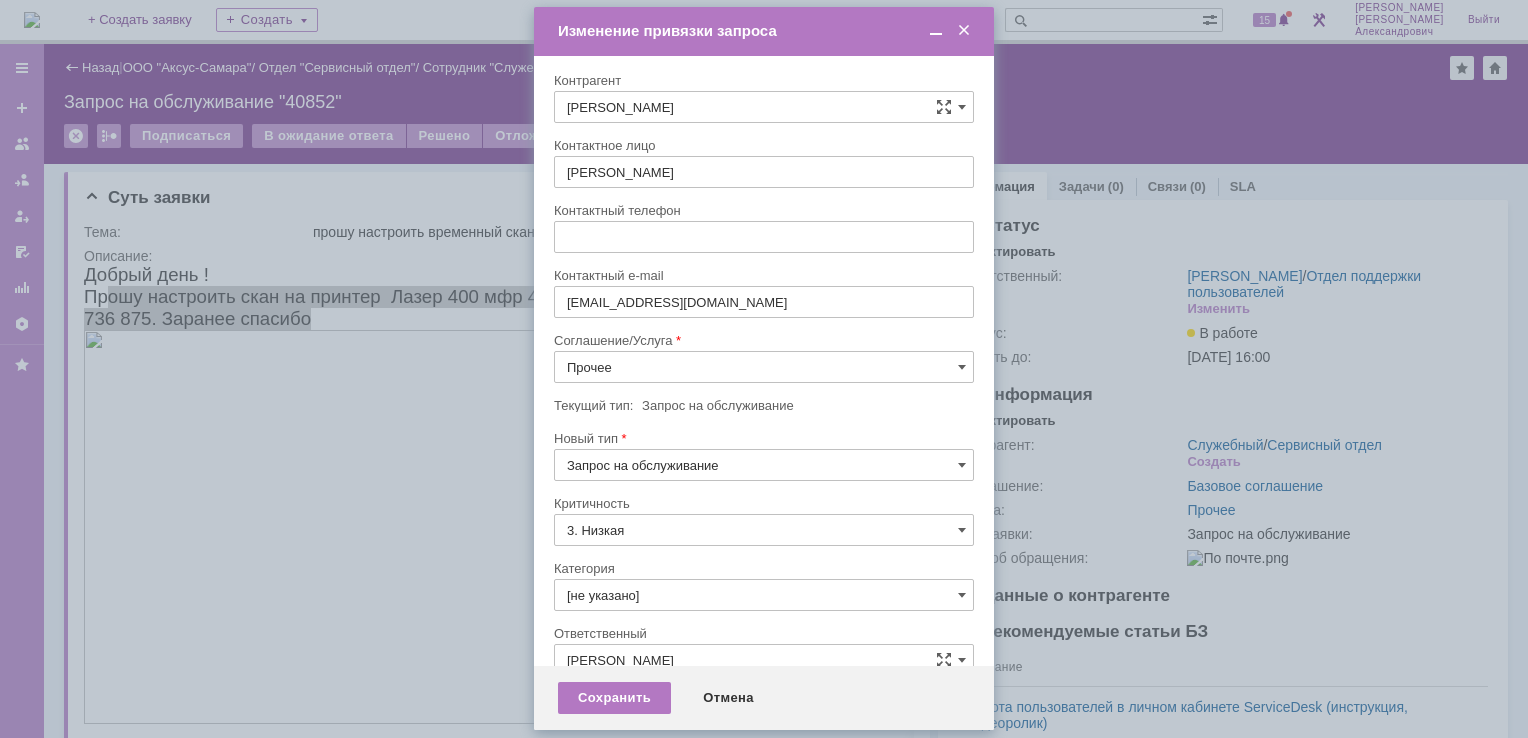 click at bounding box center (764, 130) 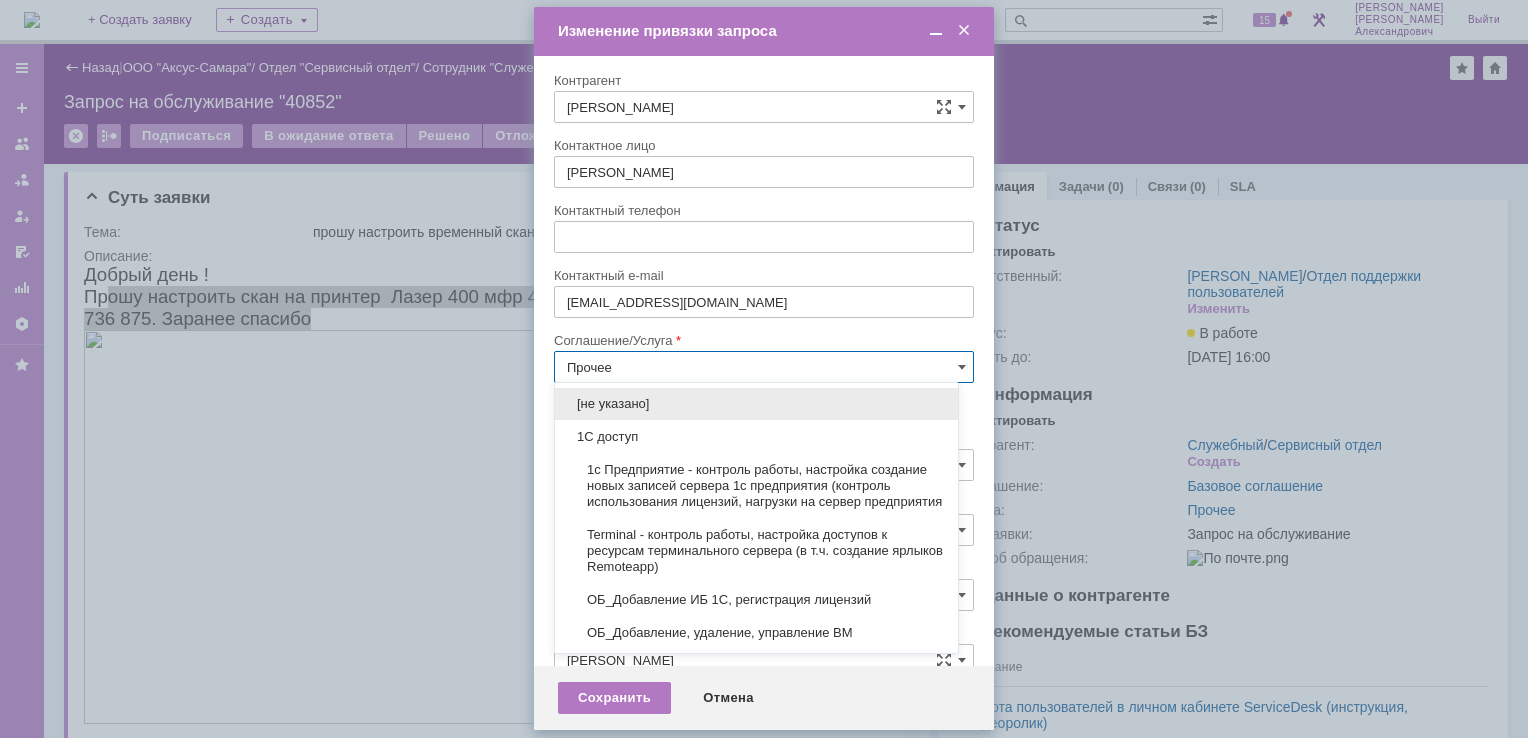 scroll, scrollTop: 8, scrollLeft: 0, axis: vertical 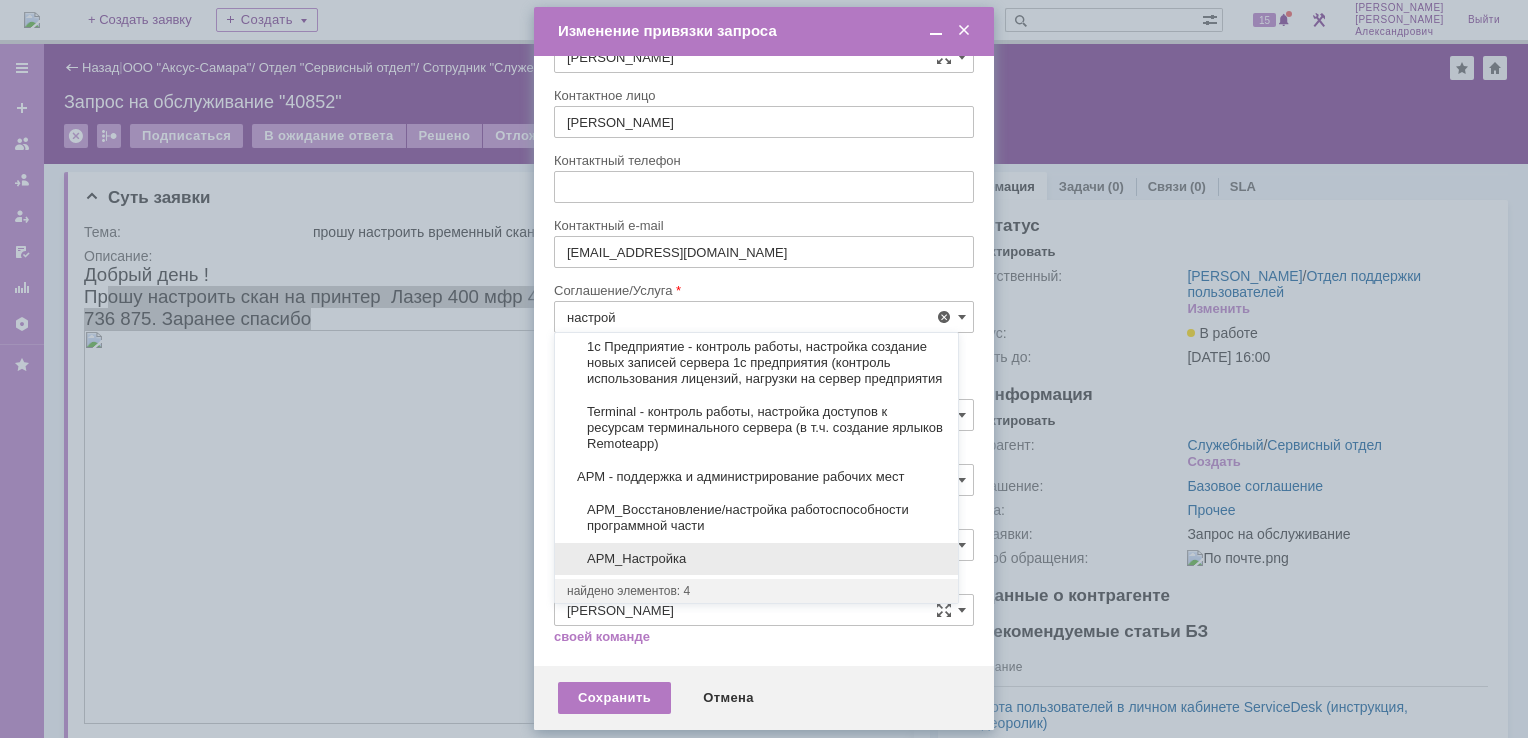 click on "АРМ_Настройка" at bounding box center (756, 559) 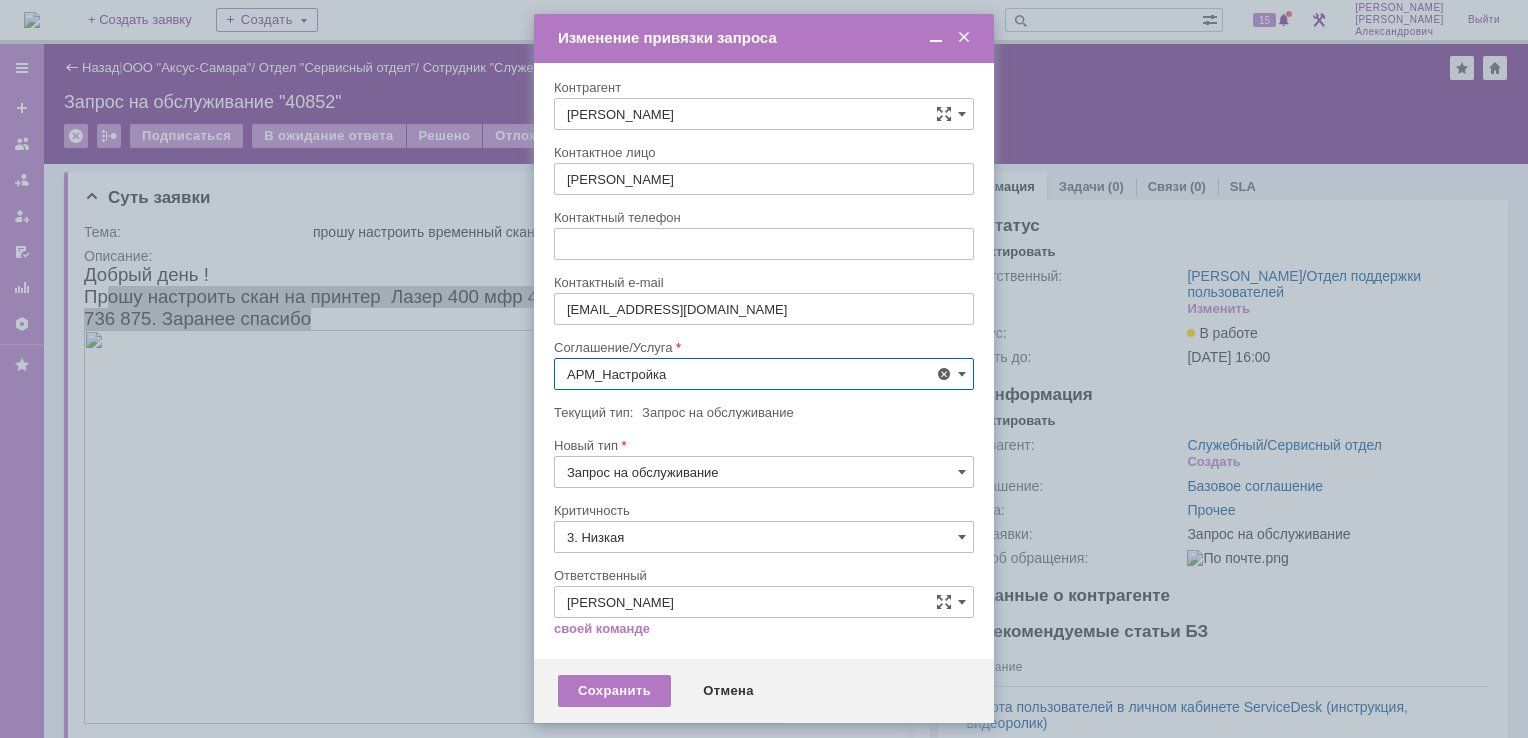 scroll, scrollTop: 0, scrollLeft: 0, axis: both 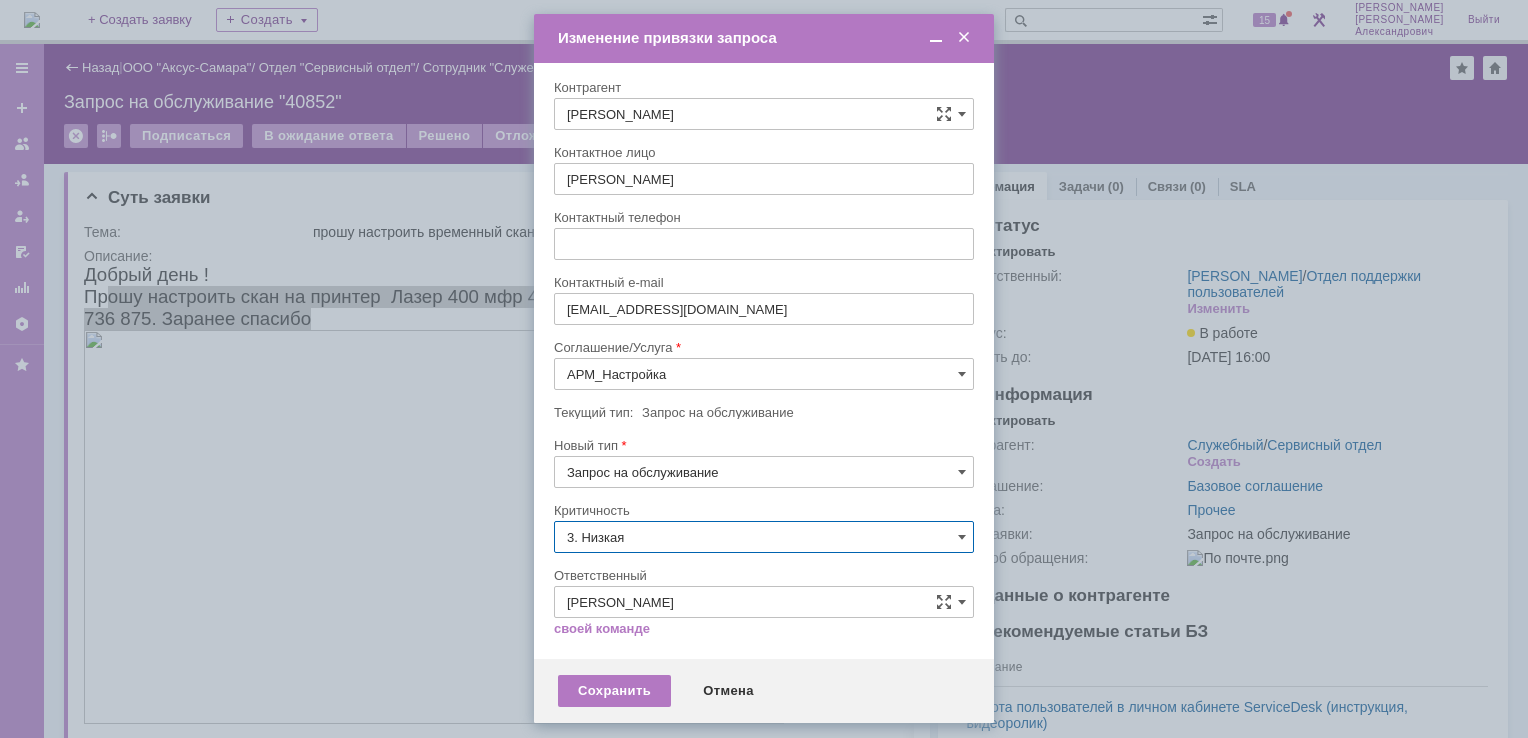 click on "3. Низкая" at bounding box center [764, 537] 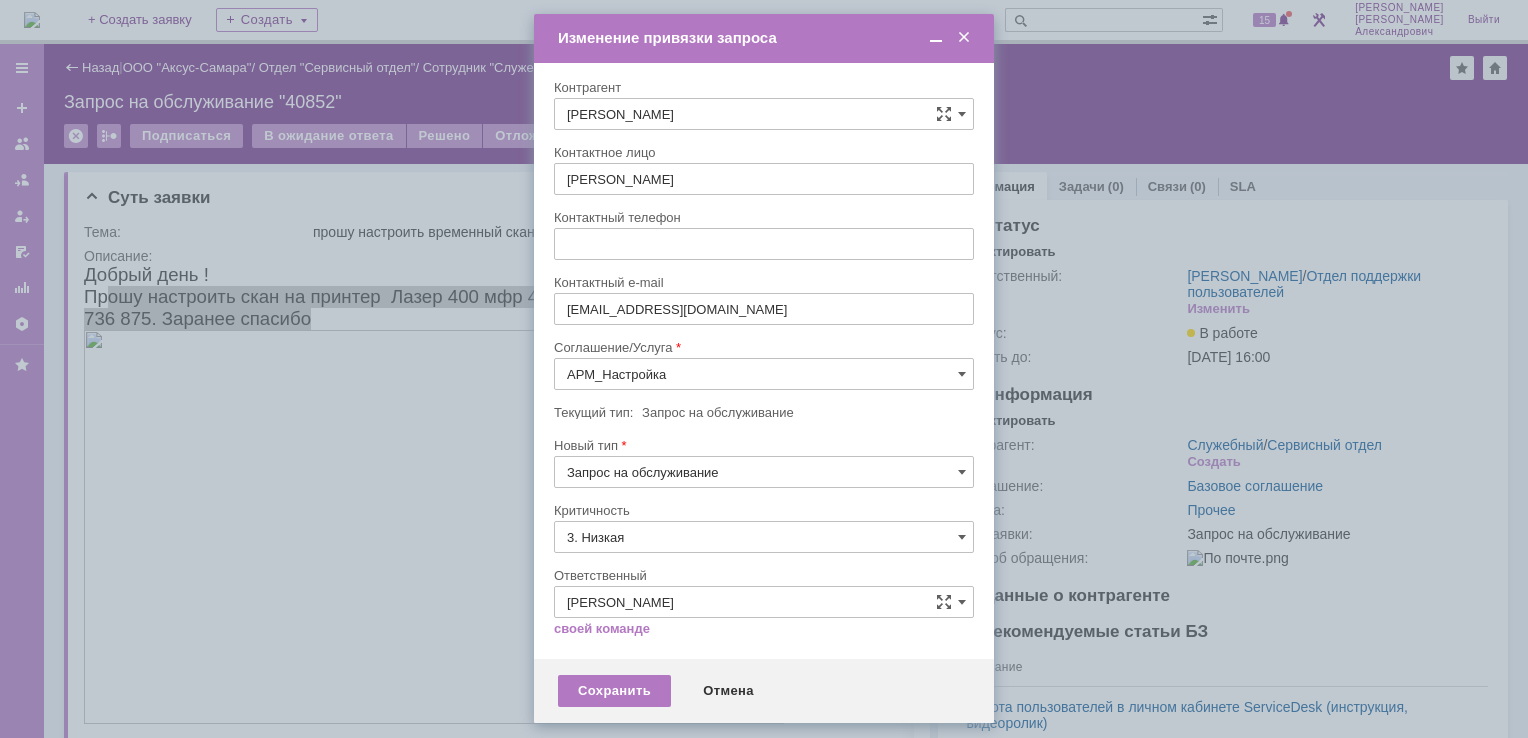 click on "[не указано]" at bounding box center (764, 574) 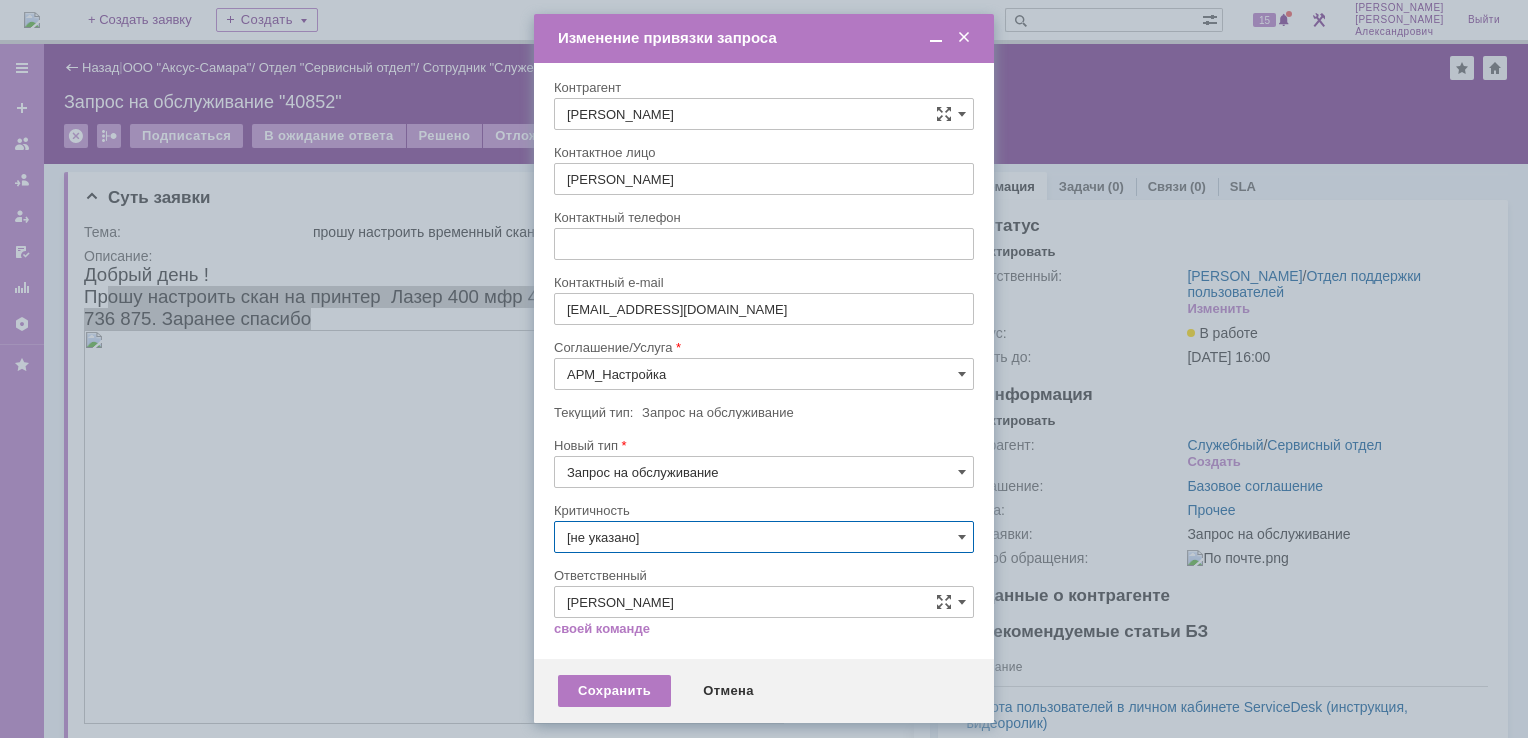 type on "[не указано]" 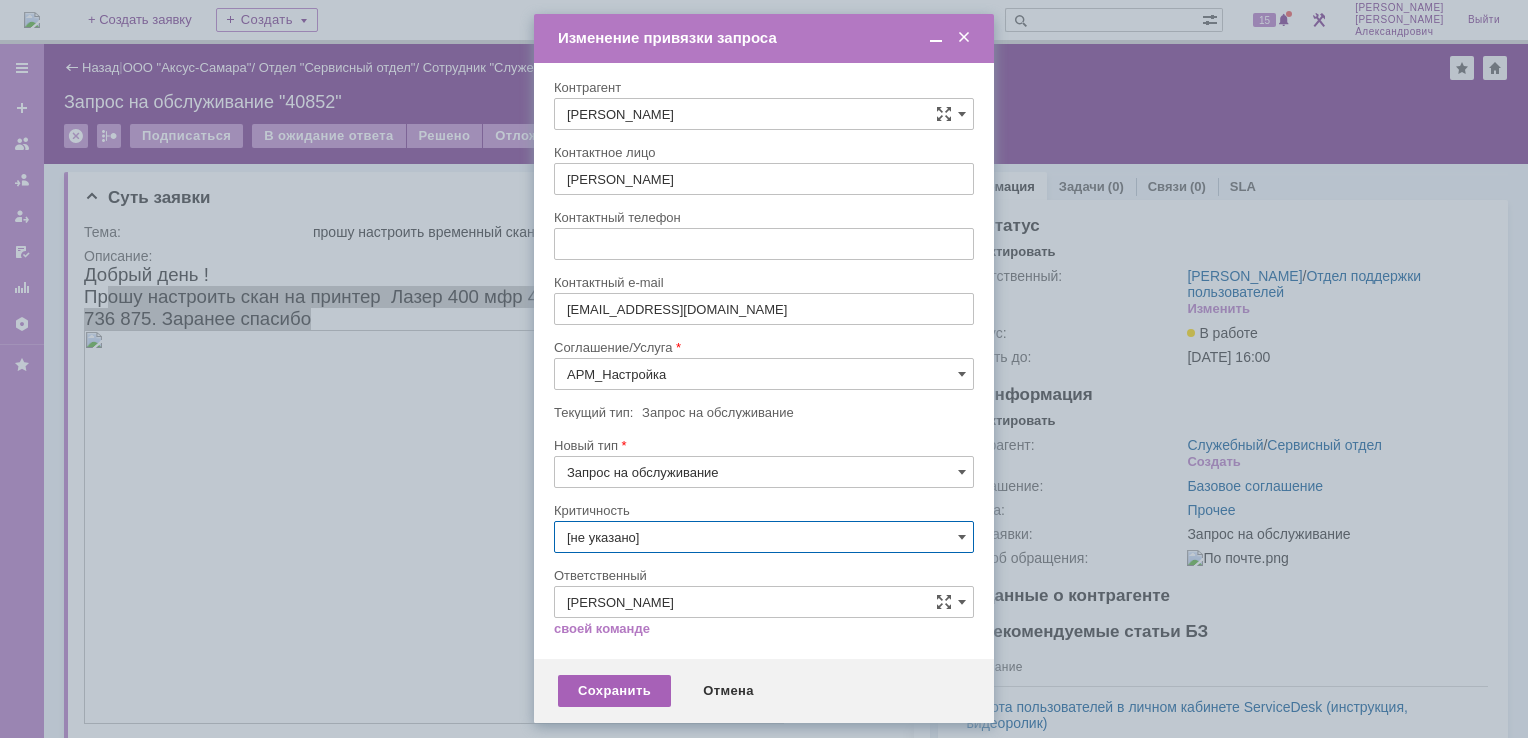click on "Сохранить" at bounding box center (614, 691) 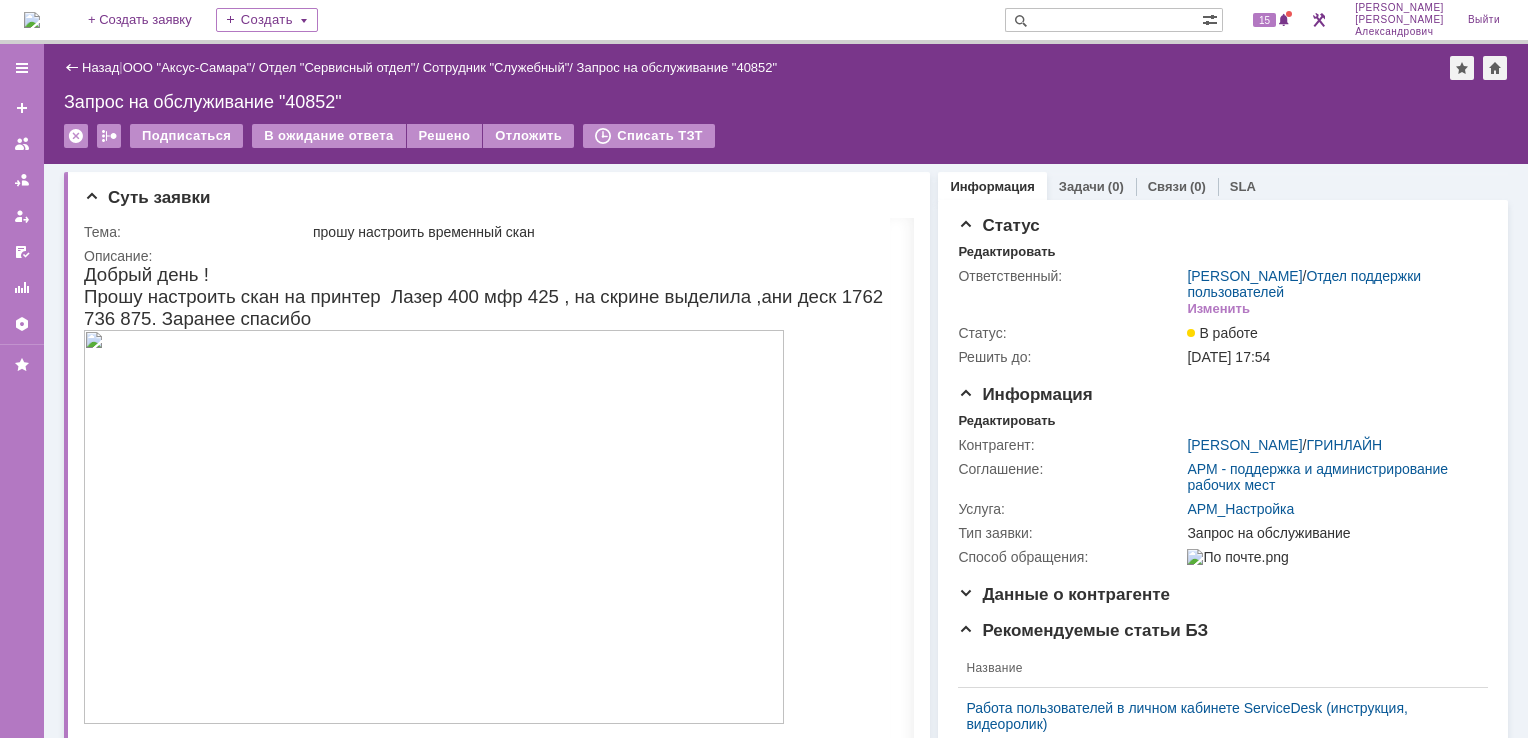 scroll, scrollTop: 0, scrollLeft: 0, axis: both 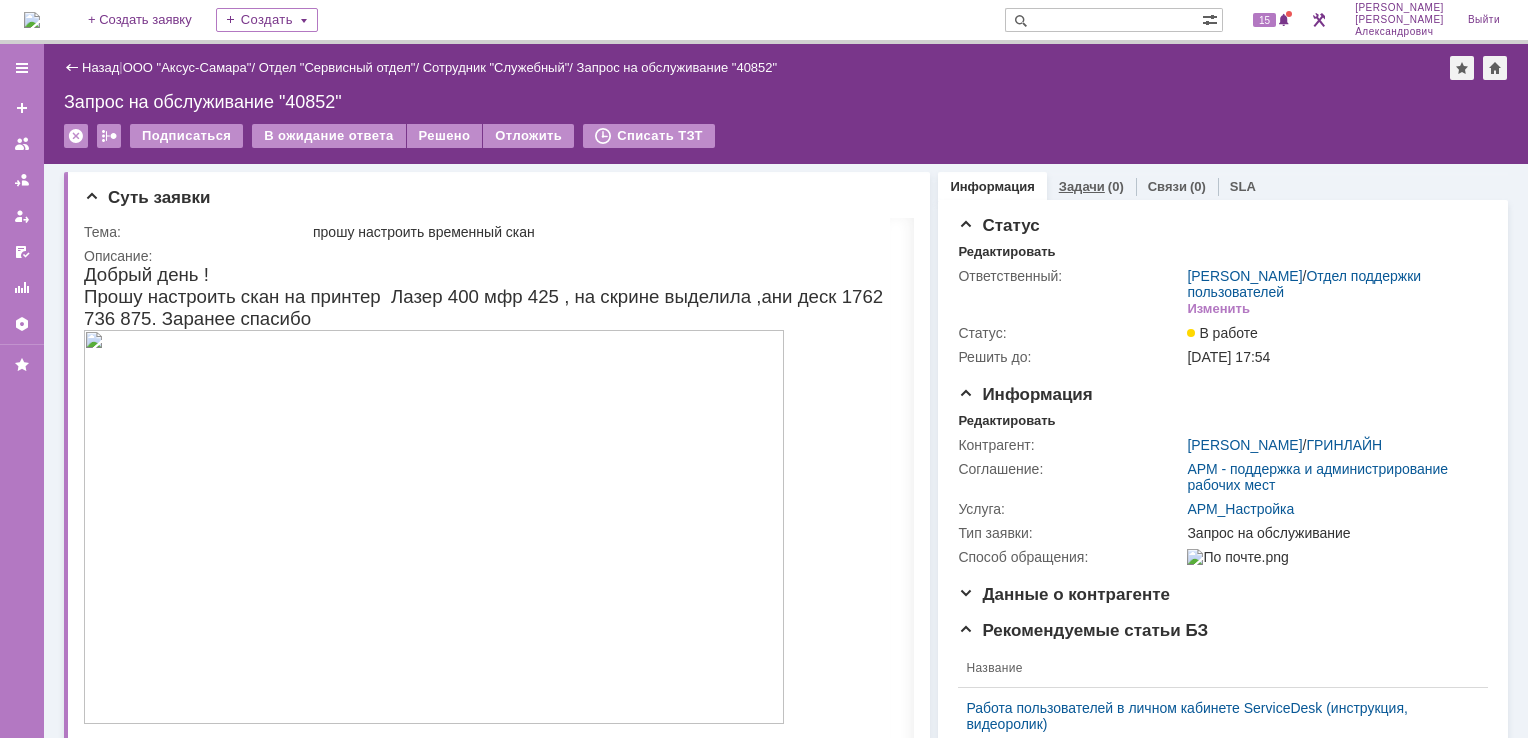 click on "Задачи" at bounding box center [1082, 186] 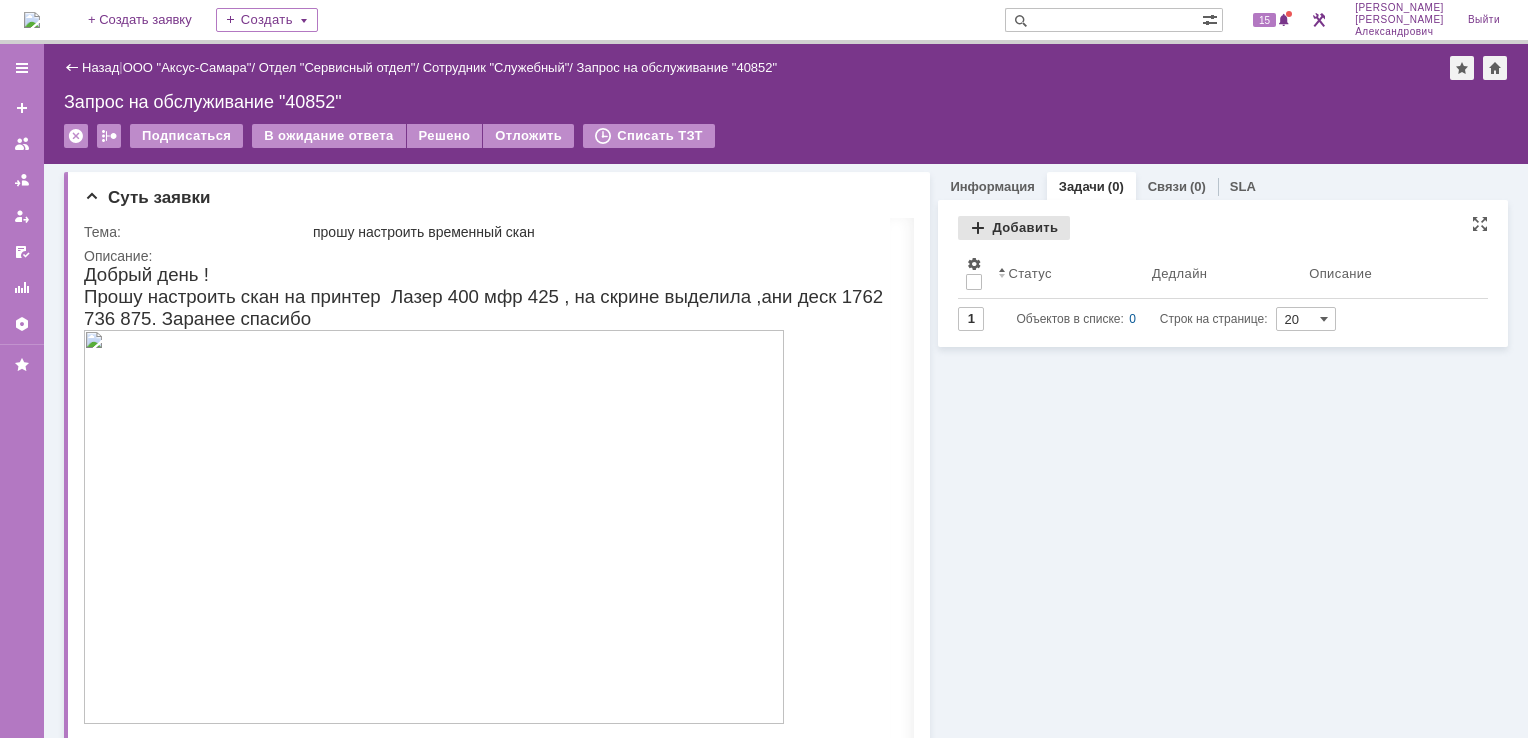 click on "Добавить" at bounding box center (1014, 228) 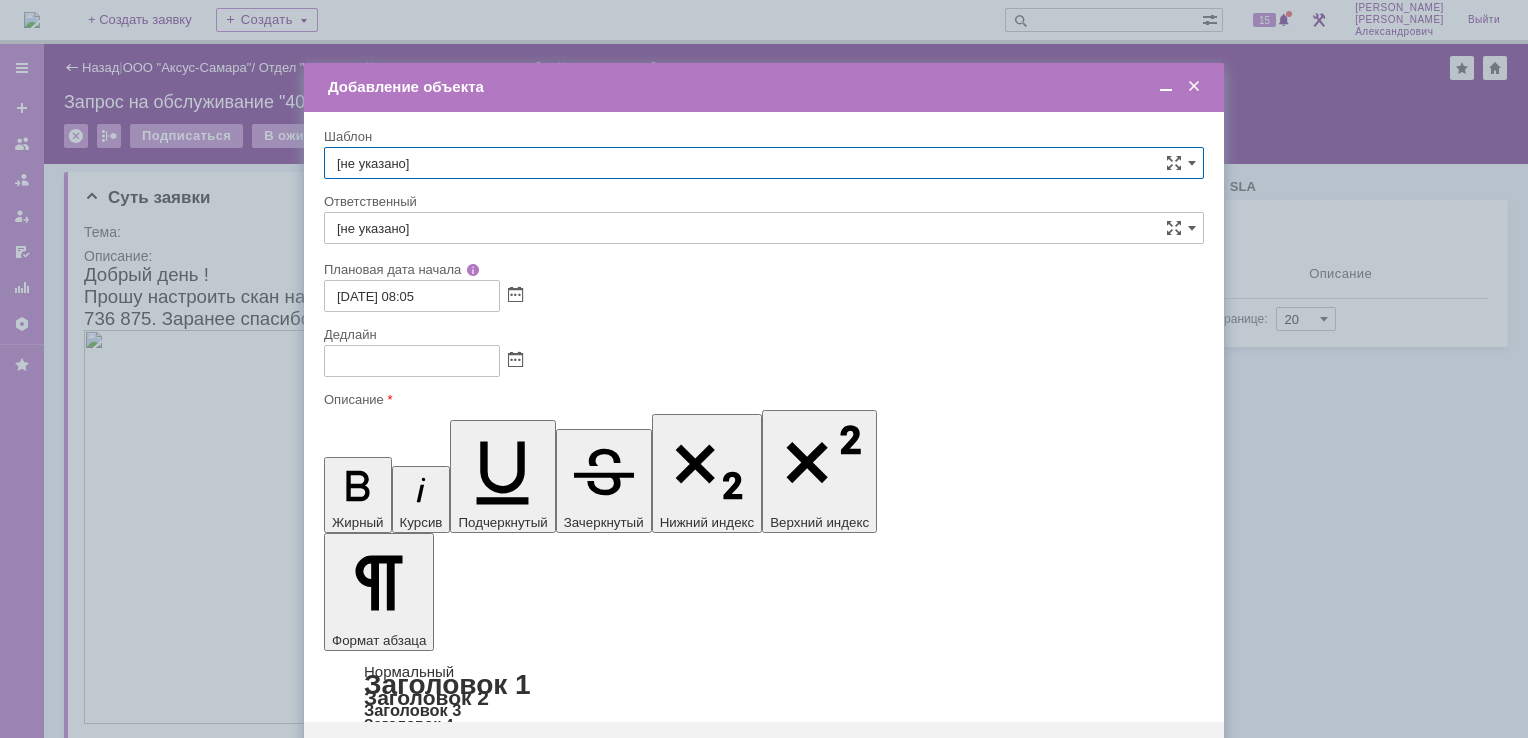 scroll, scrollTop: 0, scrollLeft: 0, axis: both 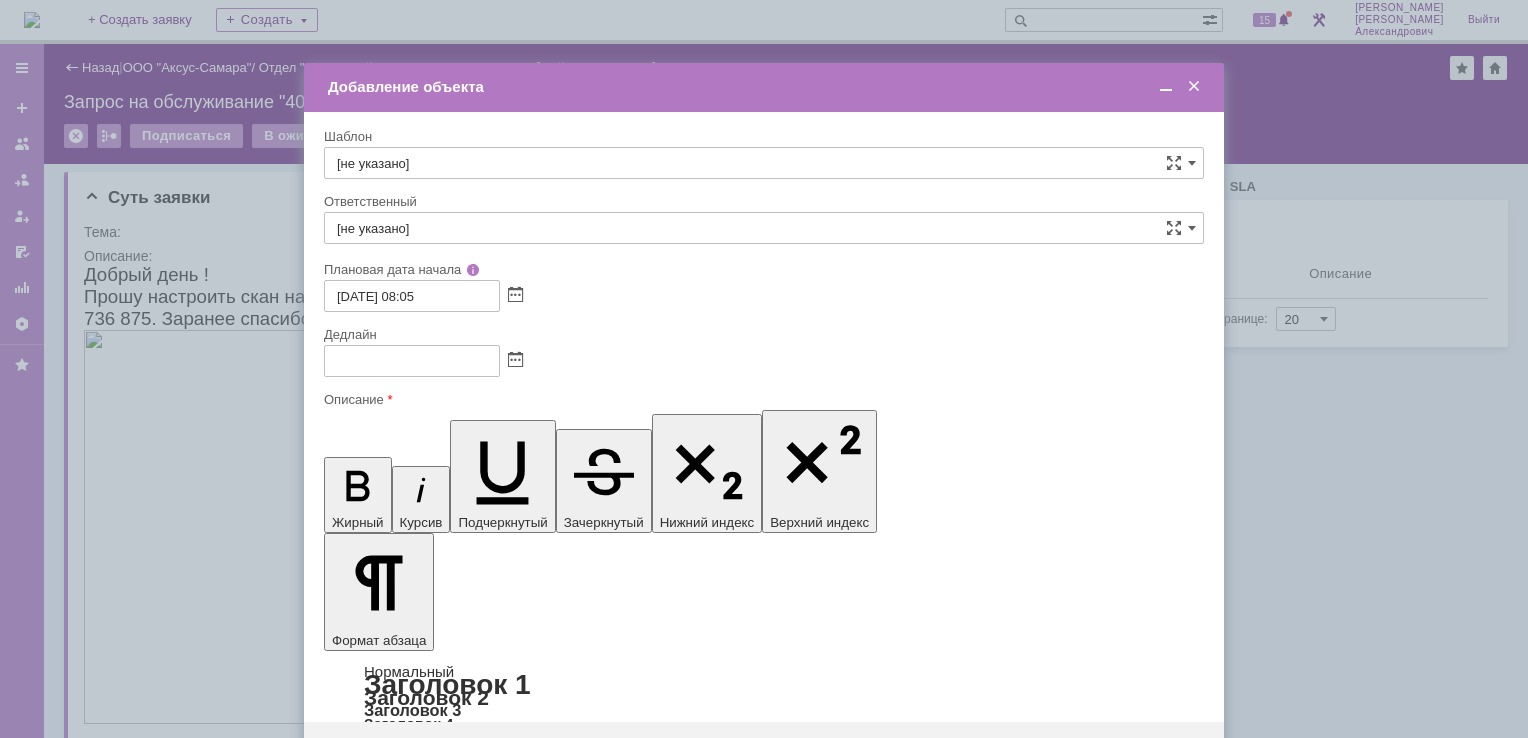 click at bounding box center [487, 5824] 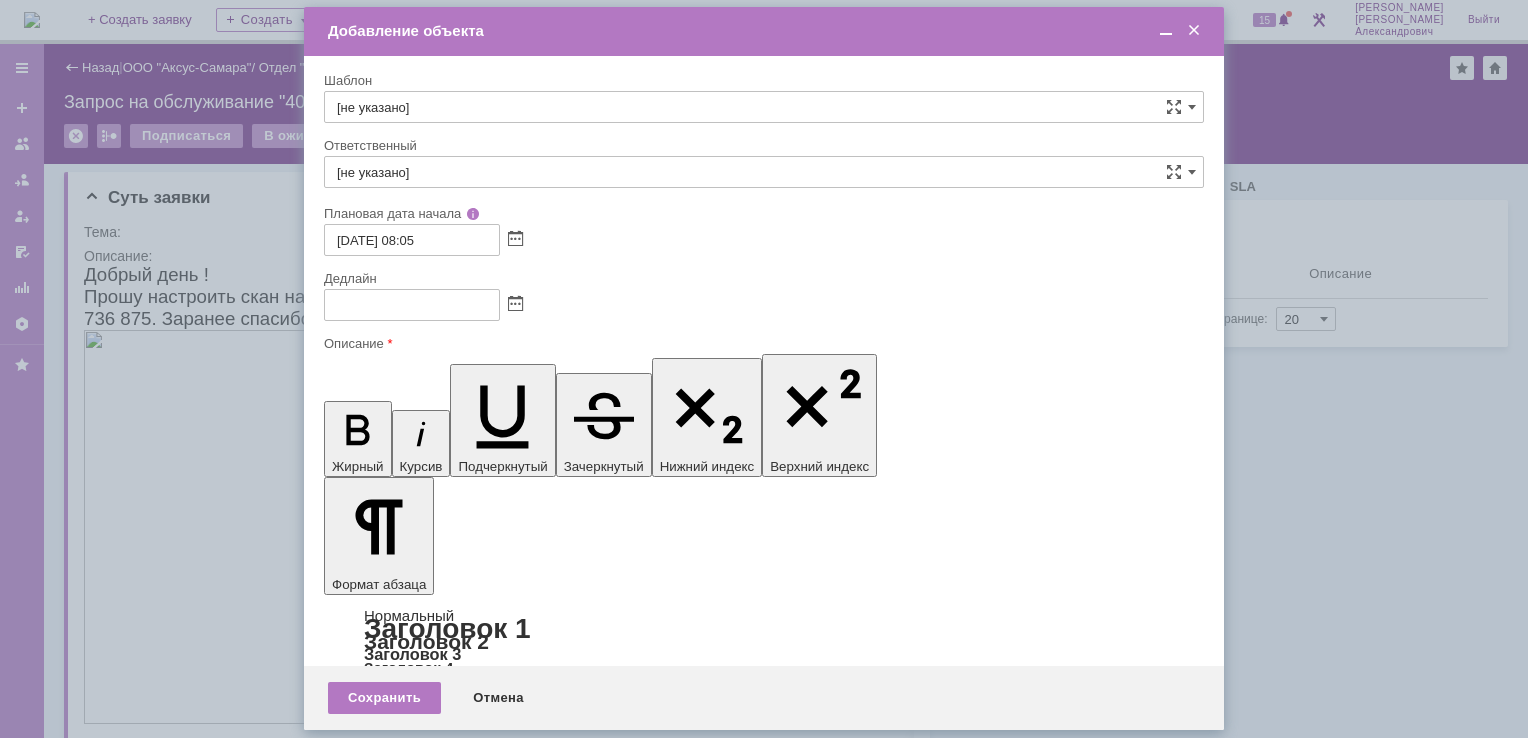 click at bounding box center [764, 305] 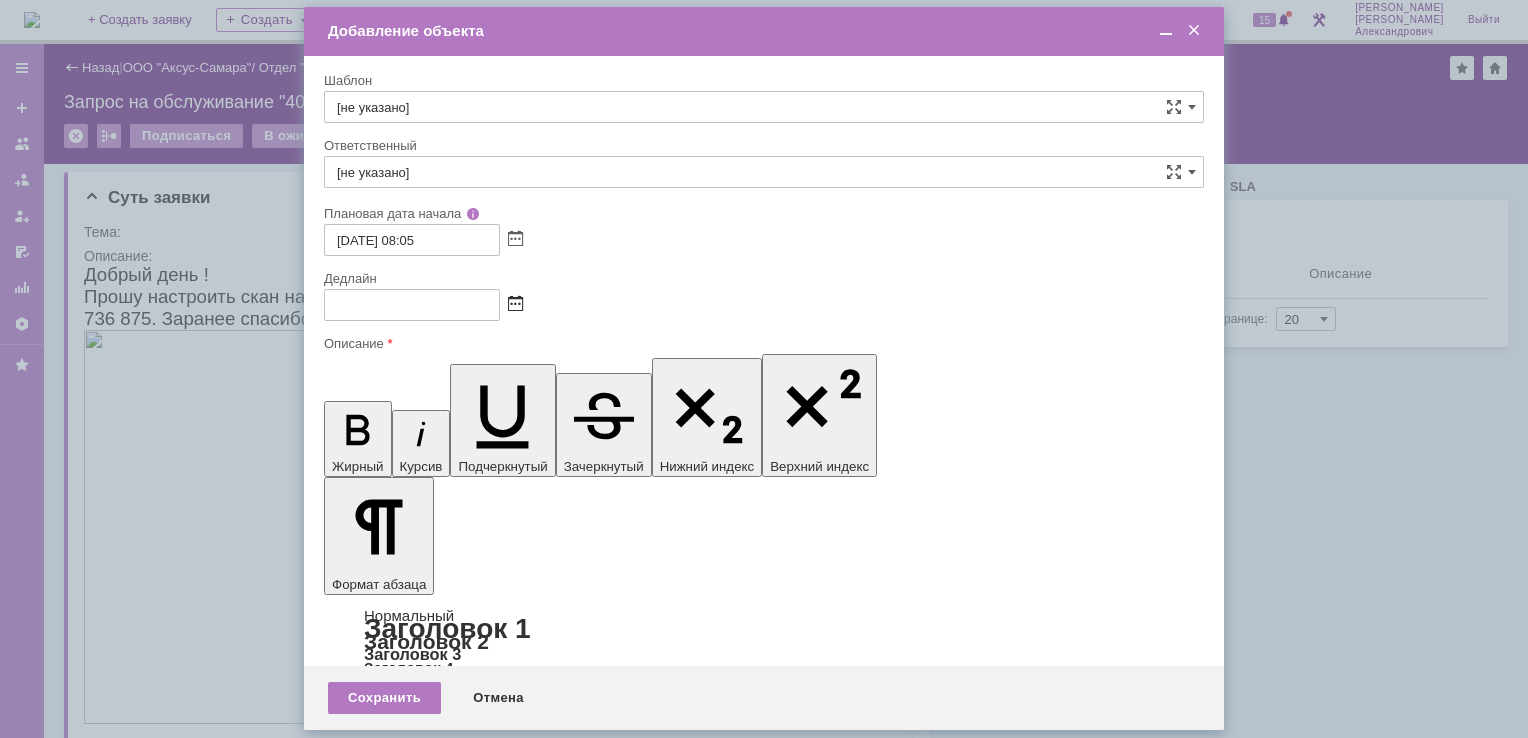 click at bounding box center (515, 305) 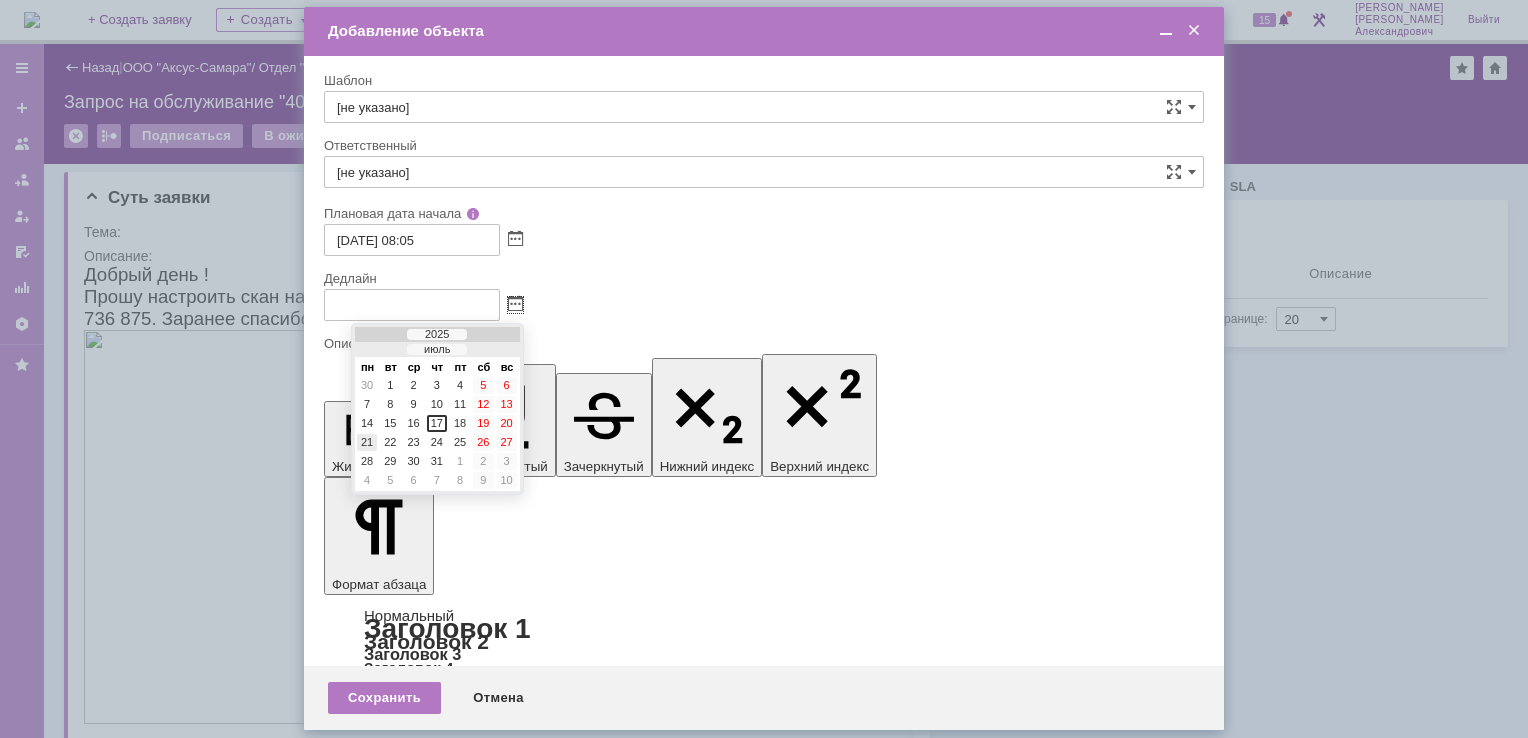 click on "21" at bounding box center (367, 442) 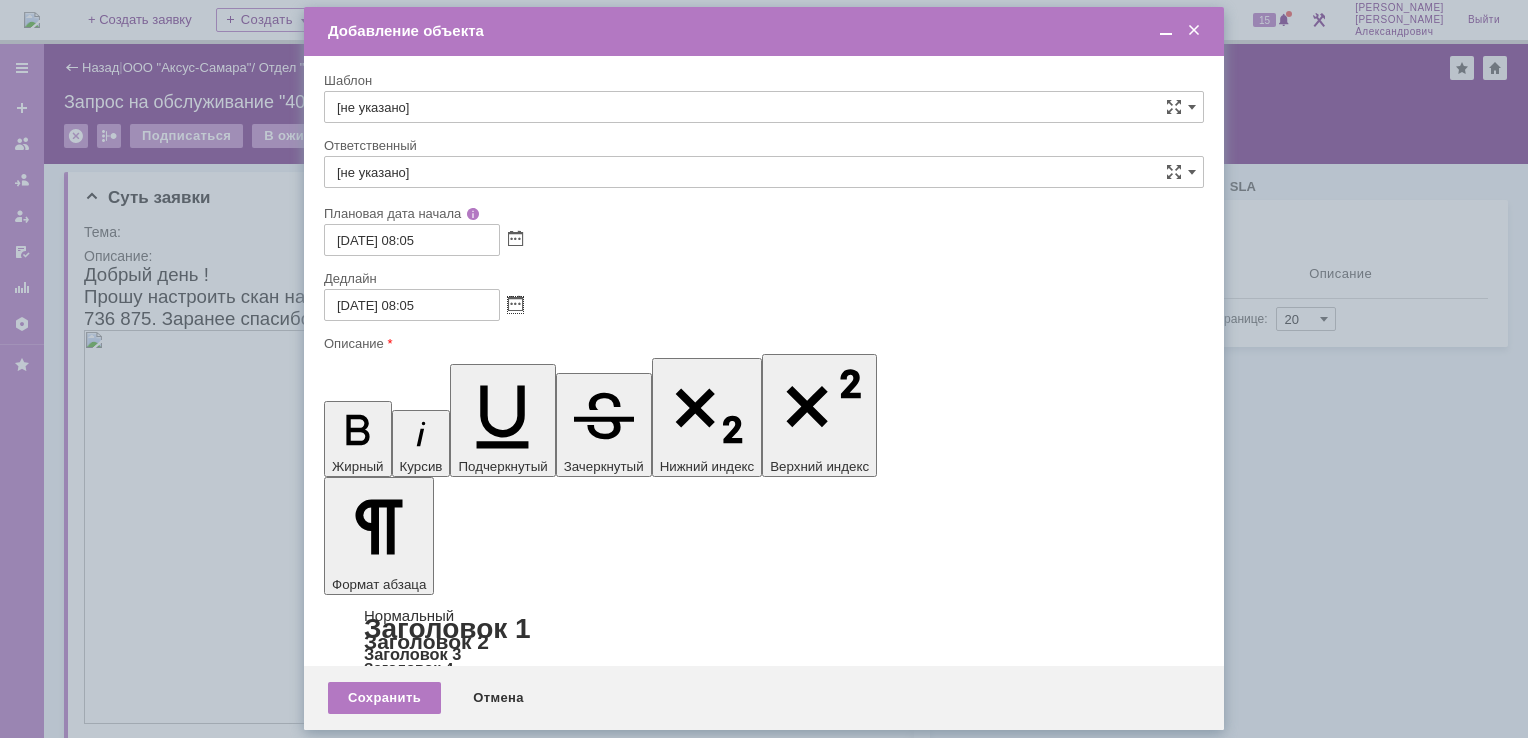 click on "21.07.2025 08:05" at bounding box center [412, 305] 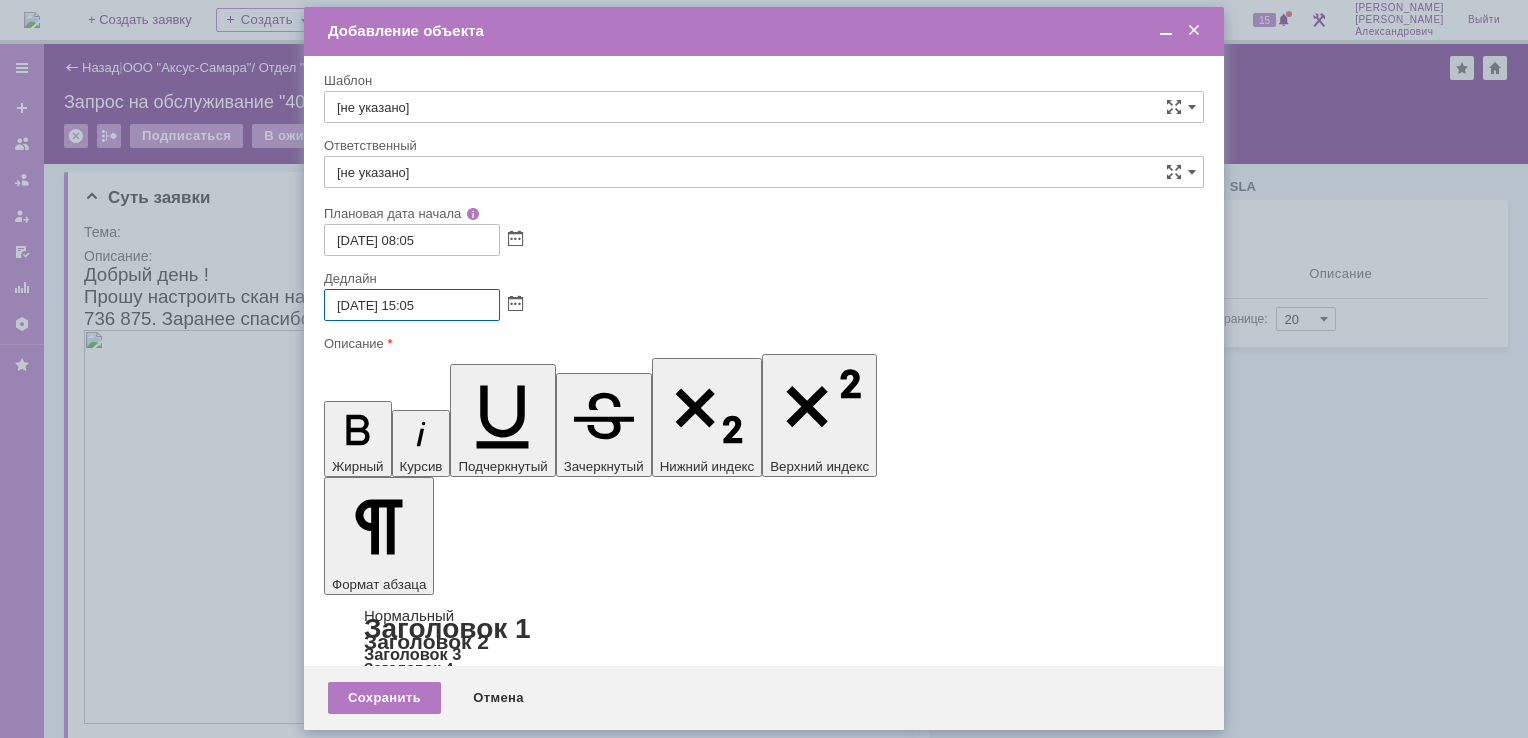 type on "21.07.2025 15:05" 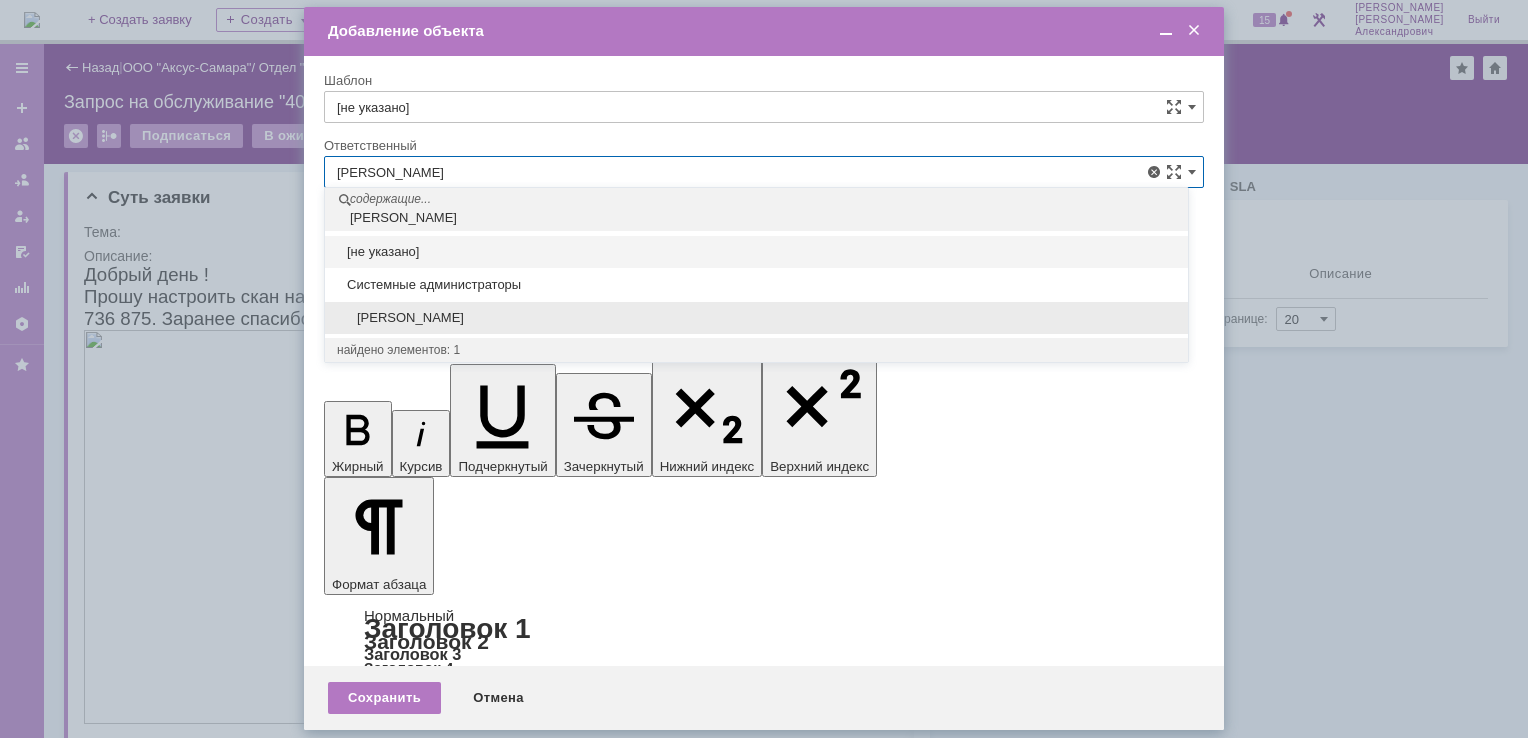 click on "[PERSON_NAME]" at bounding box center [756, 318] 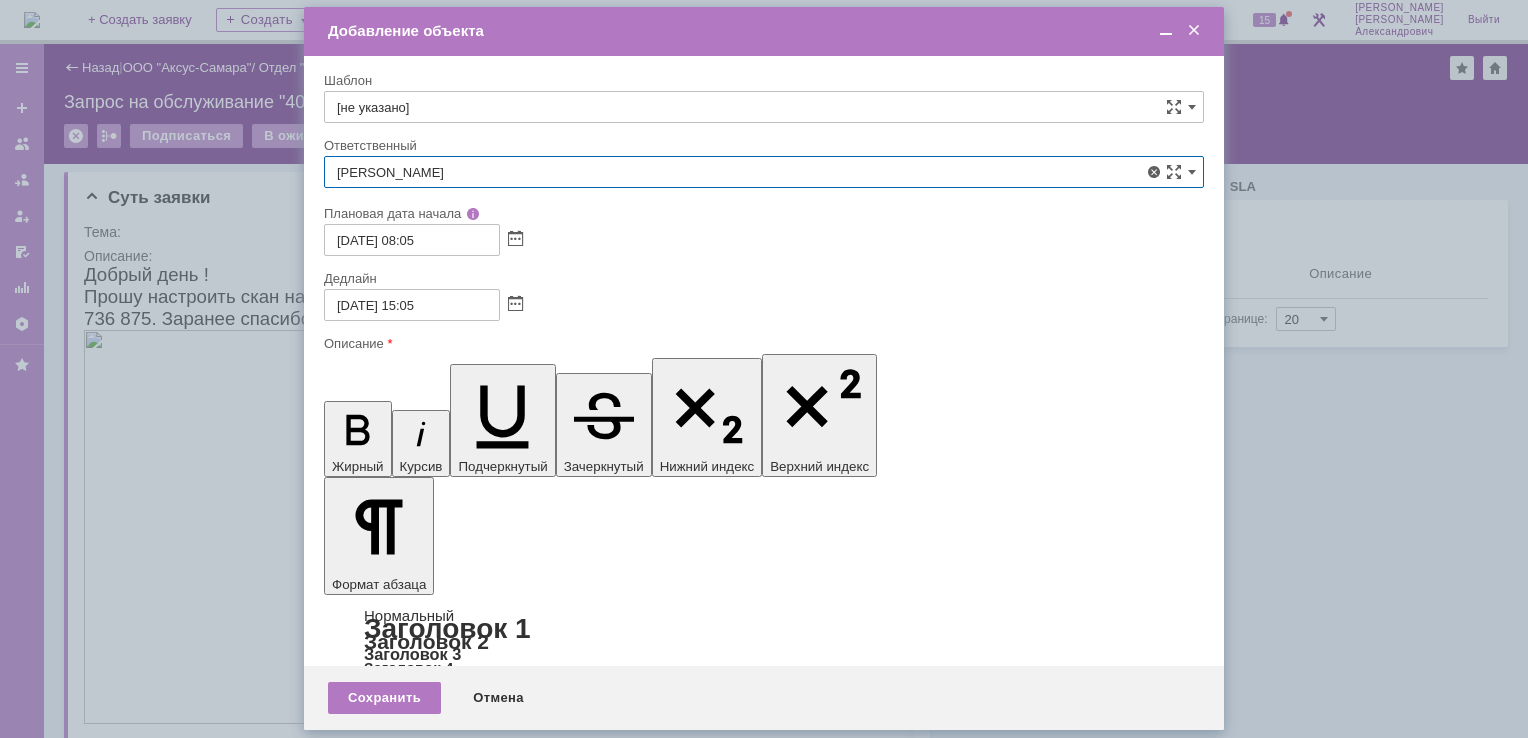 type on "[PERSON_NAME]" 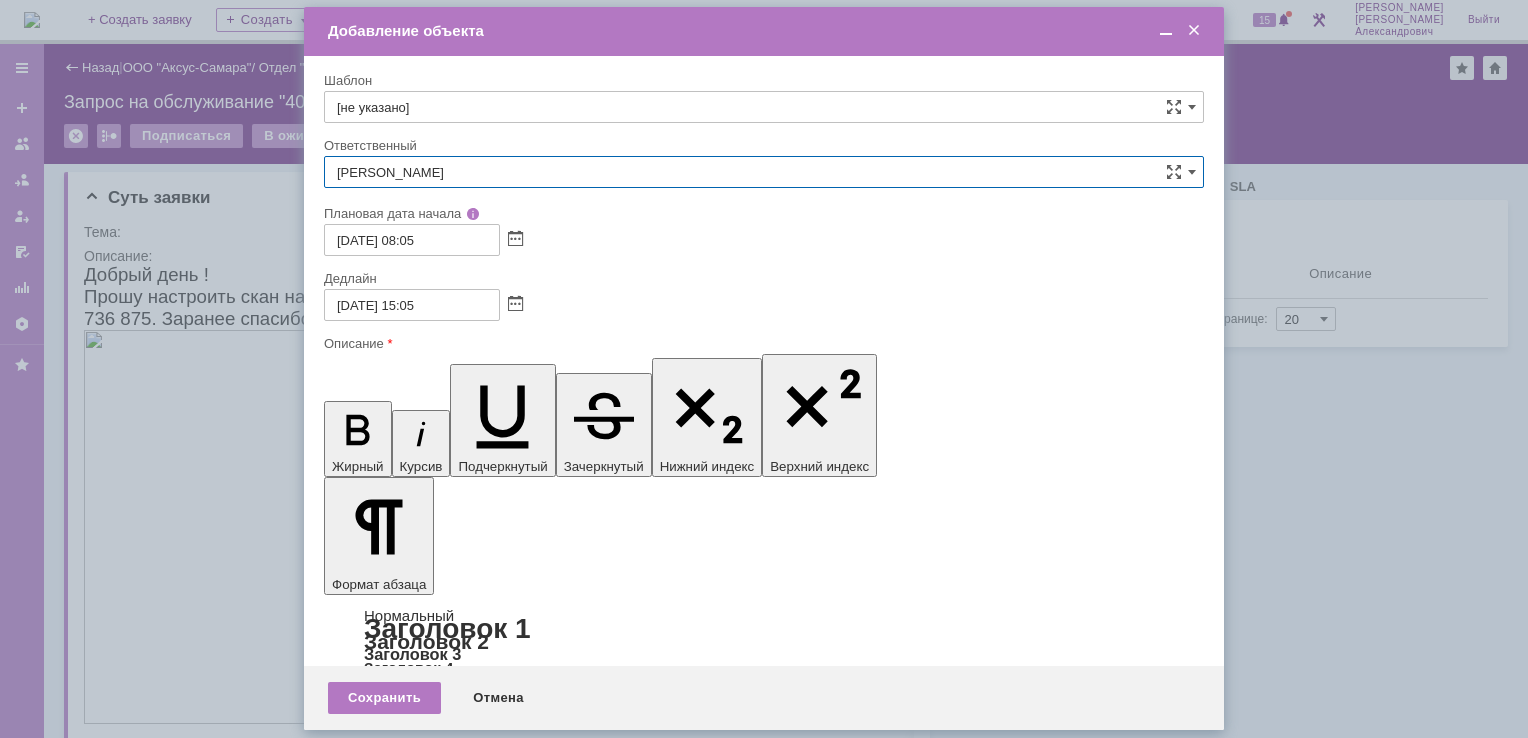 click on "Сохранить Отмена" at bounding box center (764, 698) 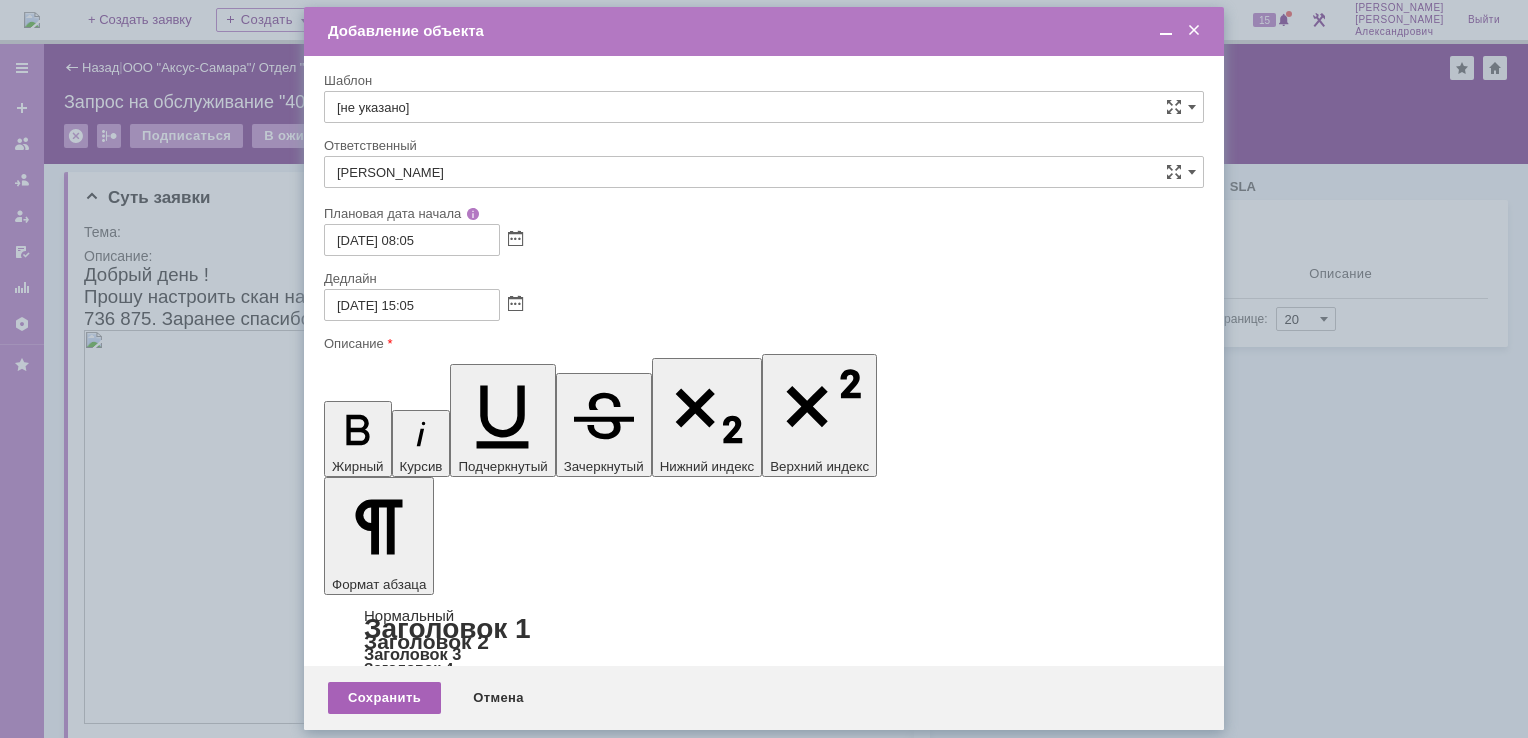 click on "Сохранить" at bounding box center (384, 698) 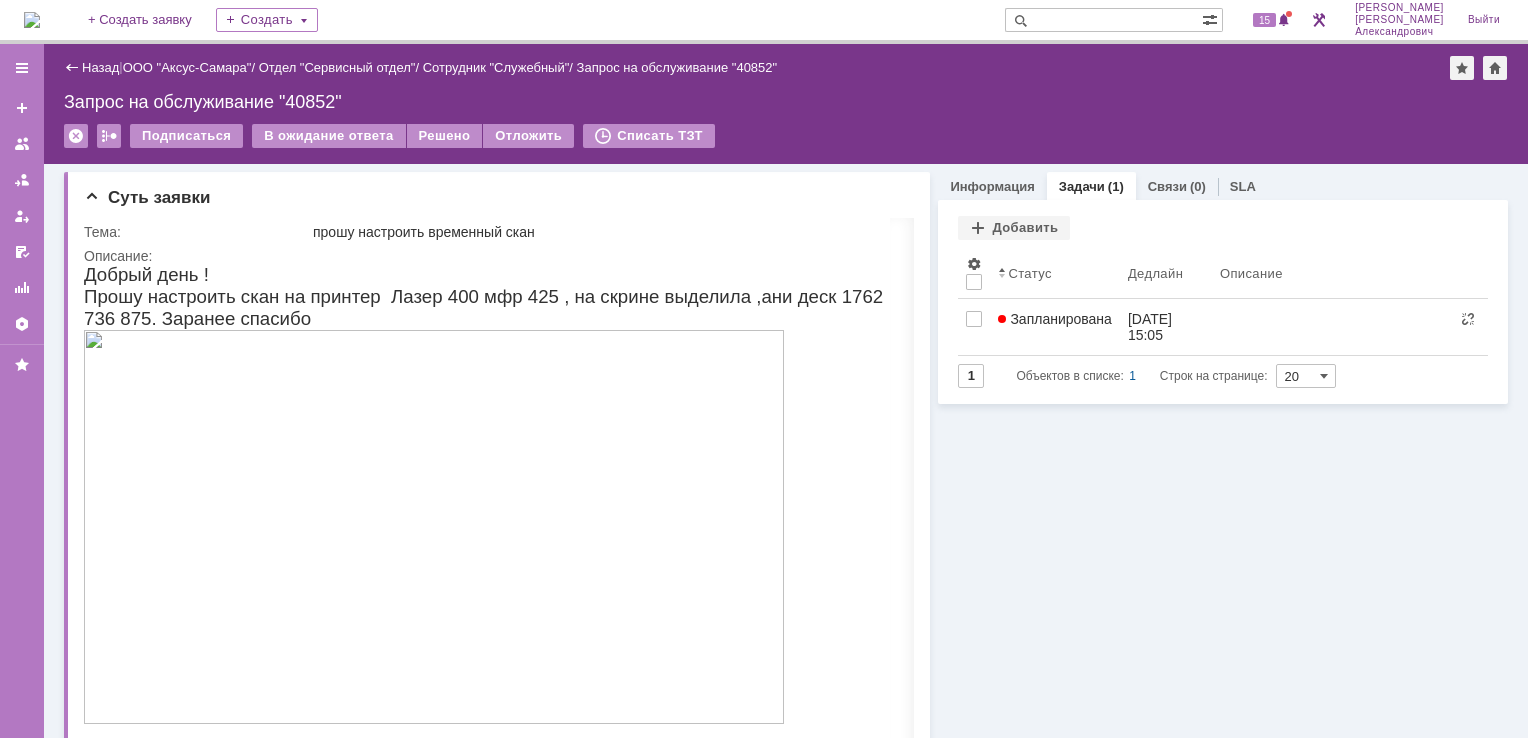 scroll, scrollTop: 0, scrollLeft: 0, axis: both 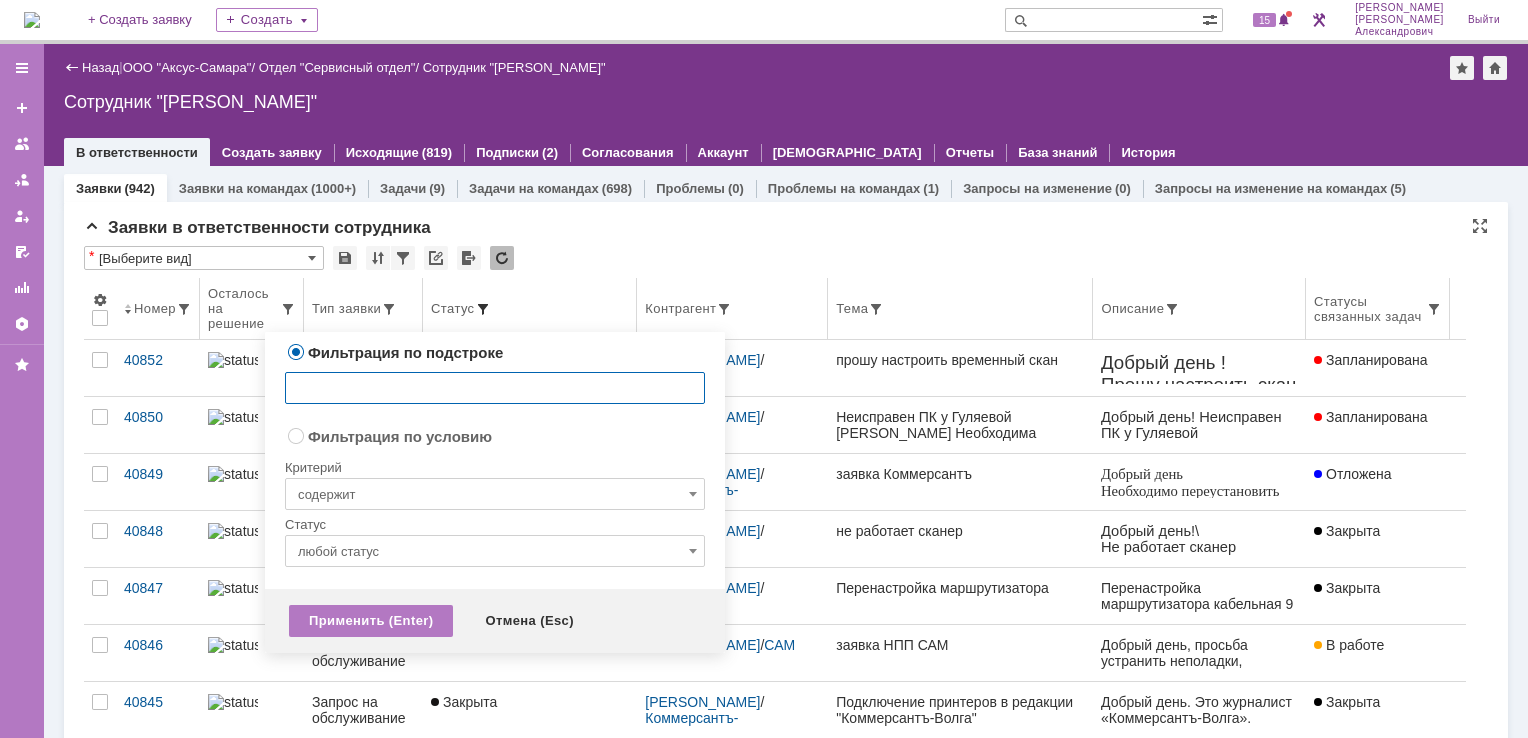 click at bounding box center (483, 309) 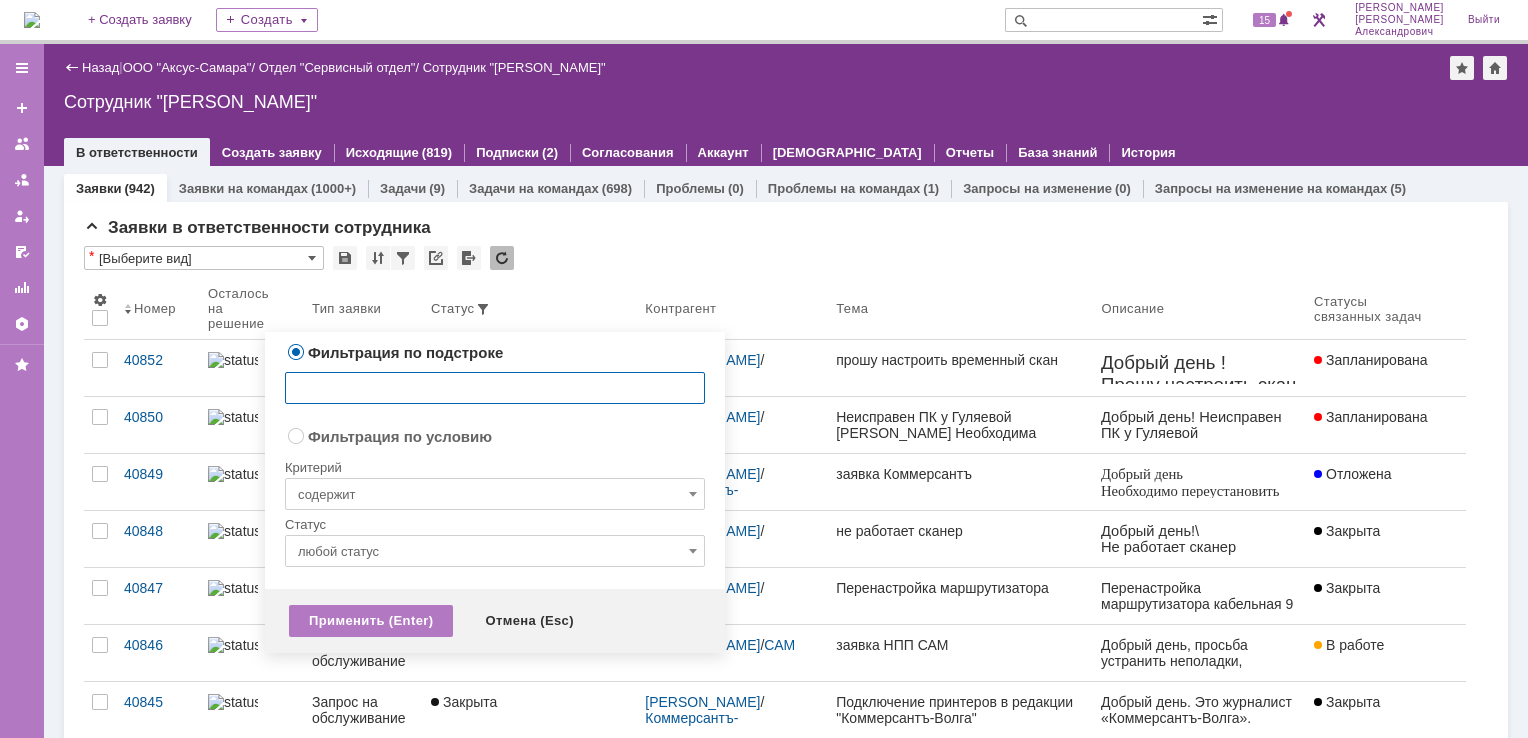 radio on "false" 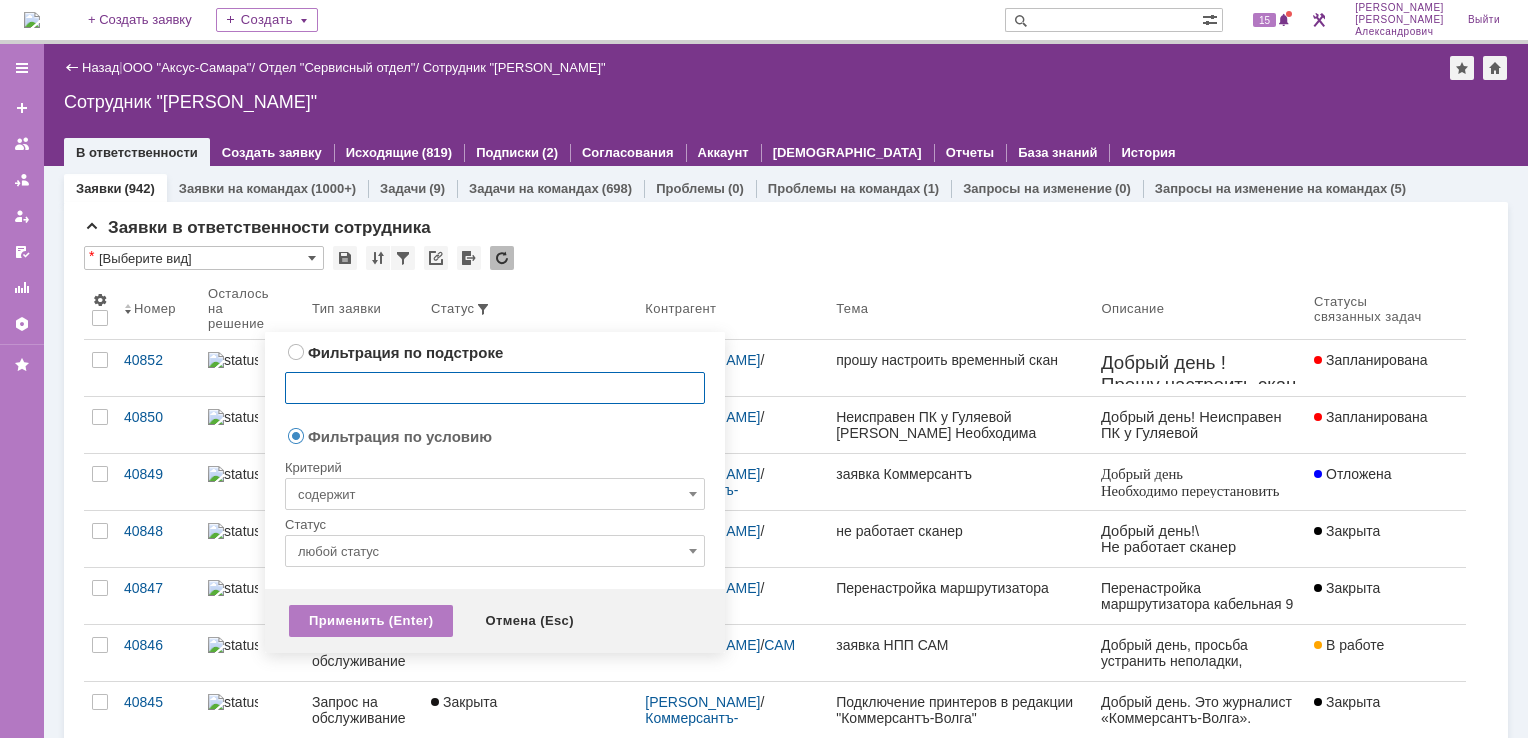 click on "содержит" at bounding box center (495, 494) 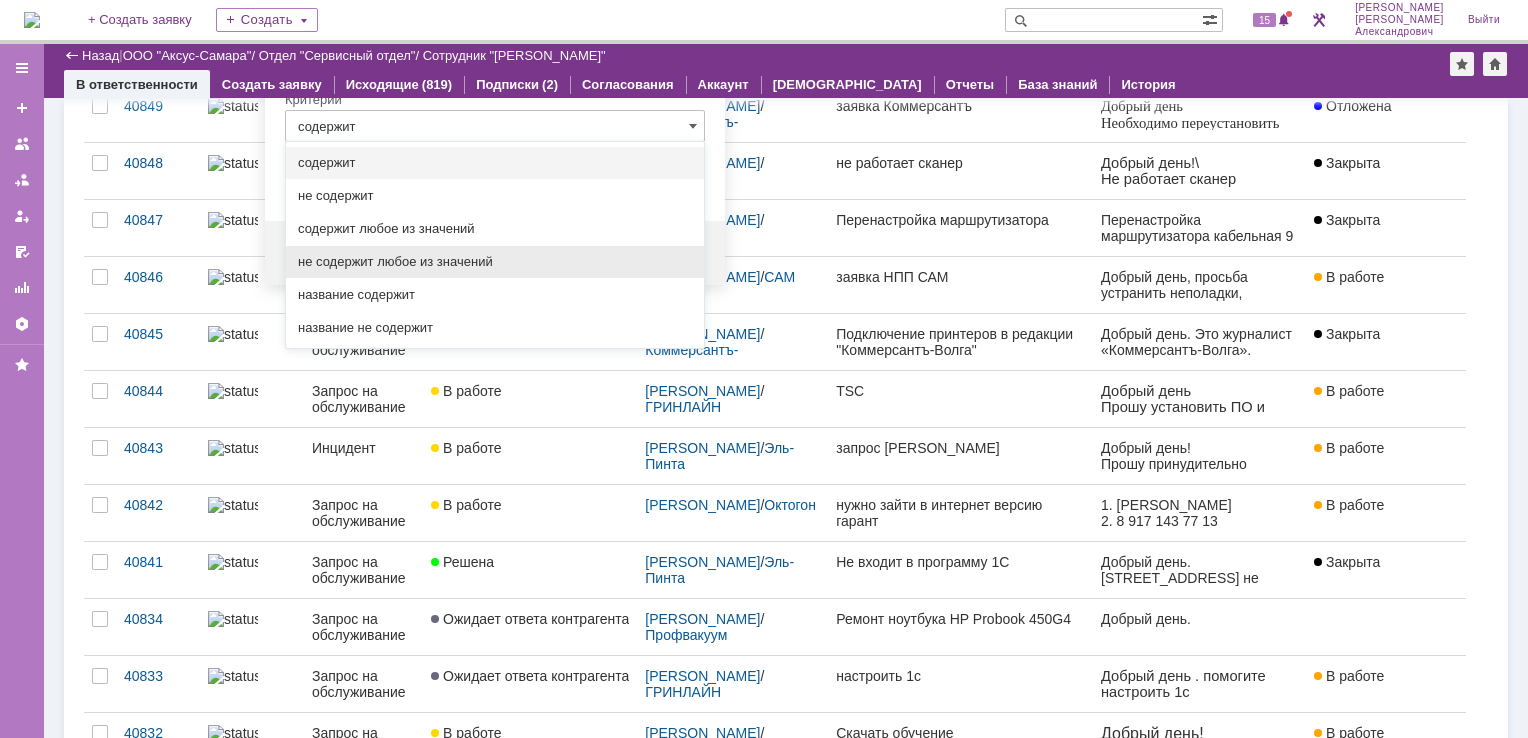 click on "не содержит любое из значений" at bounding box center [495, 262] 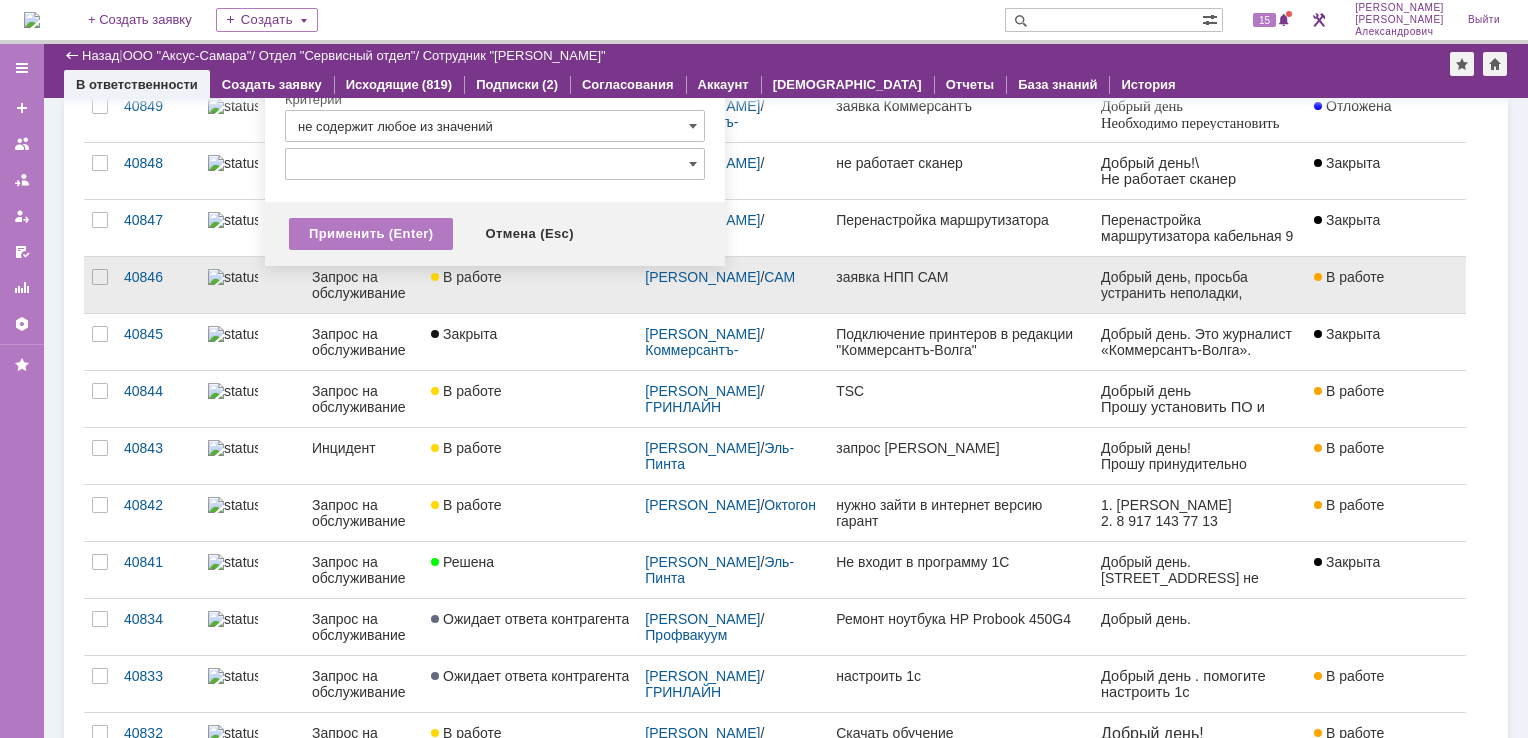 type on "не содержит любое из значений" 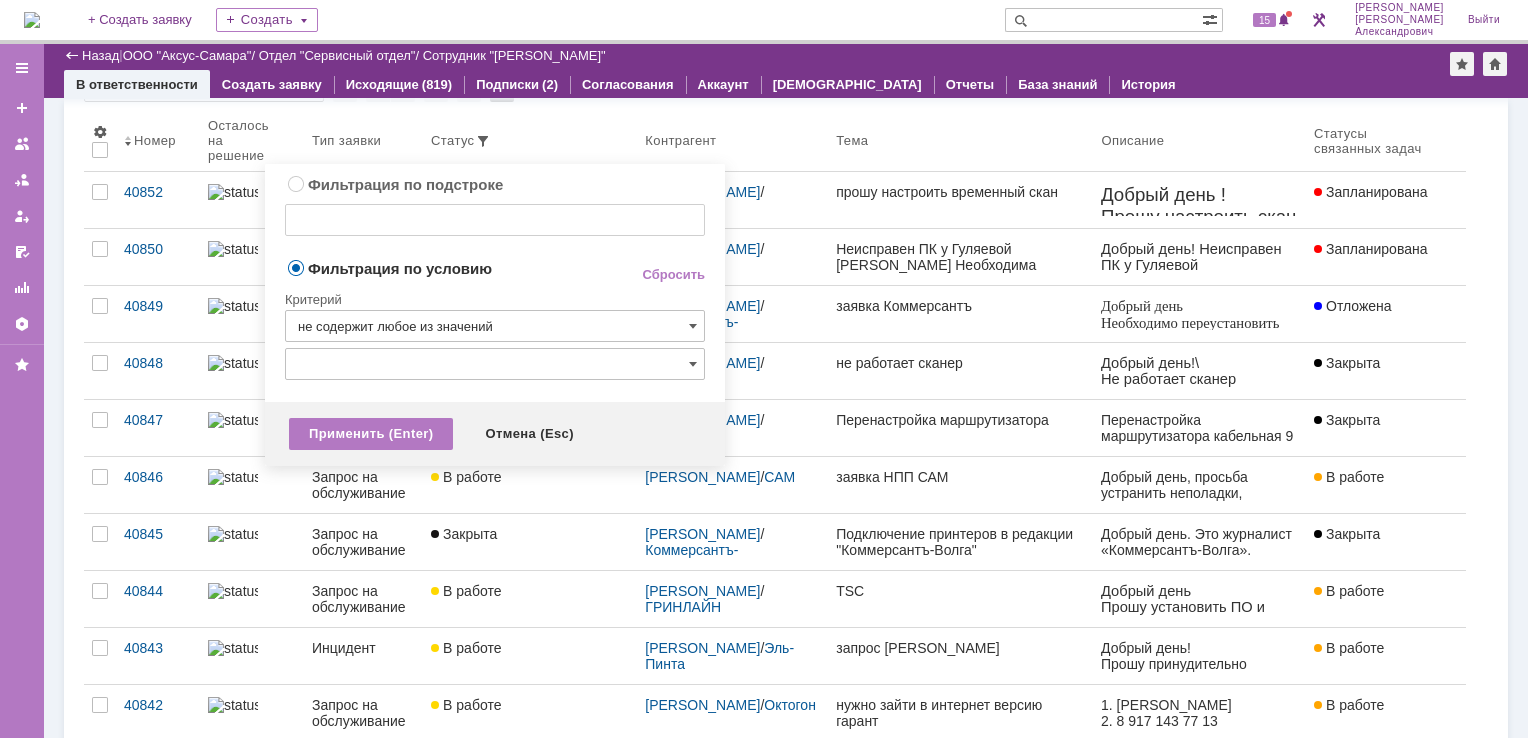 click at bounding box center (495, 364) 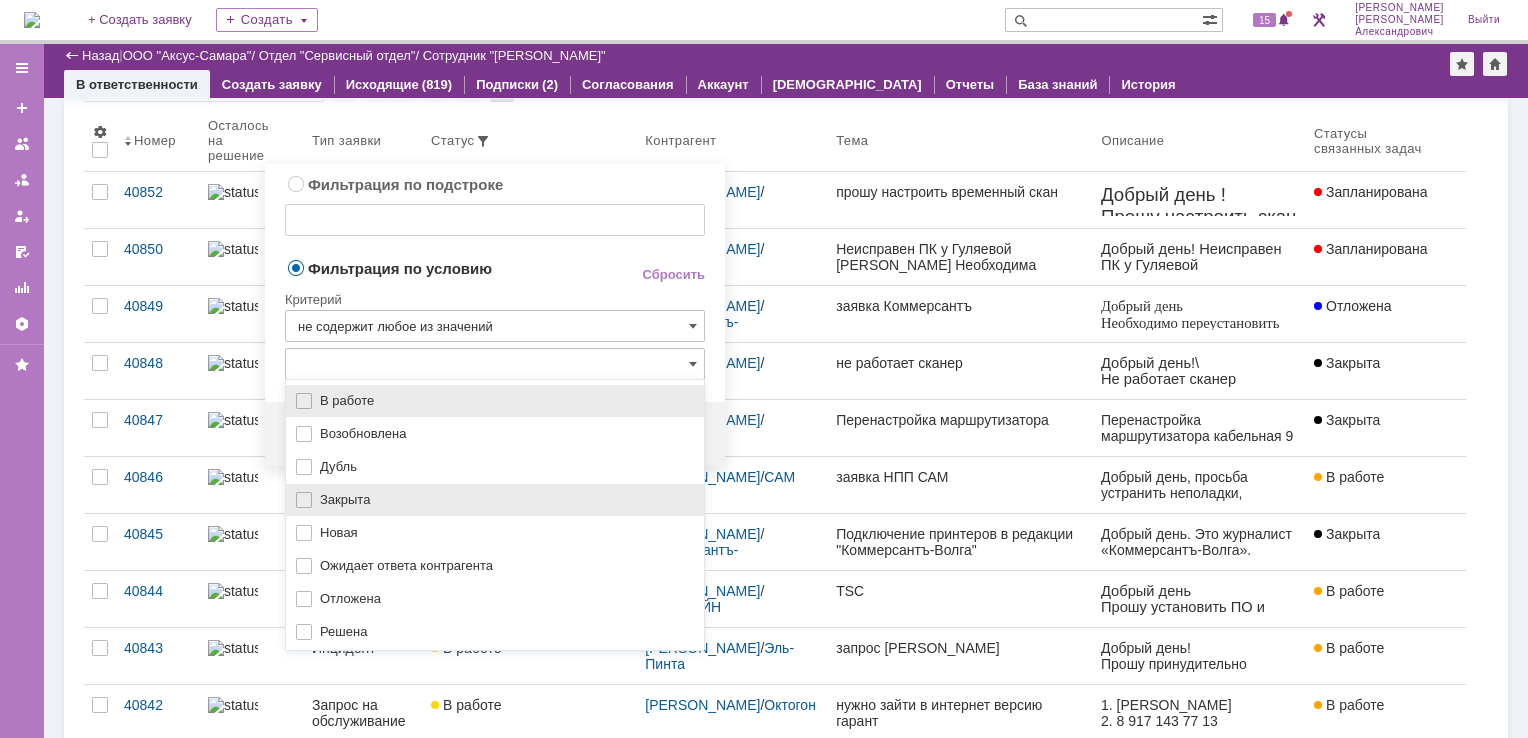 click on "Закрыта" at bounding box center [506, 500] 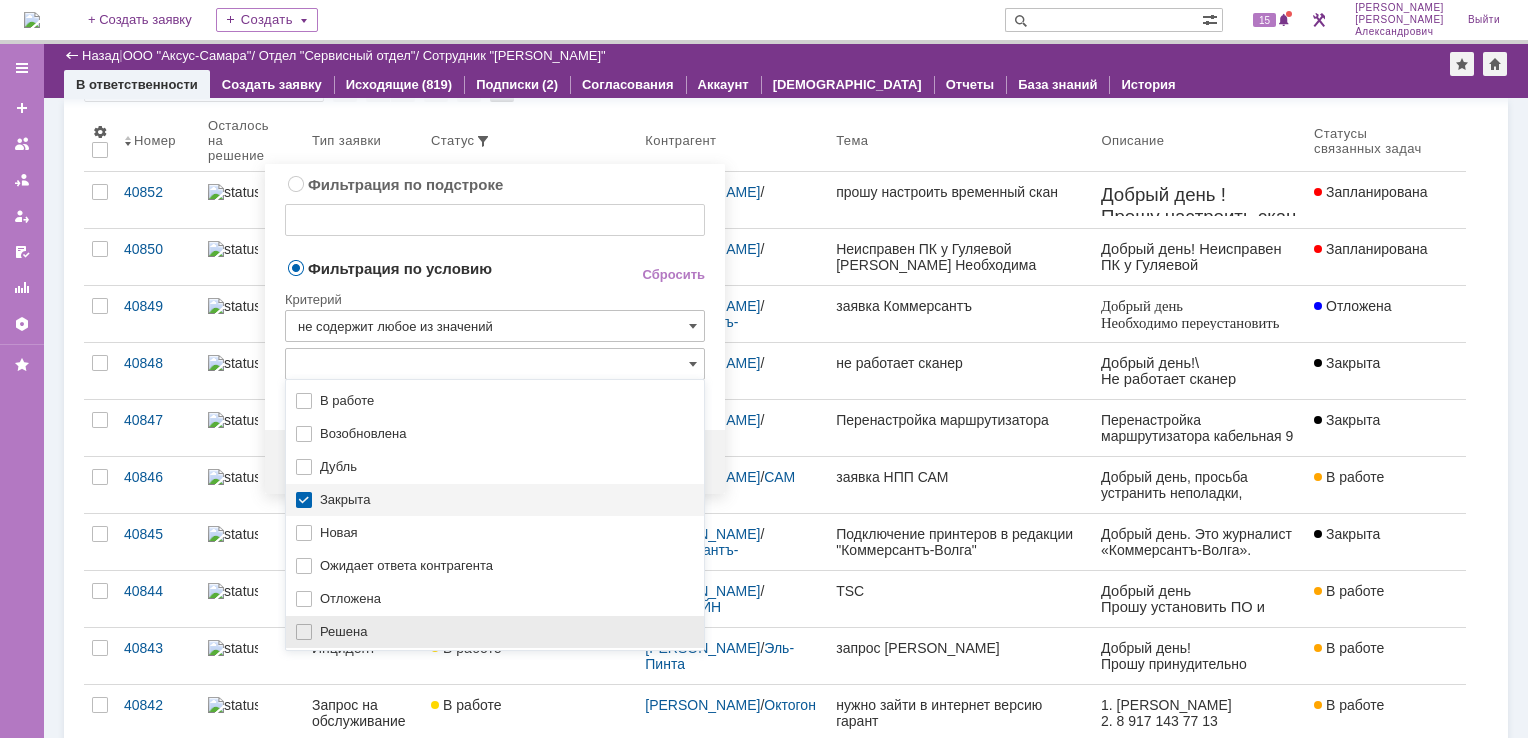 click on "Решена" at bounding box center [506, 632] 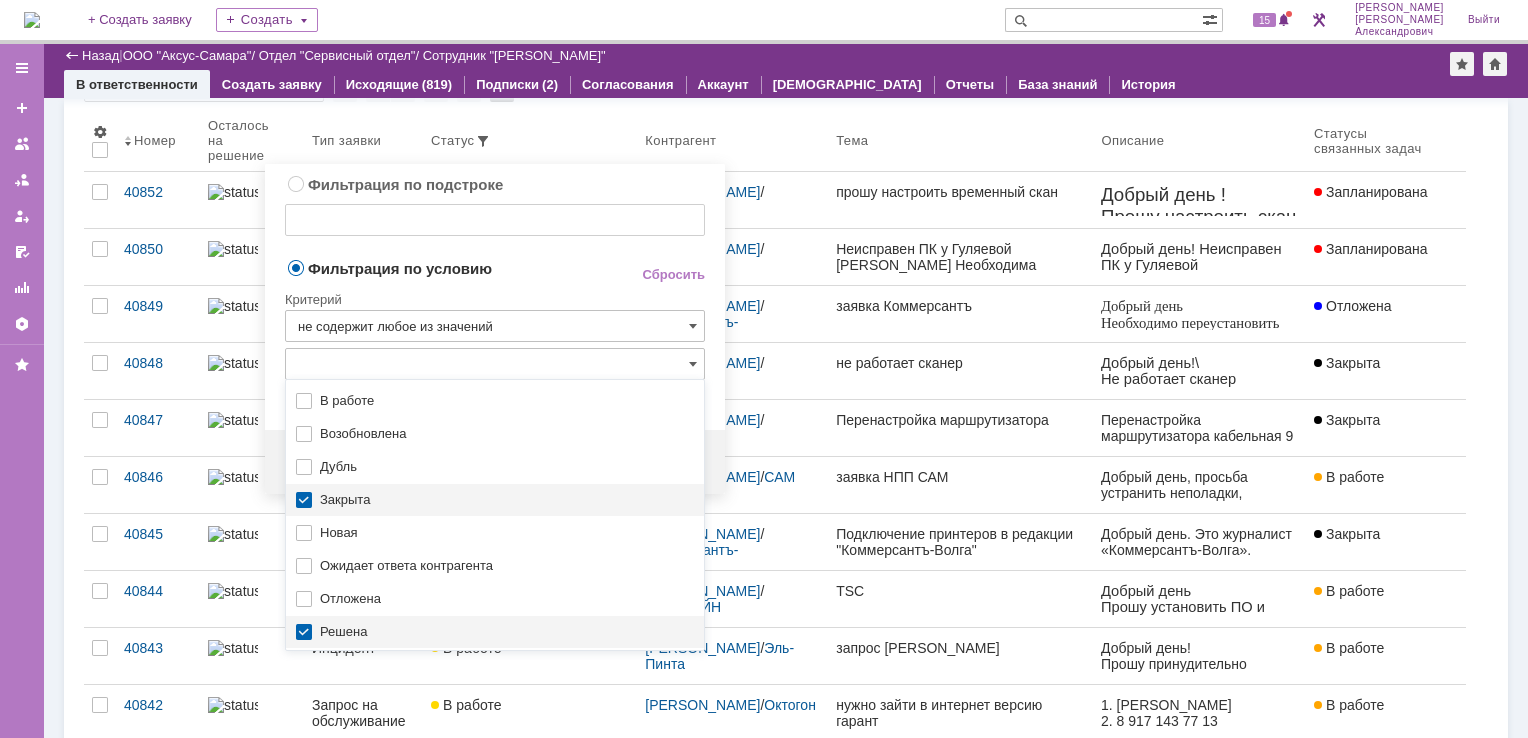 click on "Фильтрация по условию" at bounding box center [447, 267] 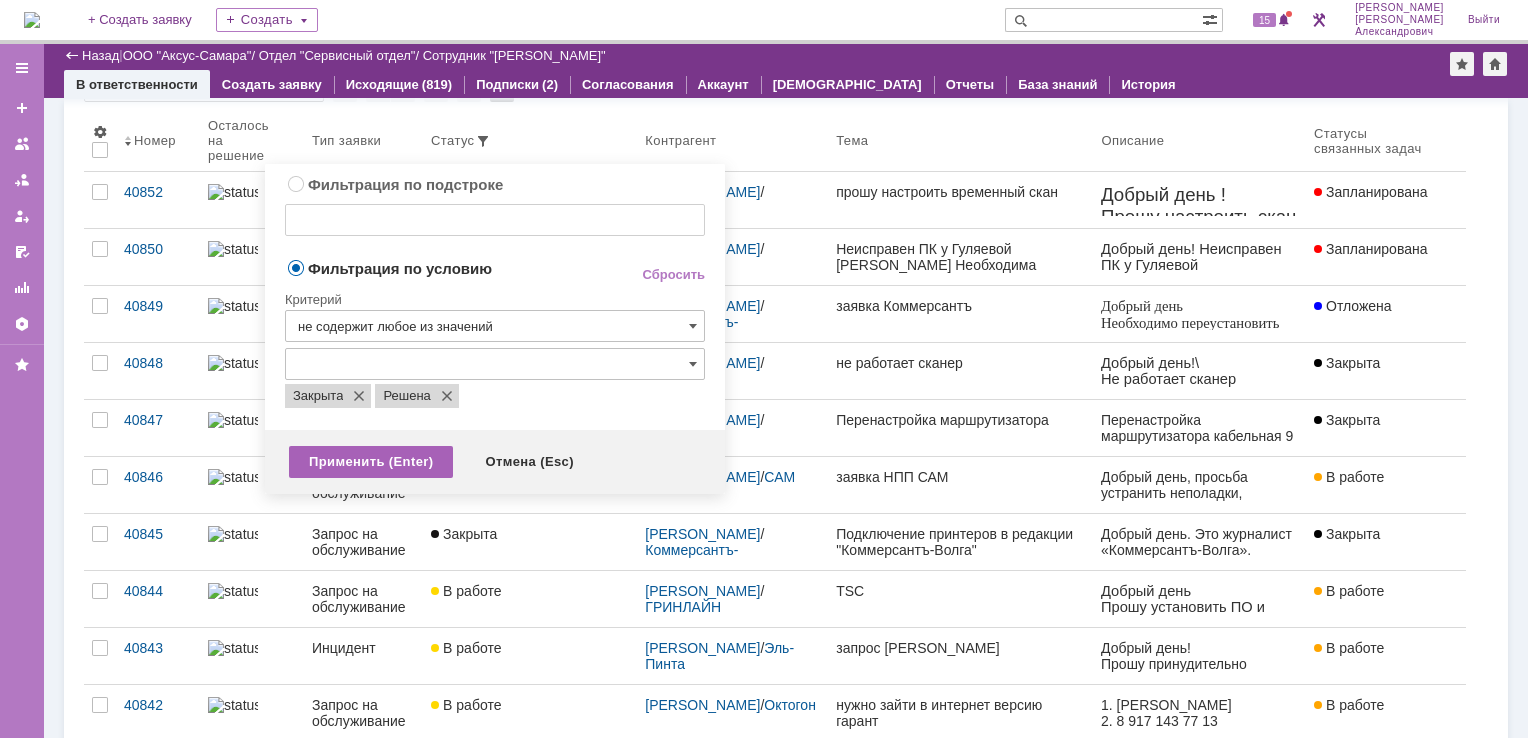 click on "Применить (Enter)" at bounding box center (371, 462) 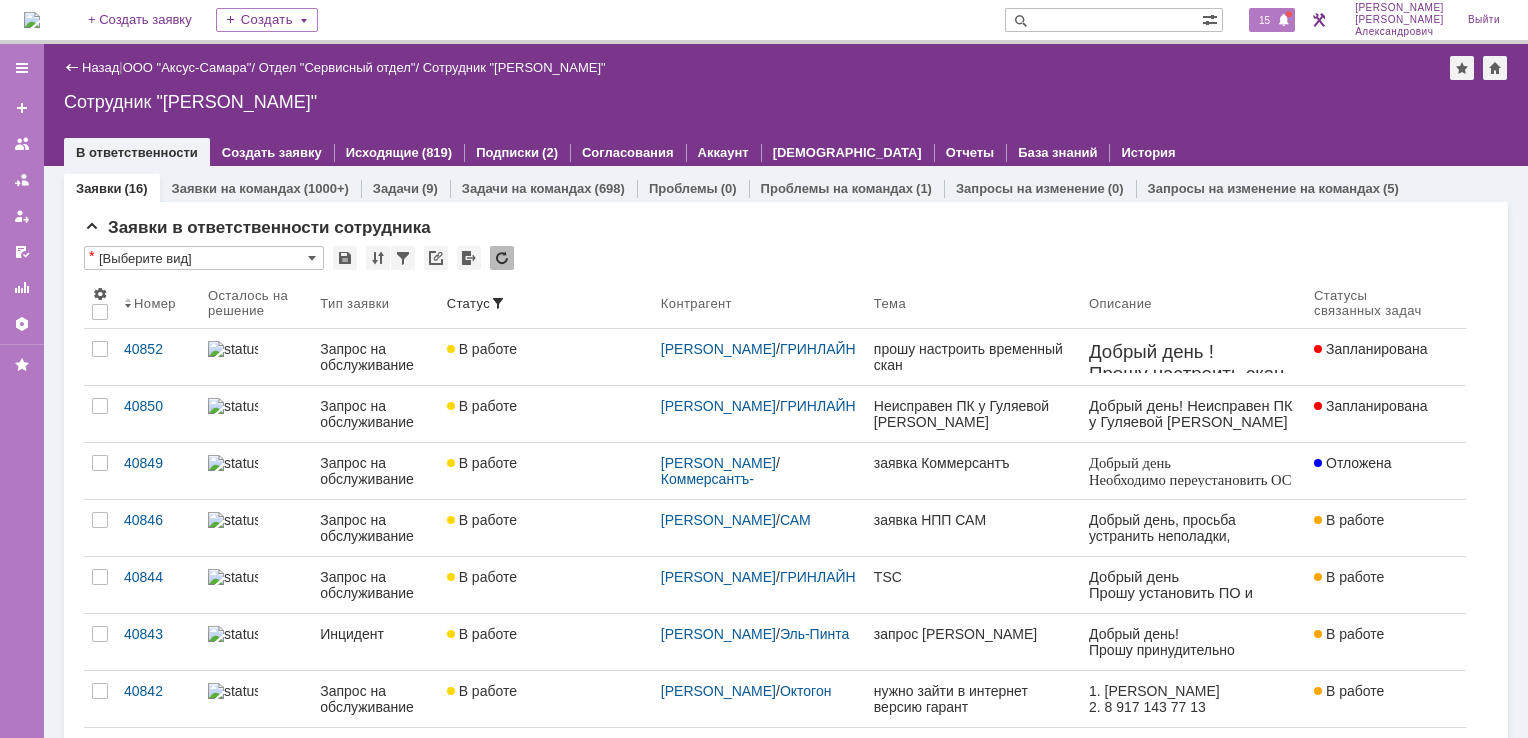 click on "15" at bounding box center (1264, 20) 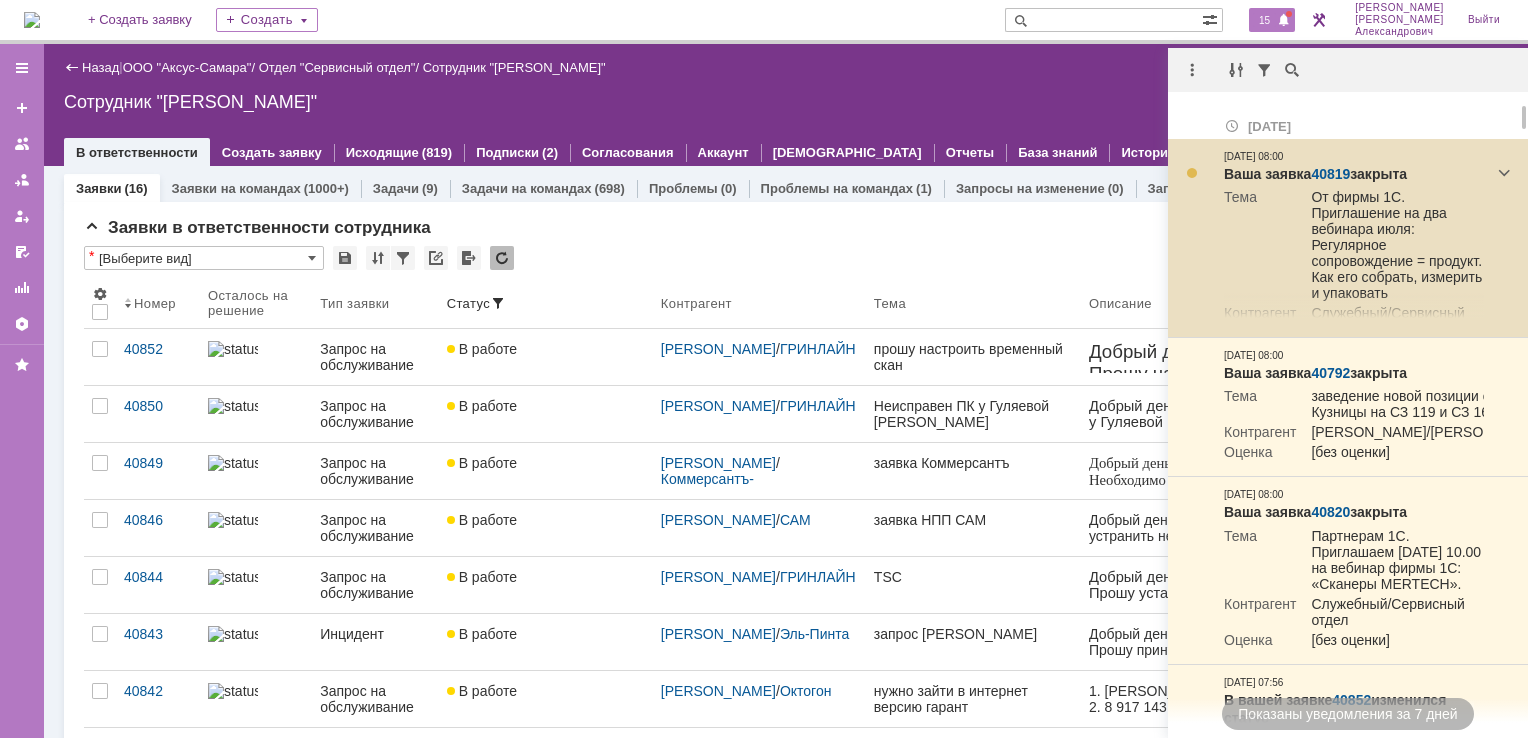 click on "40819" at bounding box center [1330, 174] 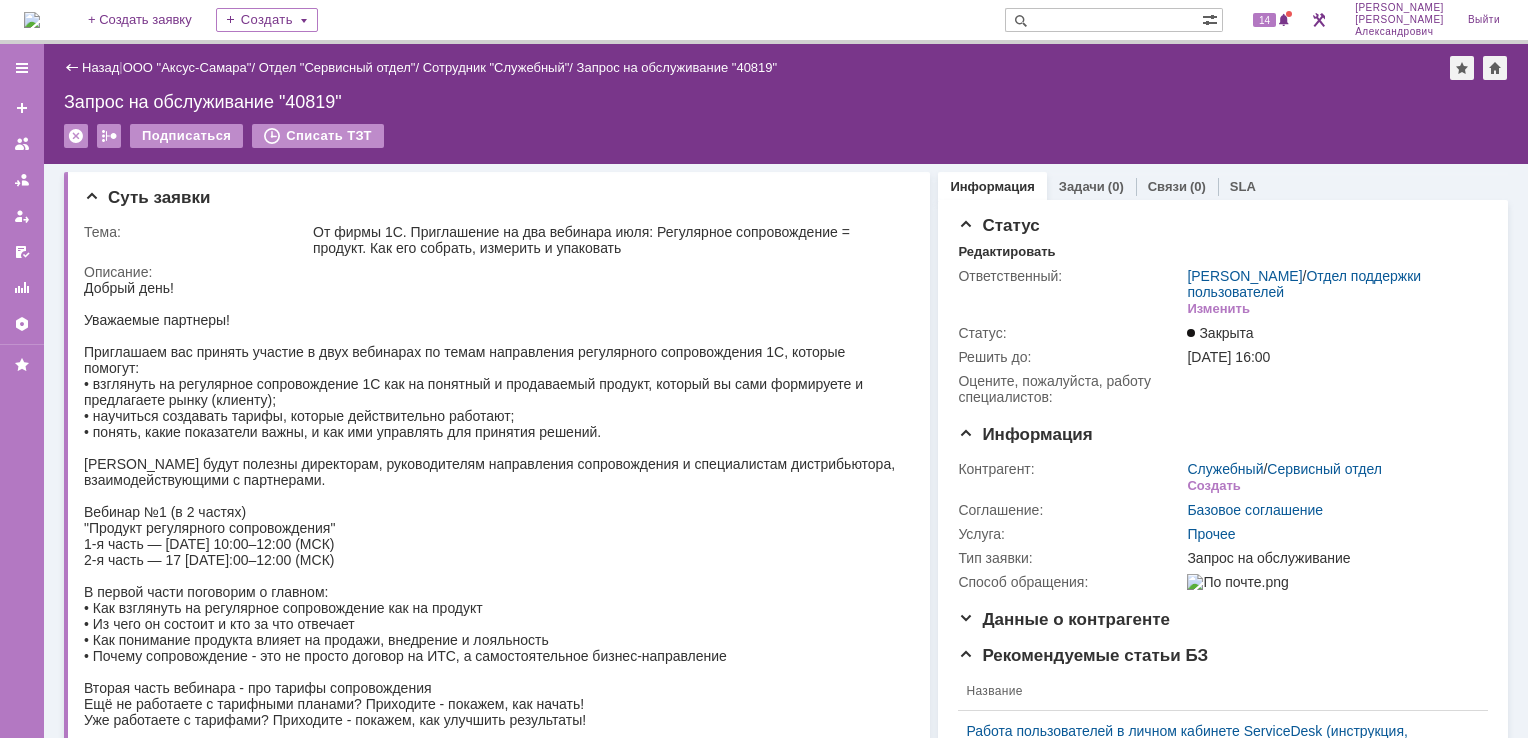 scroll, scrollTop: 0, scrollLeft: 0, axis: both 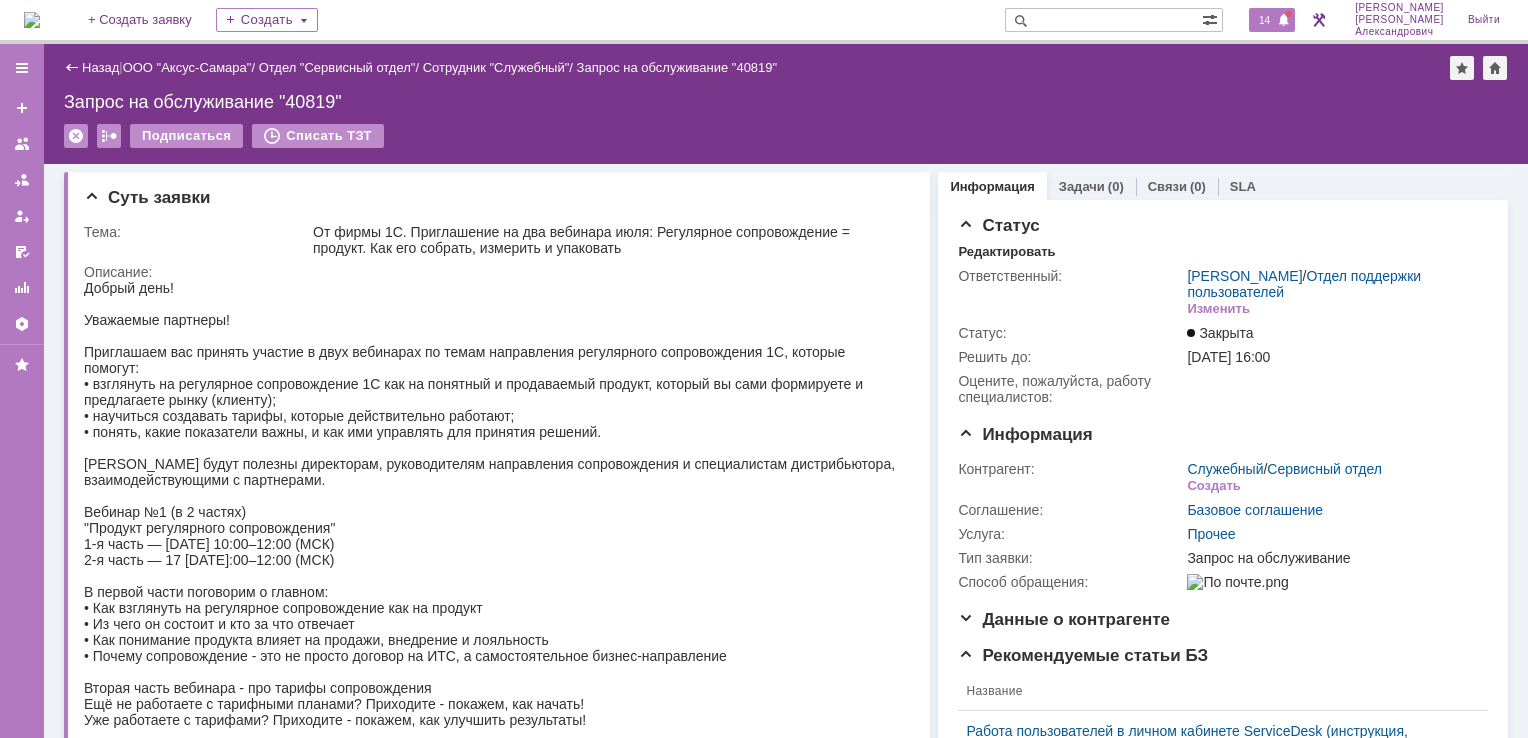 click on "14" at bounding box center [1264, 20] 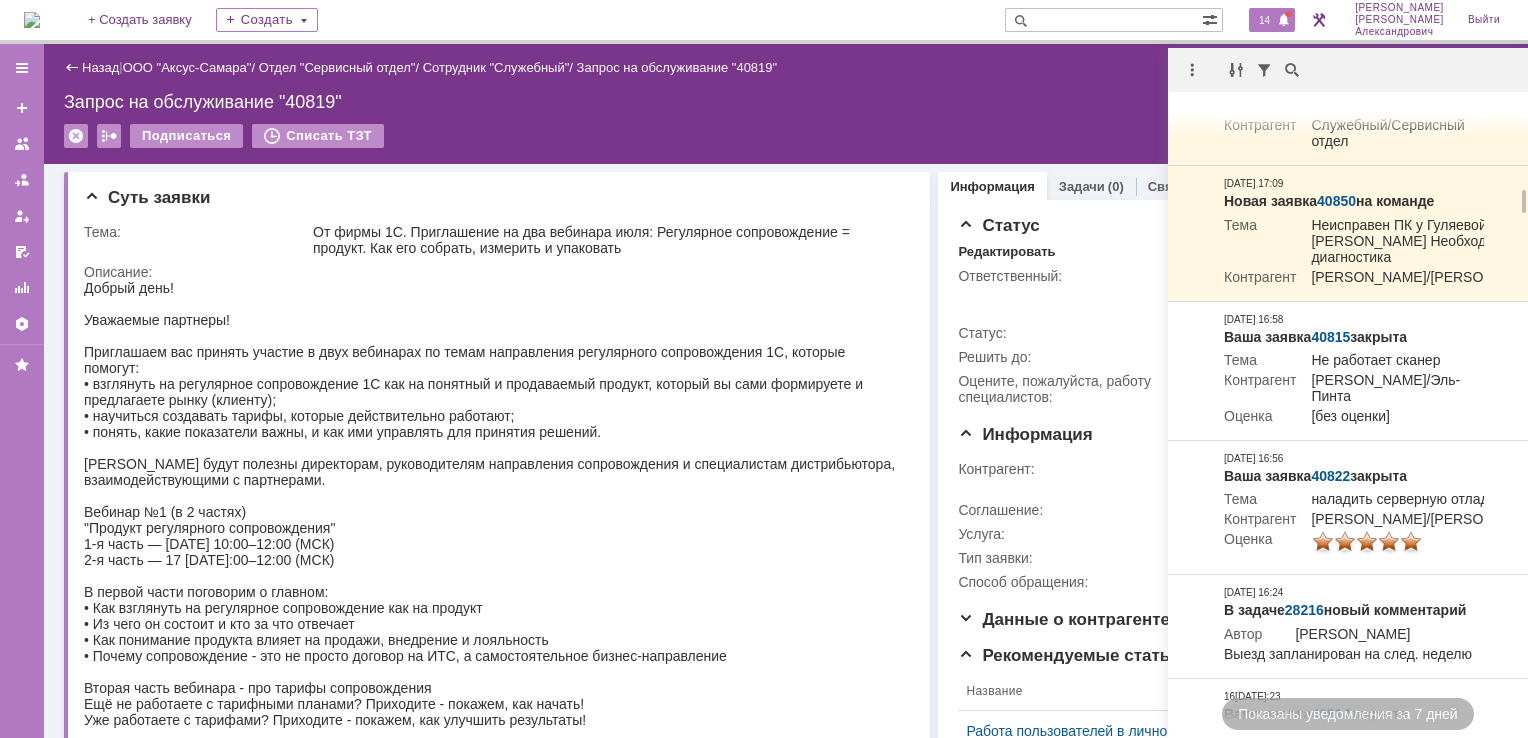 scroll, scrollTop: 2400, scrollLeft: 0, axis: vertical 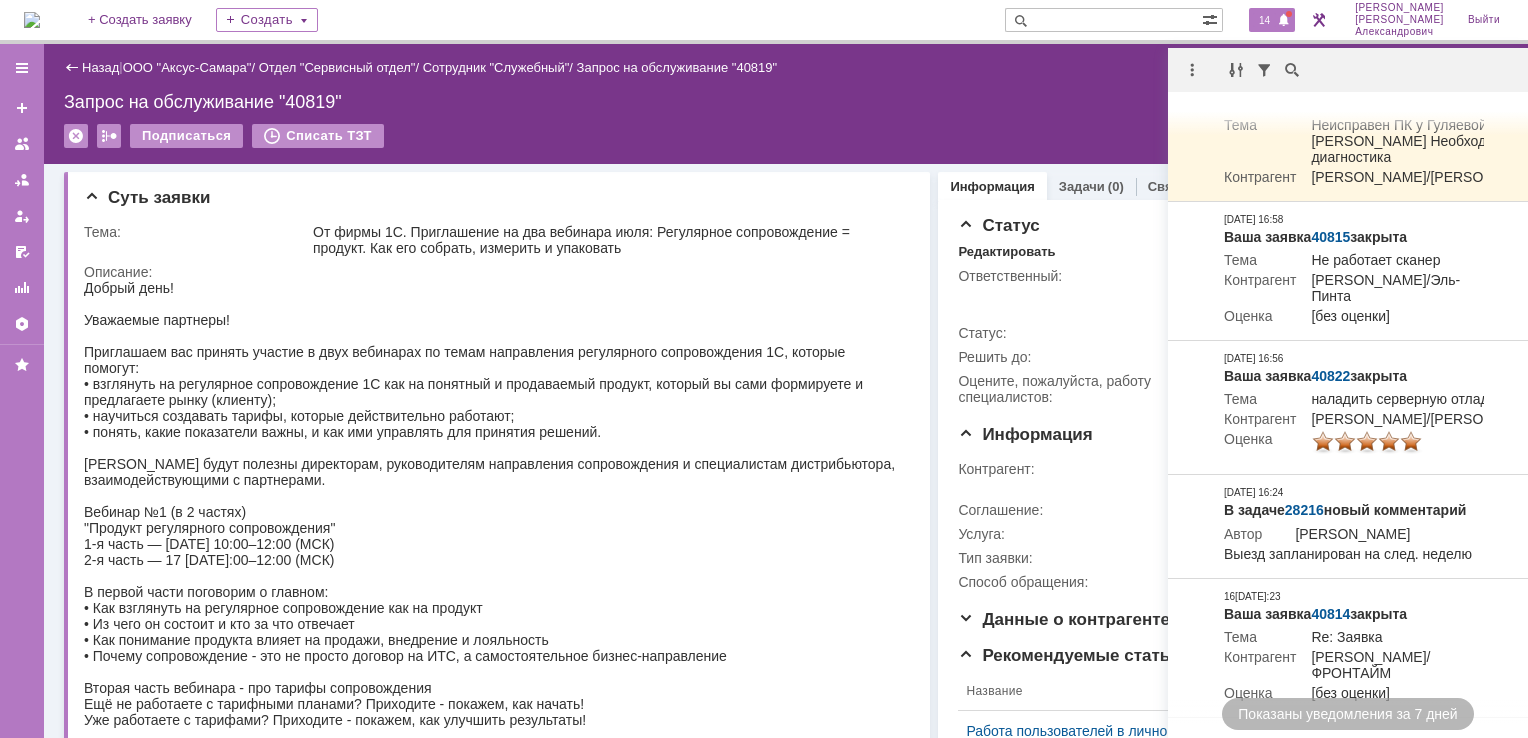 click at bounding box center [32, 20] 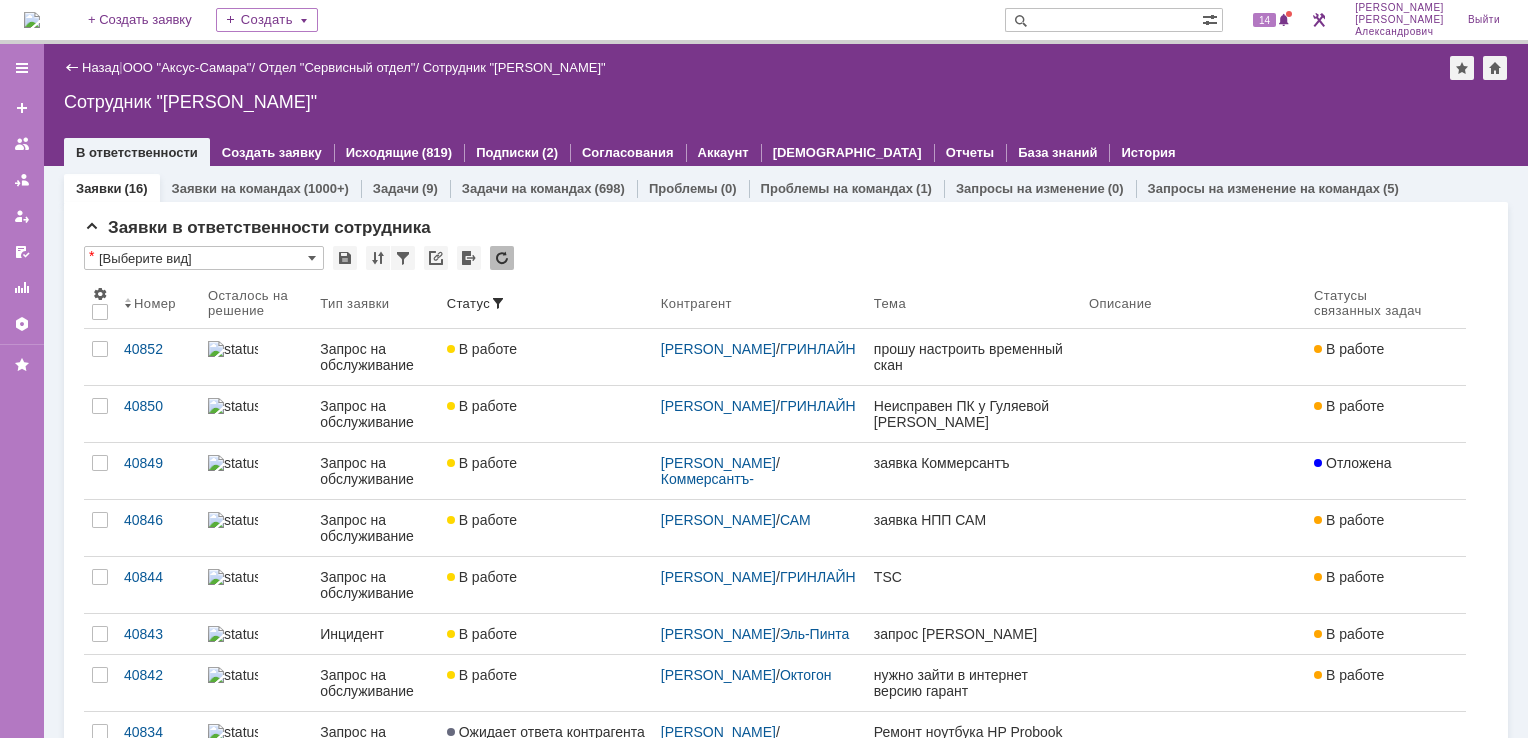 scroll, scrollTop: 0, scrollLeft: 0, axis: both 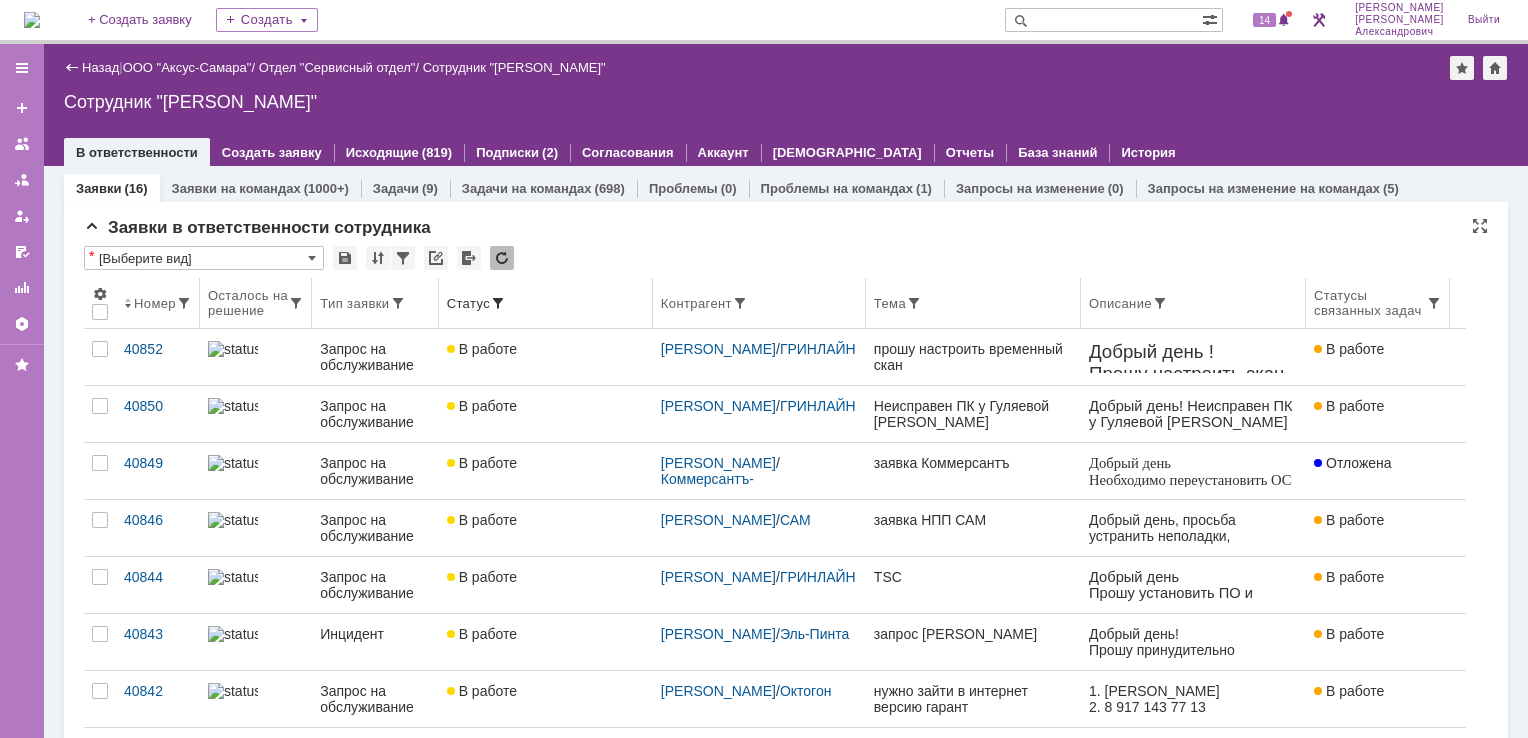 click on "Осталось на решение" at bounding box center [248, 303] 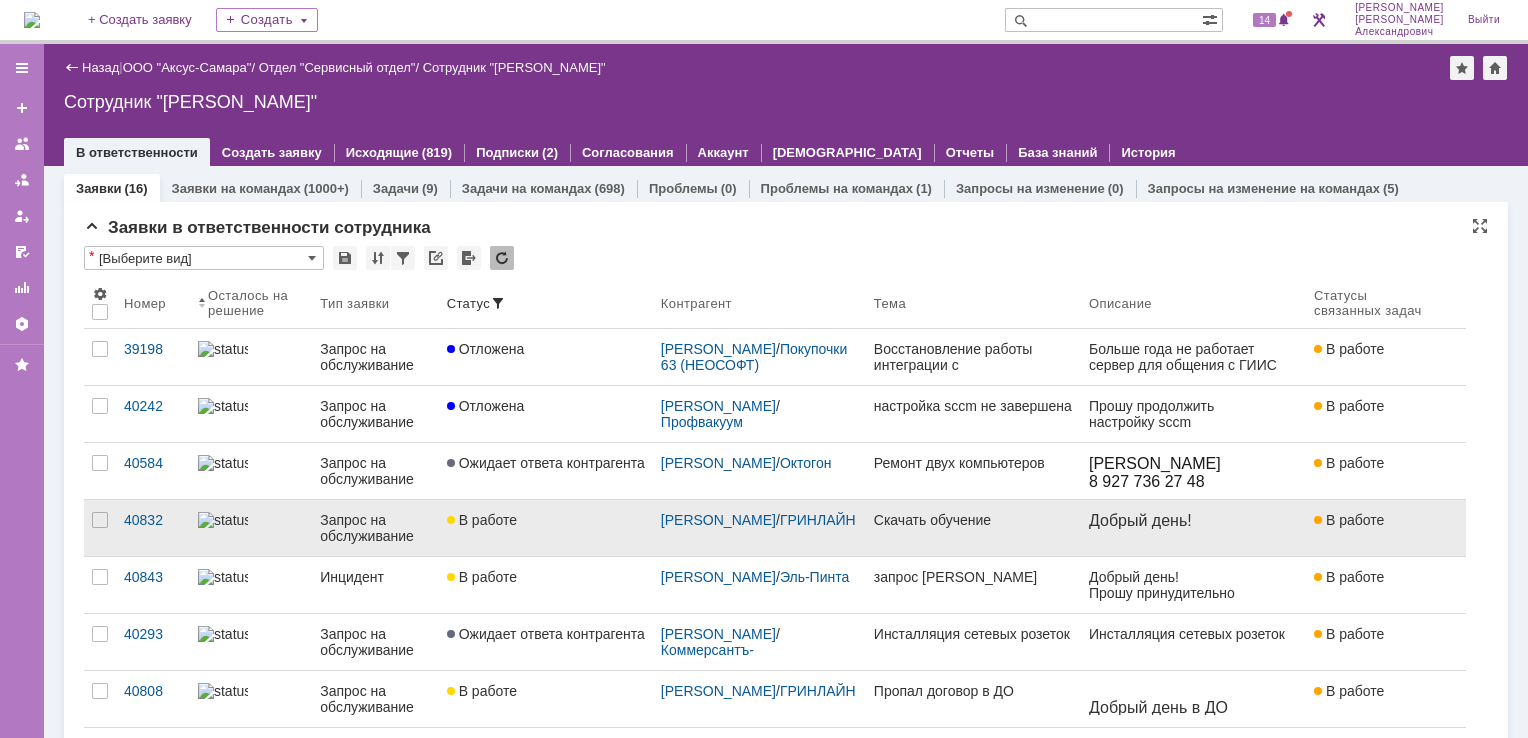 click on "В работе" at bounding box center [546, 520] 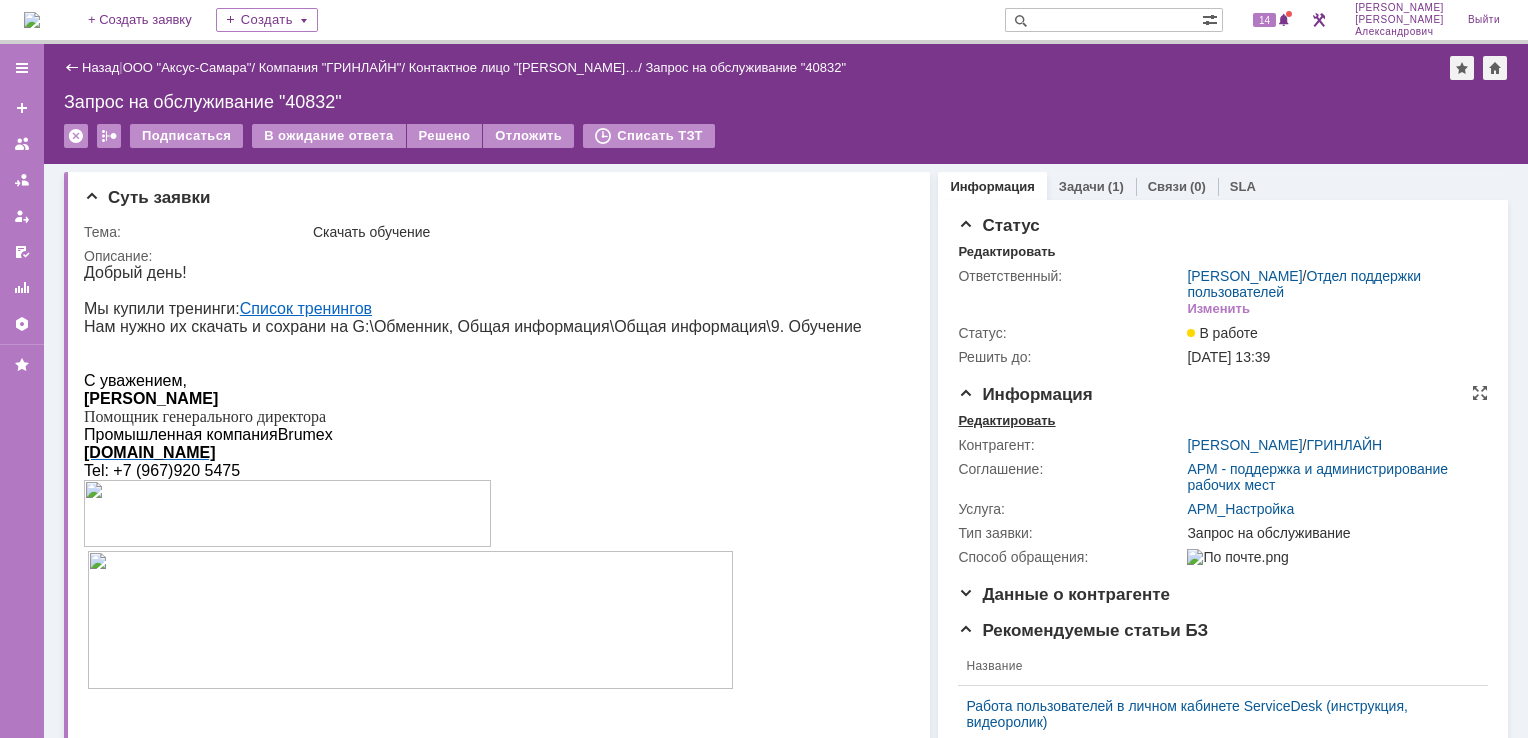 click on "Редактировать" at bounding box center [1006, 421] 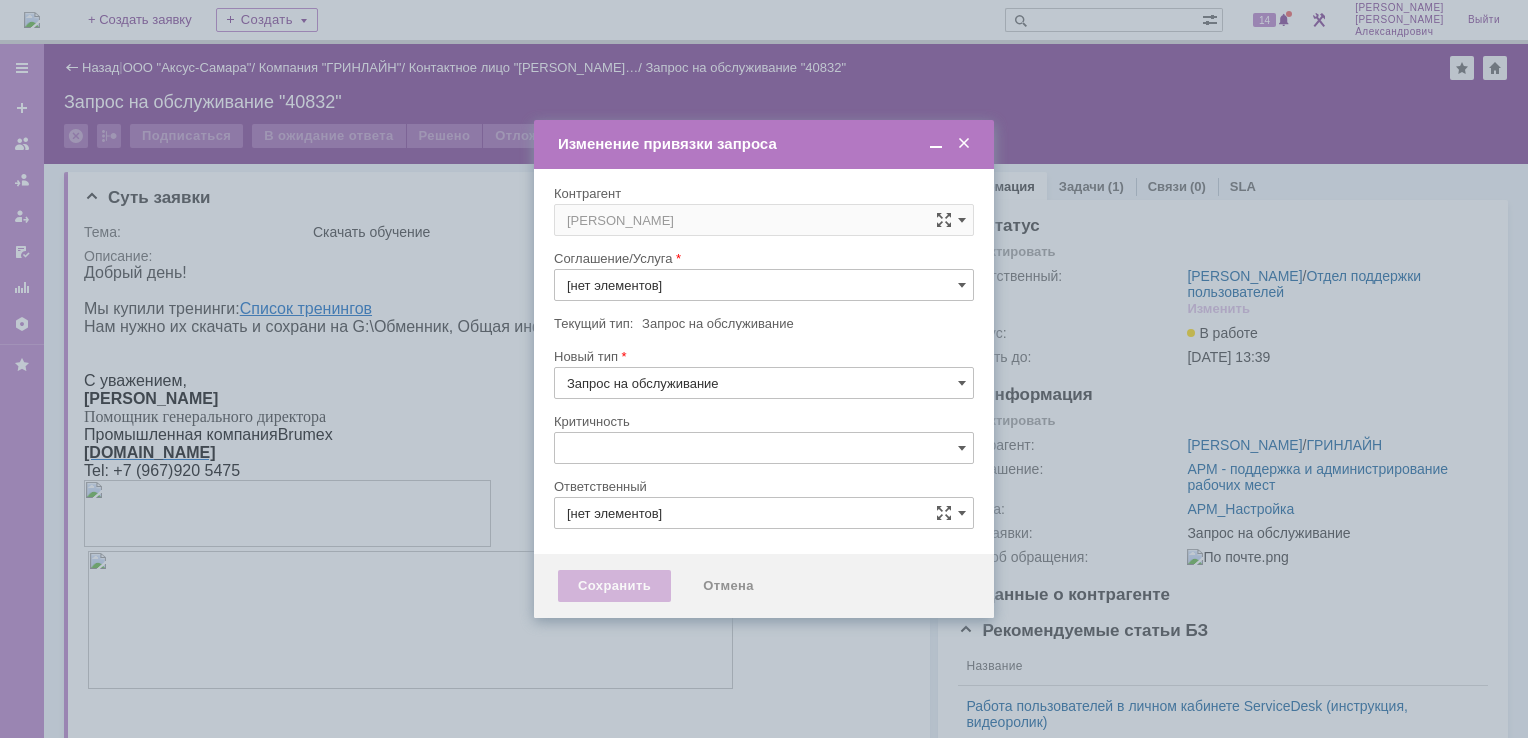 type on "АРМ_Настройка" 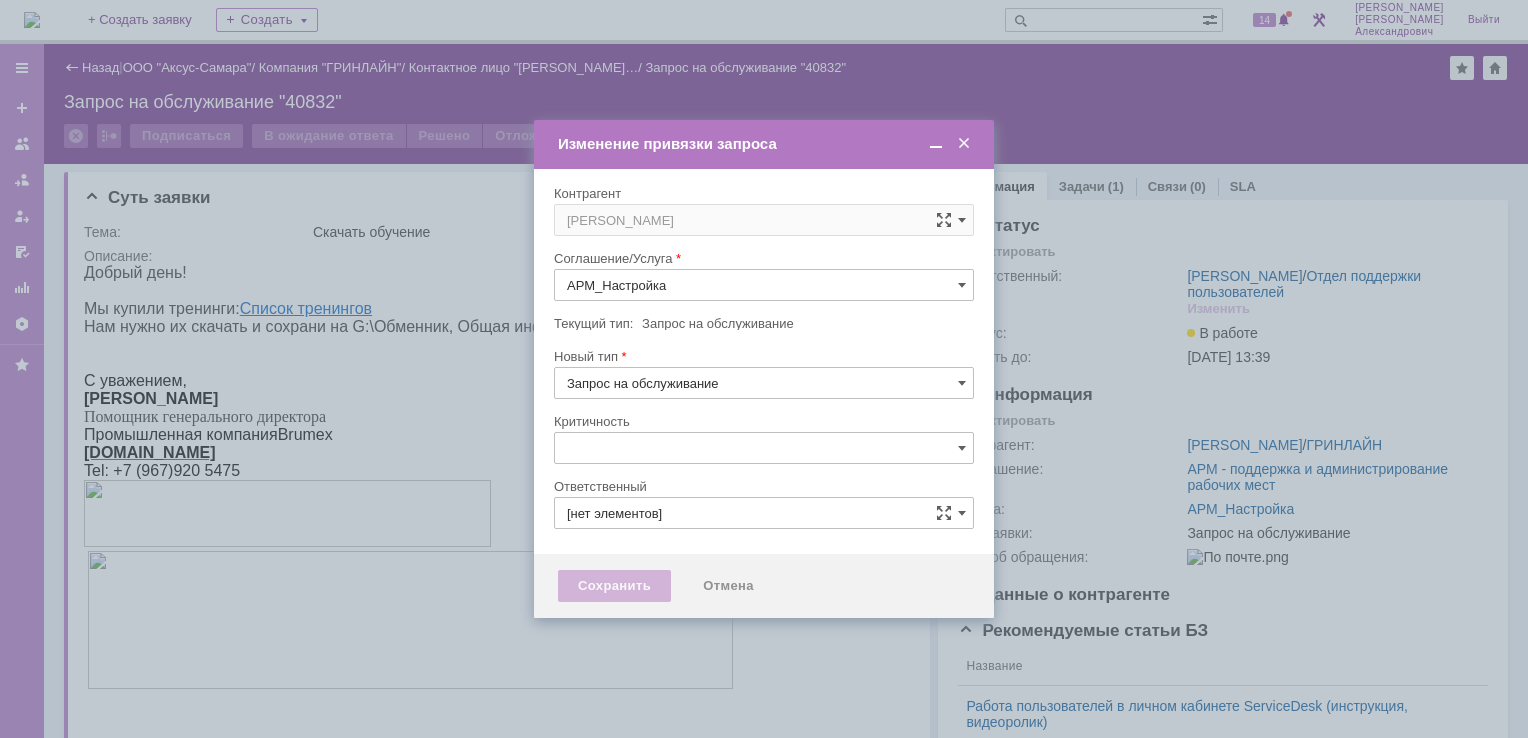 type on "[PERSON_NAME]" 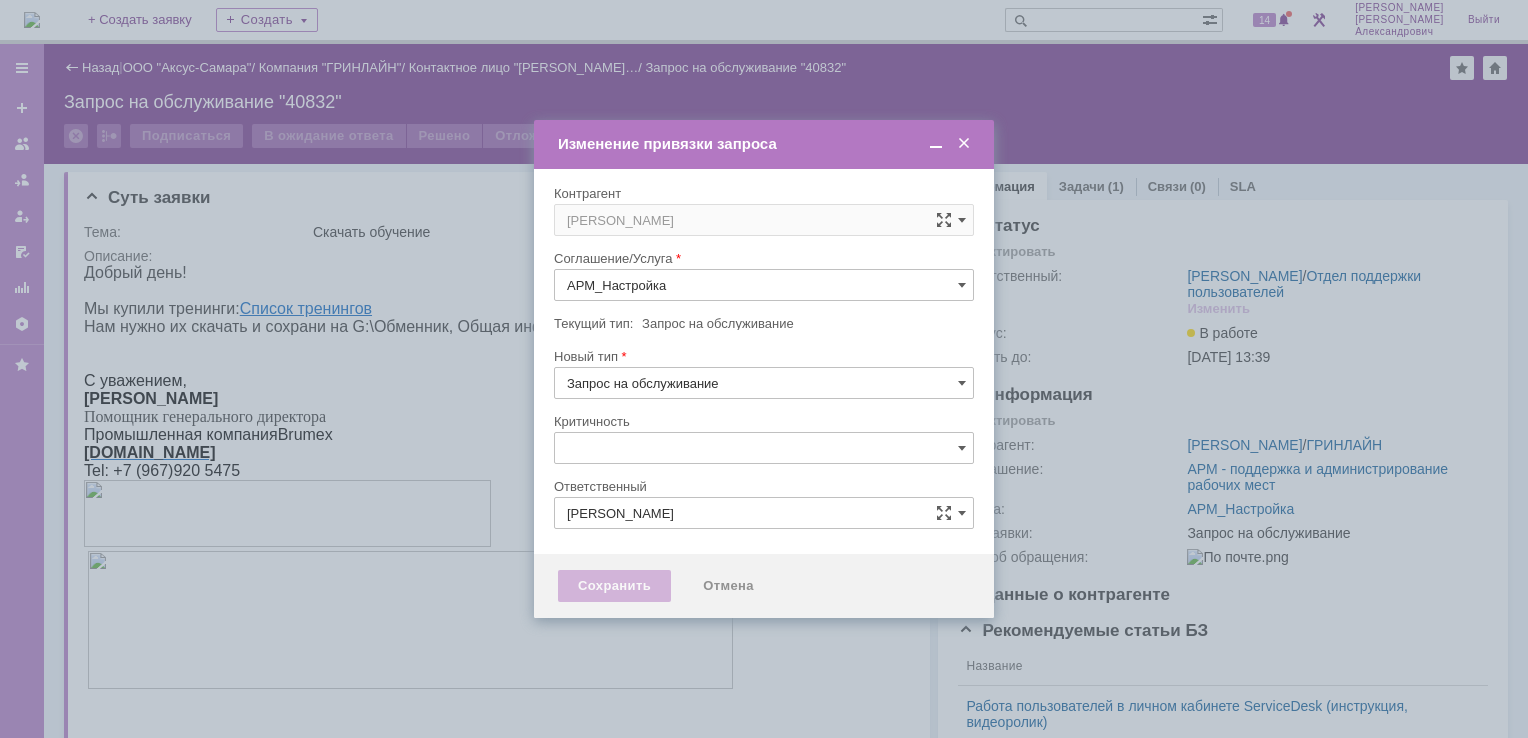 type on "[не указано]" 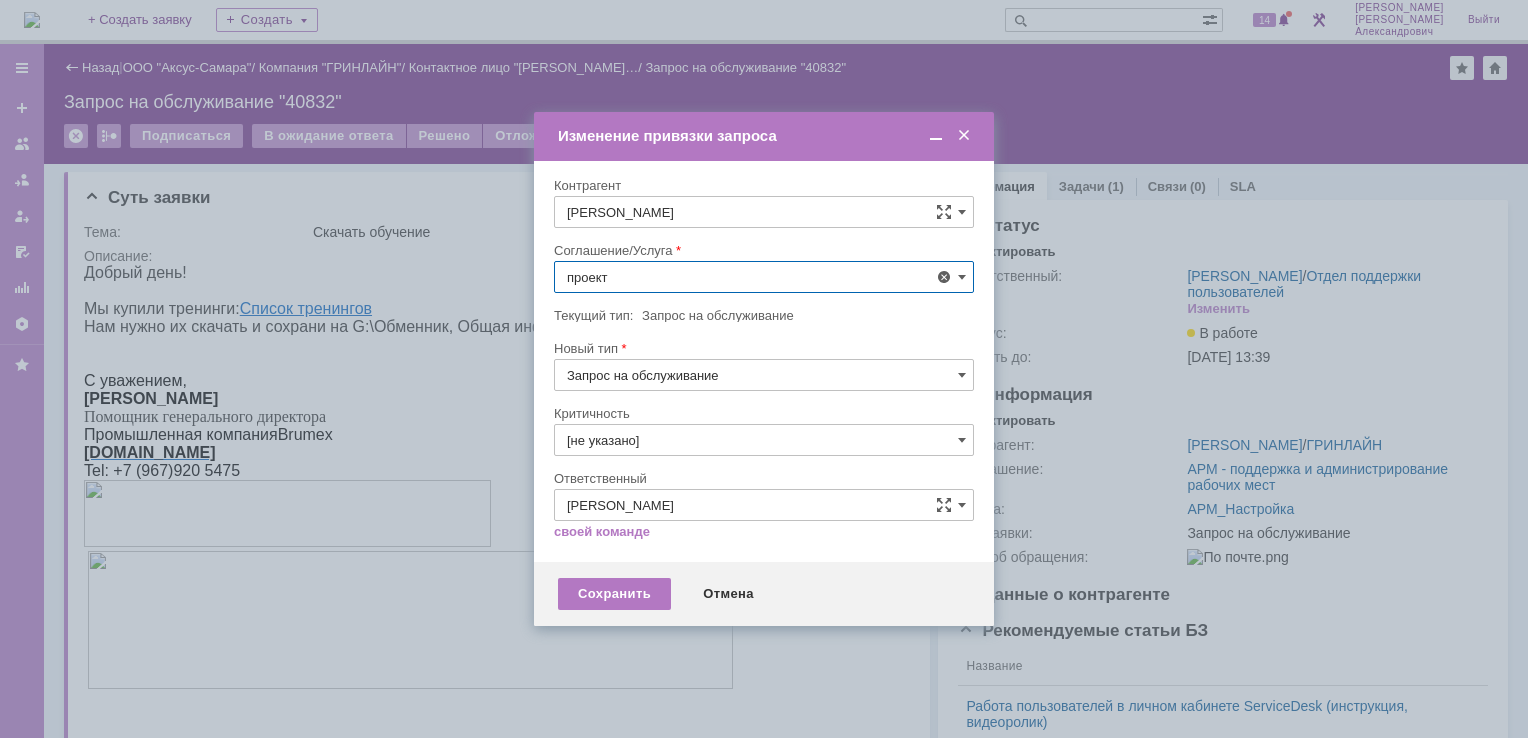 click on "Проектная деятельность" at bounding box center (764, 423) 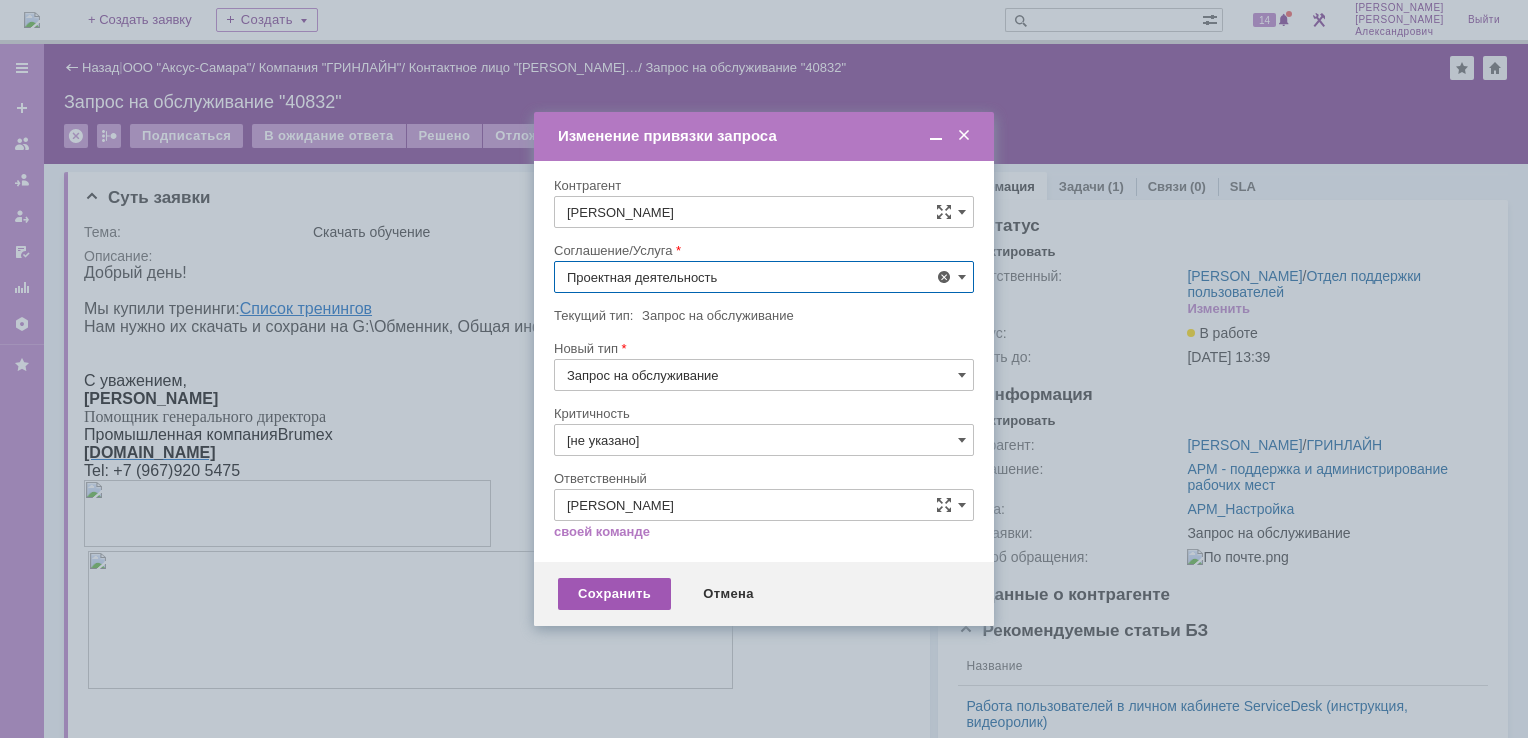 type on "Проектная деятельность" 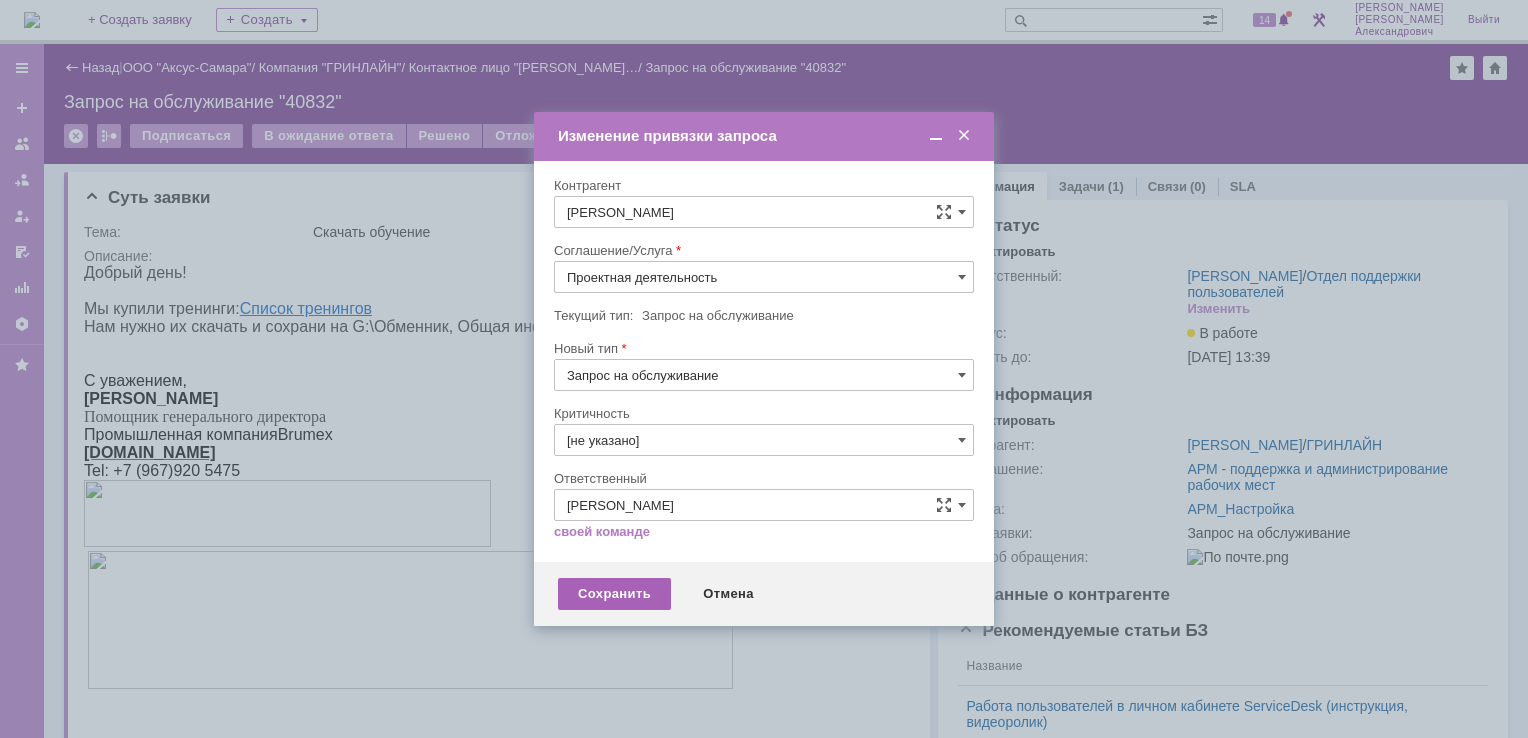 click on "Сохранить" at bounding box center [614, 594] 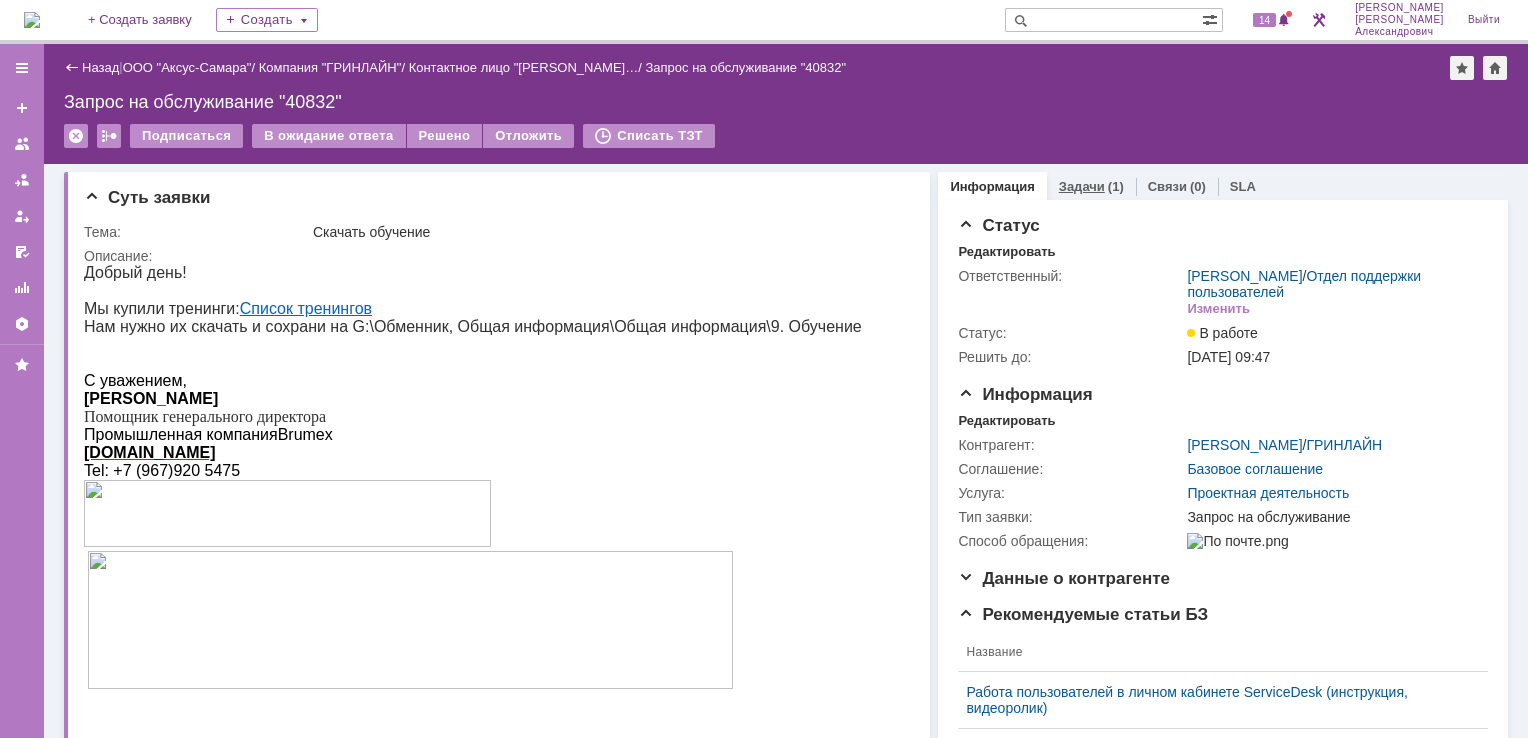 click on "Задачи" at bounding box center (1082, 186) 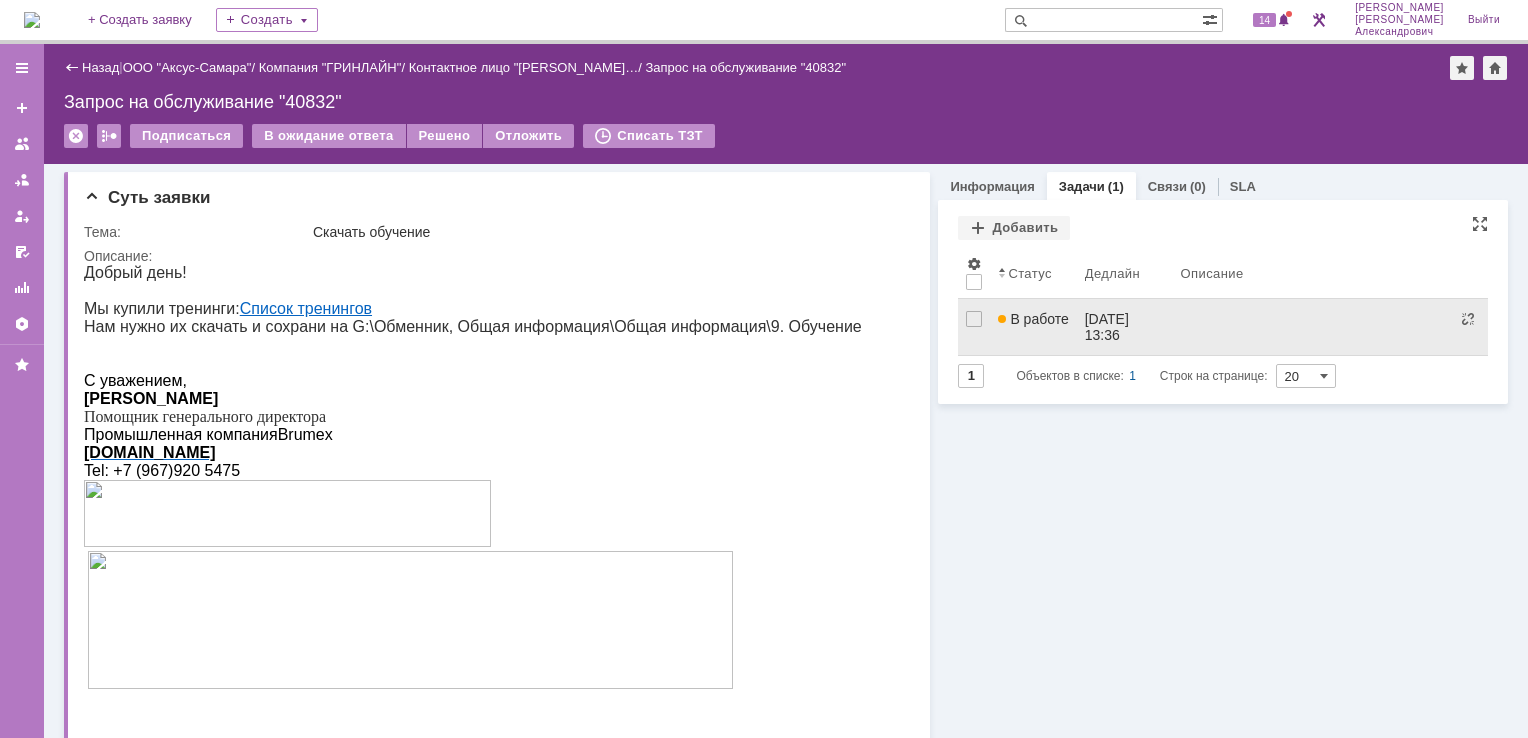 click on "В работе" at bounding box center [1033, 327] 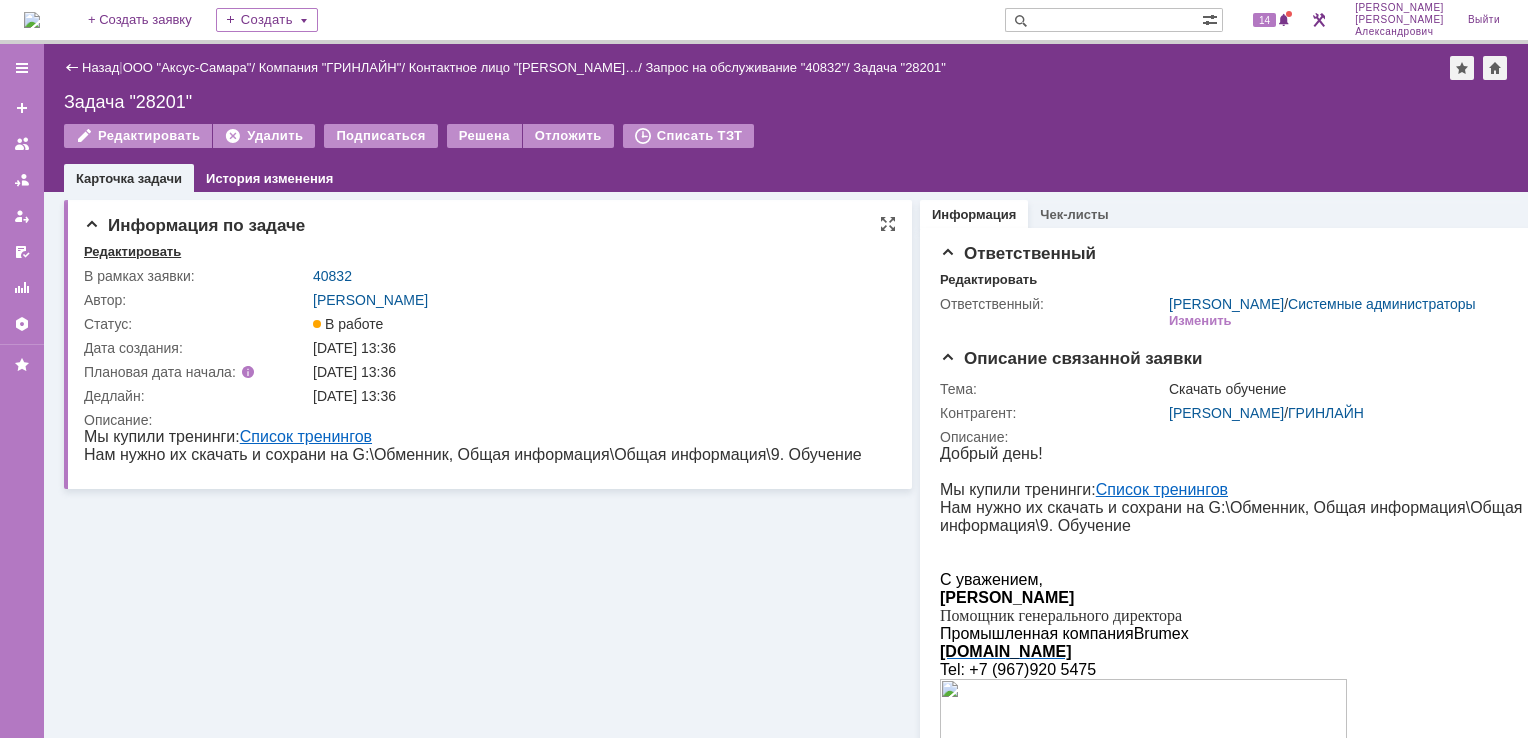 click on "Редактировать" at bounding box center [132, 252] 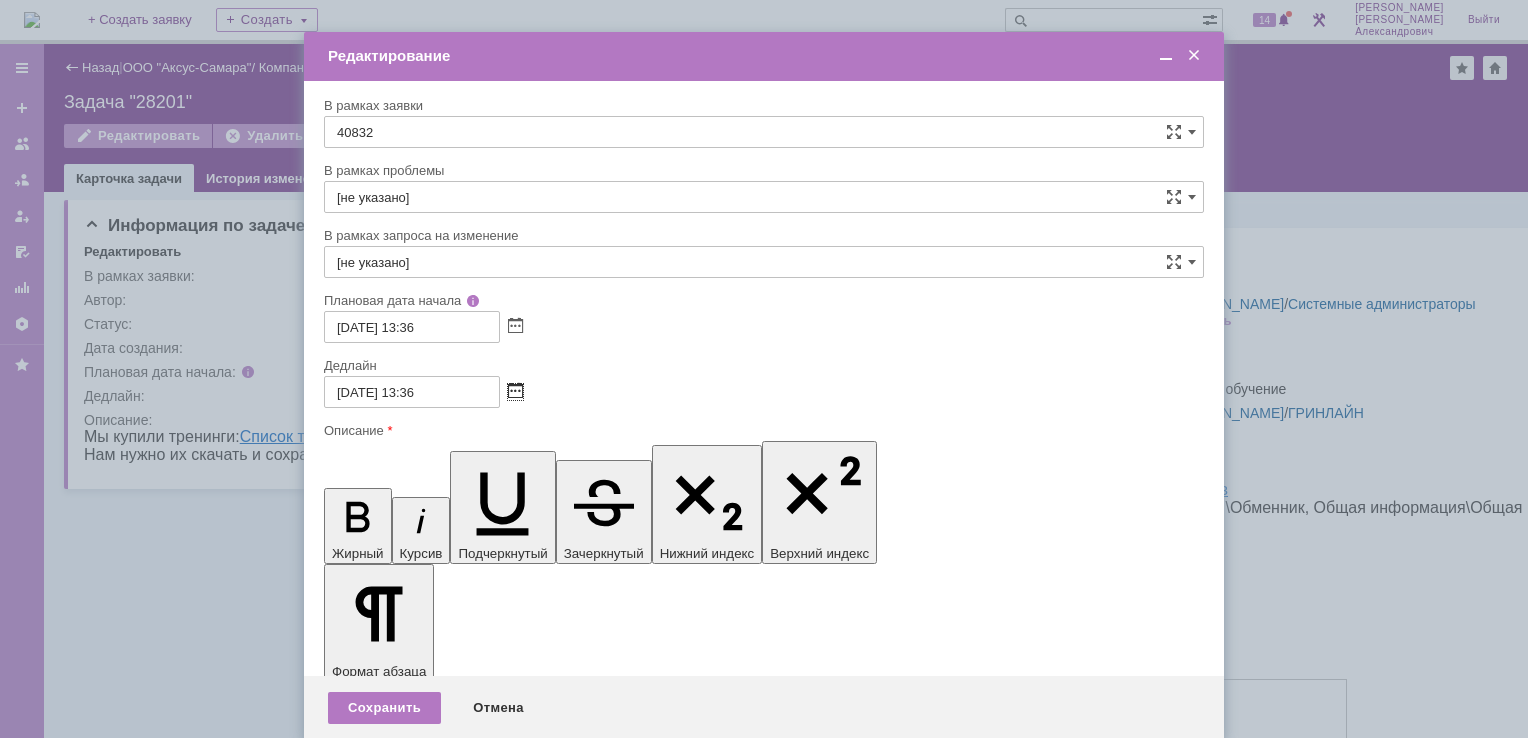 click at bounding box center [515, 392] 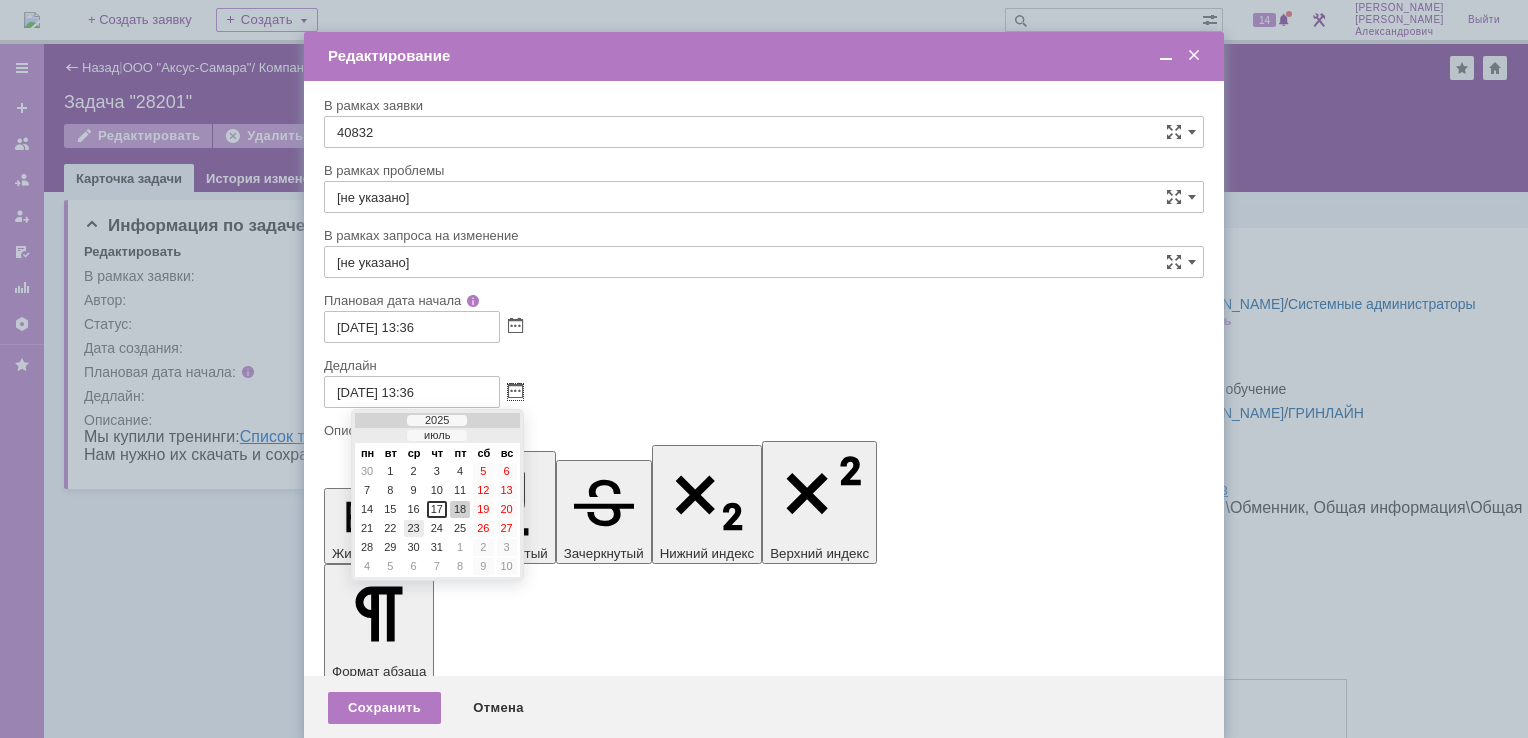 click on "23" at bounding box center [414, 528] 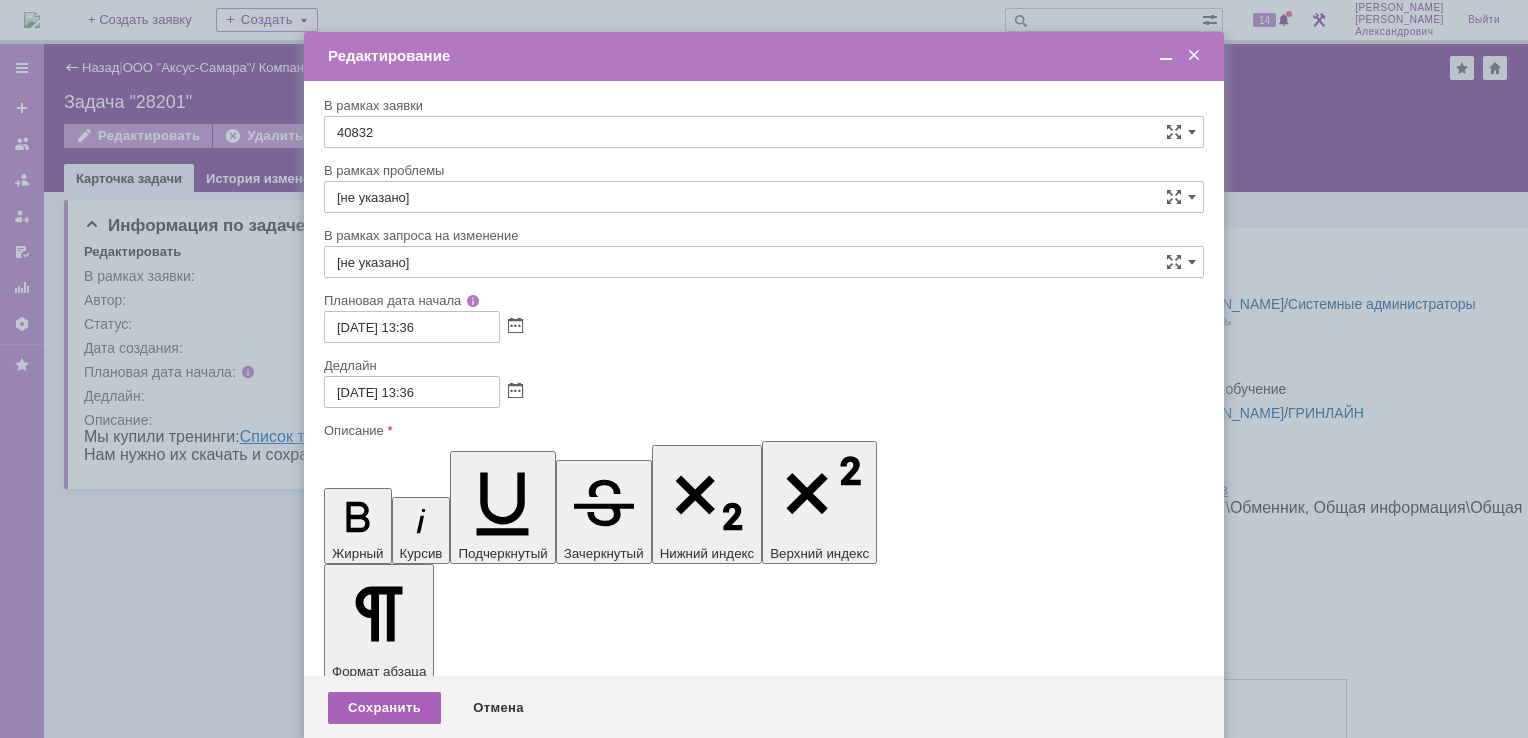 click on "Сохранить" at bounding box center [384, 708] 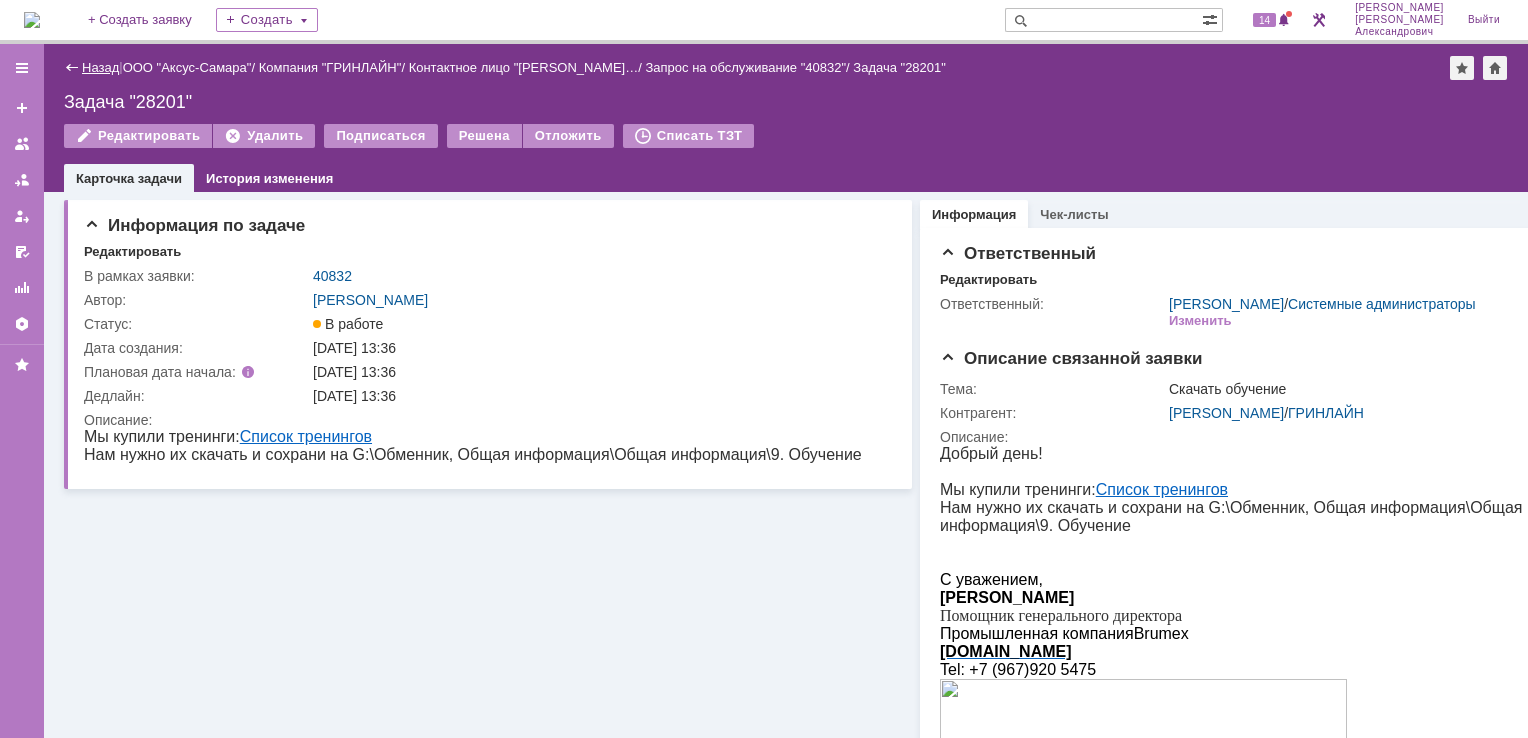 click on "Назад" at bounding box center [100, 67] 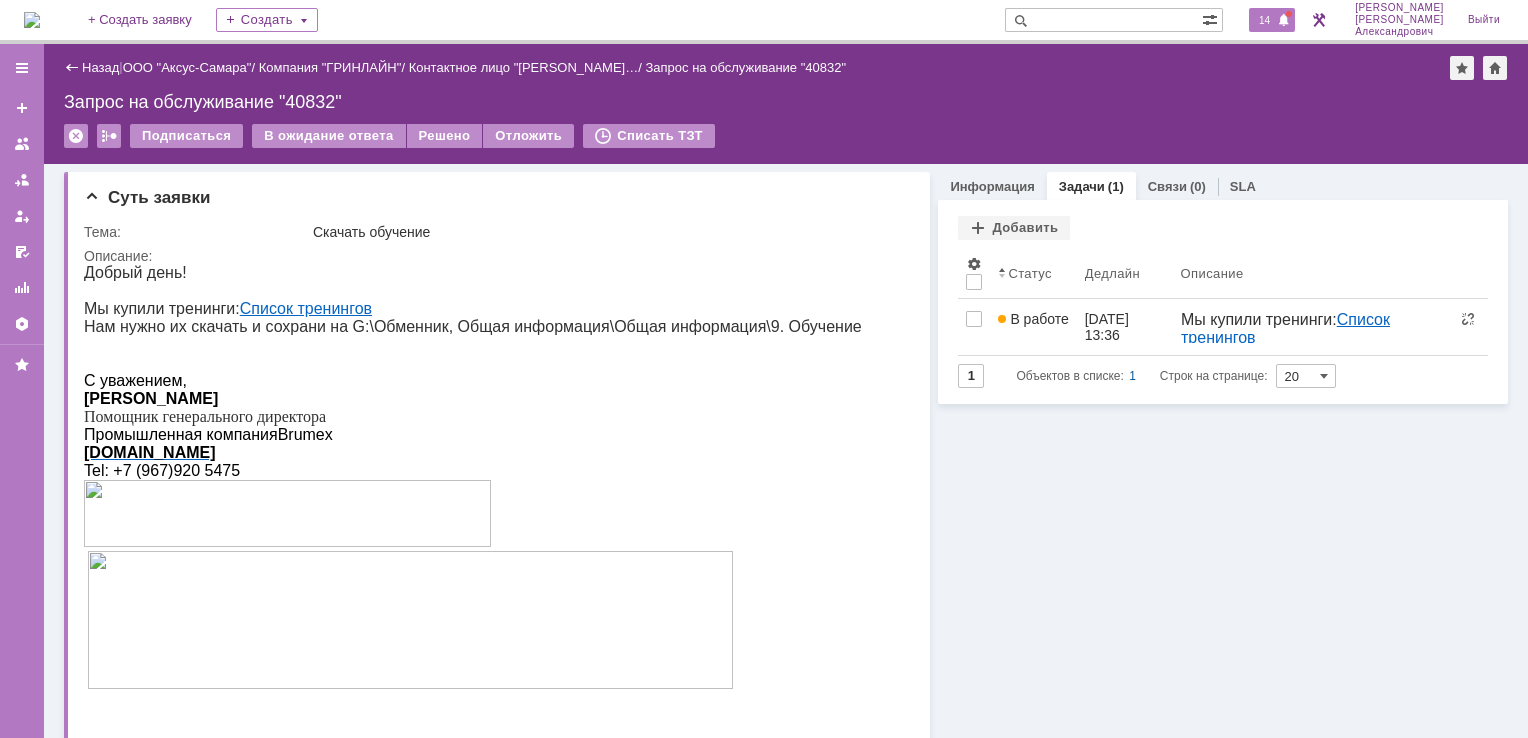 click on "14" at bounding box center (1264, 20) 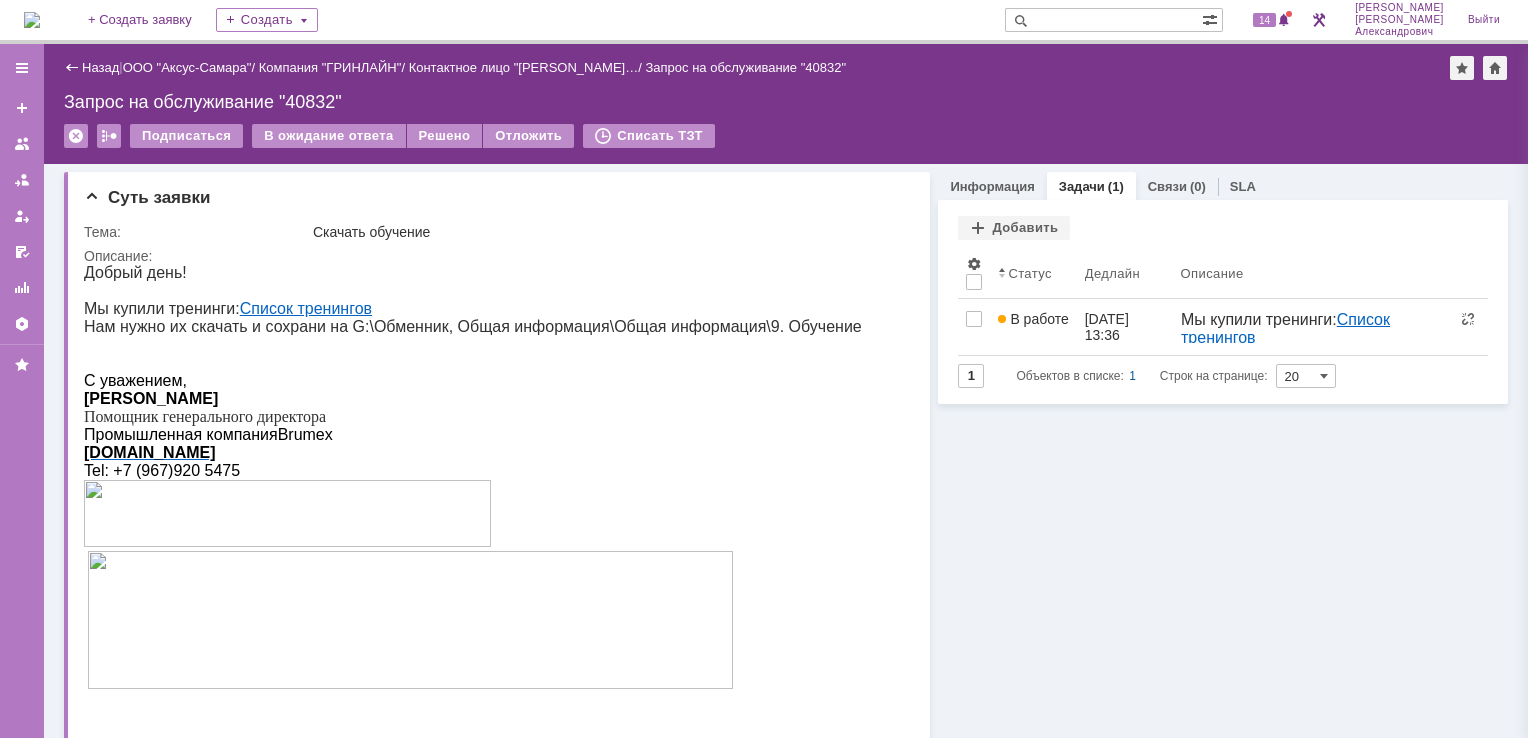 click on "Запрос на обслуживание "40832"" at bounding box center [786, 102] 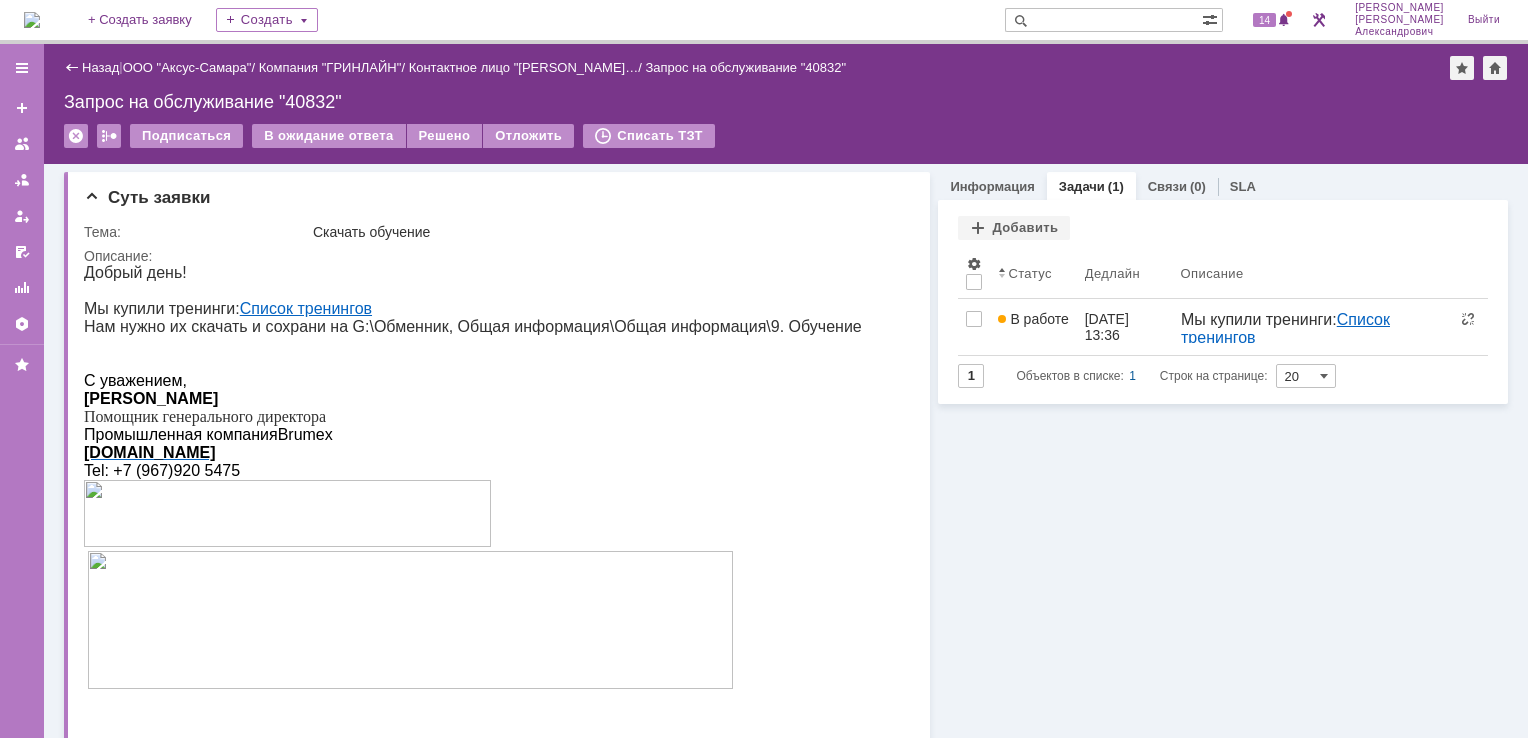 click at bounding box center (32, 20) 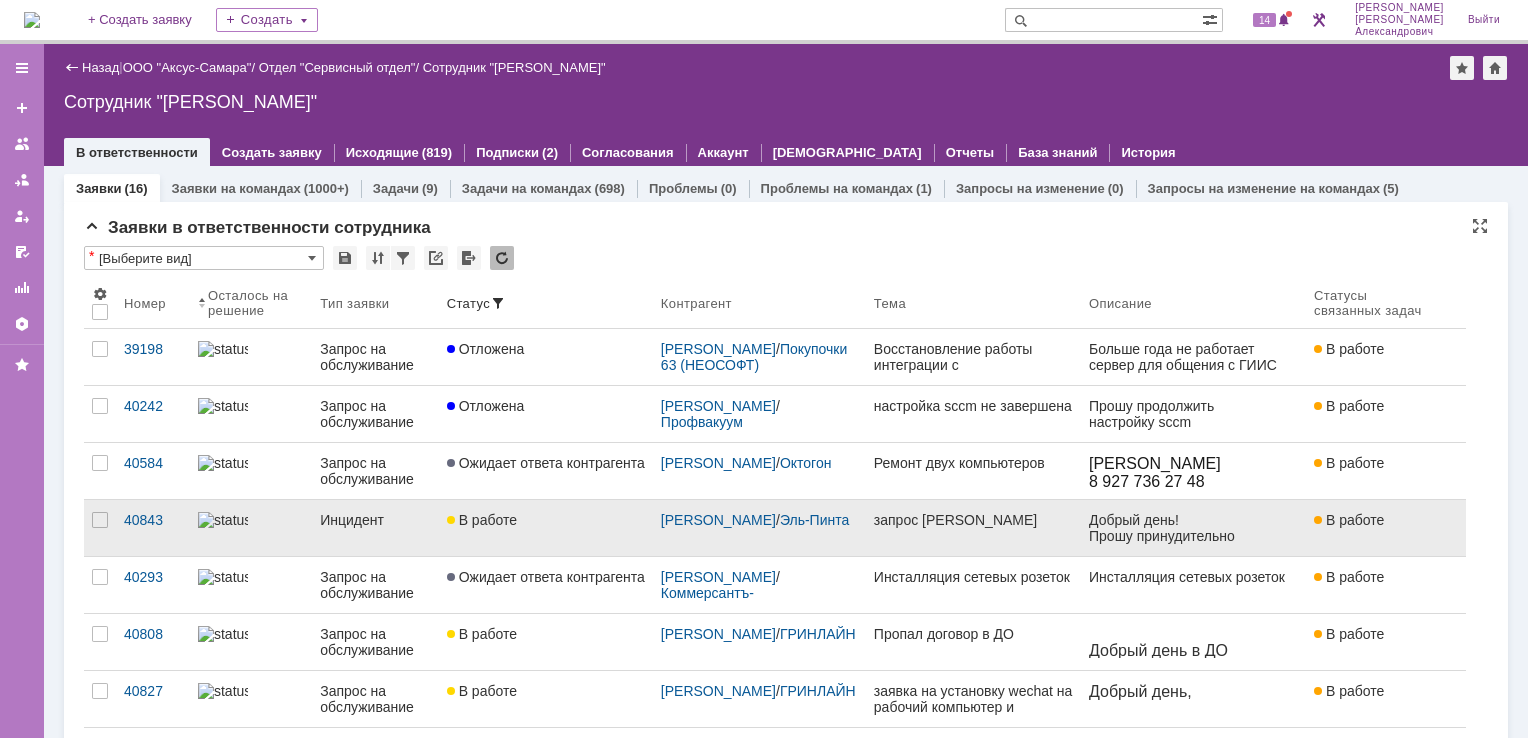 click on "В работе" at bounding box center (546, 520) 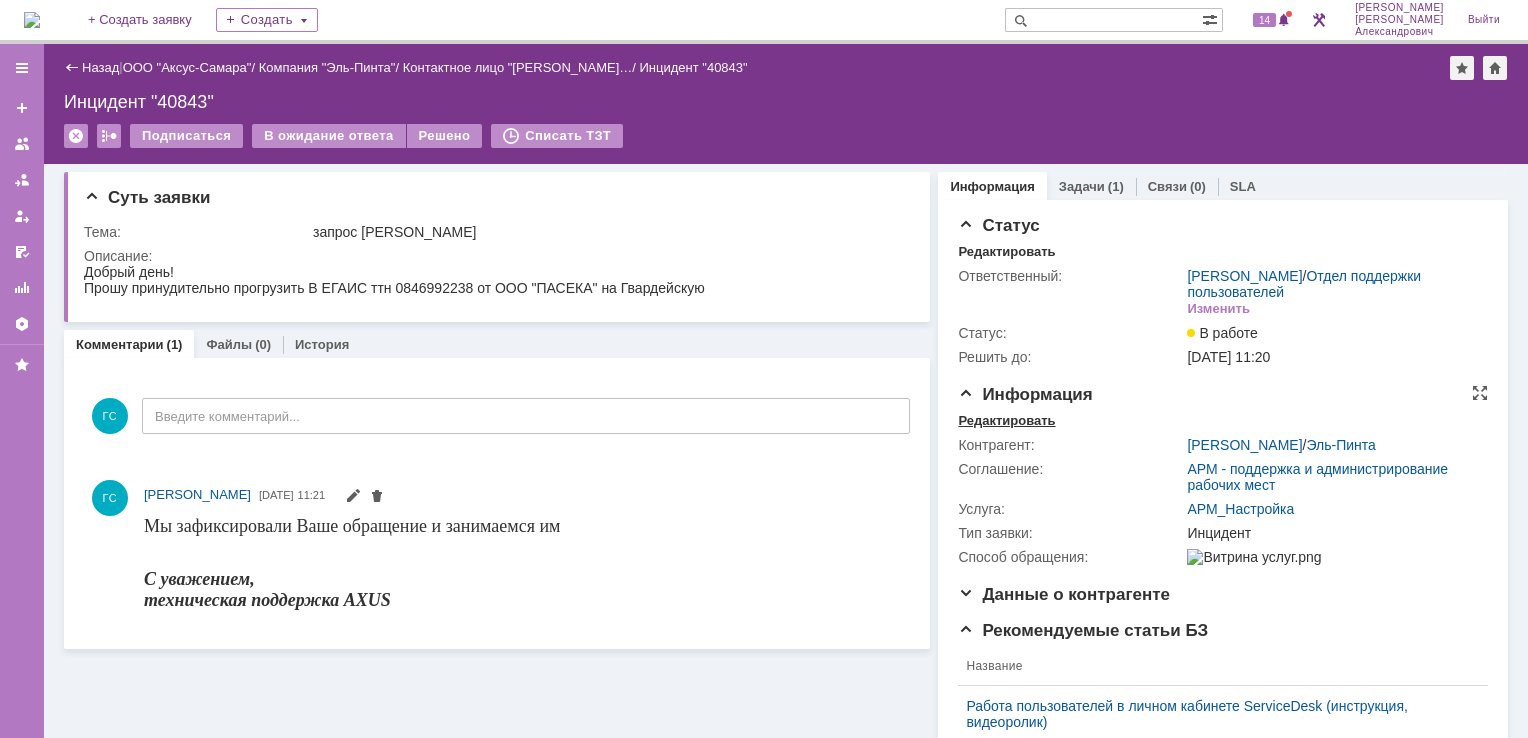 click on "Редактировать" at bounding box center [1006, 421] 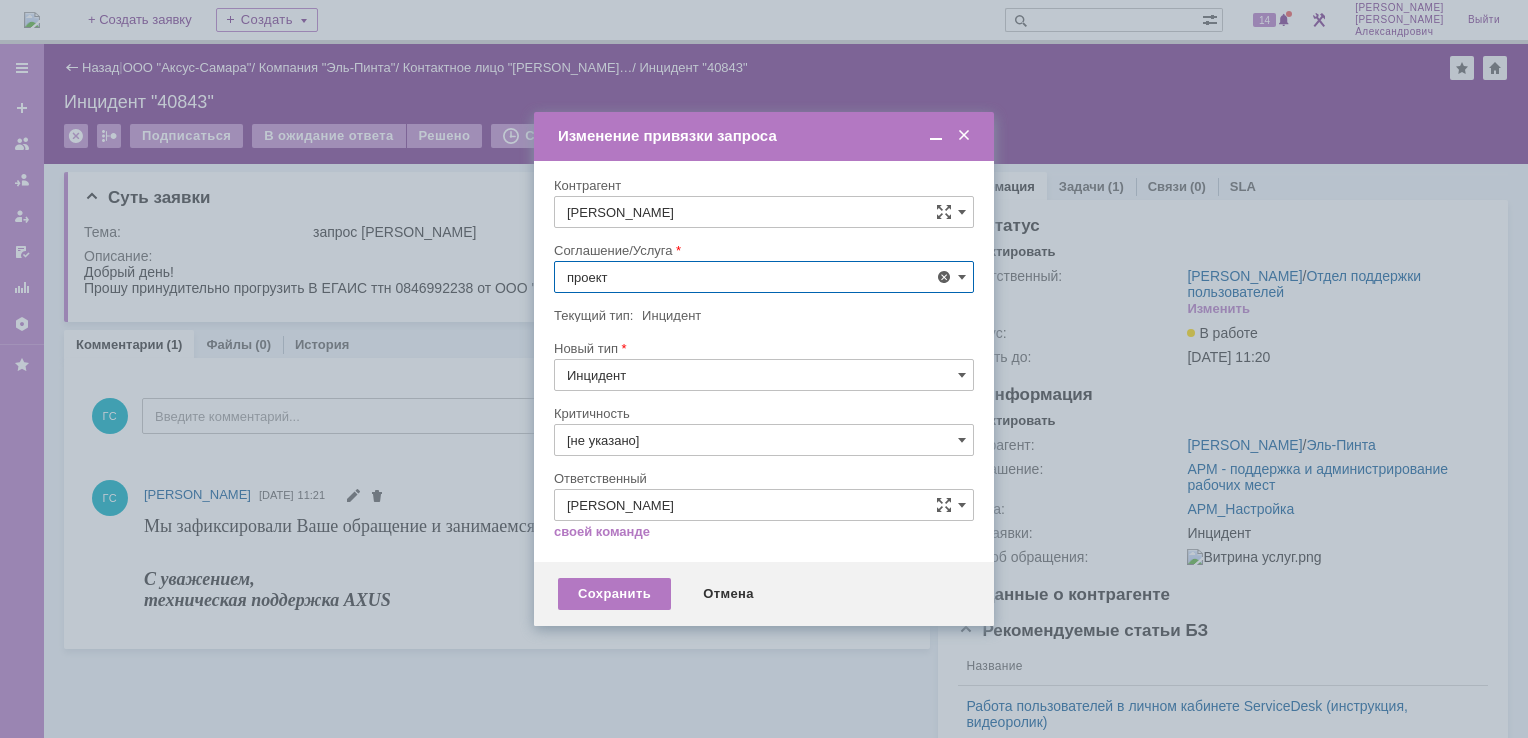 click on "Проектная деятельность" at bounding box center (764, 423) 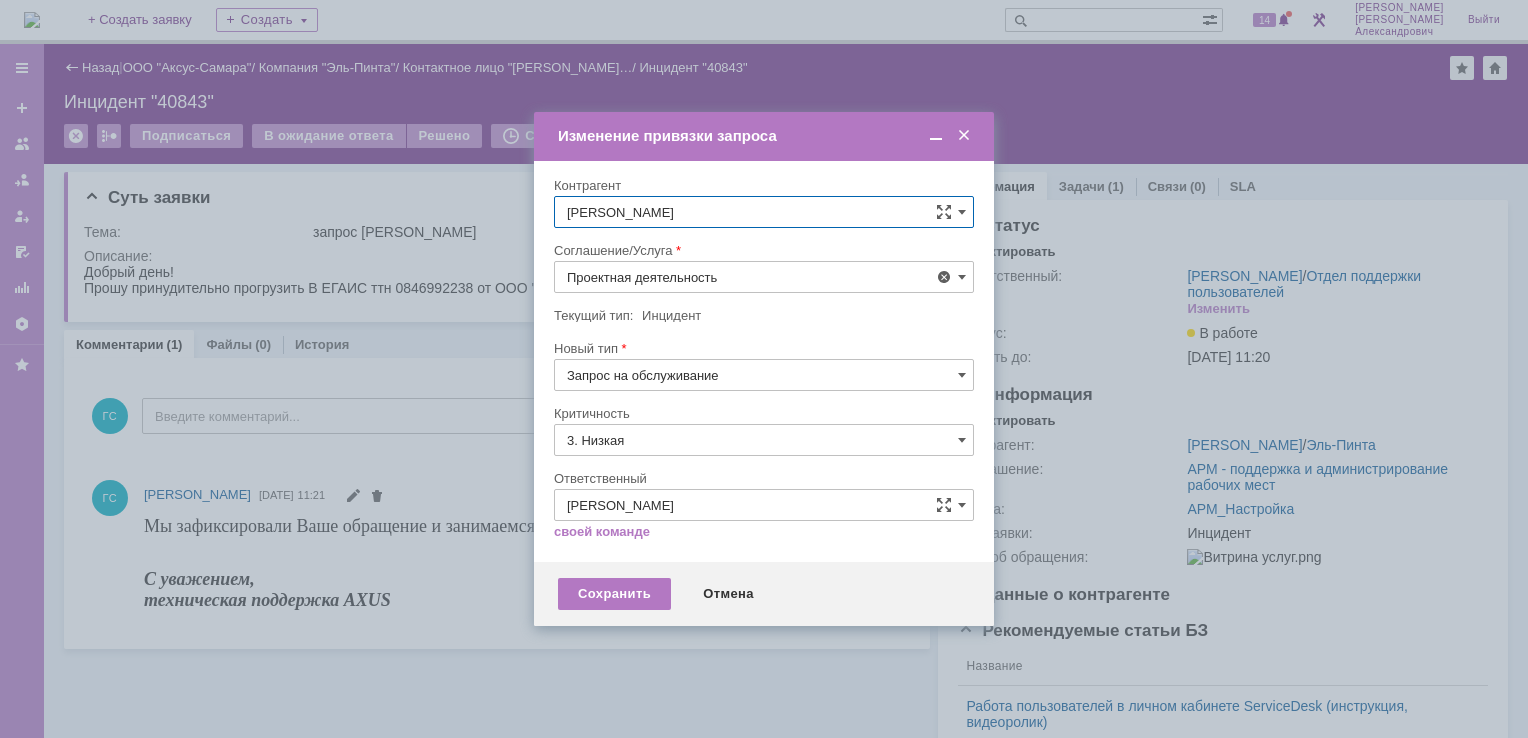 type on "Проектная деятельность" 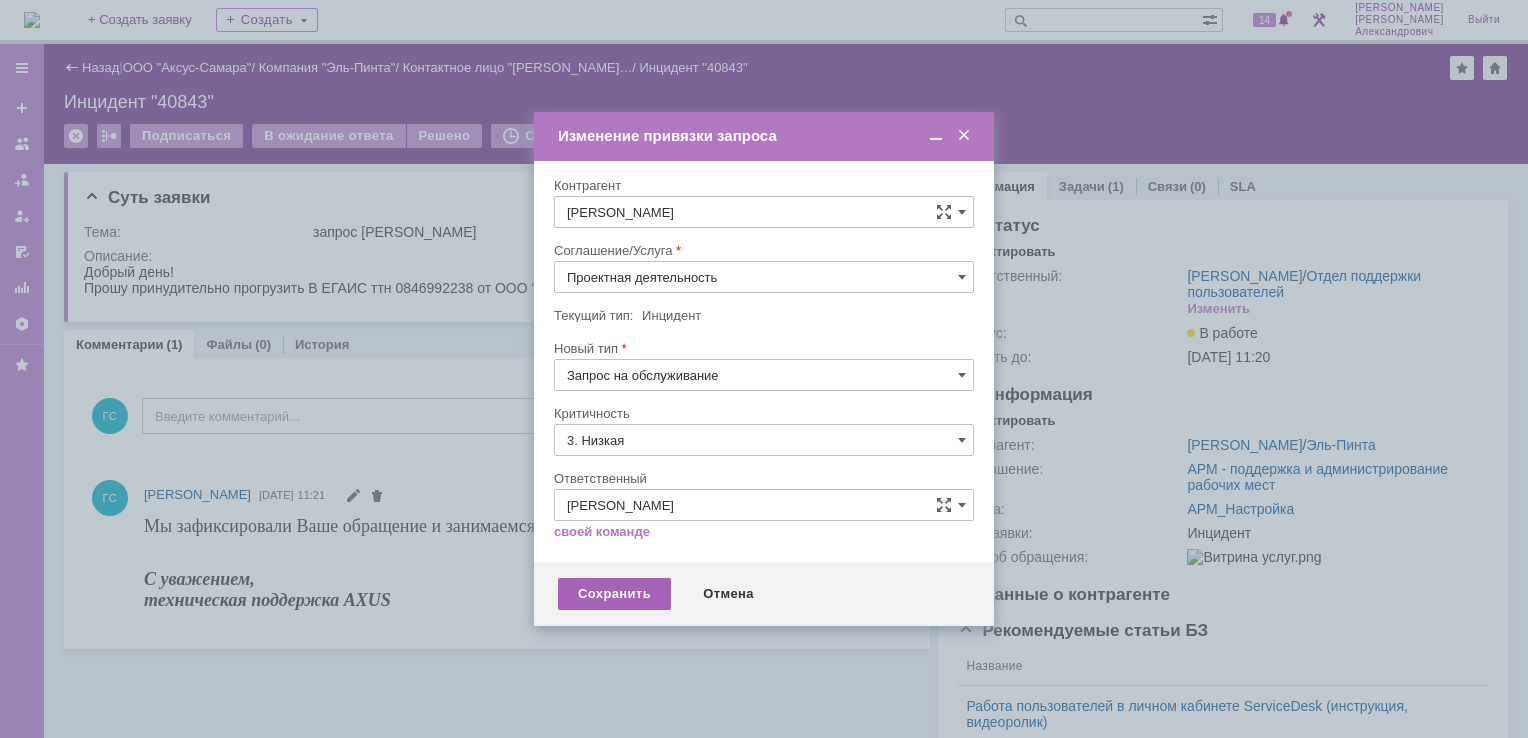 click on "Сохранить" at bounding box center (614, 594) 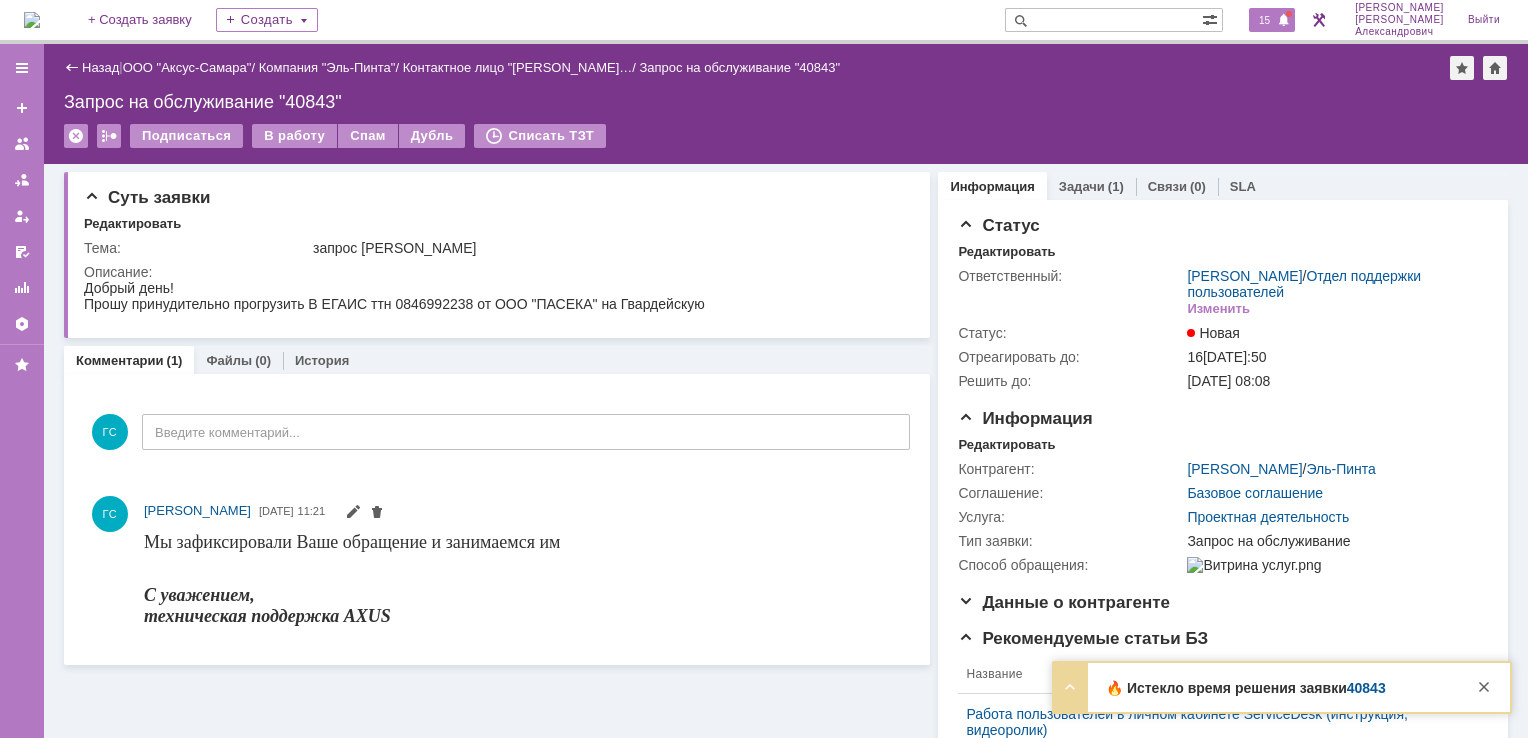 click on "15" at bounding box center (1264, 20) 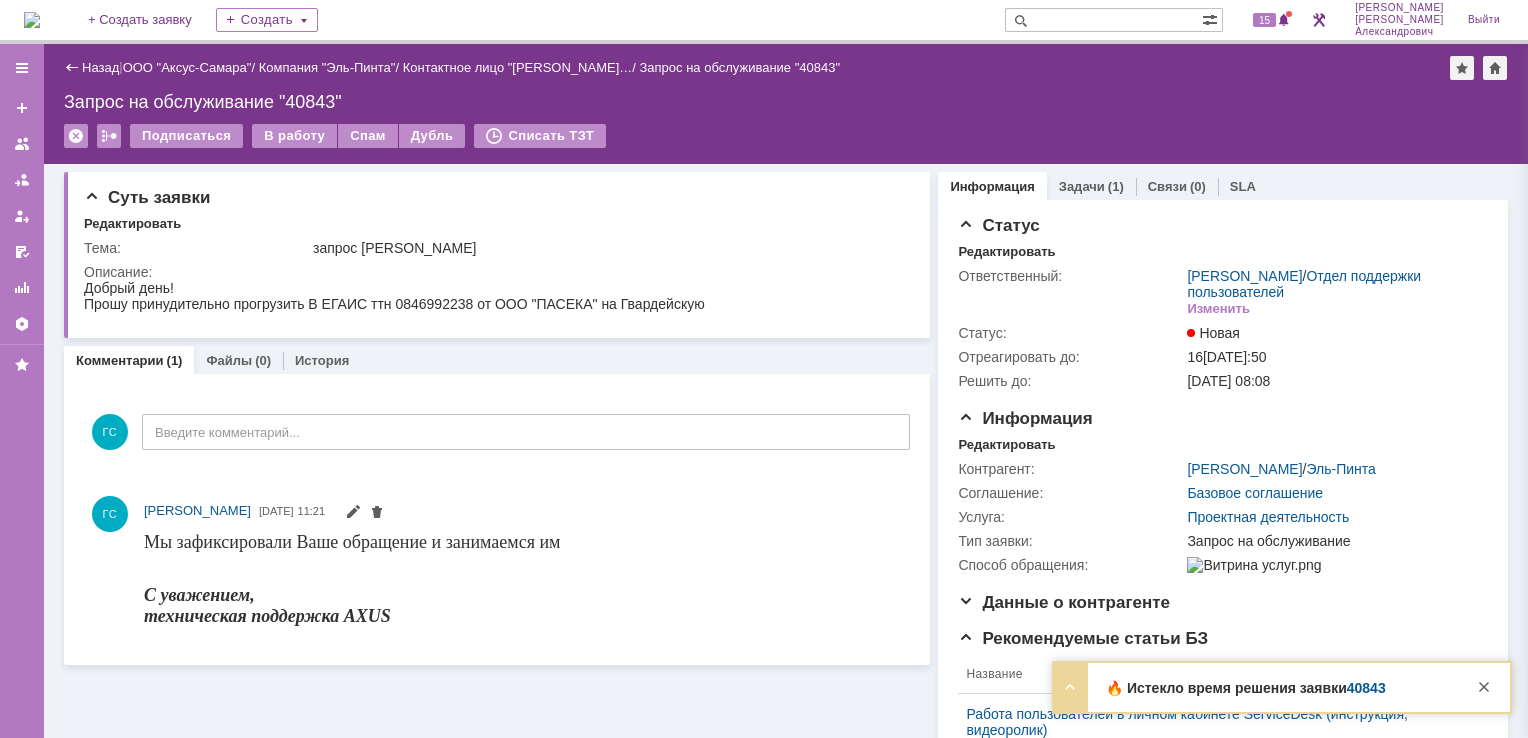 click on "Запрос на обслуживание "40843"" at bounding box center (786, 102) 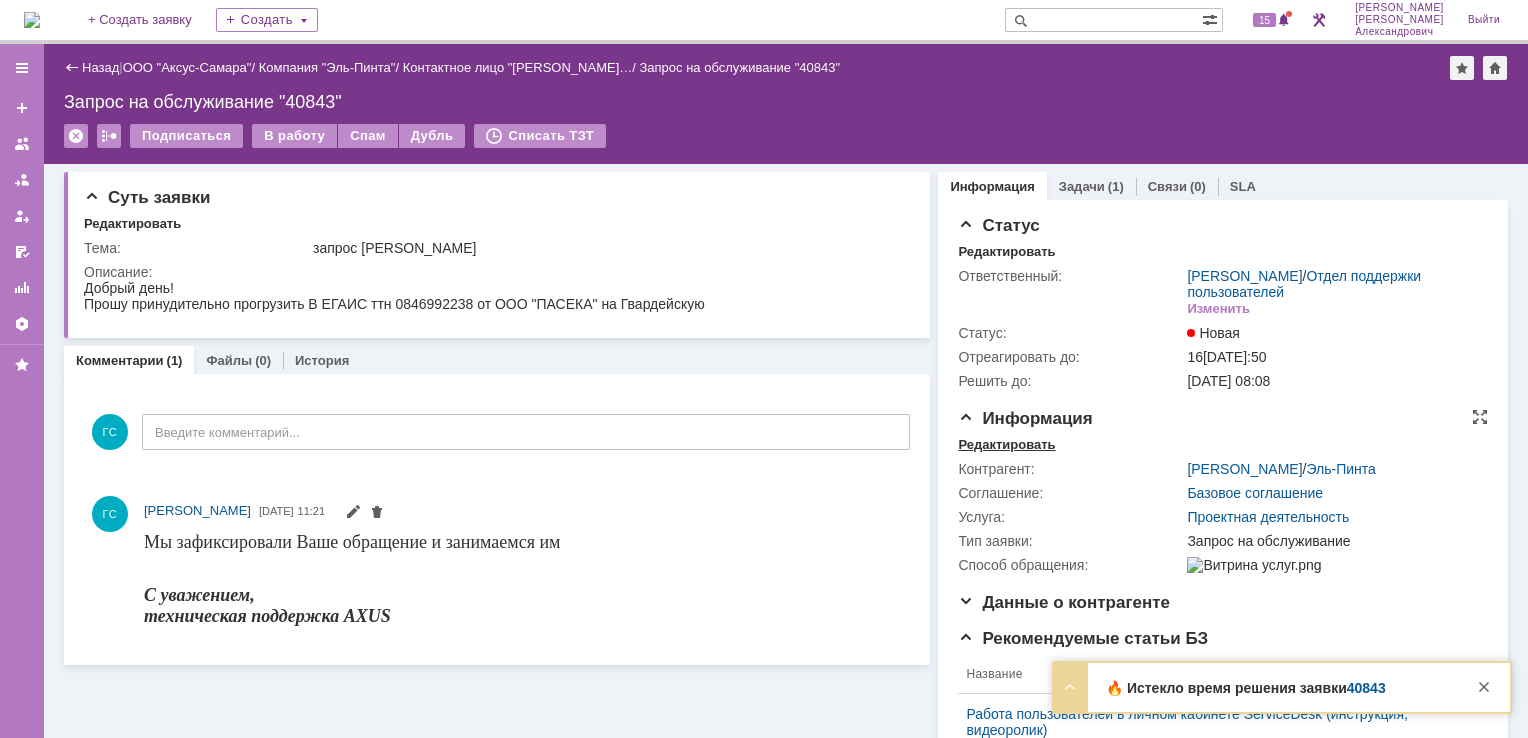click on "Редактировать" at bounding box center [1006, 445] 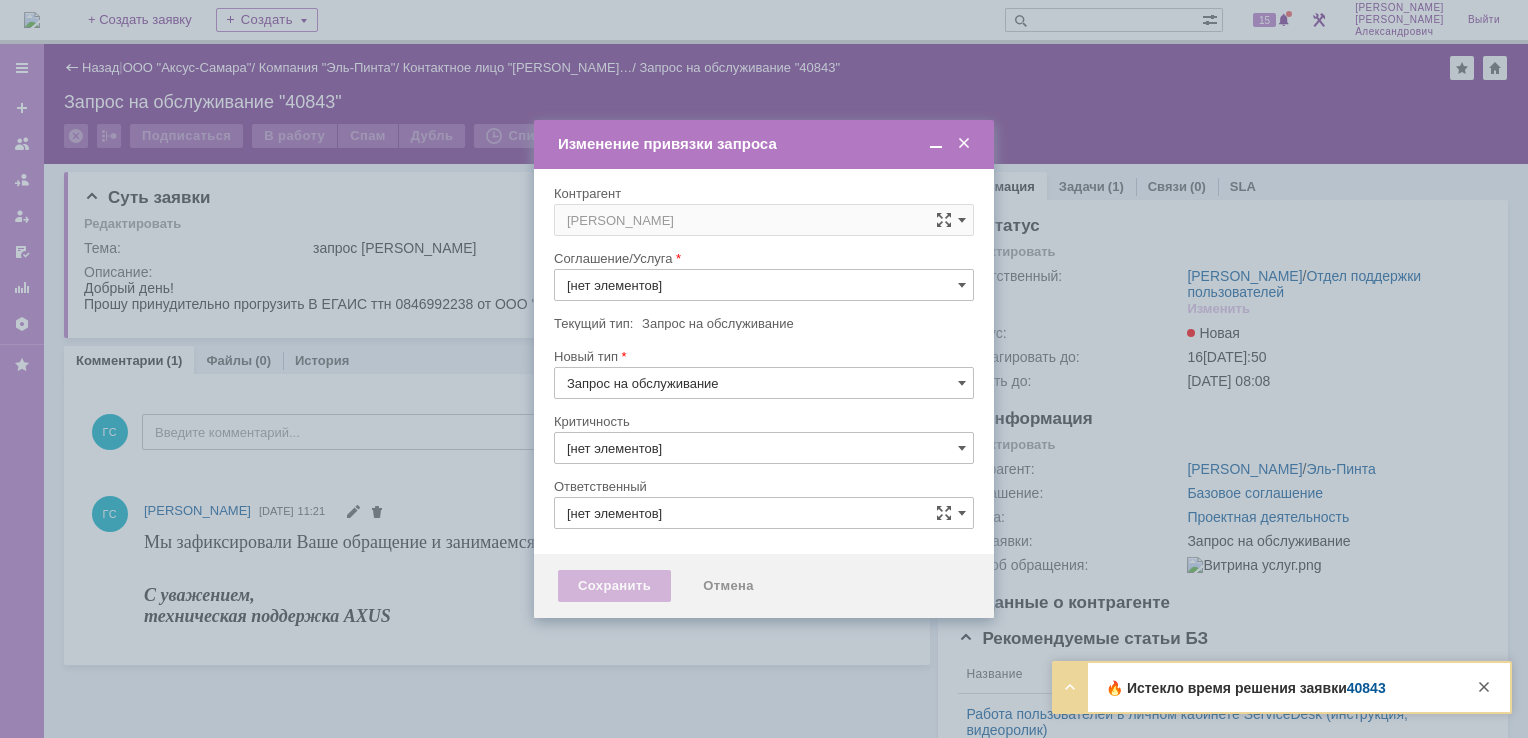 type on "Проектная деятельность" 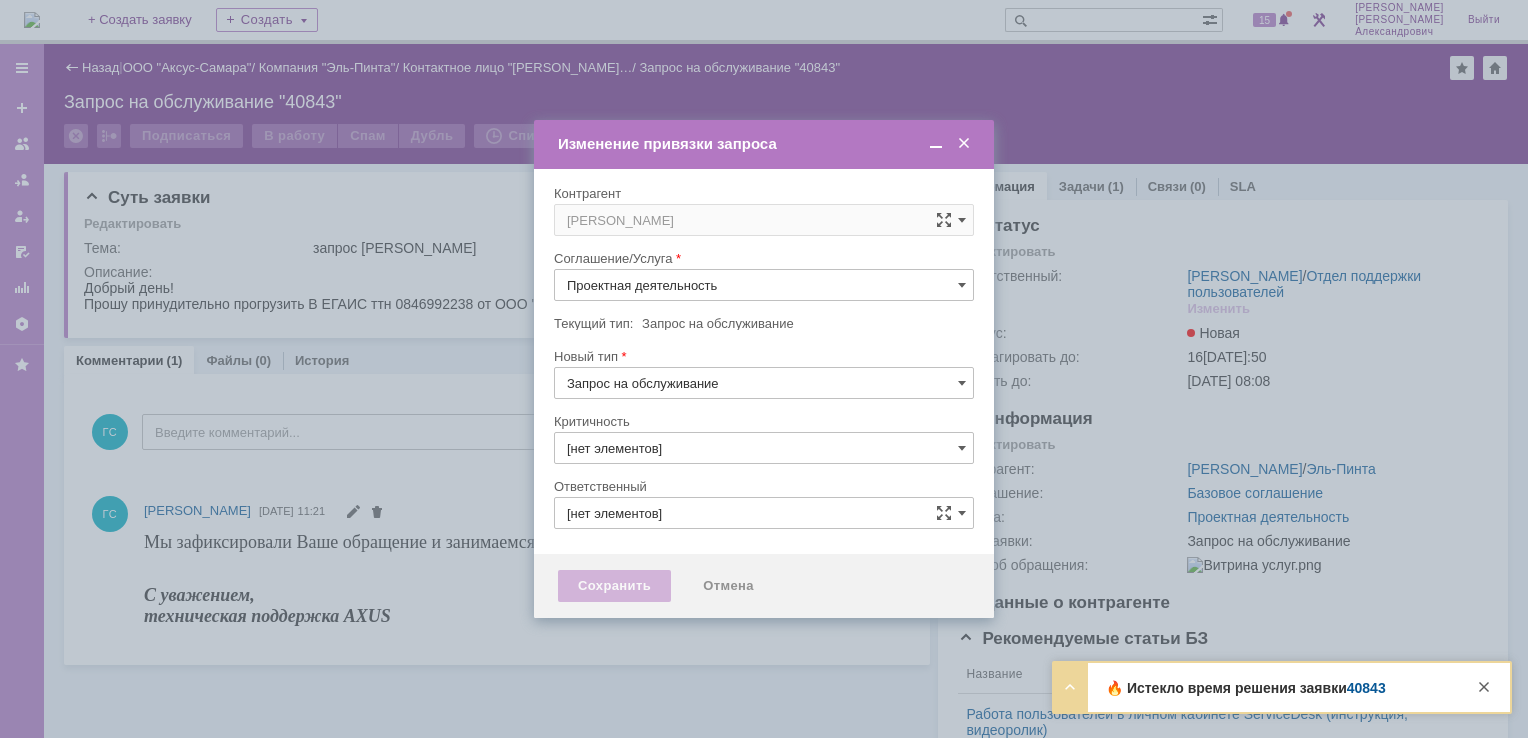 type on "3. Низкая" 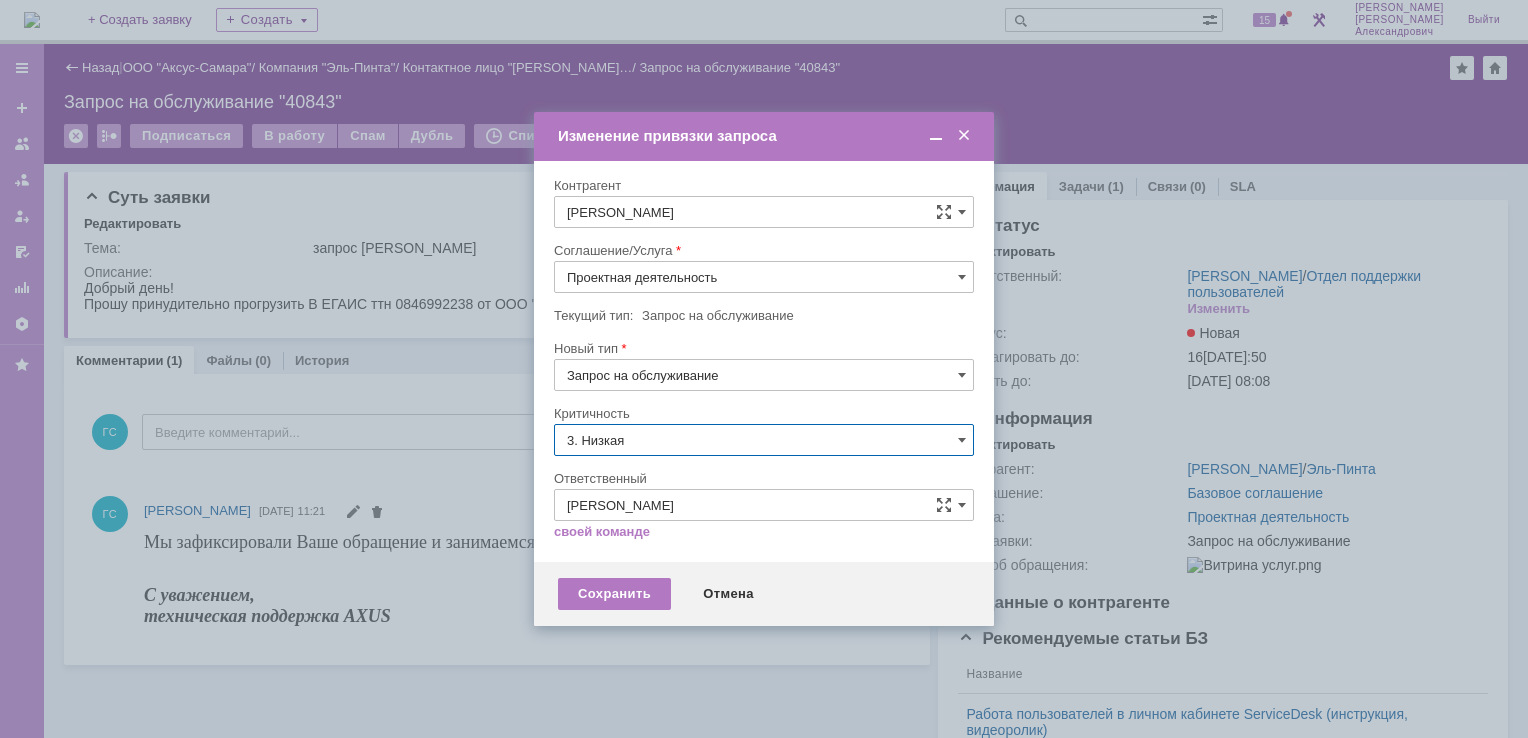 click on "3. Низкая" at bounding box center (764, 440) 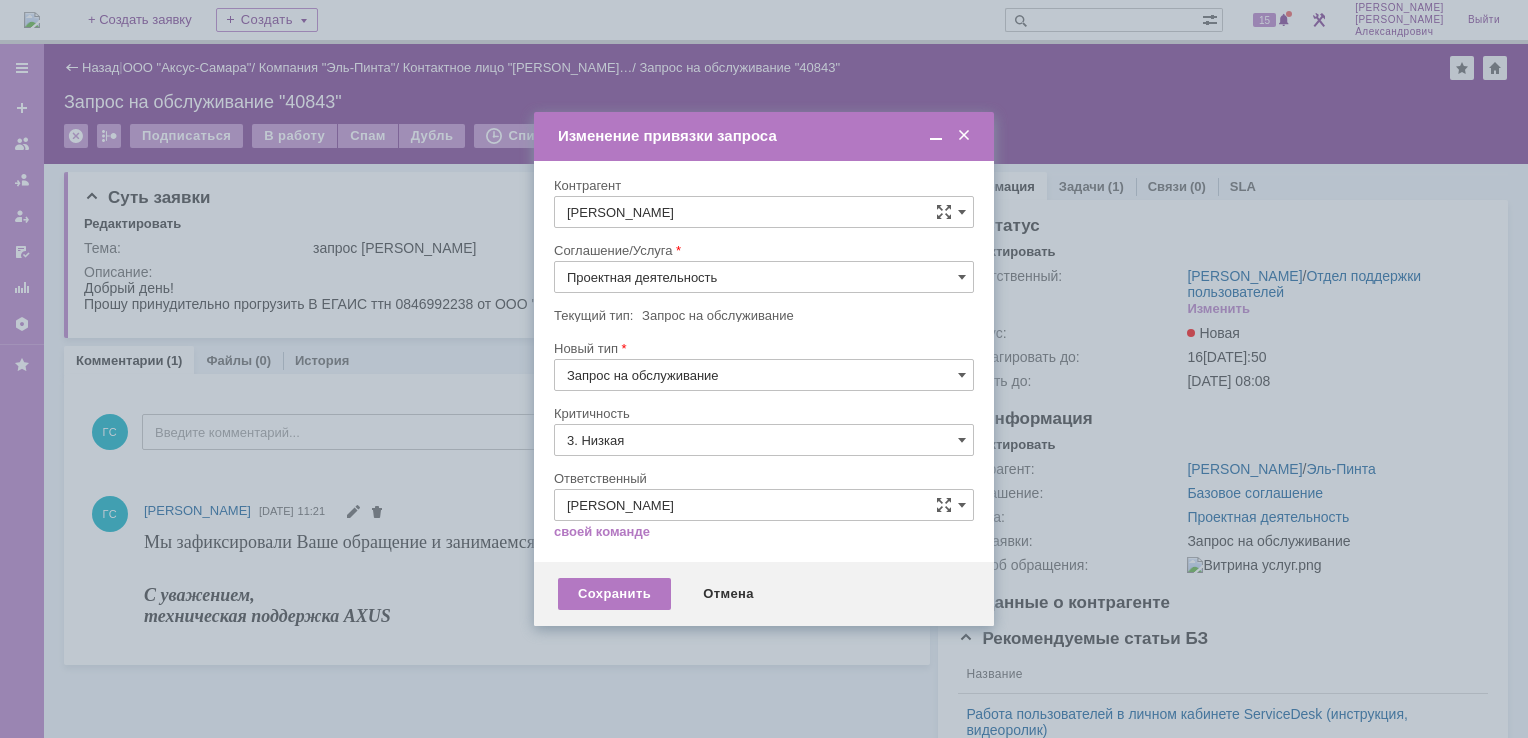click on "[не указано]" at bounding box center (764, 477) 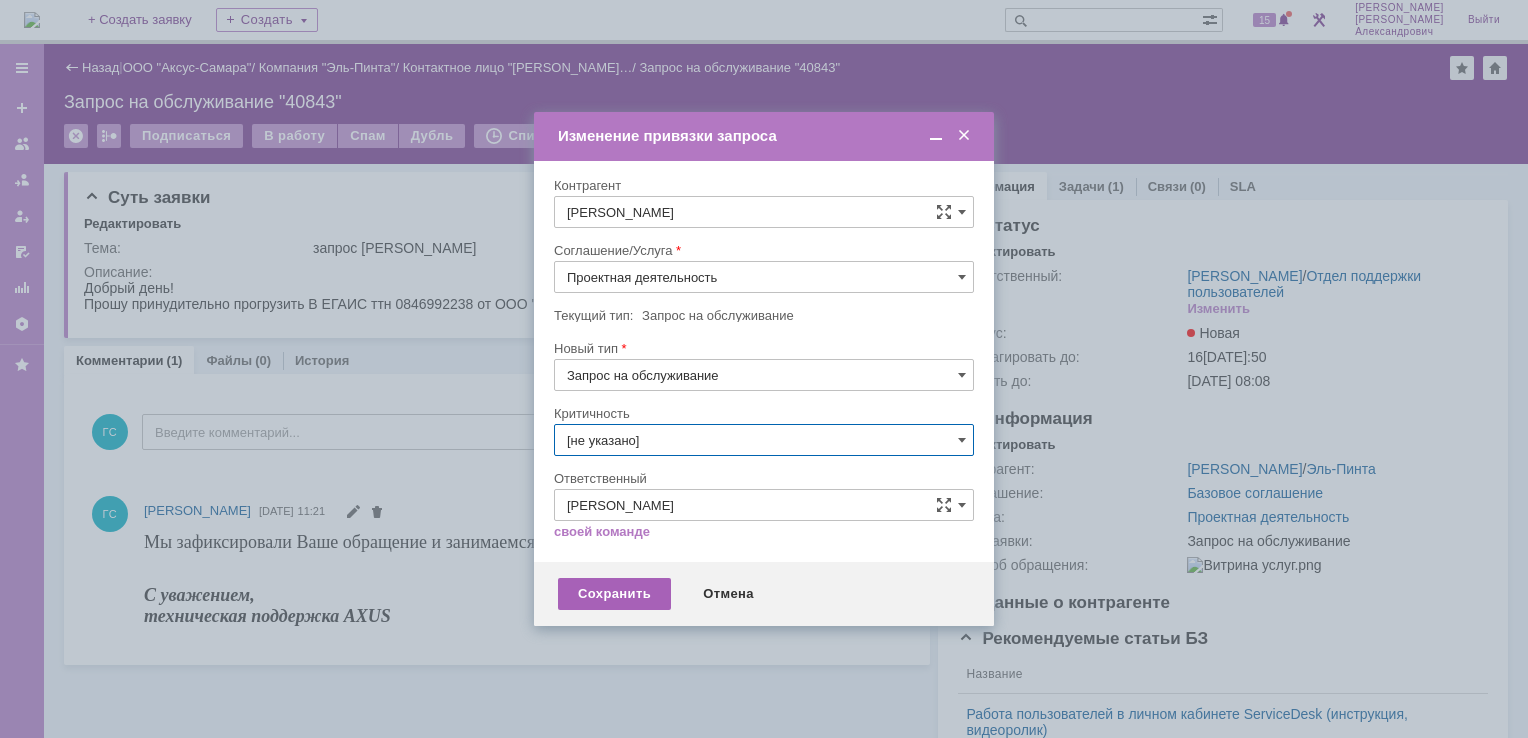 type on "[не указано]" 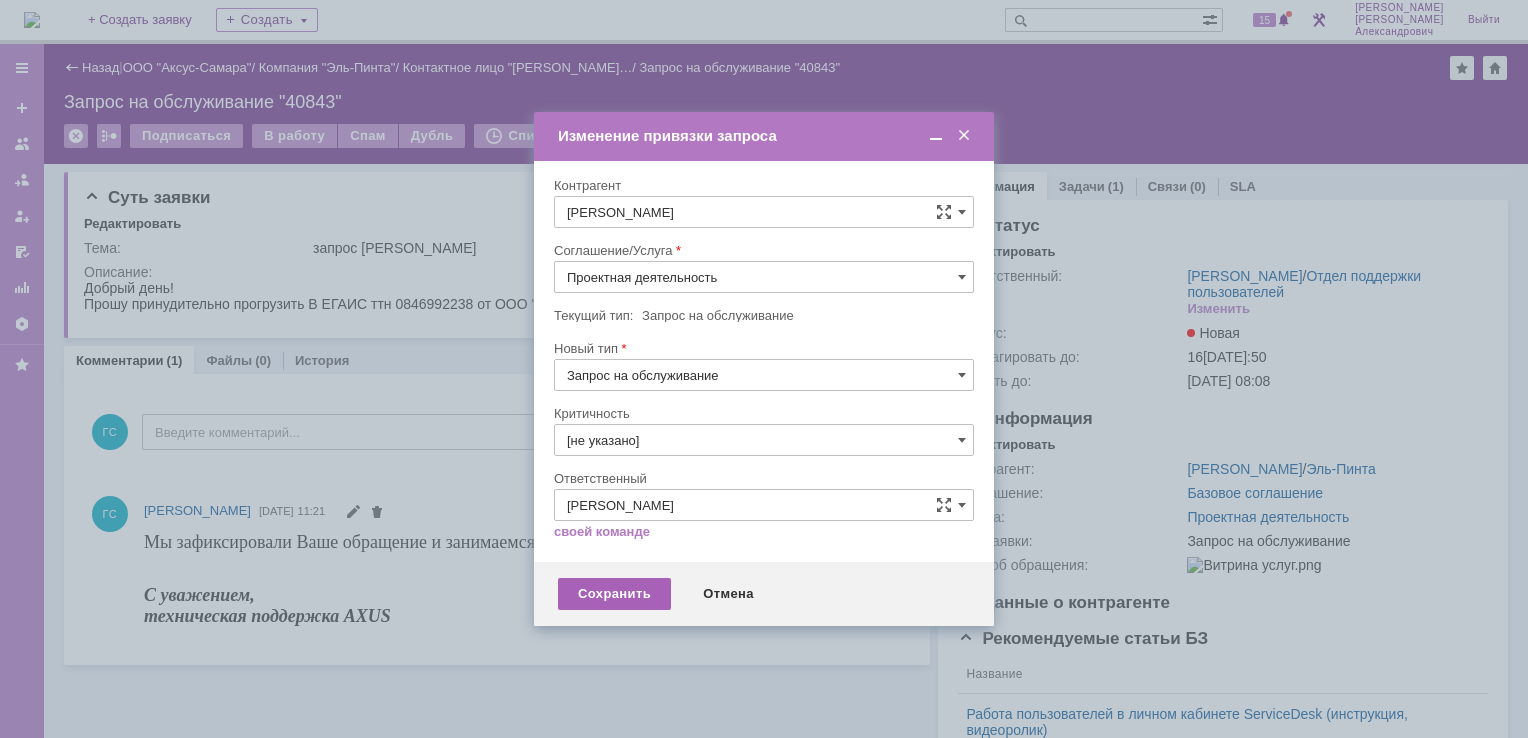 click on "Сохранить" at bounding box center (614, 594) 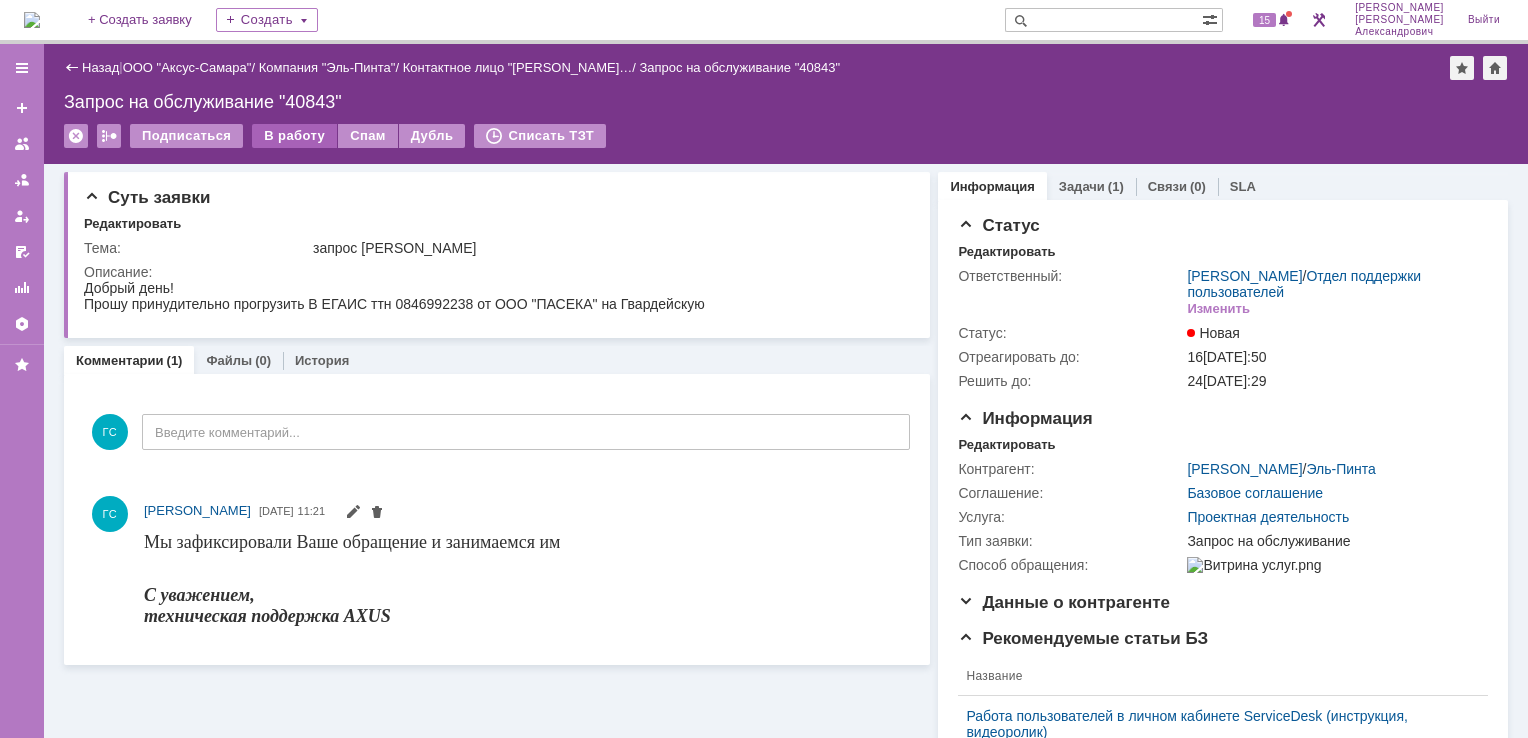 click on "В работу" at bounding box center [294, 136] 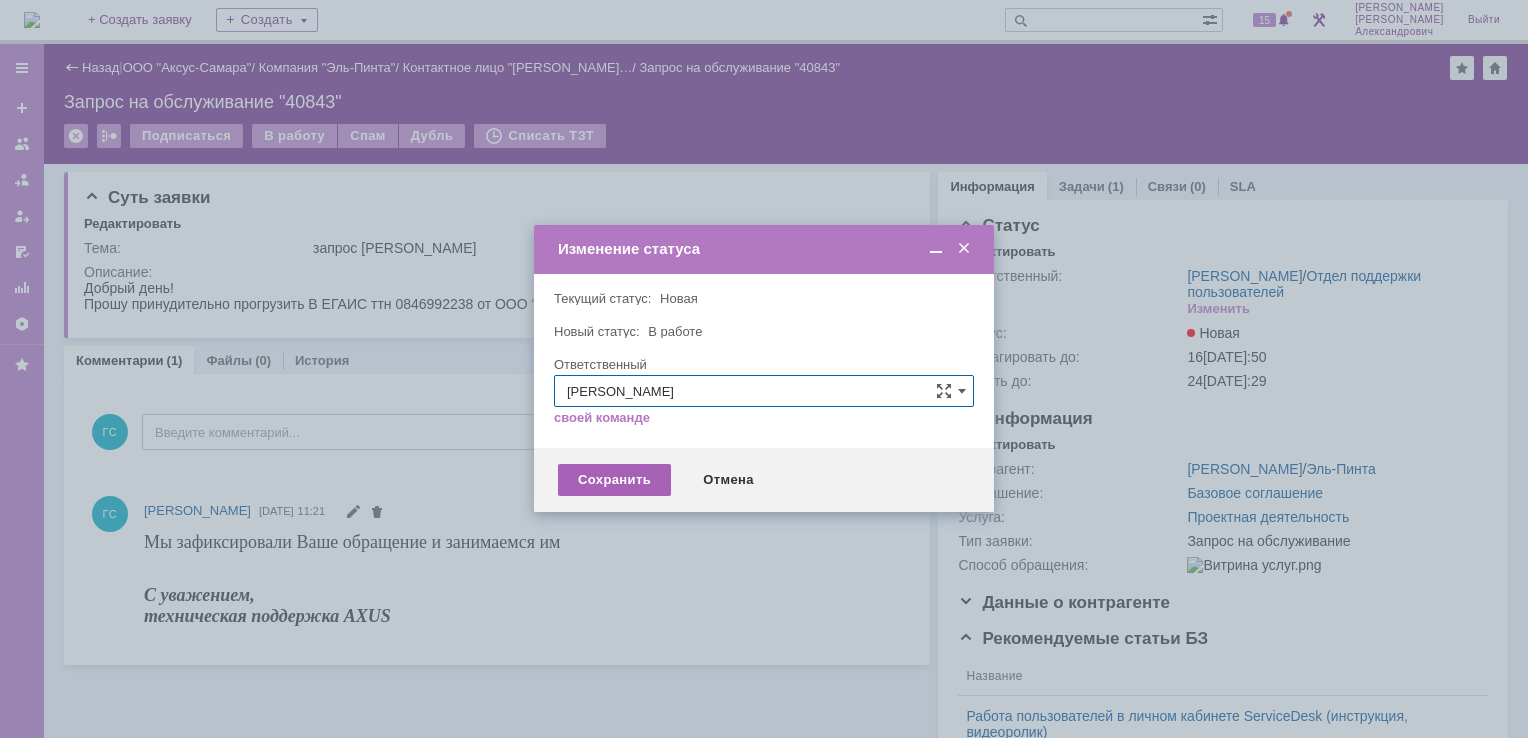 click on "Сохранить" at bounding box center (614, 480) 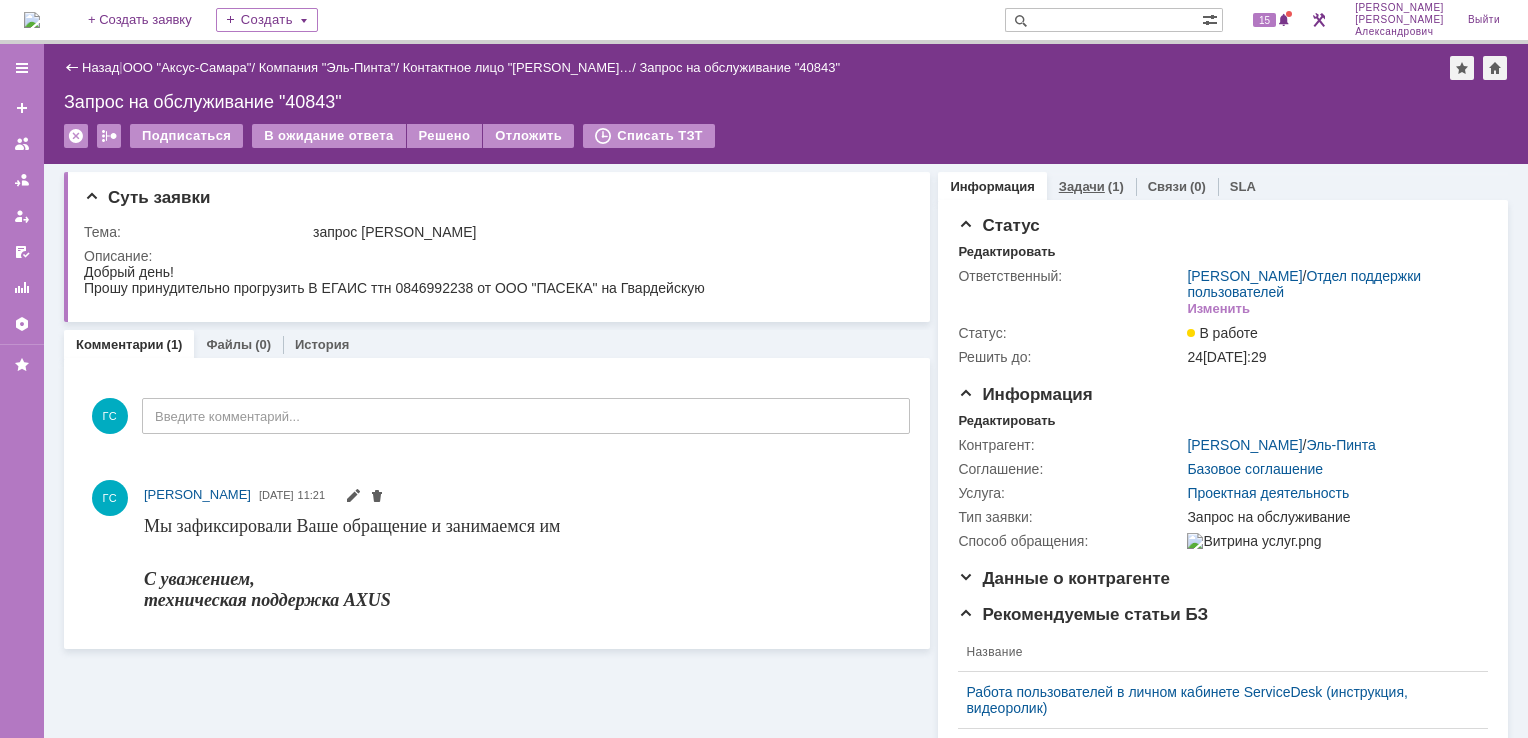 click on "Задачи" at bounding box center (1082, 186) 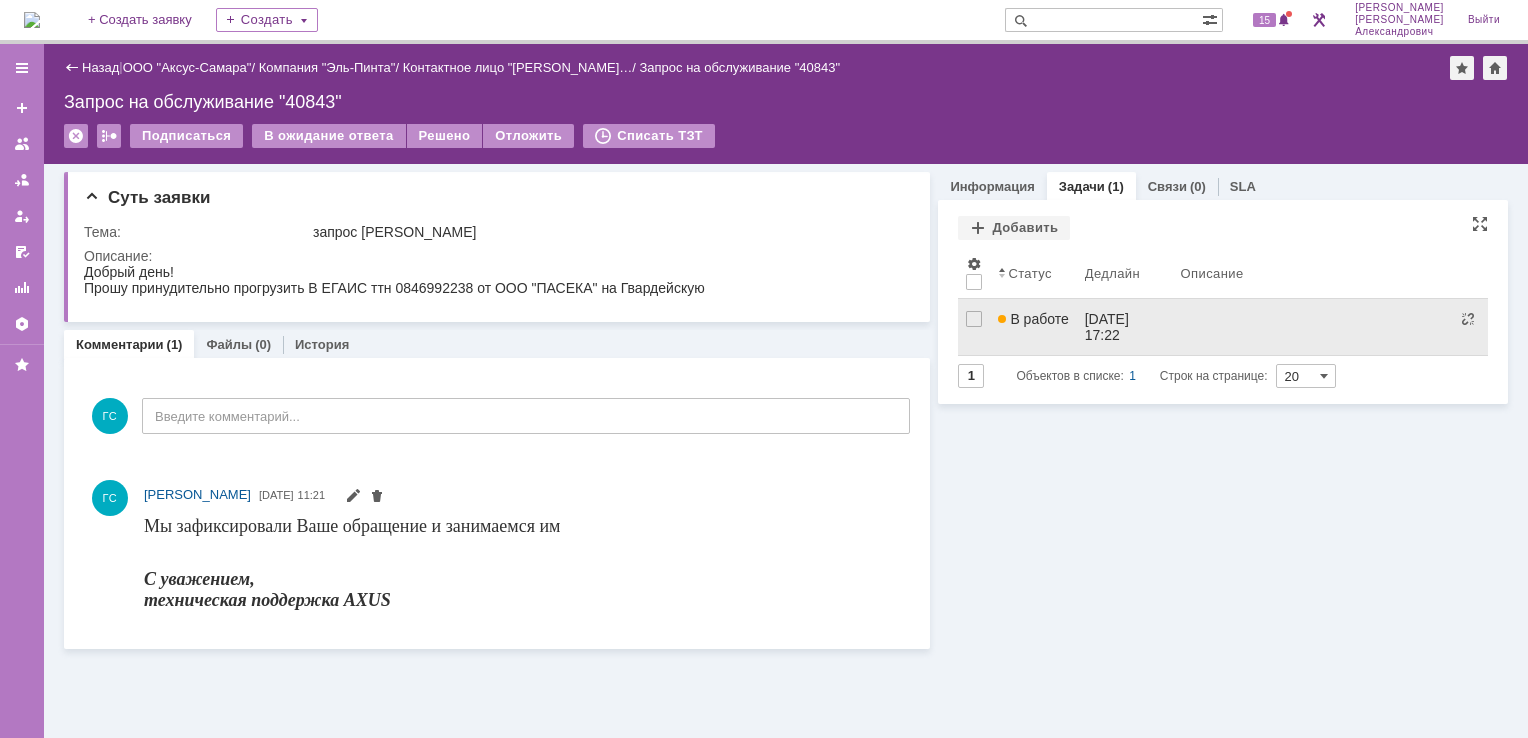 click on "В работе" at bounding box center (1033, 327) 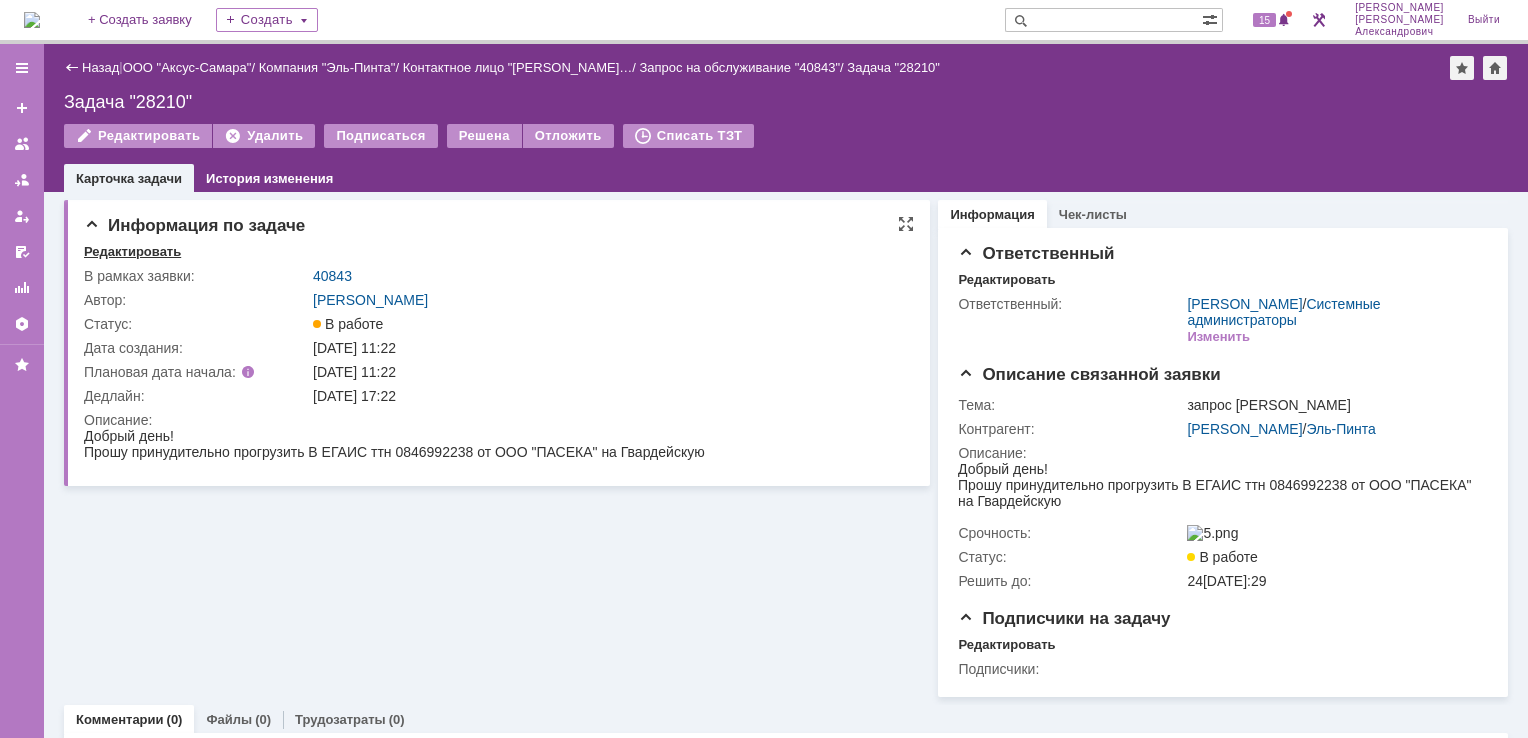 click on "Редактировать" at bounding box center (132, 252) 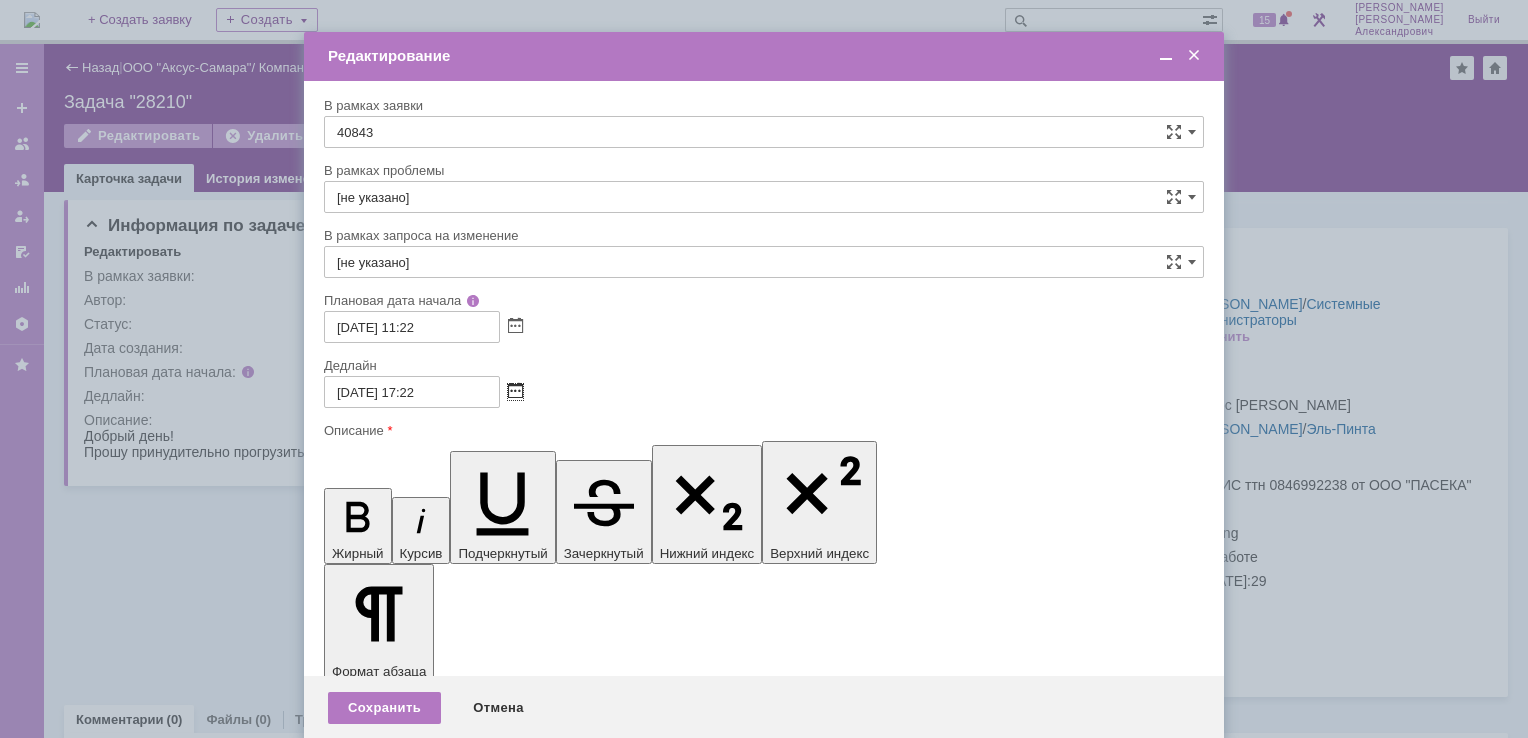 click at bounding box center [515, 392] 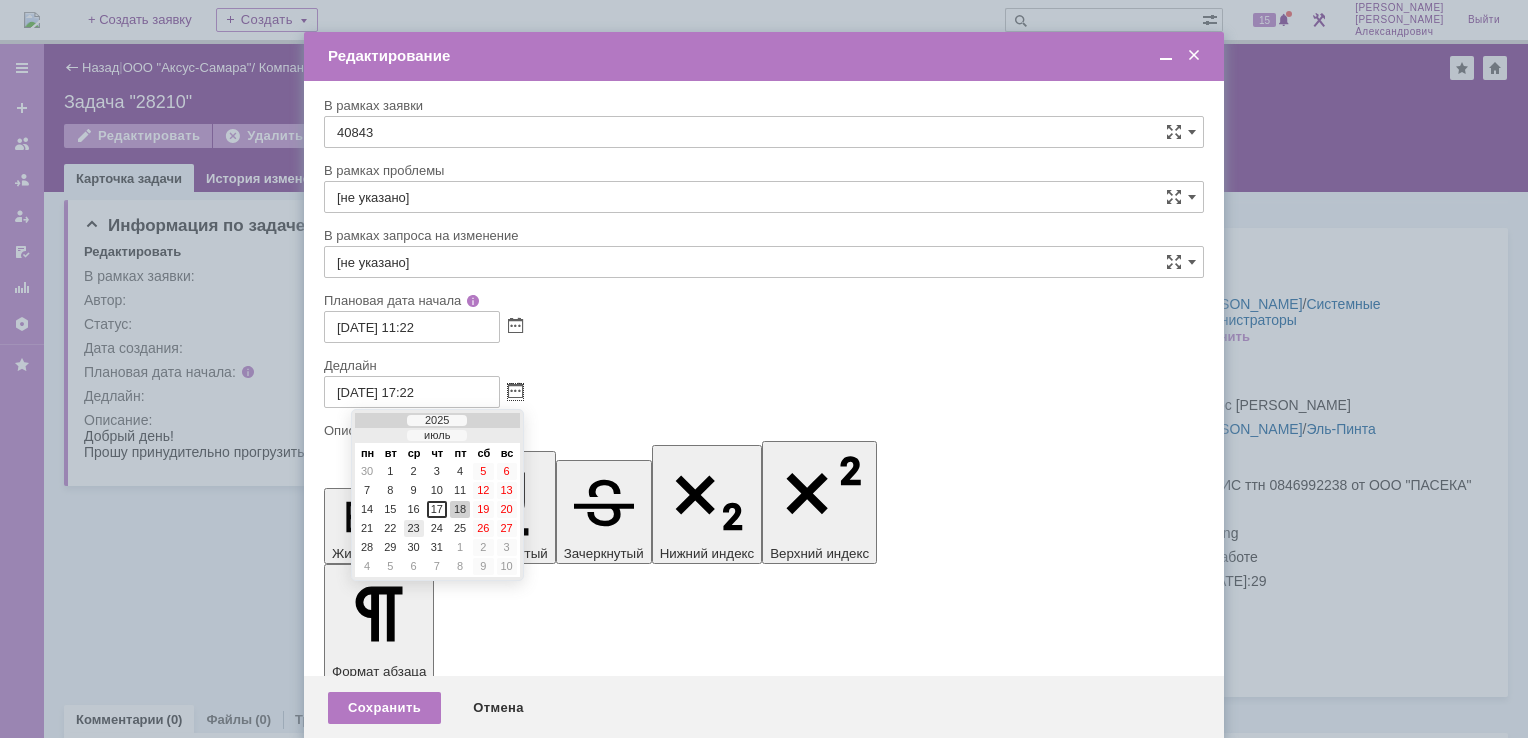 click on "23" at bounding box center [414, 528] 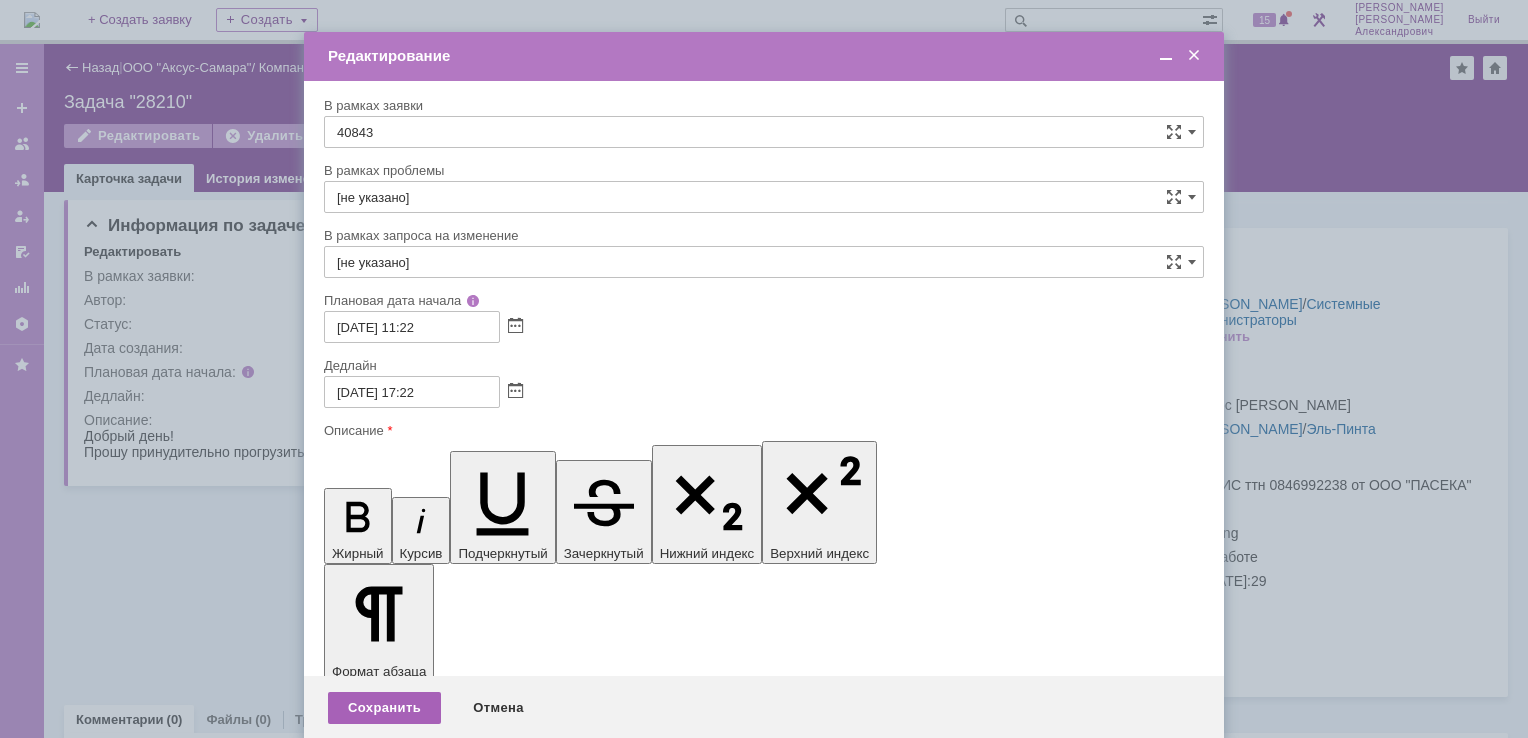 click on "Сохранить" at bounding box center (384, 708) 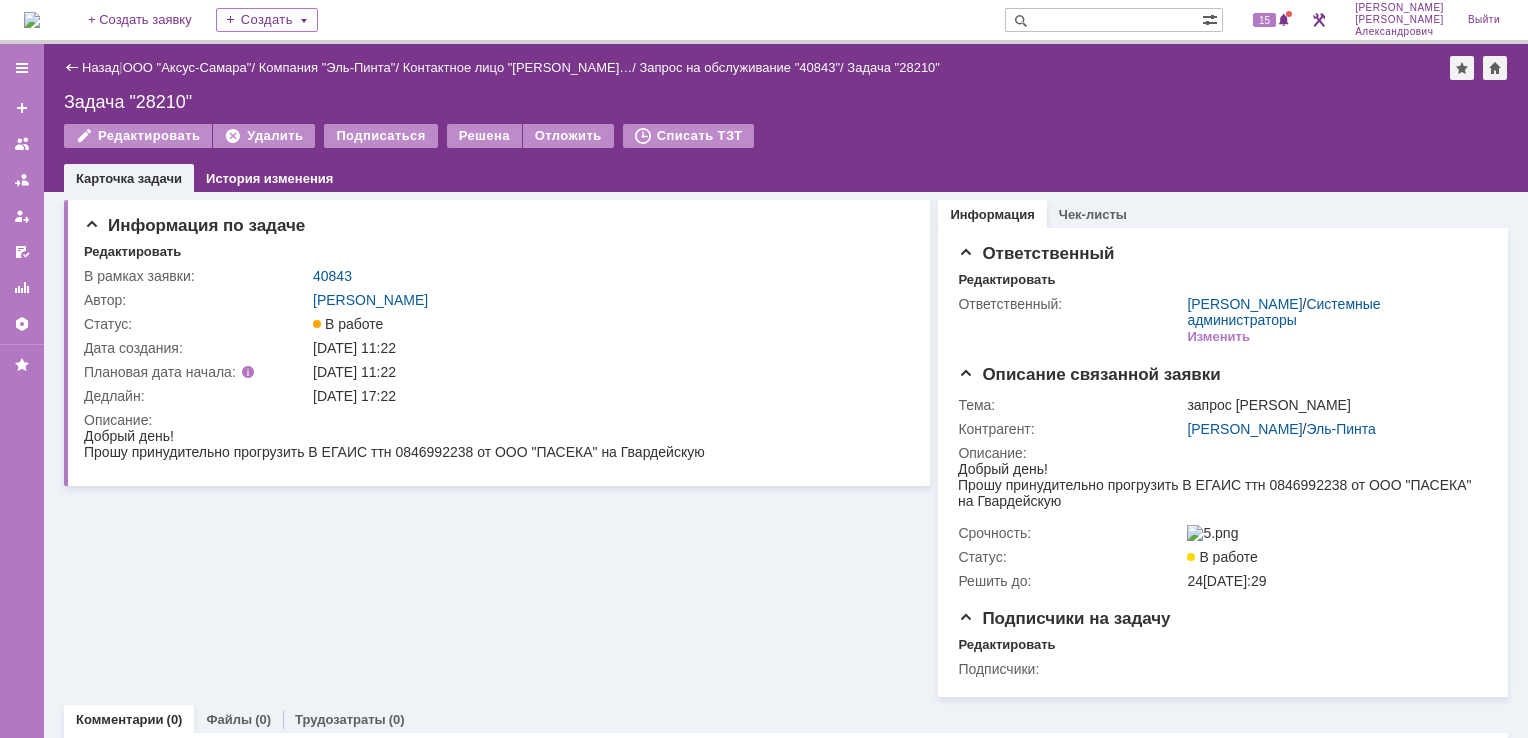 click at bounding box center (32, 20) 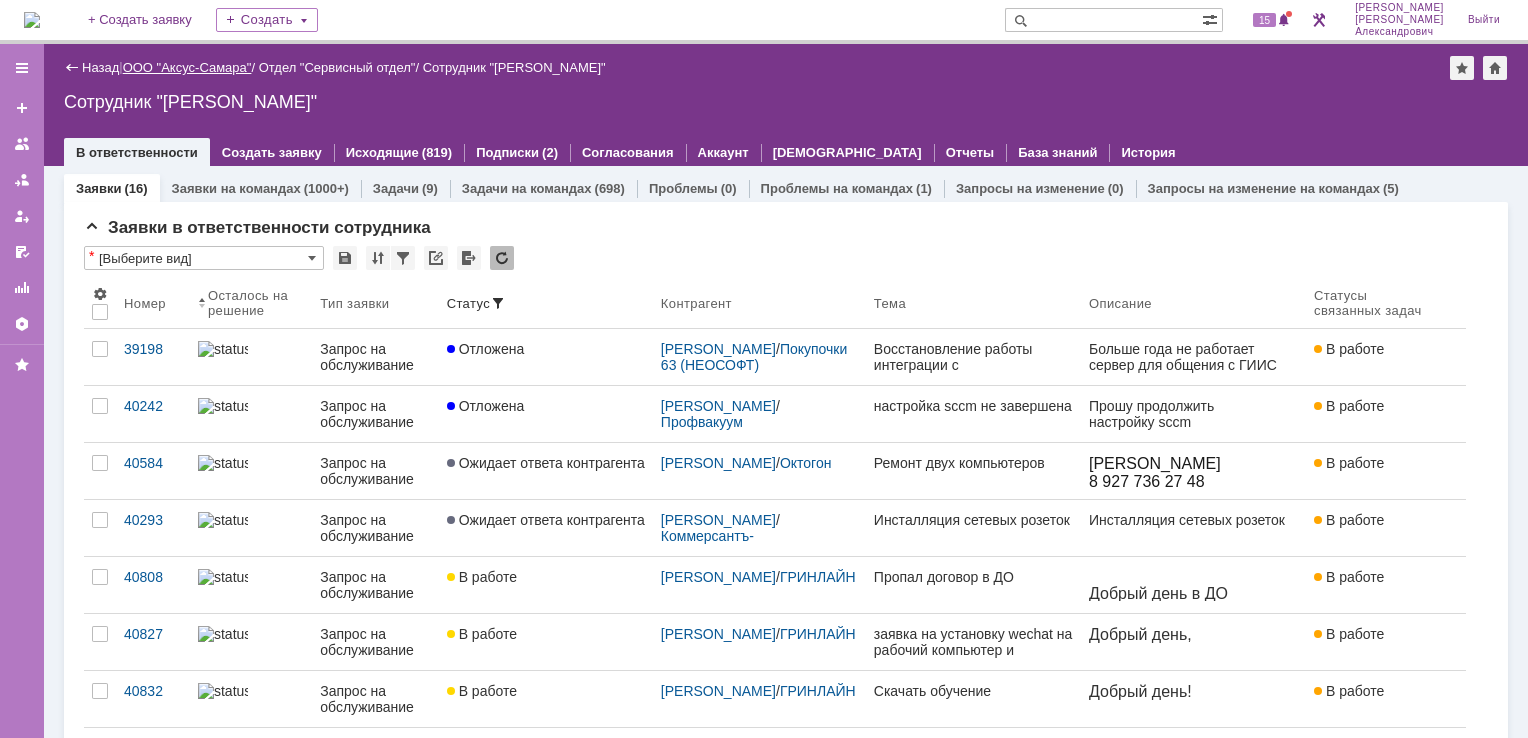 click on "ООО "Аксус-Самара"" at bounding box center [187, 67] 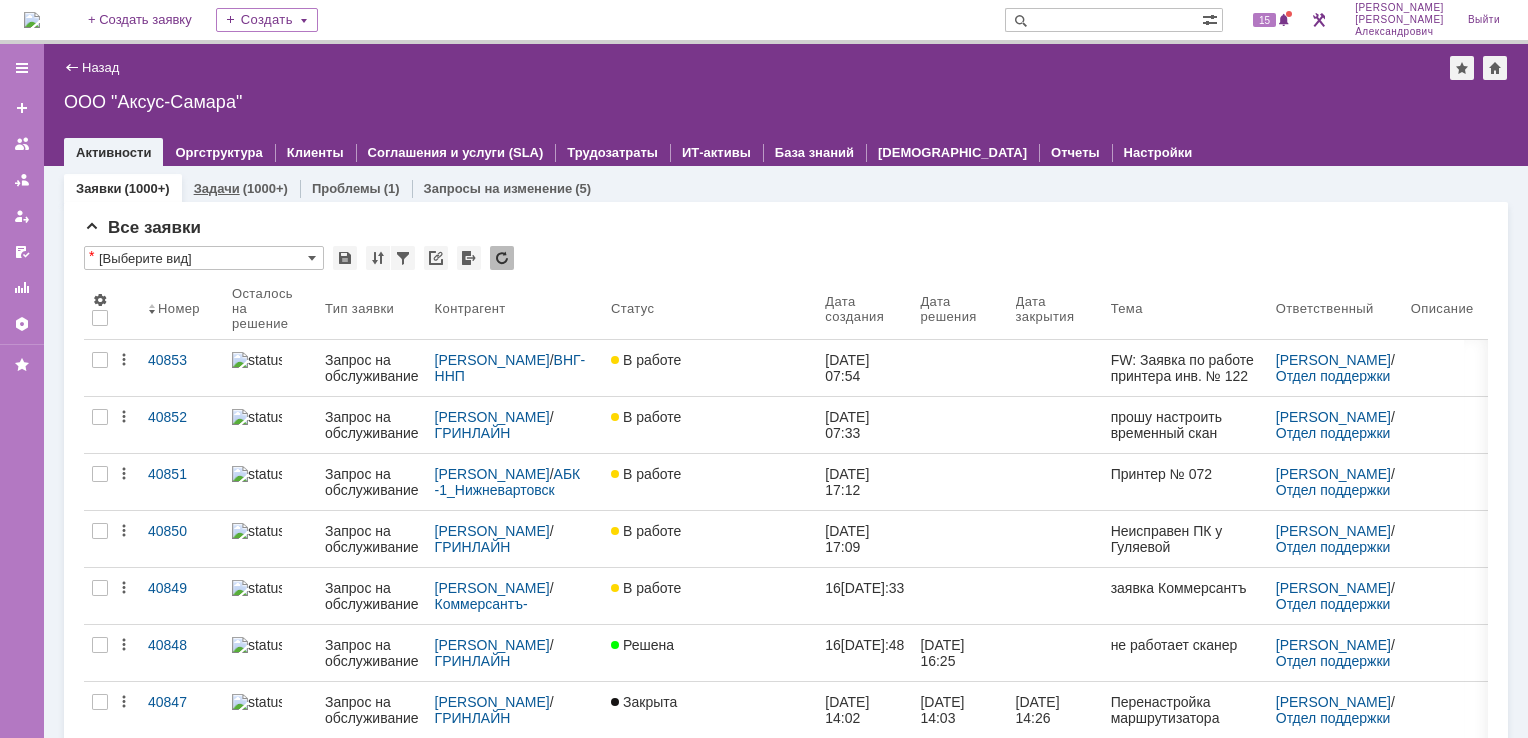 click on "Задачи" at bounding box center (217, 188) 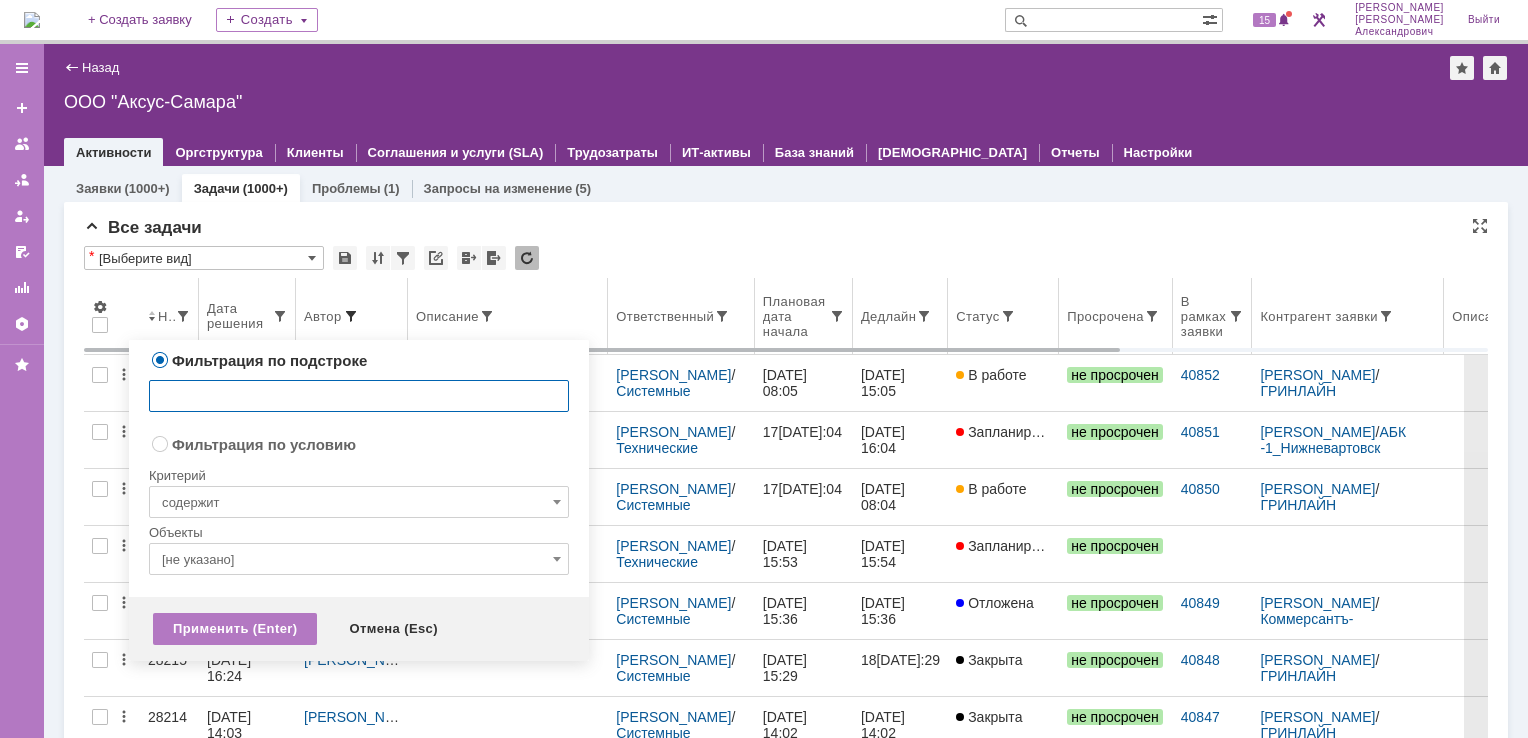 click at bounding box center [351, 316] 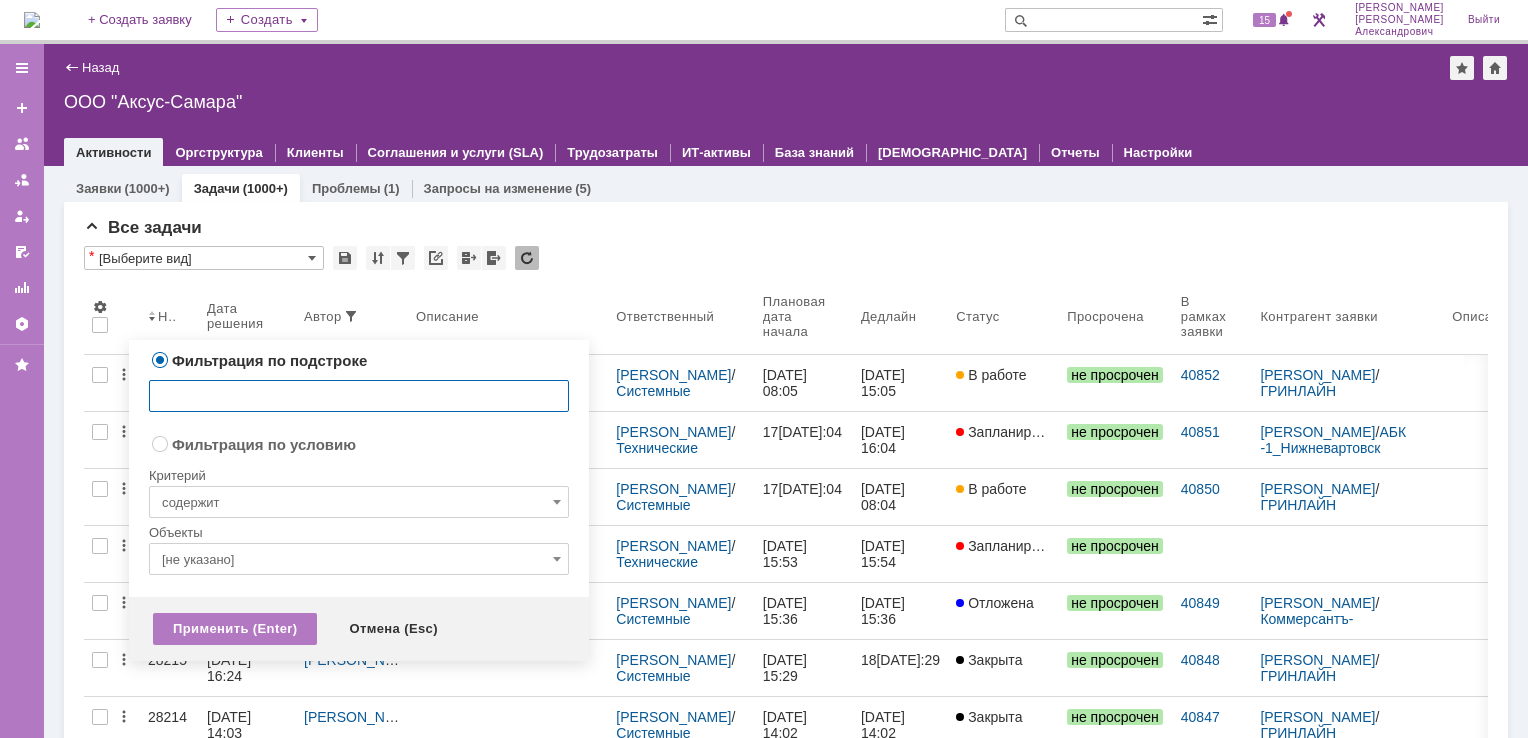 radio on "false" 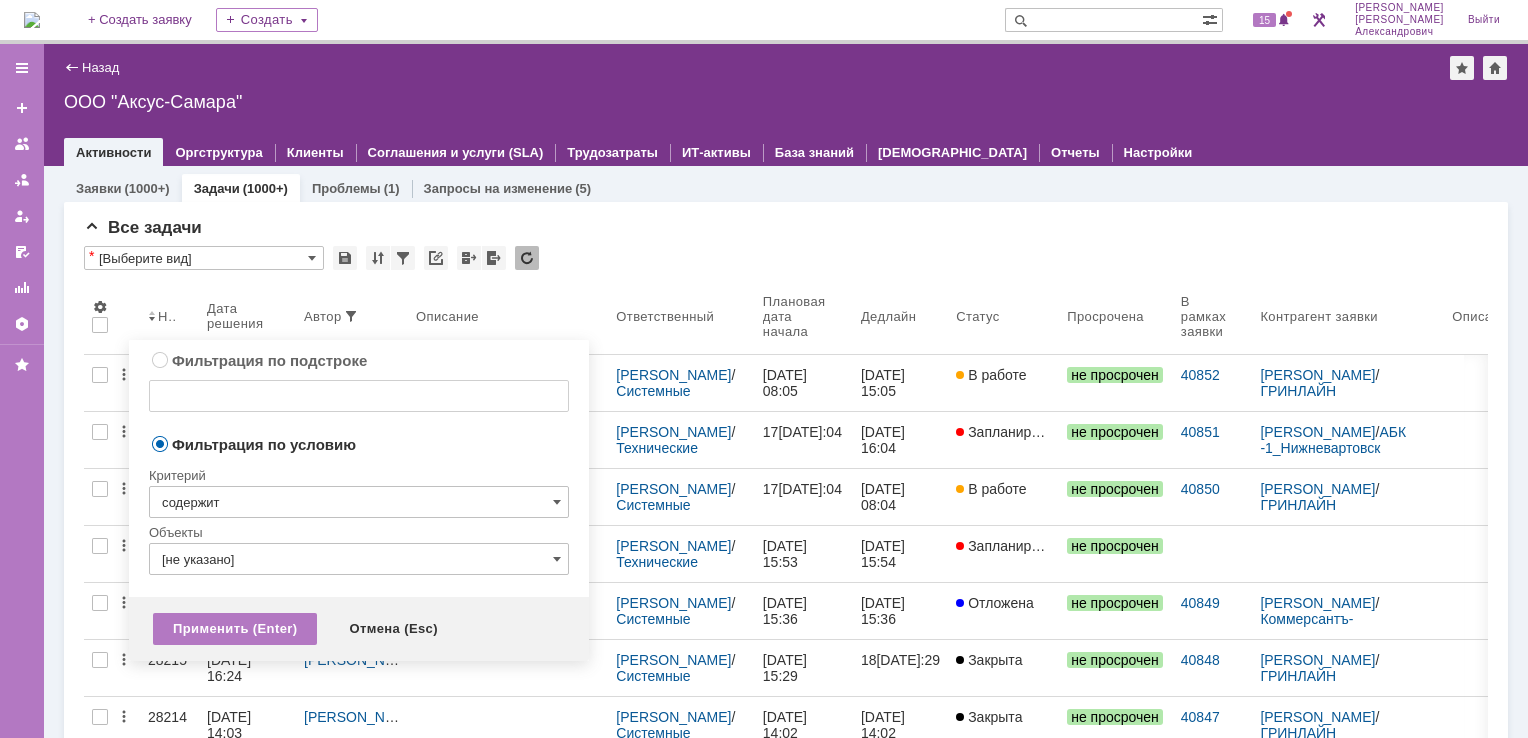 click on "содержит" at bounding box center (359, 502) 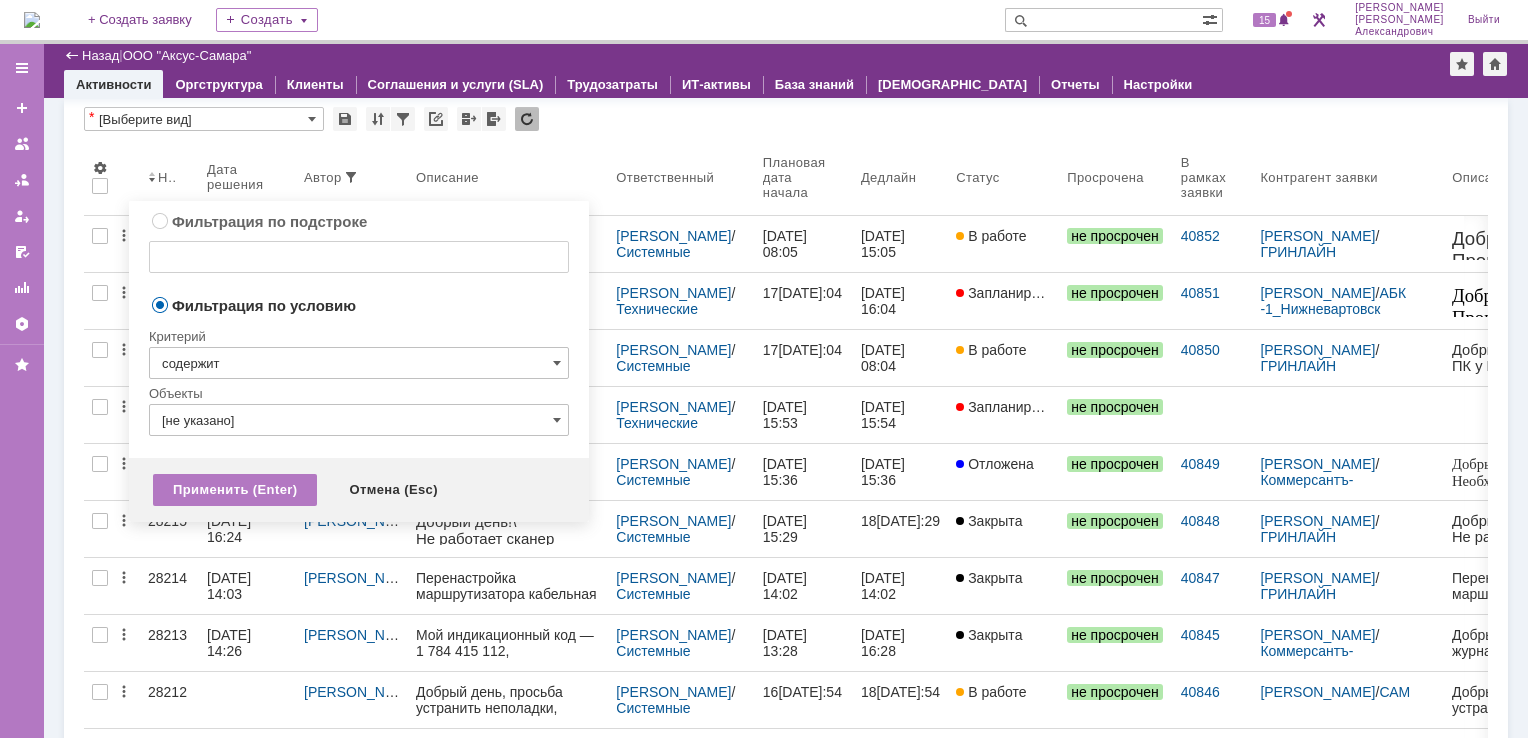 click on "Фильтрация по условию" at bounding box center [359, 306] 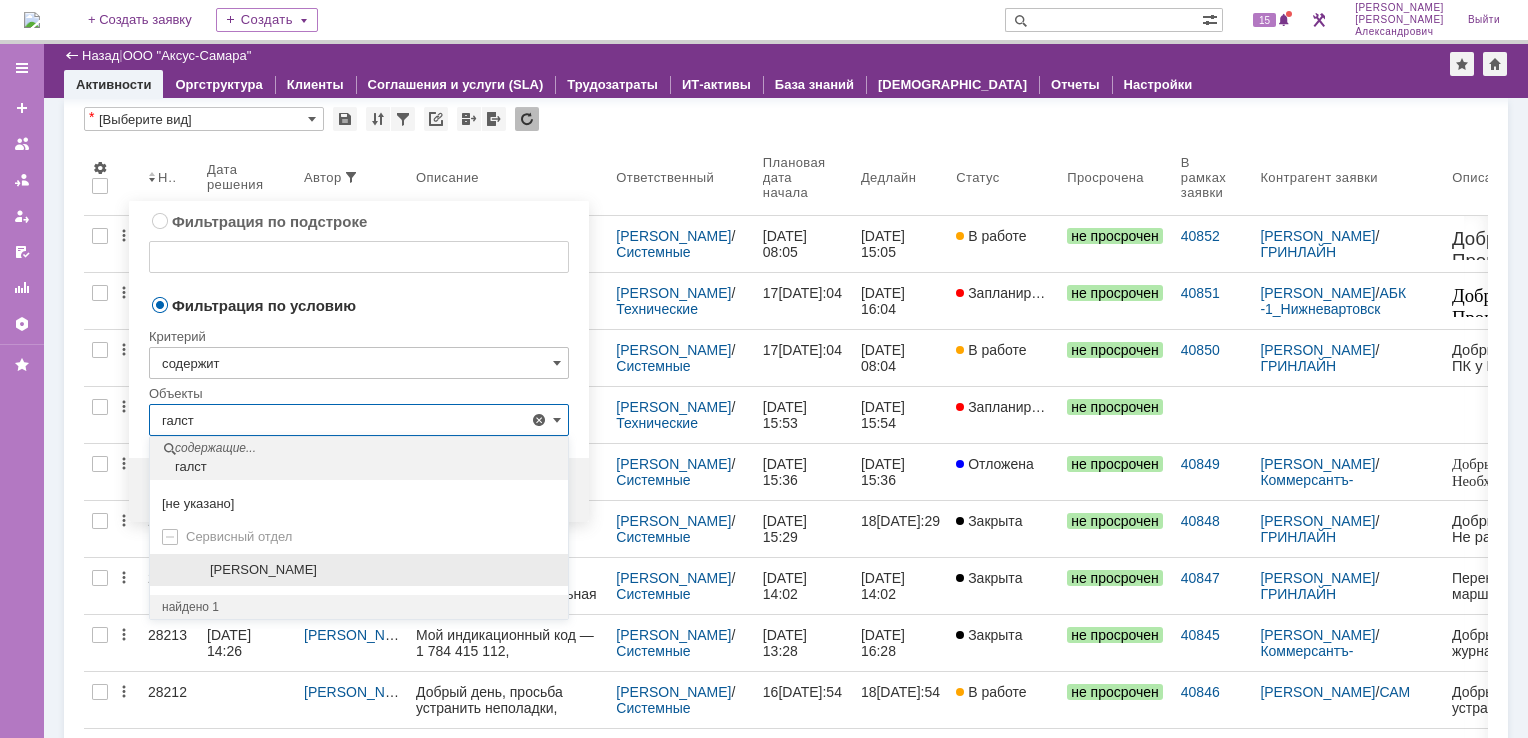 click on "[PERSON_NAME]" at bounding box center (359, 570) 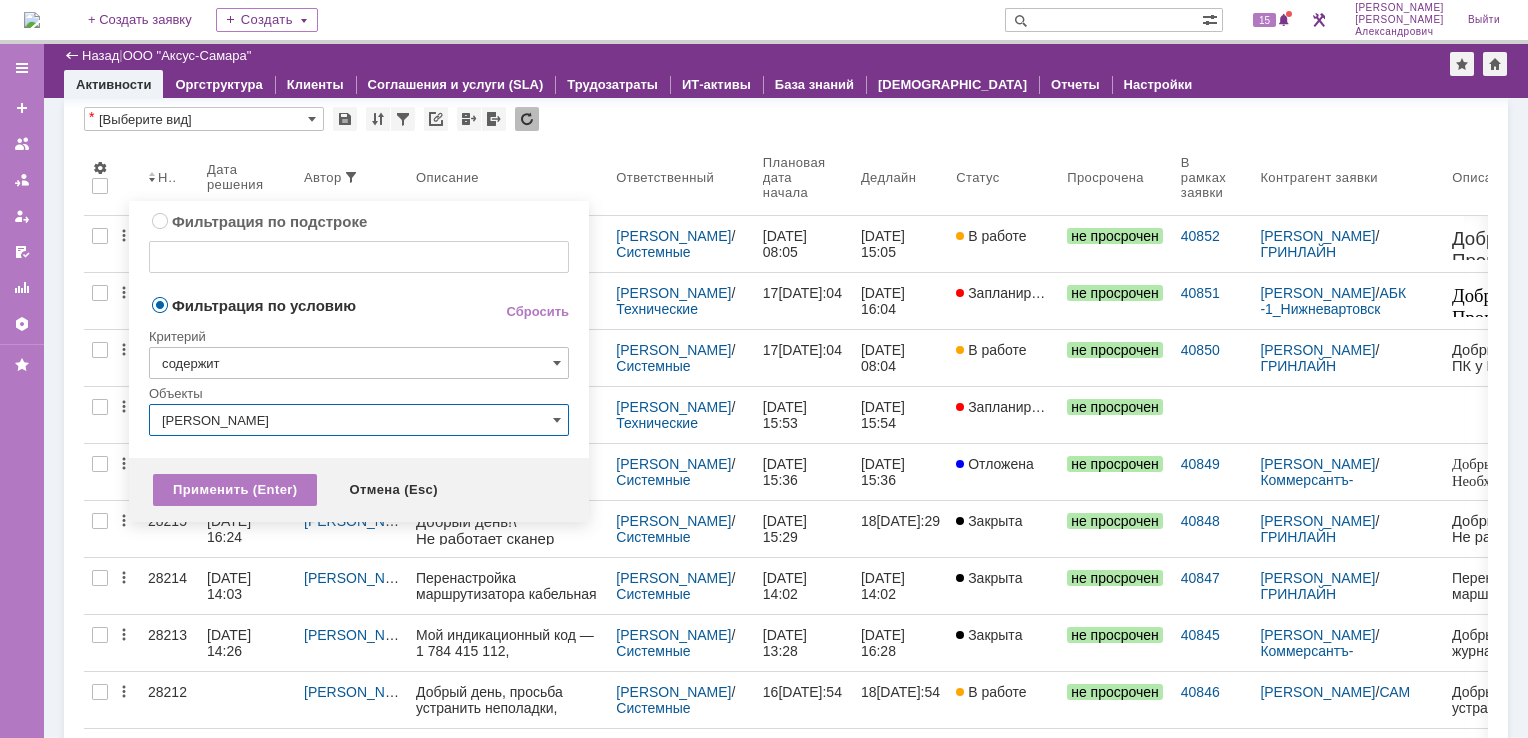 drag, startPoint x: 400, startPoint y: 319, endPoint x: 395, endPoint y: 330, distance: 12.083046 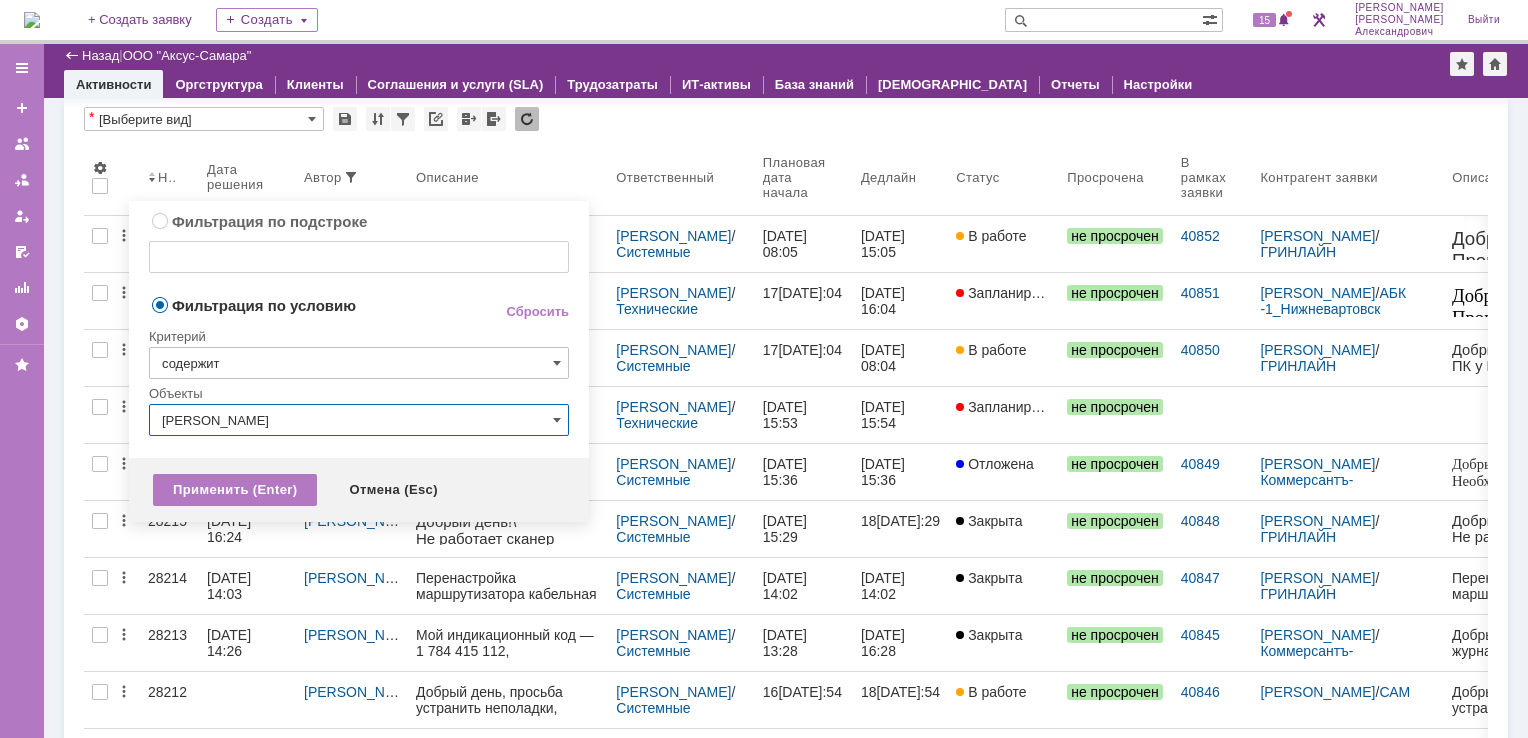 click on "Критерий" at bounding box center [359, 333] 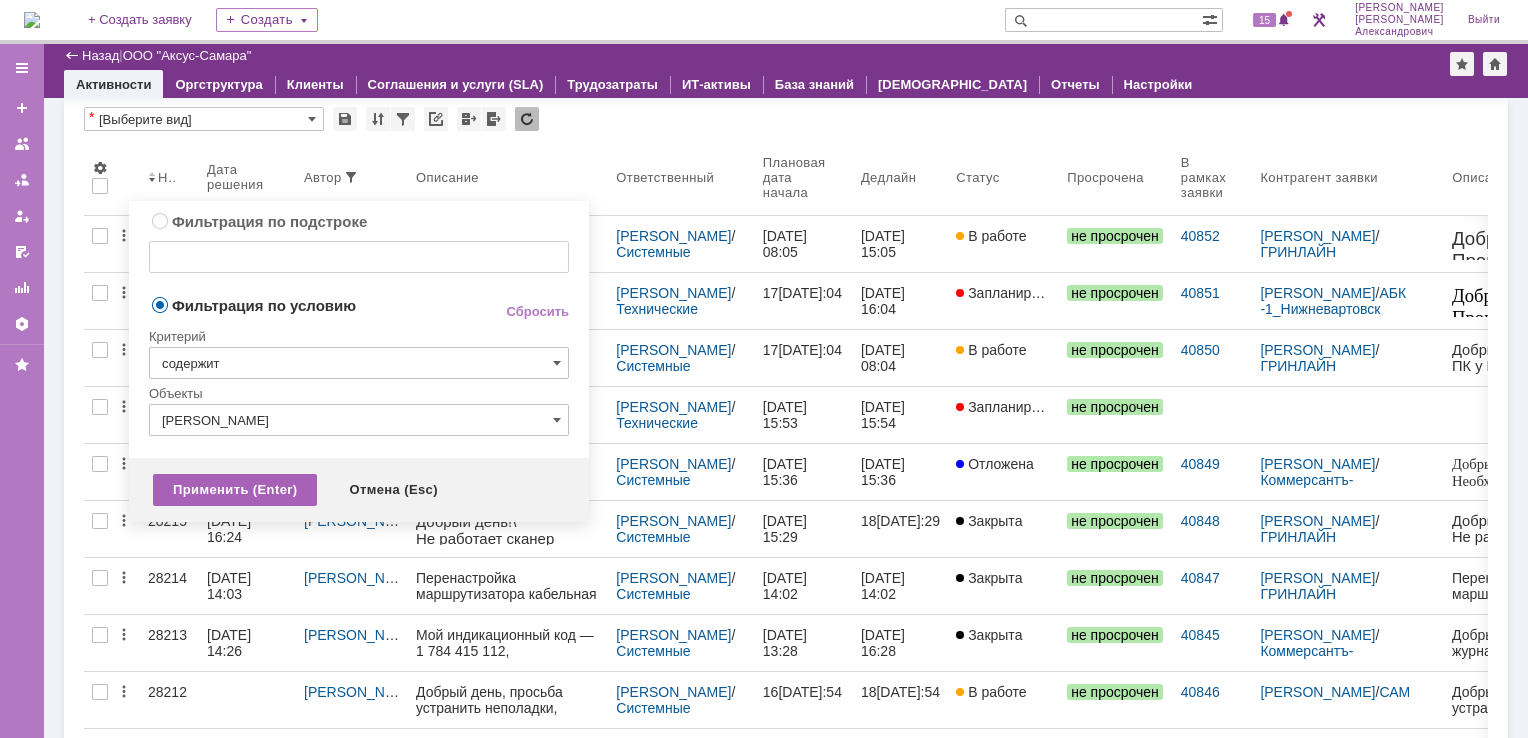 click on "Применить (Enter)" at bounding box center [235, 490] 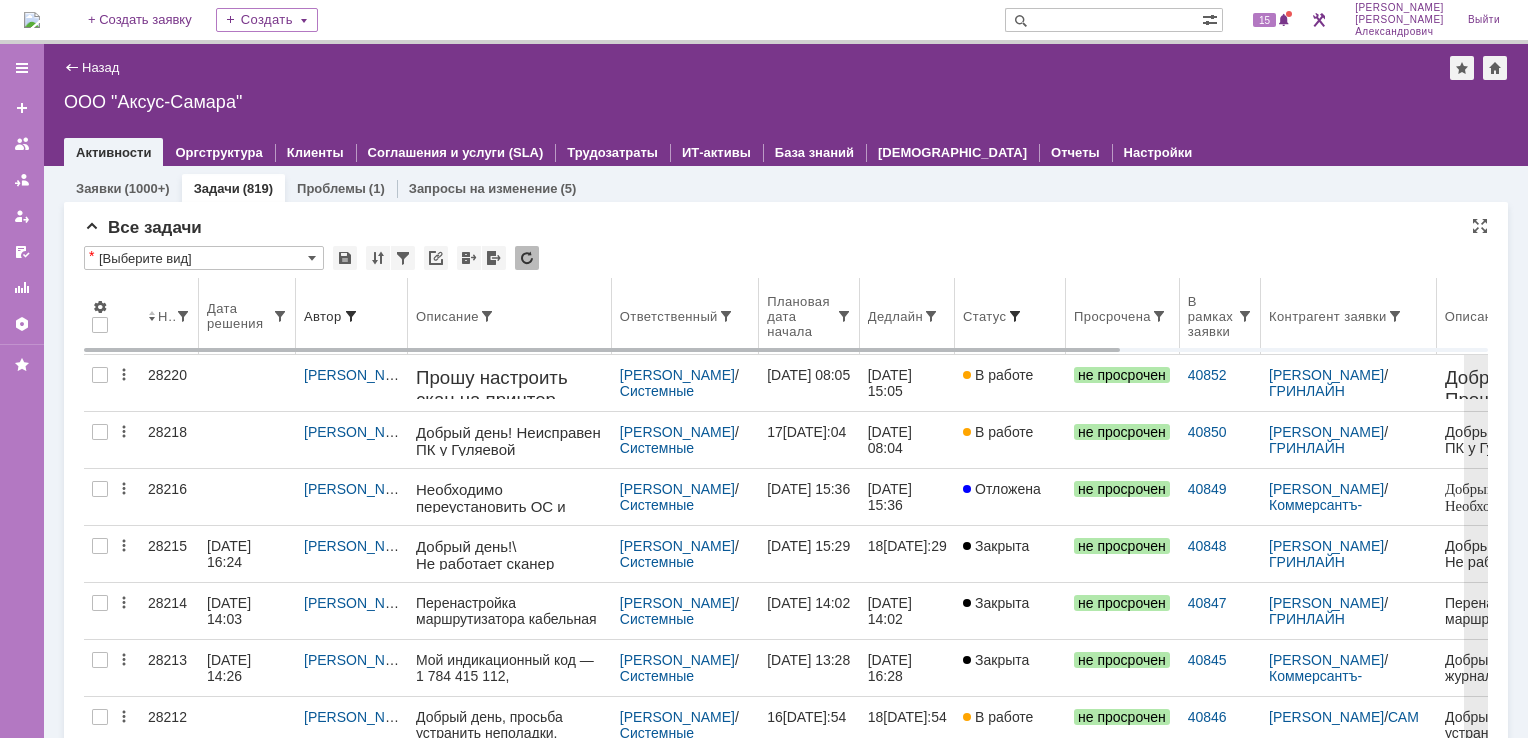 click at bounding box center (1015, 316) 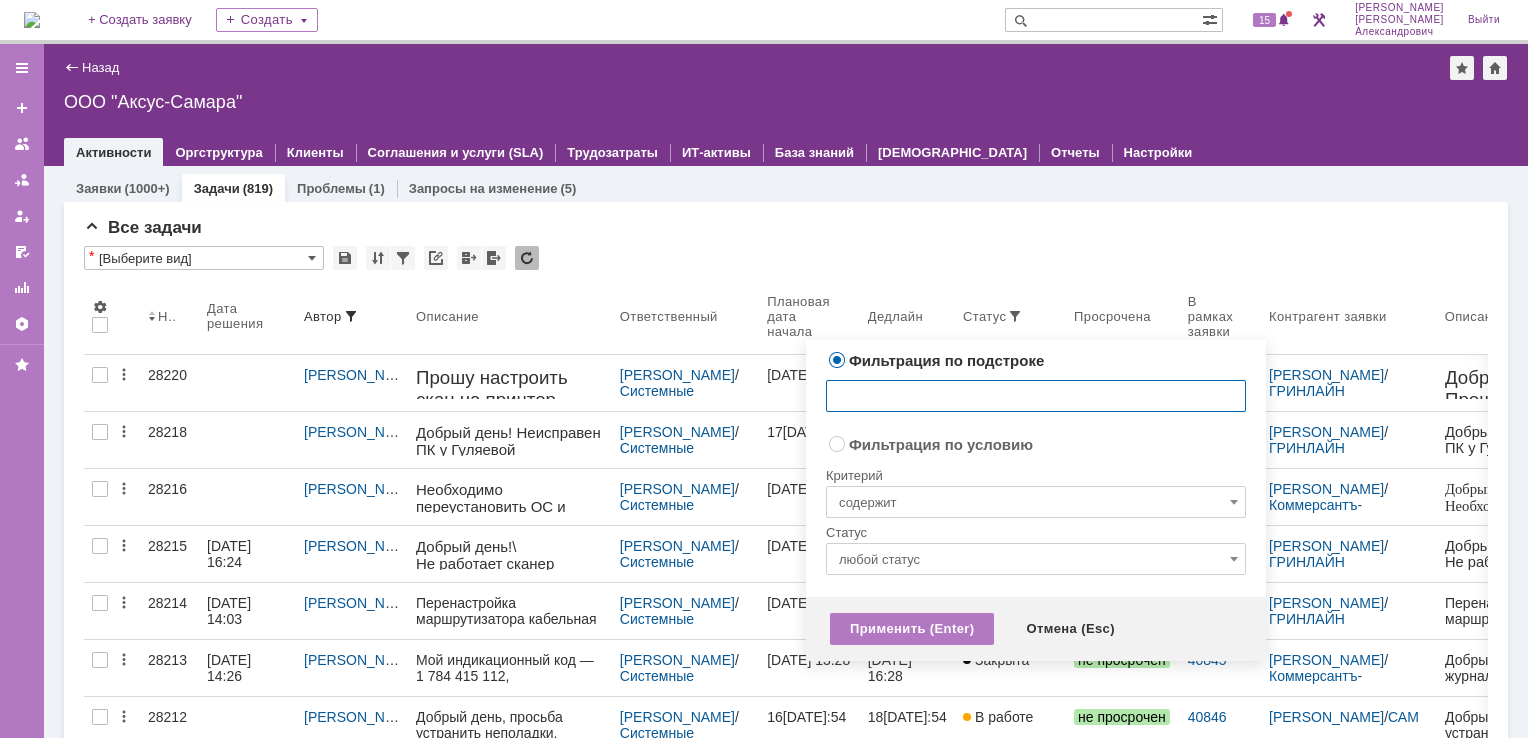 radio on "false" 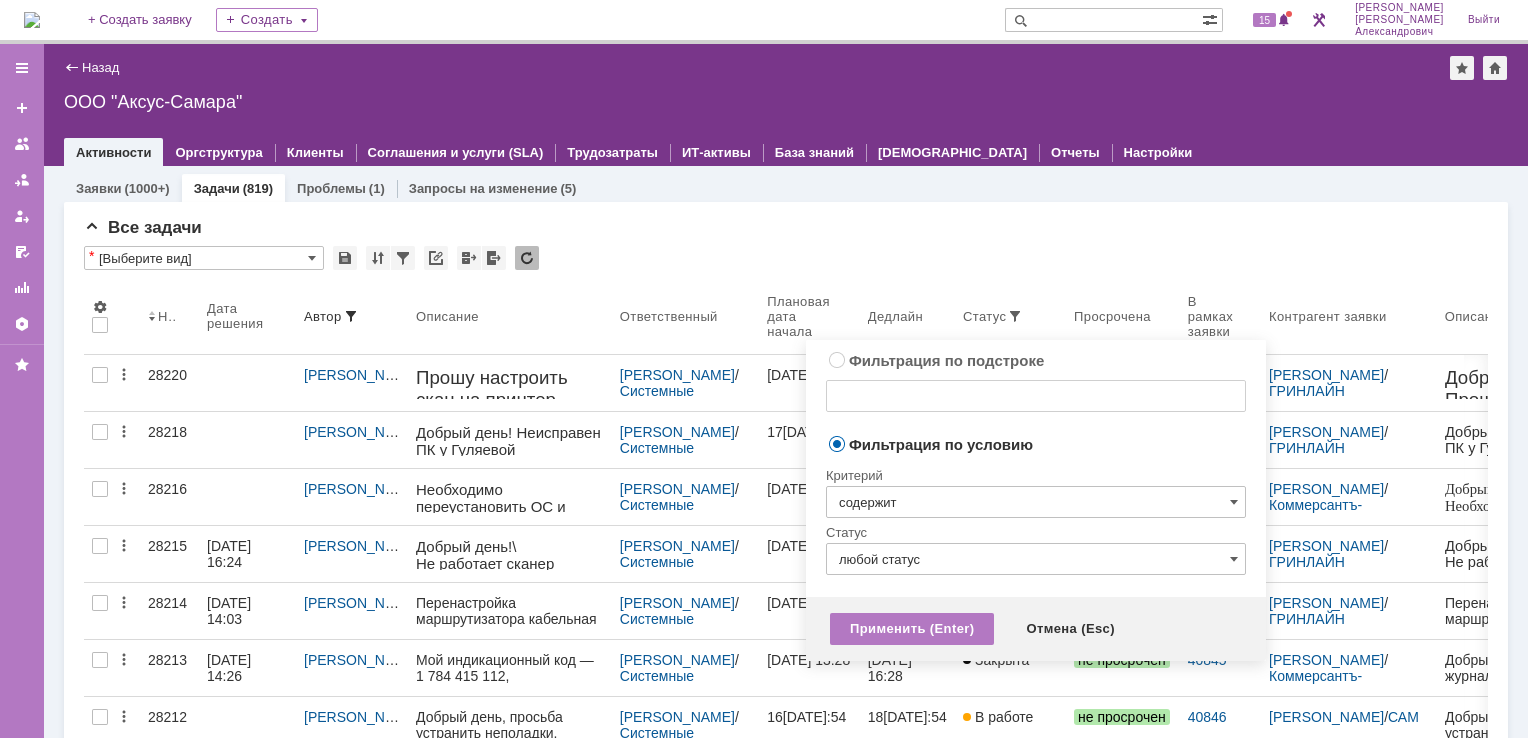 click on "содержит" at bounding box center [1036, 502] 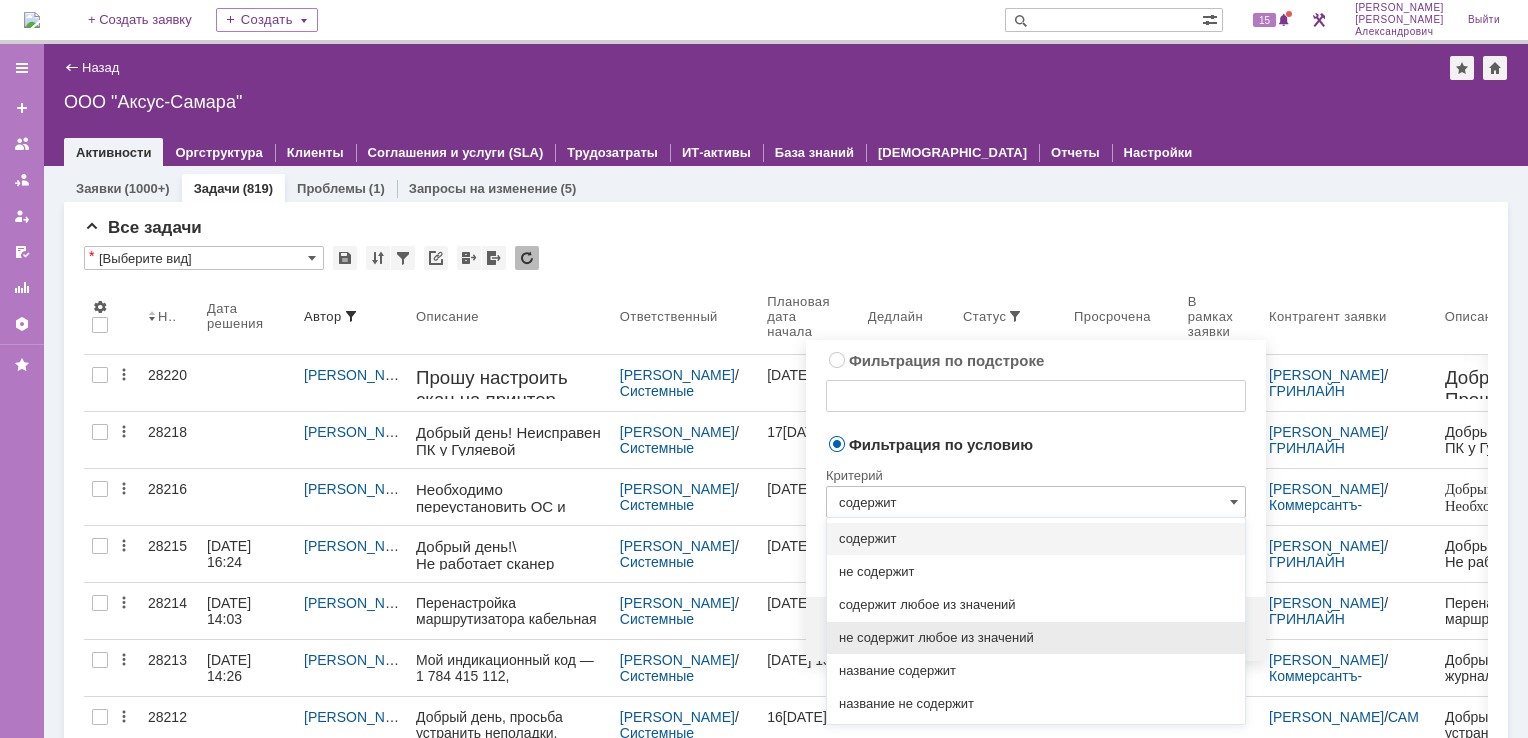 click on "не содержит любое из значений" at bounding box center (1036, 638) 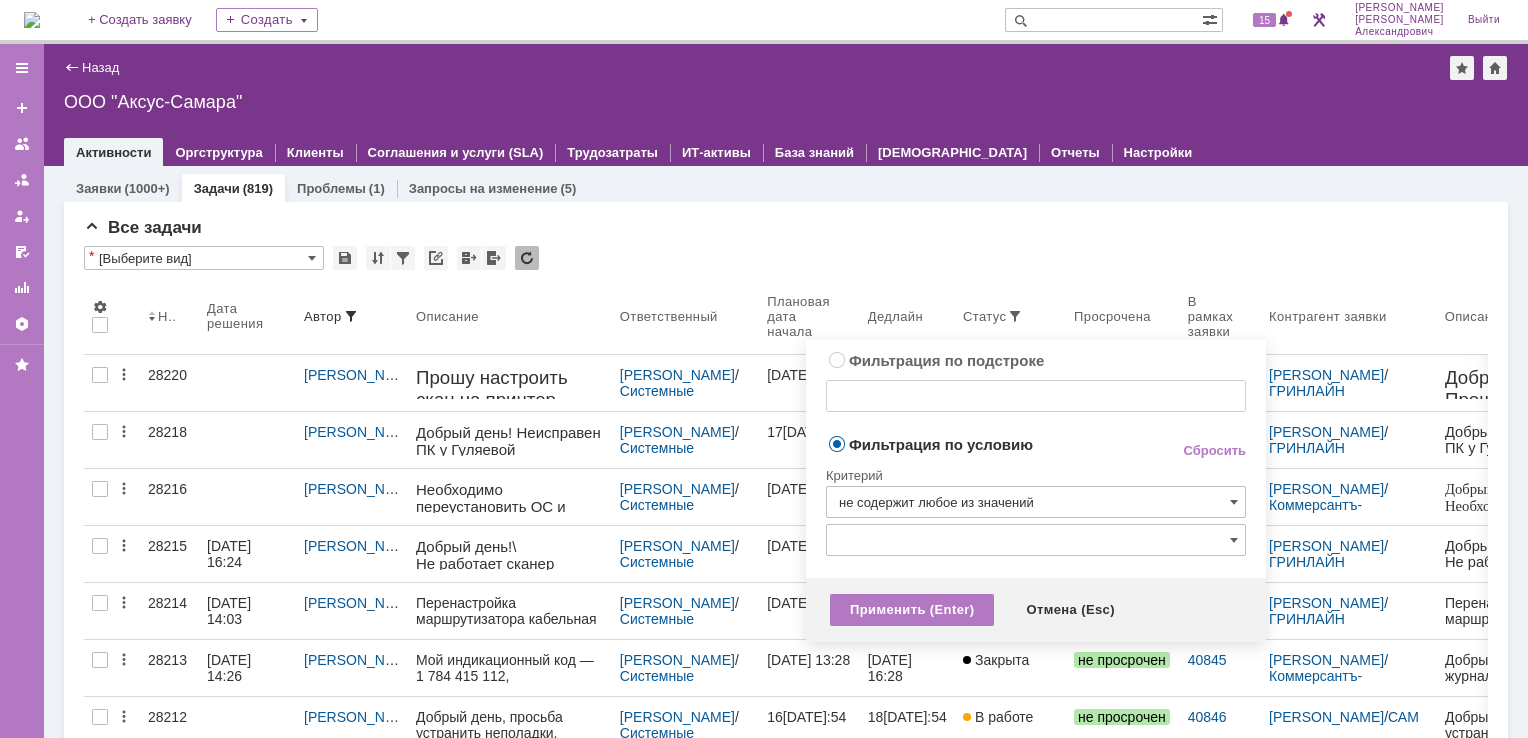 type on "не содержит любое из значений" 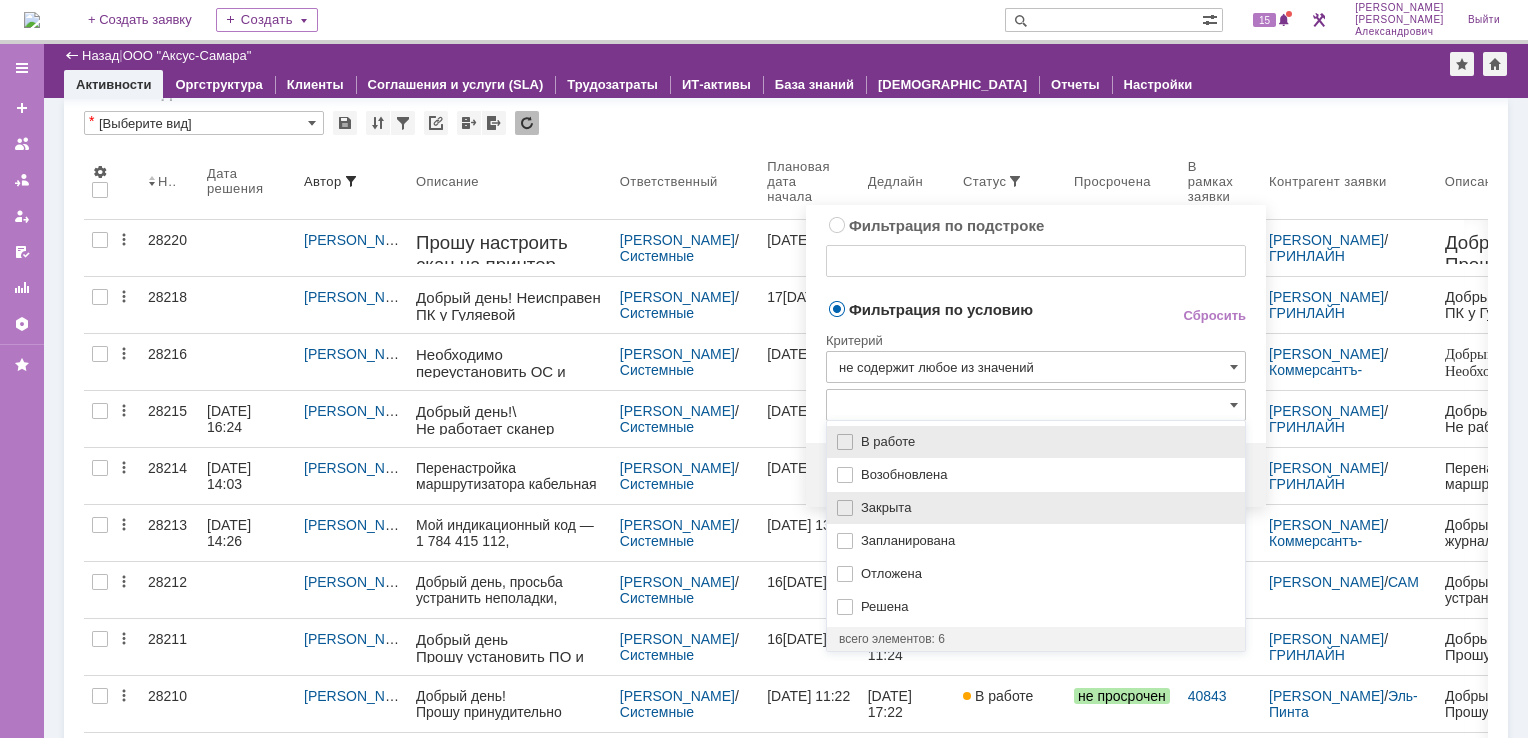 click on "Закрыта" at bounding box center [1036, 508] 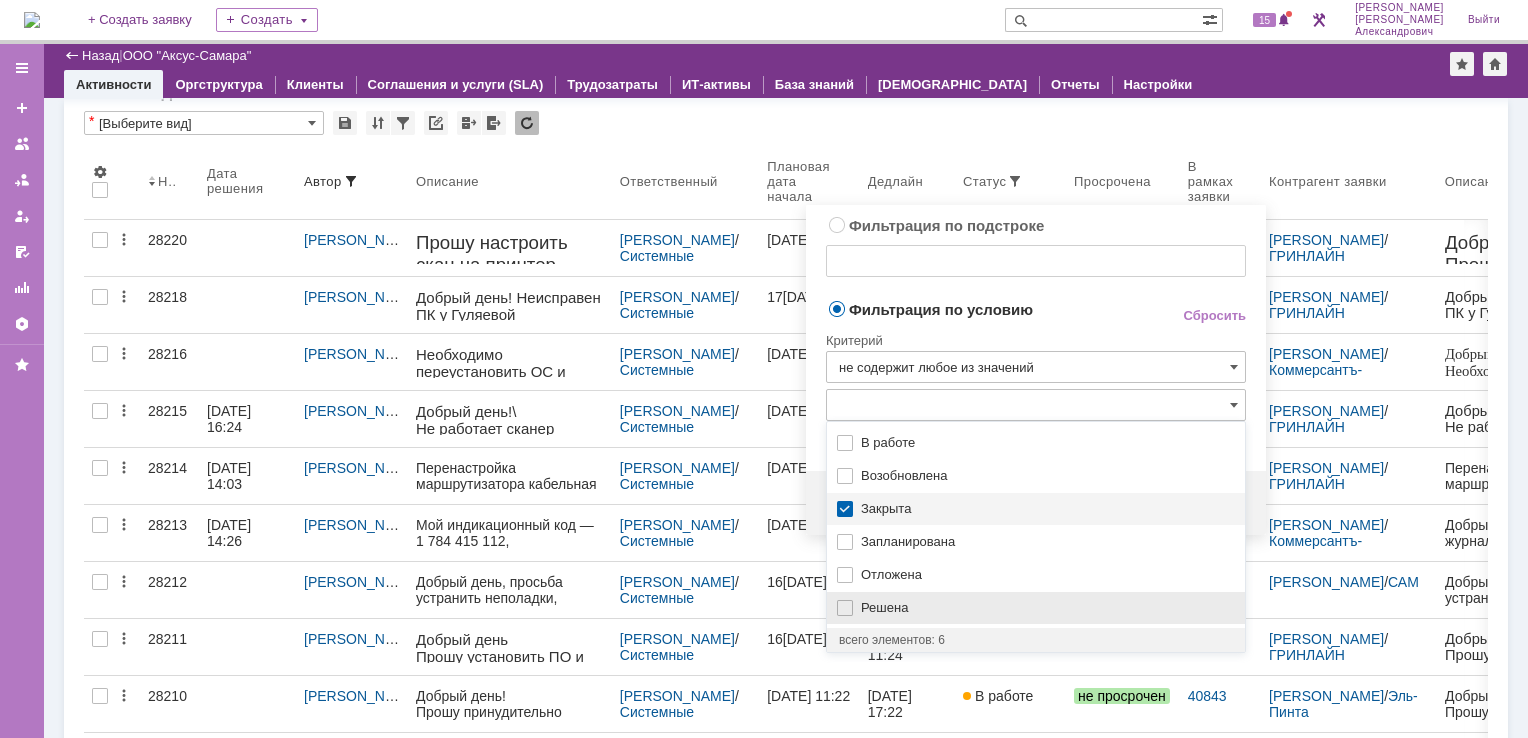 click on "Решена" at bounding box center (1047, 608) 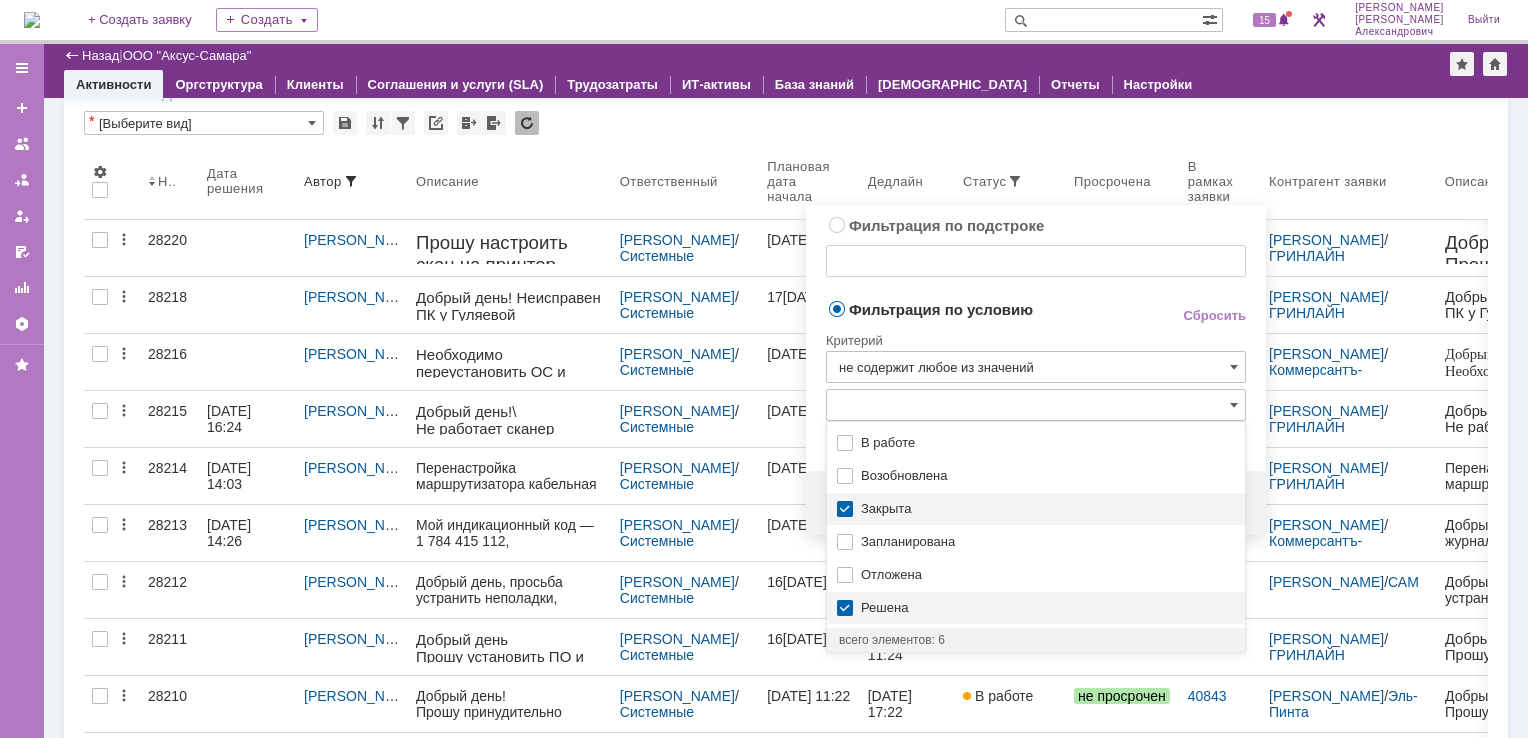 click on "Критерий" at bounding box center (1036, 337) 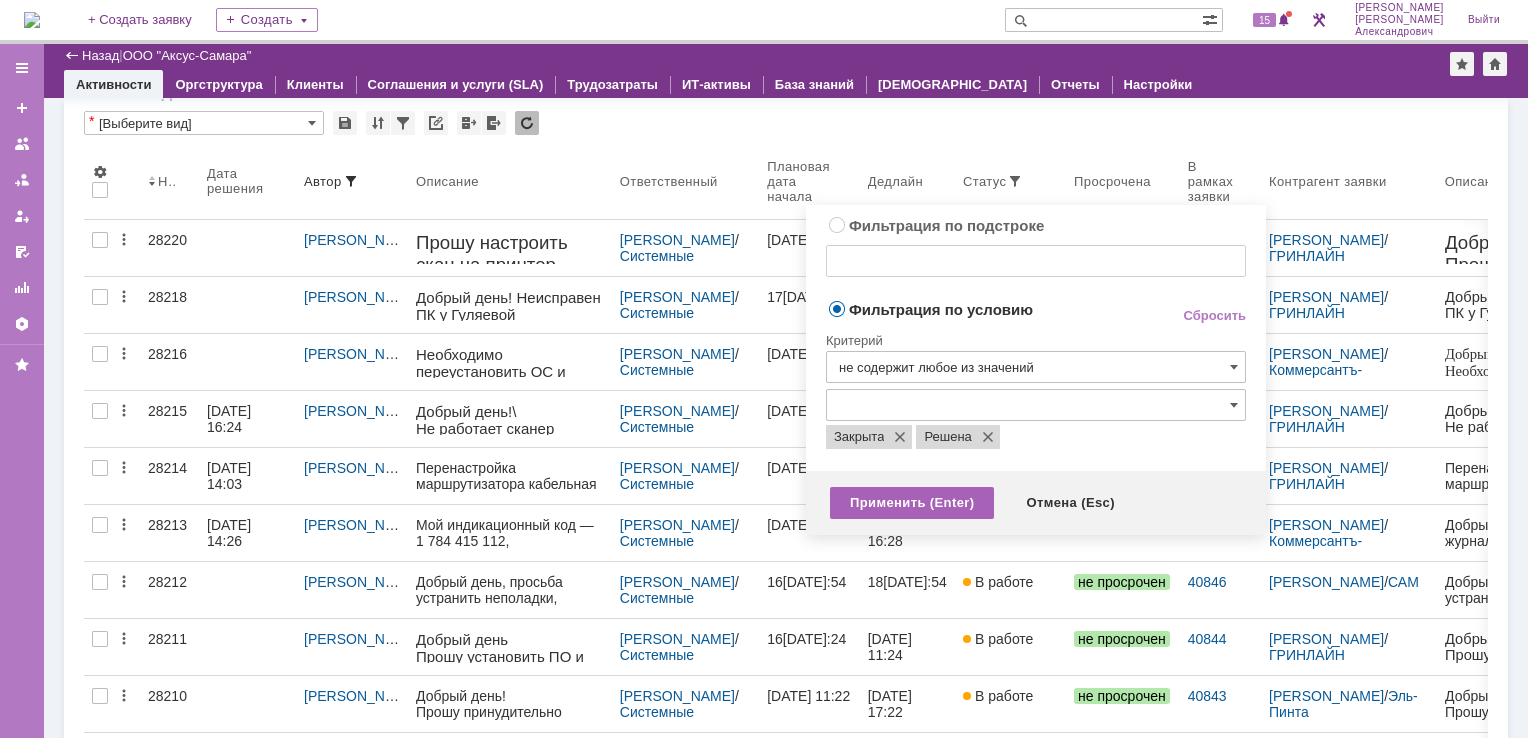 click on "Применить (Enter)" at bounding box center [912, 503] 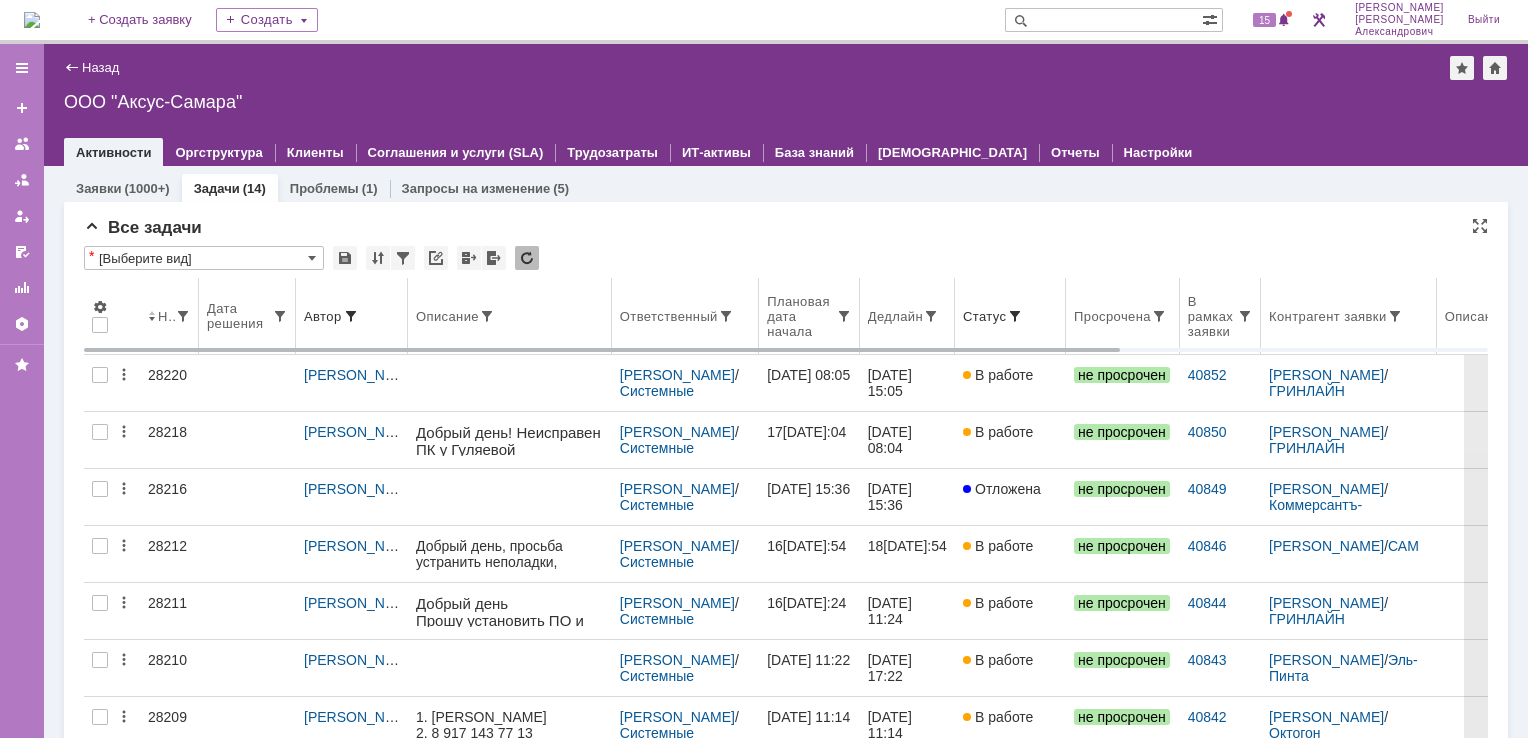 click on "Дедлайн" at bounding box center [907, 316] 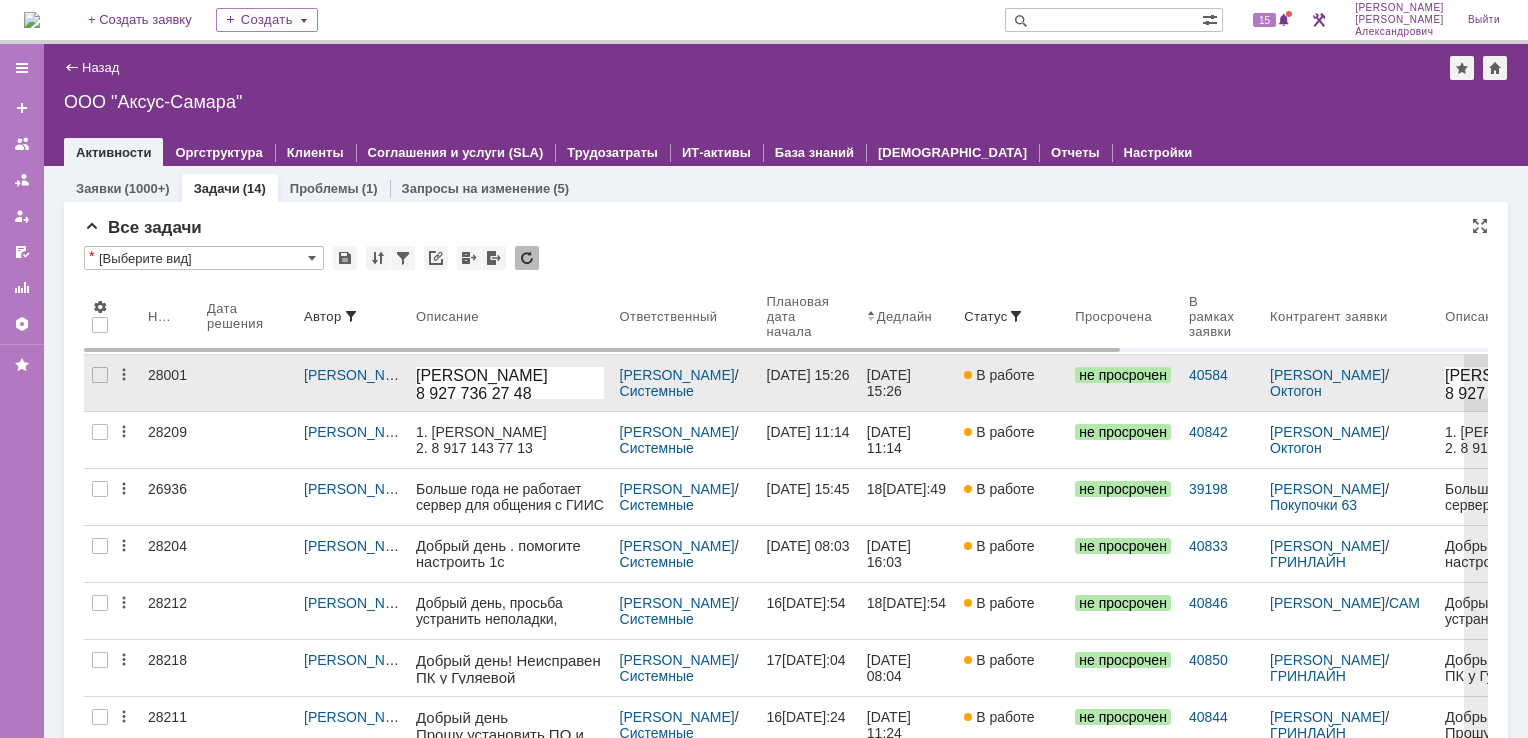click on "В работе" at bounding box center [1011, 383] 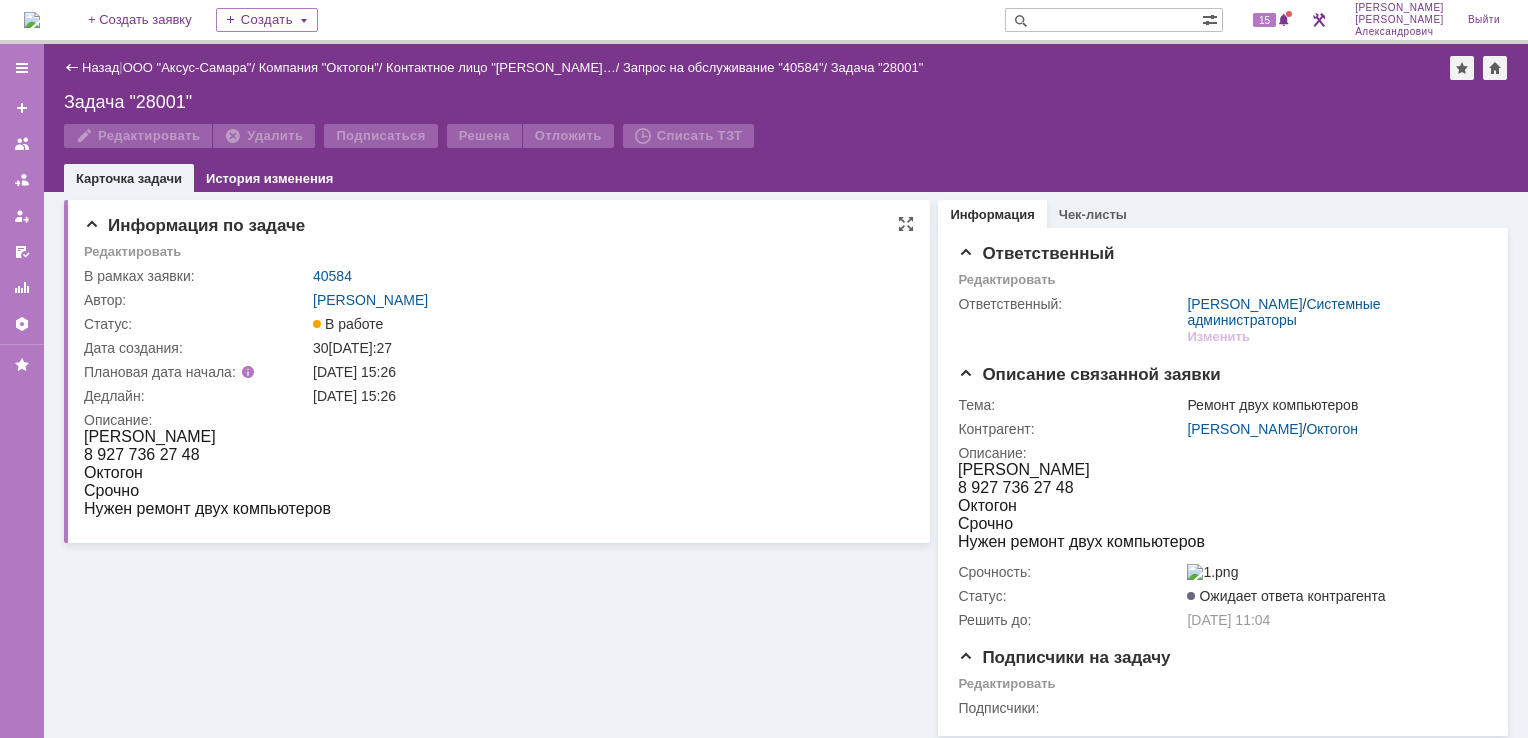 scroll, scrollTop: 0, scrollLeft: 0, axis: both 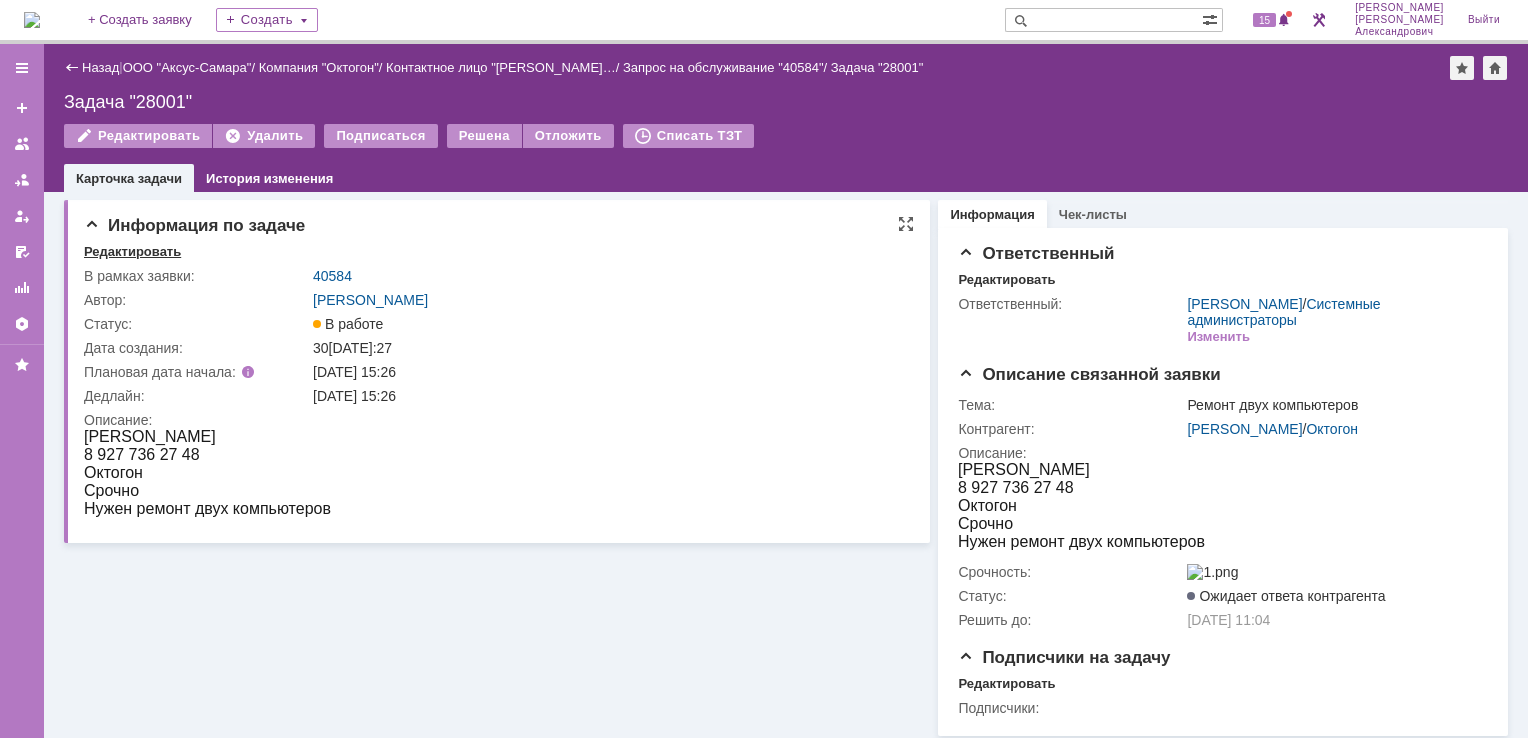 click on "Редактировать" at bounding box center [132, 252] 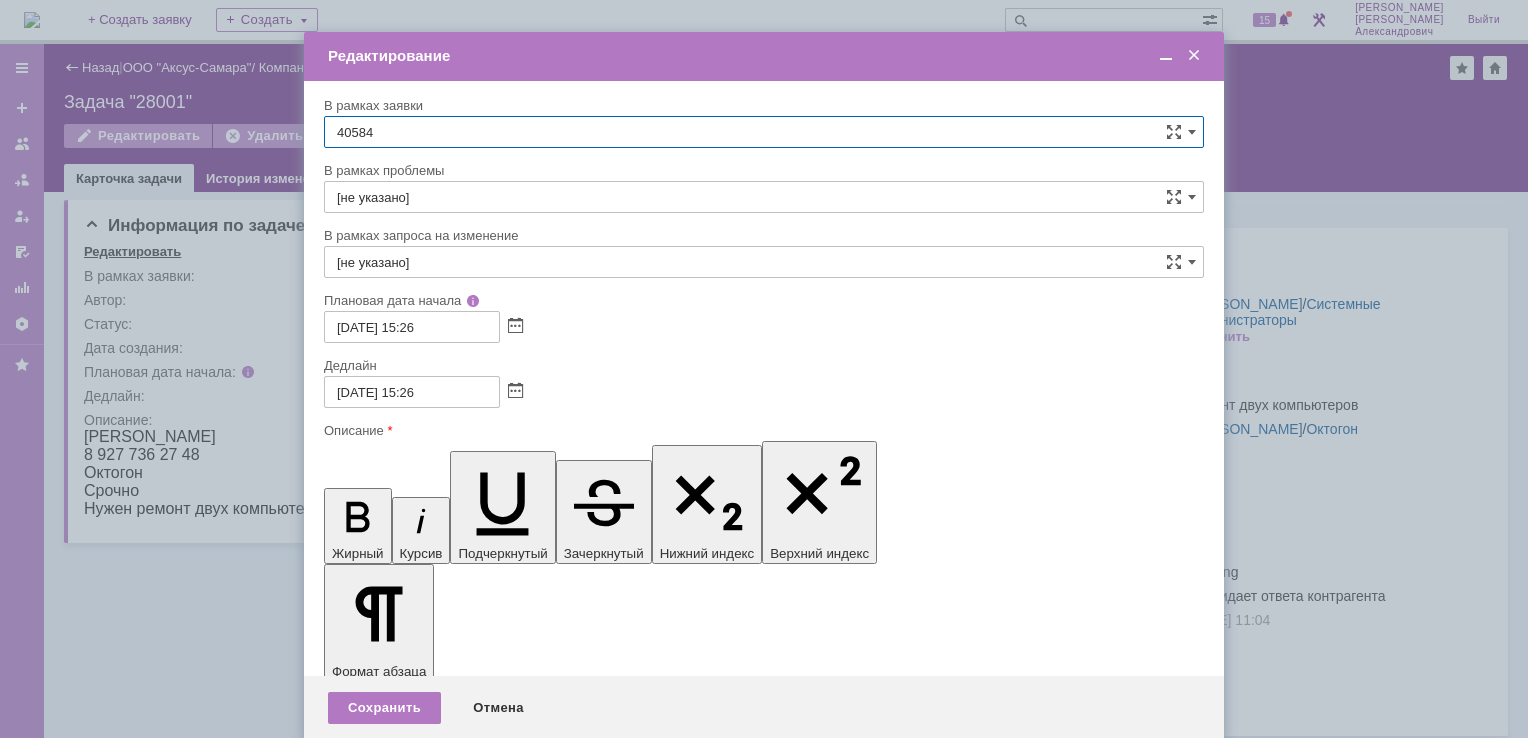 scroll, scrollTop: 0, scrollLeft: 0, axis: both 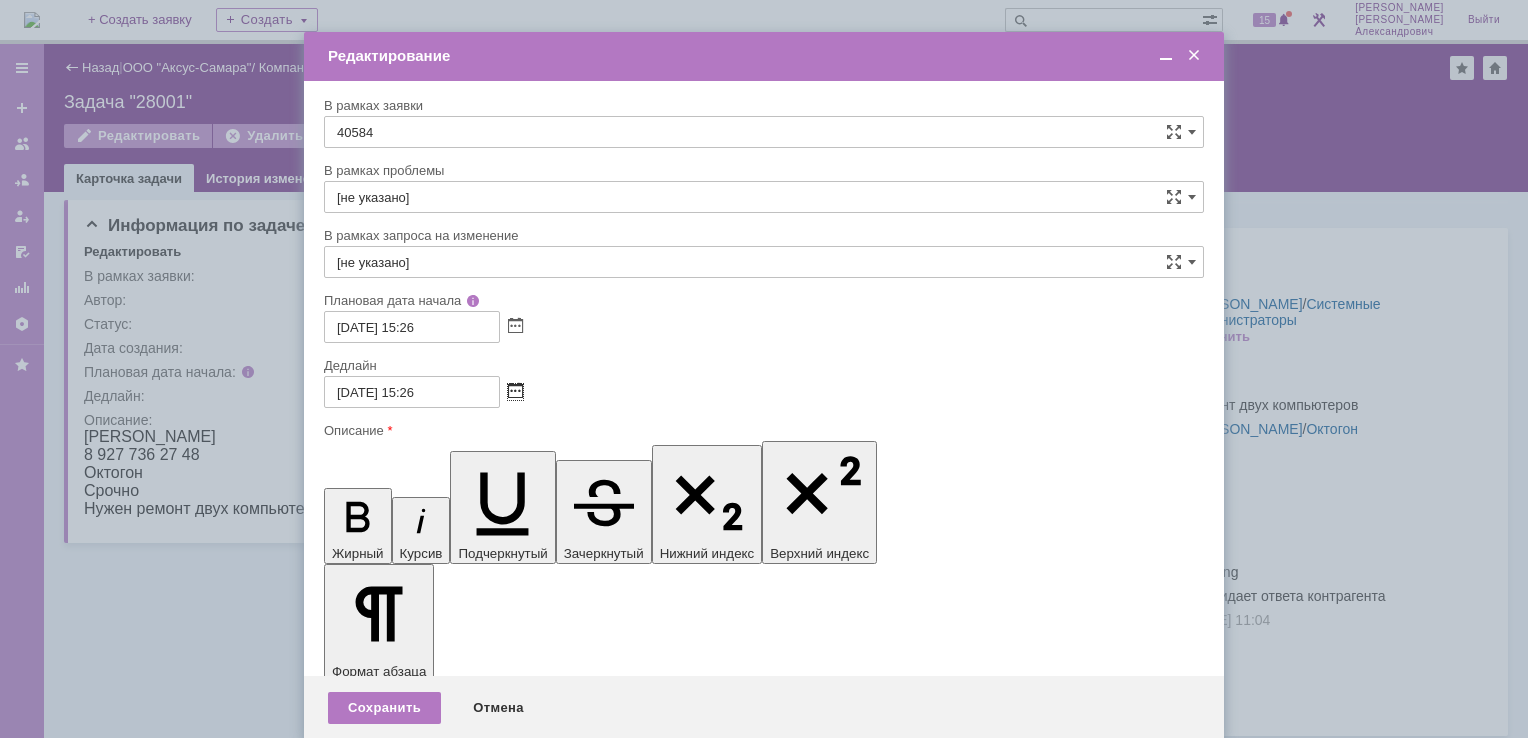 click at bounding box center [515, 392] 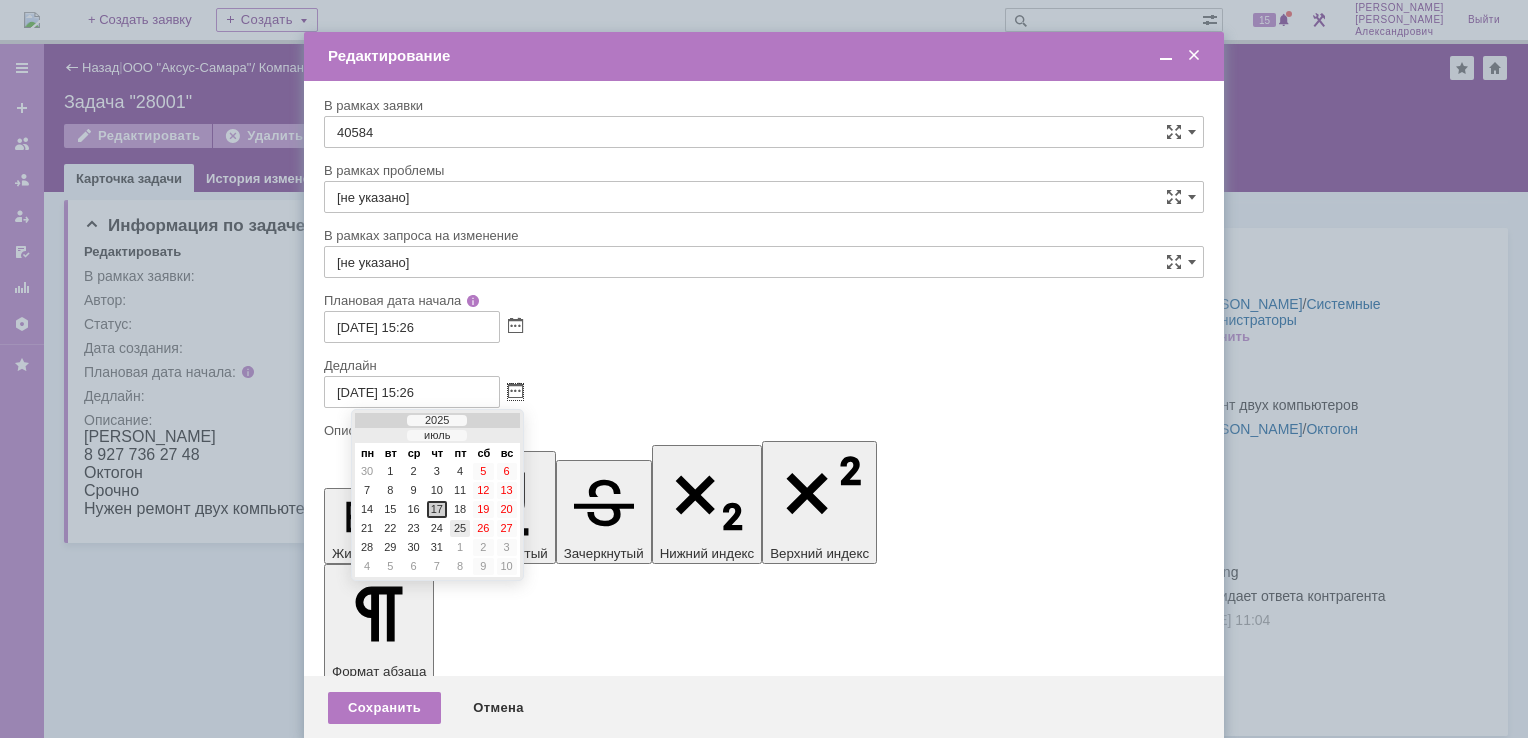 click on "25" at bounding box center [460, 528] 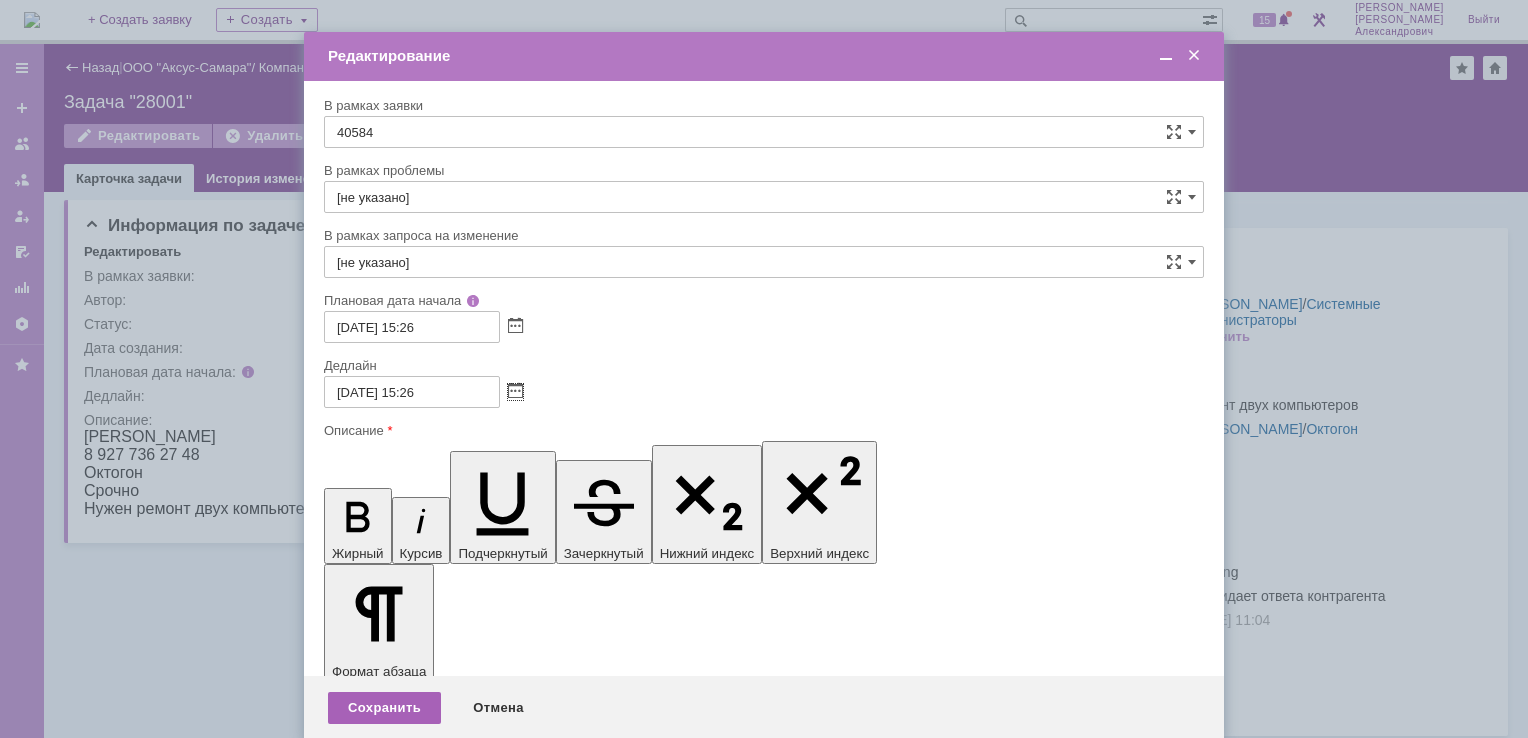click on "Сохранить" at bounding box center (384, 708) 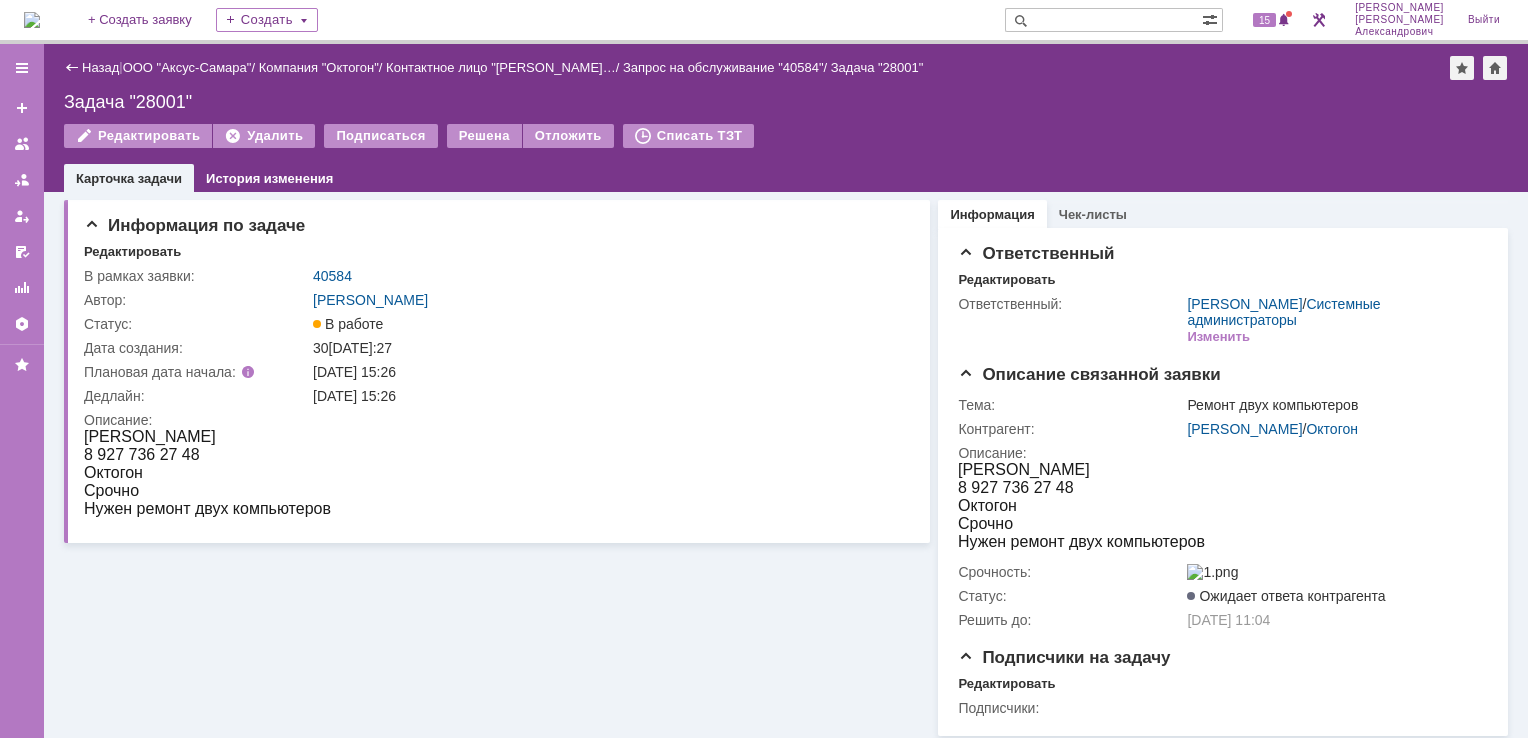 scroll, scrollTop: 0, scrollLeft: 0, axis: both 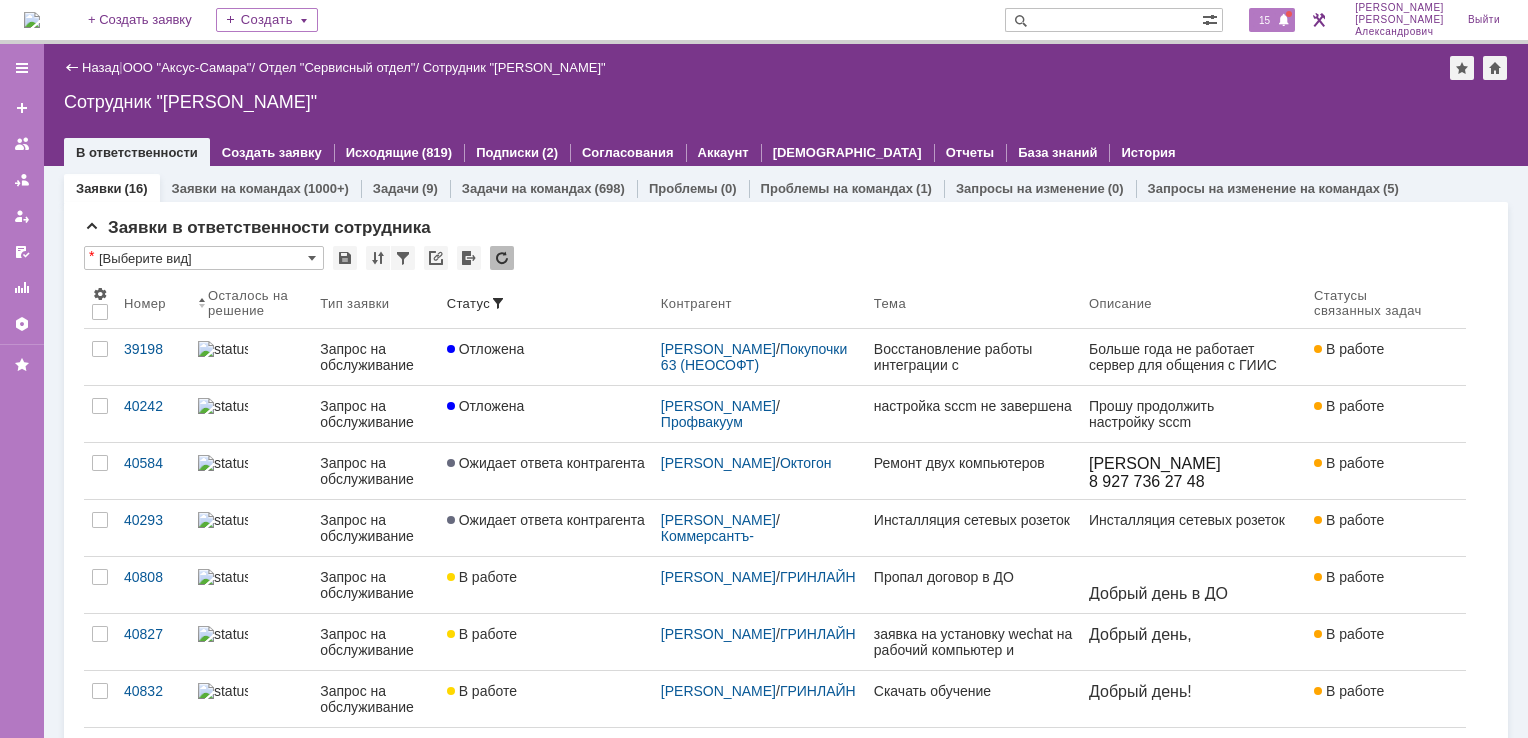 click on "15" at bounding box center [1272, 20] 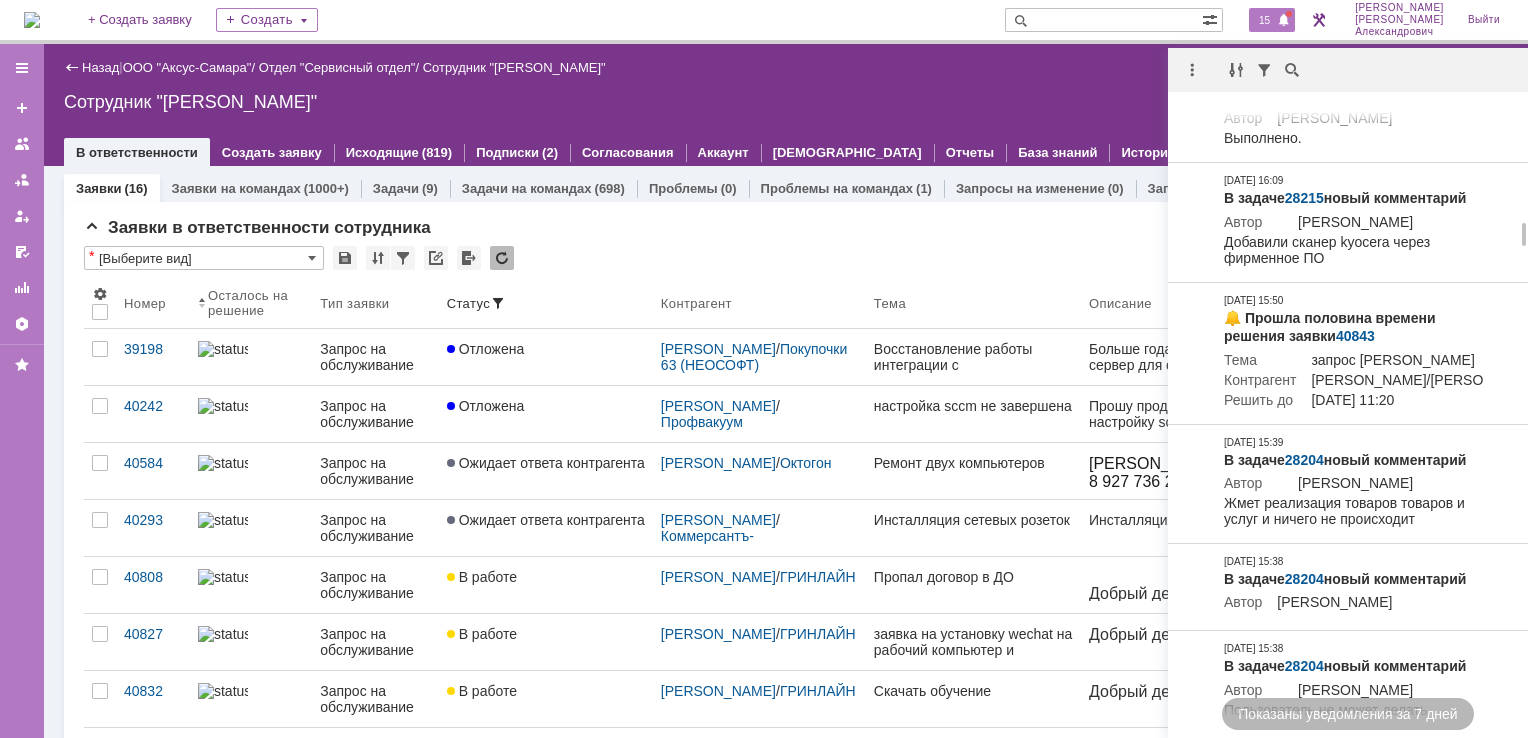 scroll, scrollTop: 3100, scrollLeft: 0, axis: vertical 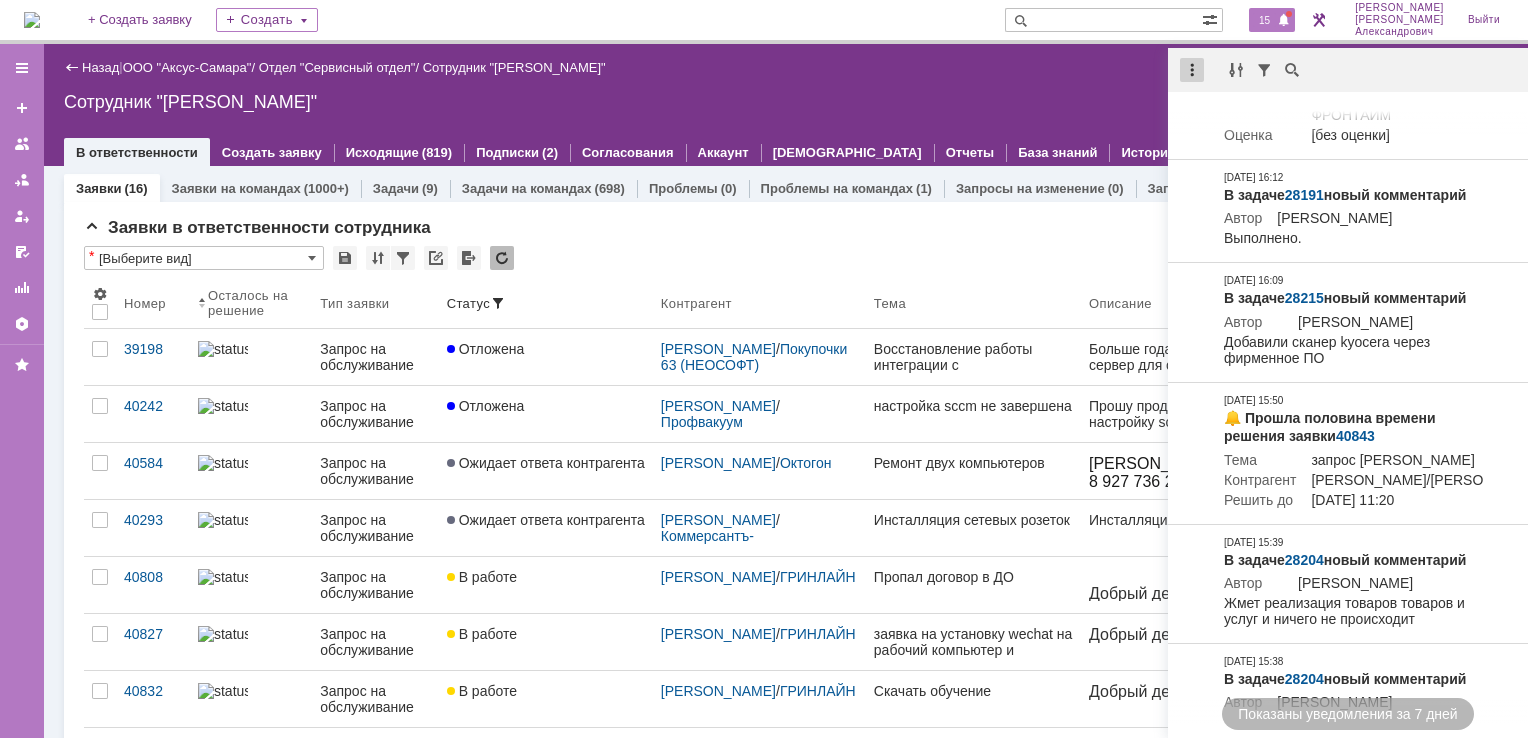 click at bounding box center [1192, 70] 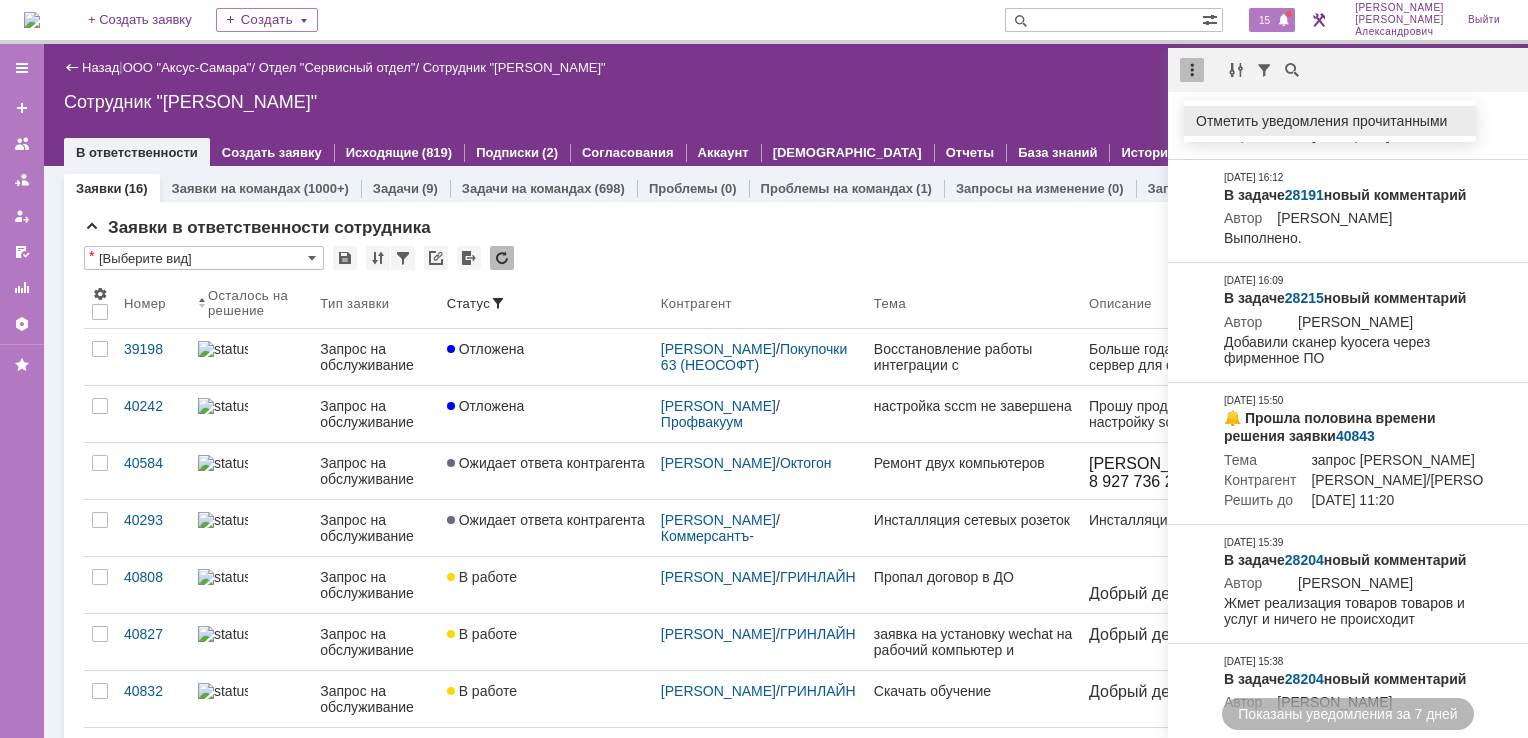 click on "Отметить уведомления прочитанными" at bounding box center (1330, 121) 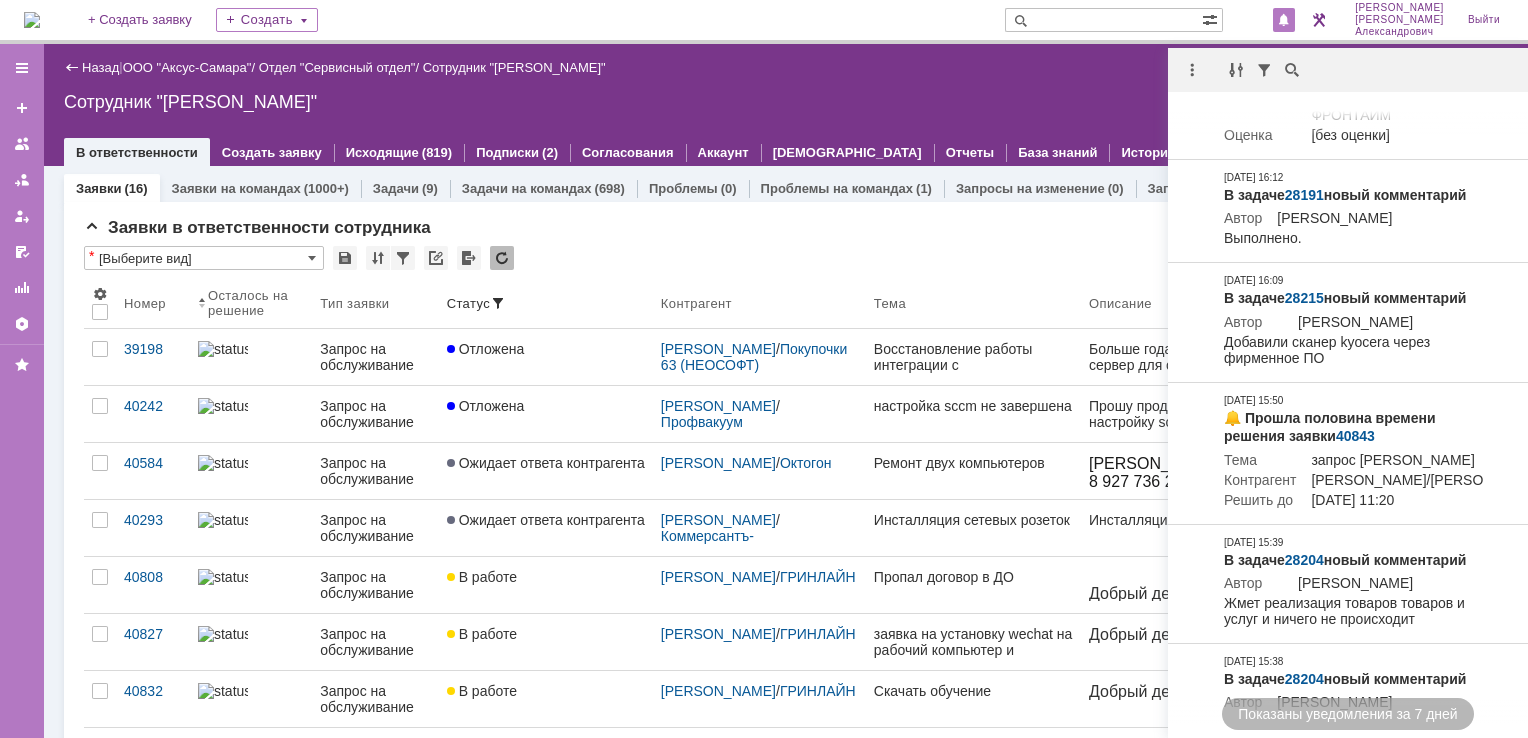 click on "Сотрудник "[PERSON_NAME]"" at bounding box center (786, 102) 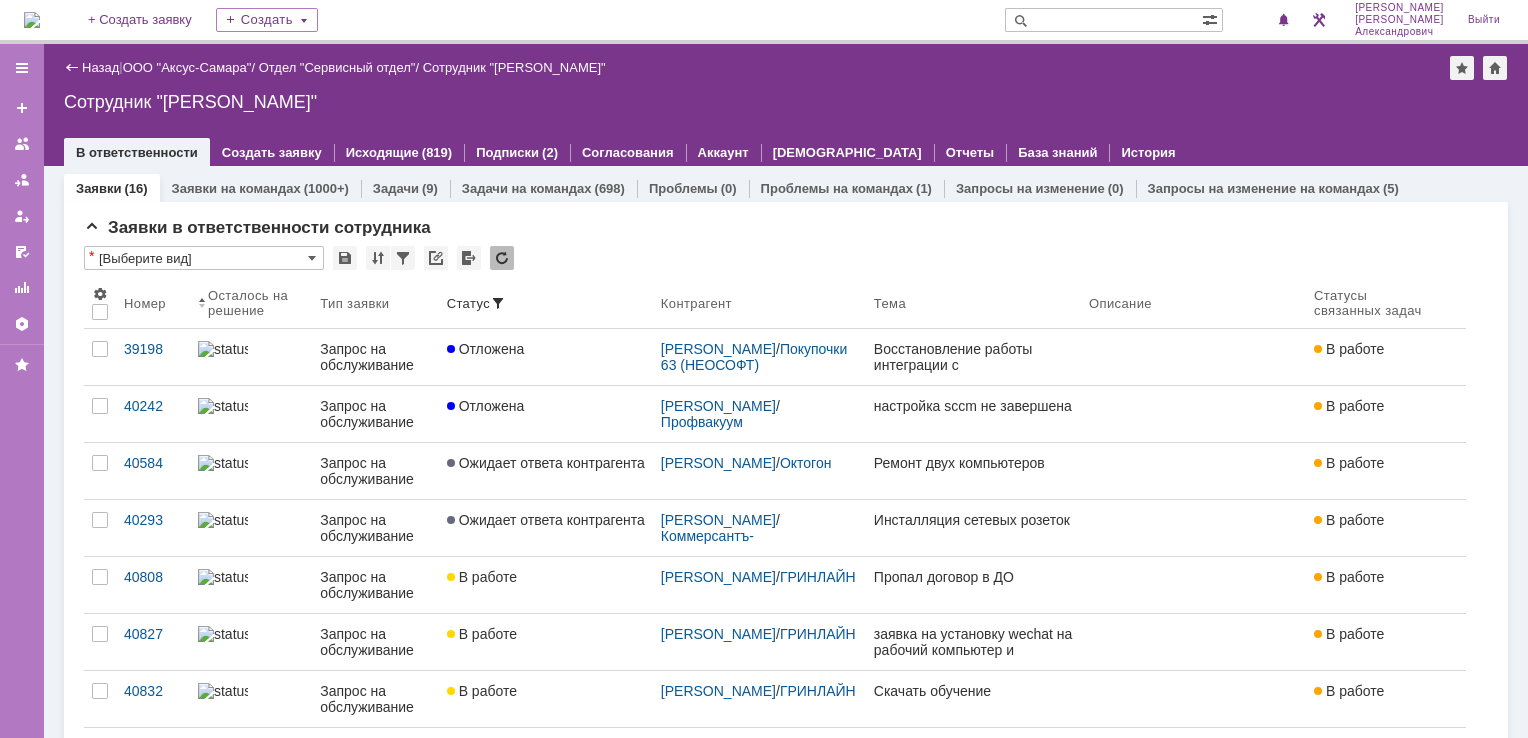 scroll, scrollTop: 0, scrollLeft: 0, axis: both 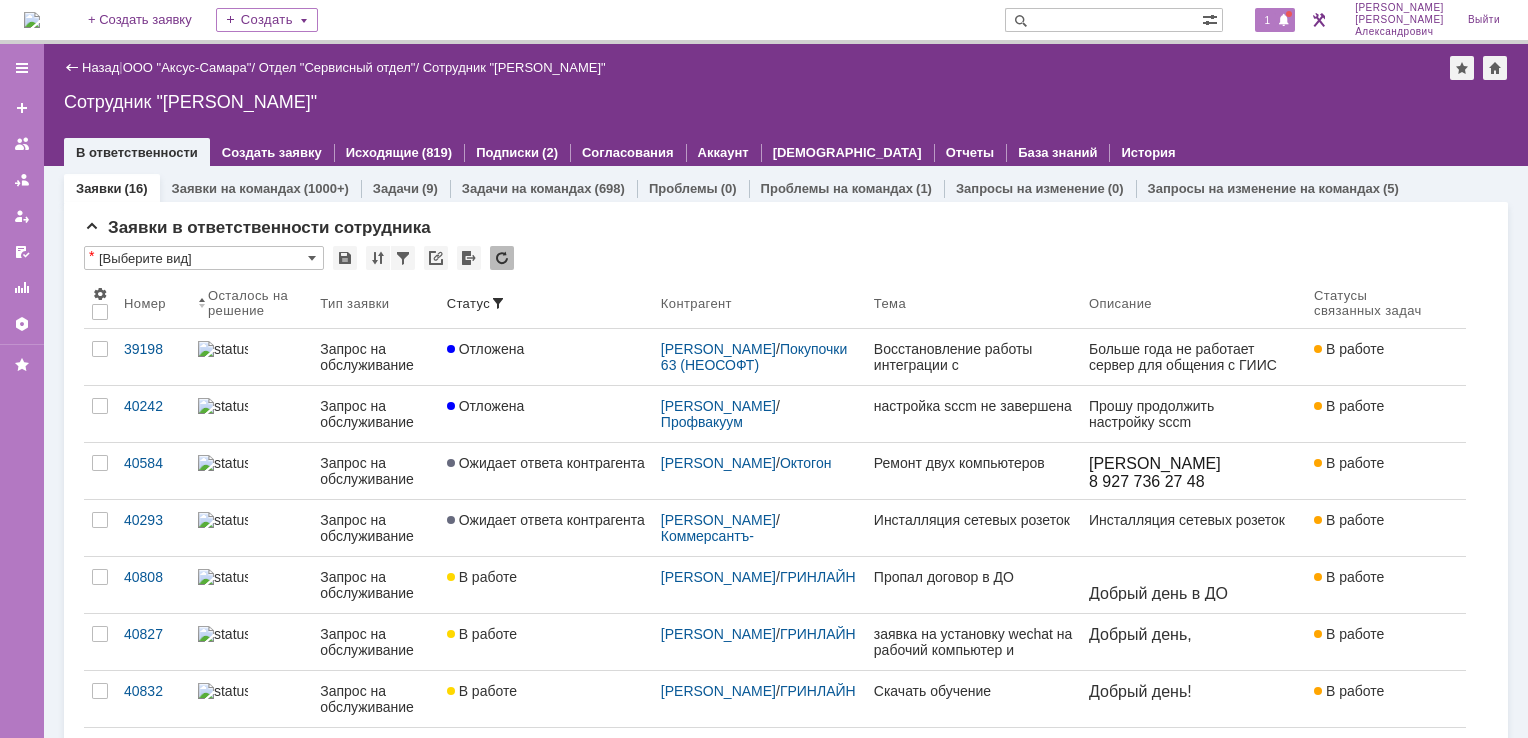 click at bounding box center (1284, 21) 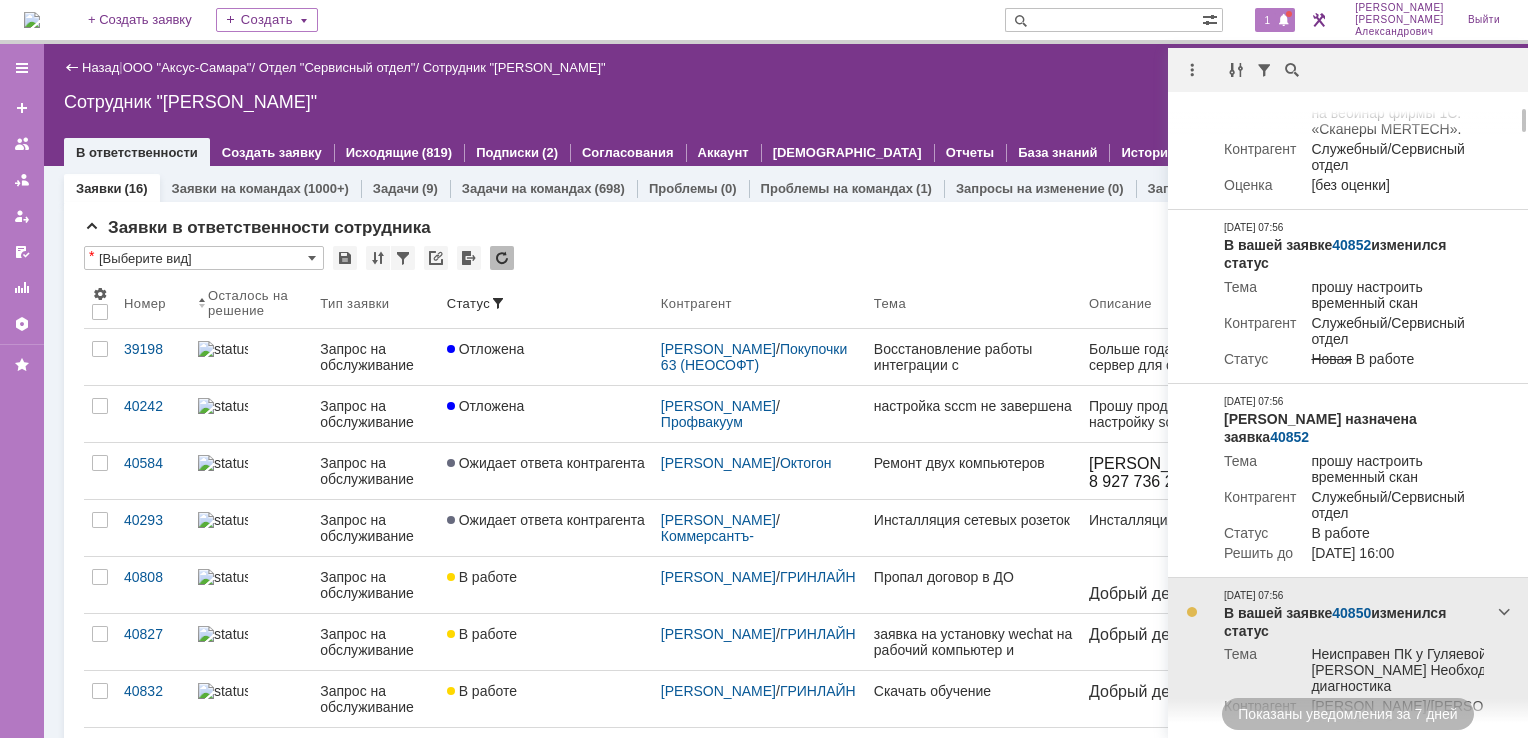 scroll, scrollTop: 0, scrollLeft: 0, axis: both 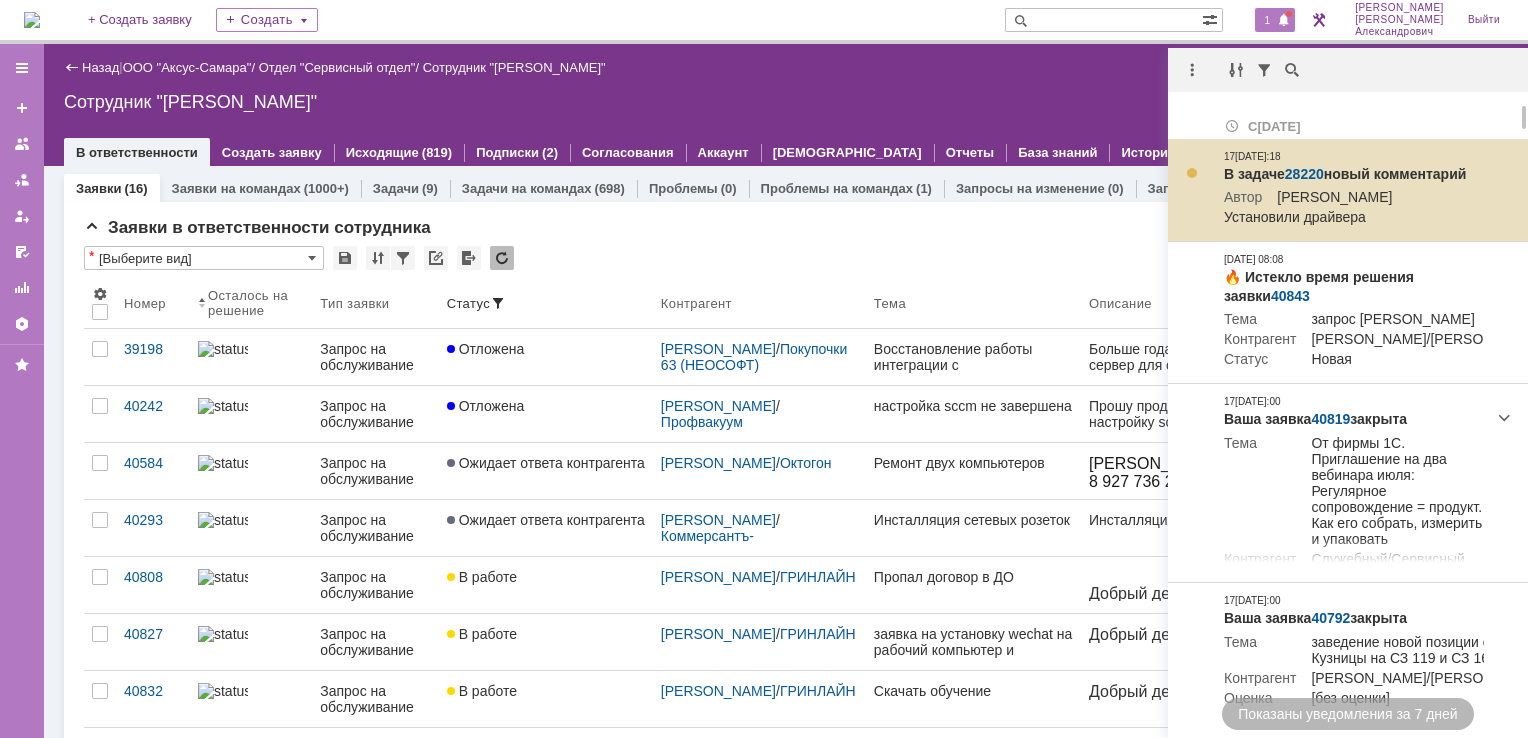 click on "28220" at bounding box center [1304, 174] 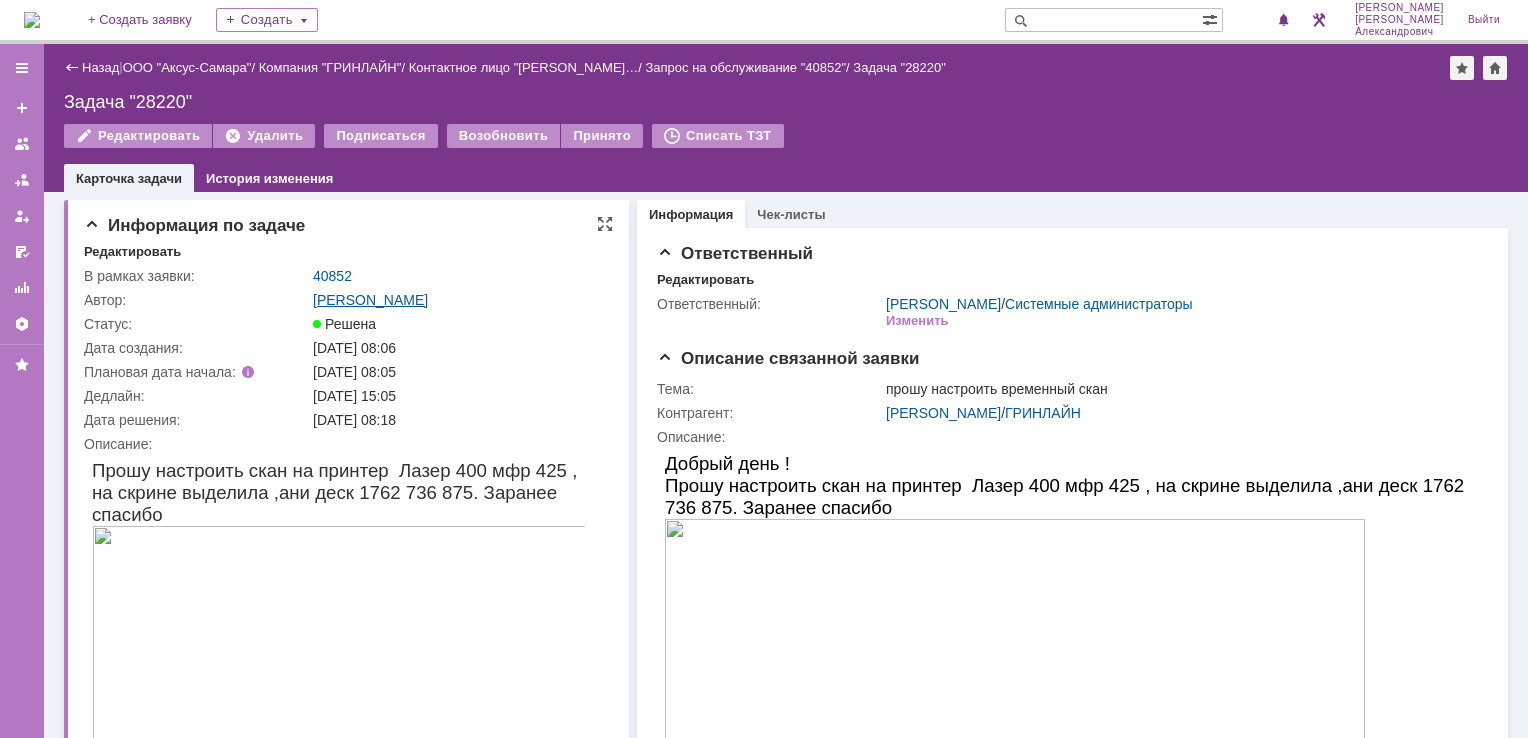 scroll, scrollTop: 0, scrollLeft: 0, axis: both 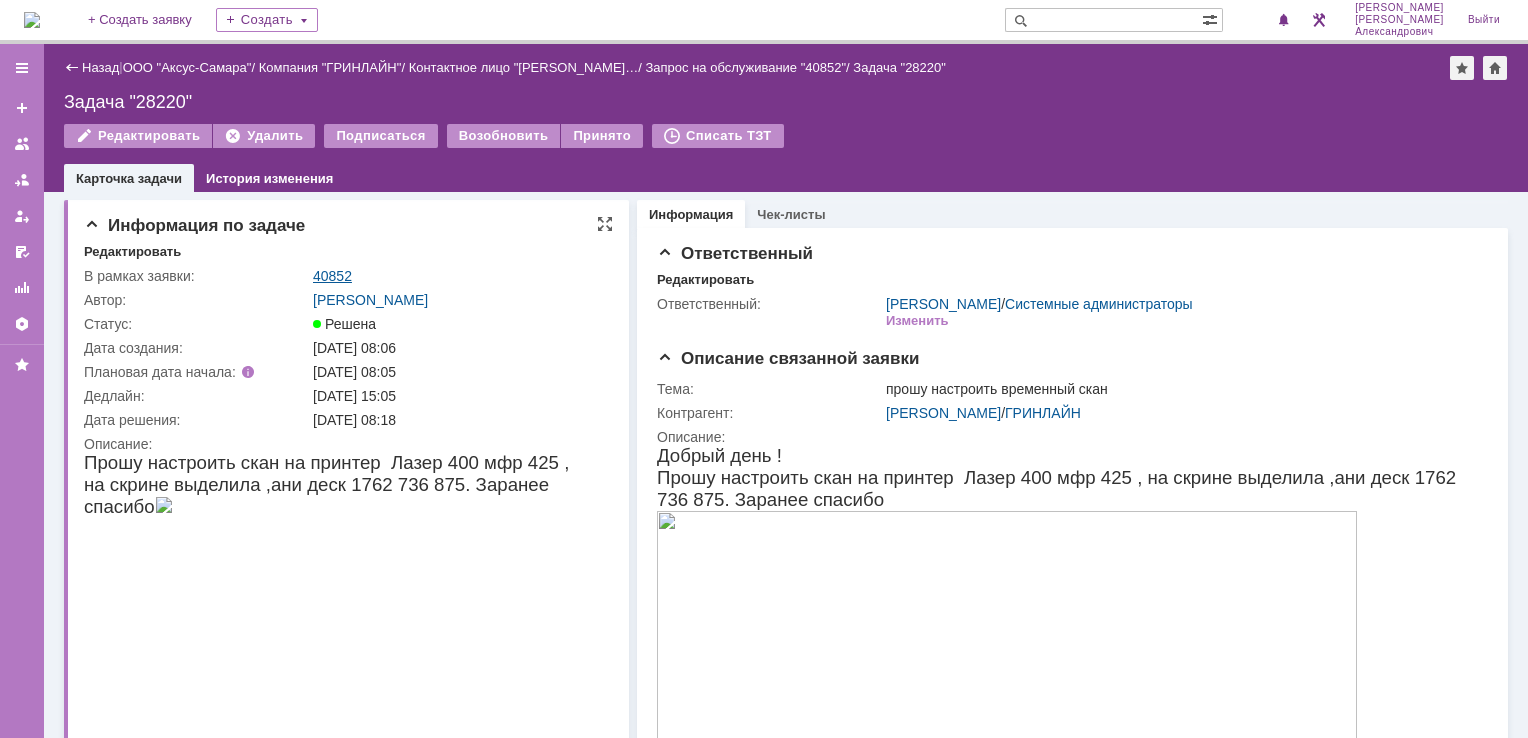 click on "40852" at bounding box center (332, 276) 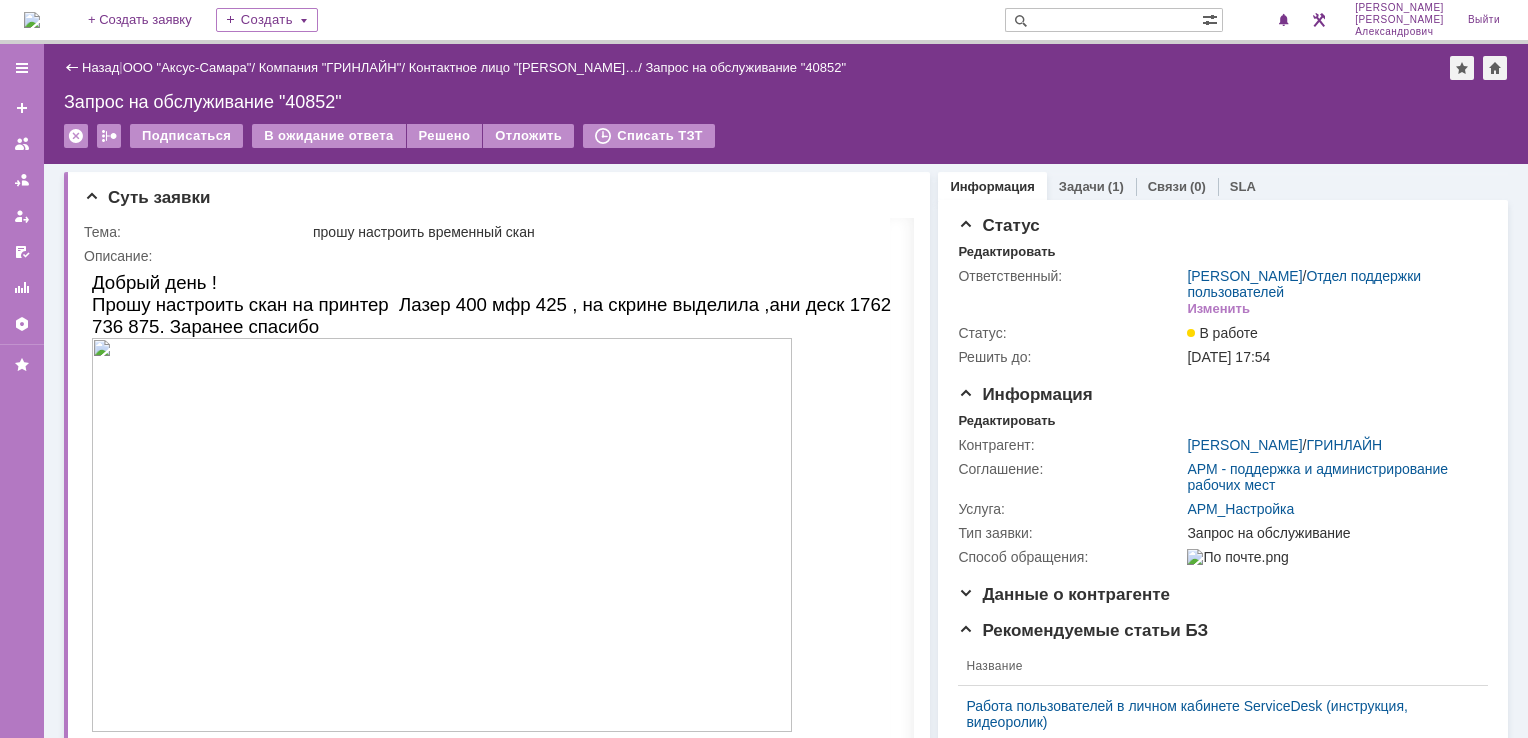 scroll, scrollTop: 0, scrollLeft: 0, axis: both 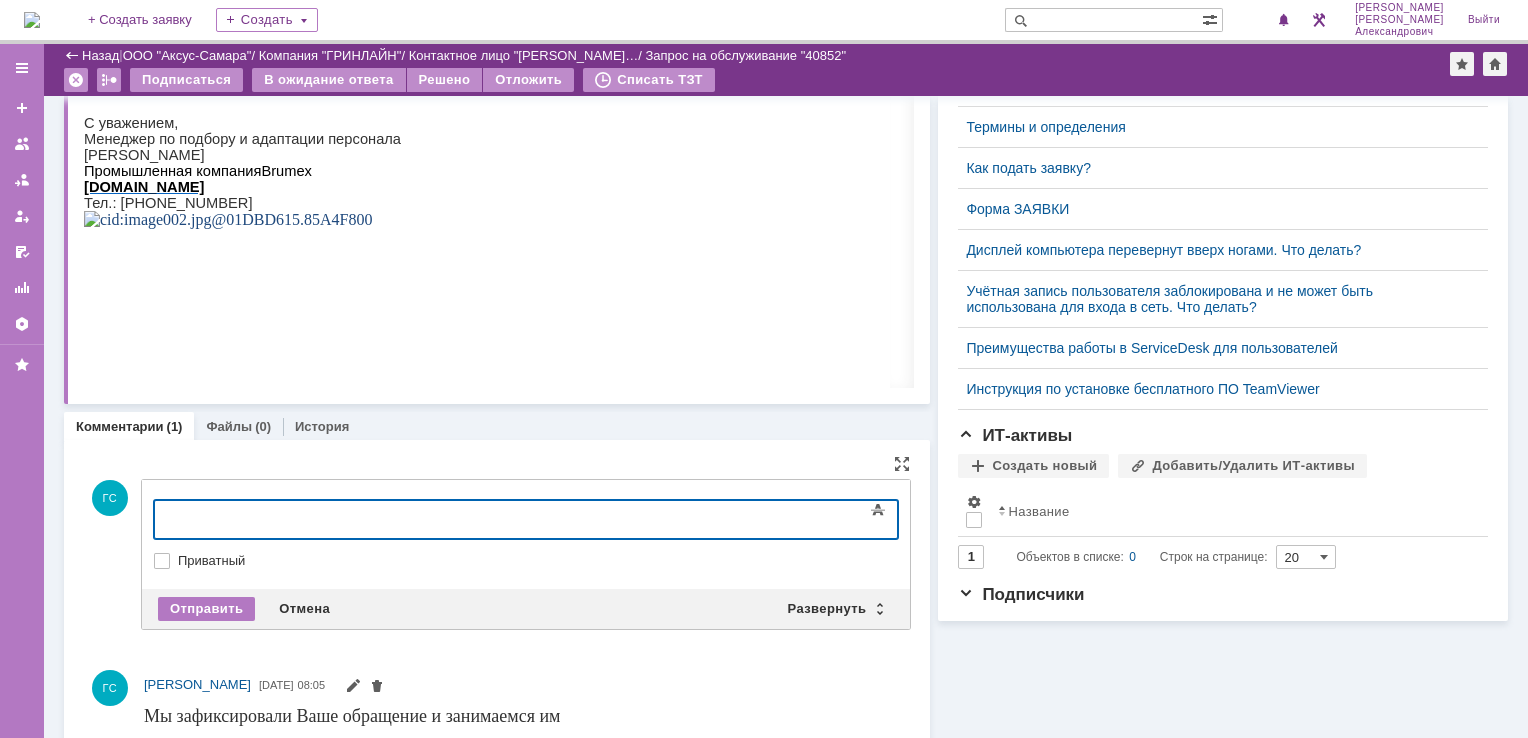 type 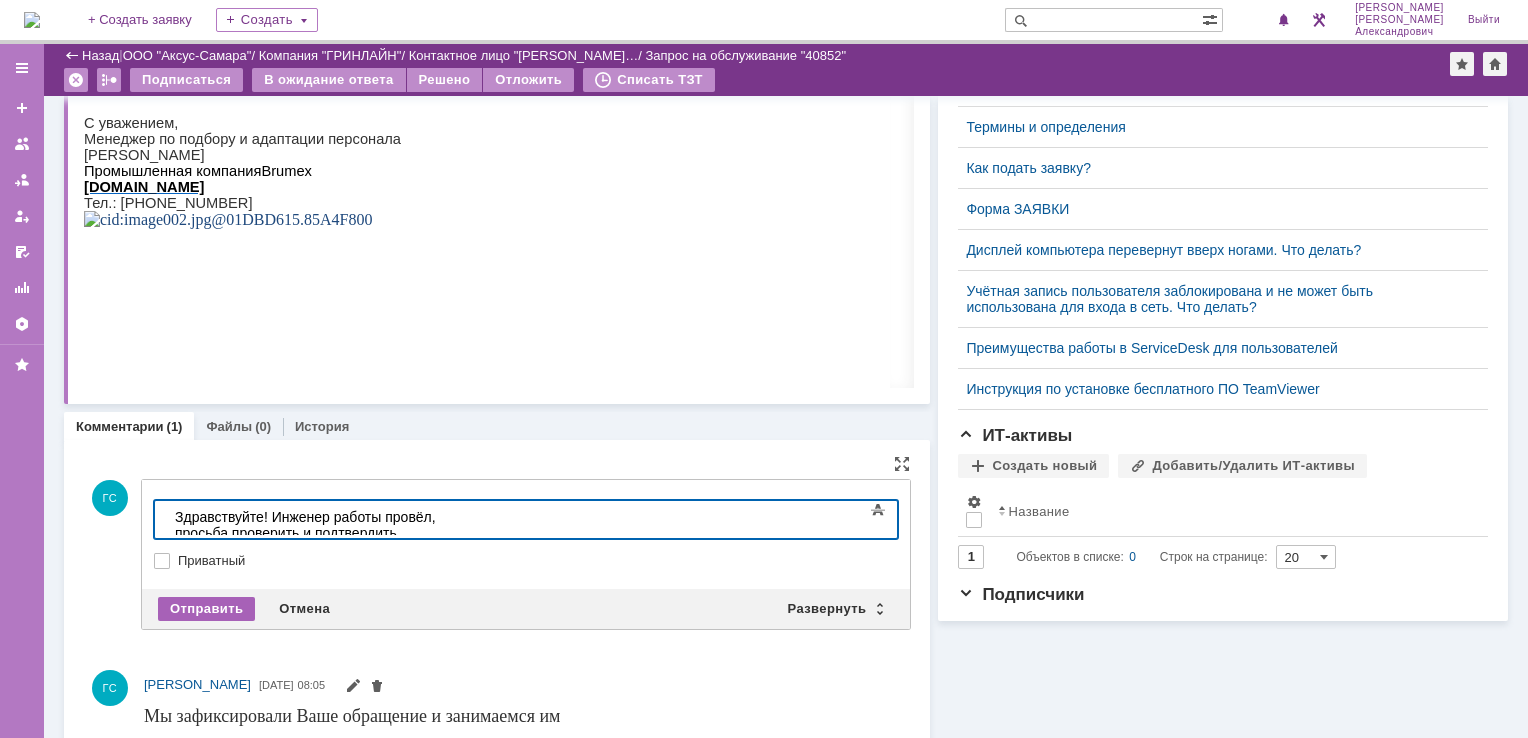 click on "Отправить" at bounding box center (206, 609) 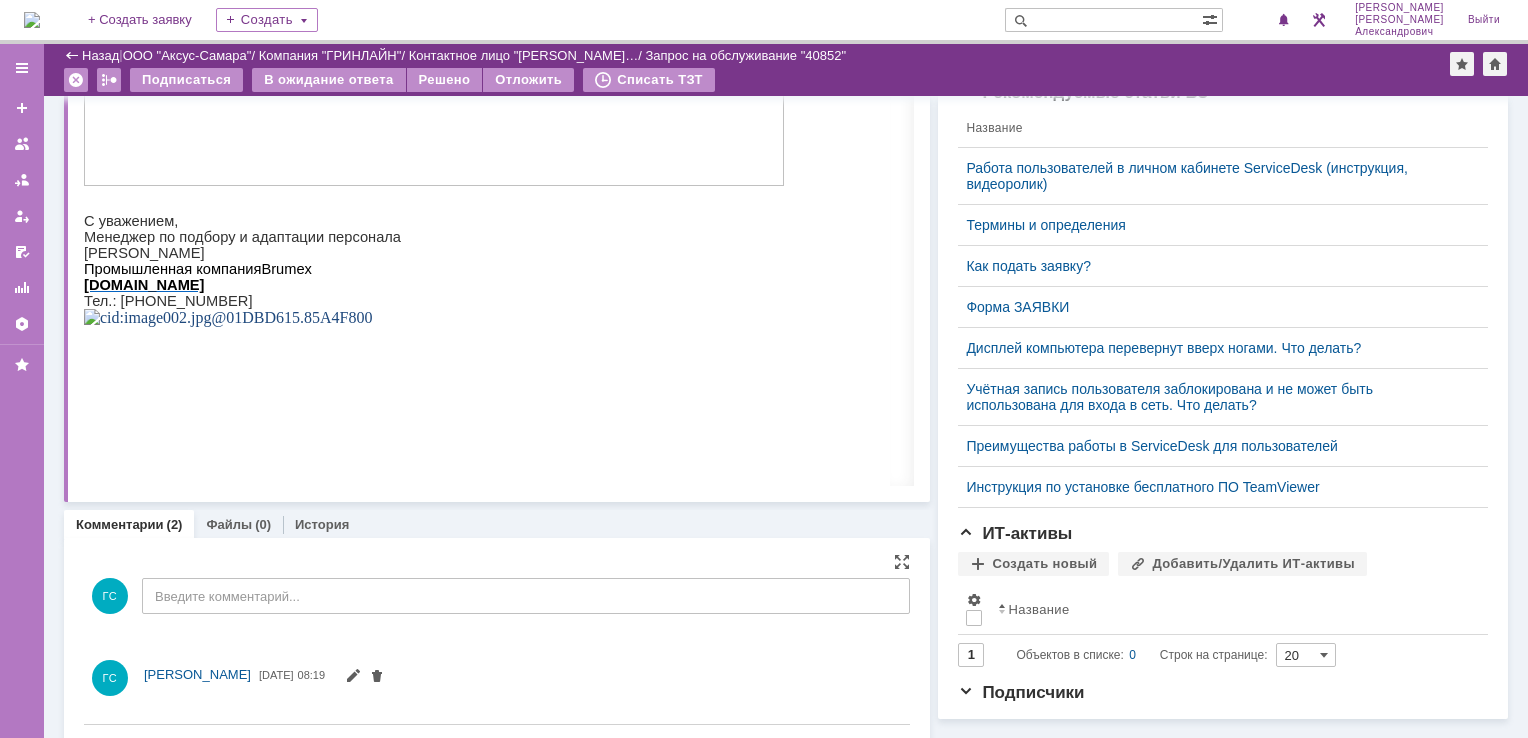 scroll, scrollTop: 568, scrollLeft: 0, axis: vertical 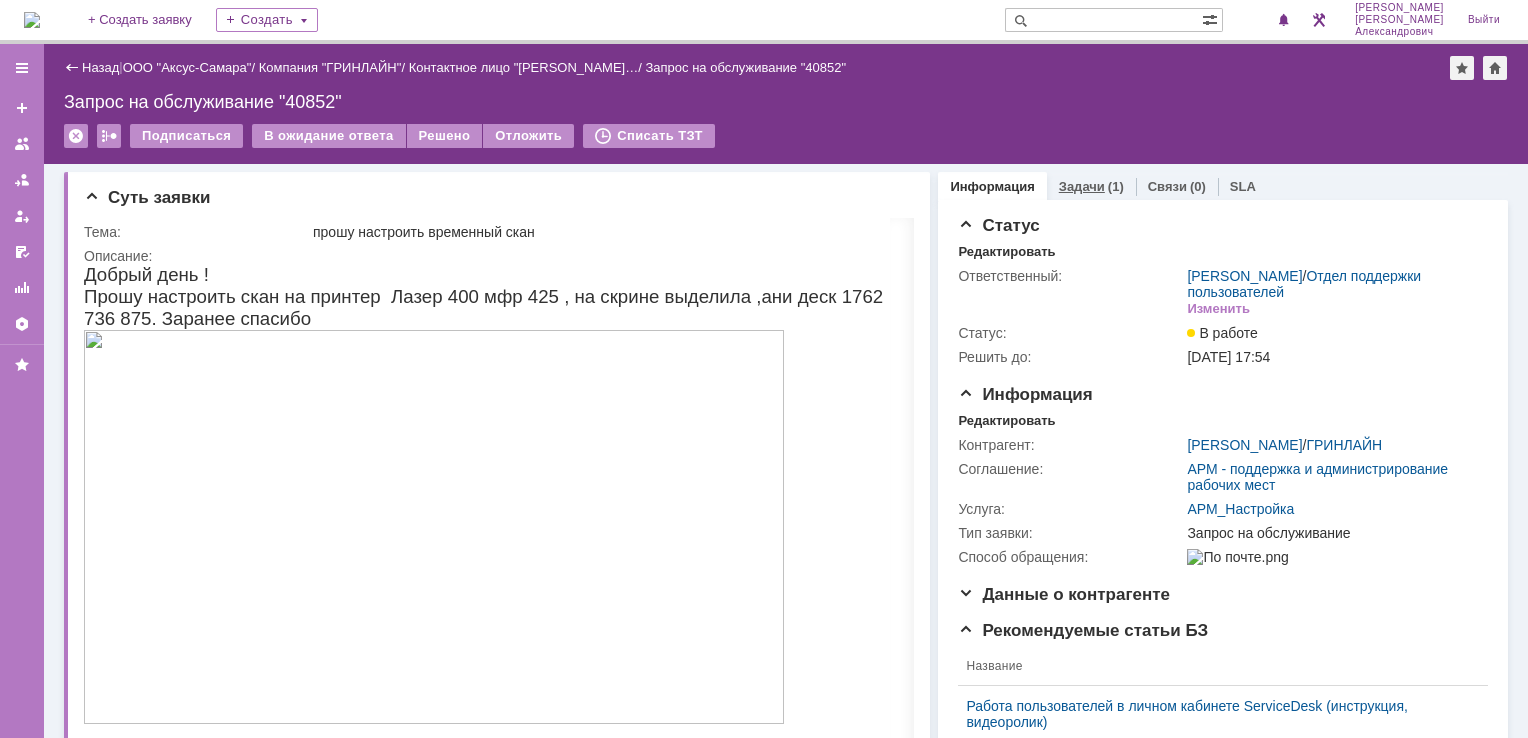 click on "Задачи" at bounding box center (1082, 186) 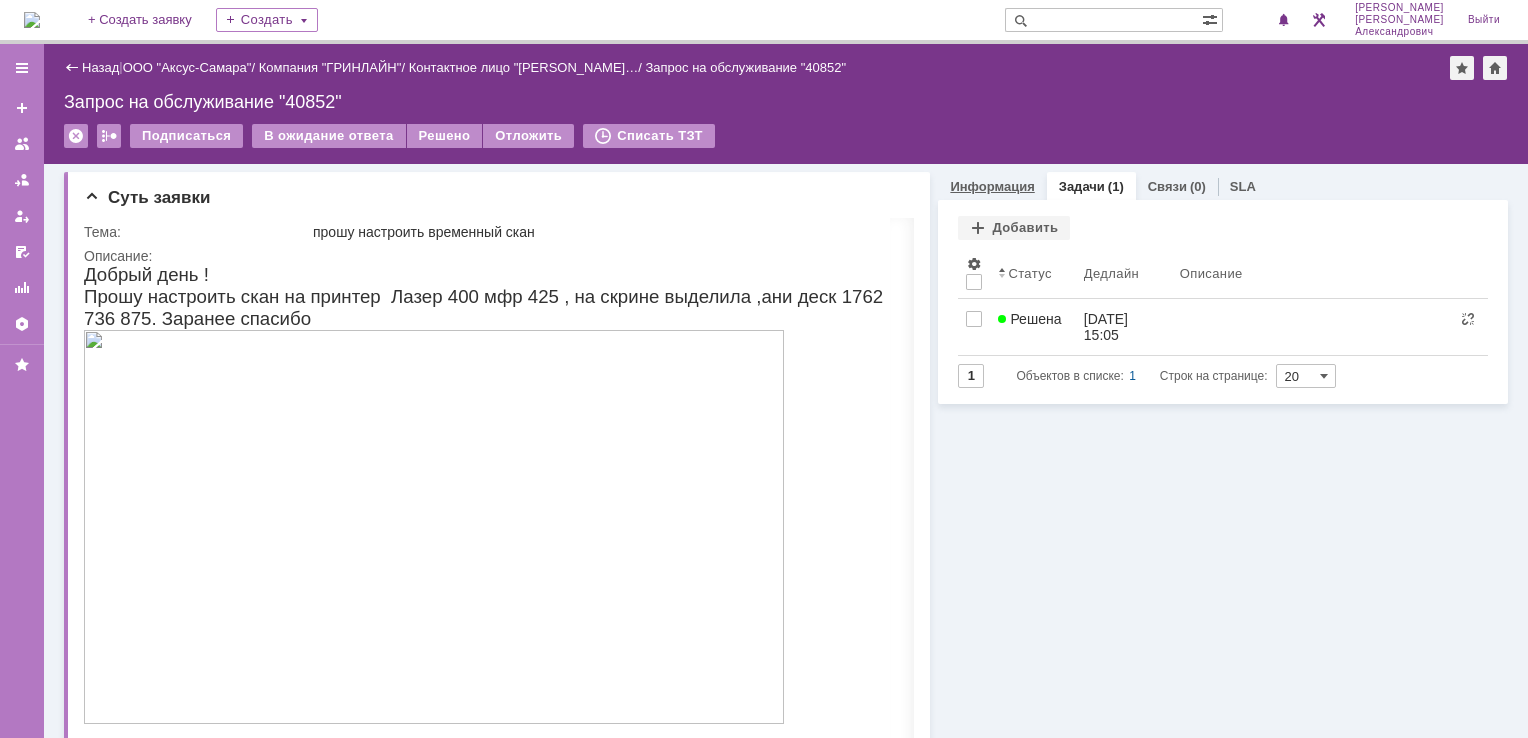 scroll, scrollTop: 0, scrollLeft: 0, axis: both 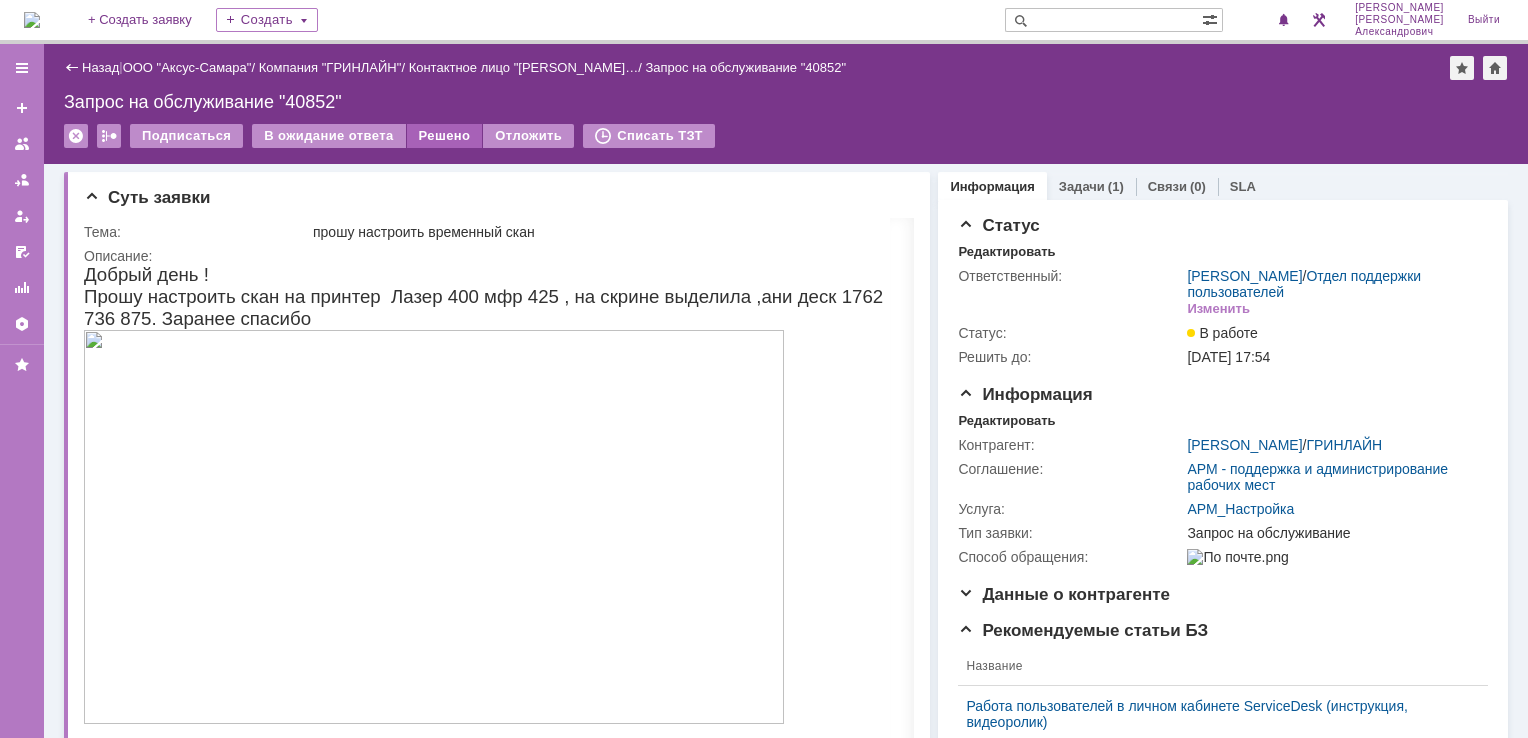 click on "Решено" at bounding box center [445, 136] 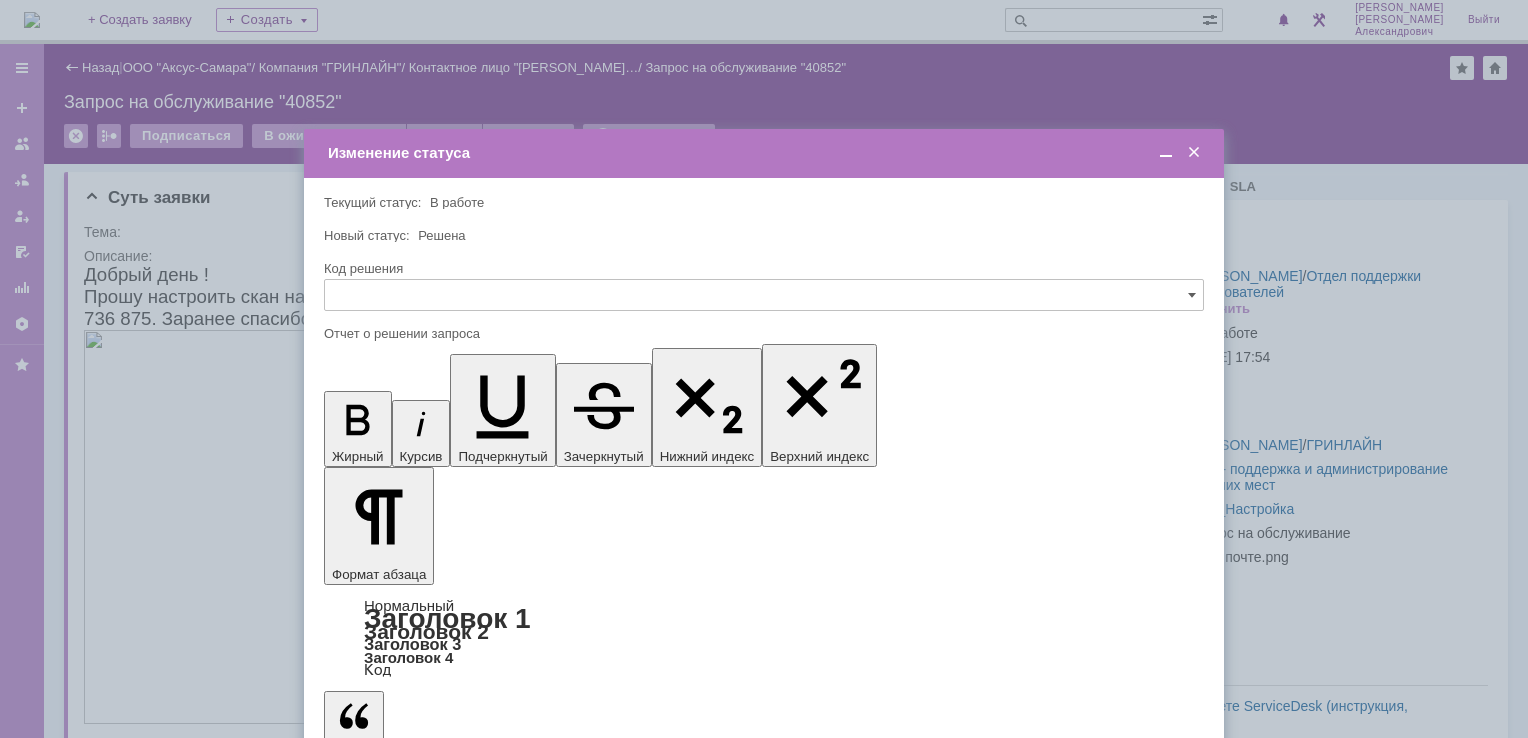 scroll, scrollTop: 0, scrollLeft: 0, axis: both 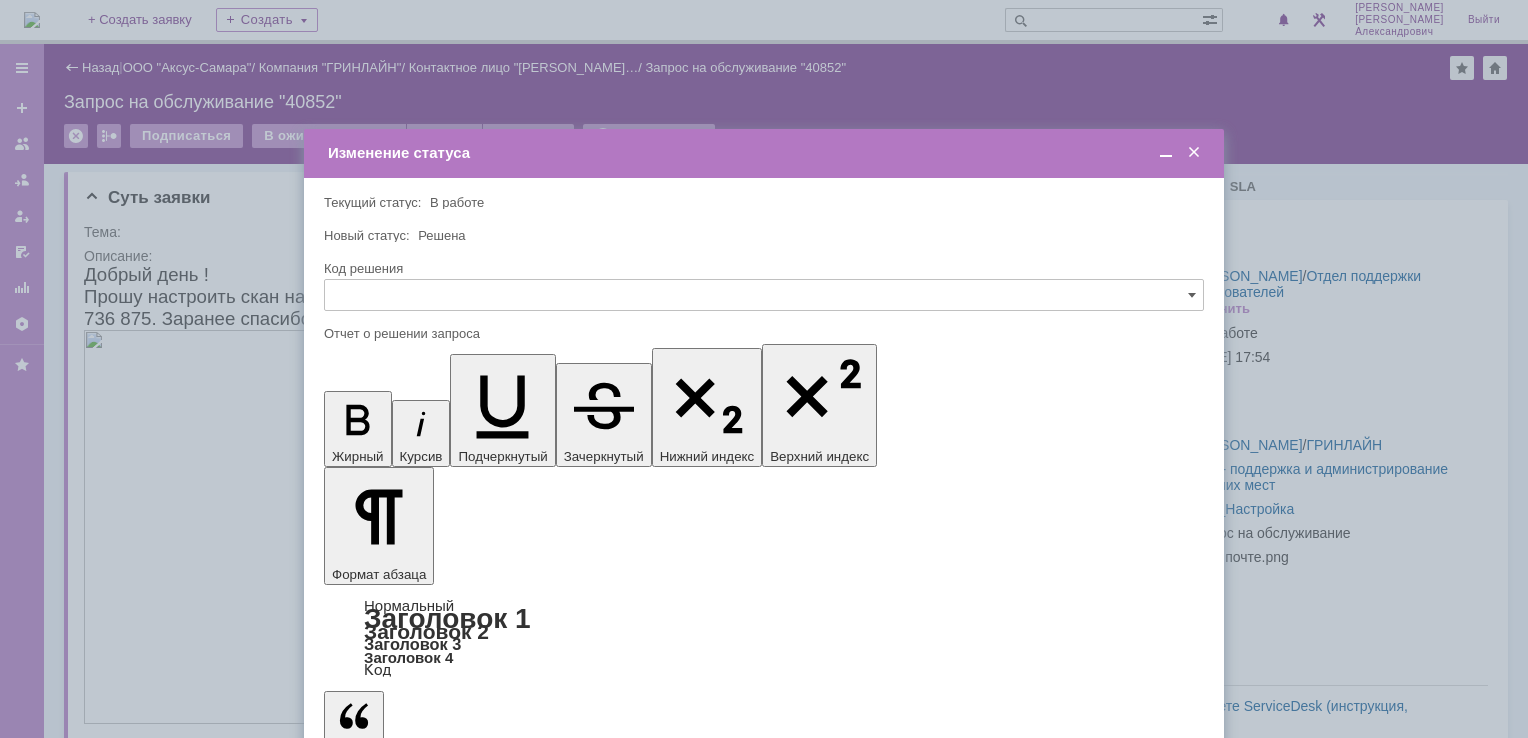 click on "Сохранить" at bounding box center [384, 820] 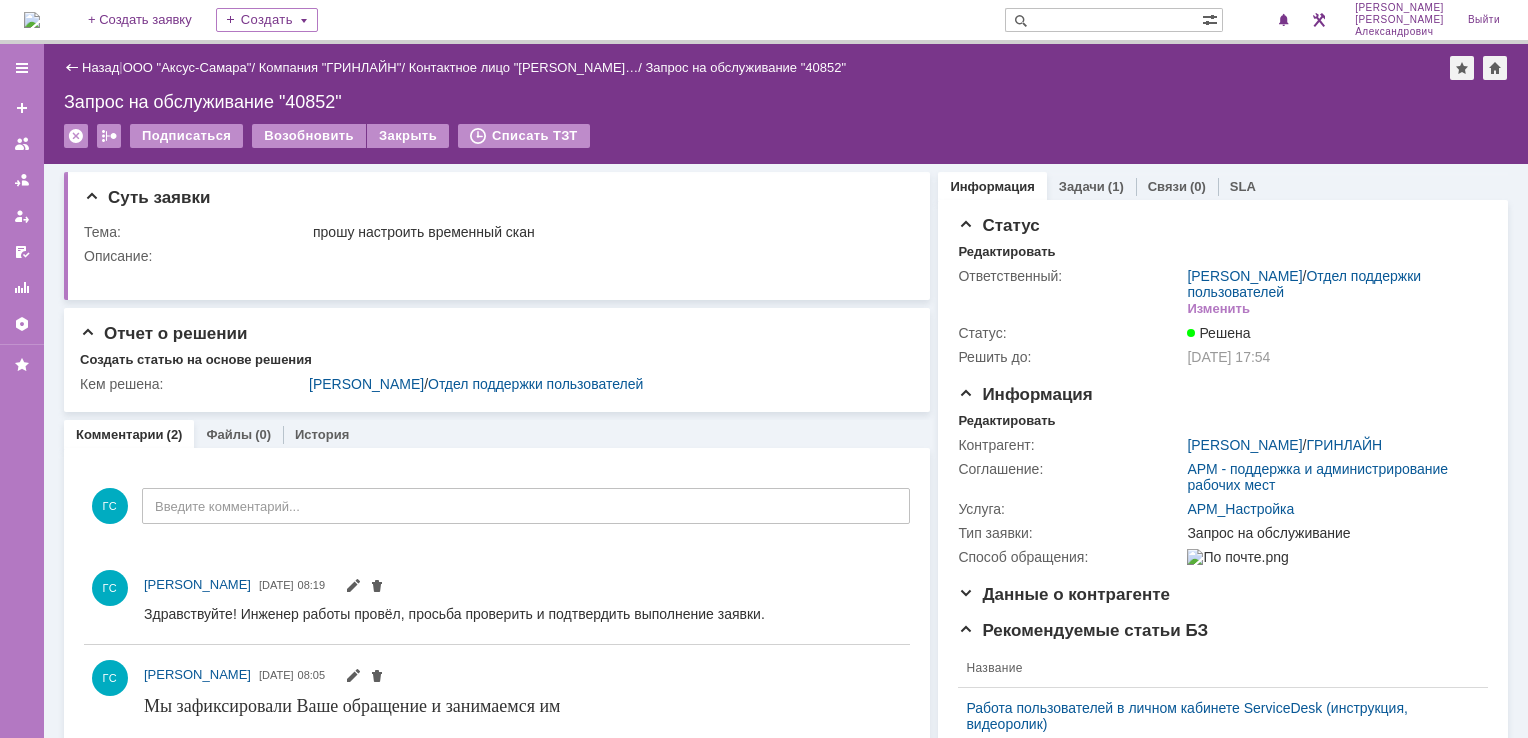 scroll, scrollTop: 0, scrollLeft: 0, axis: both 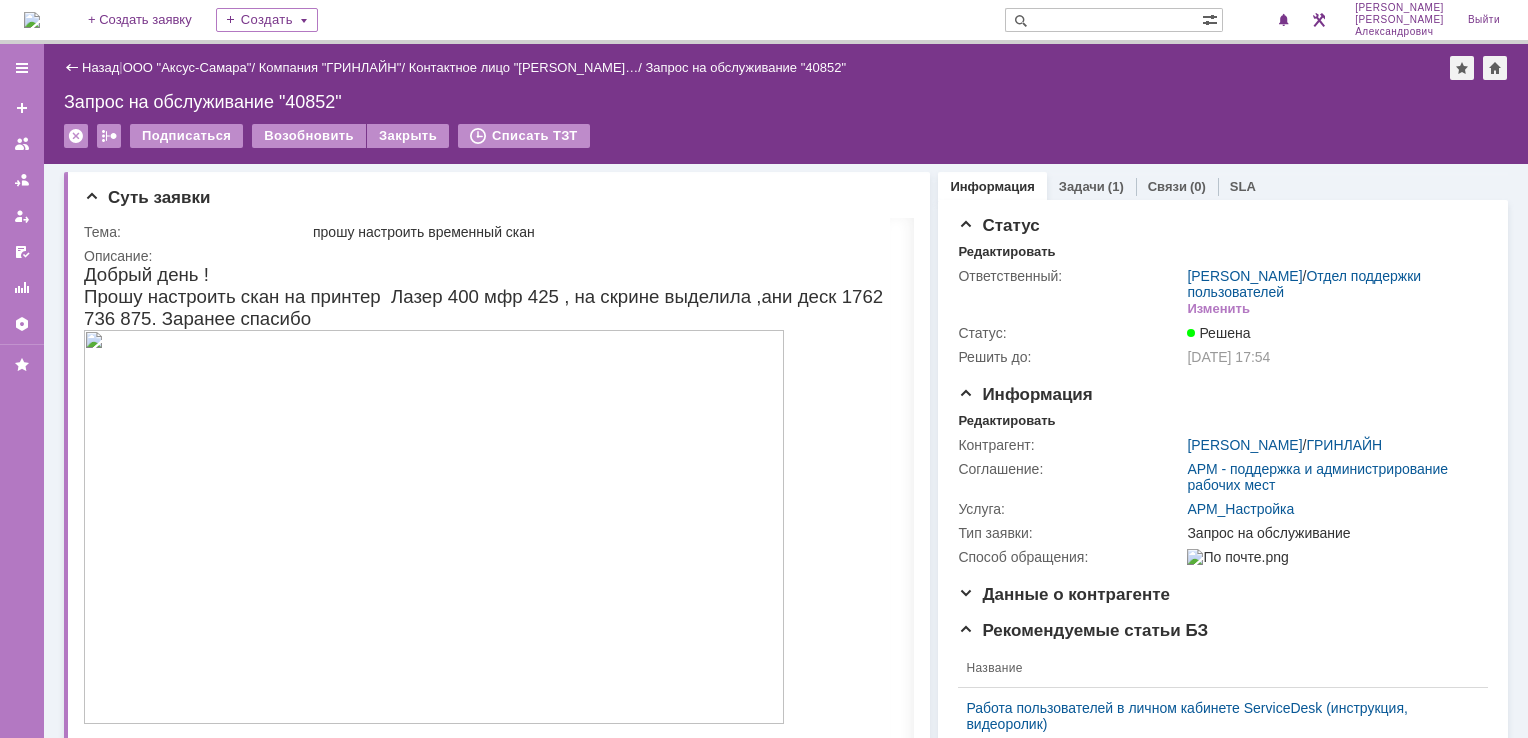 click at bounding box center [32, 20] 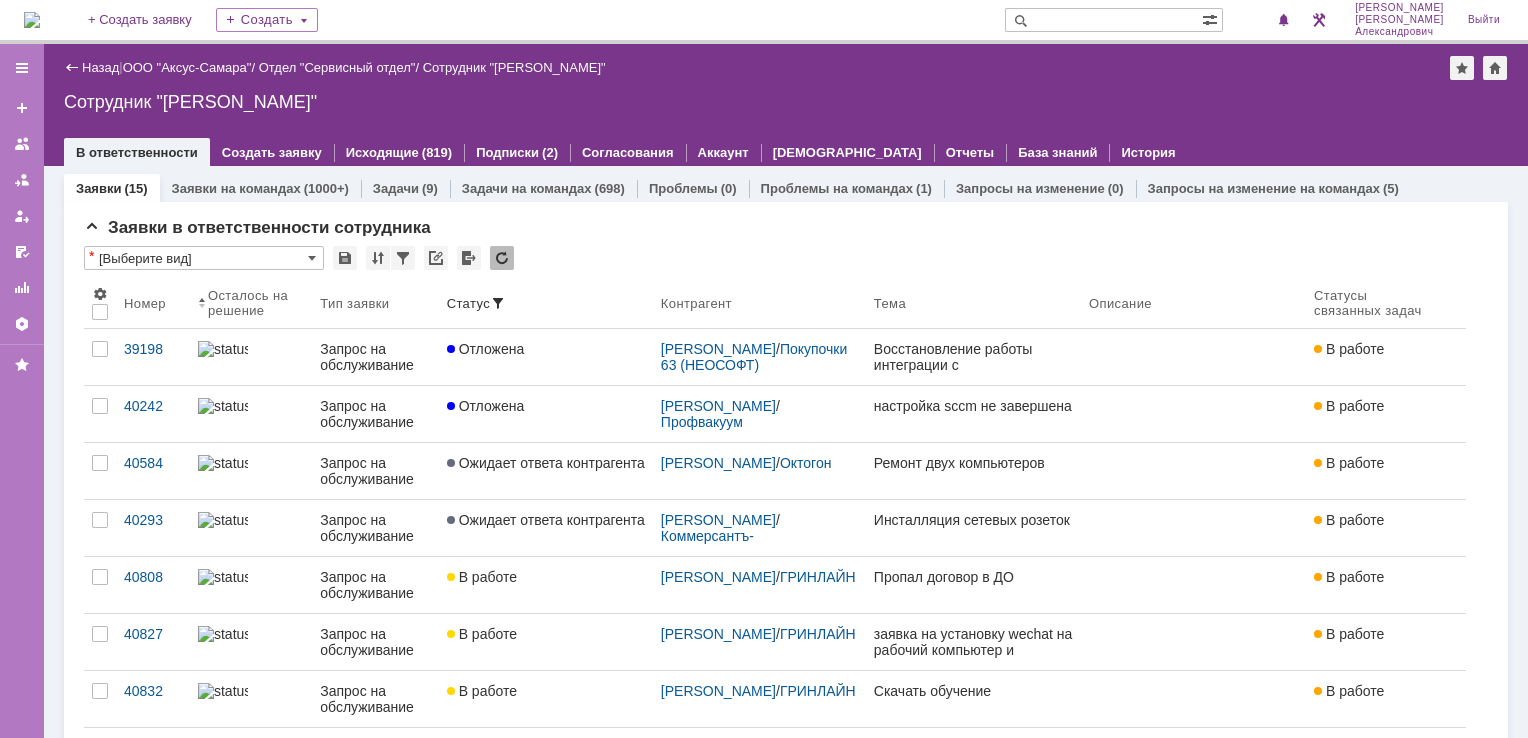 scroll, scrollTop: 0, scrollLeft: 0, axis: both 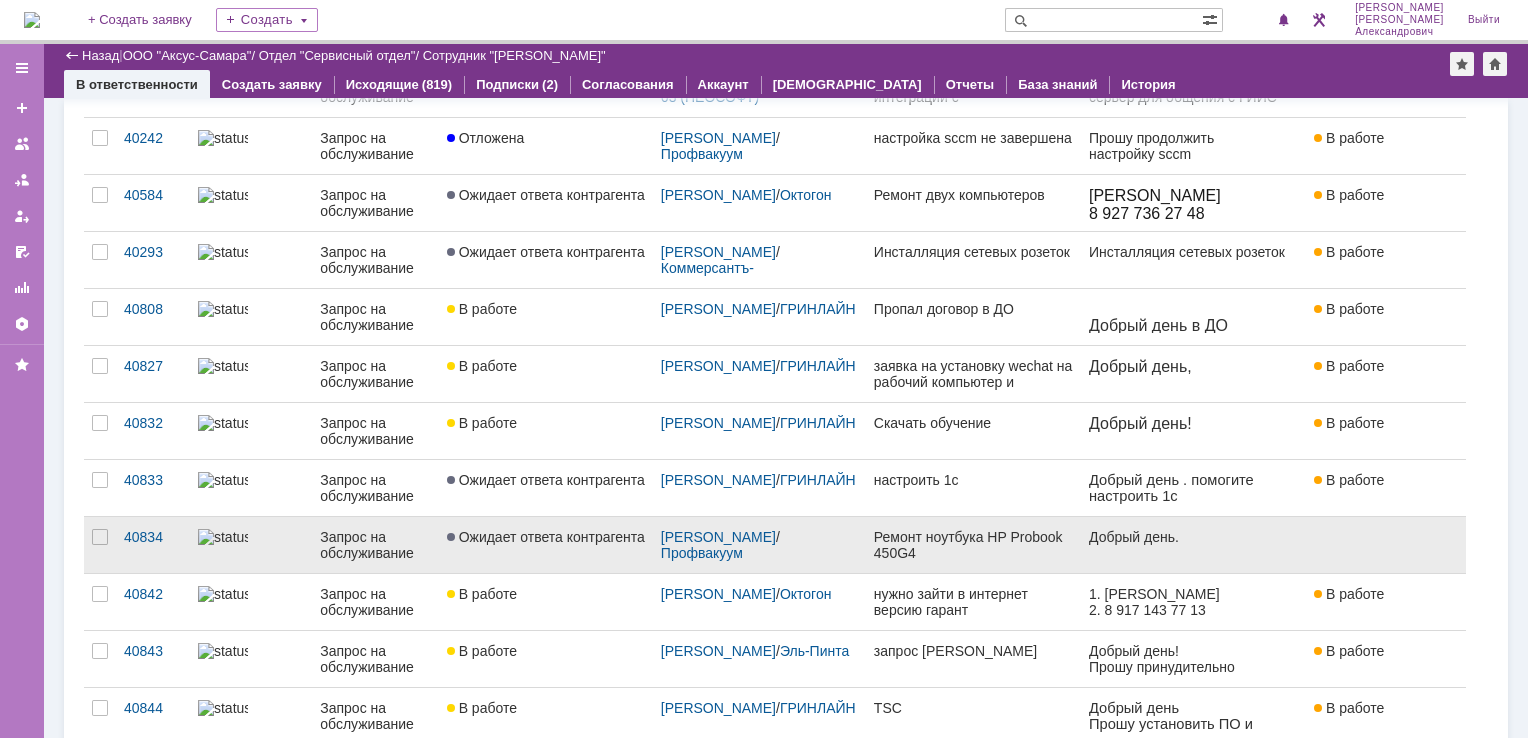 click on "Ремонт ноутбука HP Probook 450G4" at bounding box center [973, 545] 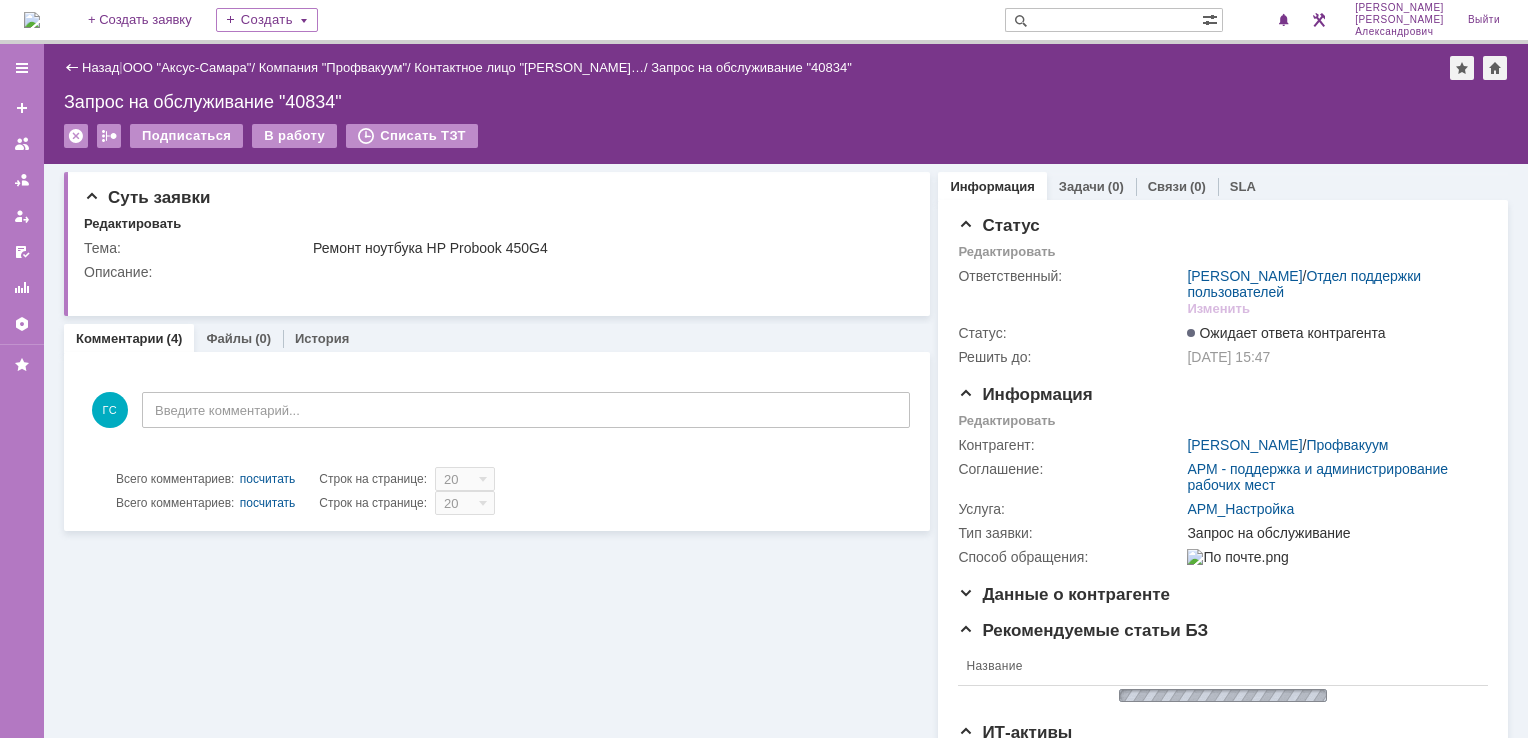 scroll, scrollTop: 0, scrollLeft: 0, axis: both 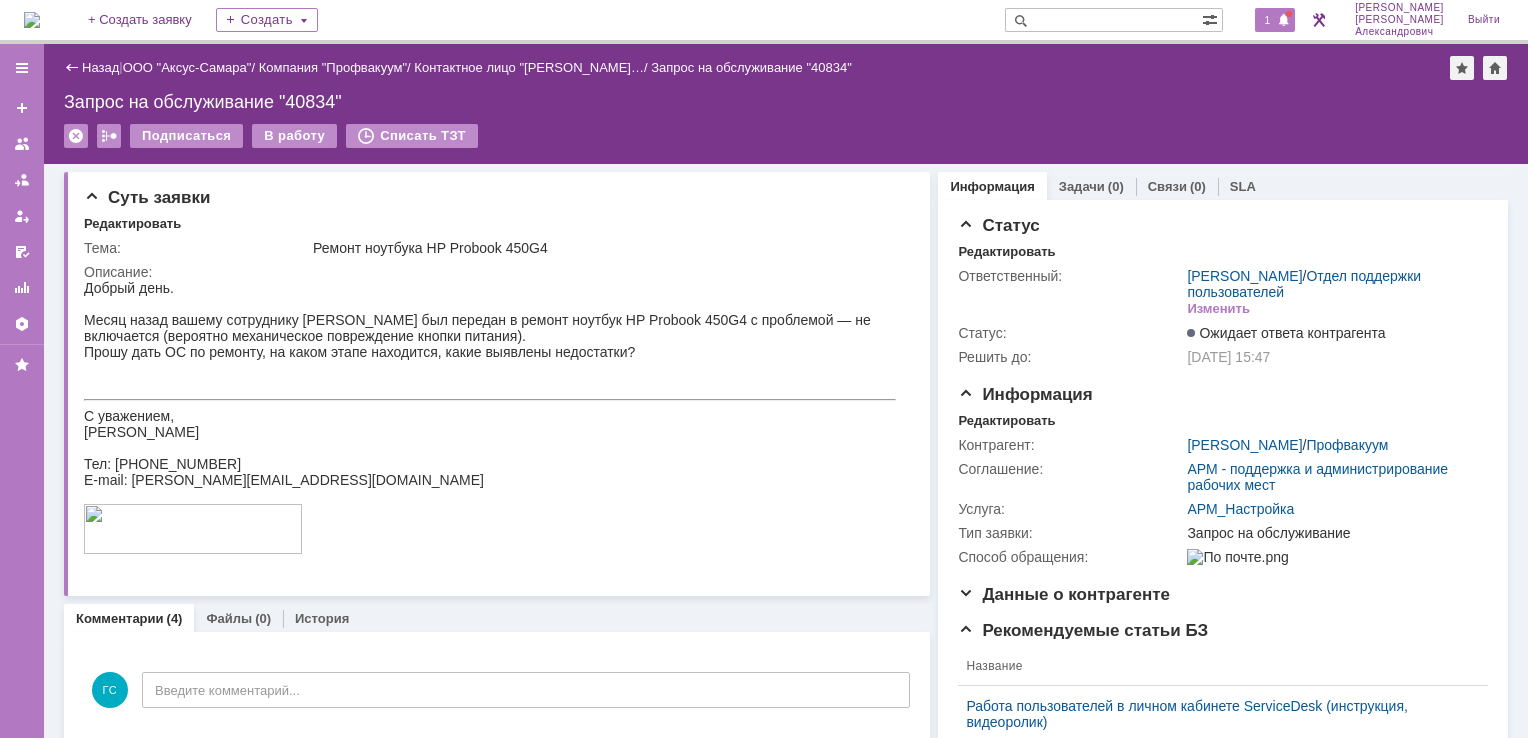 click on "1" at bounding box center (1268, 20) 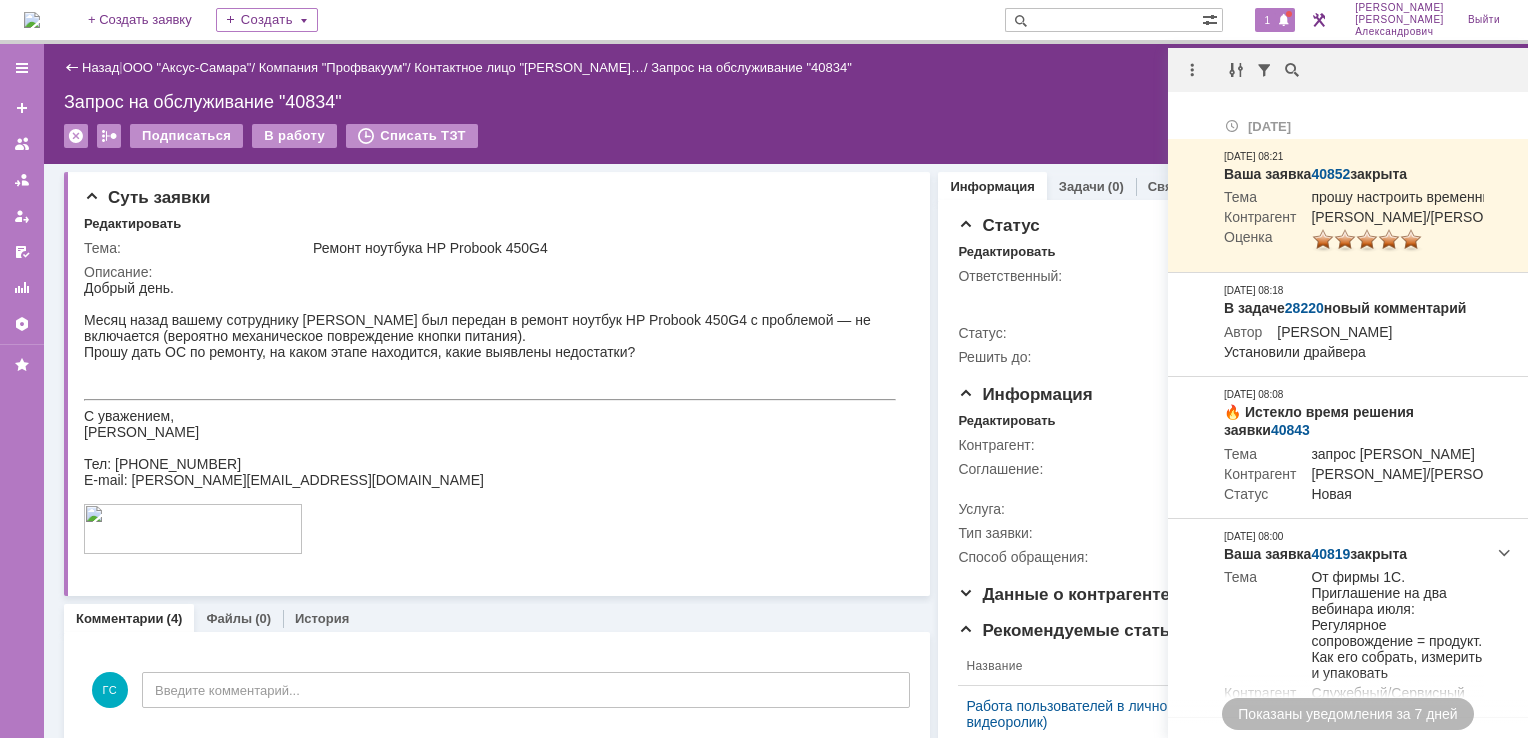 click on "Запрос на обслуживание "40834"" at bounding box center [786, 102] 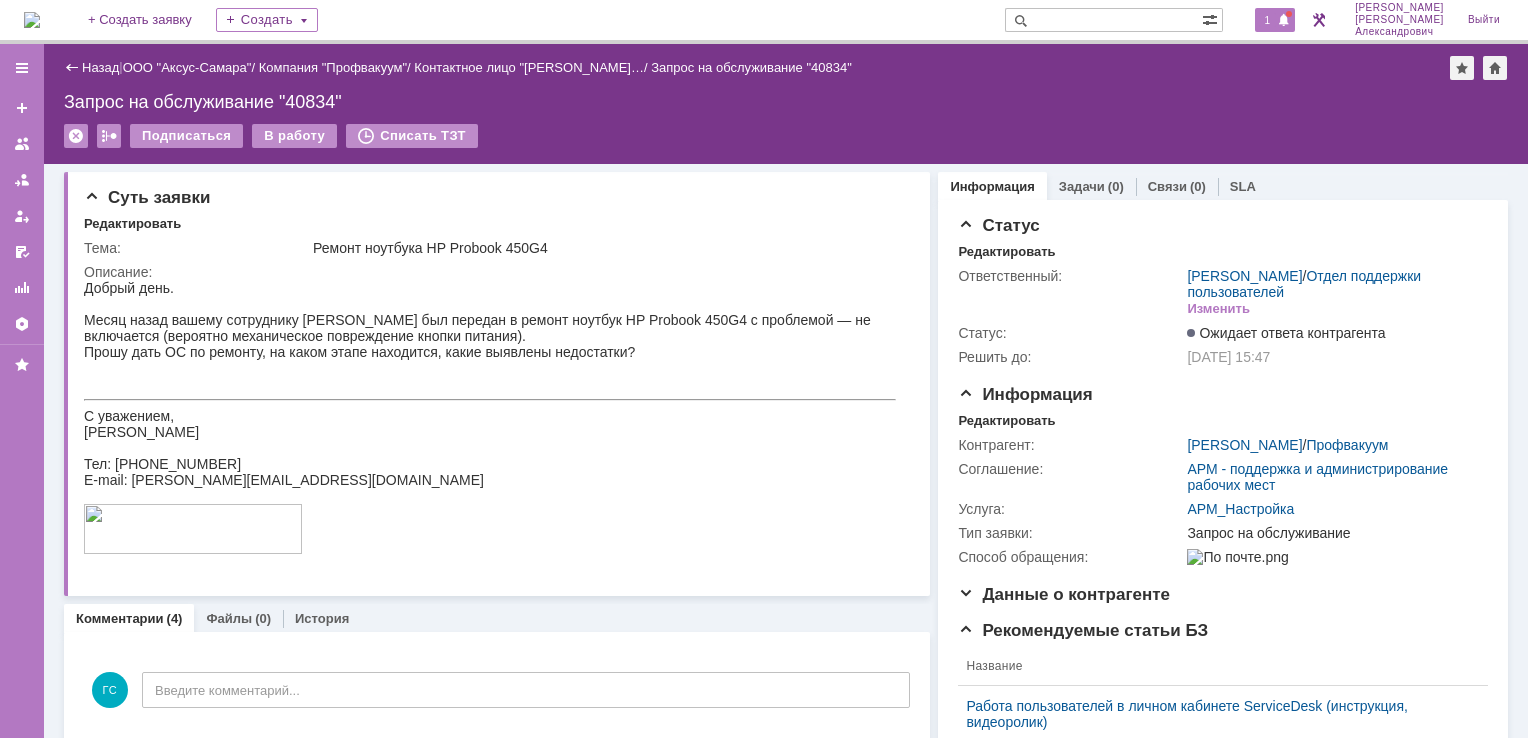 click at bounding box center (1284, 21) 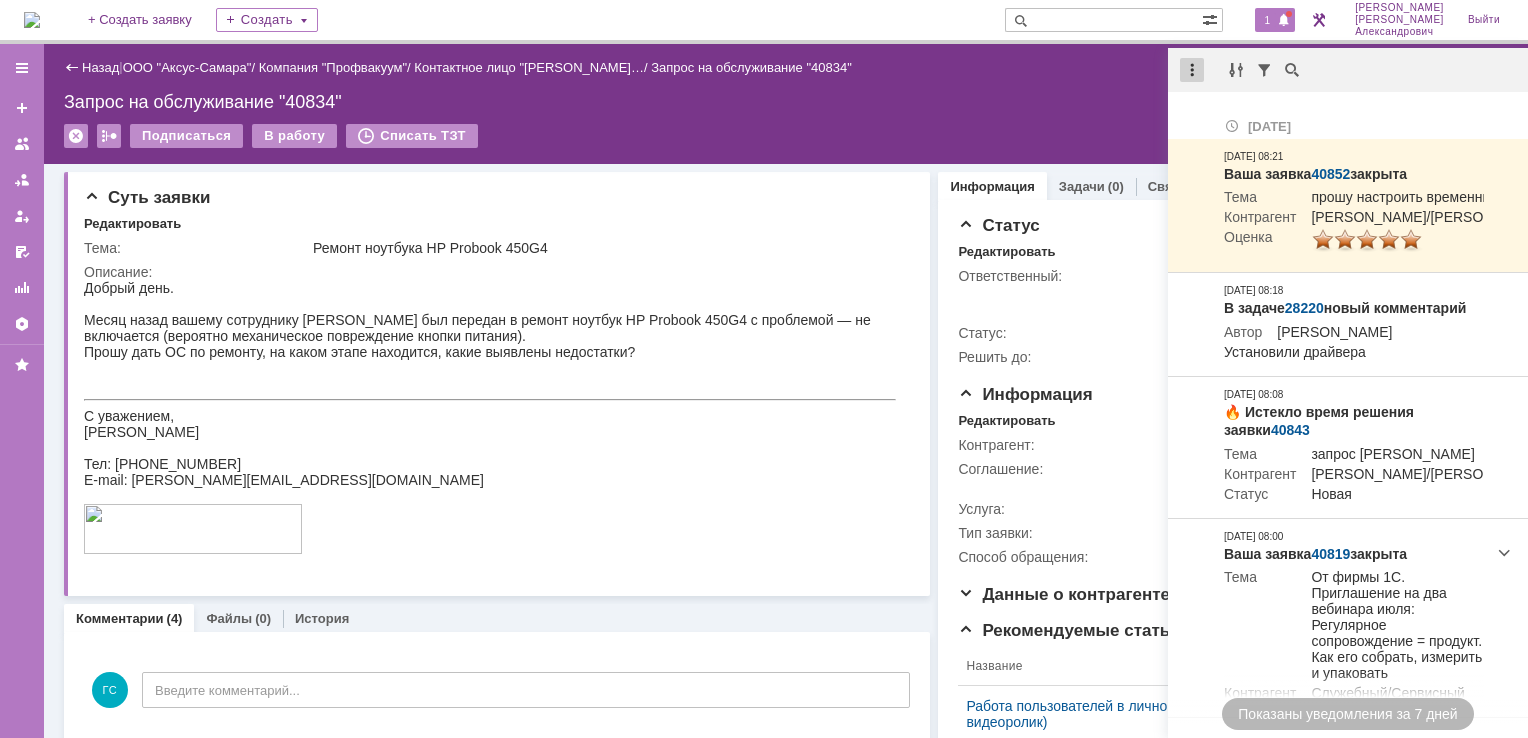 click at bounding box center [1192, 70] 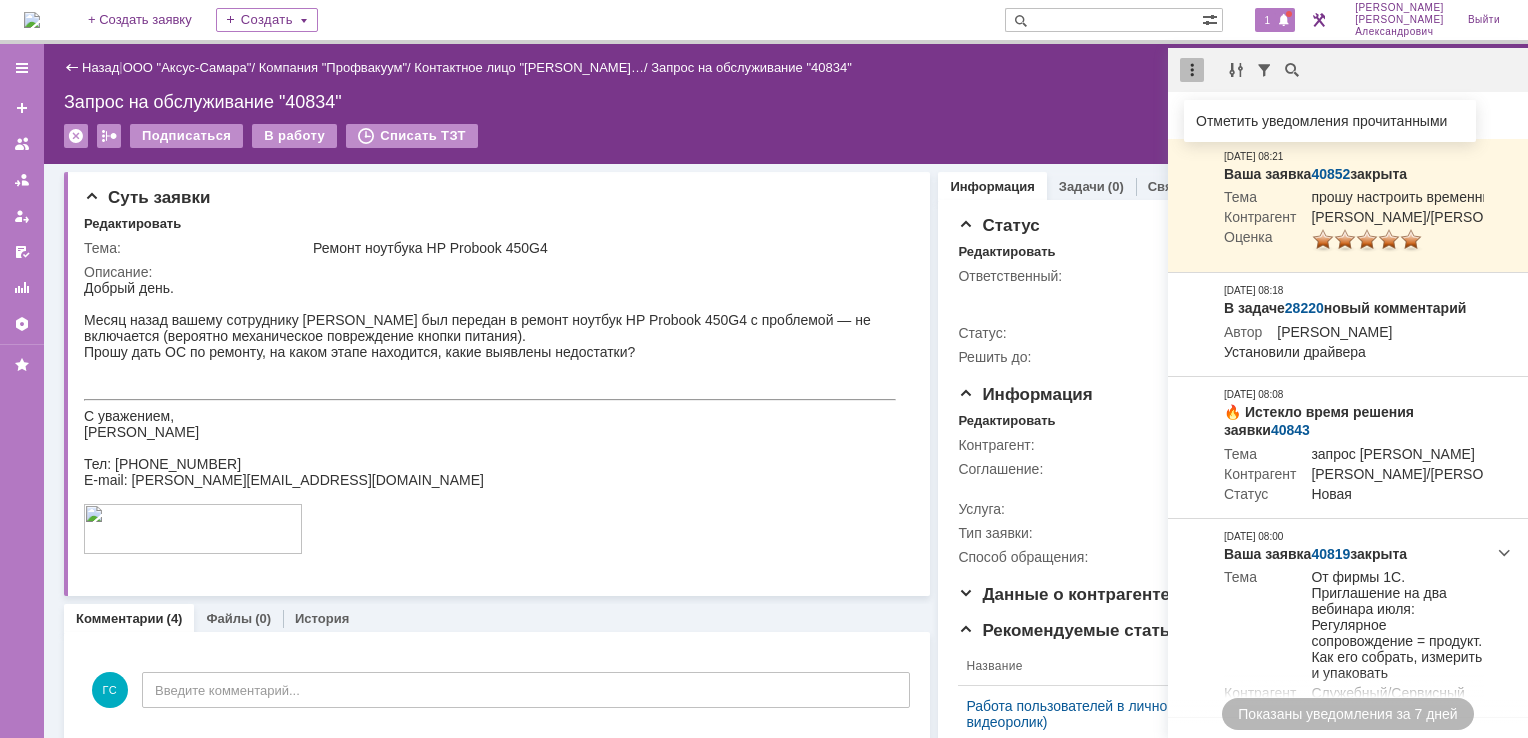 click on "Запрос на обслуживание "40834"" at bounding box center (786, 102) 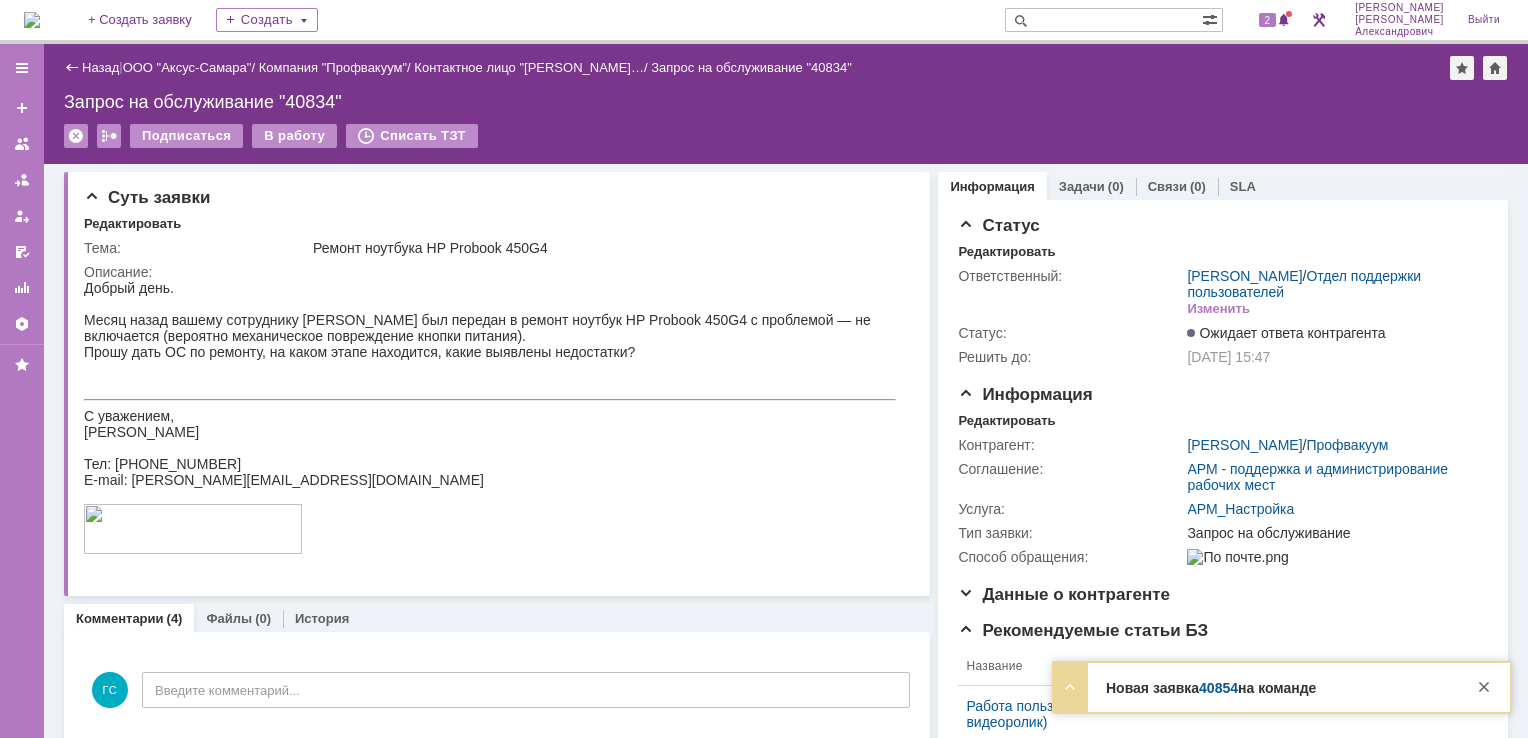 click on "На домашнюю + Создать заявку Создать 2 Галстьян  Степан  Александрович Выйти" at bounding box center [764, 22] 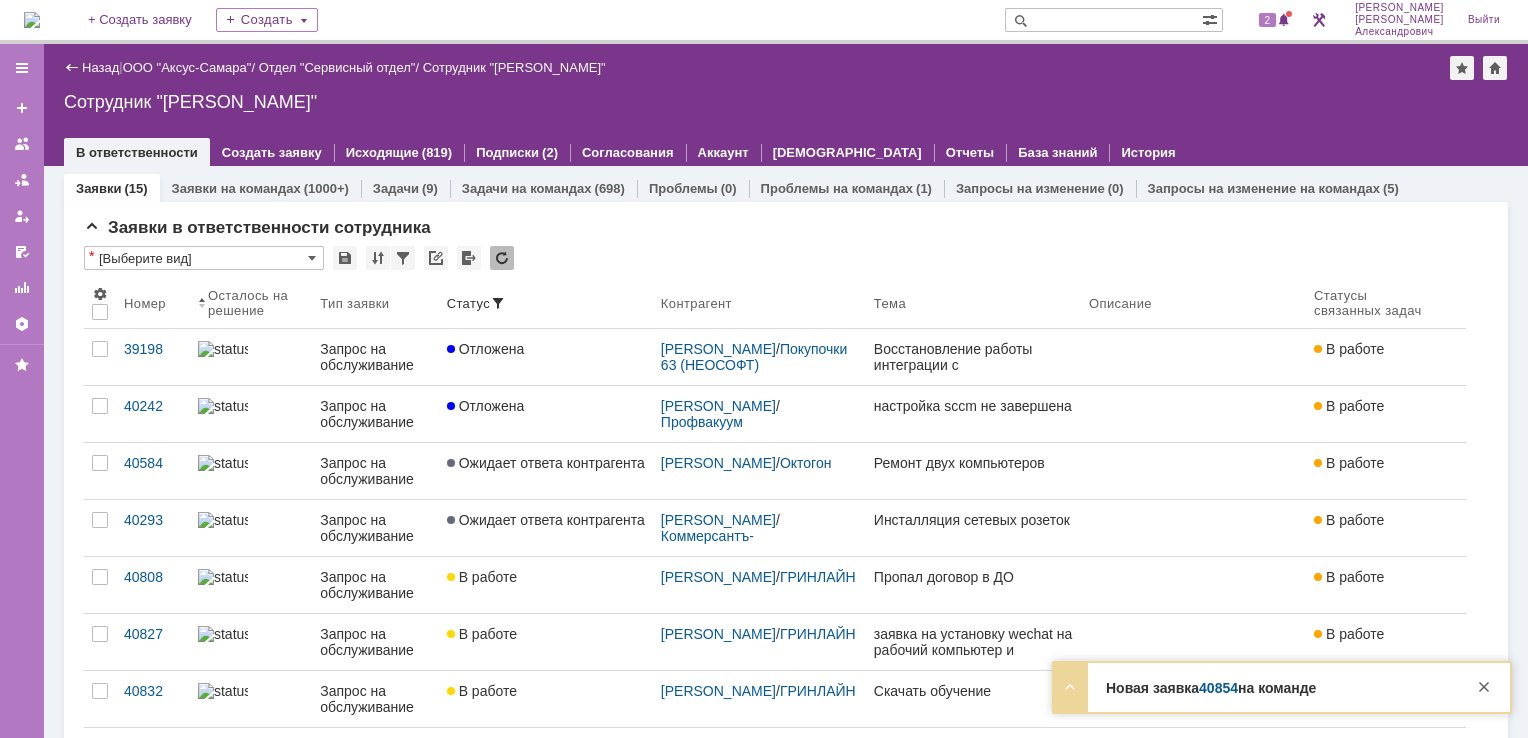 scroll, scrollTop: 0, scrollLeft: 0, axis: both 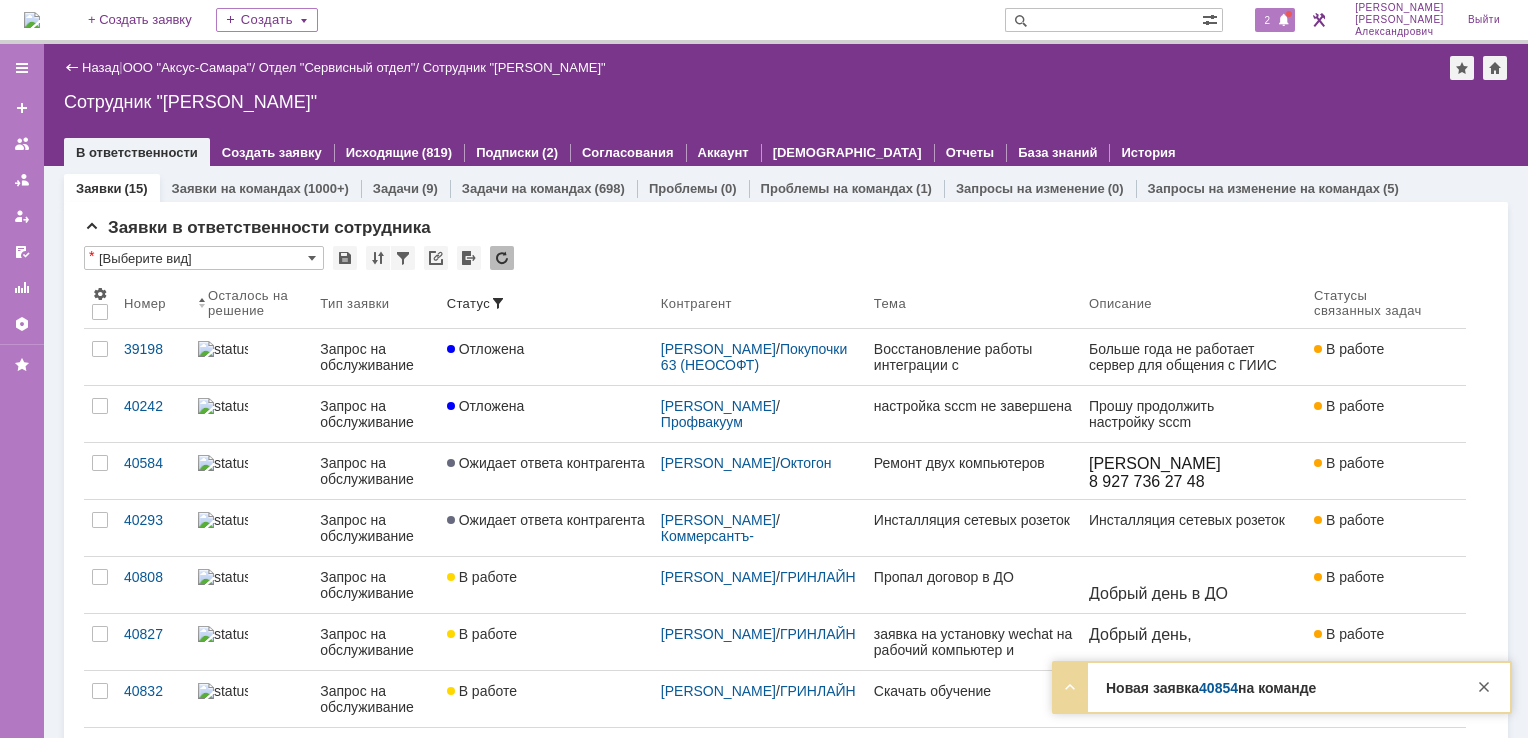 click on "2" at bounding box center (1275, 20) 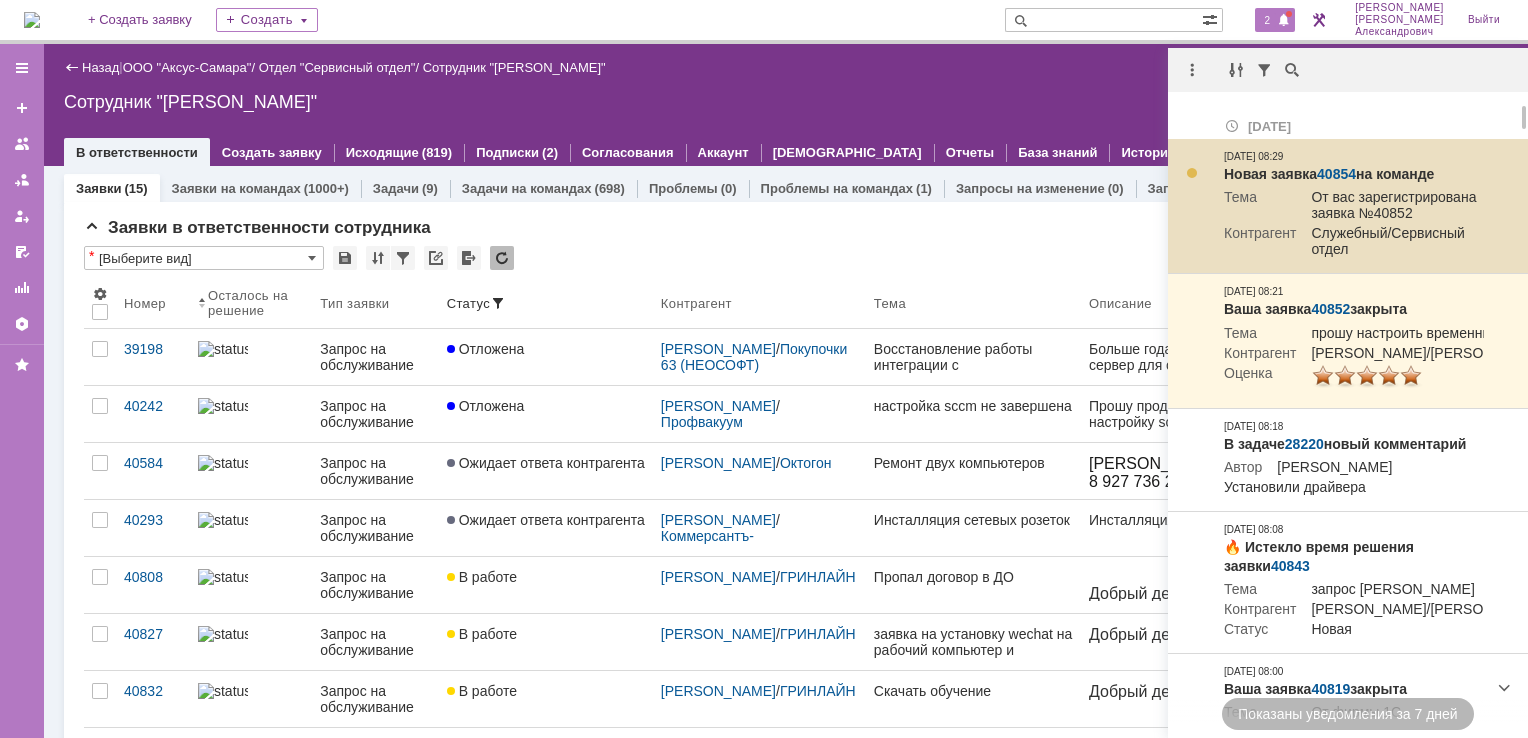 click on "40854" at bounding box center [1336, 174] 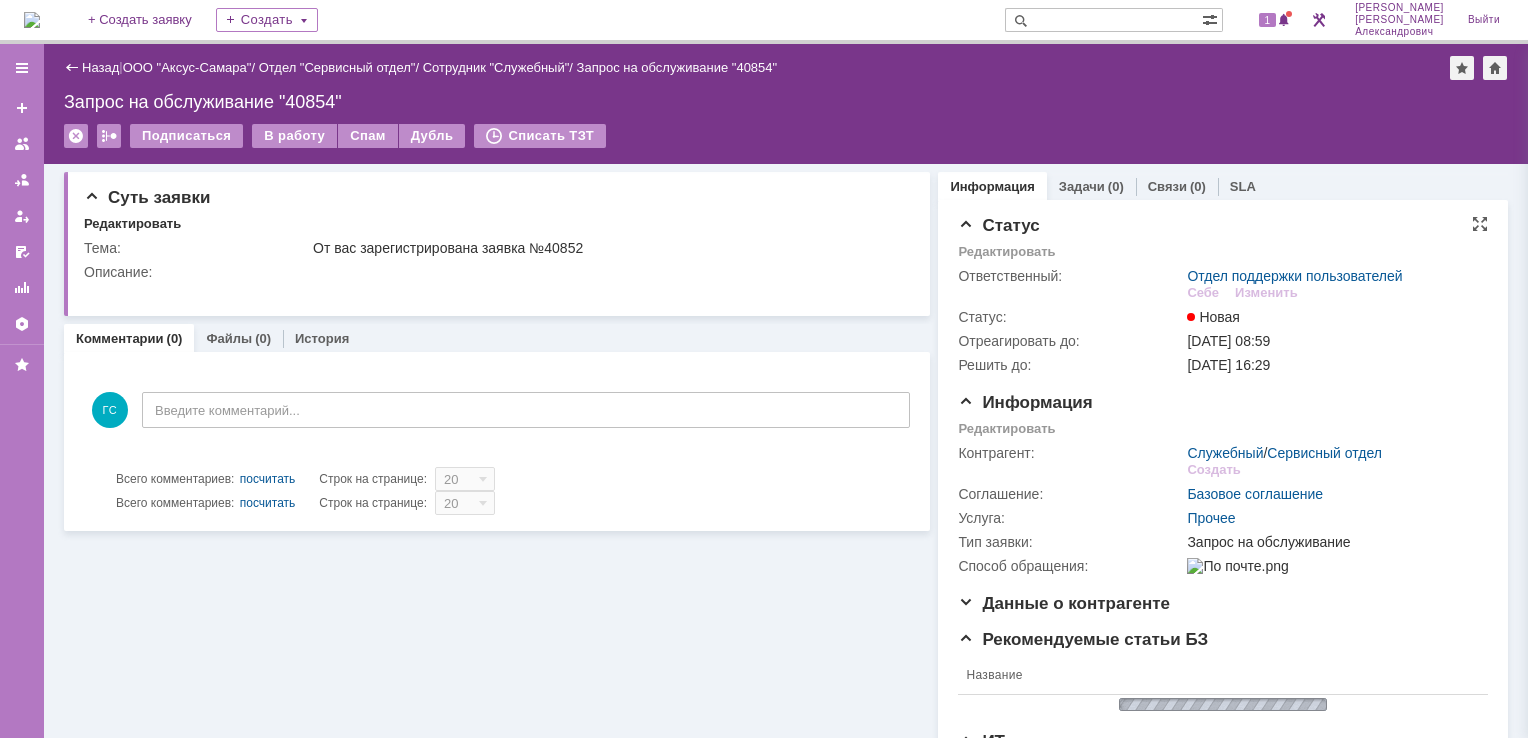 scroll, scrollTop: 0, scrollLeft: 0, axis: both 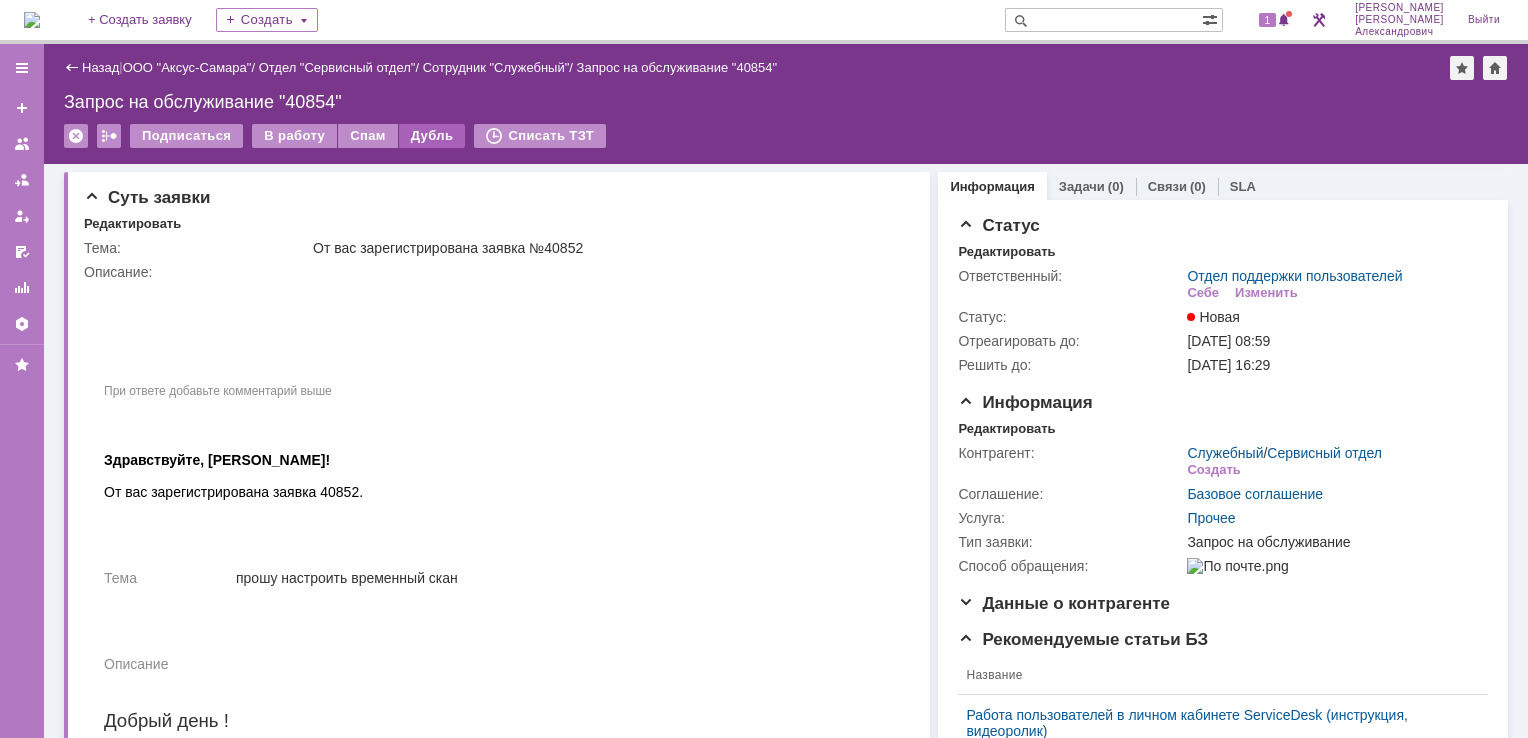 click on "Дубль" at bounding box center (432, 136) 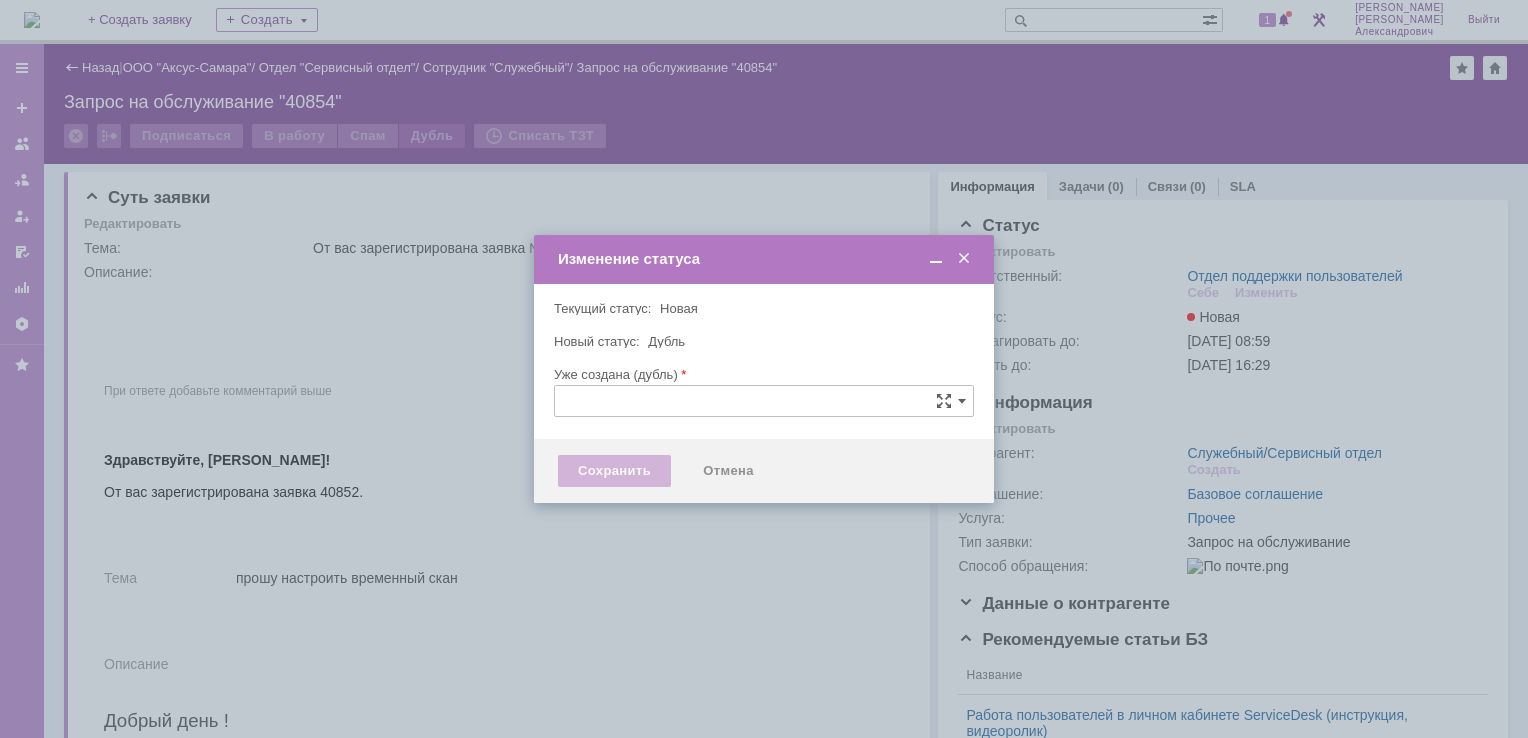 type 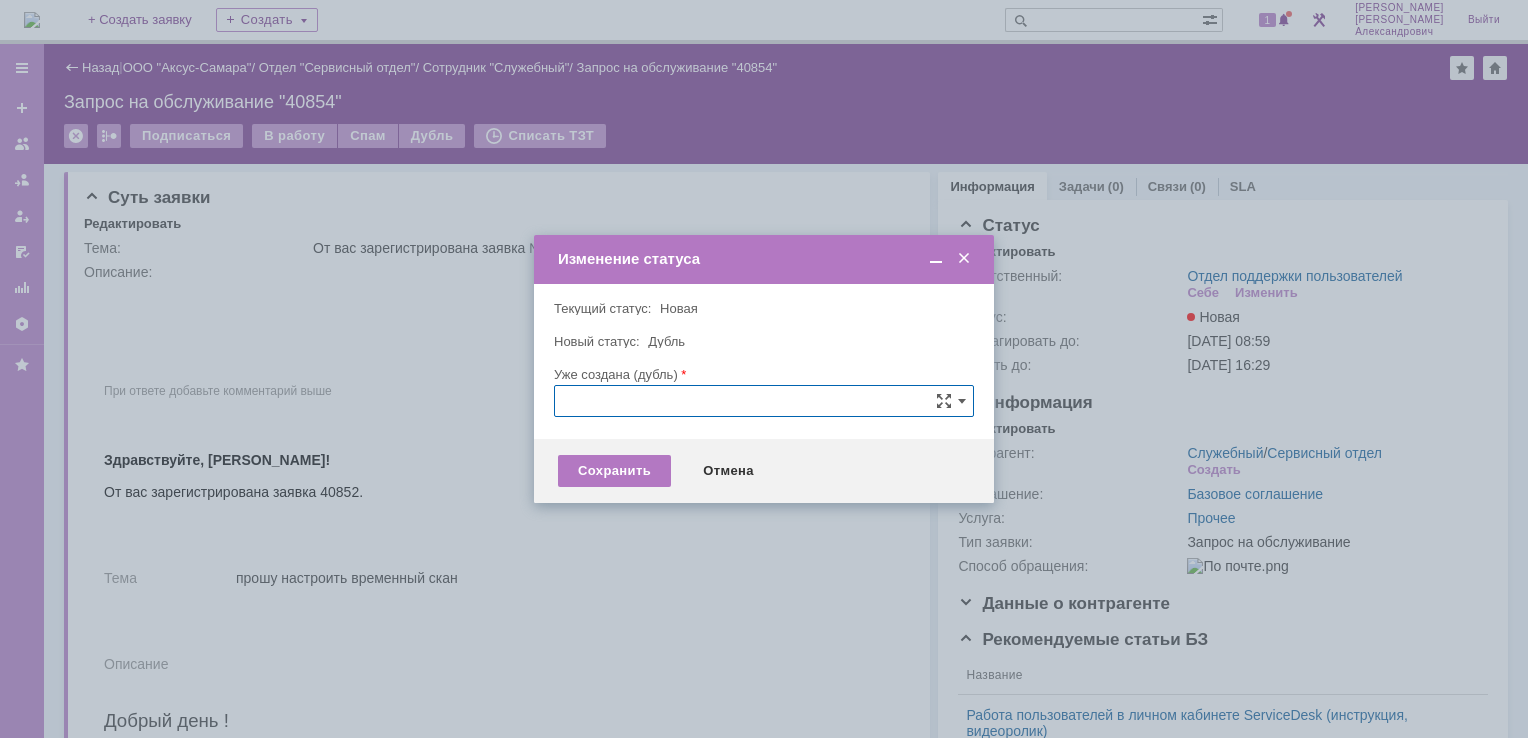 click at bounding box center (964, 259) 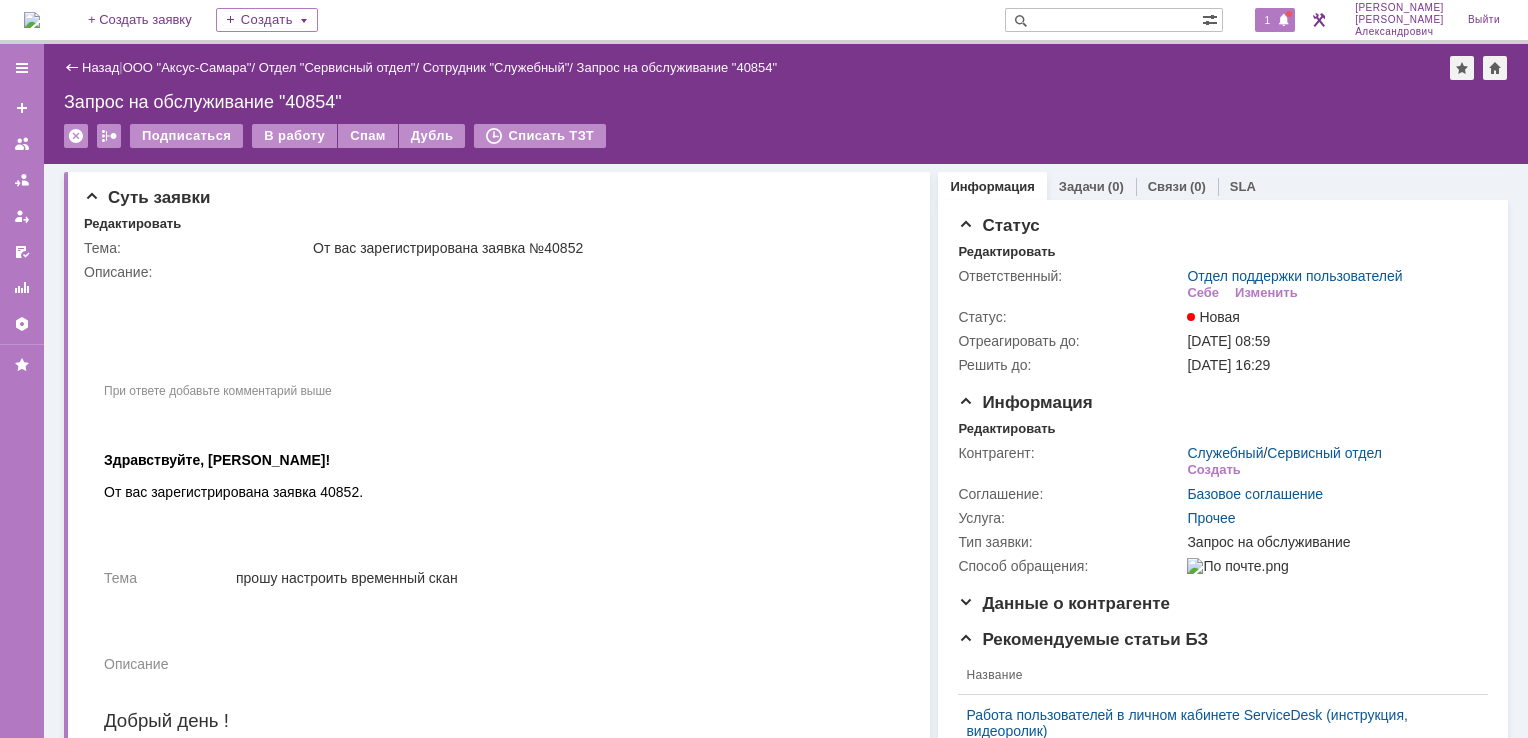 click on "1" at bounding box center (1268, 20) 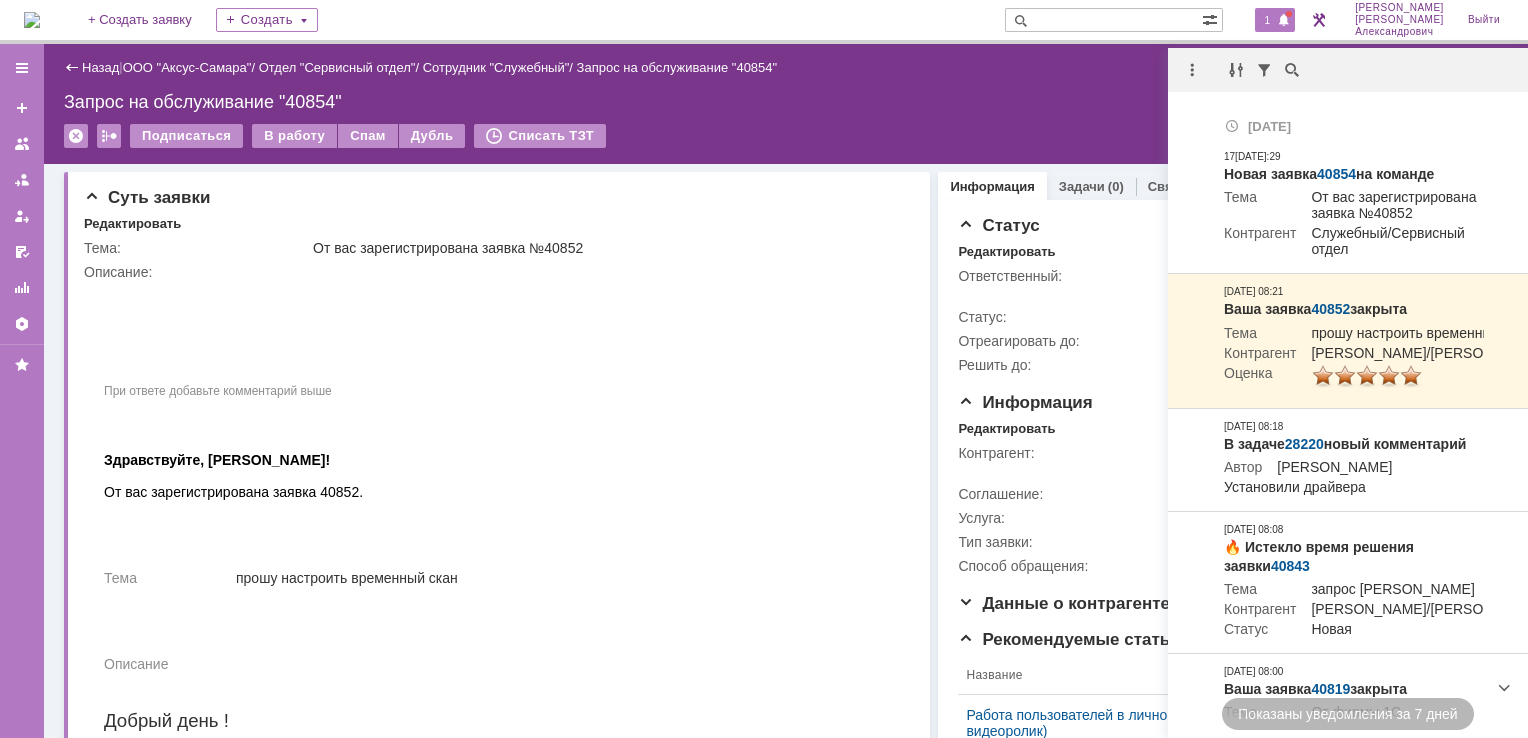 click on "Подписаться В работу Спам Дубль Списать ТЗТ" at bounding box center [786, 145] 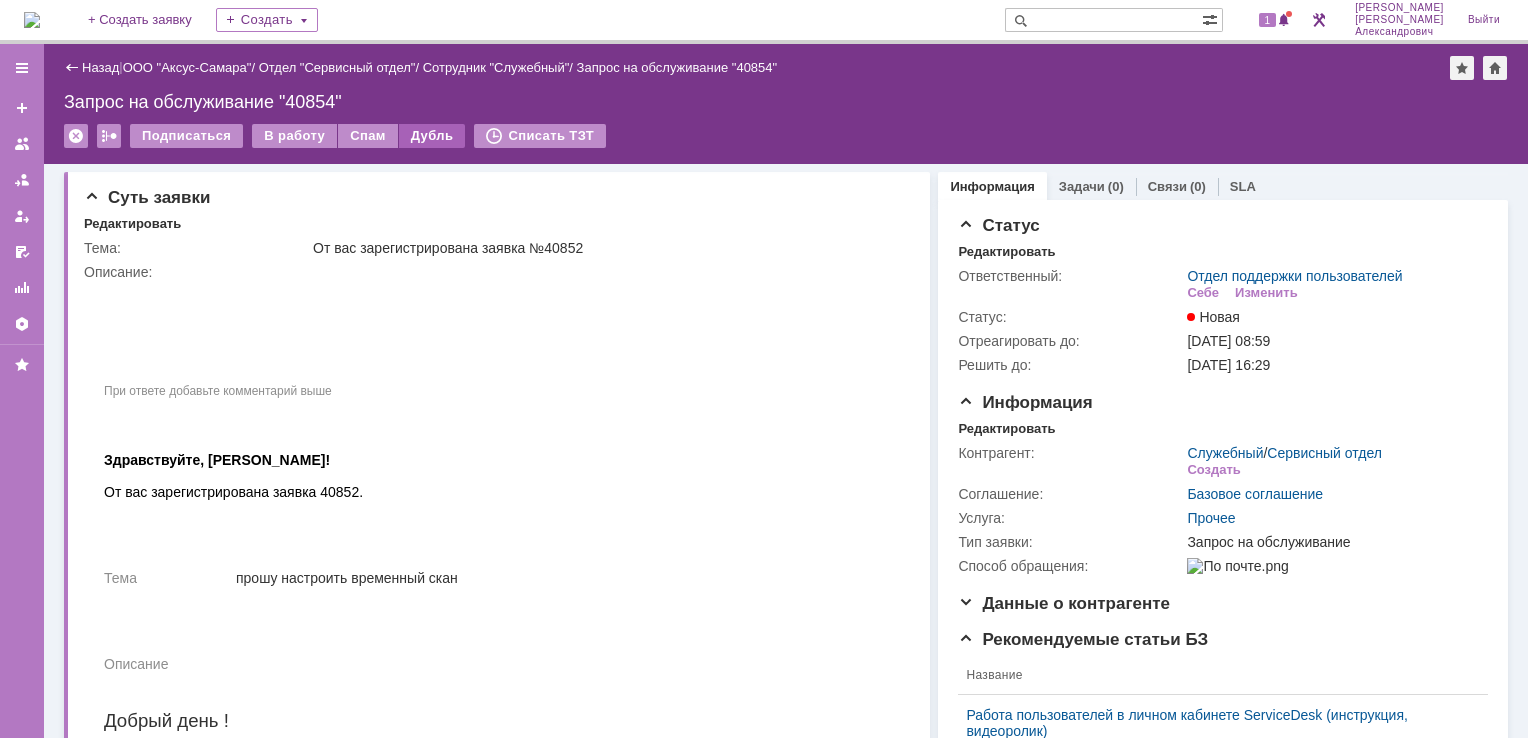 click on "Дубль" at bounding box center (432, 136) 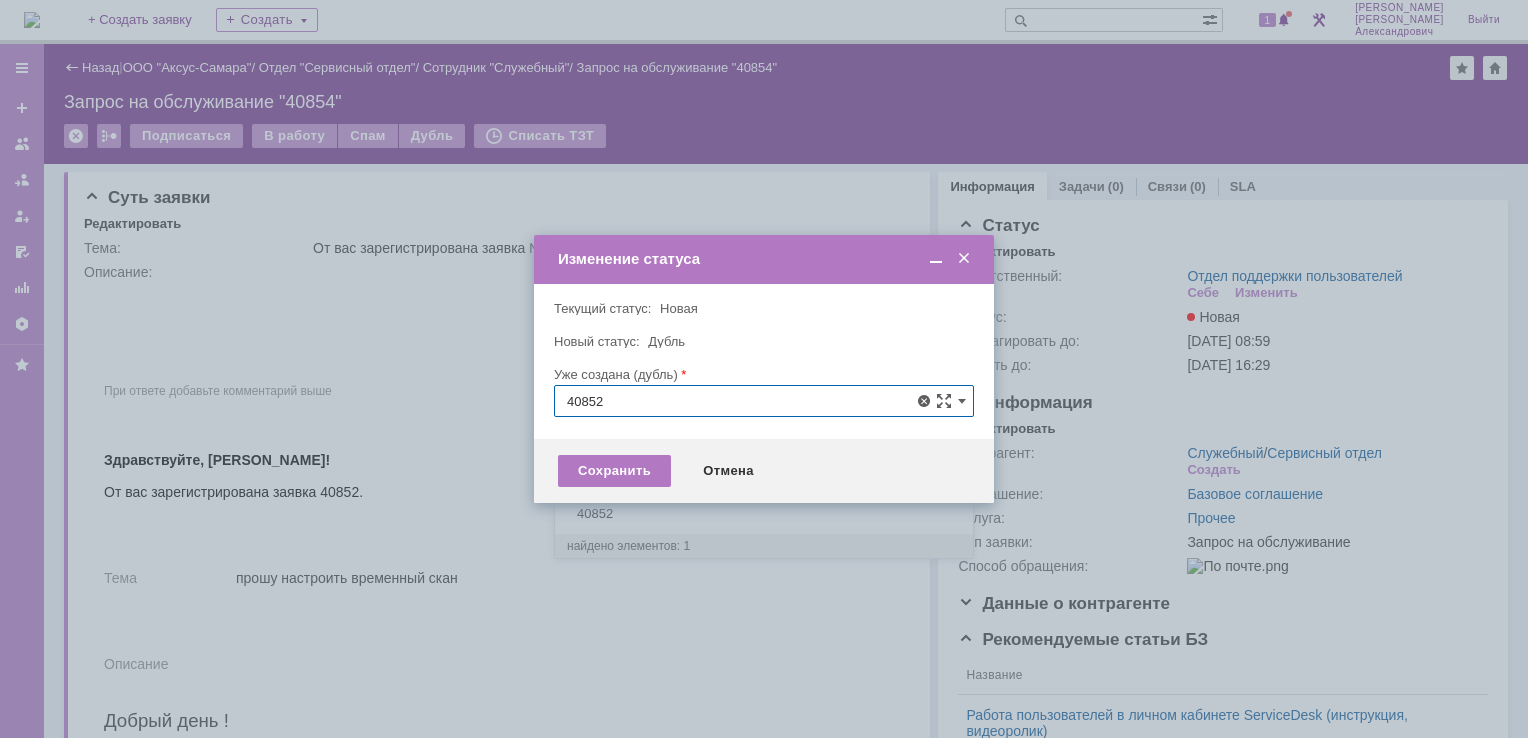type on "40852" 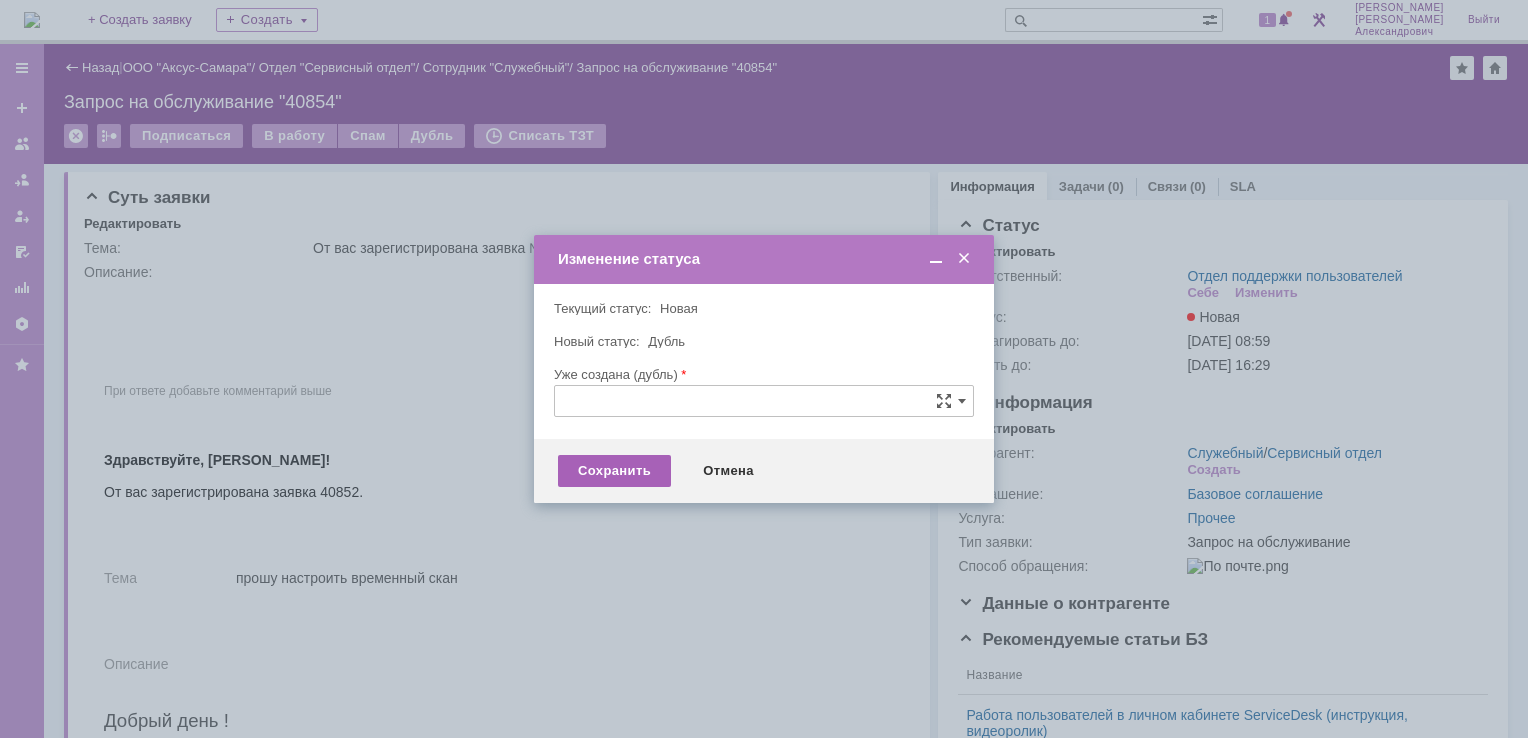 click on "Сохранить" at bounding box center [614, 471] 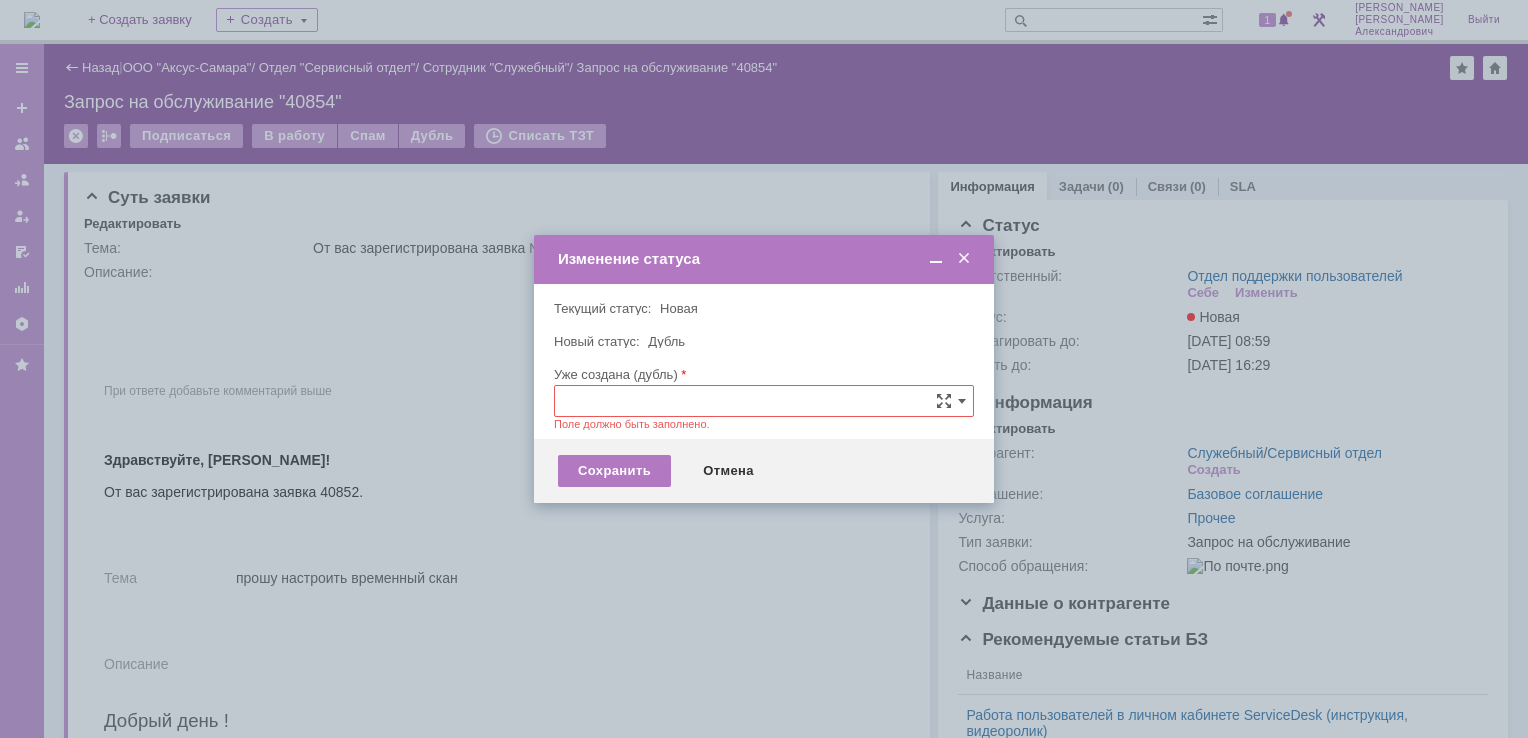 click at bounding box center (764, 401) 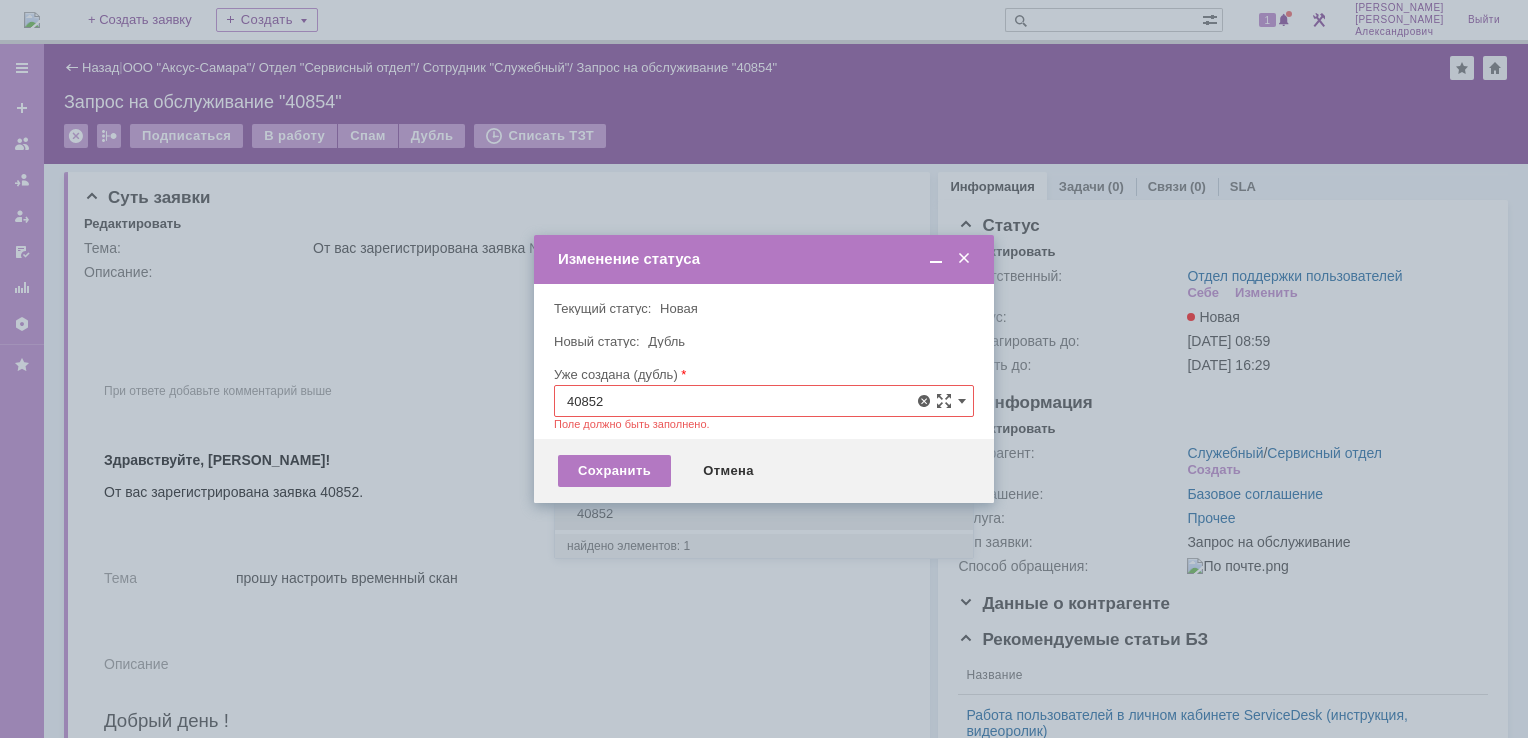 click on "40852" at bounding box center (764, 514) 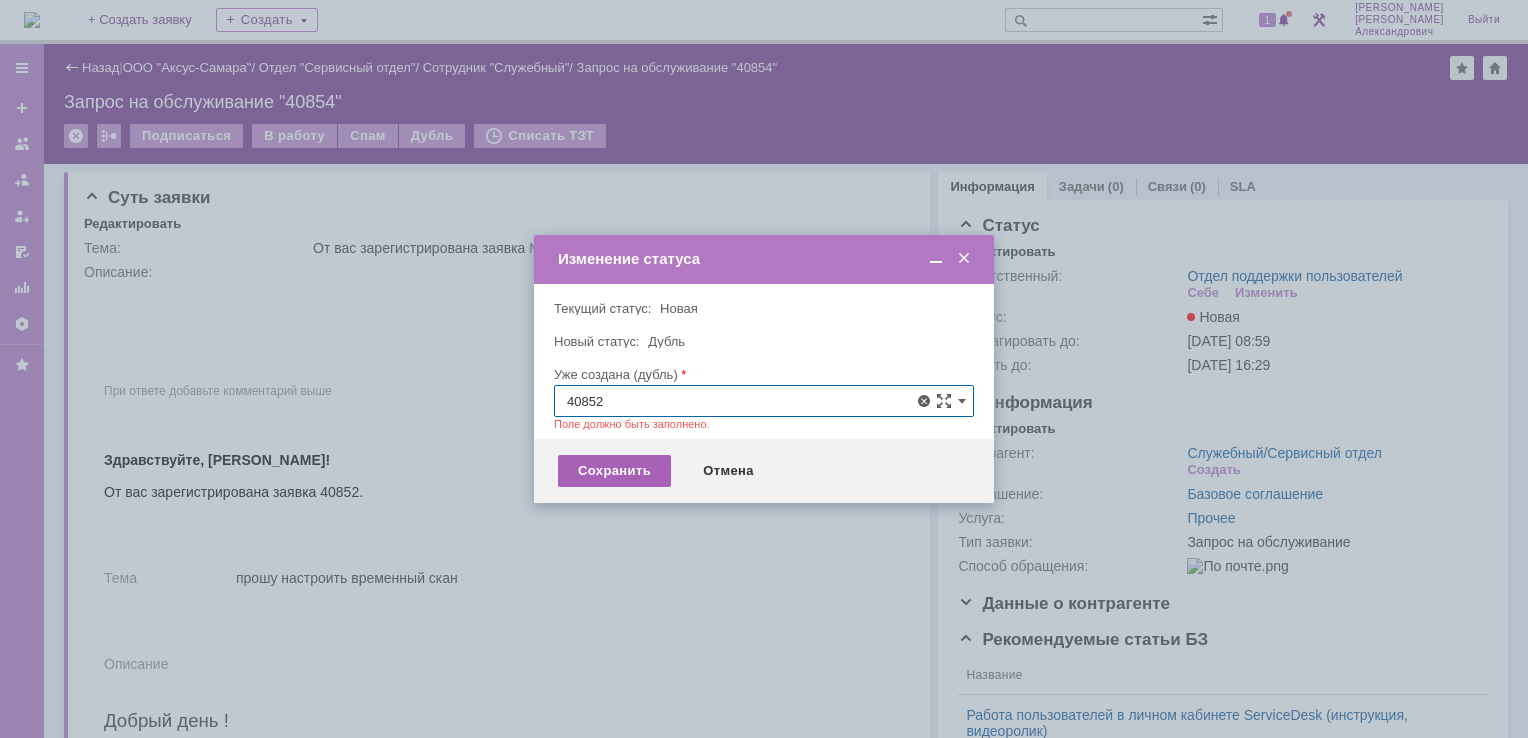 type on "40852" 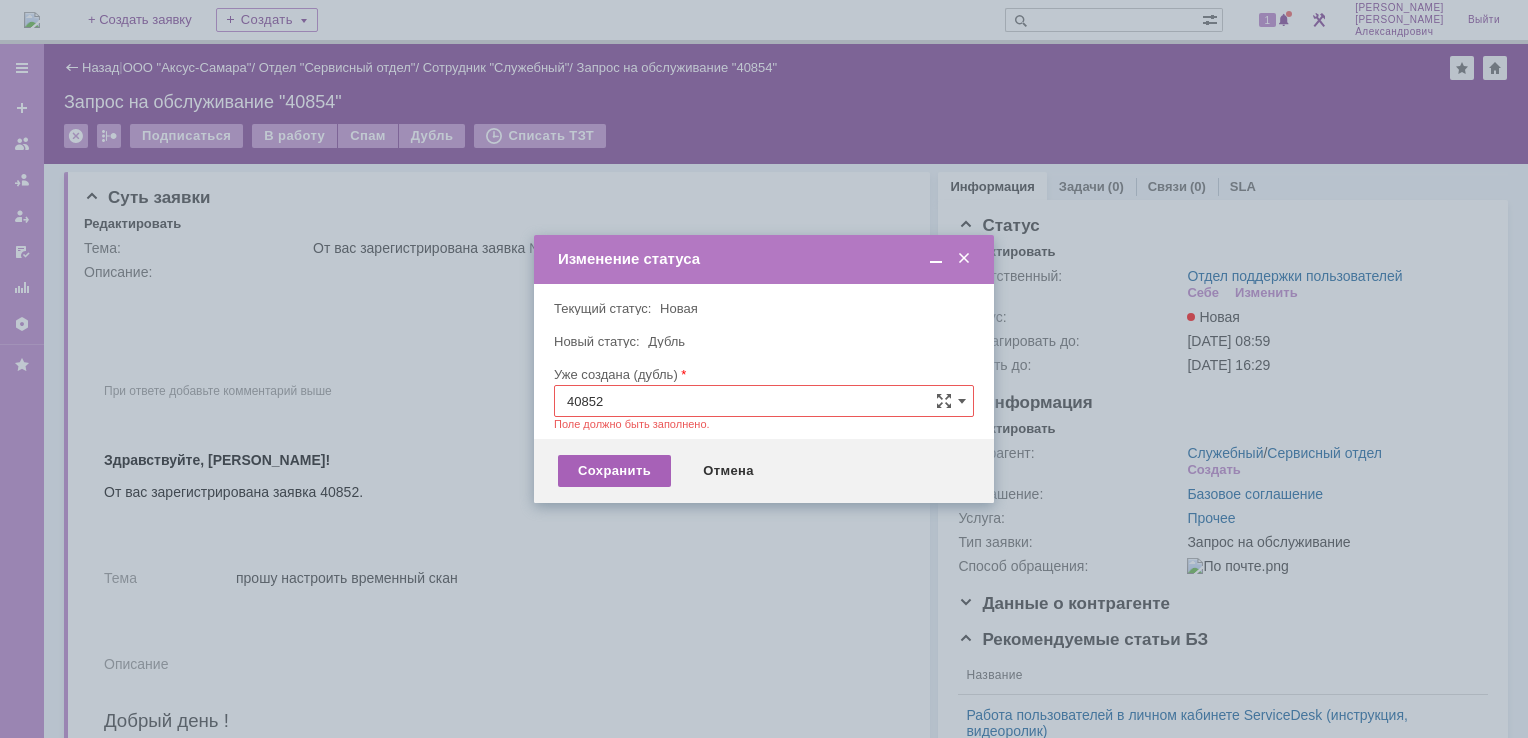 click on "Сохранить" at bounding box center (614, 471) 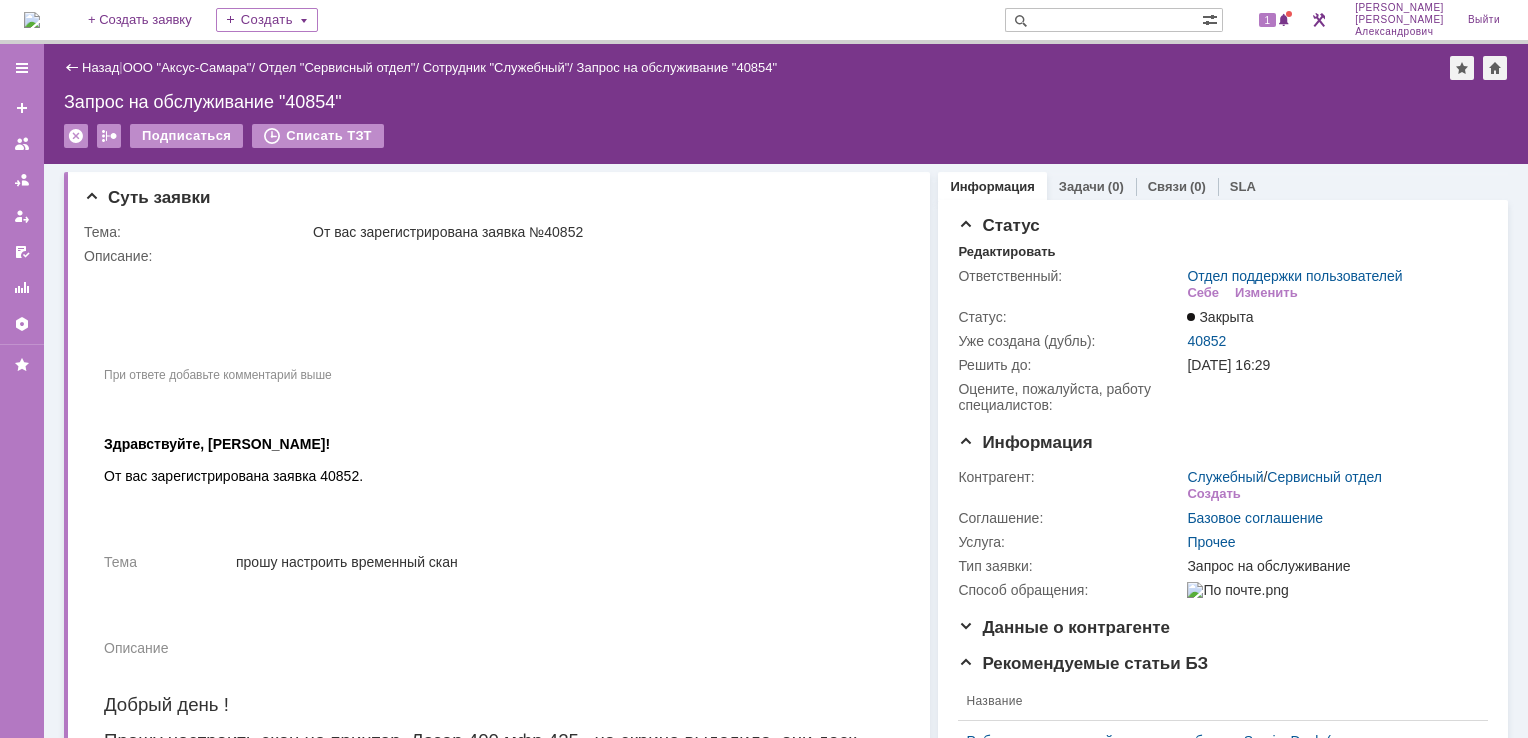 scroll, scrollTop: 0, scrollLeft: 0, axis: both 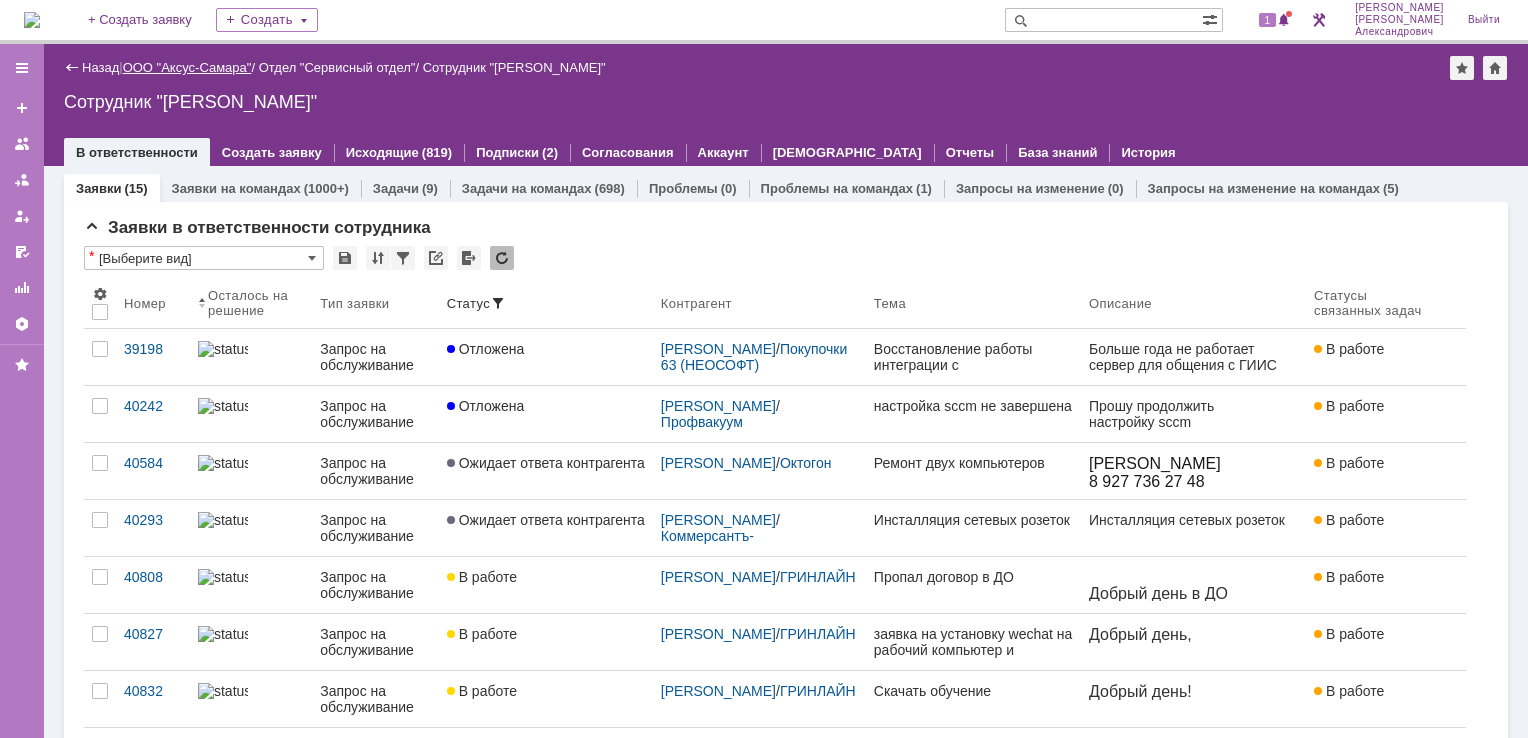 click on "ООО "Аксус-Самара"" at bounding box center (187, 67) 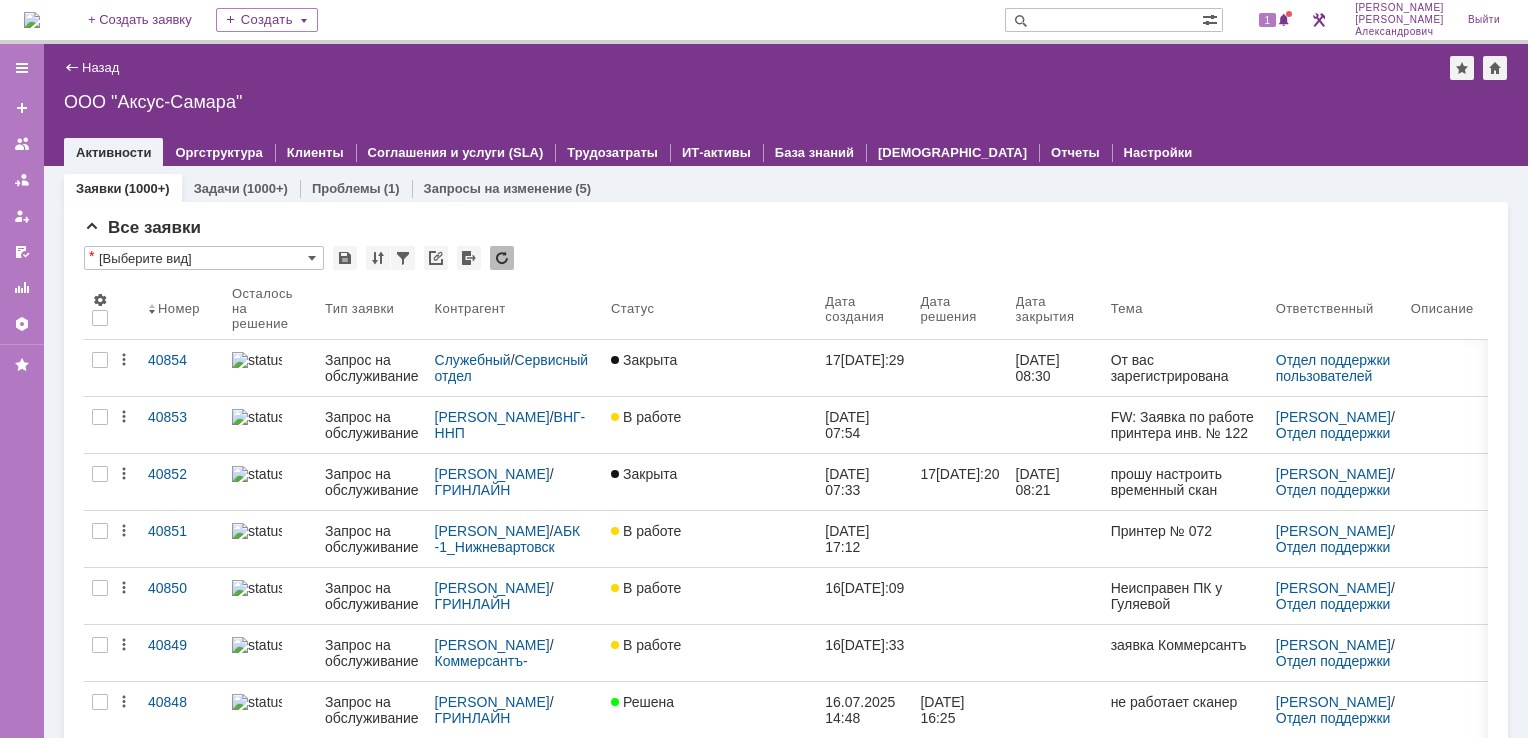 scroll, scrollTop: 0, scrollLeft: 0, axis: both 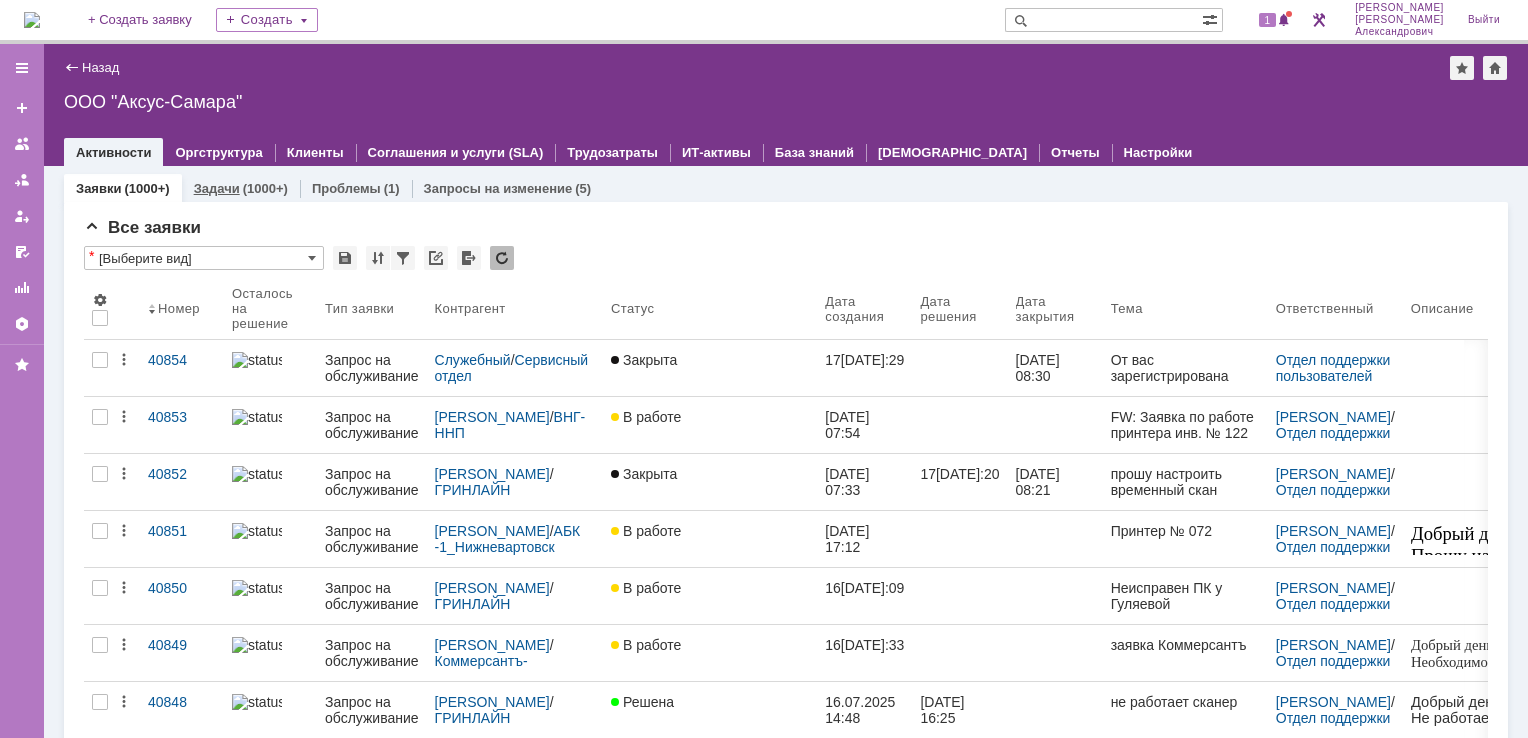 click on "(1000+)" at bounding box center [265, 188] 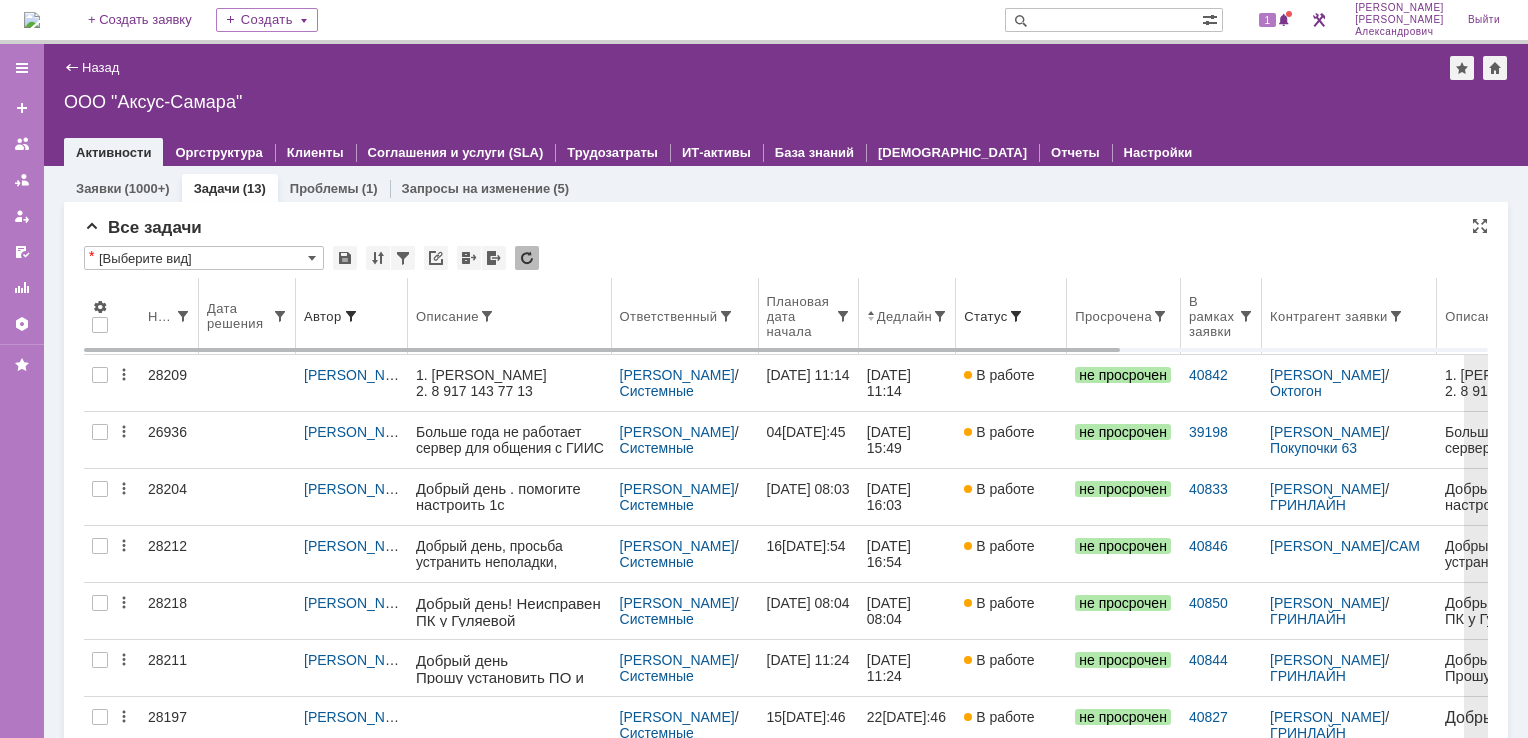 click on "Ответственный" at bounding box center [685, 316] 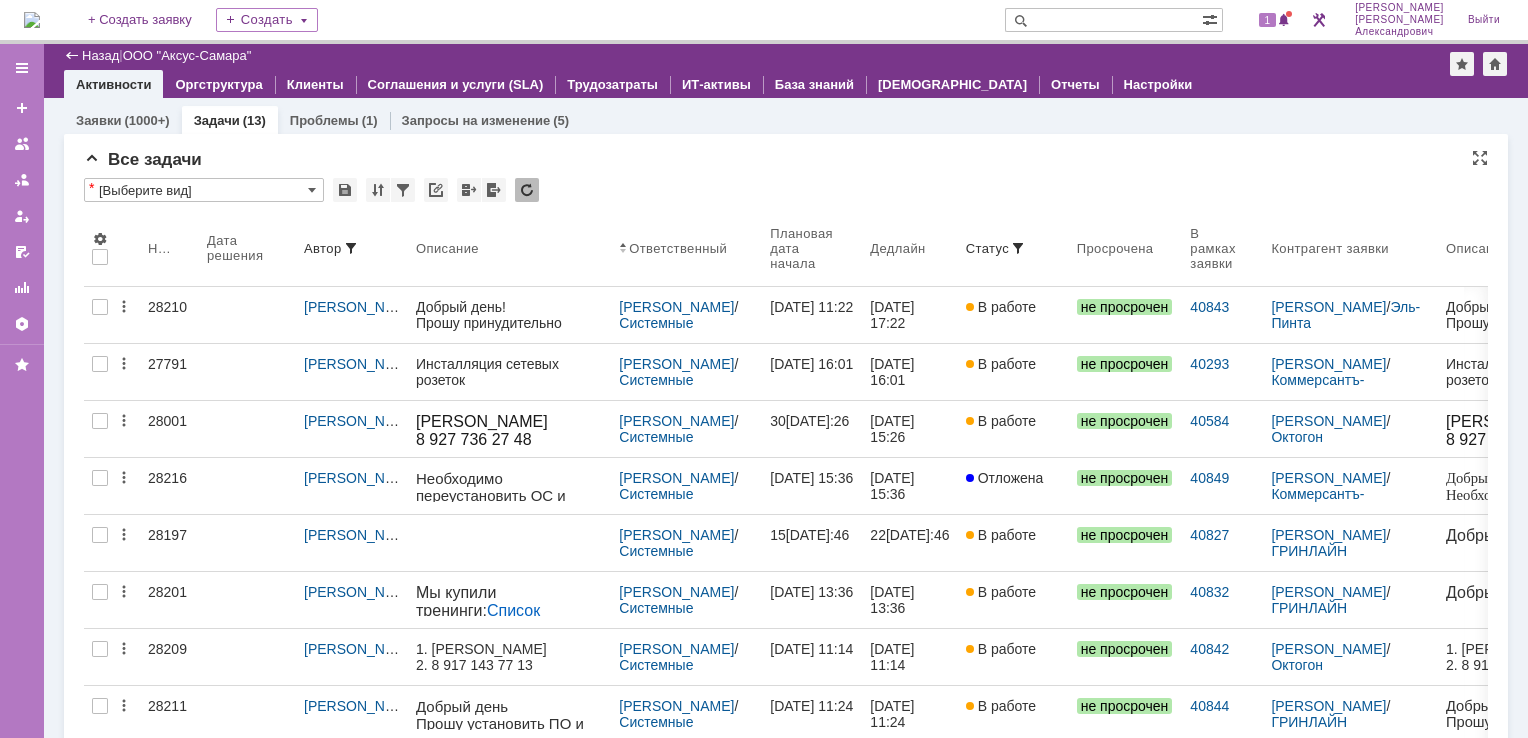 scroll, scrollTop: 300, scrollLeft: 0, axis: vertical 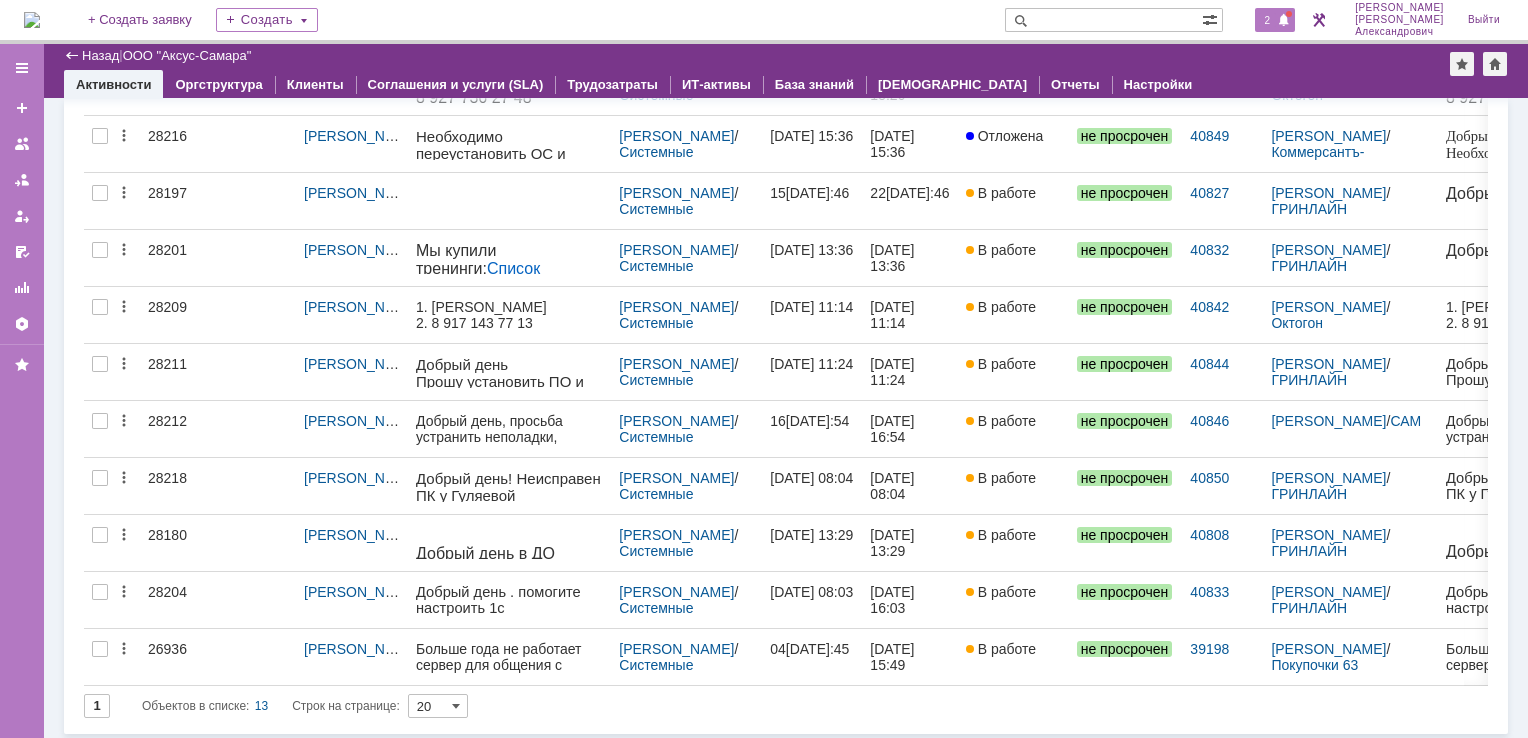 click on "2" at bounding box center [1268, 20] 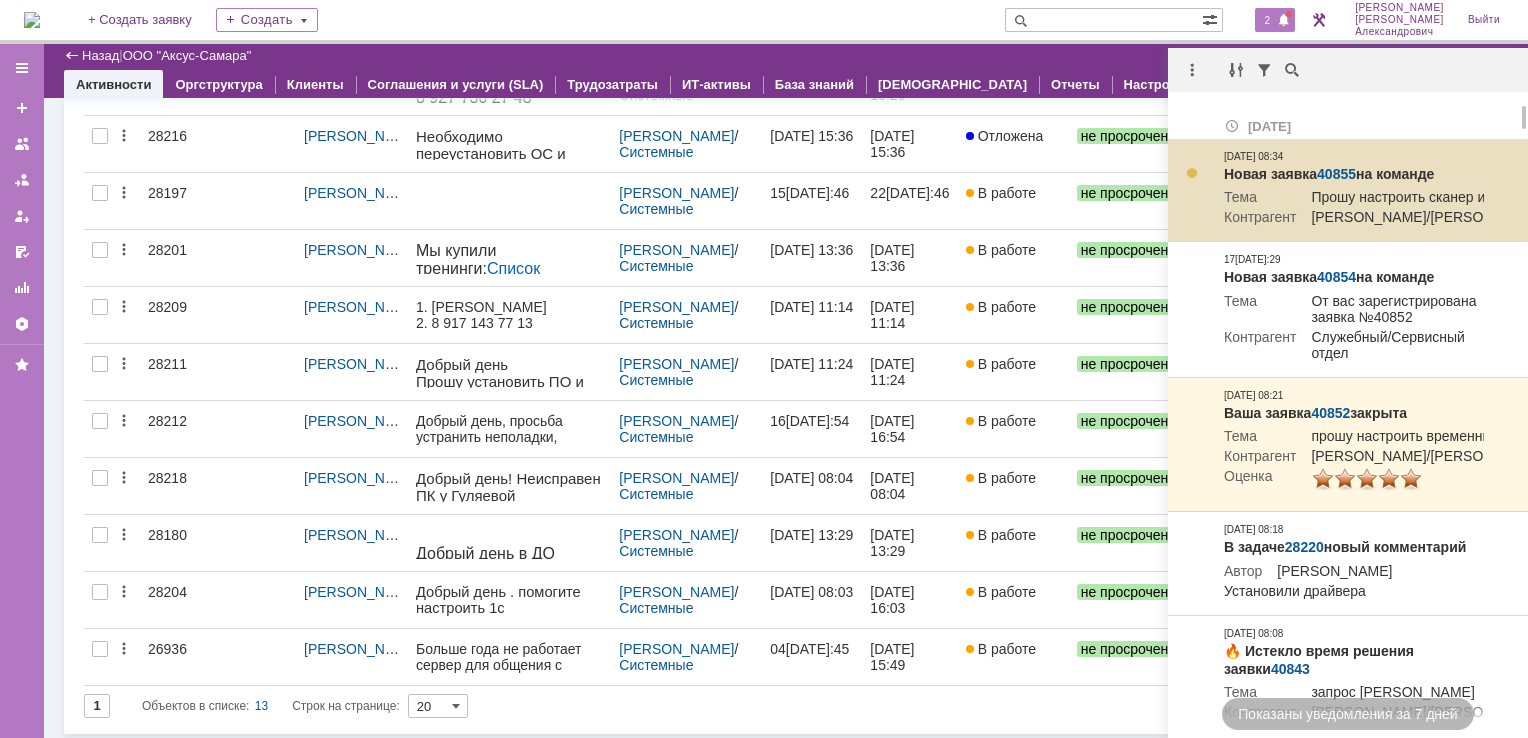 click on "40855" at bounding box center (1336, 174) 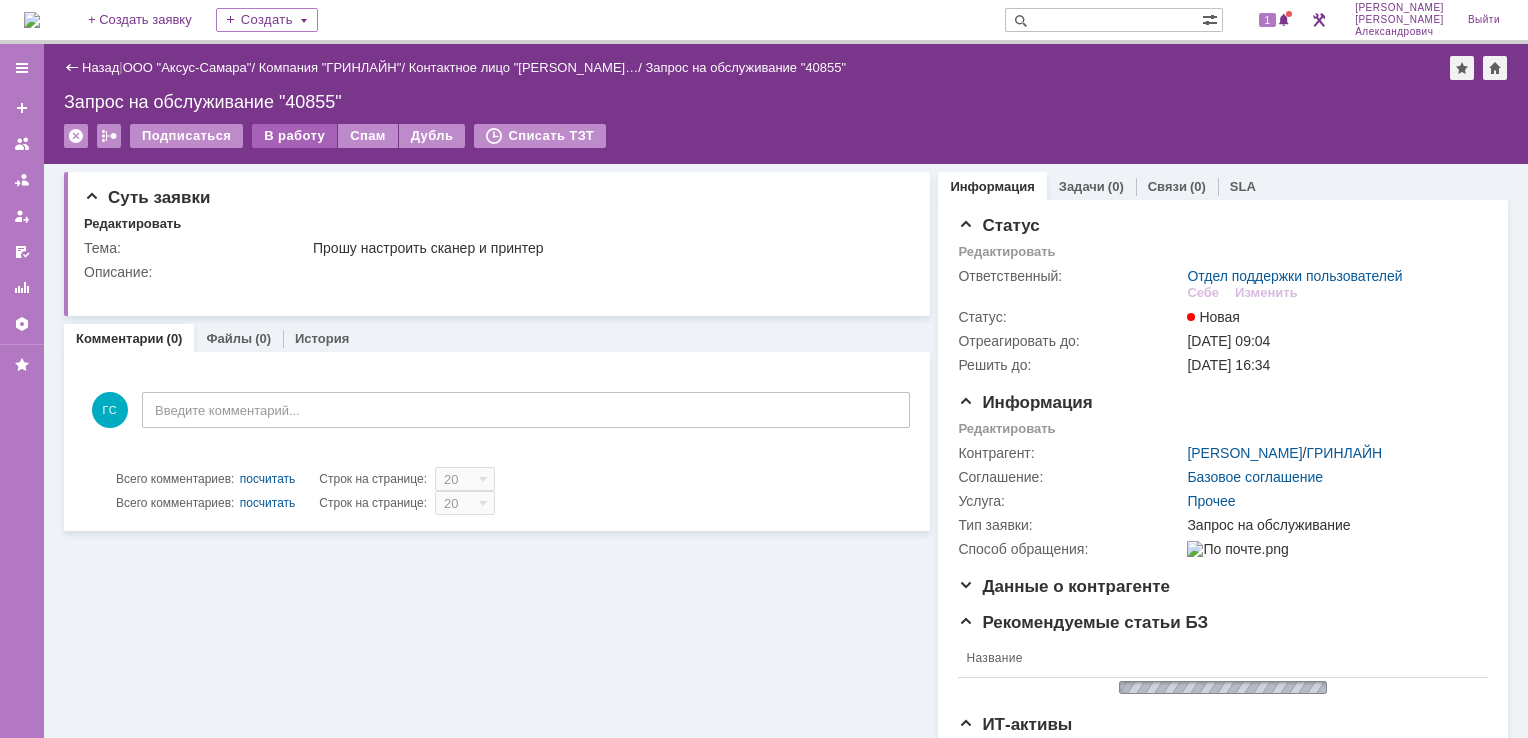 scroll, scrollTop: 0, scrollLeft: 0, axis: both 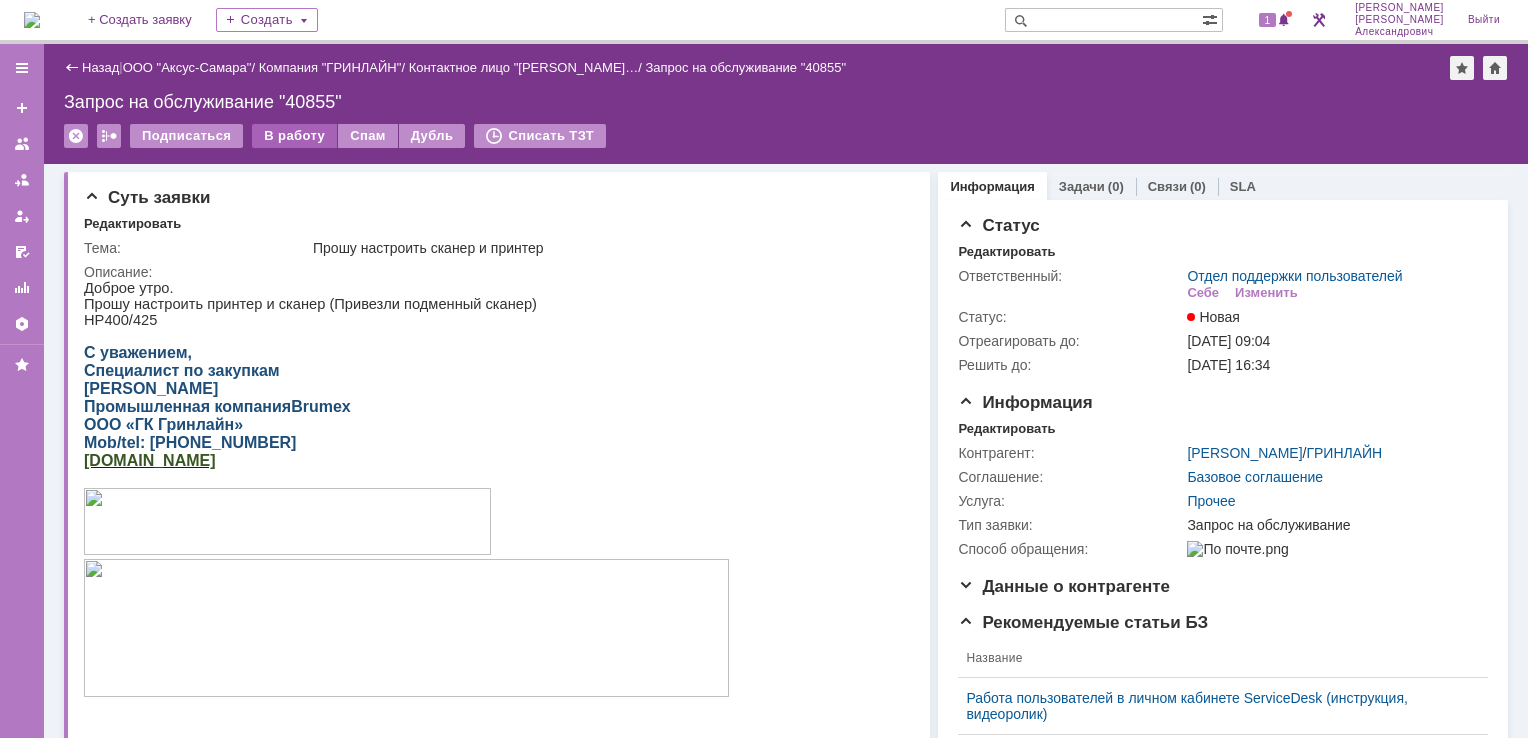click on "В работу" at bounding box center (294, 136) 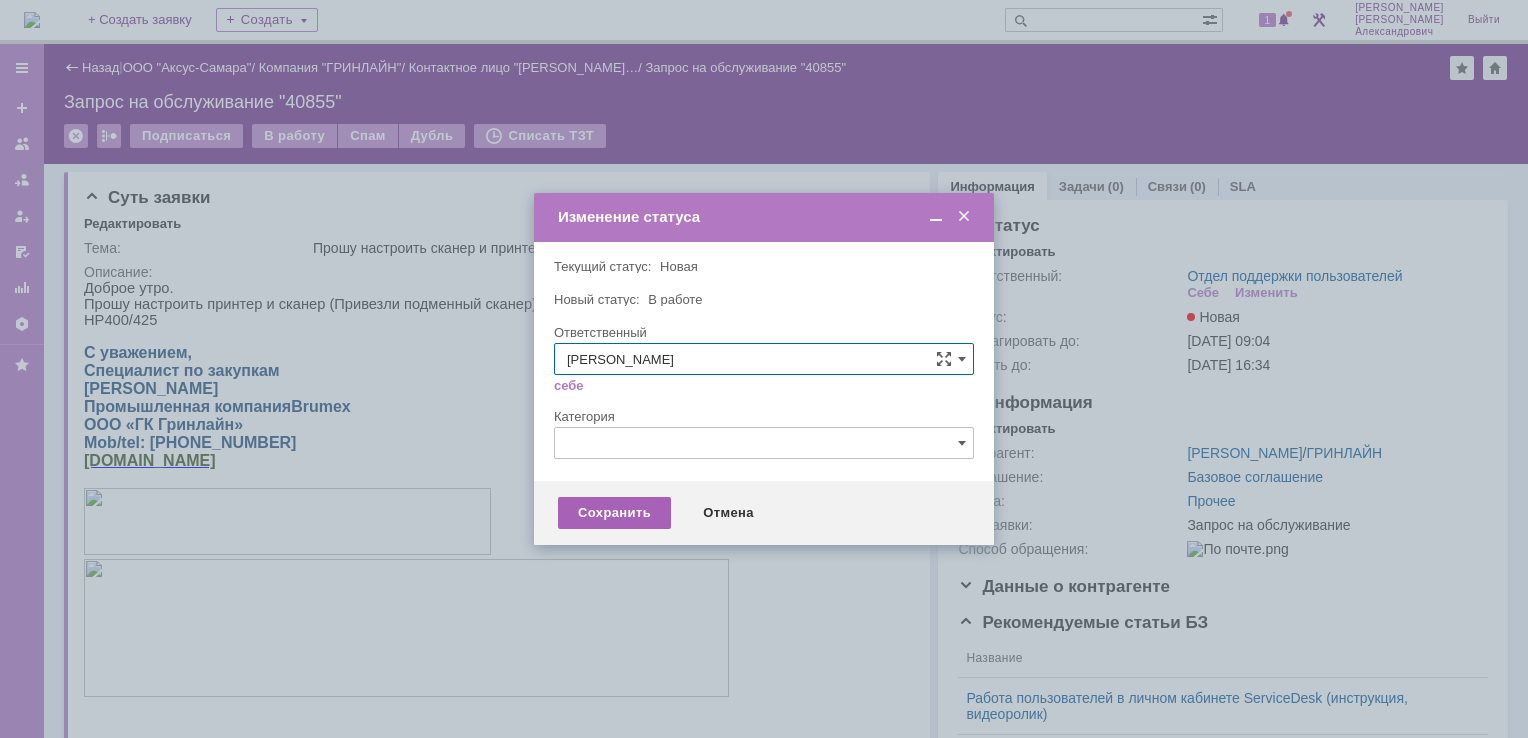 click on "Сохранить" at bounding box center (614, 513) 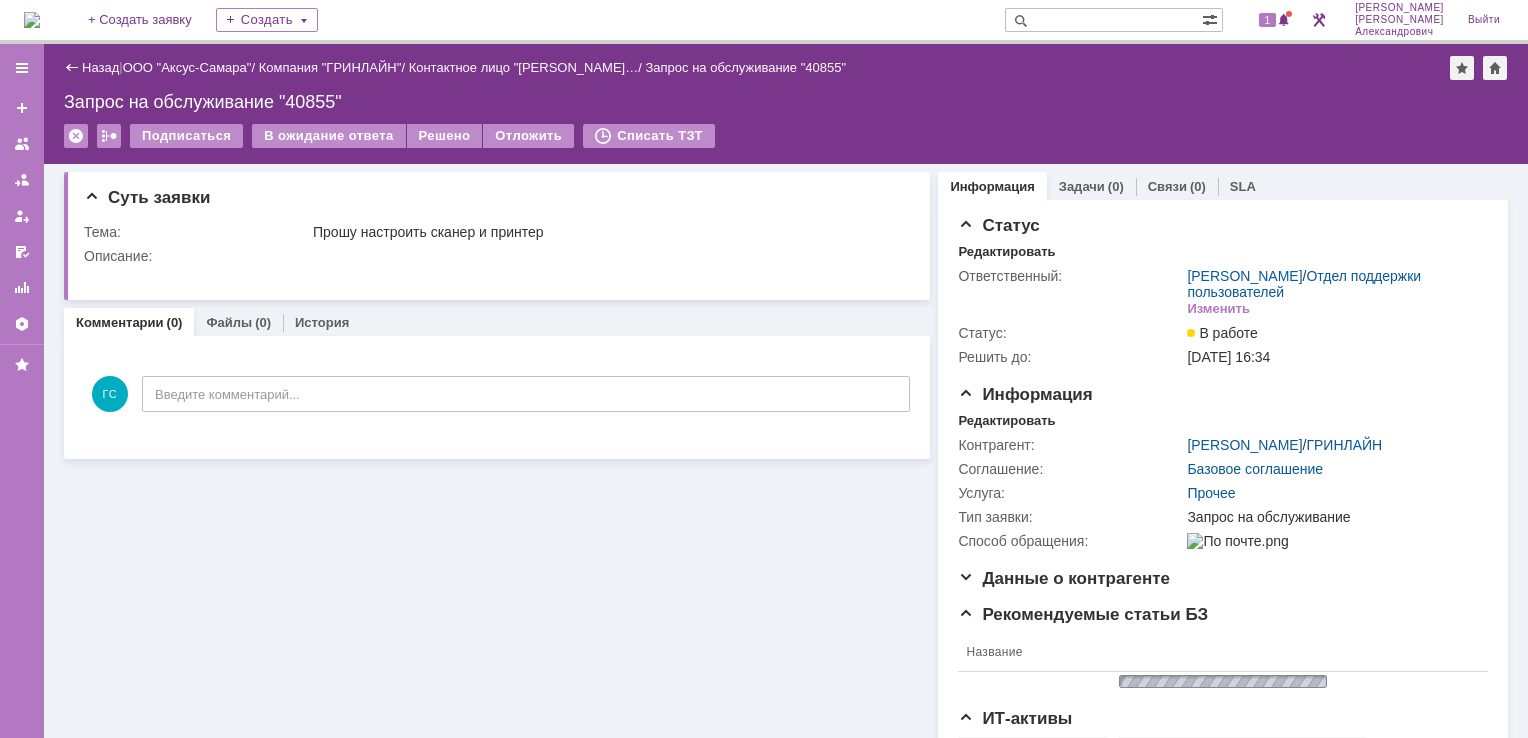 scroll, scrollTop: 0, scrollLeft: 0, axis: both 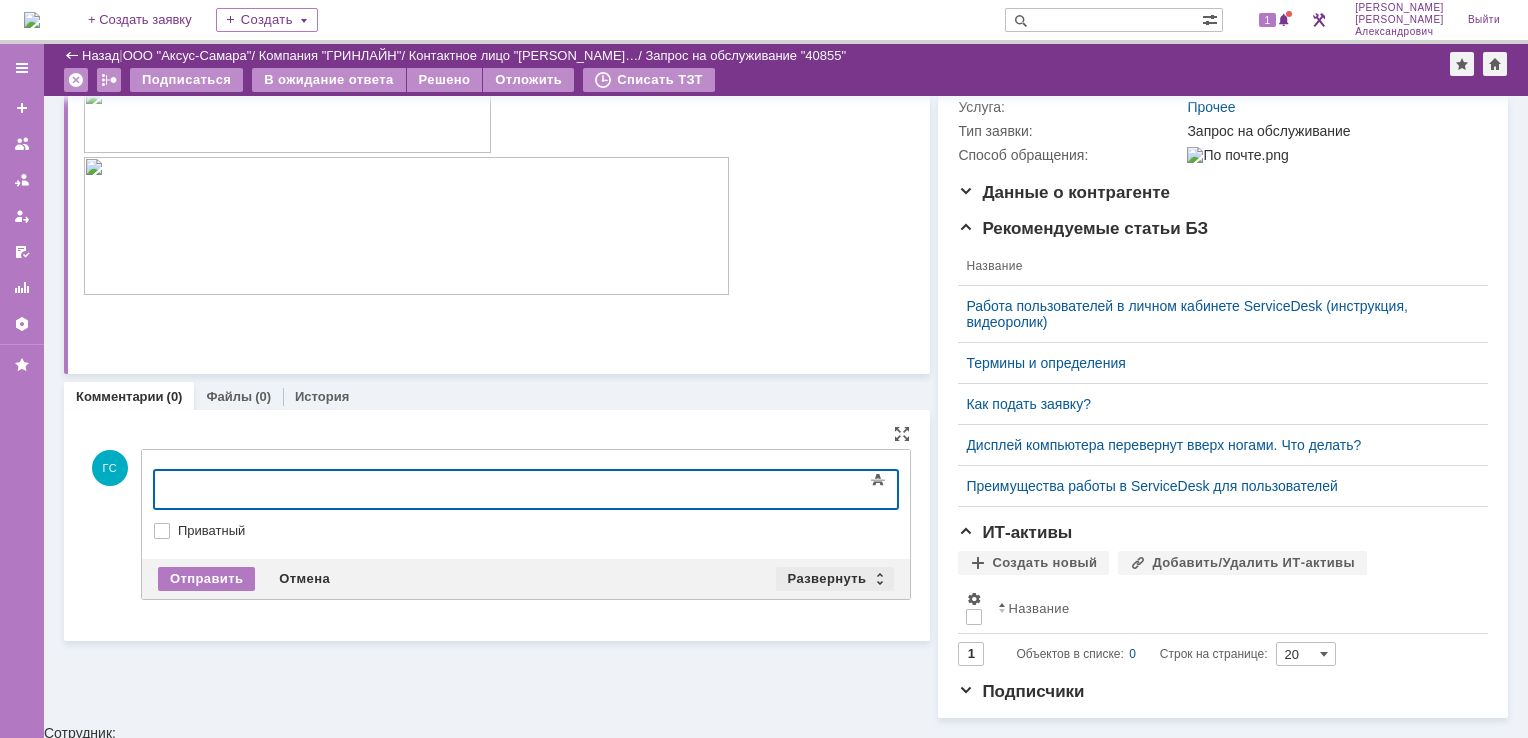 click on "Развернуть" at bounding box center (835, 579) 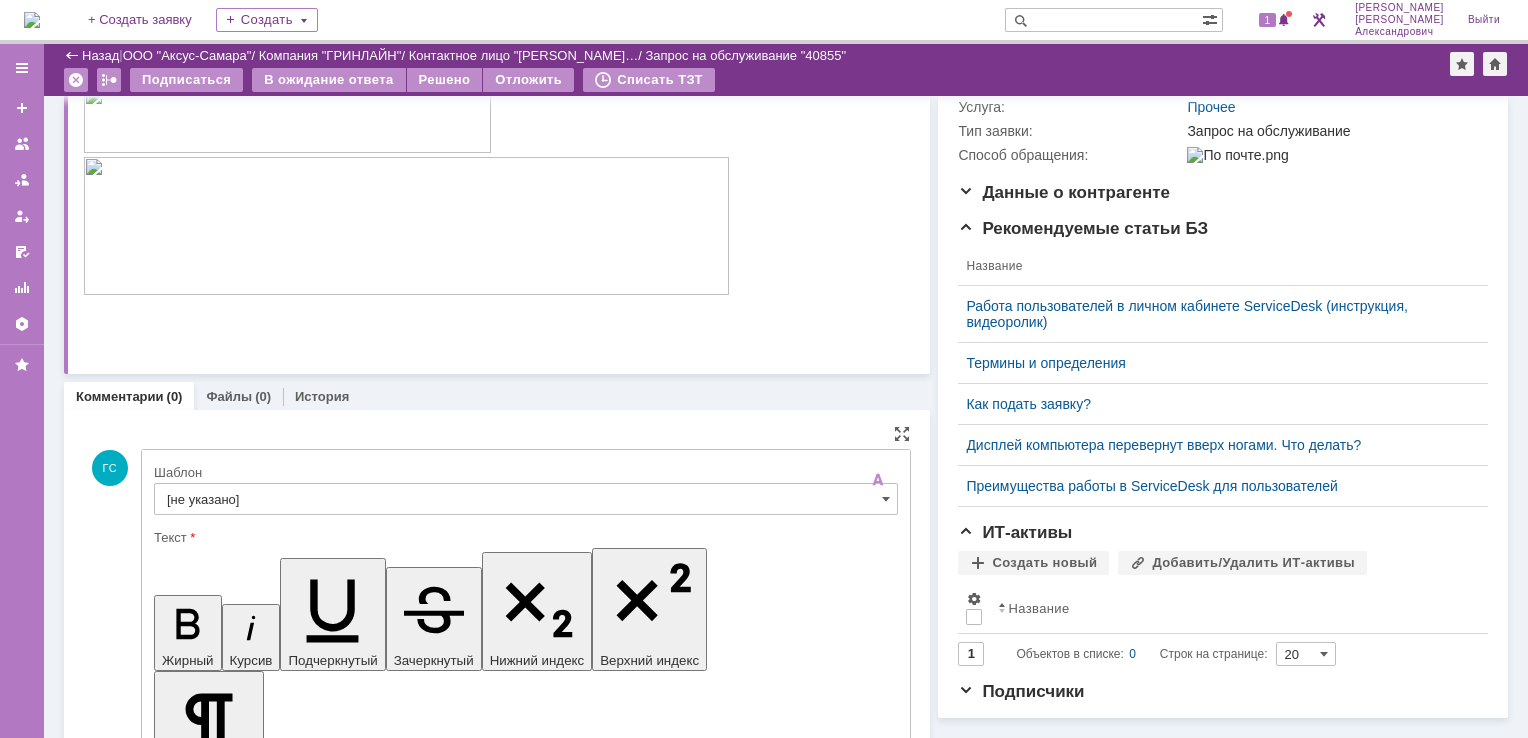 scroll, scrollTop: 0, scrollLeft: 0, axis: both 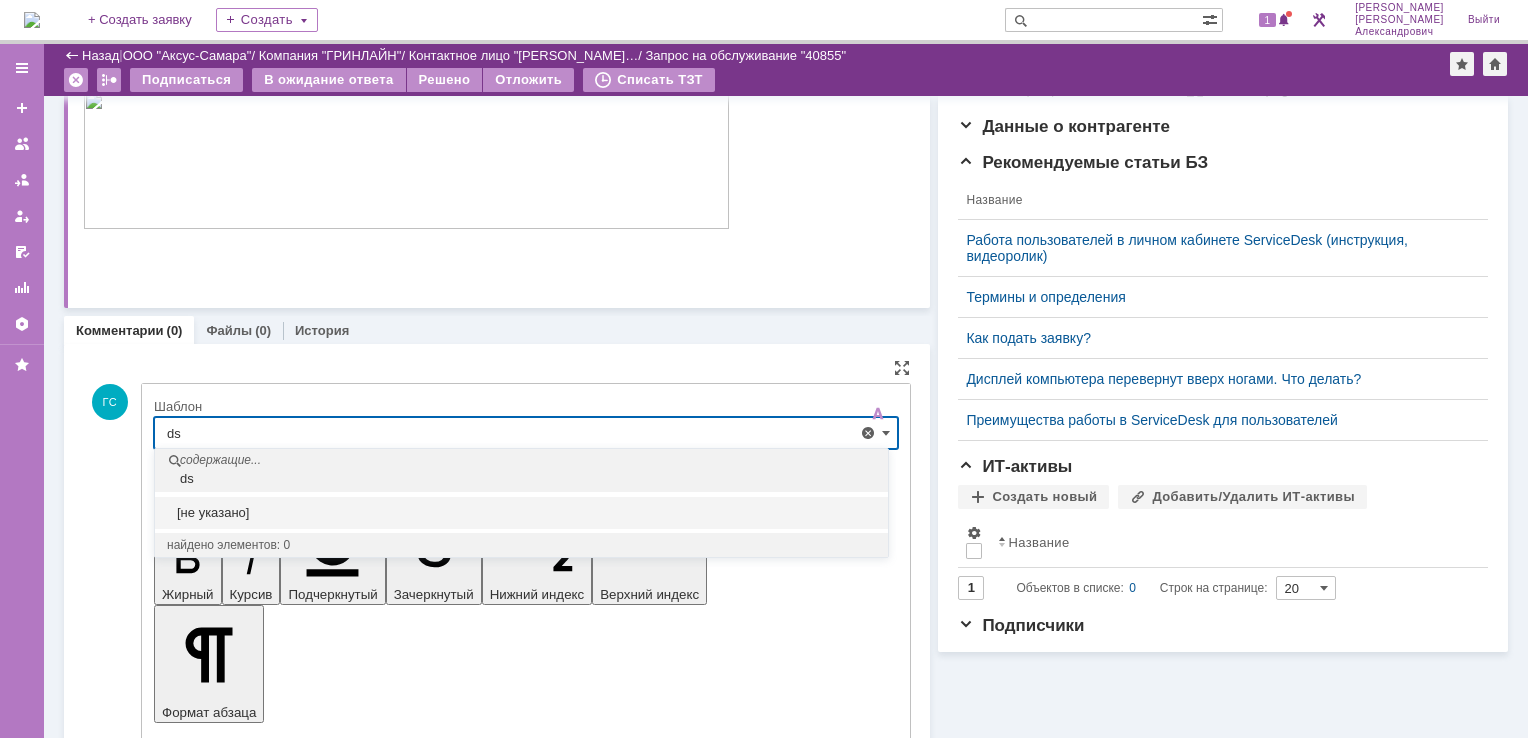 type on "d" 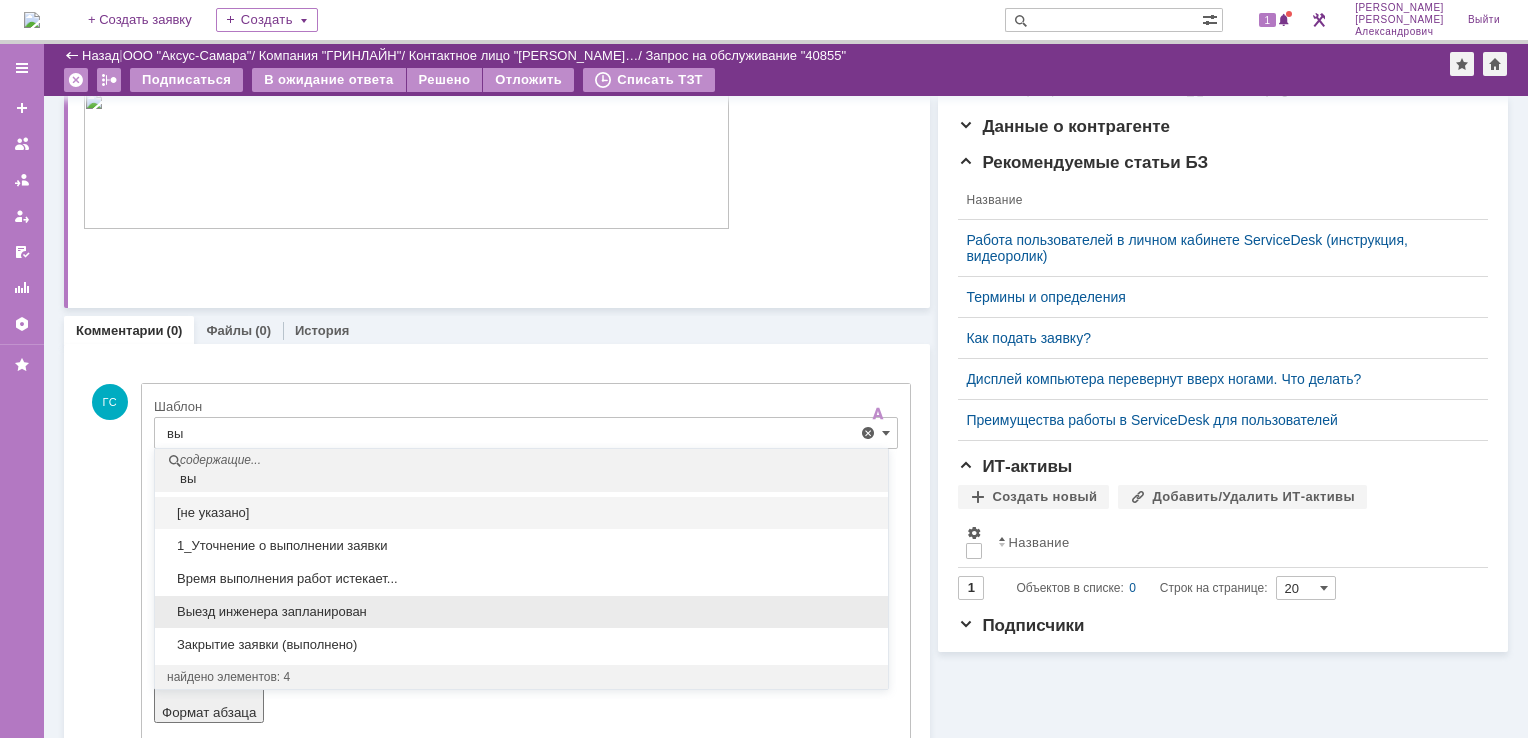 click on "Выезд инженера запланирован" at bounding box center [521, 612] 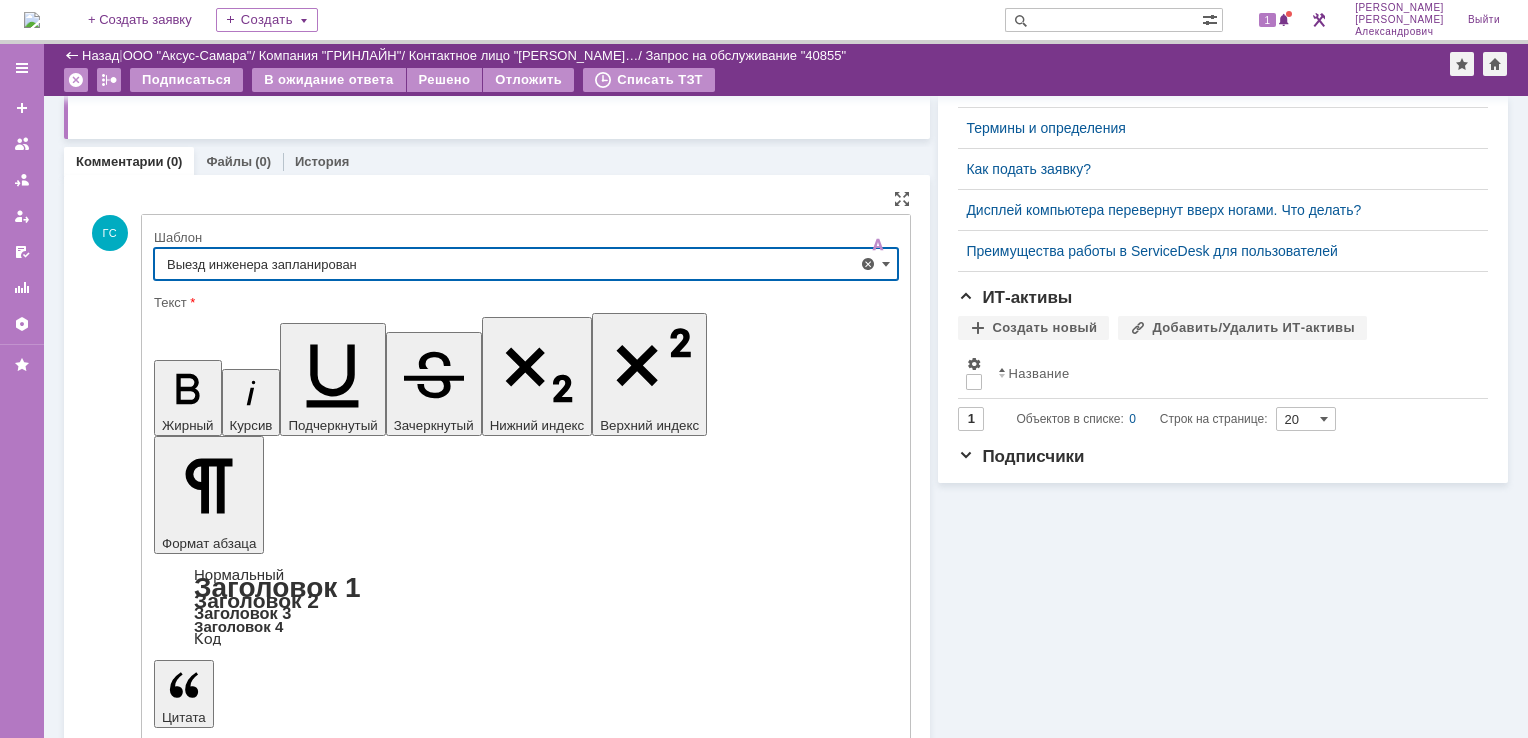 scroll, scrollTop: 556, scrollLeft: 0, axis: vertical 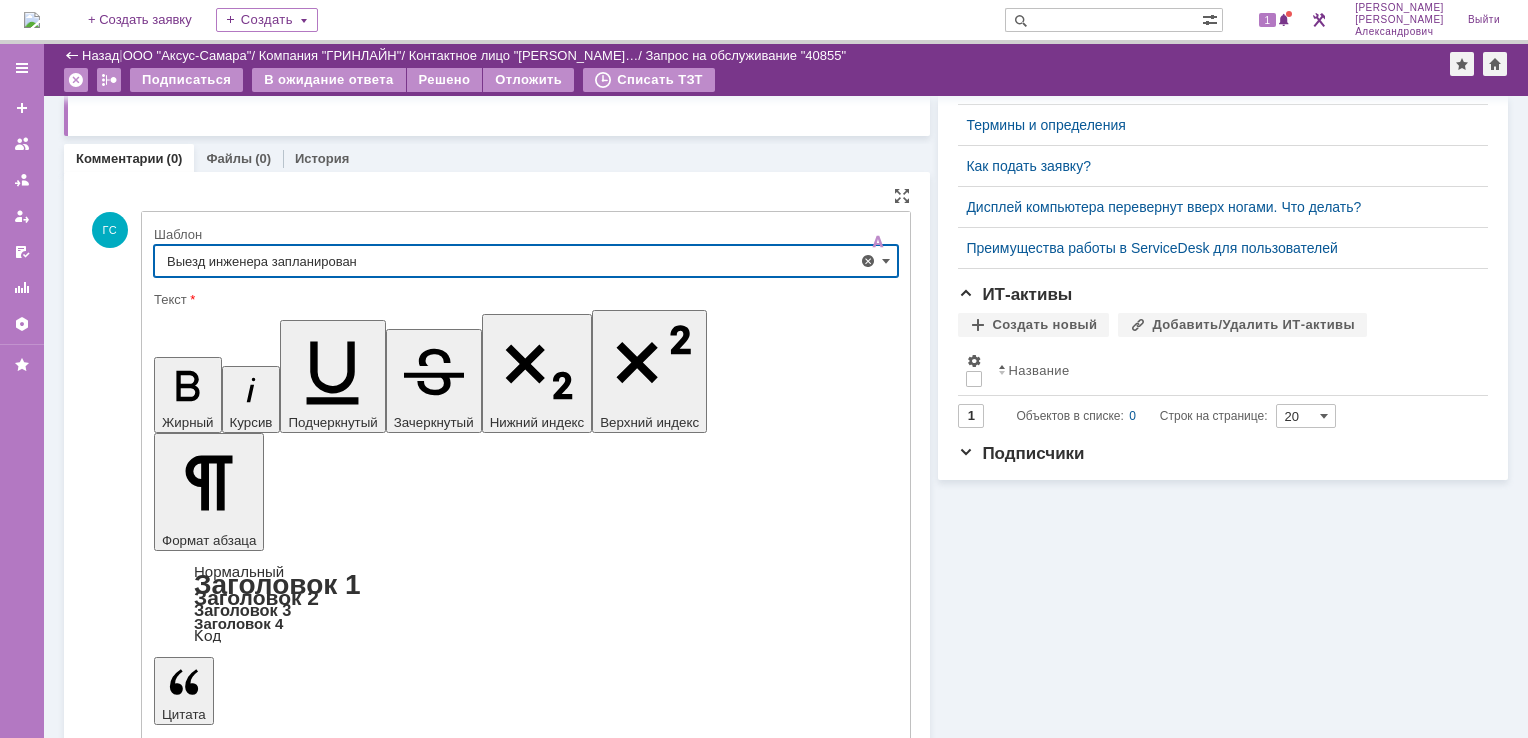 type on "Выезд инженера запланирован" 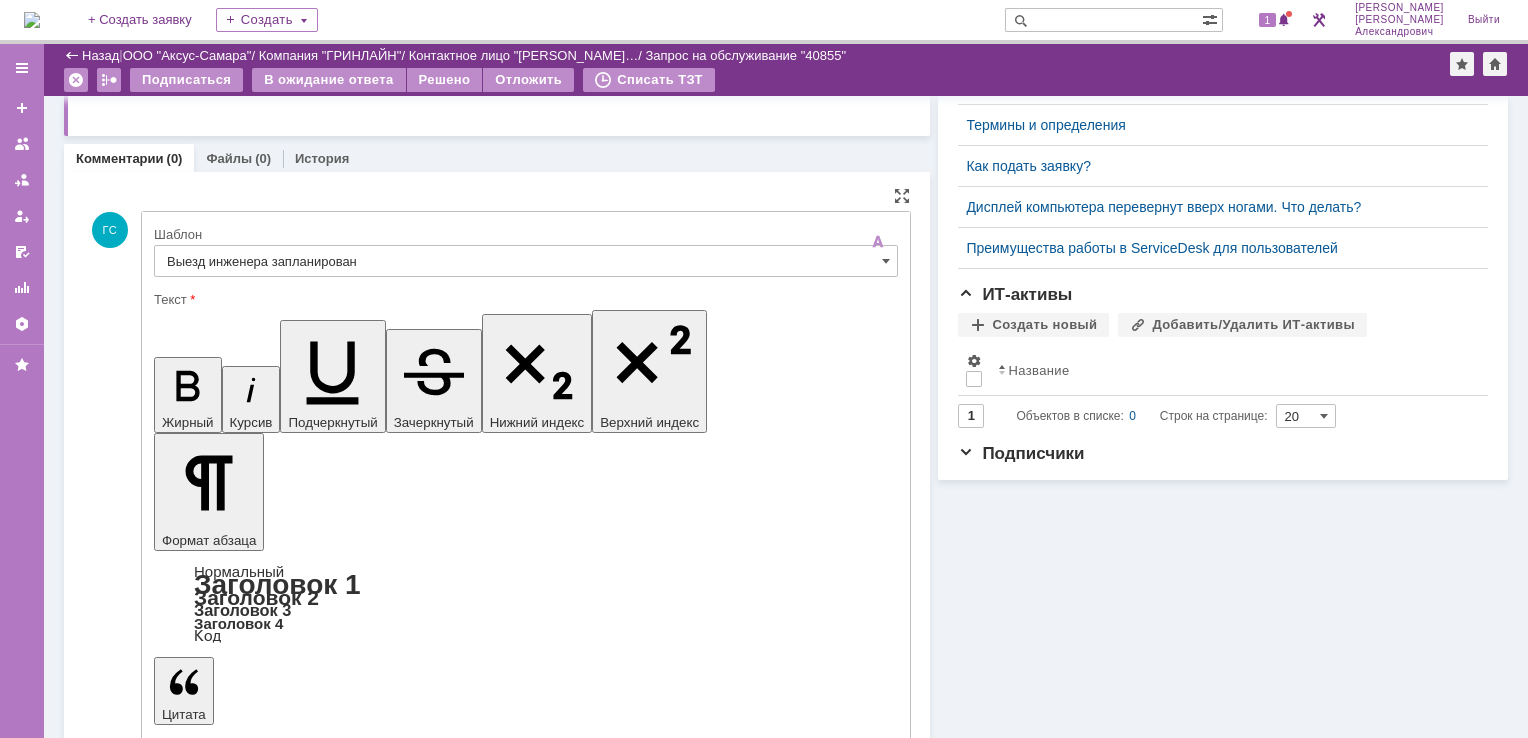 click on "Отправить" at bounding box center [206, 5411] 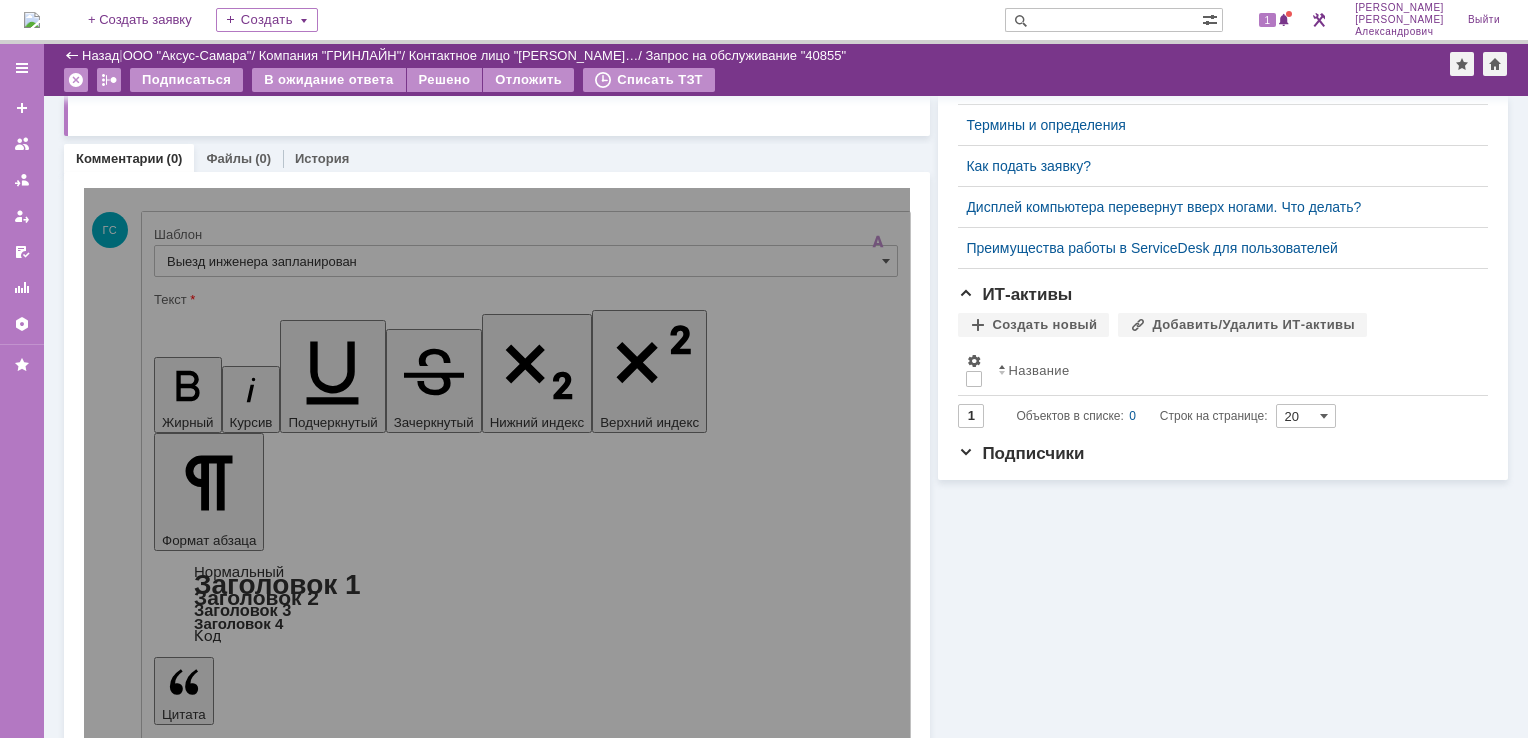 scroll, scrollTop: 318, scrollLeft: 0, axis: vertical 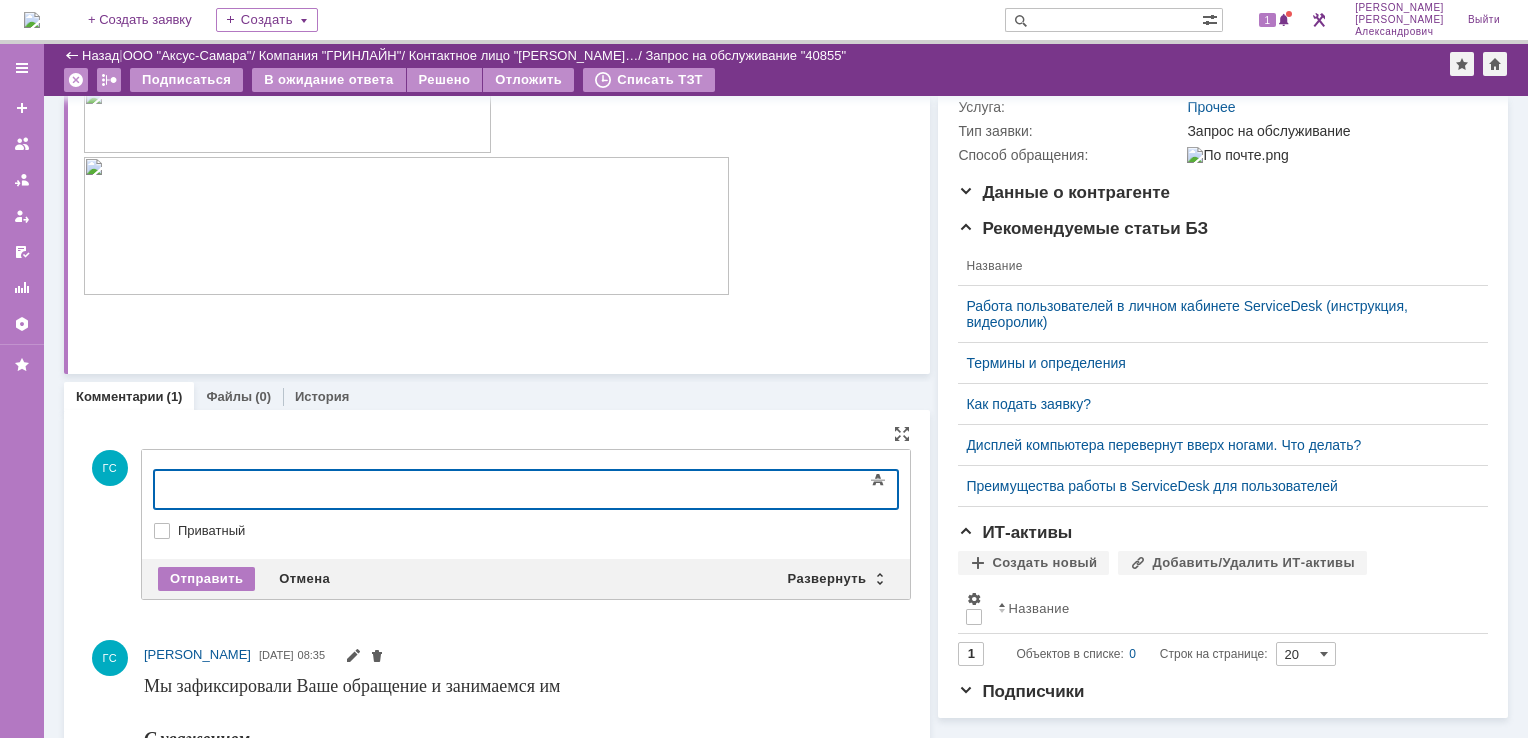 type 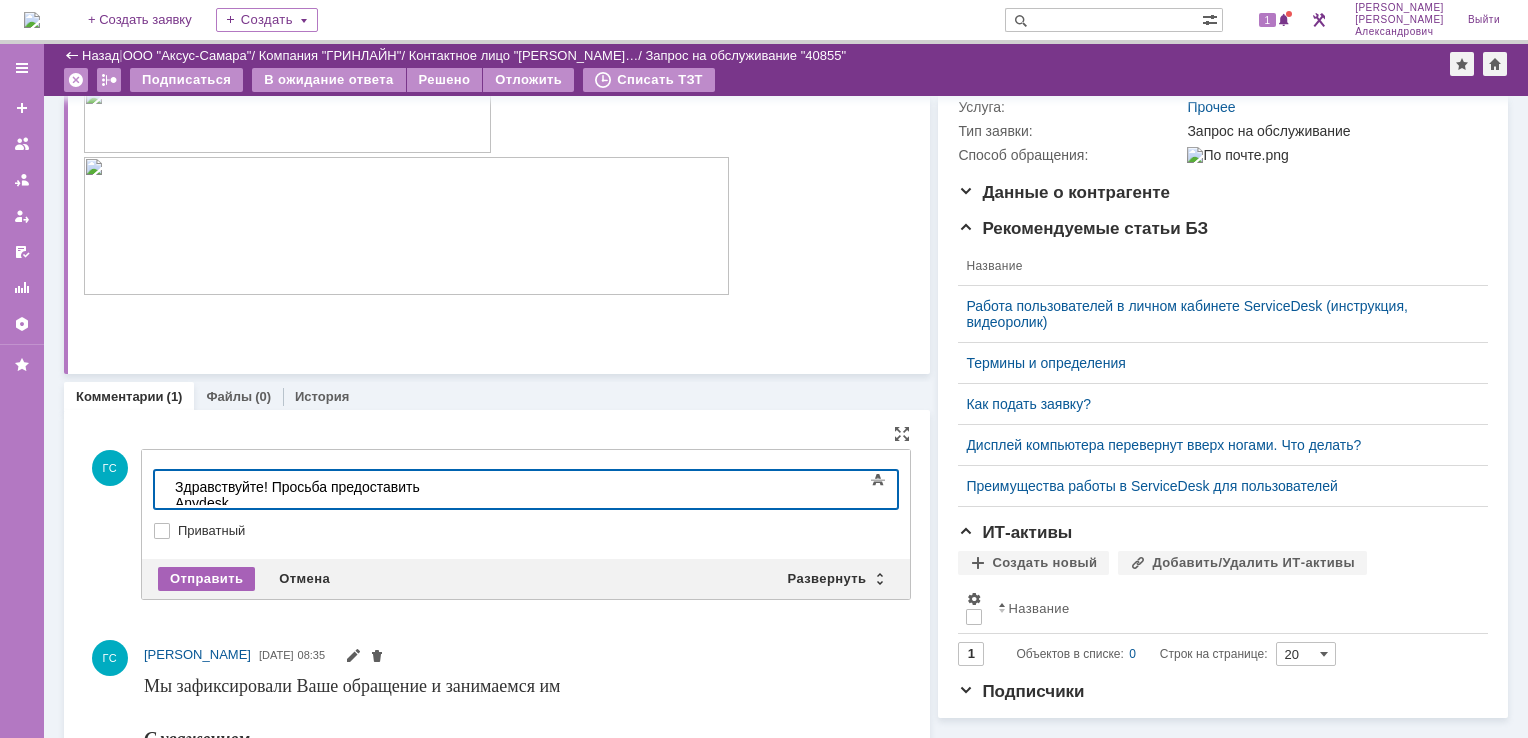 click on "Отправить" at bounding box center [206, 579] 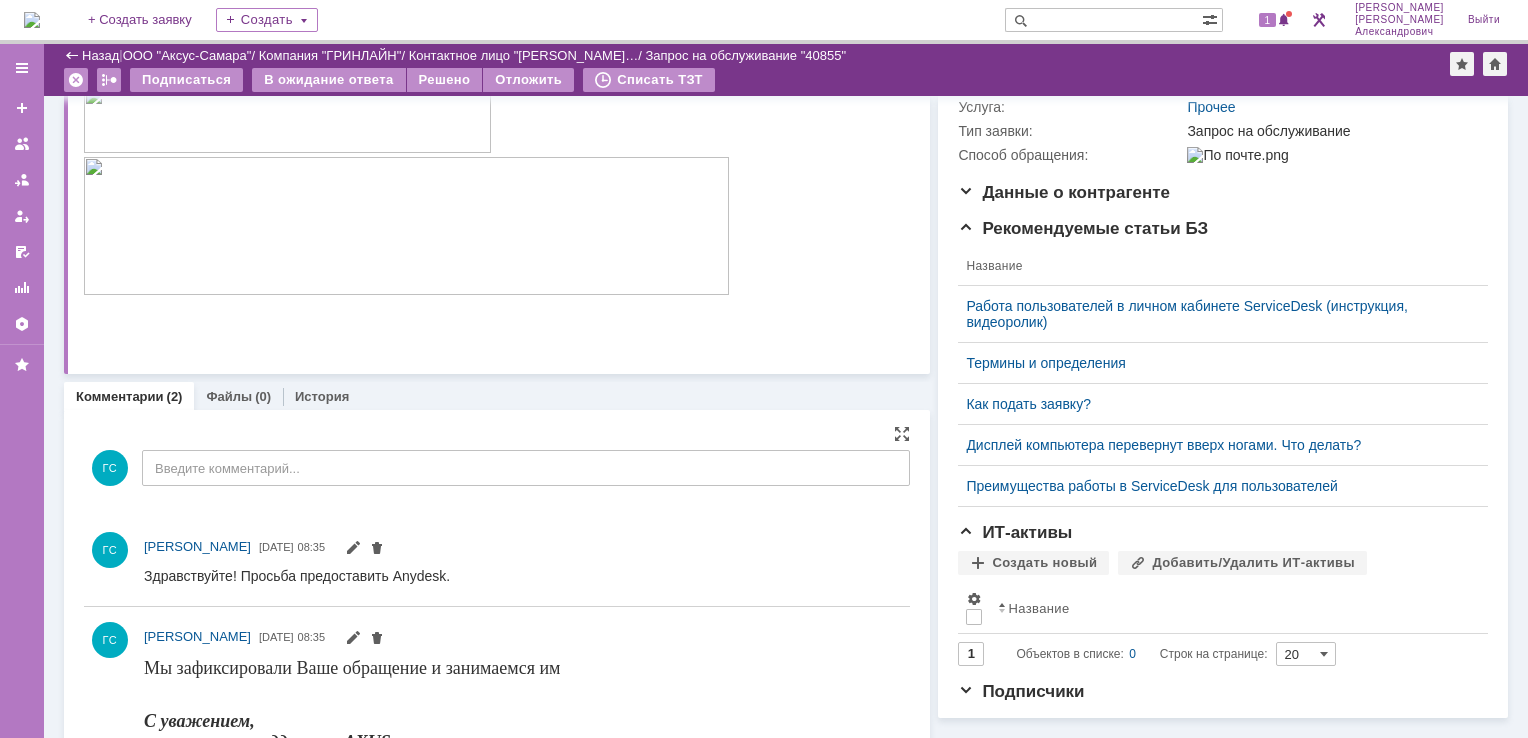 scroll, scrollTop: 0, scrollLeft: 0, axis: both 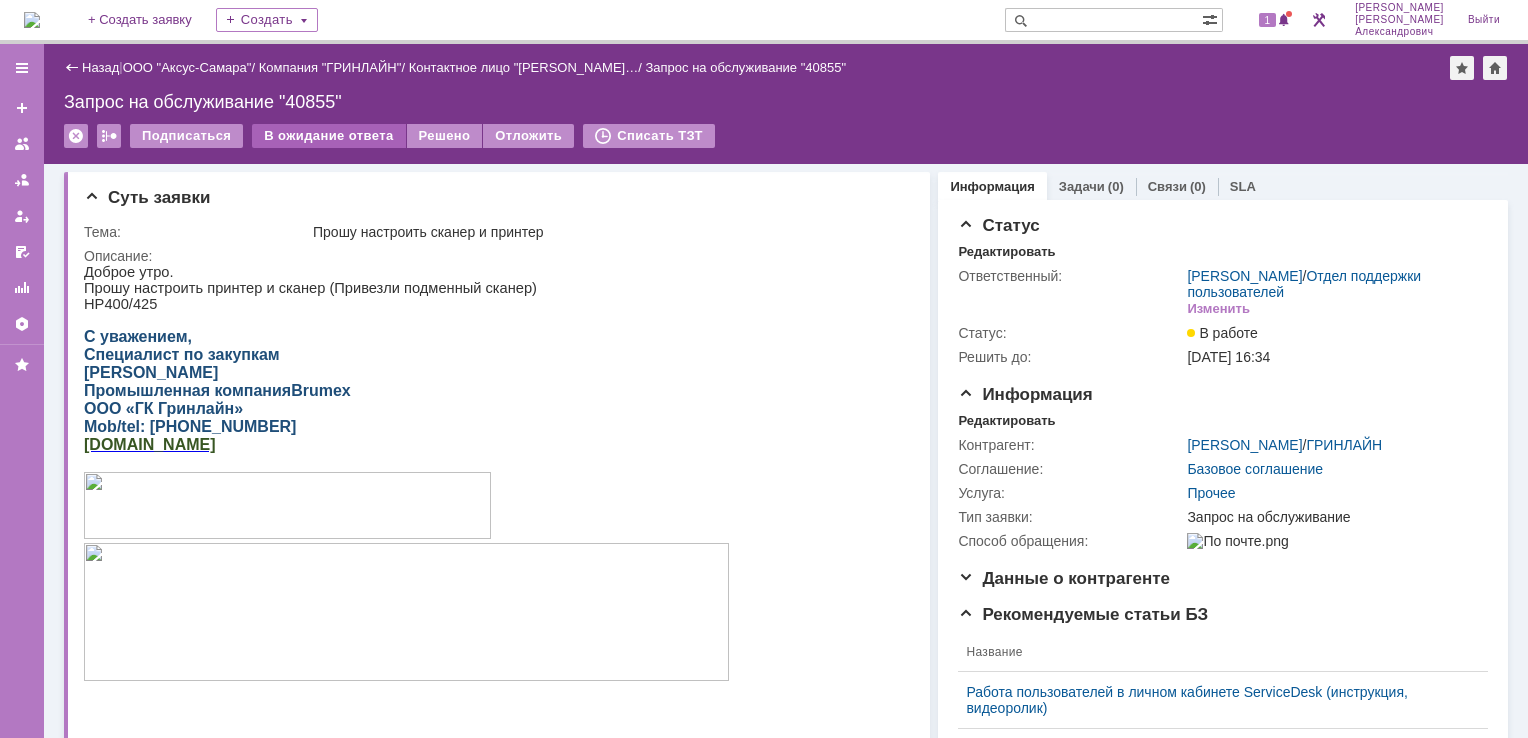 click on "В ожидание ответа" at bounding box center [328, 136] 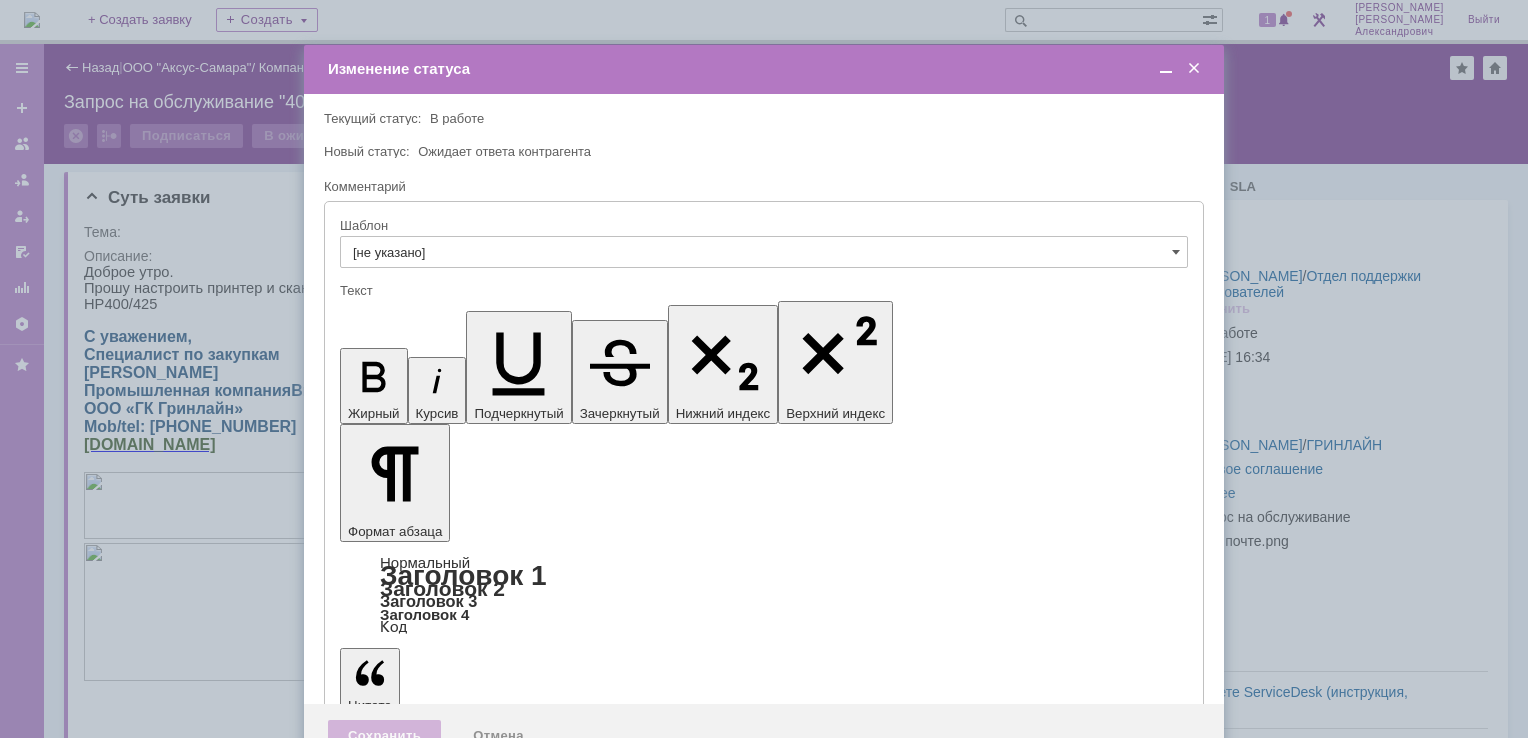 scroll, scrollTop: 0, scrollLeft: 0, axis: both 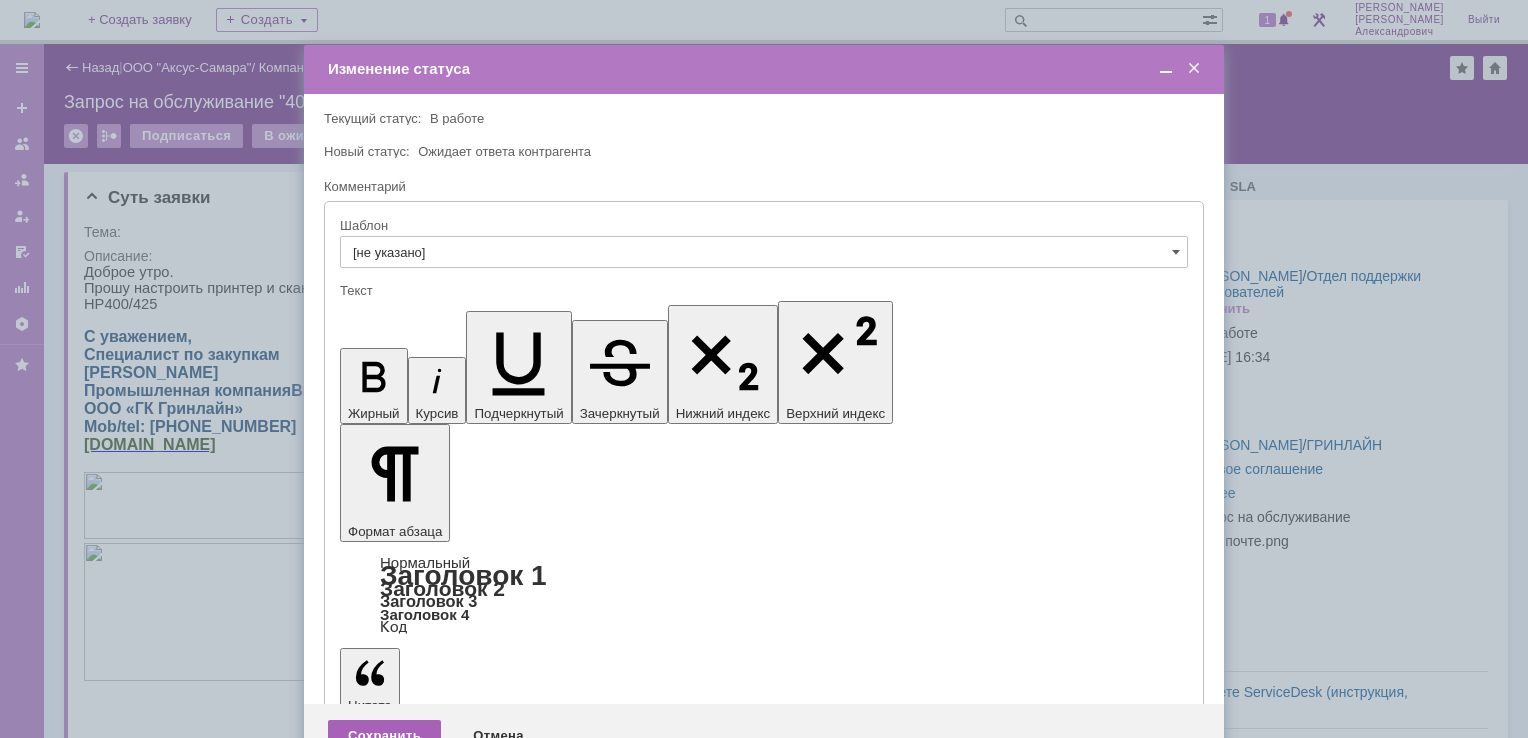click on "Сохранить" at bounding box center (384, 736) 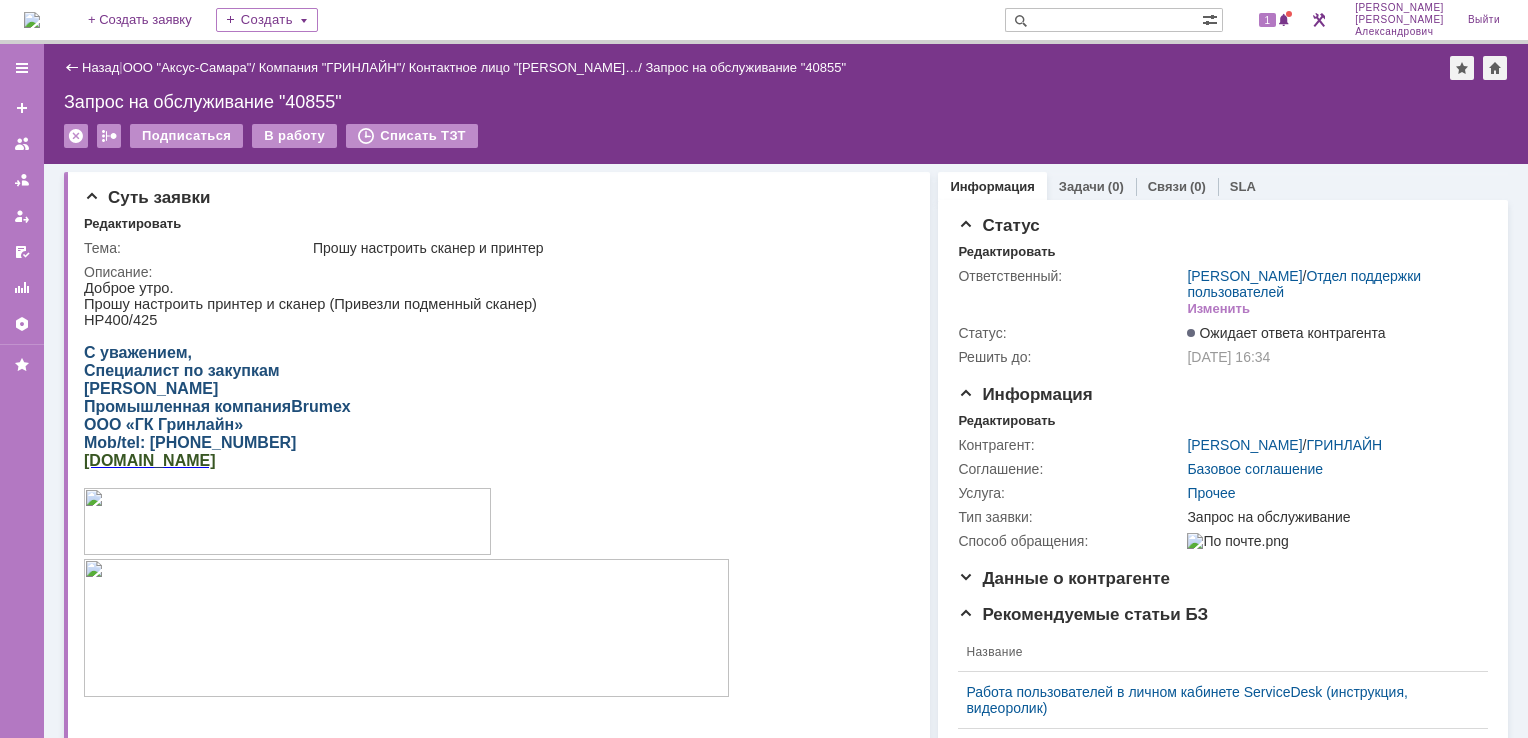 scroll, scrollTop: 0, scrollLeft: 0, axis: both 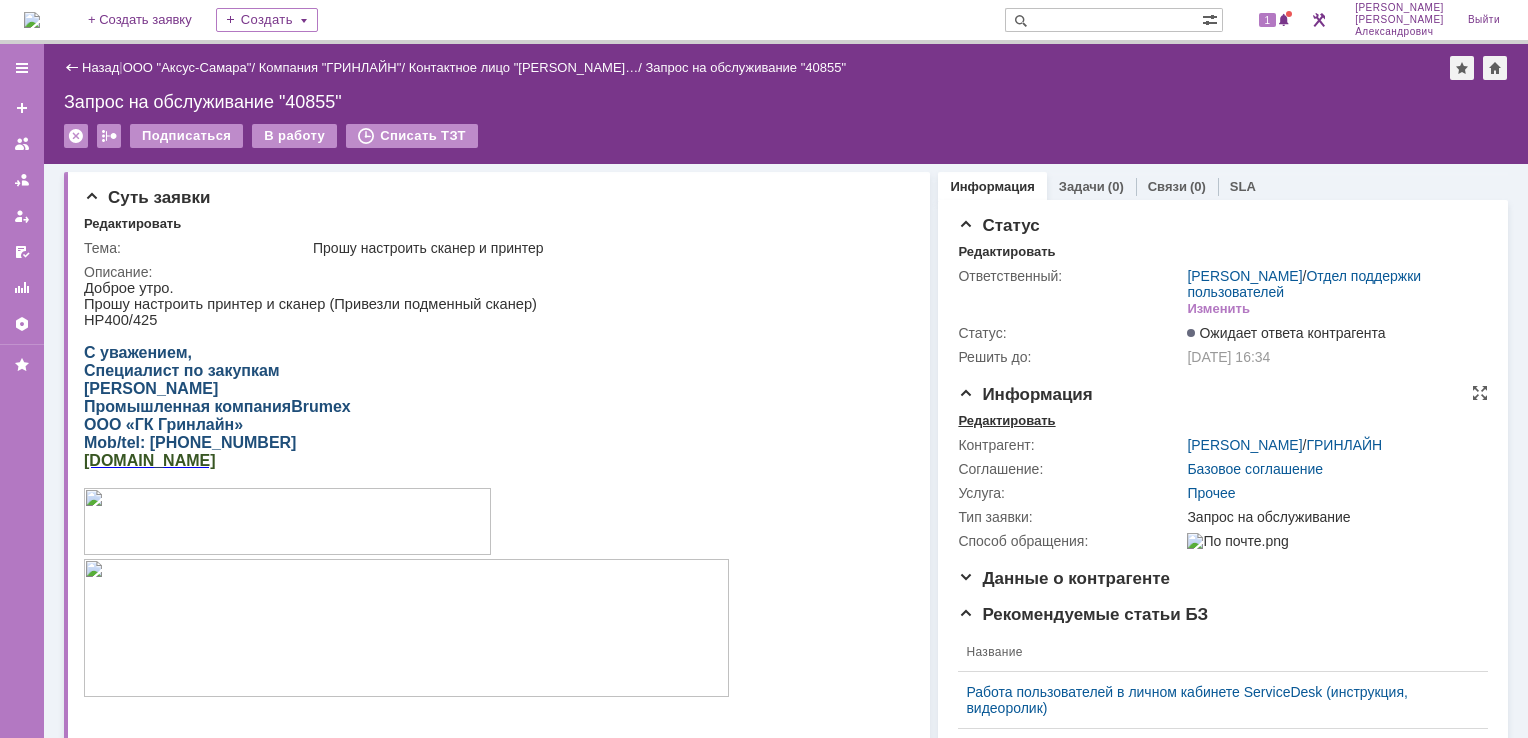 click on "Редактировать" at bounding box center (1006, 421) 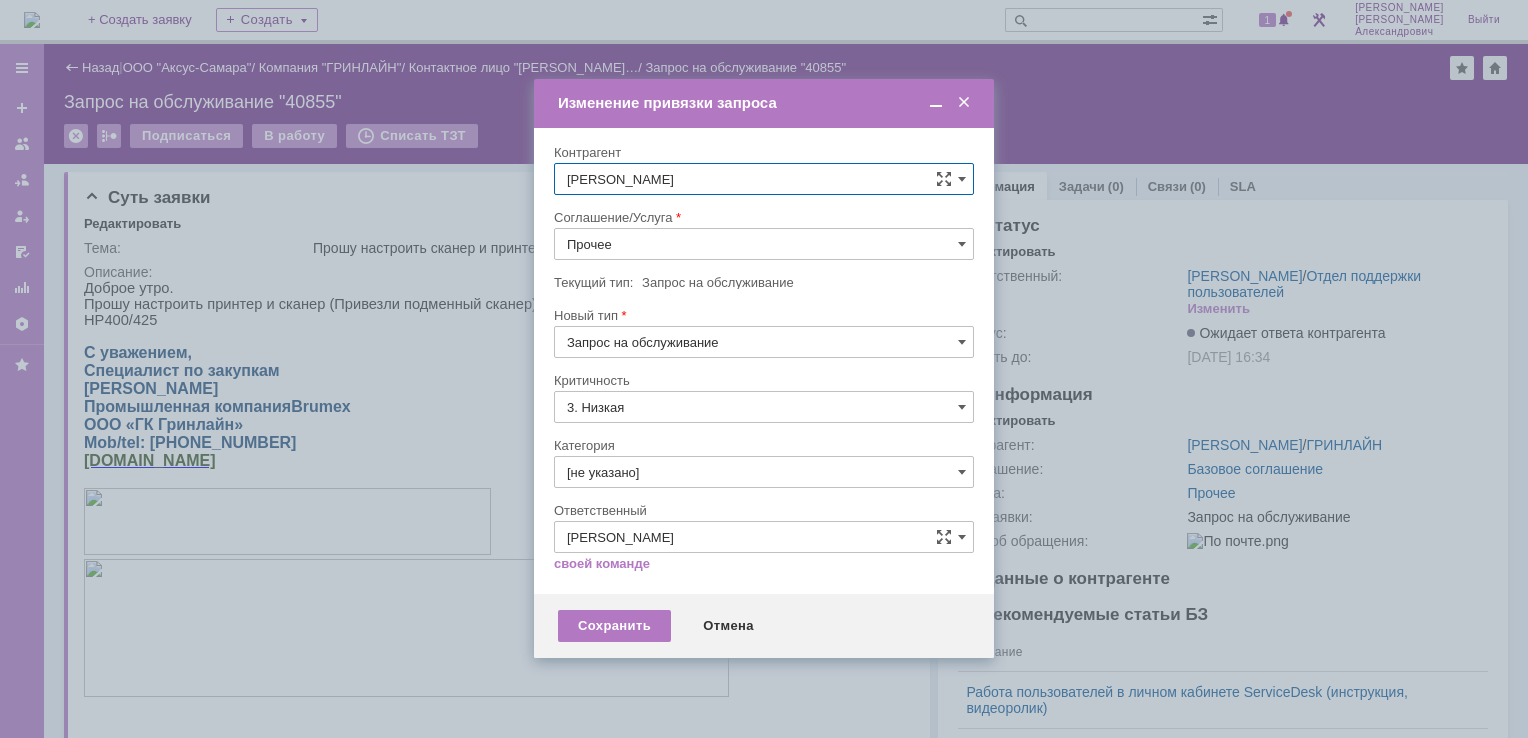 click on "Прочее" at bounding box center [764, 244] 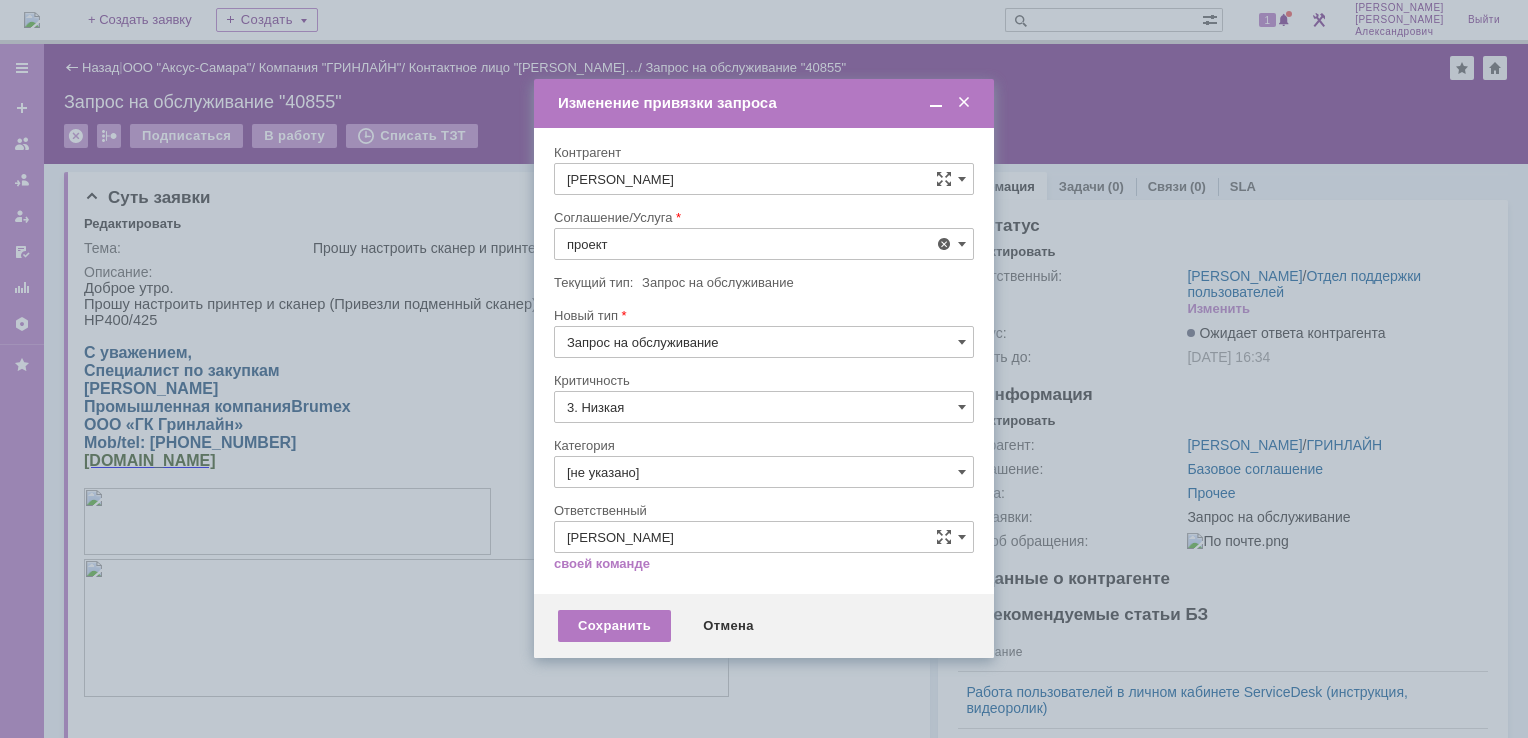 click on "Проектная деятельность" at bounding box center [764, 390] 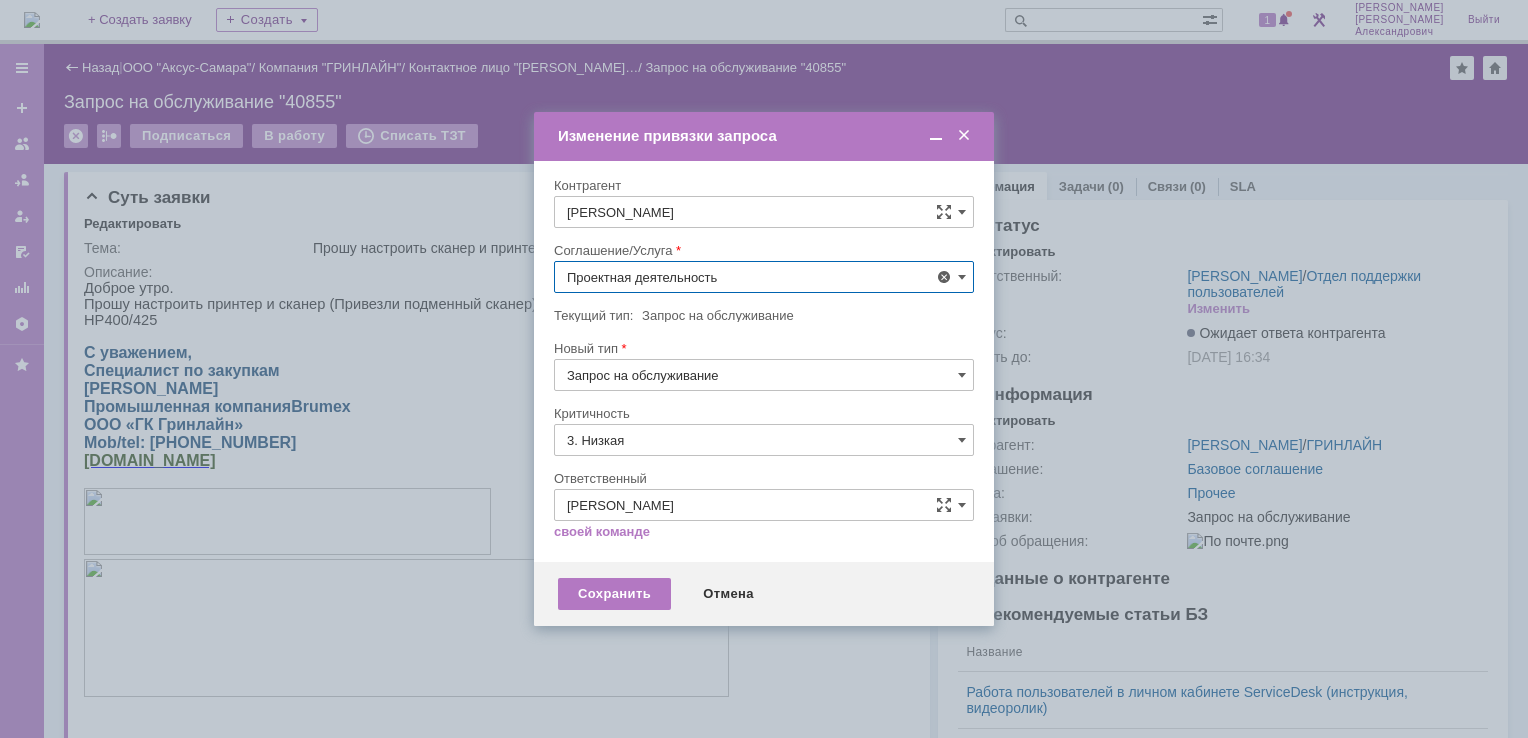 type on "Проектная деятельность" 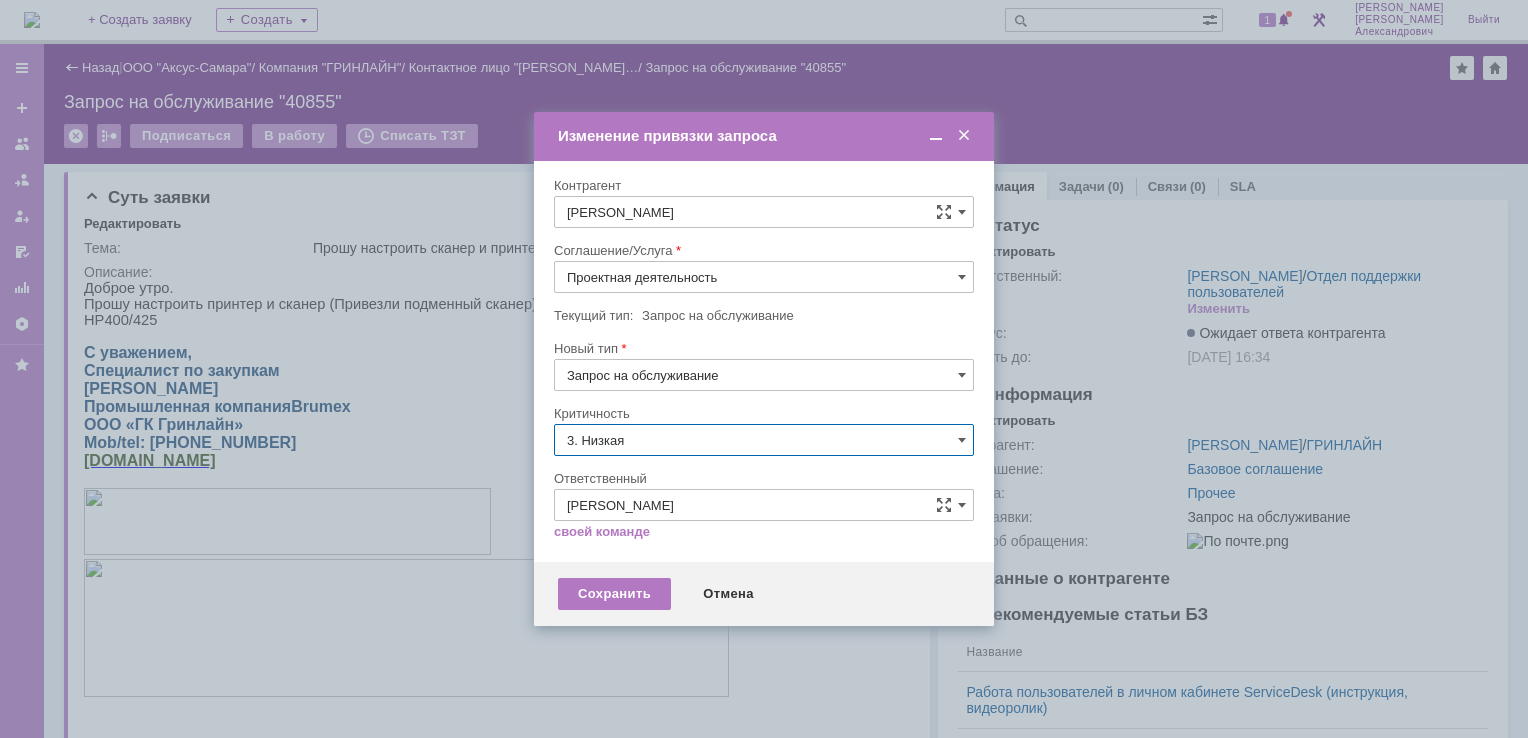 click on "3. Низкая" at bounding box center [764, 440] 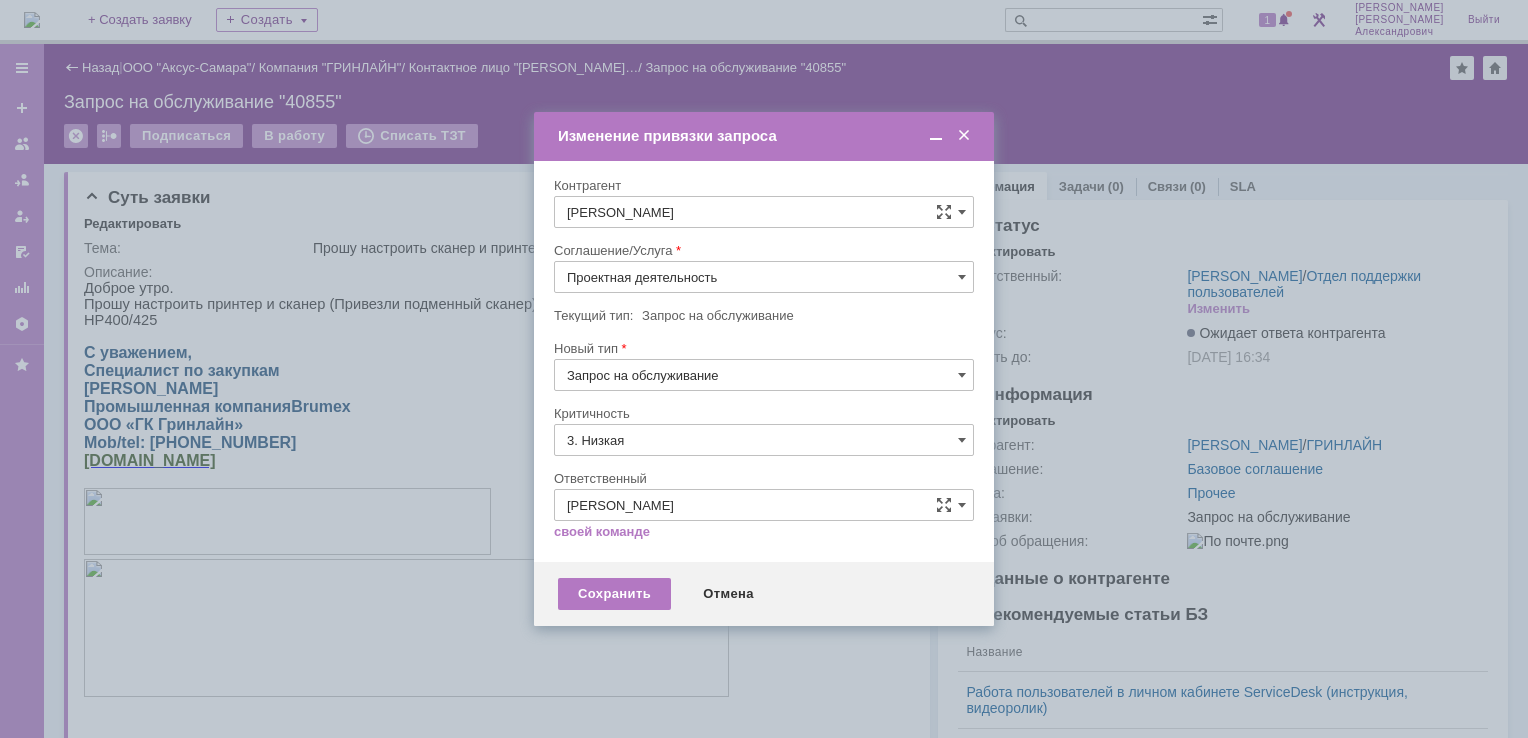 click on "[не указано]" at bounding box center (764, 477) 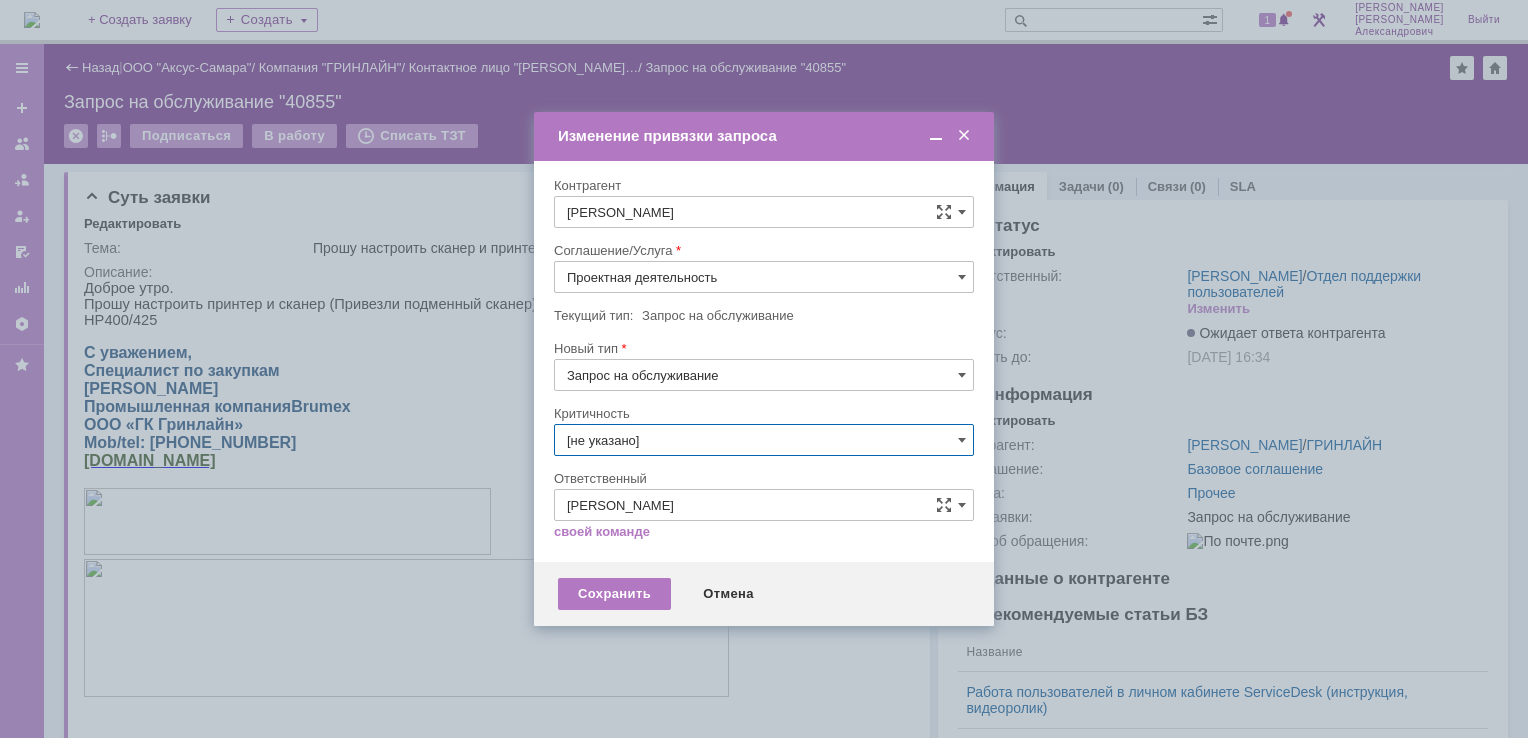 type on "[не указано]" 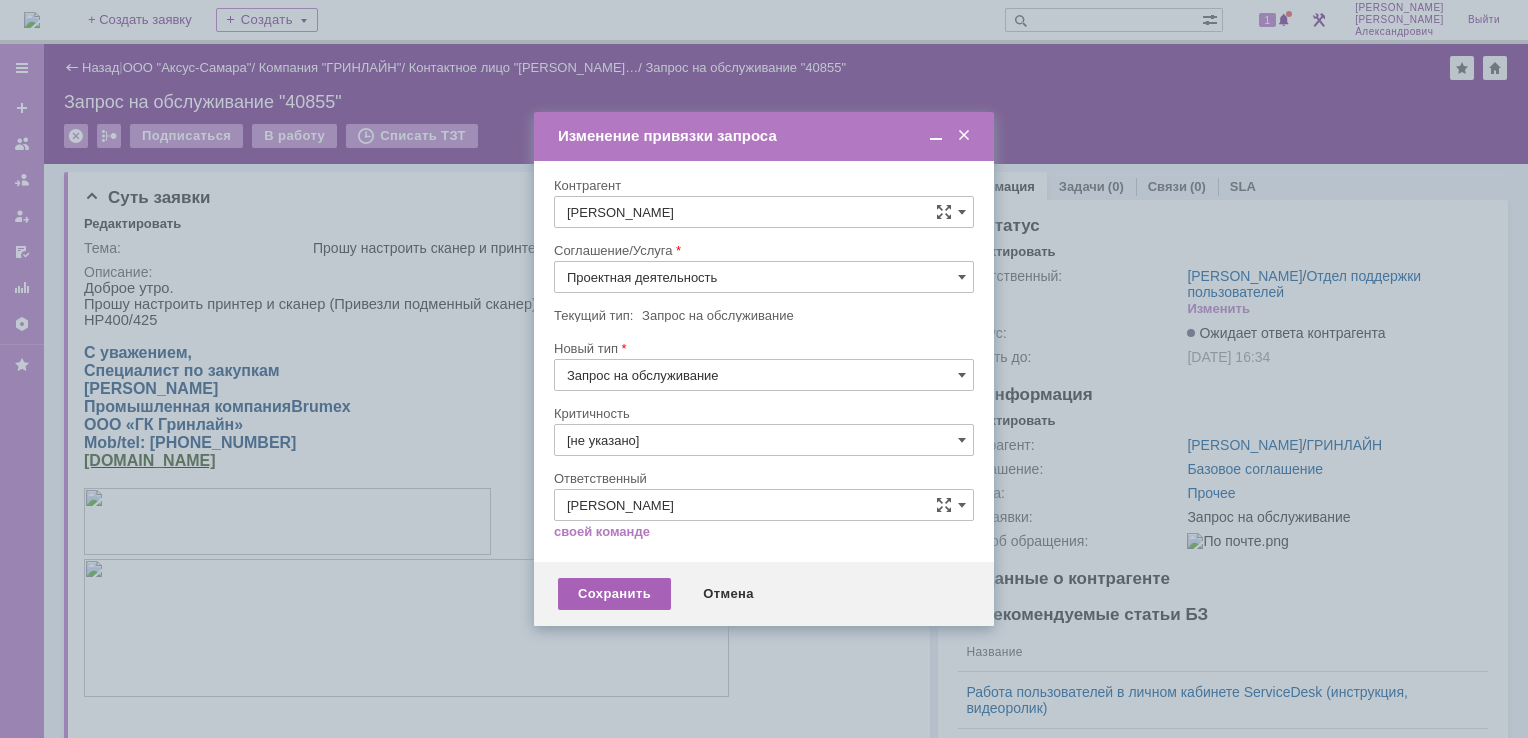 click on "Сохранить" at bounding box center (614, 594) 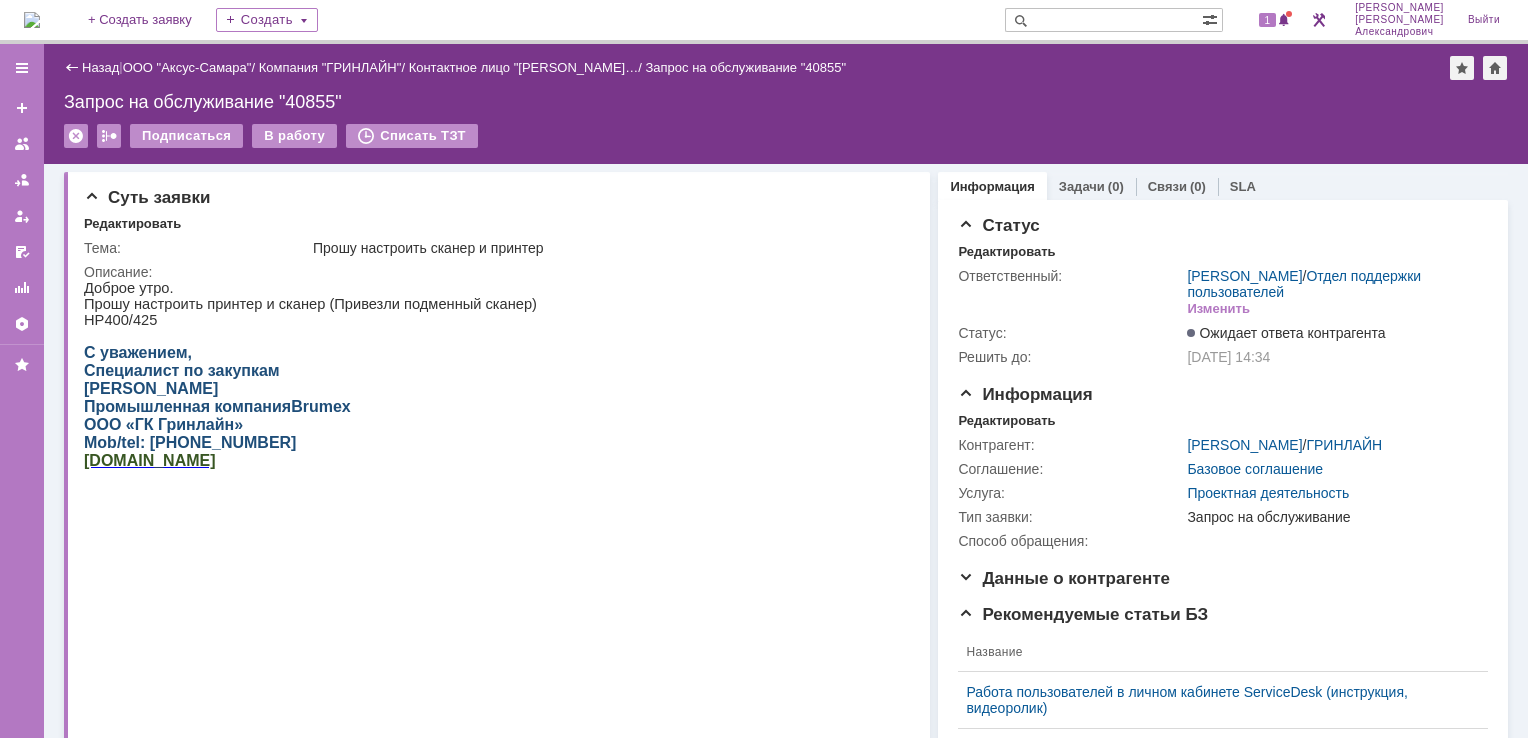 scroll, scrollTop: 0, scrollLeft: 0, axis: both 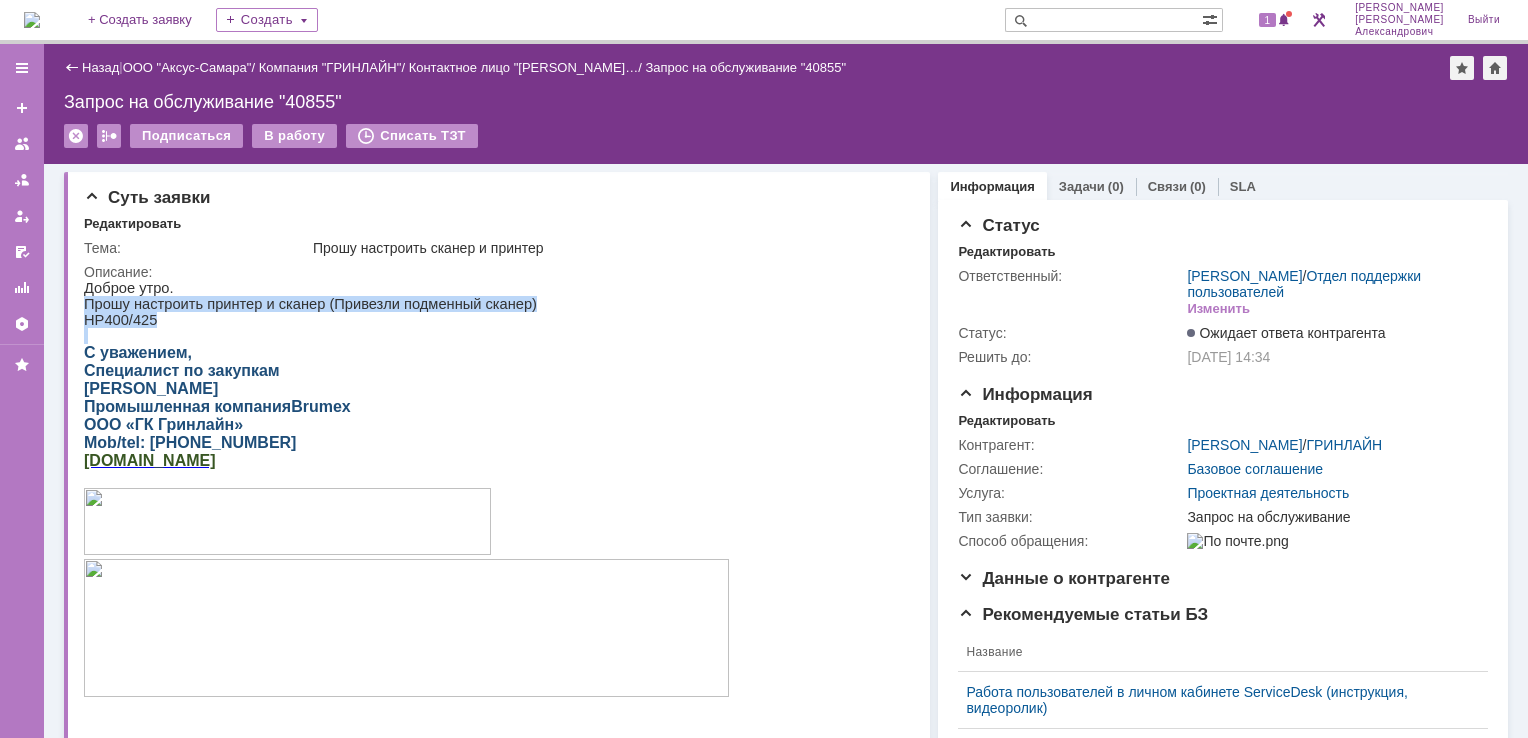 drag, startPoint x: 87, startPoint y: 308, endPoint x: 365, endPoint y: 344, distance: 280.32126 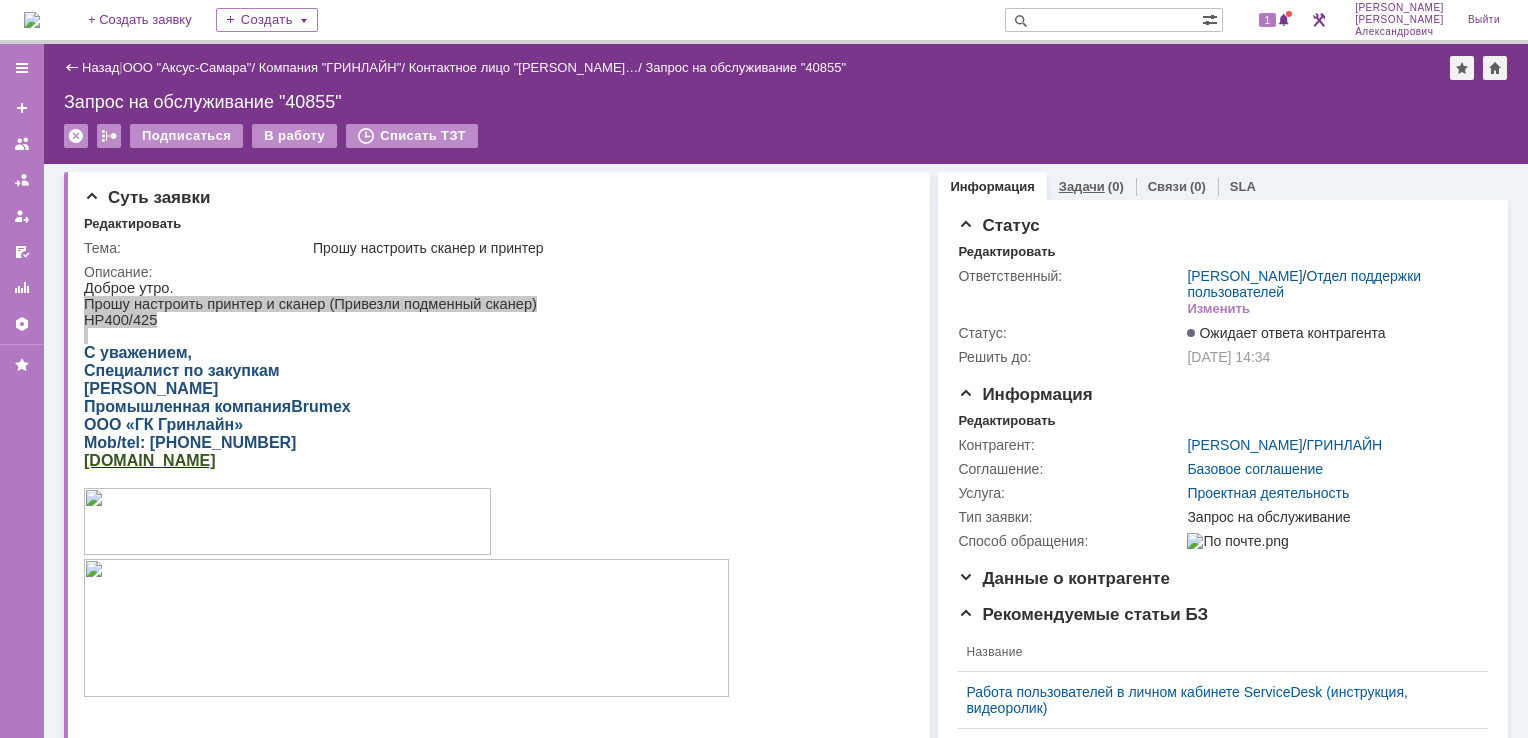 click on "Задачи" at bounding box center [1082, 186] 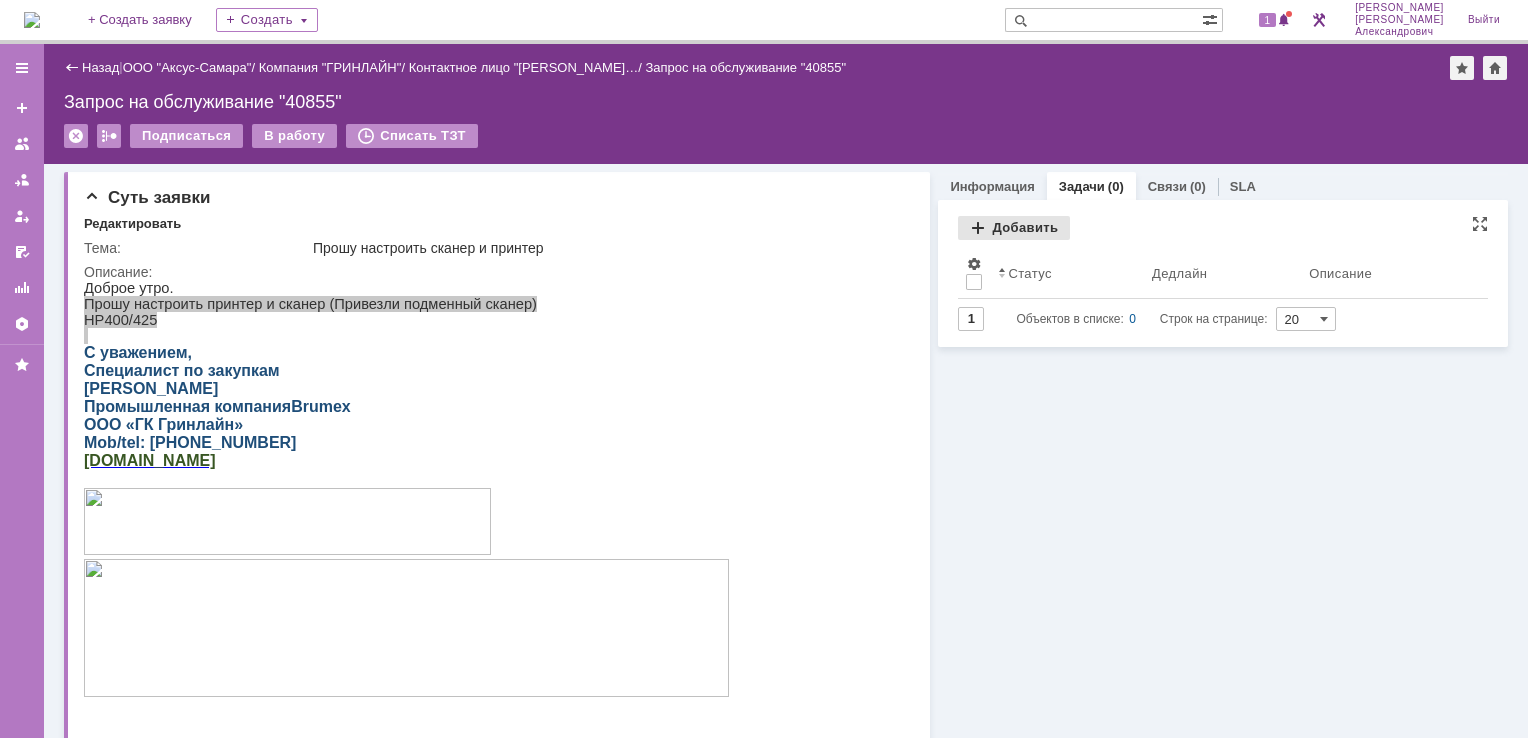 click on "Добавить" at bounding box center [1014, 228] 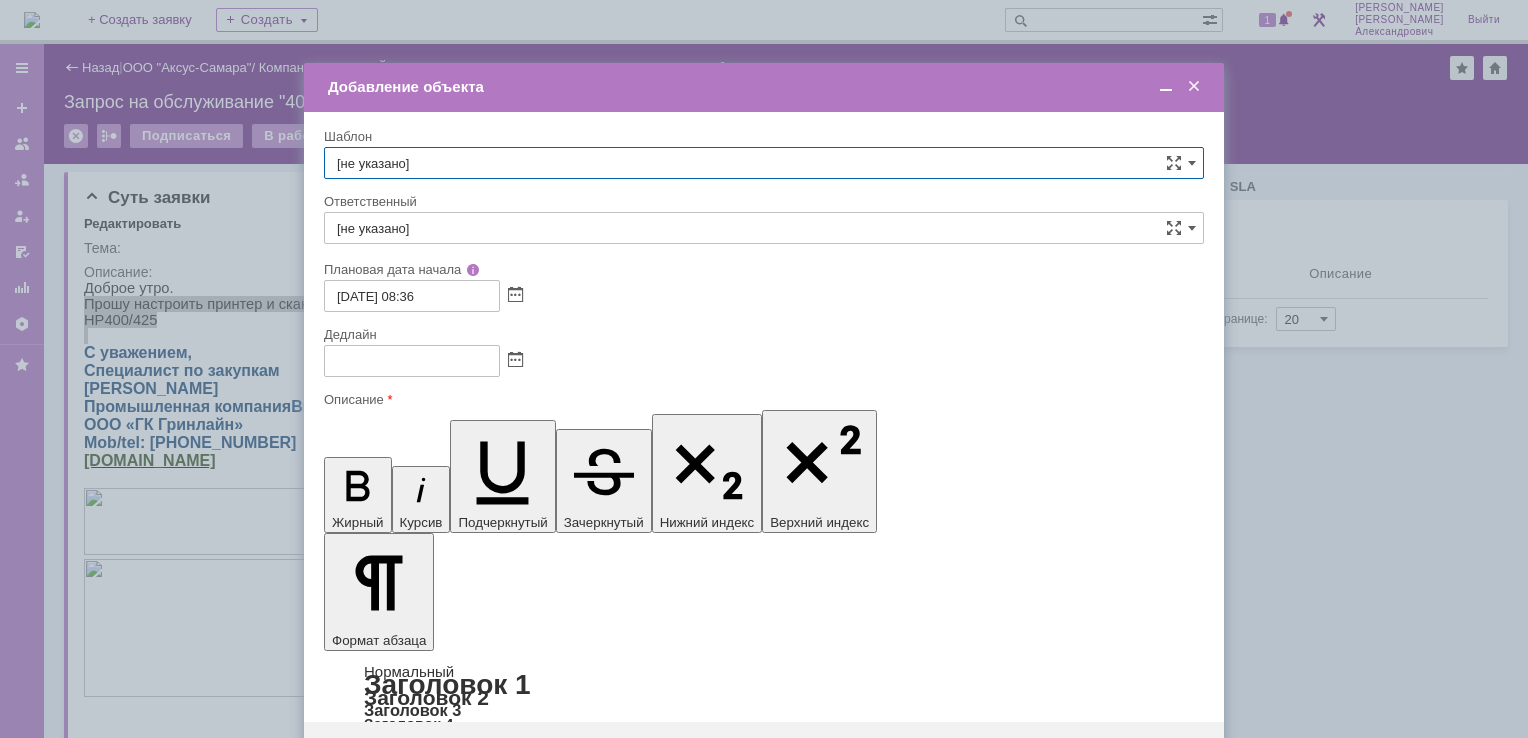 scroll, scrollTop: 0, scrollLeft: 0, axis: both 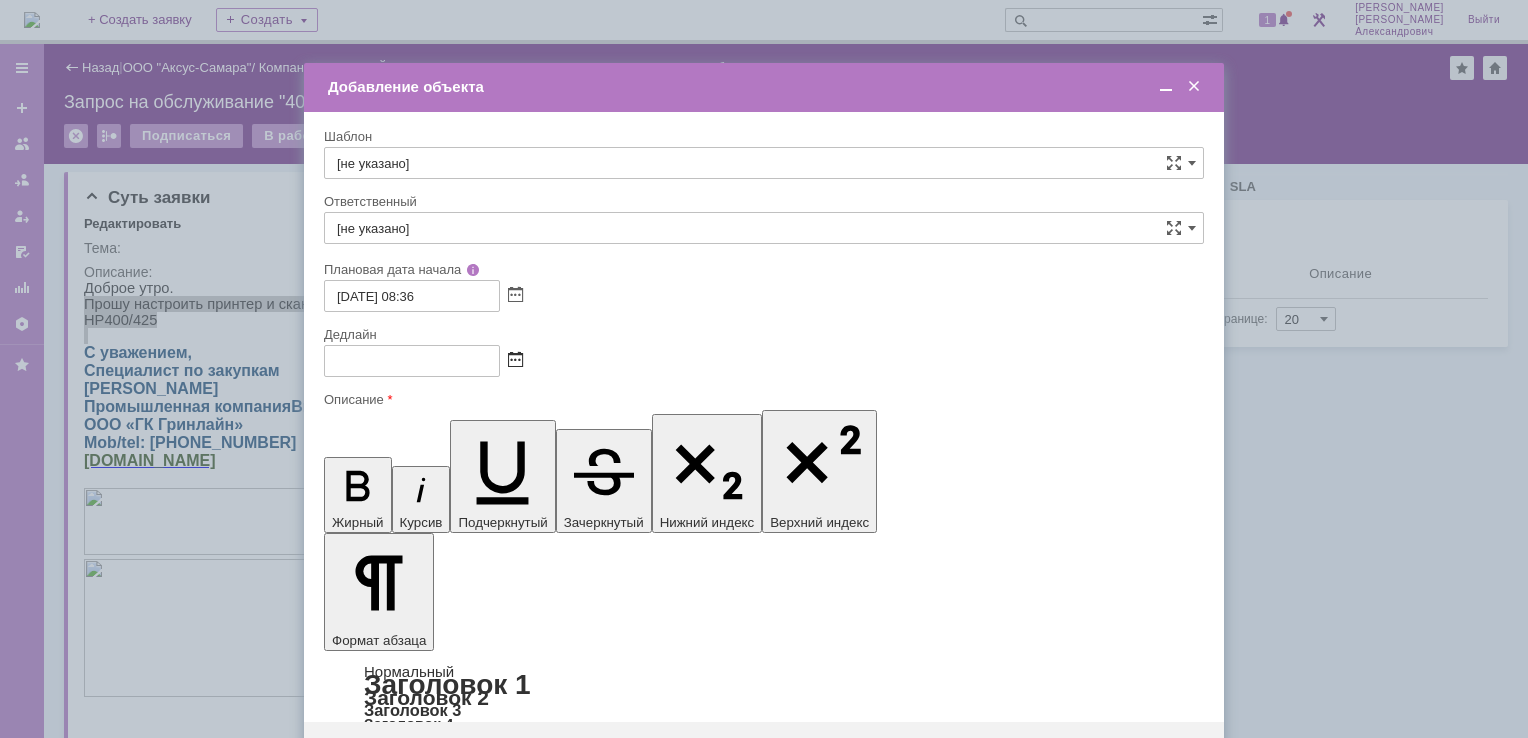 click at bounding box center [515, 361] 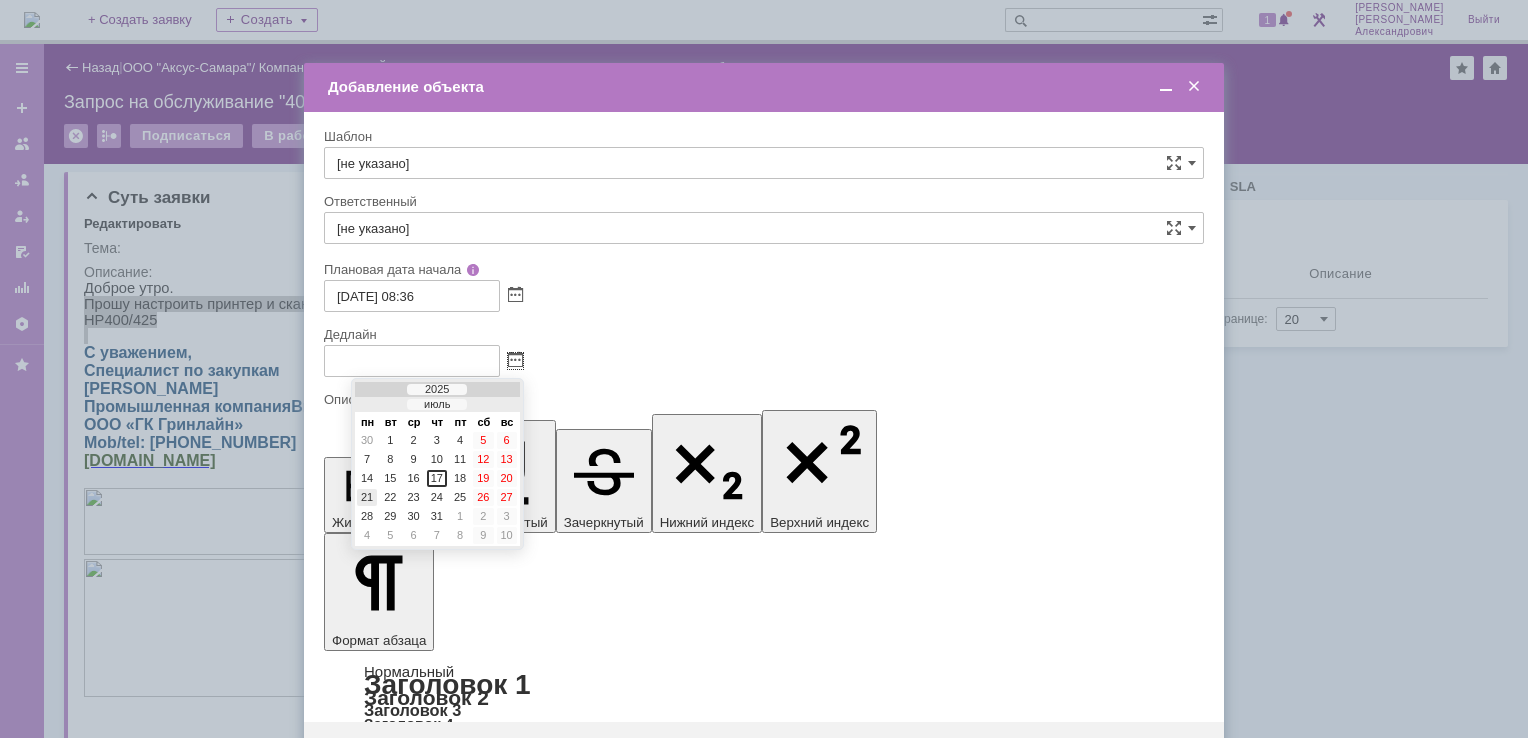 click on "21" at bounding box center [367, 497] 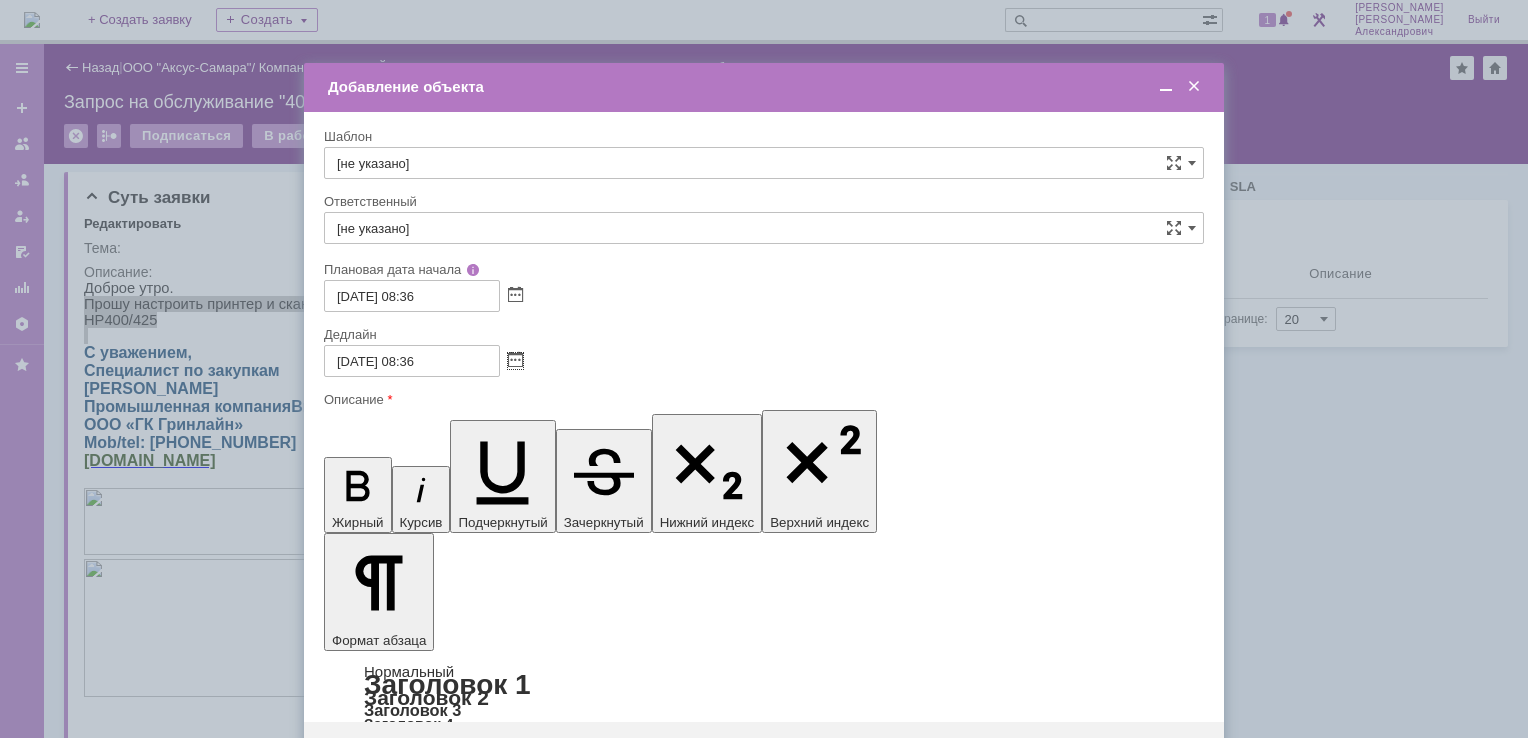 click on "[не указано]" at bounding box center [764, 228] 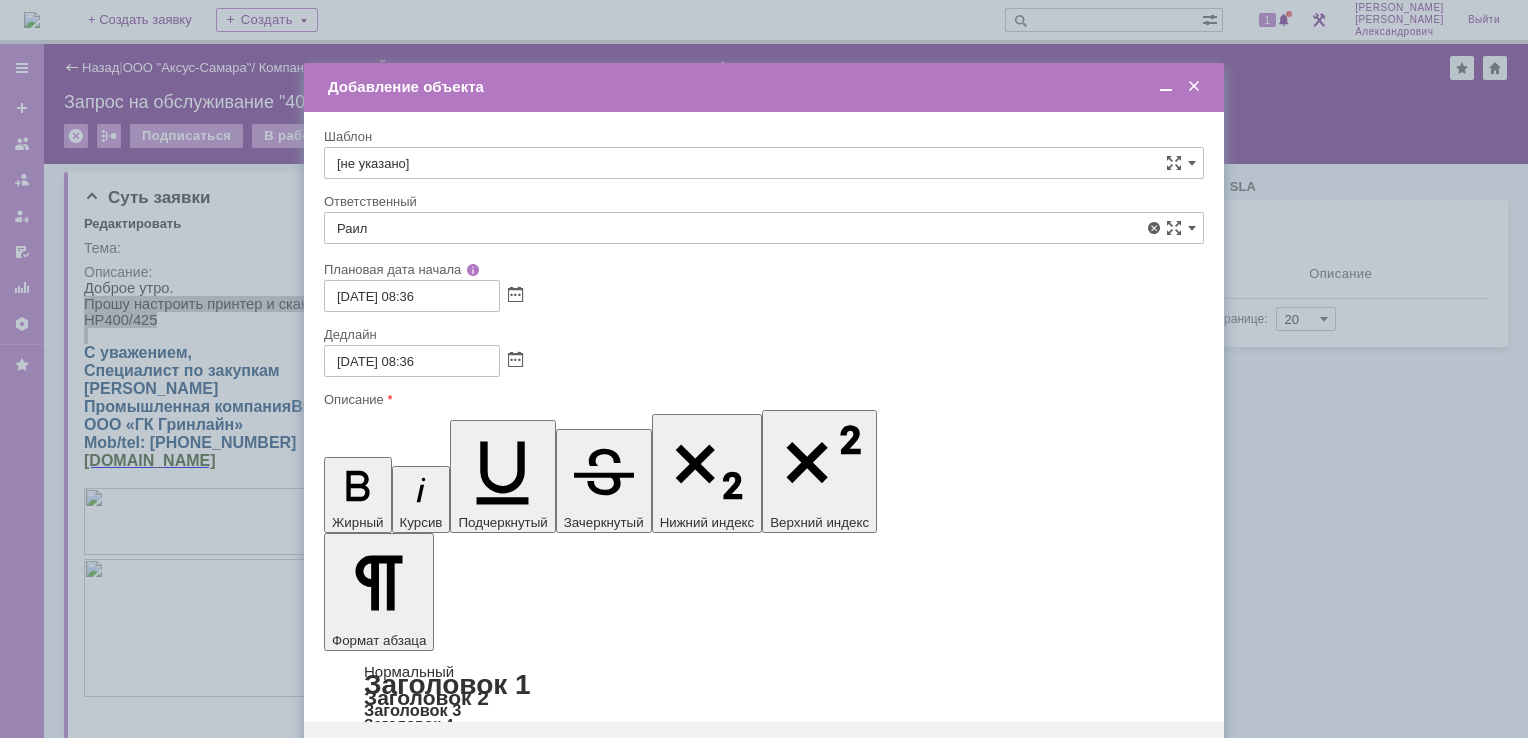 click on "[PERSON_NAME]" at bounding box center [764, 374] 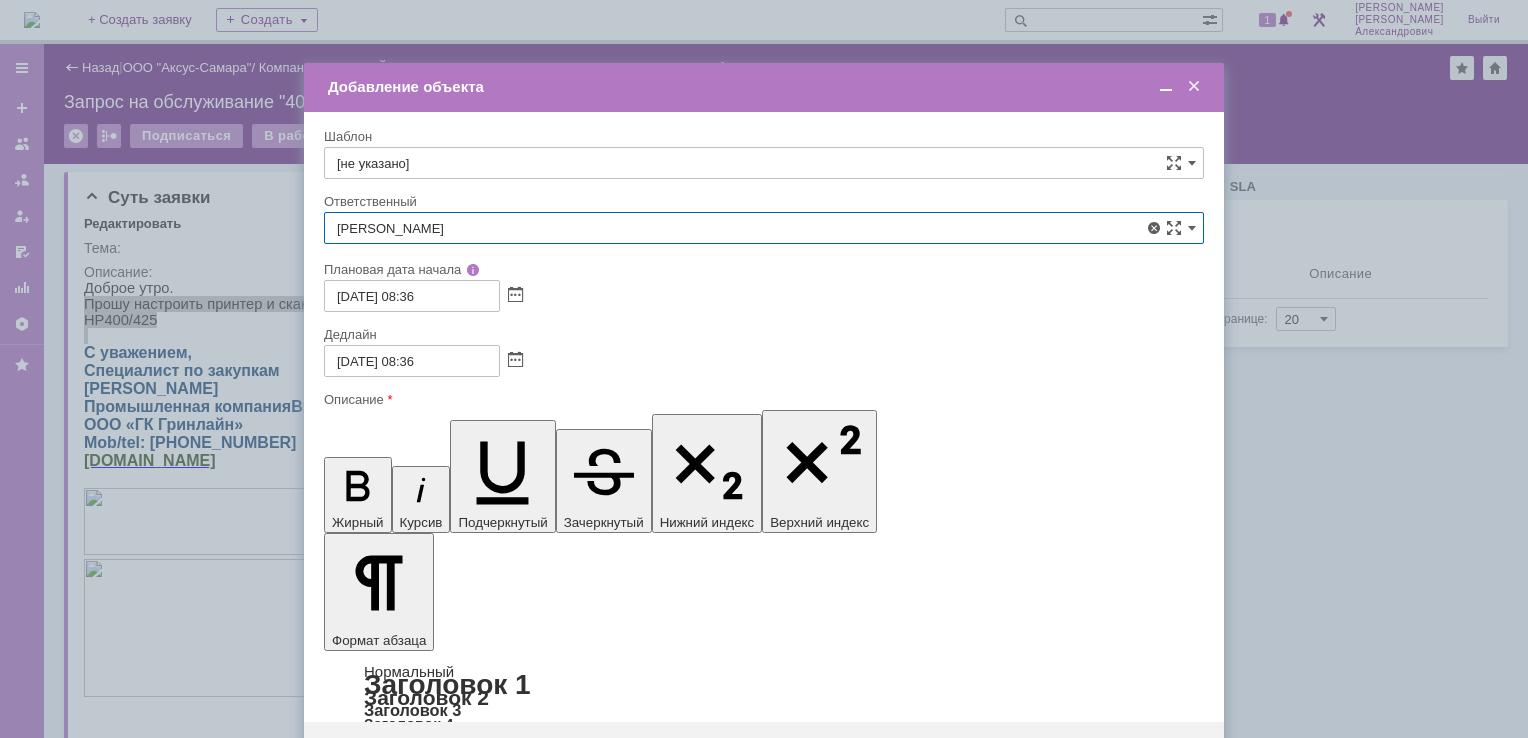 type on "[PERSON_NAME]" 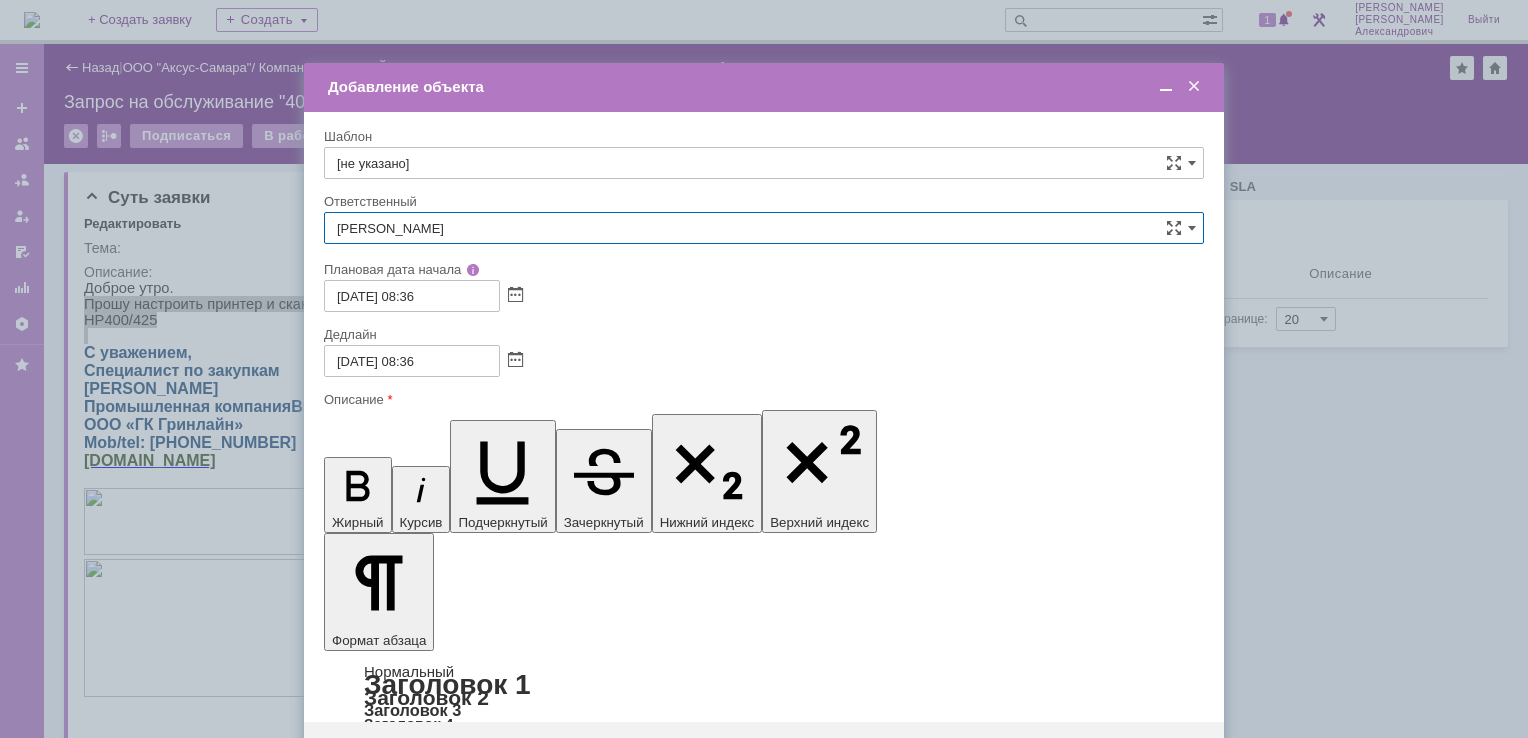 click on "21.07.2025 08:36" at bounding box center [412, 361] 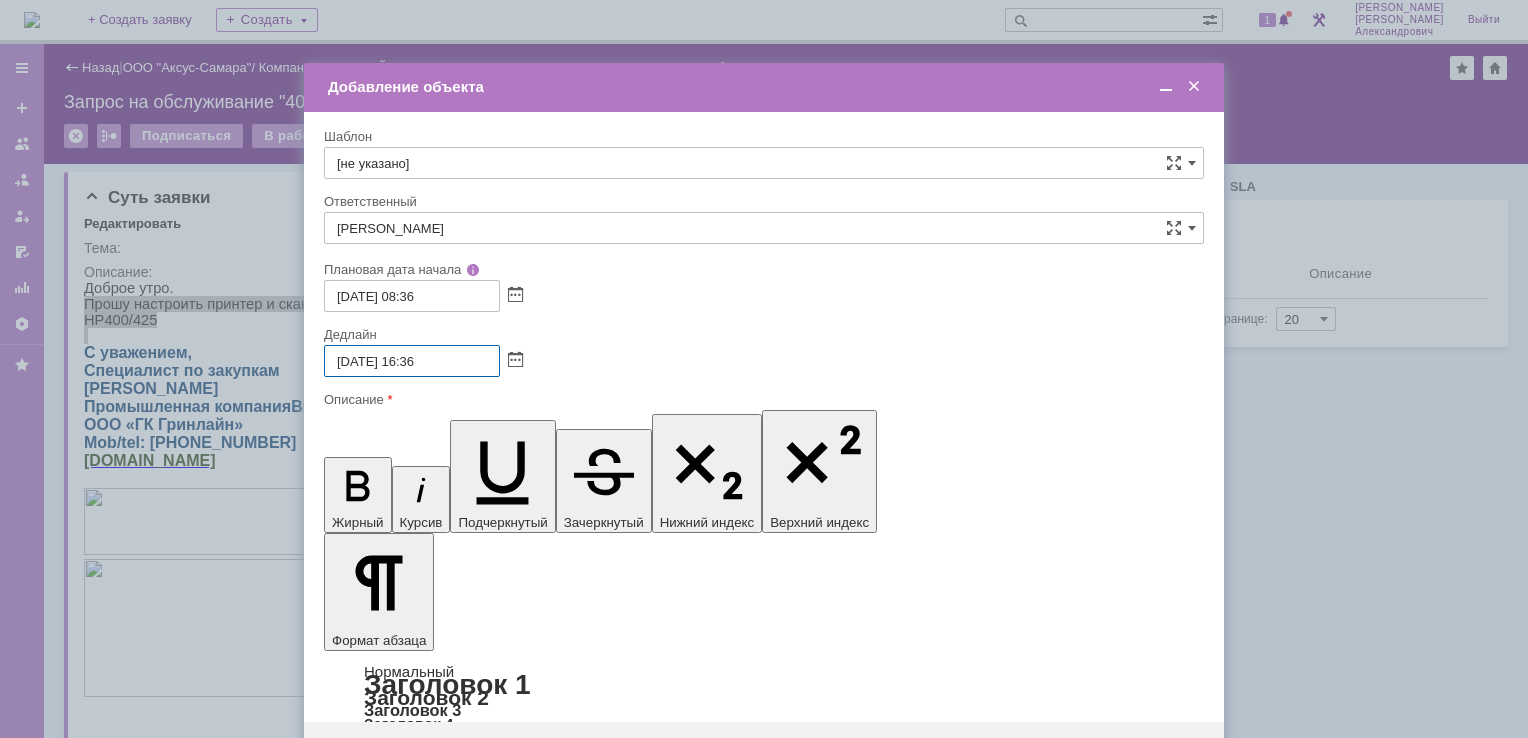 type on "21.07.2025 16:36" 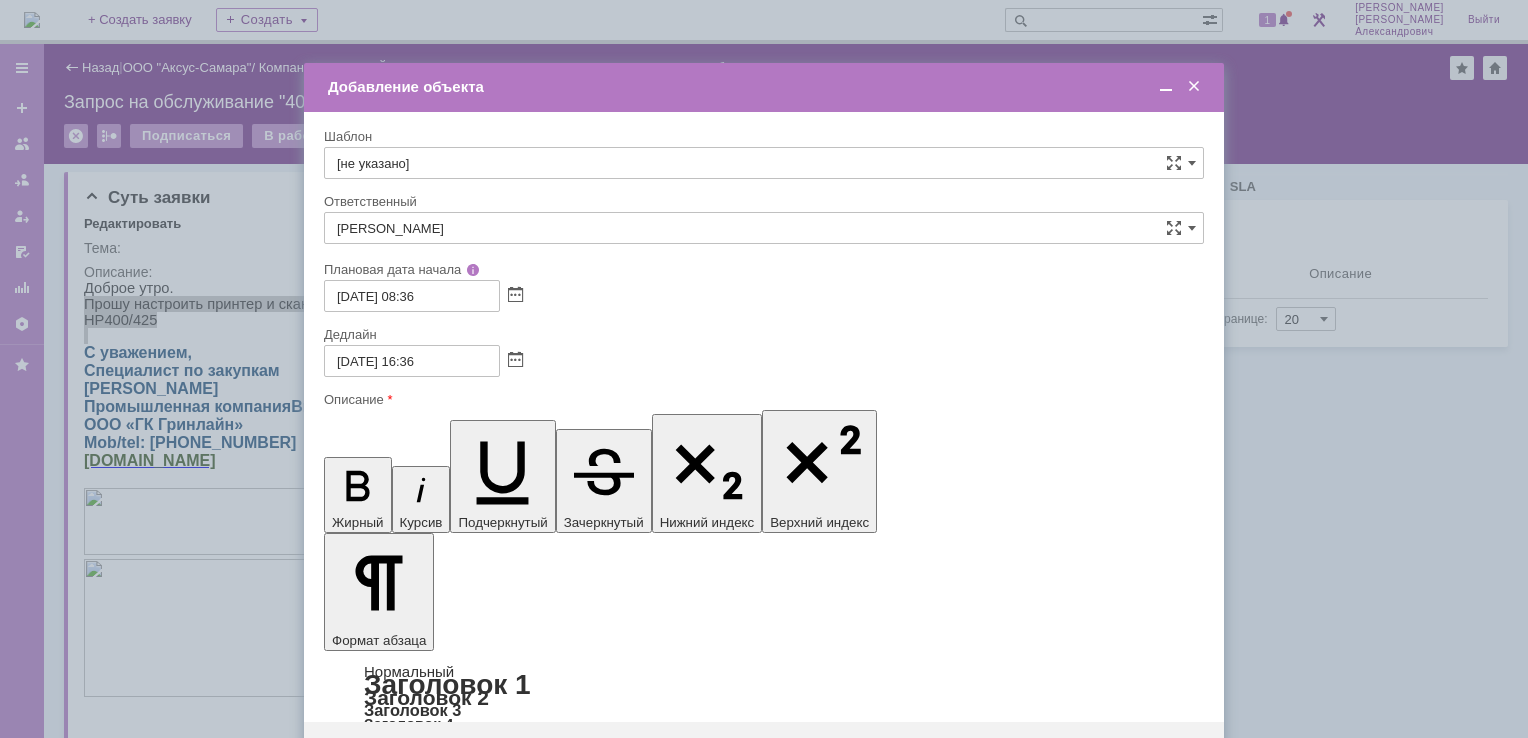 click on "Сохранить" at bounding box center [384, 754] 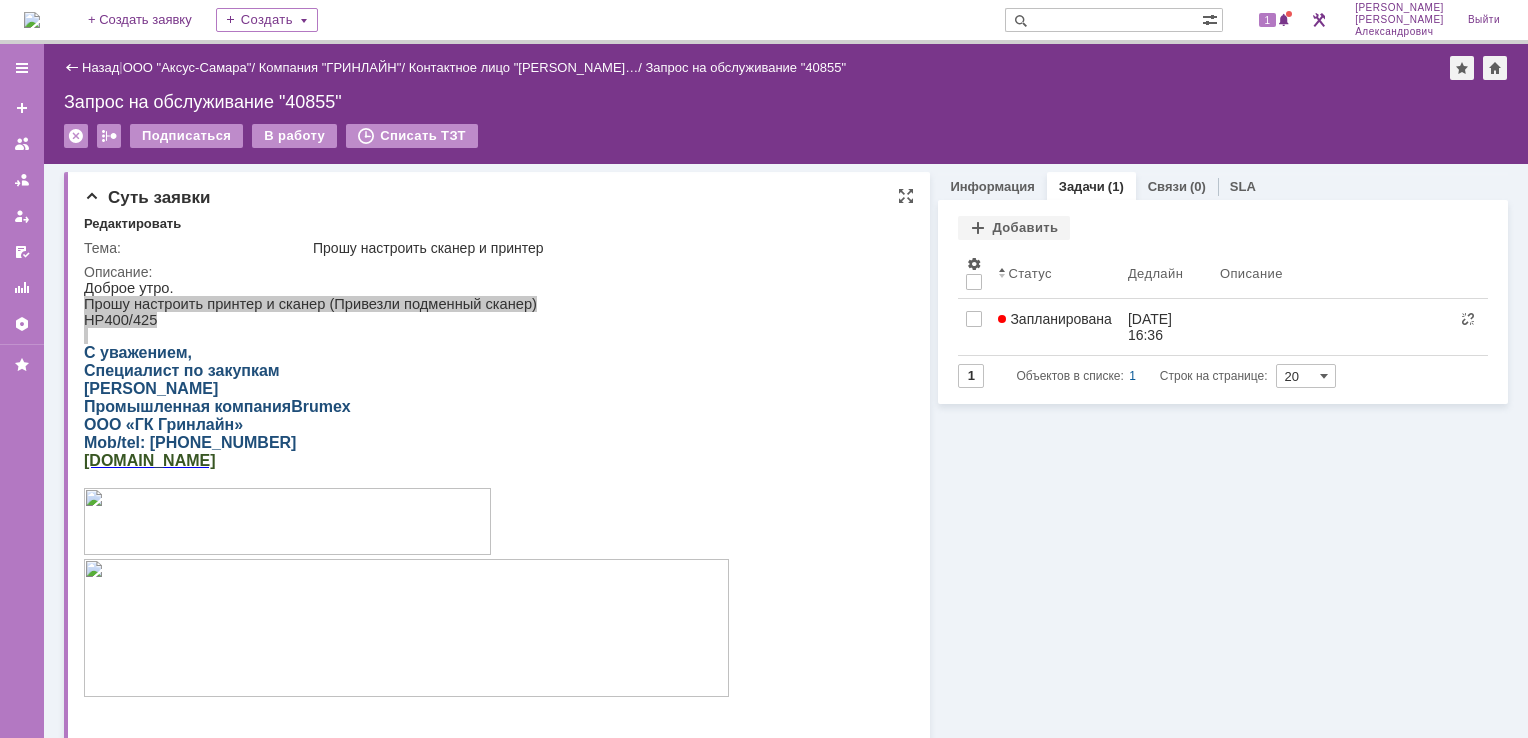 scroll, scrollTop: 0, scrollLeft: 0, axis: both 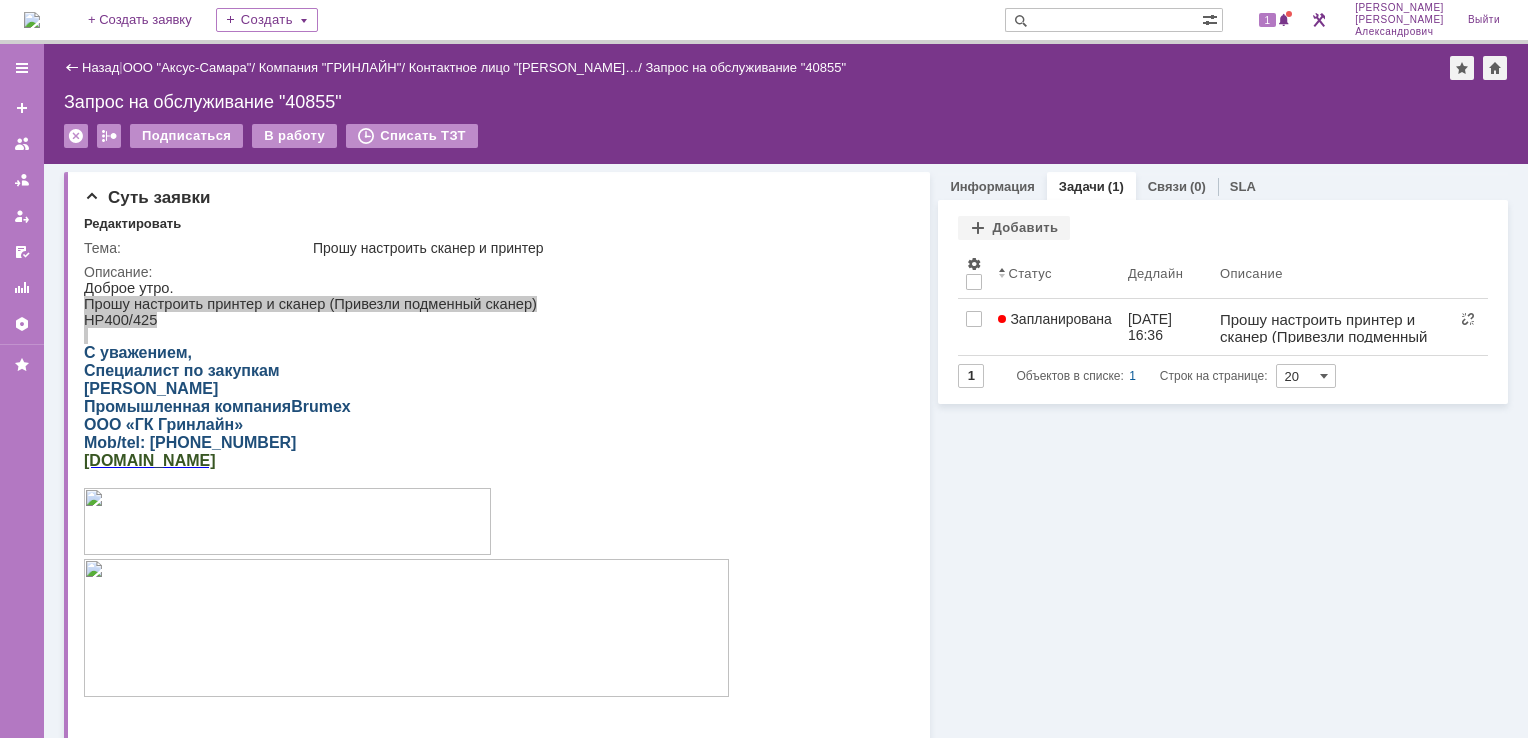 click at bounding box center (32, 20) 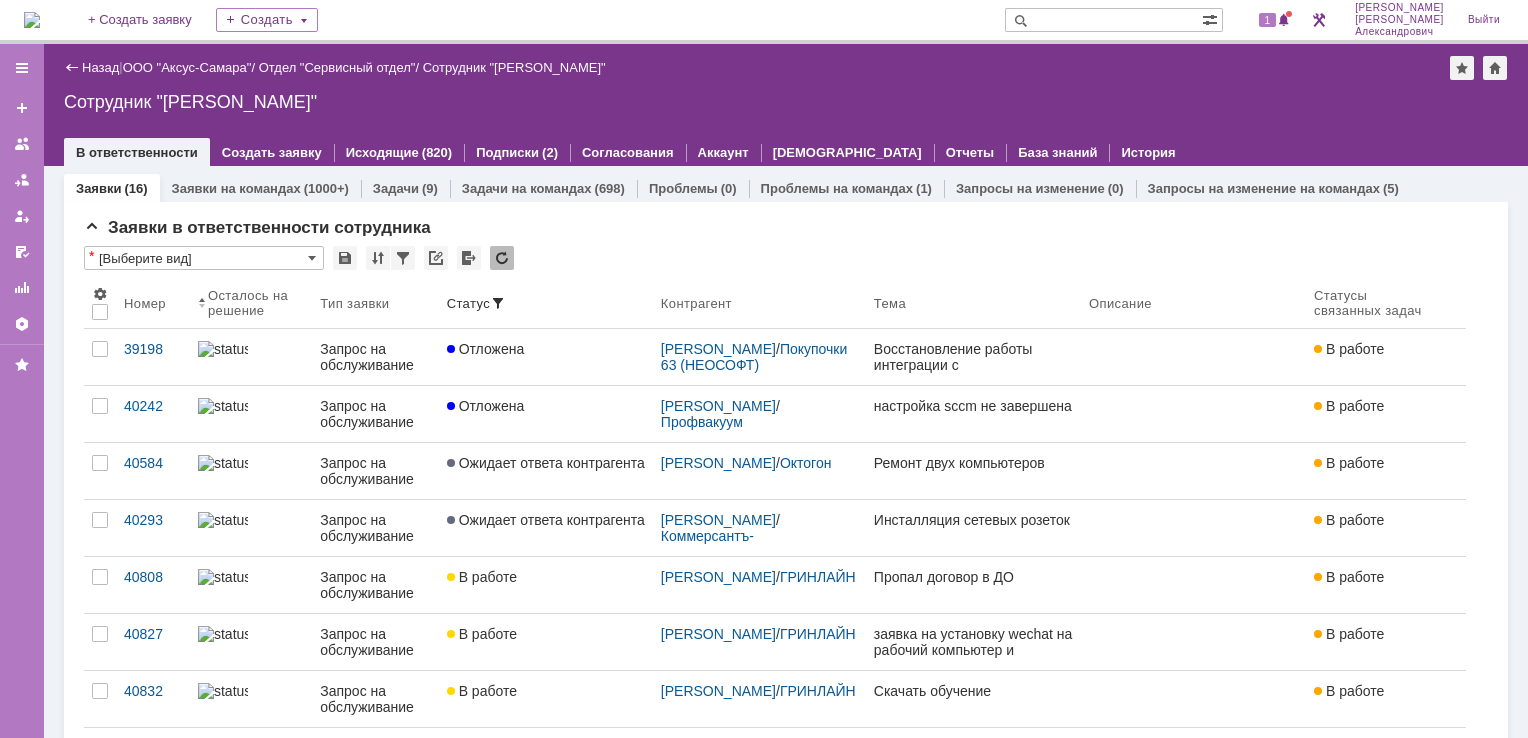 scroll, scrollTop: 0, scrollLeft: 0, axis: both 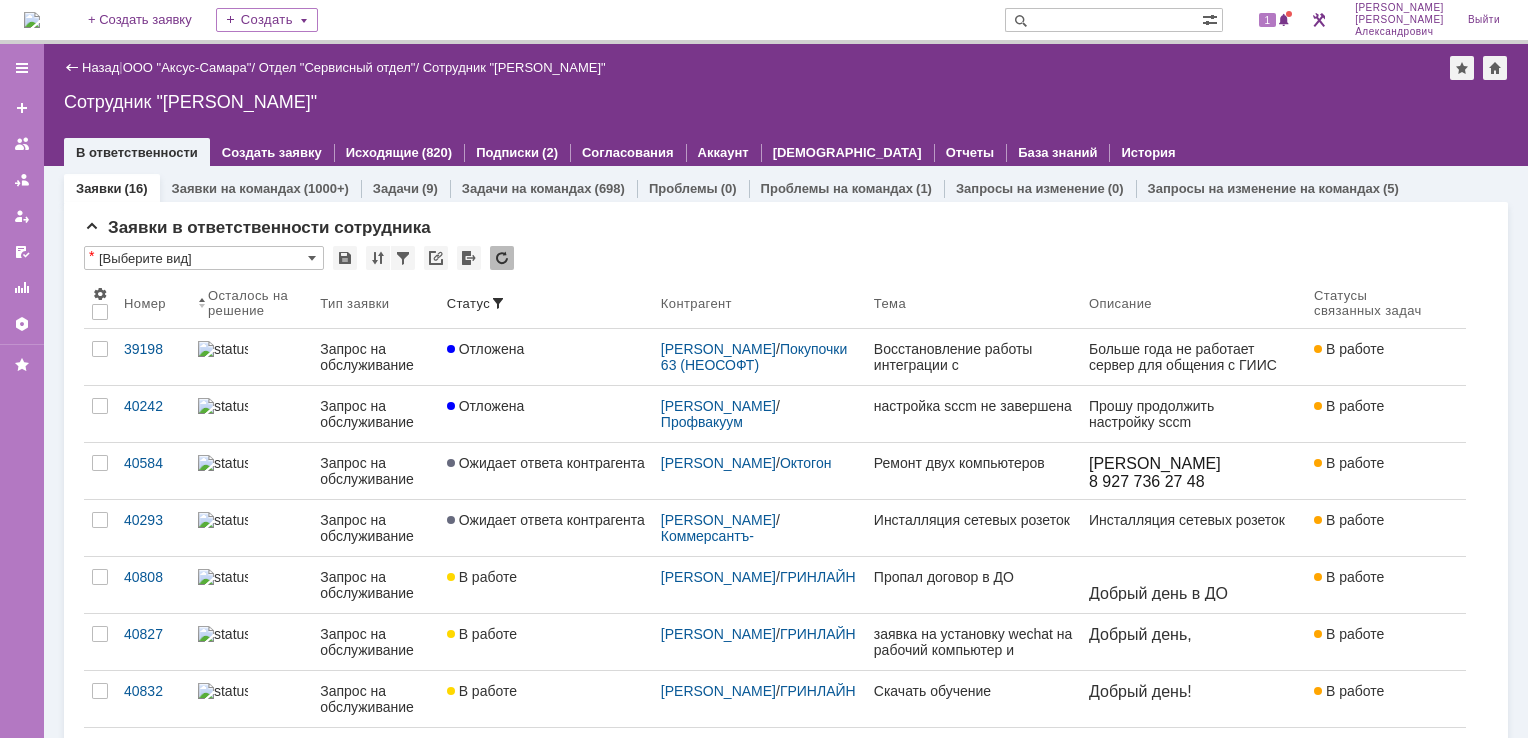click at bounding box center [32, 20] 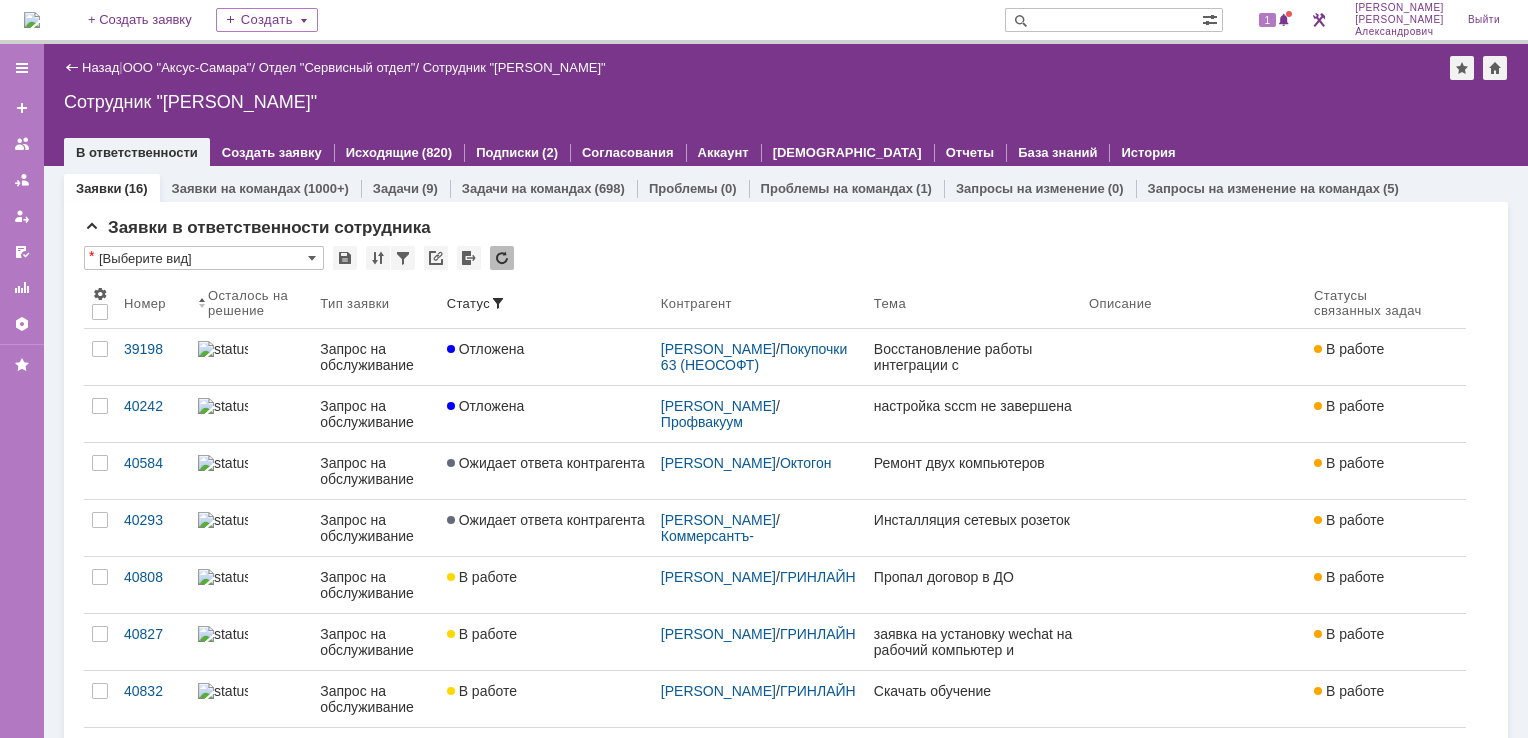 scroll, scrollTop: 0, scrollLeft: 0, axis: both 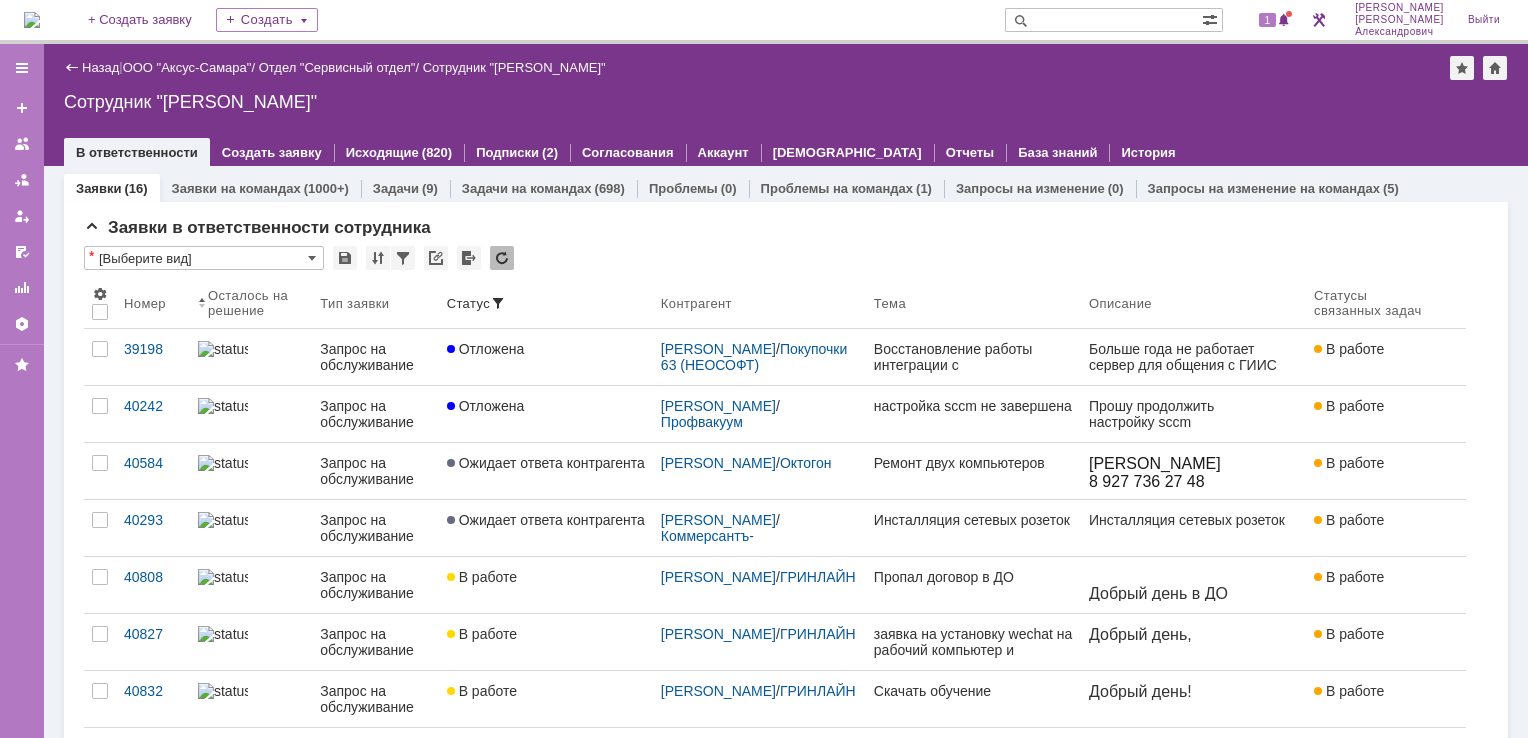 click at bounding box center [32, 20] 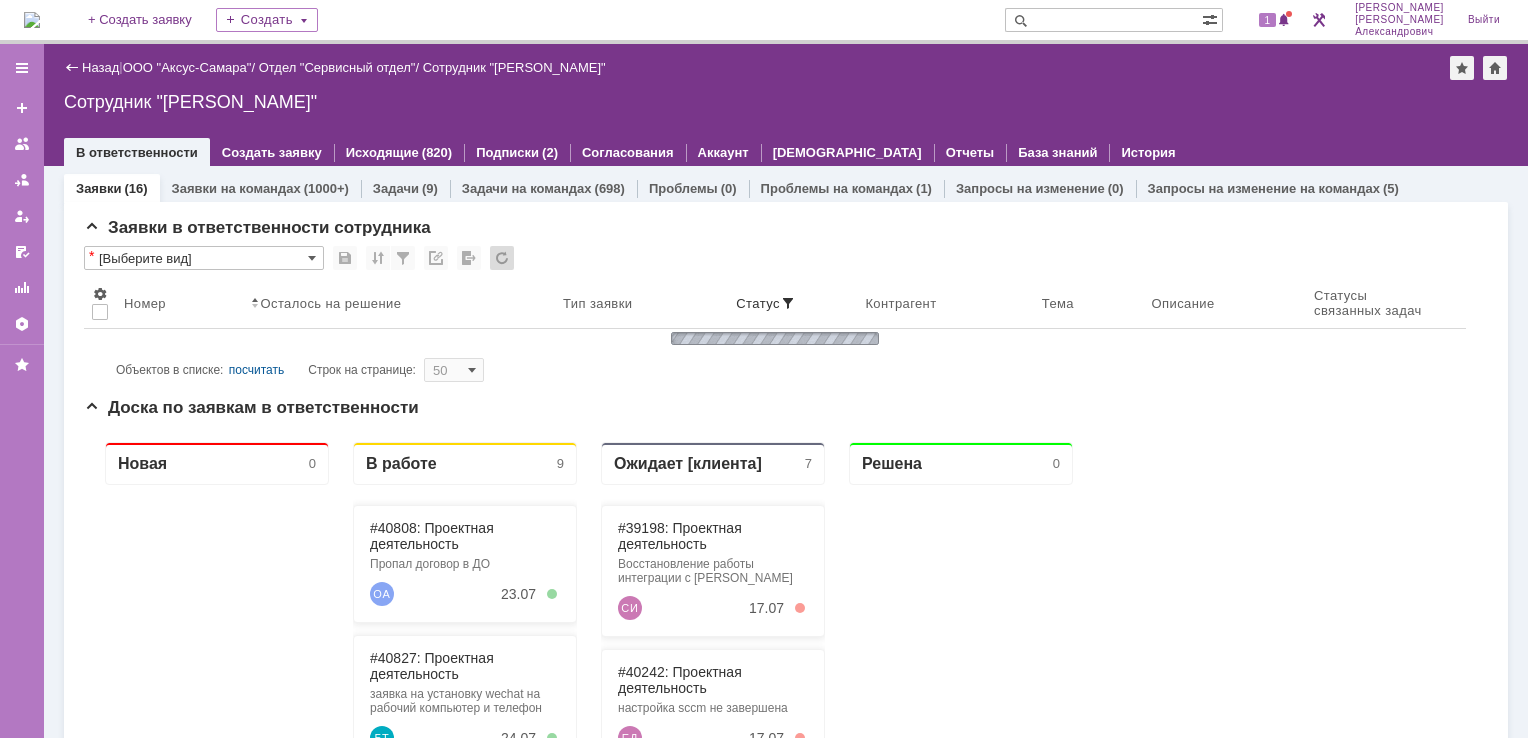 scroll, scrollTop: 0, scrollLeft: 0, axis: both 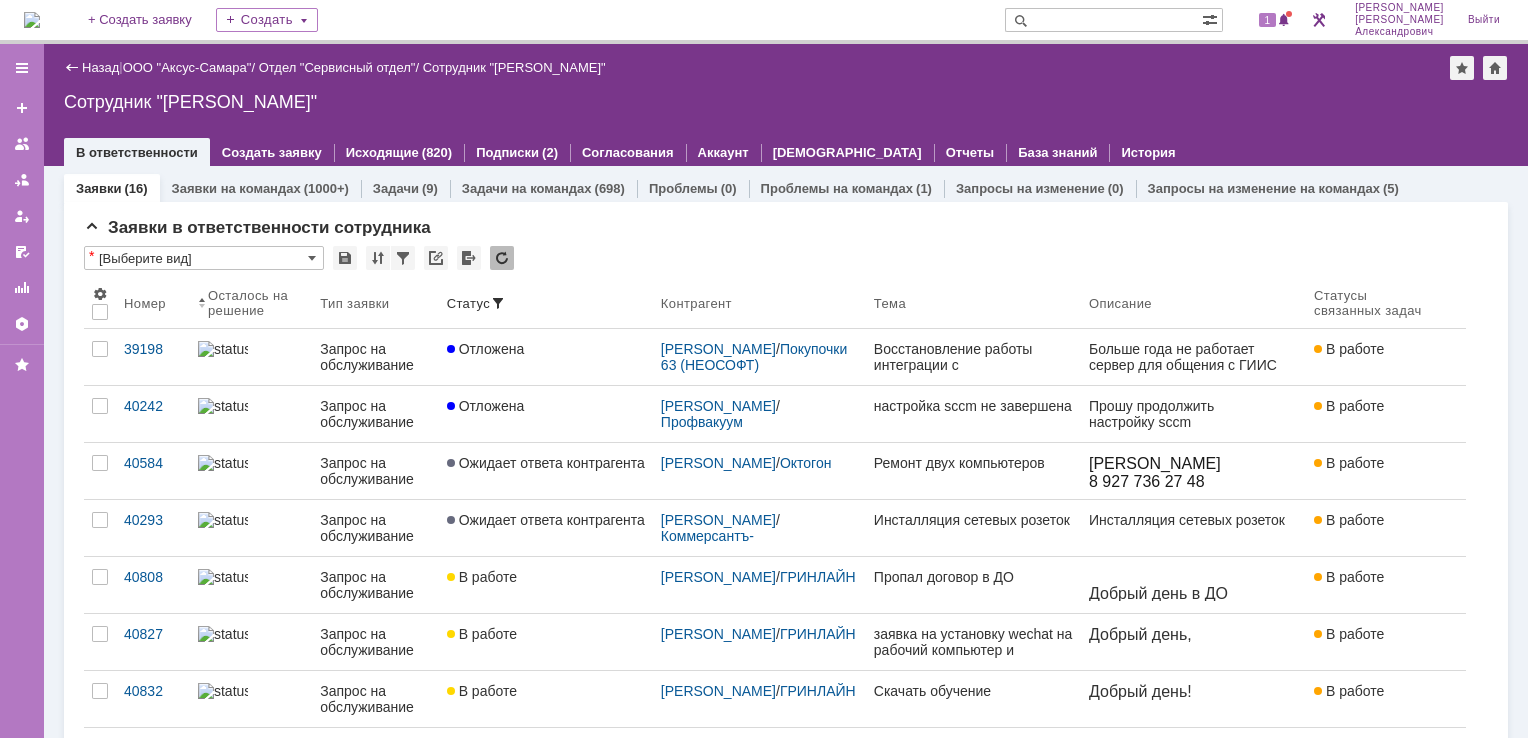 click at bounding box center [32, 20] 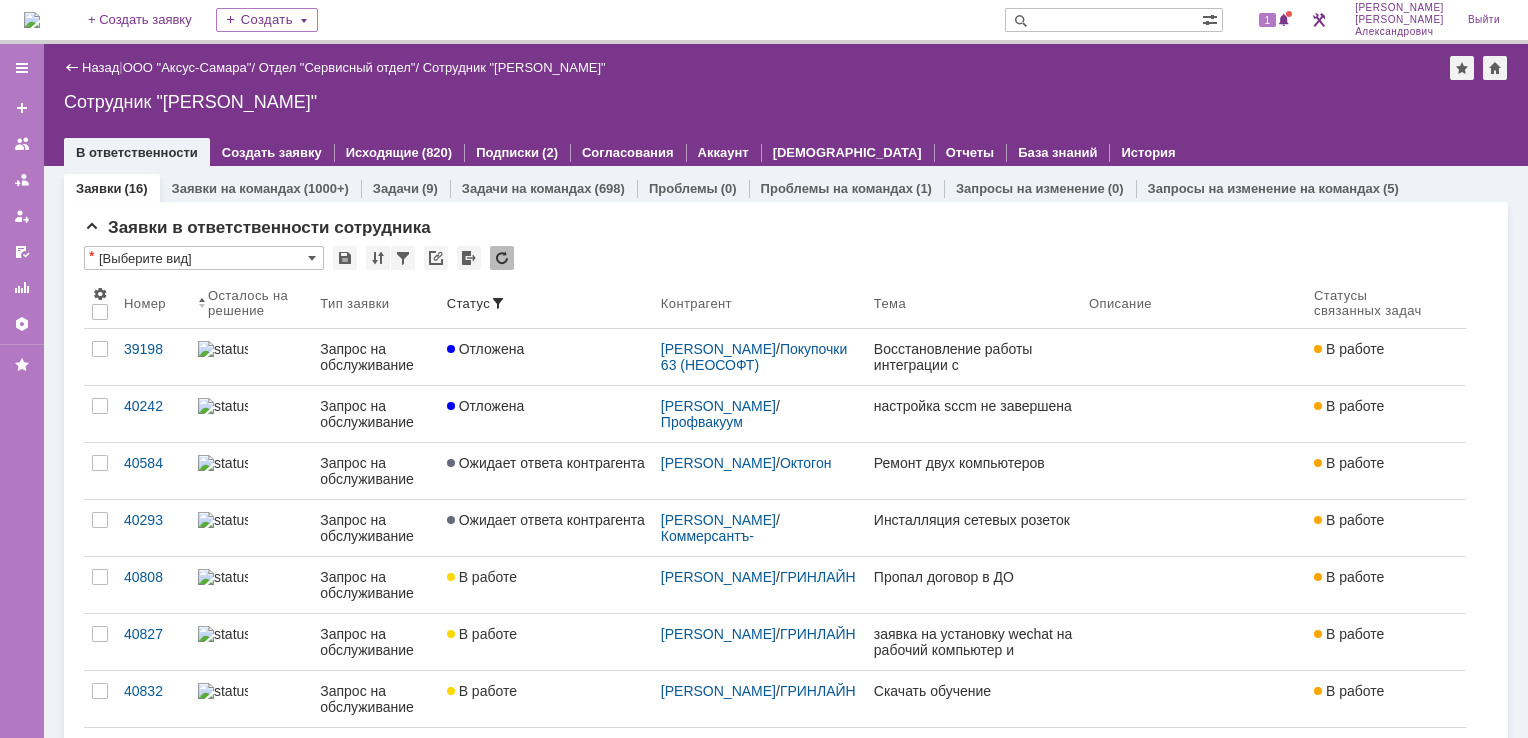 scroll, scrollTop: 0, scrollLeft: 0, axis: both 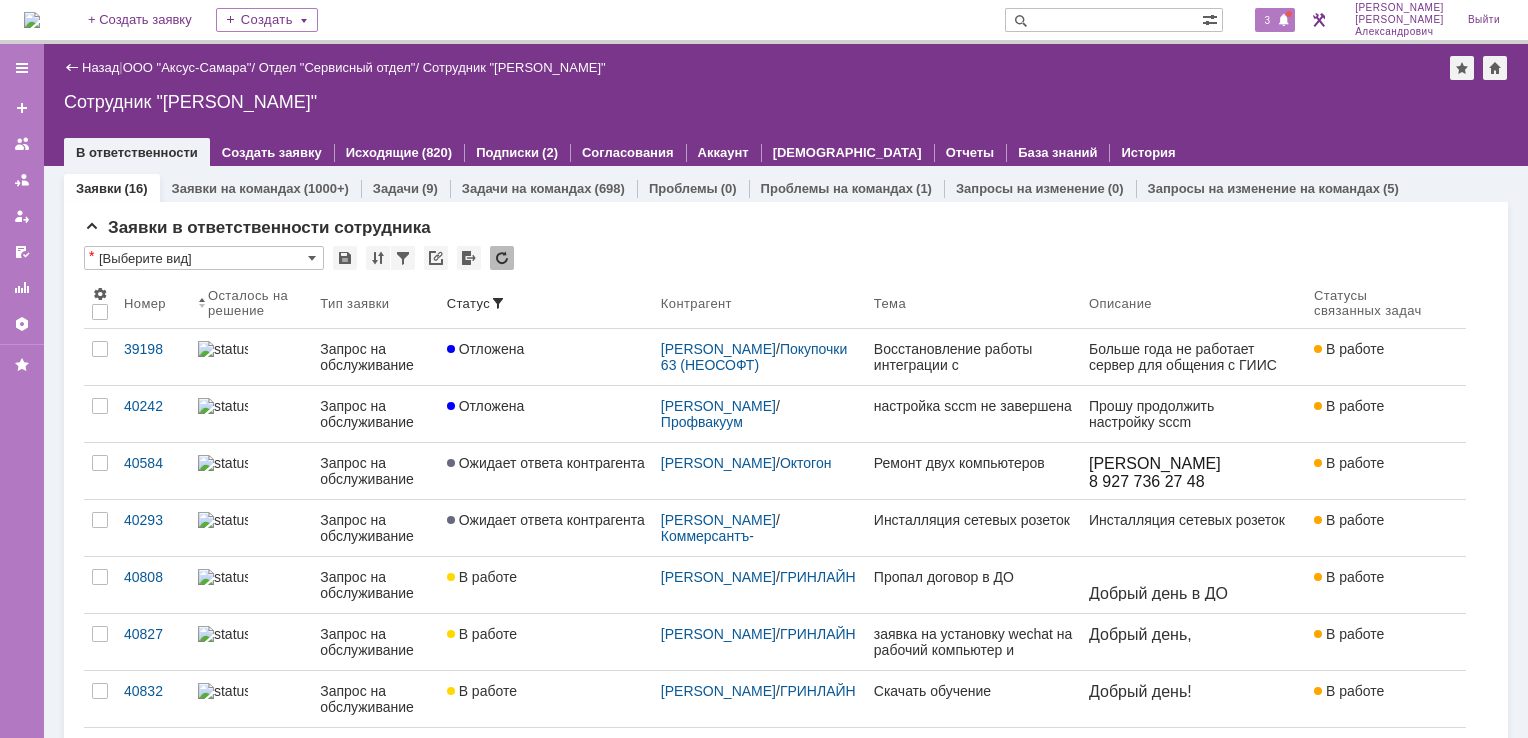 click at bounding box center (1284, 21) 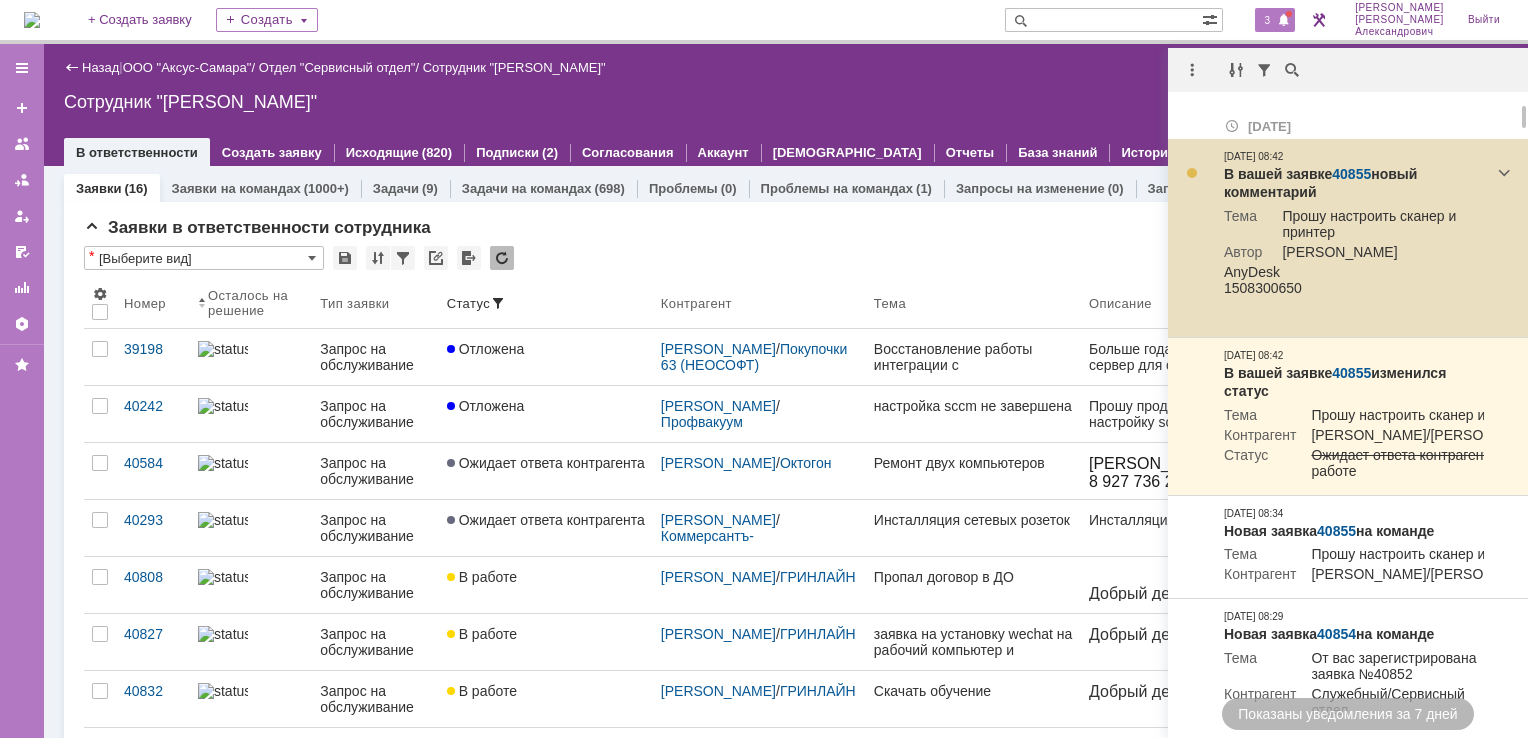 click on "40855" at bounding box center (1351, 174) 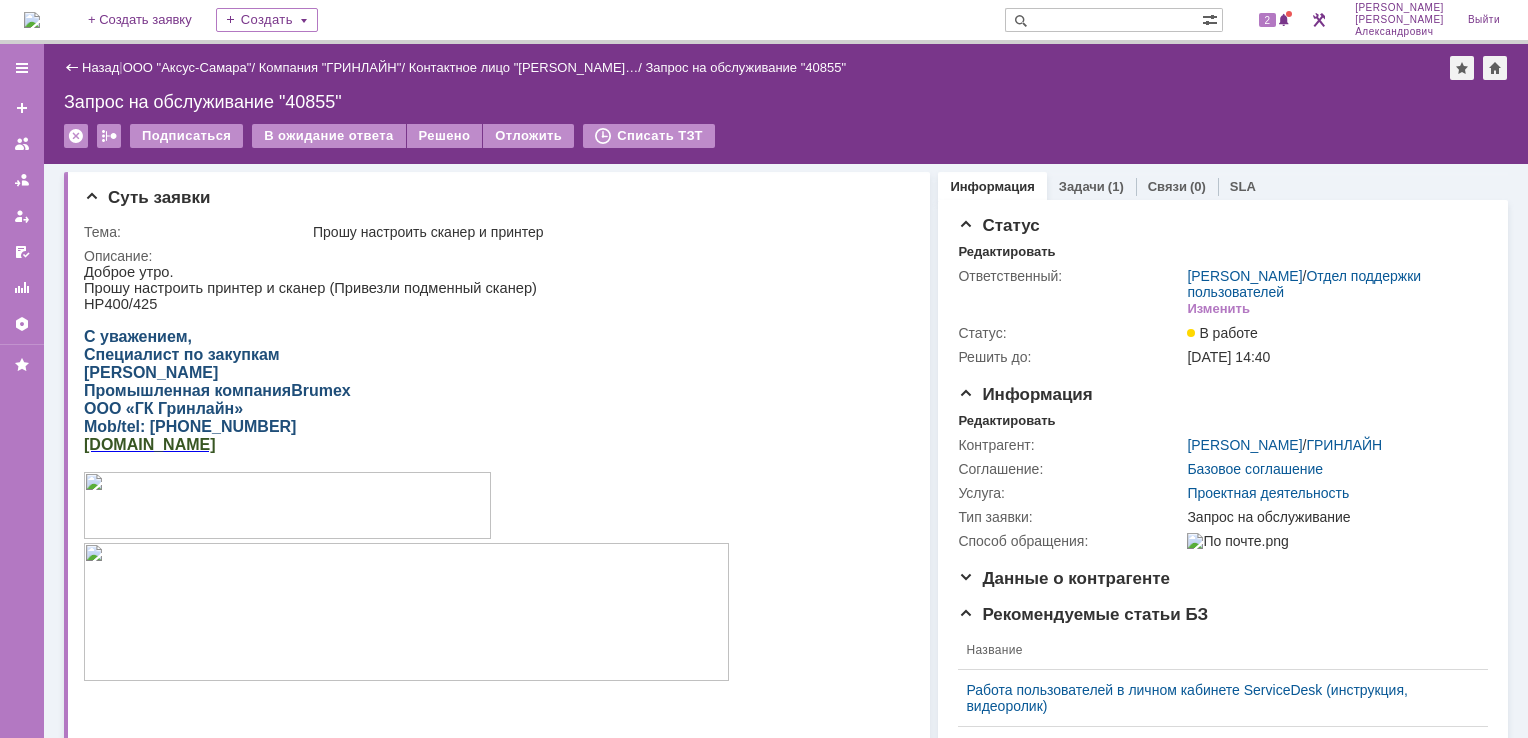 scroll, scrollTop: 0, scrollLeft: 0, axis: both 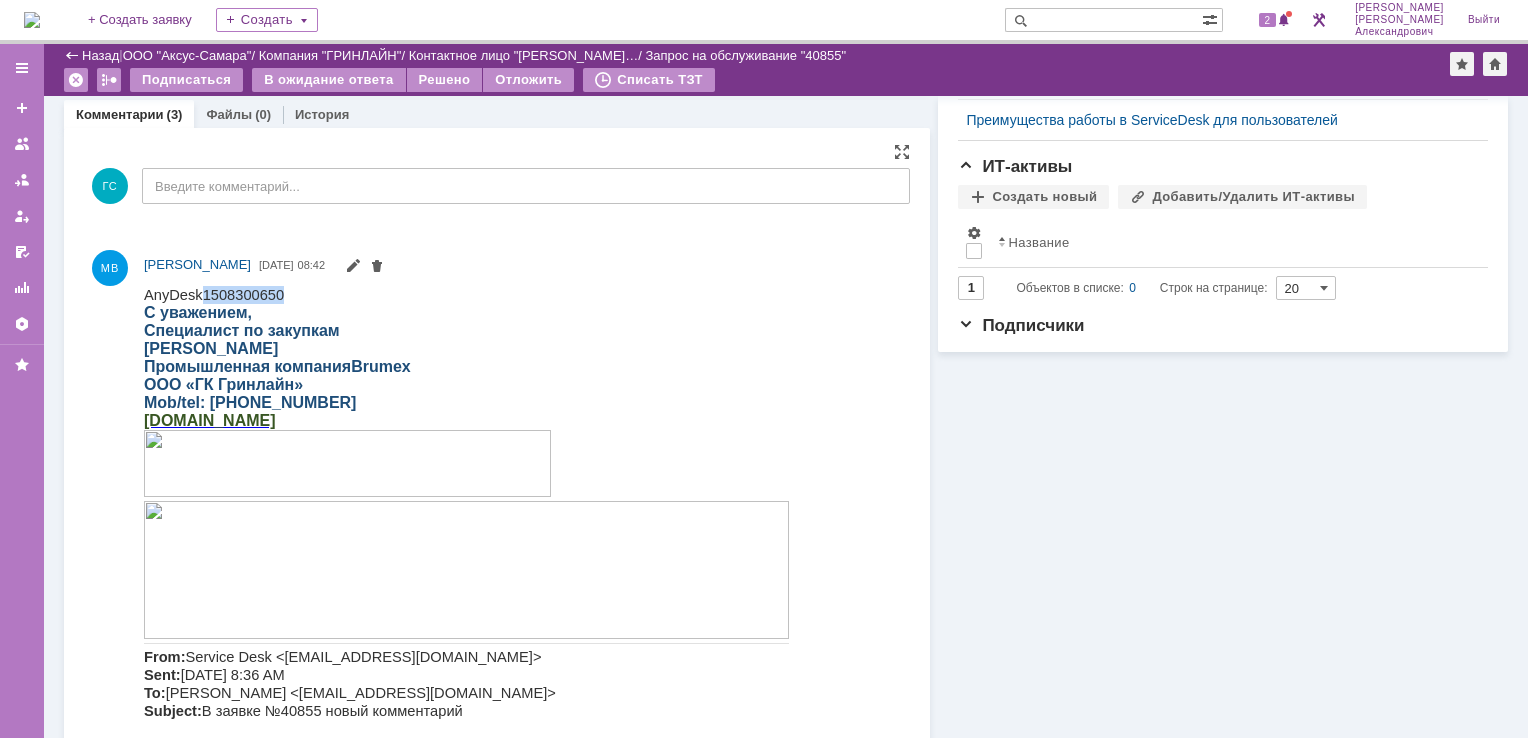 drag, startPoint x: 200, startPoint y: 294, endPoint x: 288, endPoint y: 296, distance: 88.02273 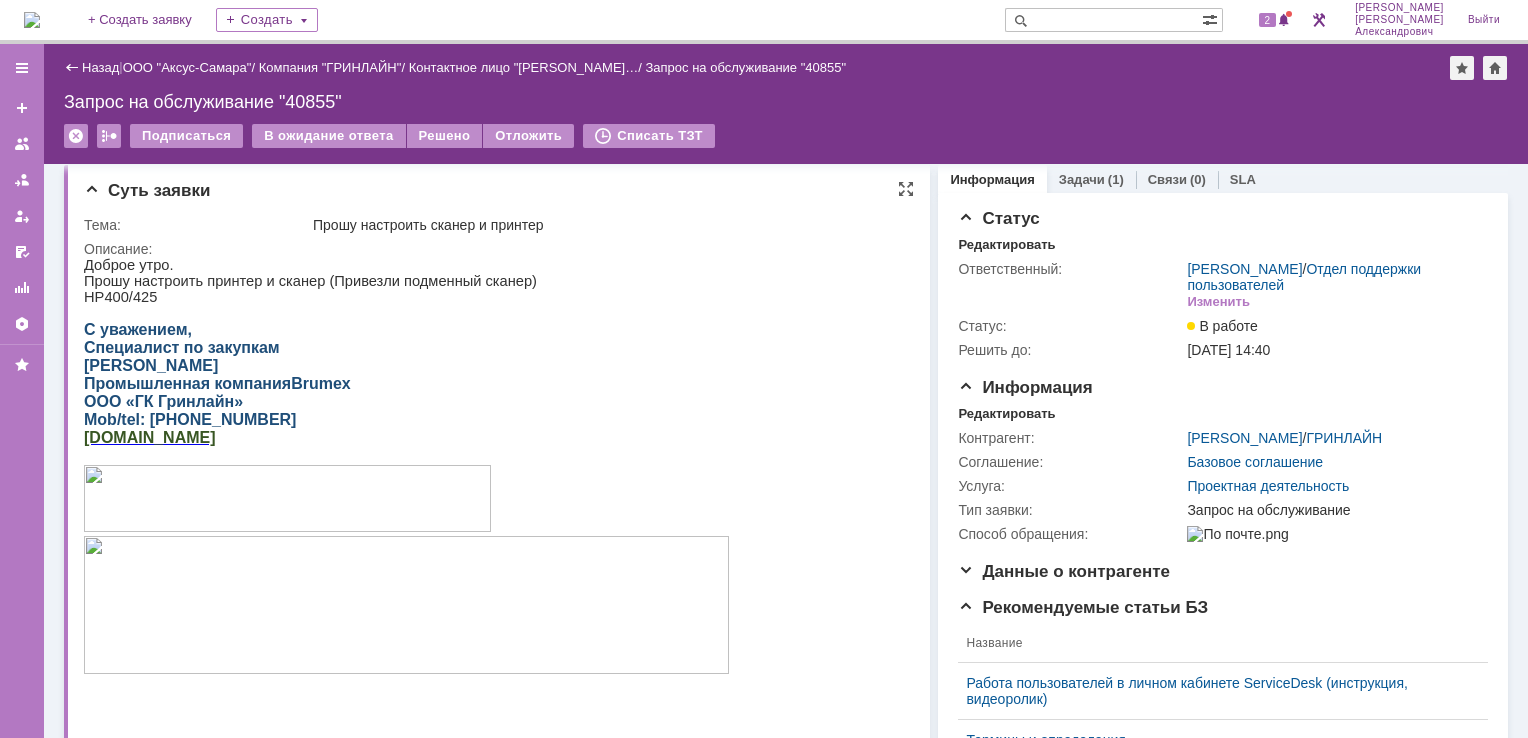 scroll, scrollTop: 0, scrollLeft: 0, axis: both 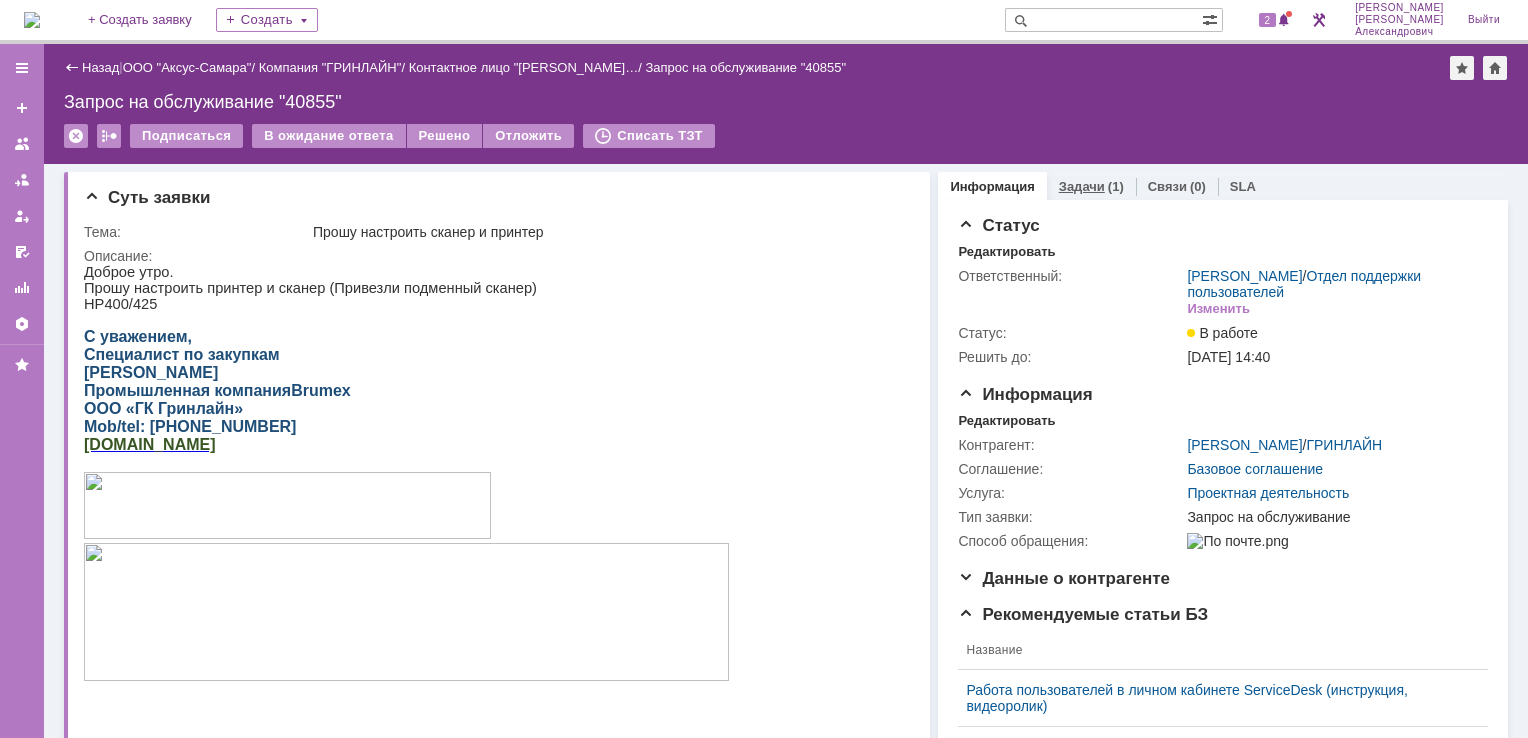 click on "Задачи" at bounding box center [1082, 186] 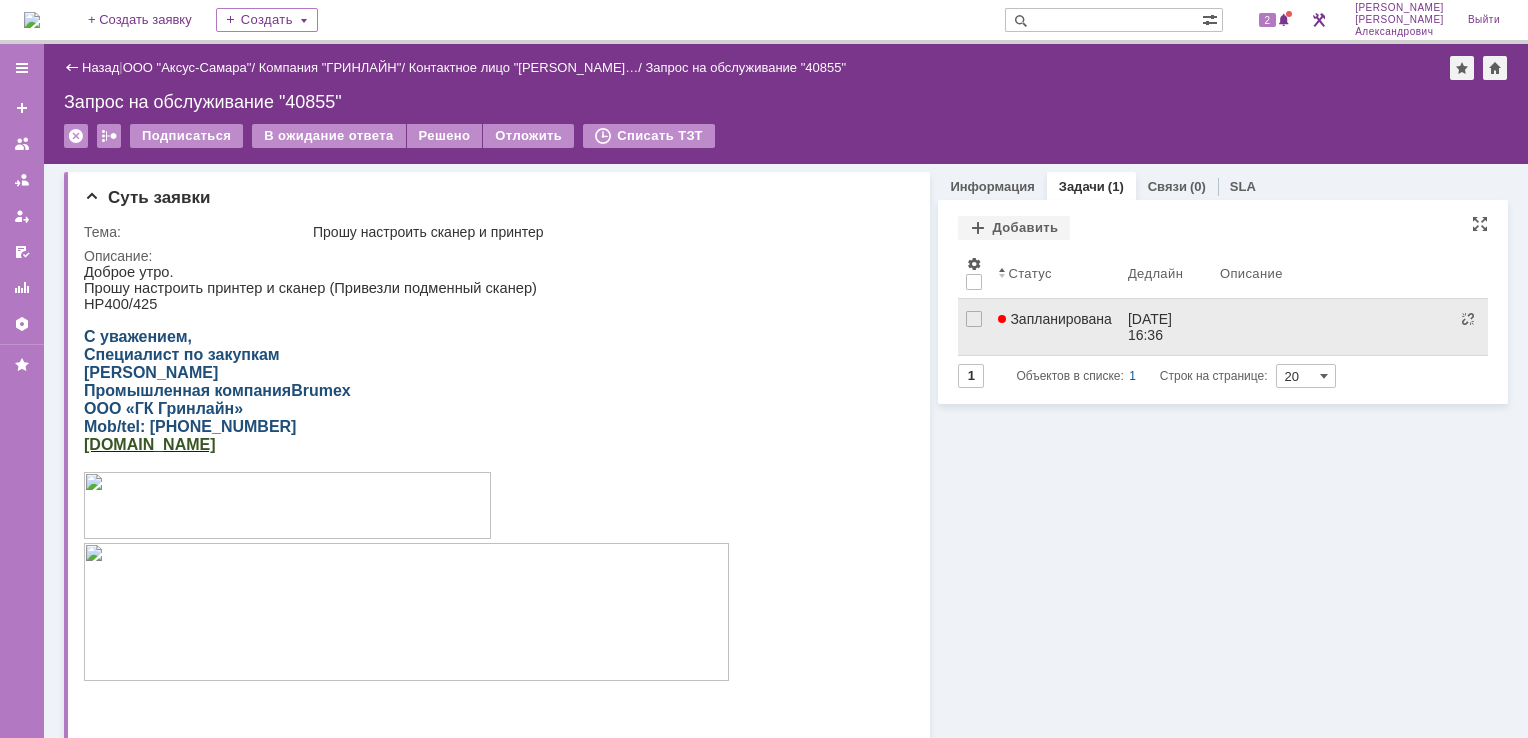 scroll, scrollTop: 0, scrollLeft: 0, axis: both 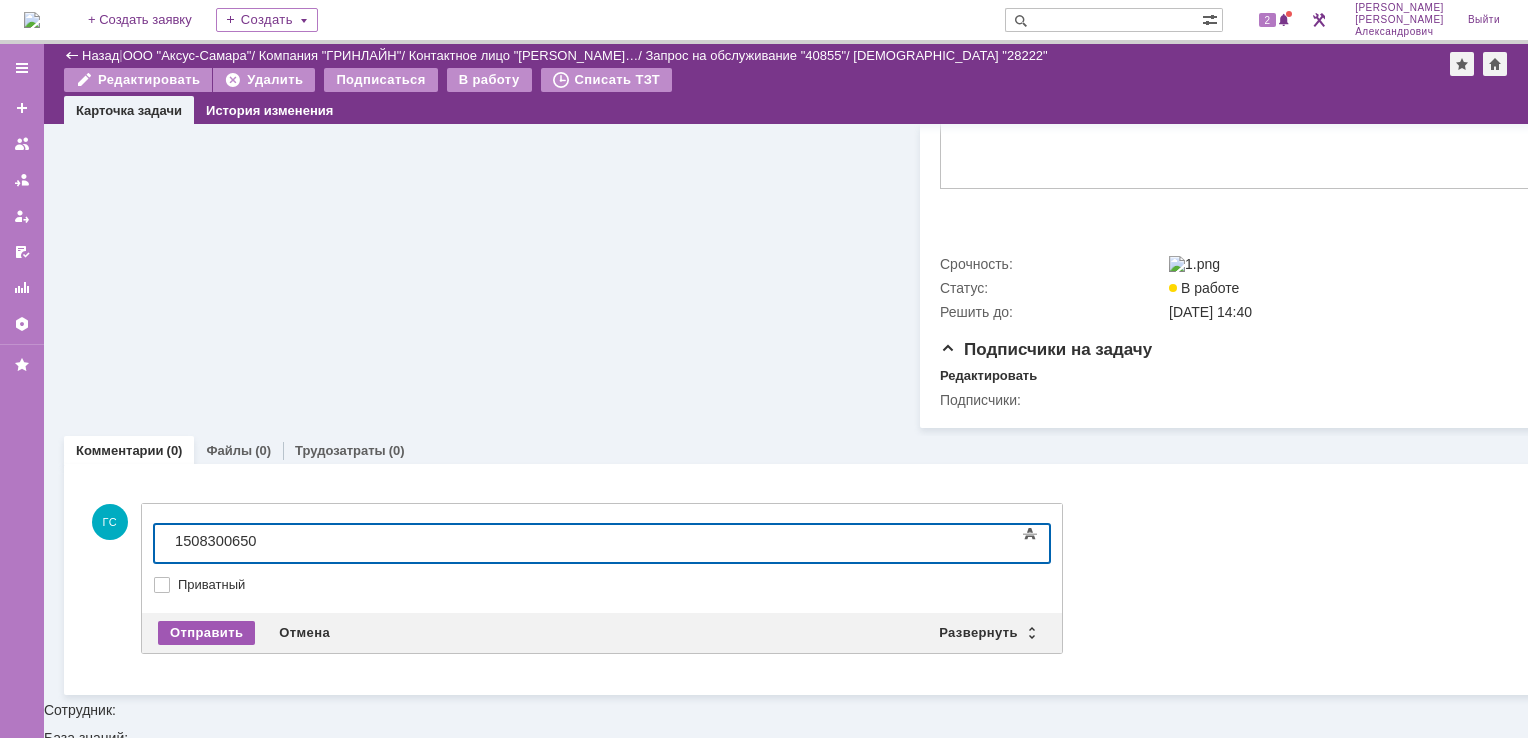 click on "Отправить" at bounding box center [206, 633] 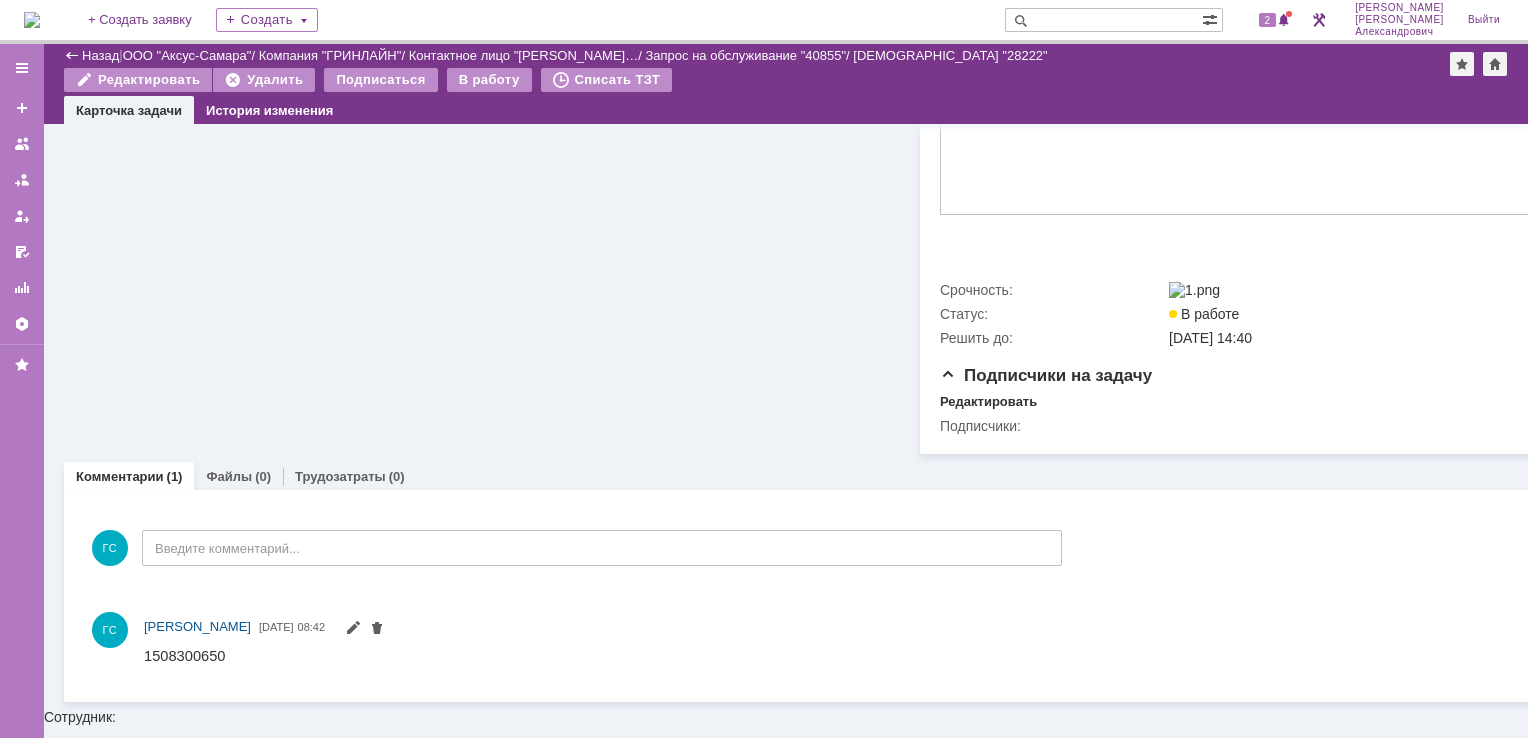 scroll, scrollTop: 0, scrollLeft: 0, axis: both 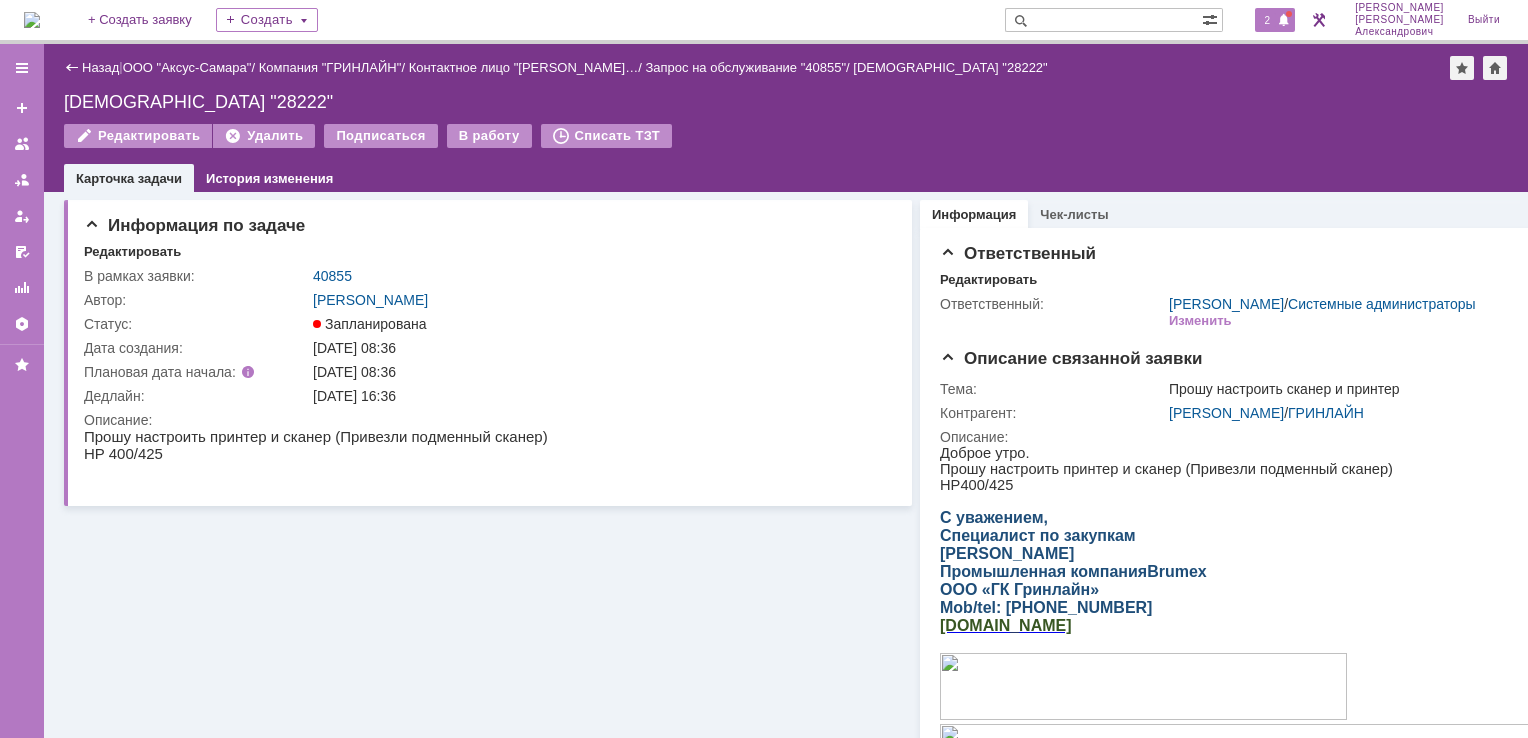click on "2" at bounding box center (1268, 20) 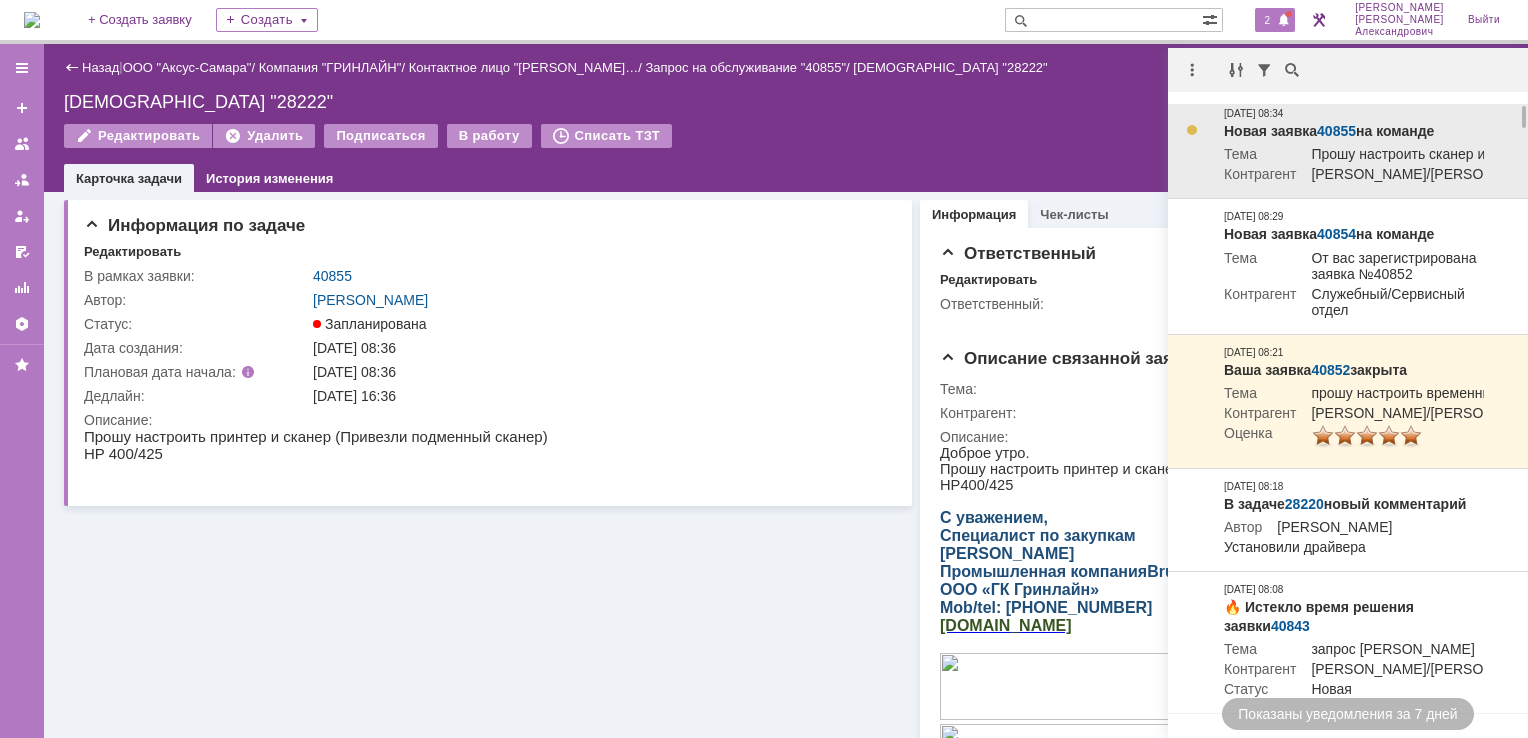 scroll, scrollTop: 0, scrollLeft: 0, axis: both 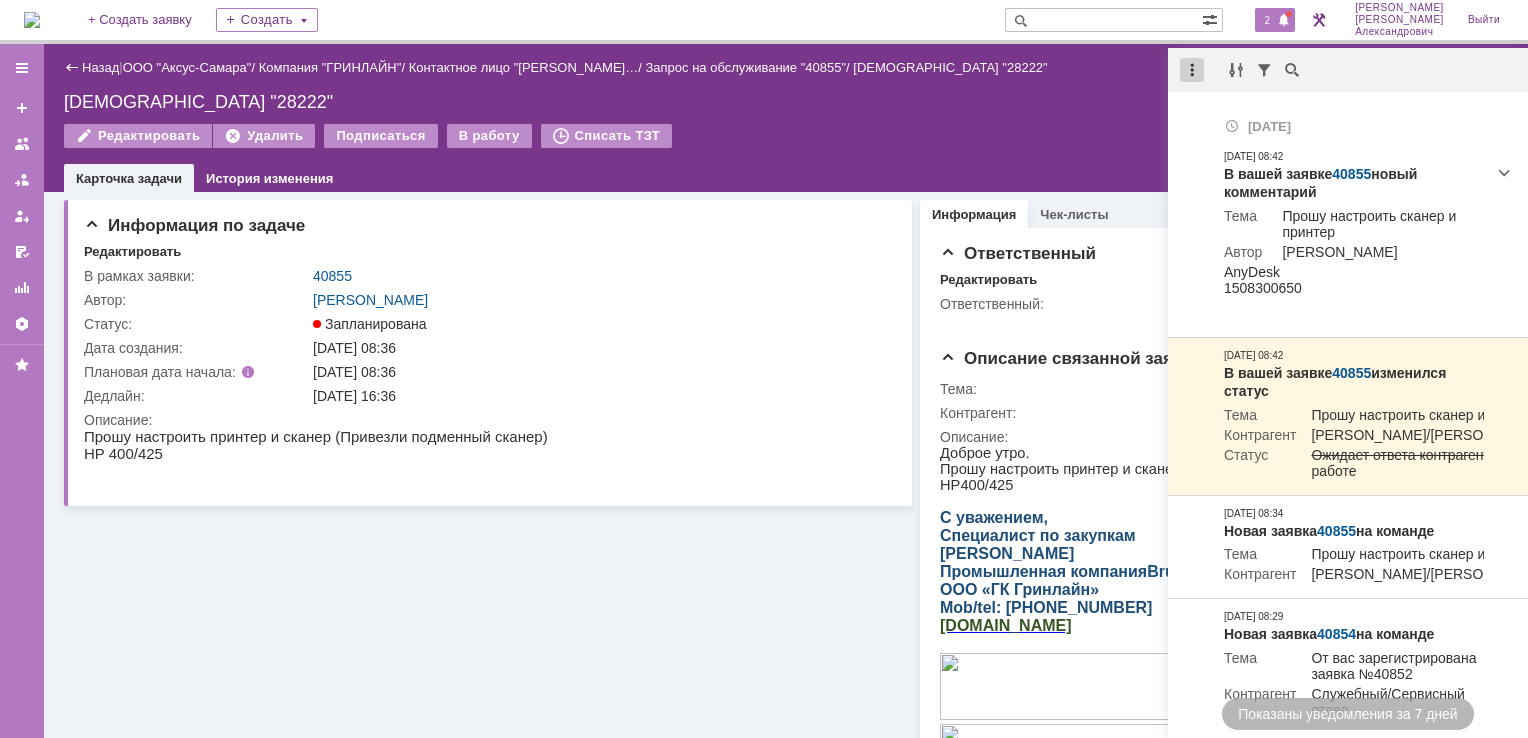 click at bounding box center (1192, 70) 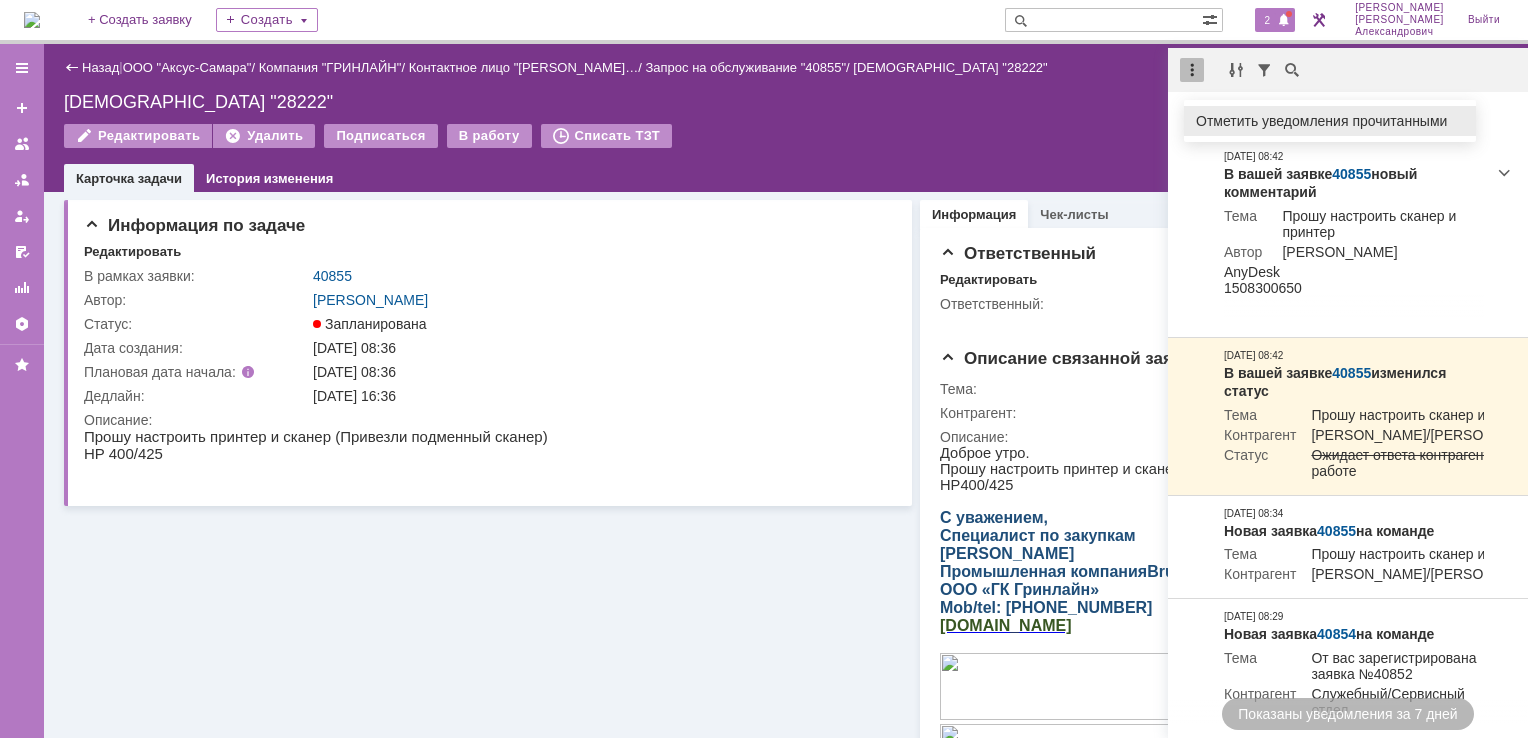 click on "Отметить уведомления прочитанными" at bounding box center [1330, 121] 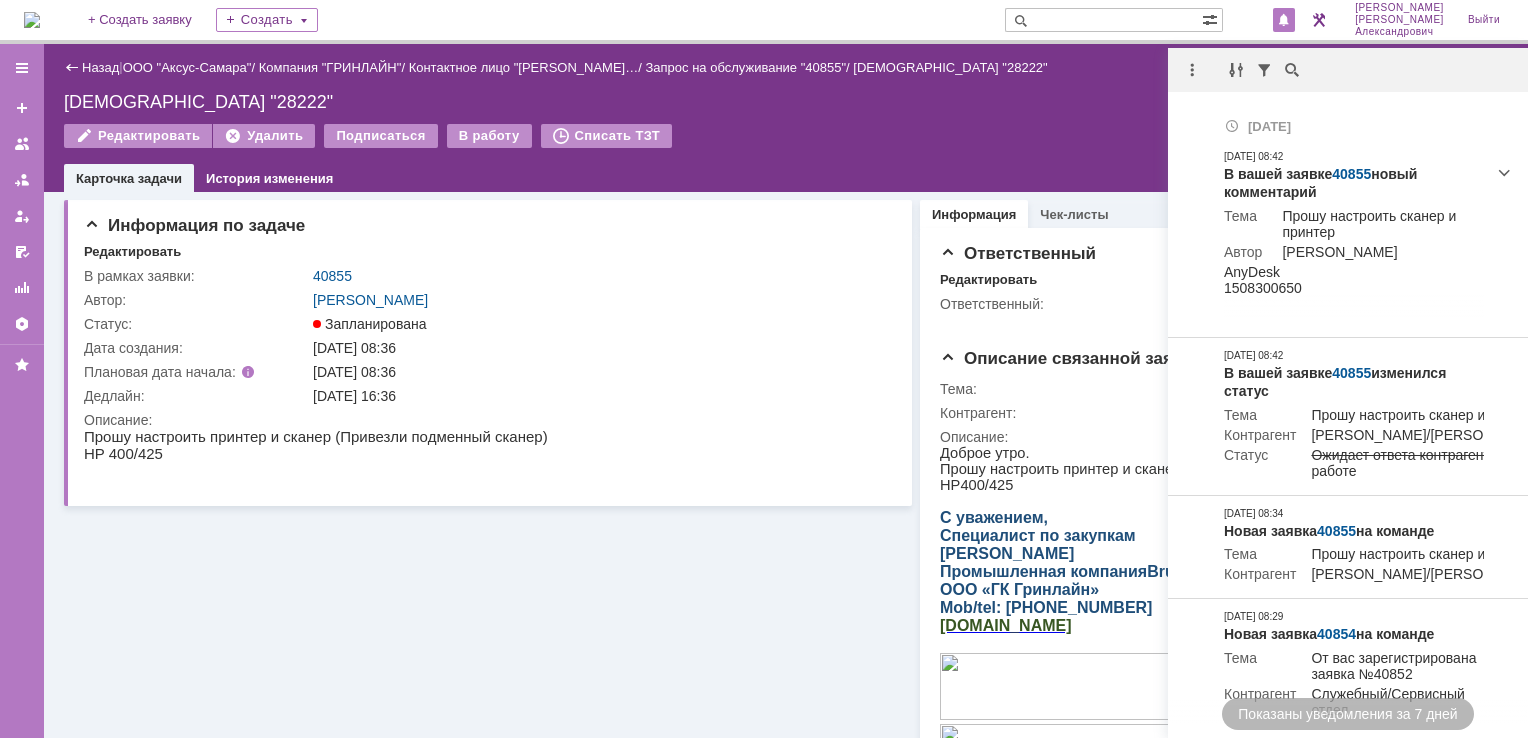 click on "Редактировать
Удалить Подписаться В работу Списать ТЗТ" at bounding box center (786, 145) 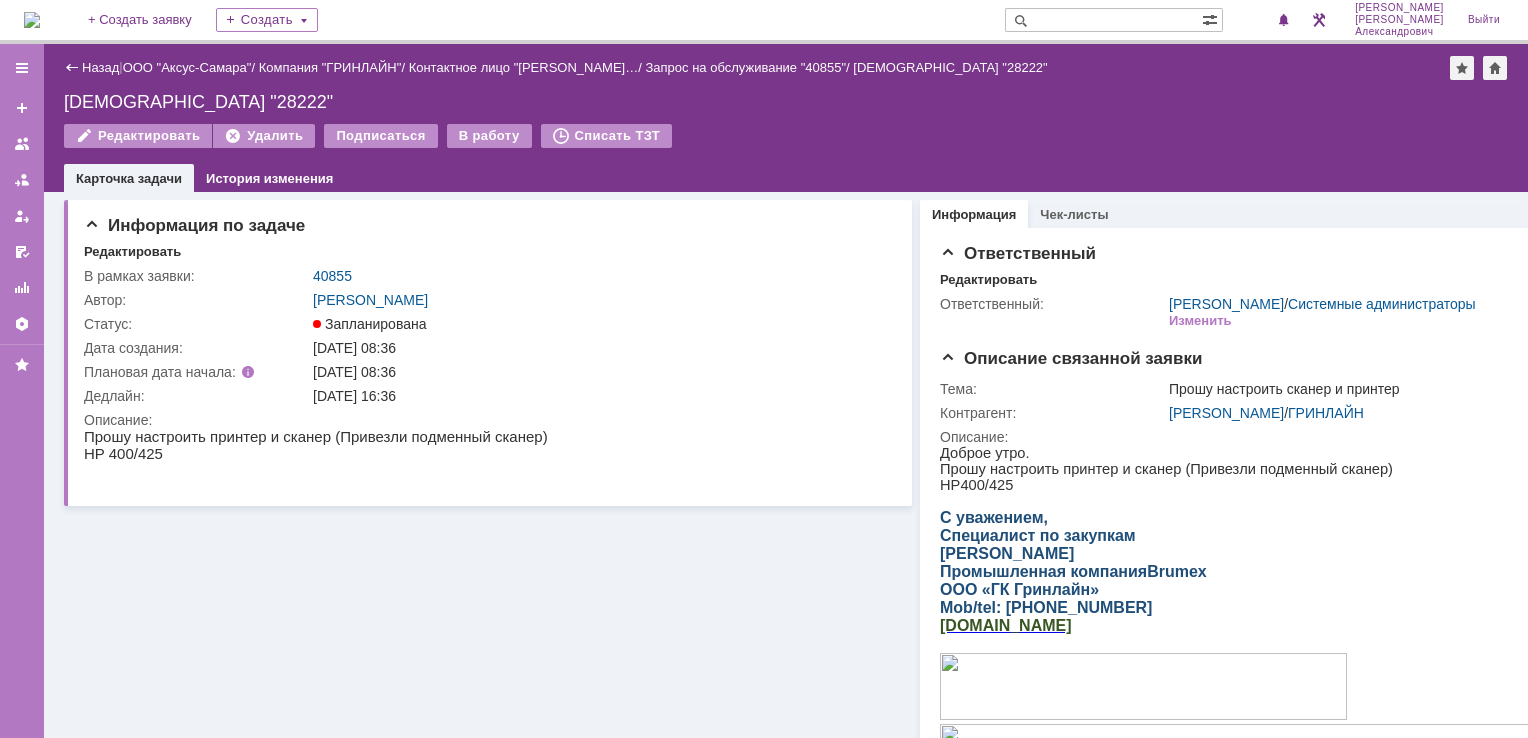 click at bounding box center (32, 20) 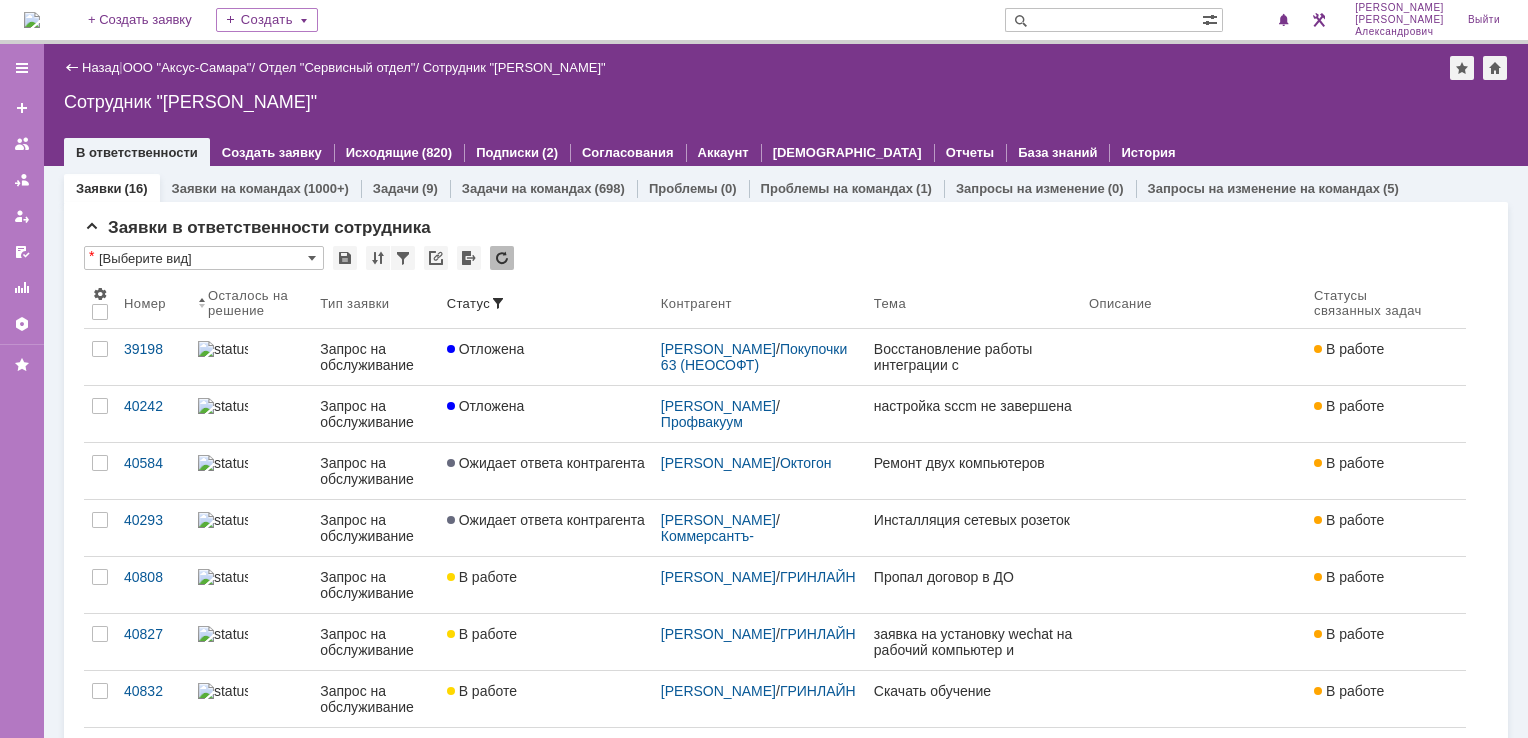 scroll, scrollTop: 0, scrollLeft: 0, axis: both 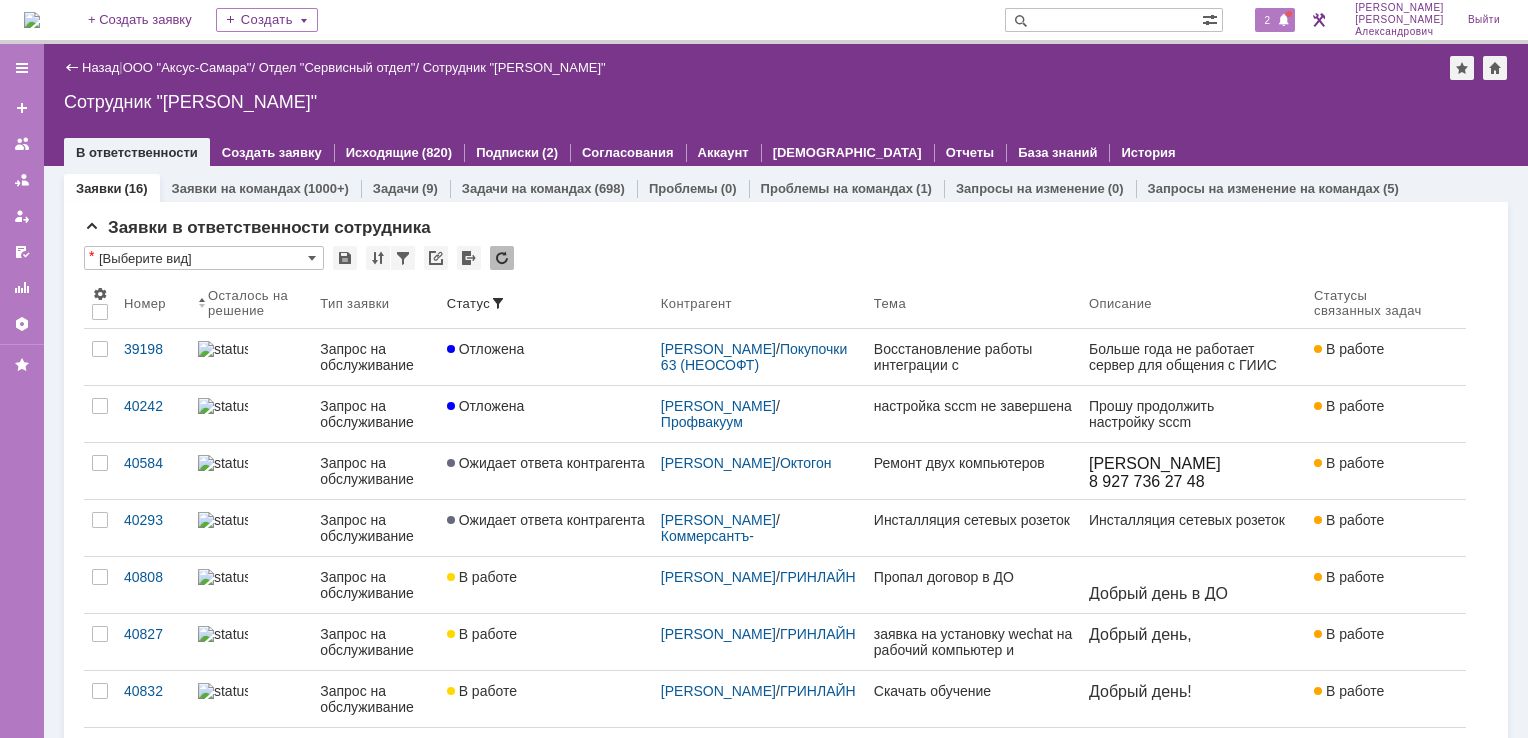 click on "2" at bounding box center [1275, 20] 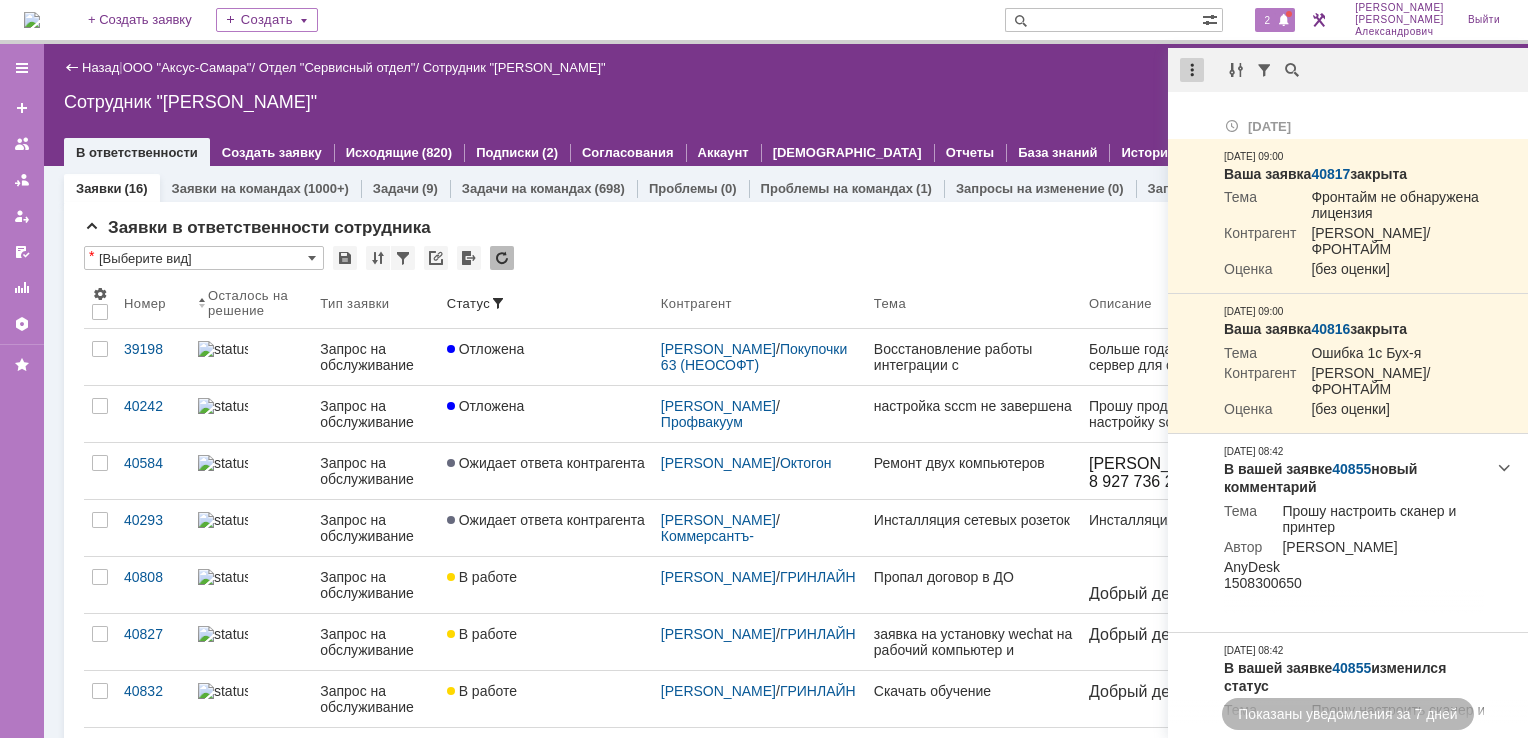 click at bounding box center [1192, 70] 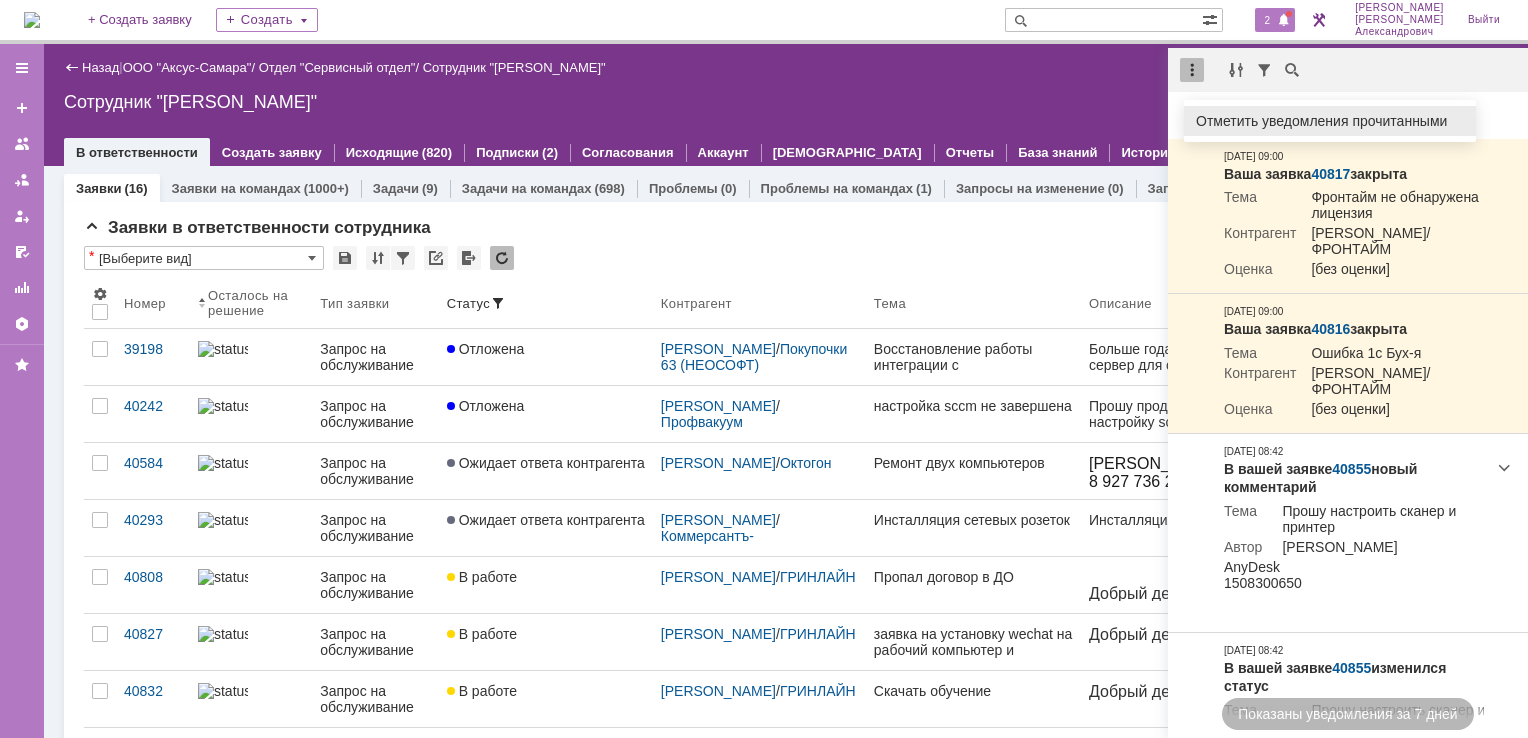 click on "Отметить уведомления прочитанными" at bounding box center (1330, 121) 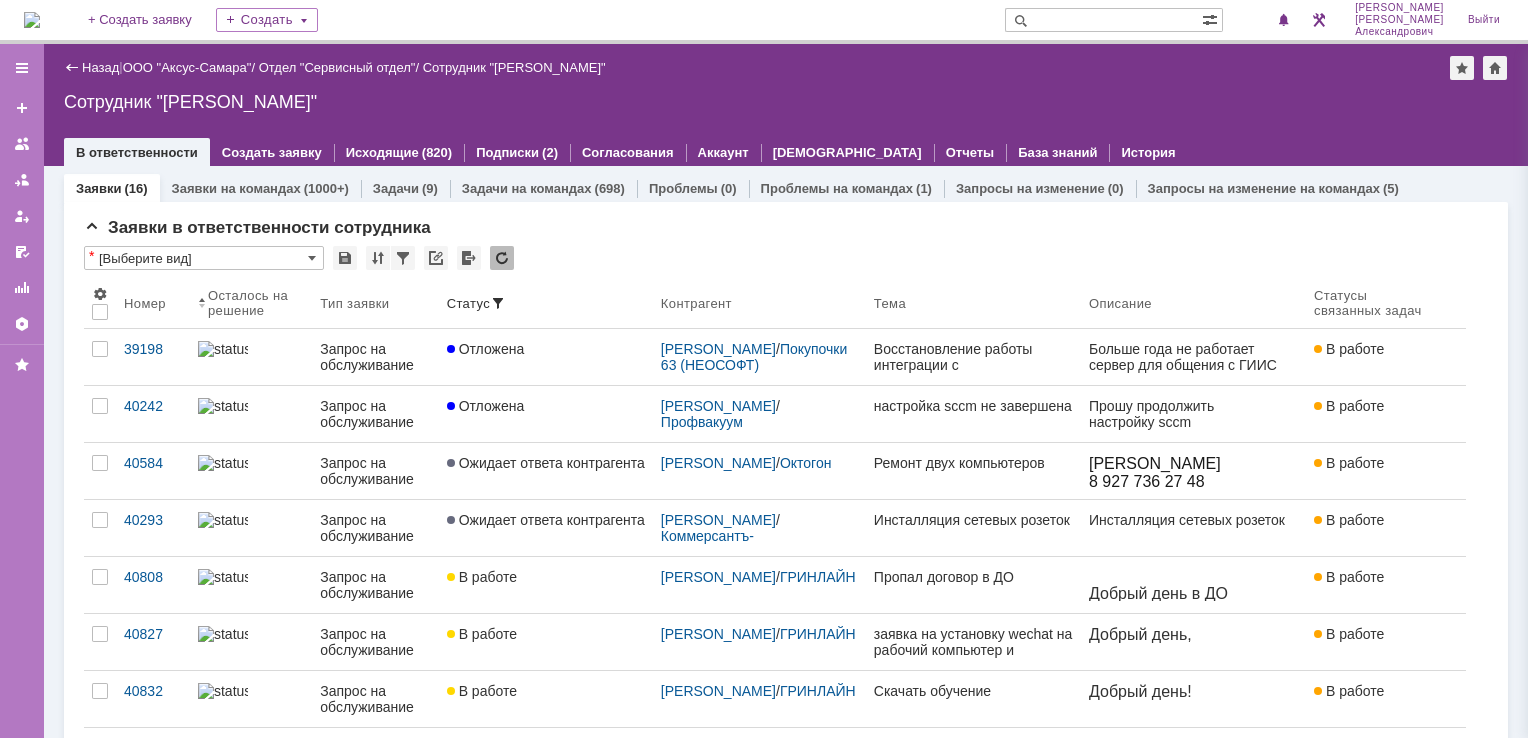 click on "Сотрудник "[PERSON_NAME]"" at bounding box center (786, 102) 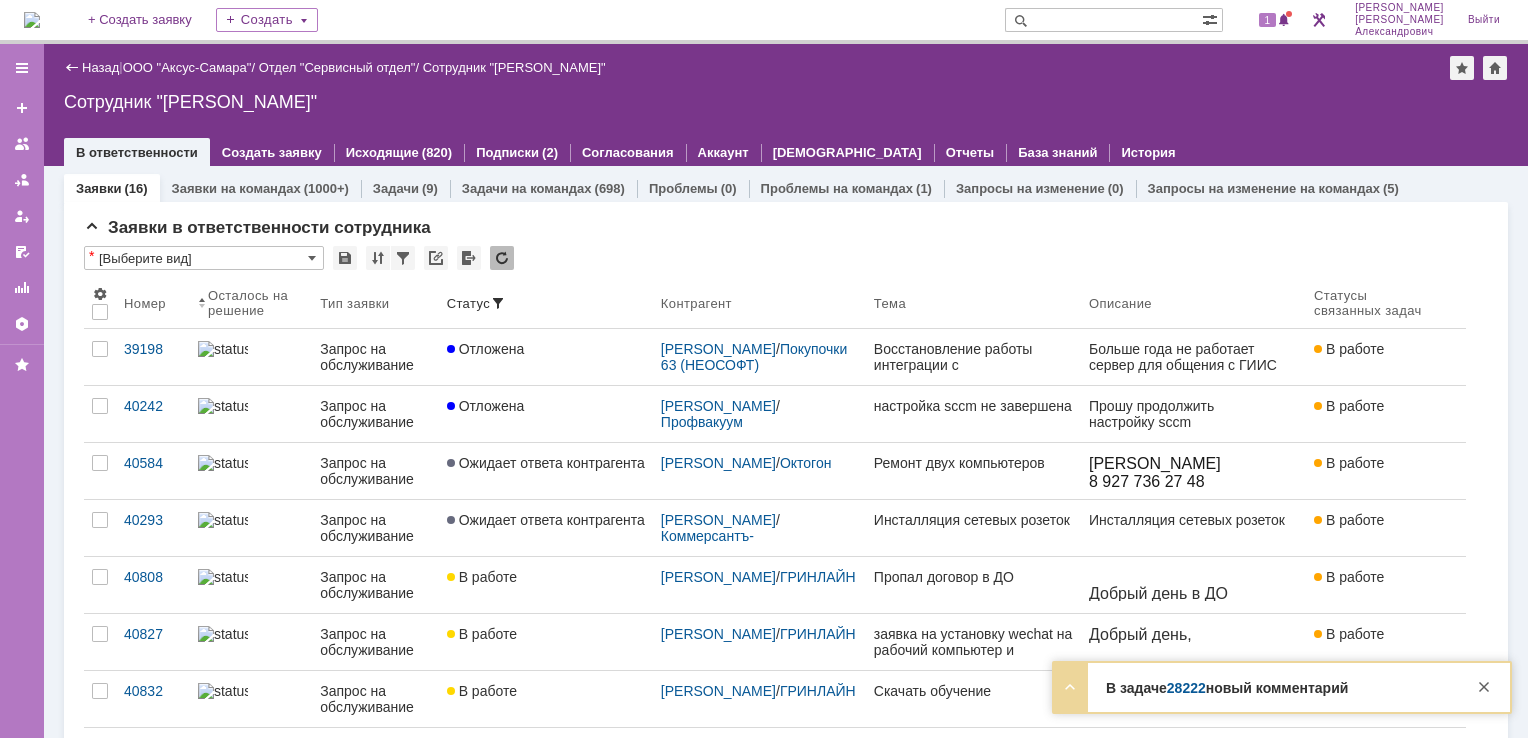 scroll, scrollTop: 0, scrollLeft: 0, axis: both 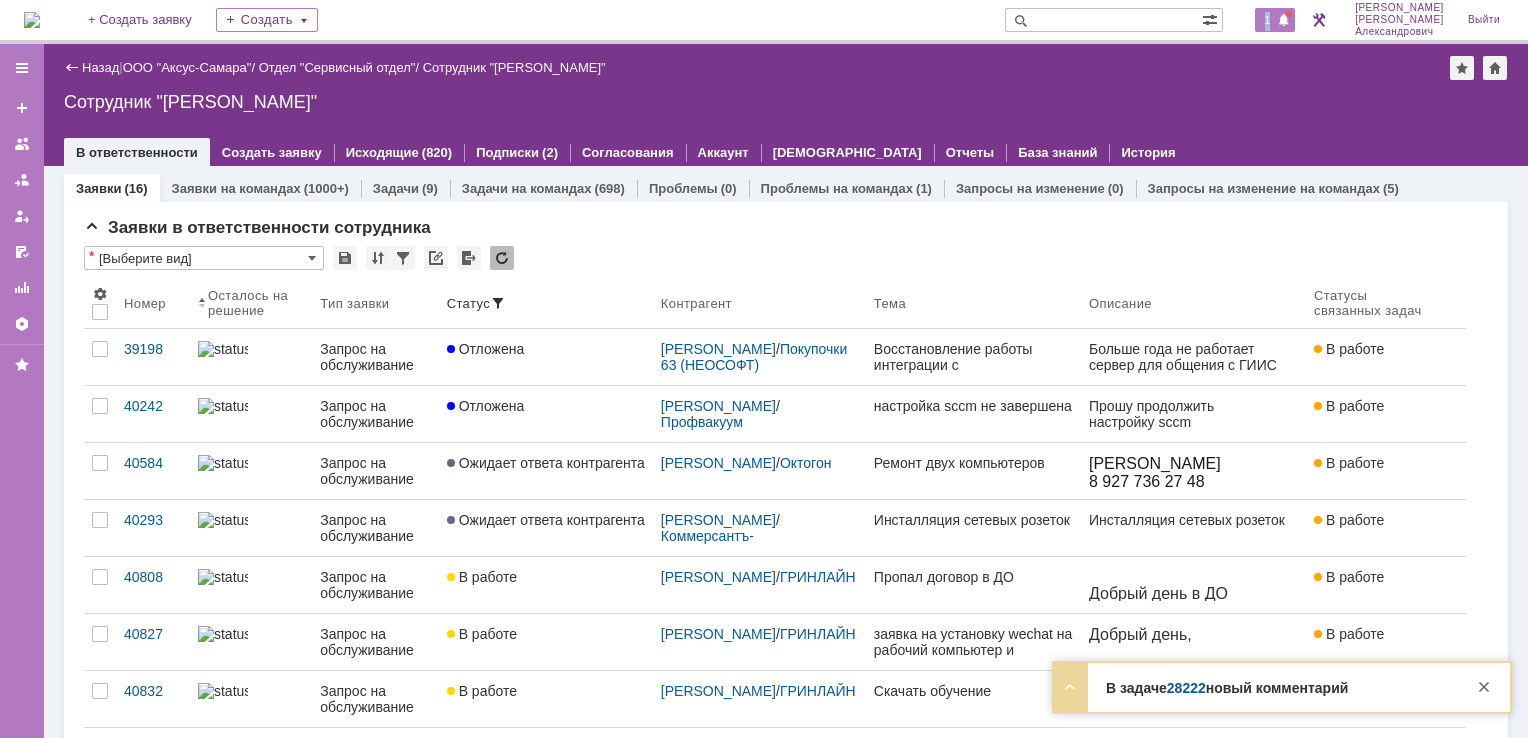 click on "1" at bounding box center (1268, 20) 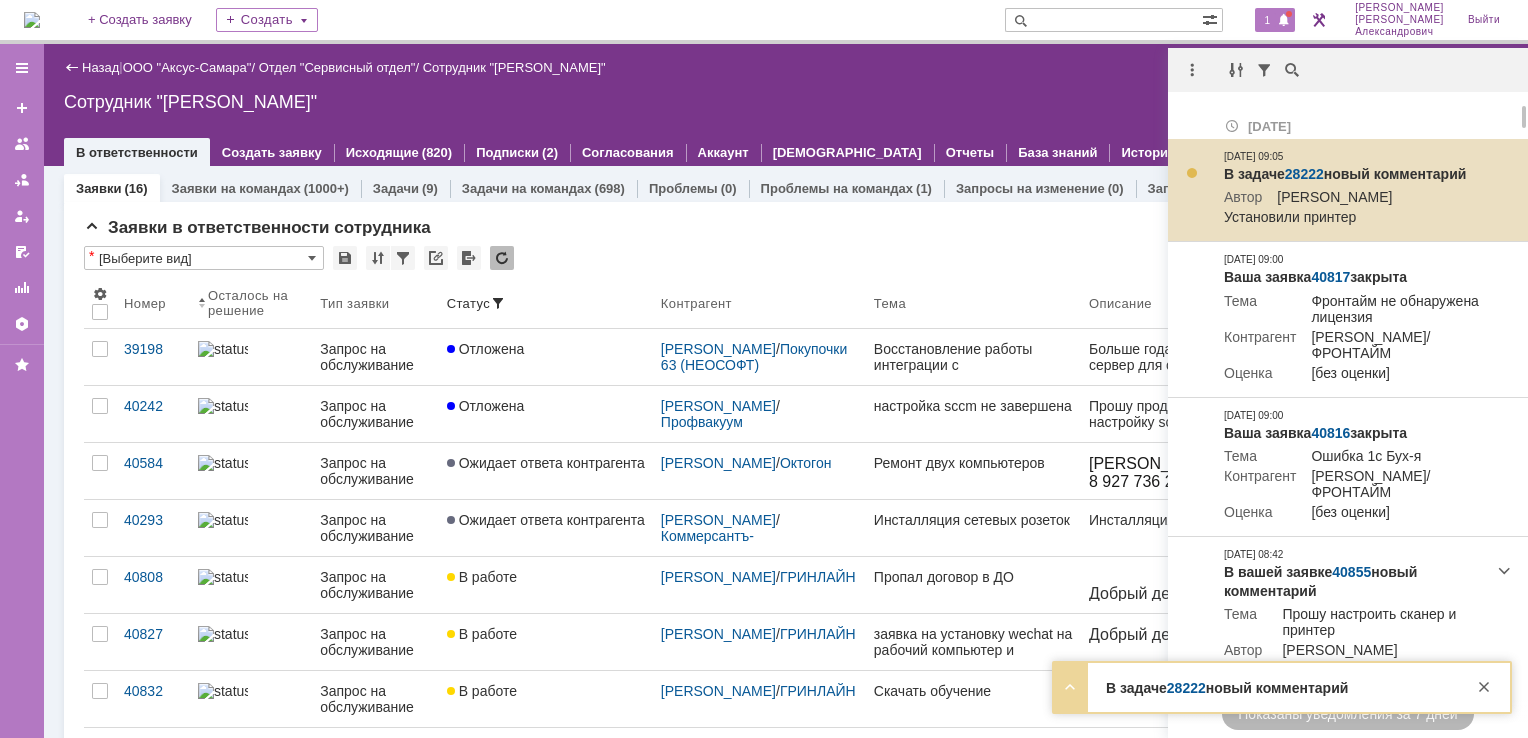 drag, startPoint x: 1275, startPoint y: 15, endPoint x: 1227, endPoint y: 214, distance: 204.7071 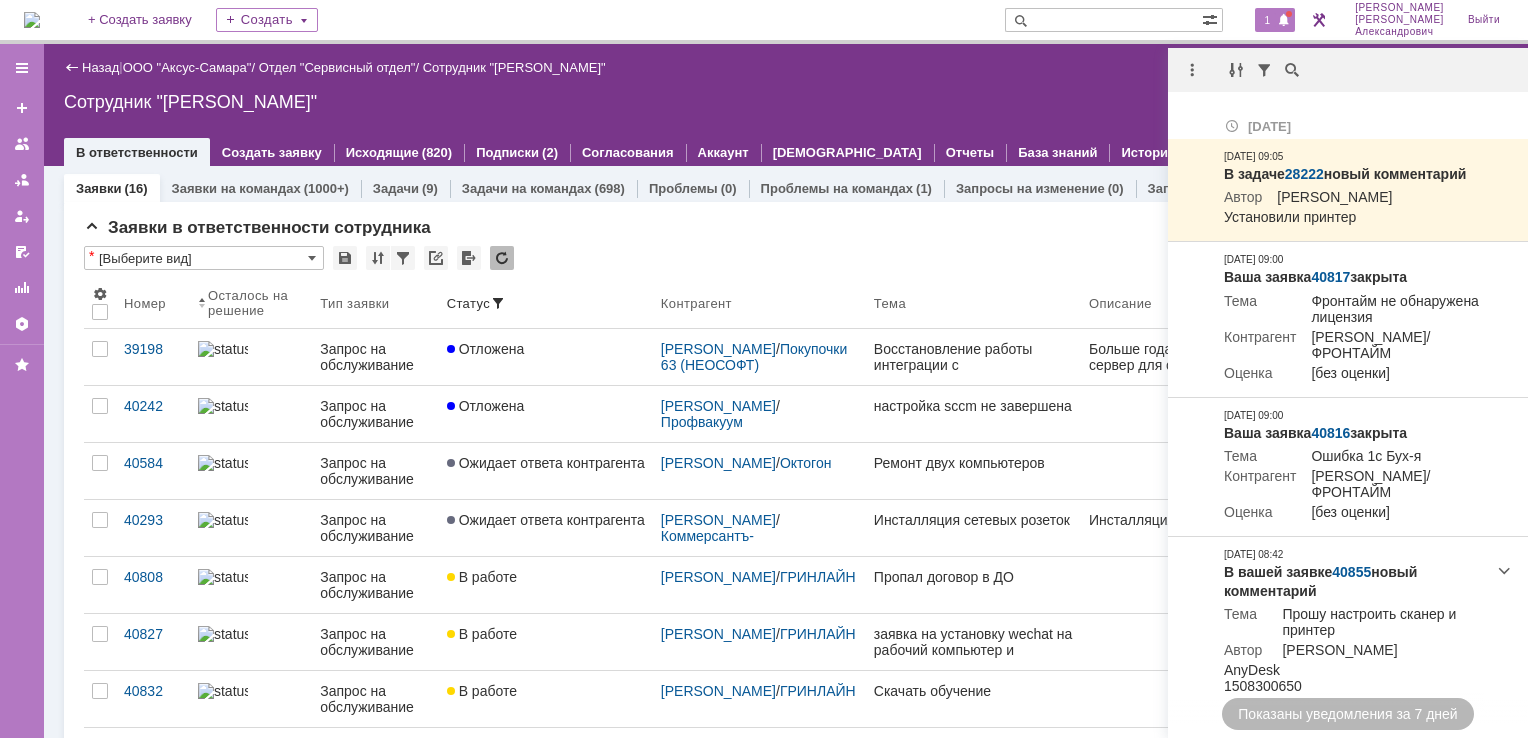 scroll, scrollTop: 0, scrollLeft: 0, axis: both 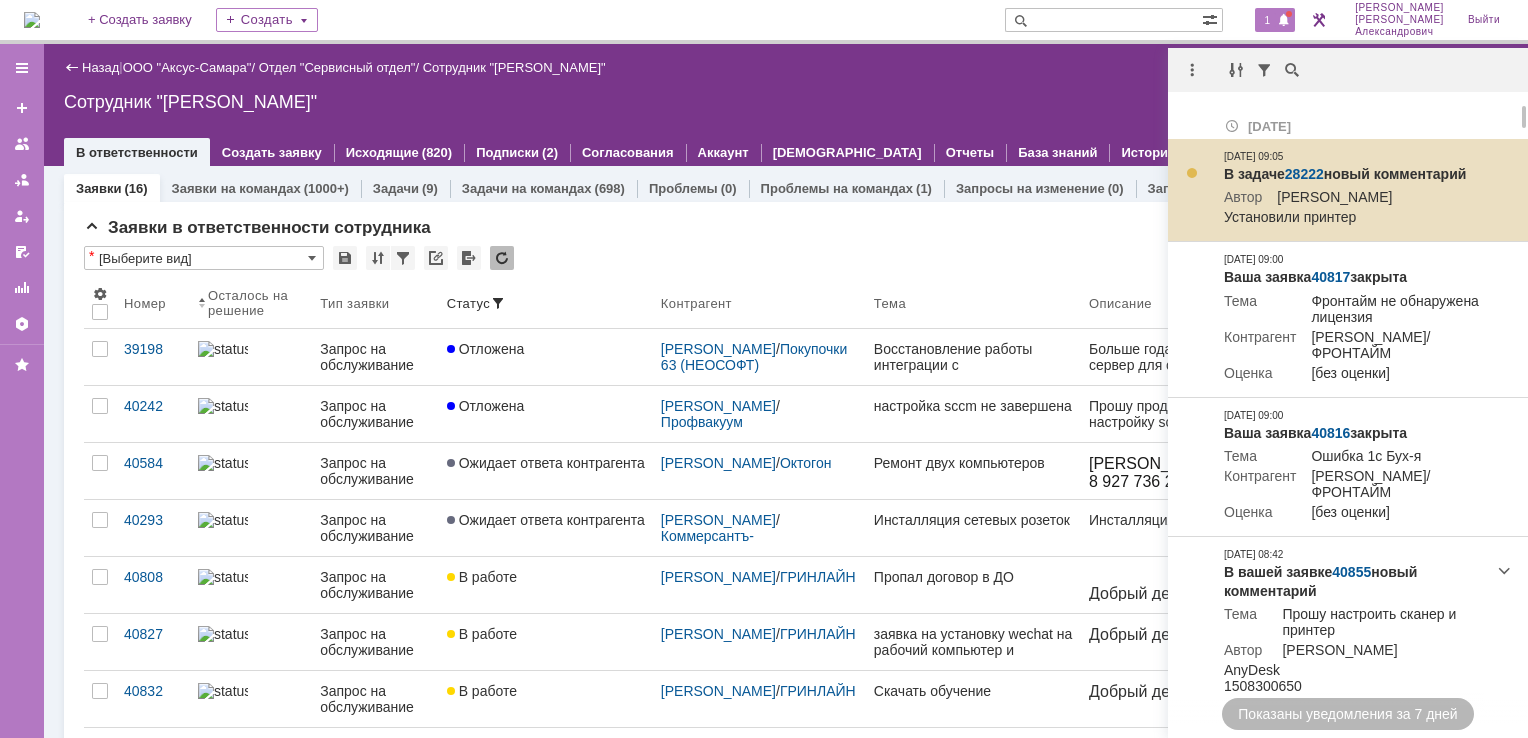 click on "28222" at bounding box center (1304, 174) 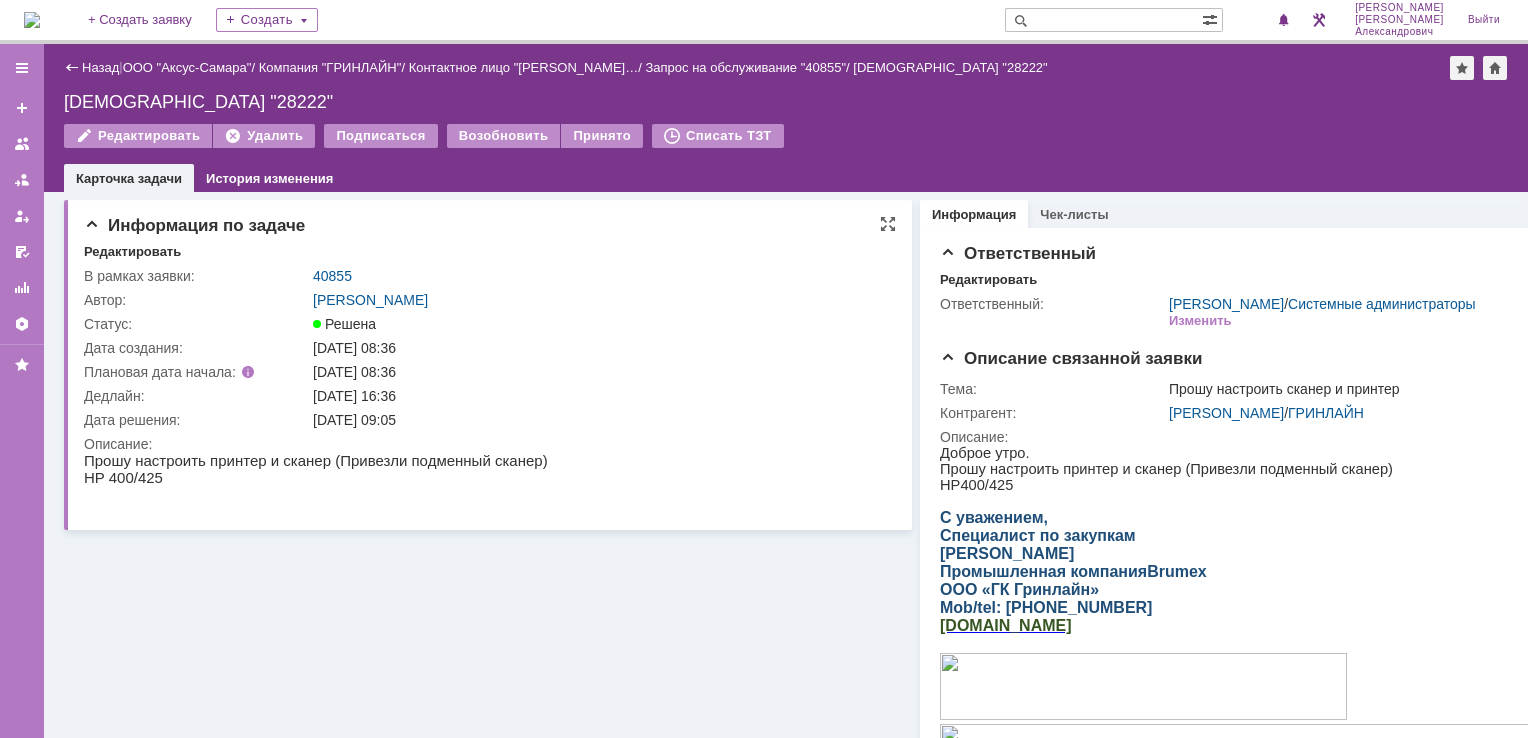 scroll, scrollTop: 0, scrollLeft: 0, axis: both 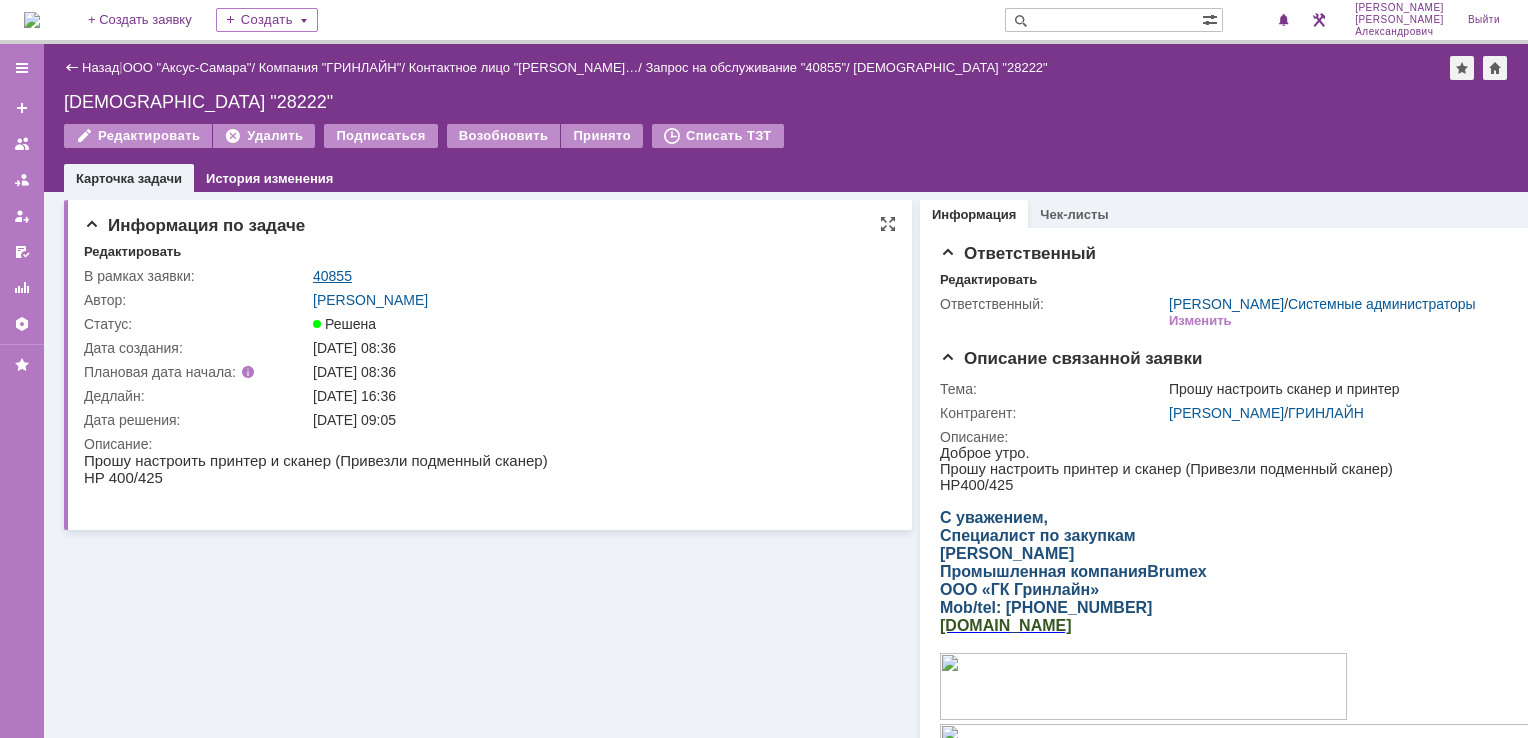 click on "40855" at bounding box center (332, 276) 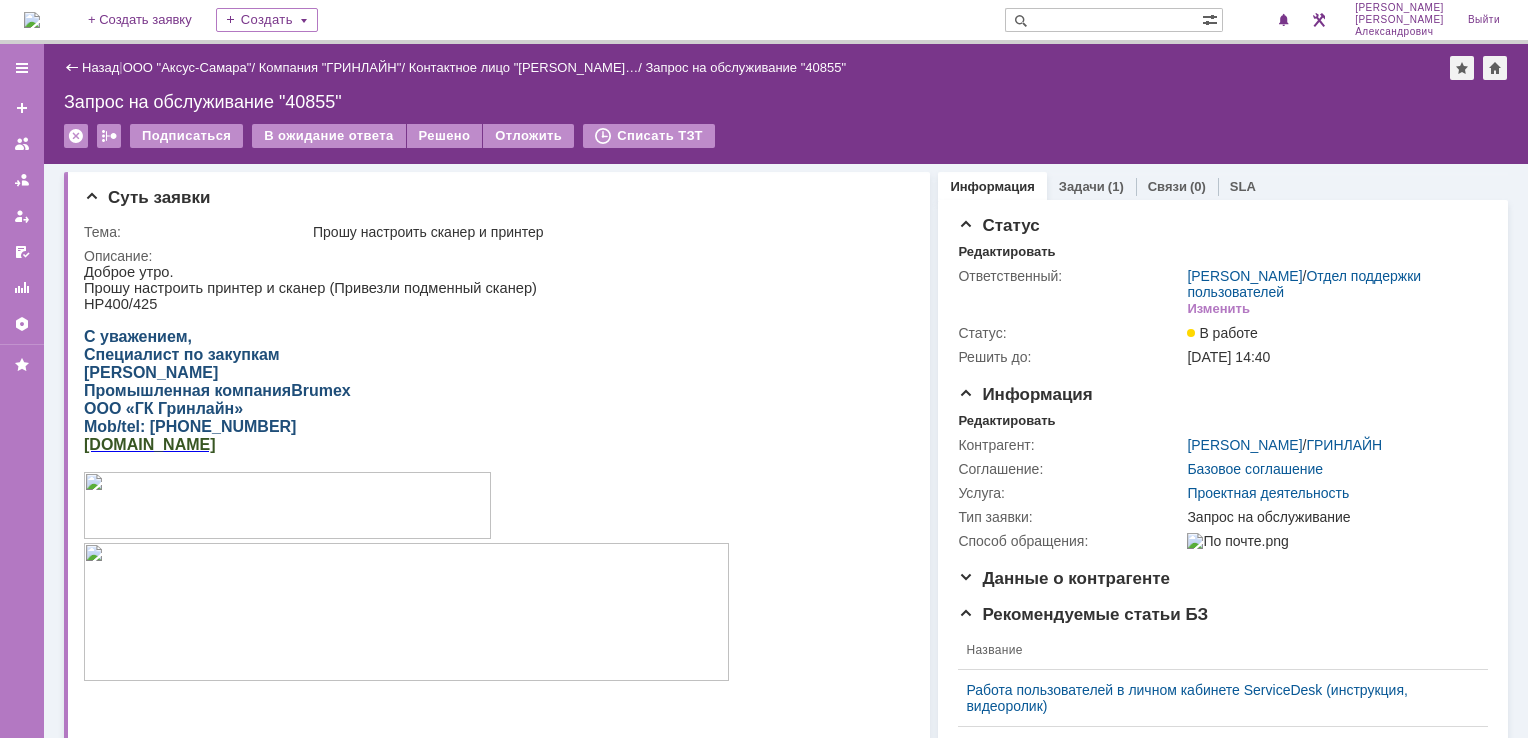 scroll, scrollTop: 0, scrollLeft: 0, axis: both 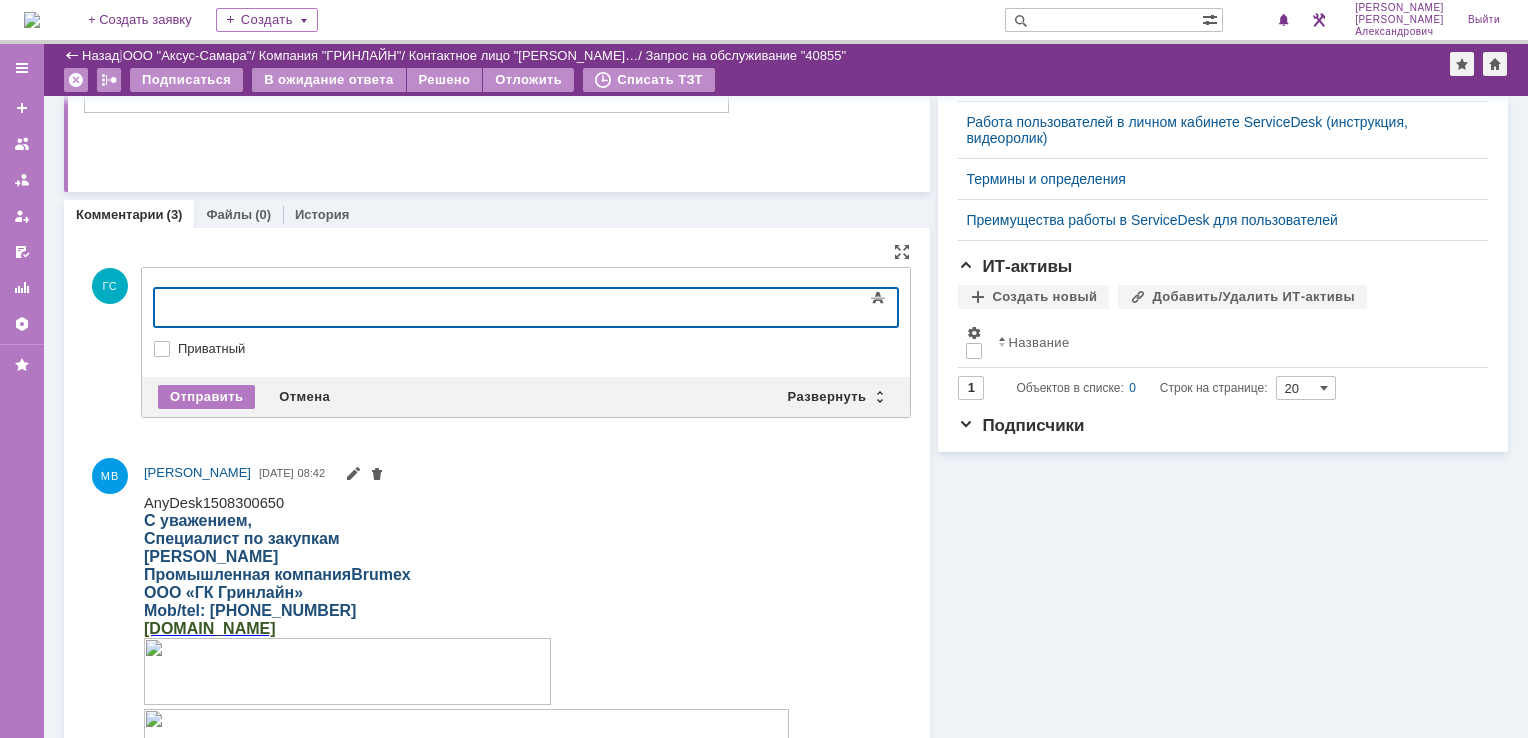 type 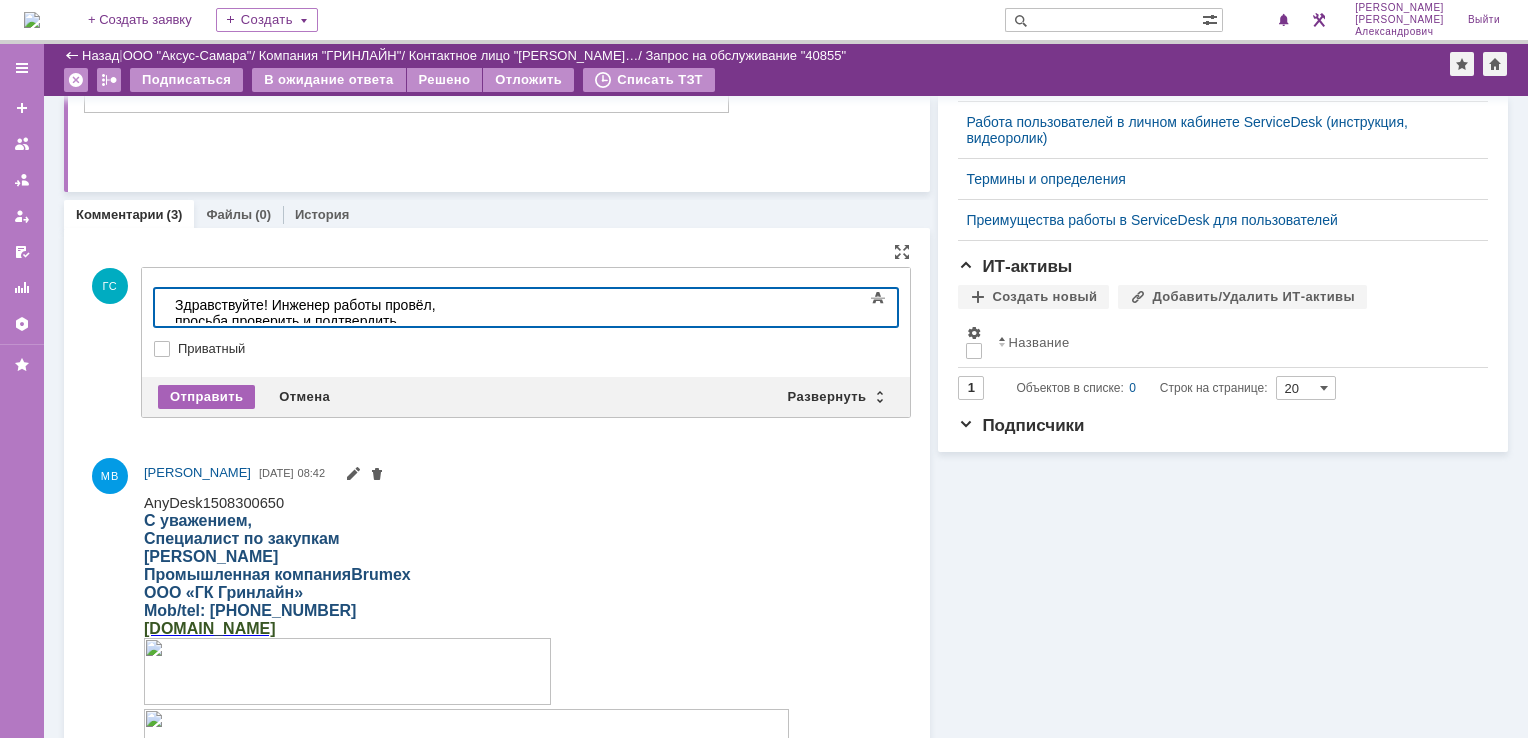 click on "Отправить" at bounding box center [206, 397] 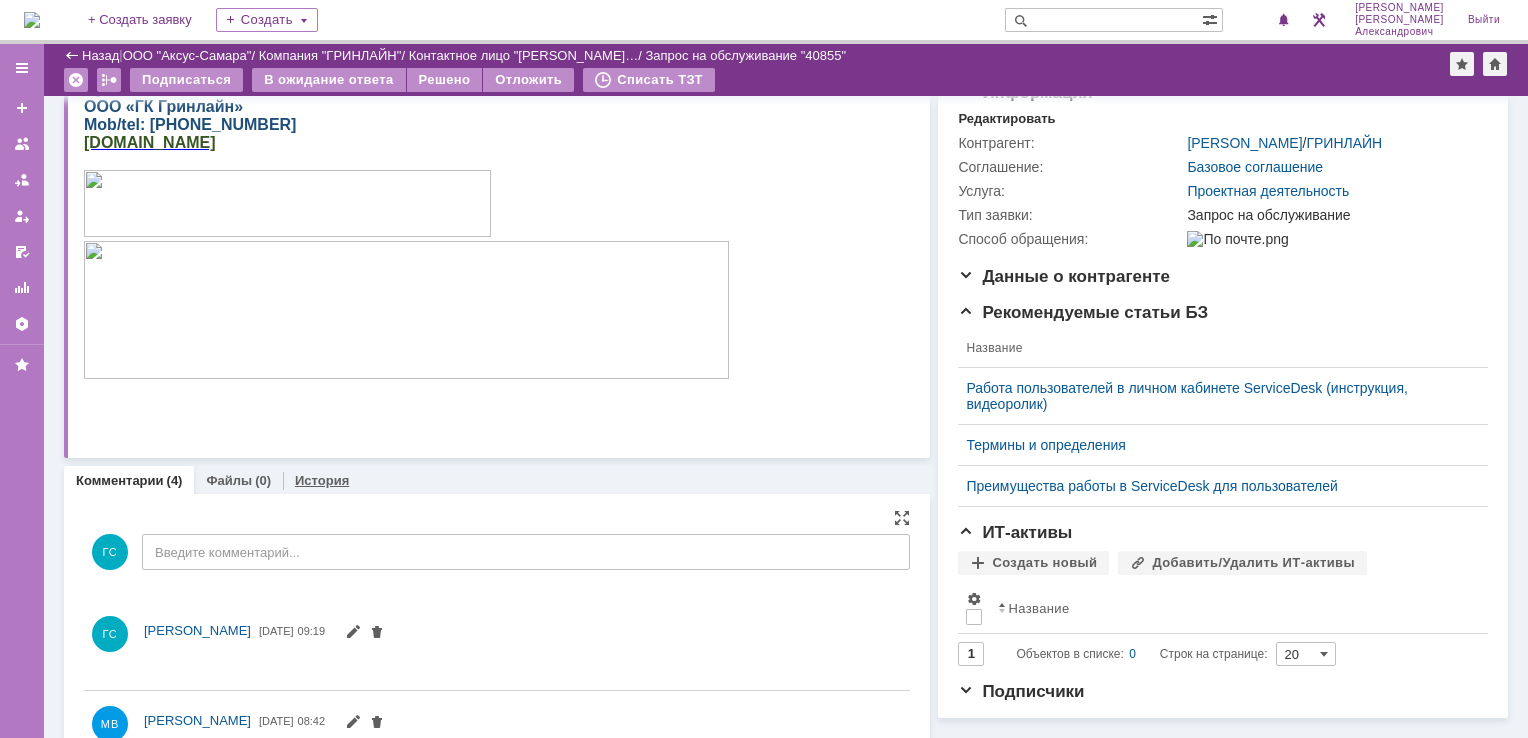 scroll, scrollTop: 500, scrollLeft: 0, axis: vertical 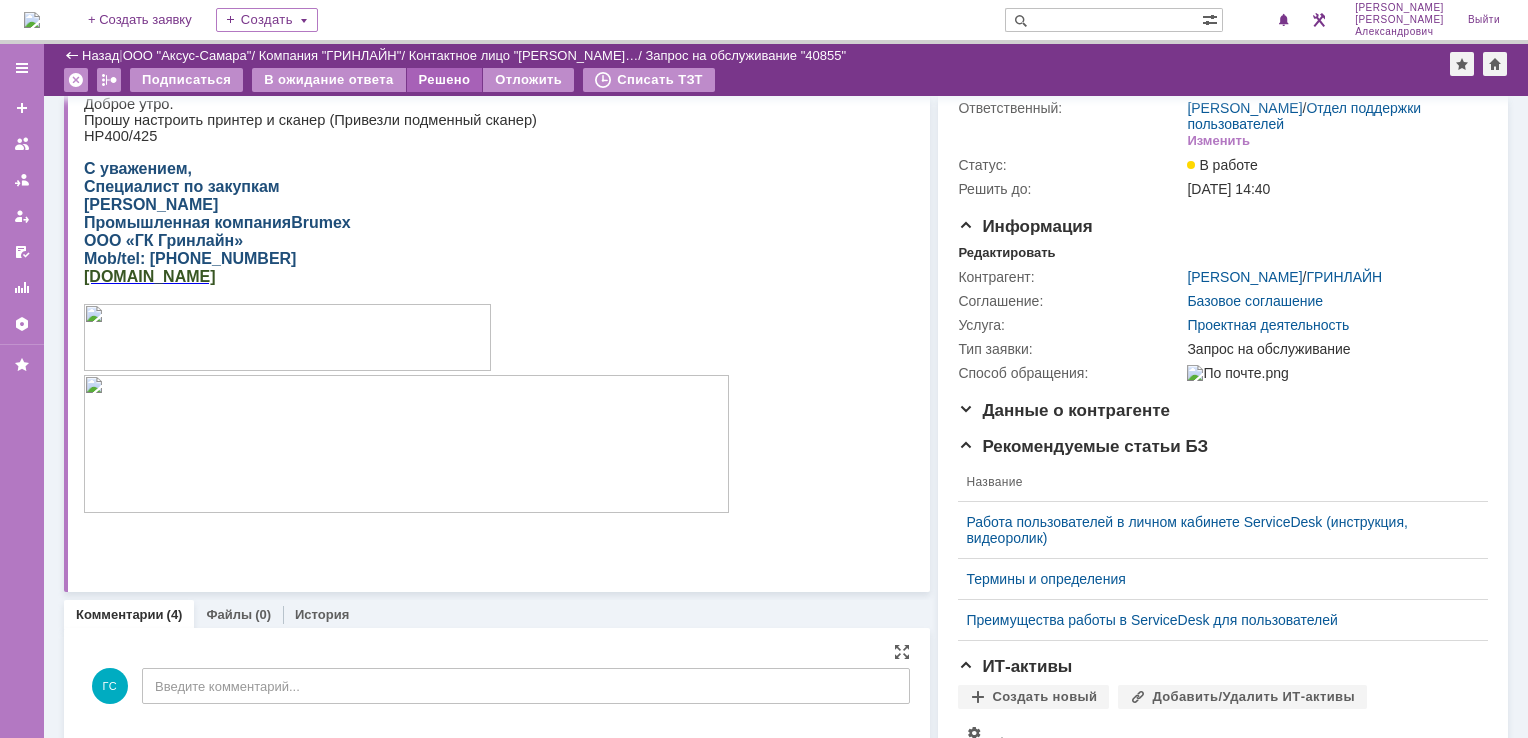 click on "Решено" at bounding box center (445, 80) 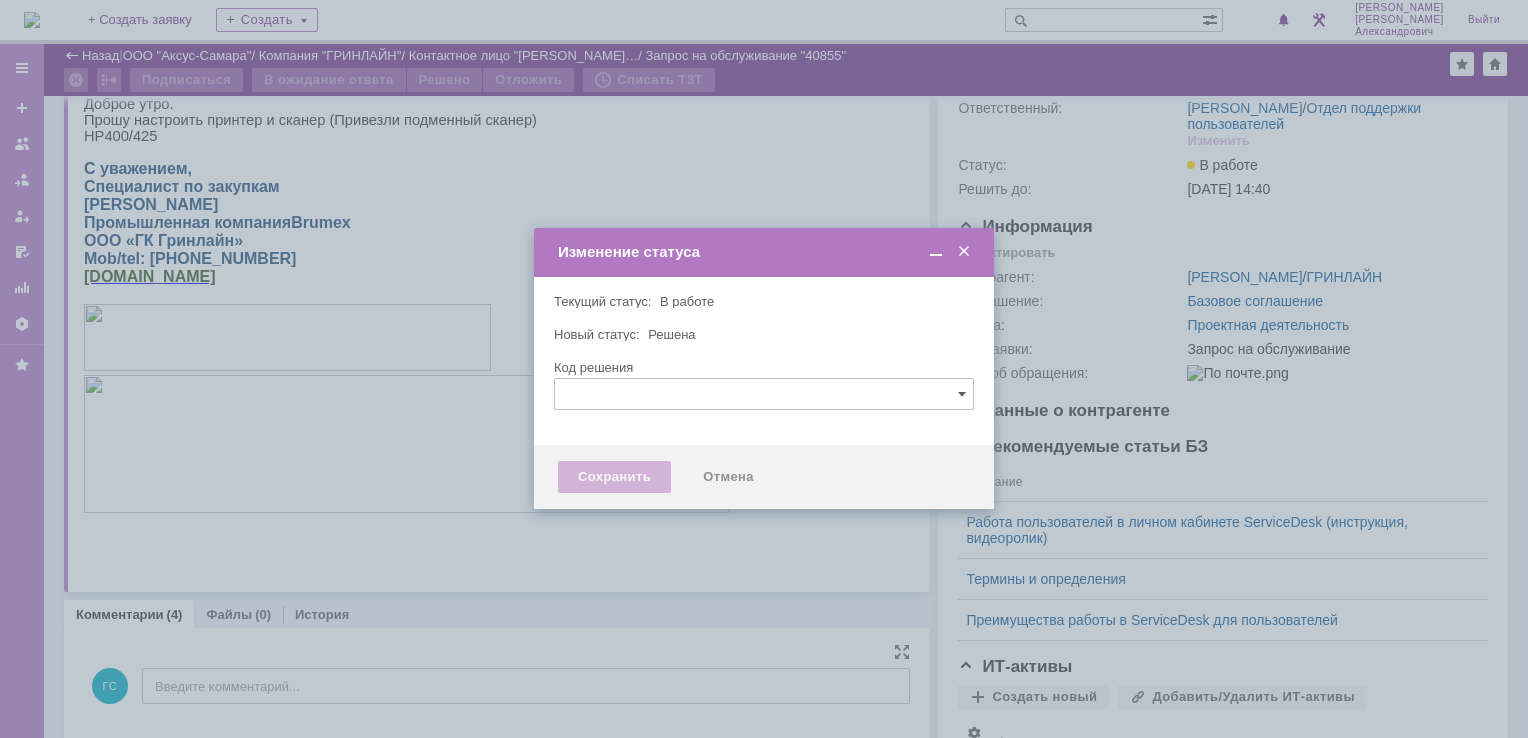 type 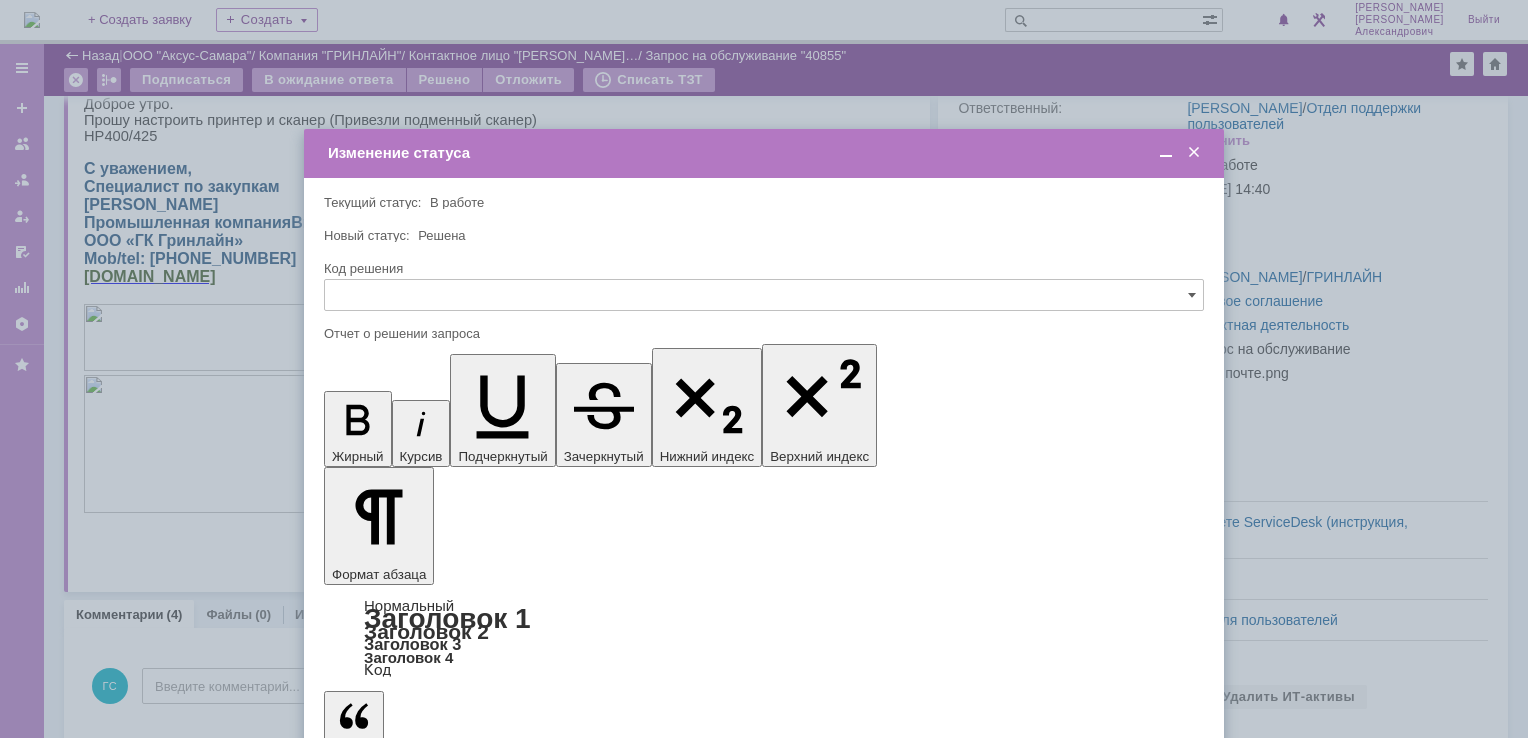 scroll, scrollTop: 0, scrollLeft: 0, axis: both 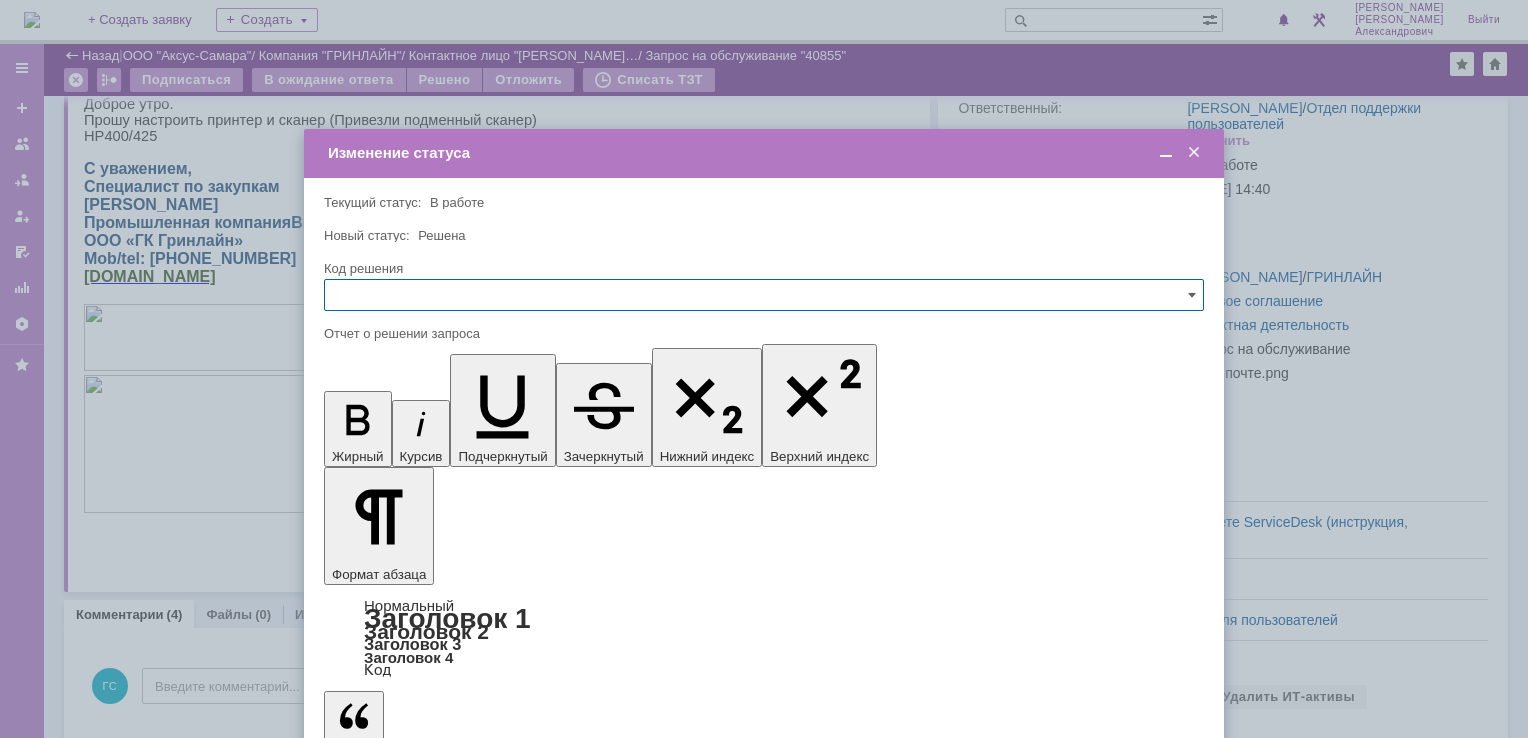 click on "Сохранить" at bounding box center [384, 820] 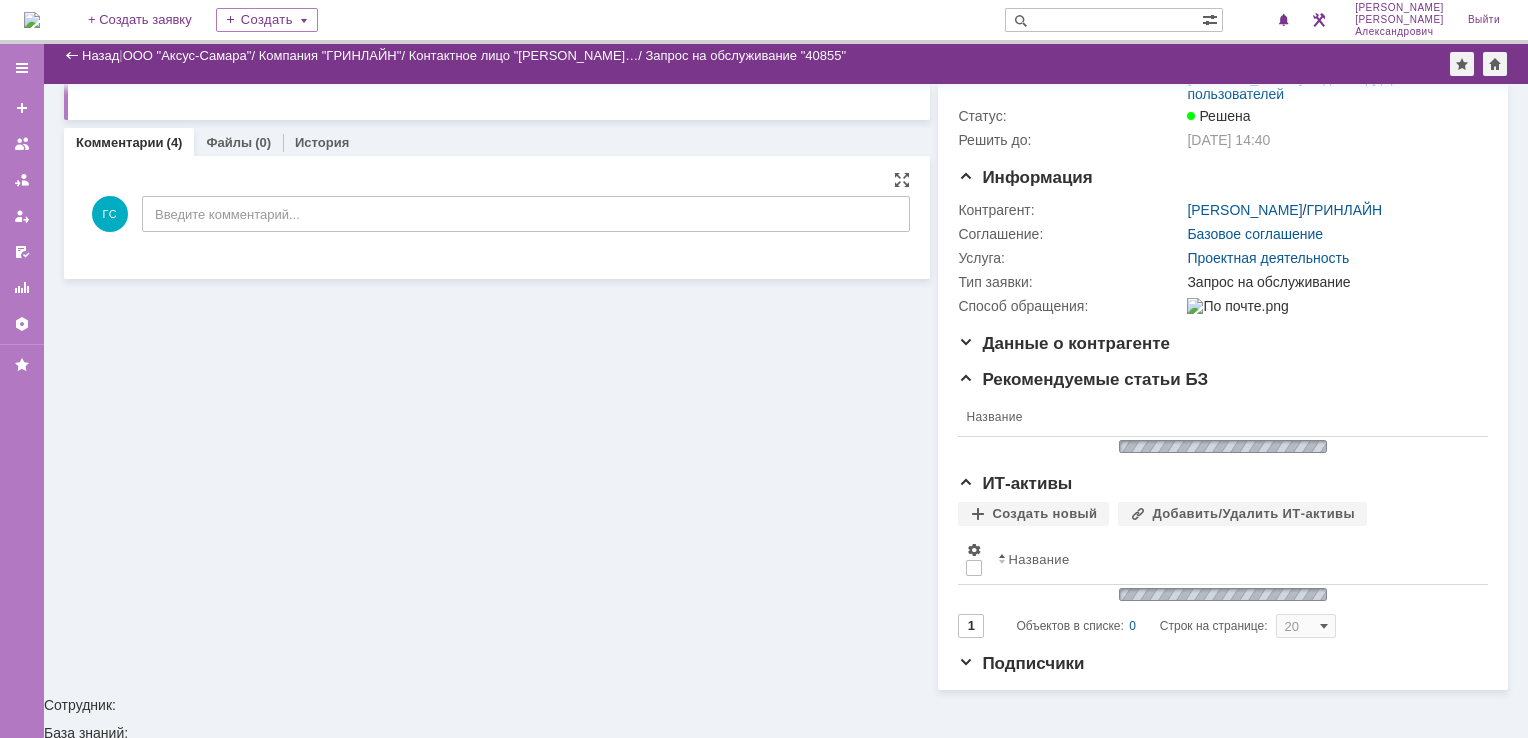 scroll, scrollTop: 100, scrollLeft: 0, axis: vertical 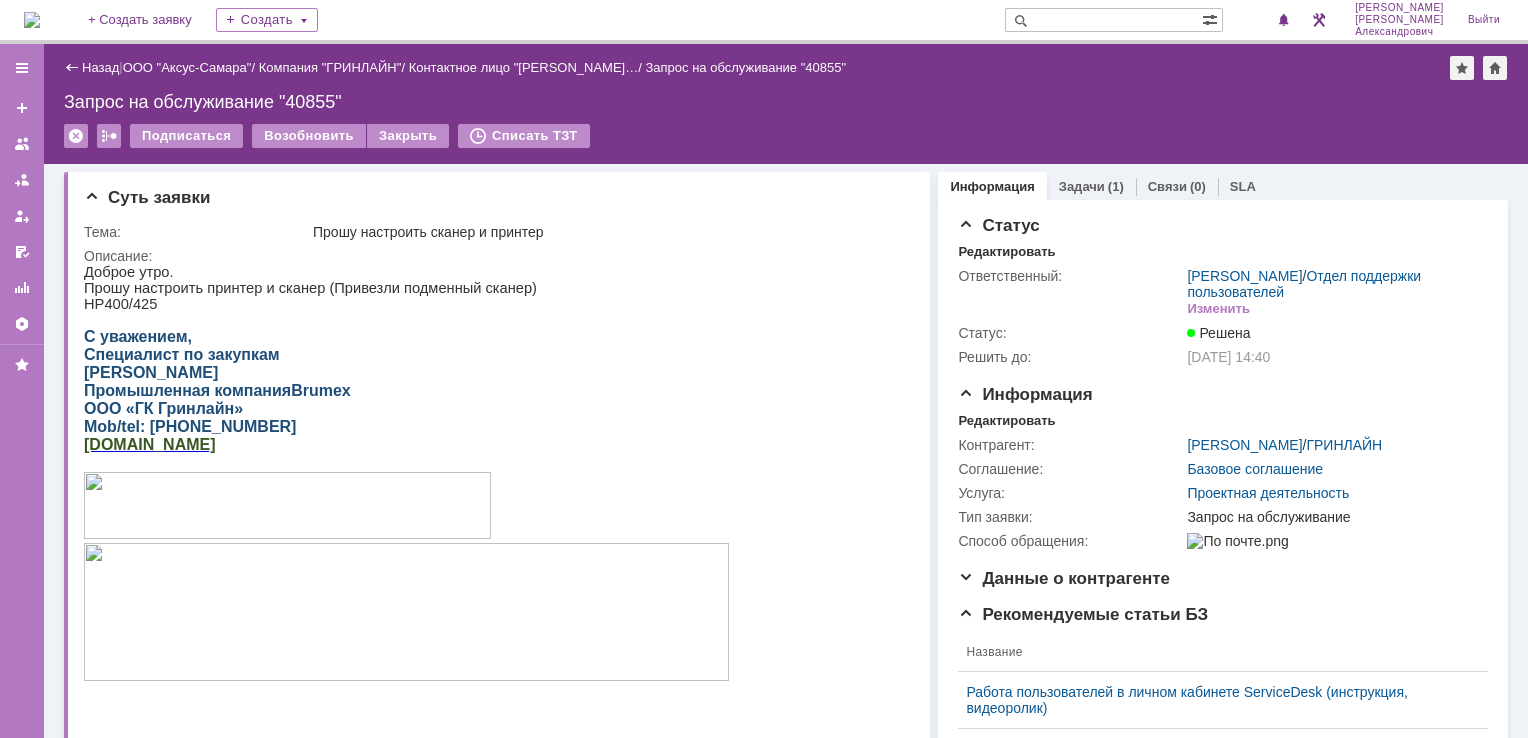click at bounding box center [32, 20] 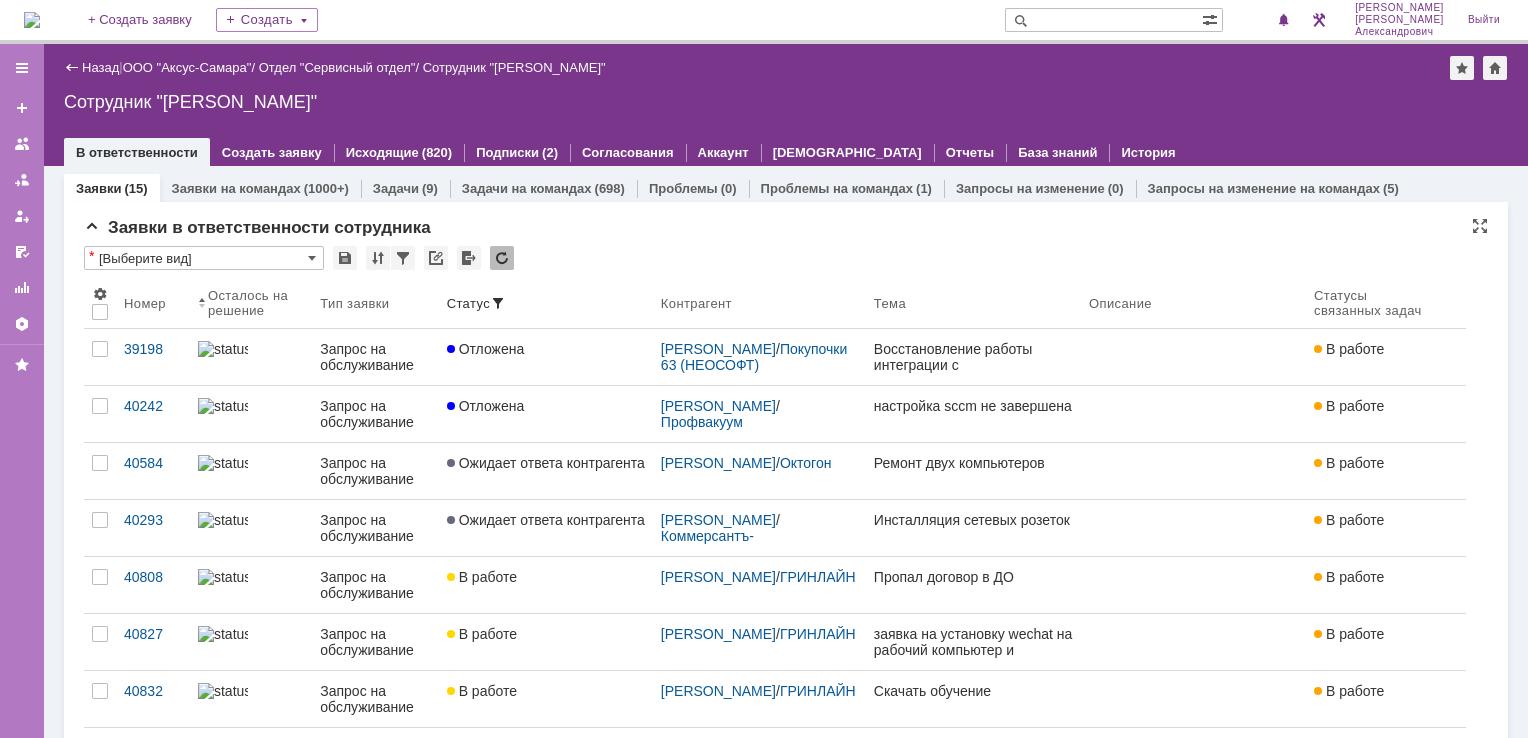 scroll, scrollTop: 0, scrollLeft: 0, axis: both 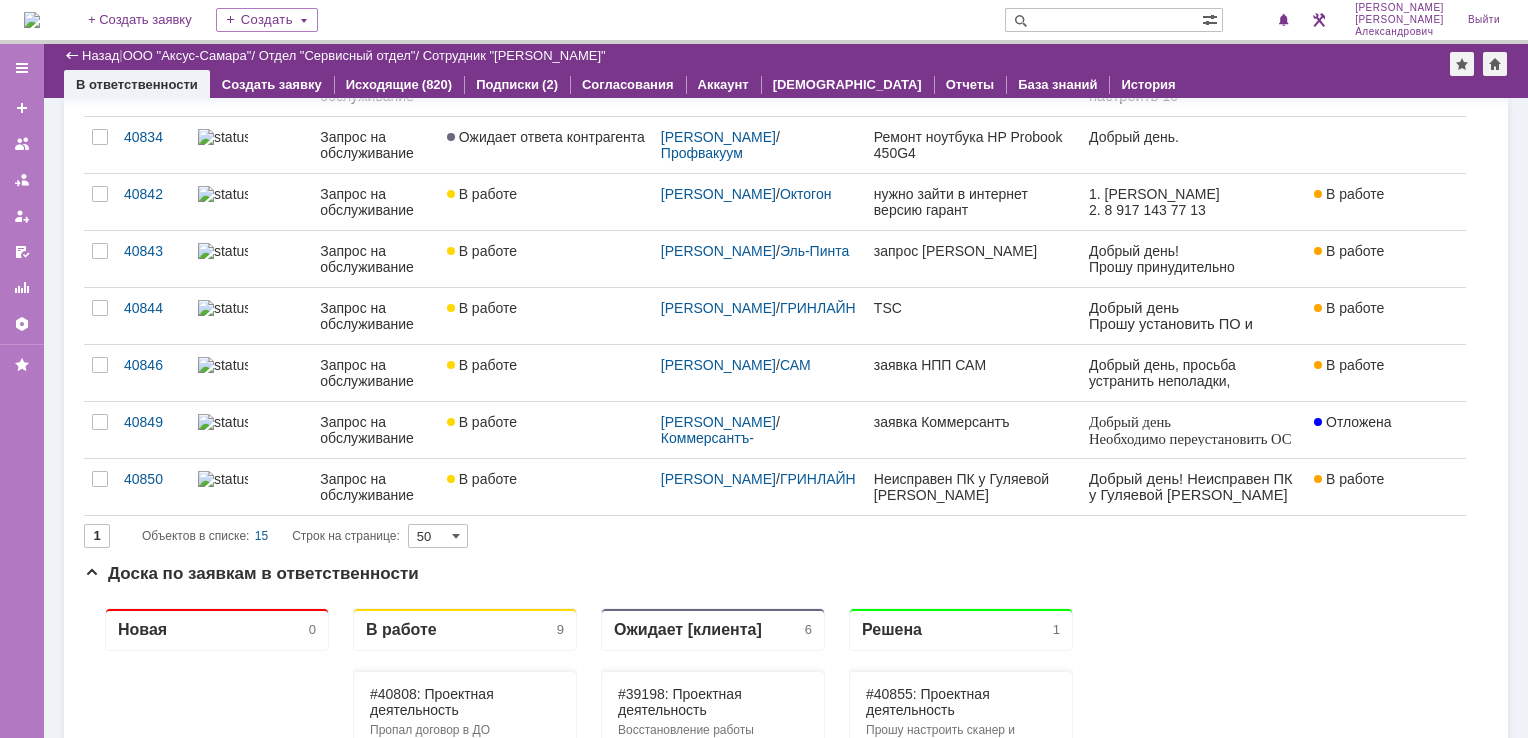 click at bounding box center (32, 20) 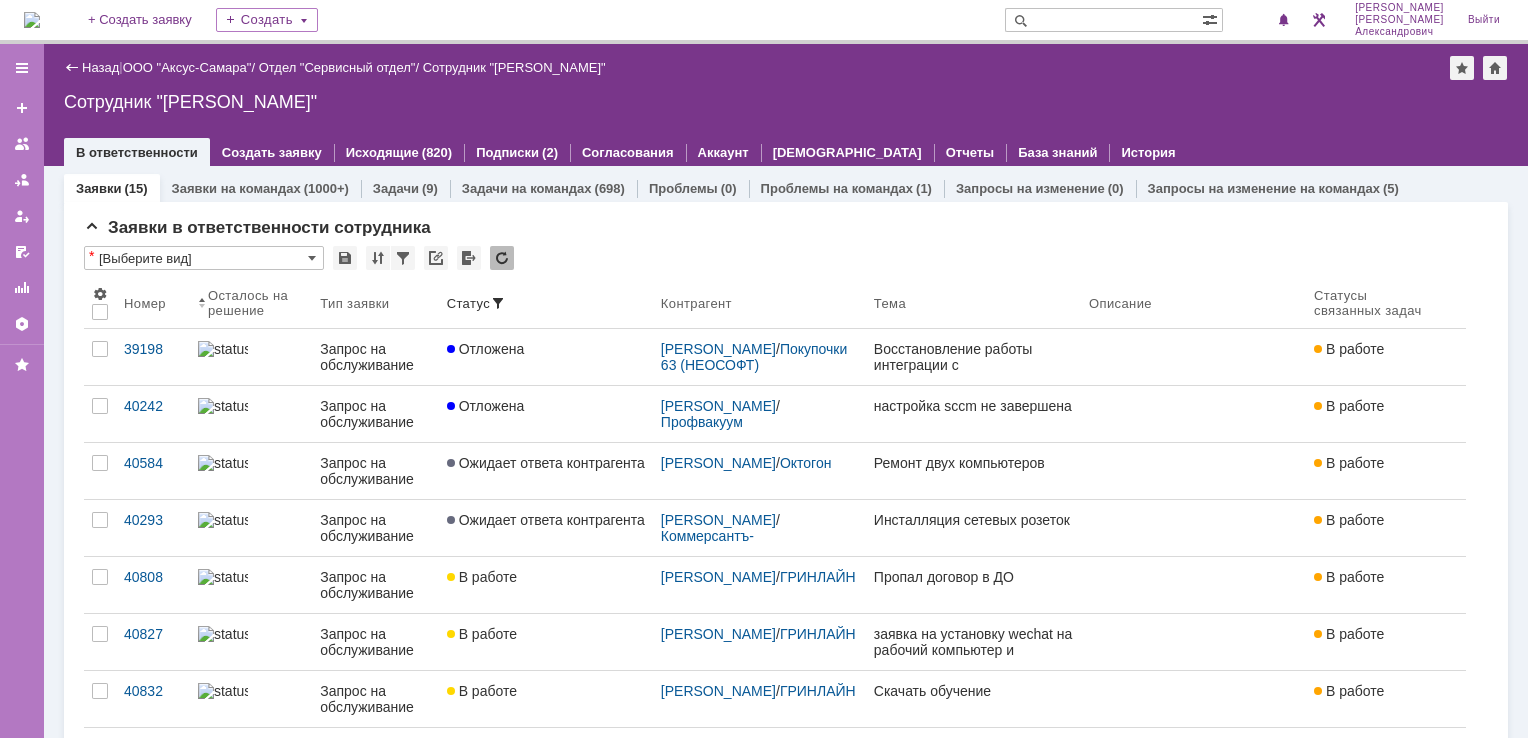 scroll, scrollTop: 0, scrollLeft: 0, axis: both 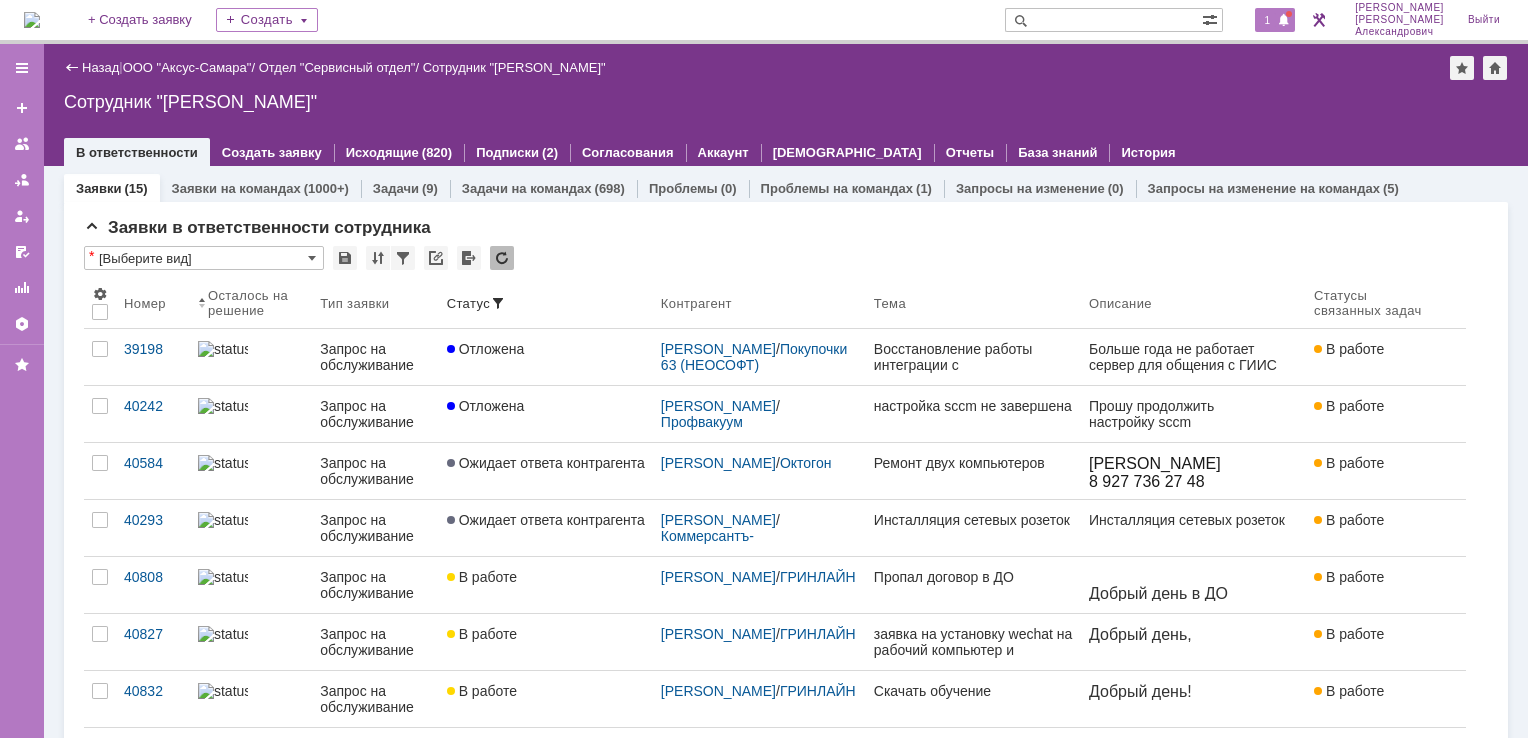 click on "1" at bounding box center [1268, 20] 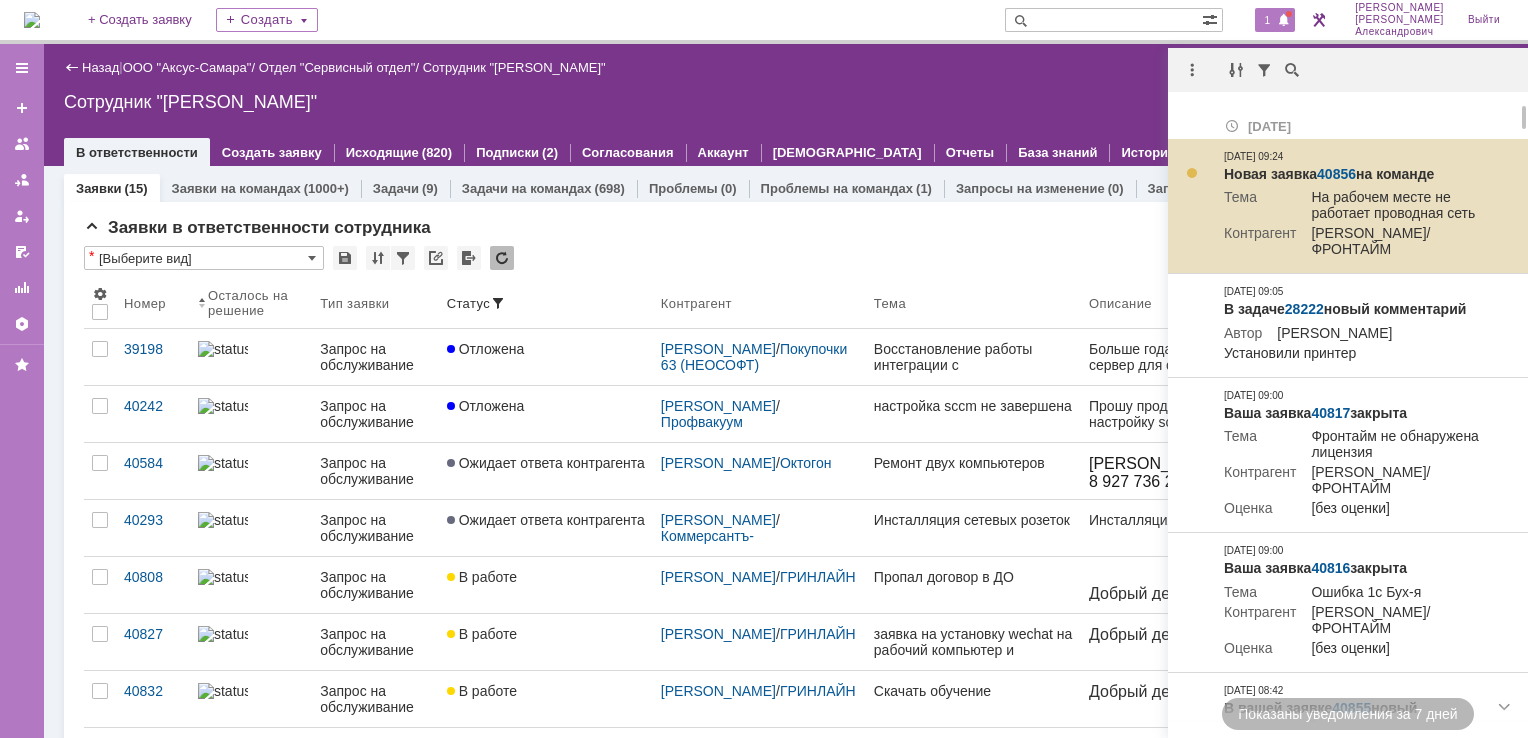 click on "40856" at bounding box center (1336, 174) 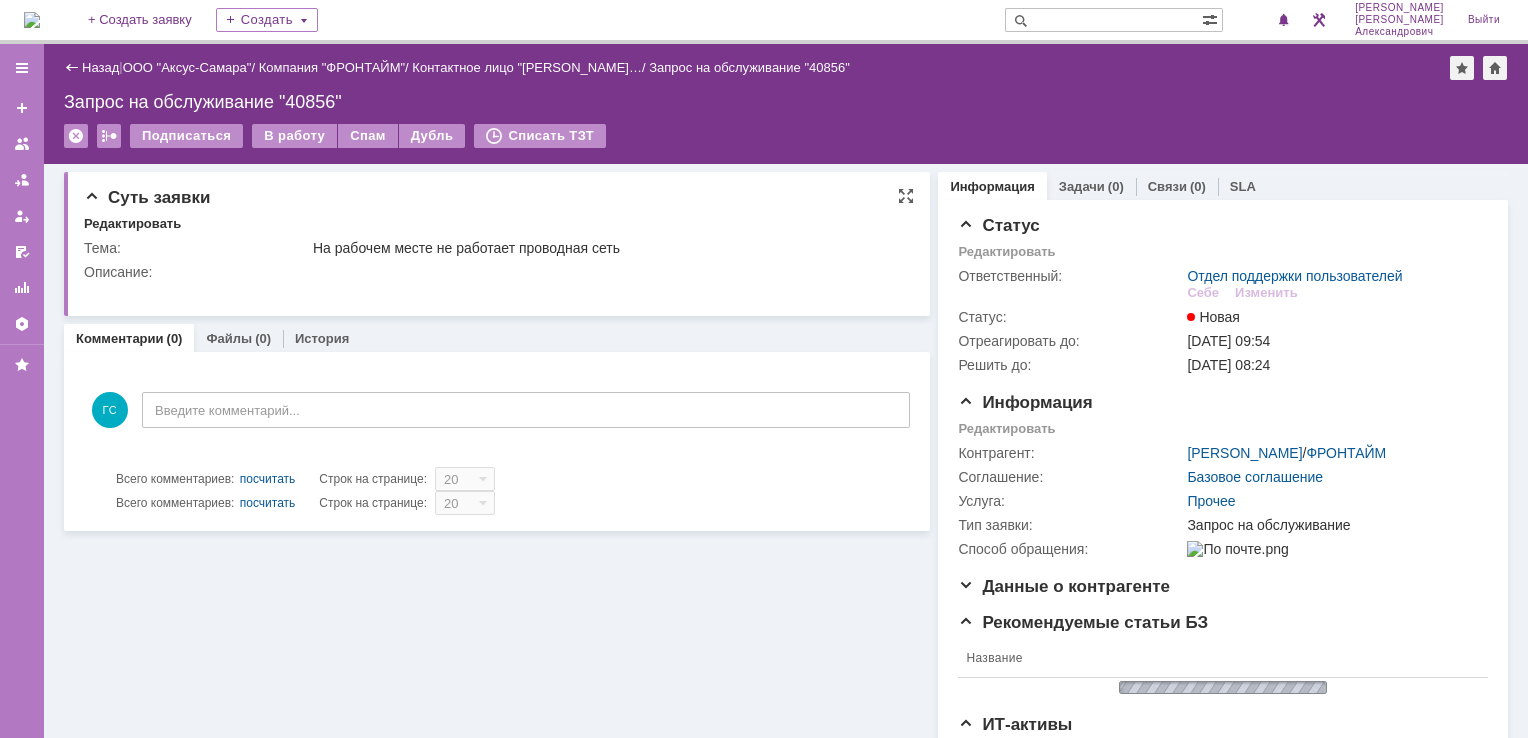 scroll, scrollTop: 0, scrollLeft: 0, axis: both 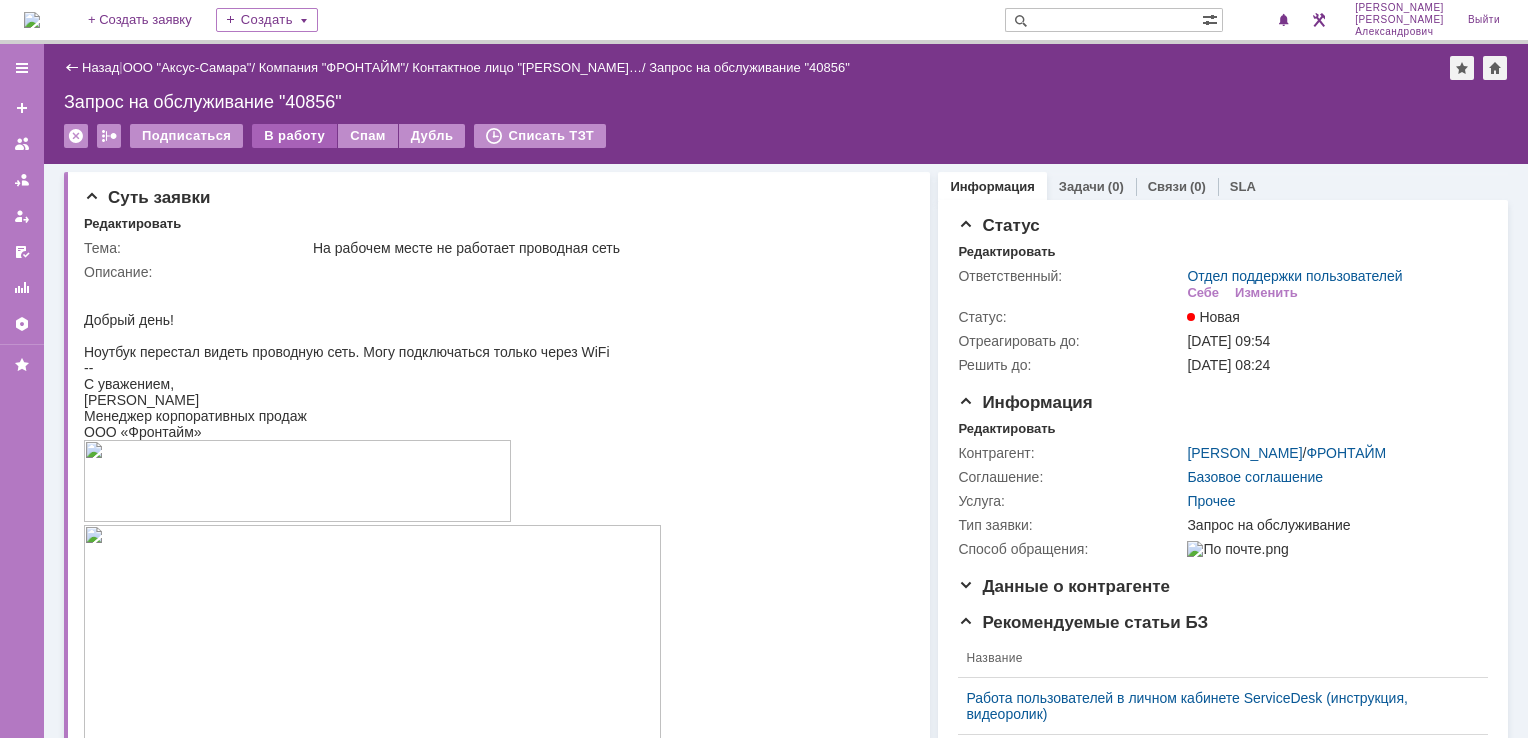 click on "В работу" at bounding box center (294, 136) 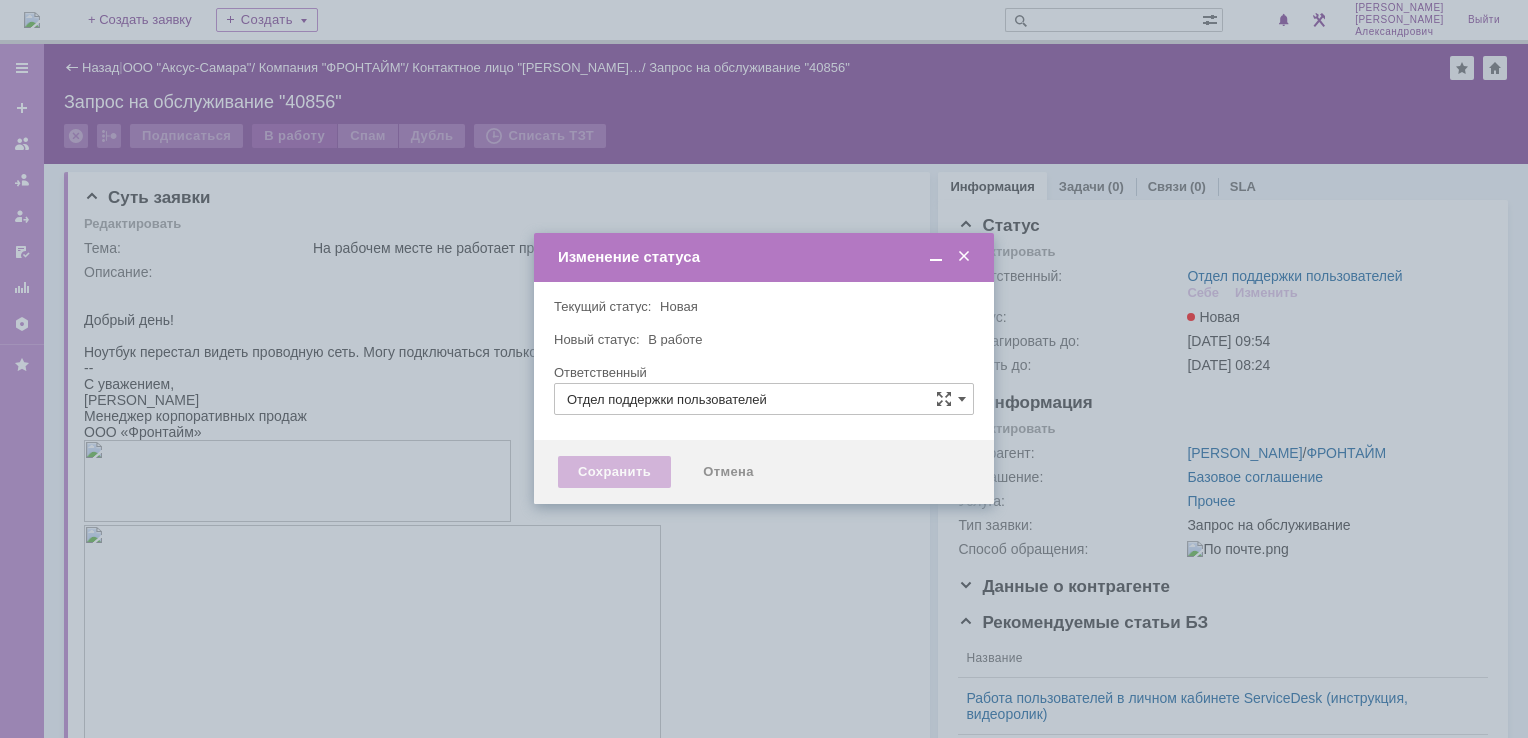 type on "[PERSON_NAME]" 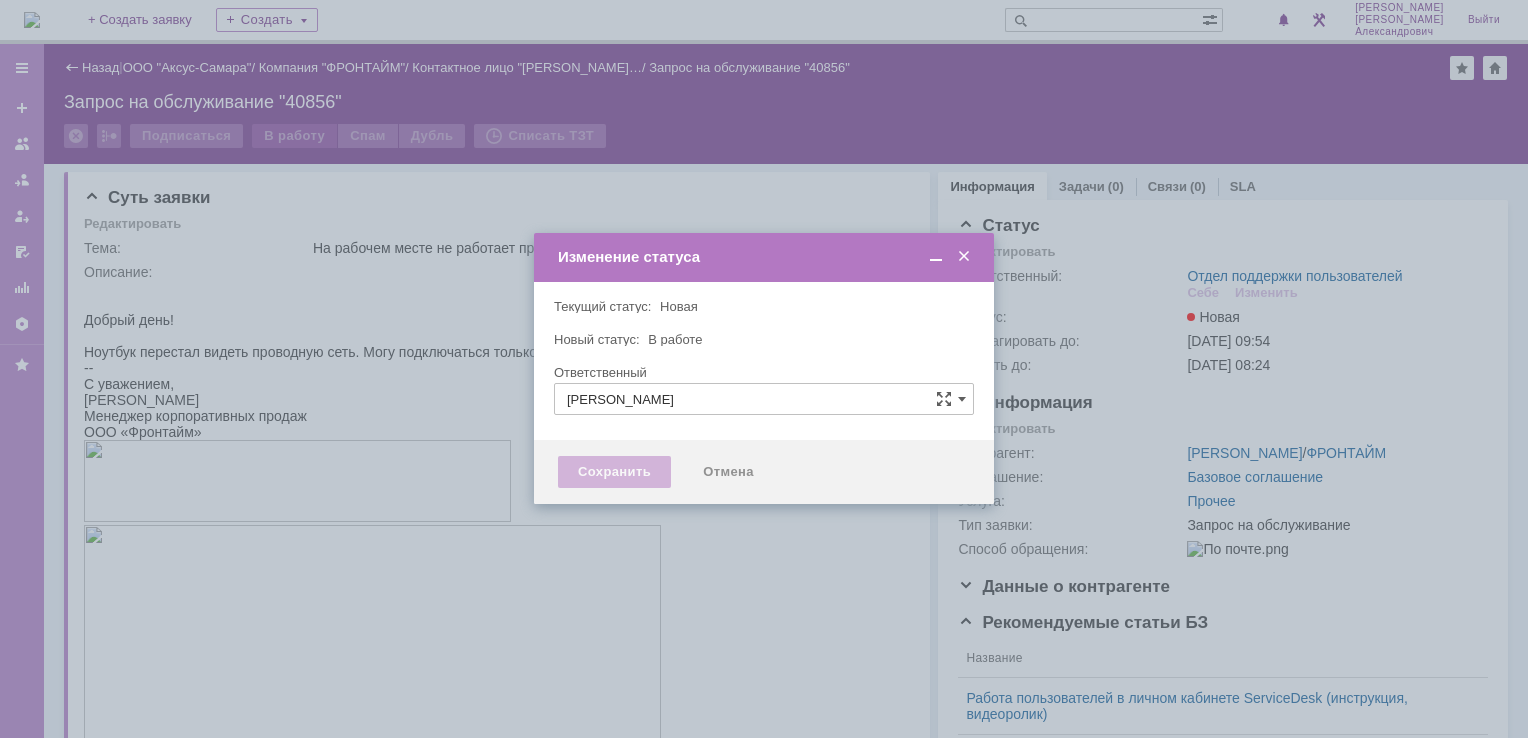 type 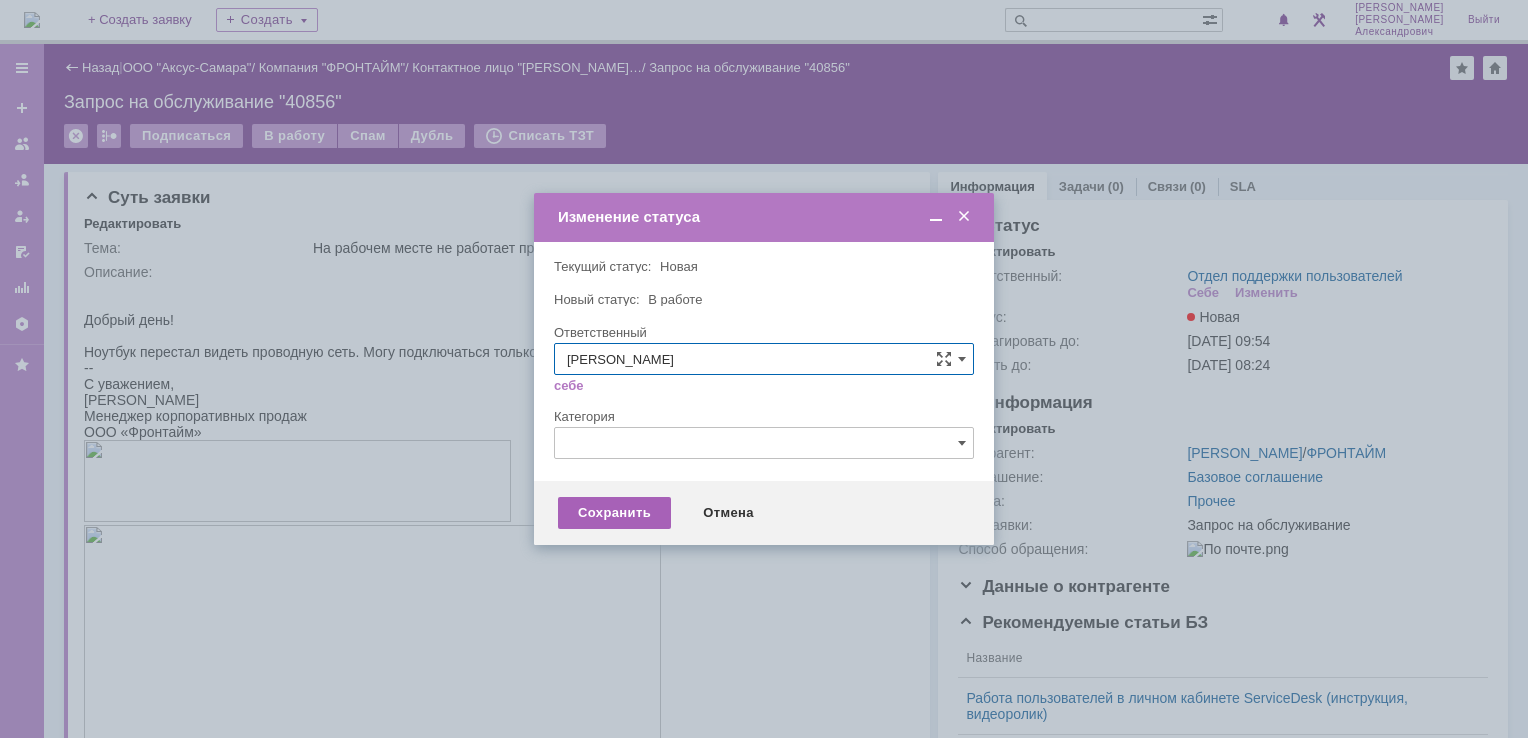 click on "Сохранить" at bounding box center [614, 513] 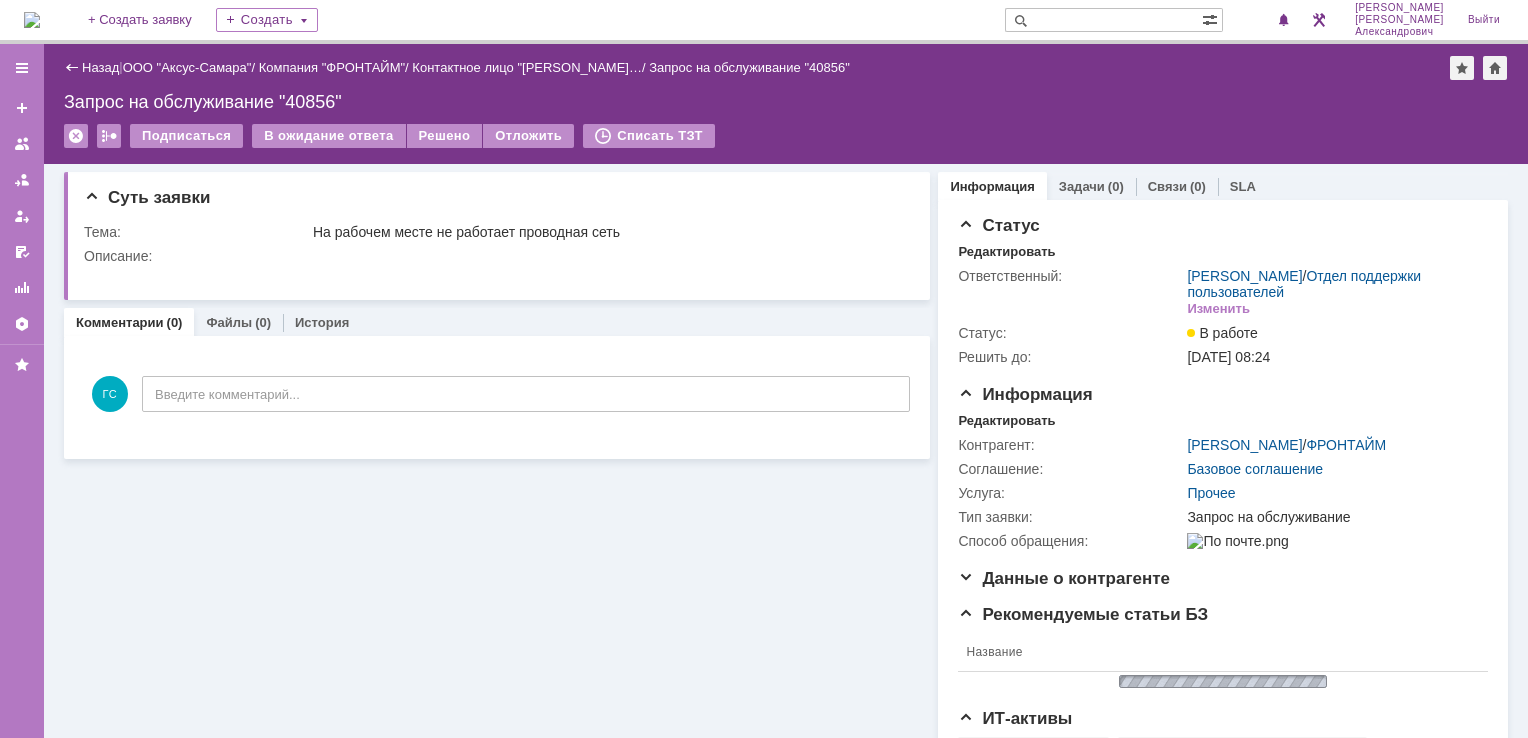 scroll, scrollTop: 0, scrollLeft: 0, axis: both 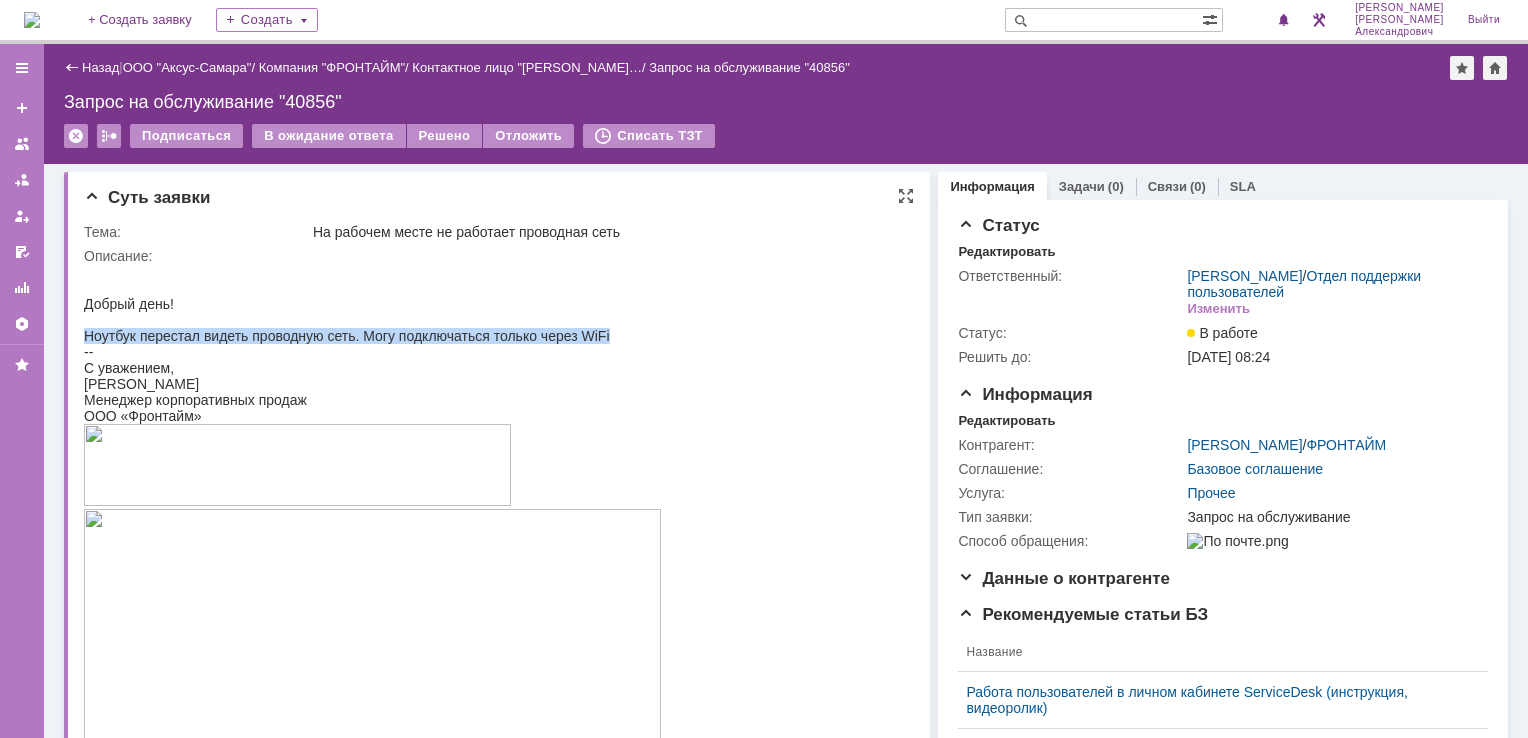 drag, startPoint x: 84, startPoint y: 339, endPoint x: 608, endPoint y: 338, distance: 524.001 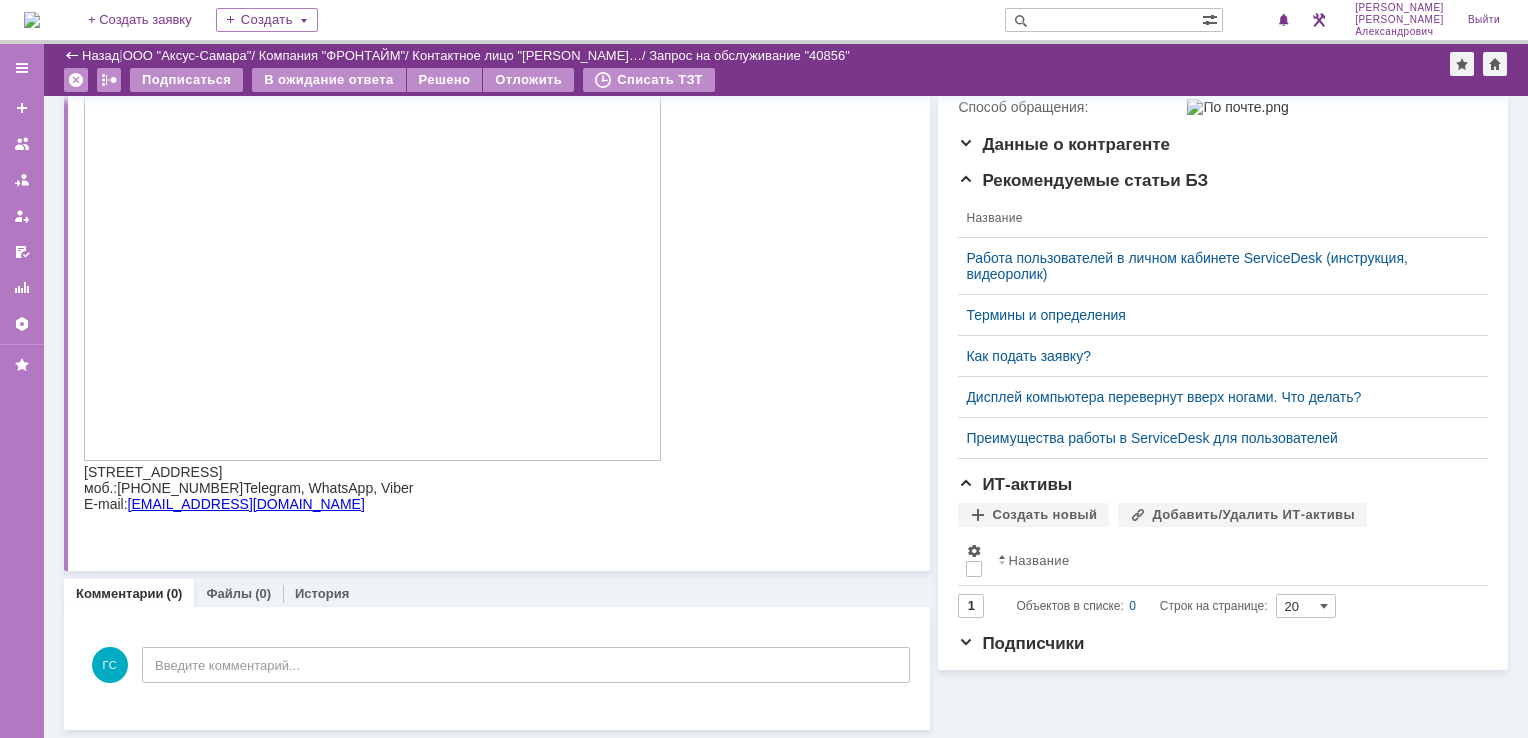 scroll, scrollTop: 365, scrollLeft: 0, axis: vertical 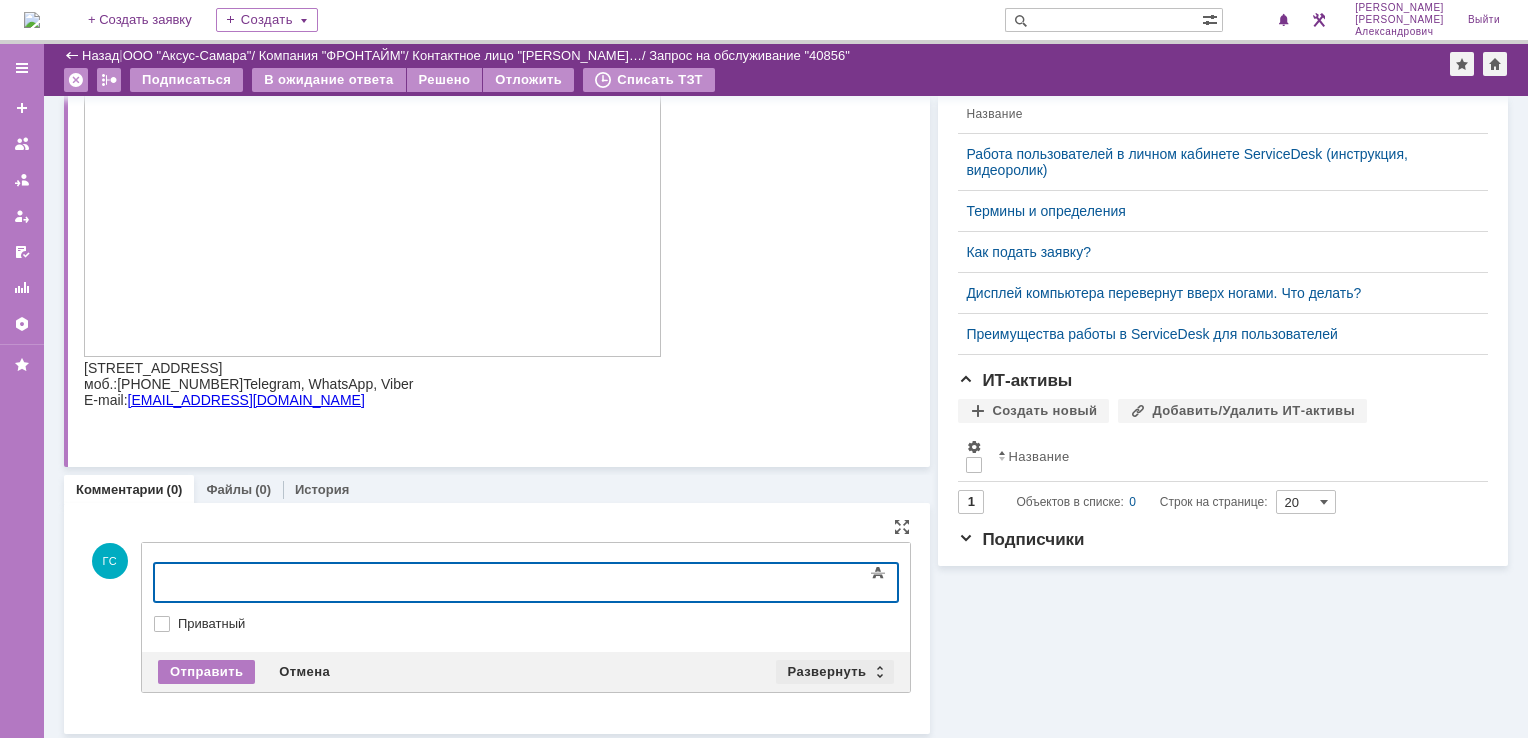 click on "Развернуть" at bounding box center (835, 672) 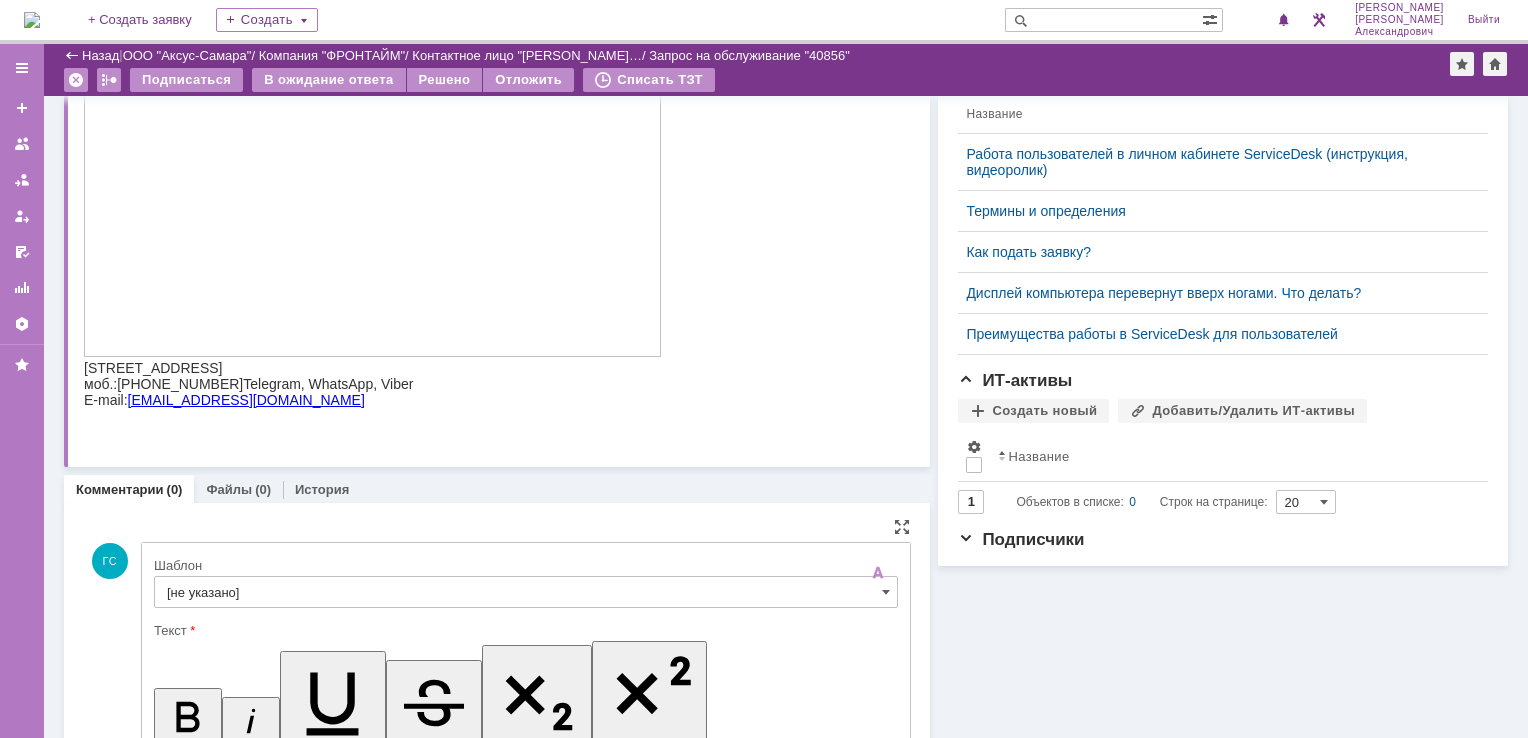 scroll, scrollTop: 0, scrollLeft: 0, axis: both 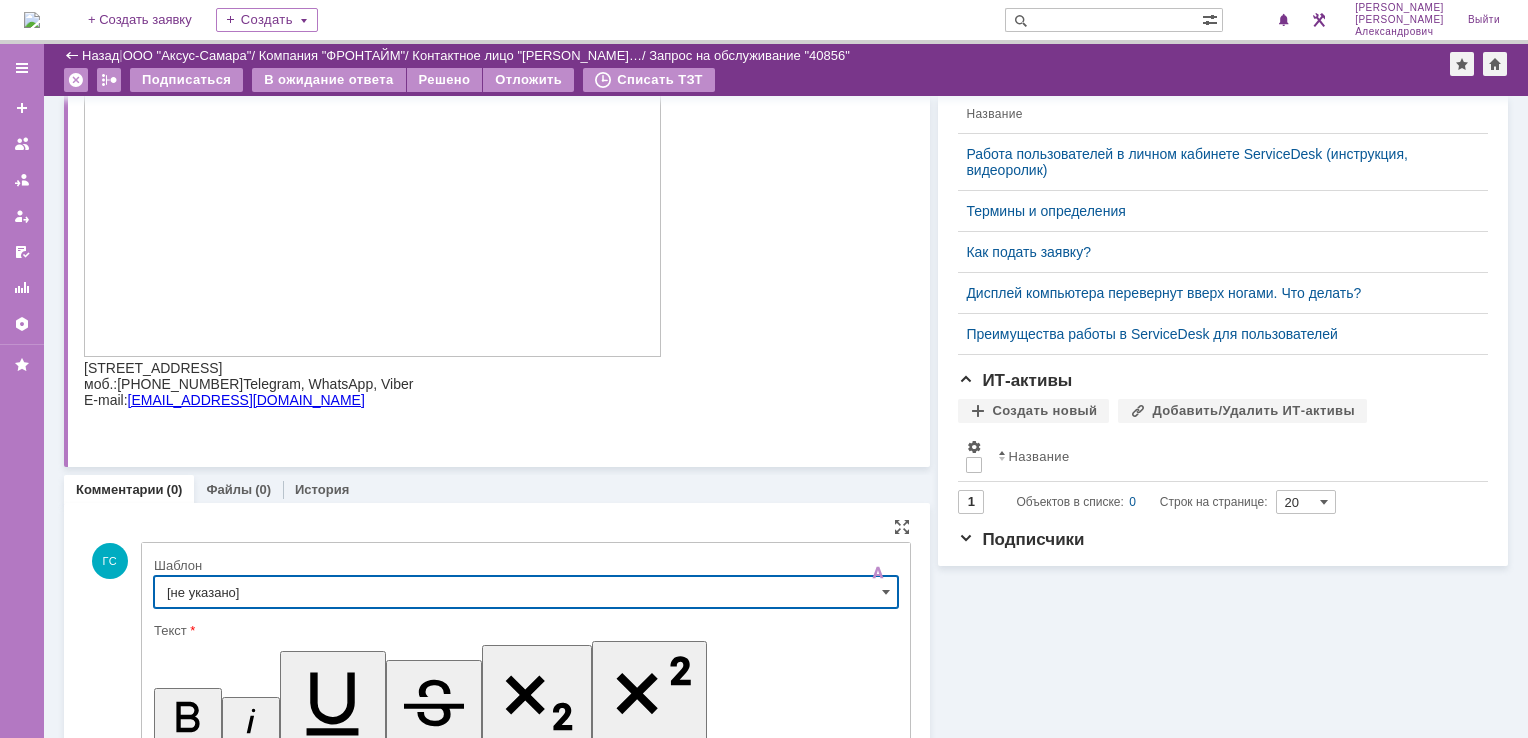 click on "[не указано]" at bounding box center [526, 592] 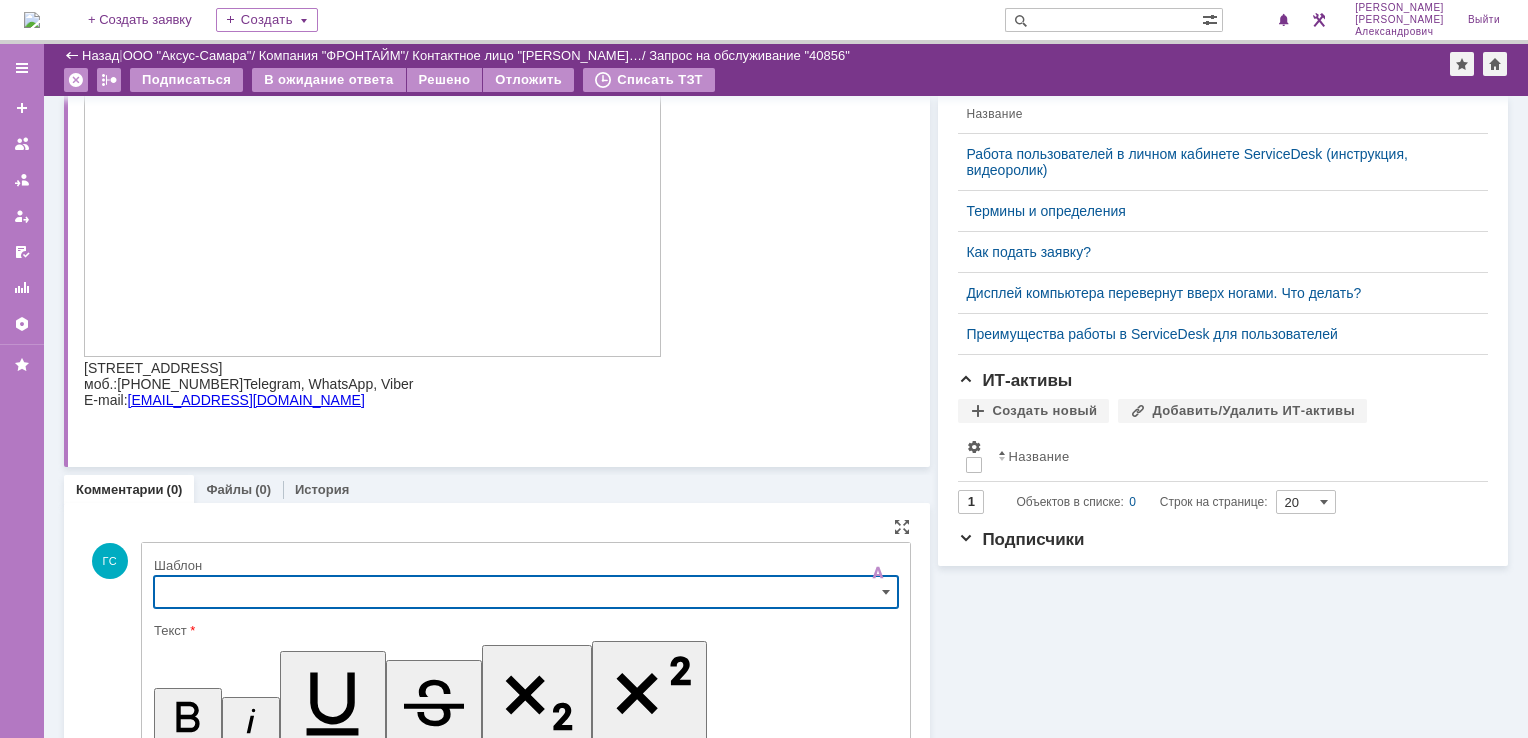 scroll, scrollTop: 628, scrollLeft: 0, axis: vertical 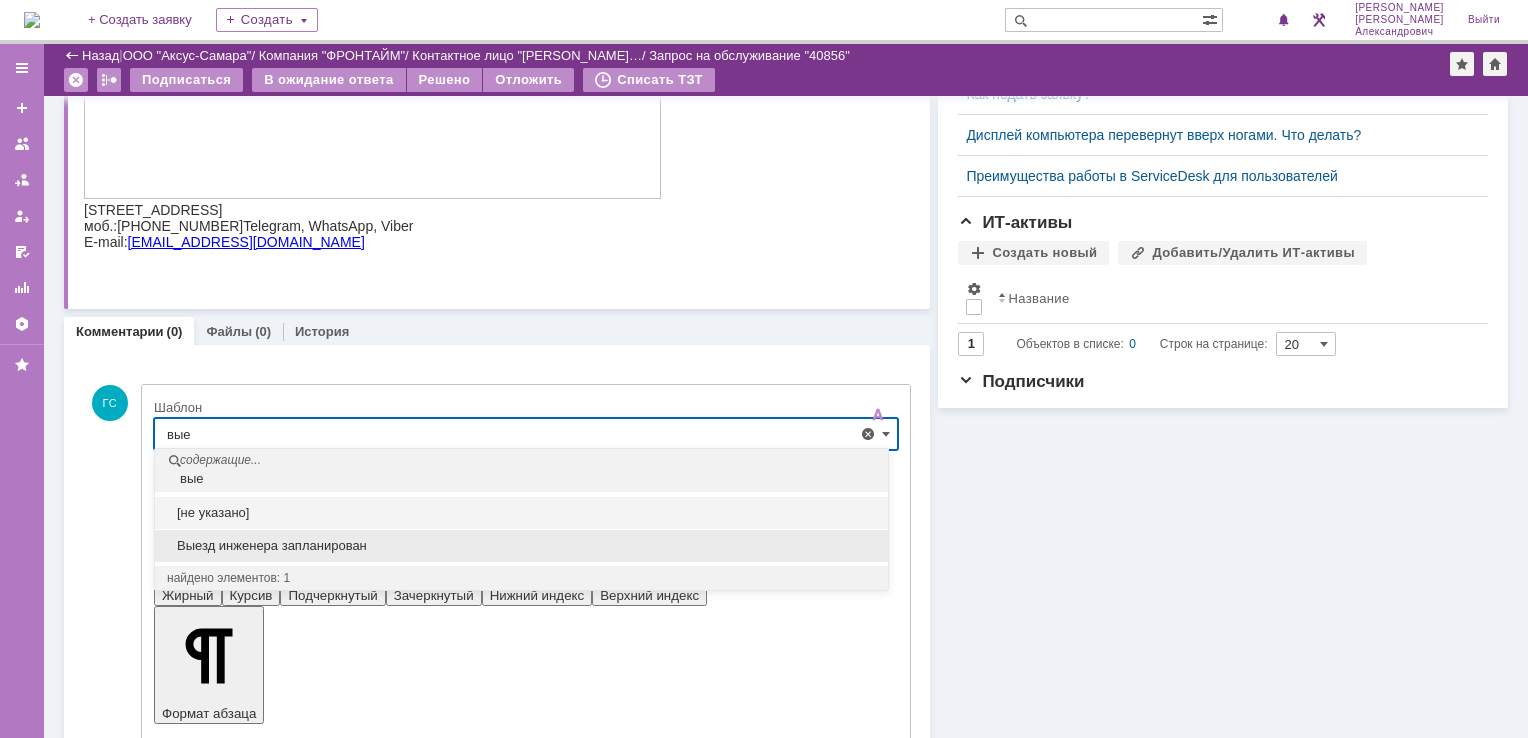click on "Выезд инженера запланирован" at bounding box center (521, 546) 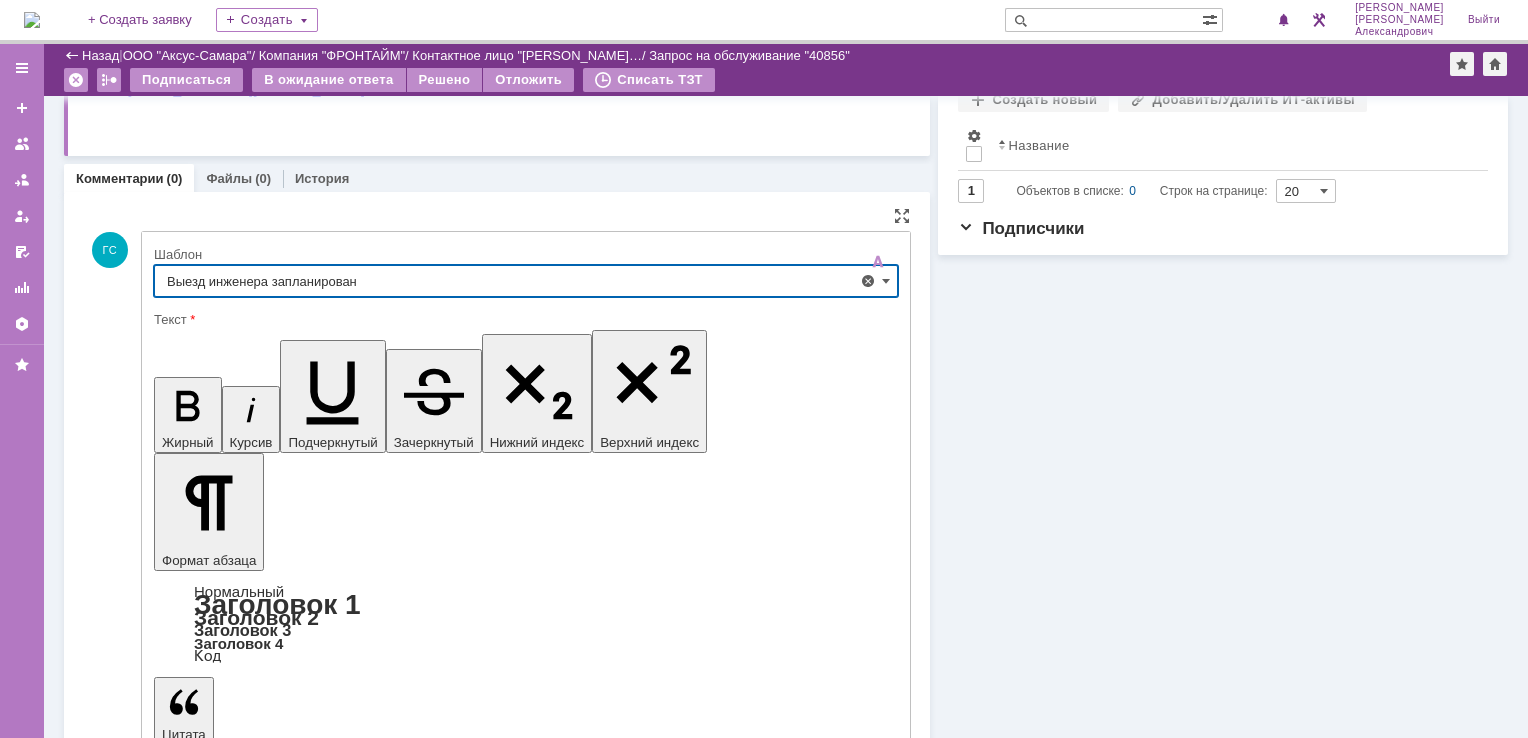 scroll, scrollTop: 801, scrollLeft: 0, axis: vertical 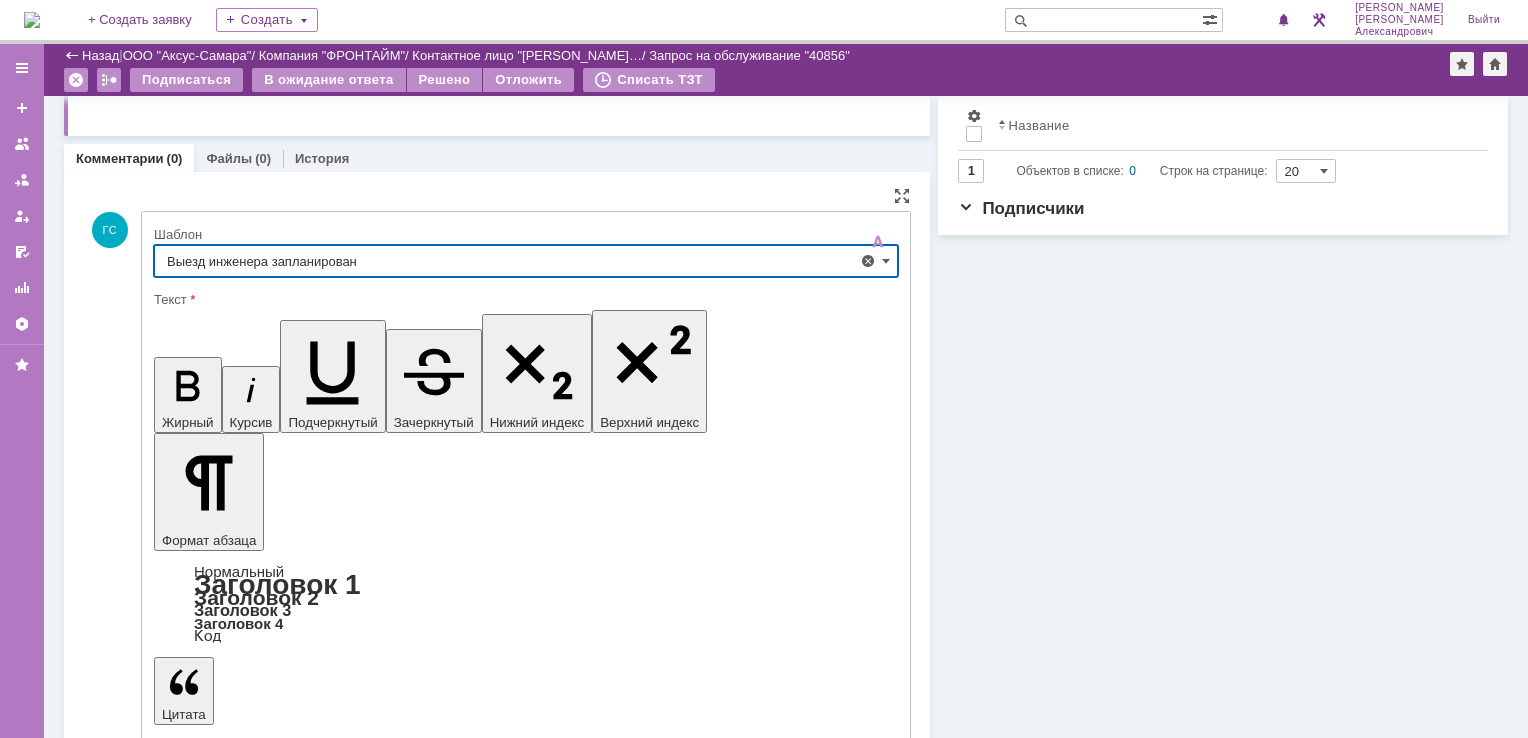 type on "Выезд инженера запланирован" 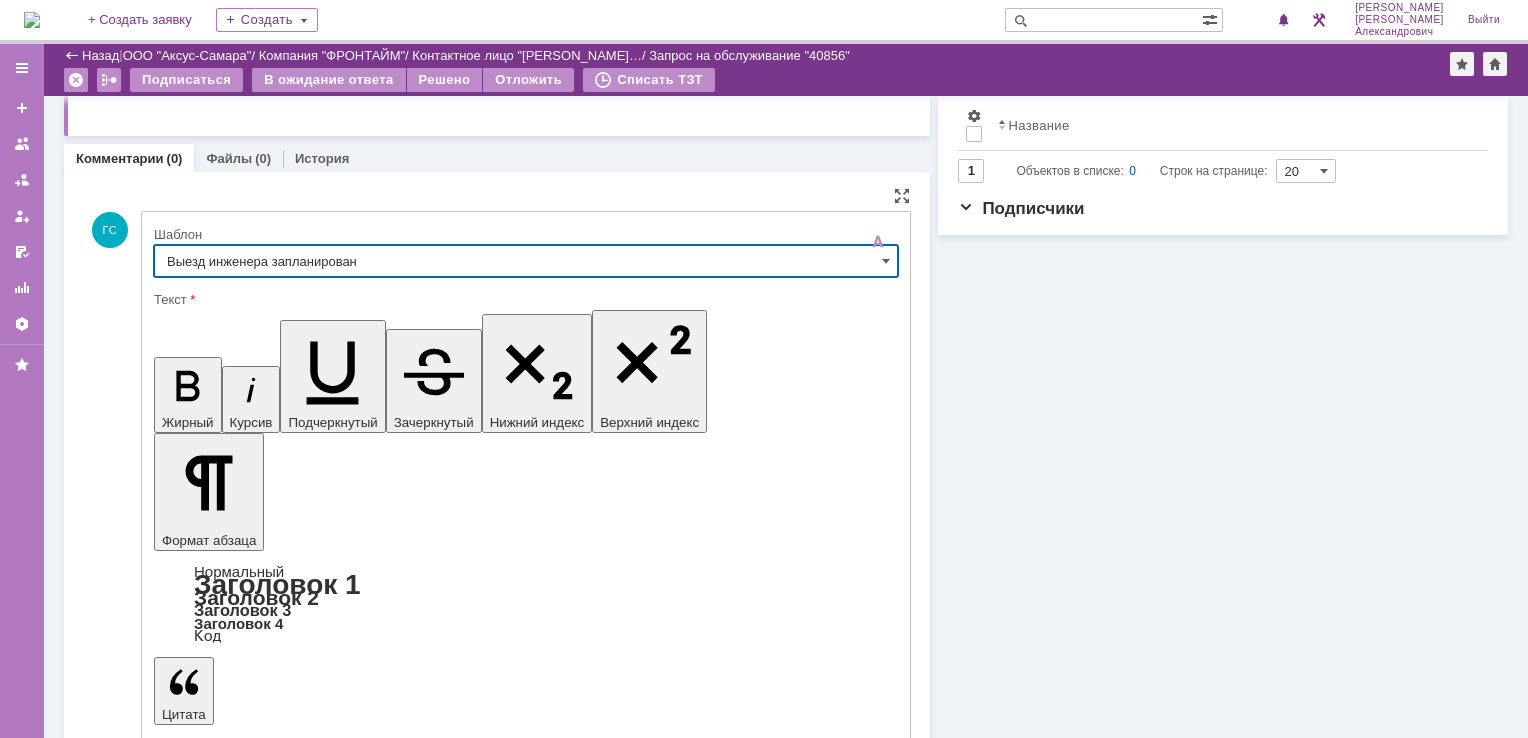 click on "Отправить" at bounding box center (206, 5411) 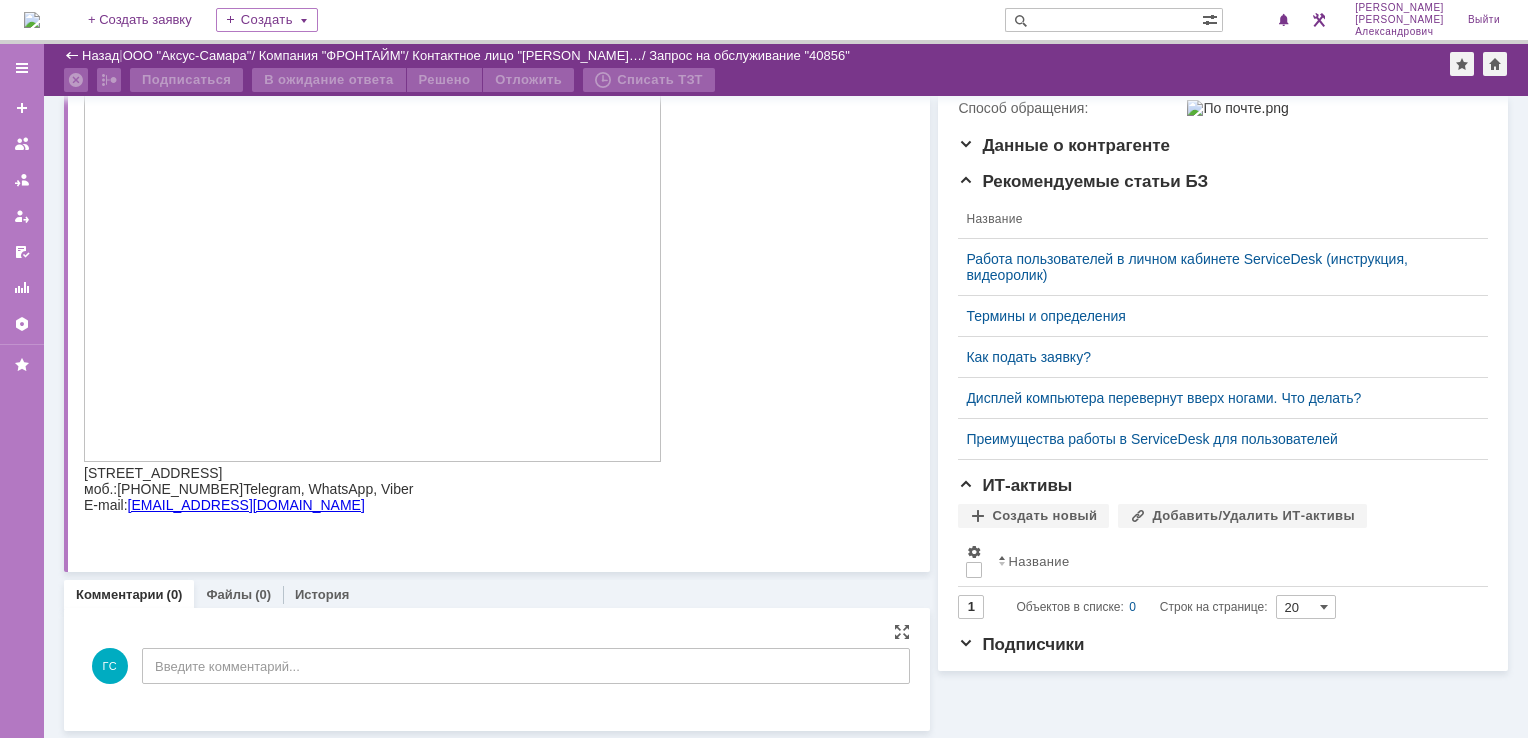 scroll, scrollTop: 533, scrollLeft: 0, axis: vertical 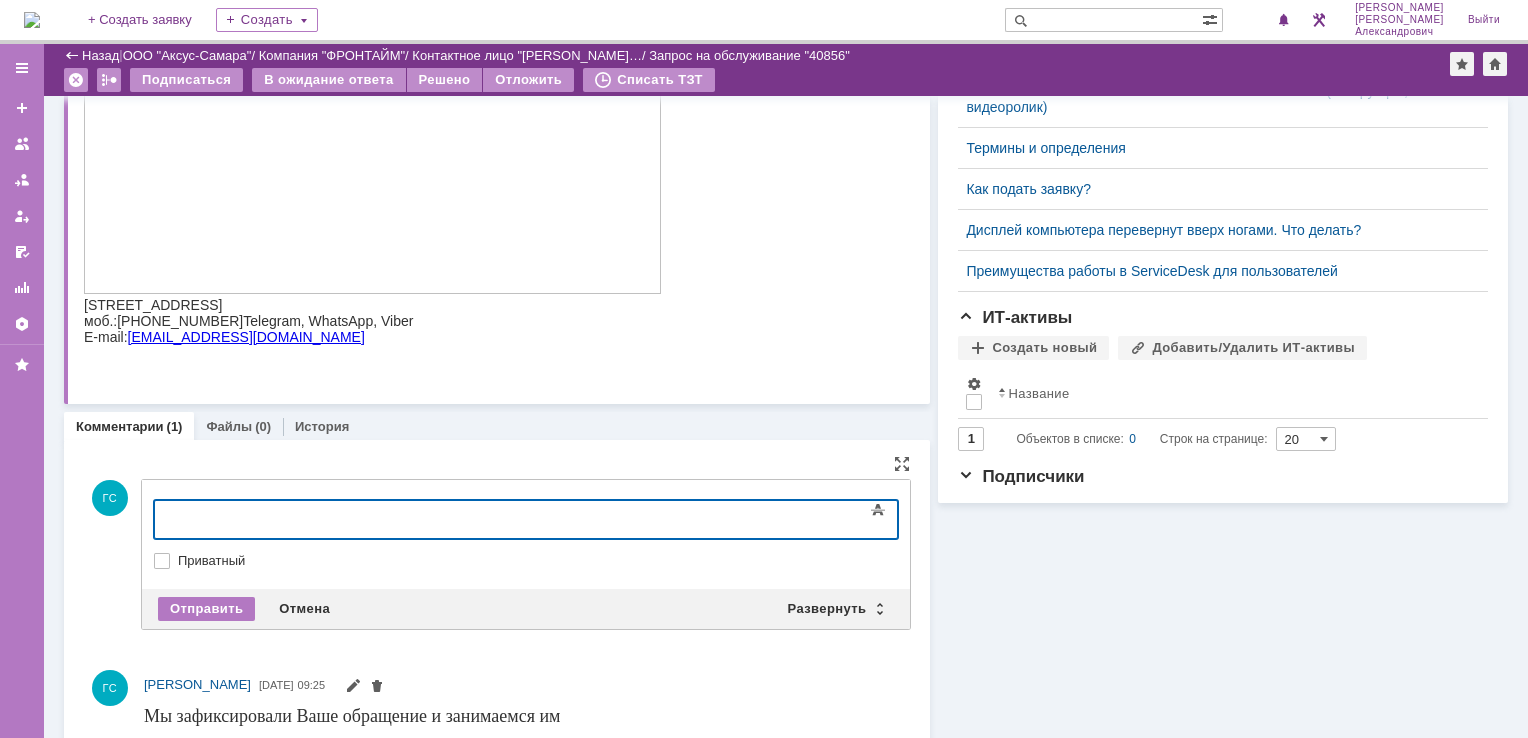 type 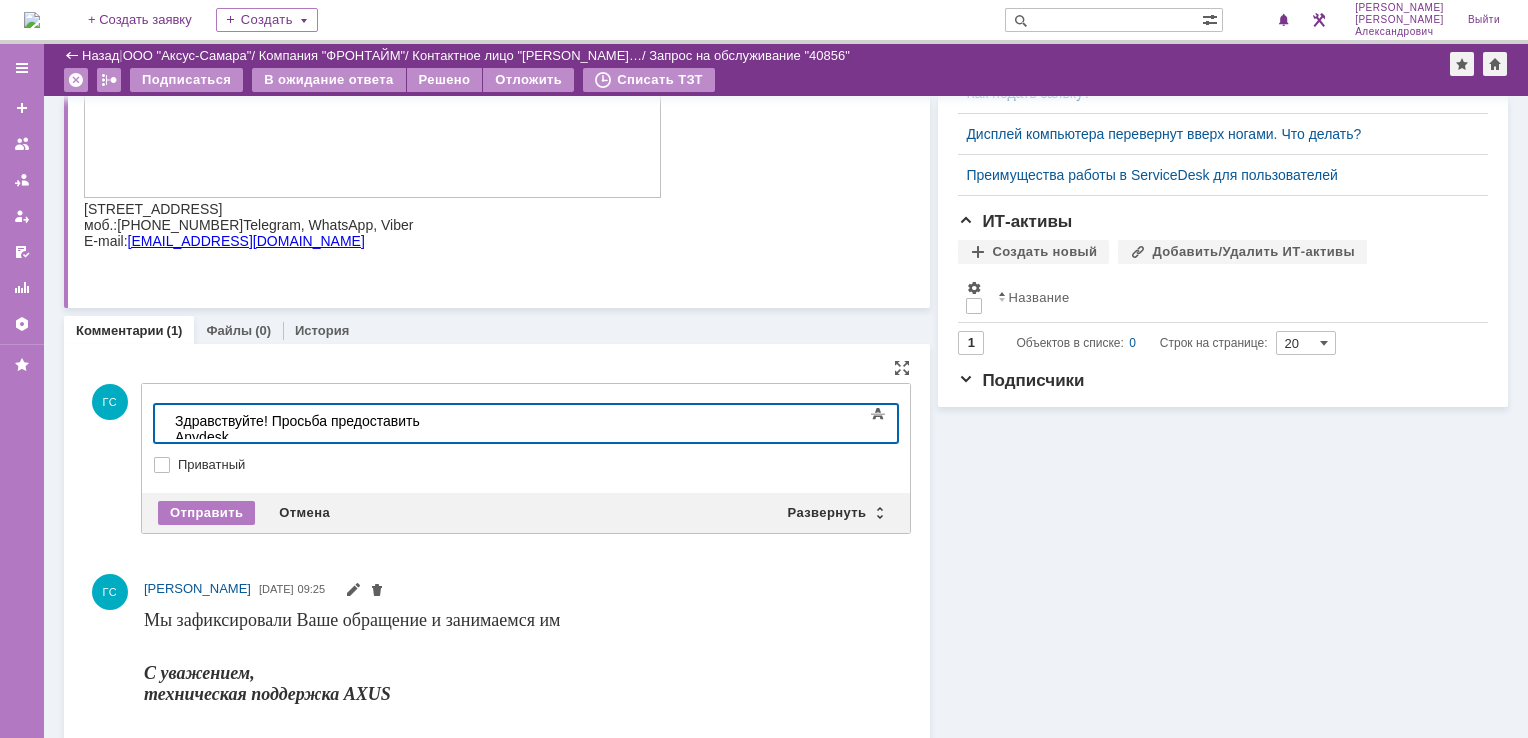 scroll, scrollTop: 633, scrollLeft: 0, axis: vertical 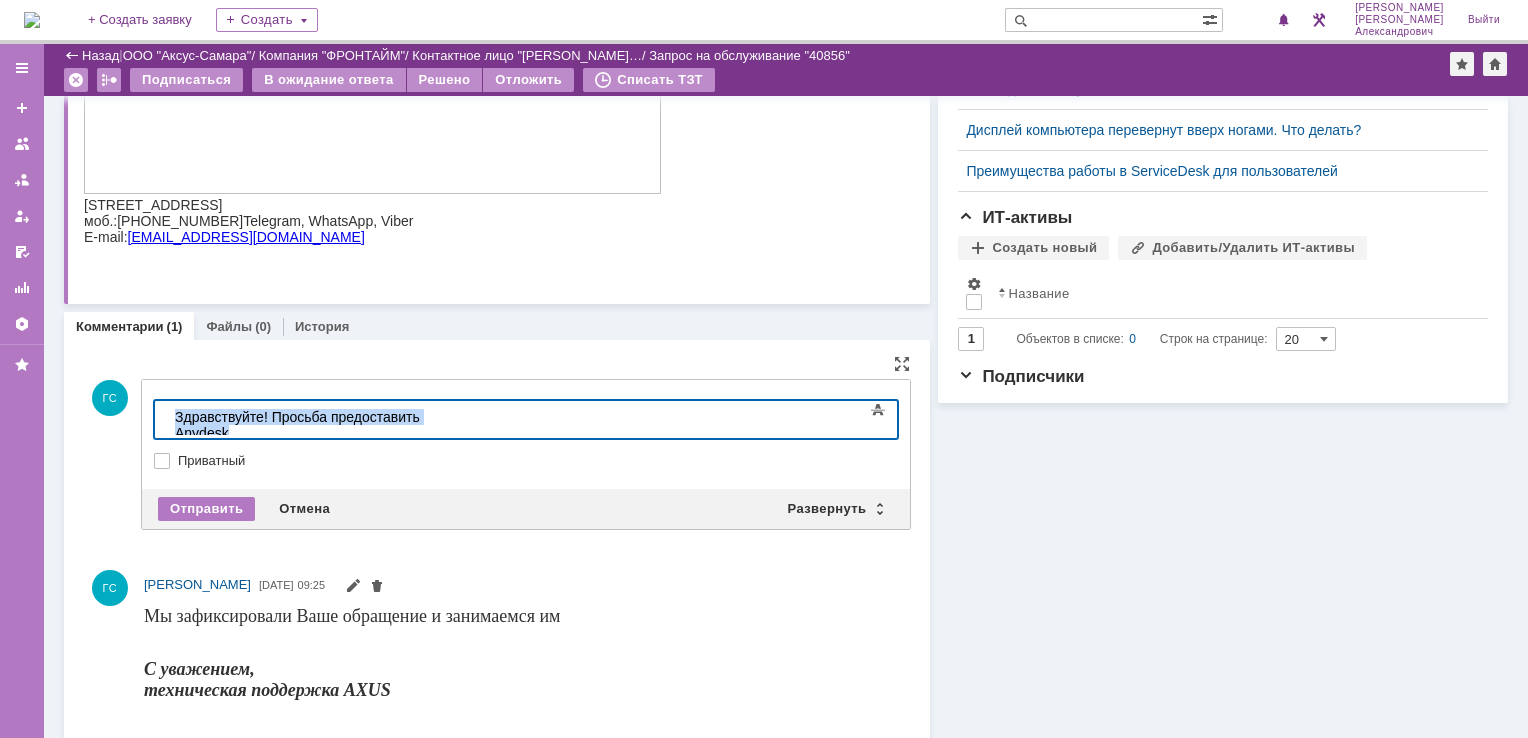 drag, startPoint x: 485, startPoint y: 422, endPoint x: 275, endPoint y: 825, distance: 454.43262 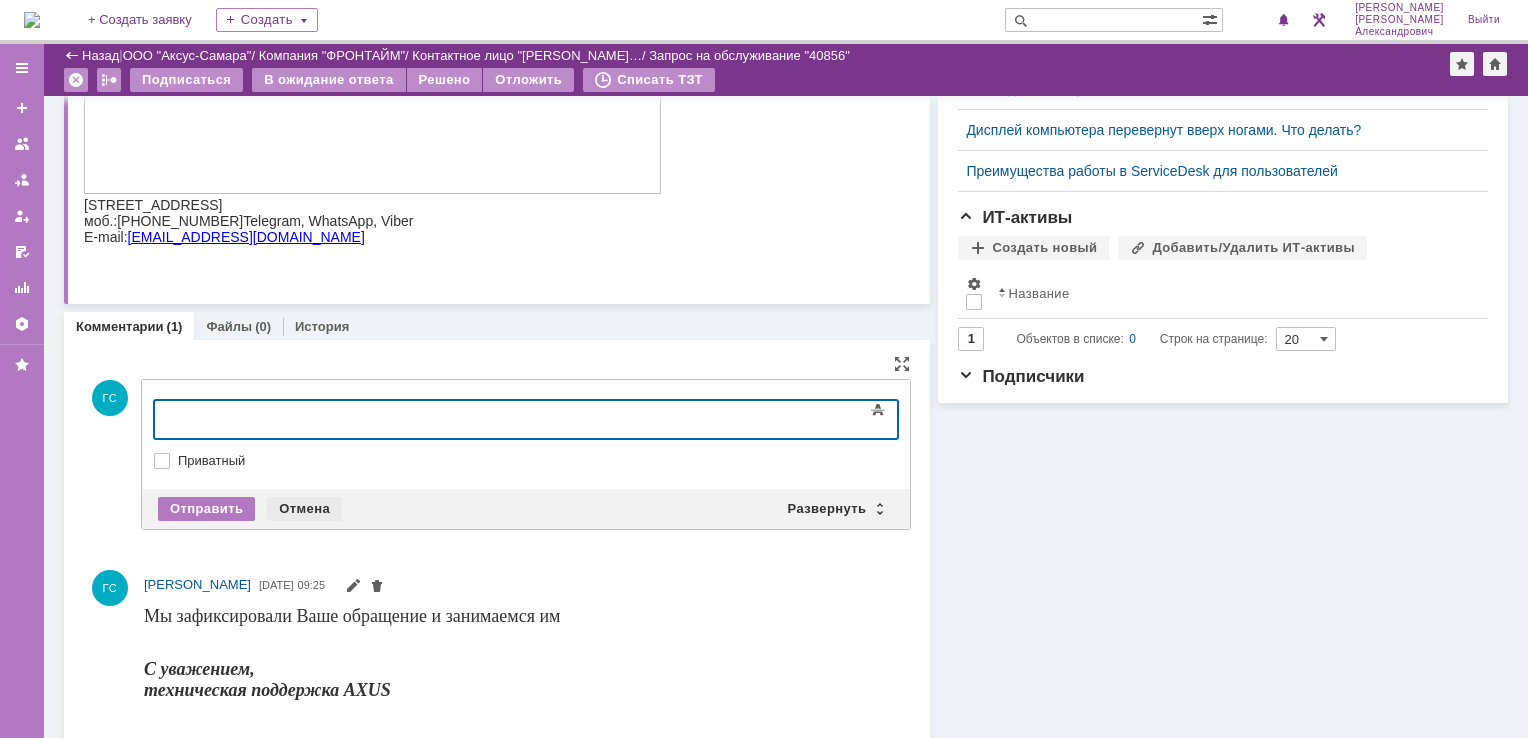 click on "Отмена" at bounding box center [304, 509] 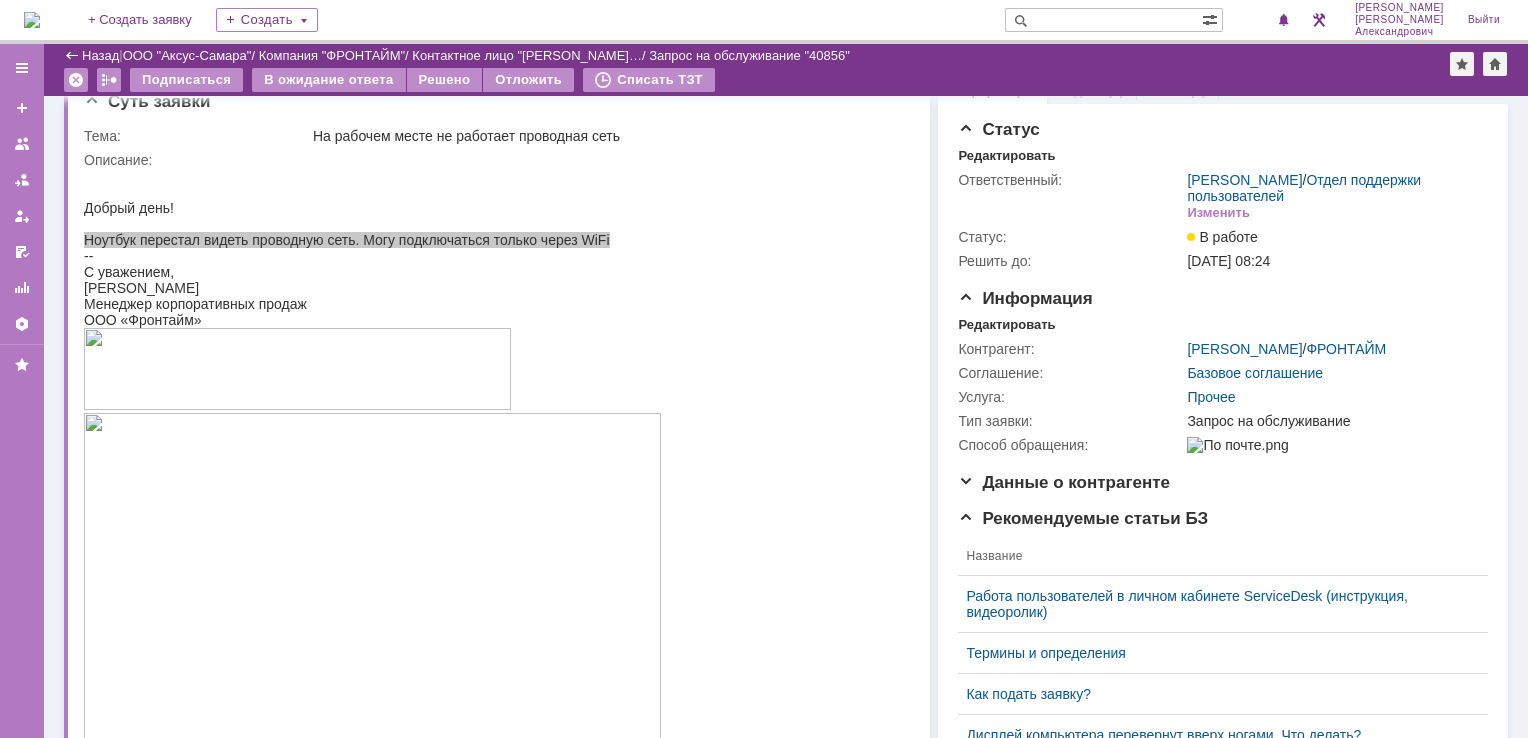 scroll, scrollTop: 0, scrollLeft: 0, axis: both 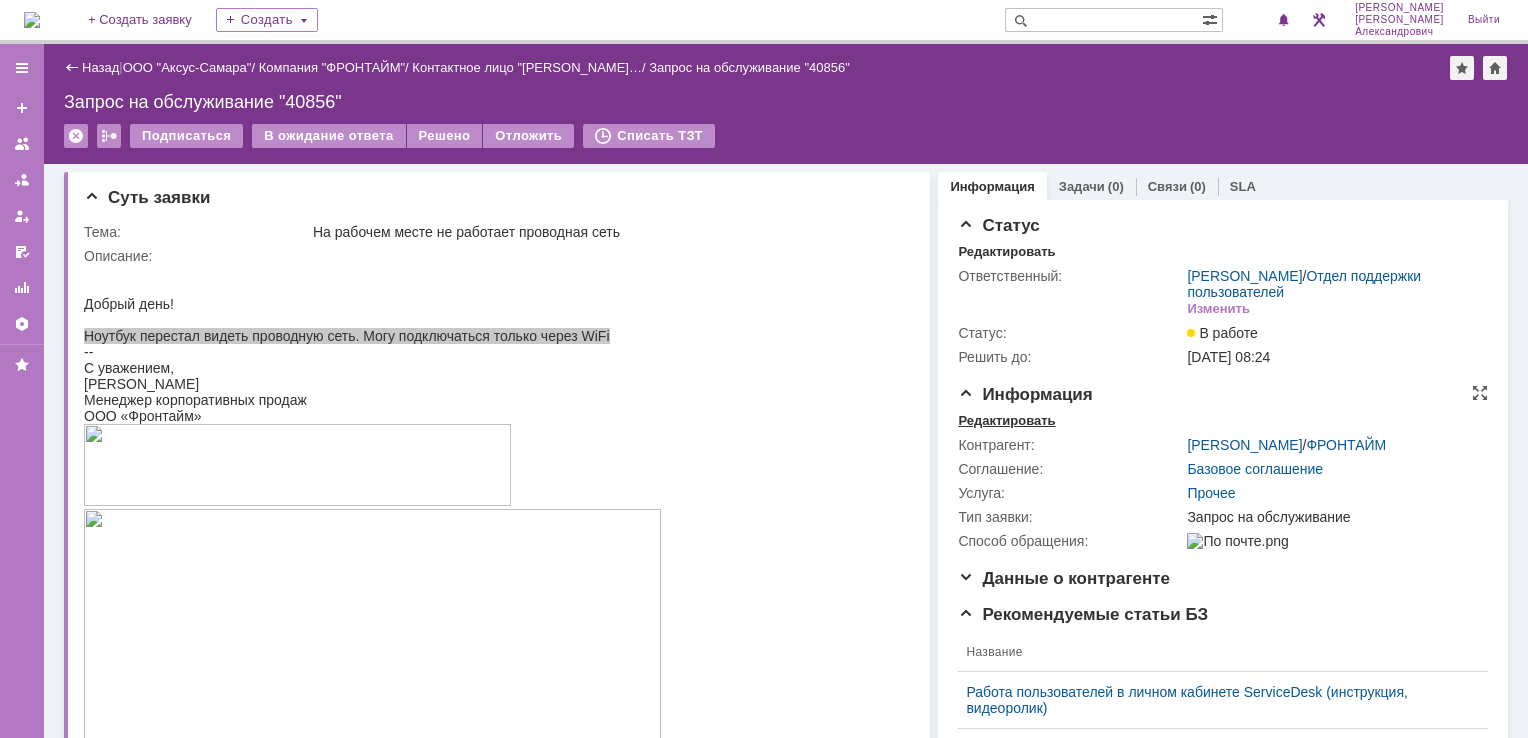 click on "Редактировать" at bounding box center (1006, 421) 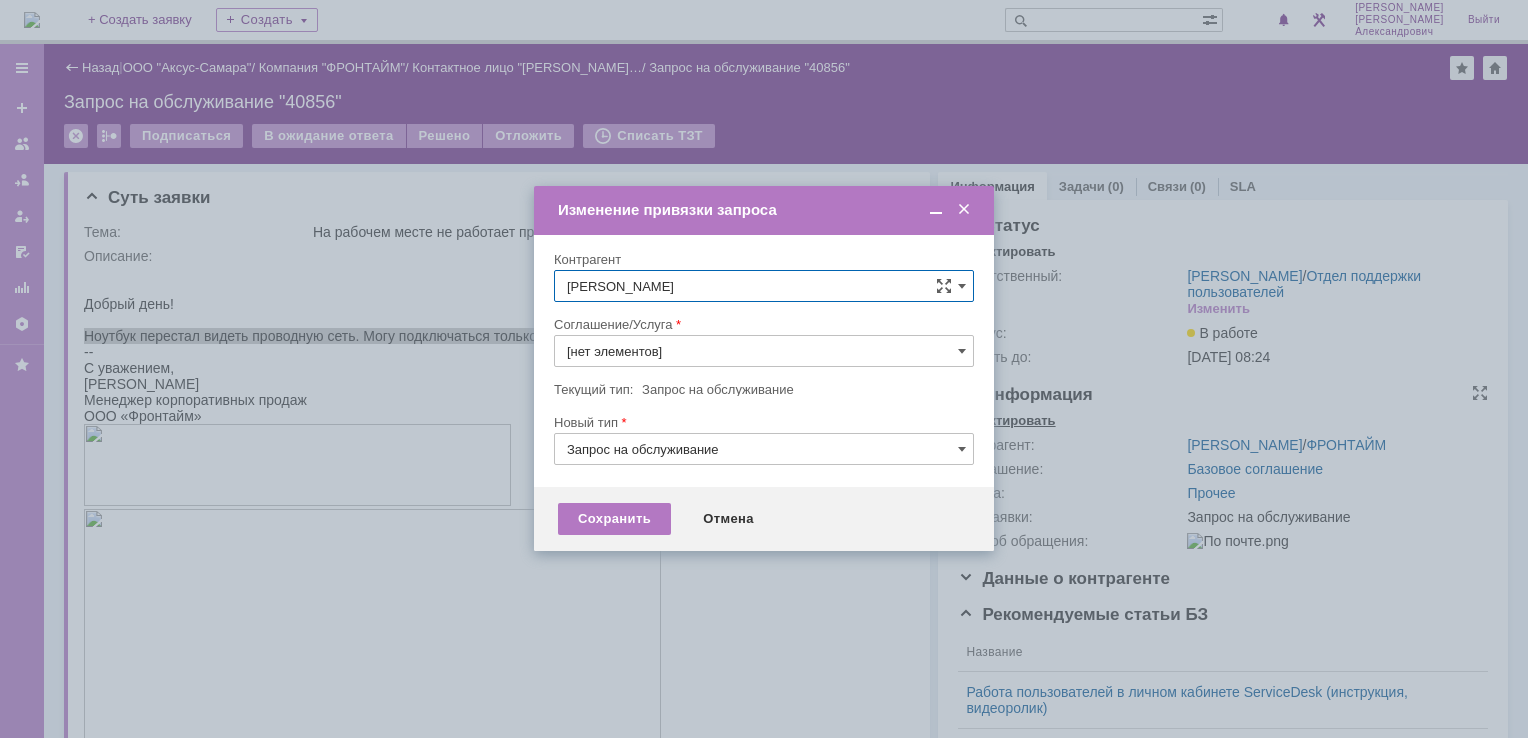 type on "Прочее" 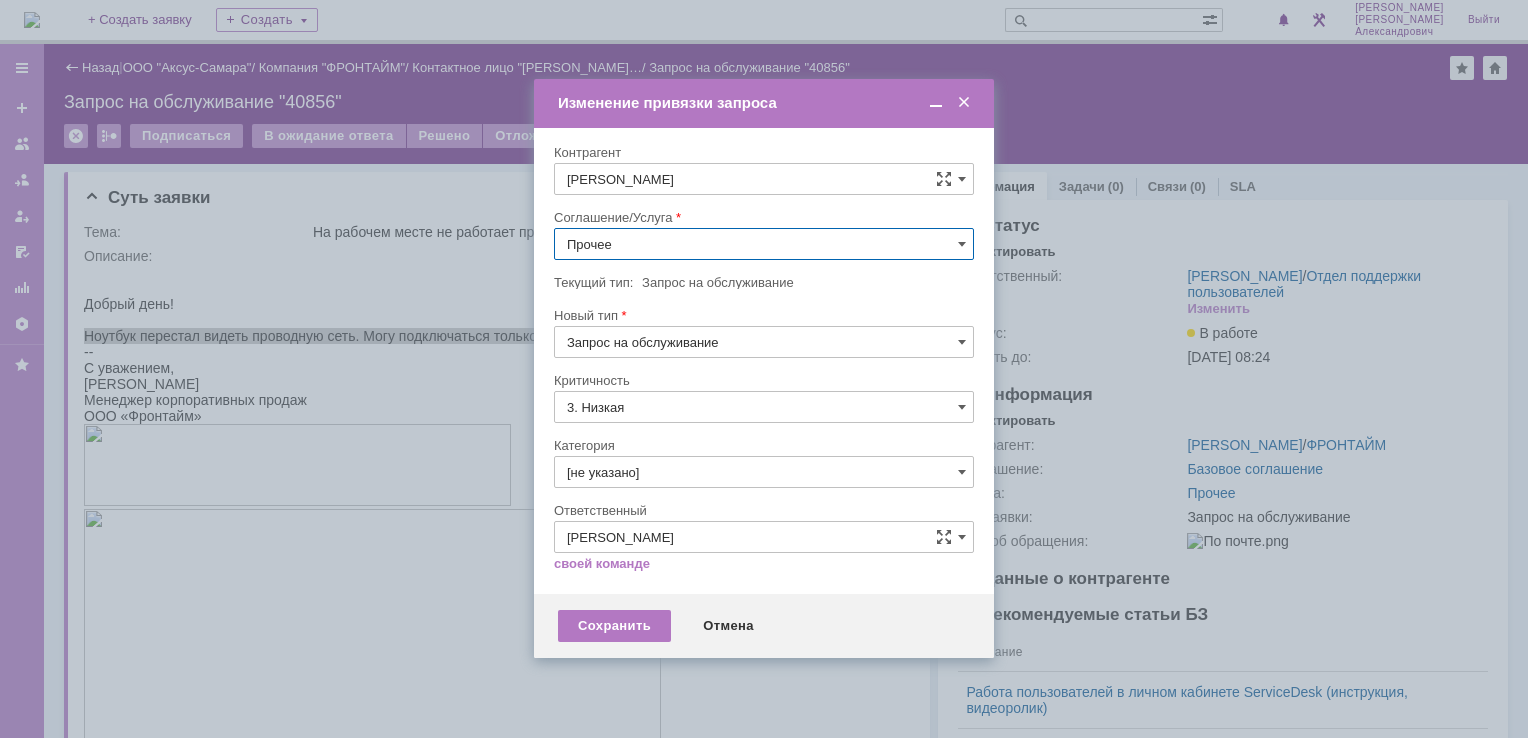 click on "Прочее" at bounding box center [764, 244] 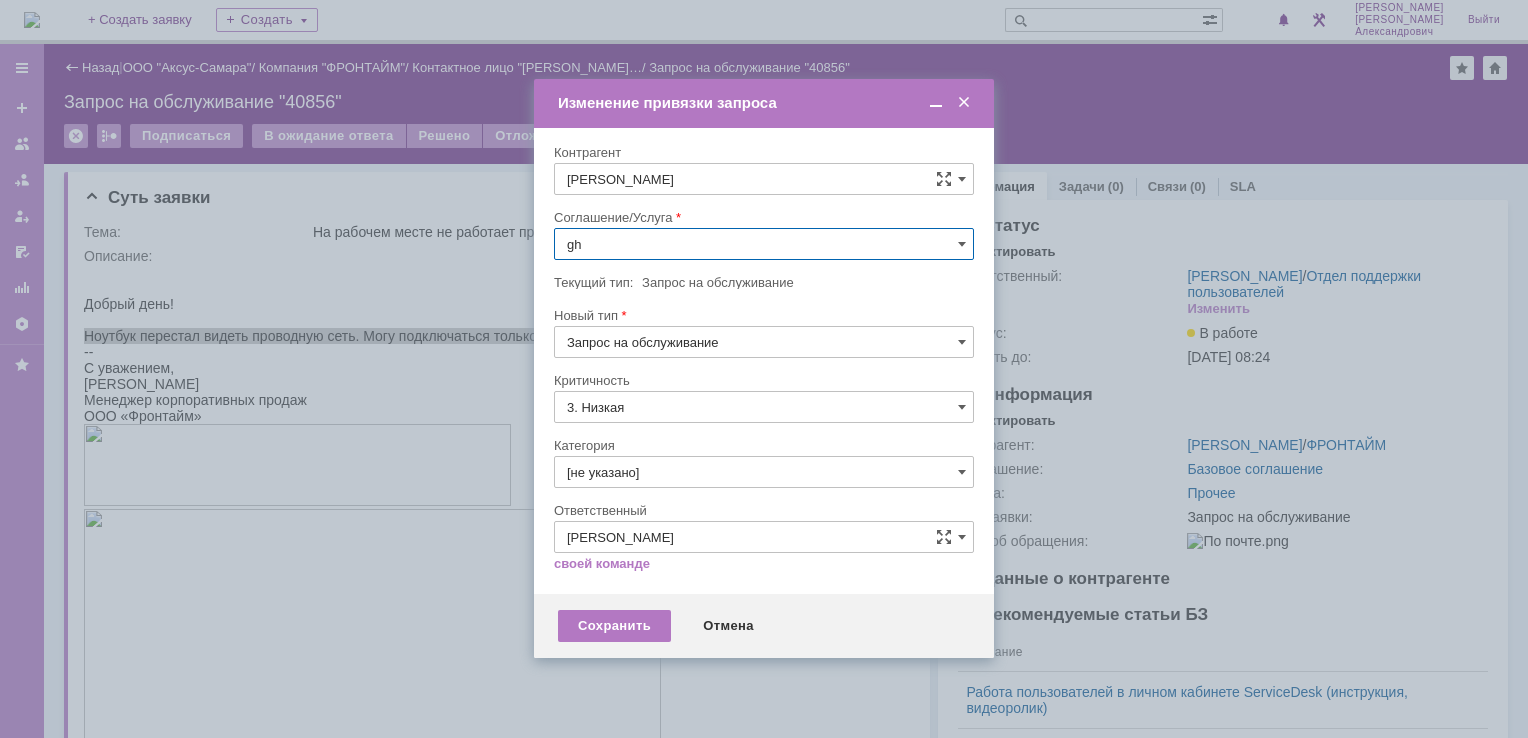 scroll, scrollTop: 0, scrollLeft: 0, axis: both 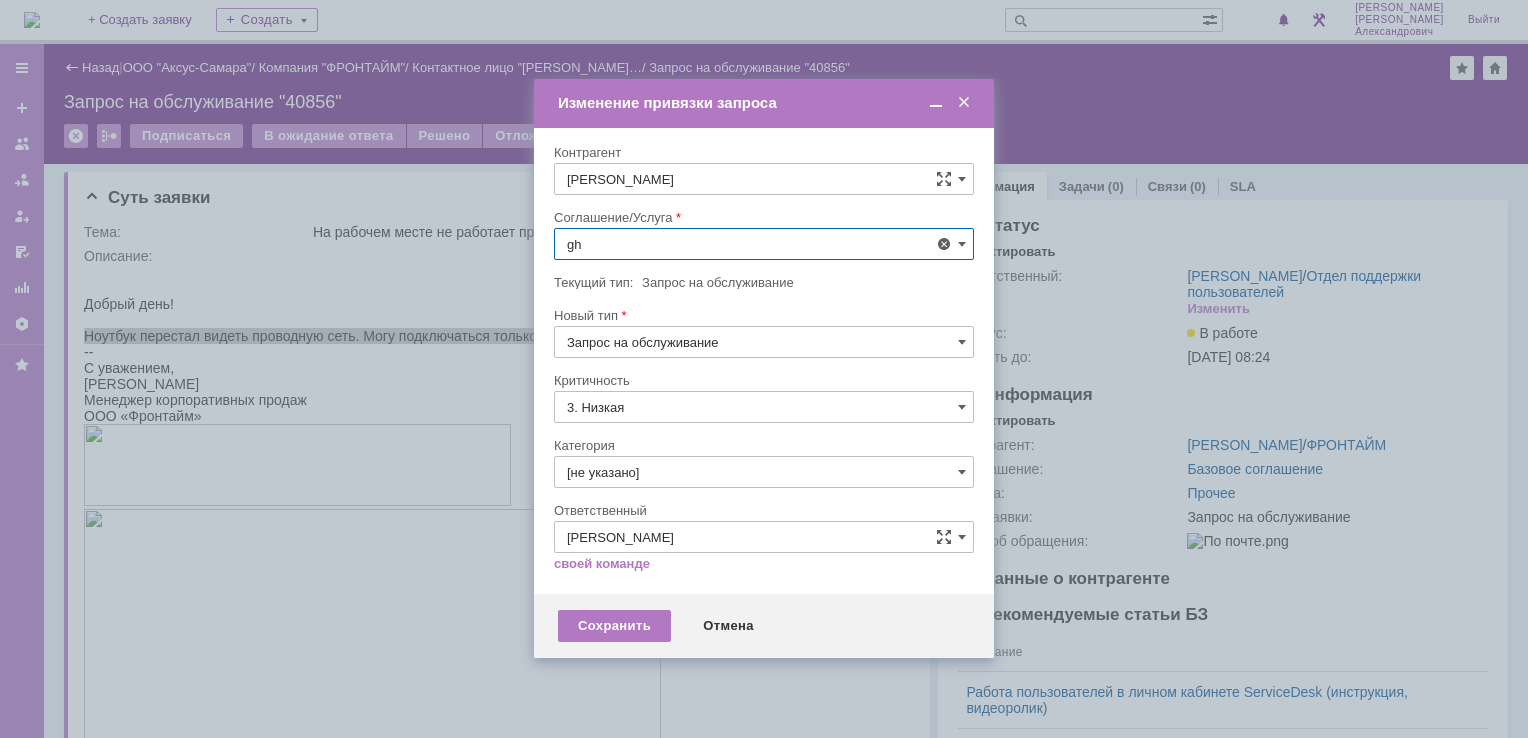 type on "g" 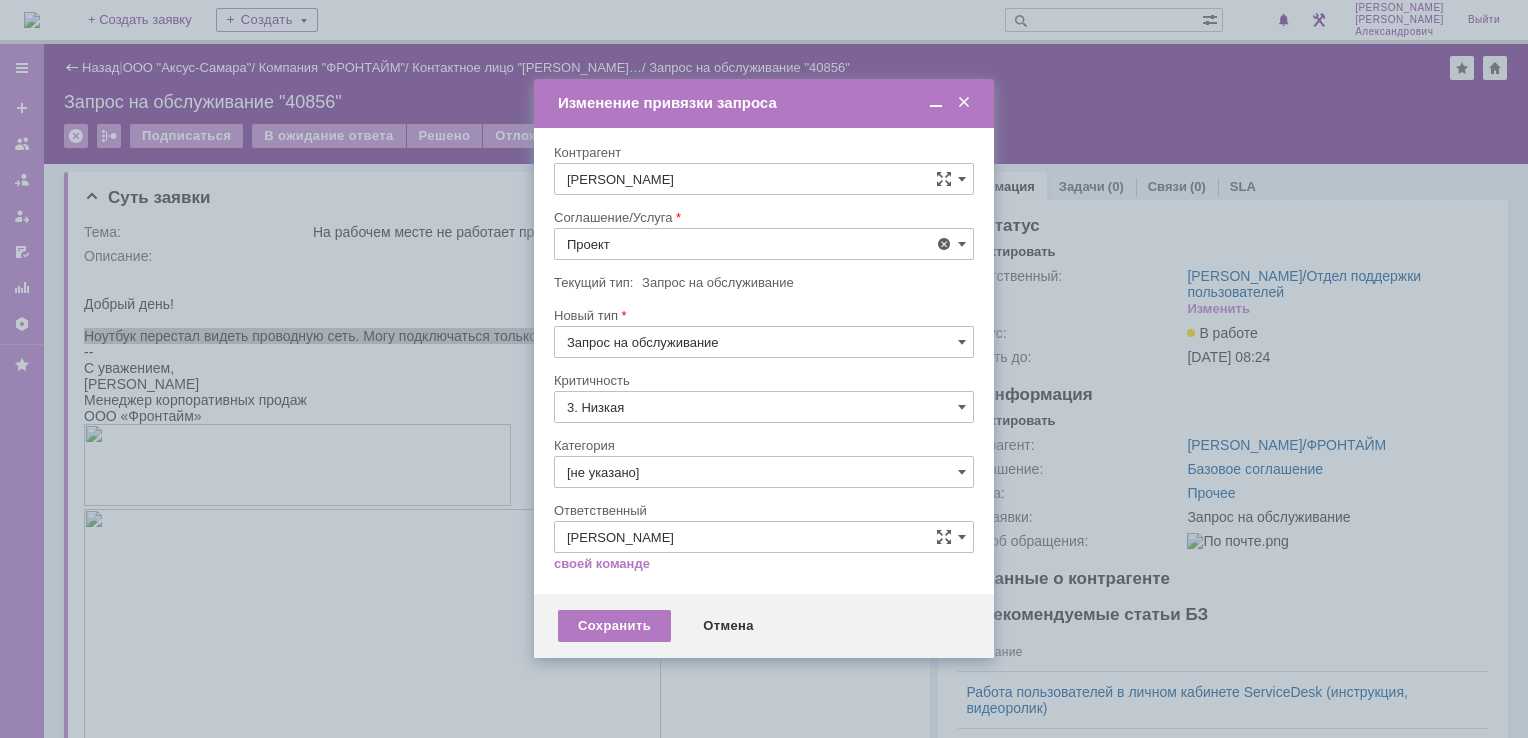 click on "Проектная деятельность" at bounding box center [764, 390] 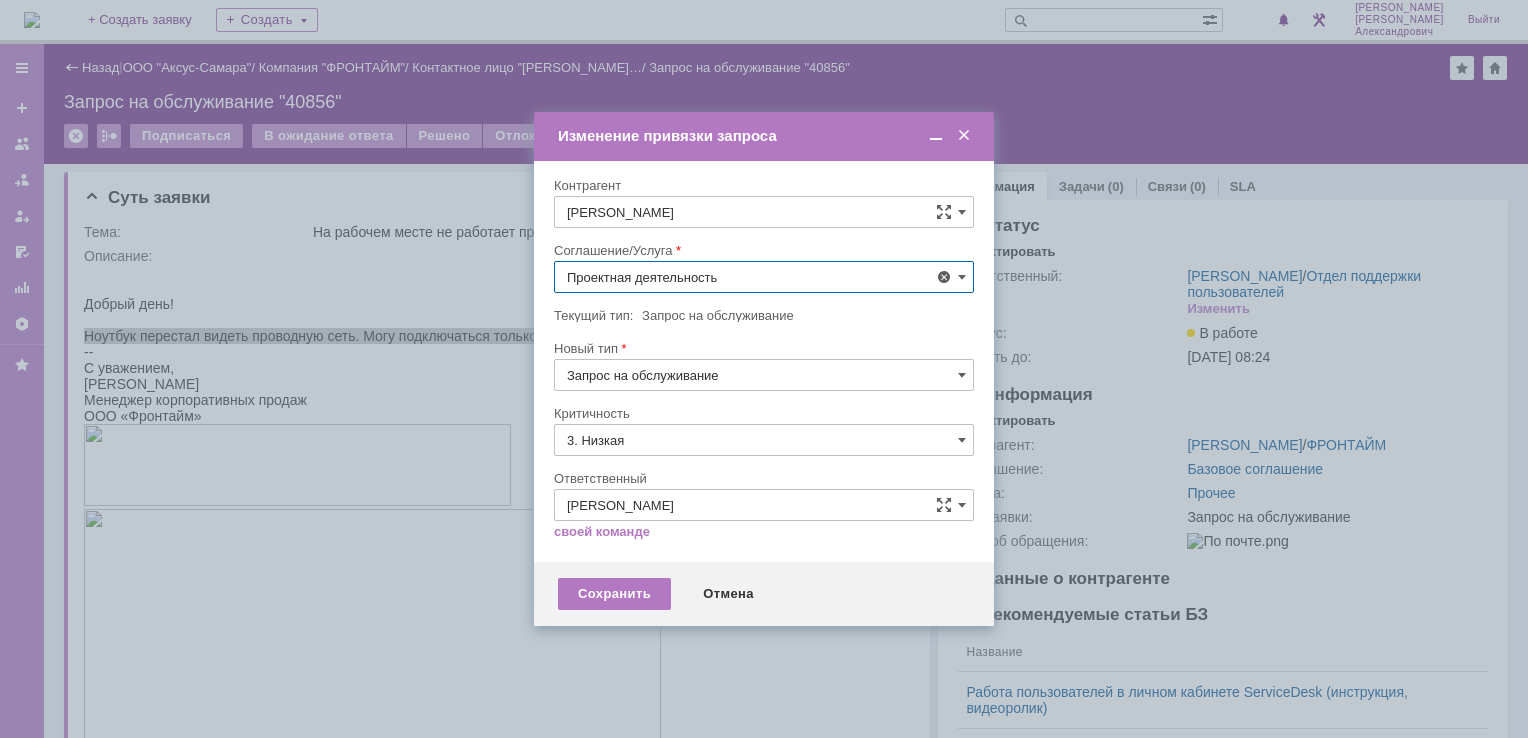 type on "Проектная деятельность" 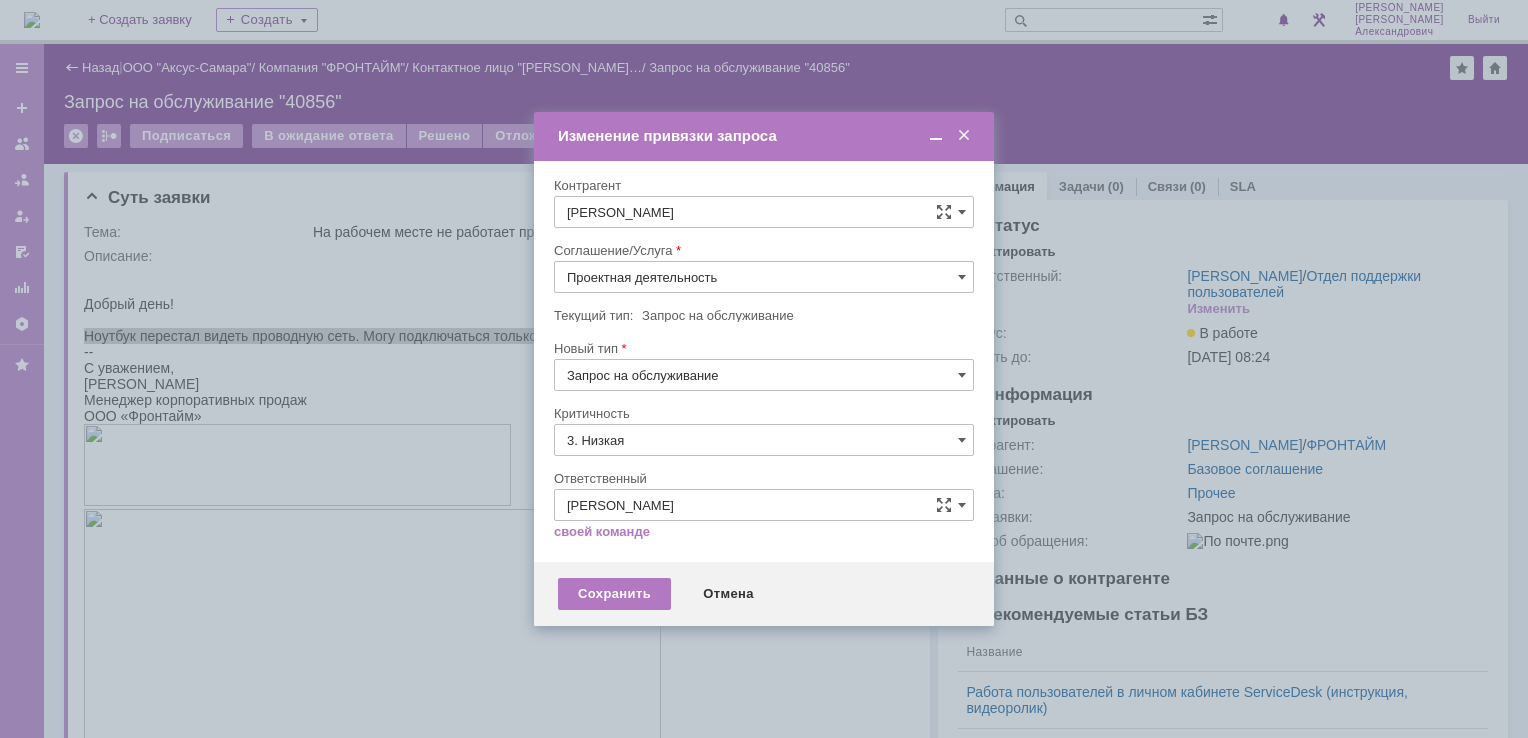 click at bounding box center [764, 235] 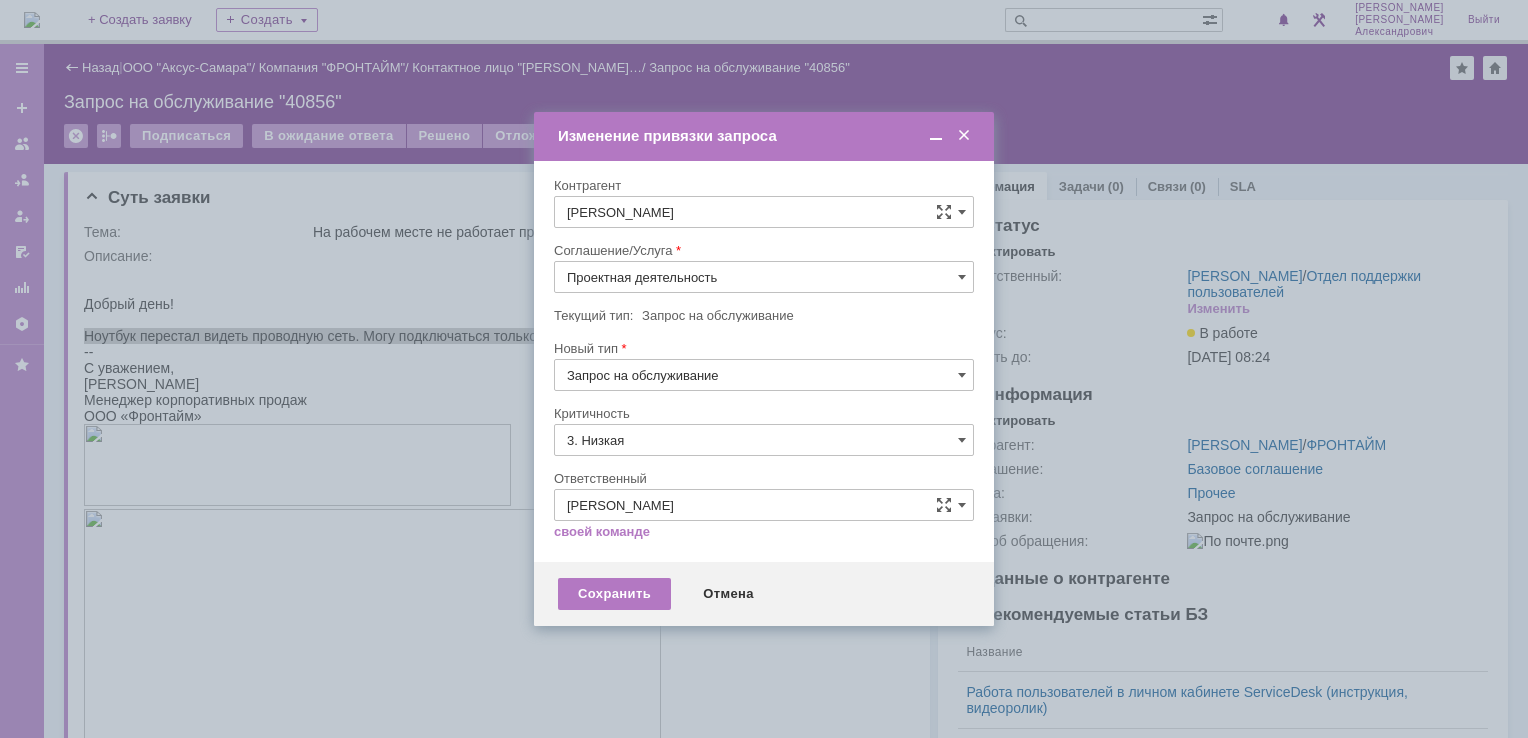 click on "[не указано]" at bounding box center (764, 477) 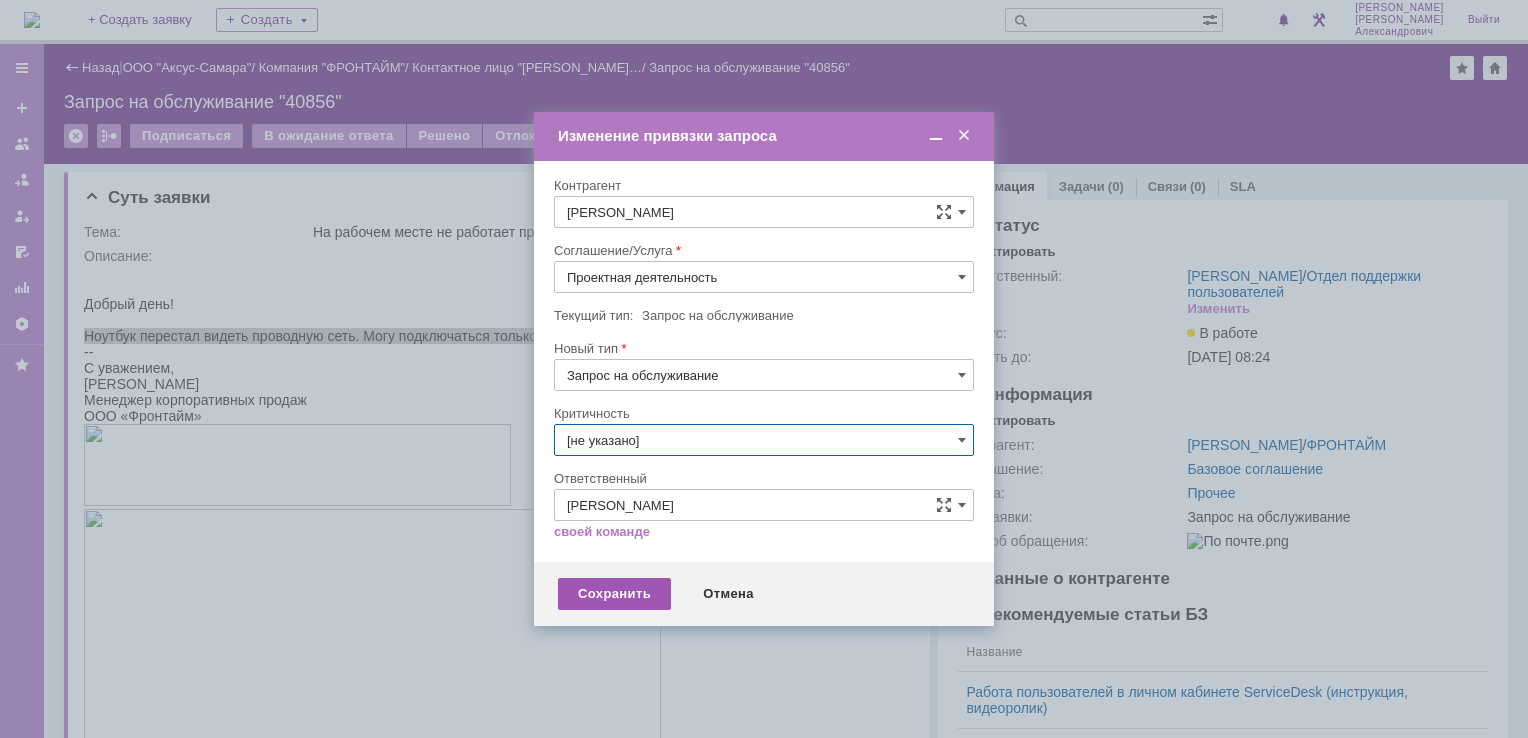 type on "[не указано]" 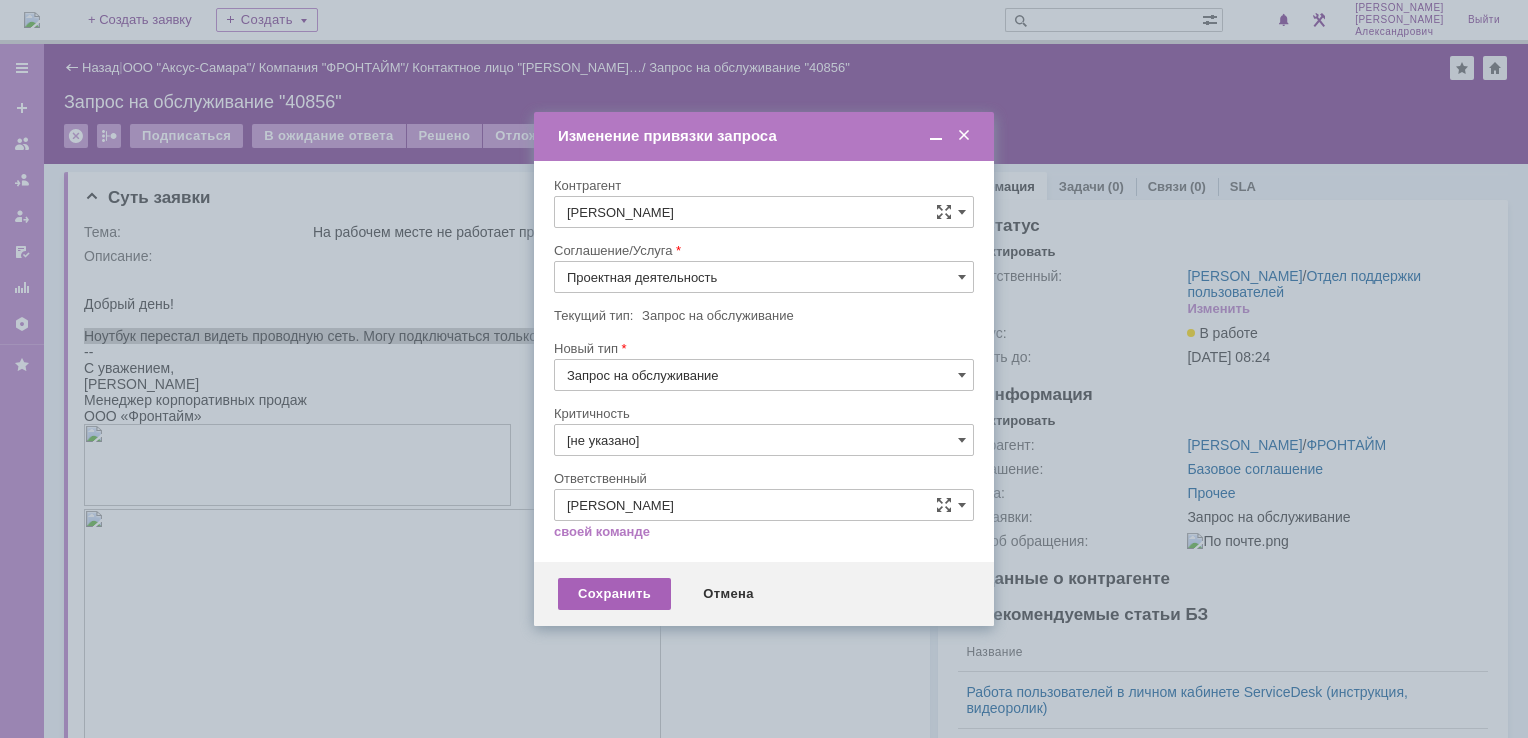 click on "Сохранить" at bounding box center [614, 594] 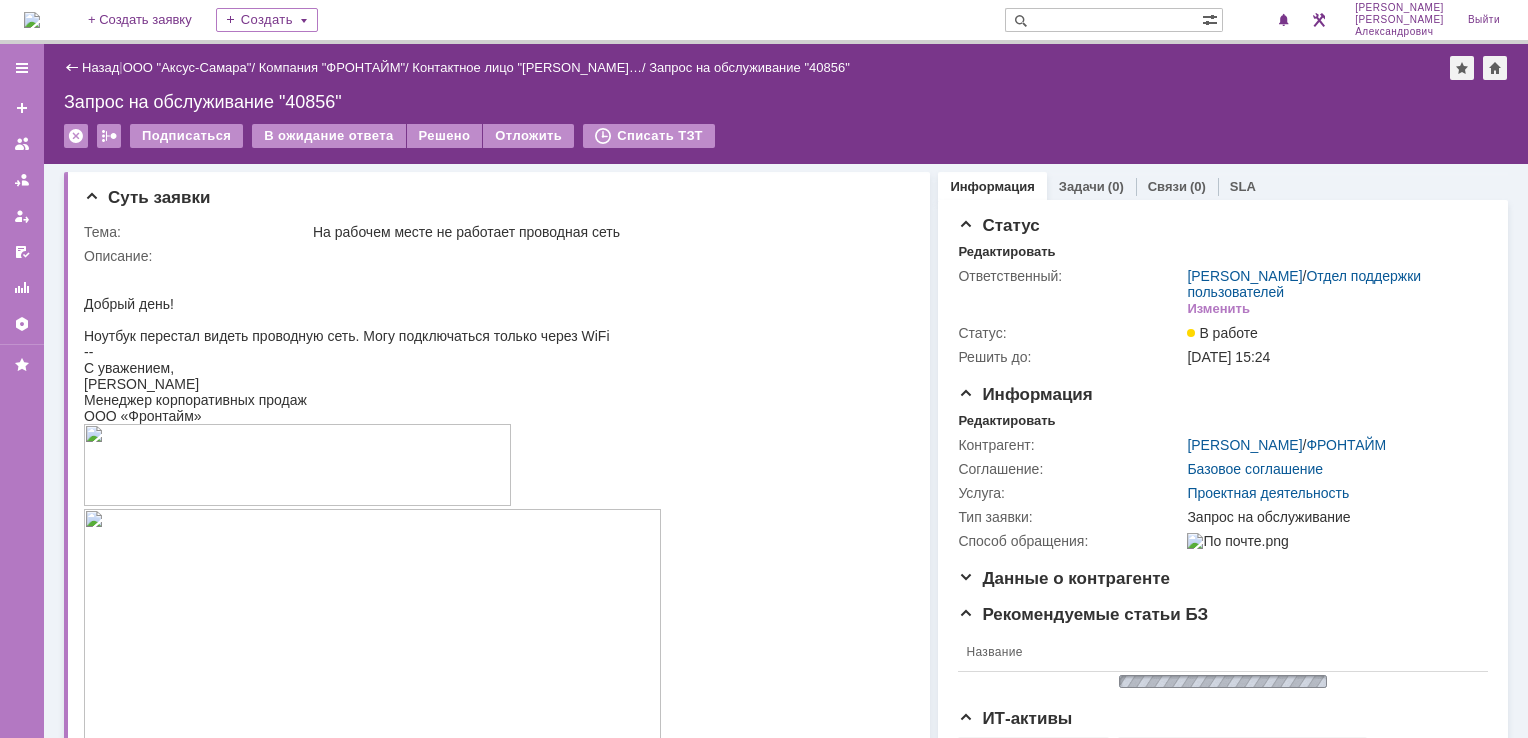 scroll, scrollTop: 0, scrollLeft: 0, axis: both 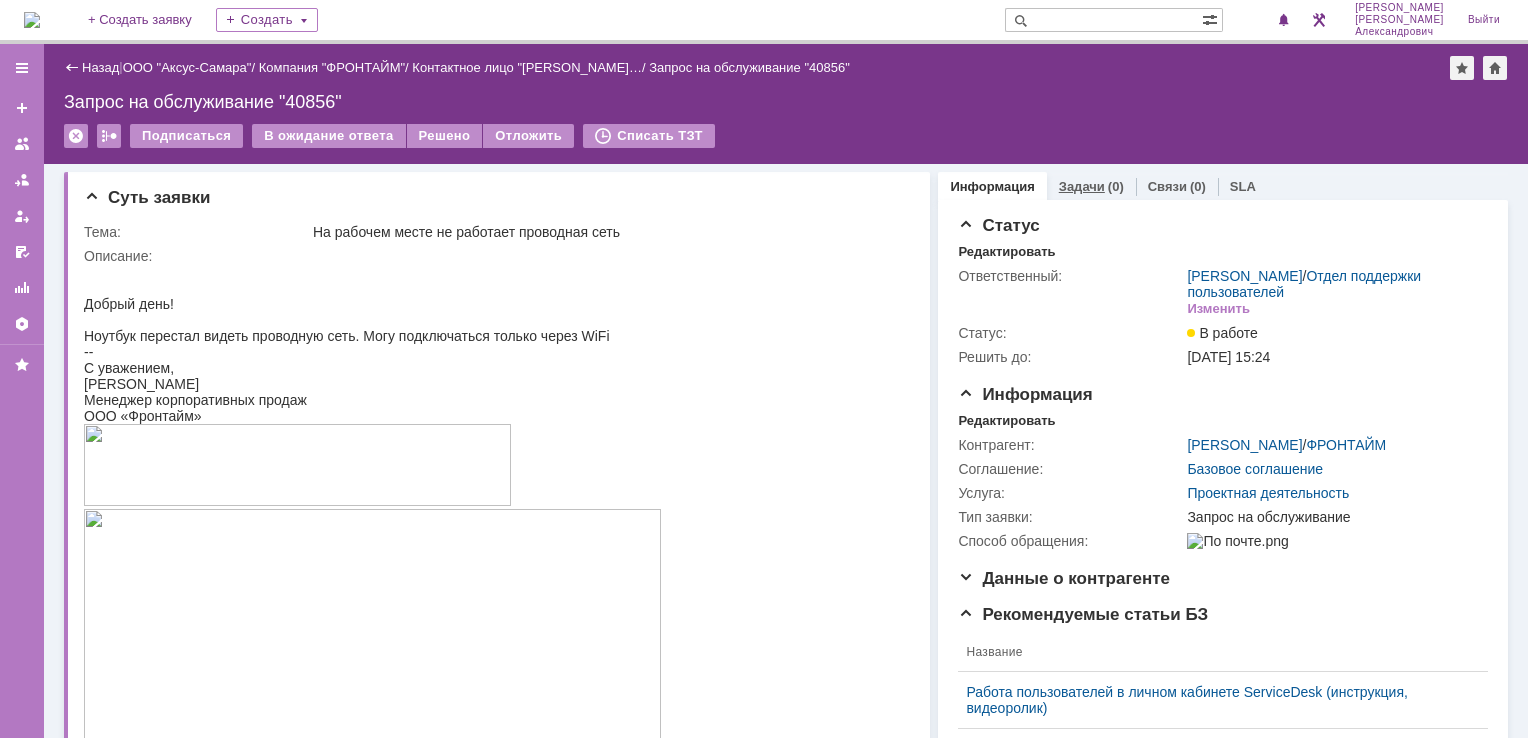 click on "(0)" at bounding box center [1116, 186] 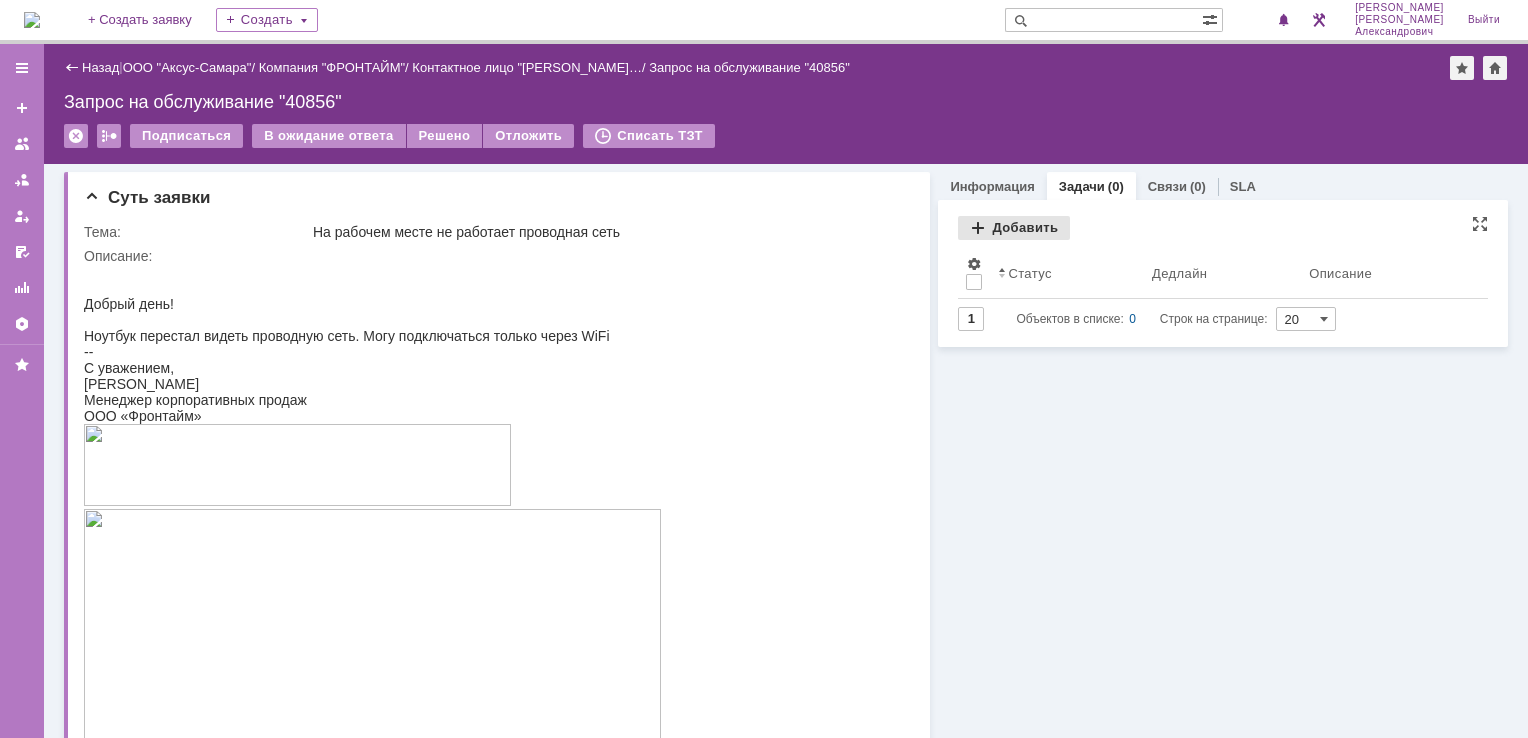 click on "Добавить" at bounding box center [1014, 228] 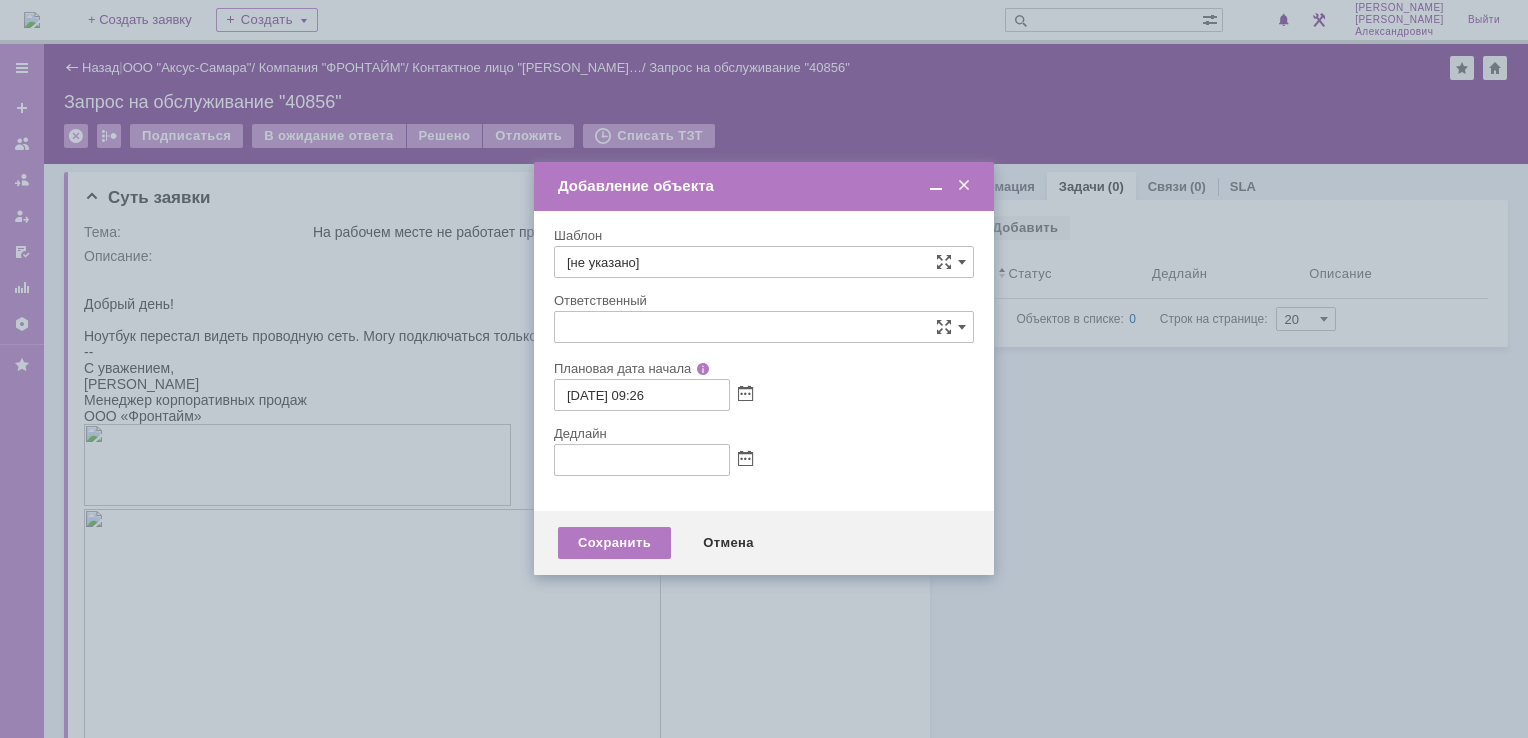 type on "[не указано]" 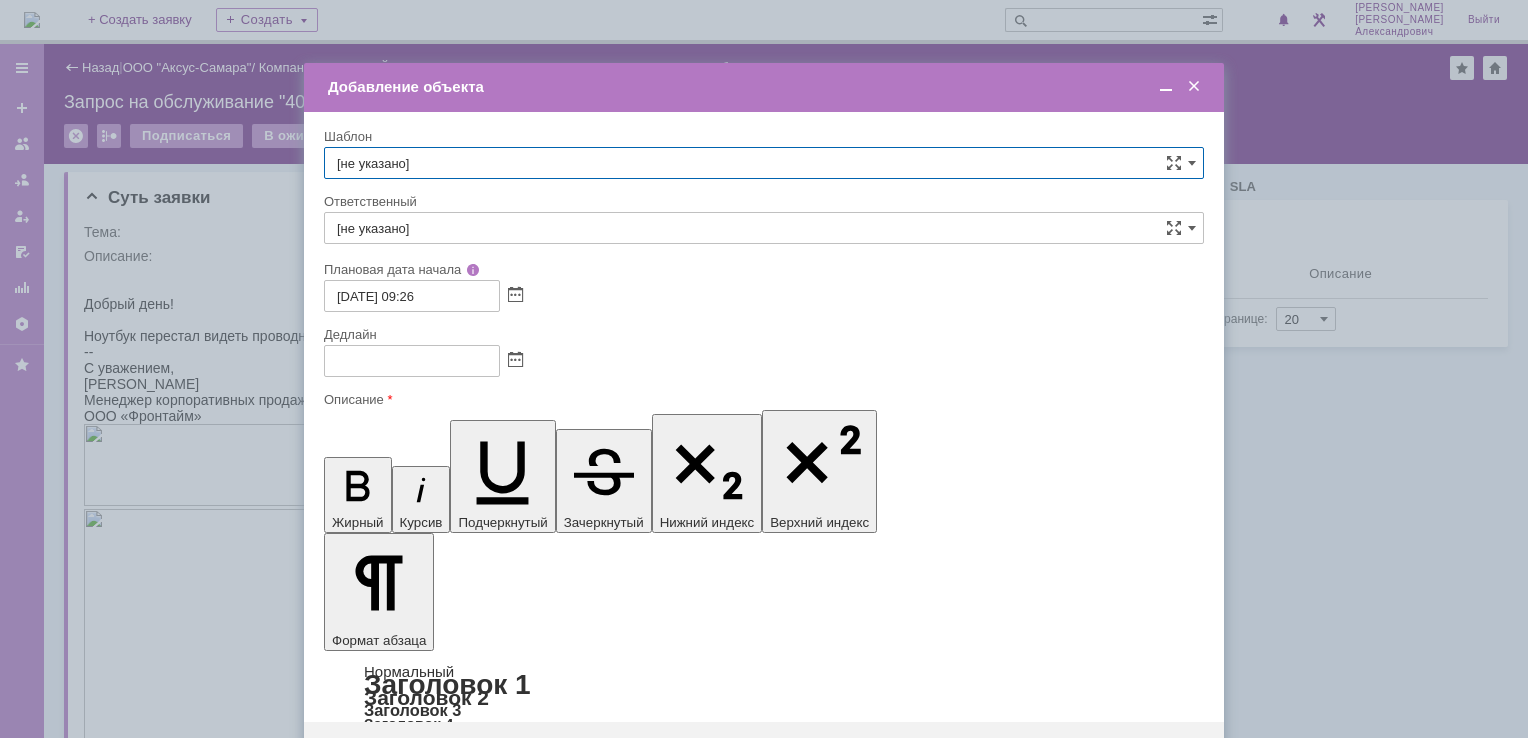 scroll, scrollTop: 0, scrollLeft: 0, axis: both 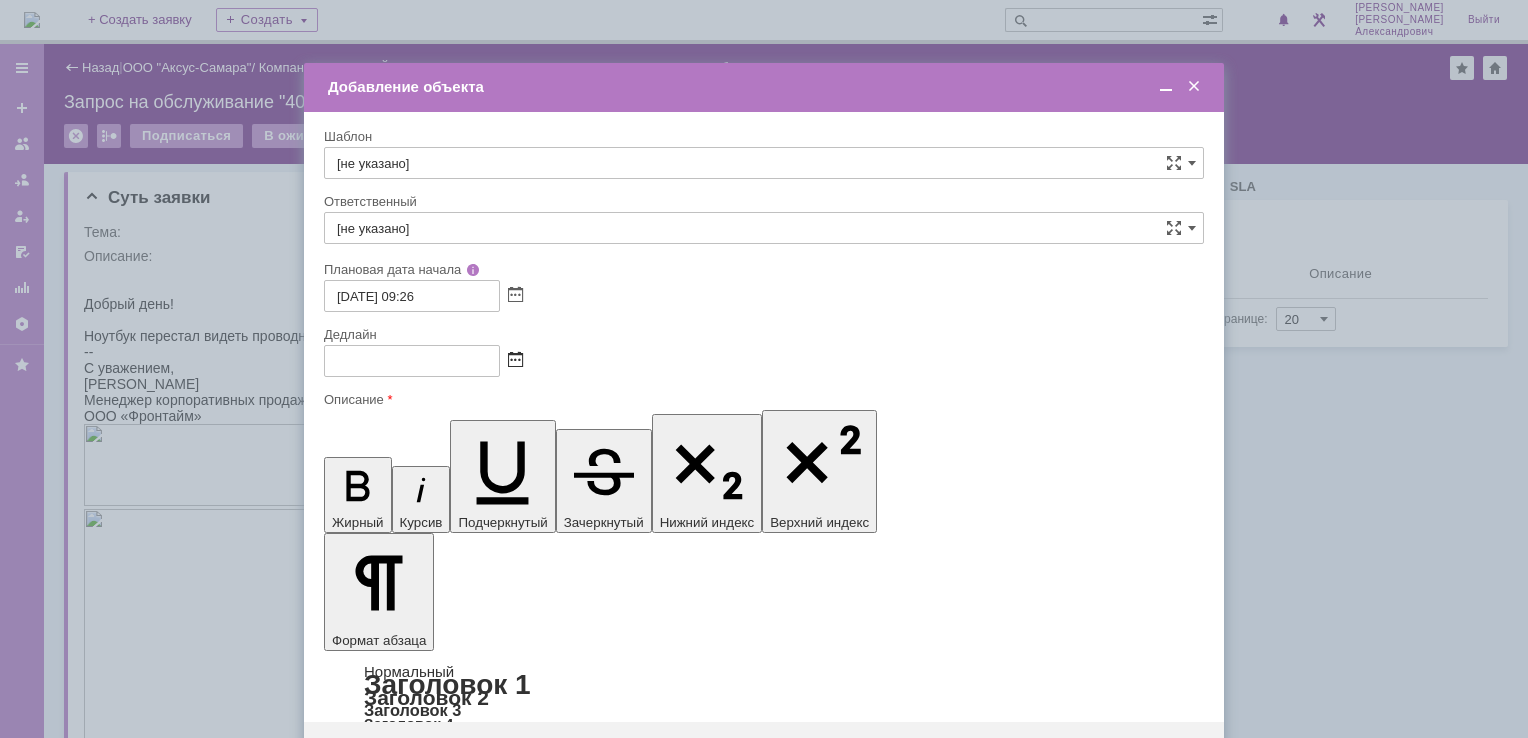 click at bounding box center [515, 361] 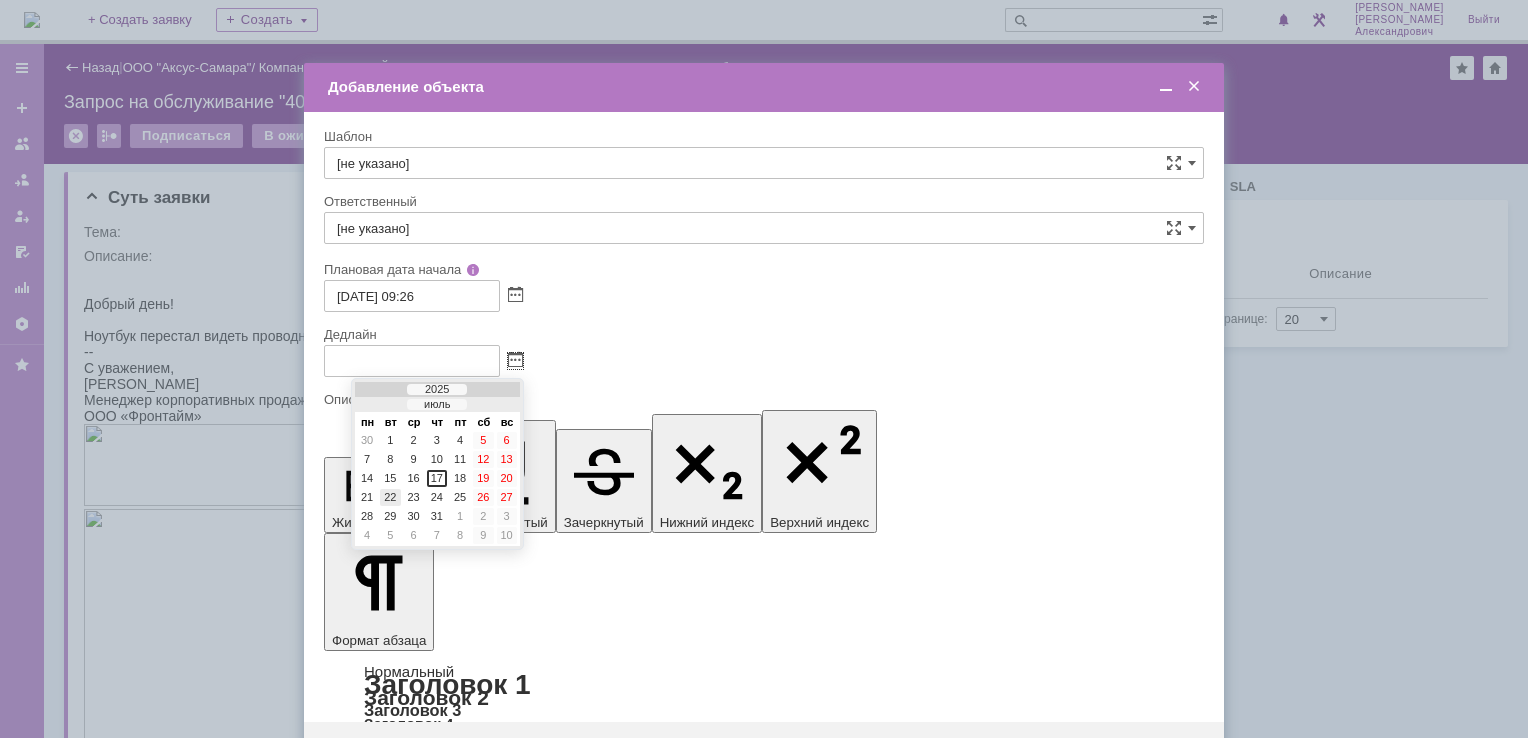 click on "22" at bounding box center [390, 497] 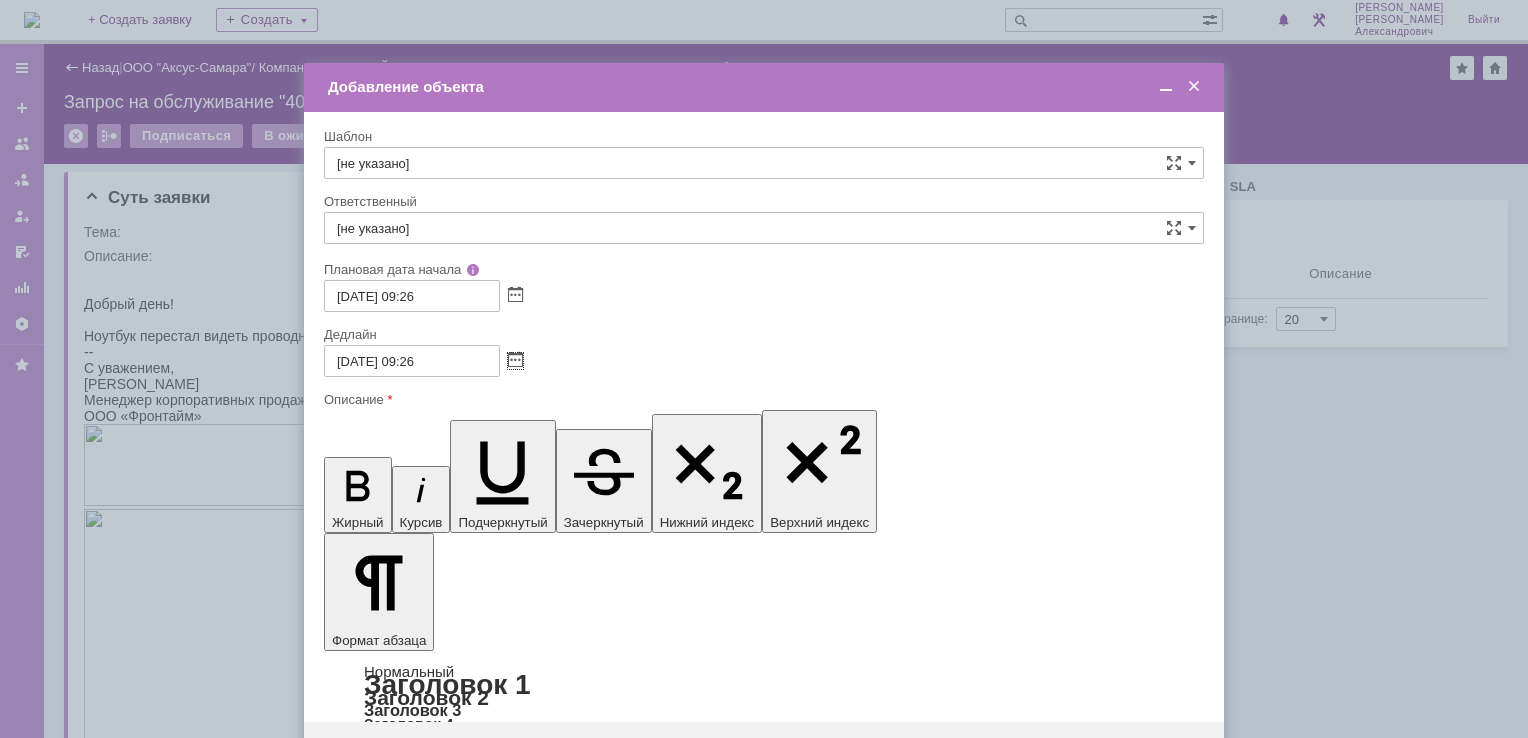 click at bounding box center [1166, 87] 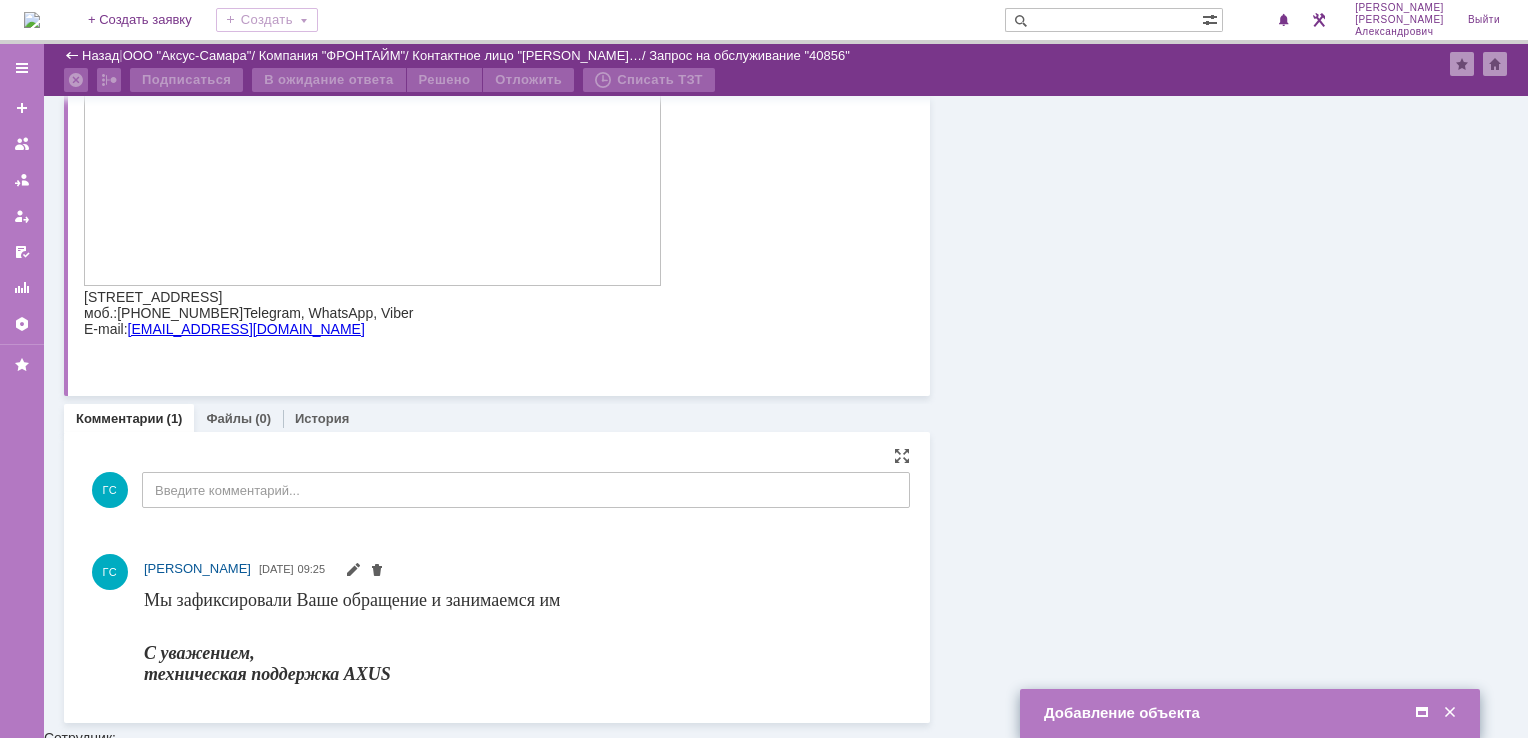 scroll, scrollTop: 533, scrollLeft: 0, axis: vertical 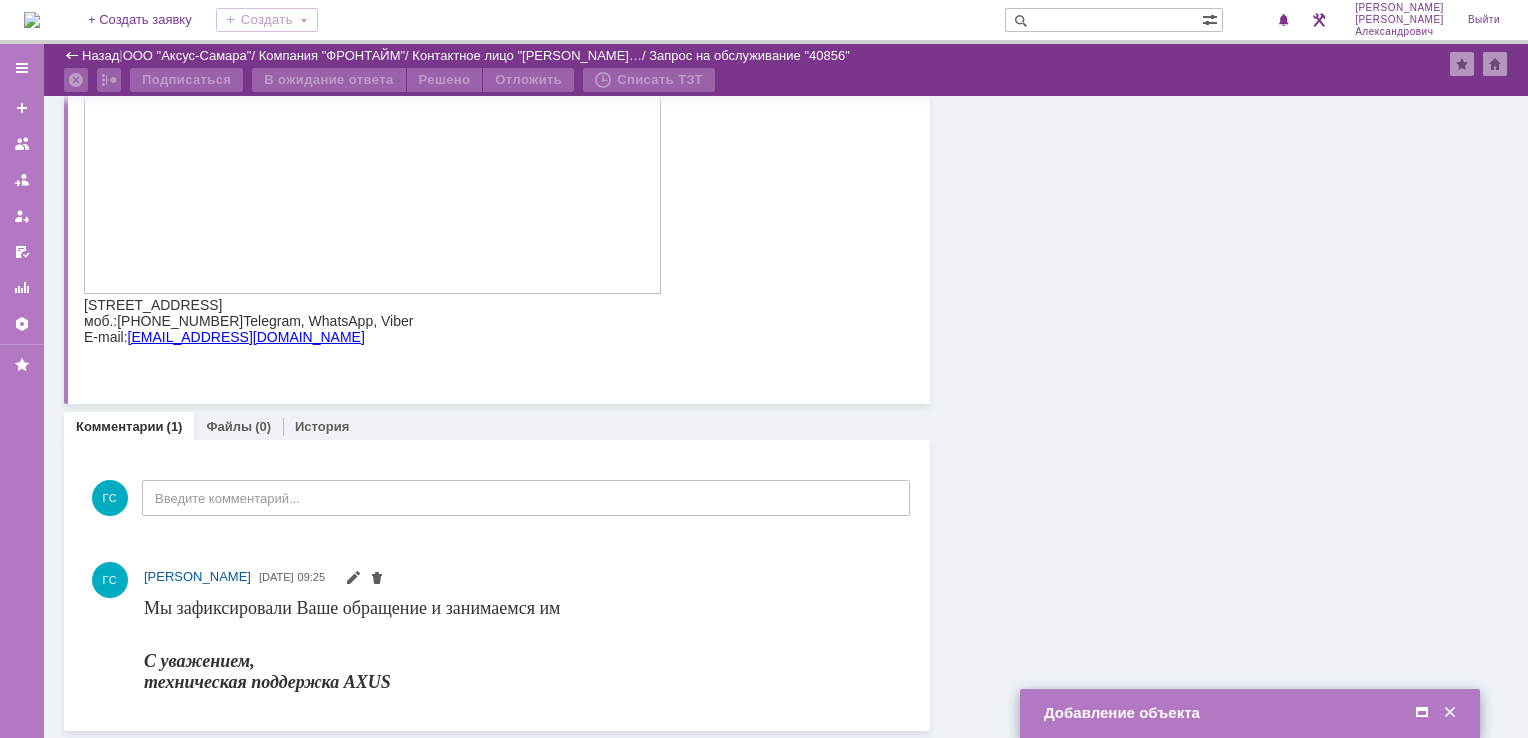 drag, startPoint x: 97, startPoint y: 318, endPoint x: 332, endPoint y: 321, distance: 235.01915 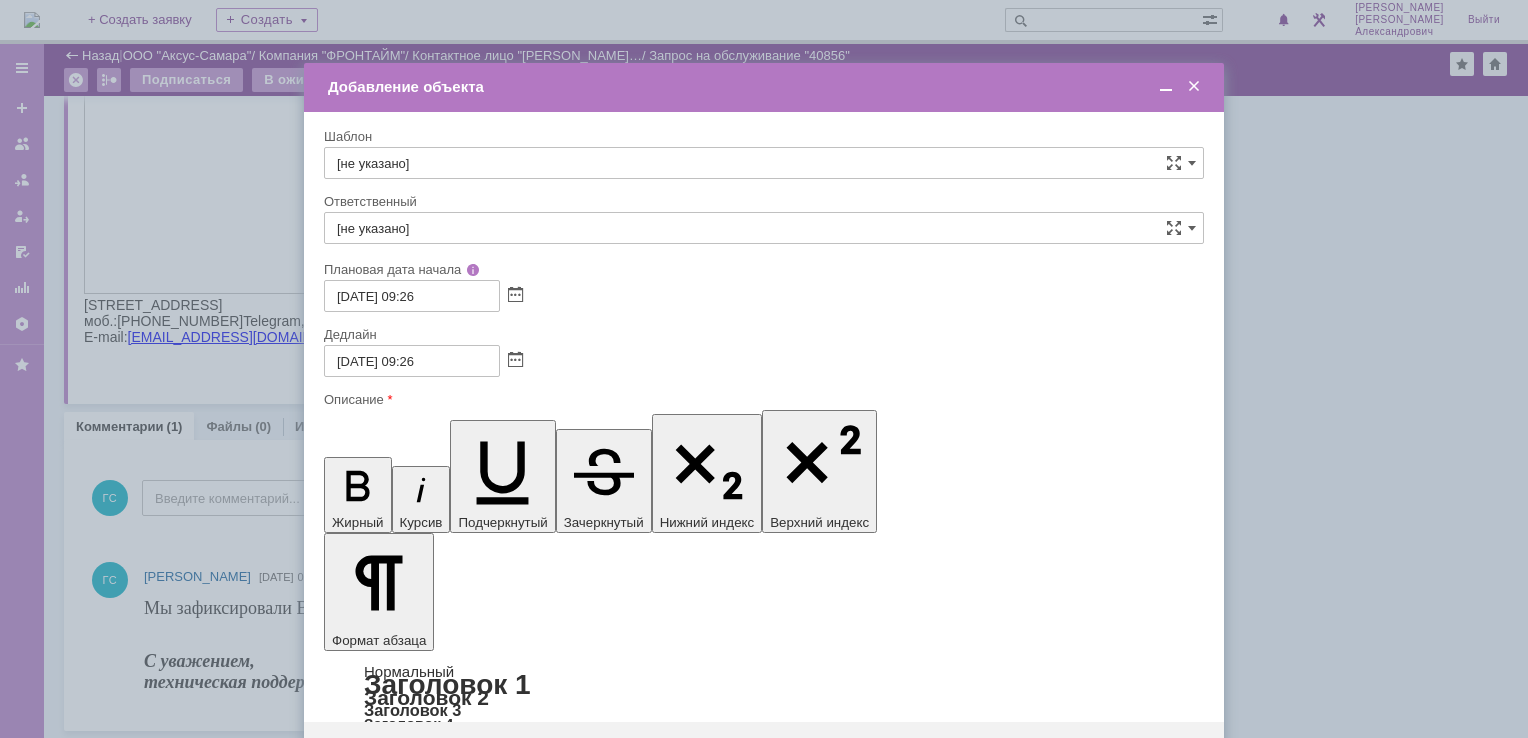 click on "Ноутбук перестал видеть проводную сеть. Могу подключаться только через WiFi" at bounding box center [487, 5824] 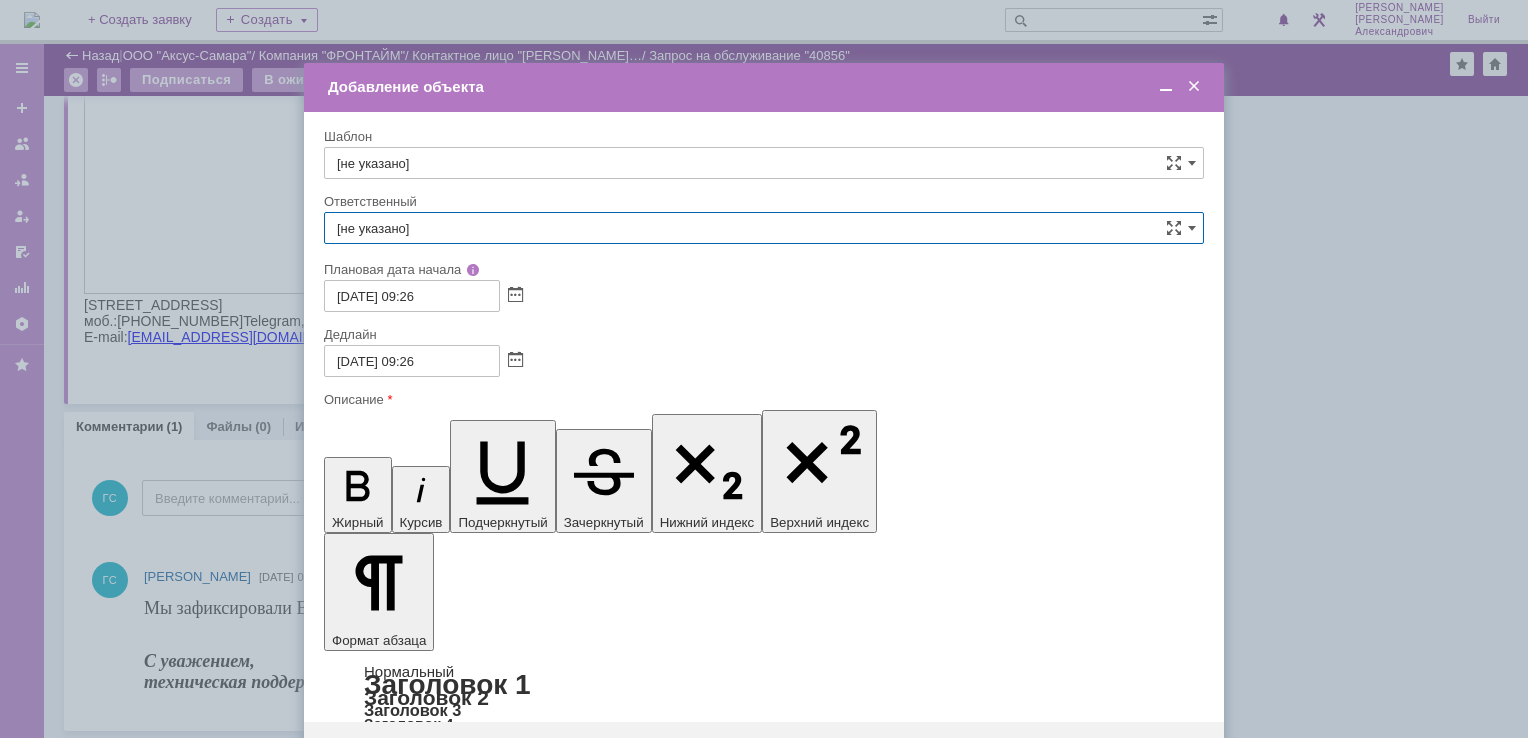 click on "[не указано]" at bounding box center [764, 228] 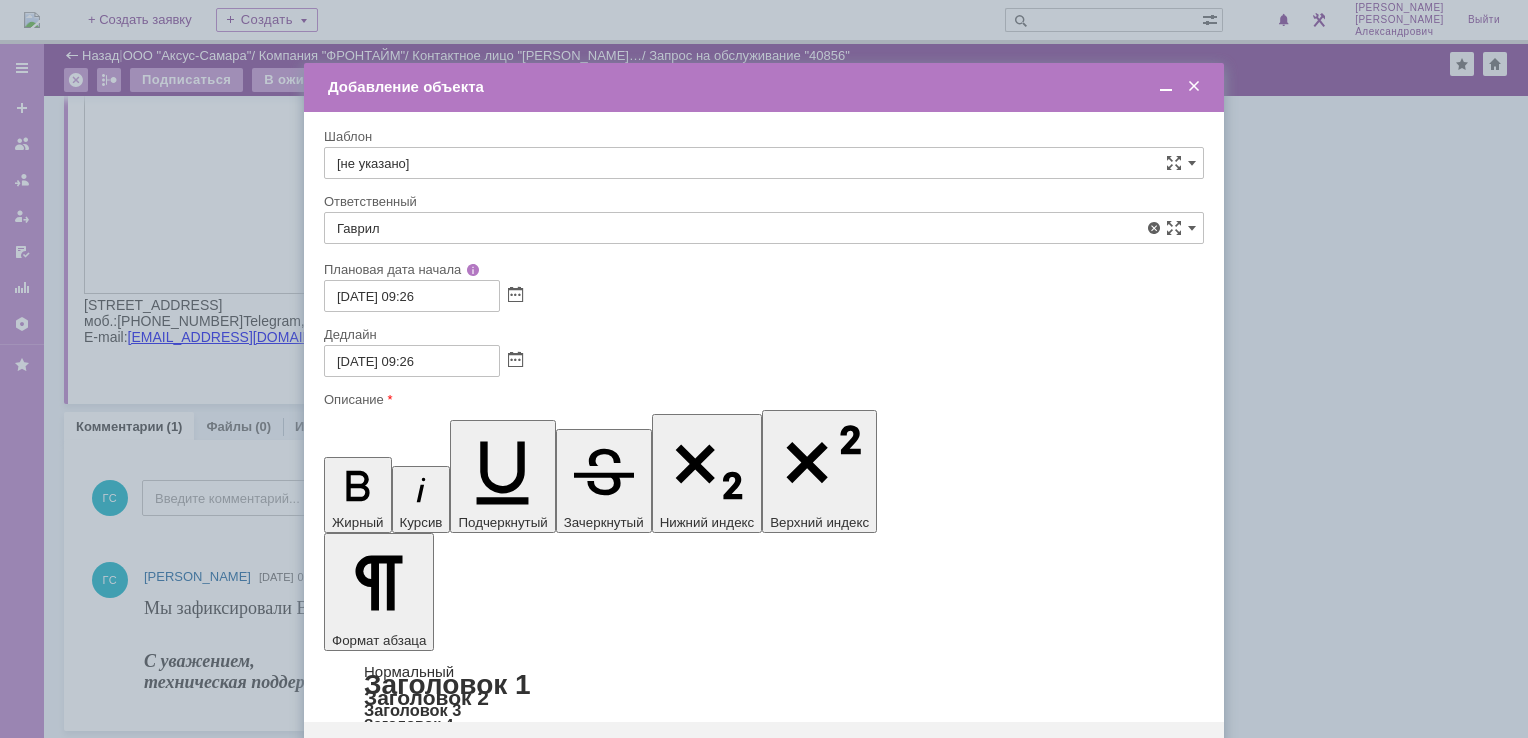 click on "[PERSON_NAME]" at bounding box center [764, 440] 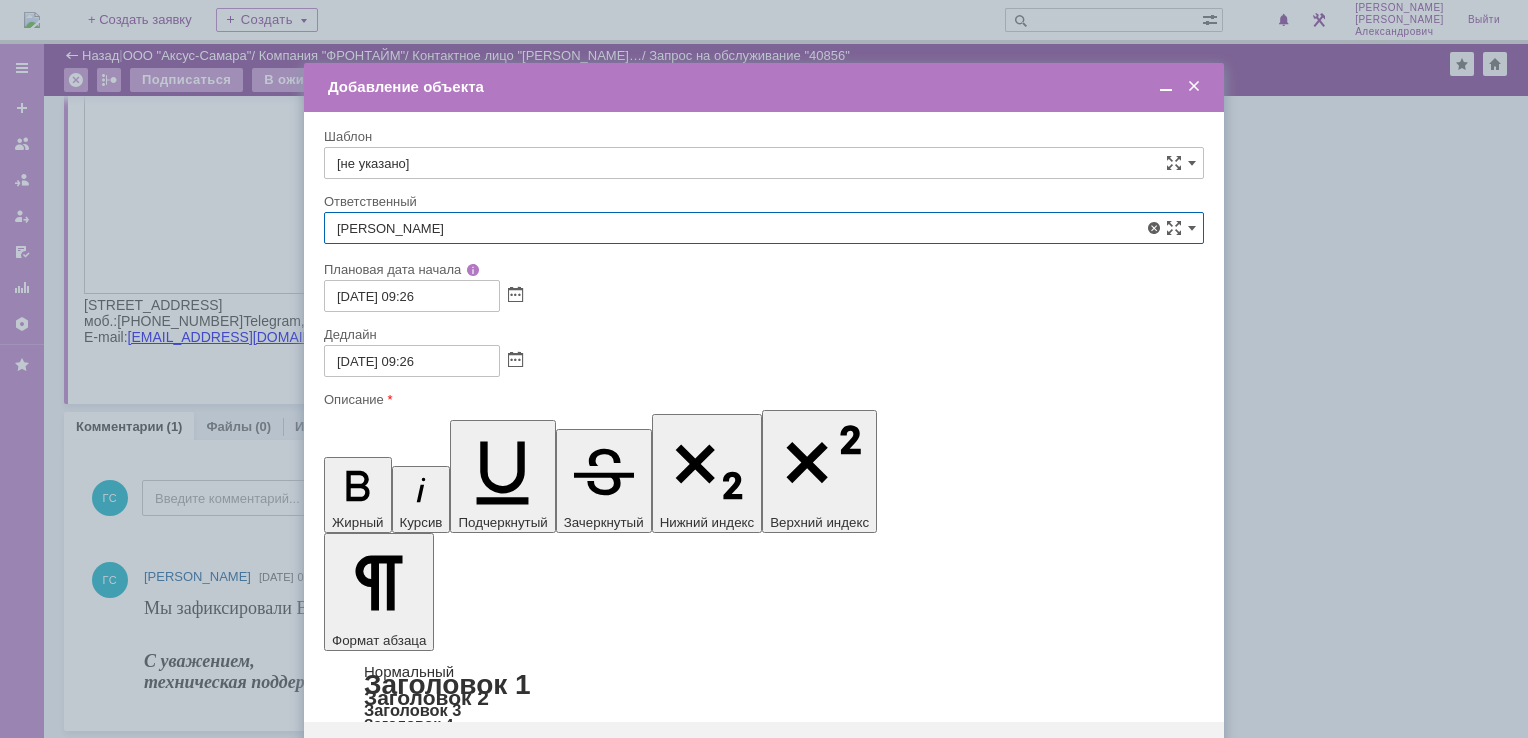 type on "[PERSON_NAME]" 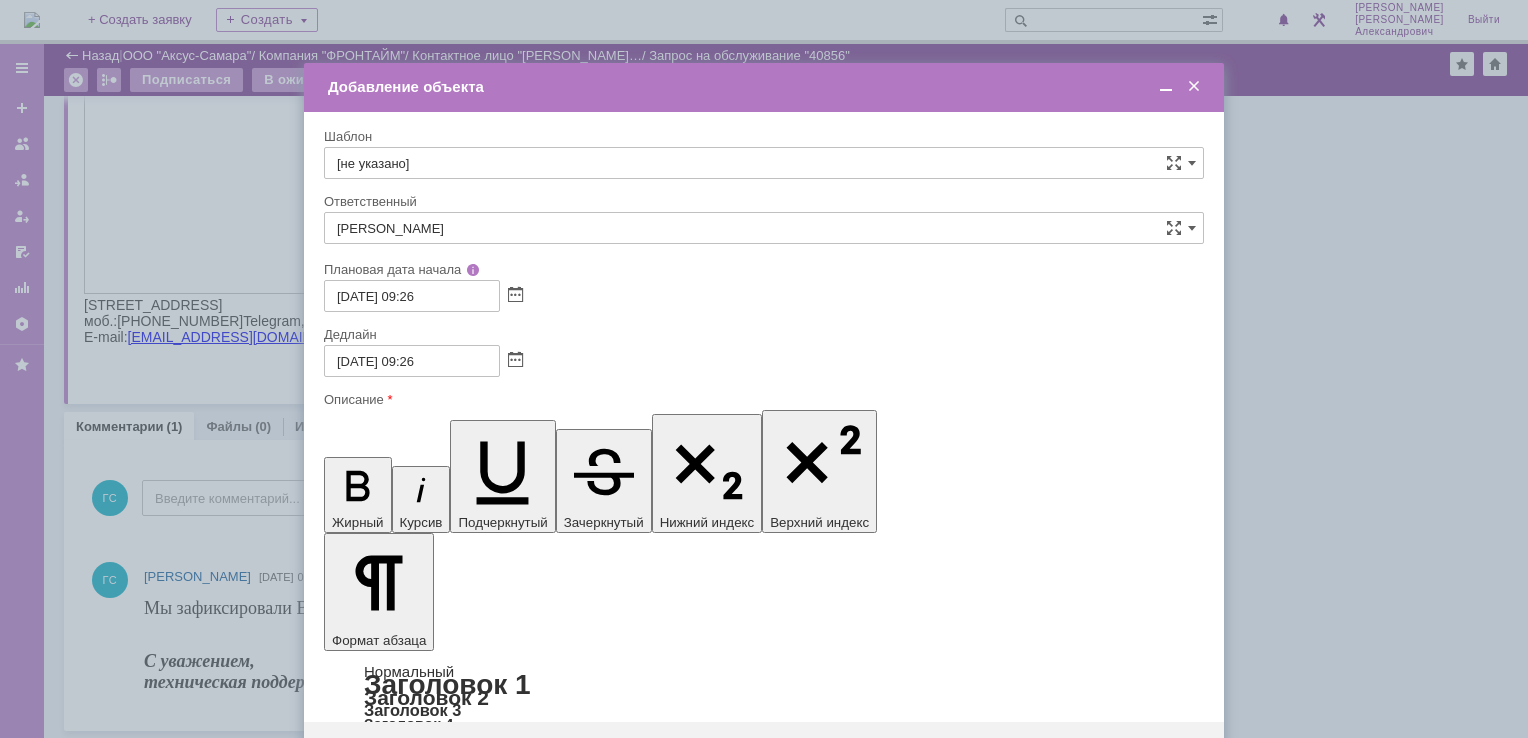 click on "Сохранить" at bounding box center (384, 754) 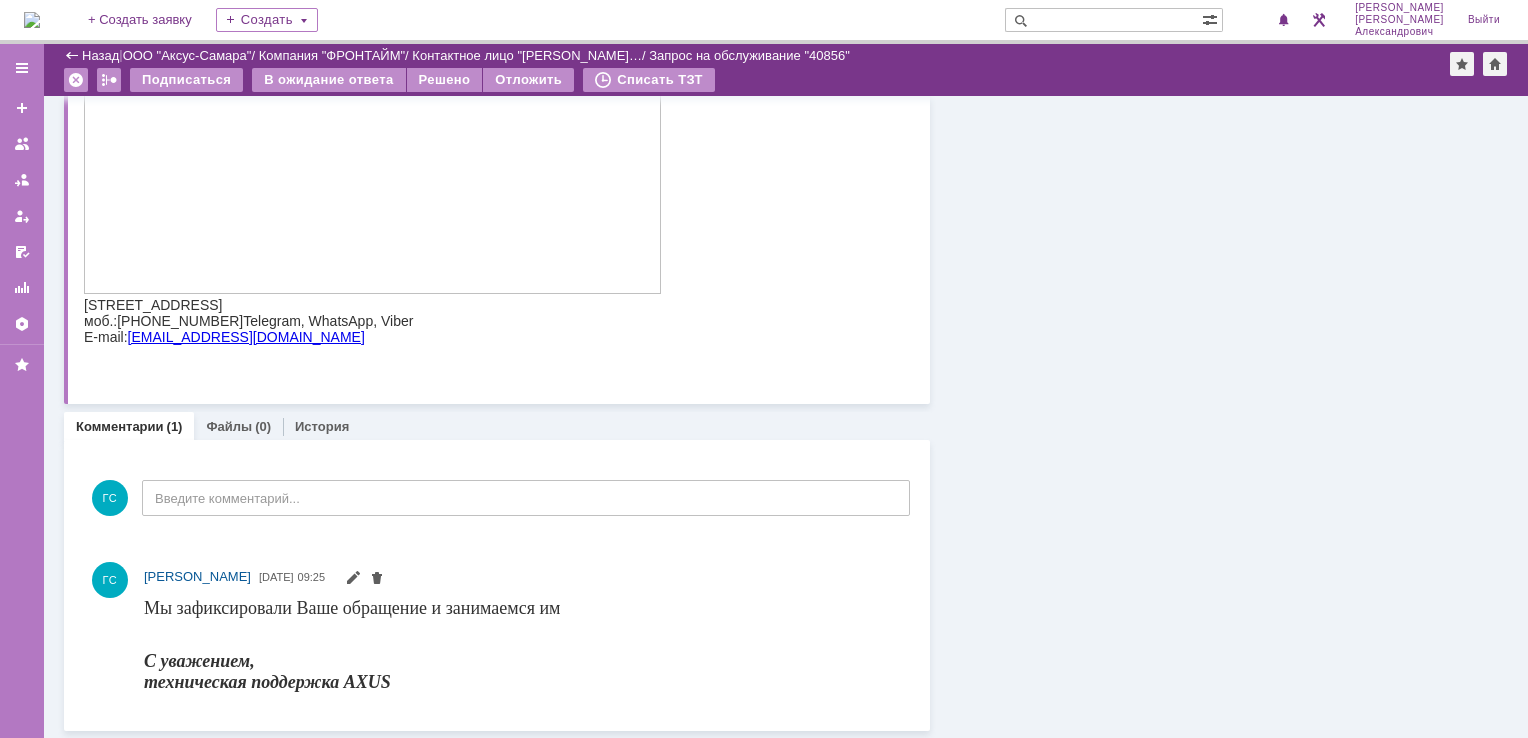 scroll, scrollTop: 0, scrollLeft: 0, axis: both 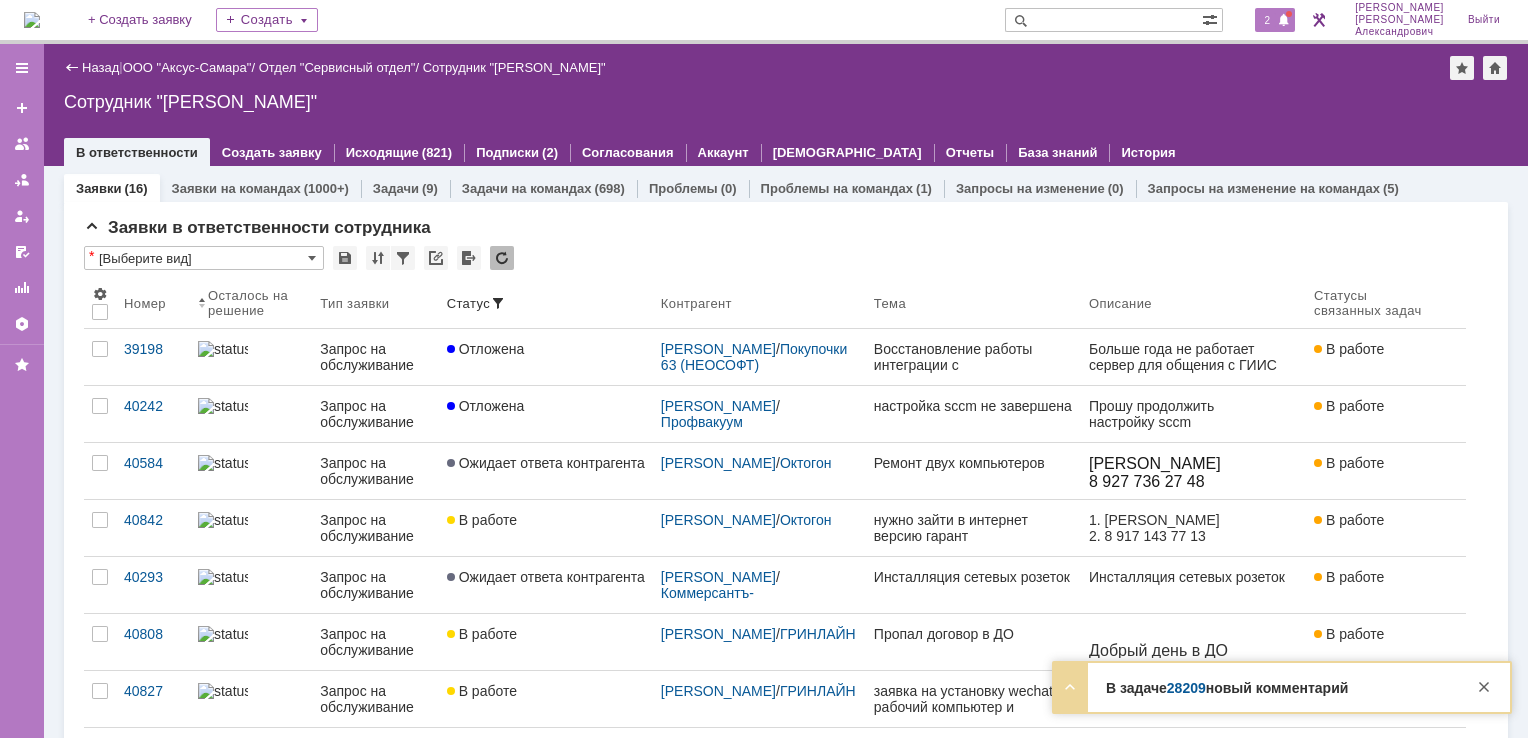 click on "2" at bounding box center (1268, 20) 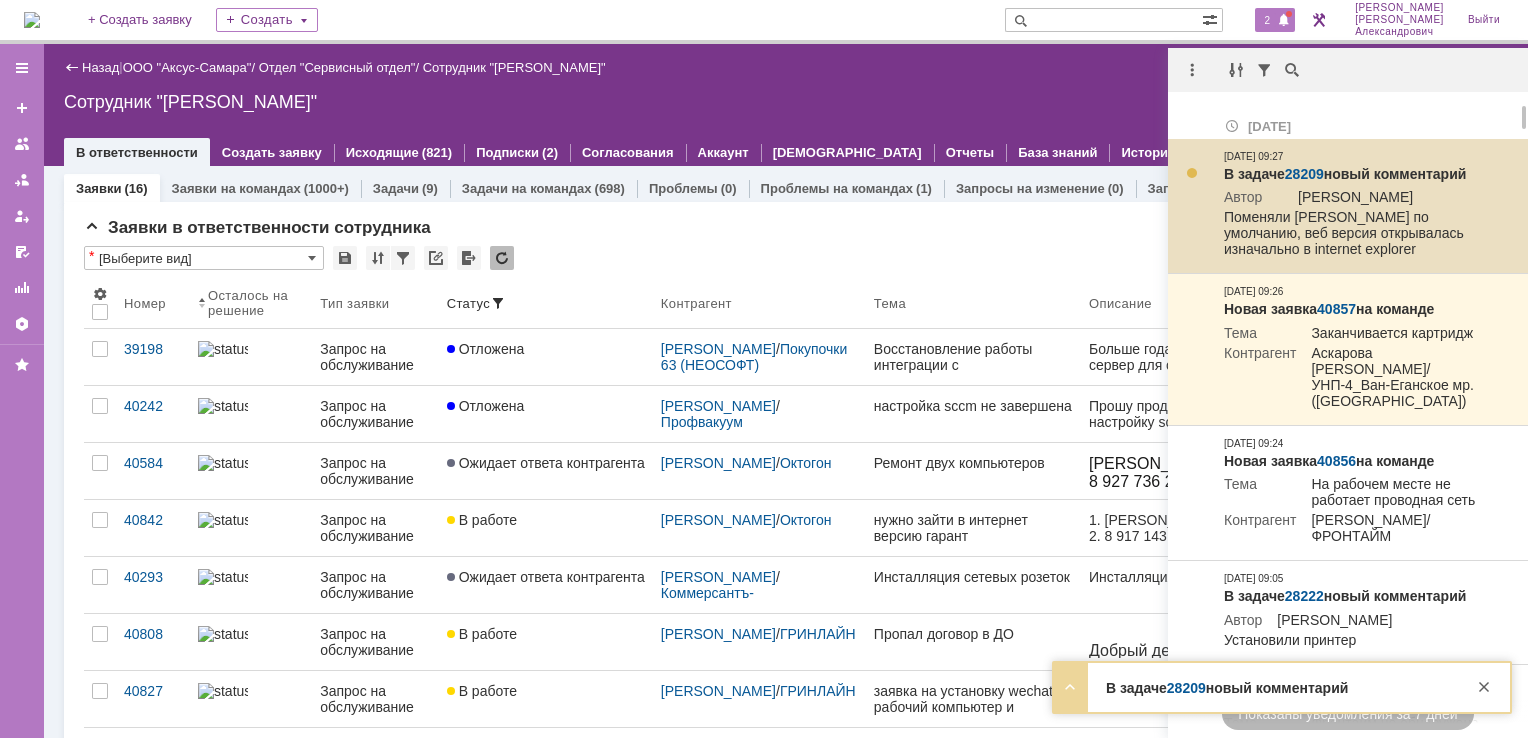 click on "28209" at bounding box center [1304, 174] 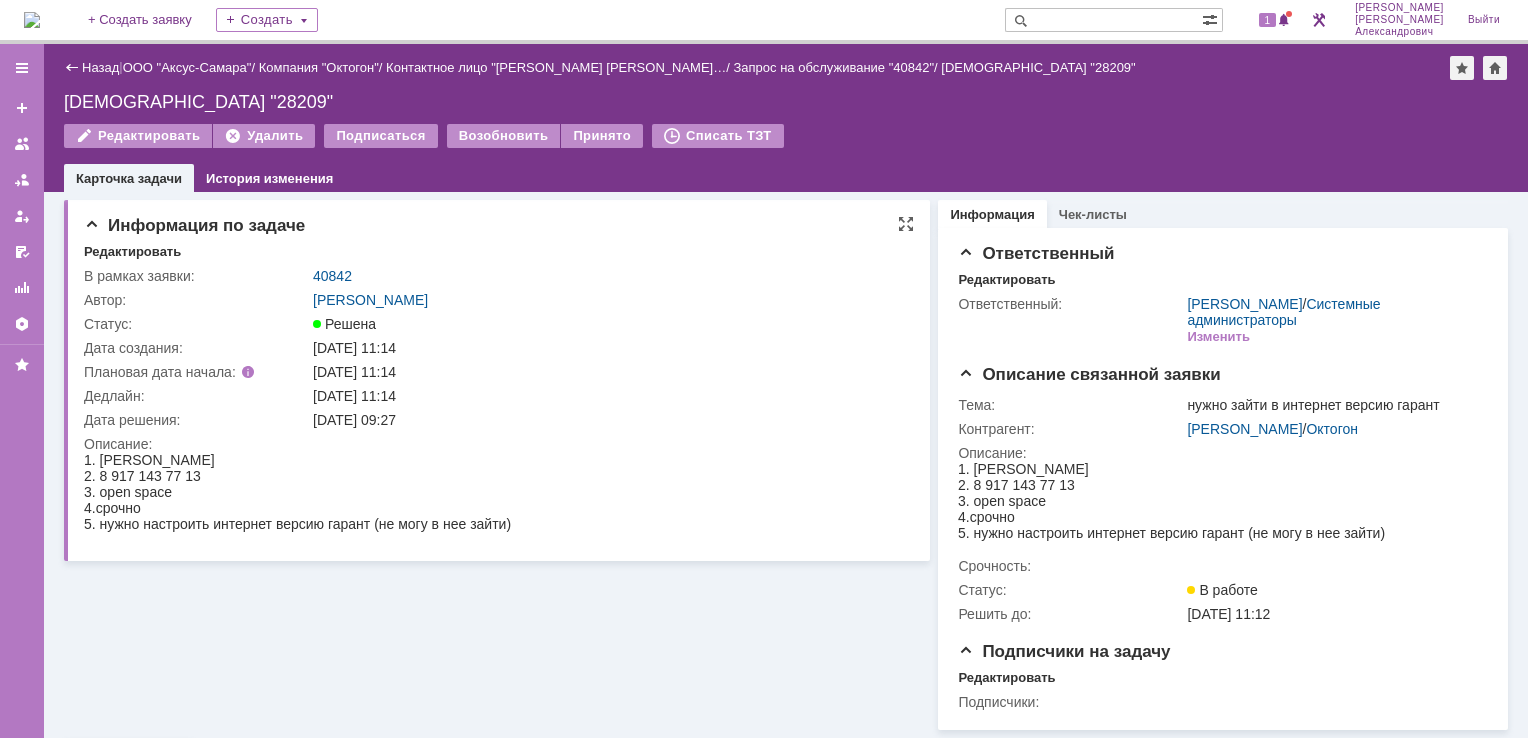 scroll, scrollTop: 0, scrollLeft: 0, axis: both 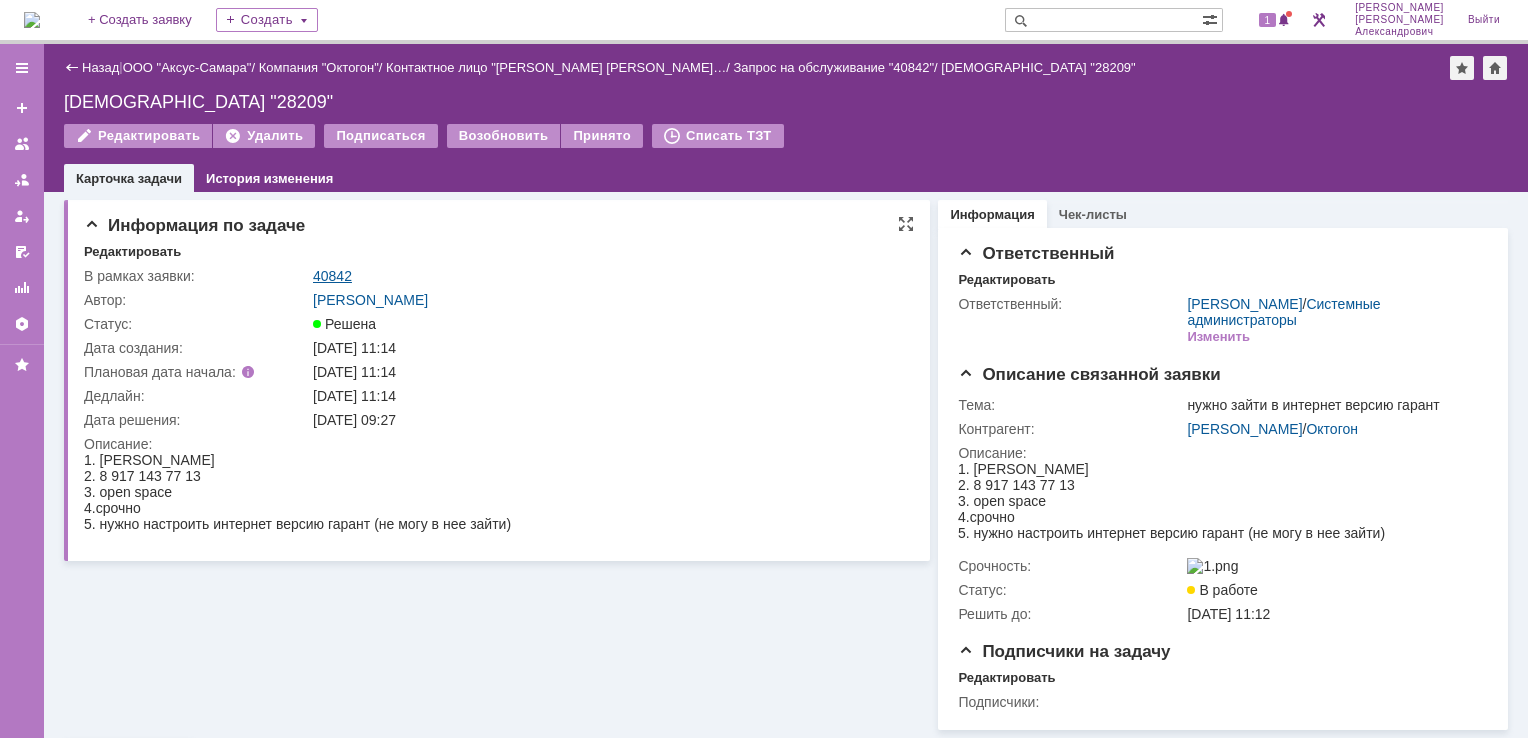 click on "40842" at bounding box center (332, 276) 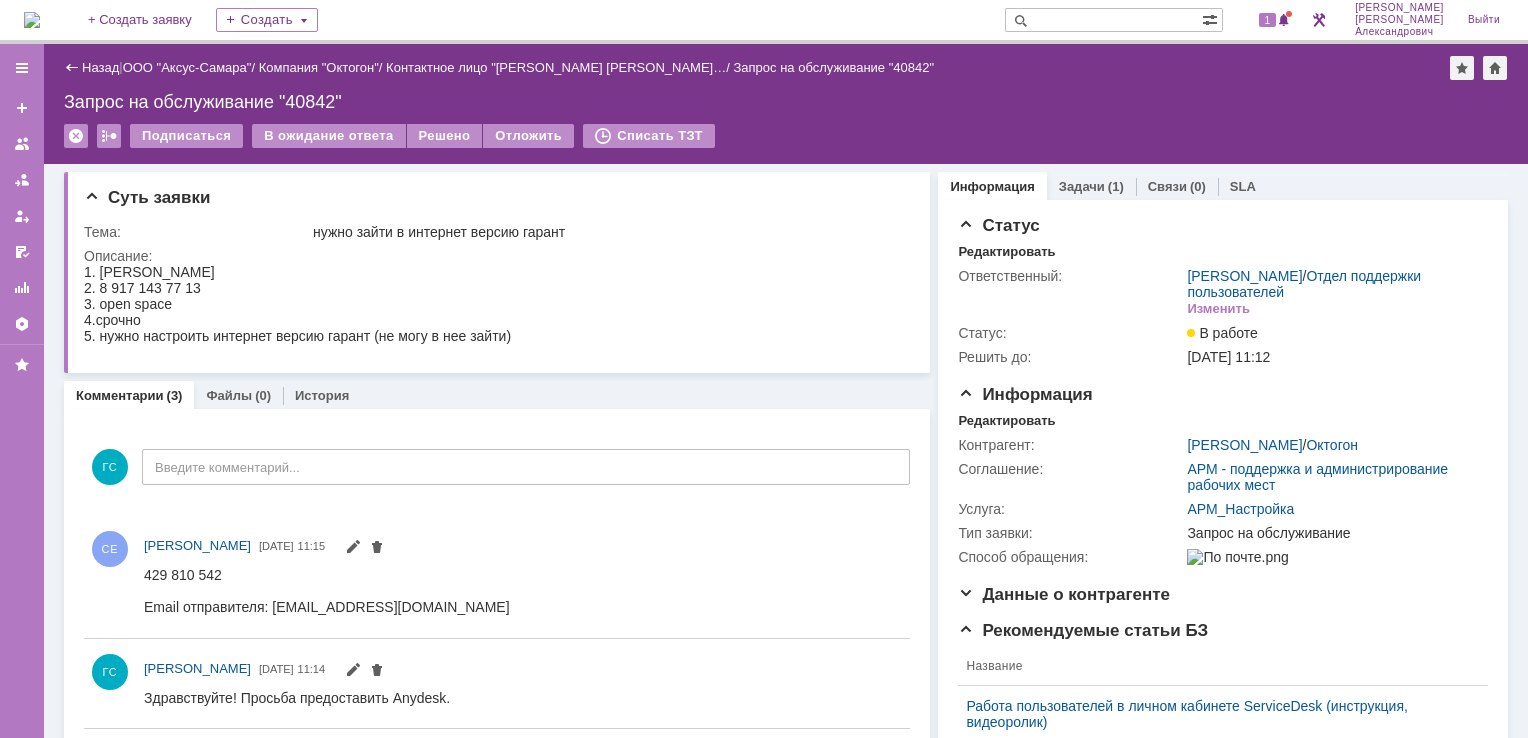 scroll, scrollTop: 0, scrollLeft: 0, axis: both 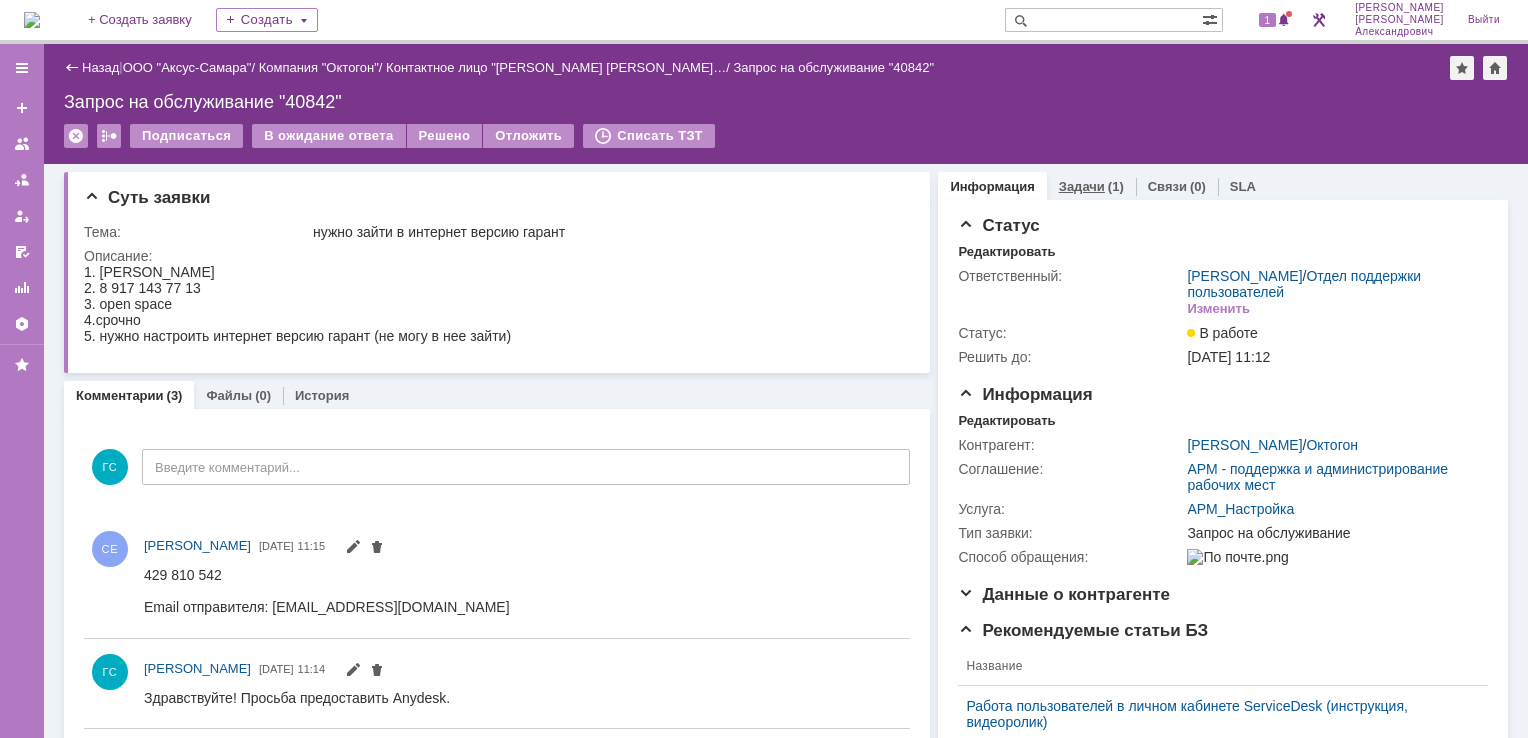 click on "Задачи" at bounding box center (1082, 186) 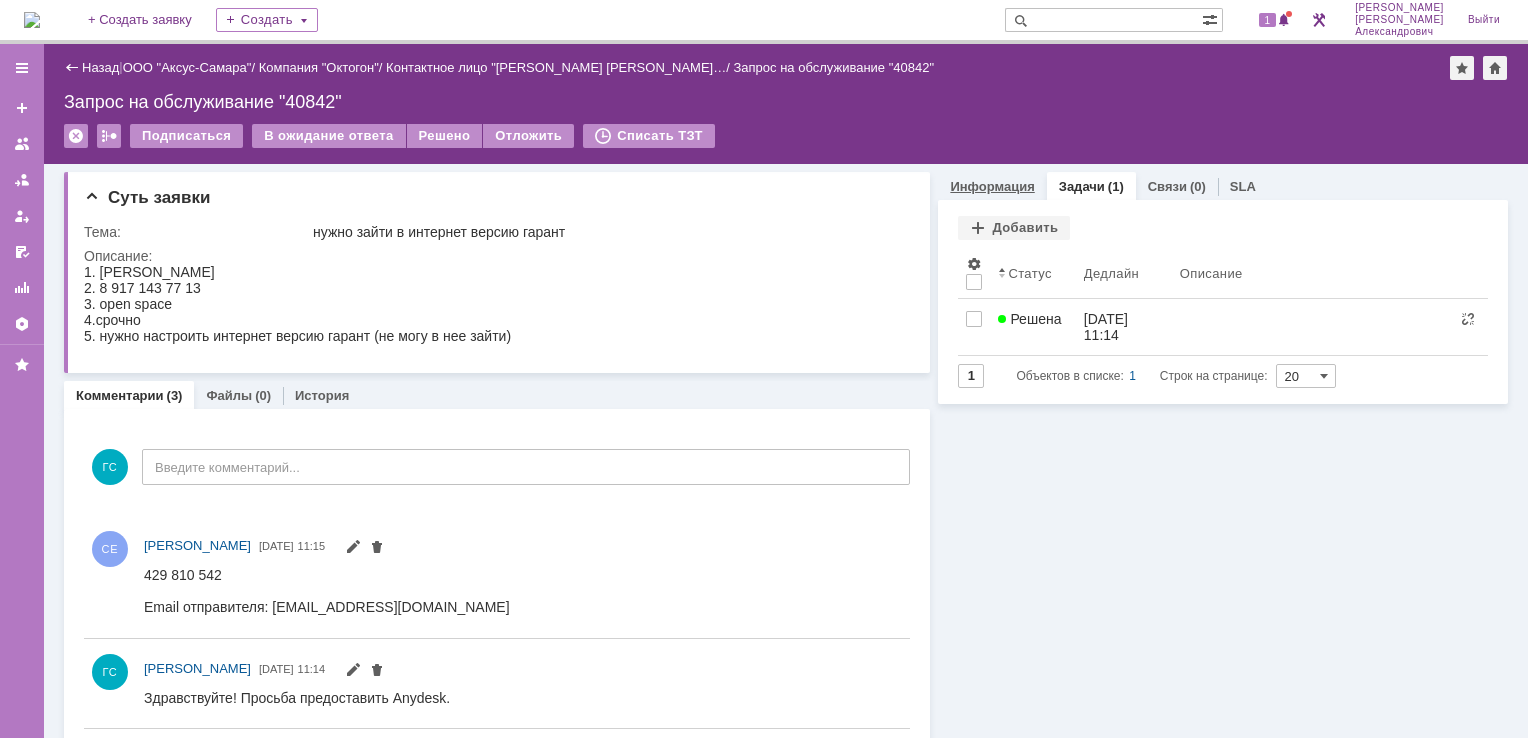 scroll, scrollTop: 0, scrollLeft: 0, axis: both 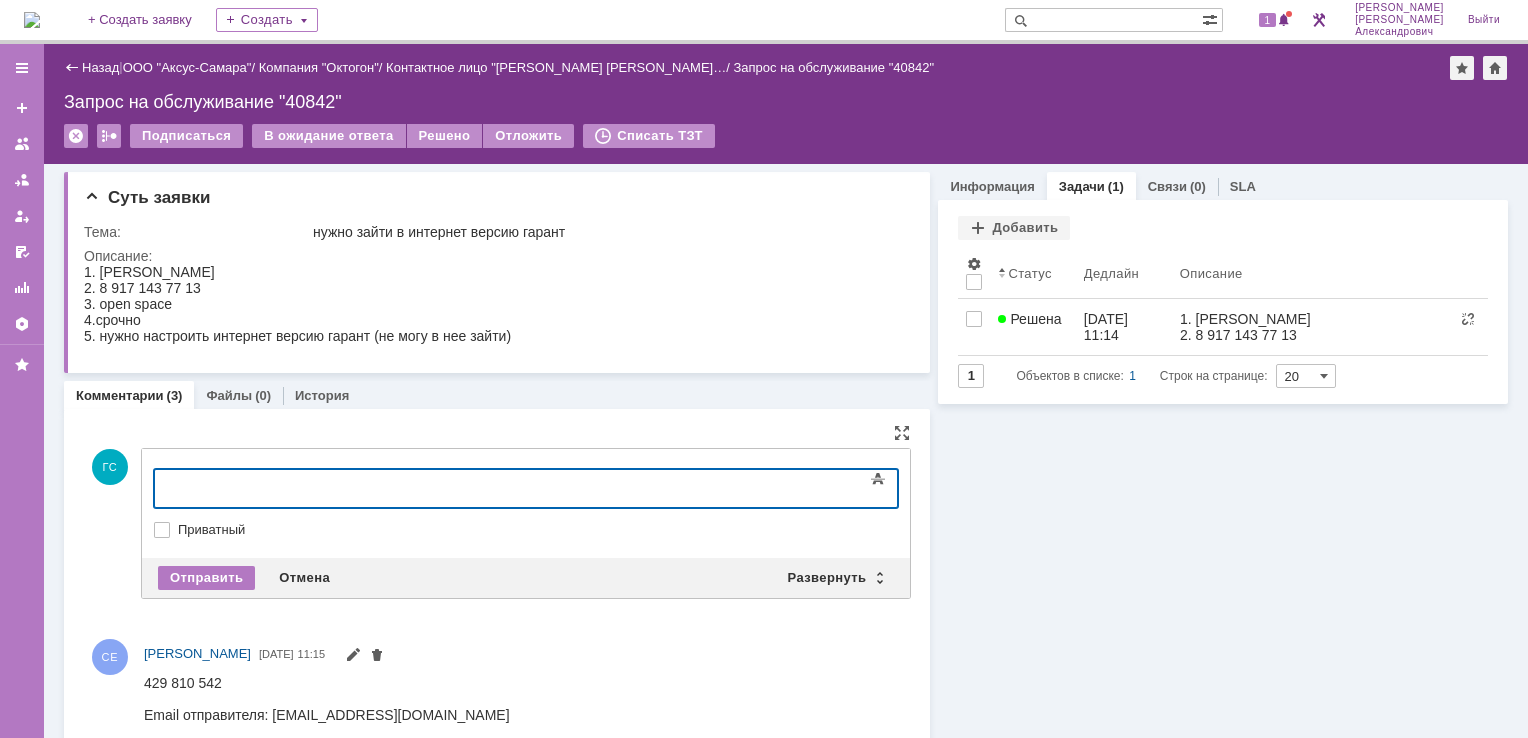 type 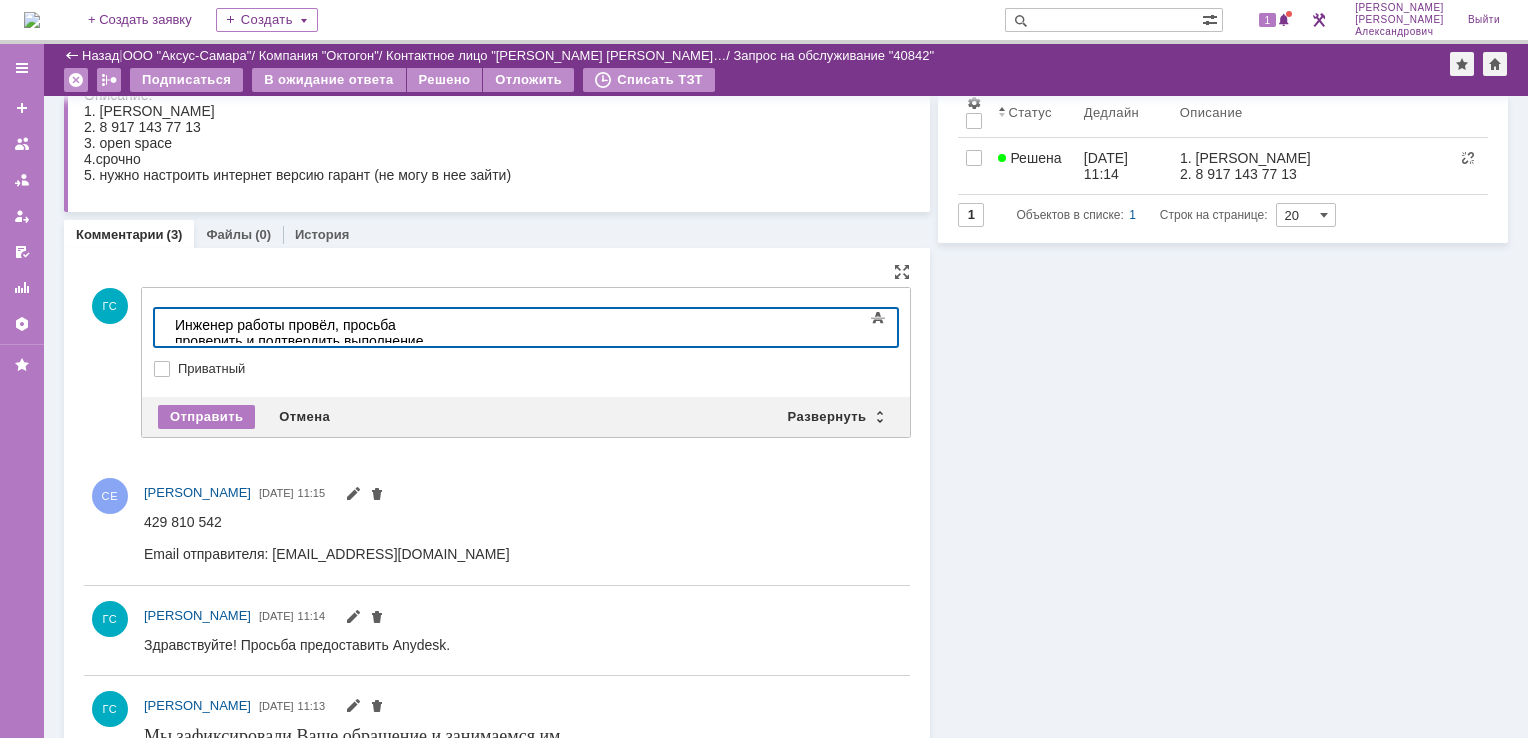 scroll, scrollTop: 100, scrollLeft: 0, axis: vertical 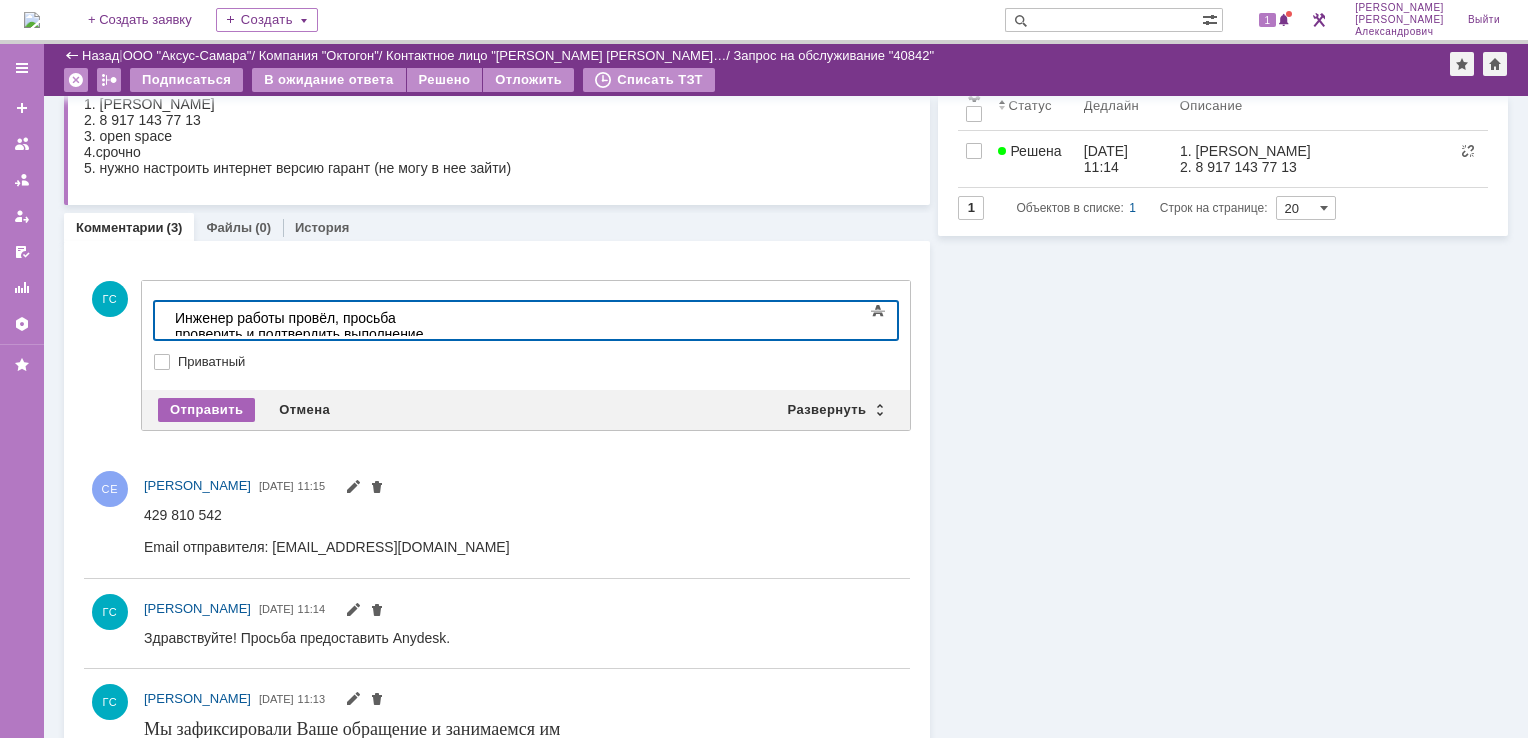 click on "Отправить" at bounding box center [206, 410] 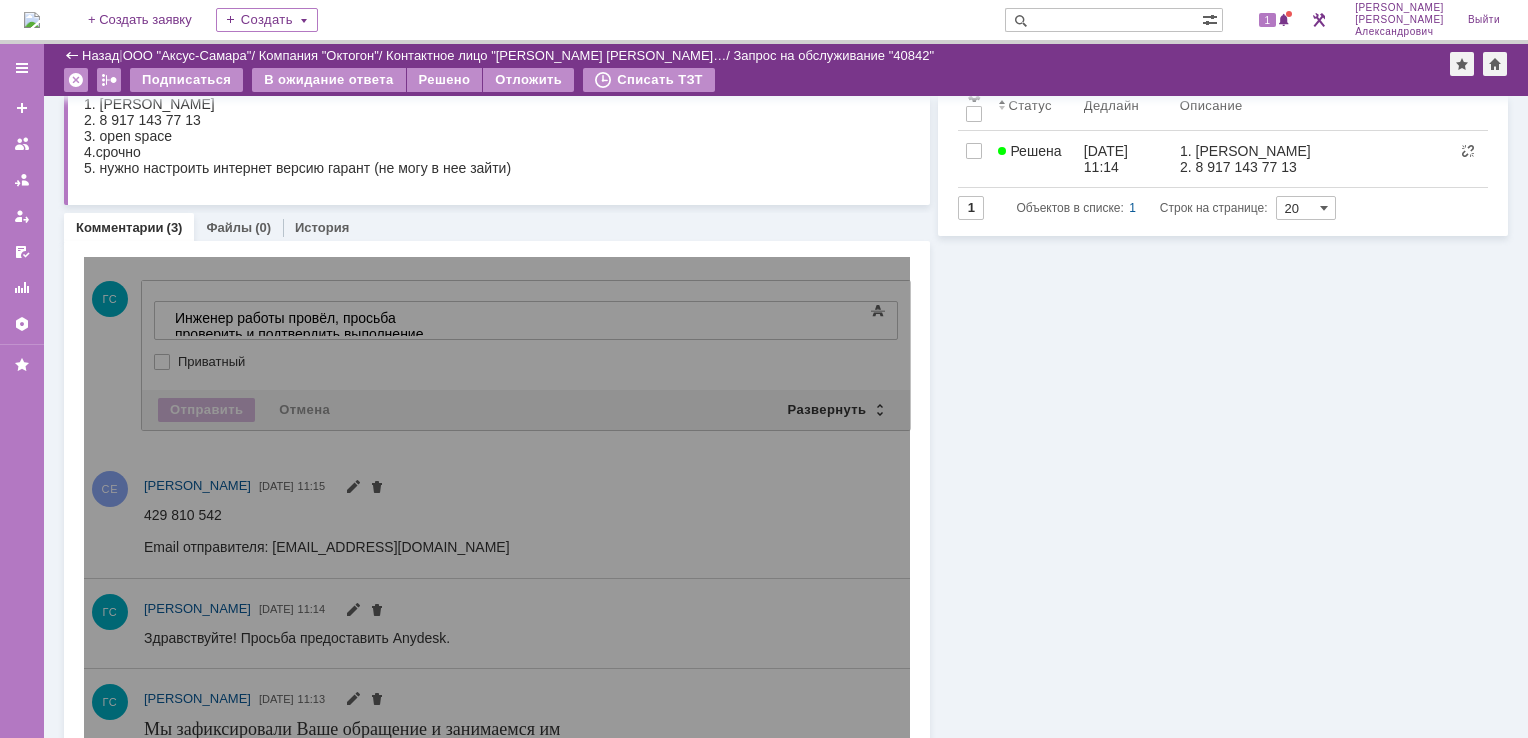 scroll, scrollTop: 0, scrollLeft: 0, axis: both 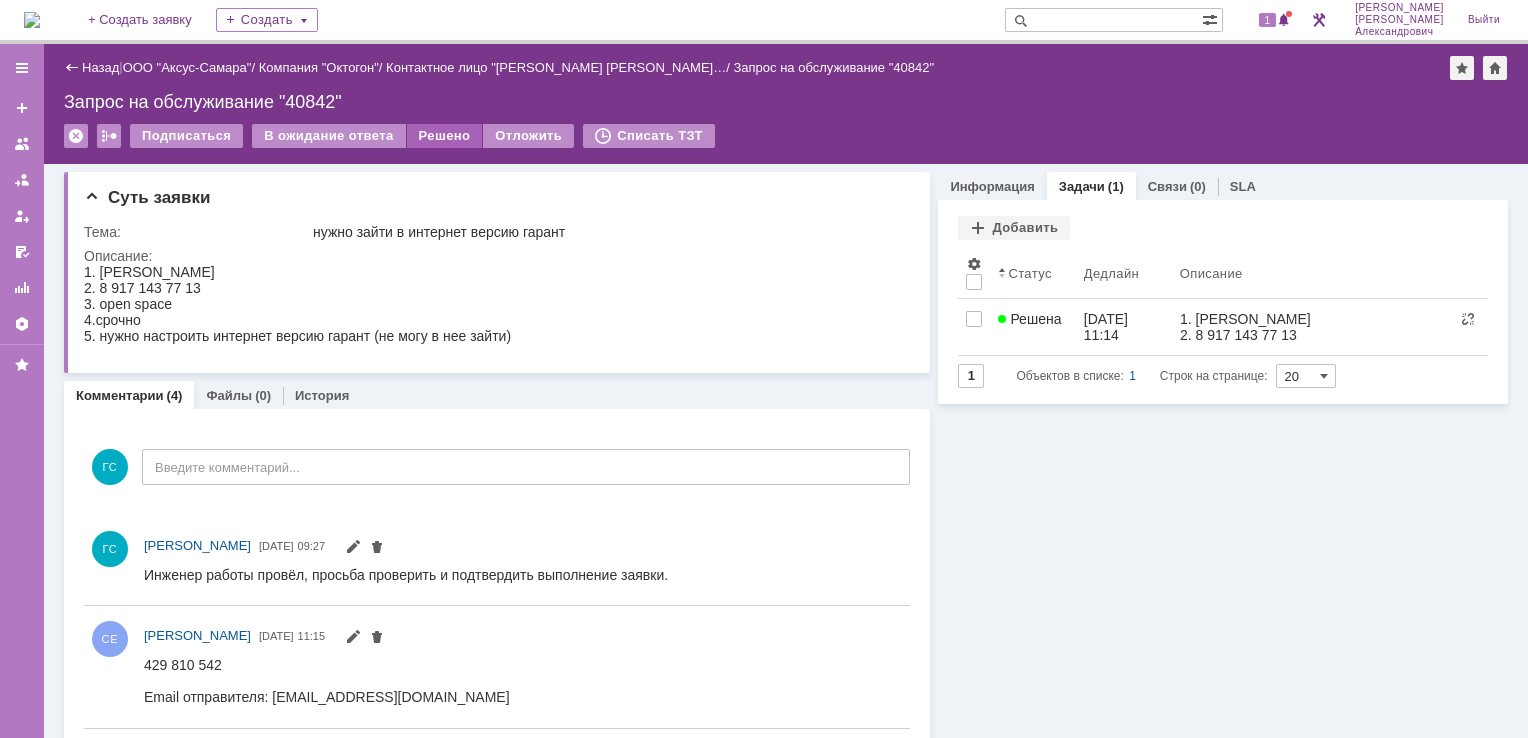 click on "Решено" at bounding box center (445, 136) 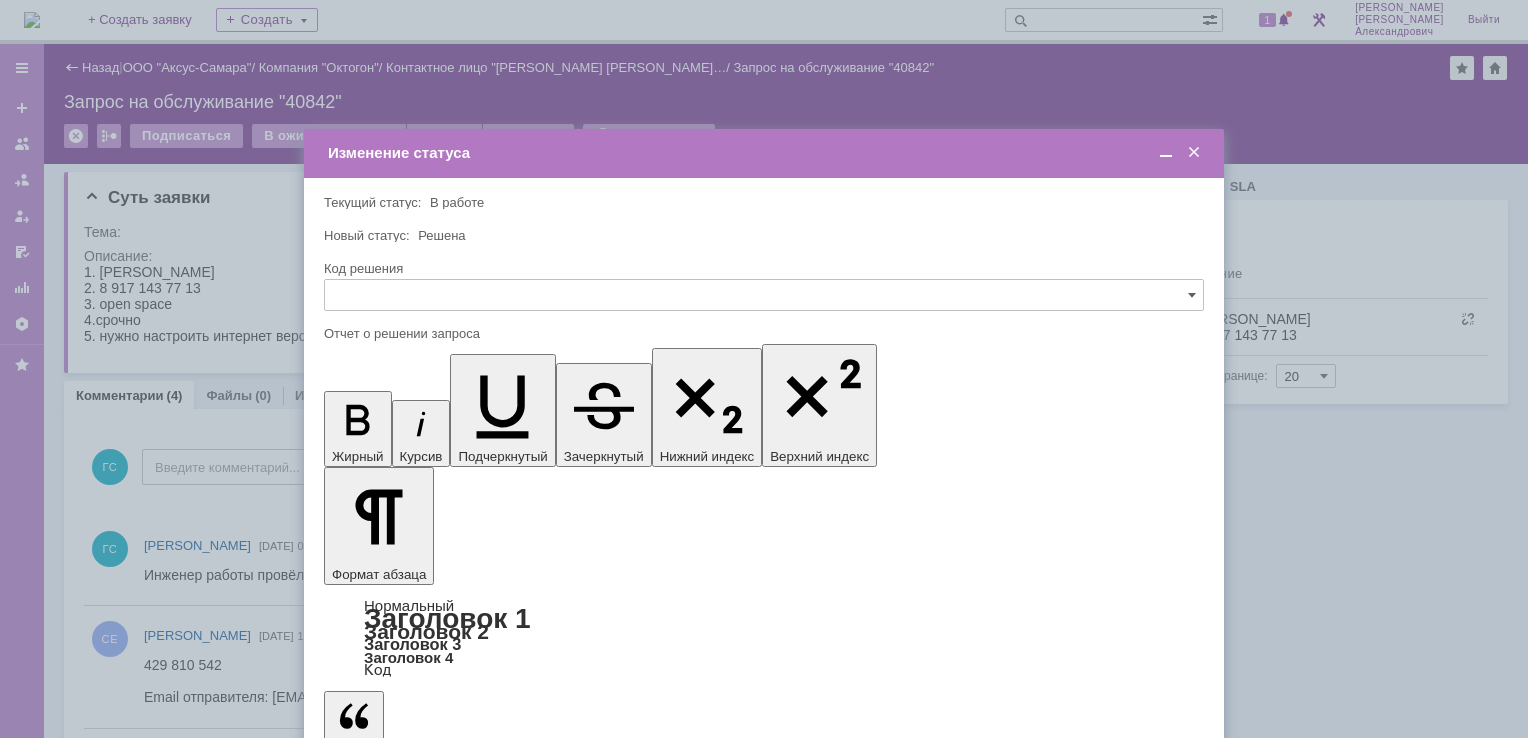 scroll, scrollTop: 0, scrollLeft: 0, axis: both 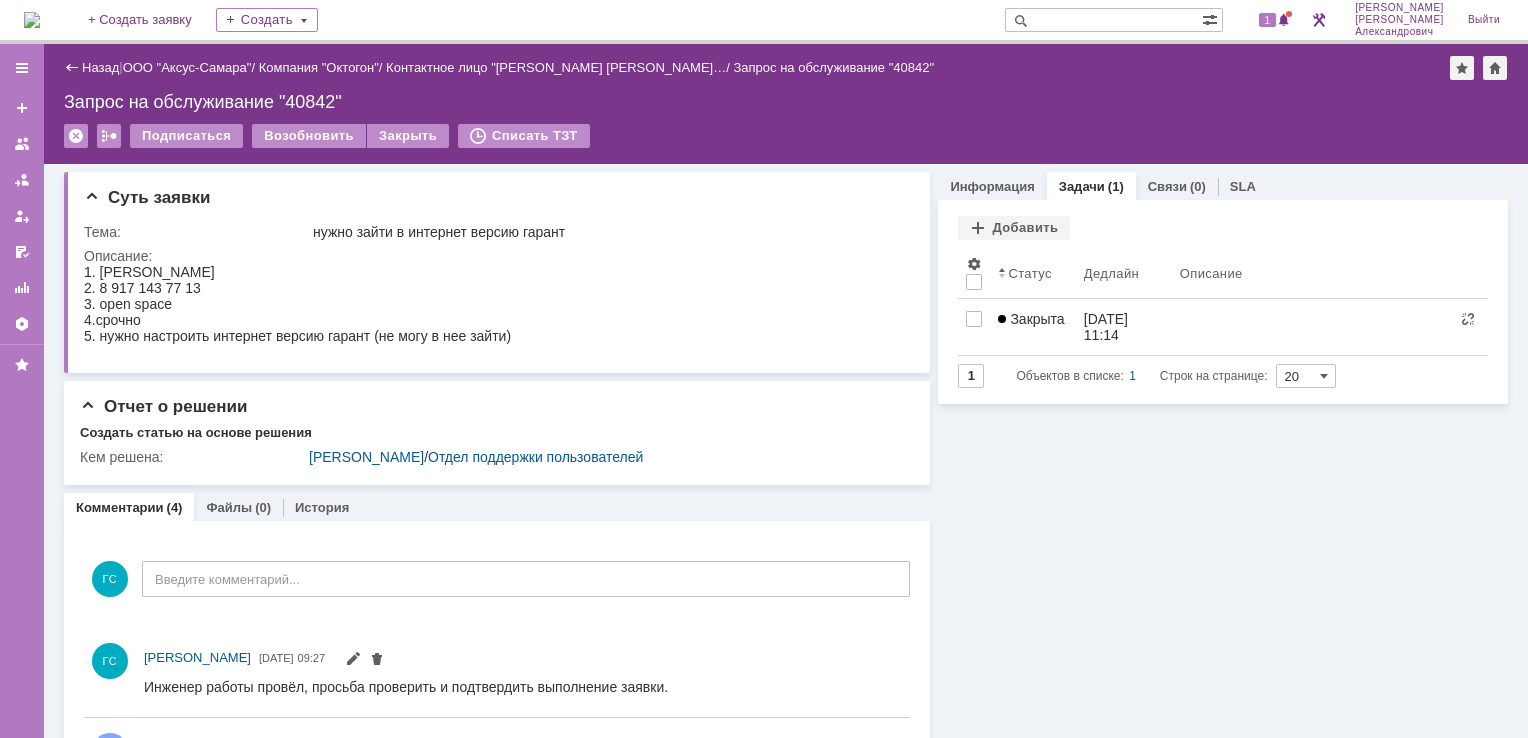 click at bounding box center (32, 20) 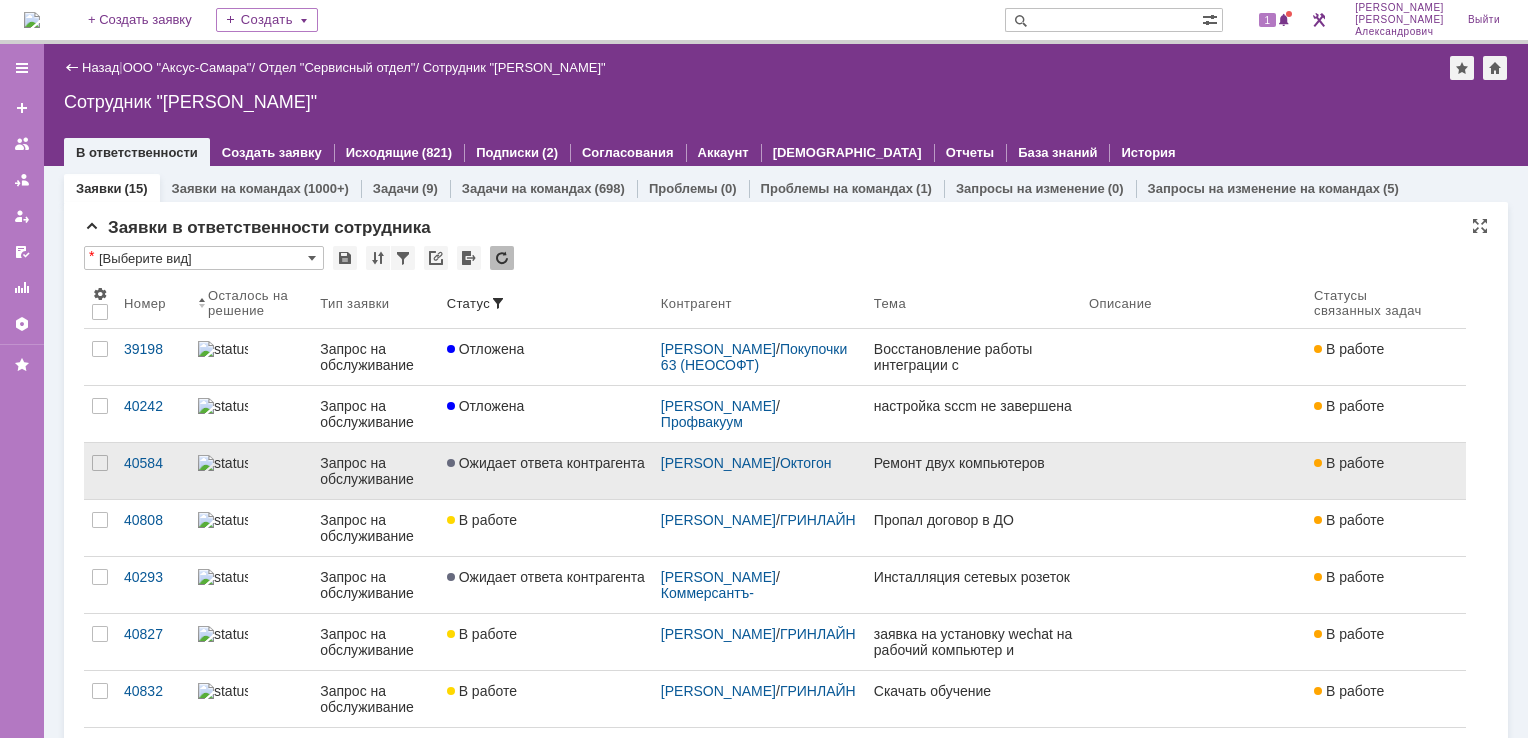 scroll, scrollTop: 0, scrollLeft: 0, axis: both 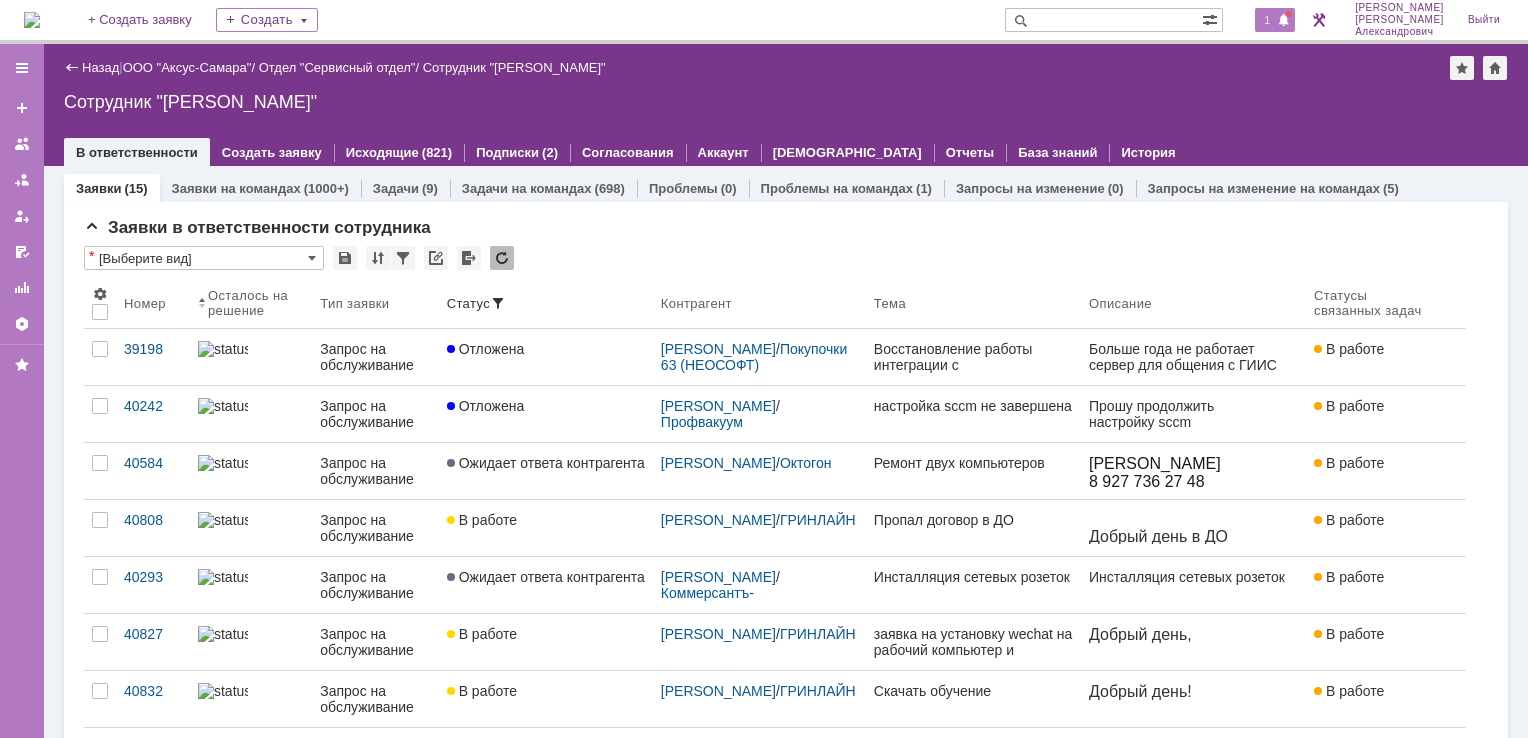click on "1" at bounding box center (1275, 20) 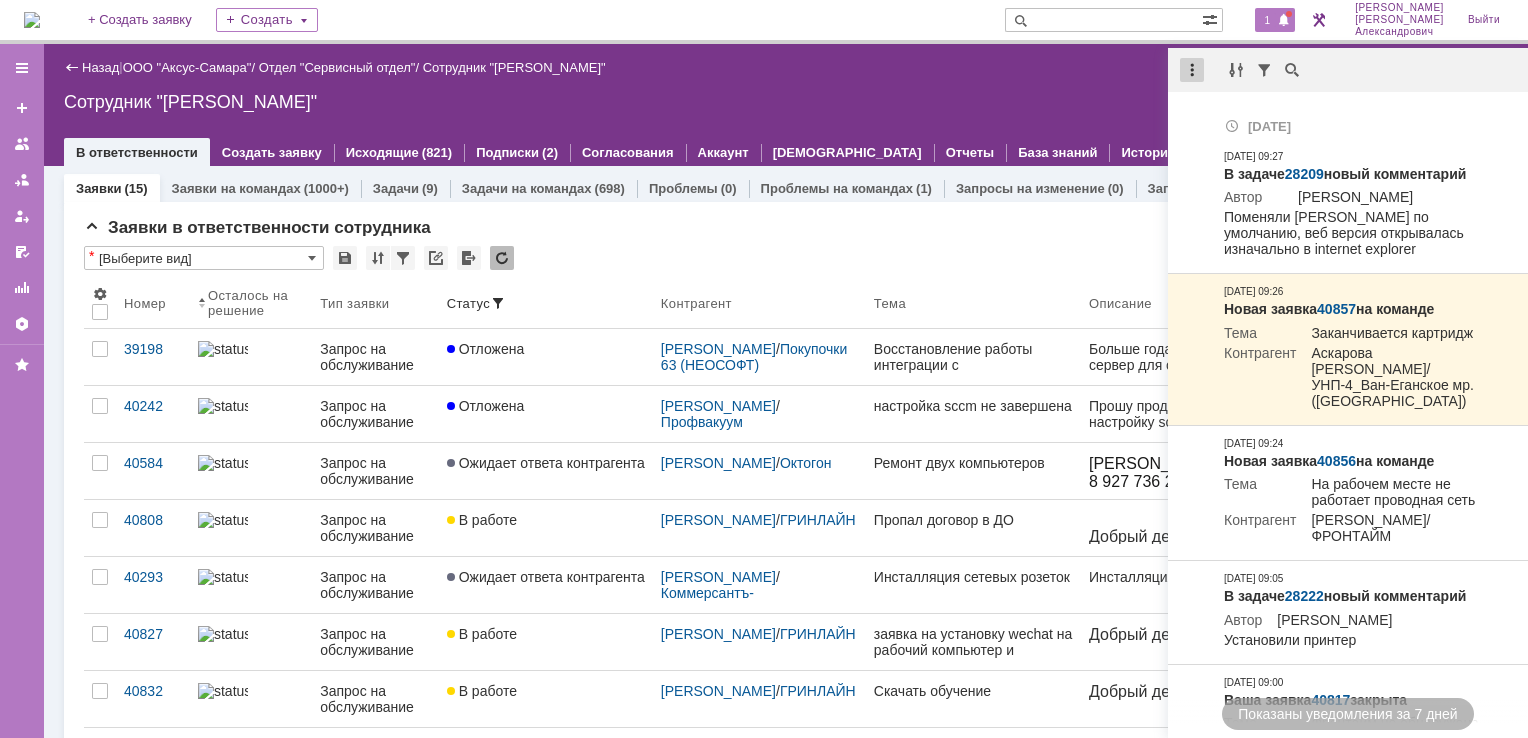 click at bounding box center [1192, 70] 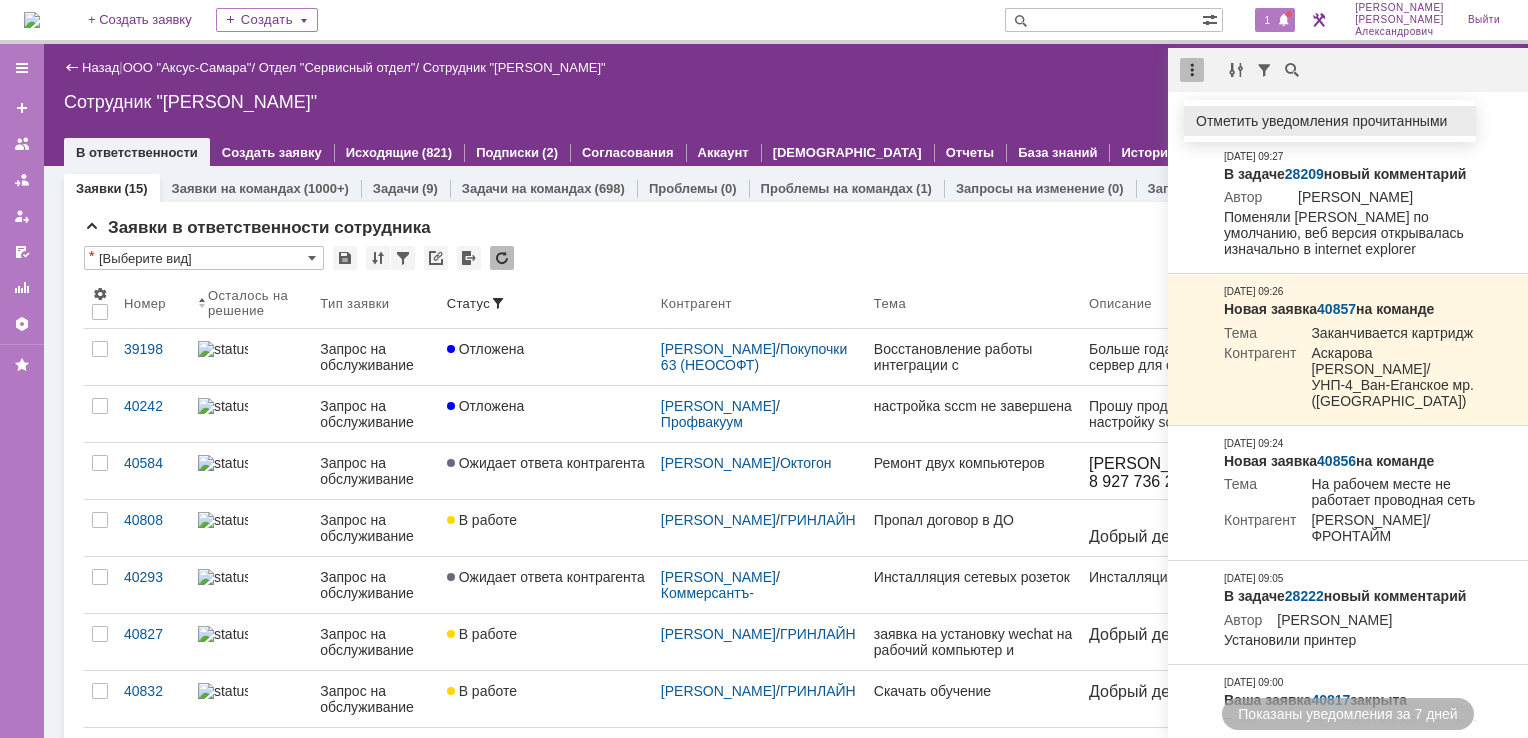 drag, startPoint x: 1225, startPoint y: 122, endPoint x: 1084, endPoint y: 134, distance: 141.50972 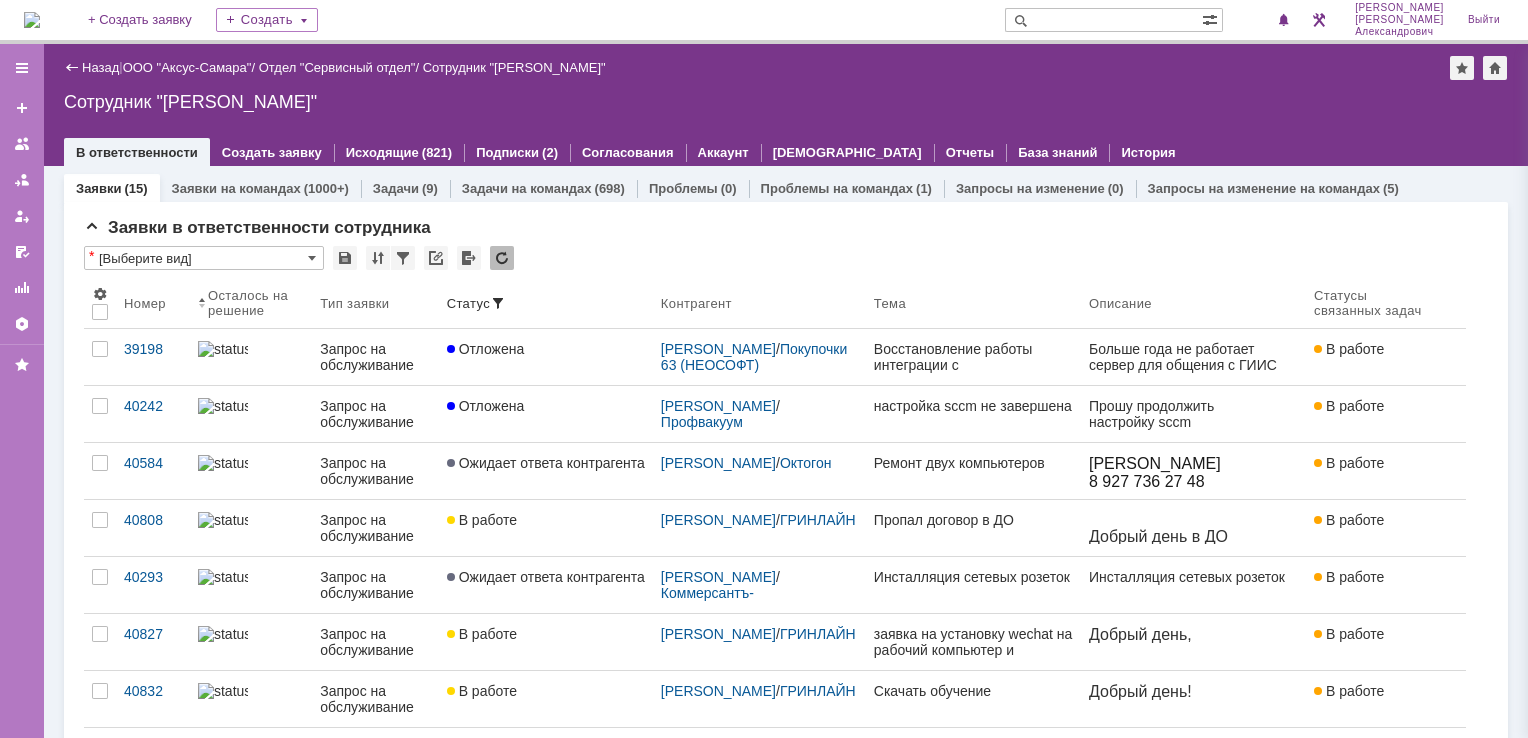 click at bounding box center (786, 132) 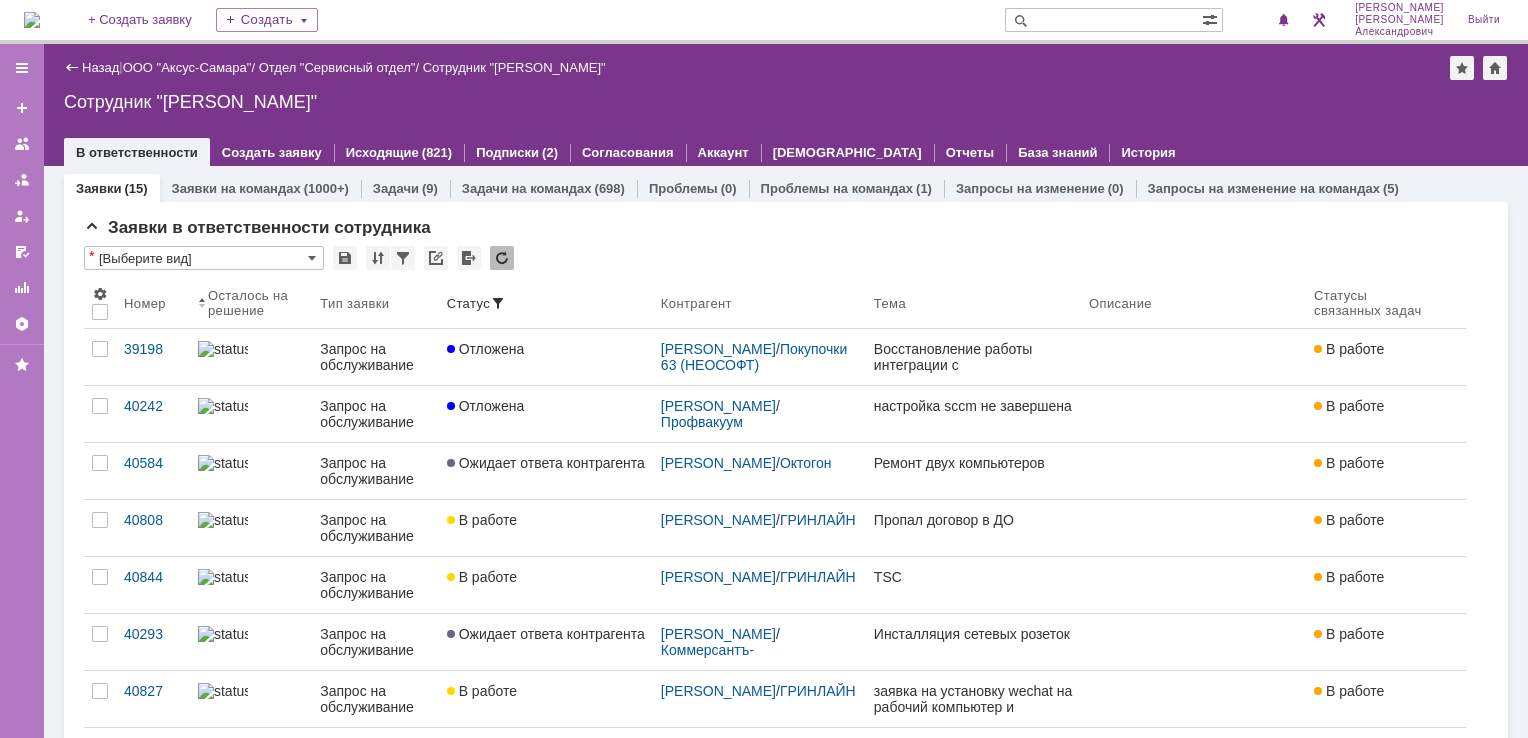 scroll, scrollTop: 0, scrollLeft: 0, axis: both 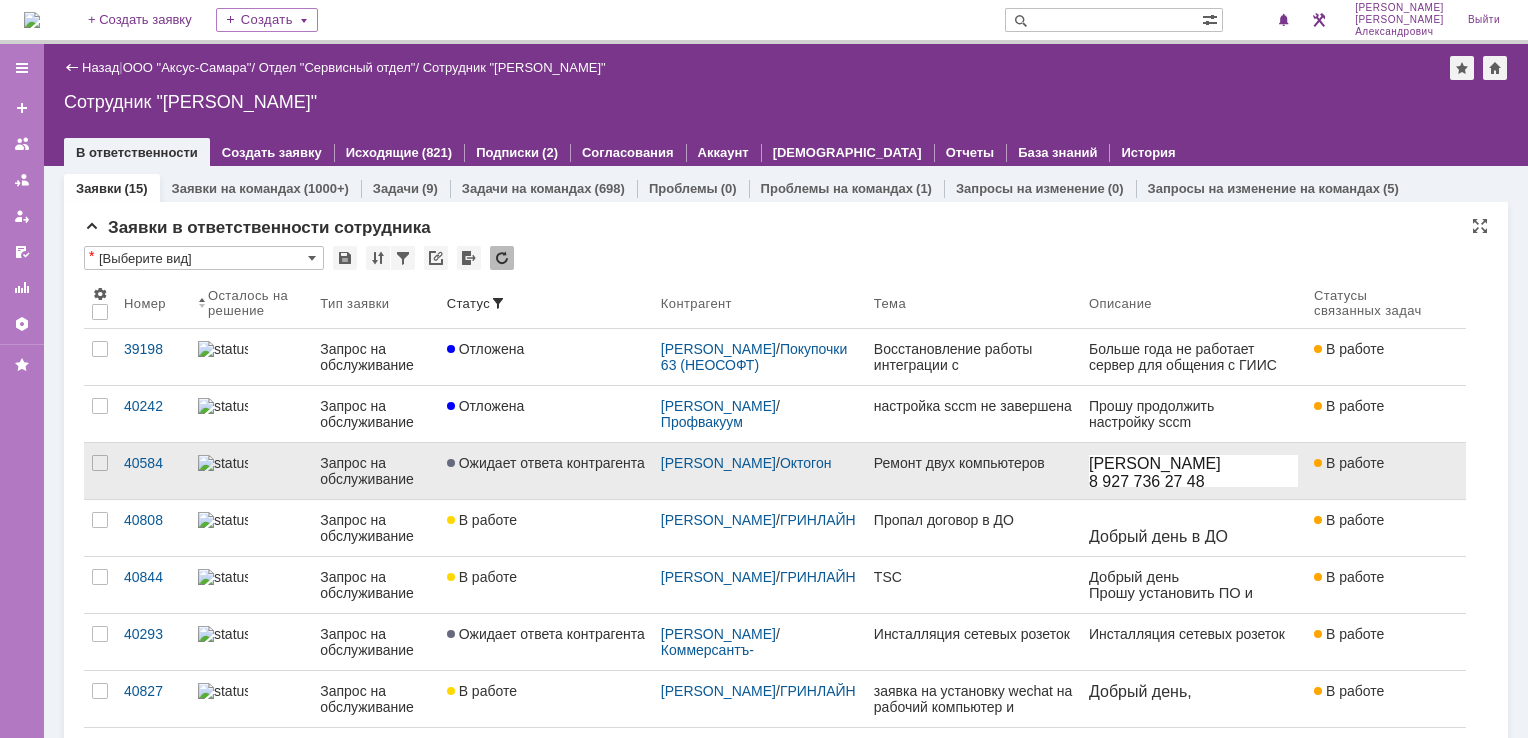 click on "Ремонт двух компьютеров" at bounding box center [973, 471] 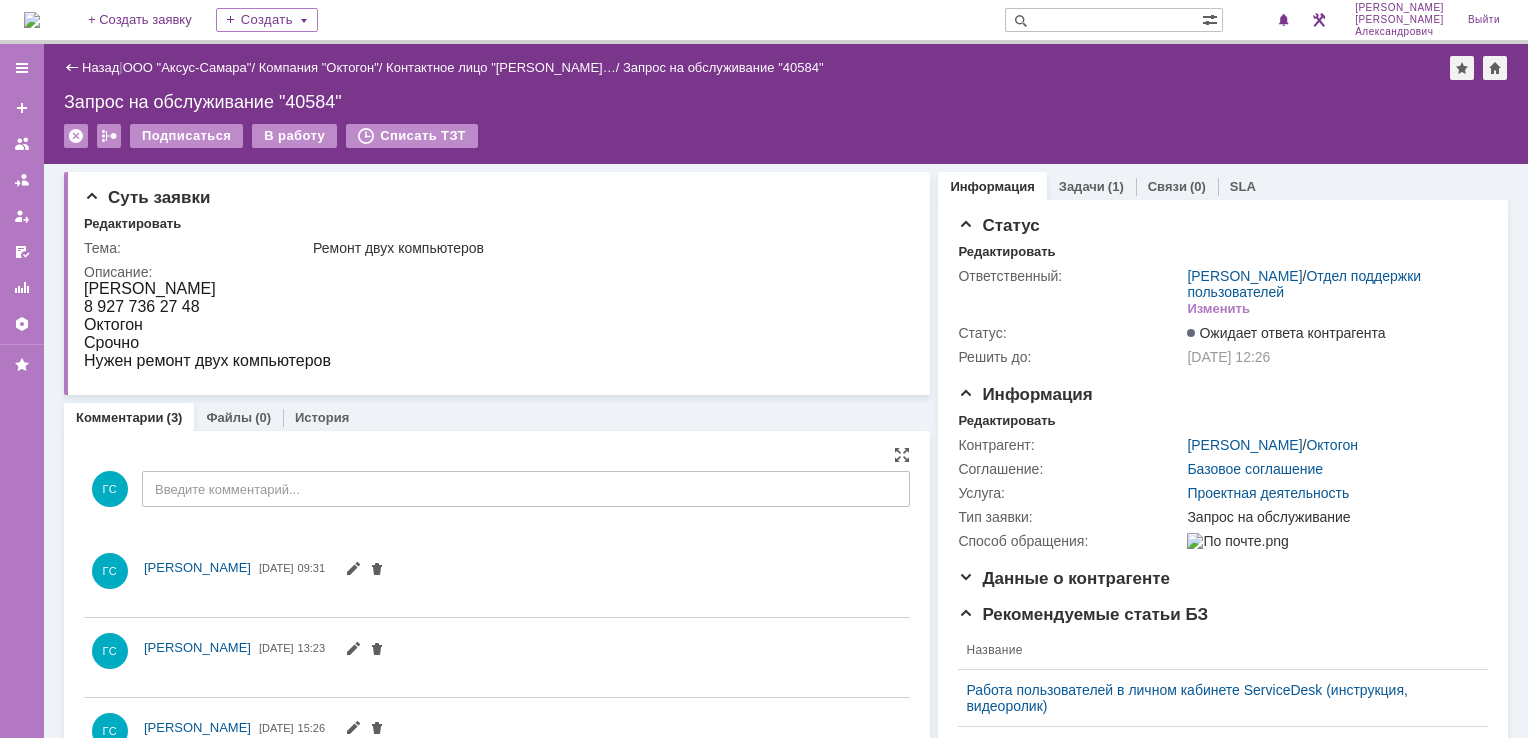 scroll, scrollTop: 0, scrollLeft: 0, axis: both 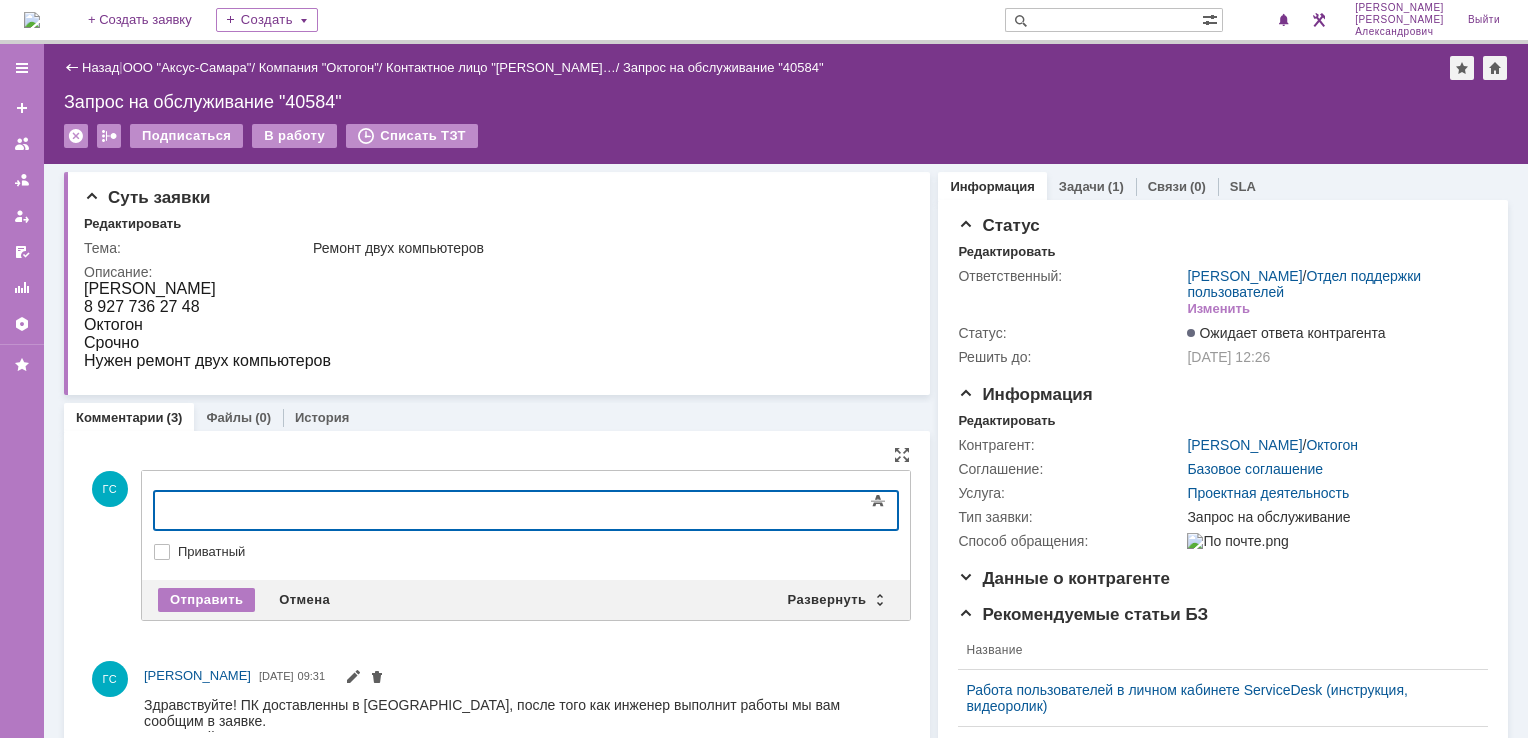click at bounding box center (317, 508) 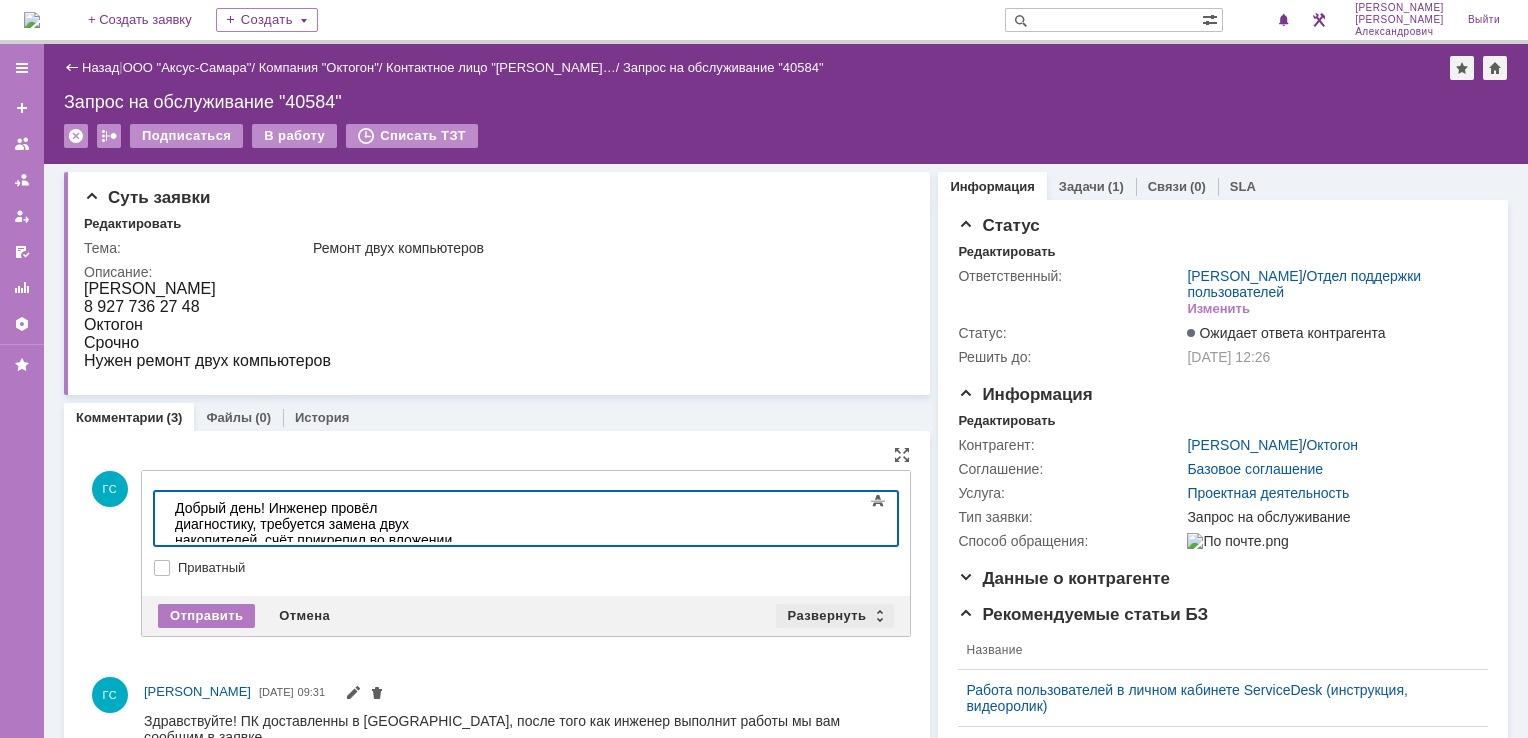 click on "Развернуть" at bounding box center (835, 616) 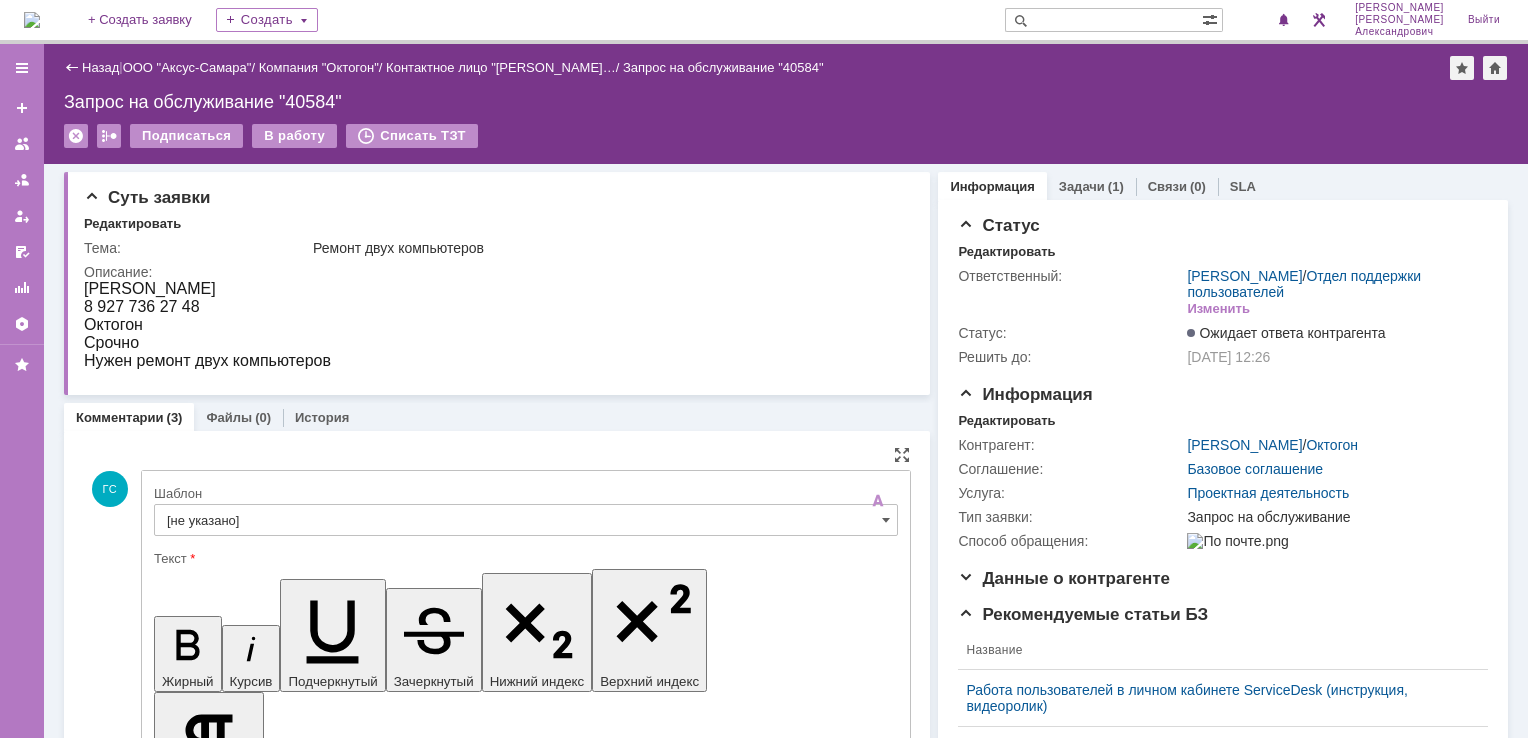 scroll, scrollTop: 0, scrollLeft: 0, axis: both 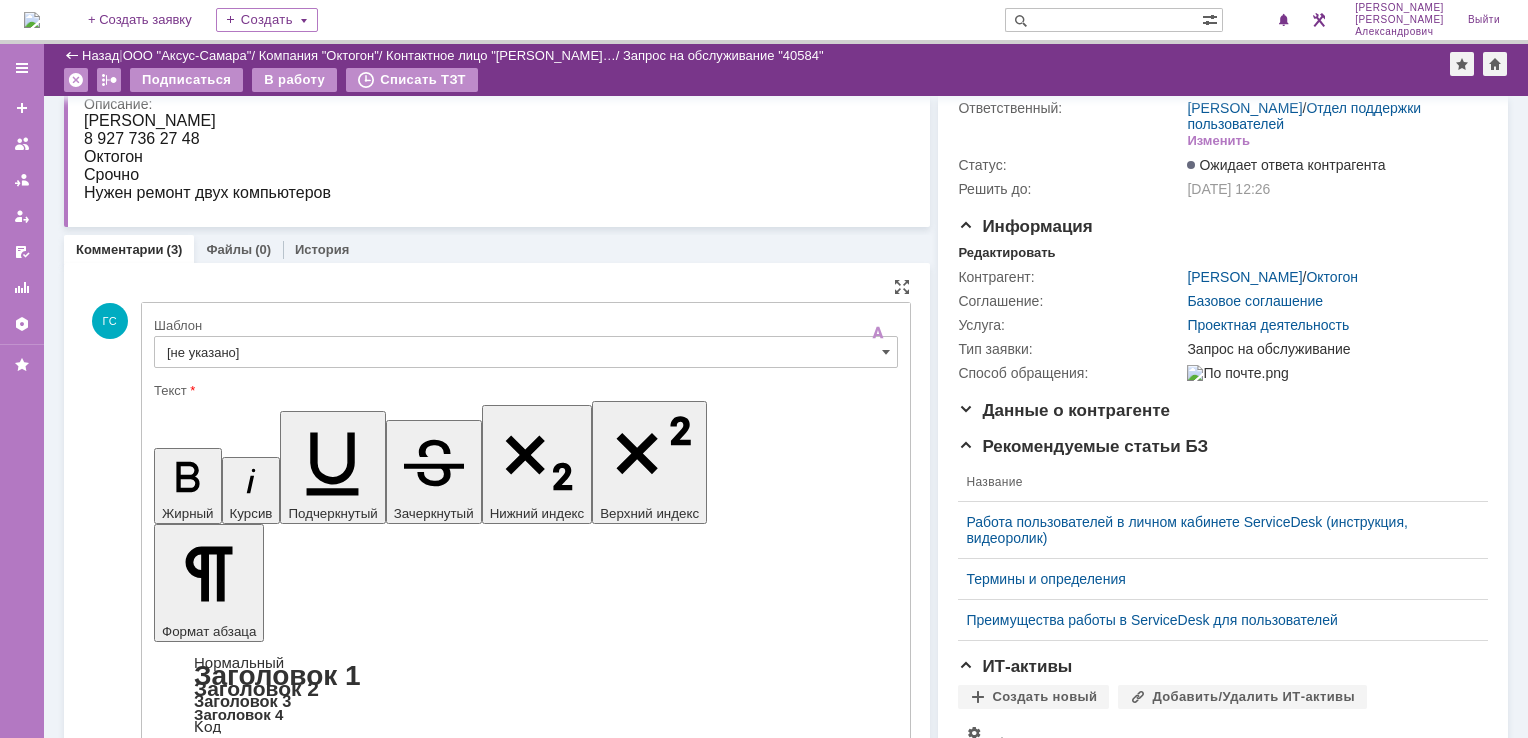 click on "Выбрать файл" at bounding box center [224, 5425] 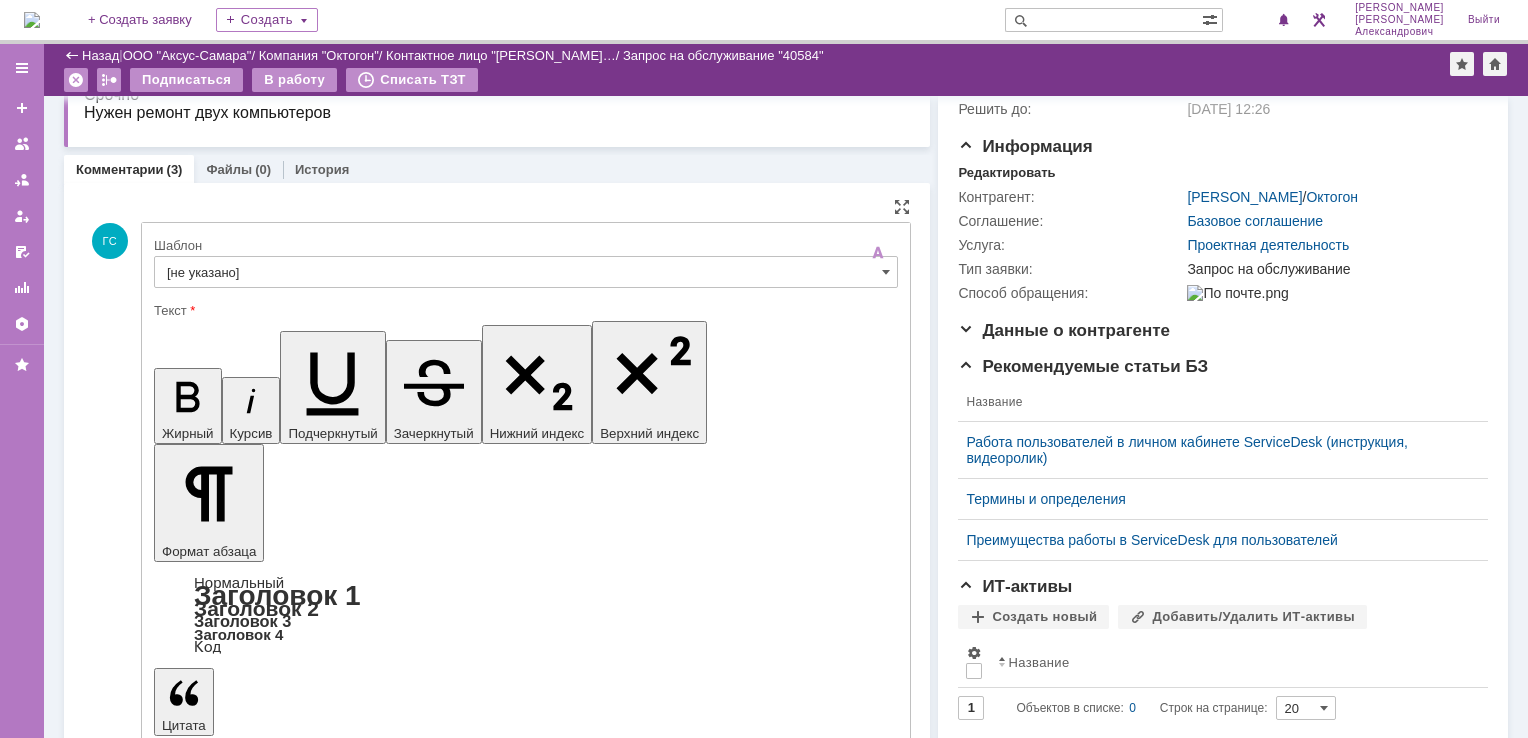 scroll, scrollTop: 400, scrollLeft: 0, axis: vertical 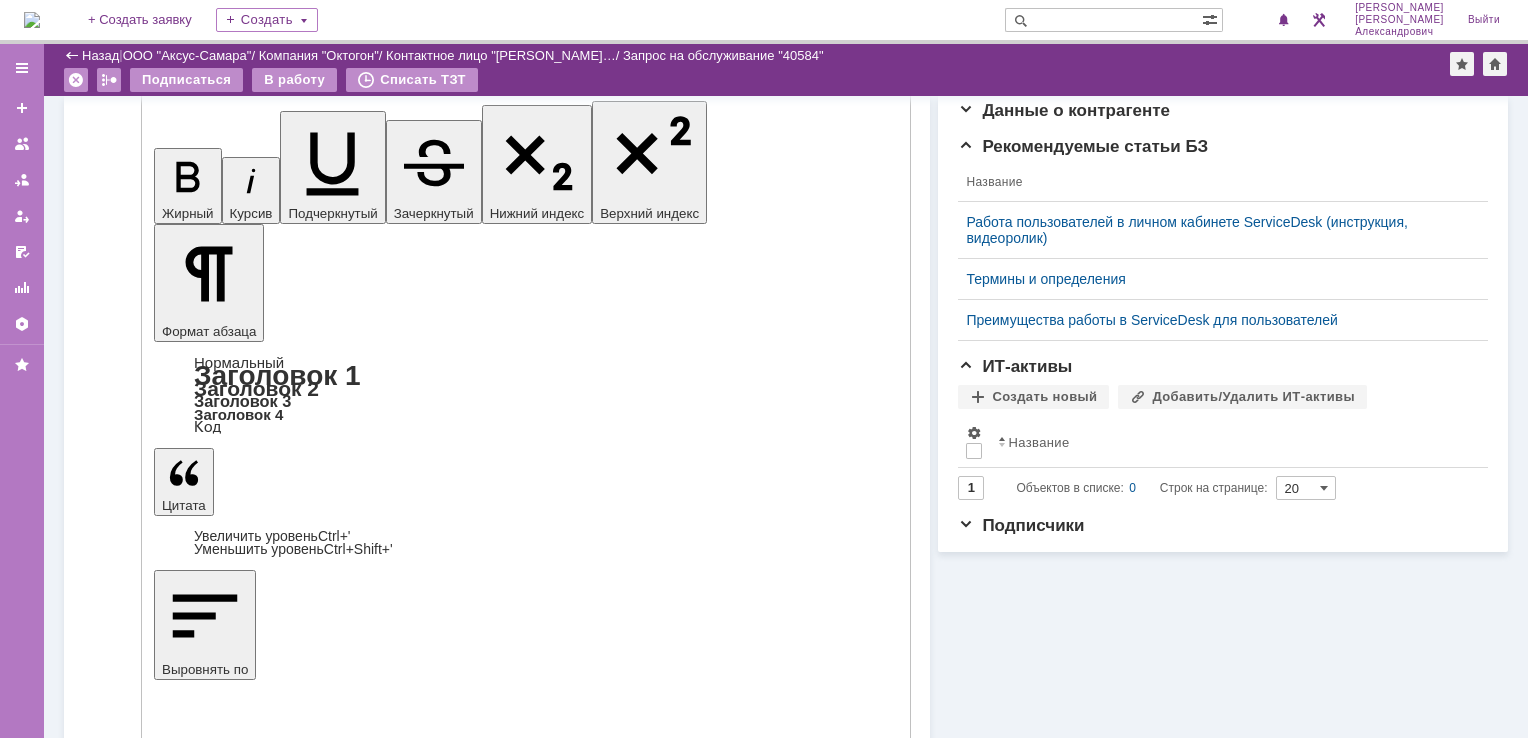 click on "Отправить" at bounding box center (206, 5207) 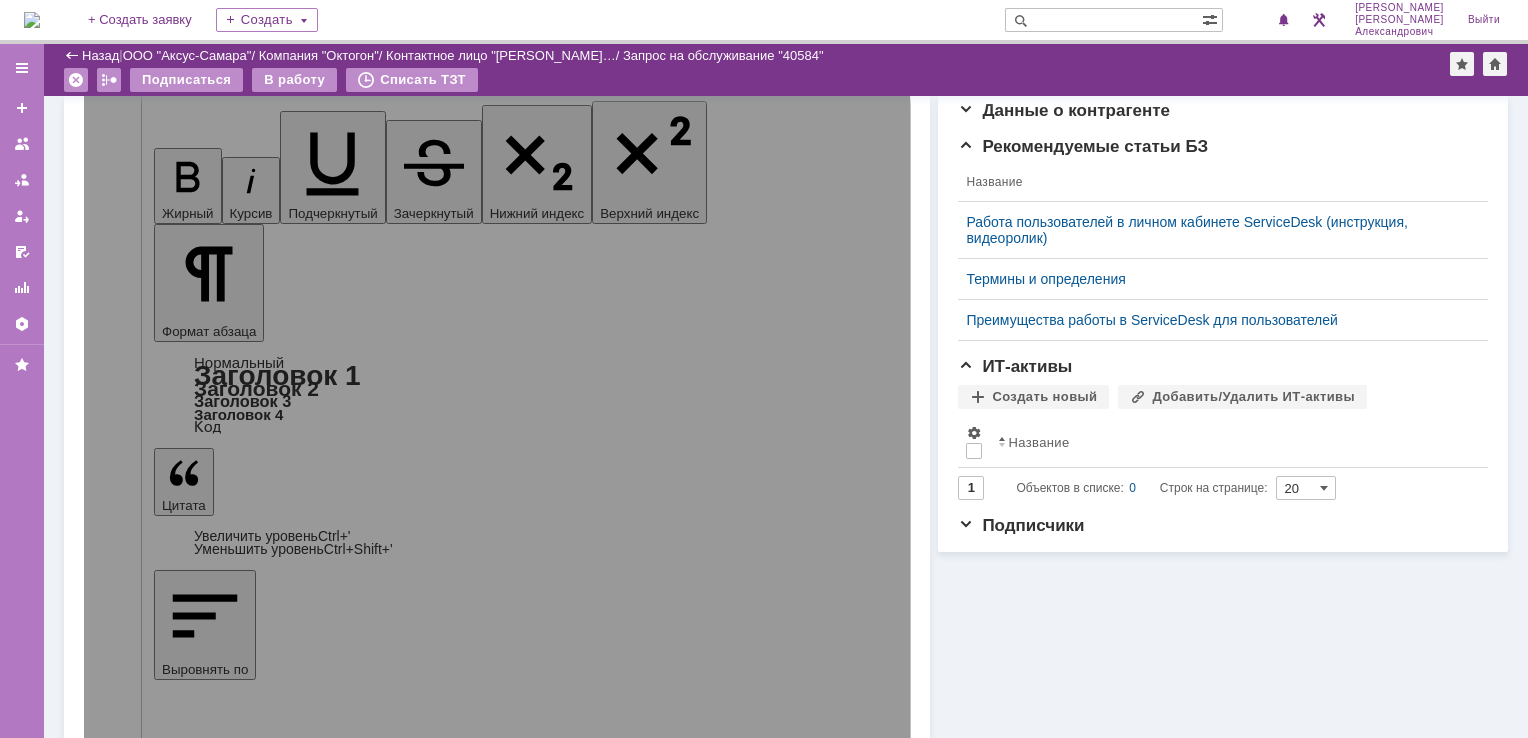 scroll, scrollTop: 234, scrollLeft: 0, axis: vertical 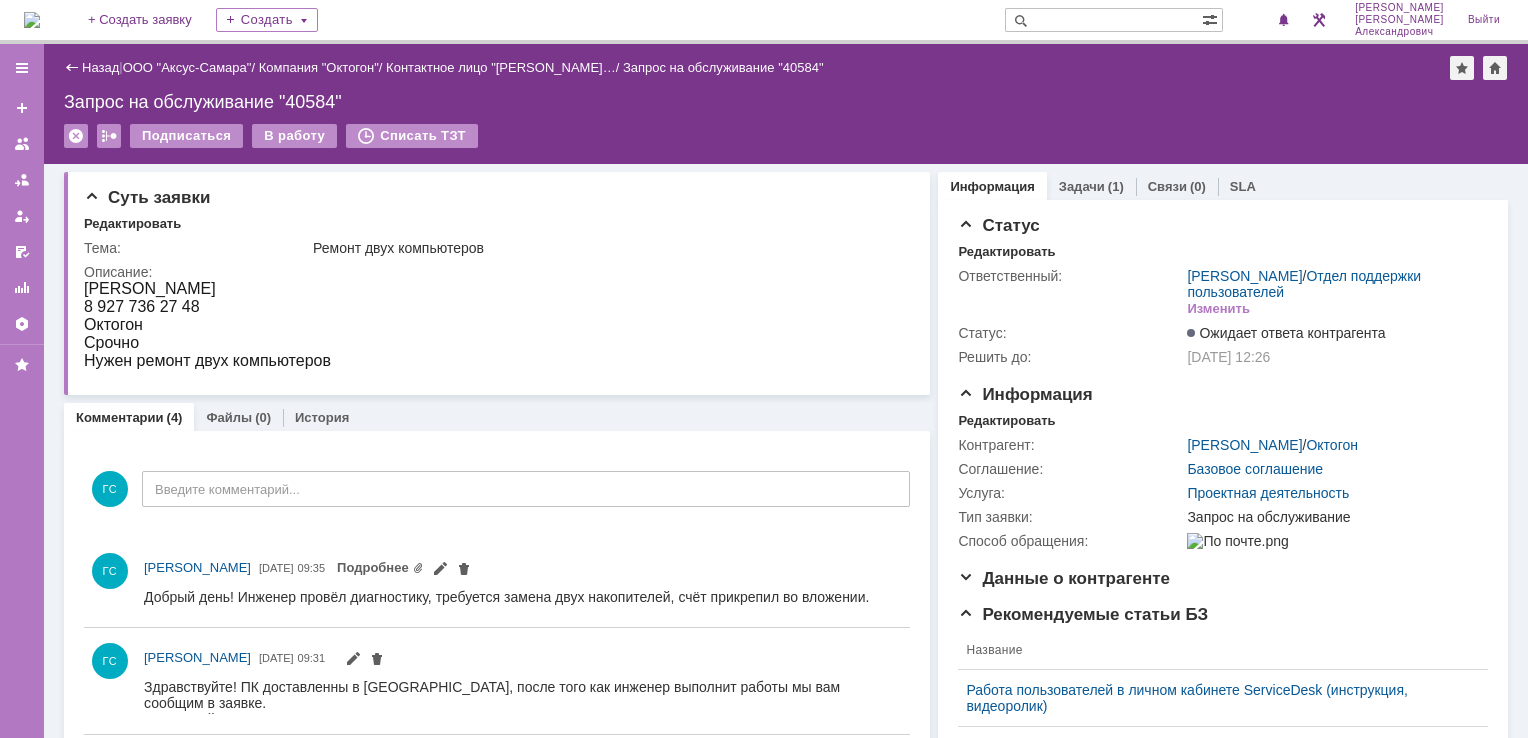 click at bounding box center (32, 20) 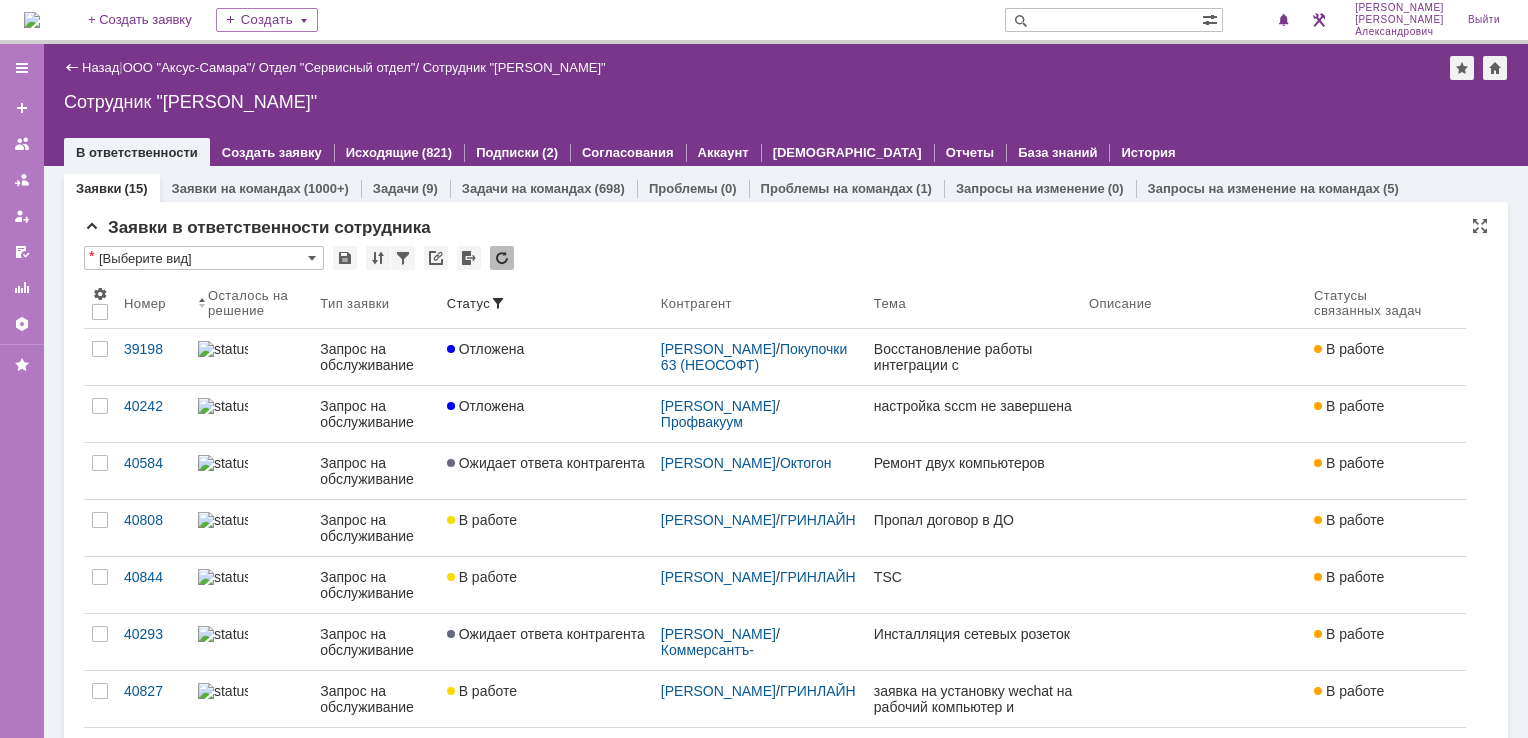 scroll, scrollTop: 0, scrollLeft: 0, axis: both 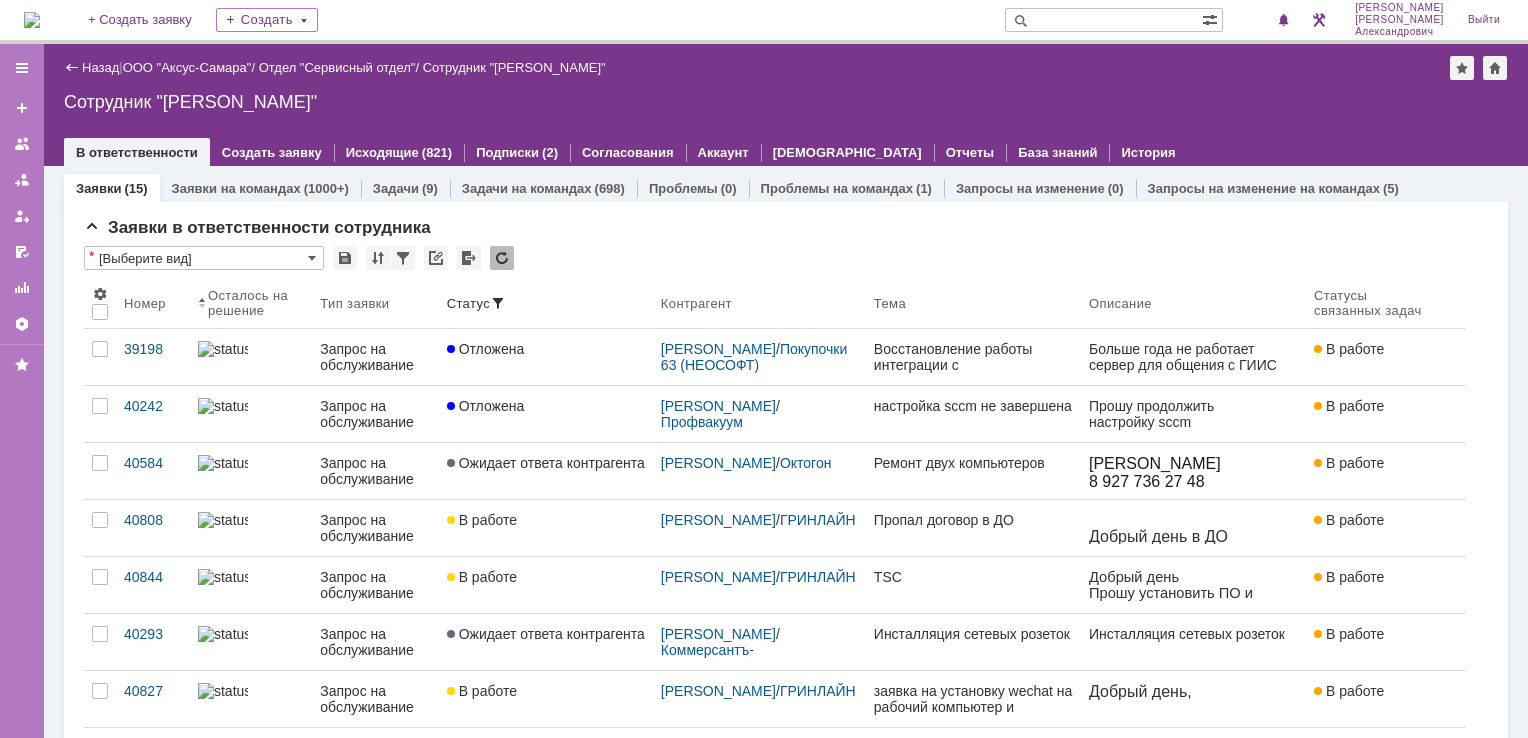 click at bounding box center (32, 20) 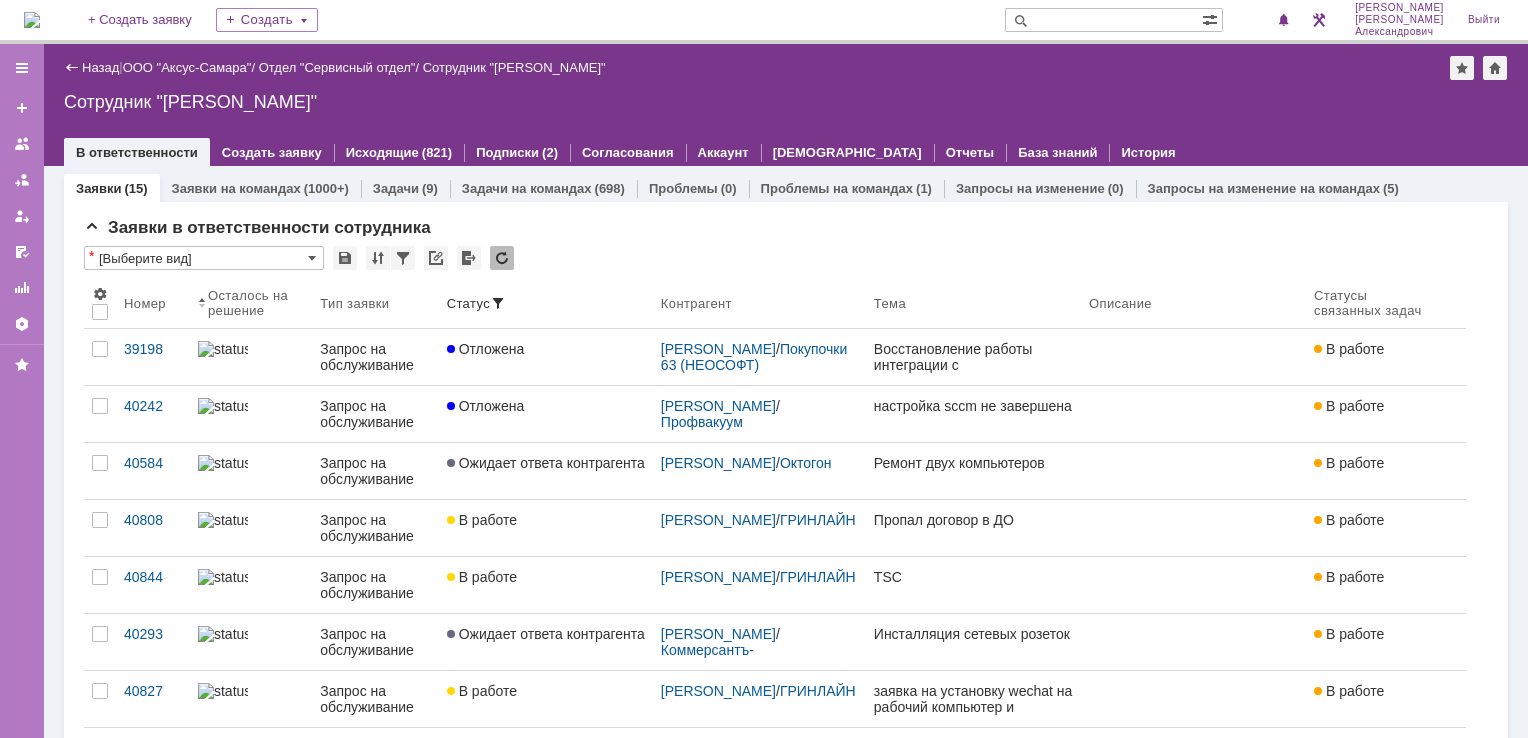 scroll, scrollTop: 0, scrollLeft: 0, axis: both 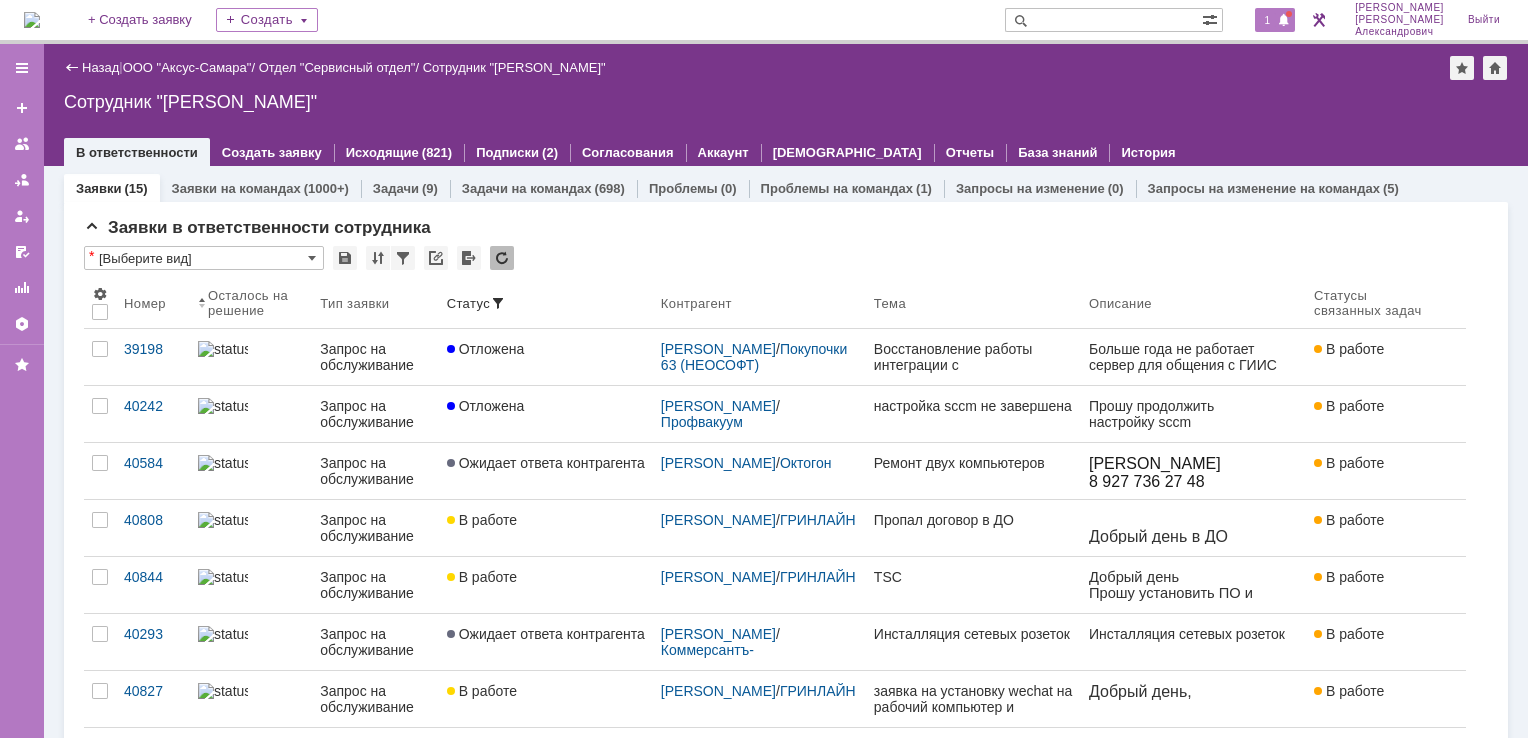 click on "1" at bounding box center [1275, 20] 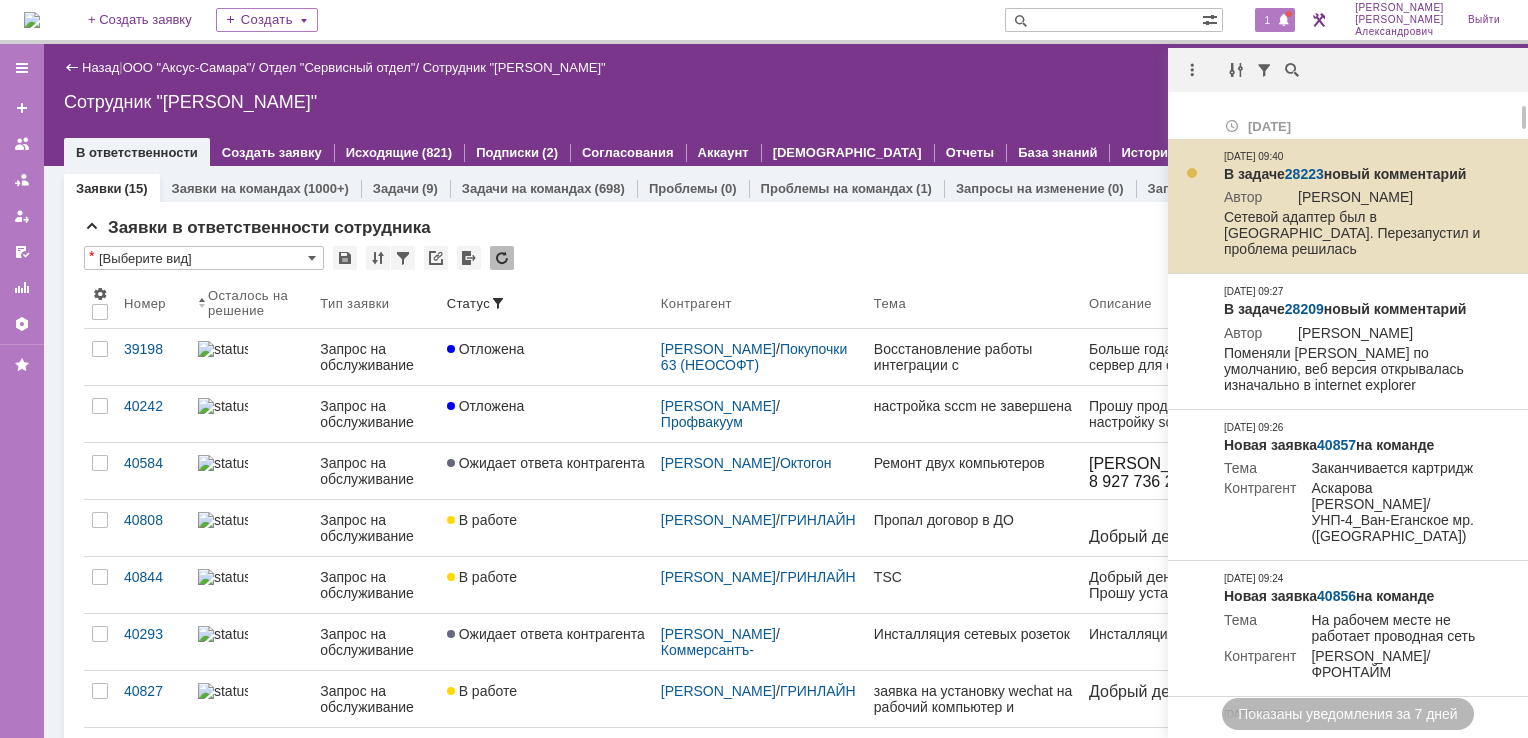 click on "28223" at bounding box center [1304, 174] 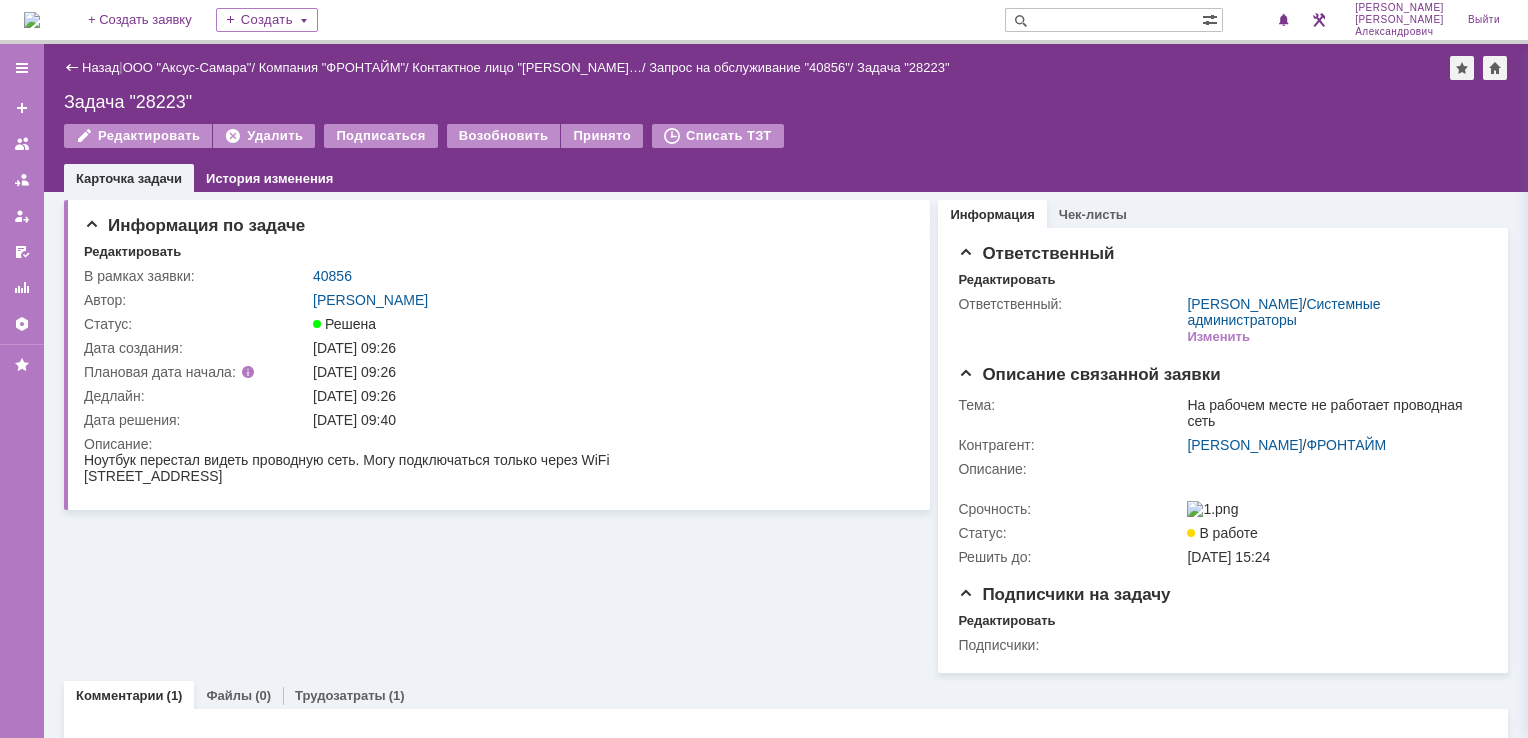 scroll, scrollTop: 0, scrollLeft: 0, axis: both 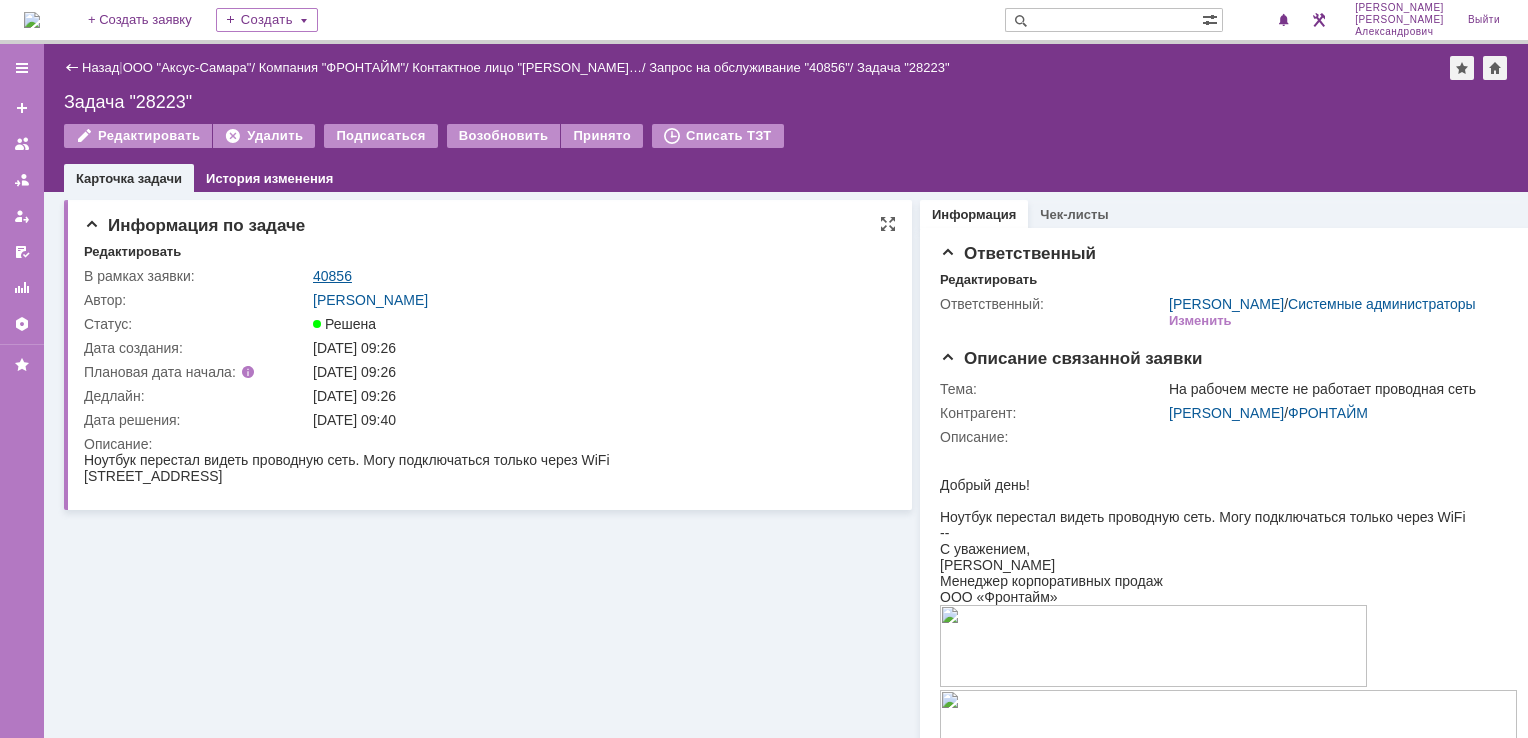 click on "40856" at bounding box center [332, 276] 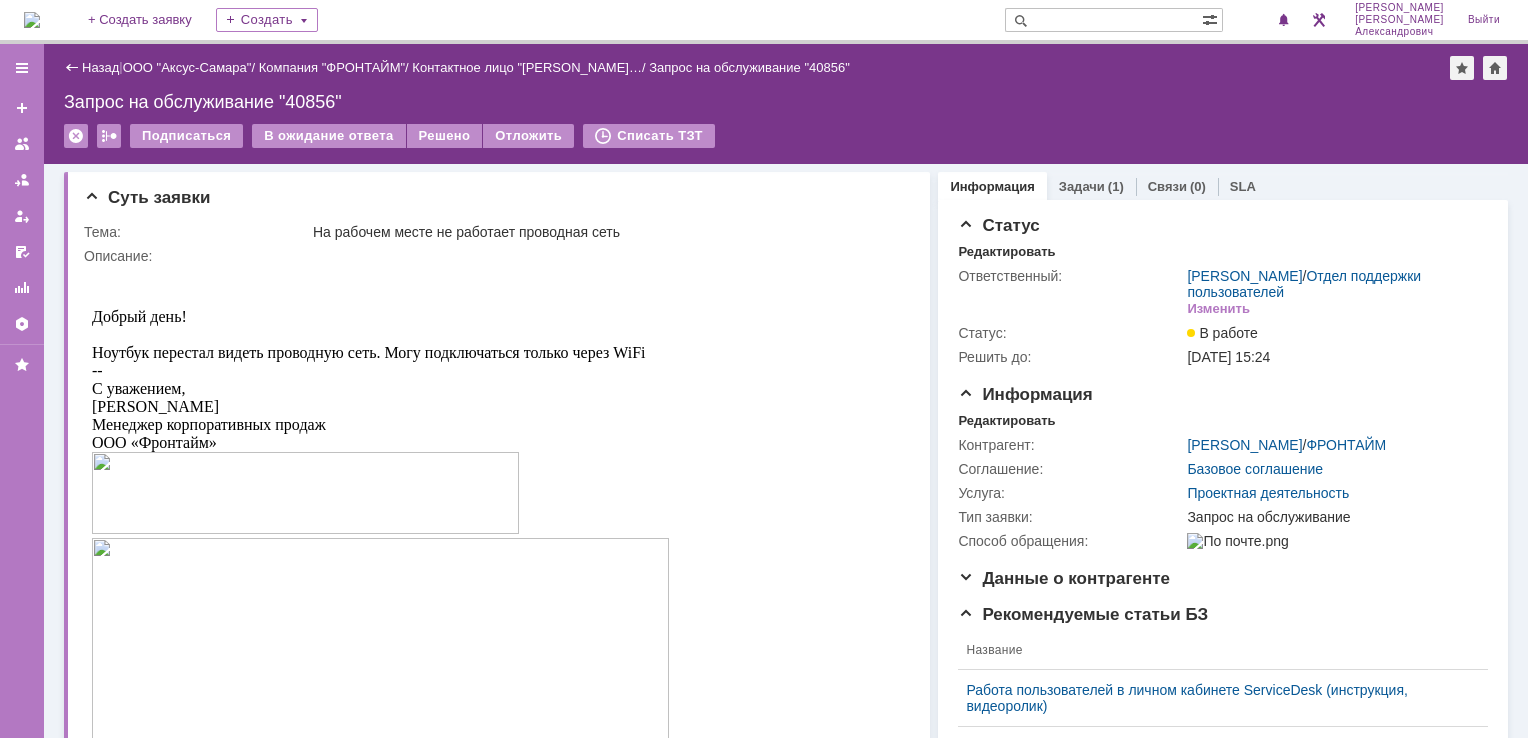 scroll, scrollTop: 0, scrollLeft: 0, axis: both 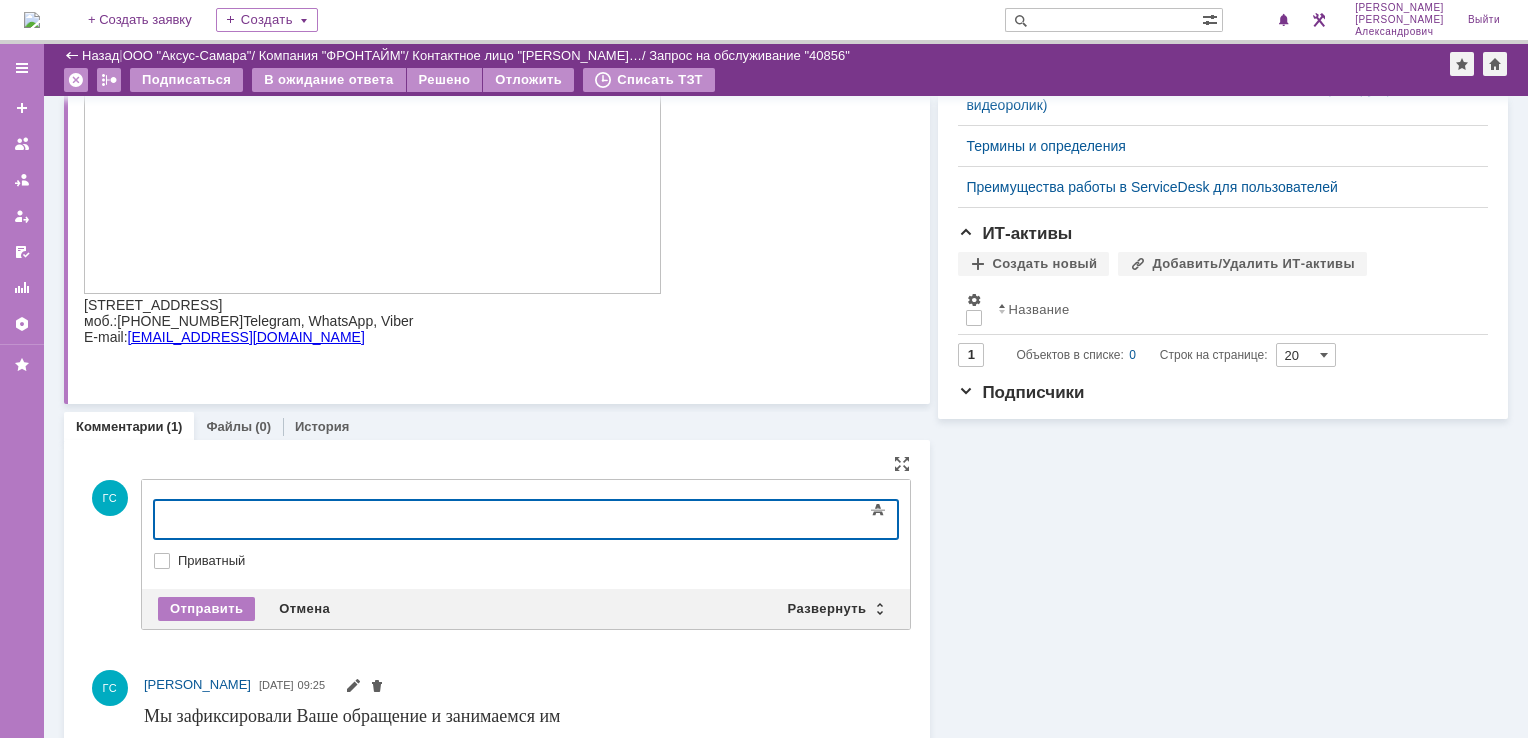type 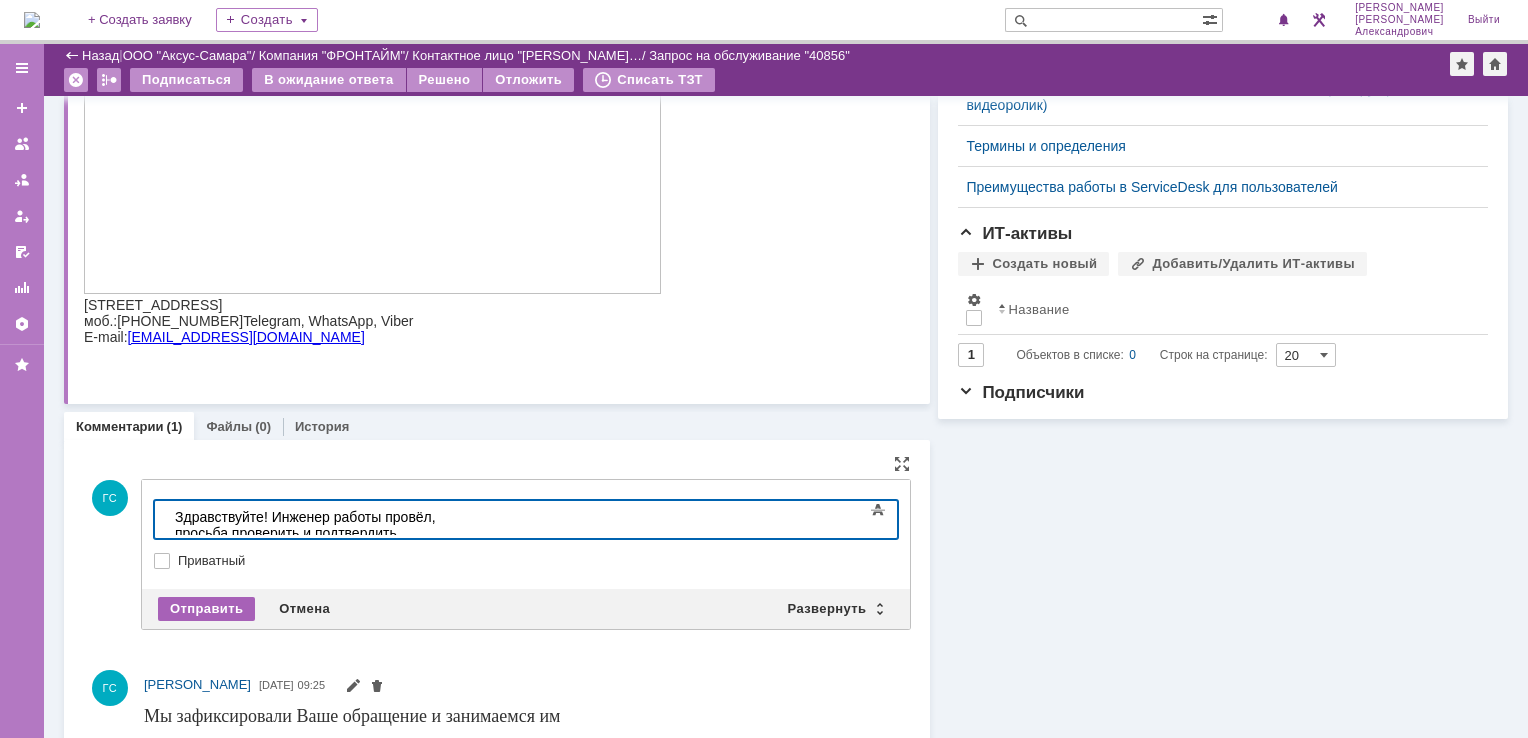 click on "Отправить" at bounding box center [206, 609] 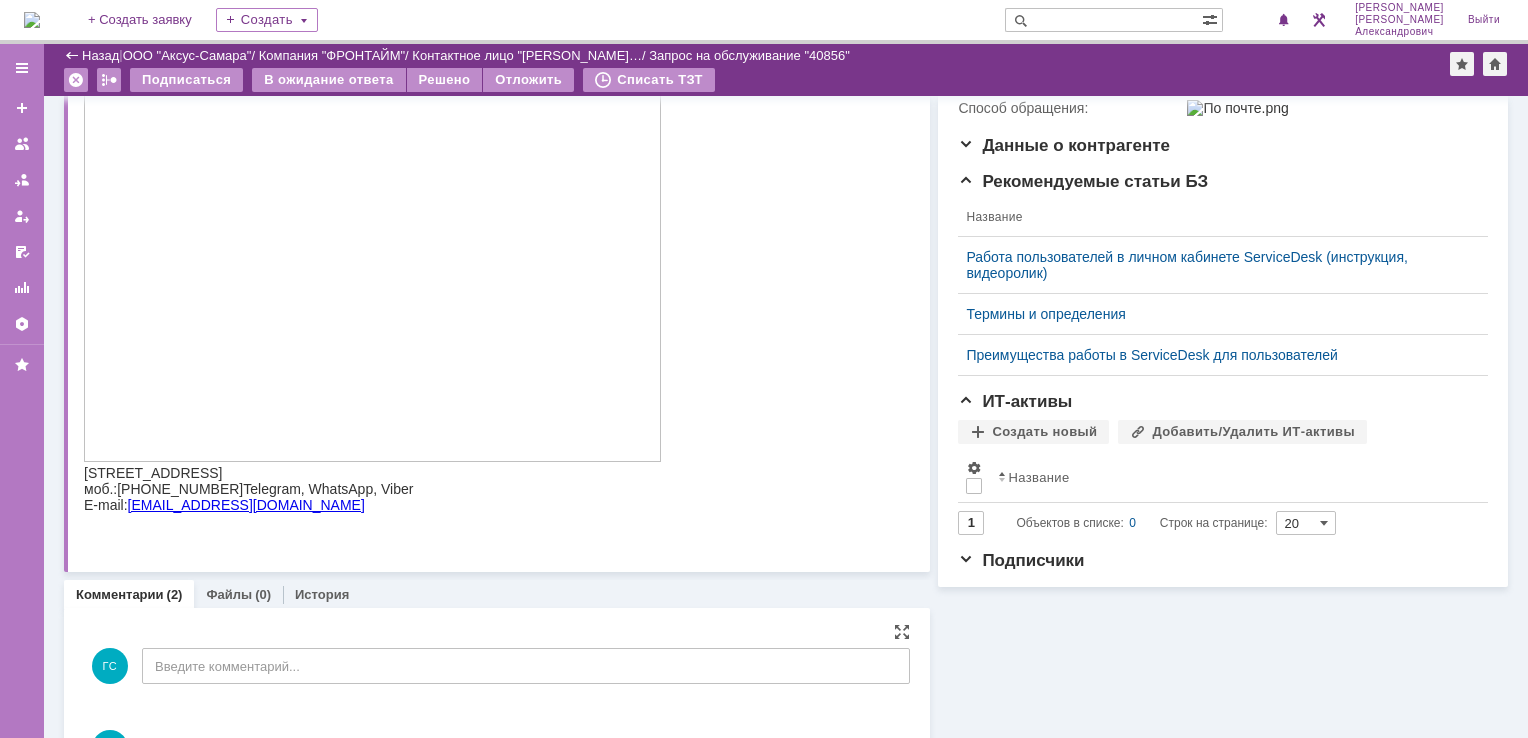 scroll, scrollTop: 0, scrollLeft: 0, axis: both 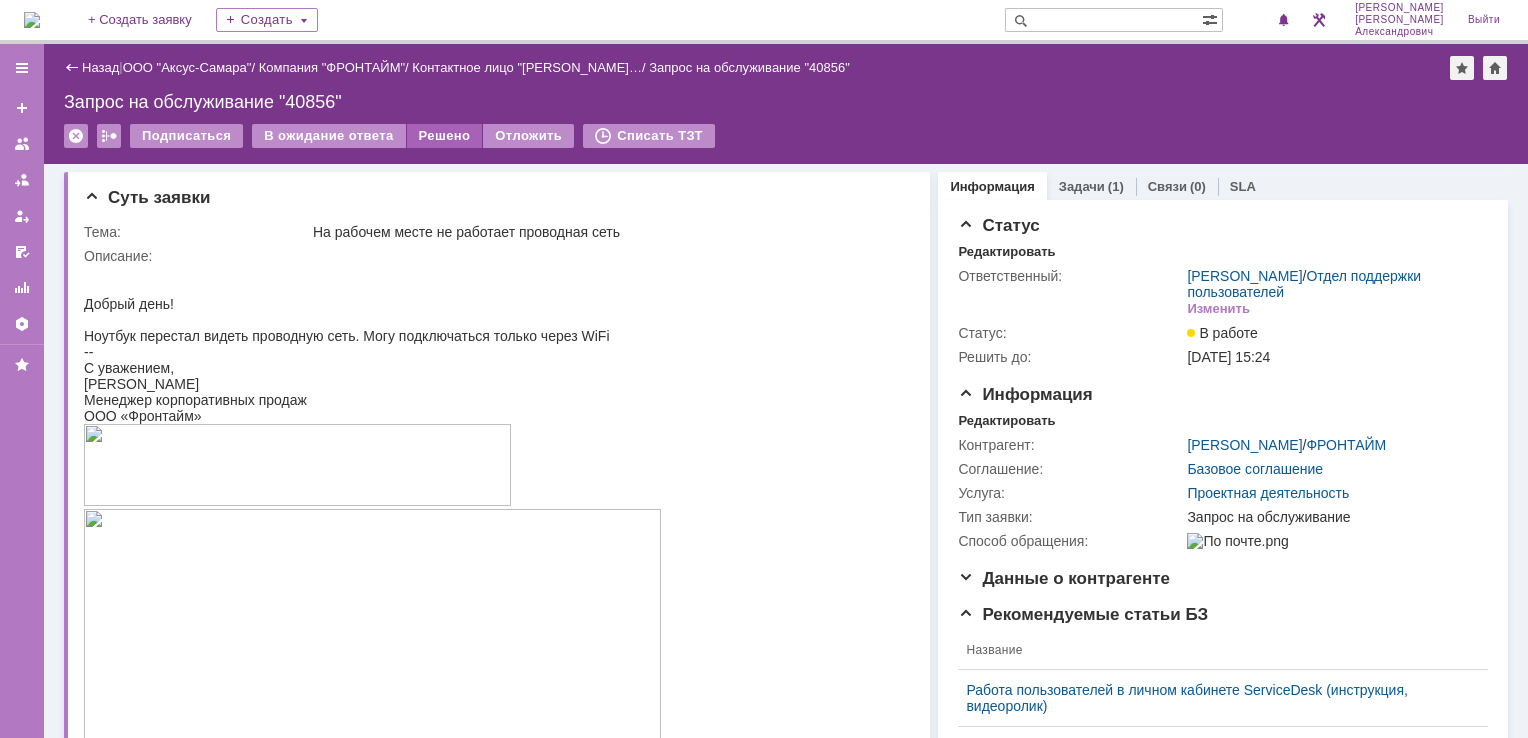 click on "Решено" at bounding box center [445, 136] 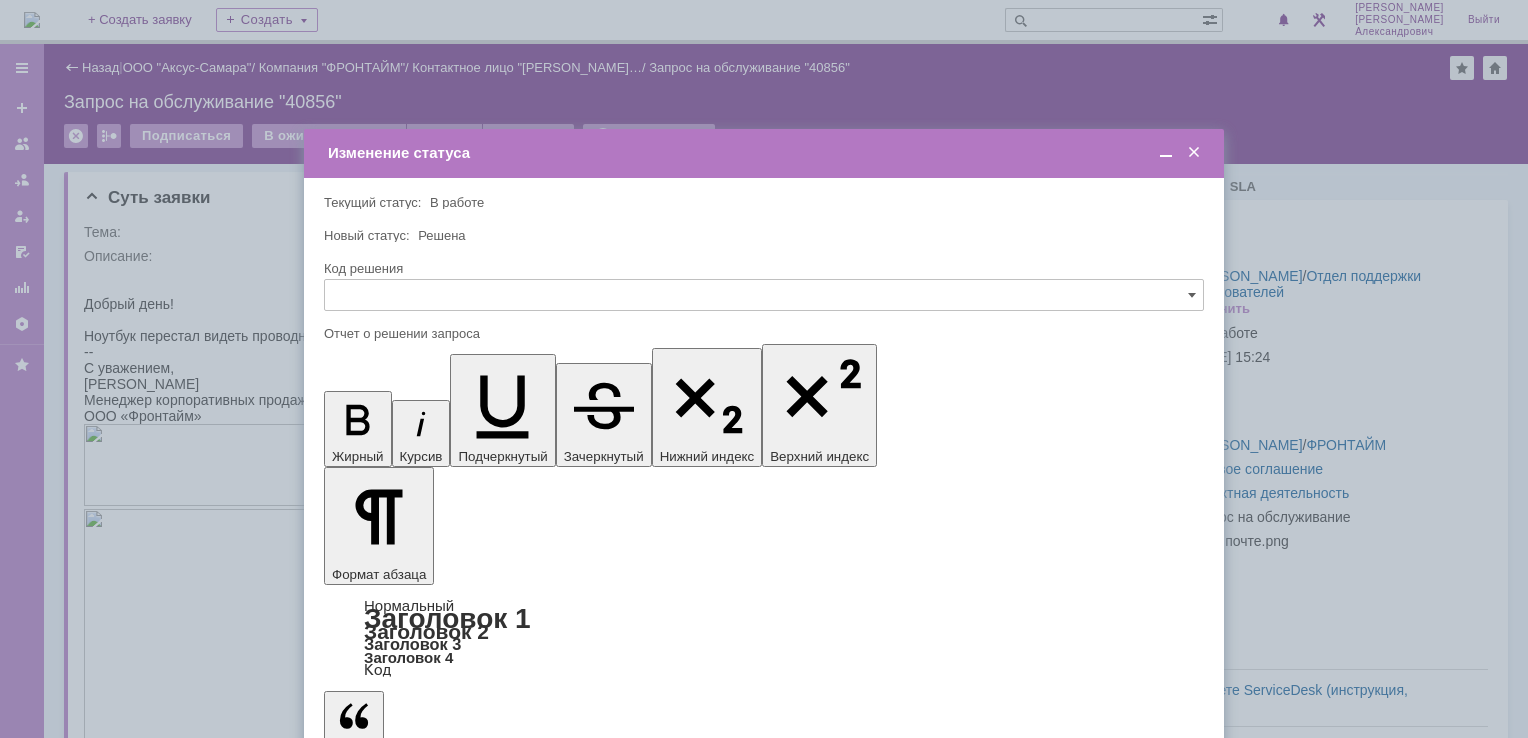scroll, scrollTop: 0, scrollLeft: 0, axis: both 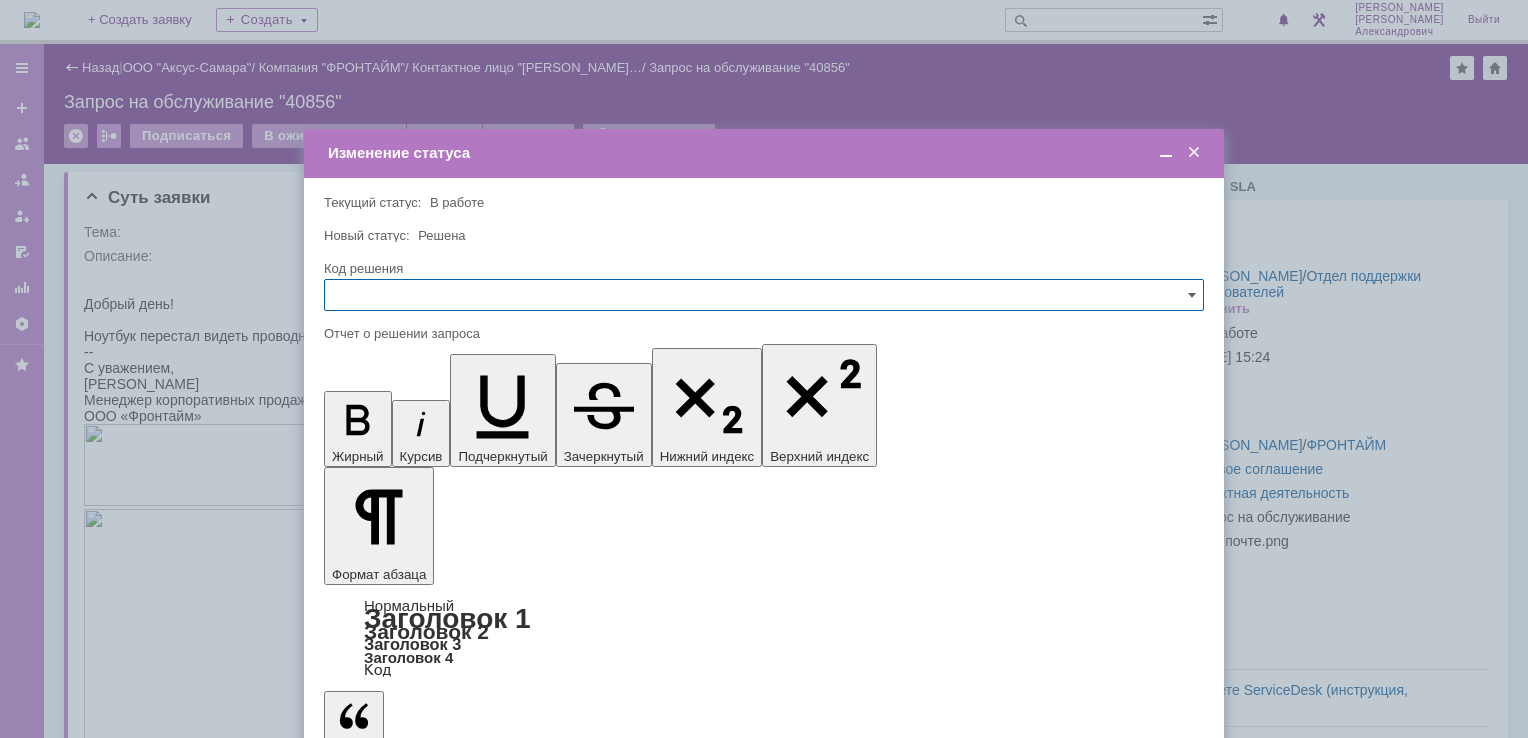 click on "Сохранить" at bounding box center [384, 820] 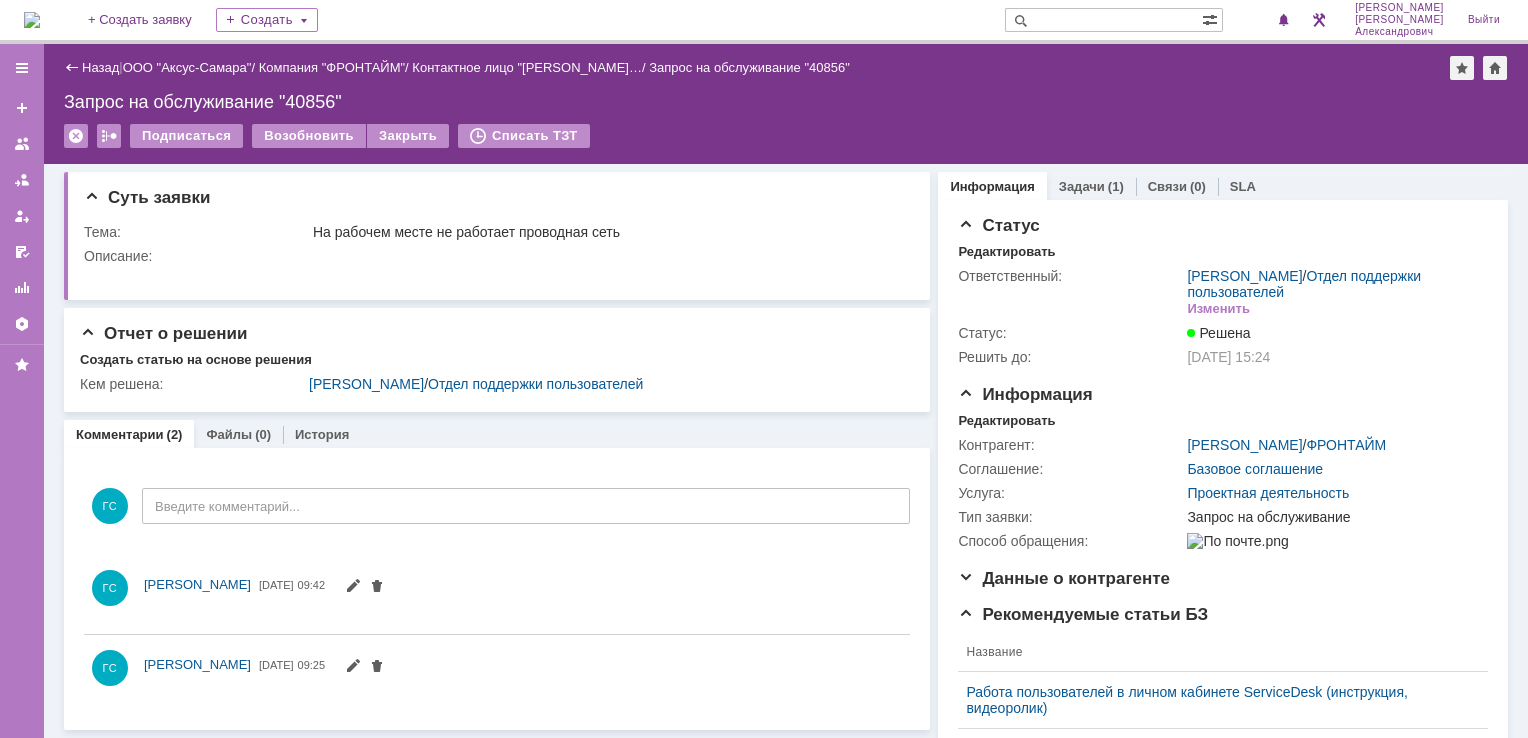 scroll, scrollTop: 0, scrollLeft: 0, axis: both 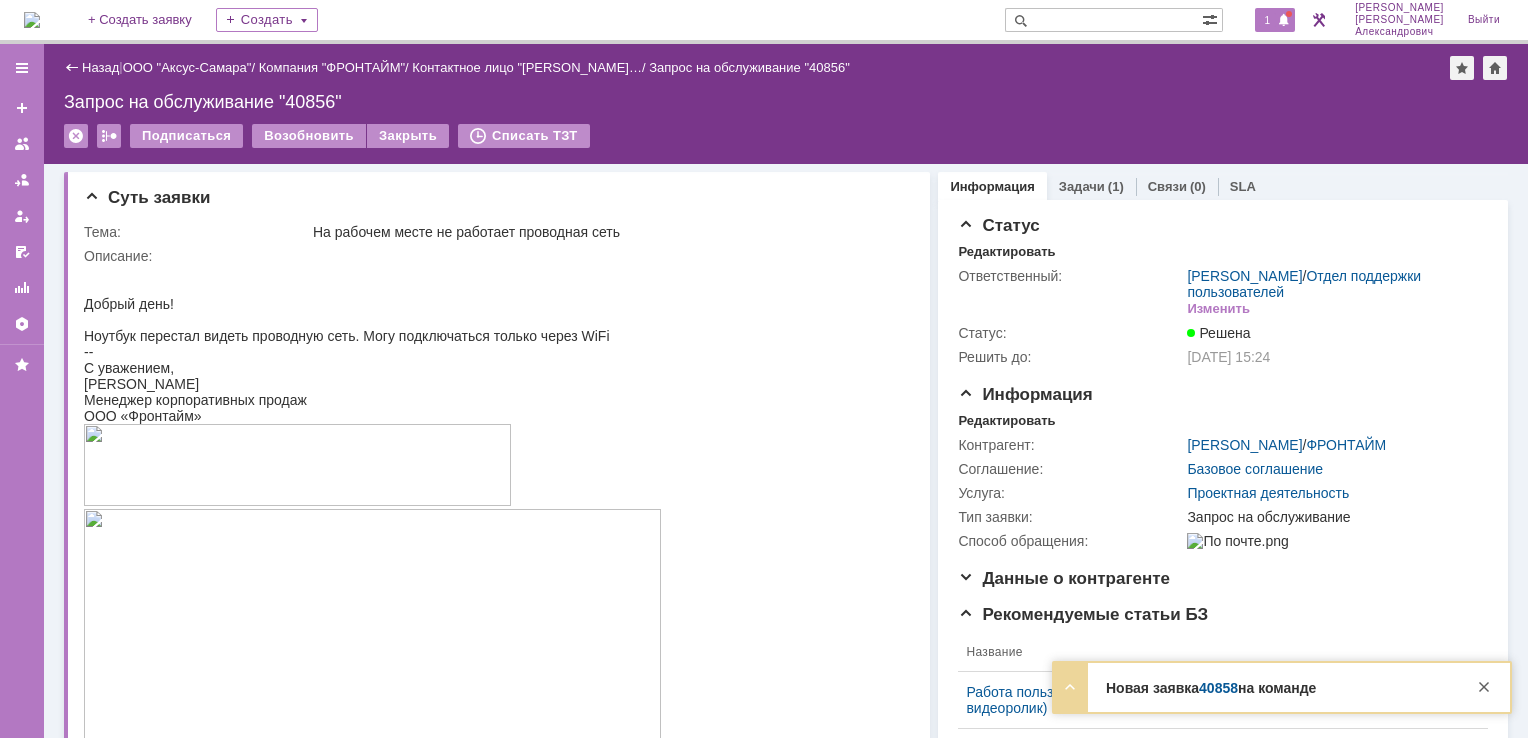 click on "1" at bounding box center (1268, 20) 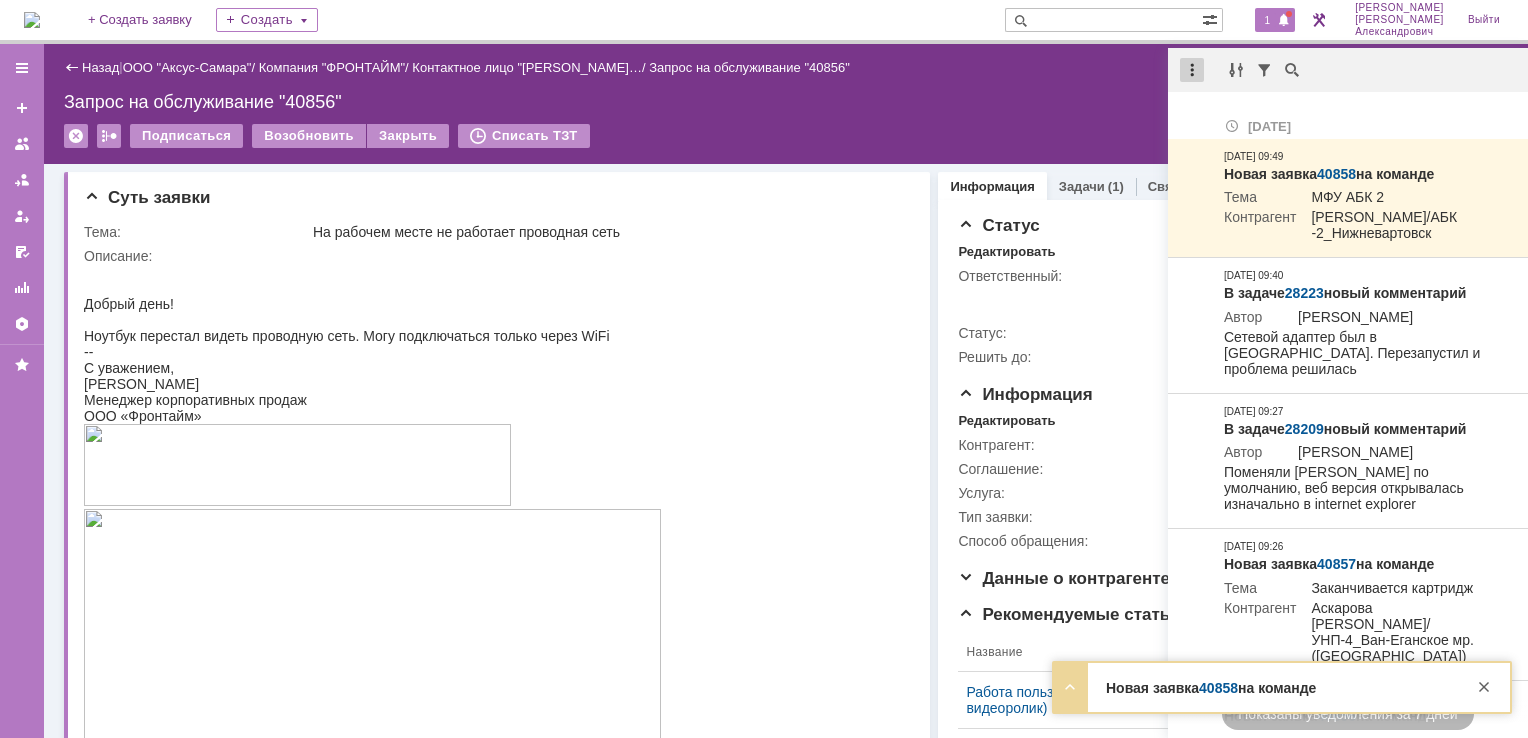 click at bounding box center [1192, 70] 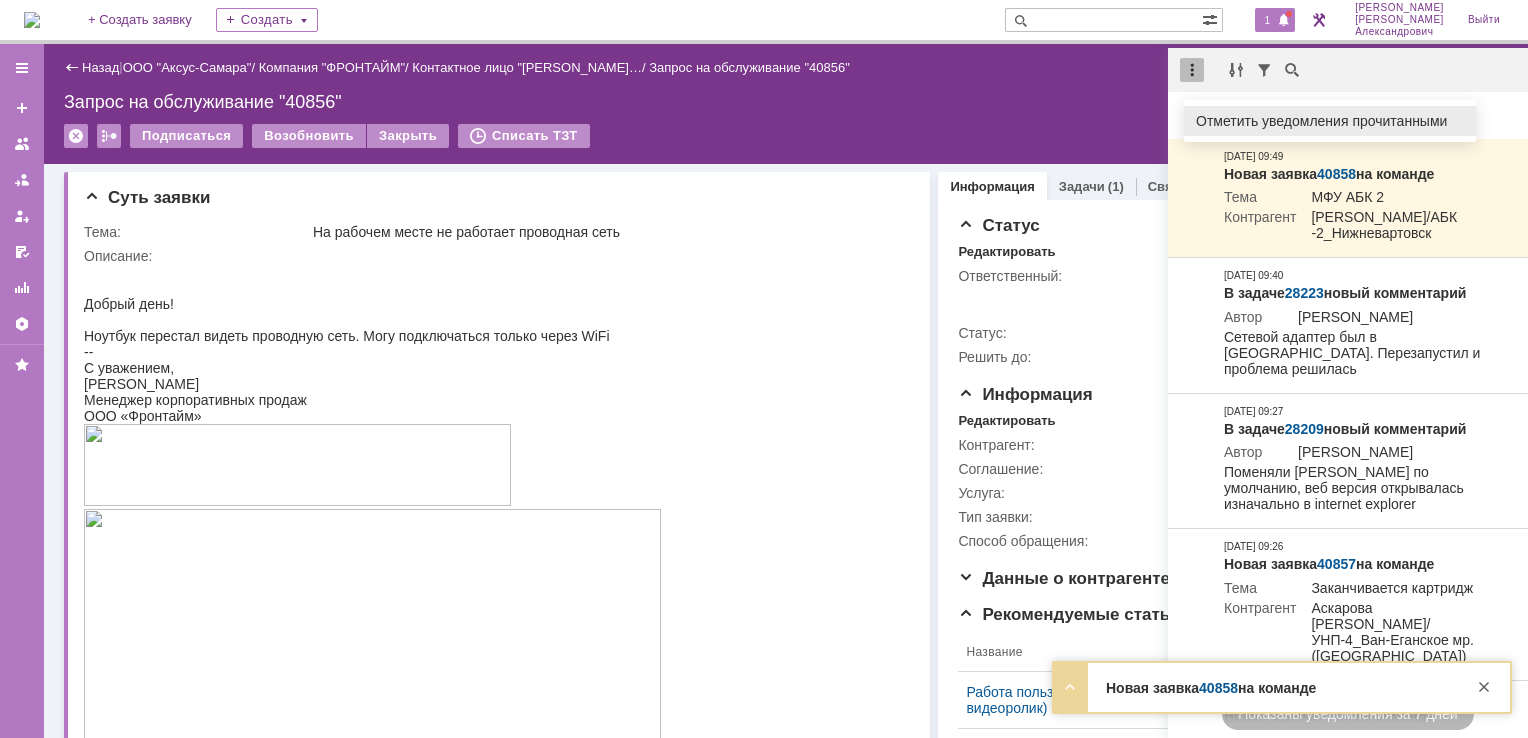 click on "Отметить уведомления прочитанными" at bounding box center (1330, 121) 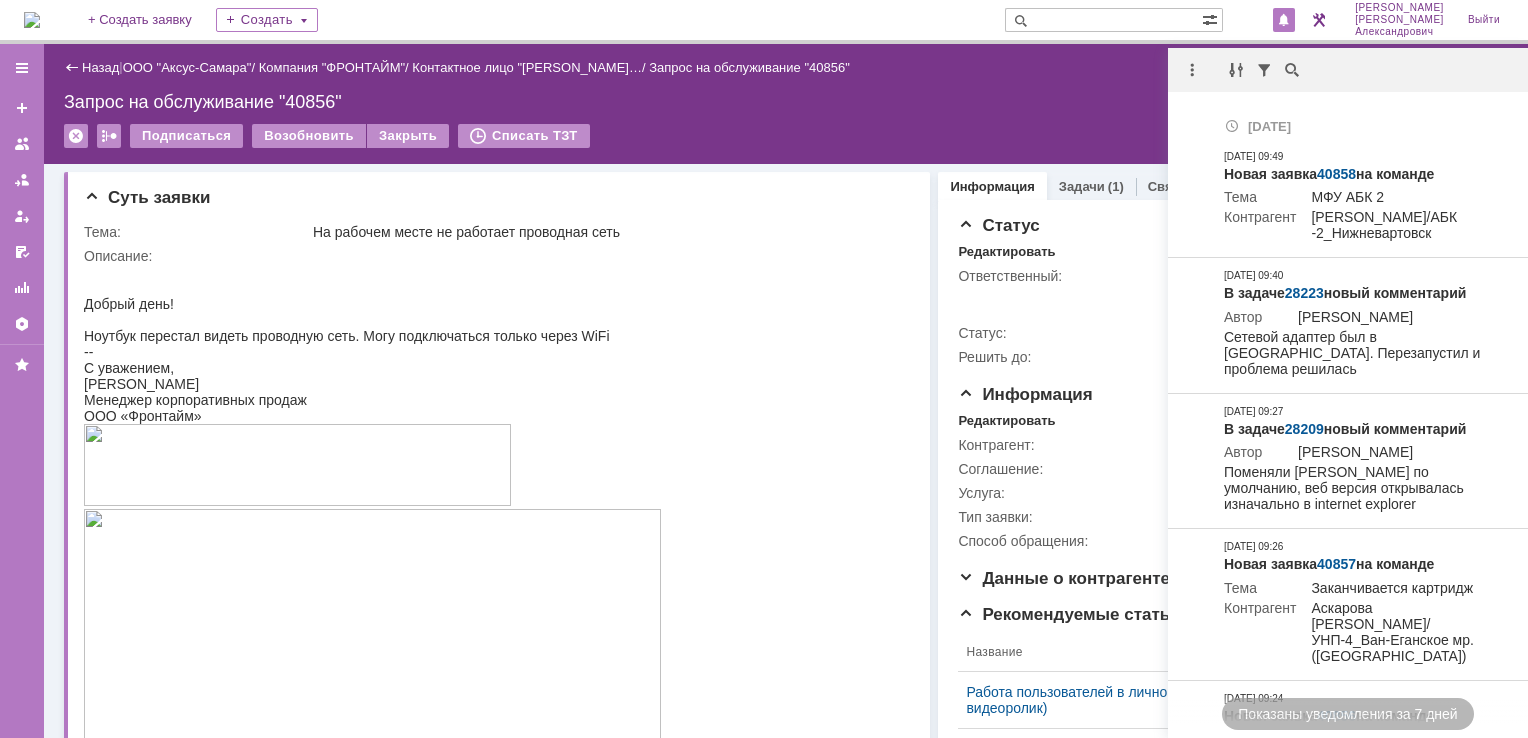 click on "Запрос на обслуживание "40856"" at bounding box center (786, 102) 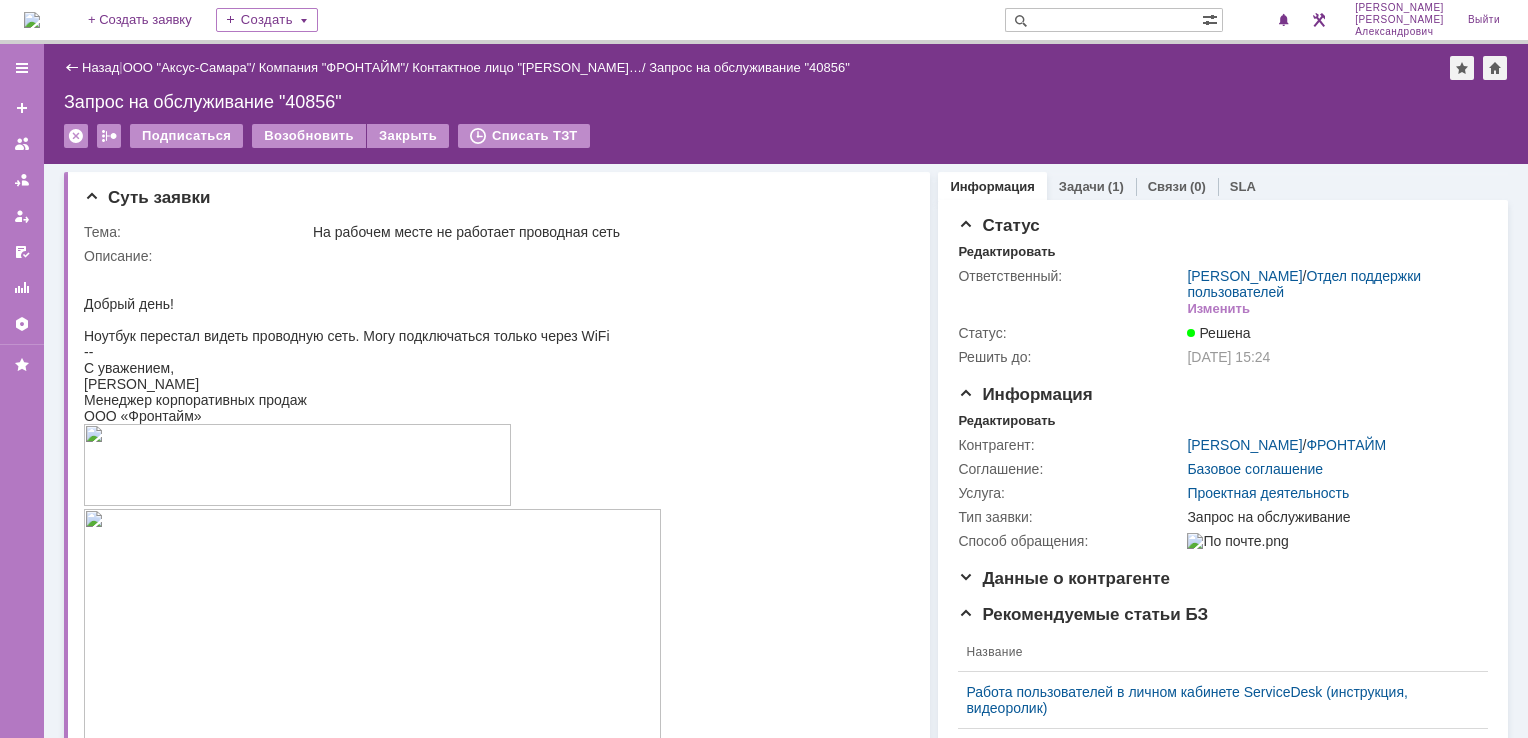click at bounding box center (32, 20) 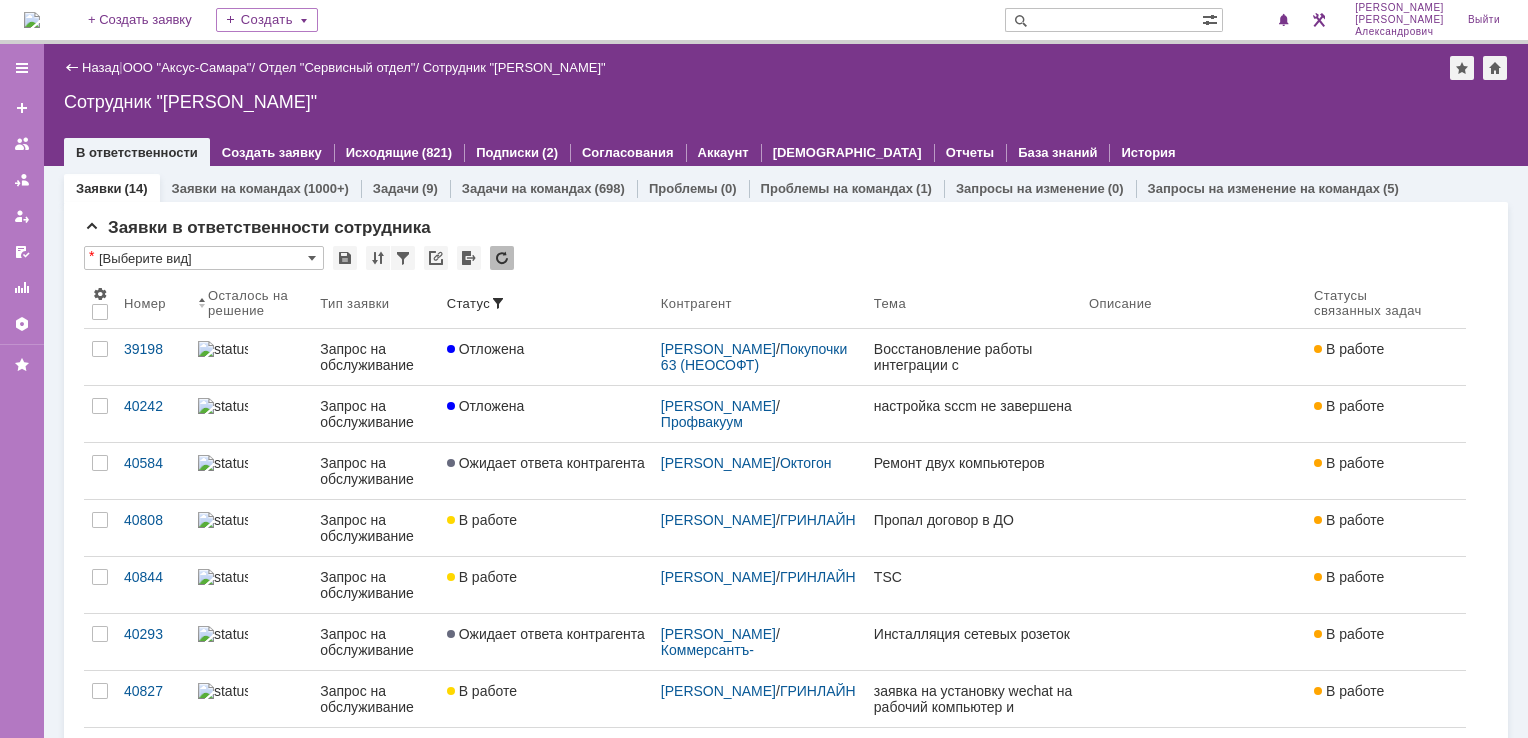 scroll, scrollTop: 0, scrollLeft: 0, axis: both 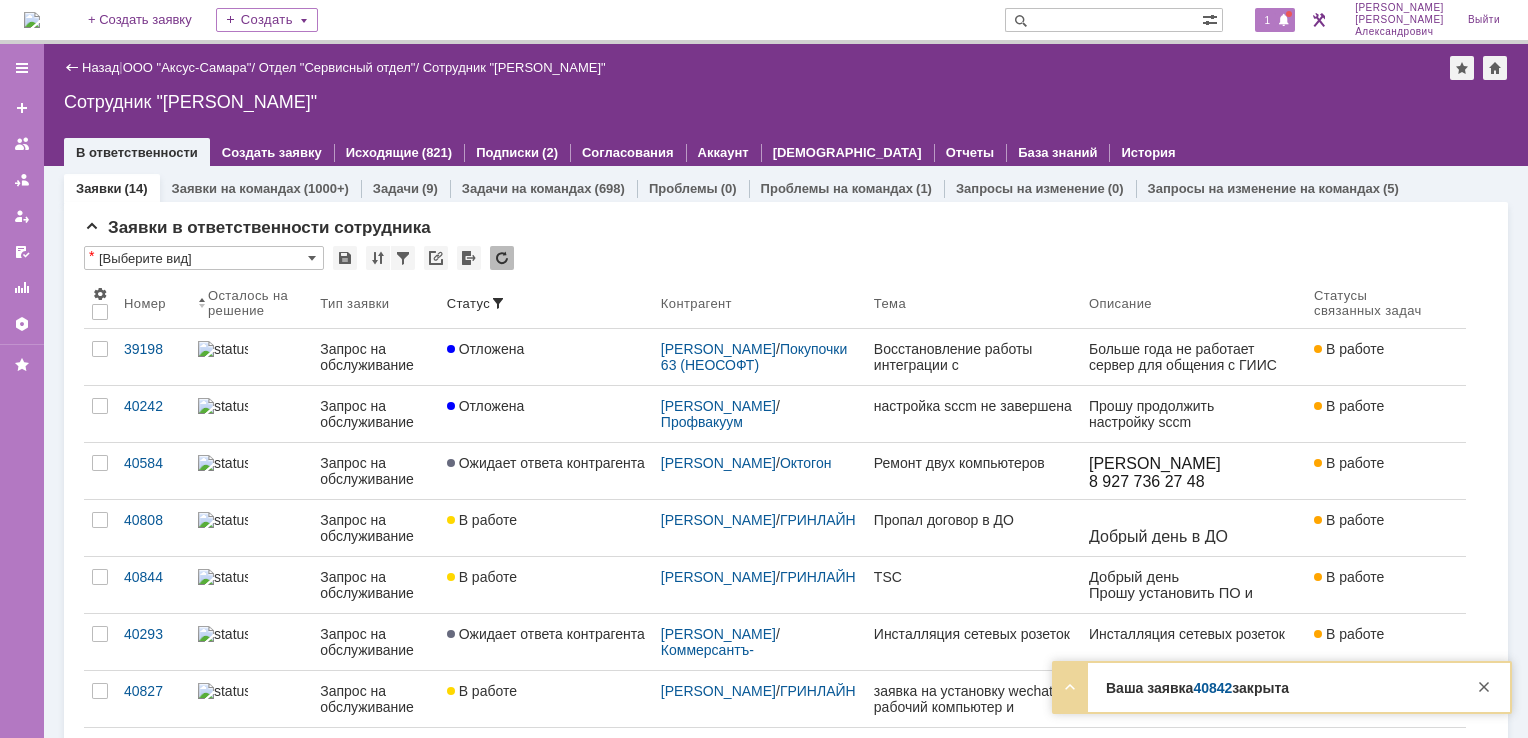 click on "1" at bounding box center [1268, 20] 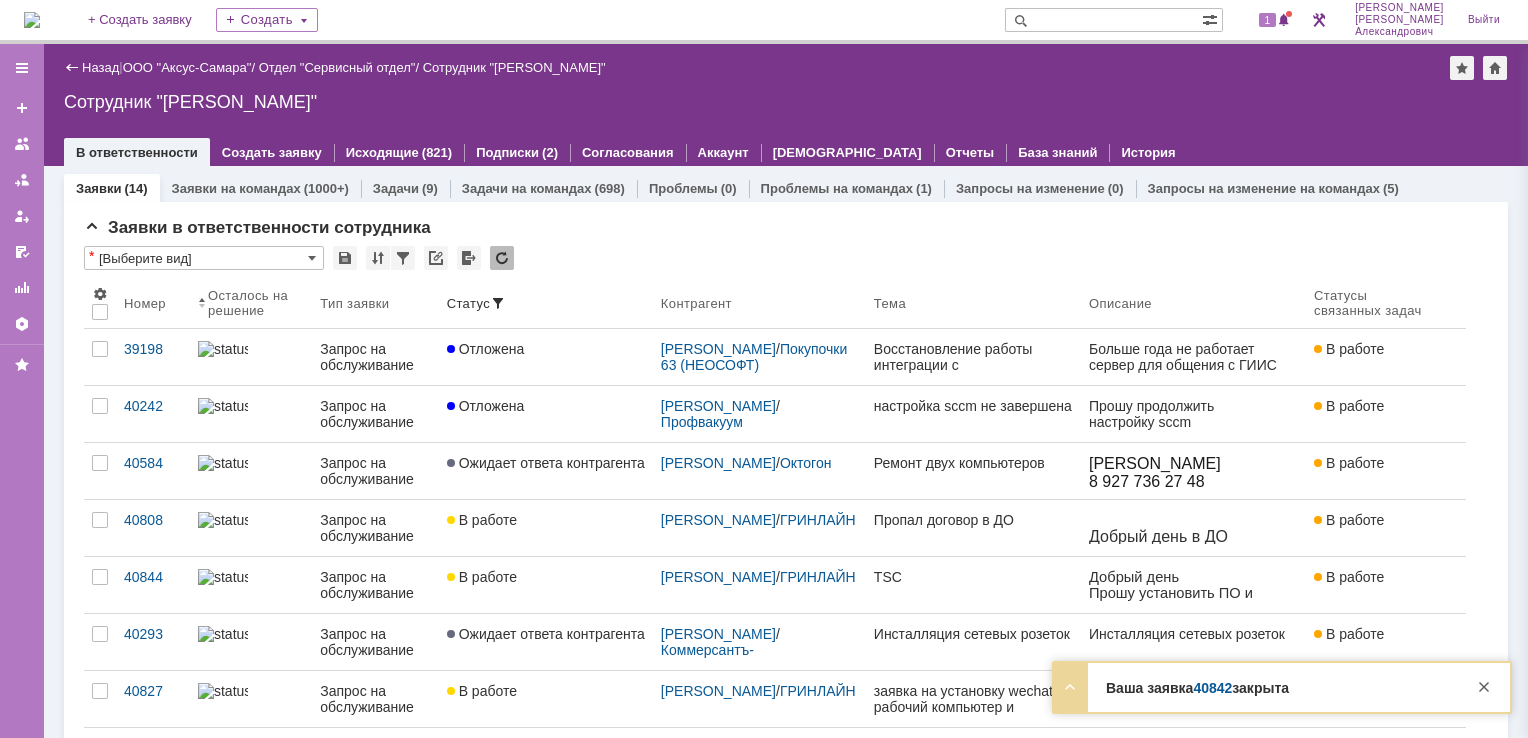 click on "Сотрудник "Галстьян Степан Александрович"" at bounding box center [786, 102] 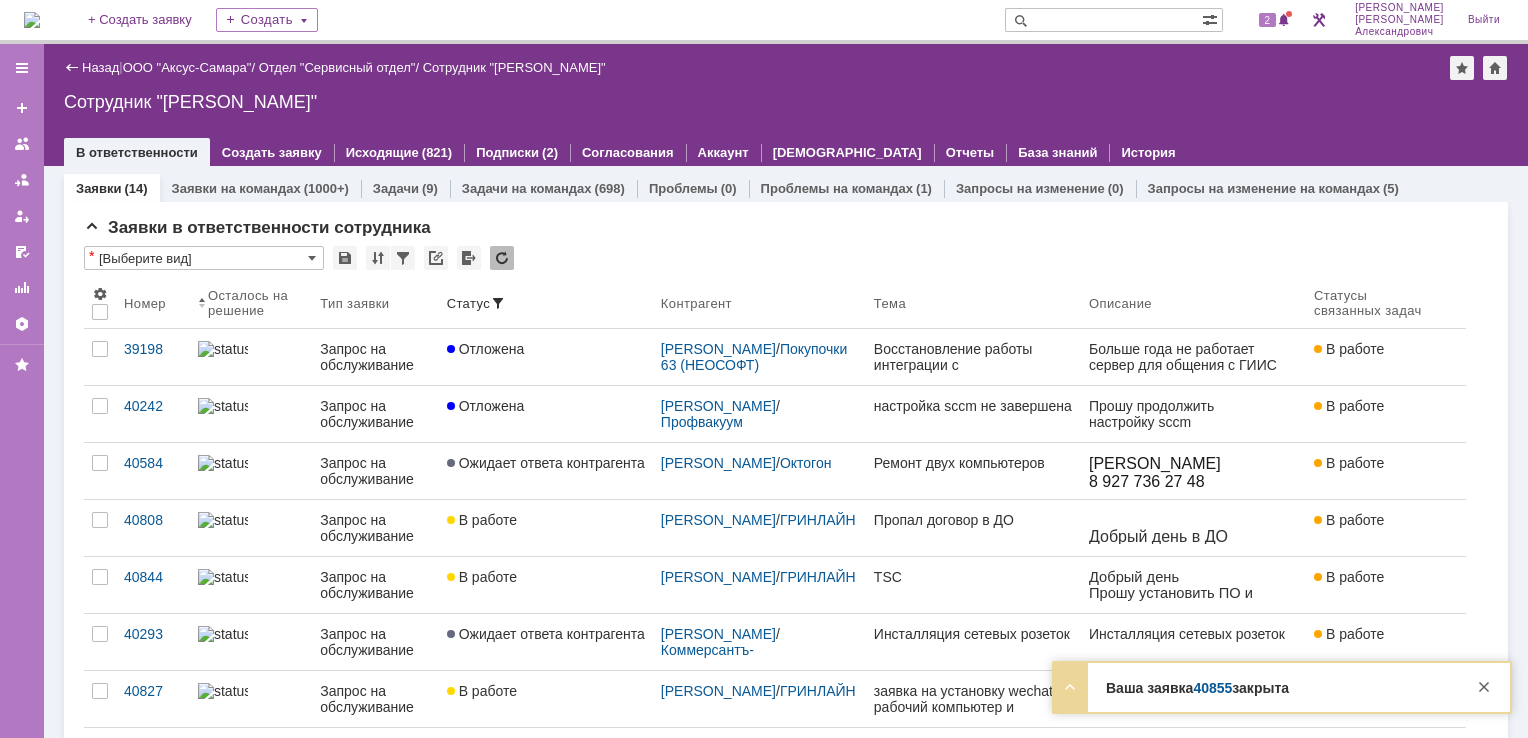 scroll, scrollTop: 0, scrollLeft: 0, axis: both 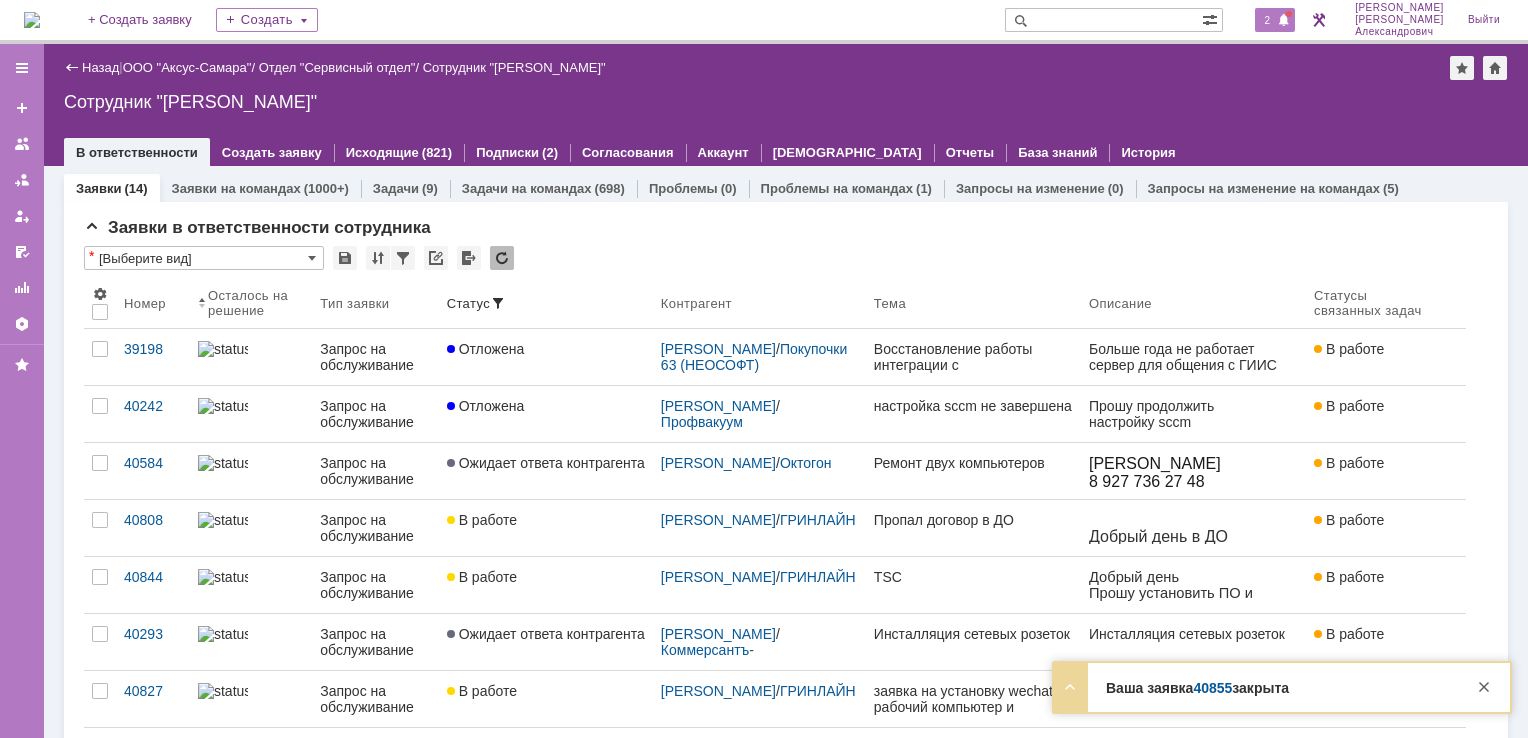 click on "2" at bounding box center [1275, 20] 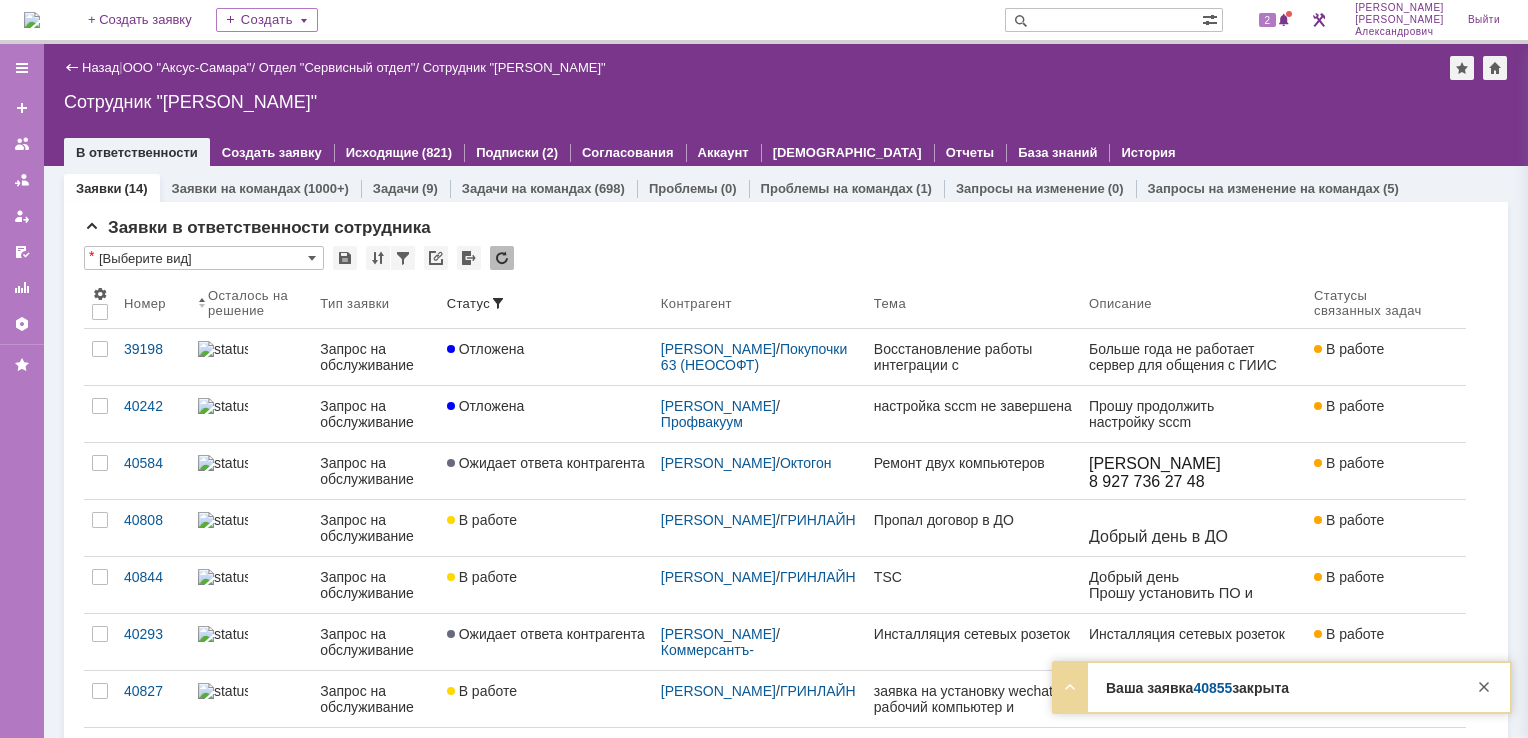 click on "Назад   |   ООО "Аксус-Самара"  /   Отдел "Сервисный отдел"  /   Сотрудник "Галстьян Степан Александрович" Сотрудник "Галстьян Степан Александрович" employee$43271409 В ответственности Создать заявку Исходящие (821) Подписки (2) Согласования Аккаунт Дашборды Отчеты База знаний История" at bounding box center [786, 105] 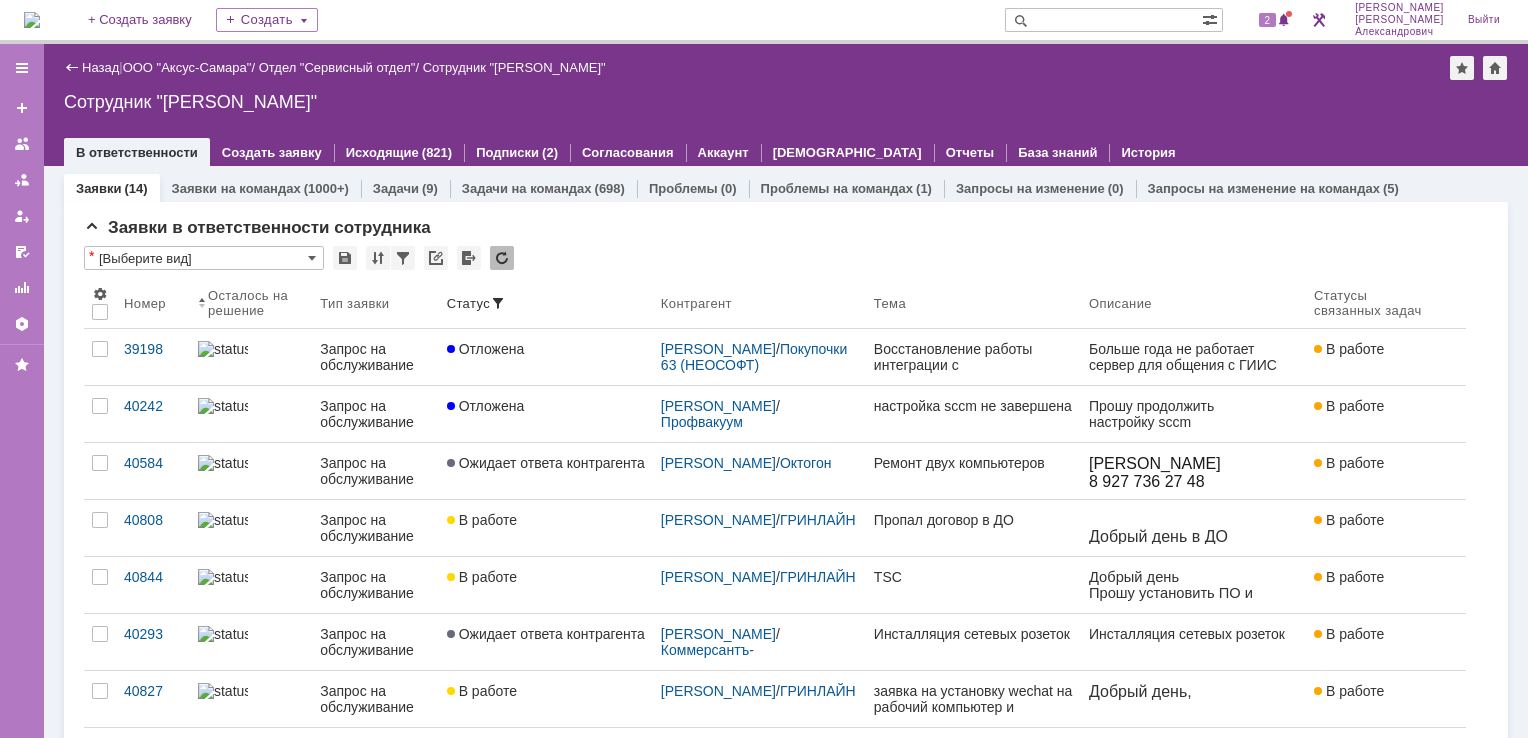 scroll, scrollTop: 0, scrollLeft: 0, axis: both 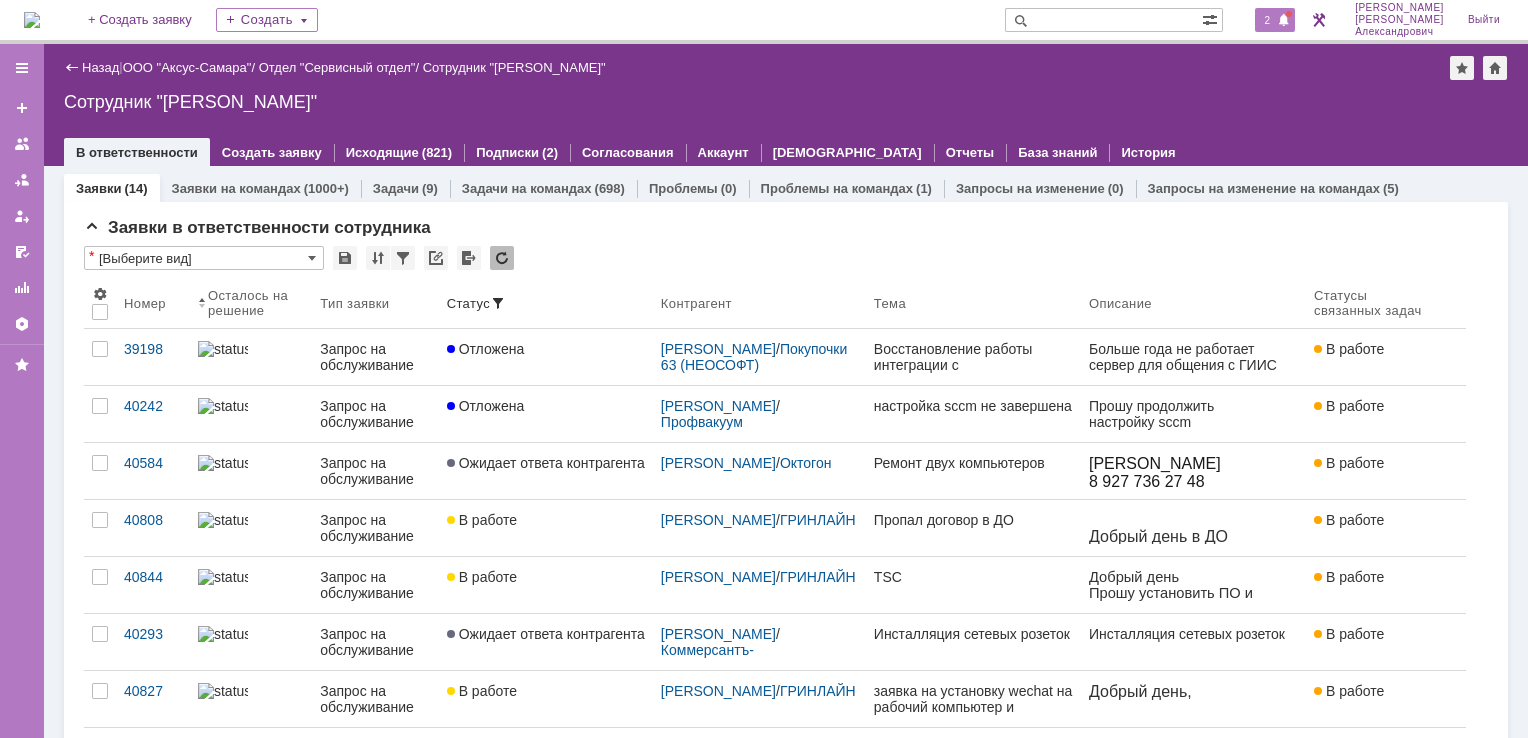 click at bounding box center (1284, 21) 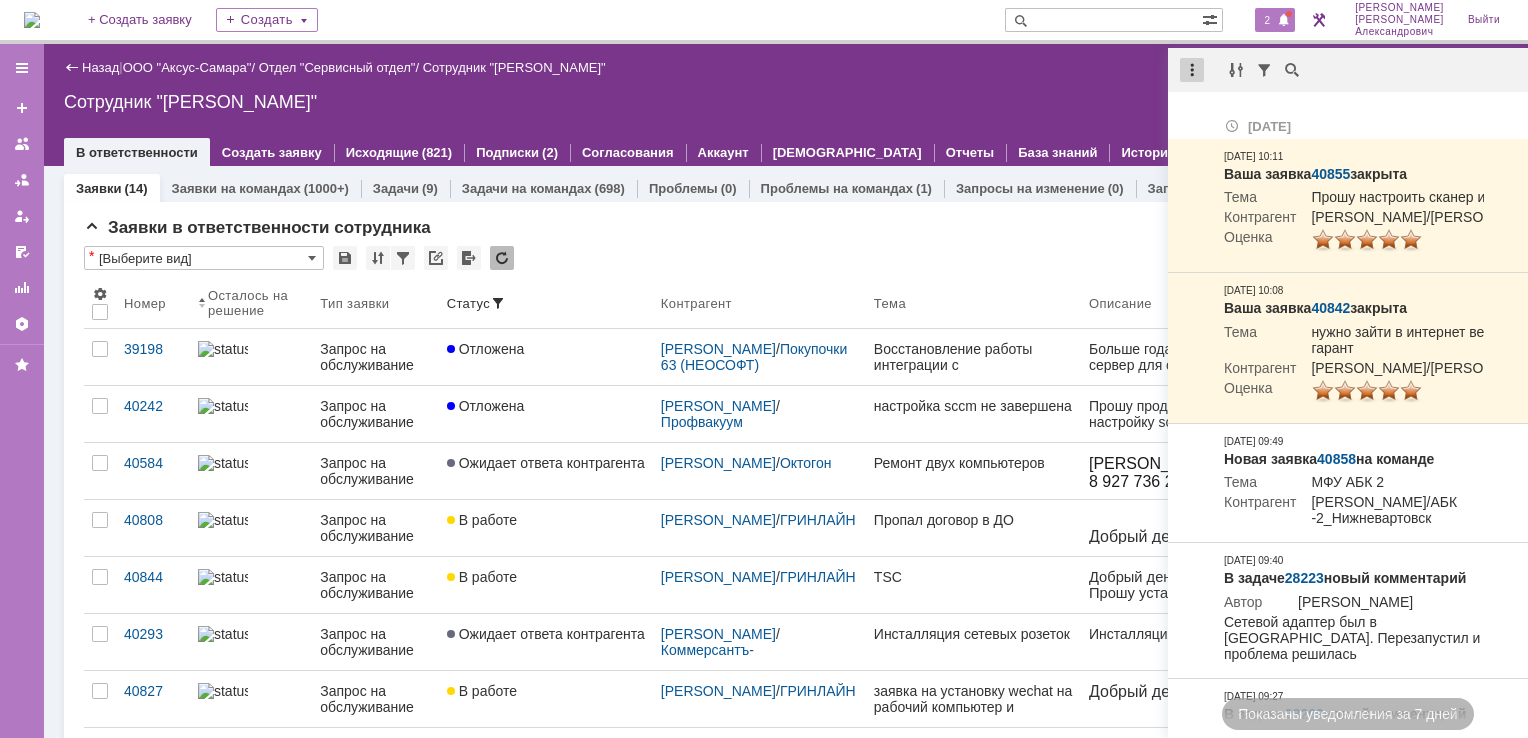 drag, startPoint x: 1175, startPoint y: 73, endPoint x: 1186, endPoint y: 74, distance: 11.045361 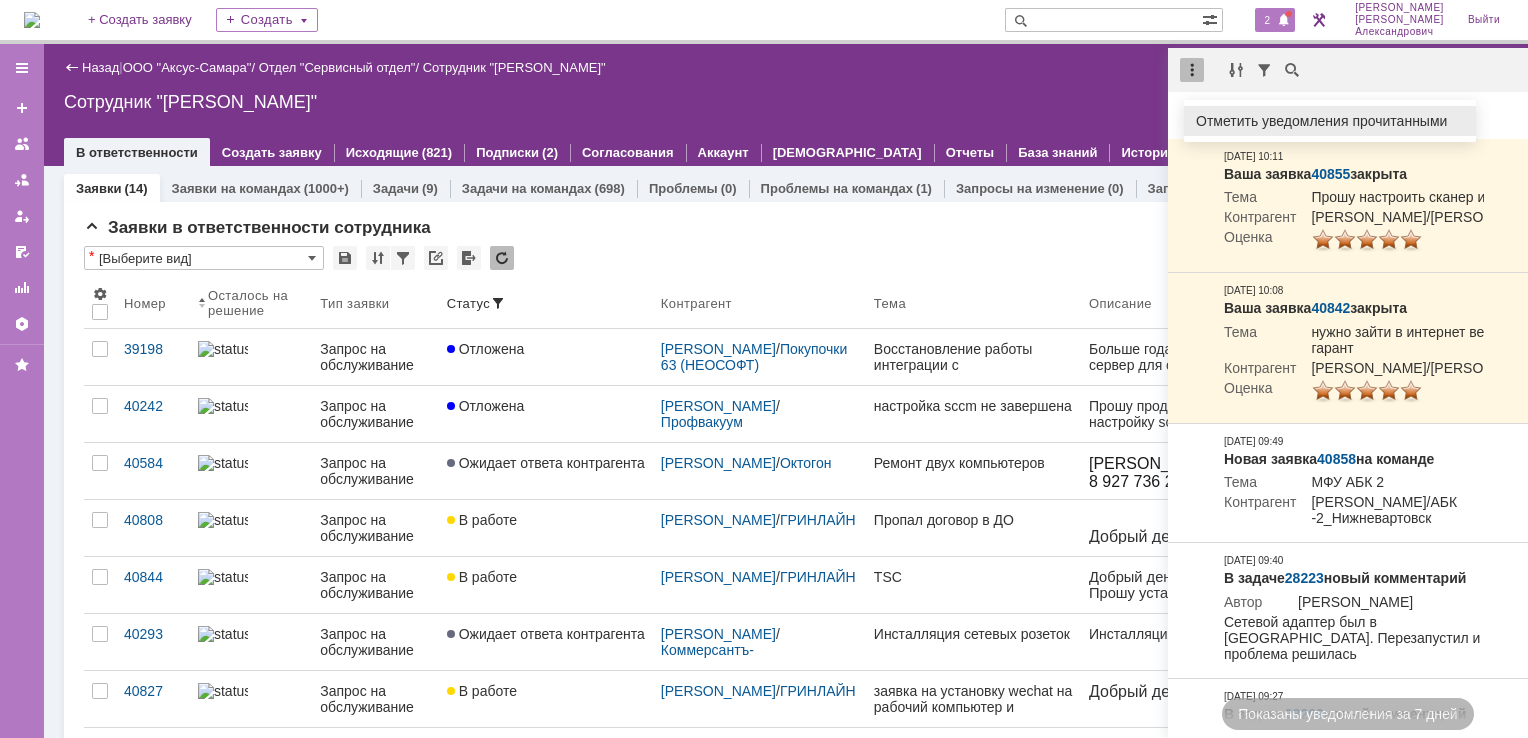 click on "Отметить уведомления прочитанными" at bounding box center (1330, 121) 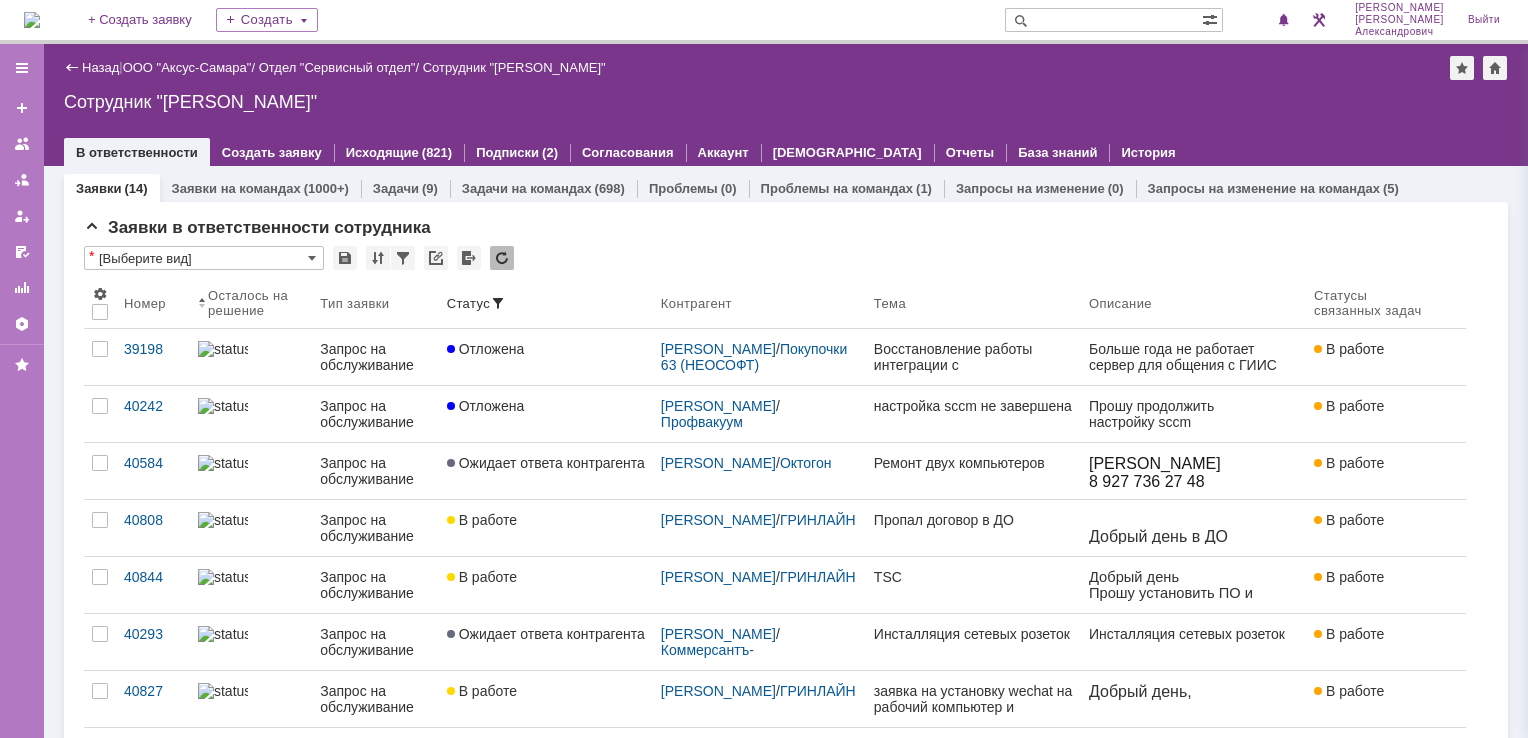 click on "Сотрудник "Галстьян Степан Александрович"" at bounding box center [786, 102] 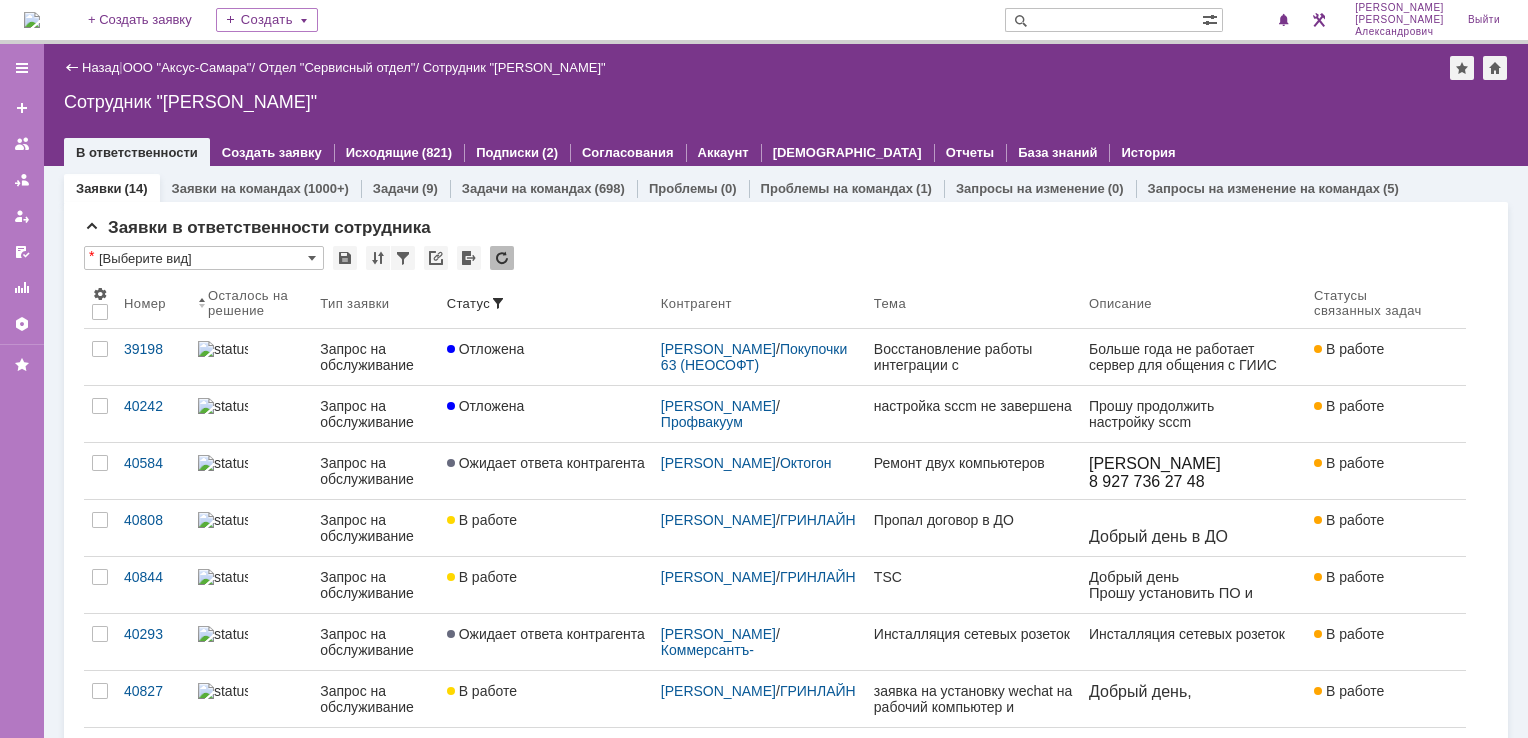 scroll, scrollTop: 0, scrollLeft: 0, axis: both 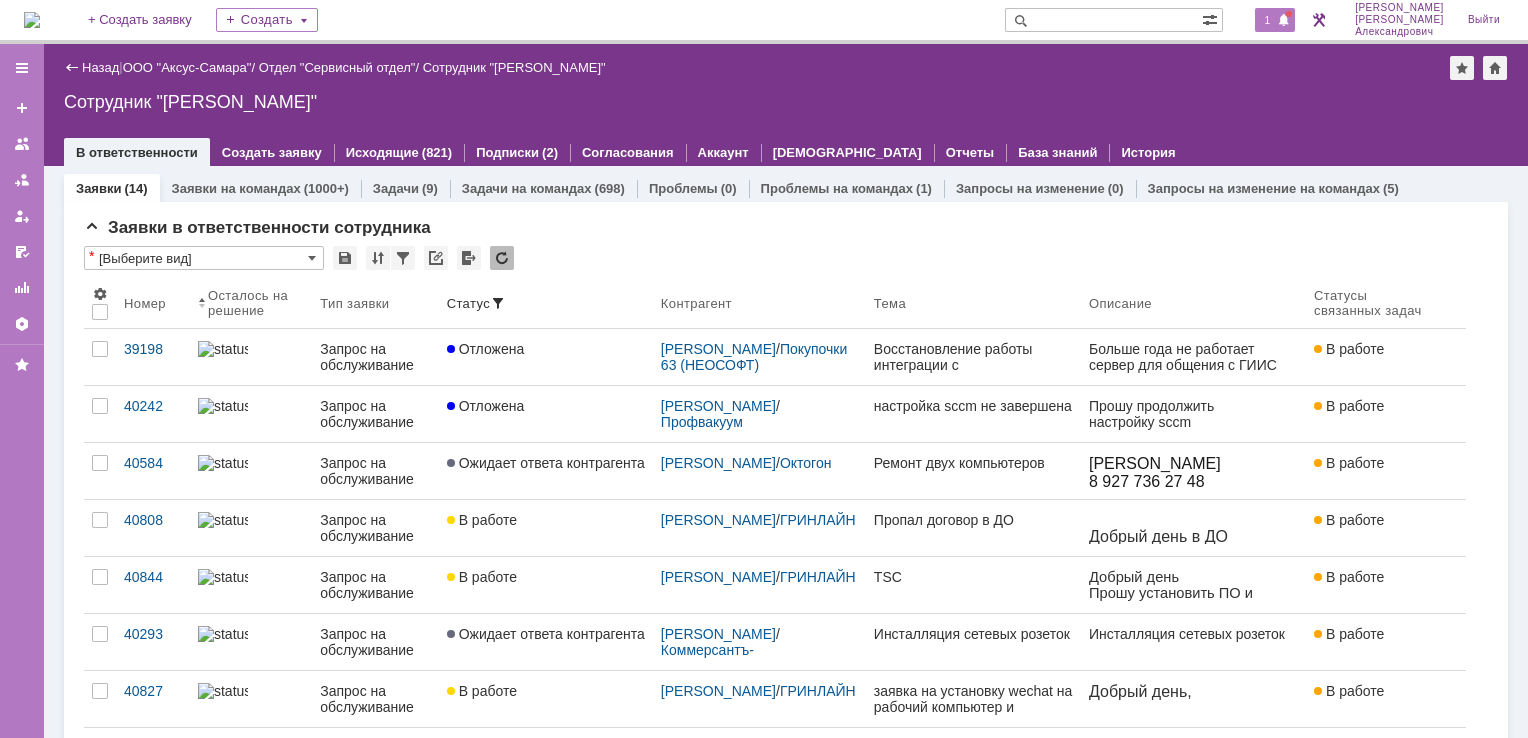 click on "1" at bounding box center [1268, 20] 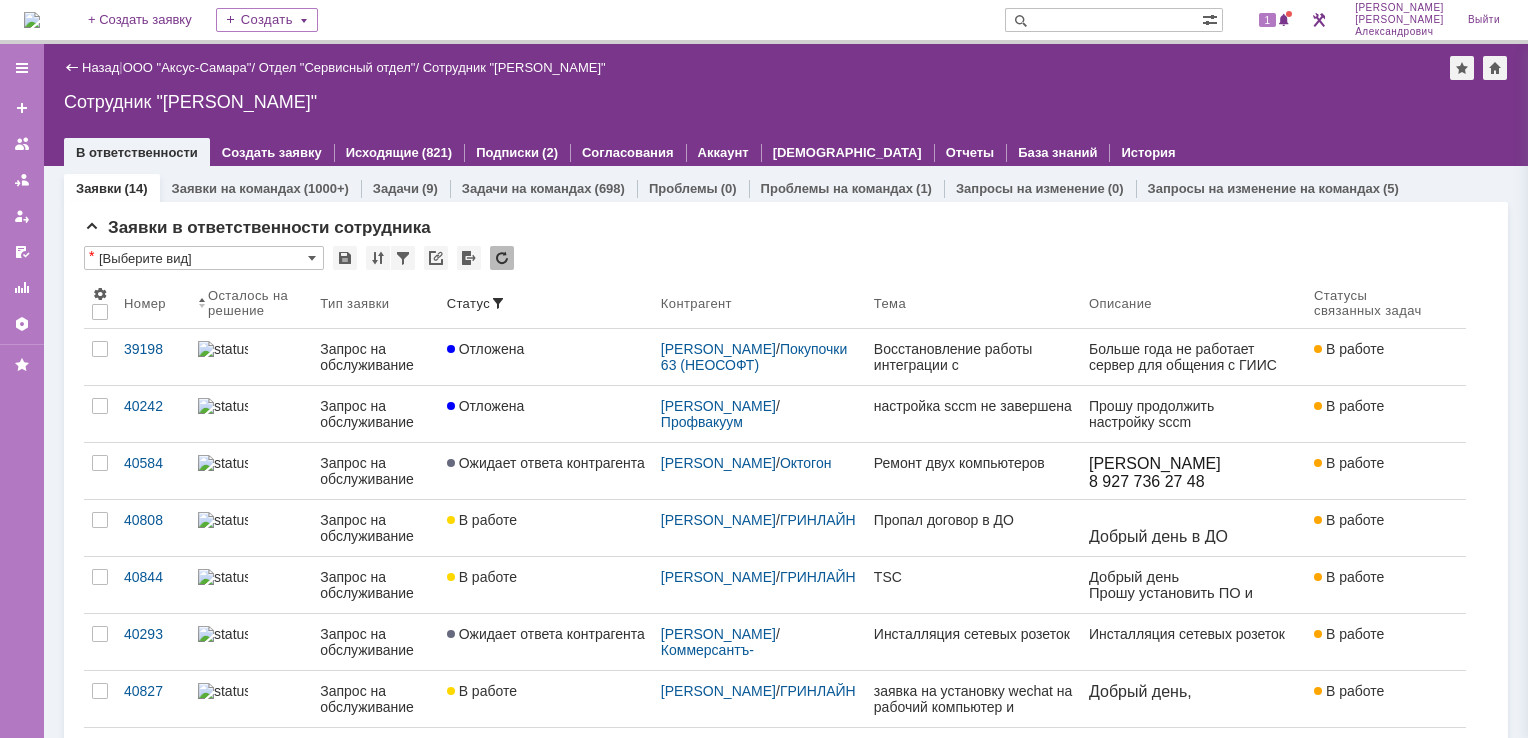 click on "Назад   |   ООО "Аксус-Самара"  /   Отдел "Сервисный отдел"  /   Сотрудник "Галстьян Степан Александрович" Сотрудник "Галстьян Степан Александрович" employee$43271409 В ответственности Создать заявку Исходящие (821) Подписки (2) Согласования Аккаунт Дашборды Отчеты База знаний История" at bounding box center [786, 105] 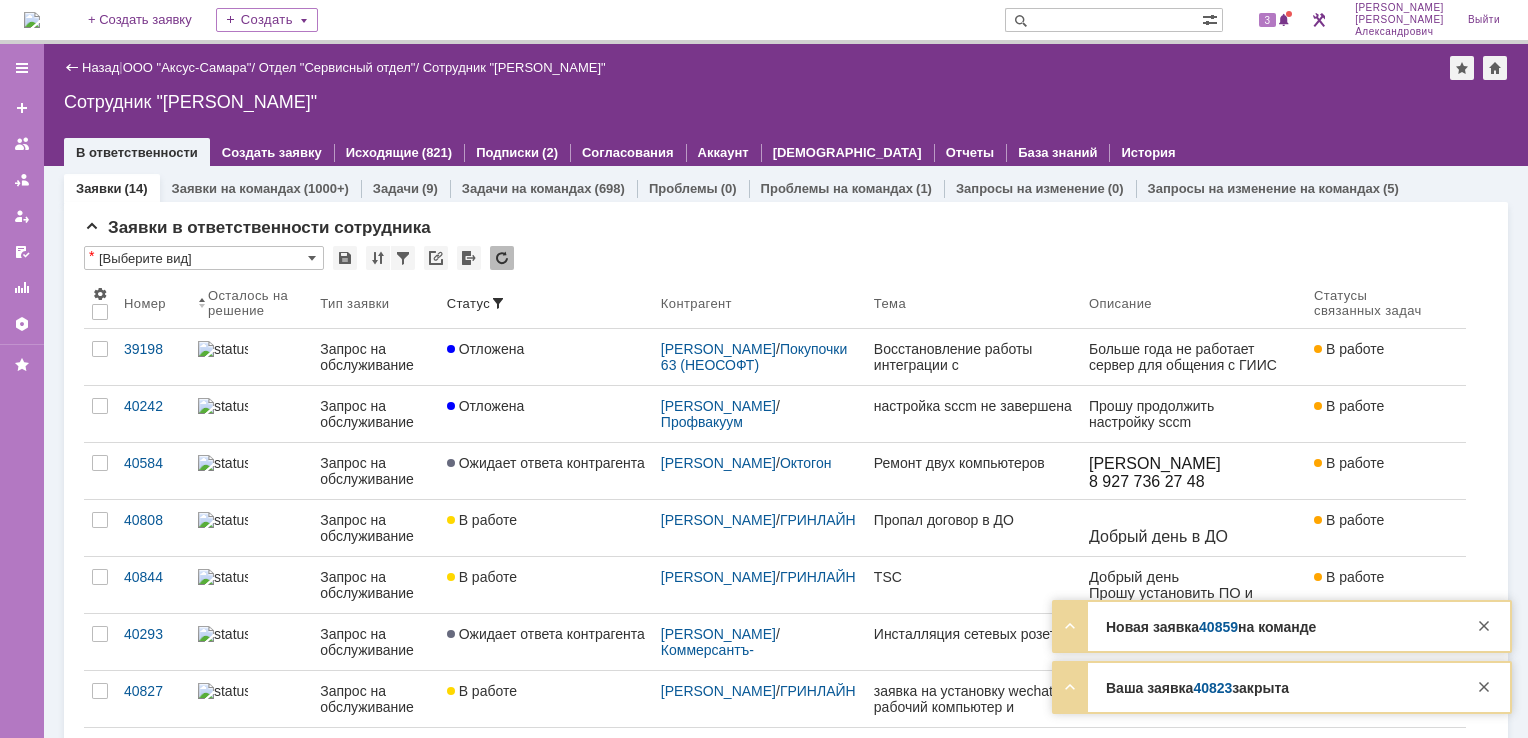 scroll, scrollTop: 0, scrollLeft: 0, axis: both 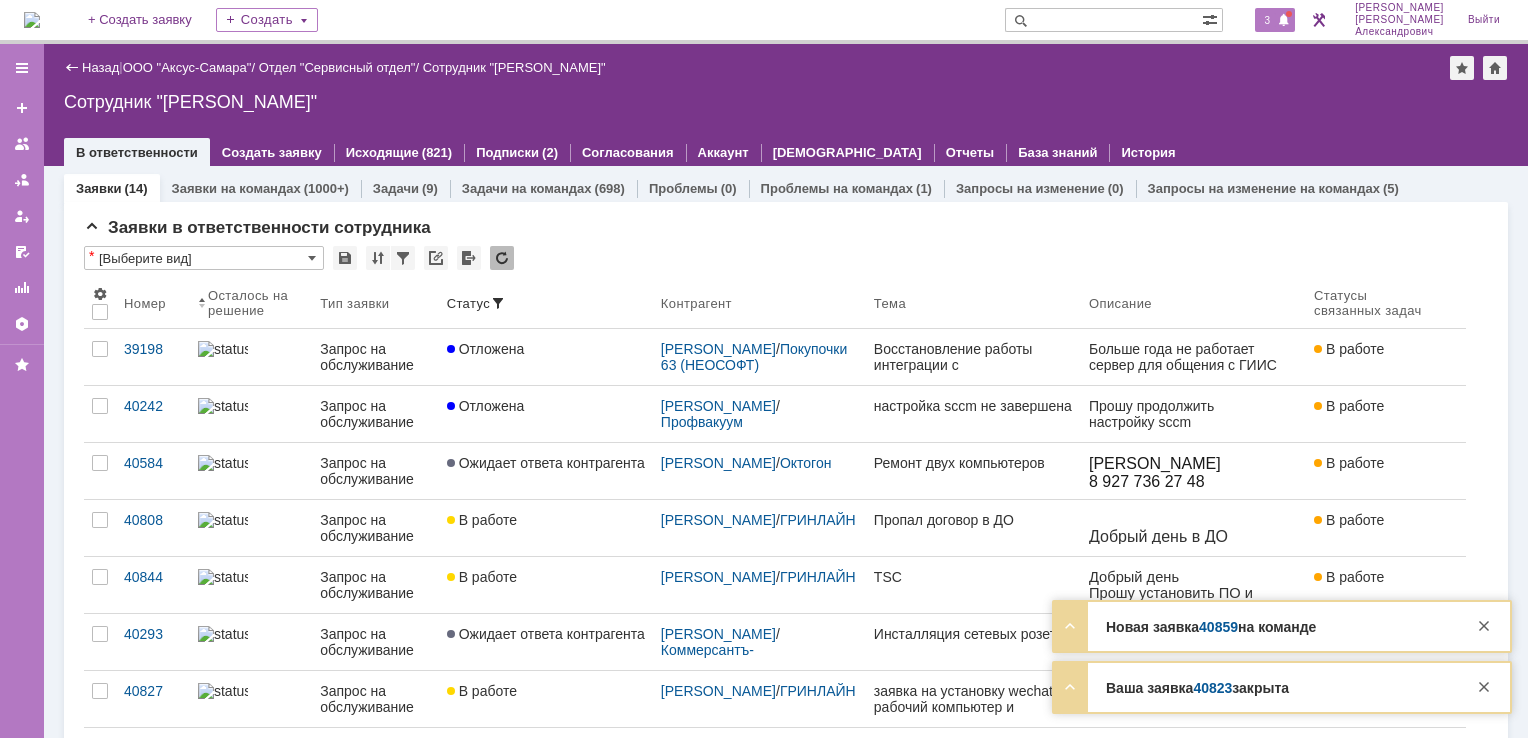click on "3" at bounding box center (1268, 20) 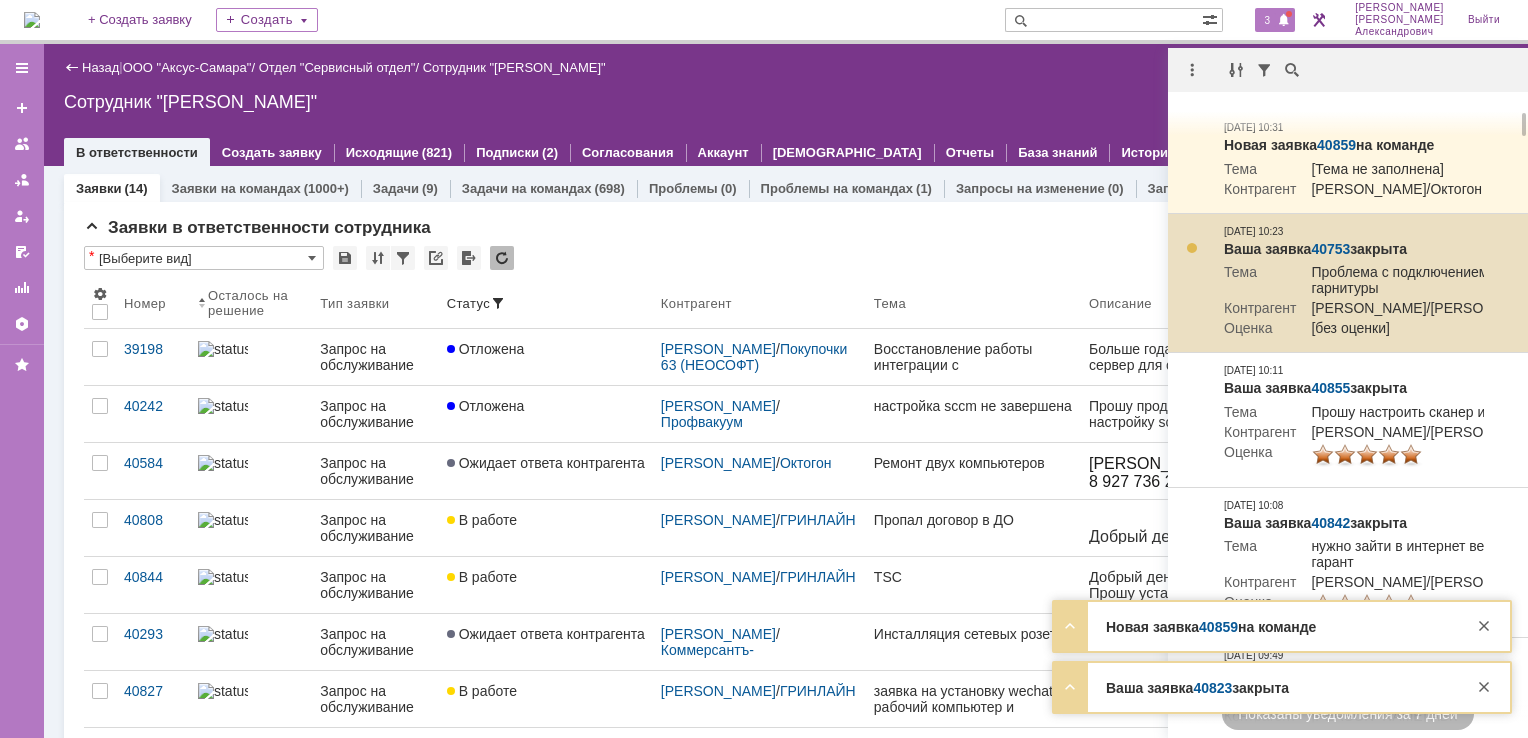scroll, scrollTop: 100, scrollLeft: 0, axis: vertical 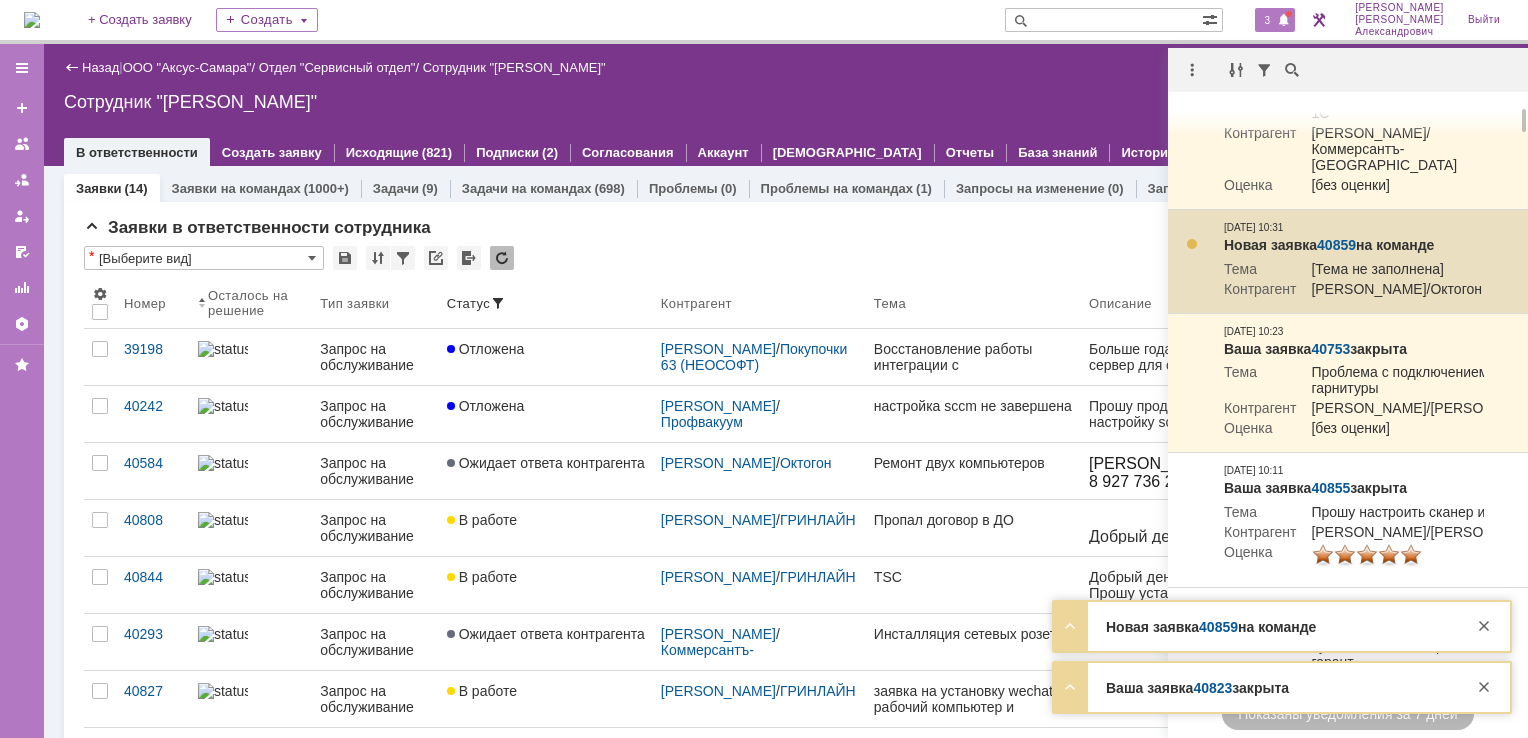 click on "40859" at bounding box center (1336, 245) 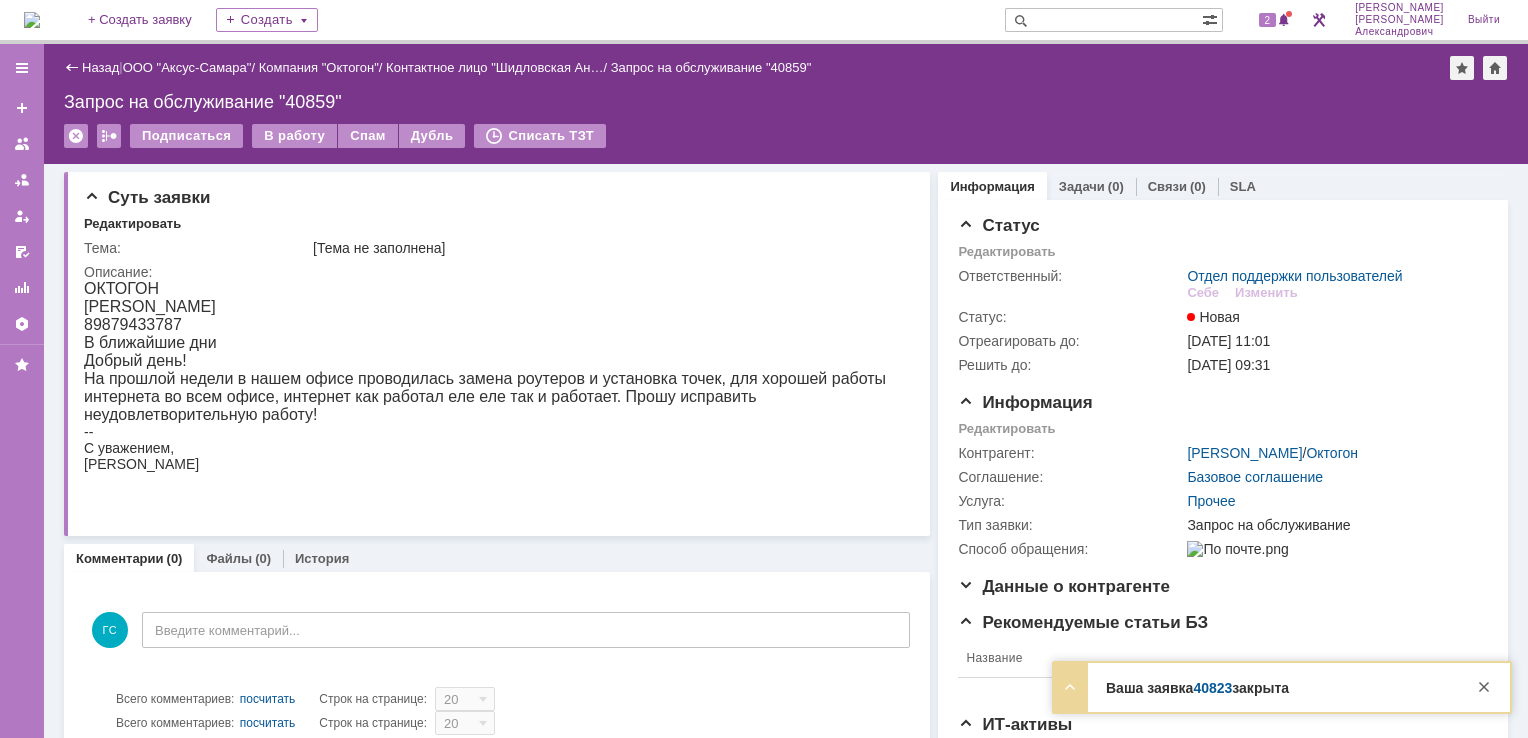 scroll, scrollTop: 0, scrollLeft: 0, axis: both 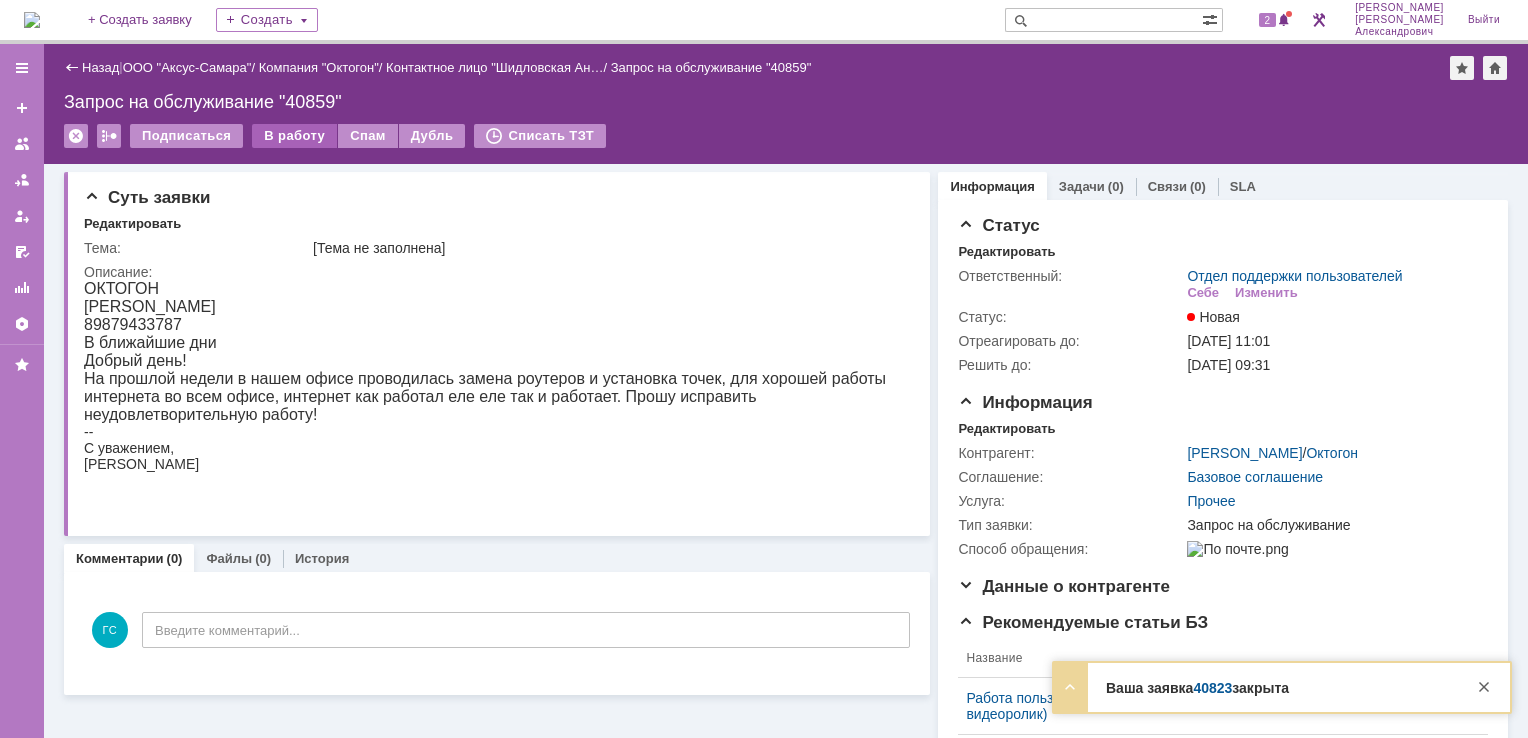click on "В работу" at bounding box center [294, 136] 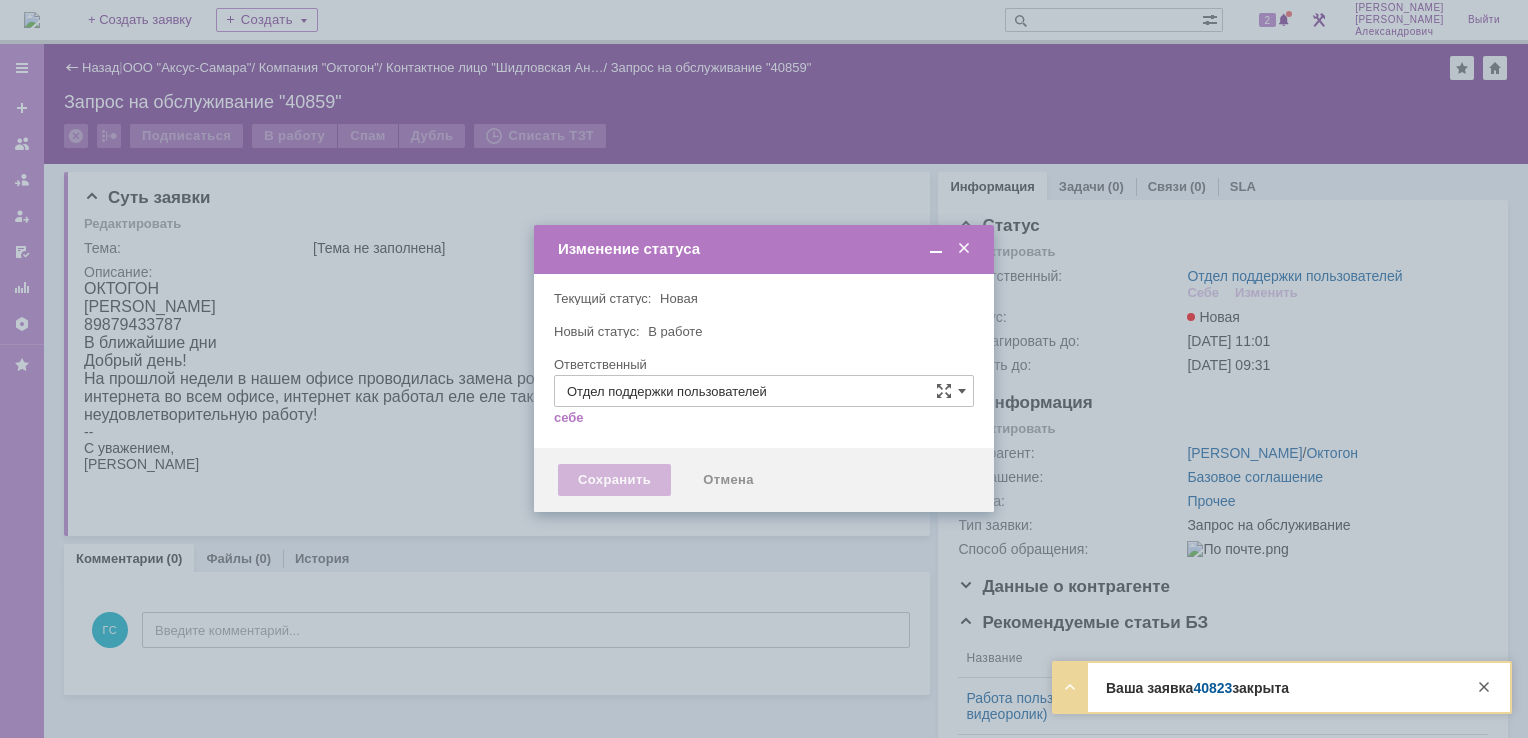 type on "[PERSON_NAME]" 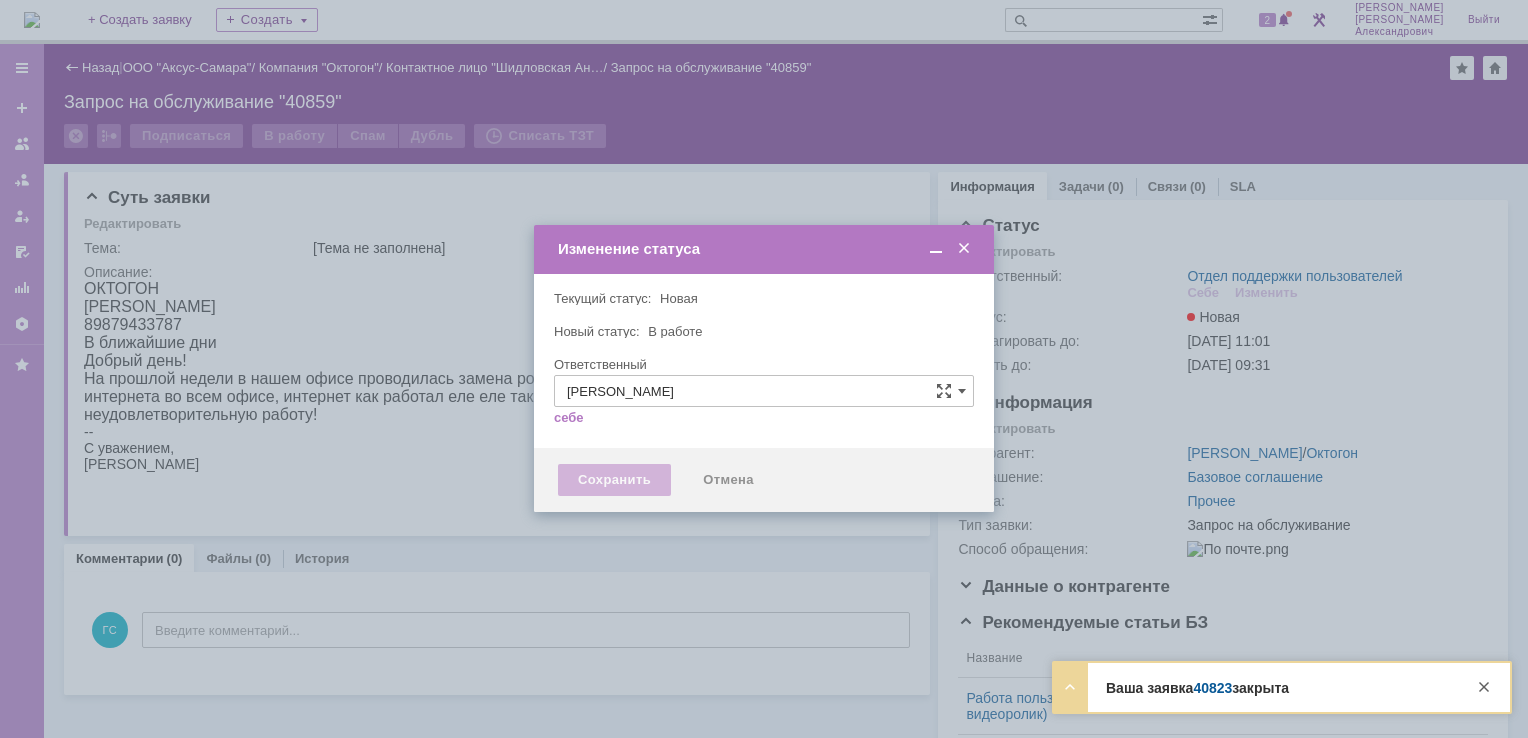 type 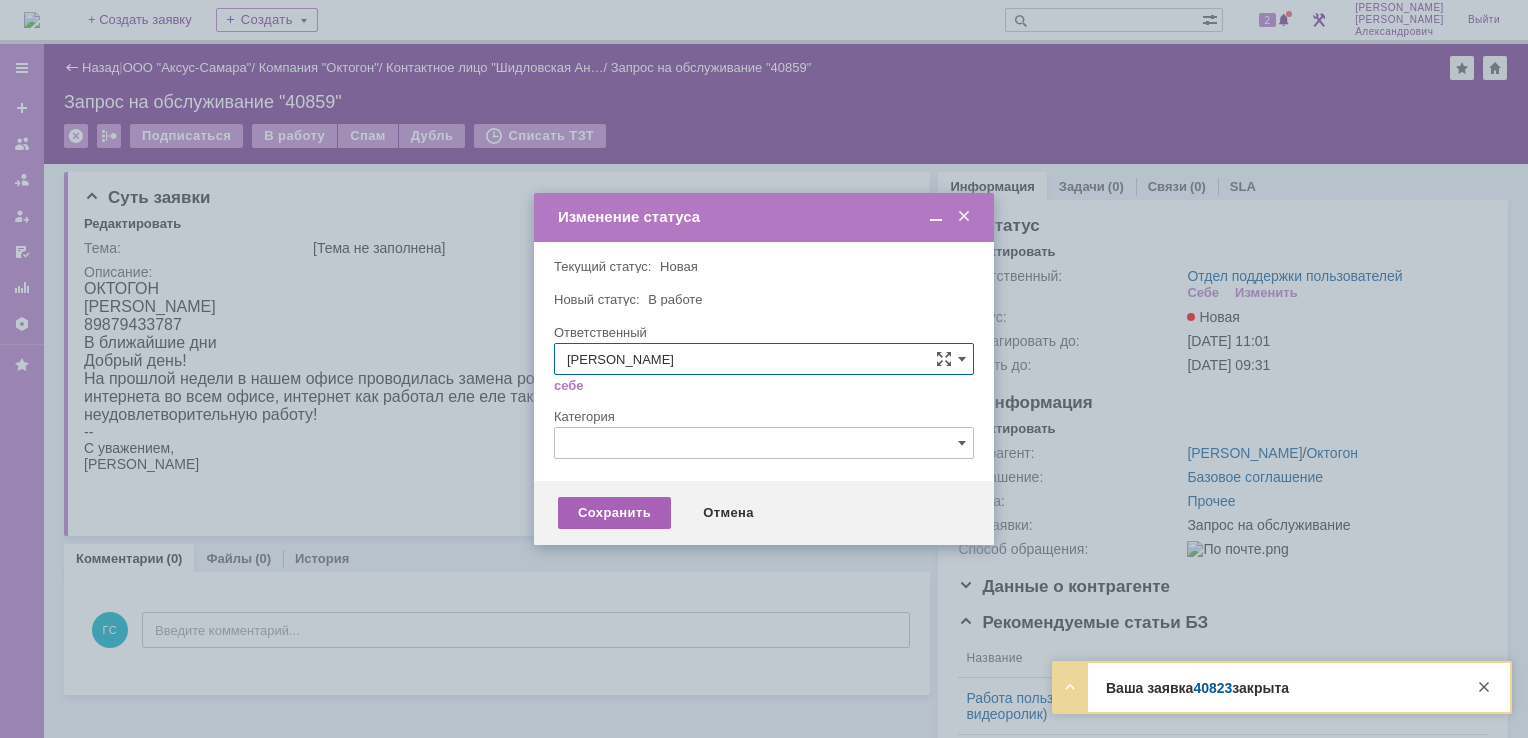 click on "Сохранить" at bounding box center [614, 513] 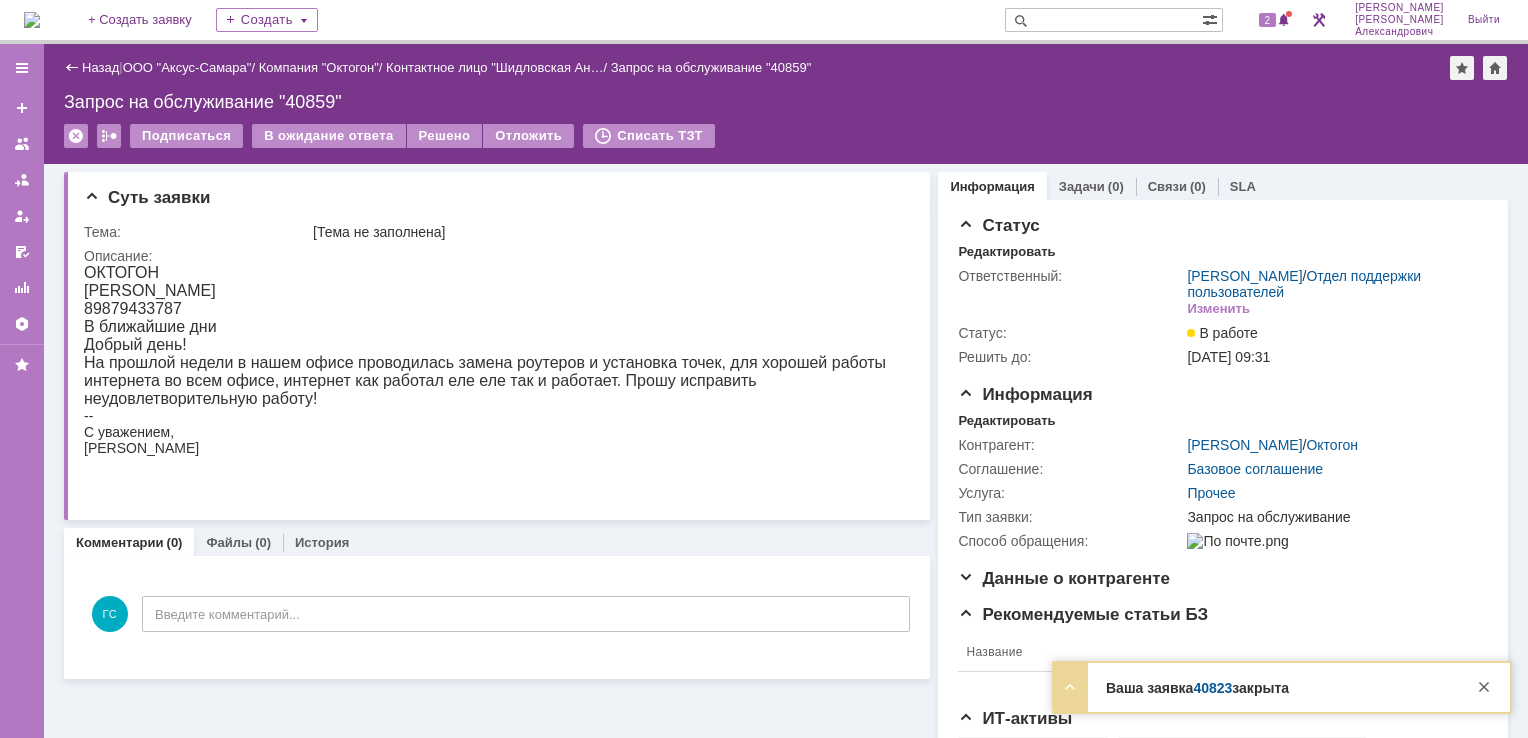 scroll, scrollTop: 0, scrollLeft: 0, axis: both 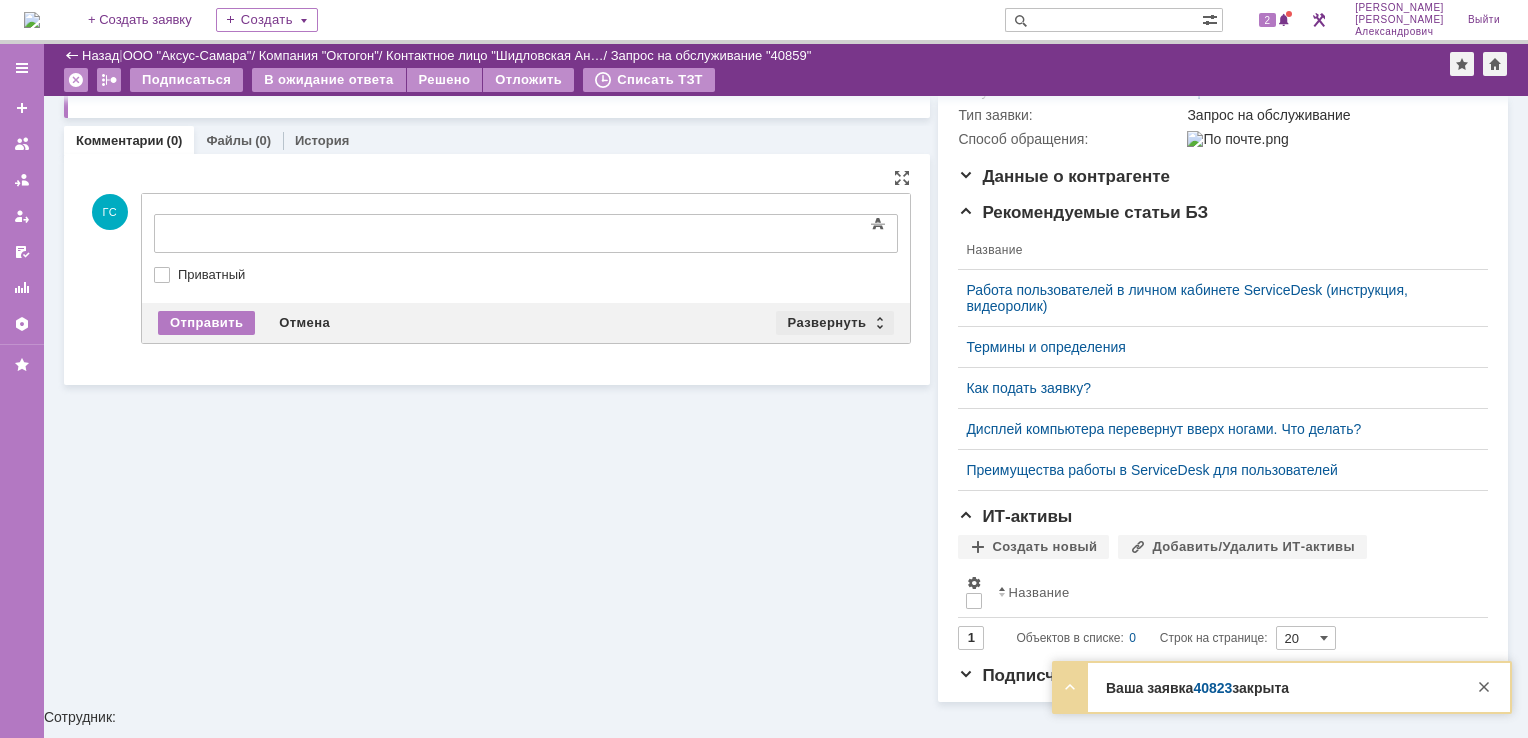 click on "Развернуть" at bounding box center [835, 323] 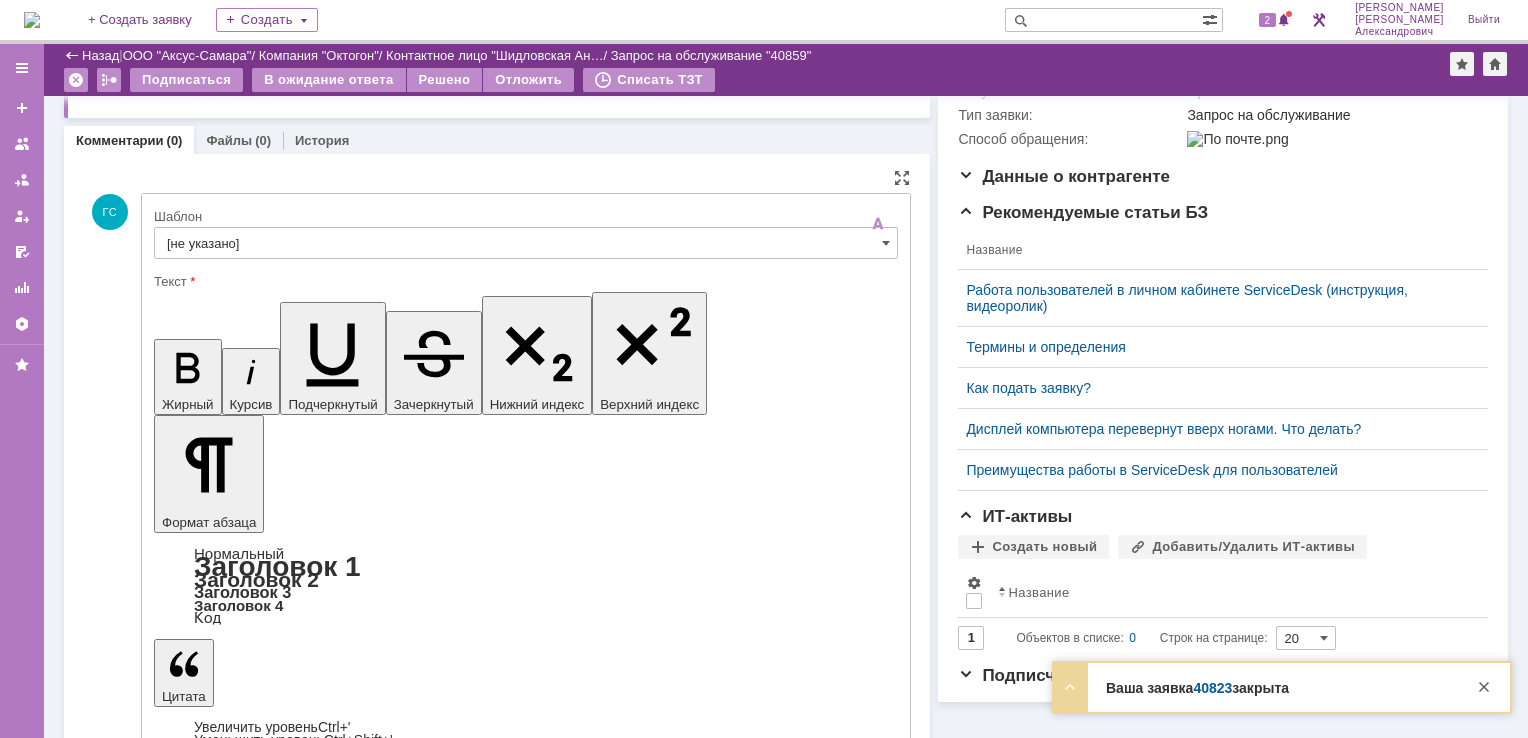scroll, scrollTop: 0, scrollLeft: 0, axis: both 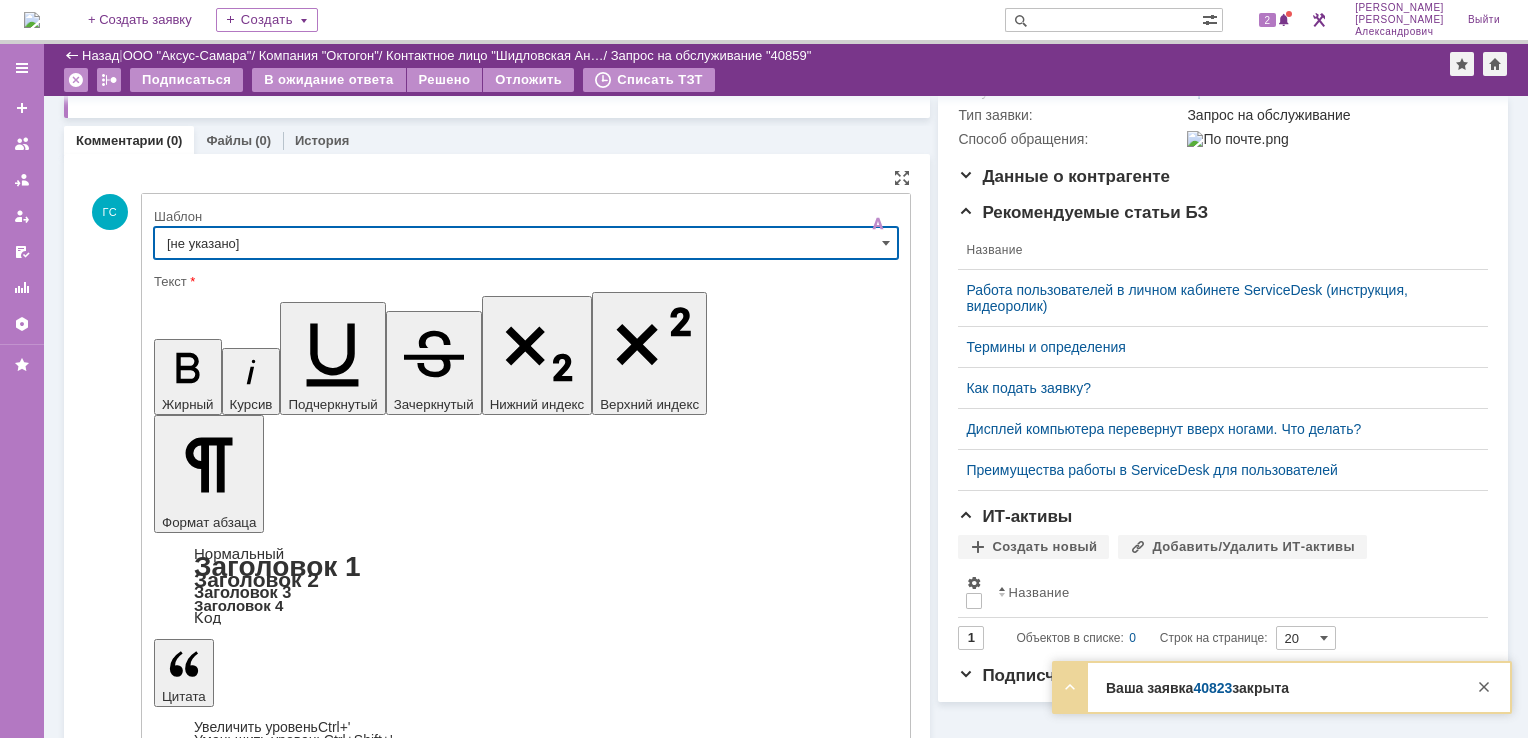 click on "[не указано]" at bounding box center [526, 243] 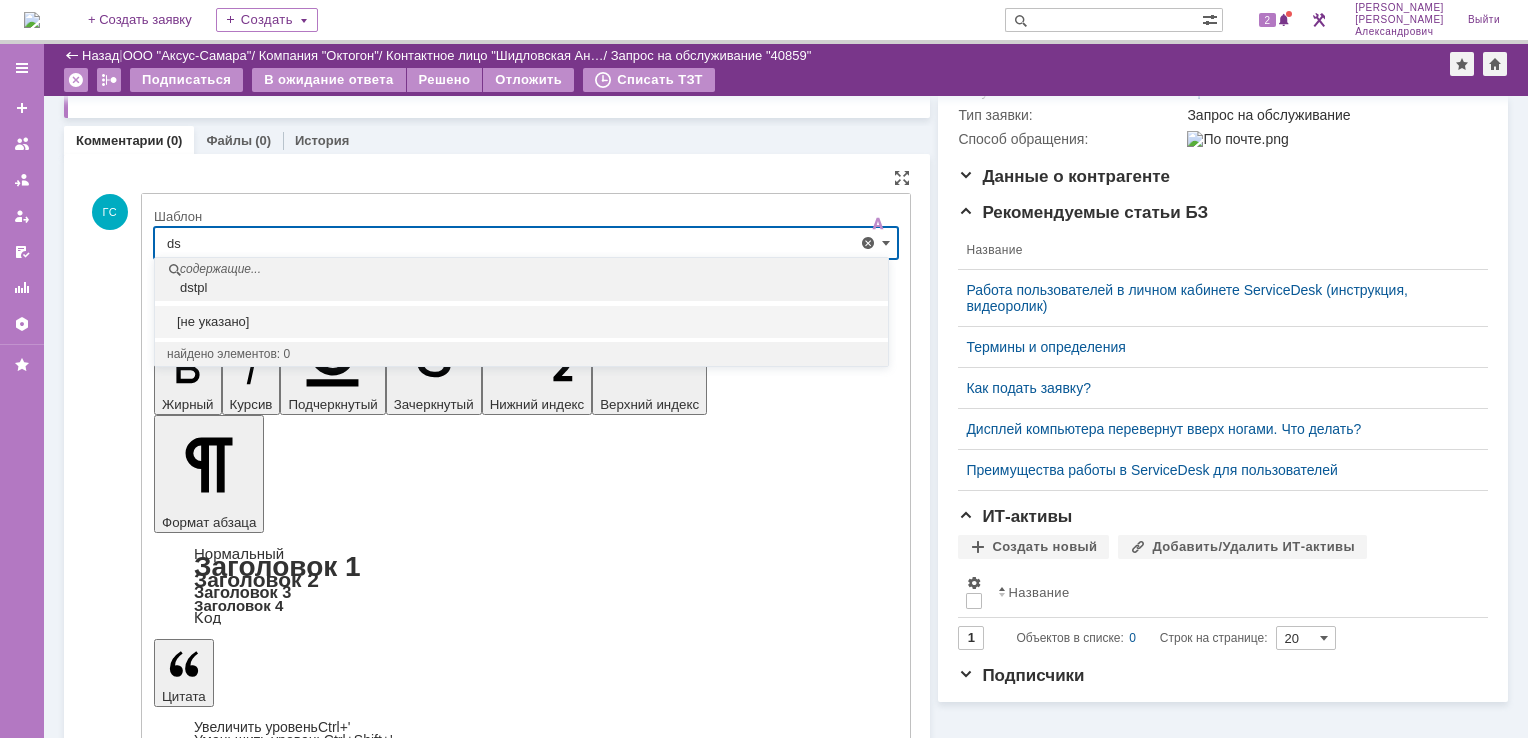 type on "d" 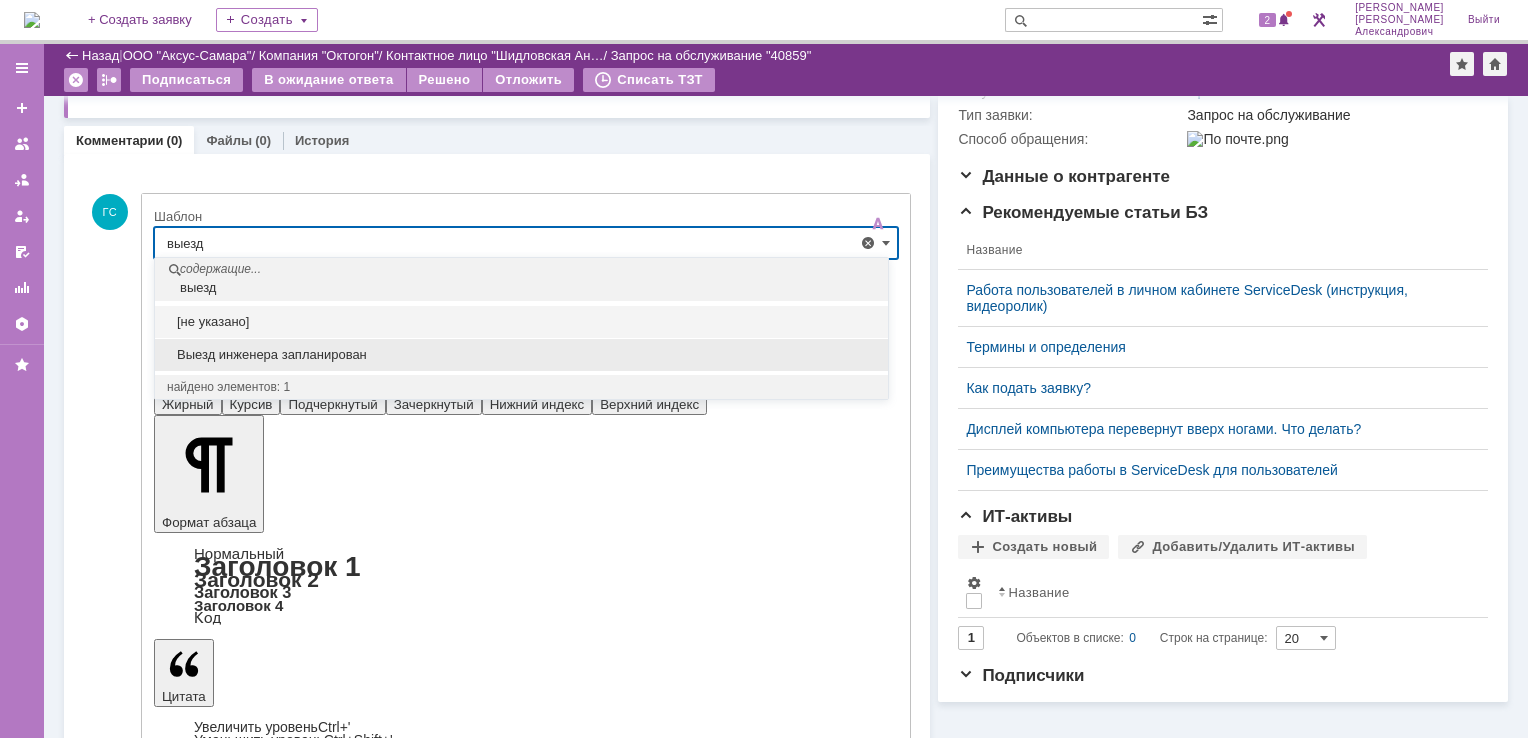 click on "Выезд инженера запланирован" at bounding box center (521, 355) 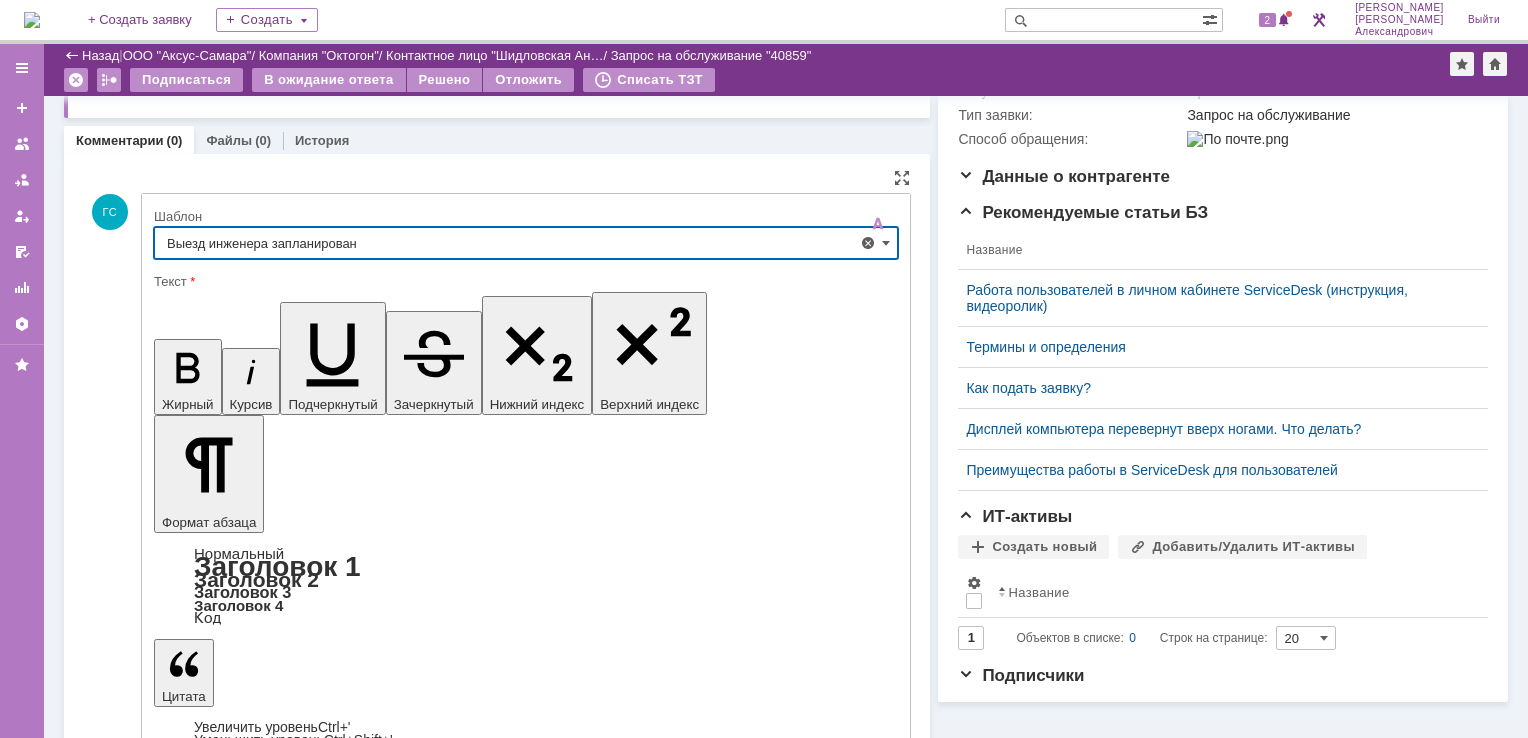 type on "Выезд инженера запланирован" 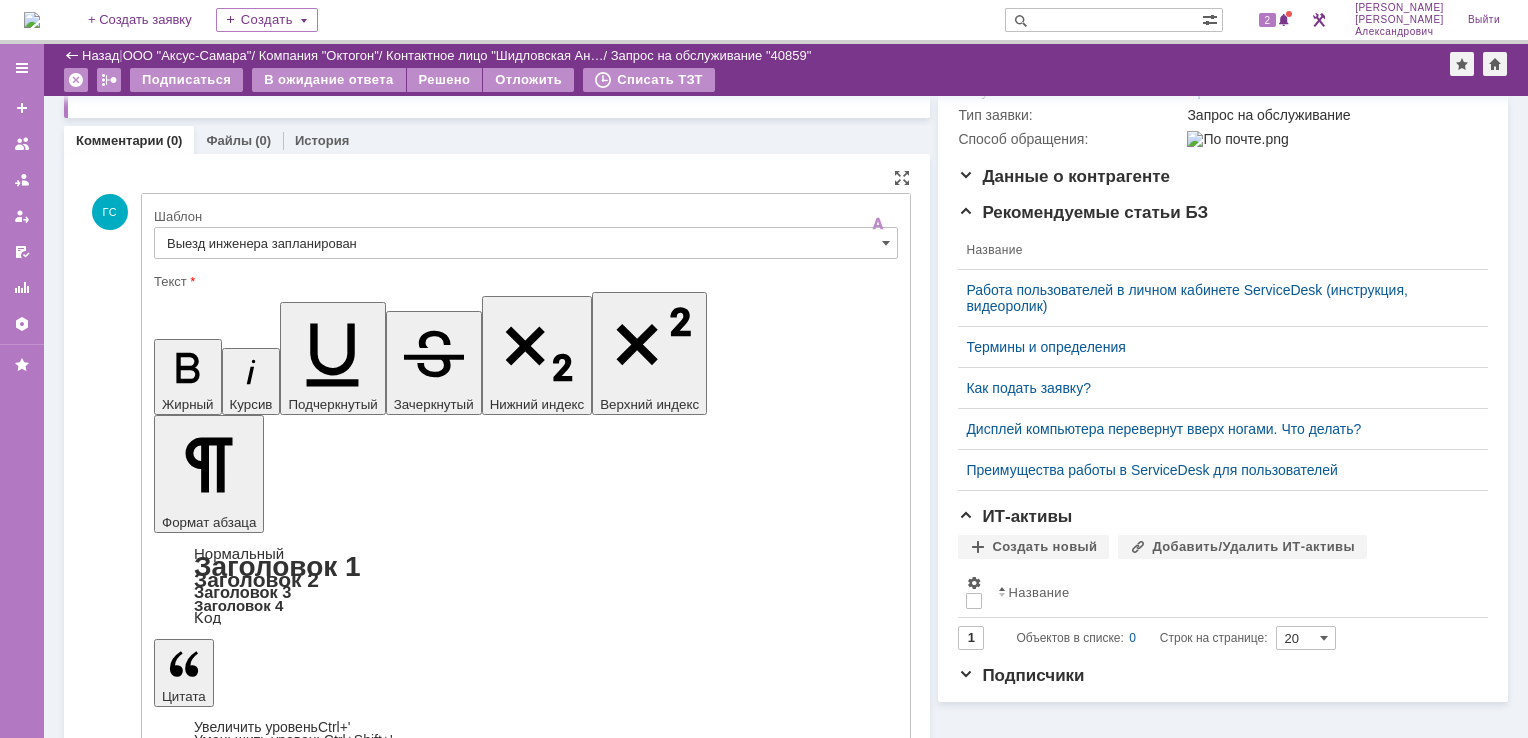 click on "Отправить" at bounding box center (206, 5393) 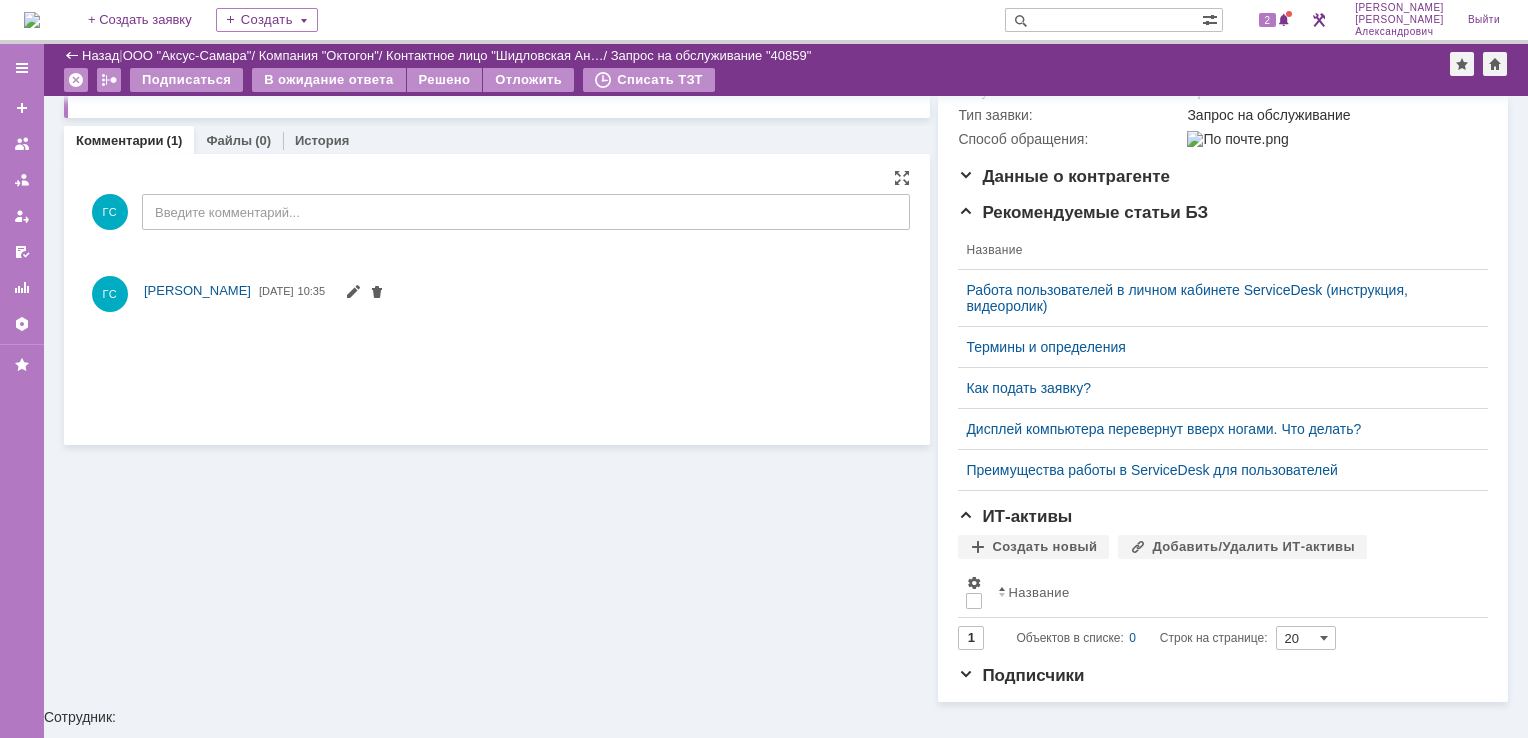 scroll, scrollTop: 123, scrollLeft: 0, axis: vertical 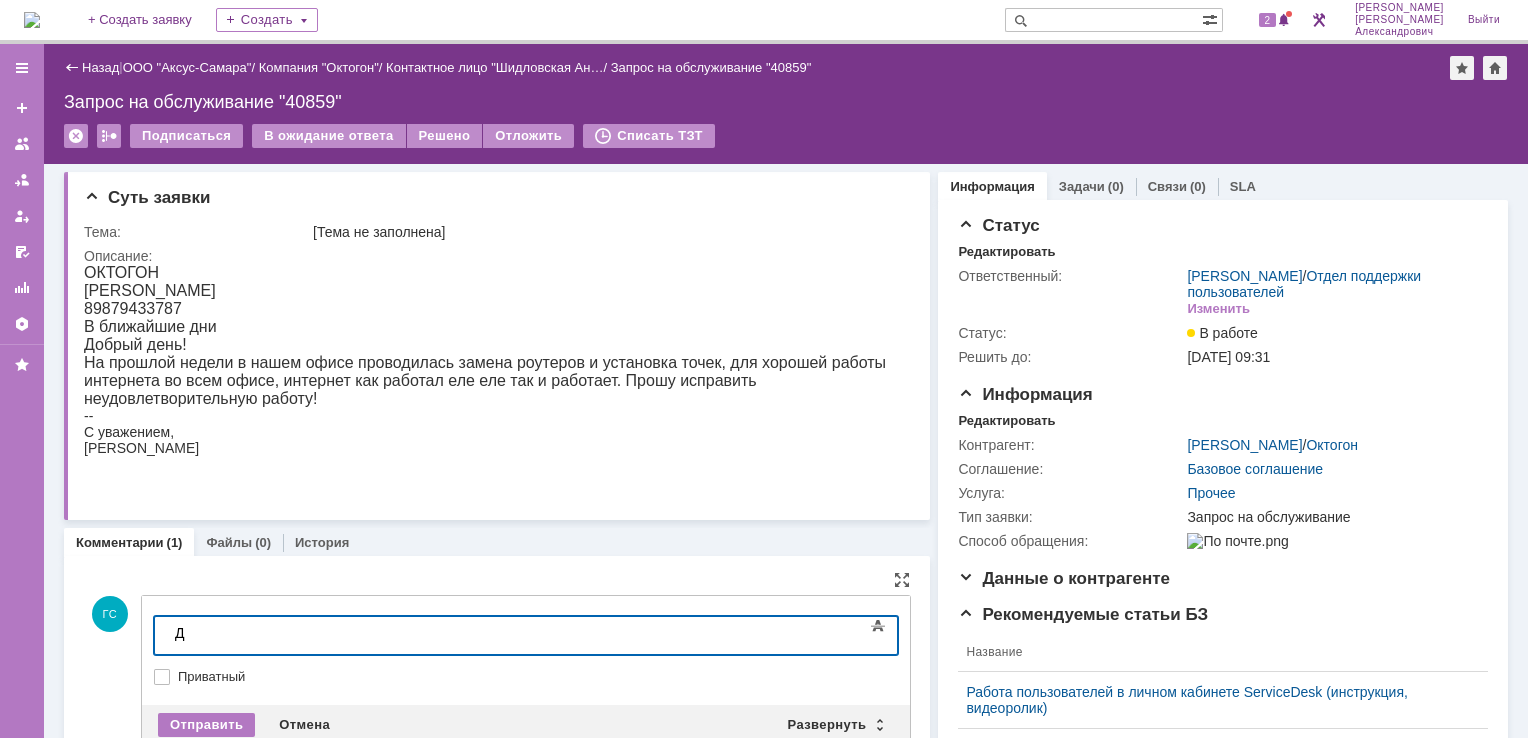 type 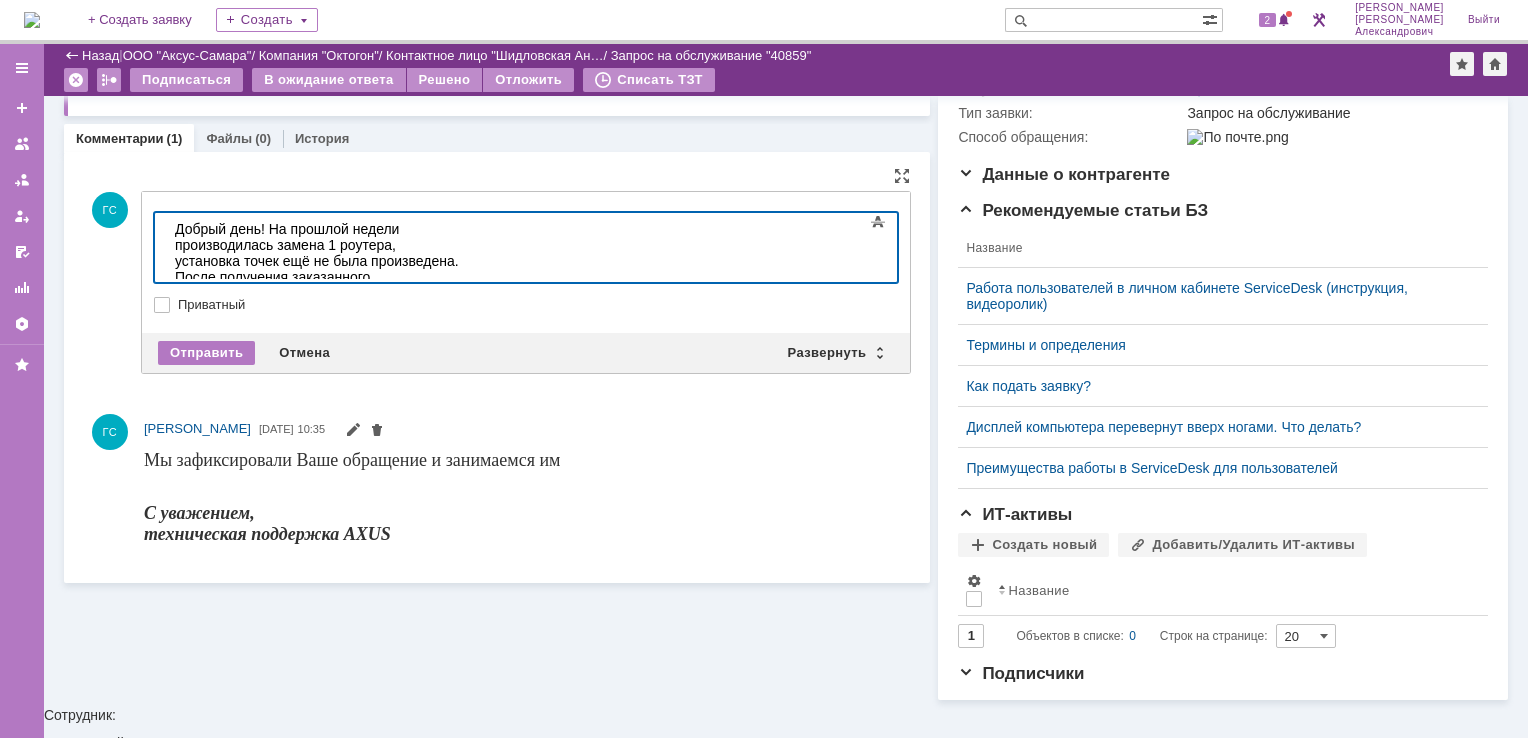 scroll, scrollTop: 334, scrollLeft: 0, axis: vertical 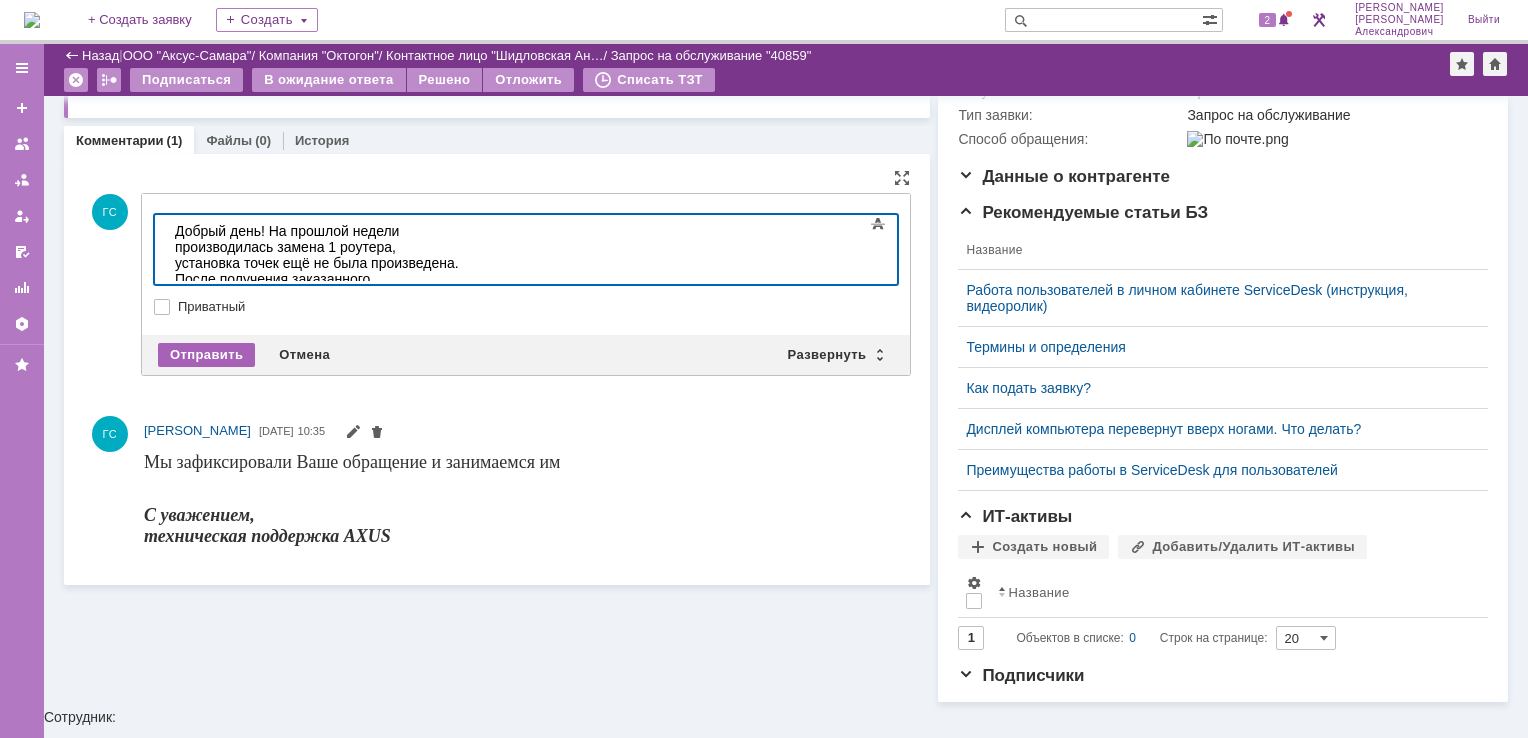 click on "Отправить" at bounding box center (206, 355) 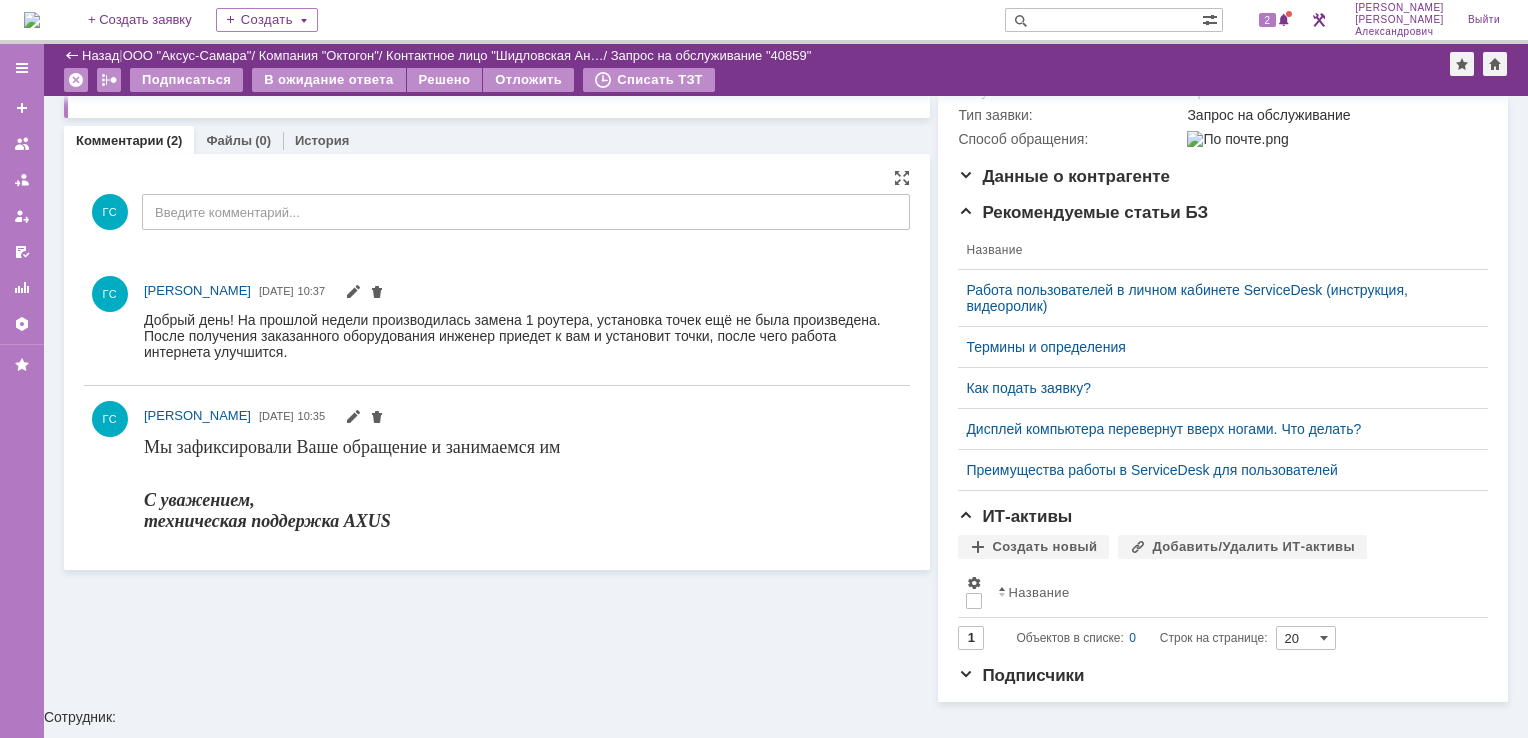 scroll, scrollTop: 0, scrollLeft: 0, axis: both 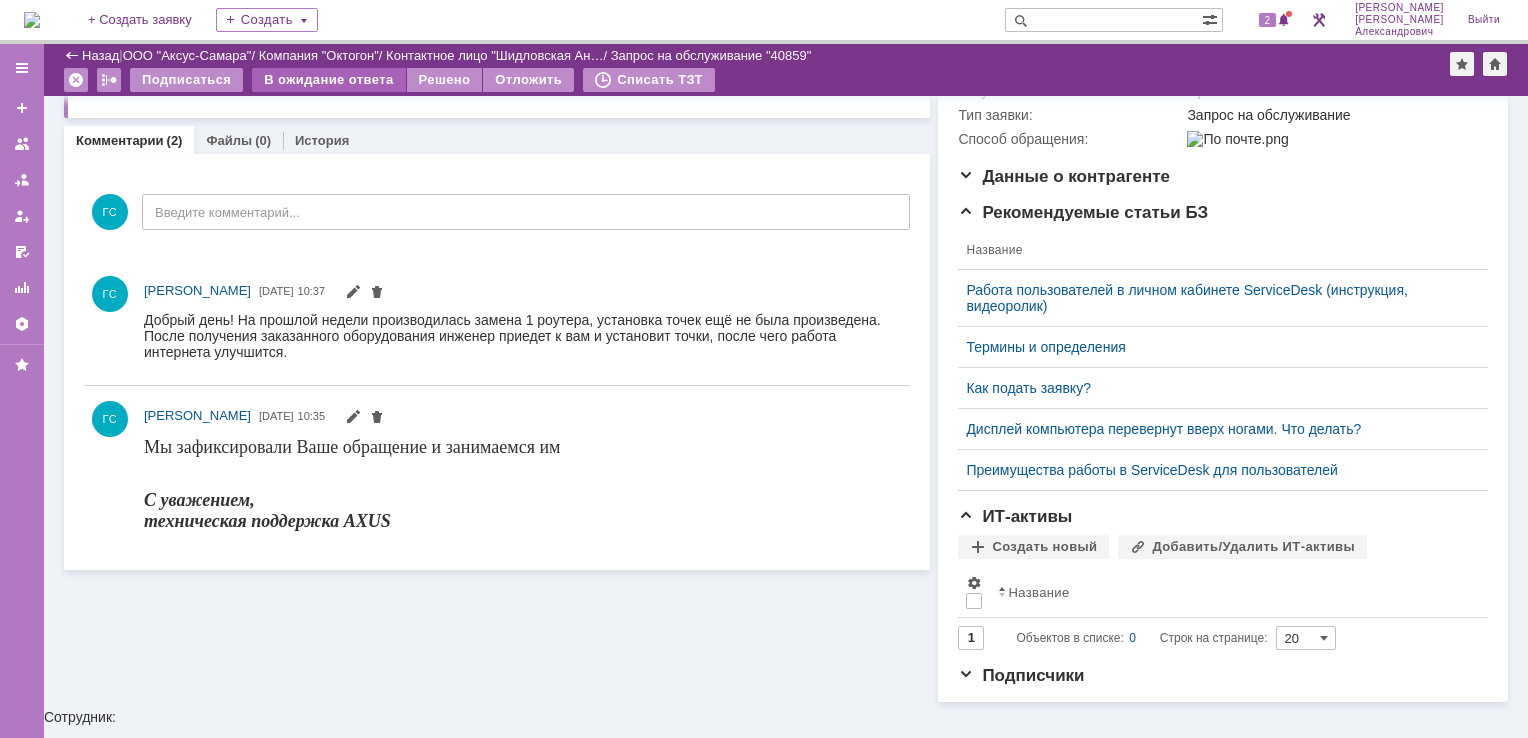click on "В ожидание ответа" at bounding box center [328, 80] 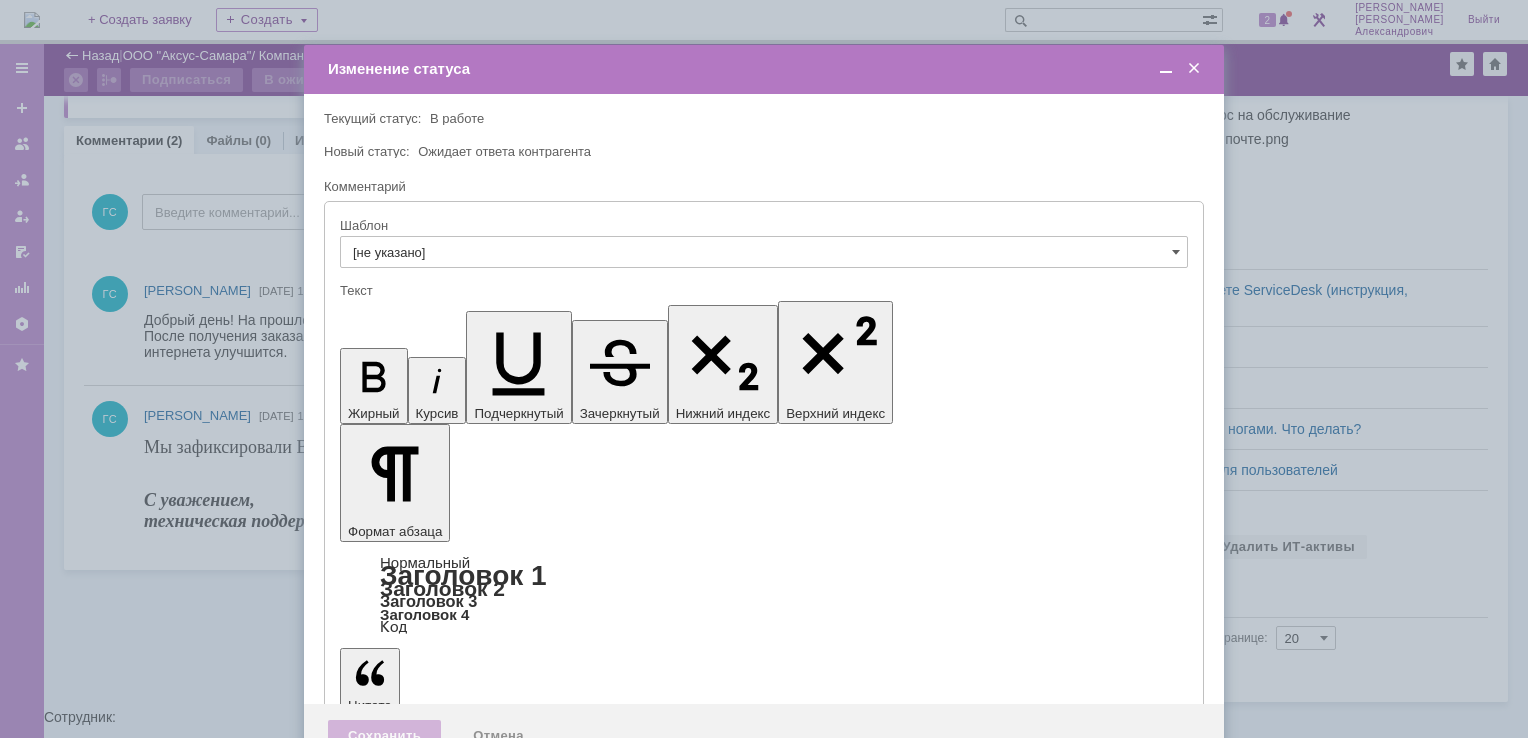 scroll, scrollTop: 0, scrollLeft: 0, axis: both 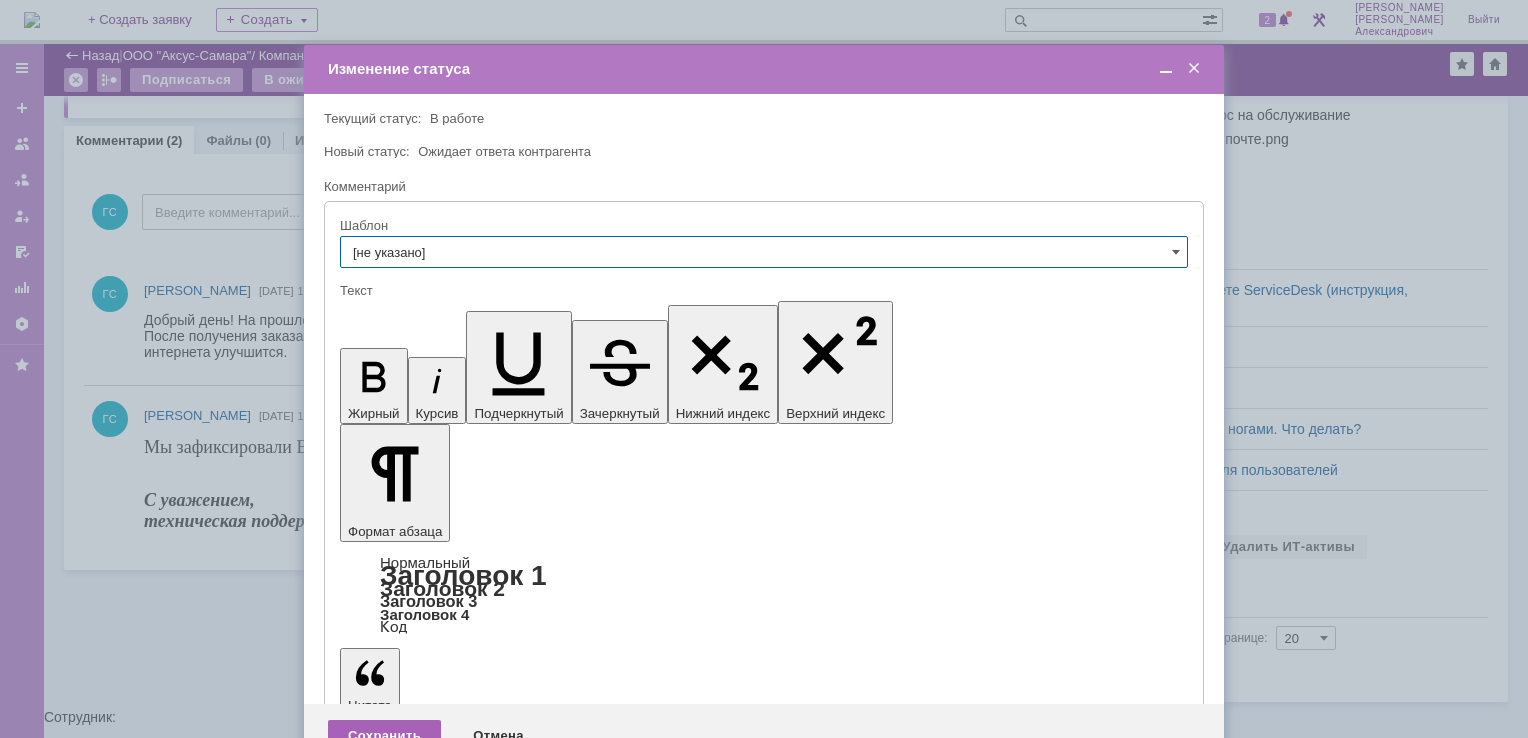 click on "Сохранить" at bounding box center (384, 736) 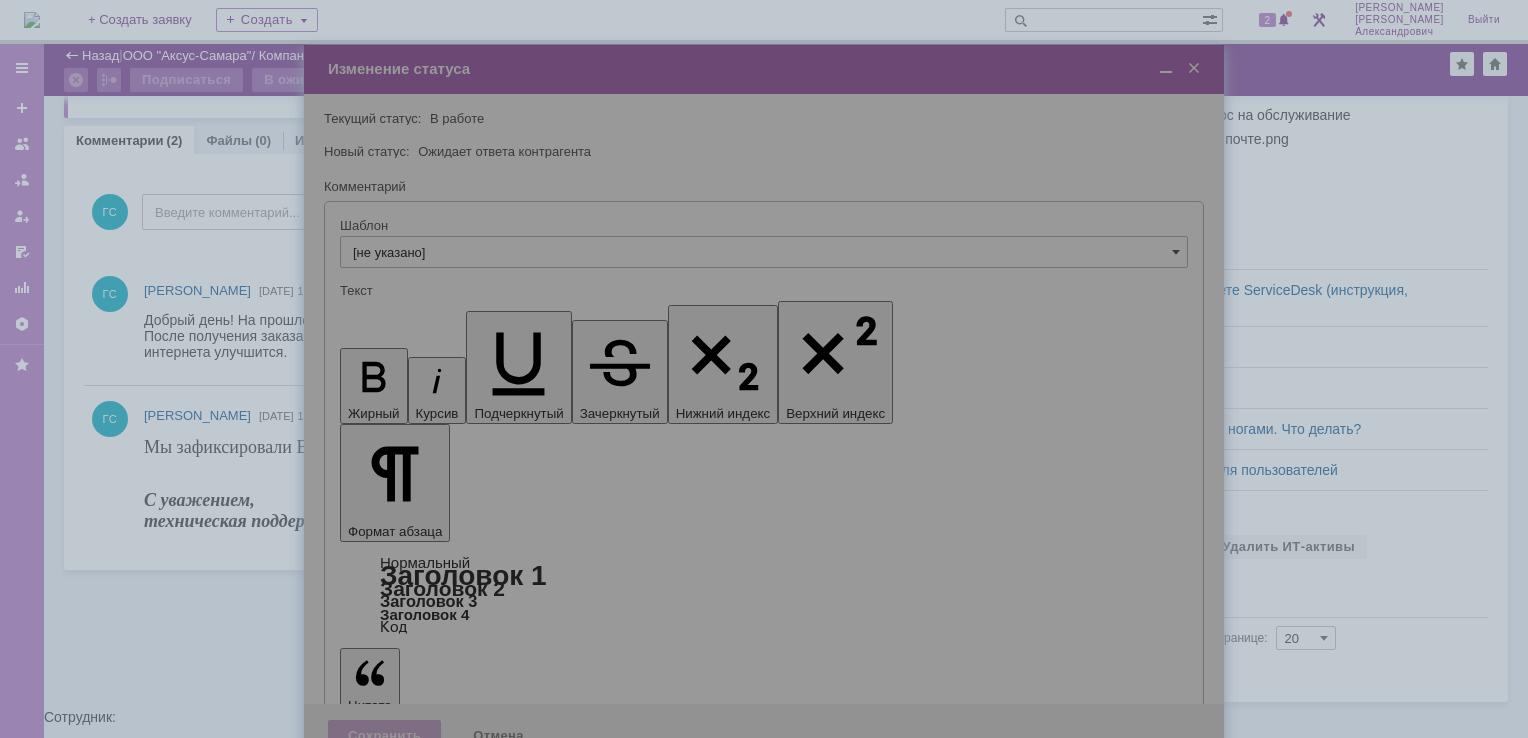 scroll, scrollTop: 156, scrollLeft: 0, axis: vertical 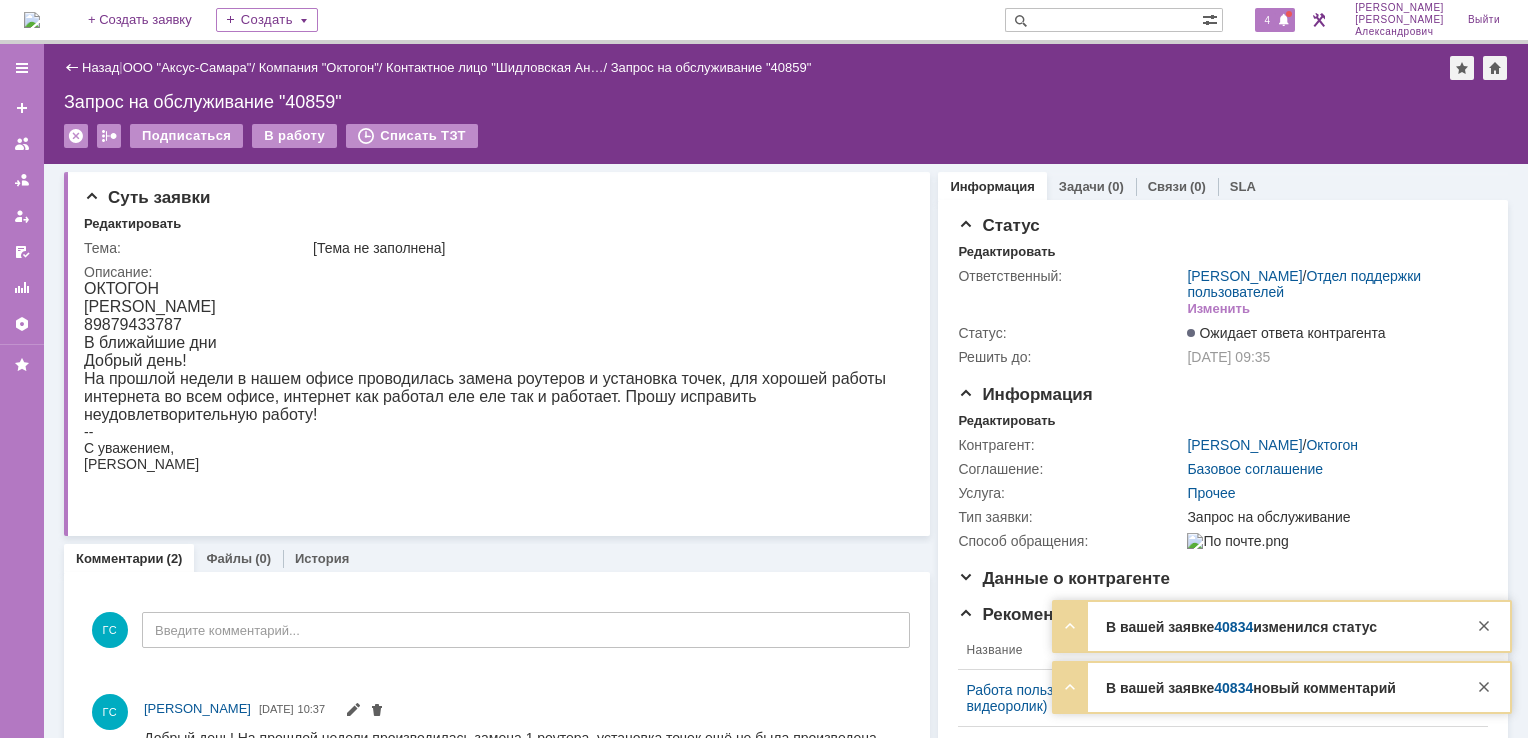 click on "4" at bounding box center [1268, 20] 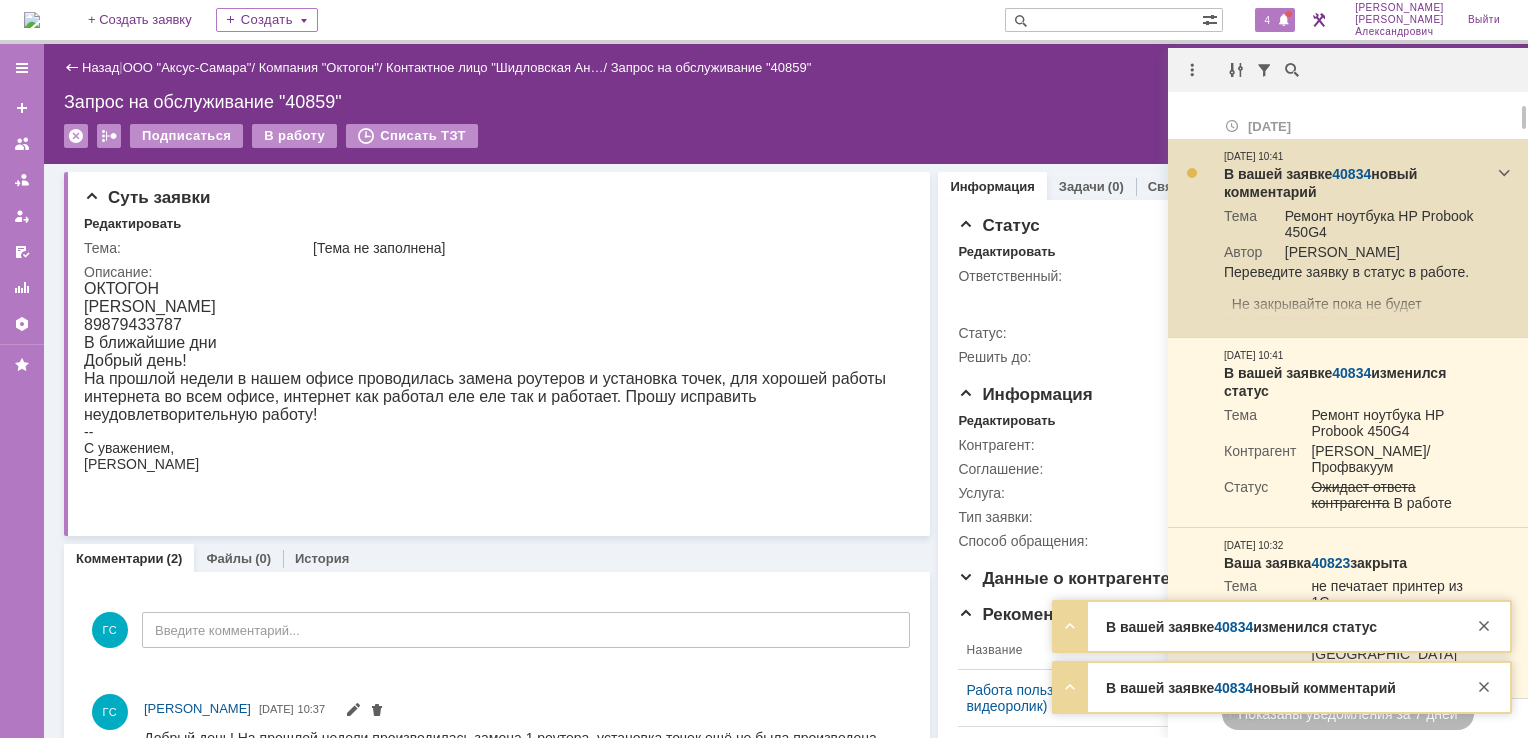 click on "40834" at bounding box center [1351, 174] 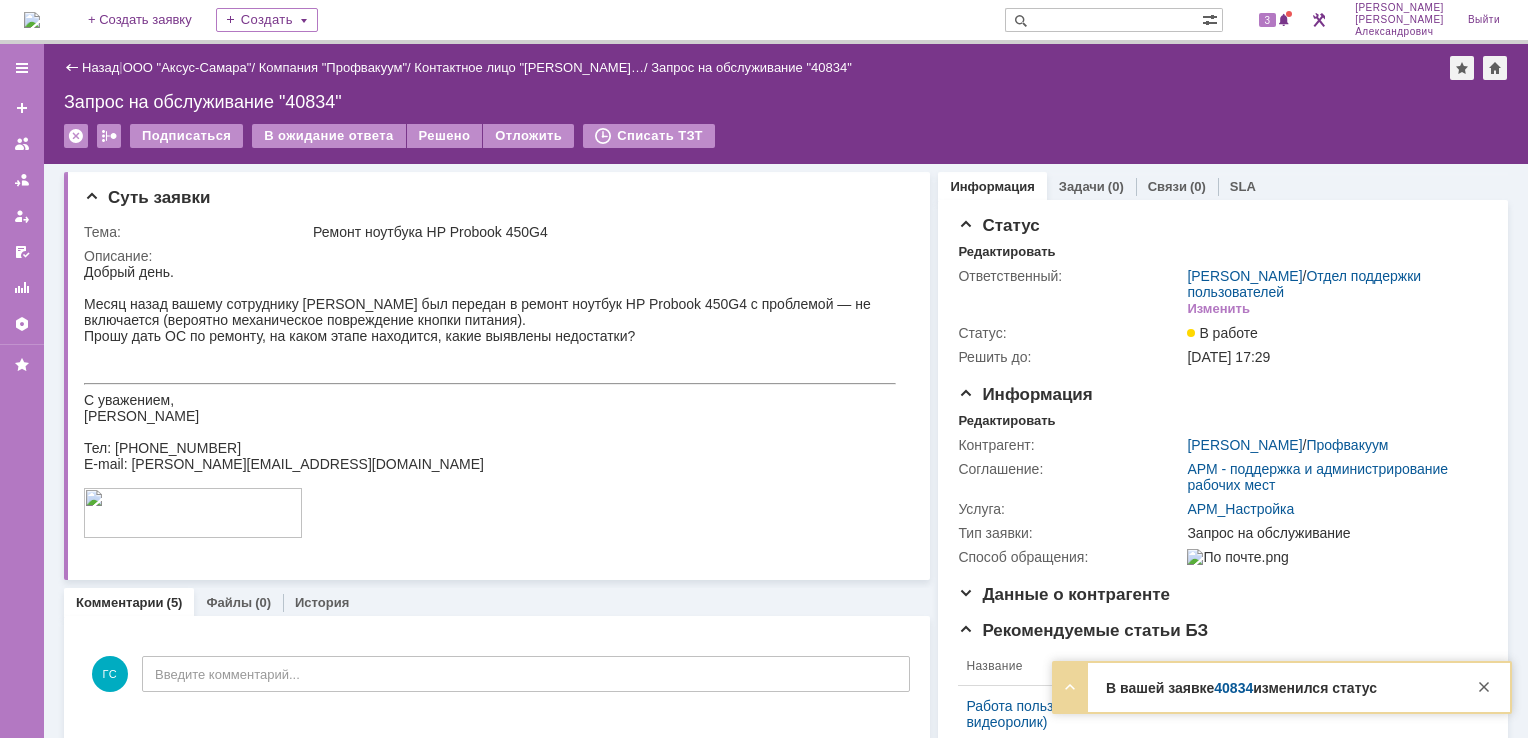 scroll, scrollTop: 0, scrollLeft: 0, axis: both 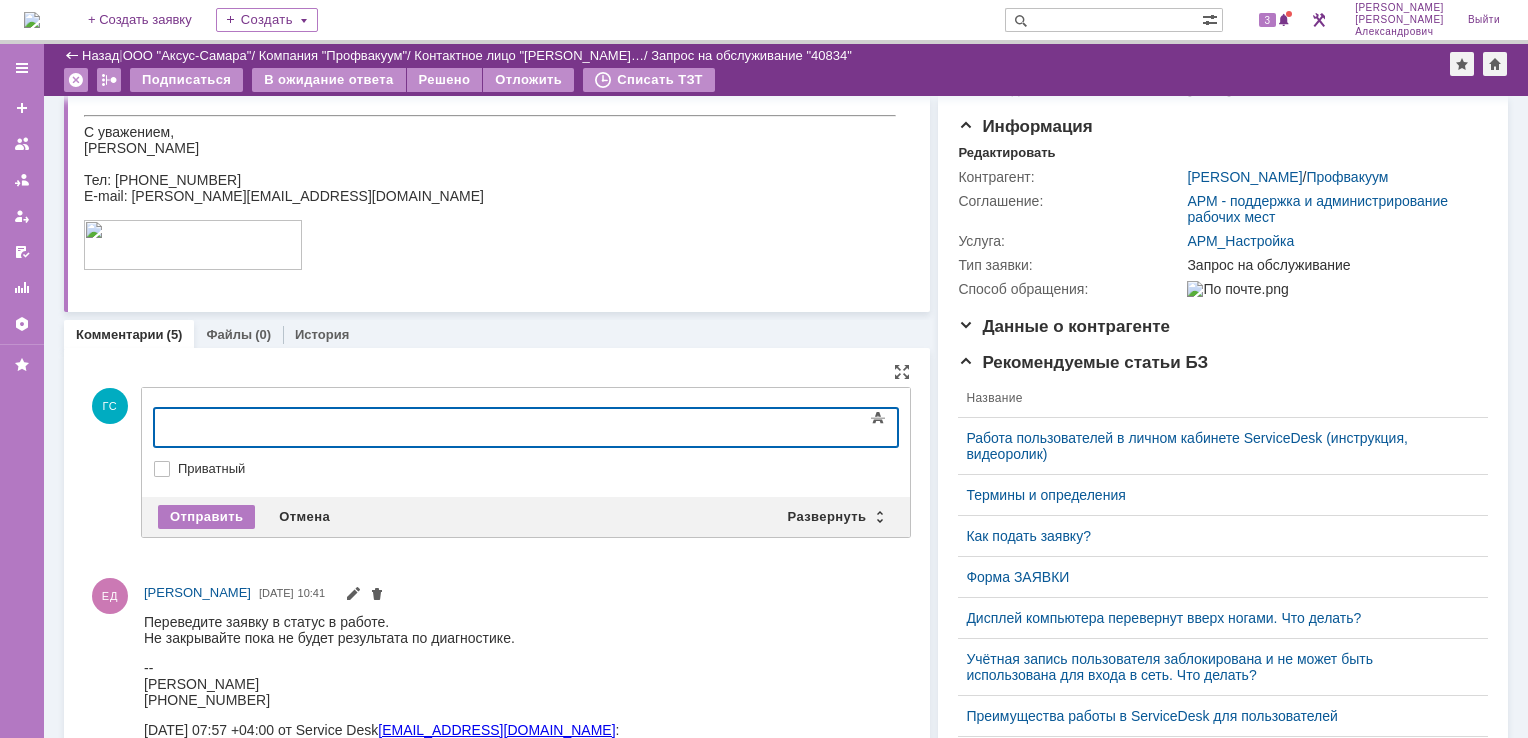type 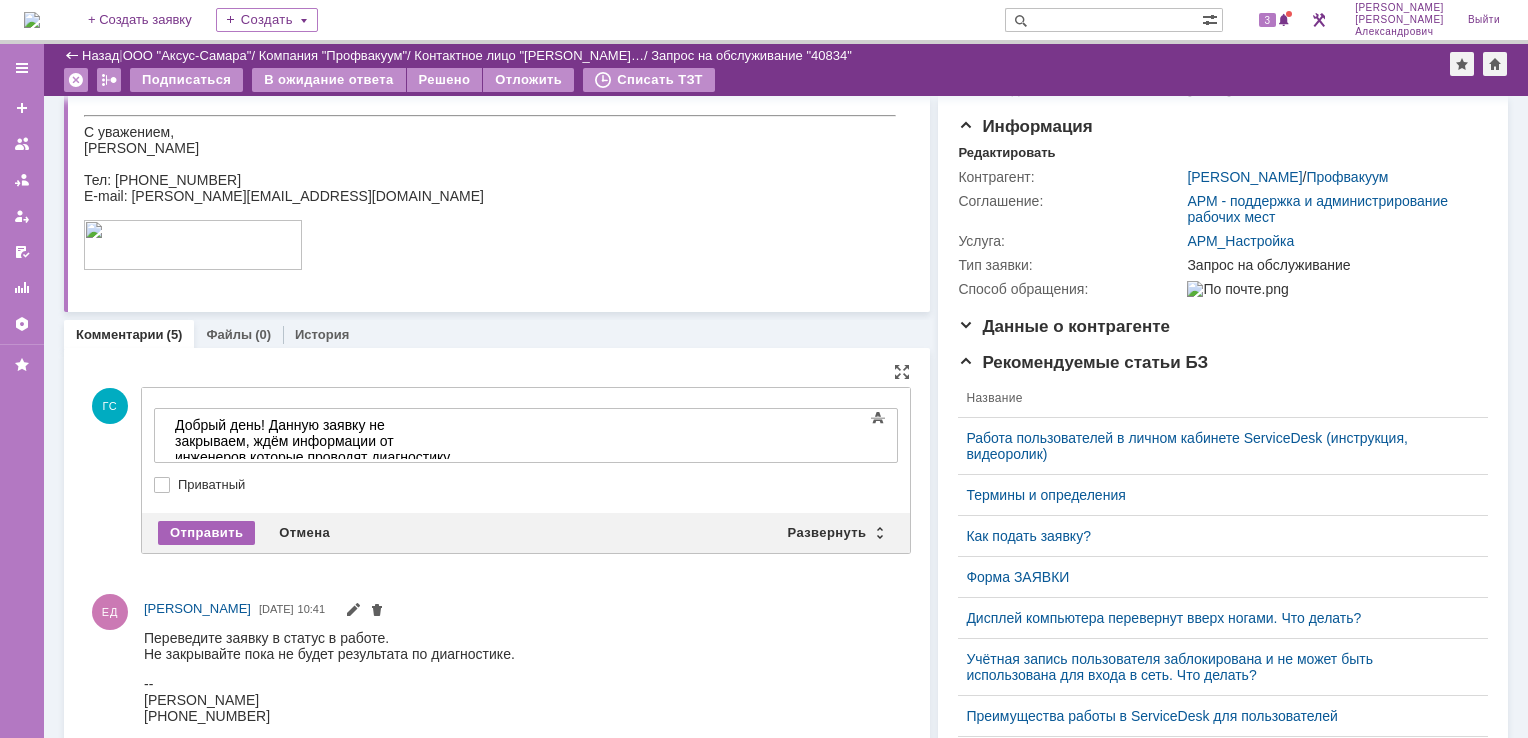 click on "Отправить" at bounding box center [206, 533] 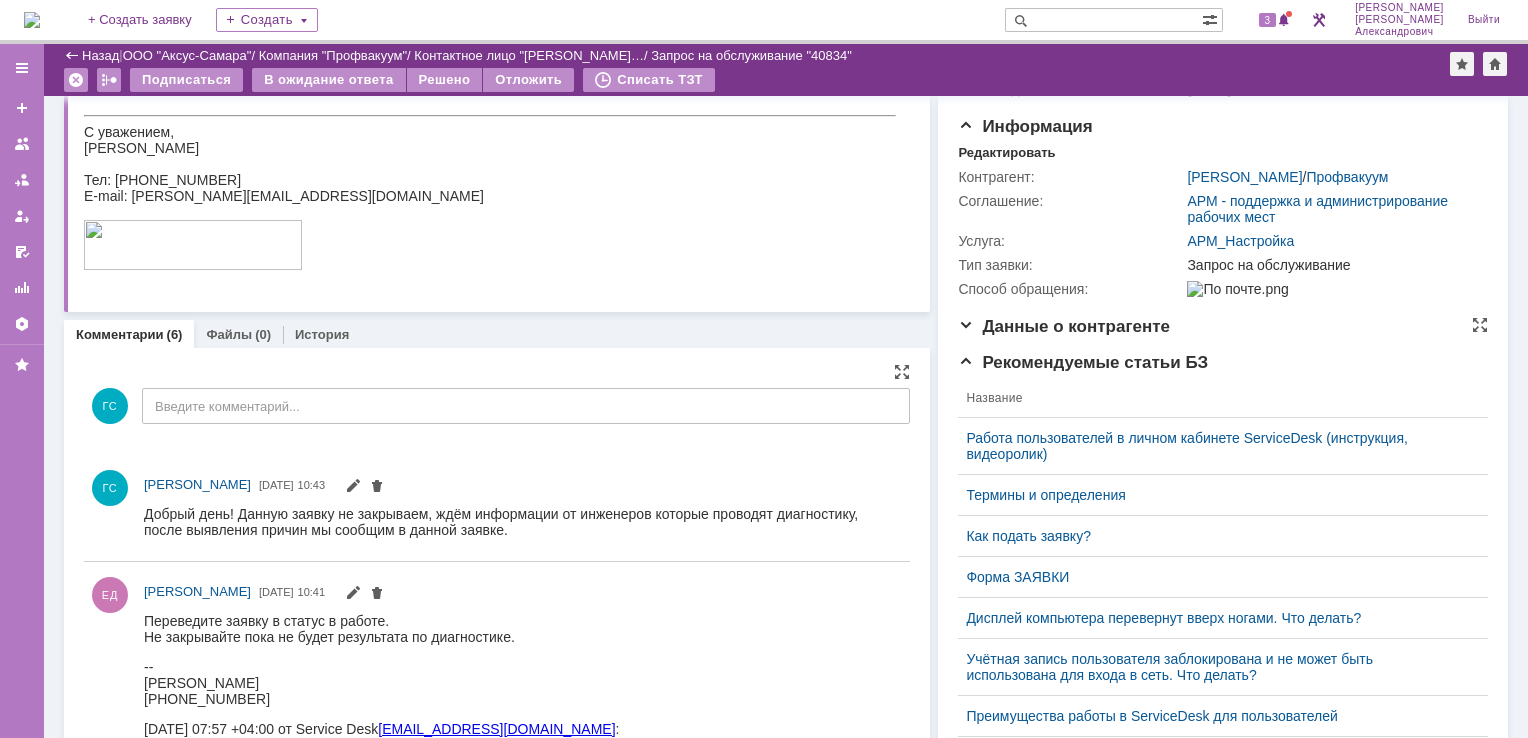 scroll, scrollTop: 0, scrollLeft: 0, axis: both 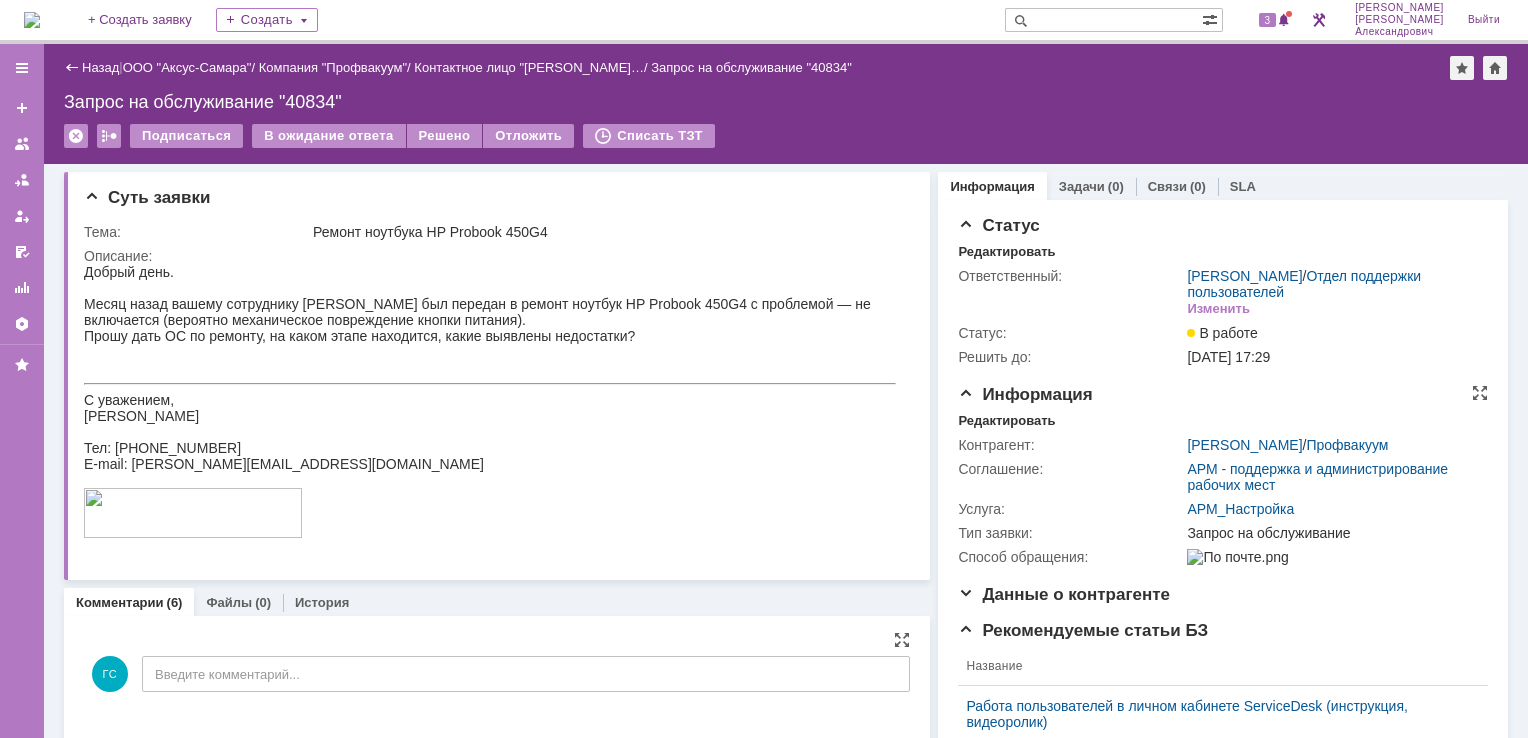 click on "Информация Редактировать Контрагент: [PERSON_NAME] / Профвакуум Соглашение: АРМ - поддержка и администрирование рабочих мест Услуга: АРМ_Настройка Тип заявки: Запрос на обслуживание Способ обращения:" at bounding box center [1223, 485] 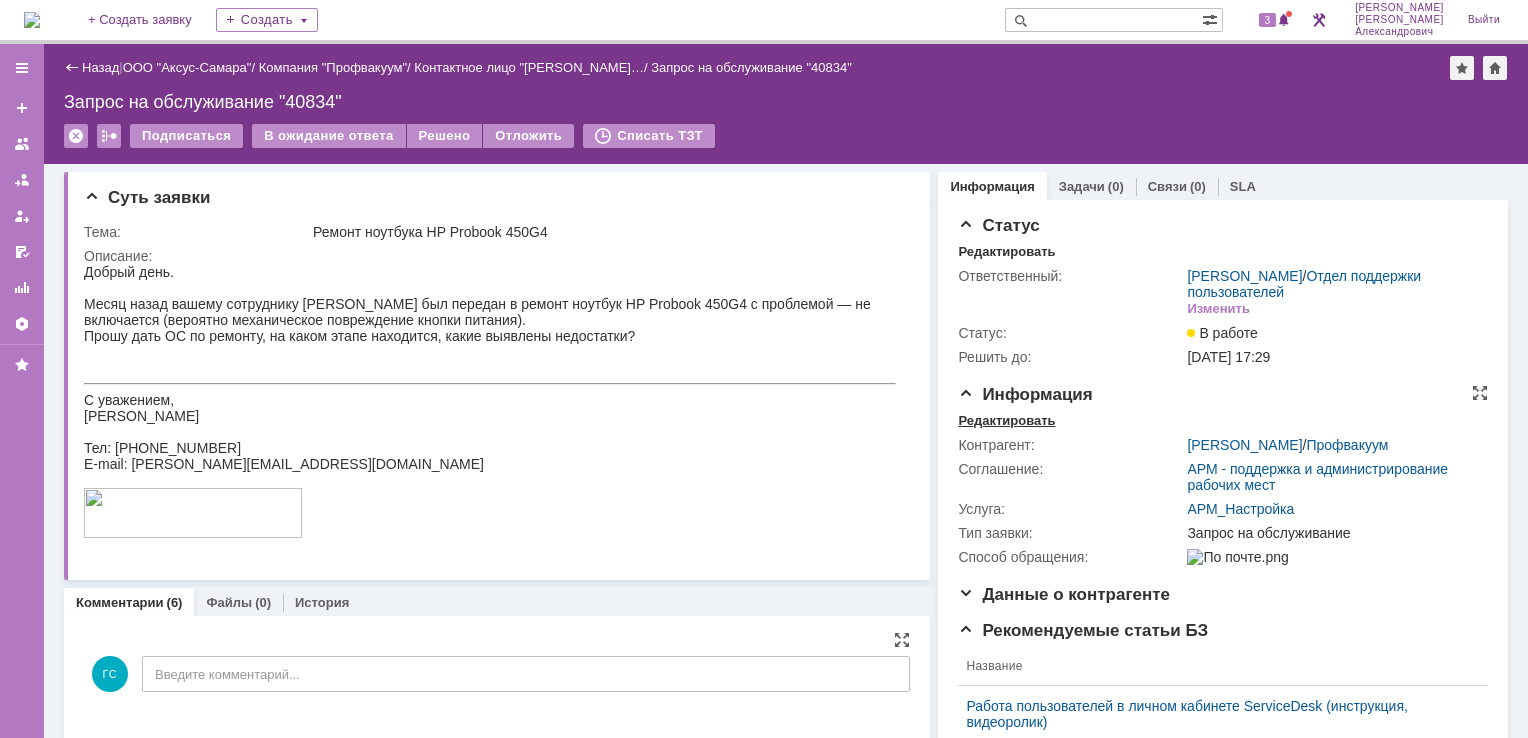 click on "Редактировать" at bounding box center (1006, 421) 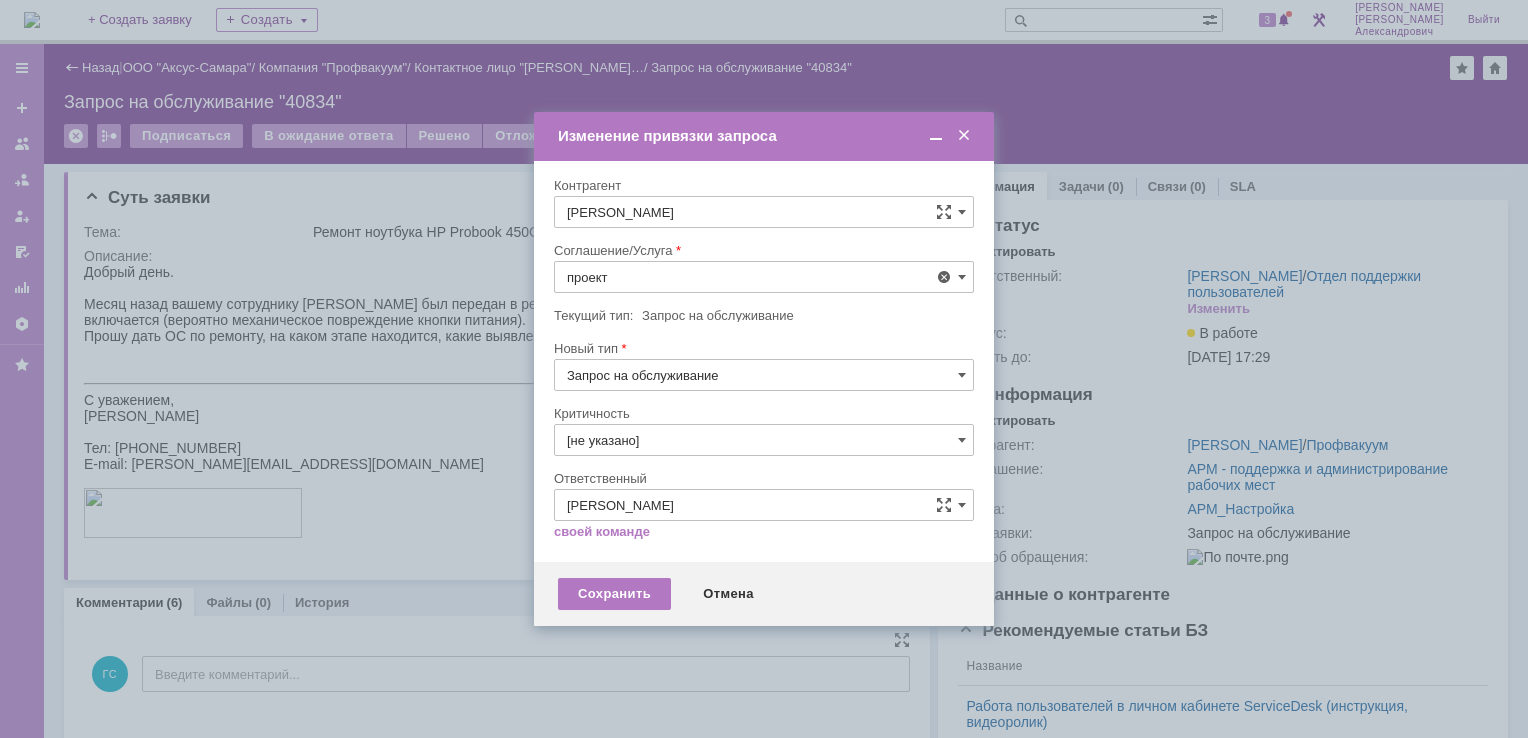 click on "Проектная деятельность" at bounding box center (764, 423) 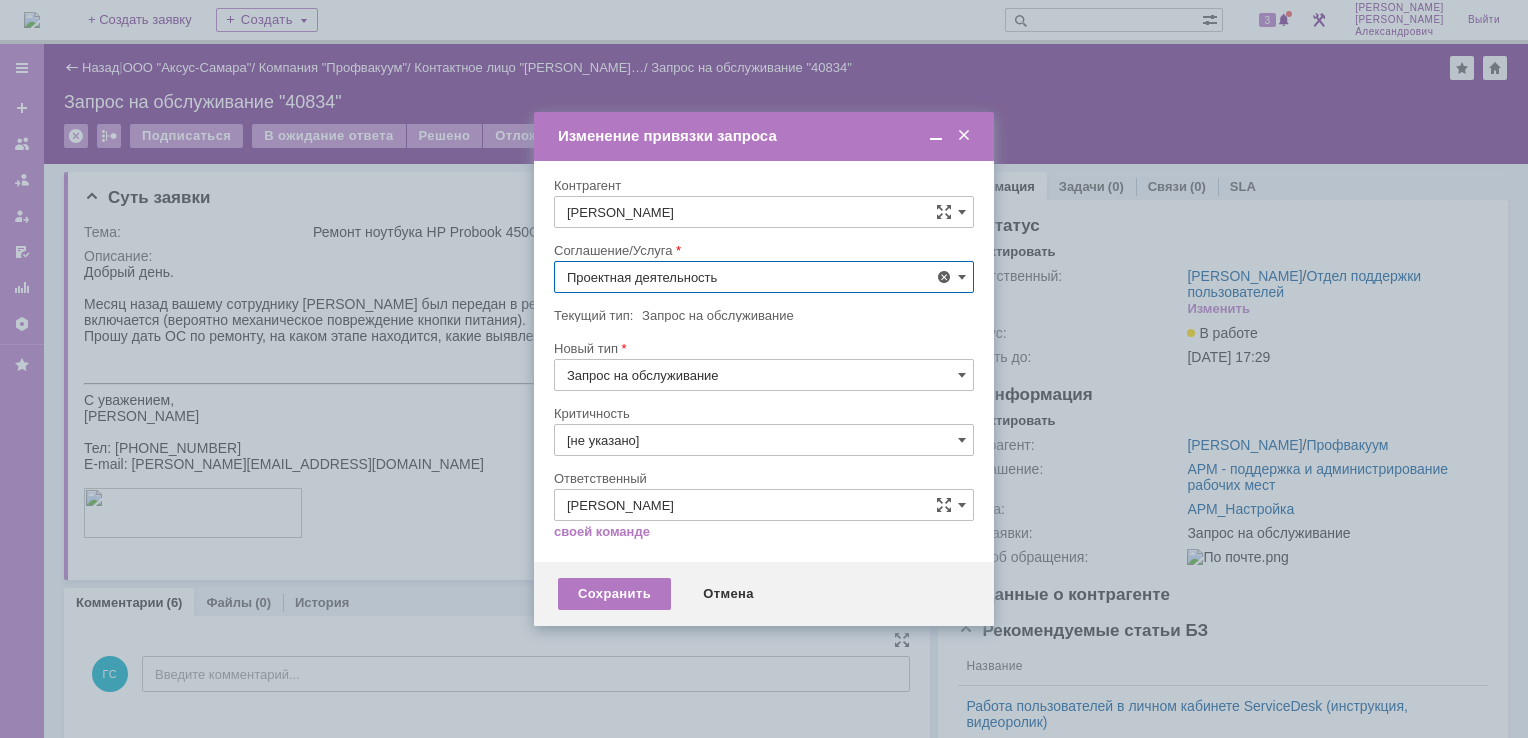 type on "Проектная деятельность" 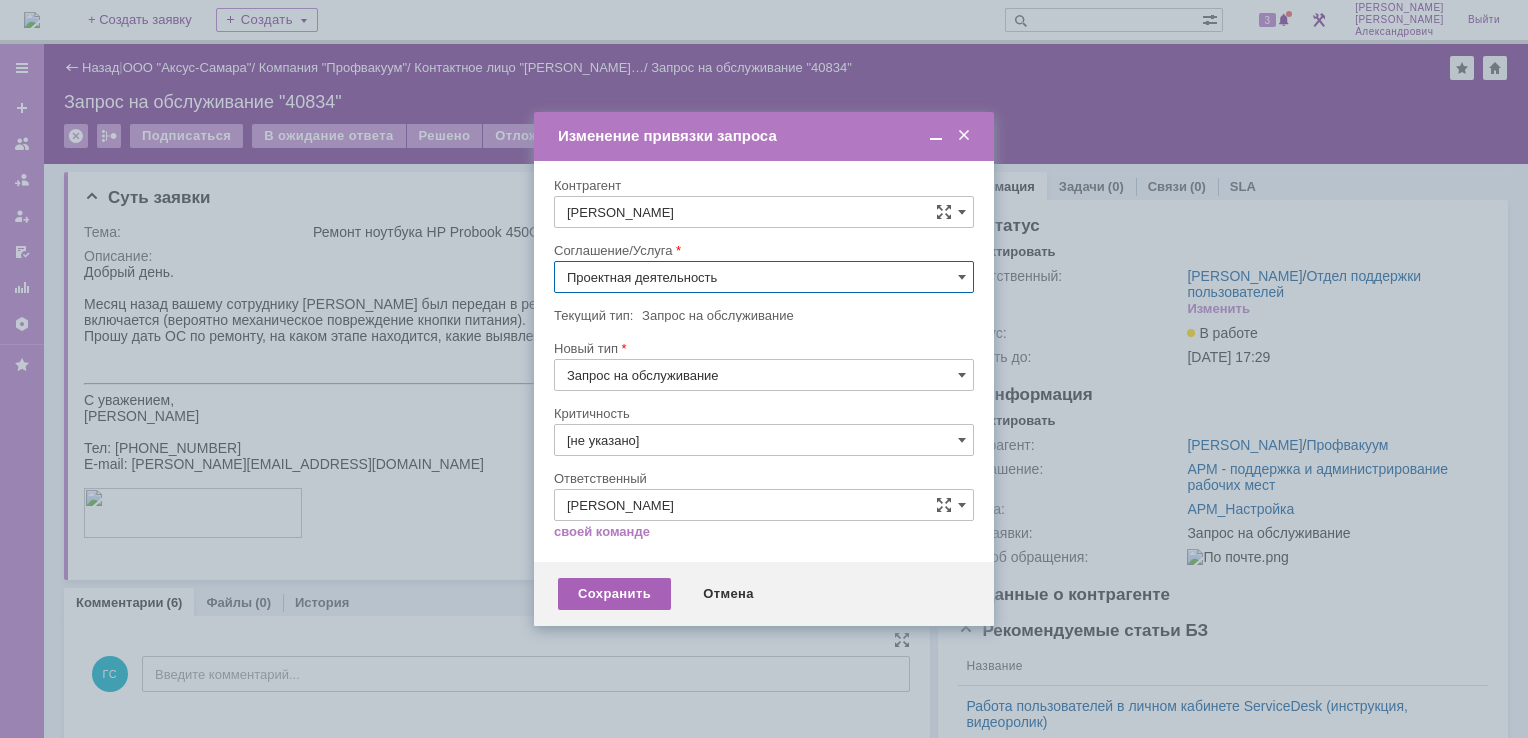 click on "Сохранить" at bounding box center [614, 594] 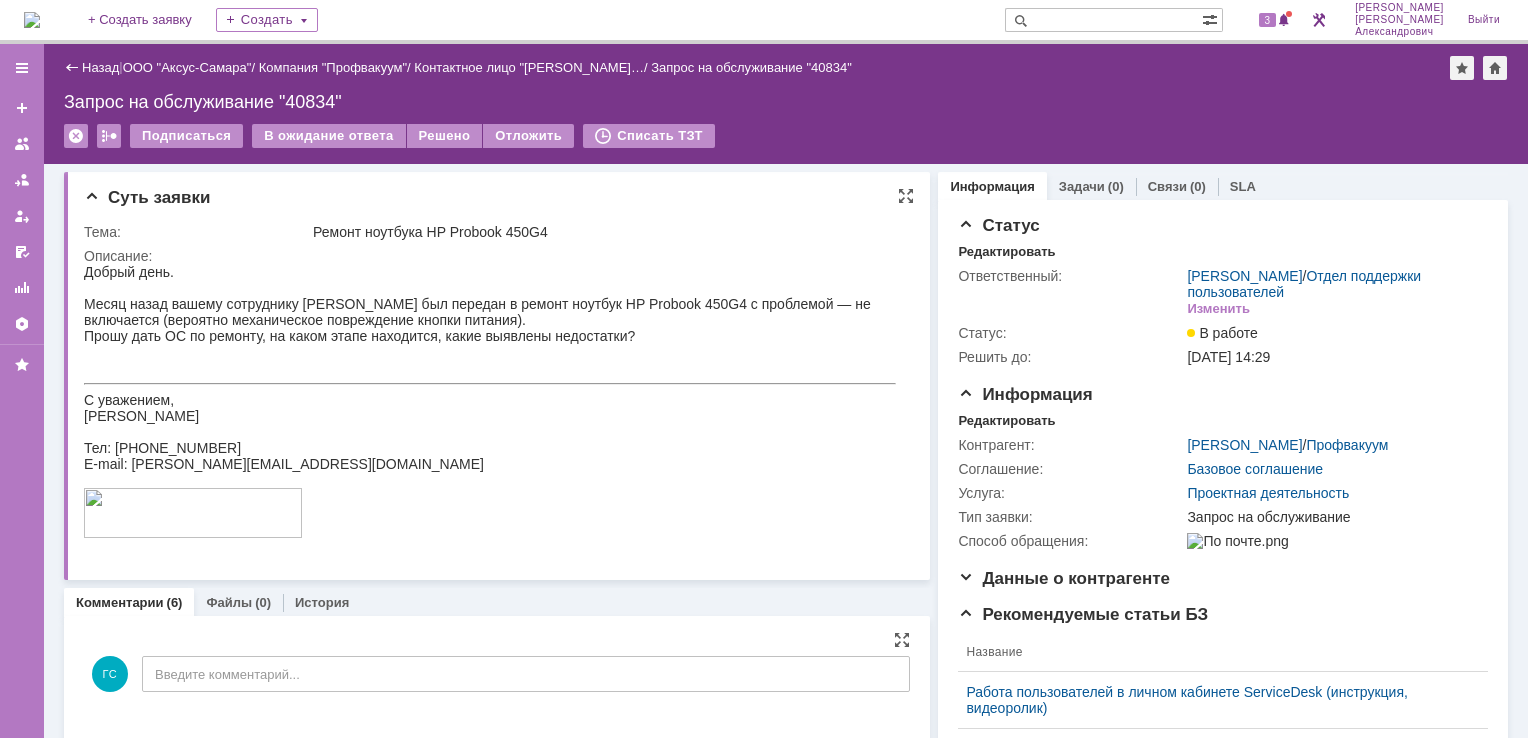 scroll, scrollTop: 0, scrollLeft: 0, axis: both 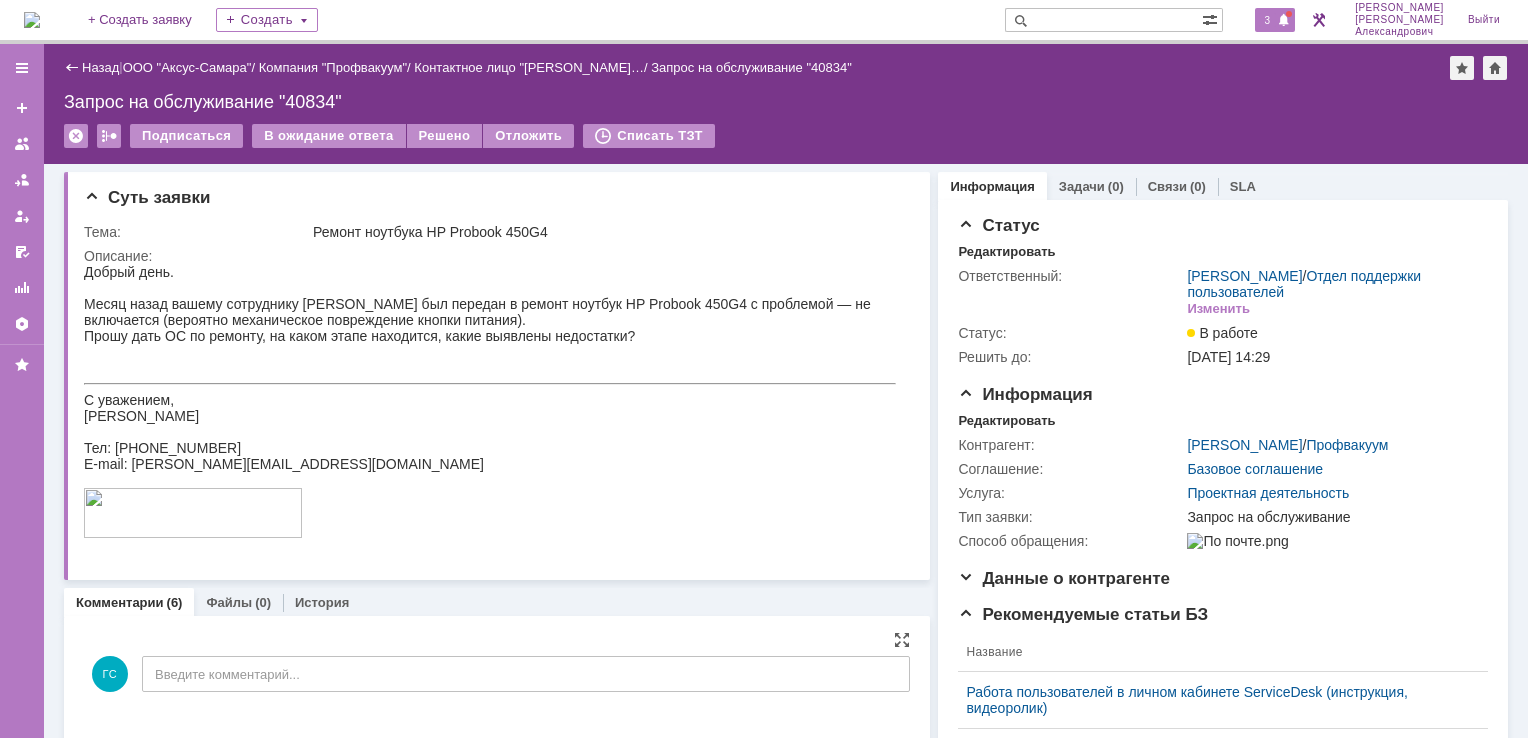 click at bounding box center [1284, 21] 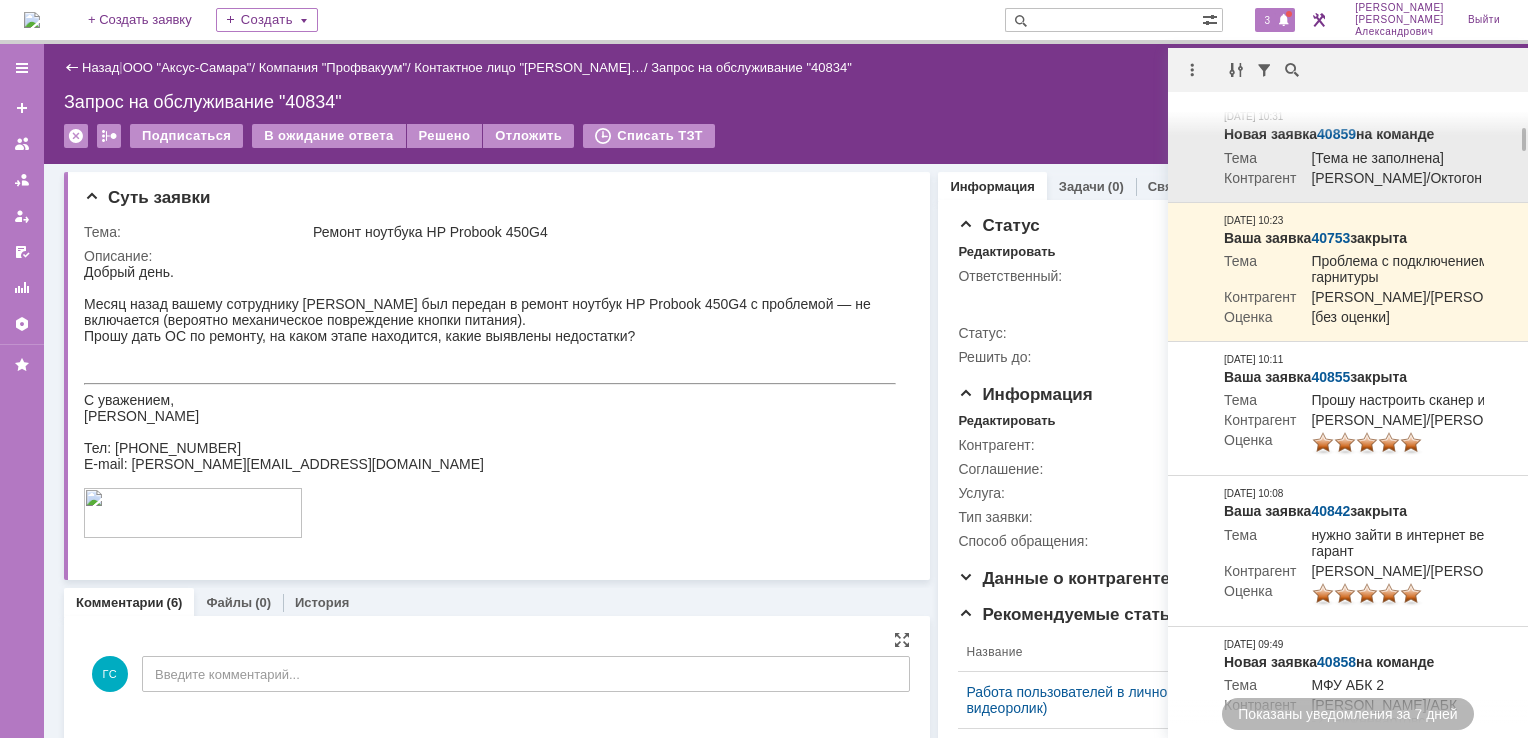 scroll, scrollTop: 0, scrollLeft: 0, axis: both 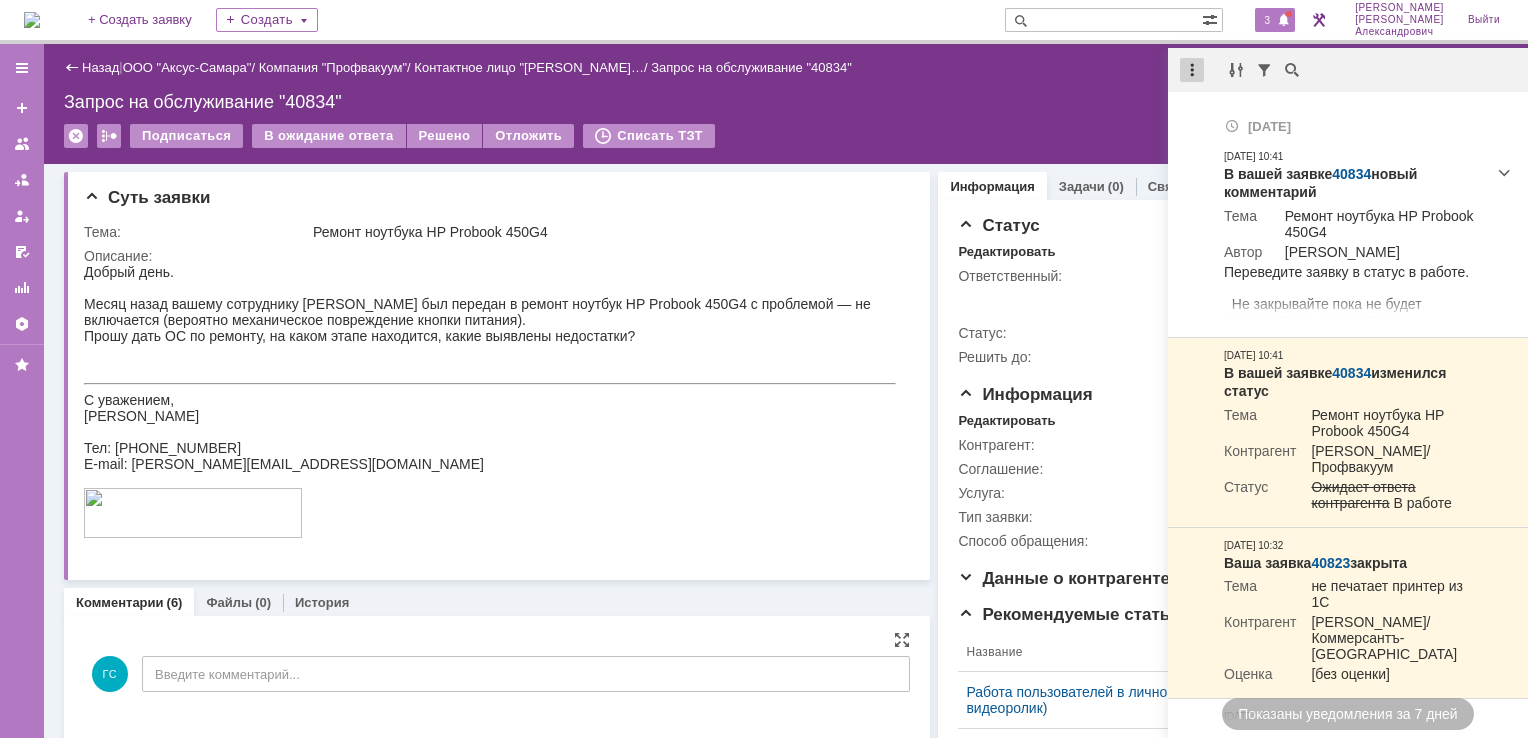 click at bounding box center [1192, 70] 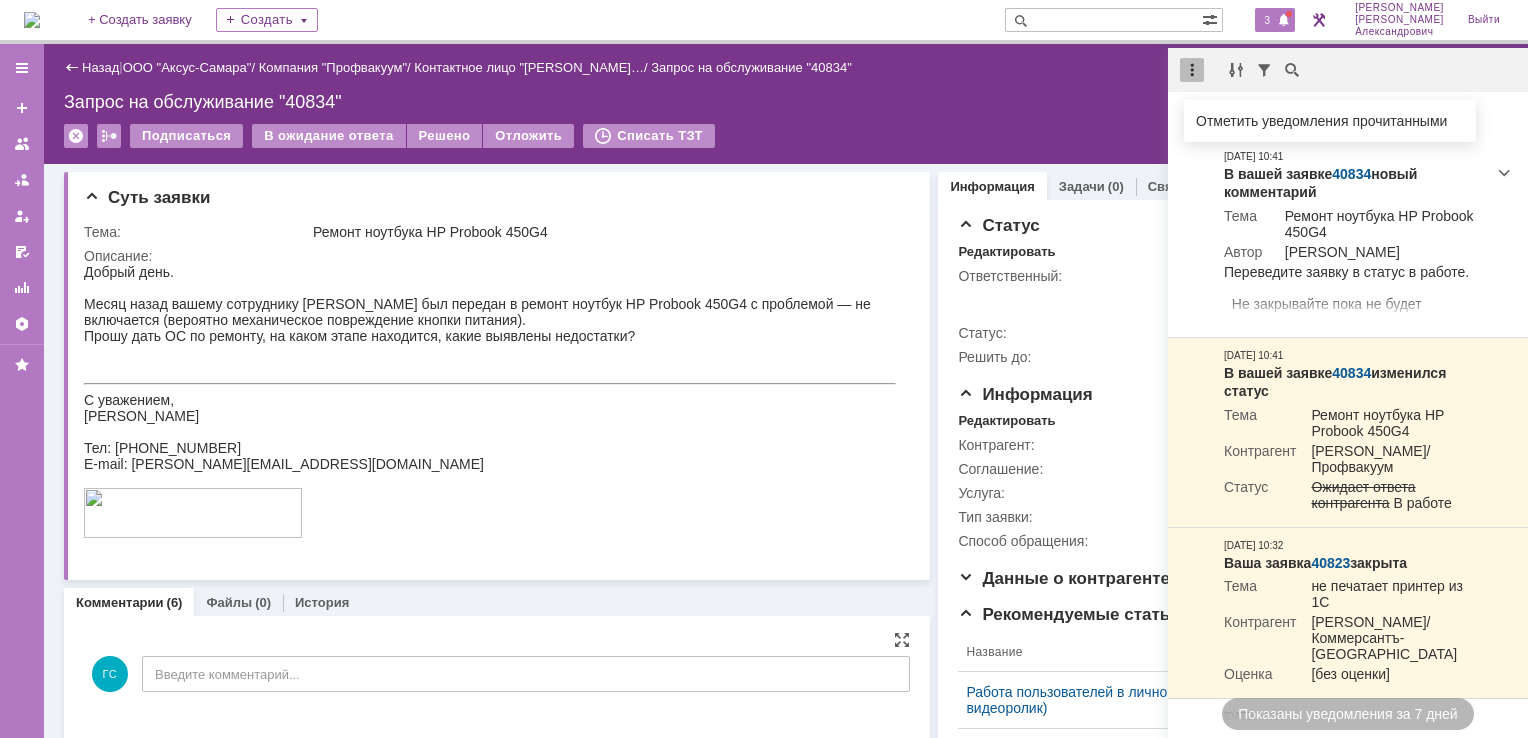 drag, startPoint x: 1220, startPoint y: 120, endPoint x: 1067, endPoint y: 122, distance: 153.01308 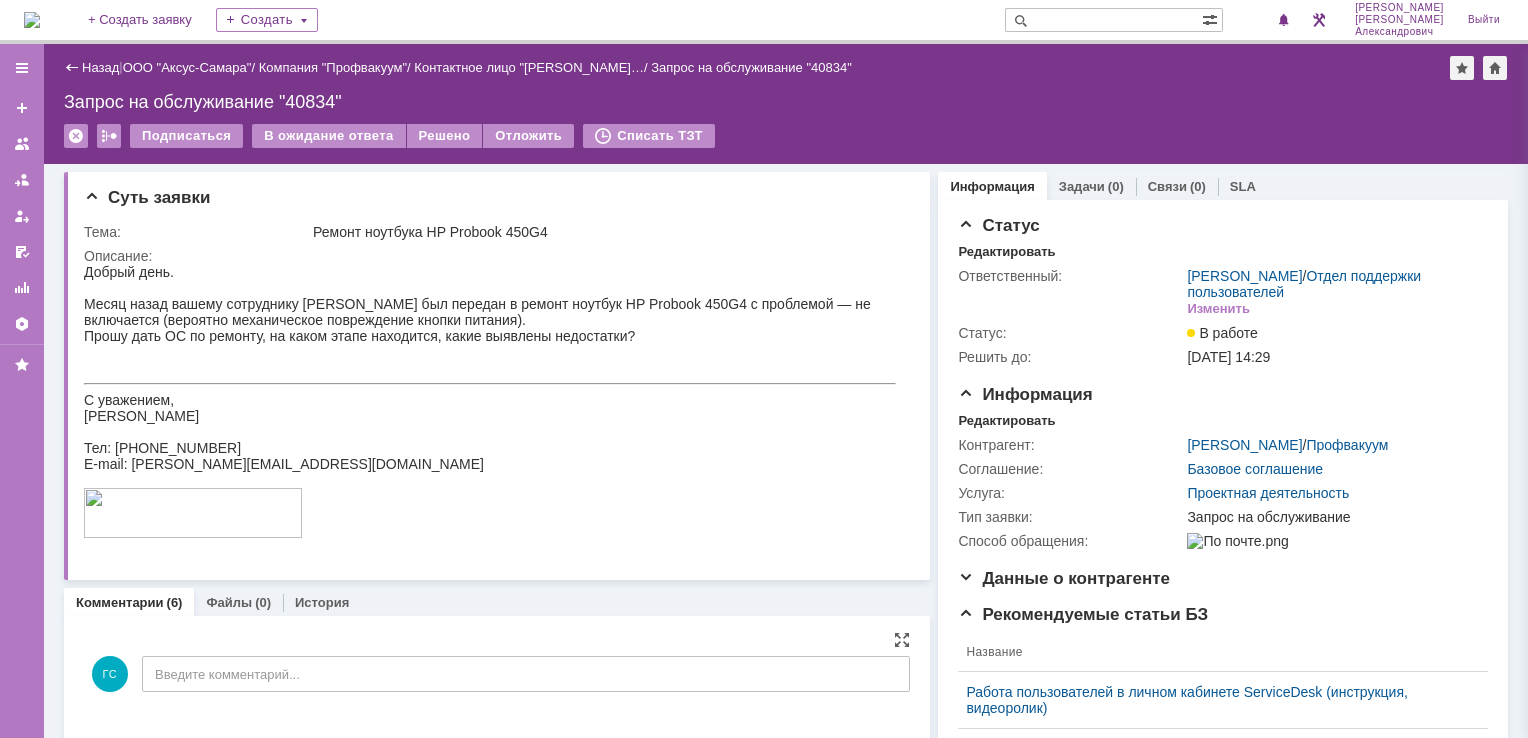 click on "Назад   |   ООО "Аксус-Самара"  /   Компания "Профвакуум"  /   Контактное лицо "[PERSON_NAME]…  /   Запрос на обслуживание "40834" Запрос на обслуживание "40834"
Подписаться В ожидание ответа Решено Отложить Списать ТЗТ serviceCall$45552665 Карточка заявки" at bounding box center (786, 104) 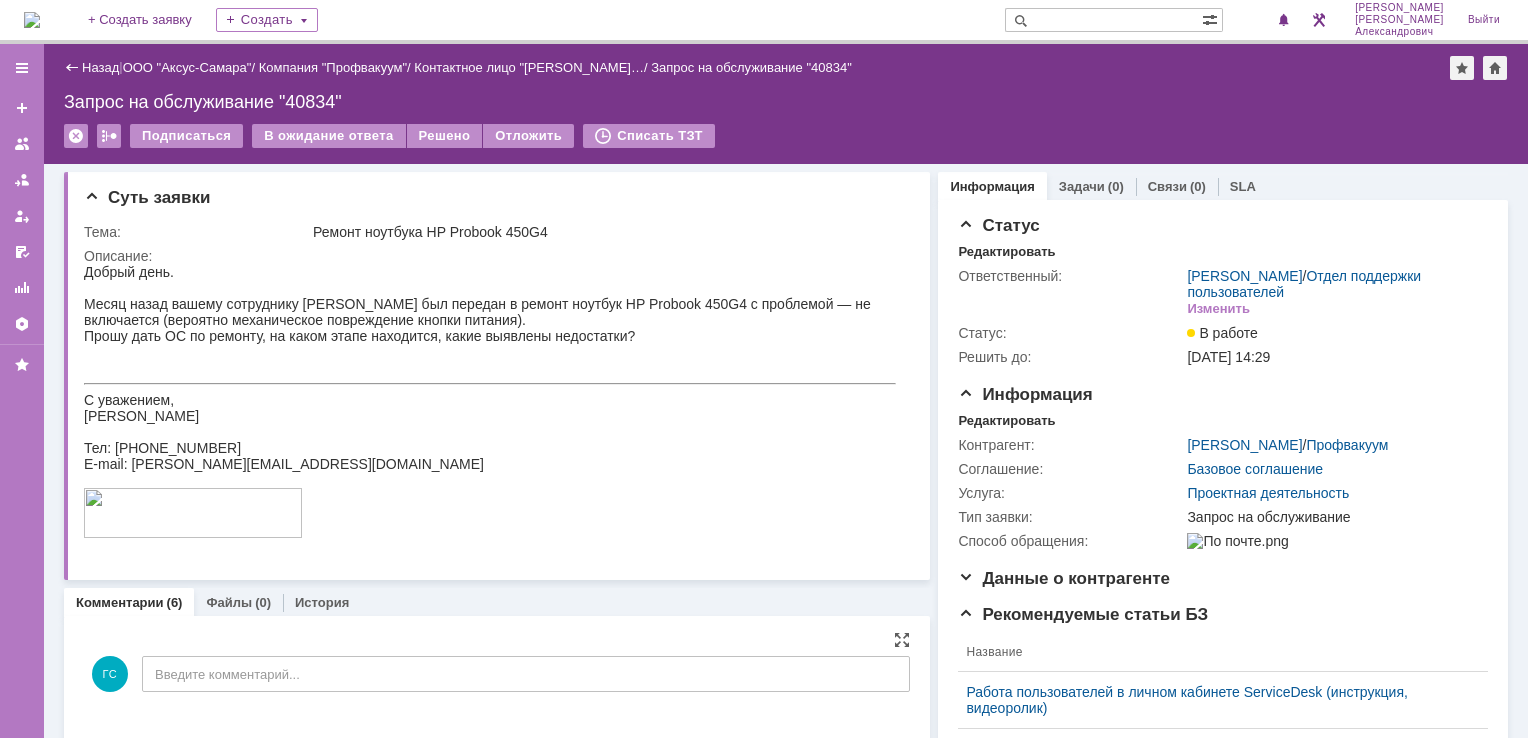 click at bounding box center (32, 20) 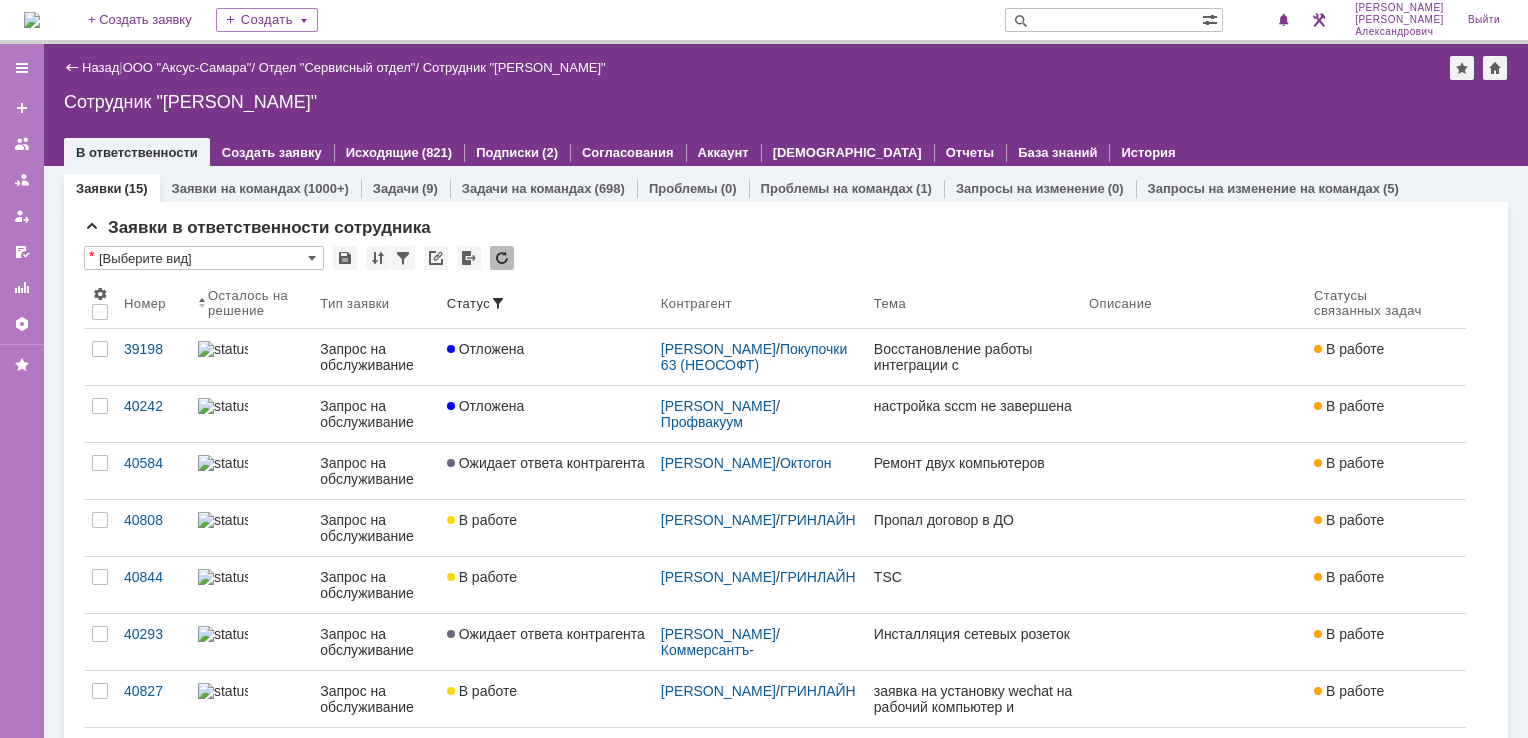 scroll, scrollTop: 0, scrollLeft: 0, axis: both 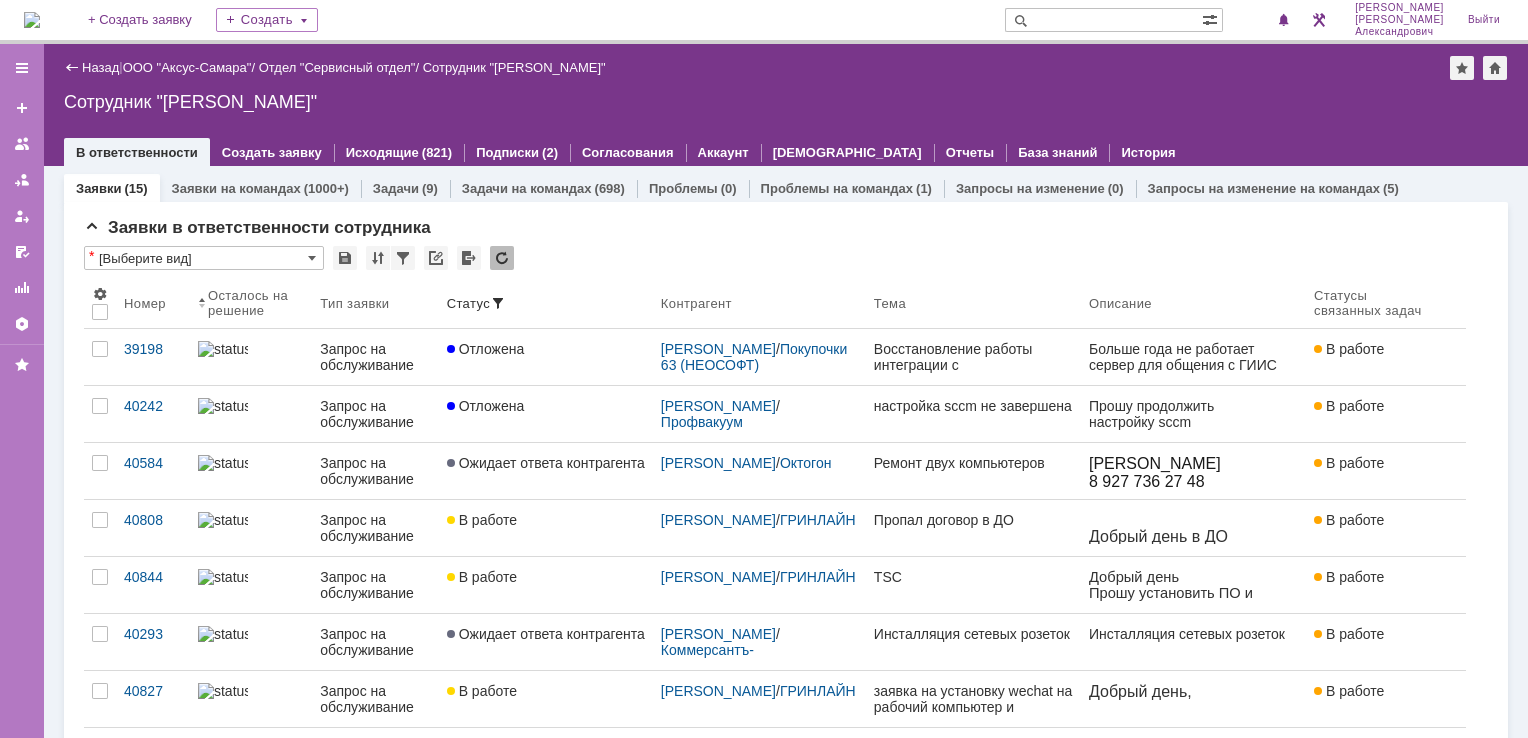 click on "На домашнюю" at bounding box center (32, 20) 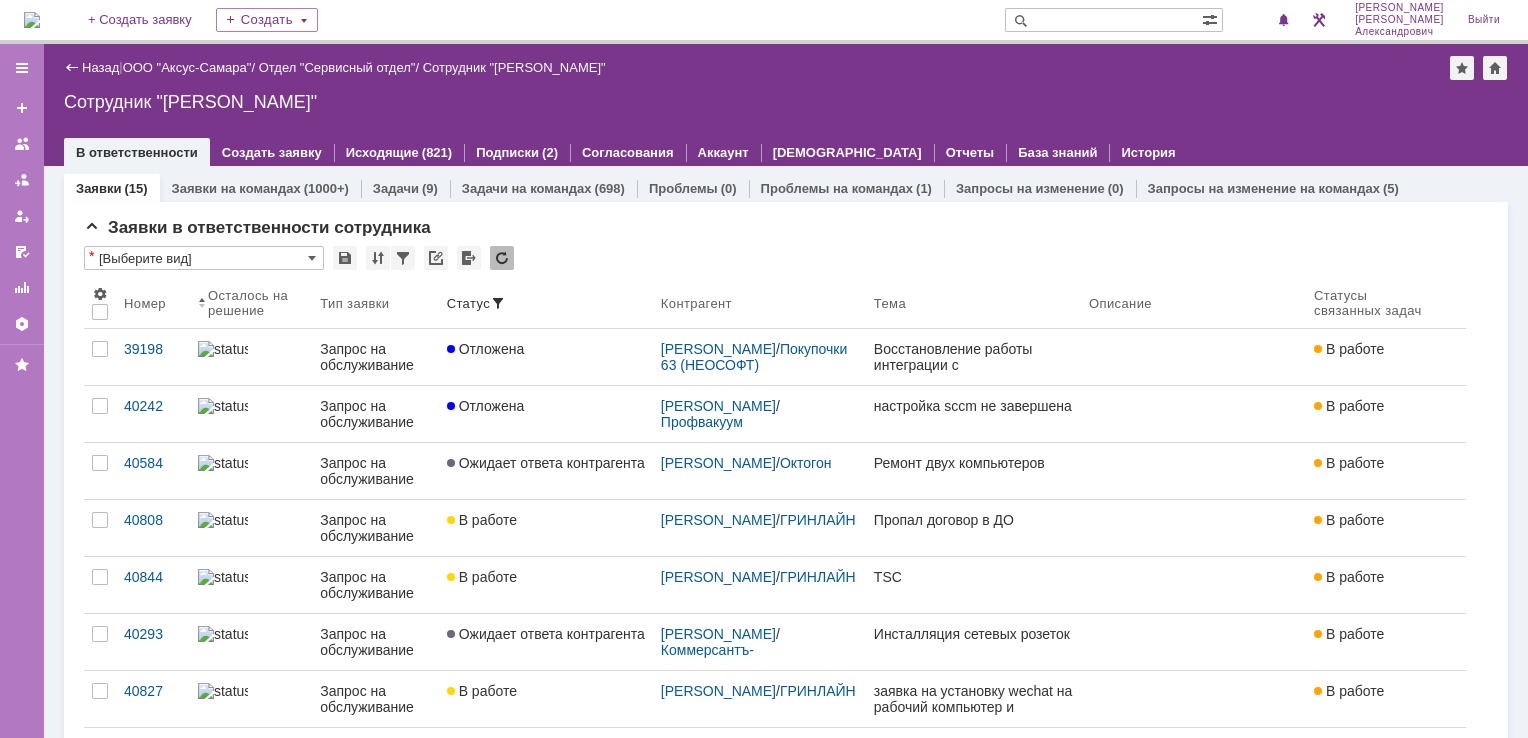 scroll, scrollTop: 0, scrollLeft: 0, axis: both 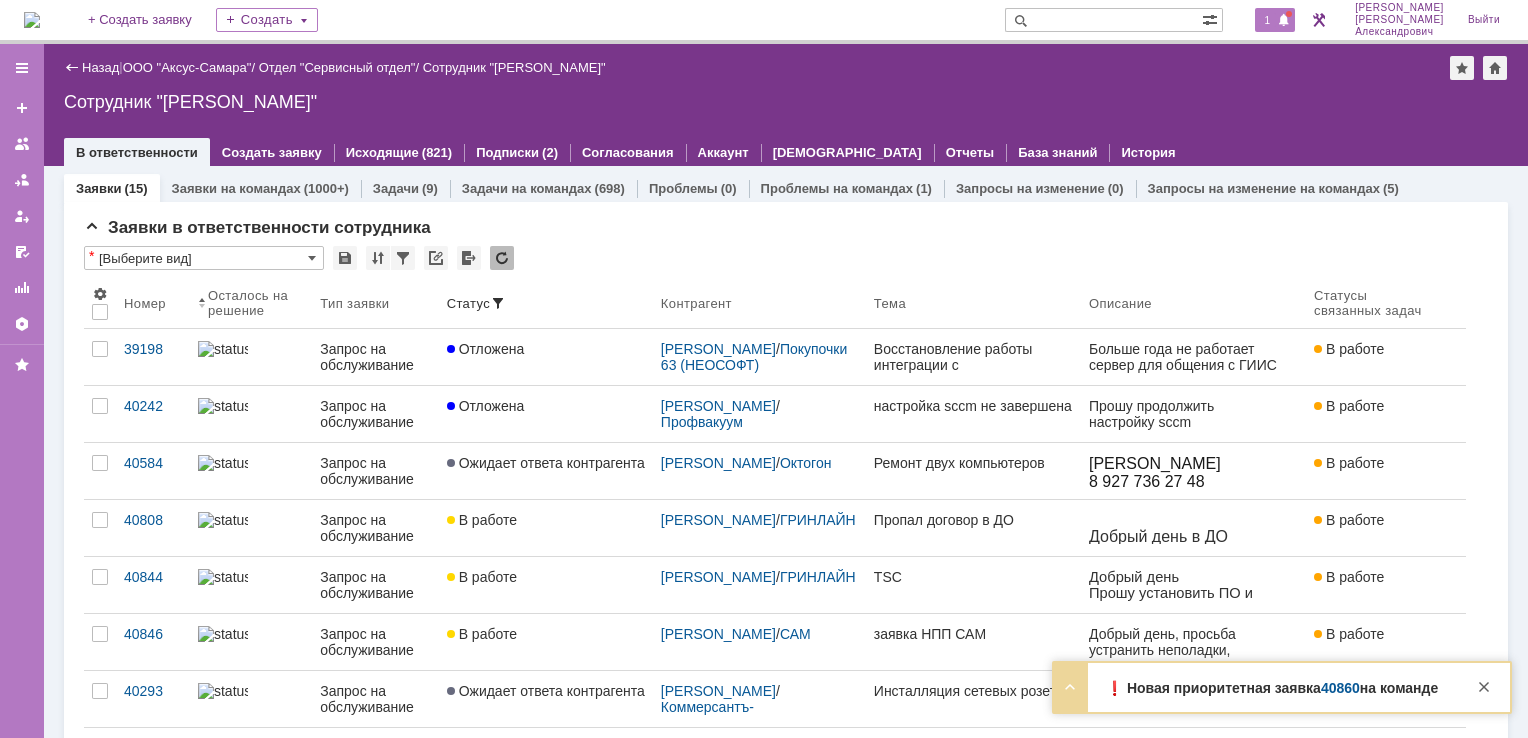 click on "1" at bounding box center [1268, 20] 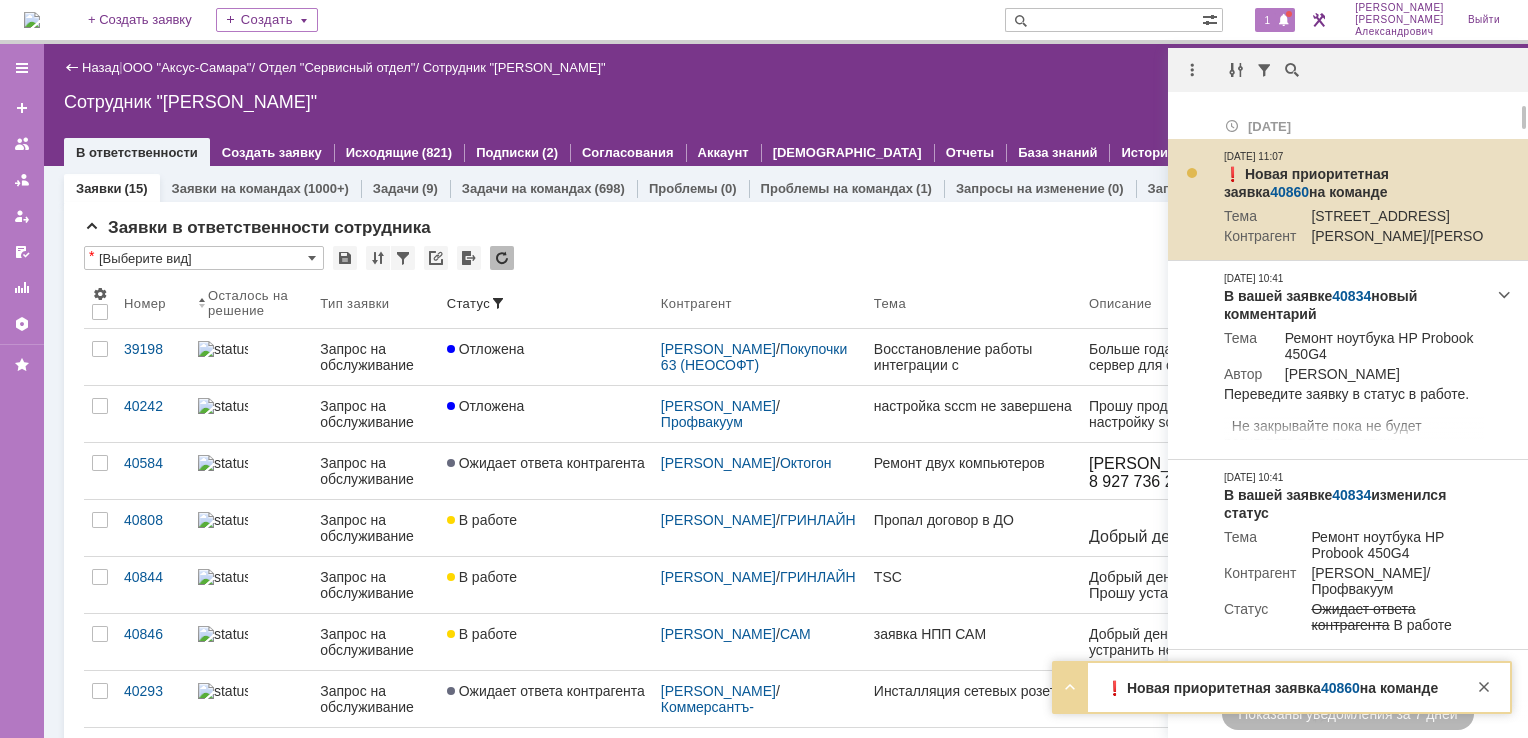 click on "40860" at bounding box center [1289, 192] 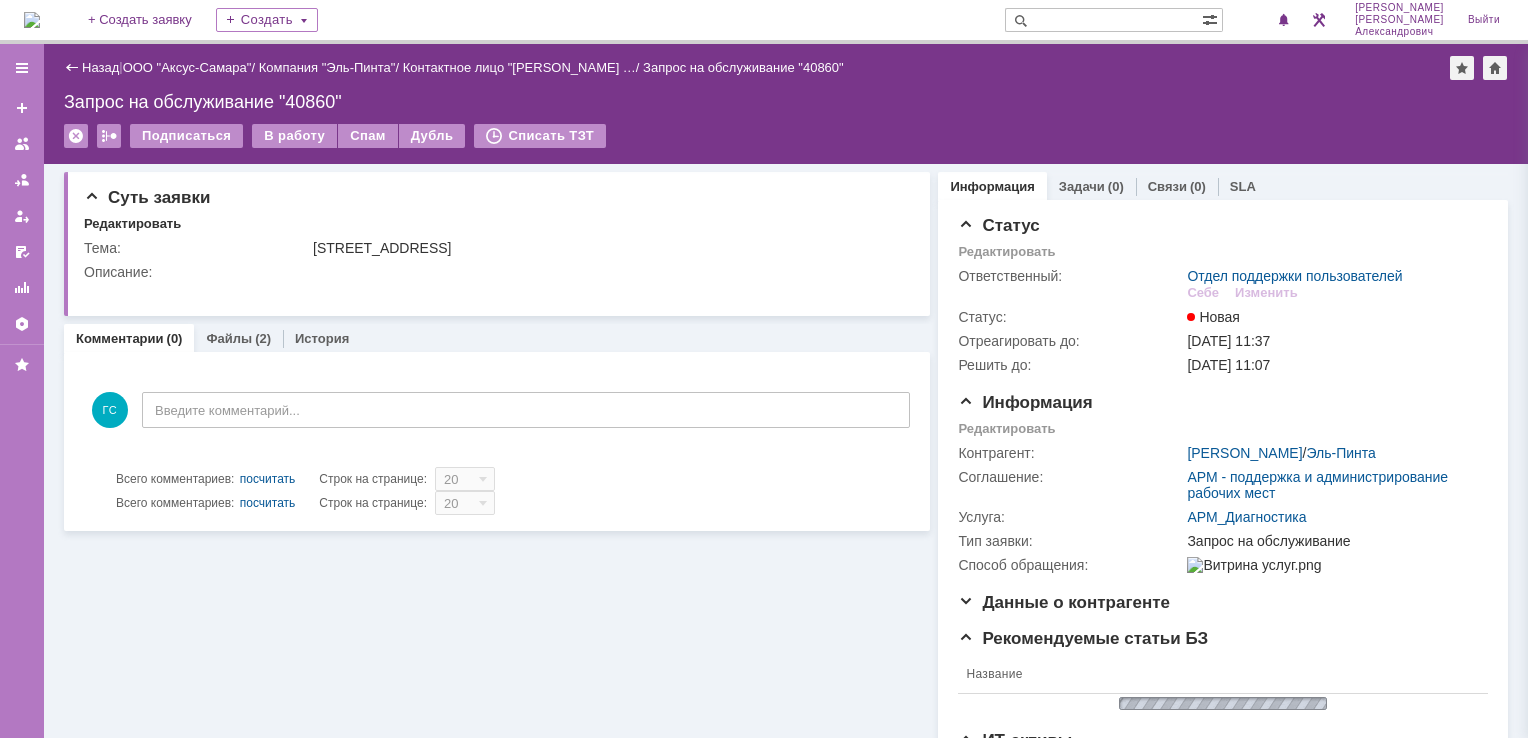 scroll, scrollTop: 0, scrollLeft: 0, axis: both 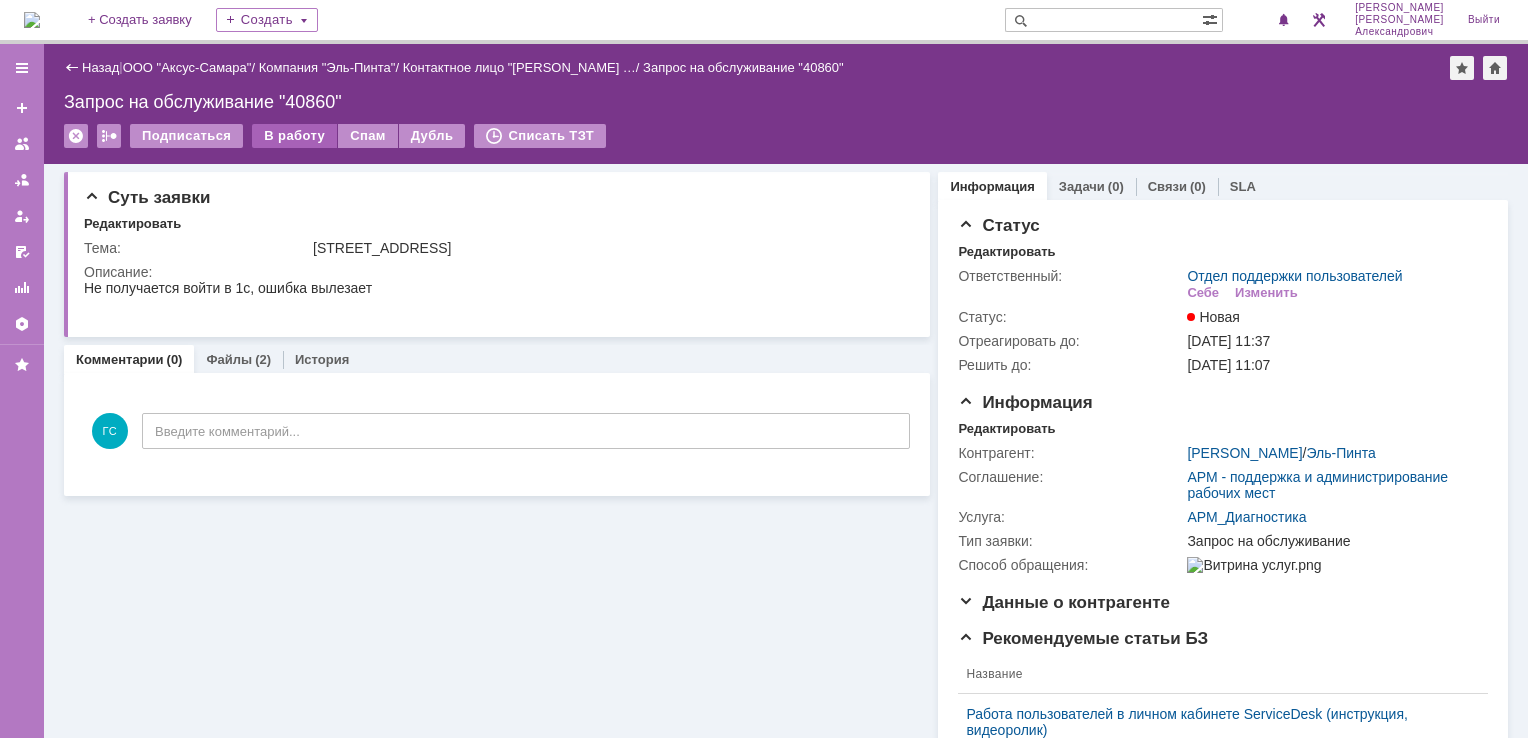 click on "В работу" at bounding box center (294, 136) 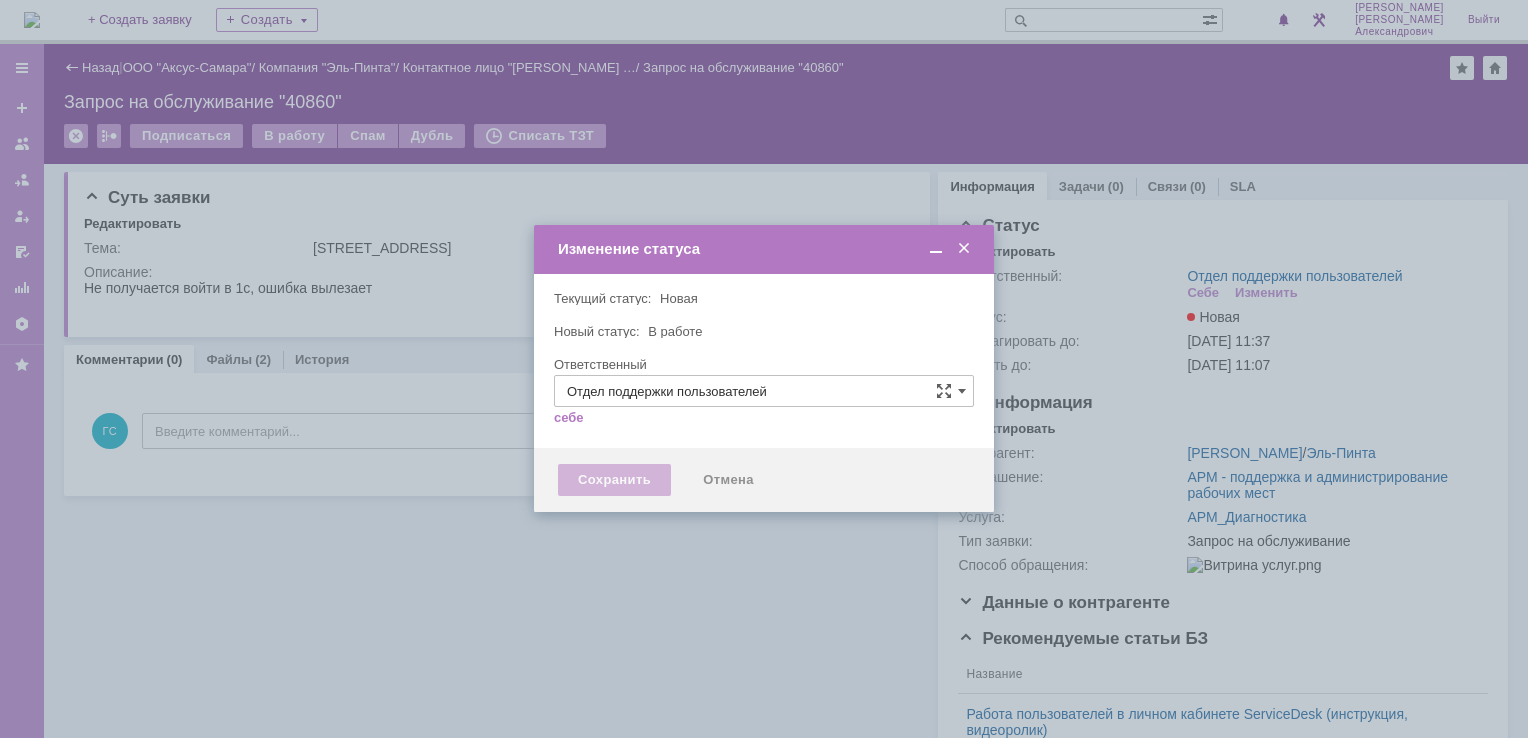 type on "[PERSON_NAME]" 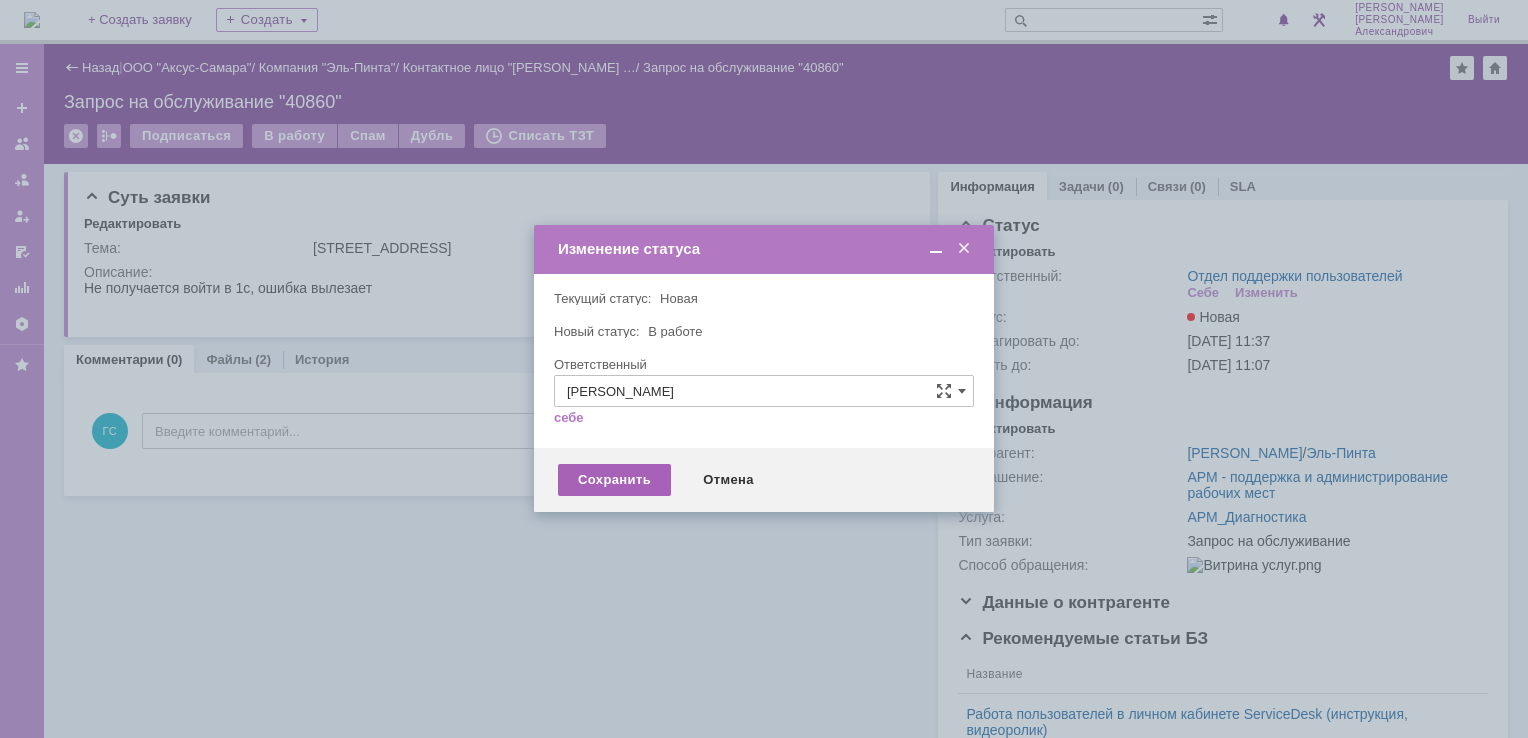 click on "Сохранить" at bounding box center [614, 480] 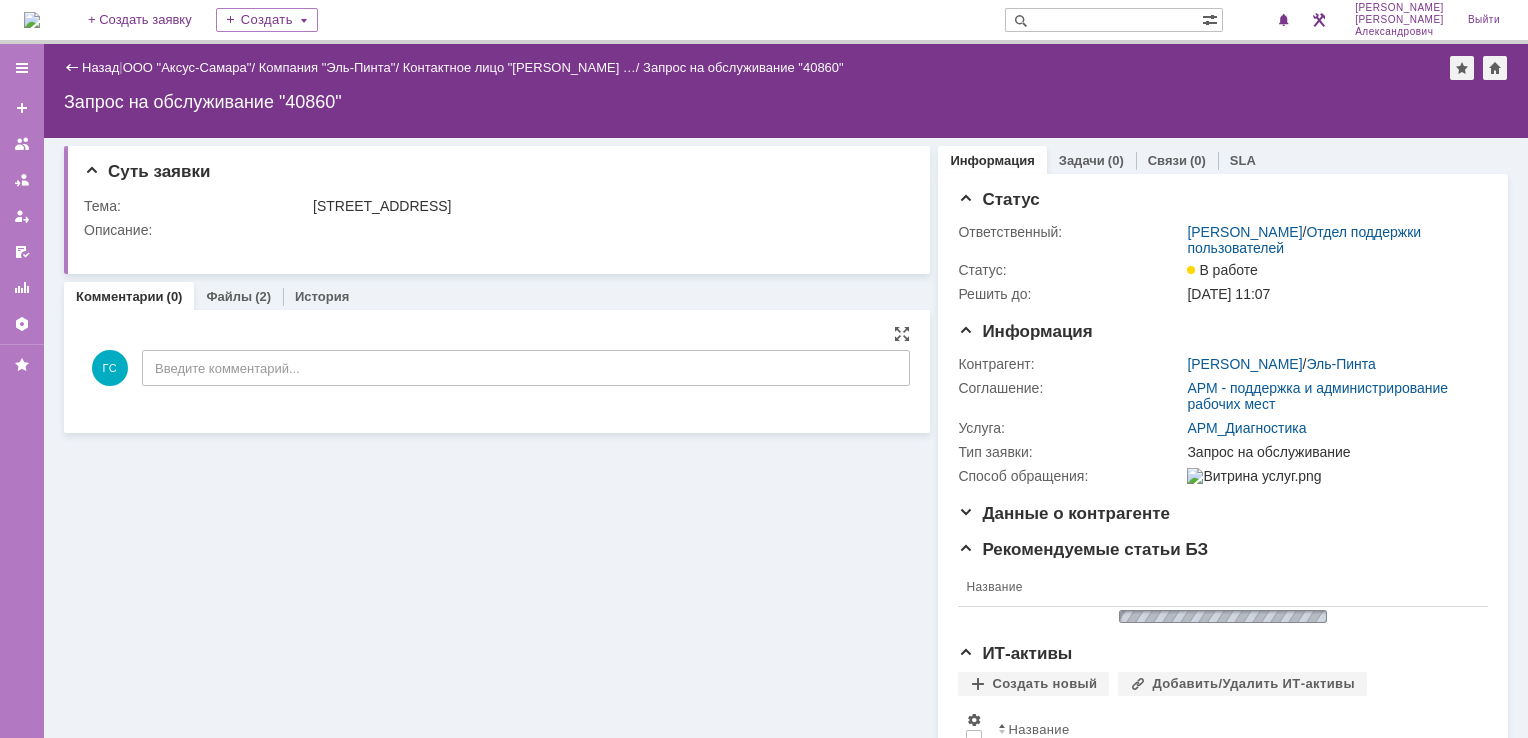 scroll, scrollTop: 0, scrollLeft: 0, axis: both 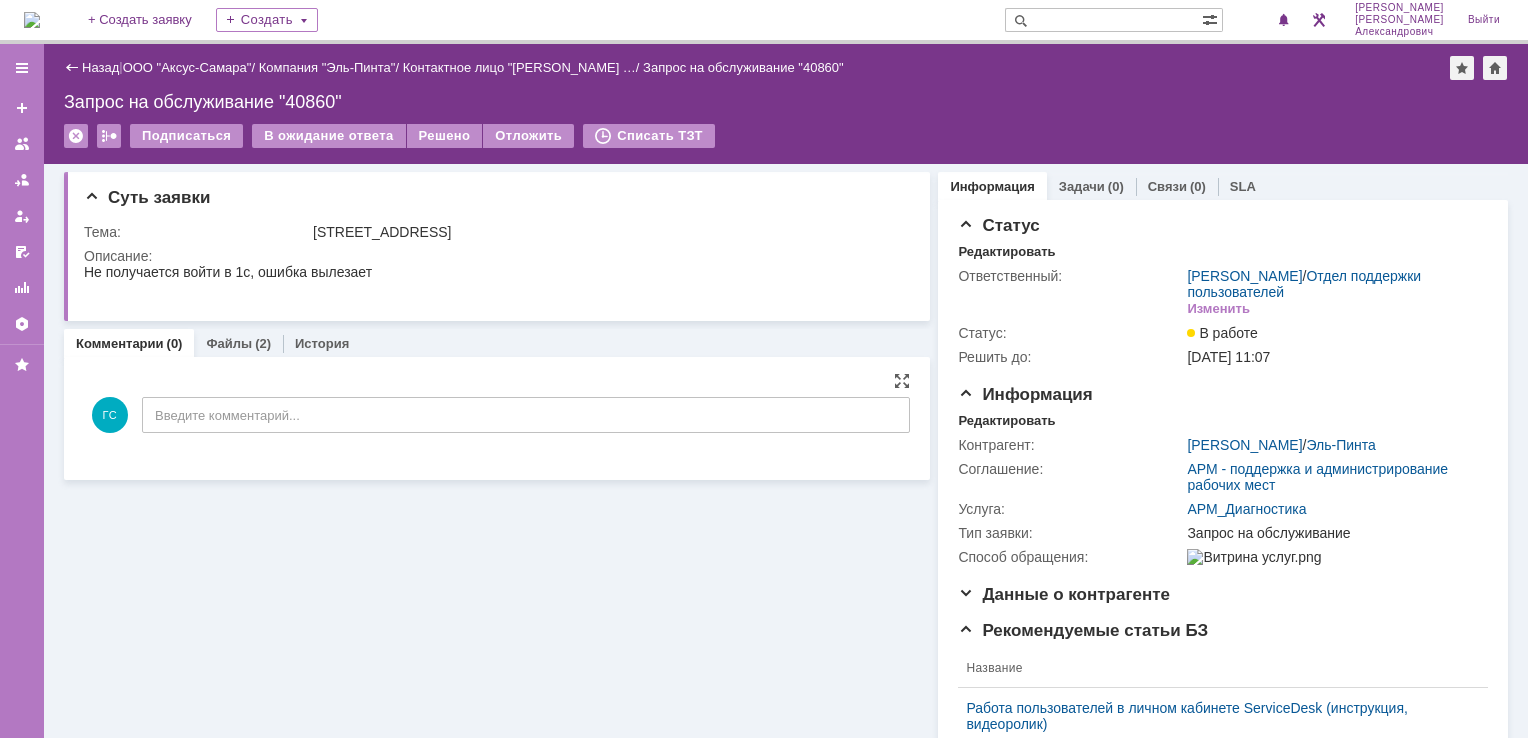 click on "ГС Введите комментарий..." at bounding box center [497, 417] 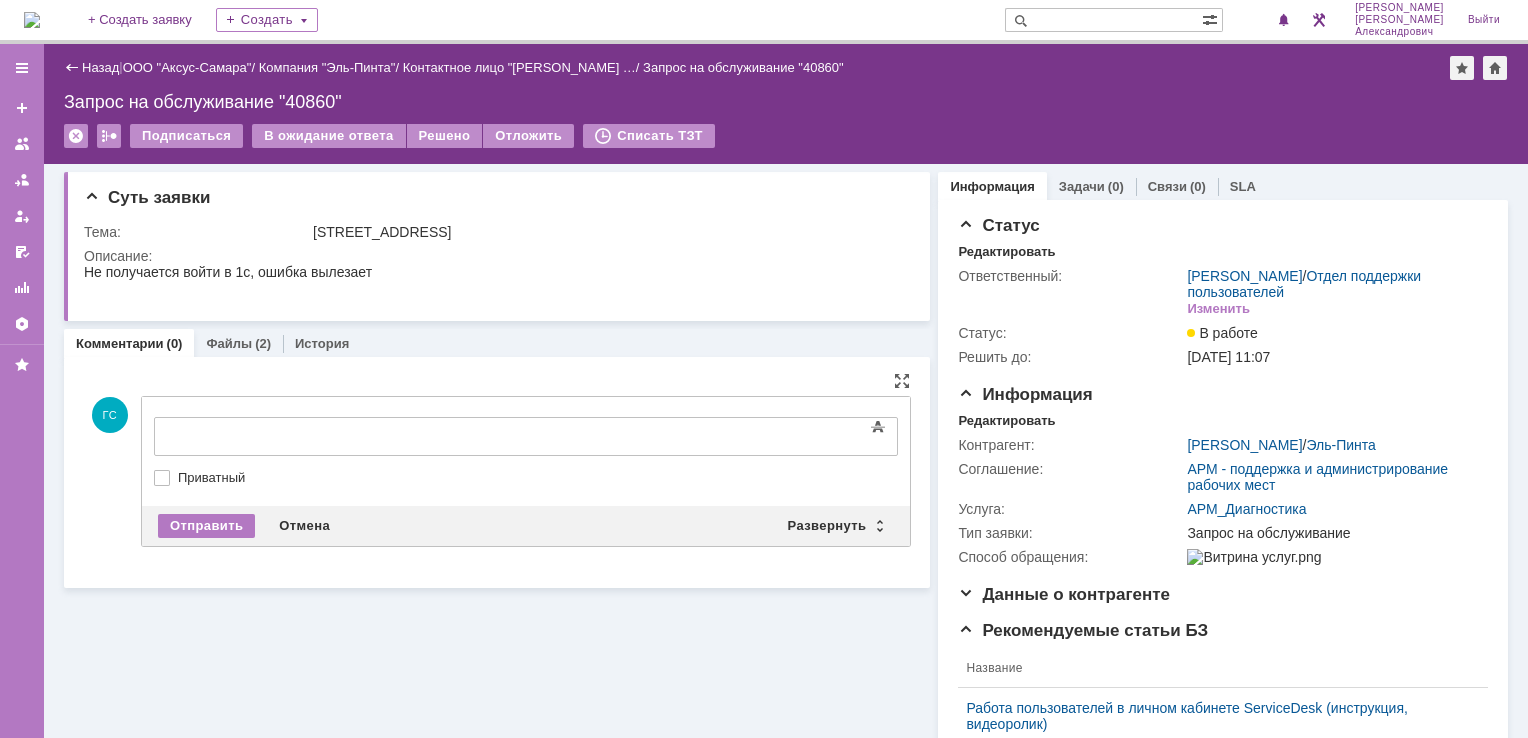 drag, startPoint x: 359, startPoint y: 417, endPoint x: 319, endPoint y: 32, distance: 387.07236 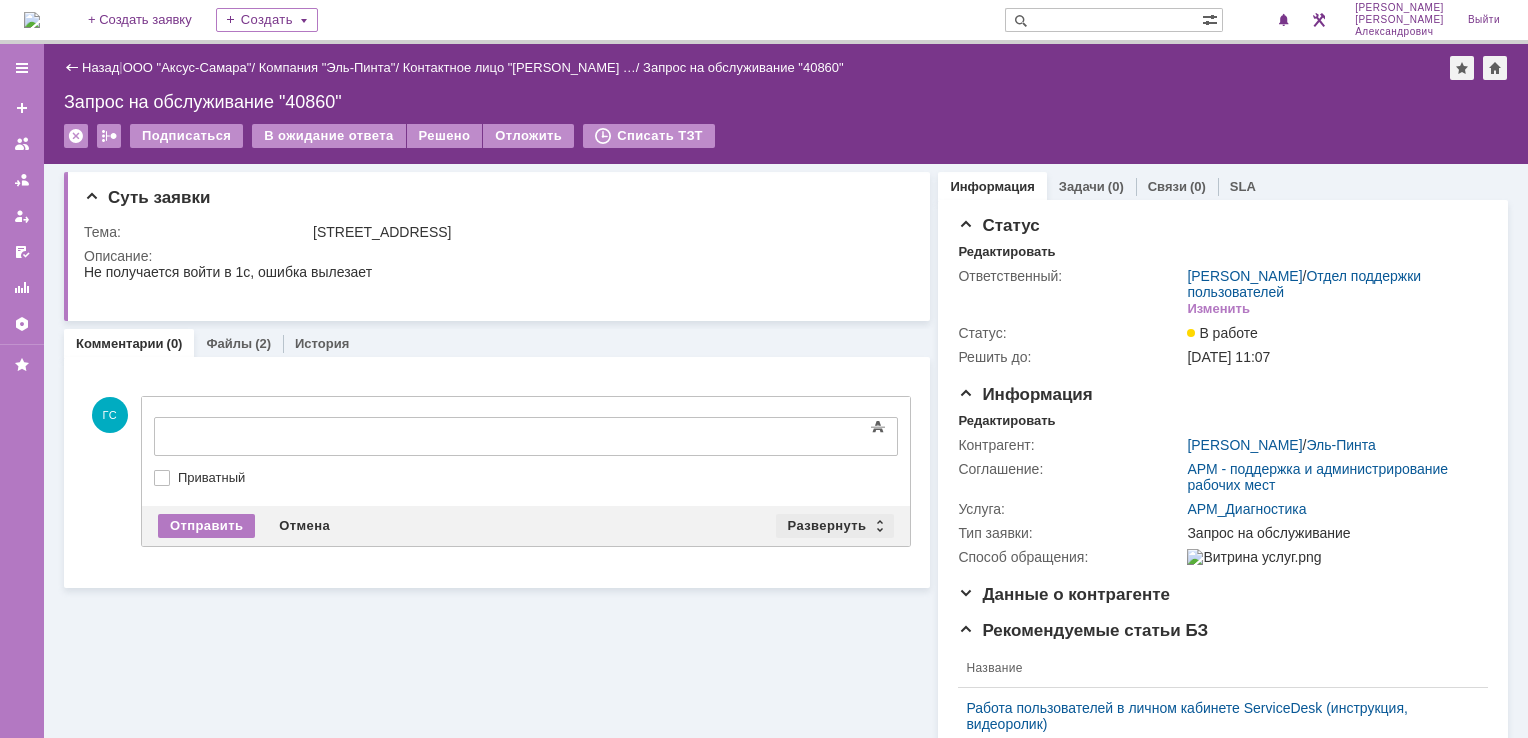 click on "Развернуть" at bounding box center [835, 526] 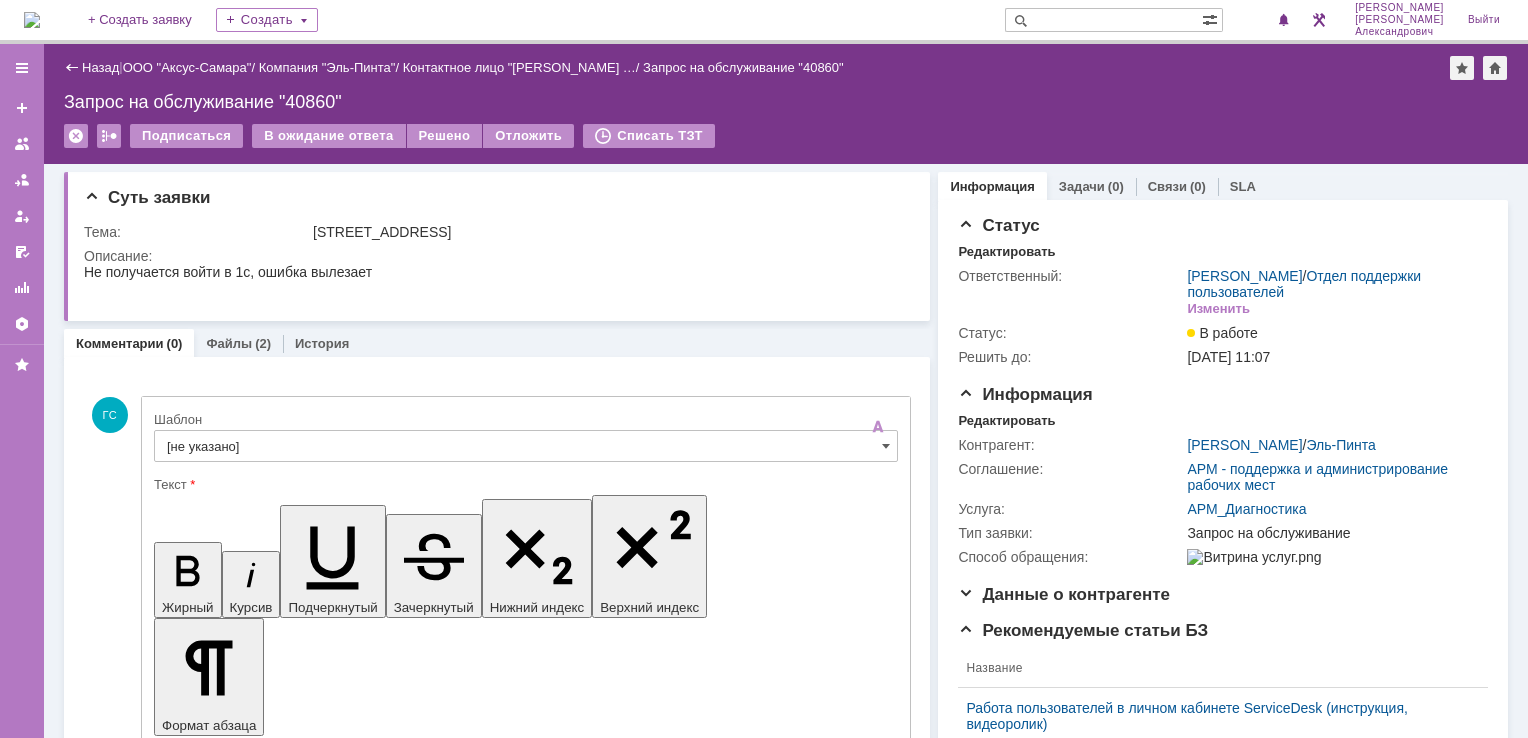 scroll, scrollTop: 0, scrollLeft: 0, axis: both 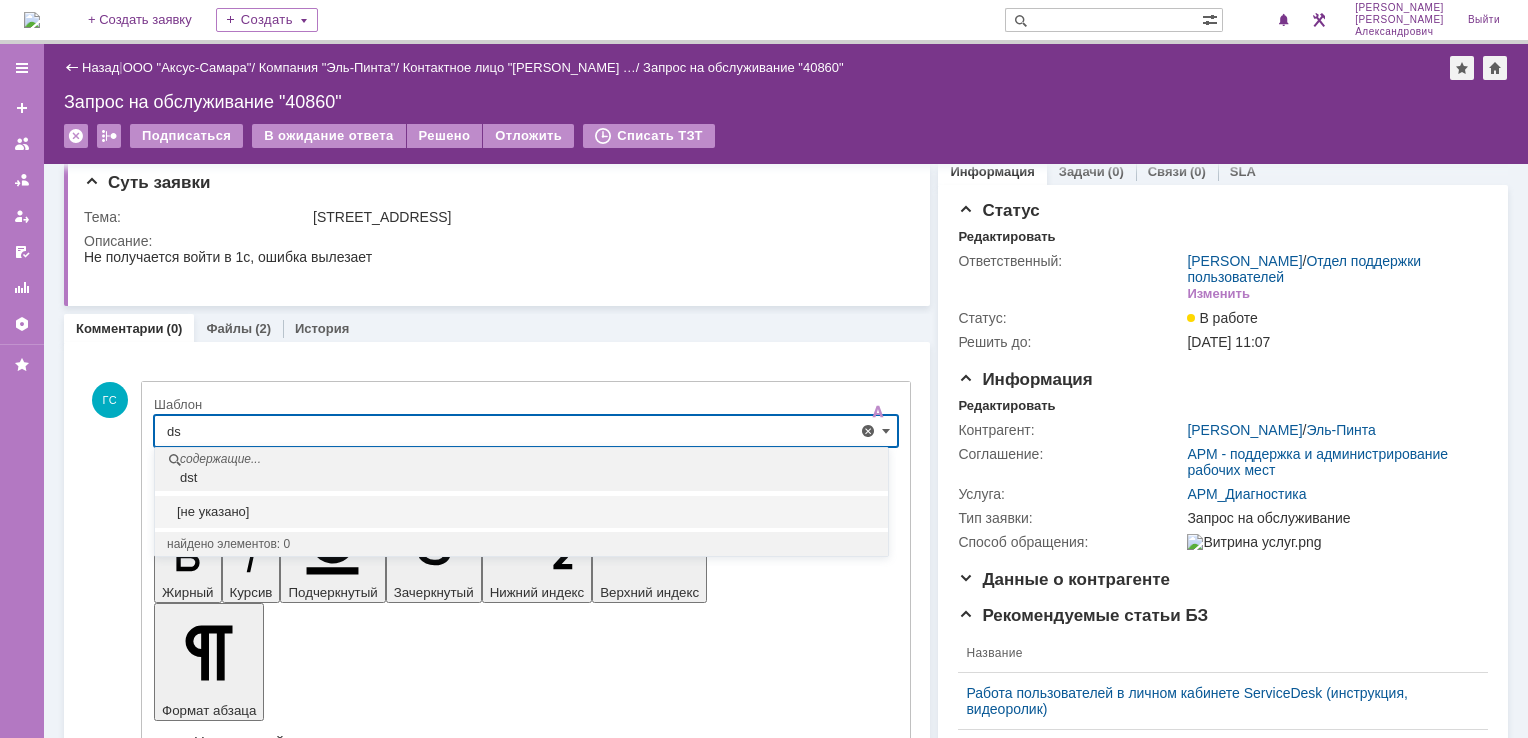 type on "d" 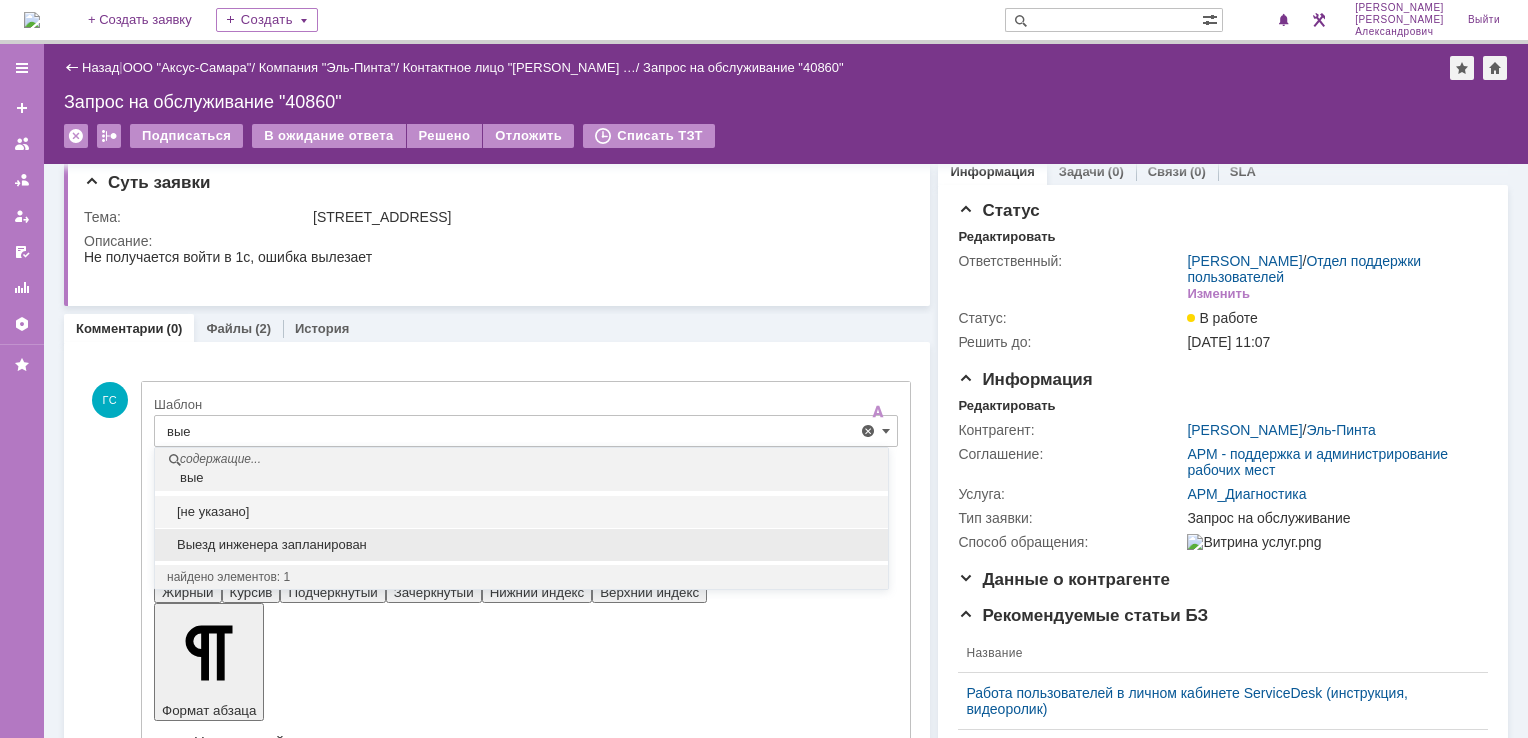 click on "Выезд инженера запланирован" at bounding box center (521, 545) 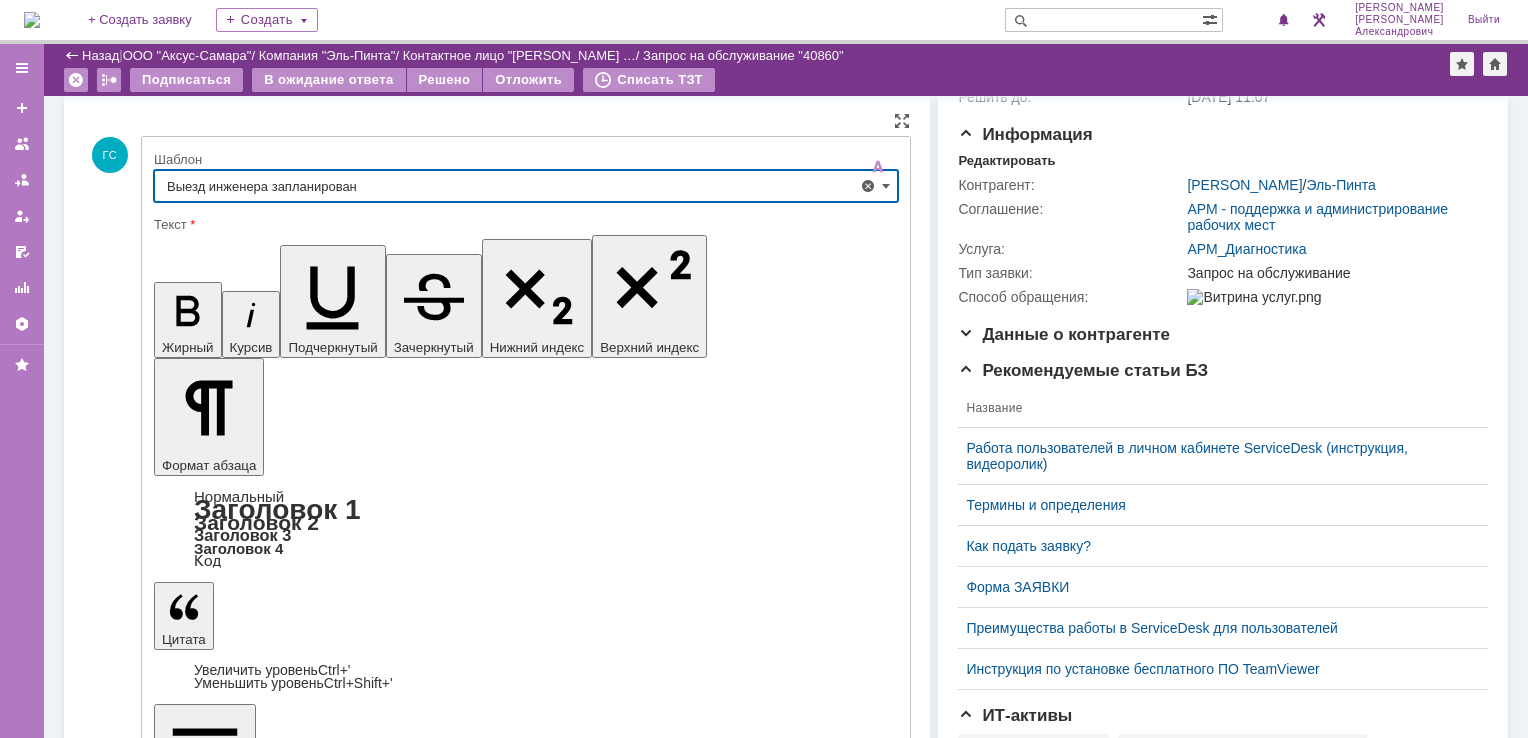 scroll, scrollTop: 215, scrollLeft: 0, axis: vertical 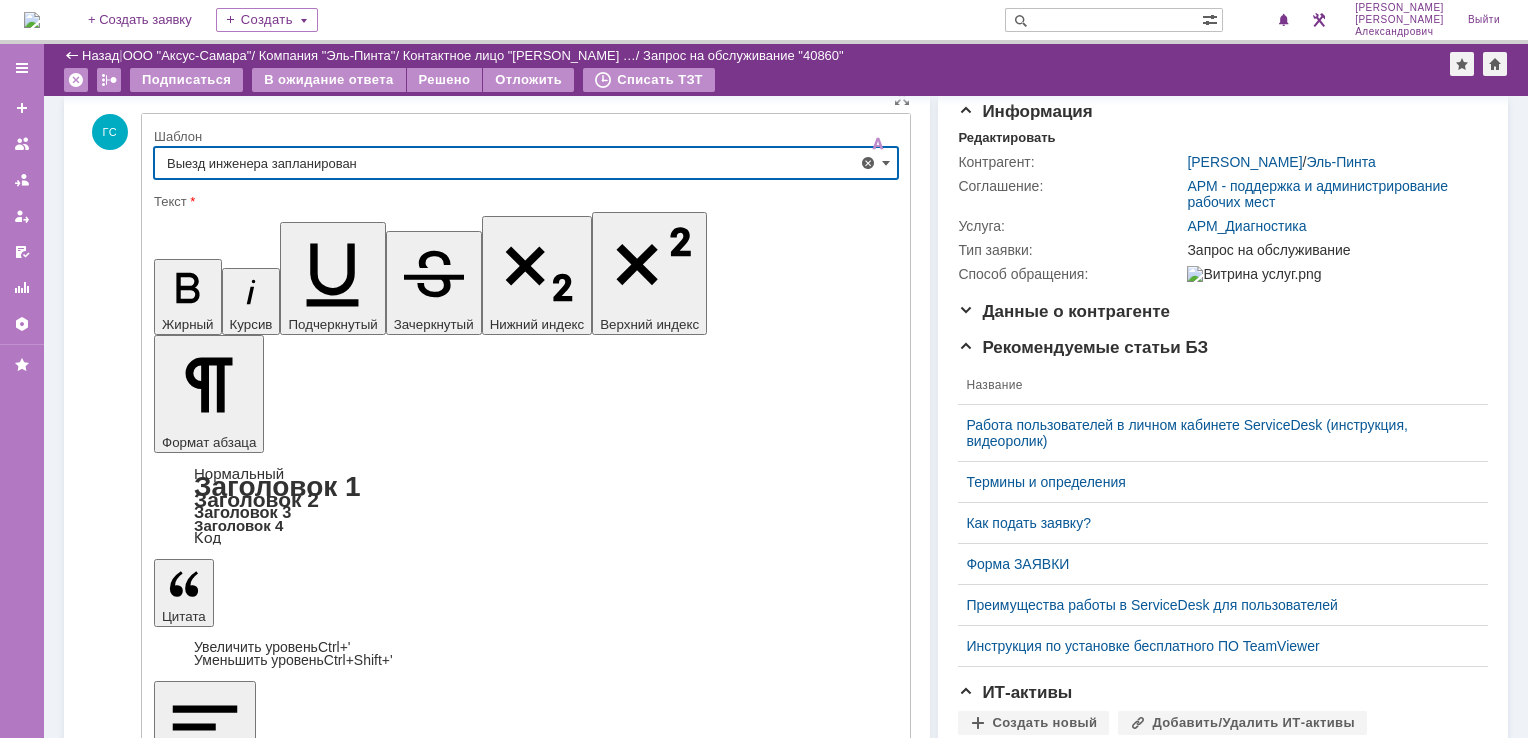 type on "Выезд инженера запланирован" 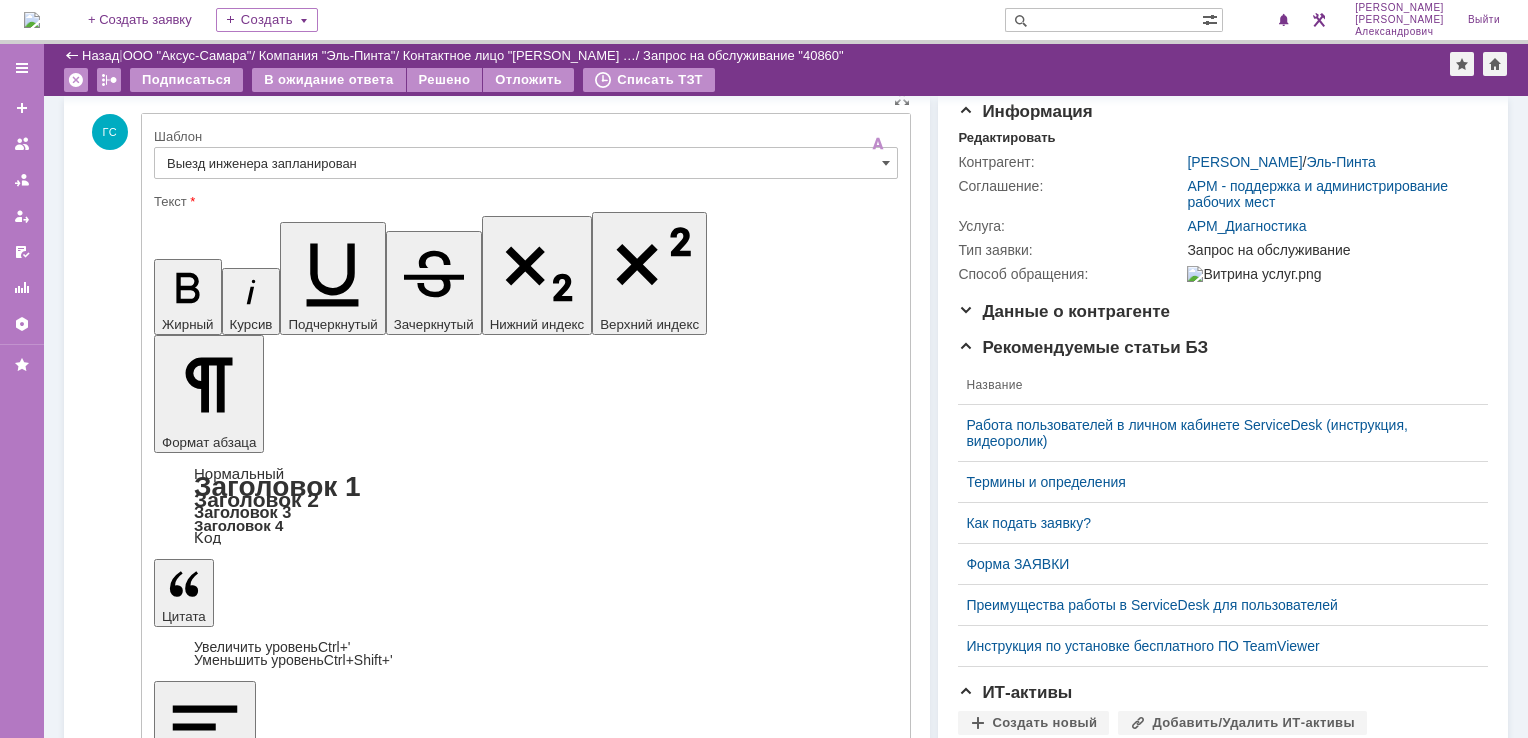 click on "Отправить" at bounding box center [206, 5313] 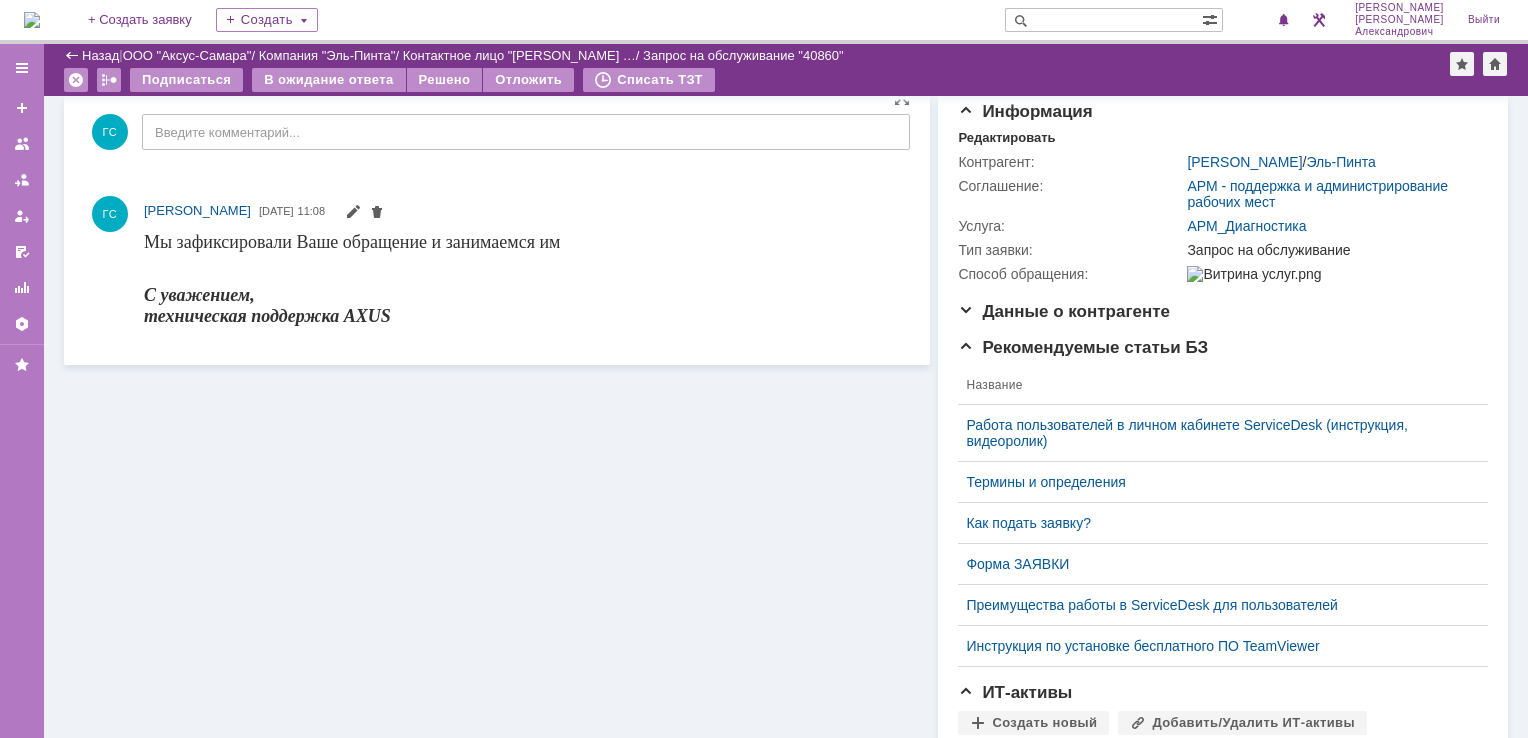 scroll, scrollTop: 0, scrollLeft: 0, axis: both 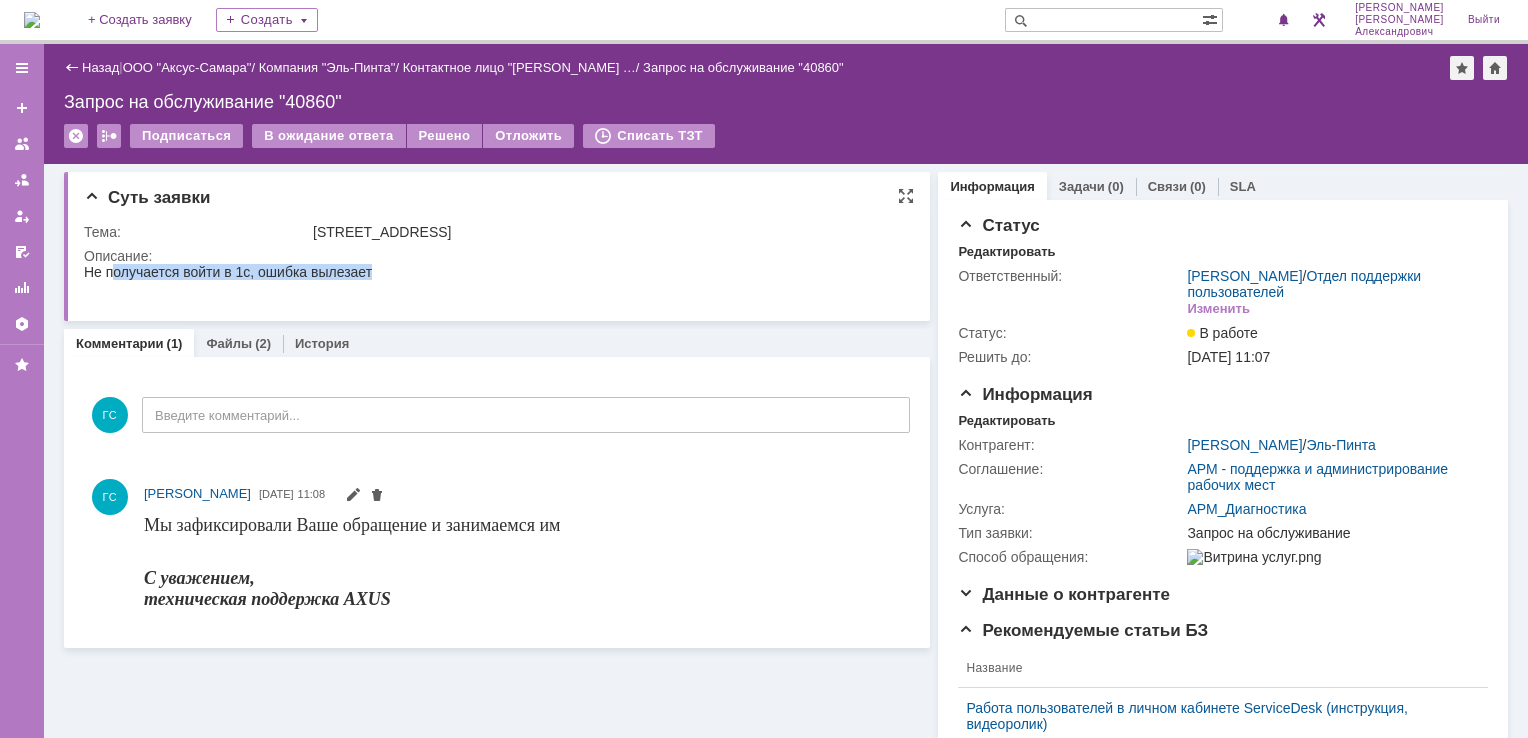 drag, startPoint x: 84, startPoint y: 273, endPoint x: 446, endPoint y: 298, distance: 362.86224 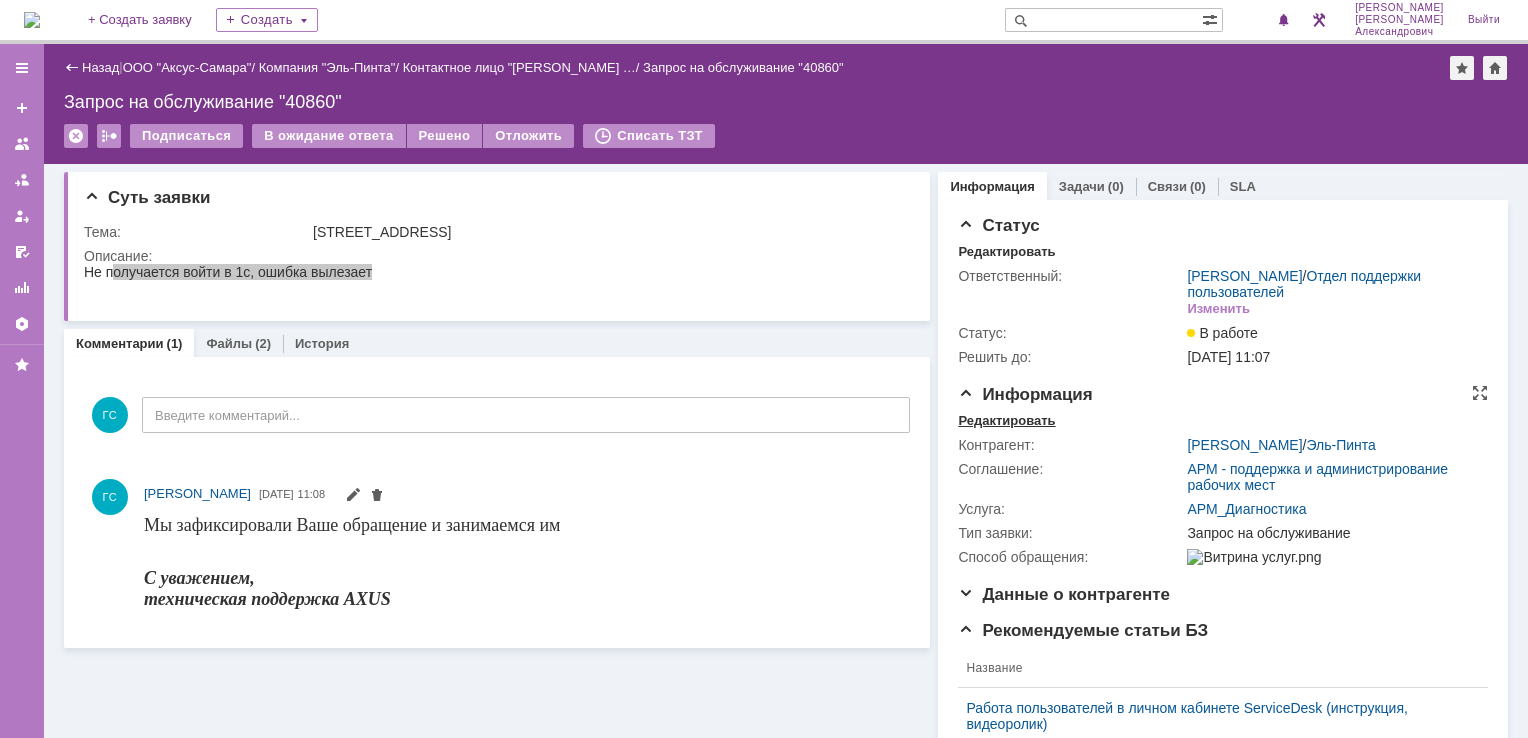 click on "Редактировать" at bounding box center (1006, 421) 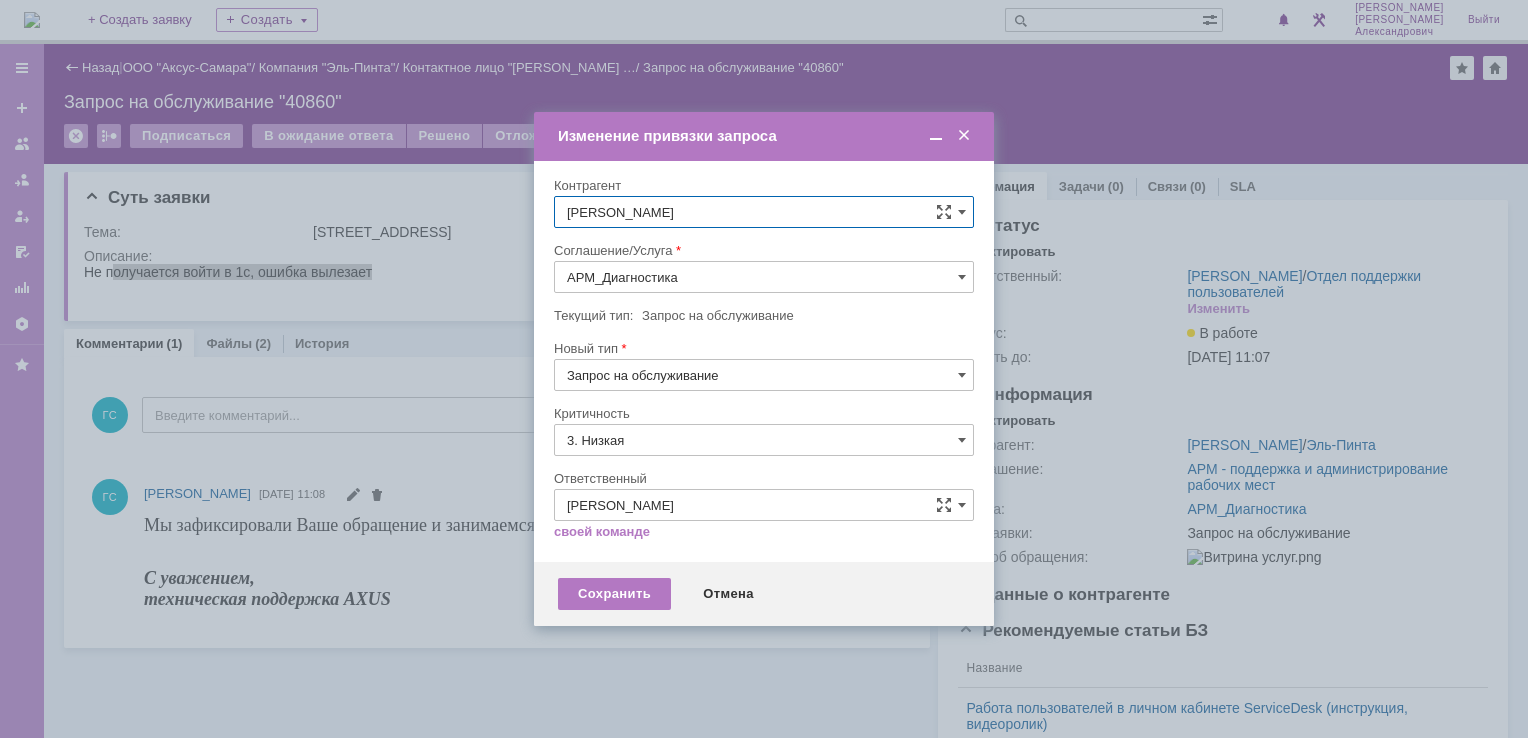click on "АРМ_Диагностика" at bounding box center [764, 277] 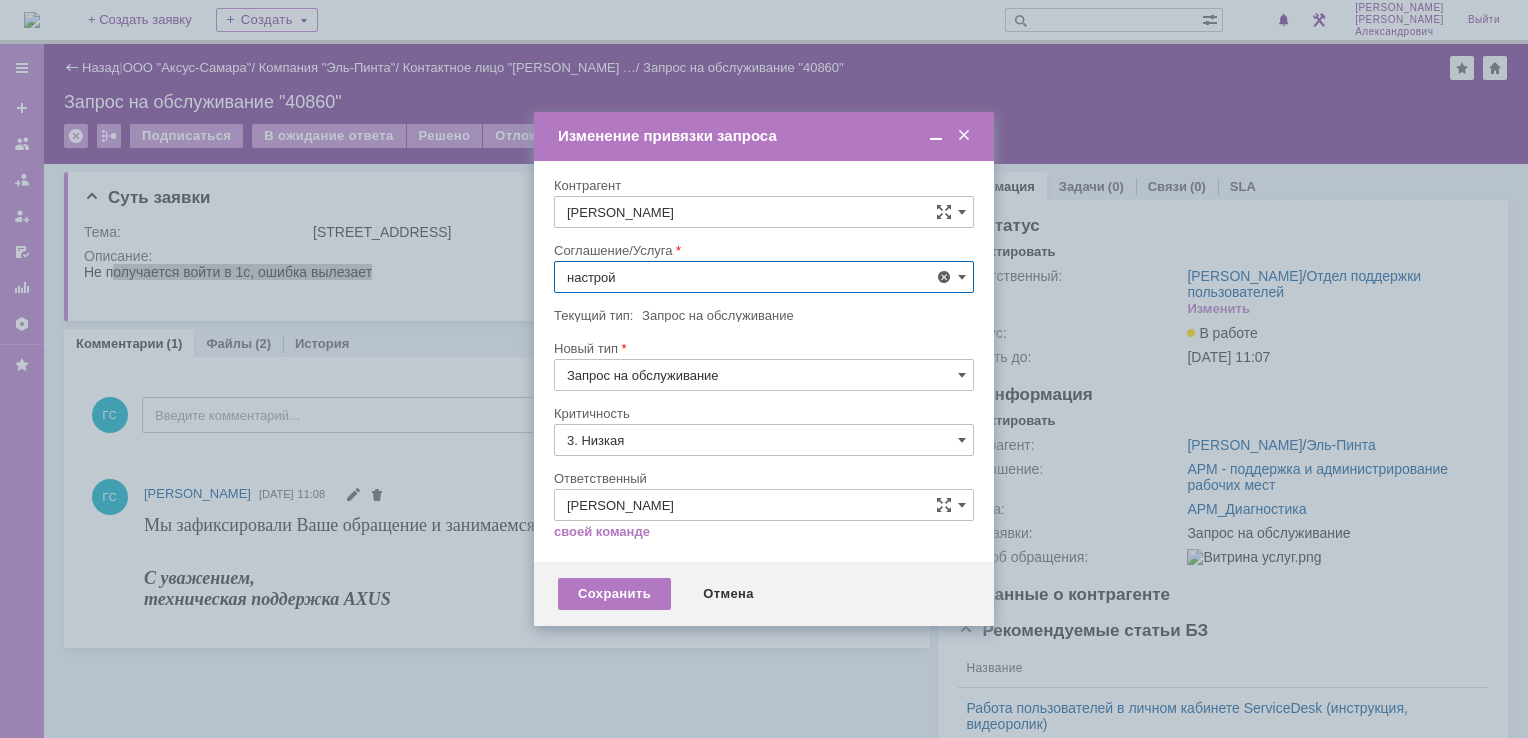 scroll, scrollTop: 130, scrollLeft: 0, axis: vertical 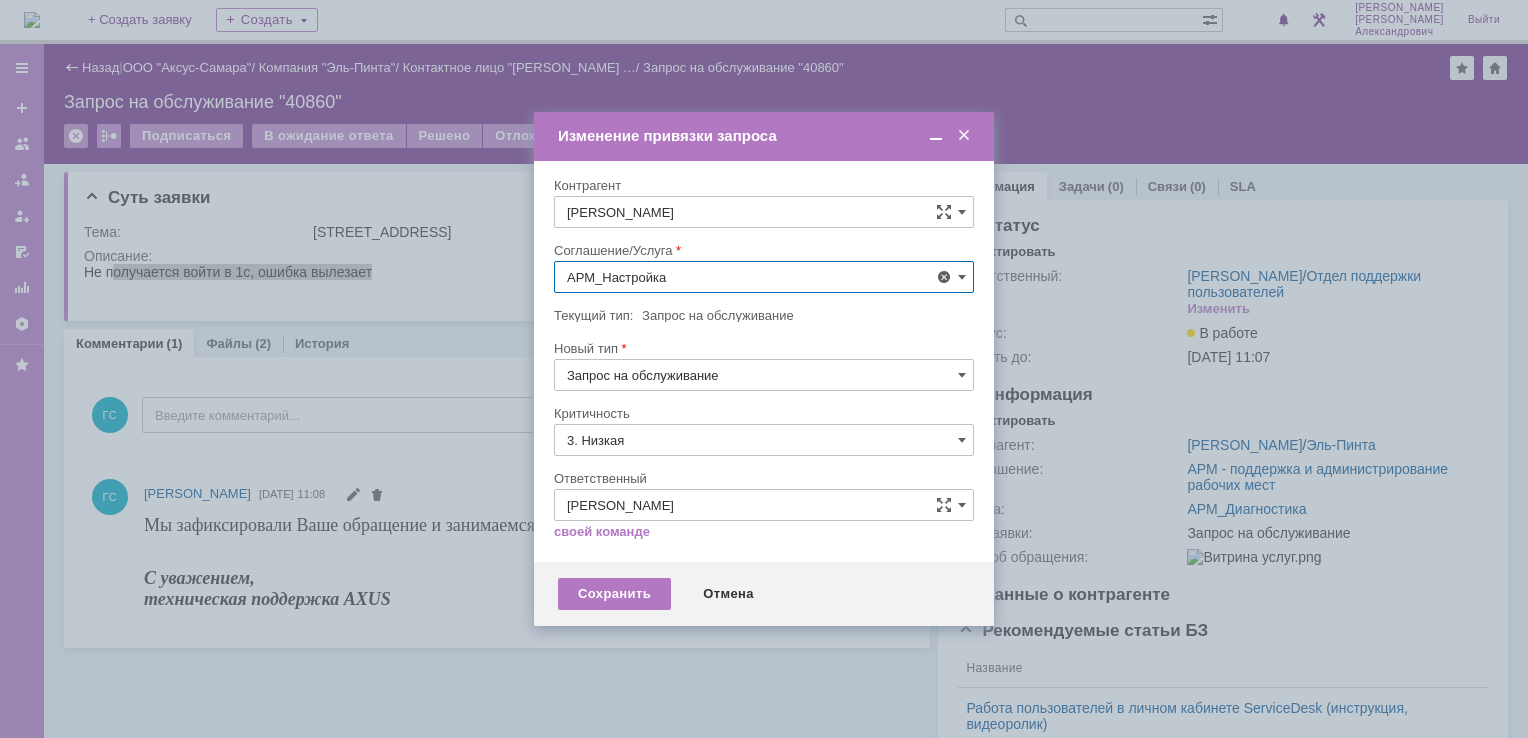 type on "АРМ_Настройка" 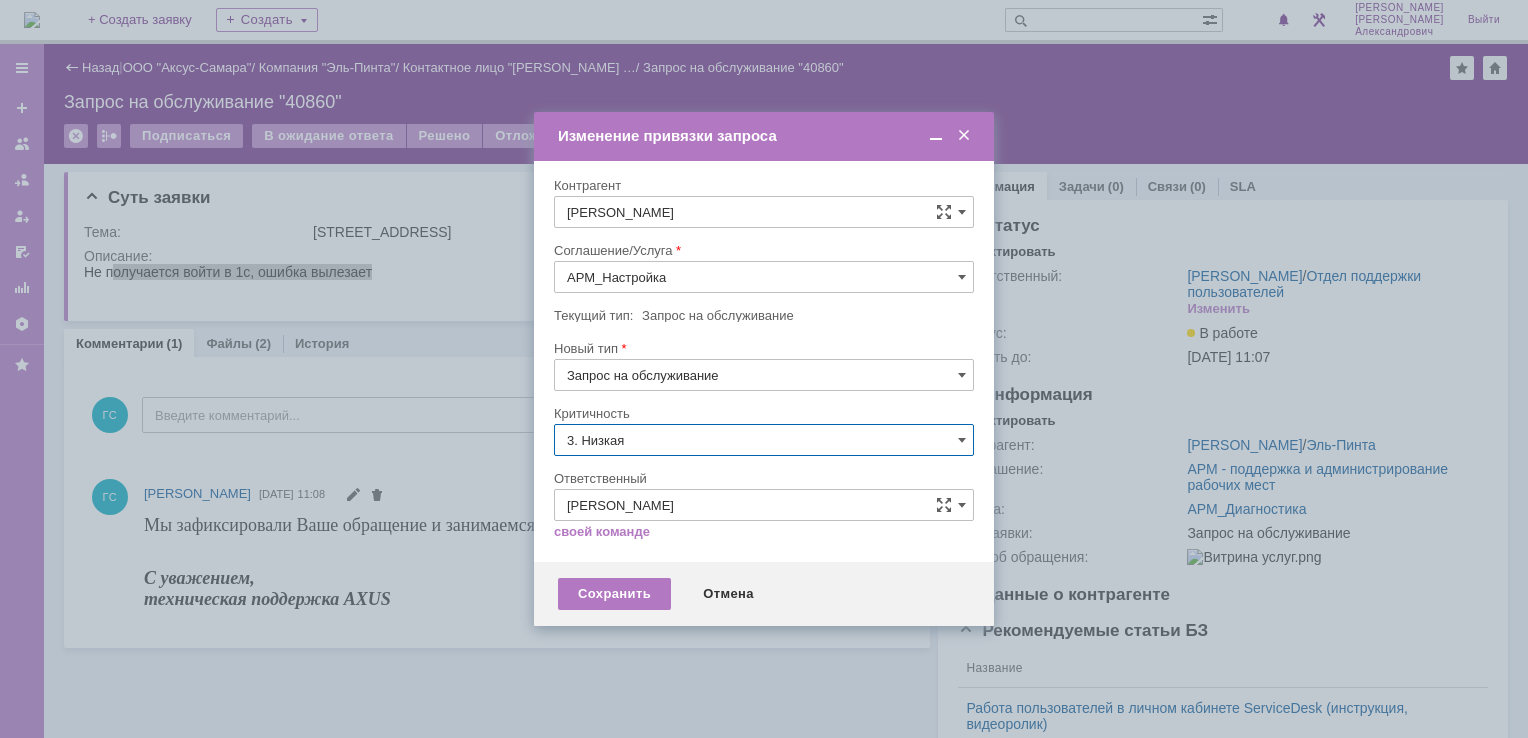 click on "3. Низкая" at bounding box center [764, 440] 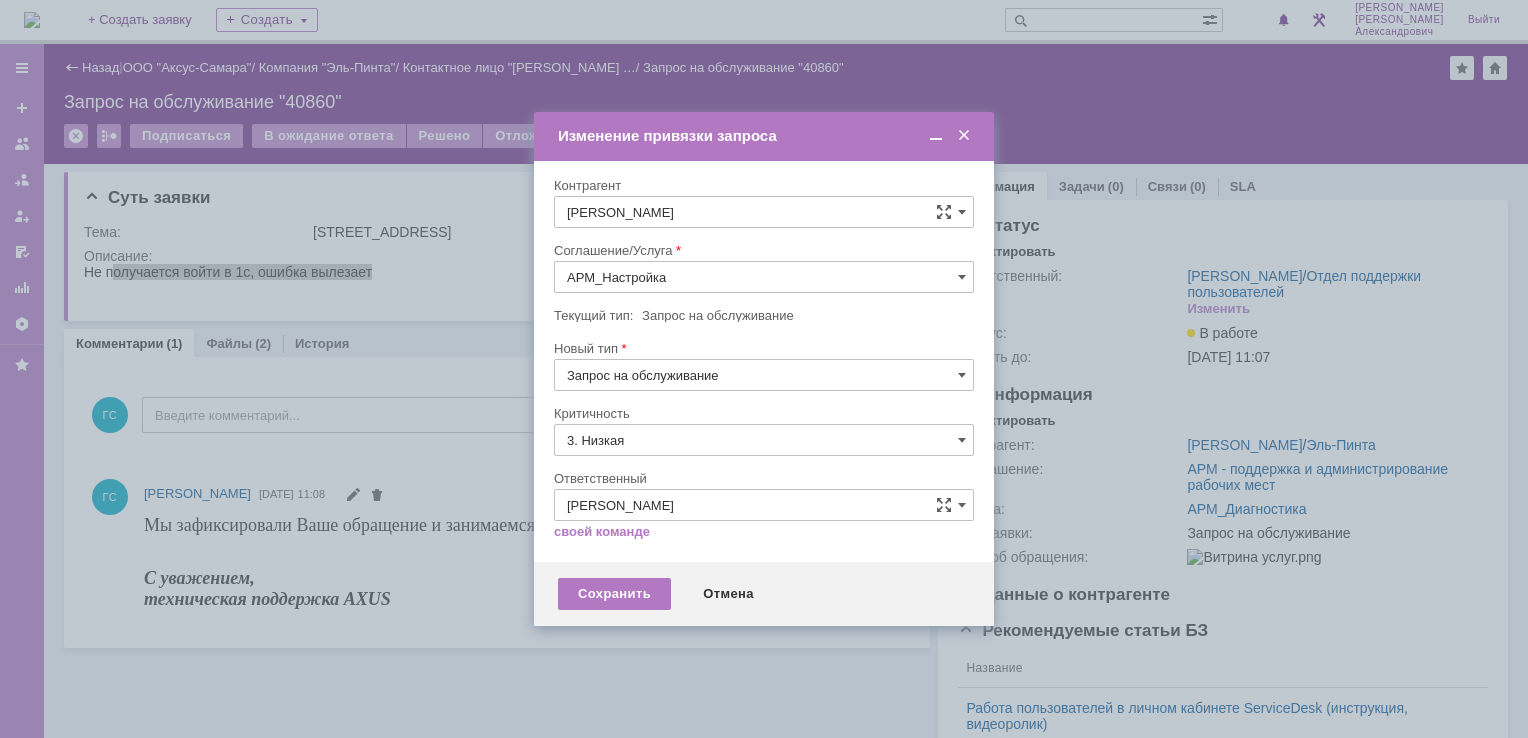 click on "[не указано]" at bounding box center [764, 477] 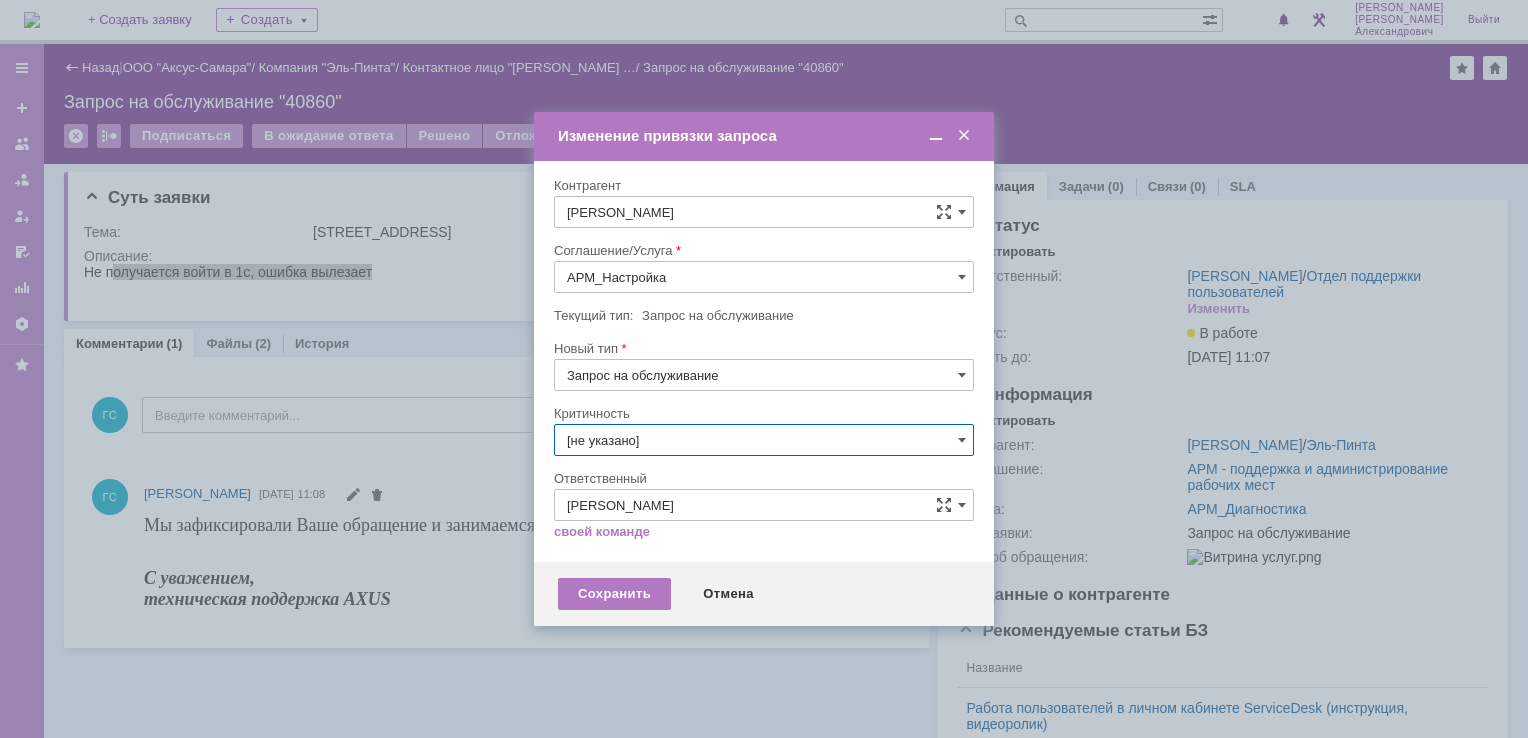 type on "[не указано]" 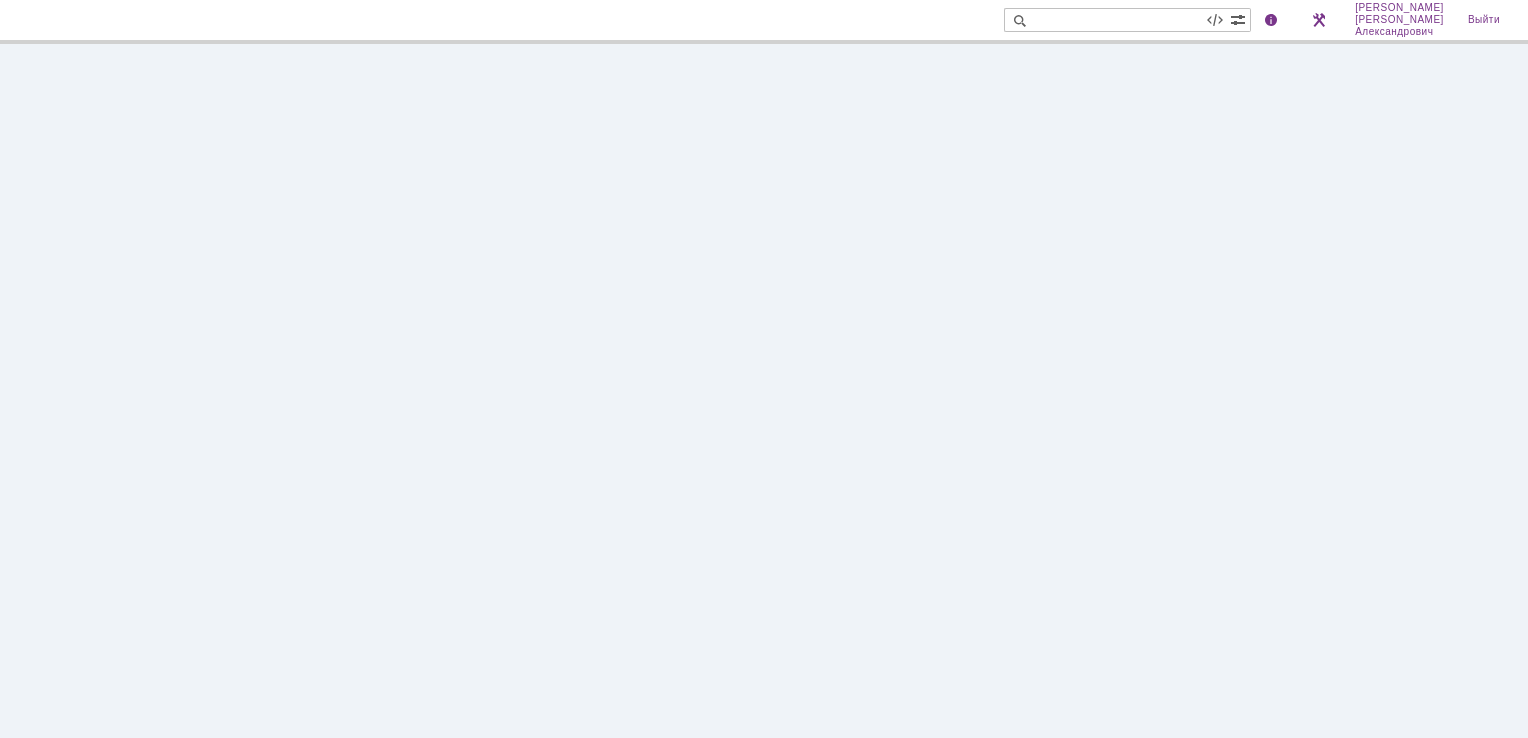 scroll, scrollTop: 0, scrollLeft: 0, axis: both 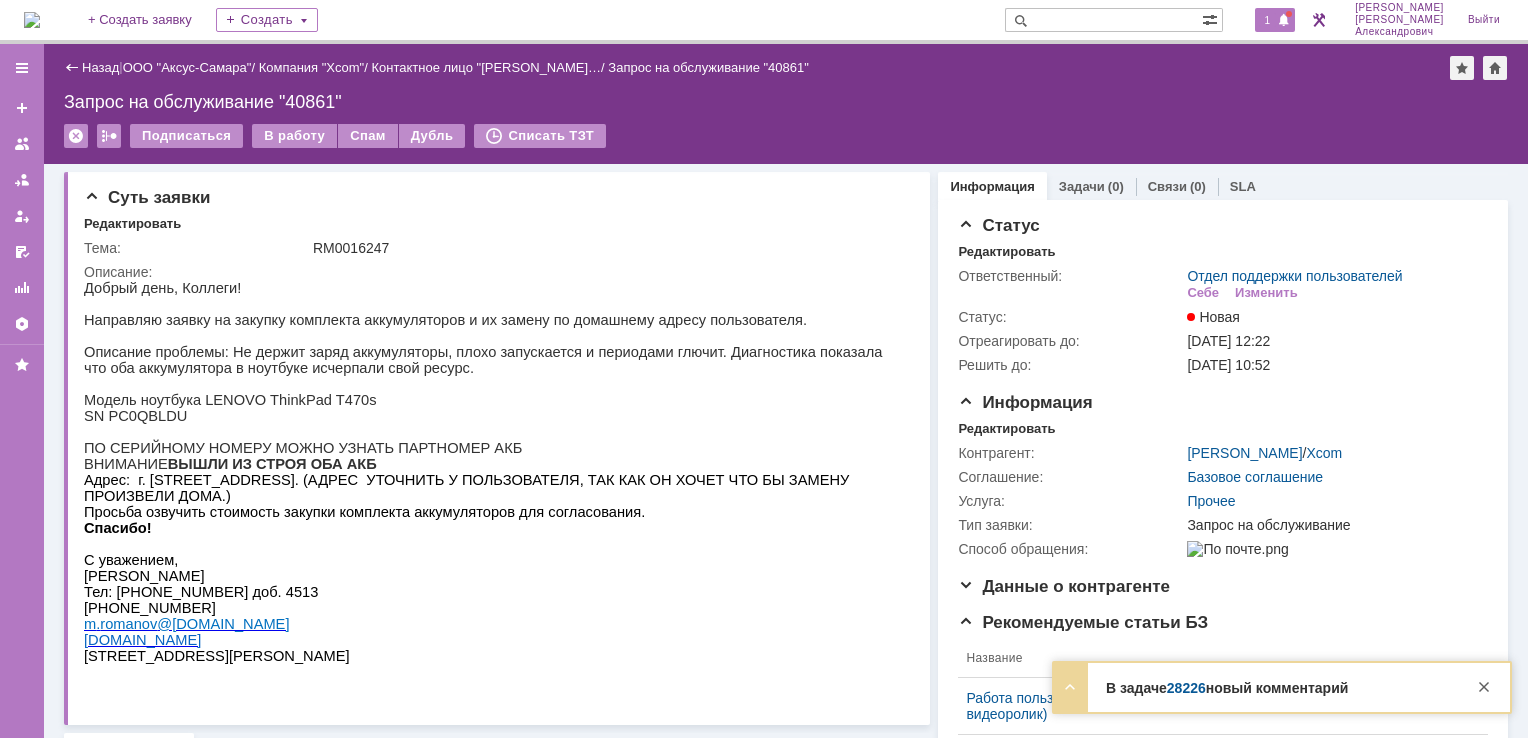 click on "1" at bounding box center (1275, 20) 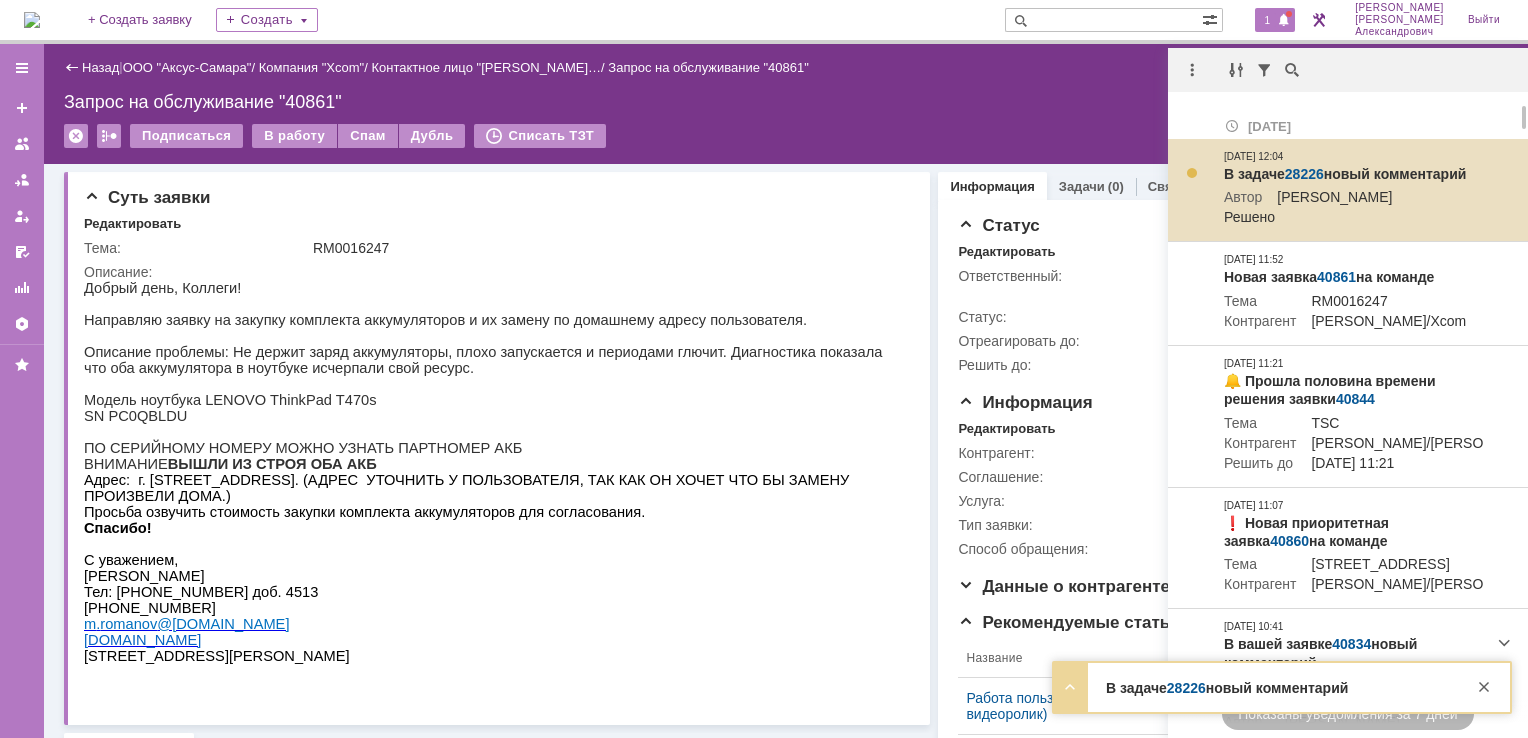 click on "28226" at bounding box center (1304, 174) 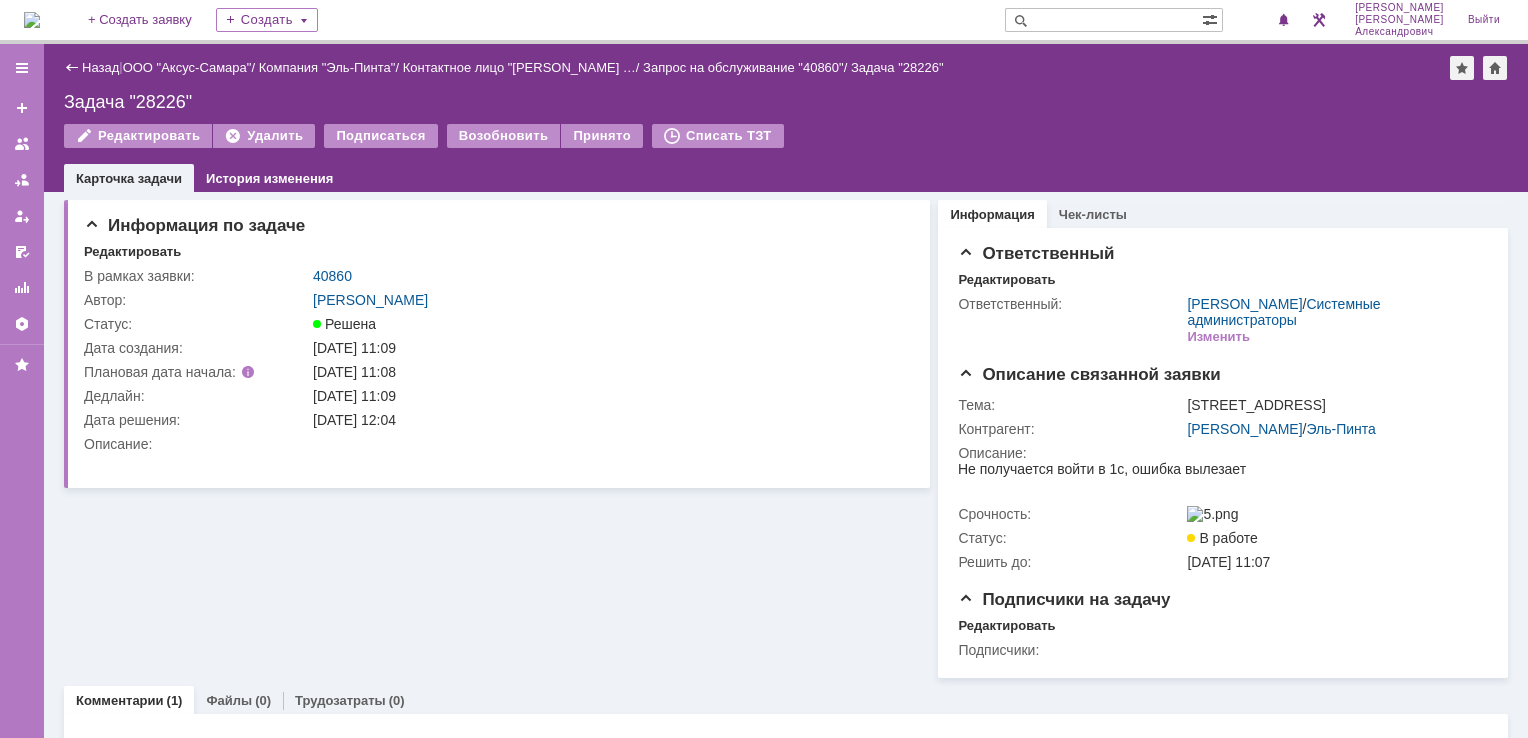 scroll, scrollTop: 0, scrollLeft: 0, axis: both 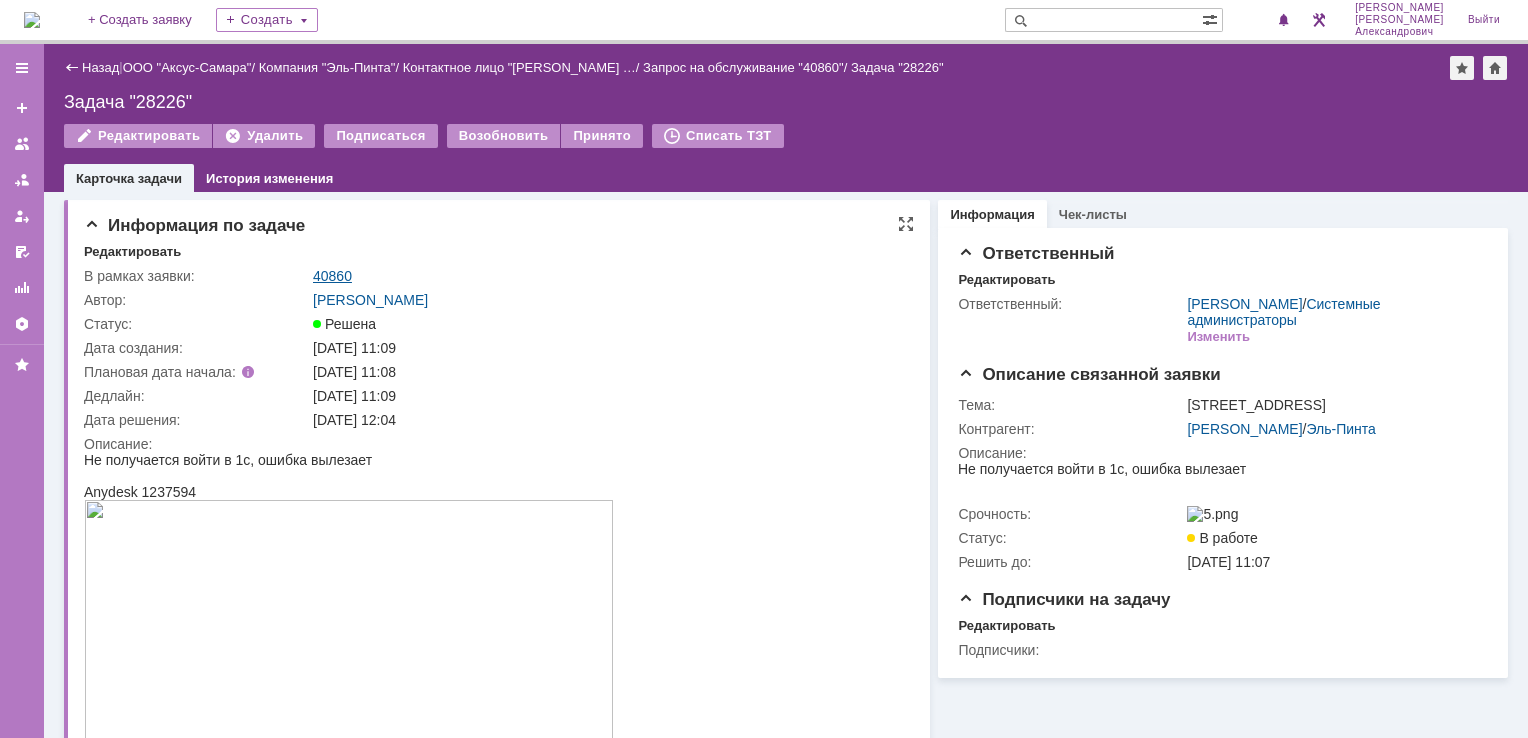 click on "40860" at bounding box center [332, 276] 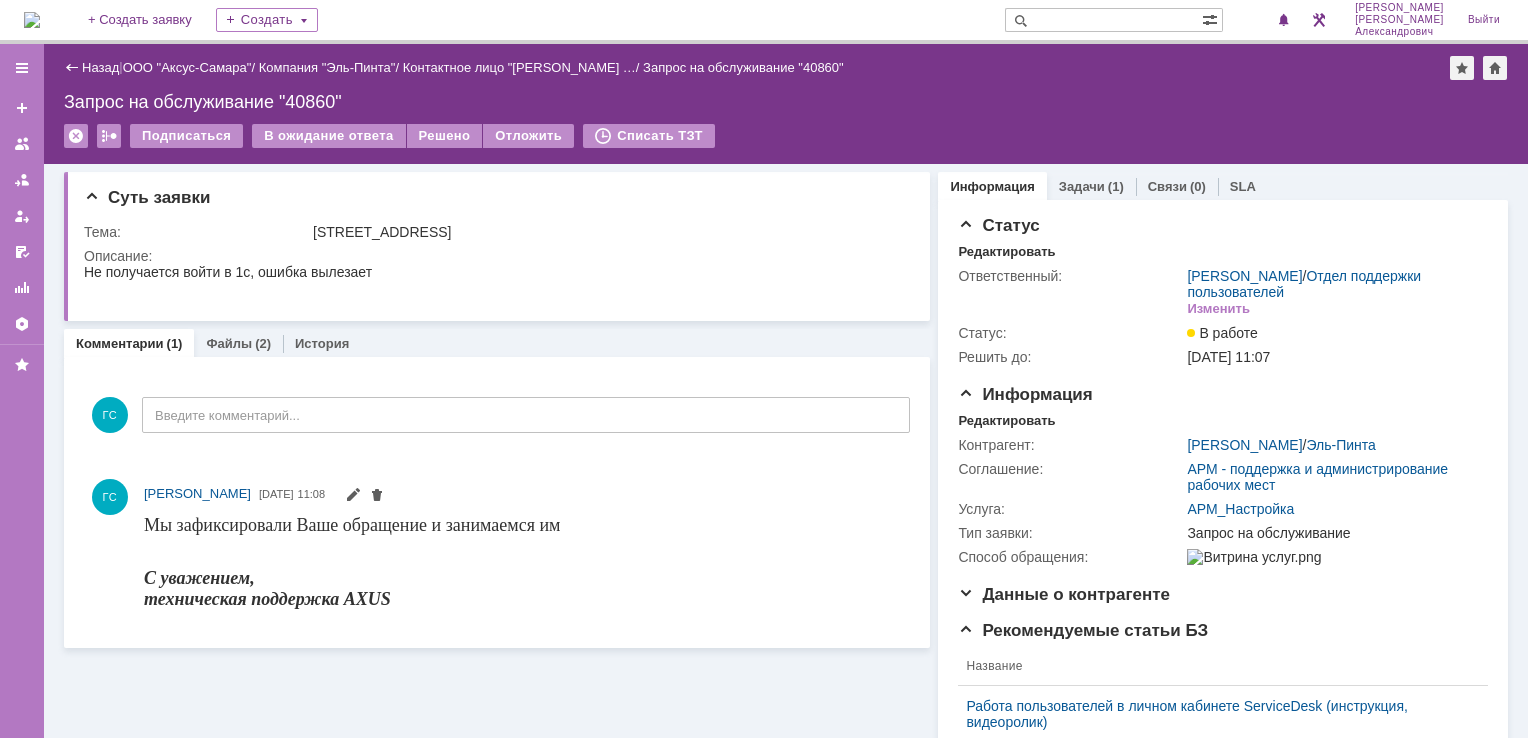 scroll, scrollTop: 0, scrollLeft: 0, axis: both 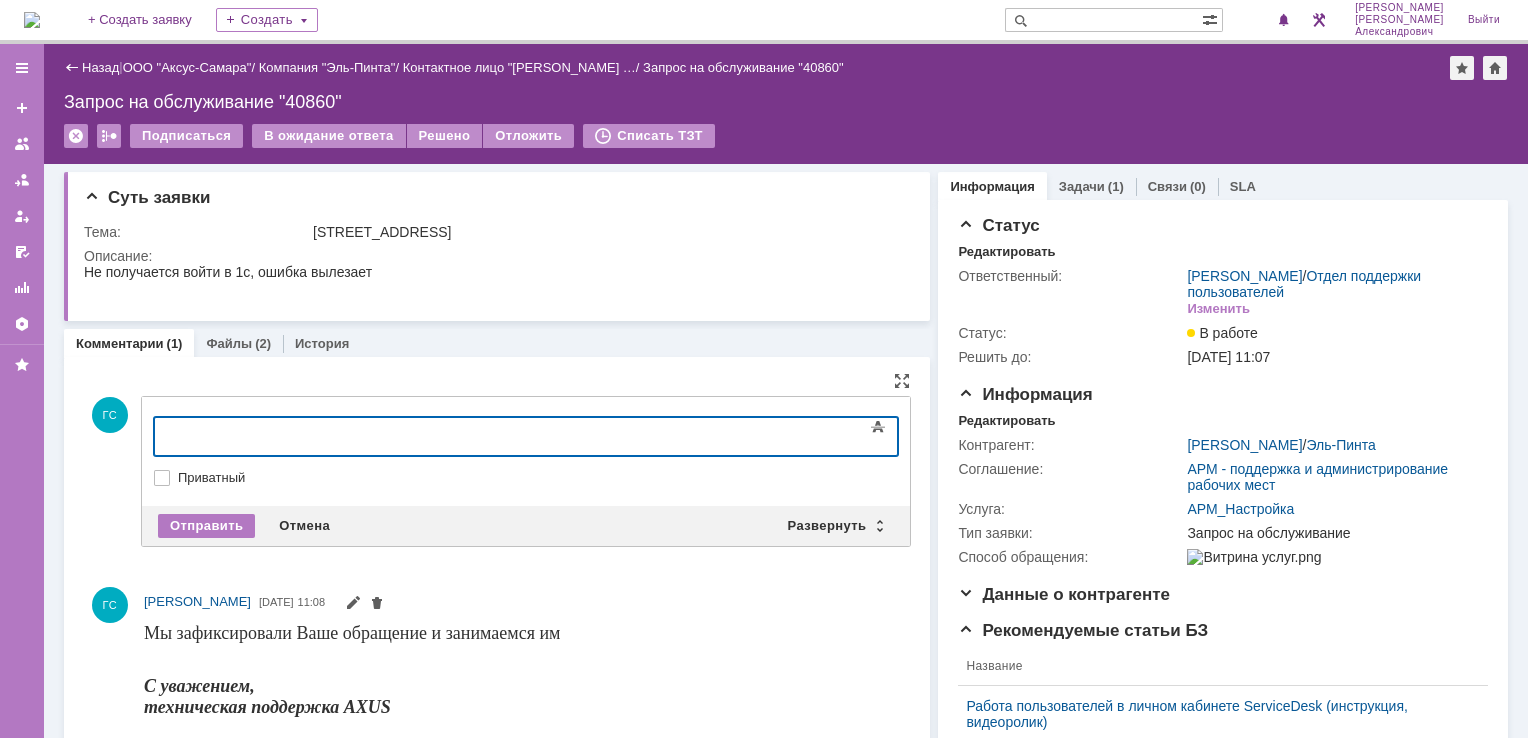 type 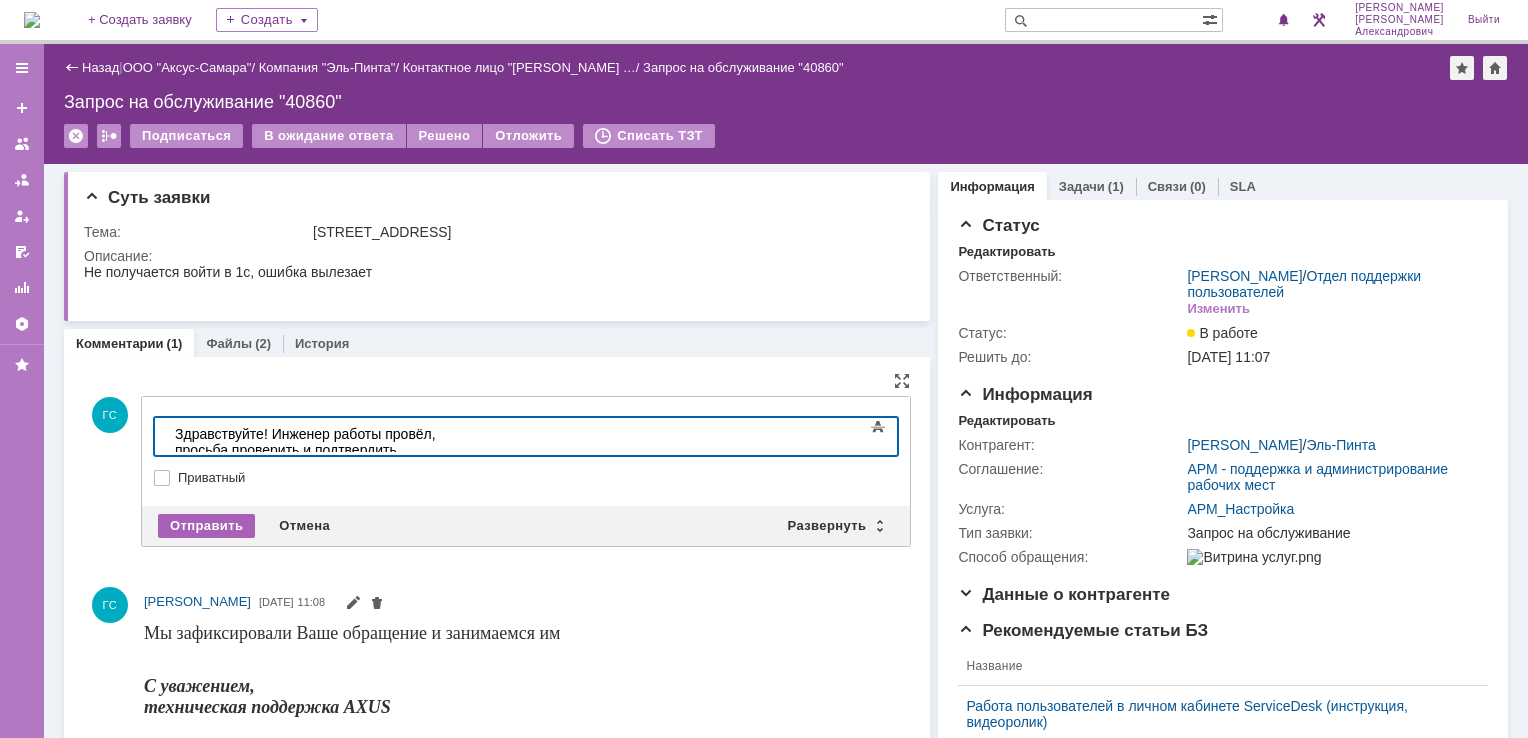 click on "Отправить" at bounding box center (206, 526) 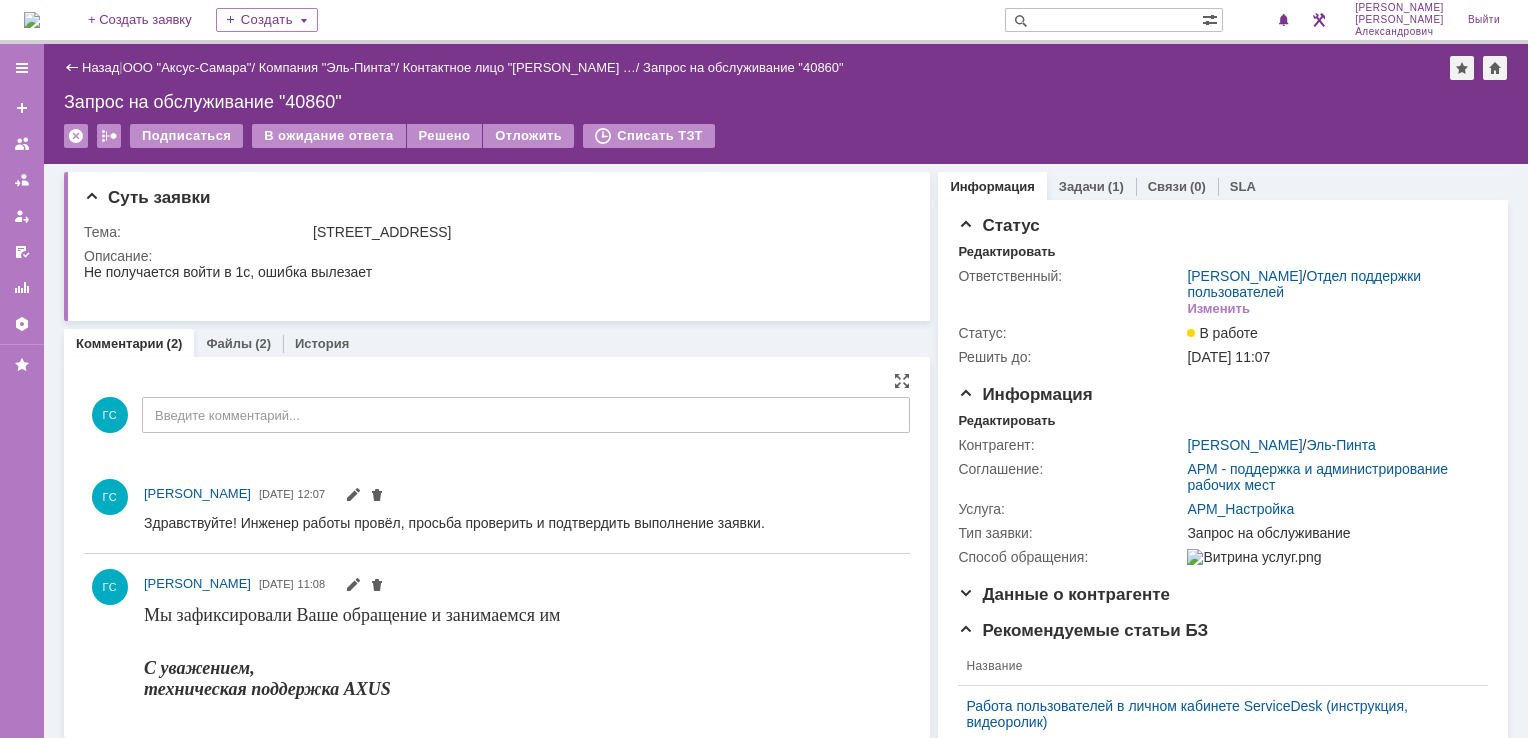 scroll, scrollTop: 0, scrollLeft: 0, axis: both 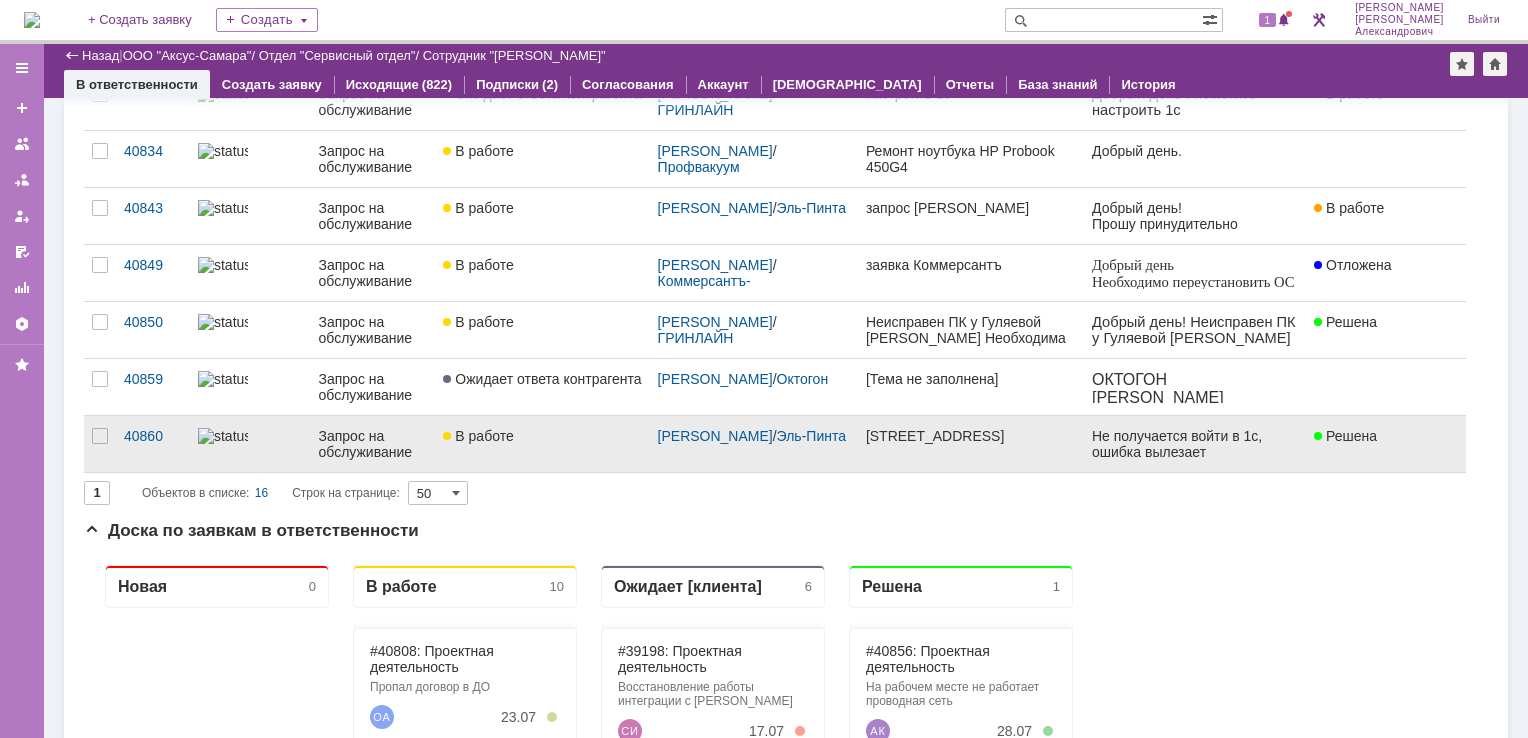click on "[STREET_ADDRESS]" at bounding box center [971, 436] 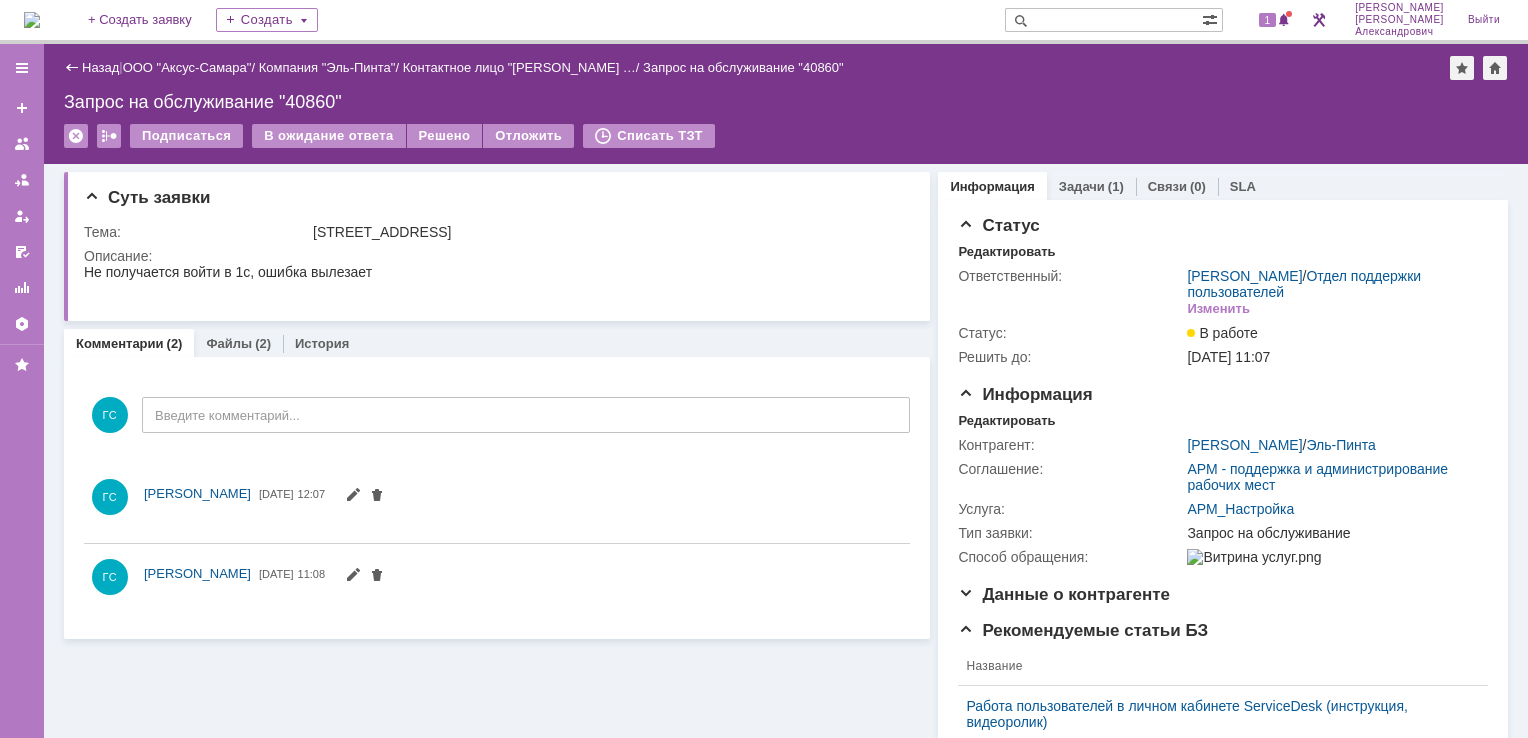 scroll, scrollTop: 0, scrollLeft: 0, axis: both 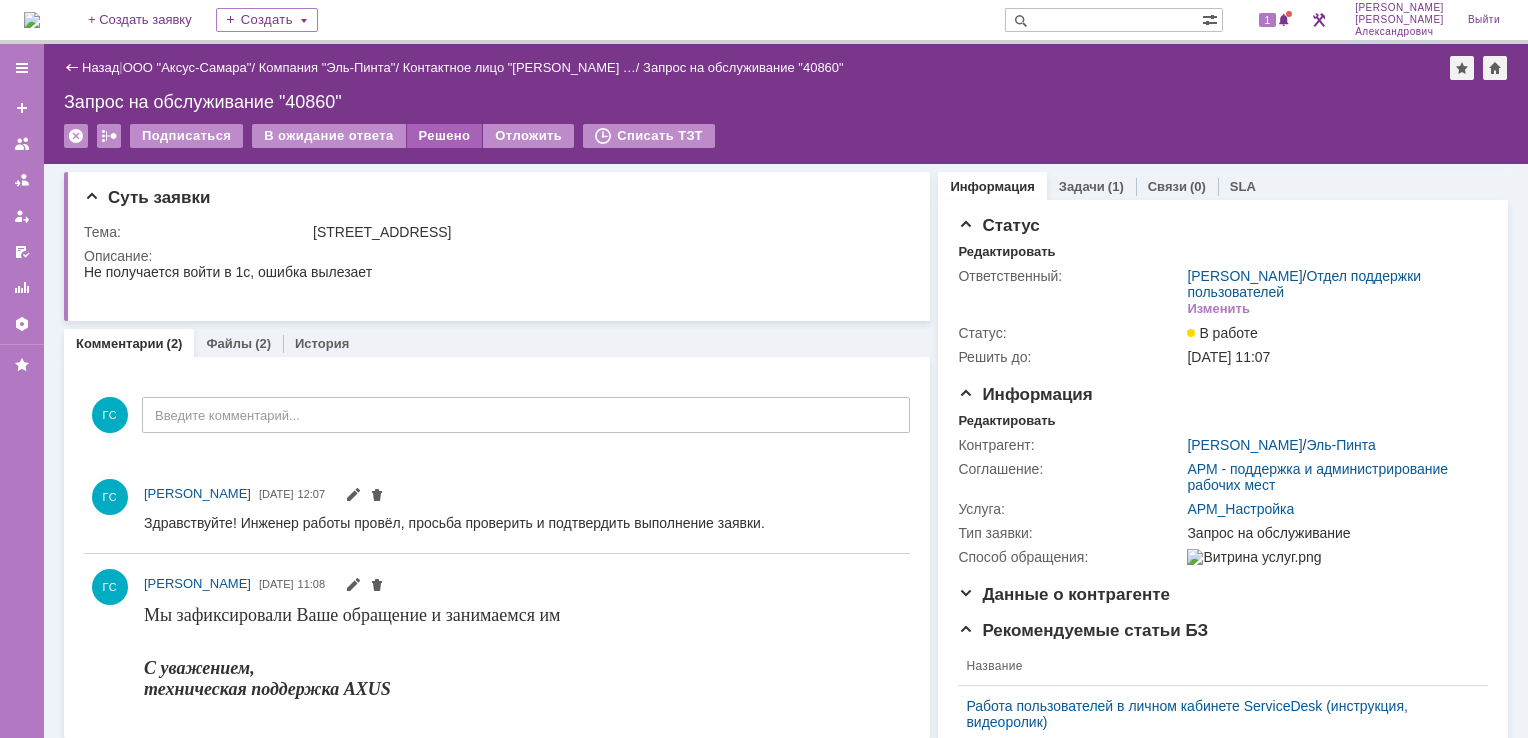 click on "Решено" at bounding box center [445, 136] 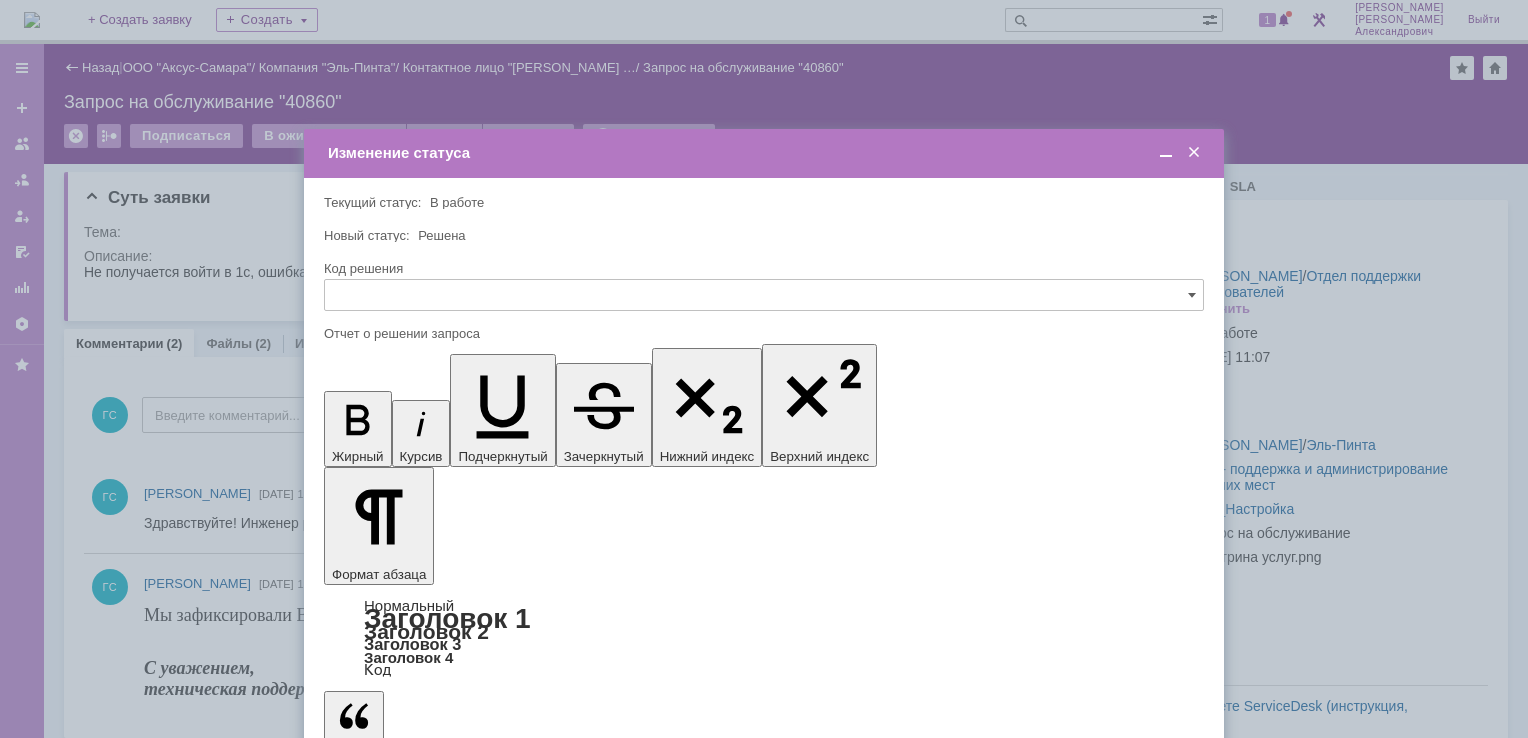 scroll, scrollTop: 0, scrollLeft: 0, axis: both 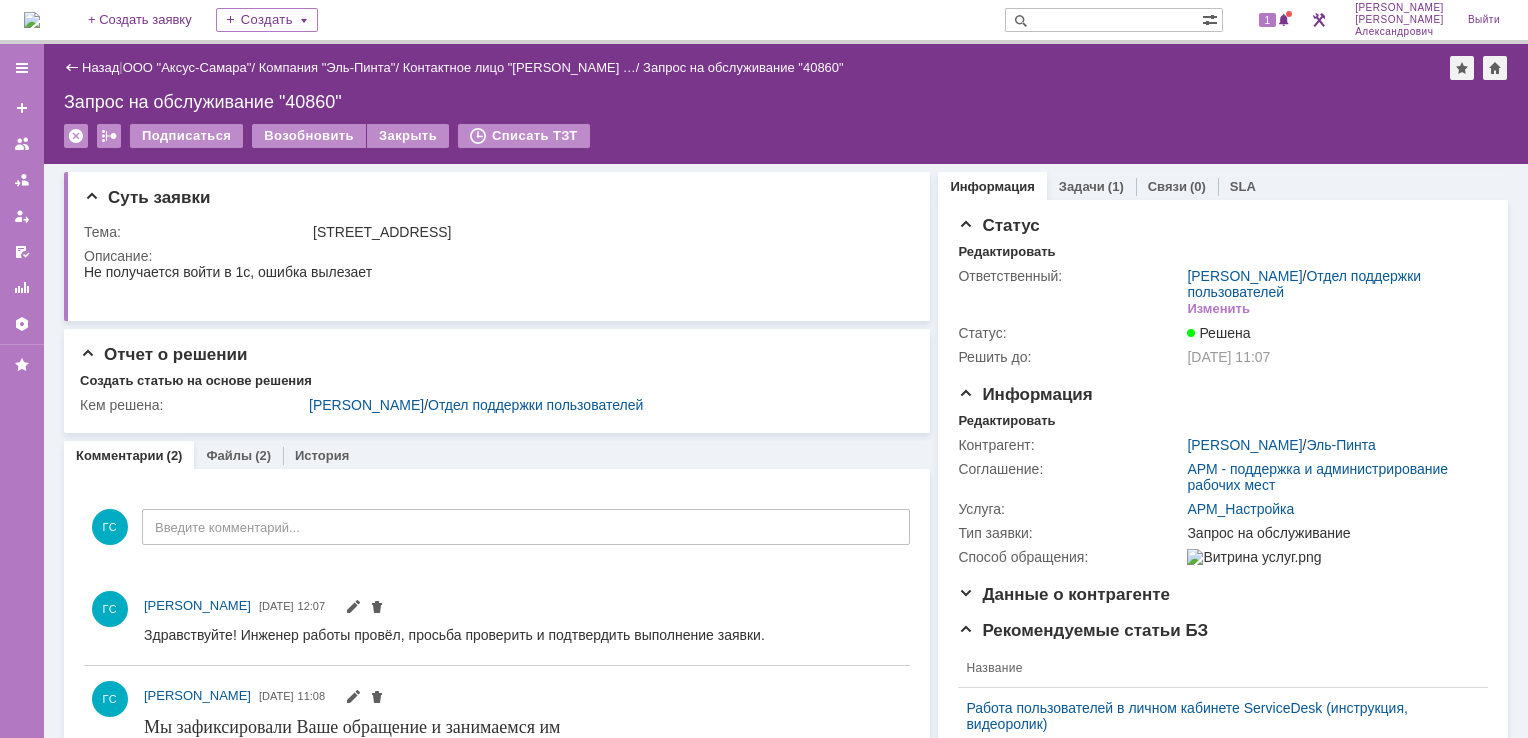 click on "1" at bounding box center [1265, 20] 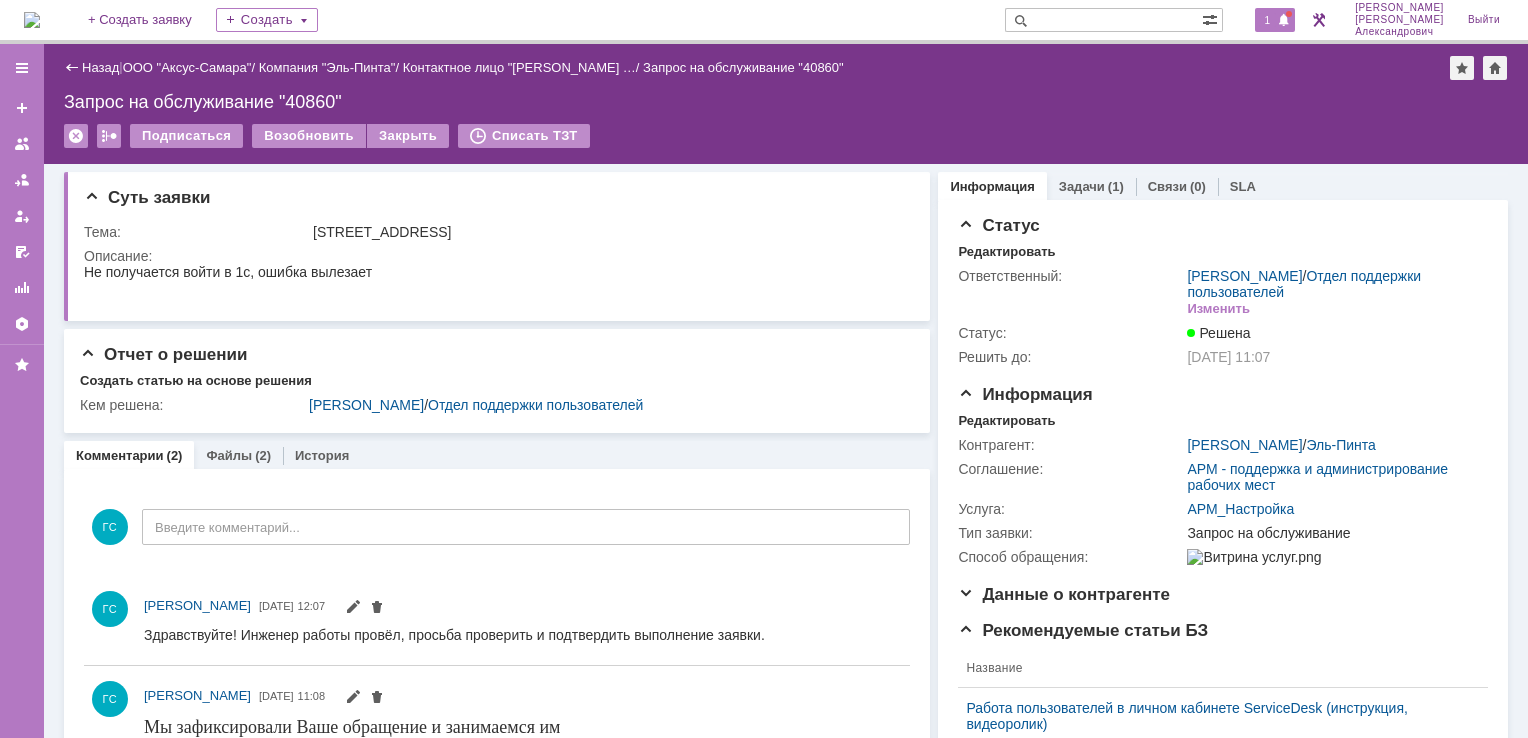 click on "1" at bounding box center (1268, 20) 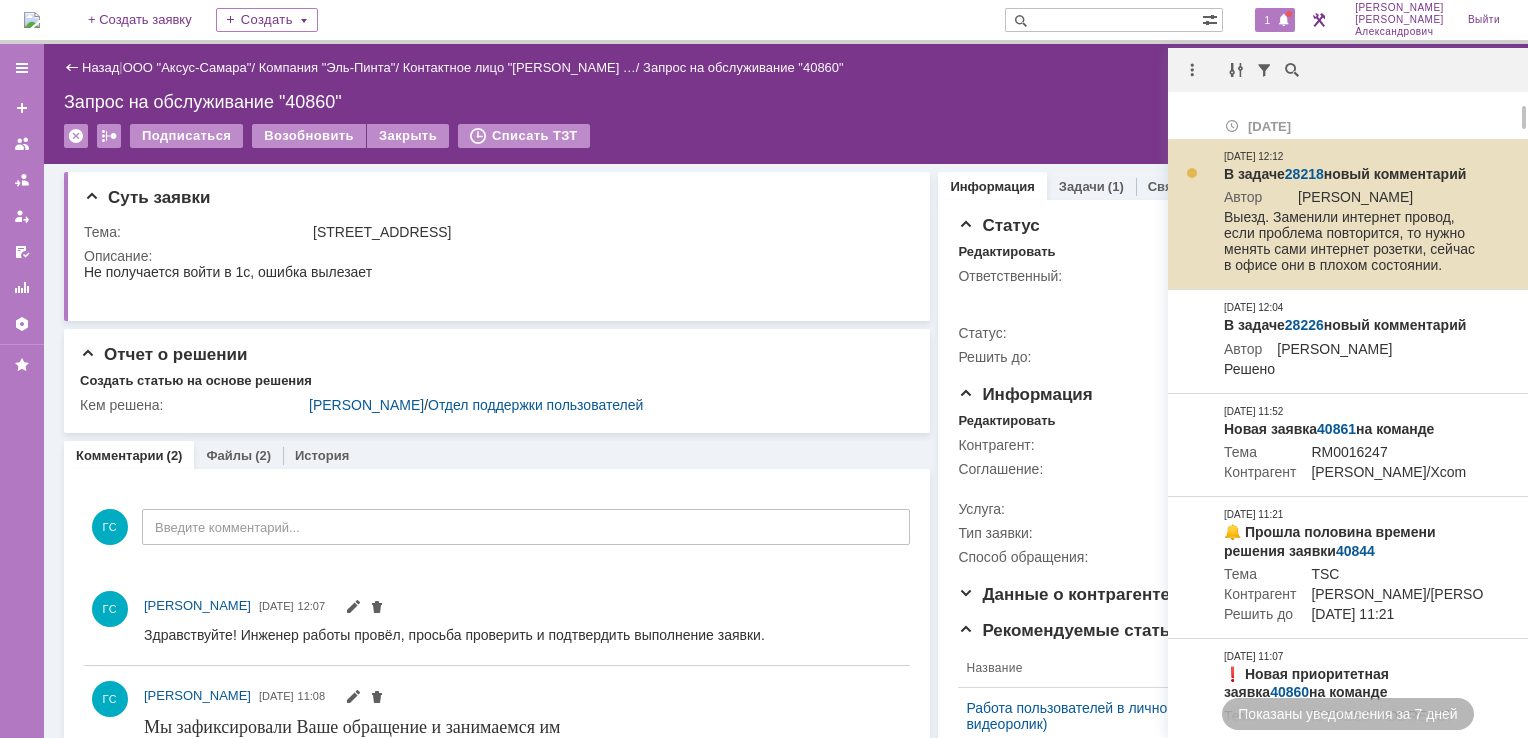 click on "28218" at bounding box center (1304, 174) 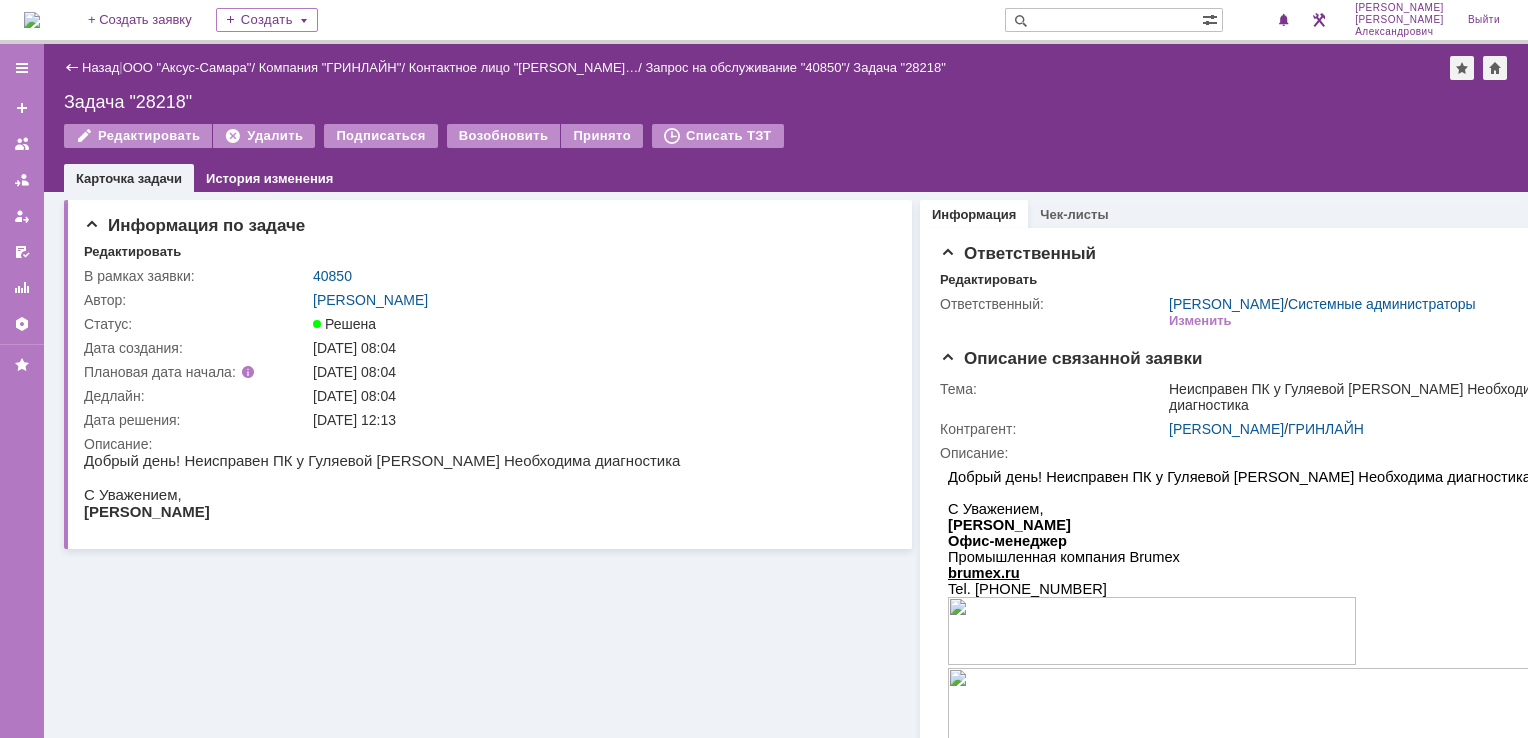 scroll, scrollTop: 0, scrollLeft: 0, axis: both 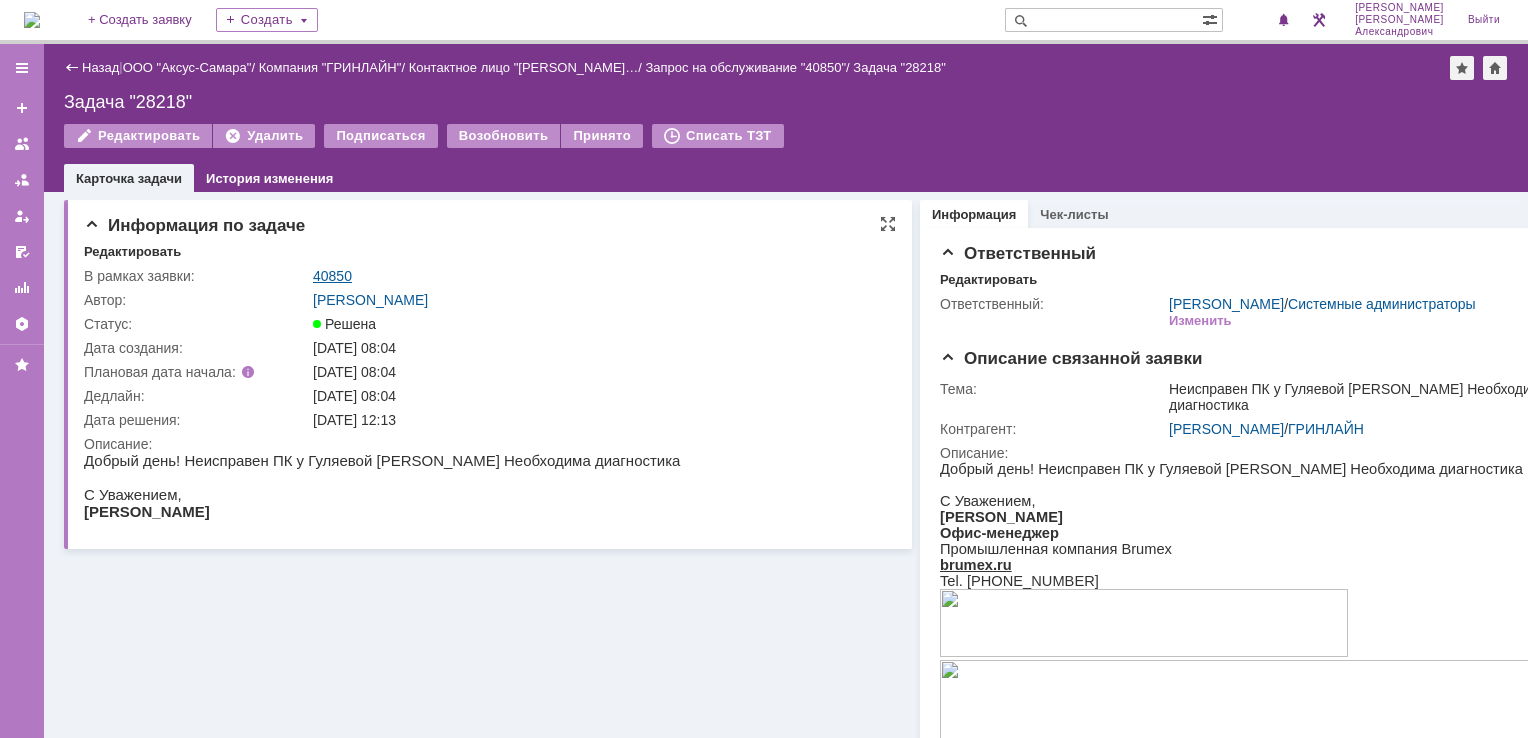 click on "40850" at bounding box center (332, 276) 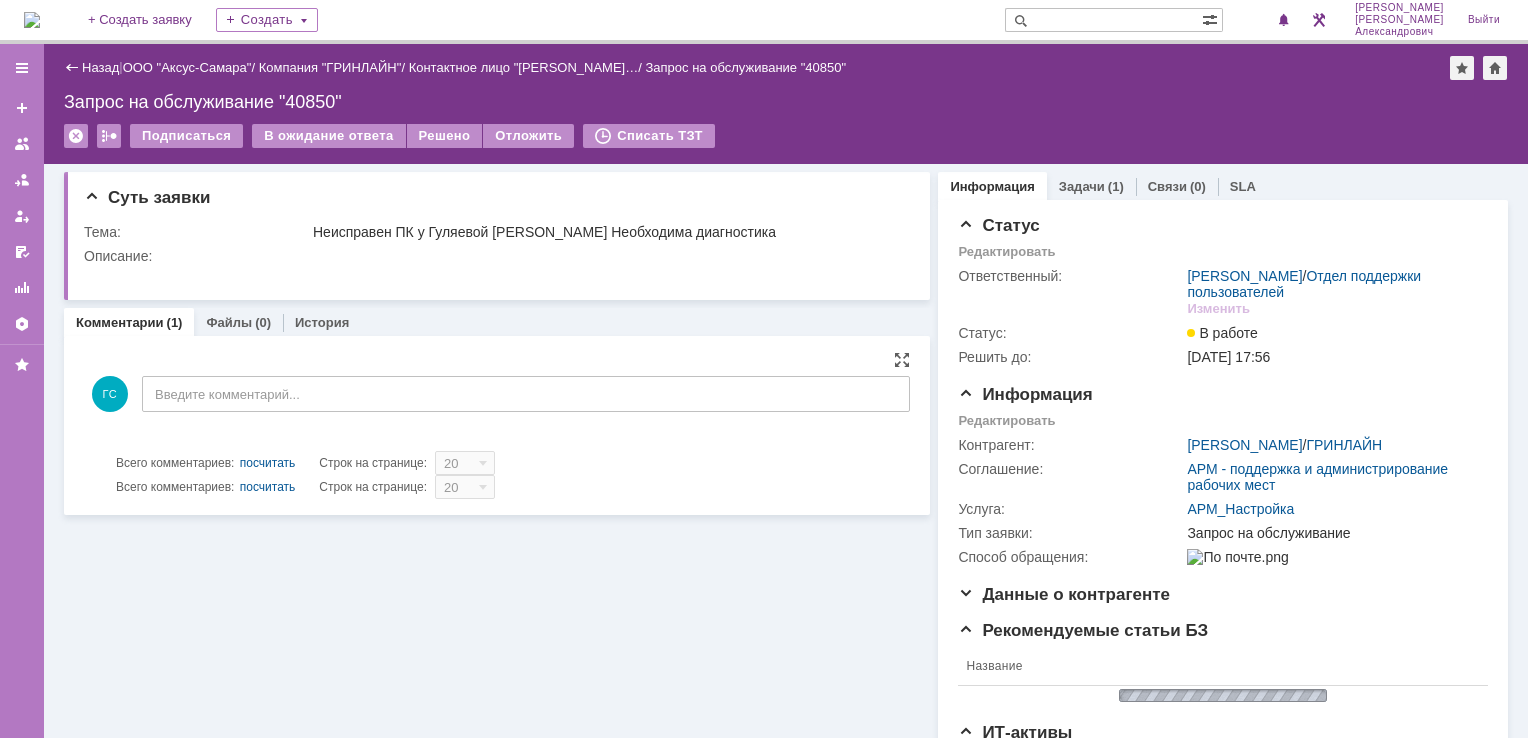 scroll, scrollTop: 0, scrollLeft: 0, axis: both 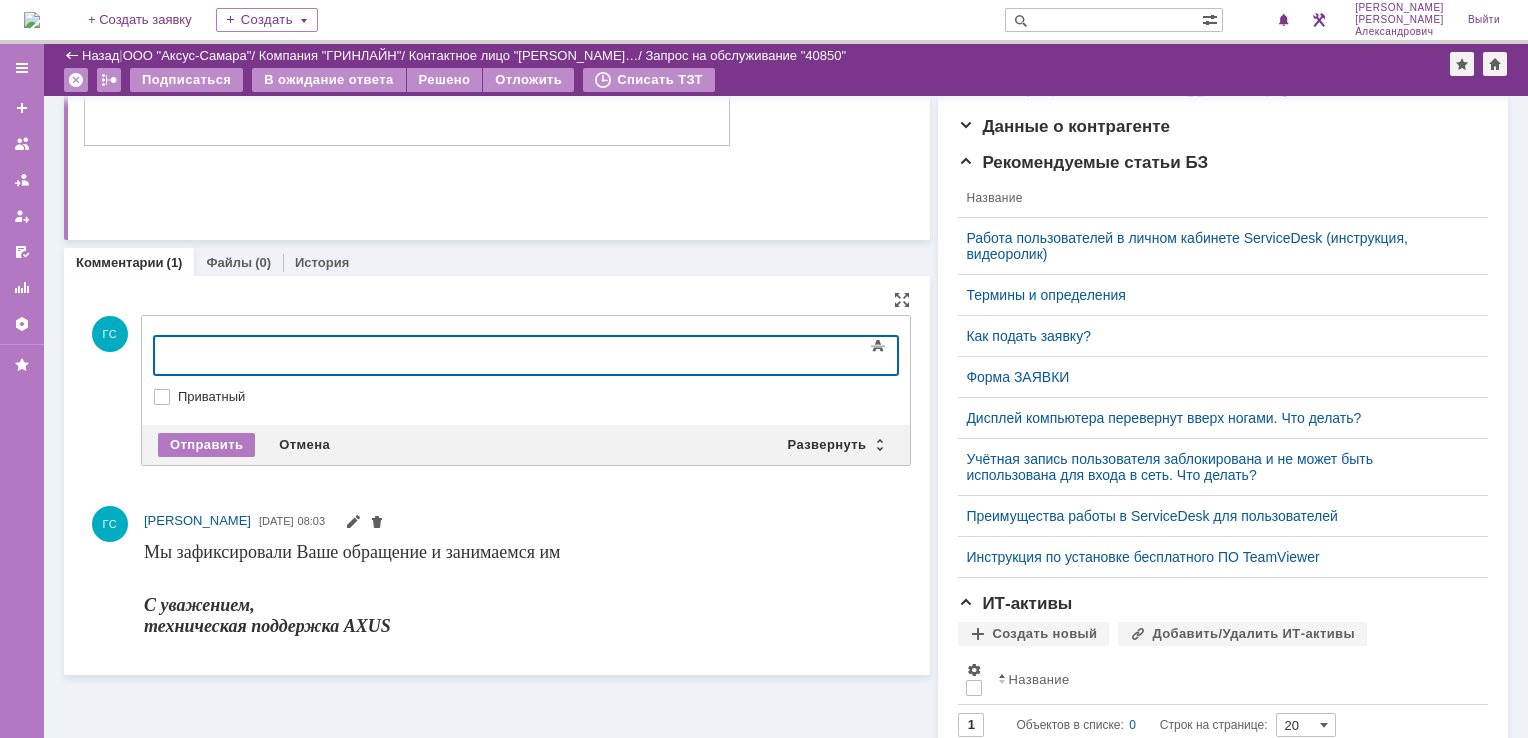 type 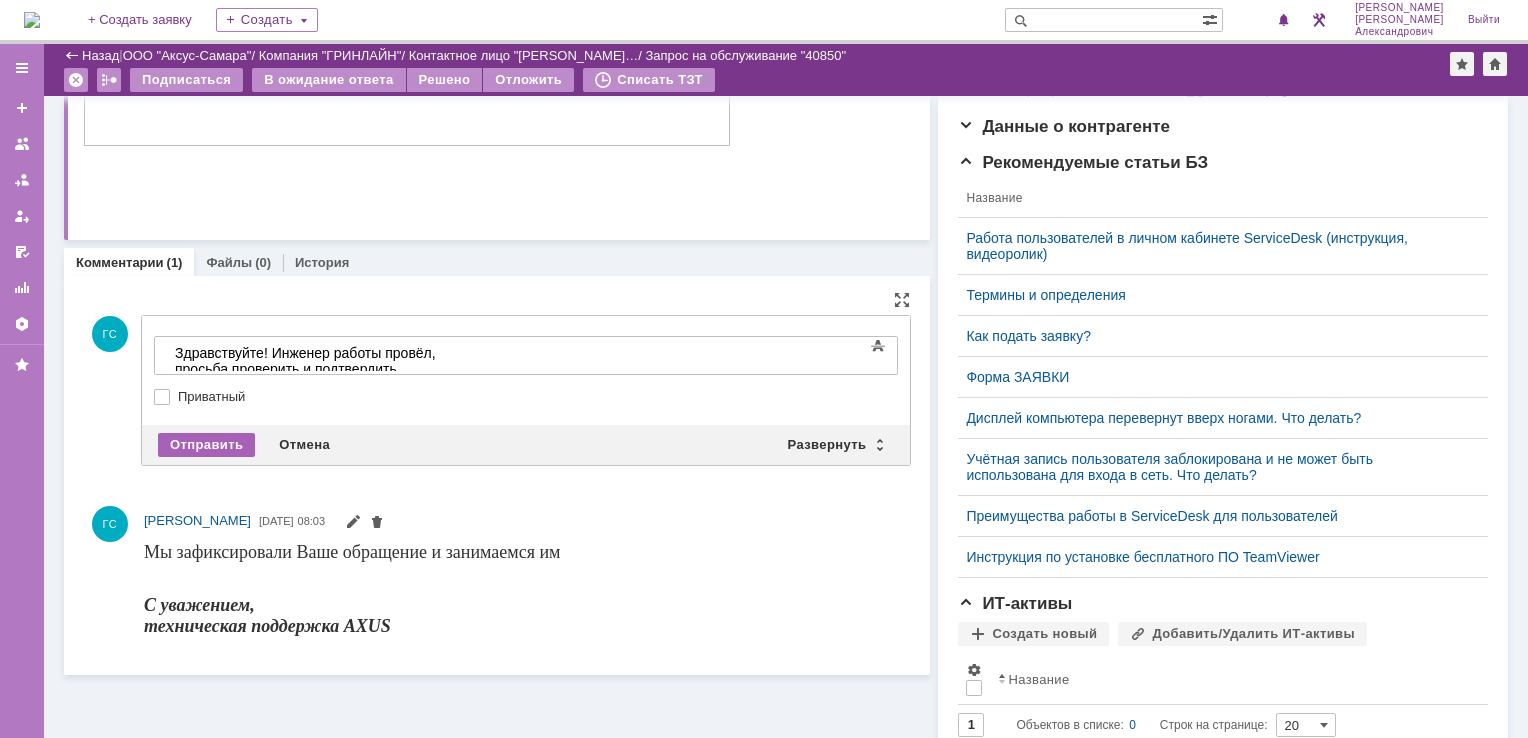 click on "Отправить" at bounding box center [206, 445] 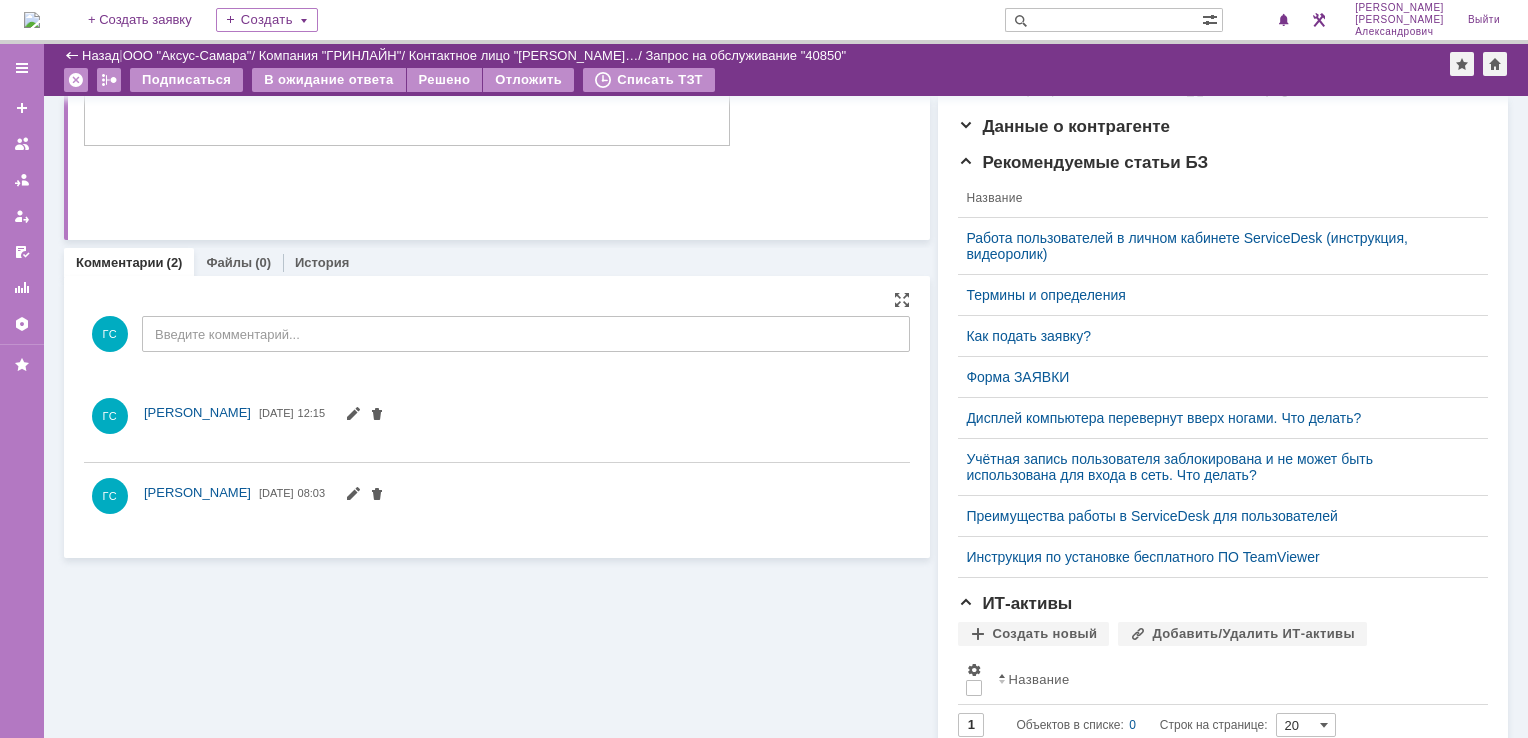 scroll, scrollTop: 0, scrollLeft: 0, axis: both 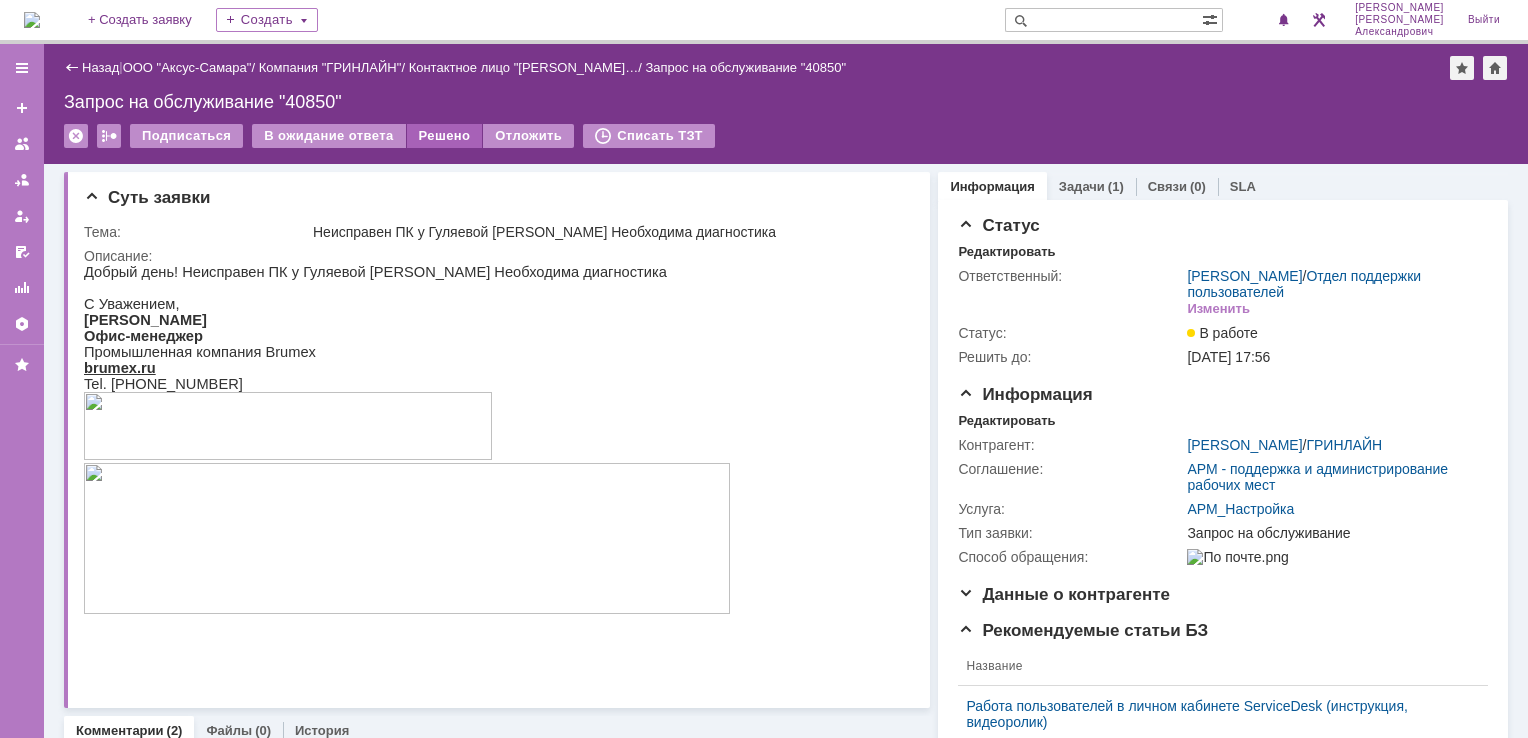 click on "Решено" at bounding box center [445, 136] 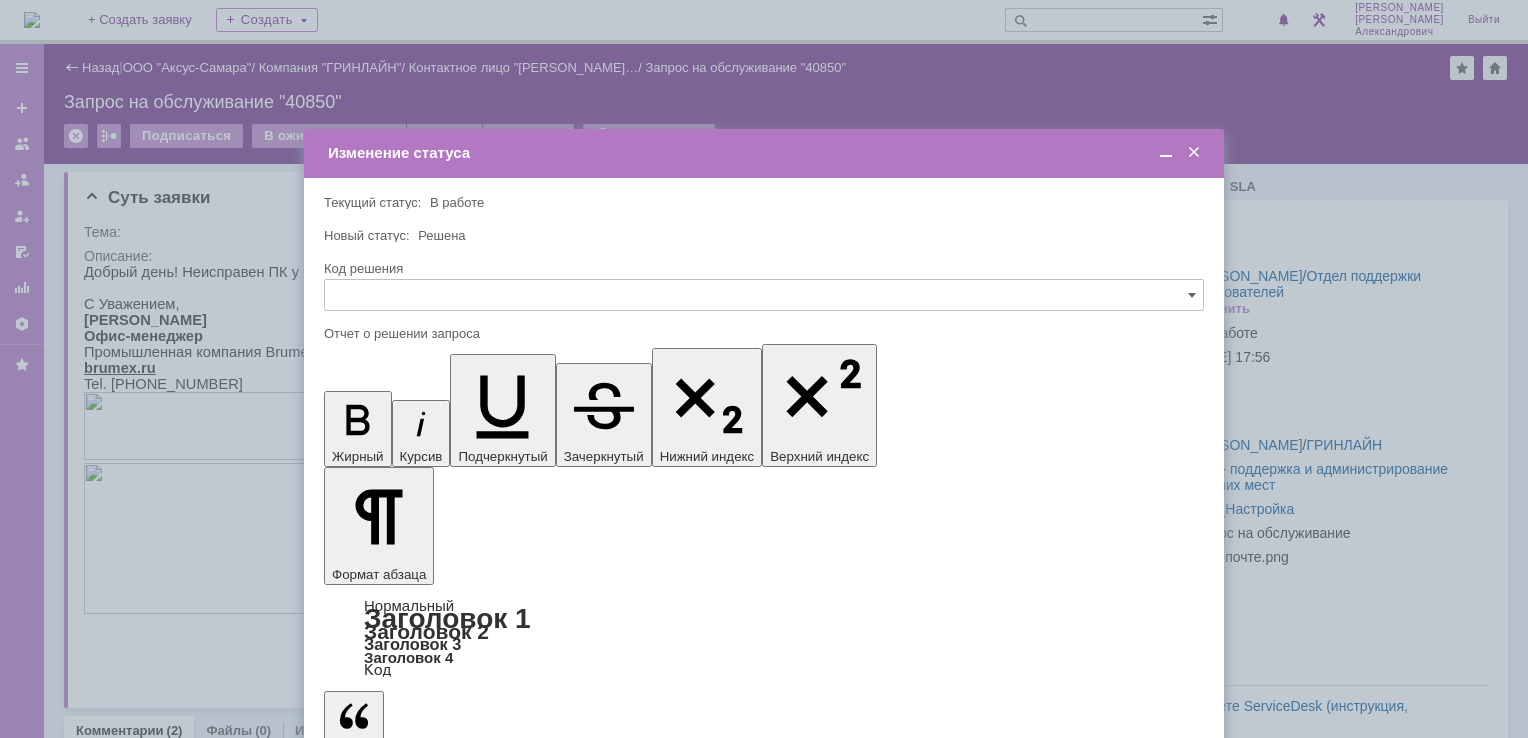 scroll, scrollTop: 0, scrollLeft: 0, axis: both 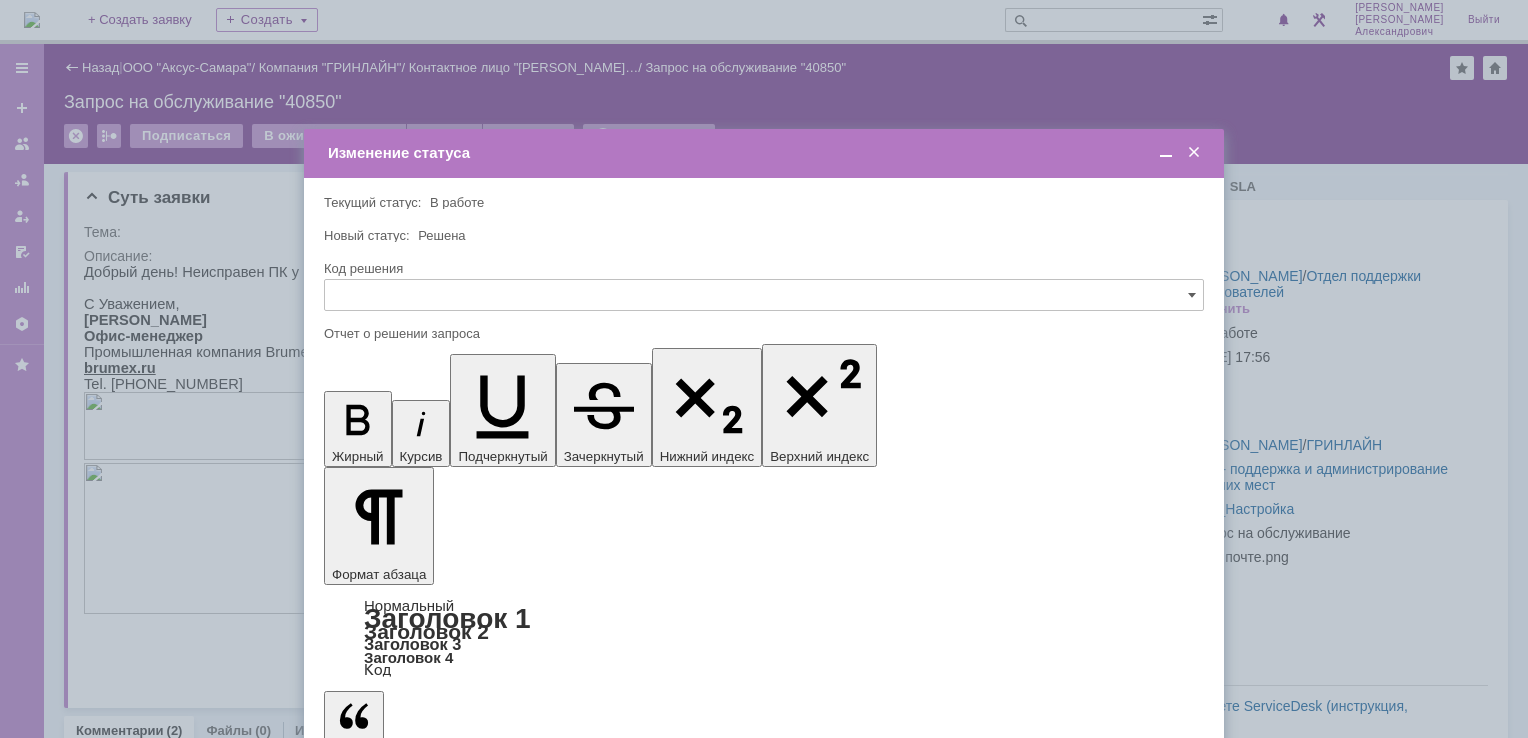 click on "Сохранить" at bounding box center (384, 820) 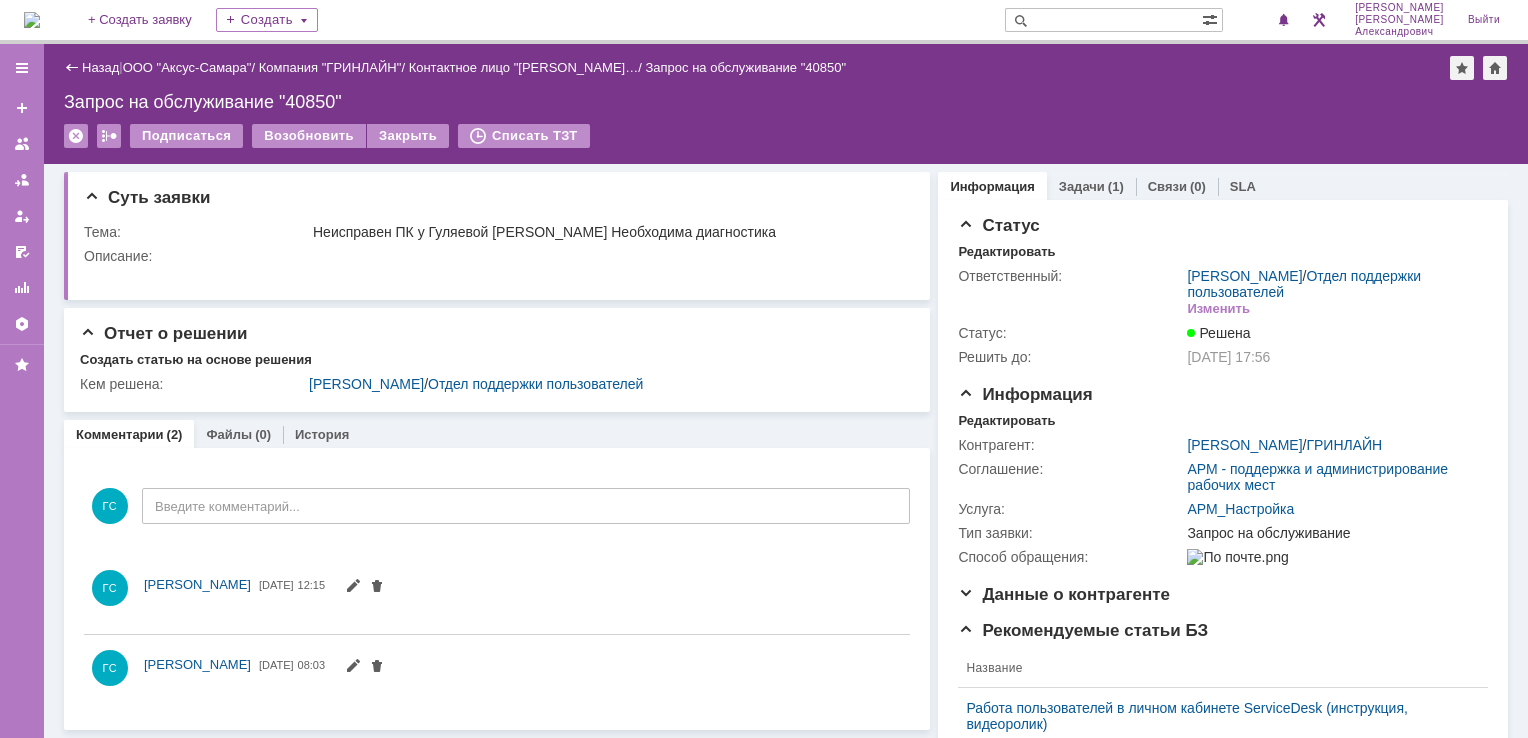 scroll, scrollTop: 0, scrollLeft: 0, axis: both 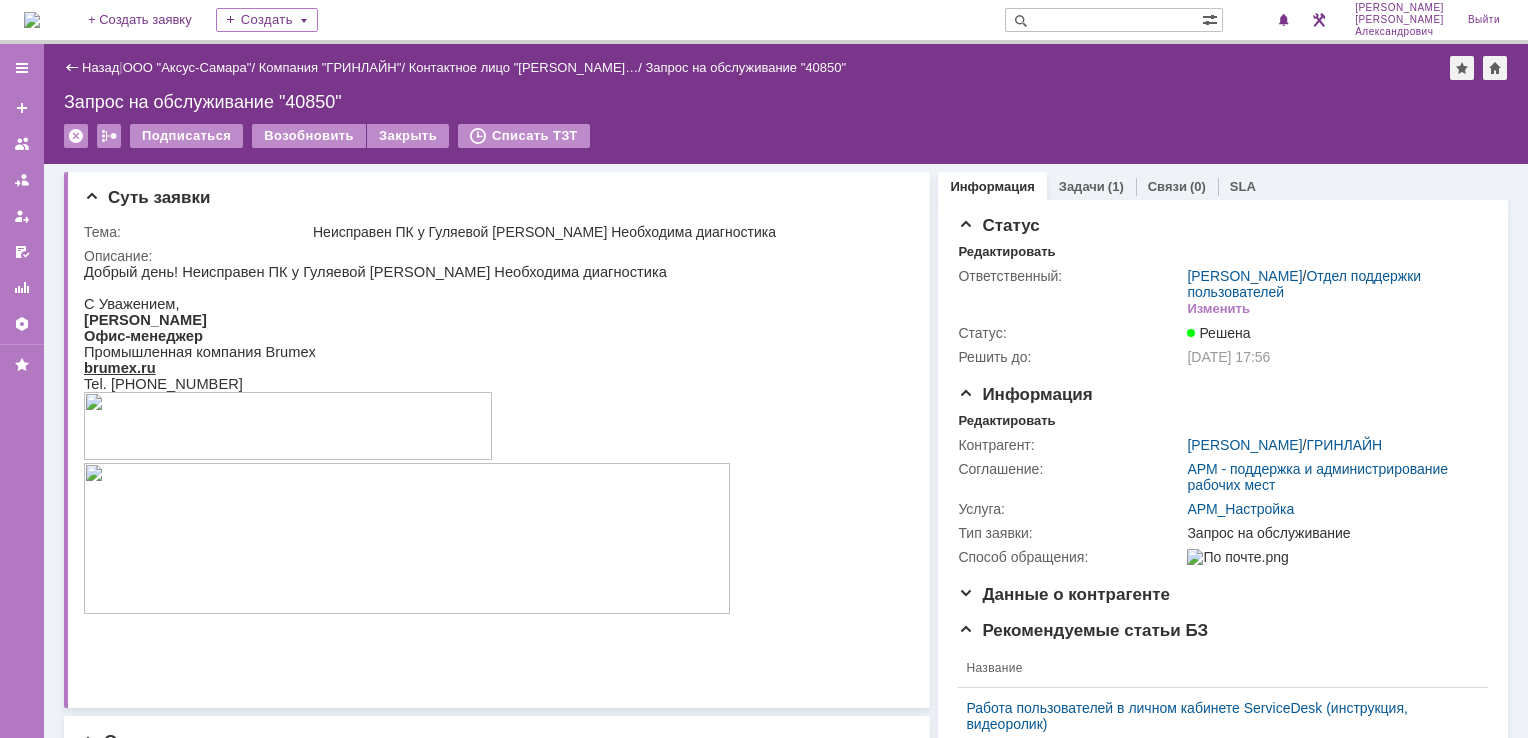 click at bounding box center [32, 20] 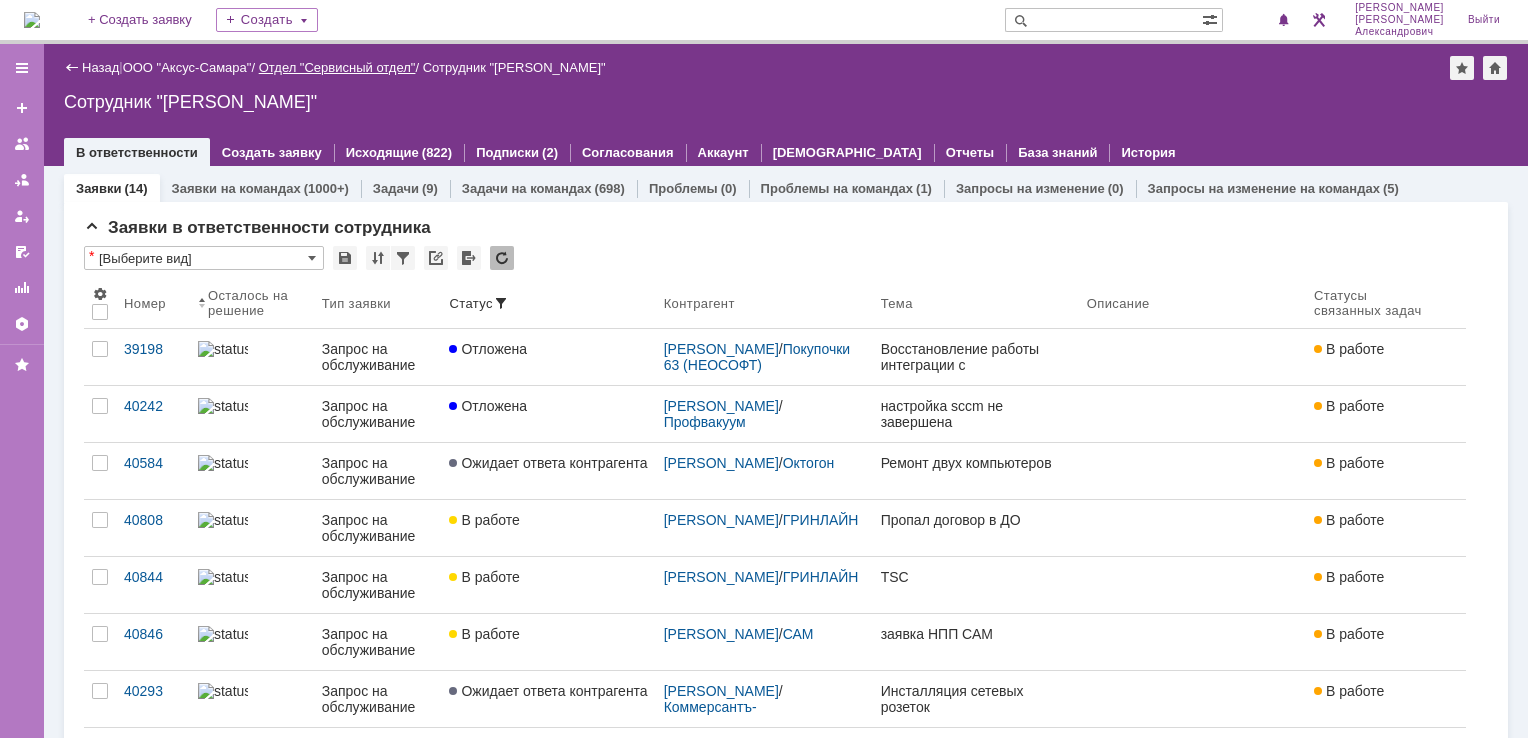 scroll, scrollTop: 0, scrollLeft: 0, axis: both 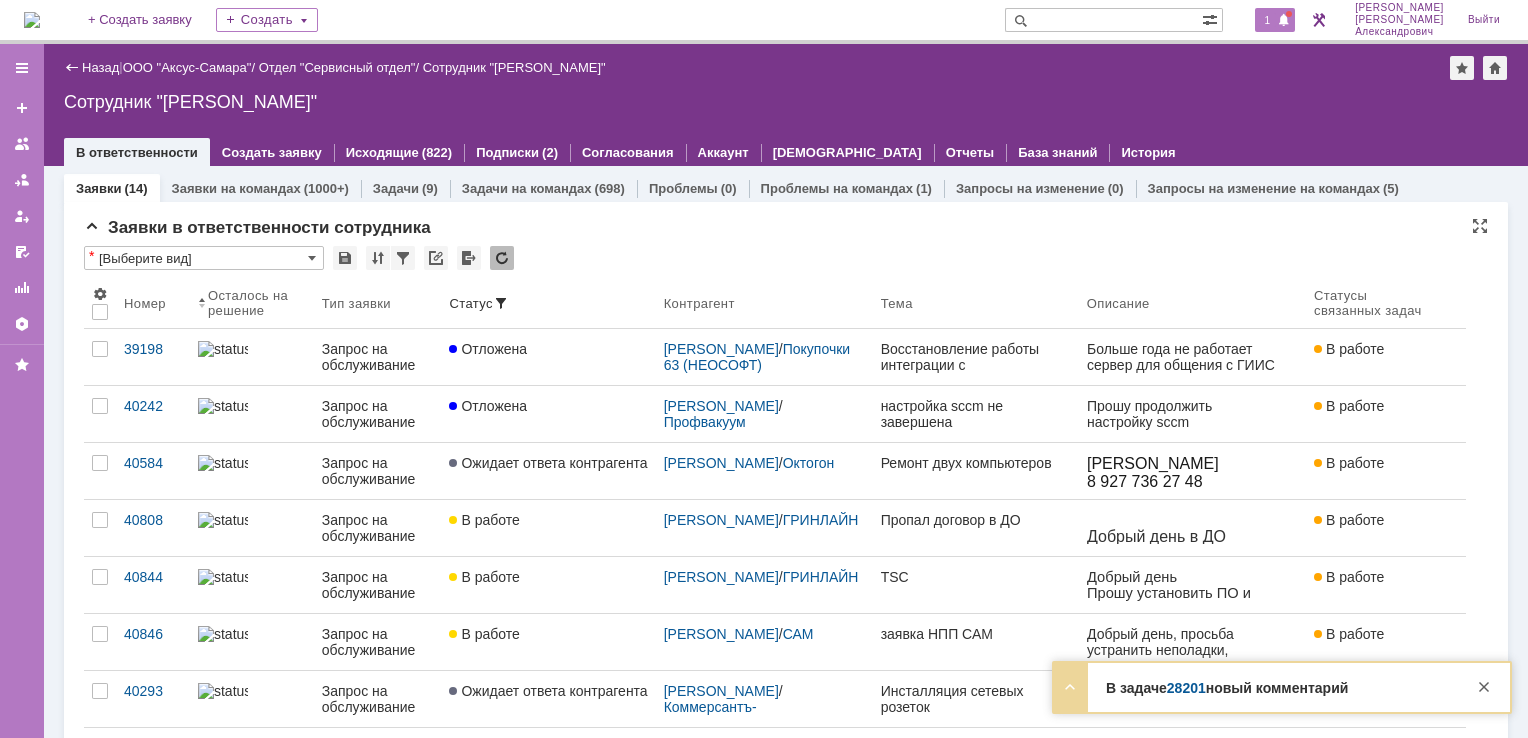 click on "1" at bounding box center [1268, 20] 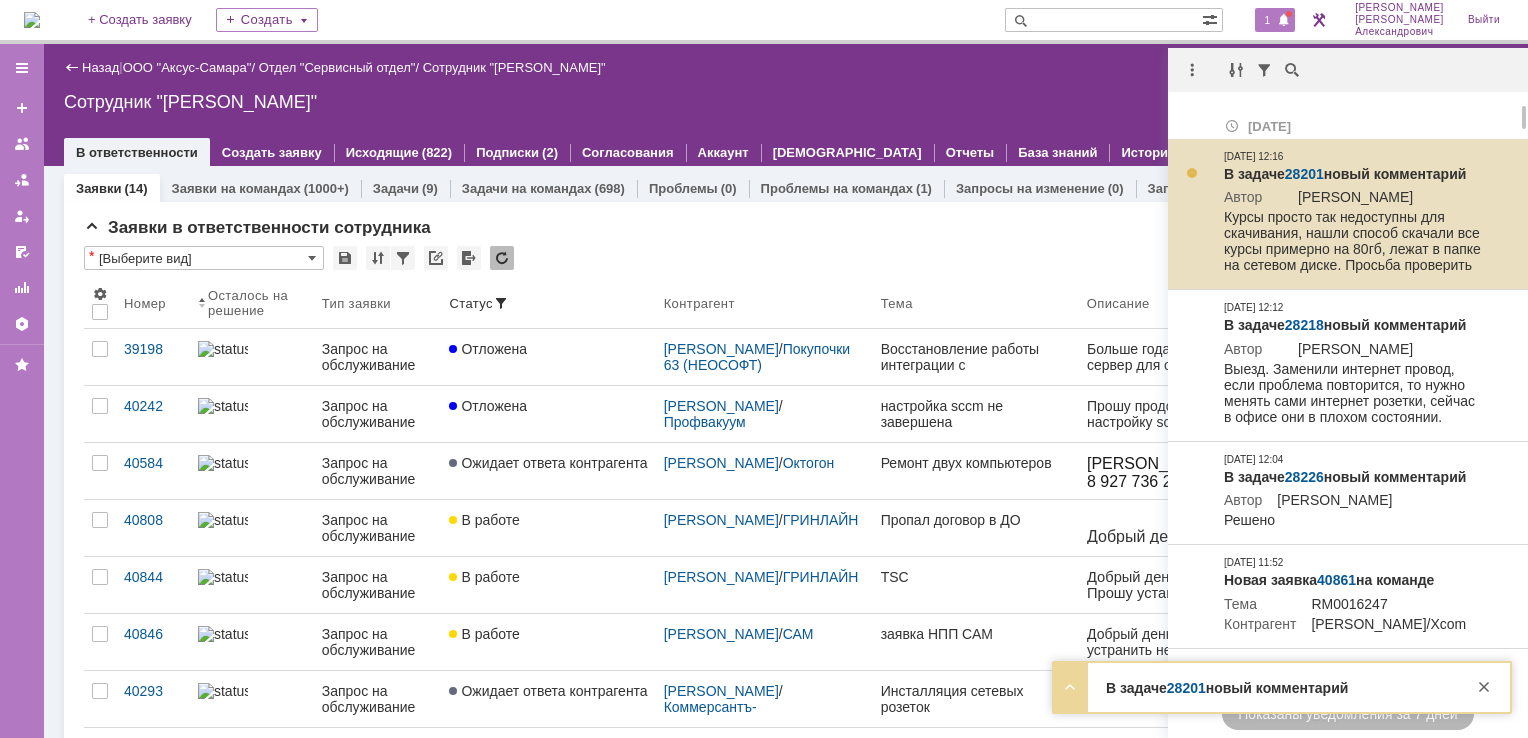 click on "28201" at bounding box center [1304, 174] 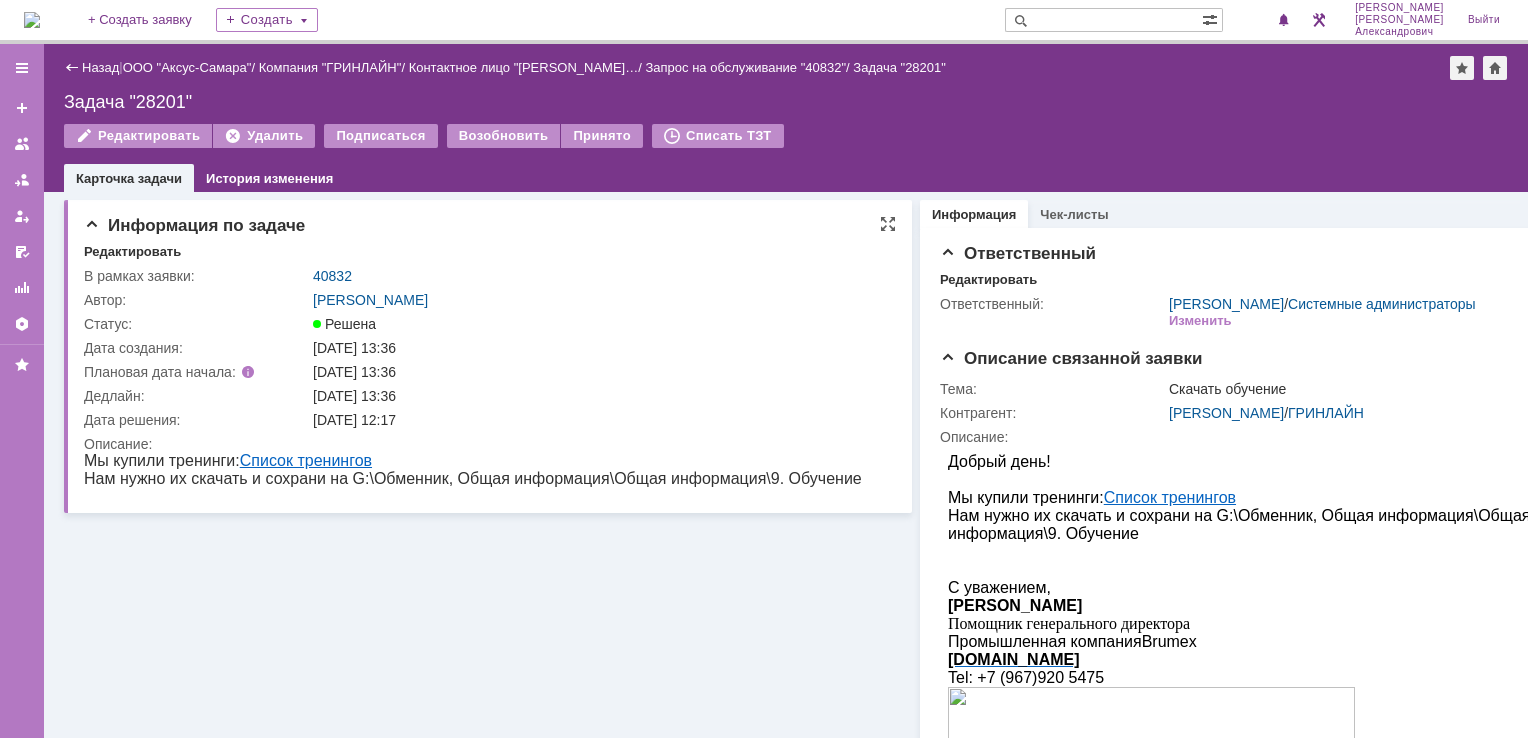 scroll, scrollTop: 0, scrollLeft: 0, axis: both 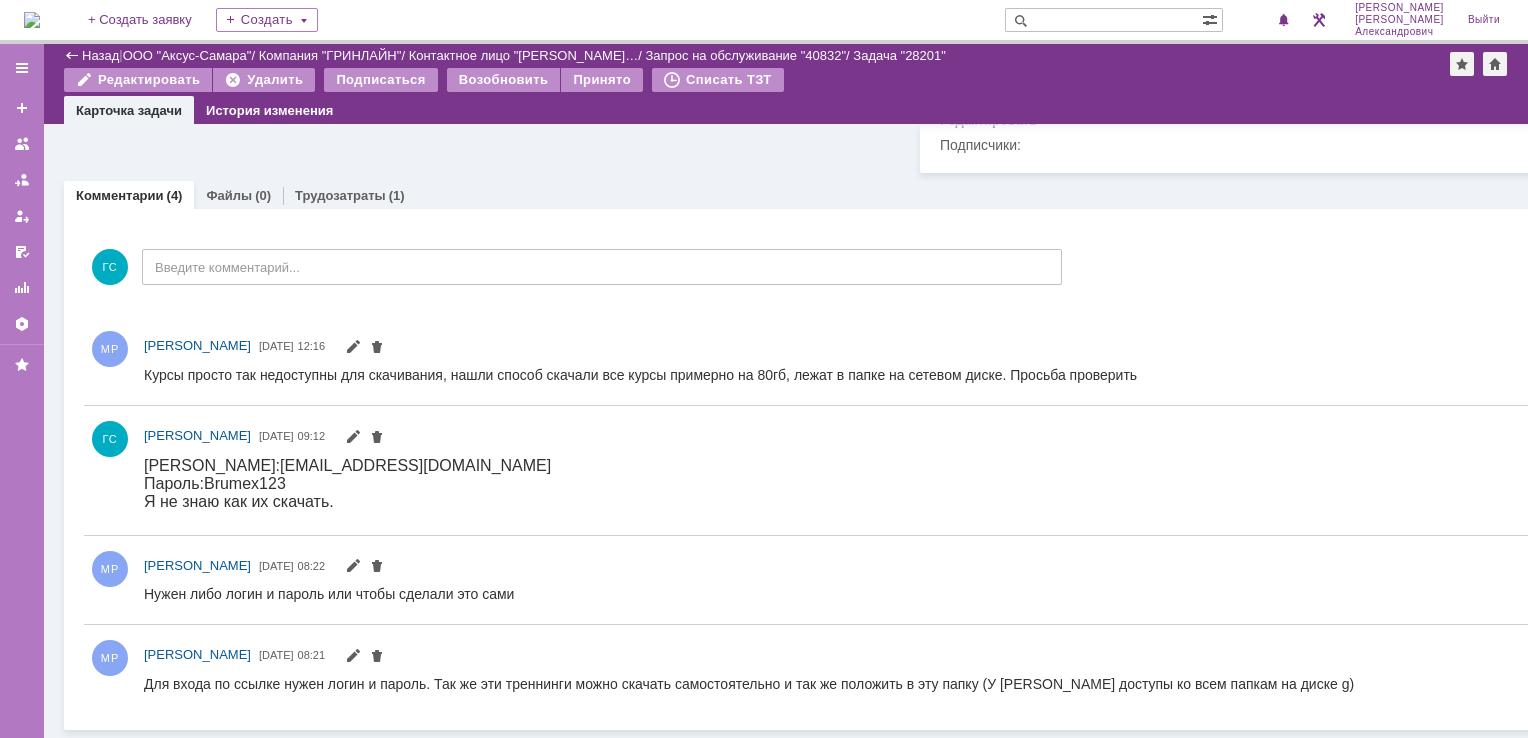 drag, startPoint x: 140, startPoint y: 355, endPoint x: 420, endPoint y: 376, distance: 280.7864 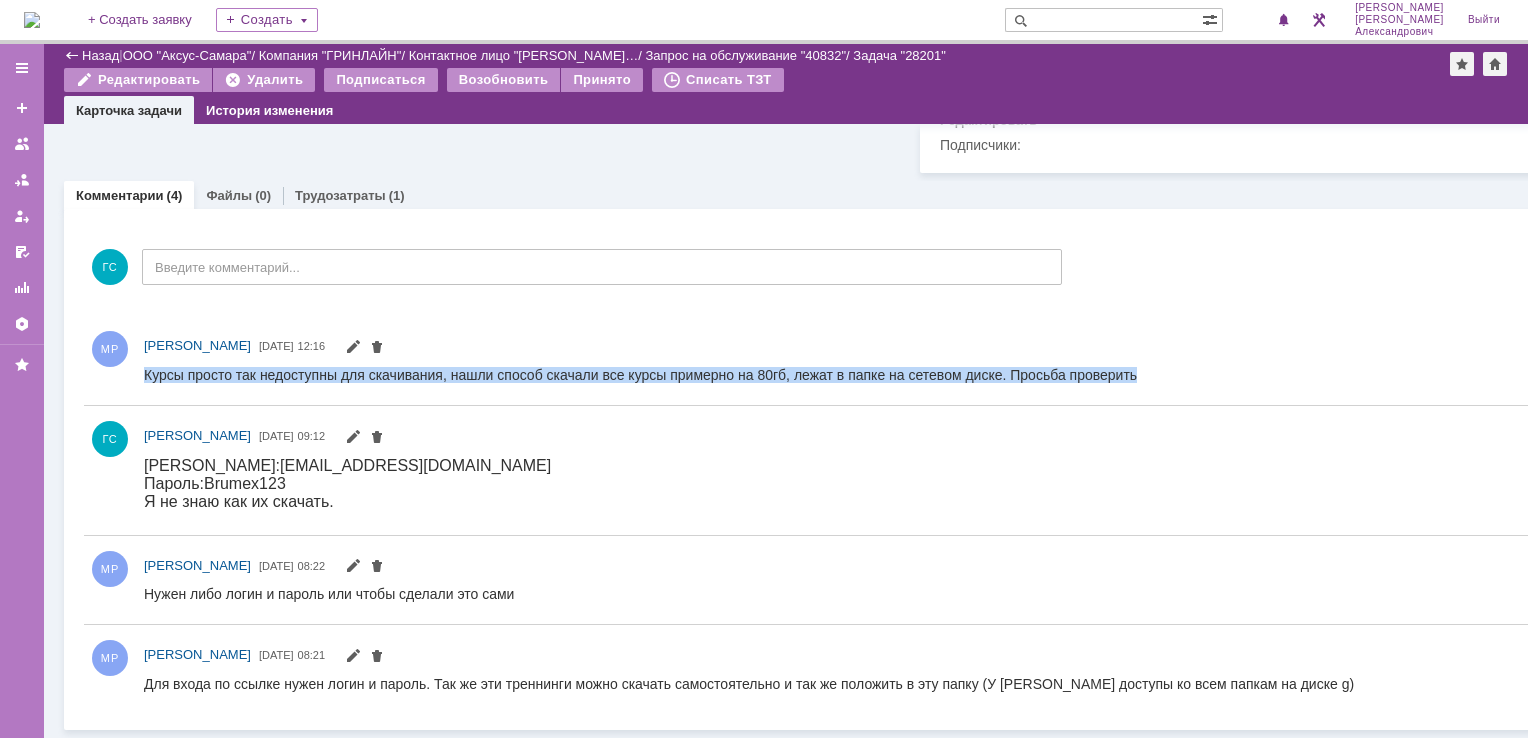 drag, startPoint x: 144, startPoint y: 371, endPoint x: 1075, endPoint y: 389, distance: 931.174 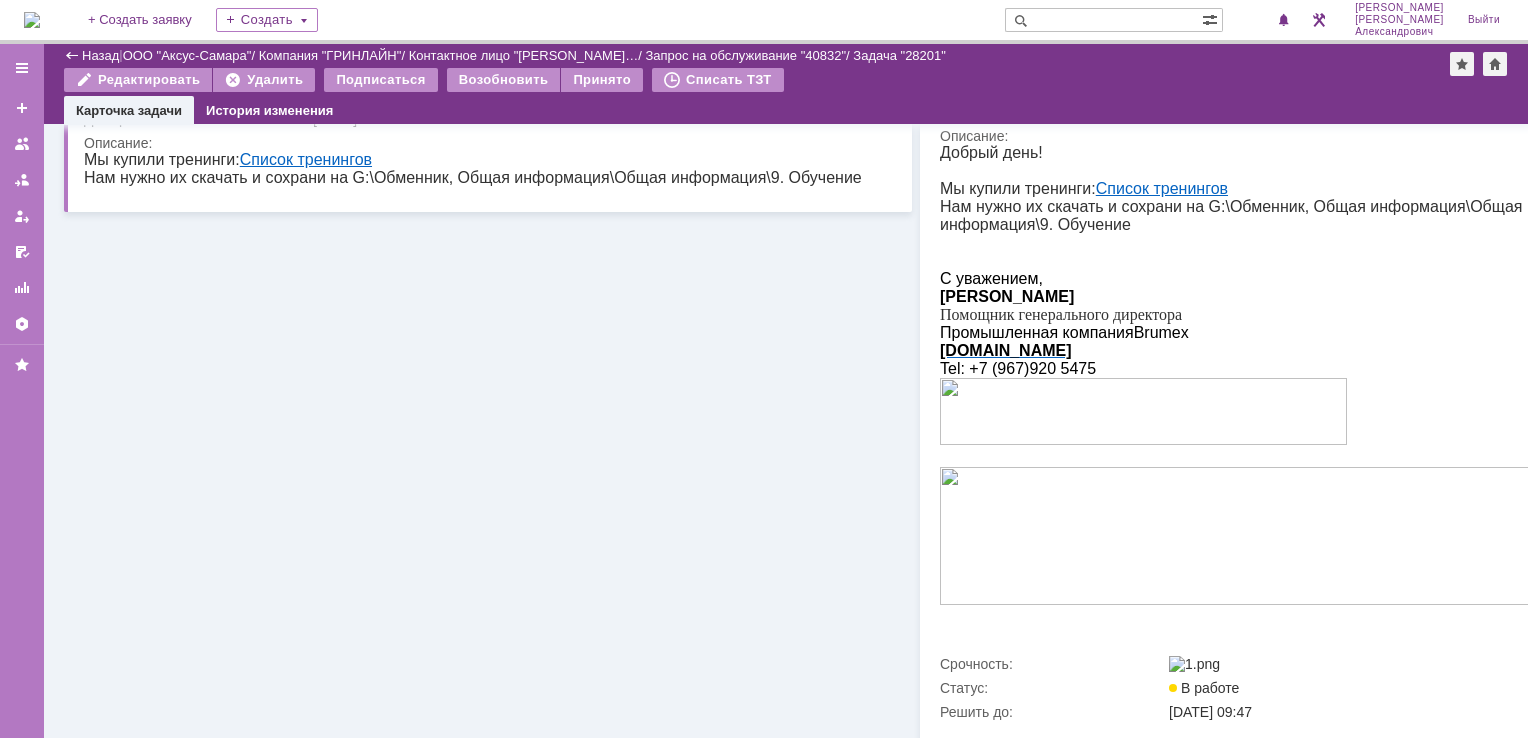 scroll, scrollTop: 0, scrollLeft: 0, axis: both 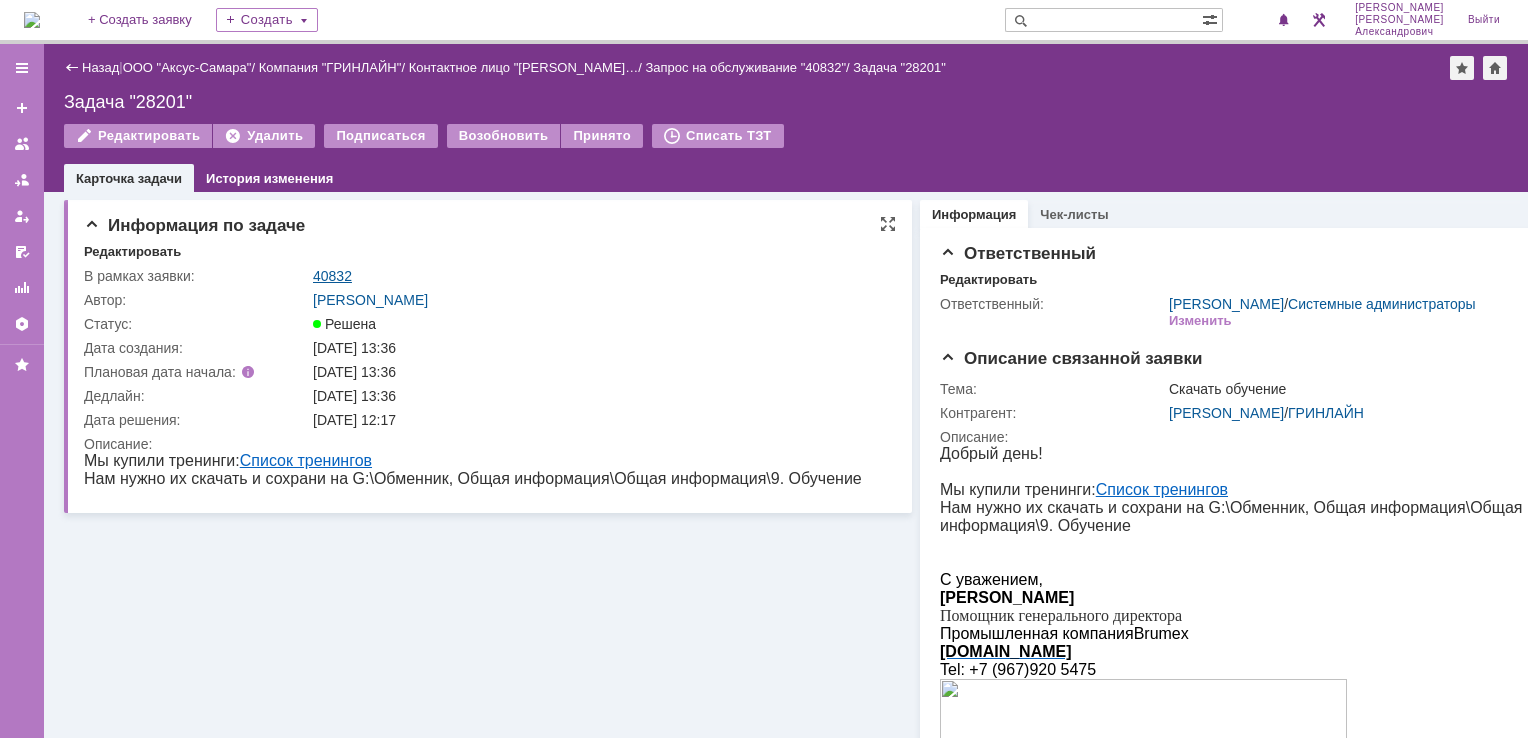 click on "40832" at bounding box center (332, 276) 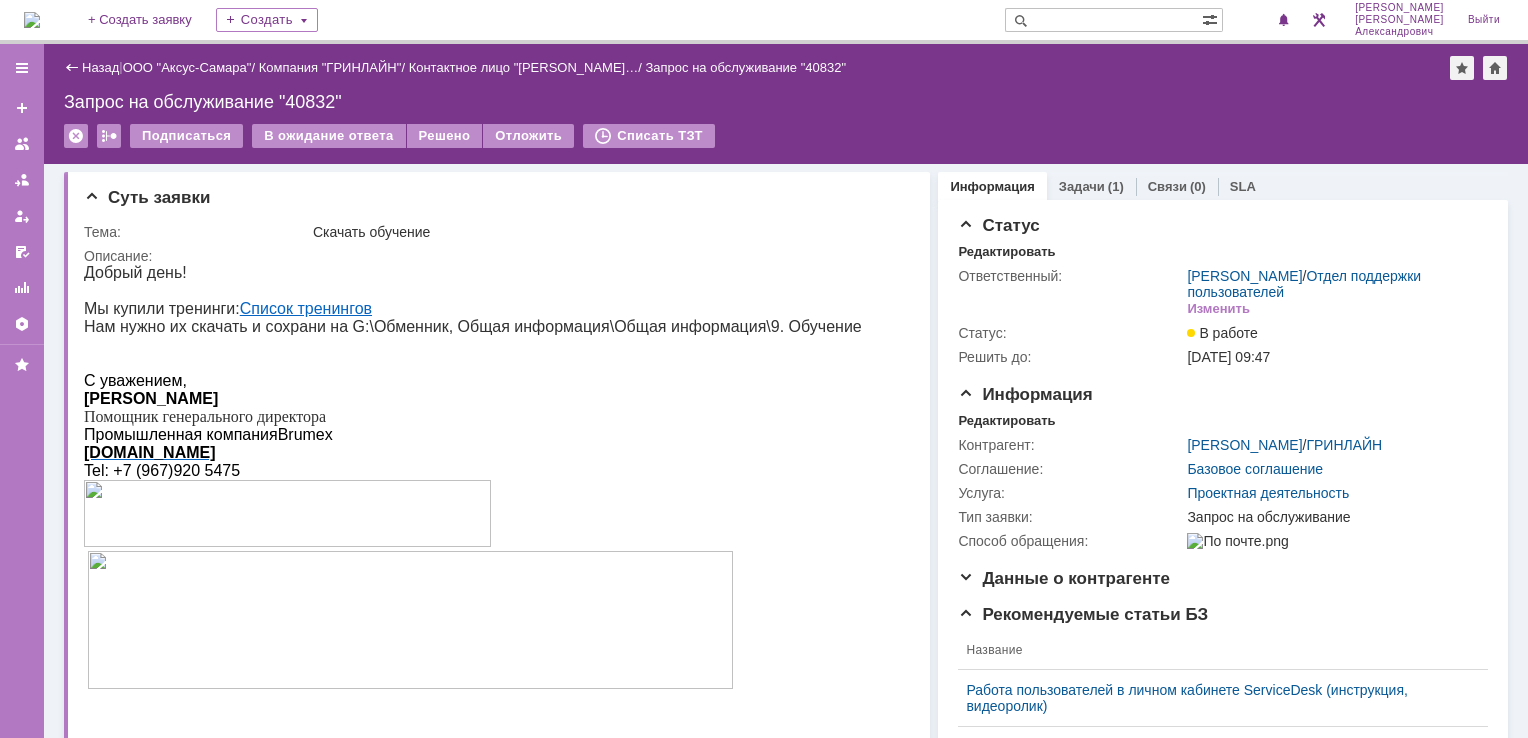 scroll, scrollTop: 0, scrollLeft: 0, axis: both 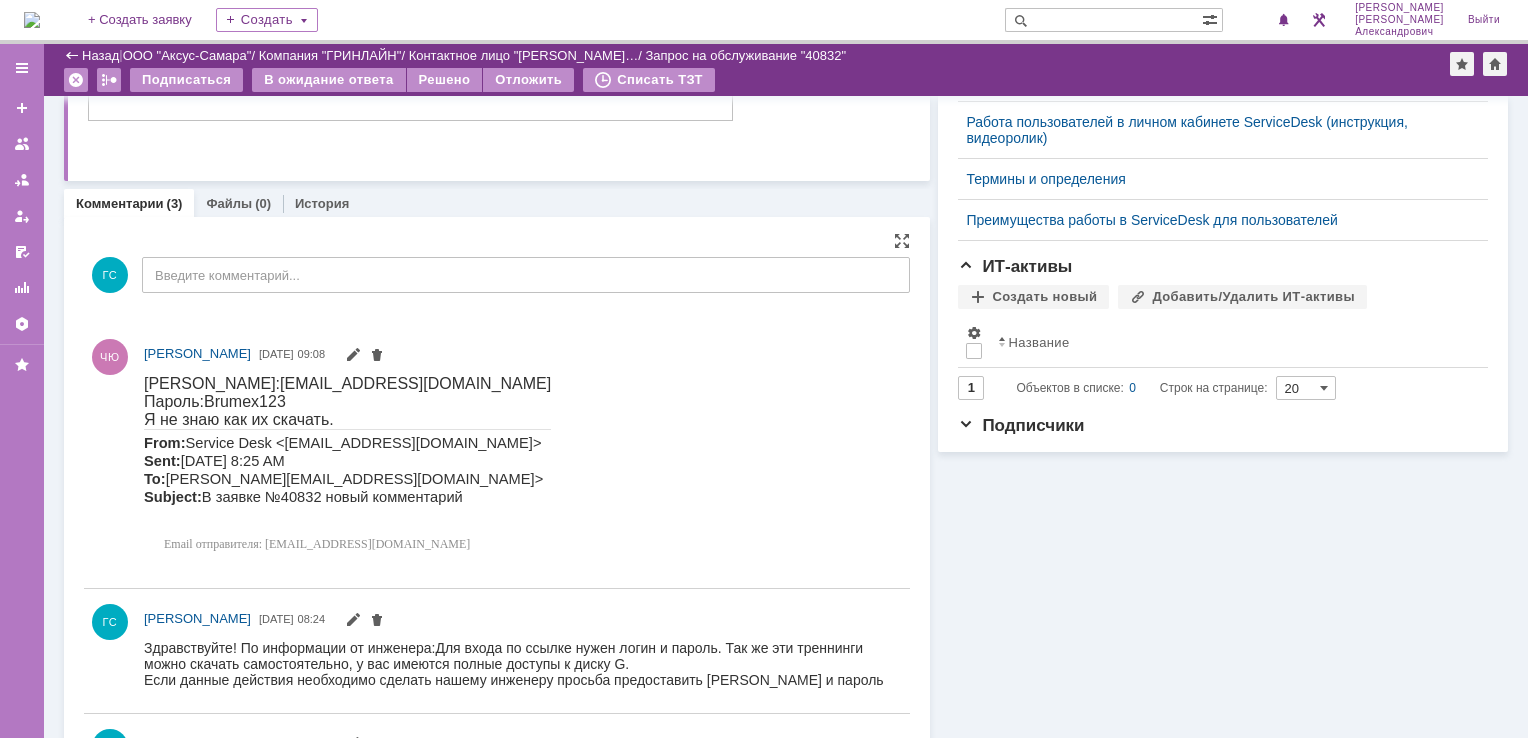 click on "ГС Введите комментарий..." at bounding box center [497, 277] 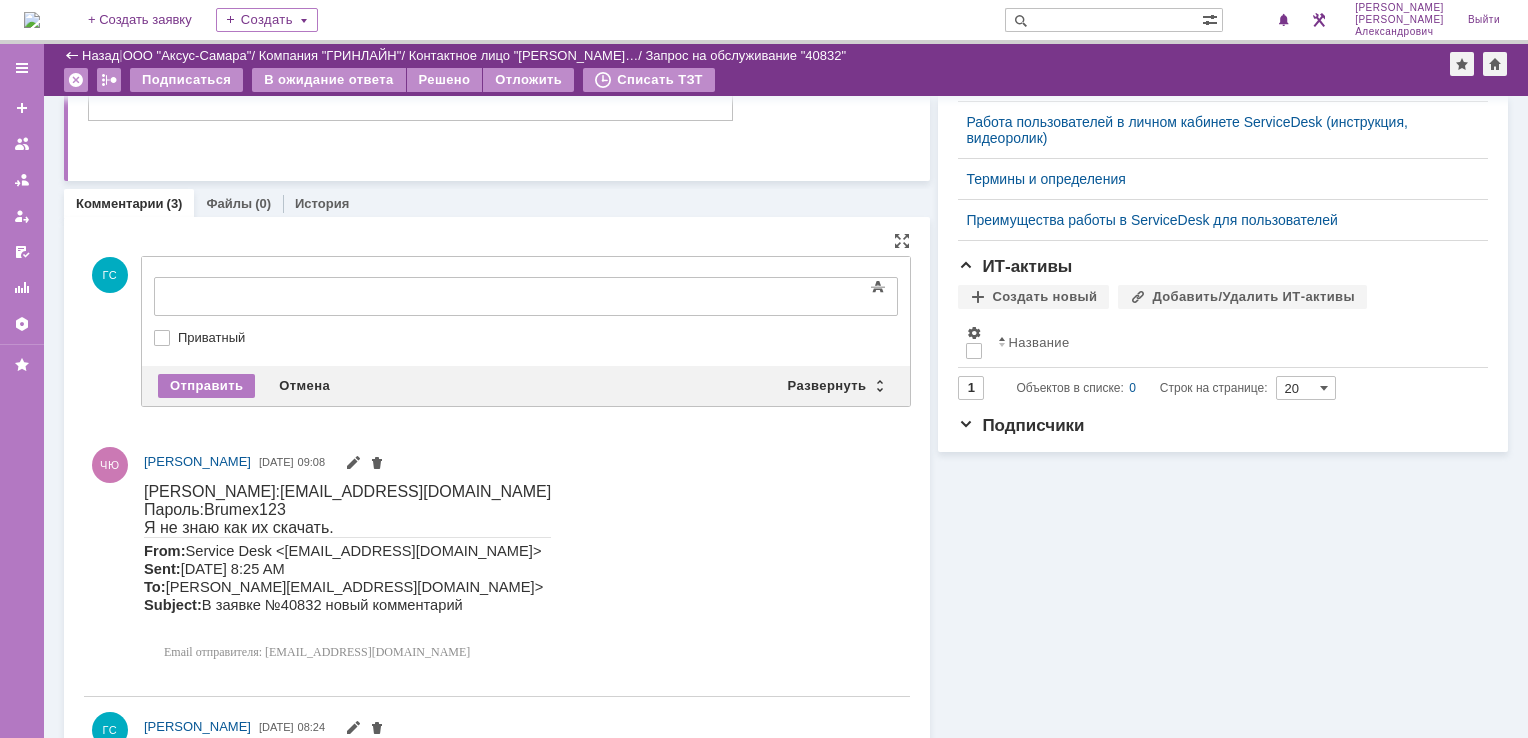 scroll, scrollTop: 0, scrollLeft: 0, axis: both 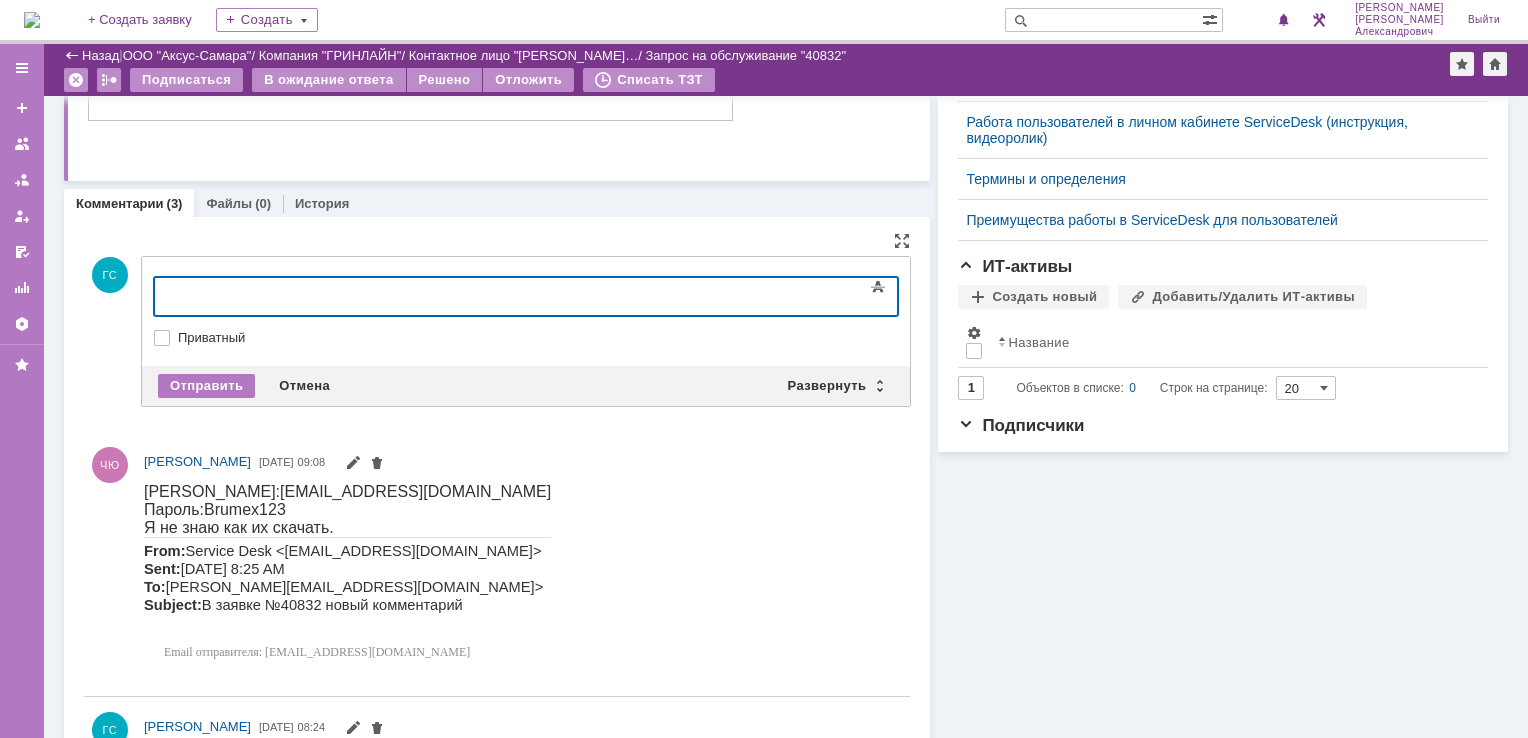 type 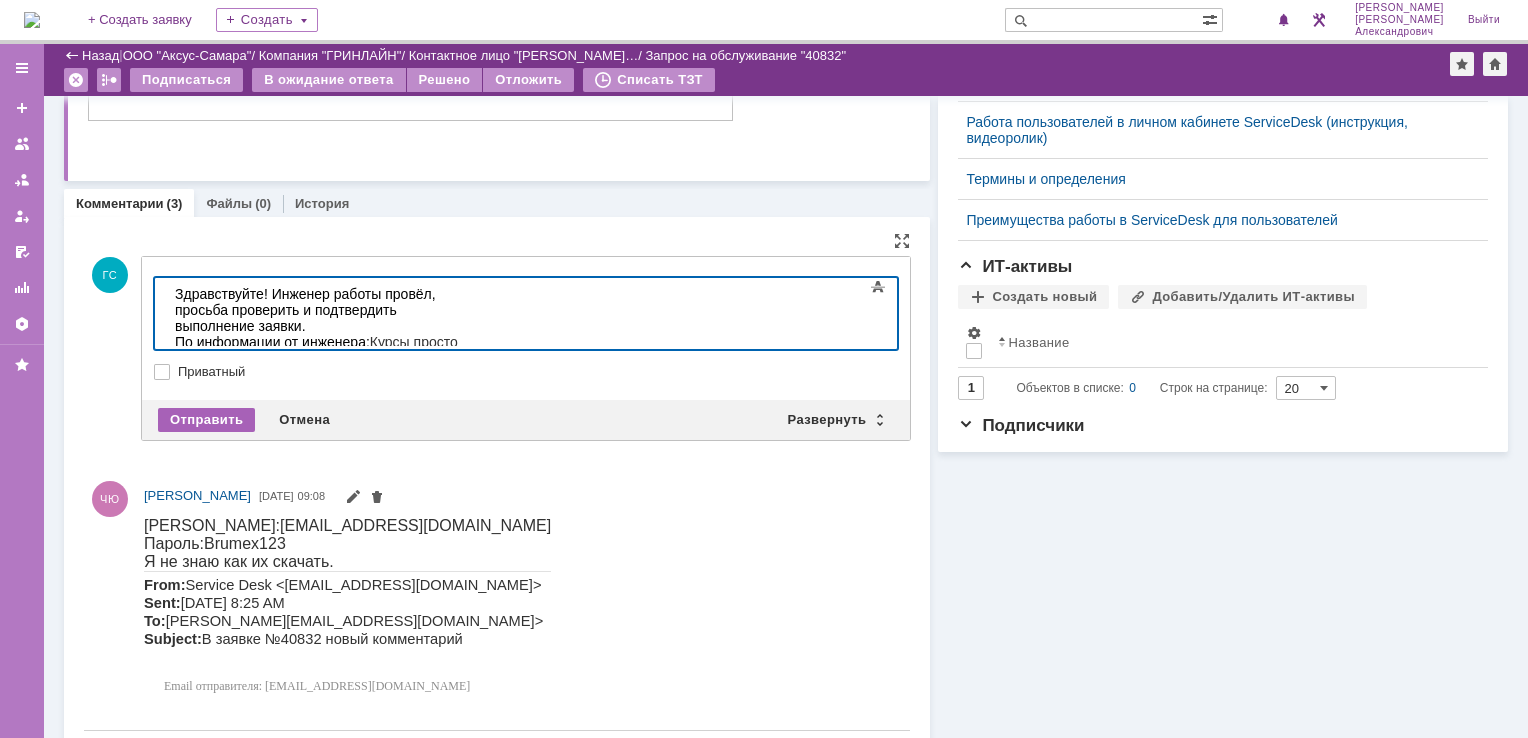 click on "Отправить" at bounding box center (206, 420) 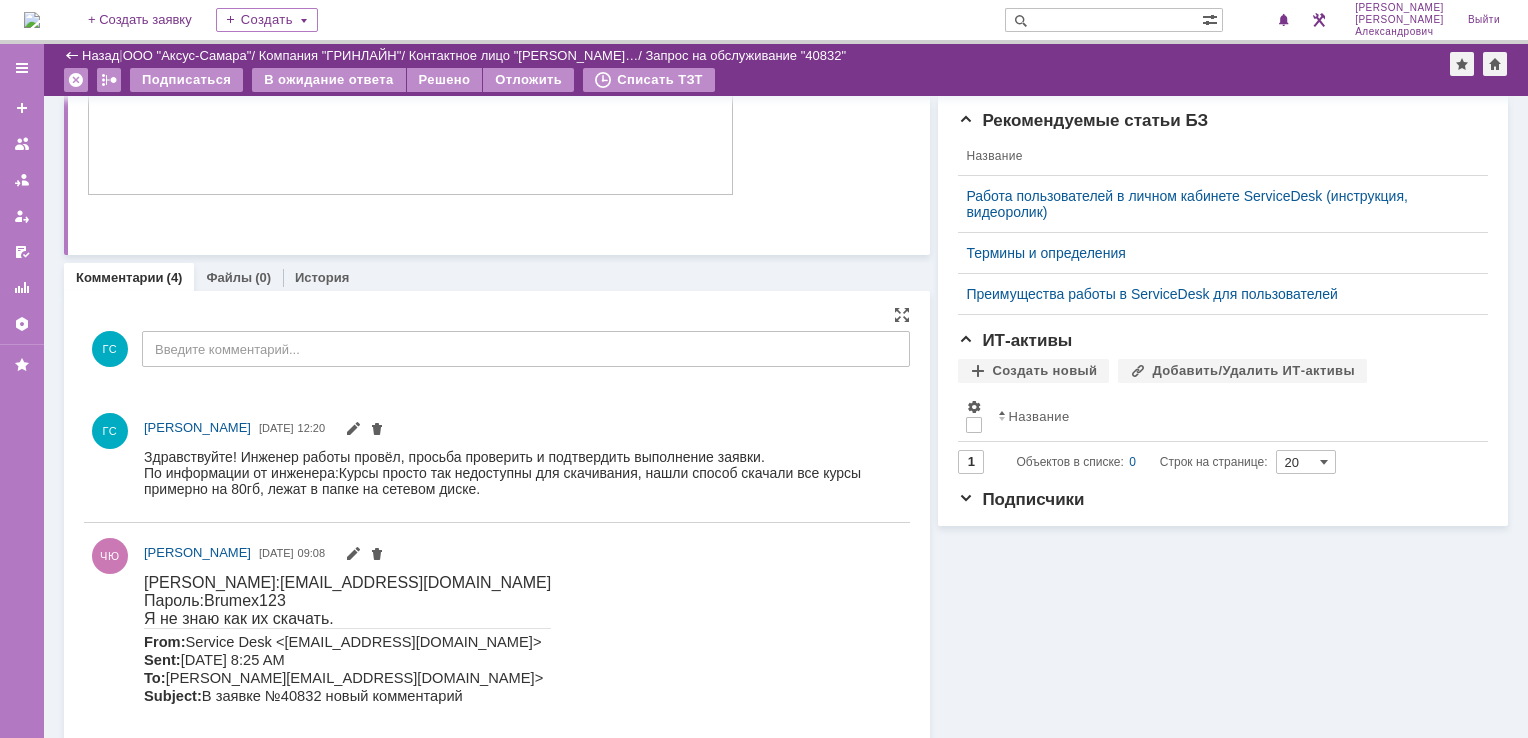 scroll, scrollTop: 500, scrollLeft: 0, axis: vertical 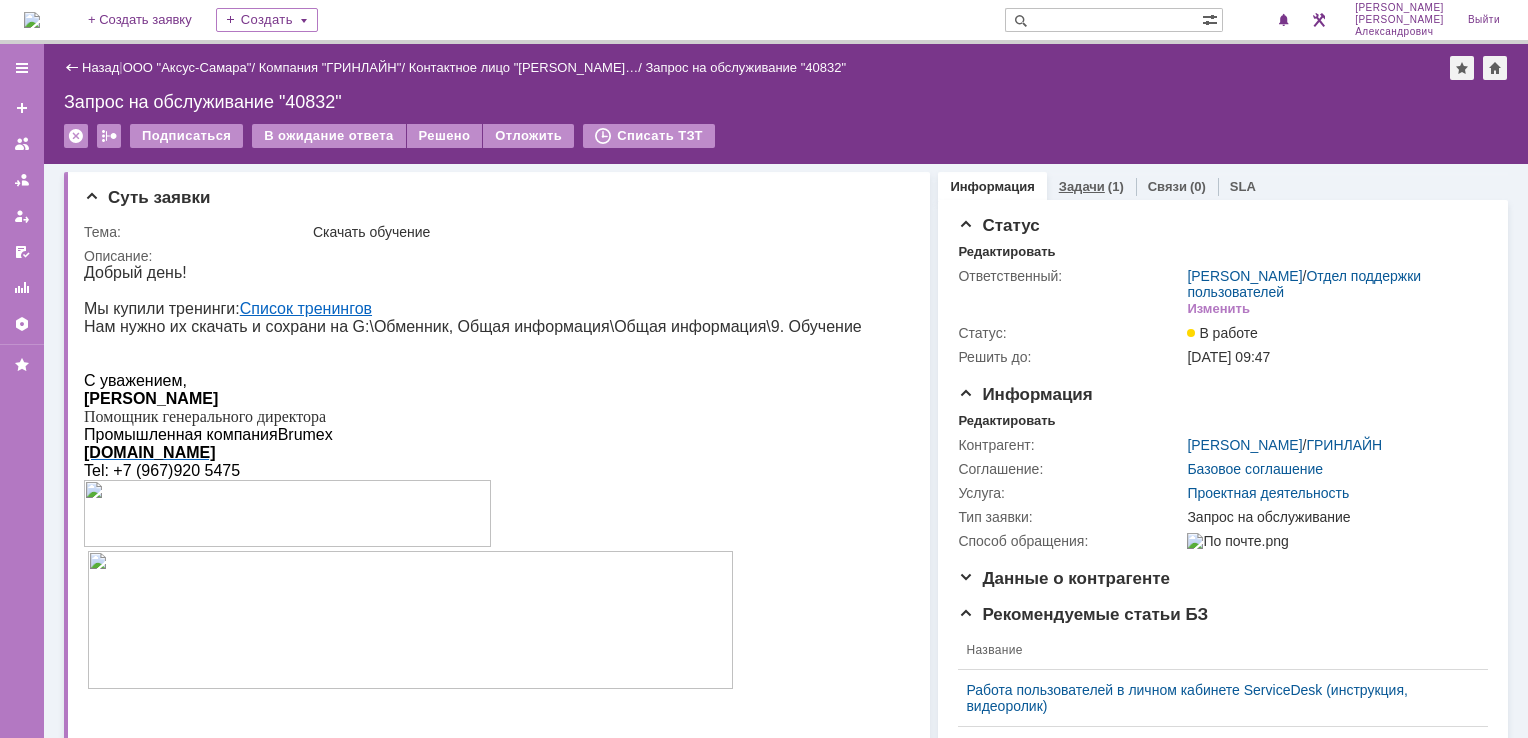 click on "Задачи" at bounding box center [1082, 186] 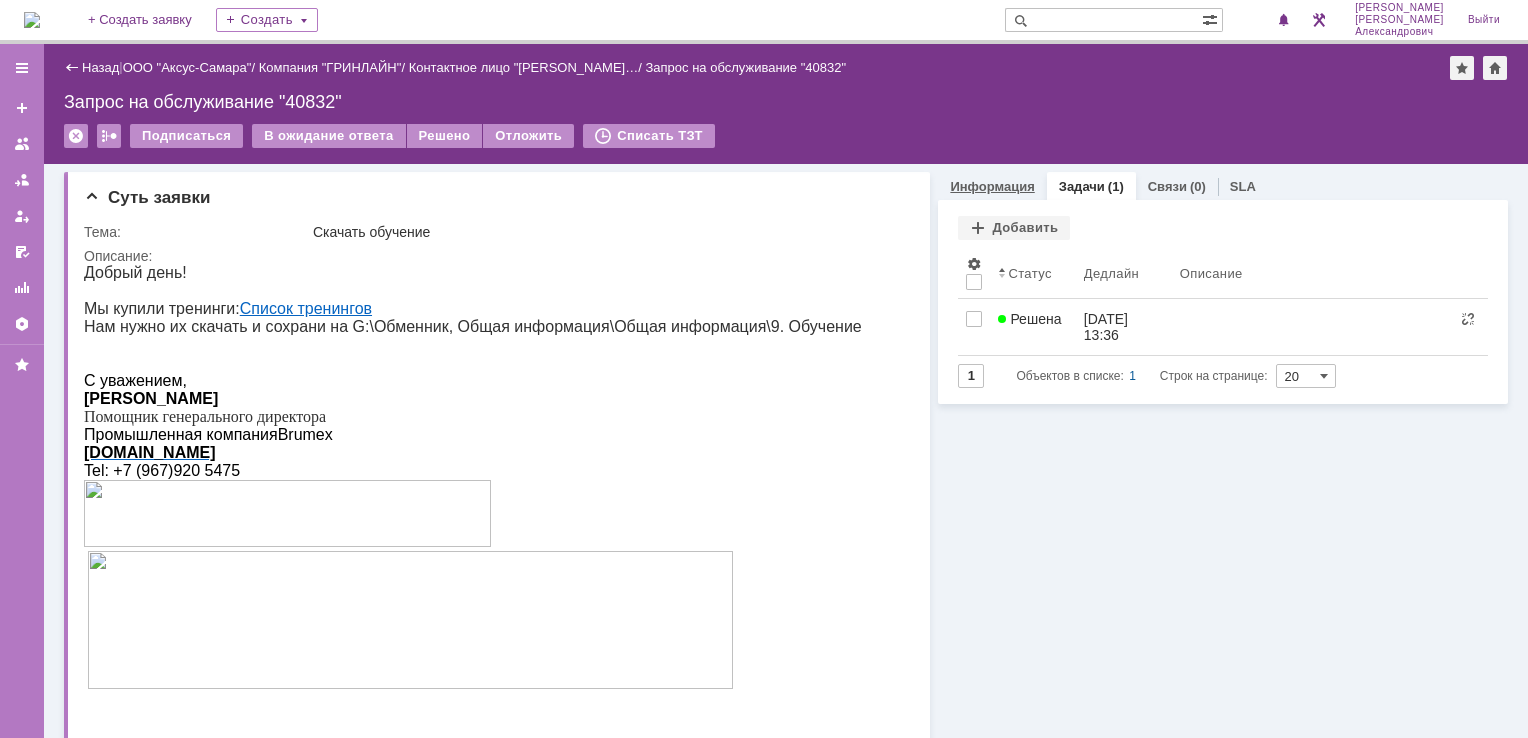 scroll, scrollTop: 0, scrollLeft: 0, axis: both 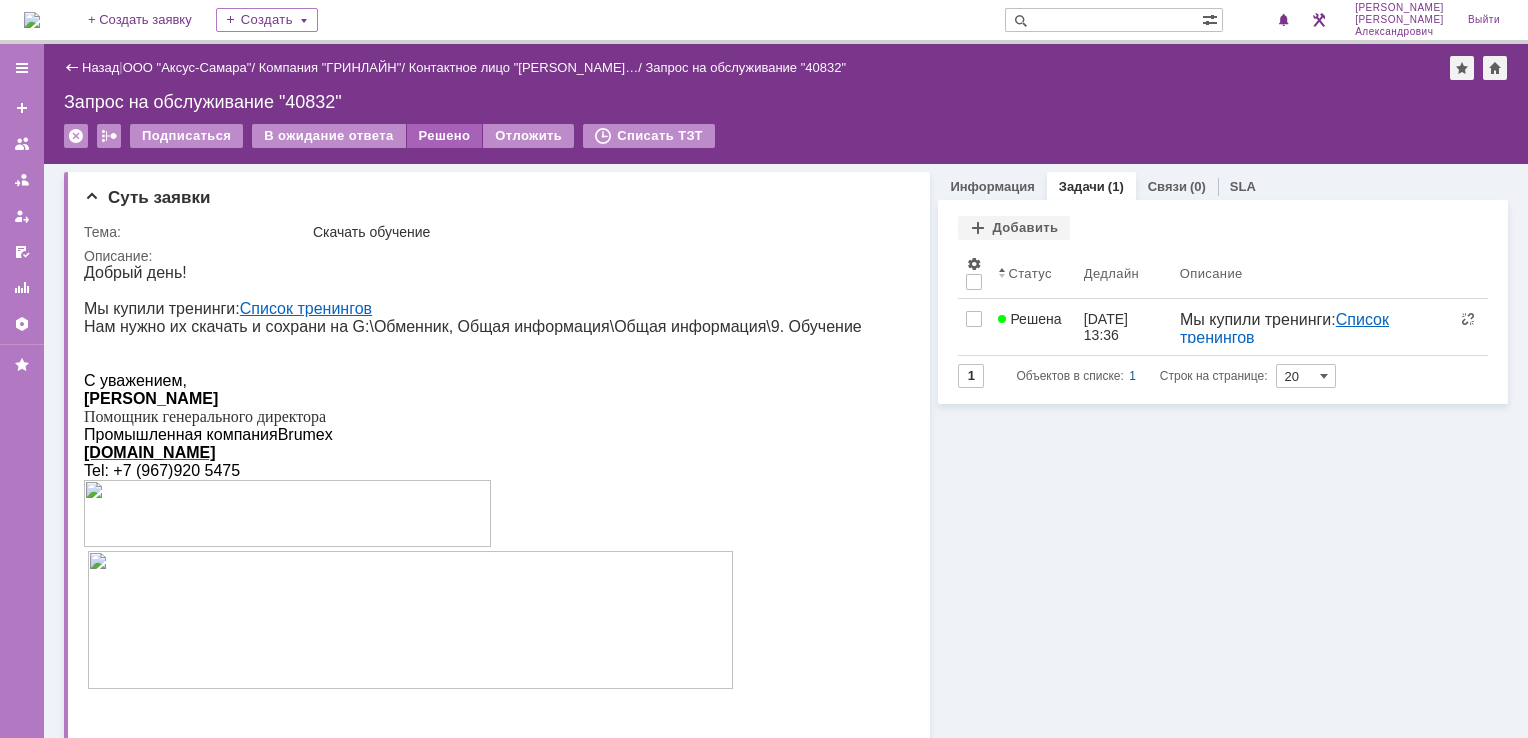 click on "Решено" at bounding box center (445, 136) 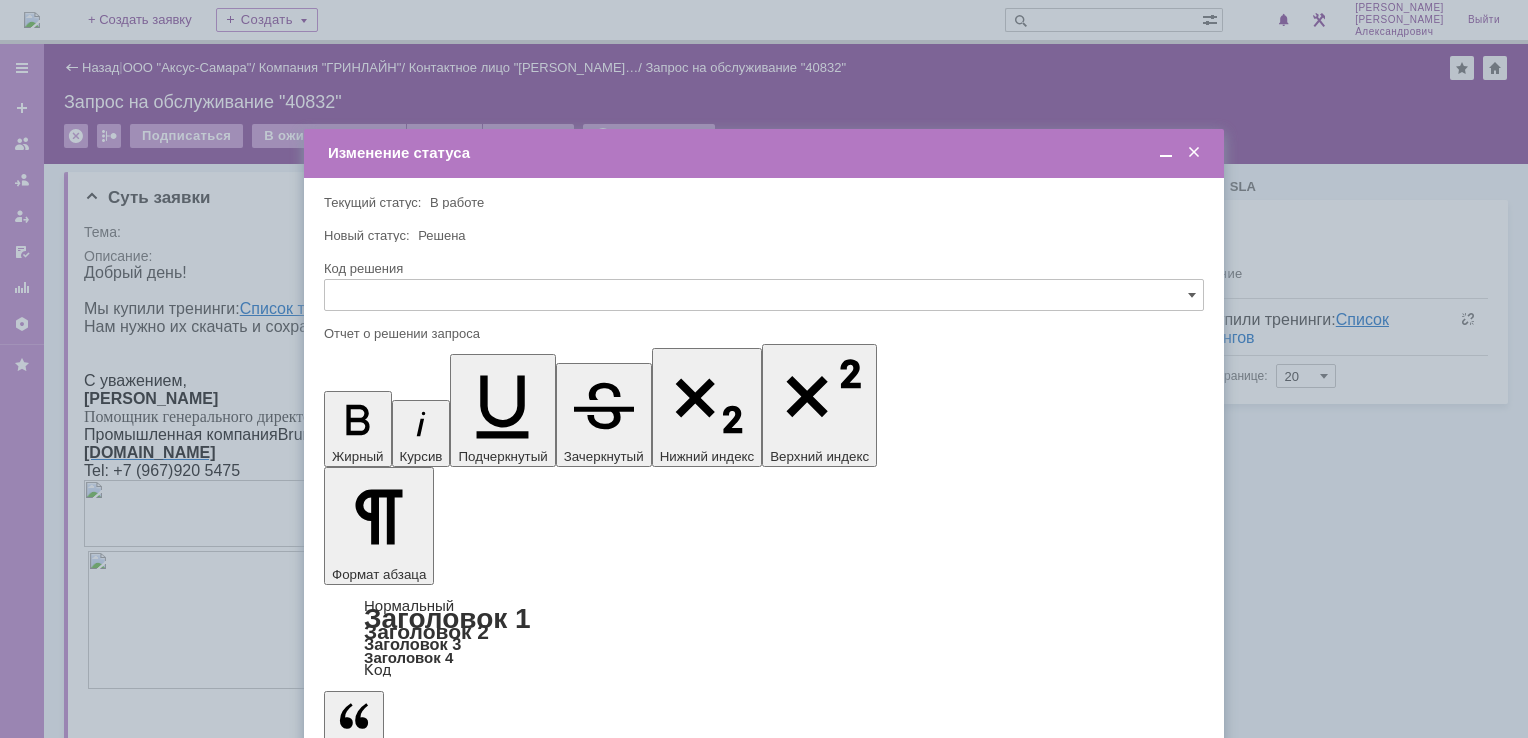 scroll, scrollTop: 0, scrollLeft: 0, axis: both 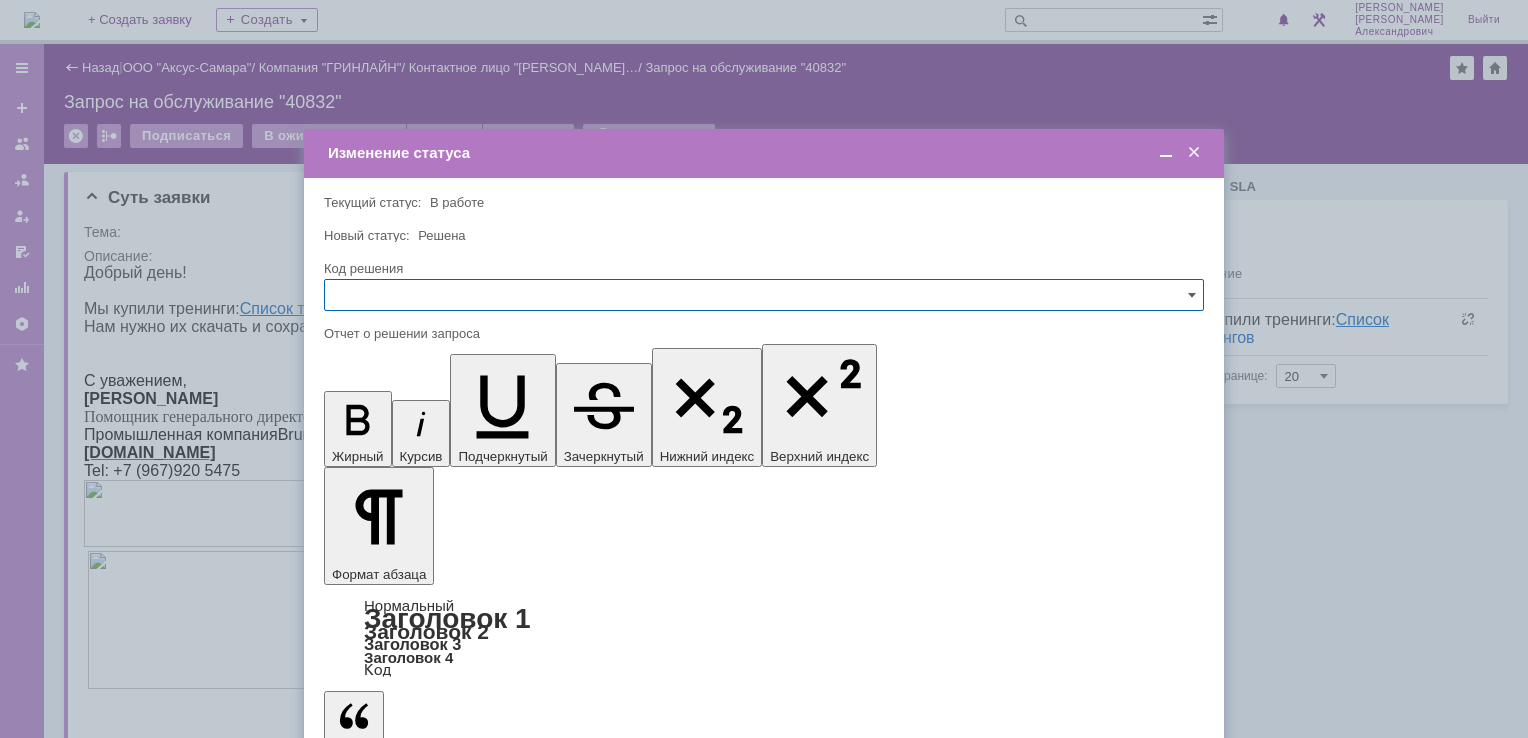 click on "Сохранить" at bounding box center (384, 820) 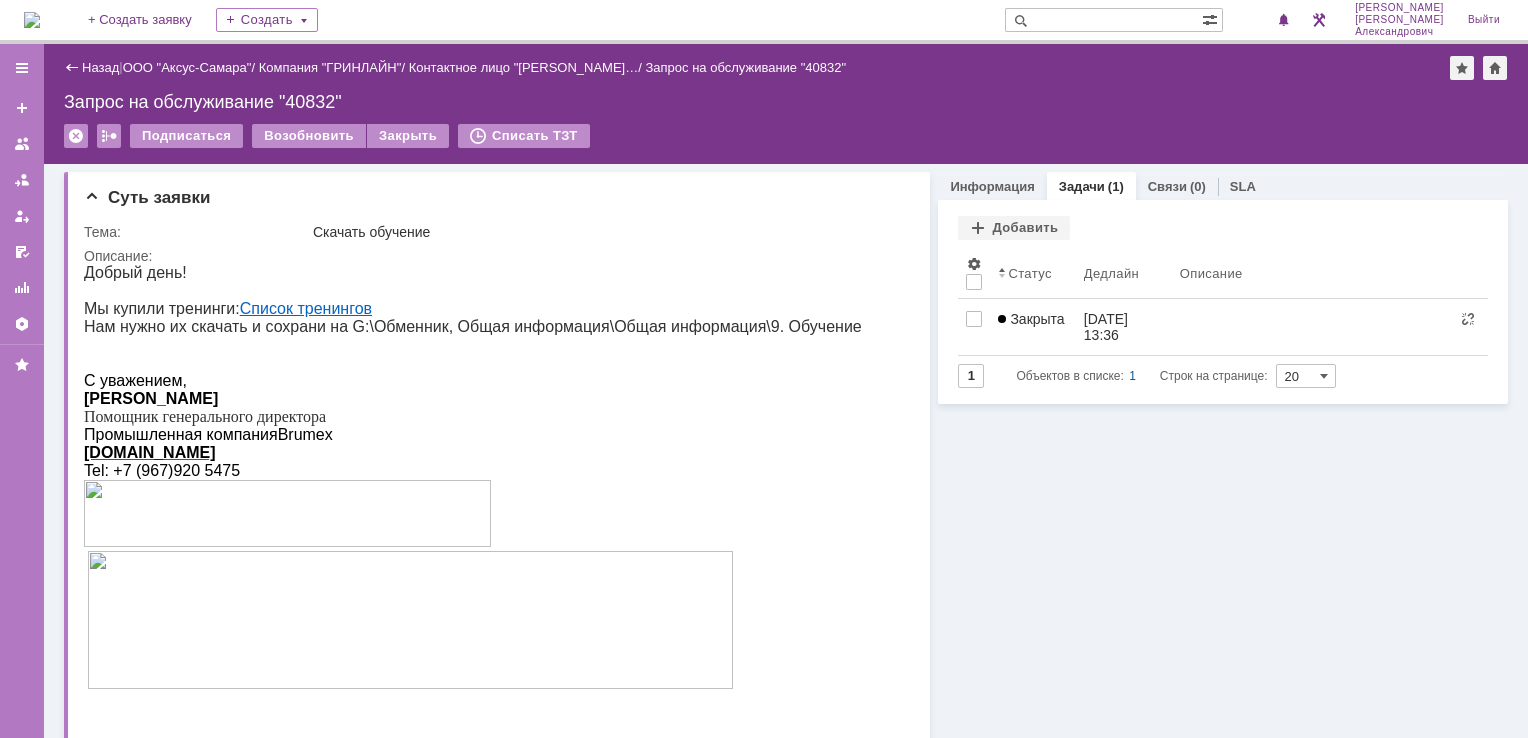 scroll, scrollTop: 0, scrollLeft: 0, axis: both 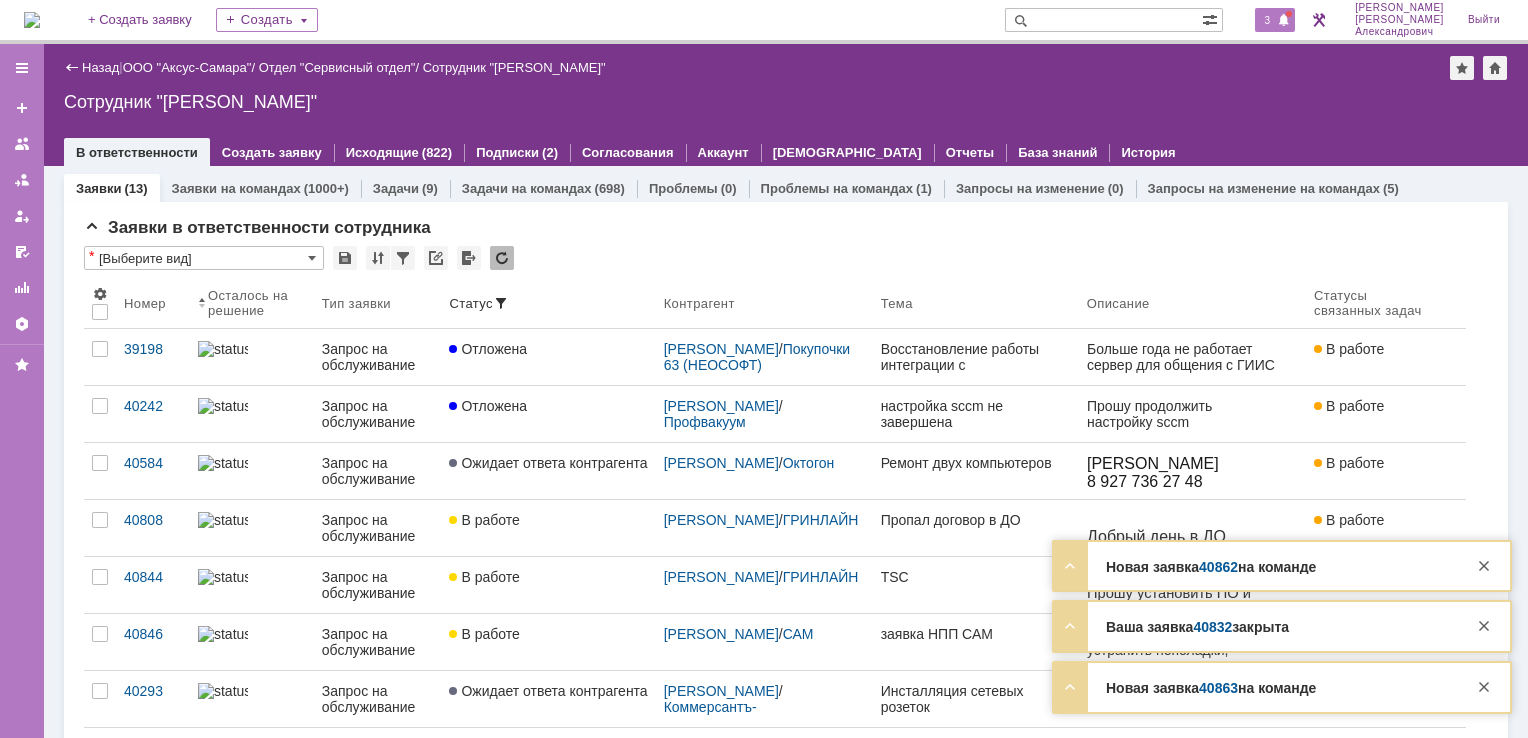 click on "3" at bounding box center (1275, 20) 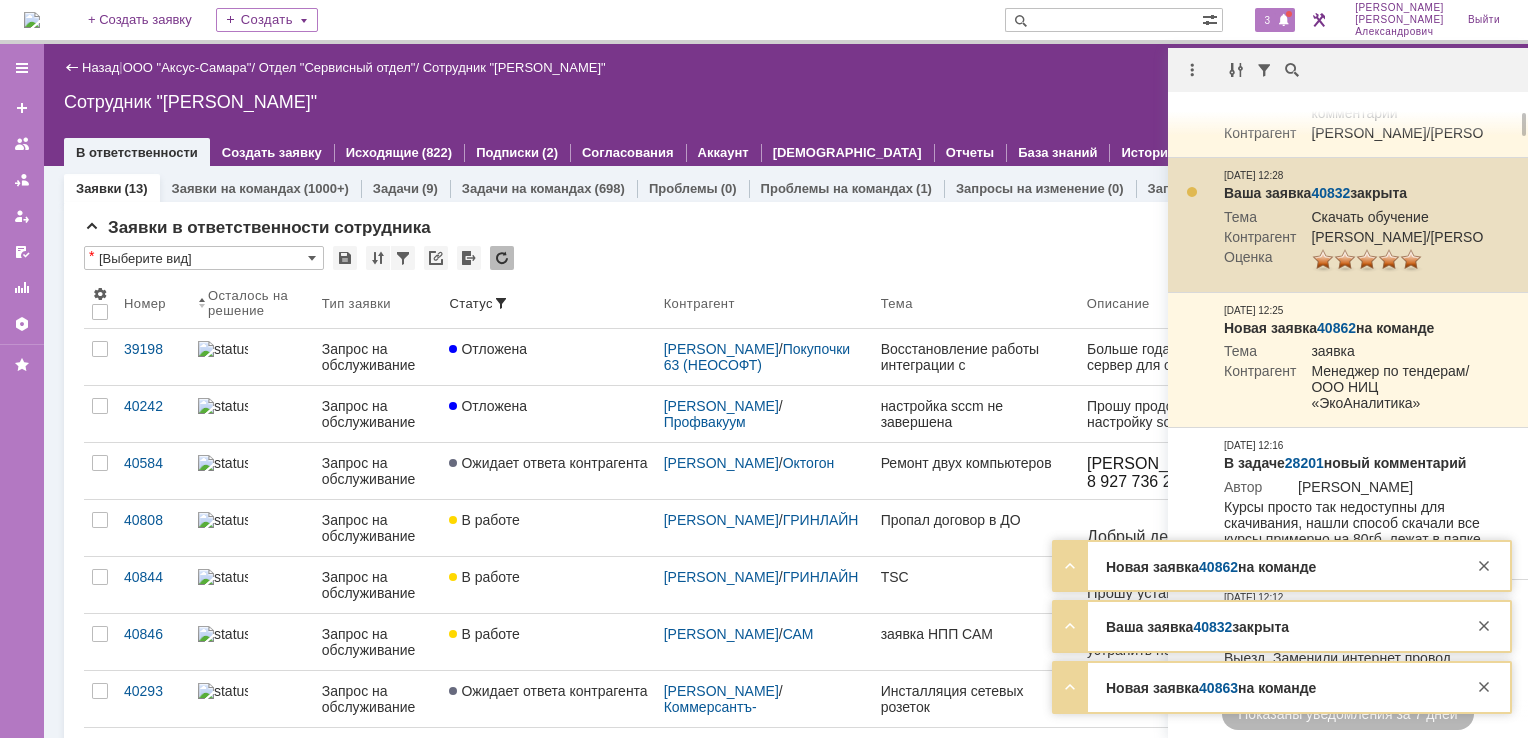 scroll, scrollTop: 300, scrollLeft: 0, axis: vertical 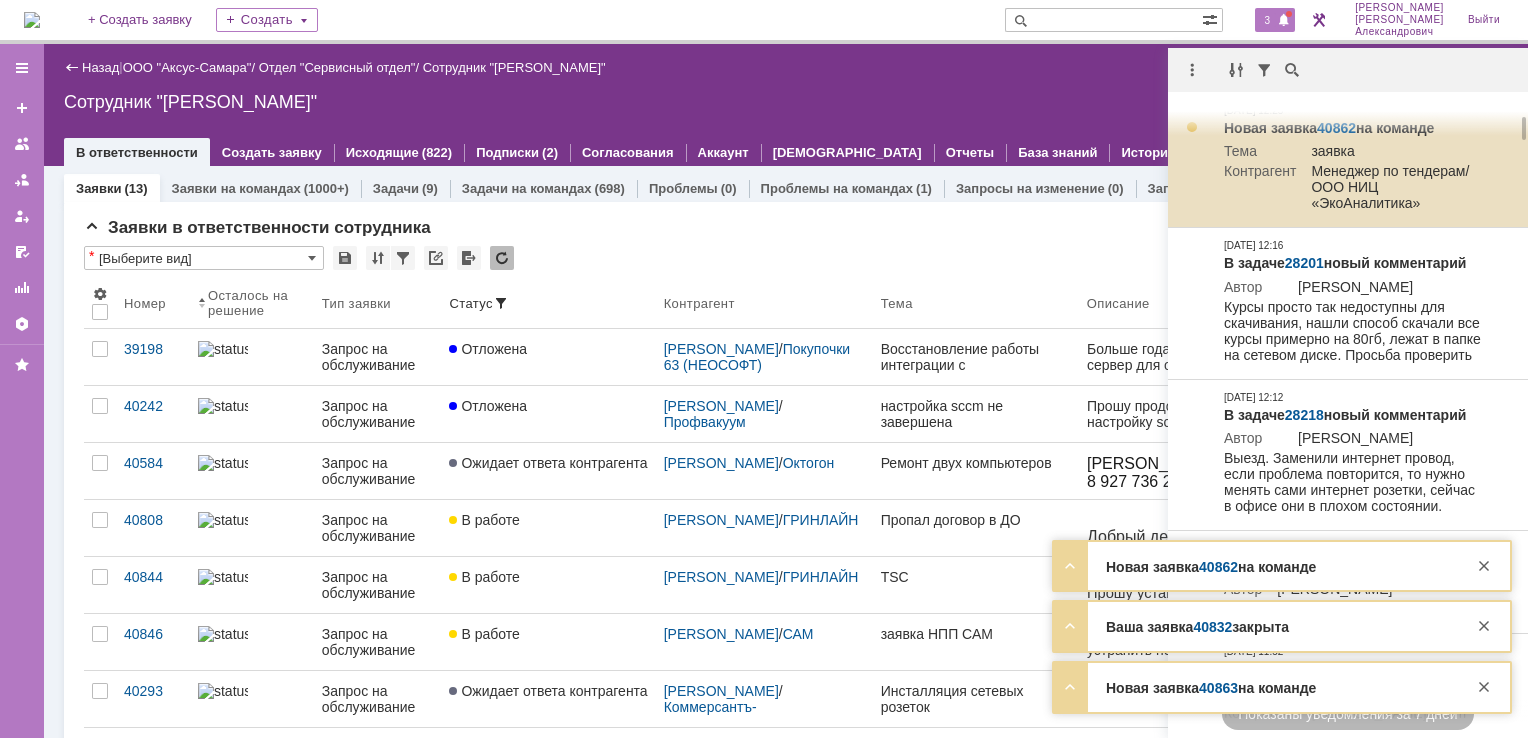 click on "40862" at bounding box center [1336, 128] 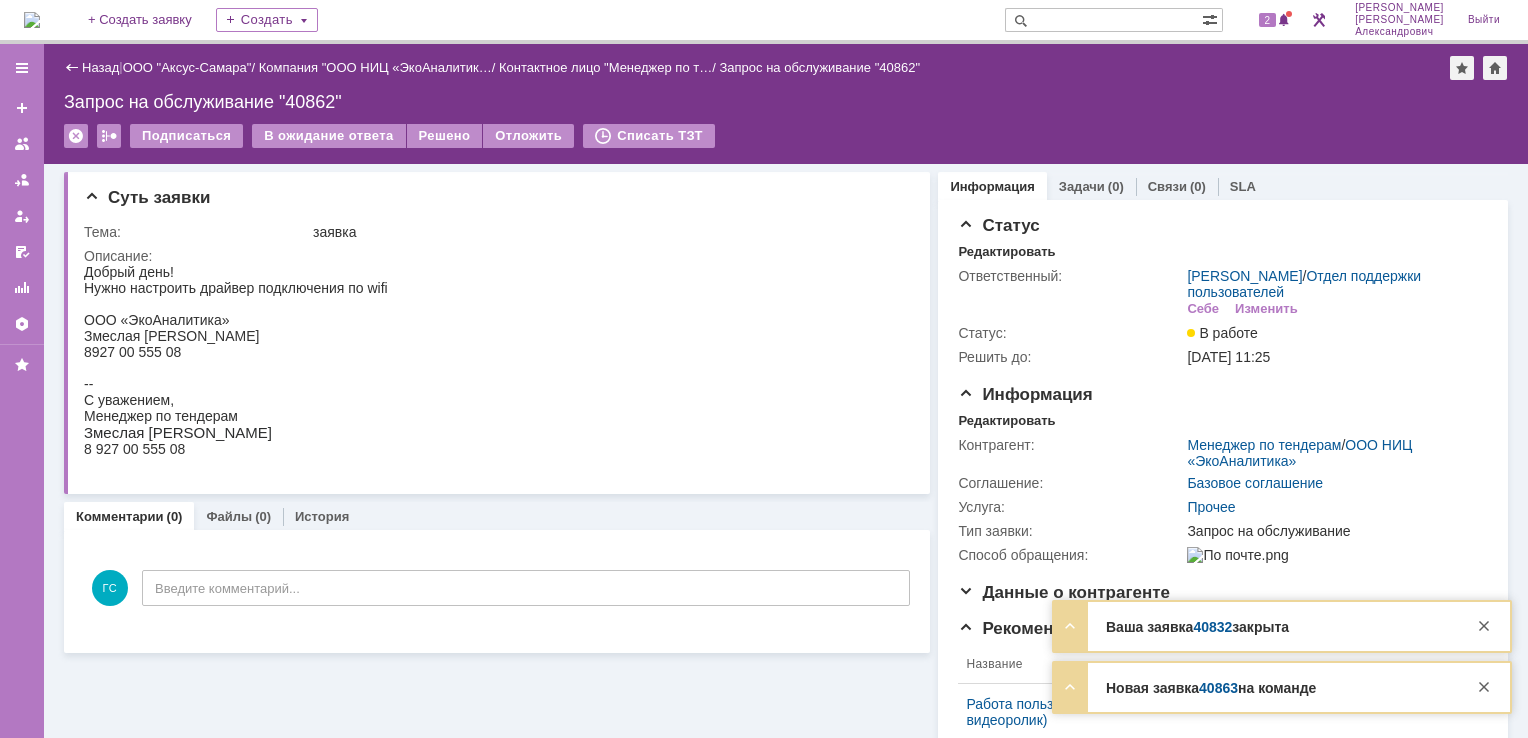 scroll, scrollTop: 0, scrollLeft: 0, axis: both 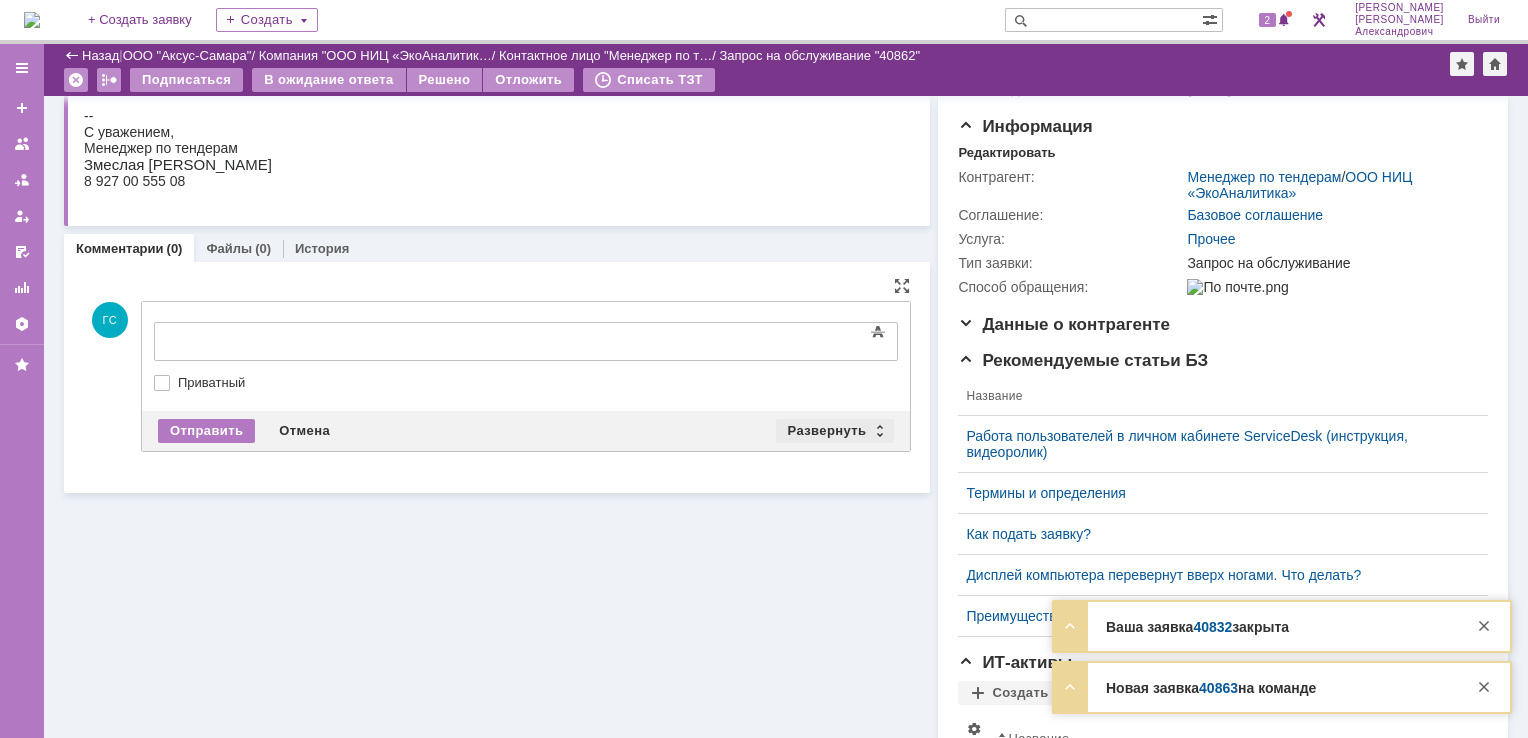 click on "Развернуть" at bounding box center (835, 431) 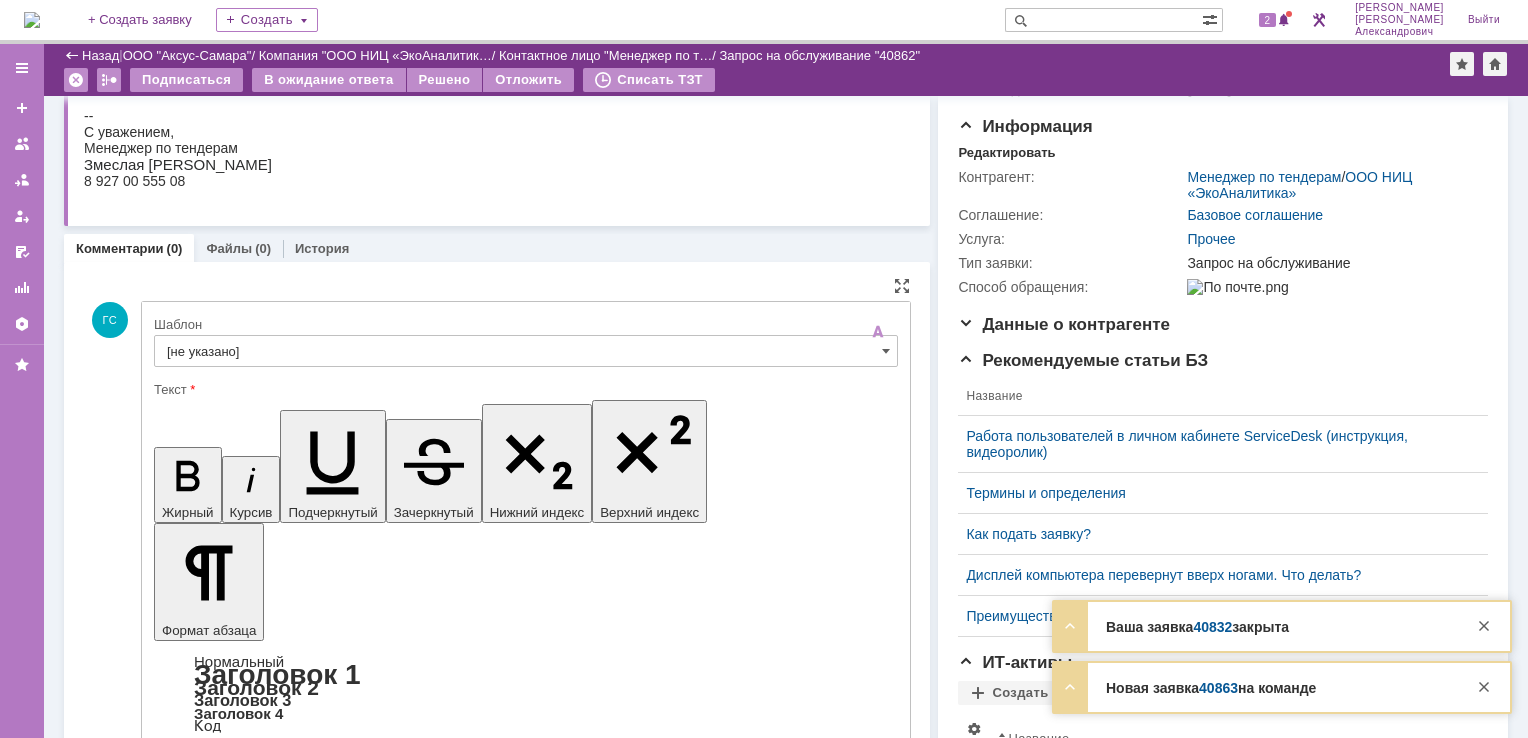 scroll, scrollTop: 0, scrollLeft: 0, axis: both 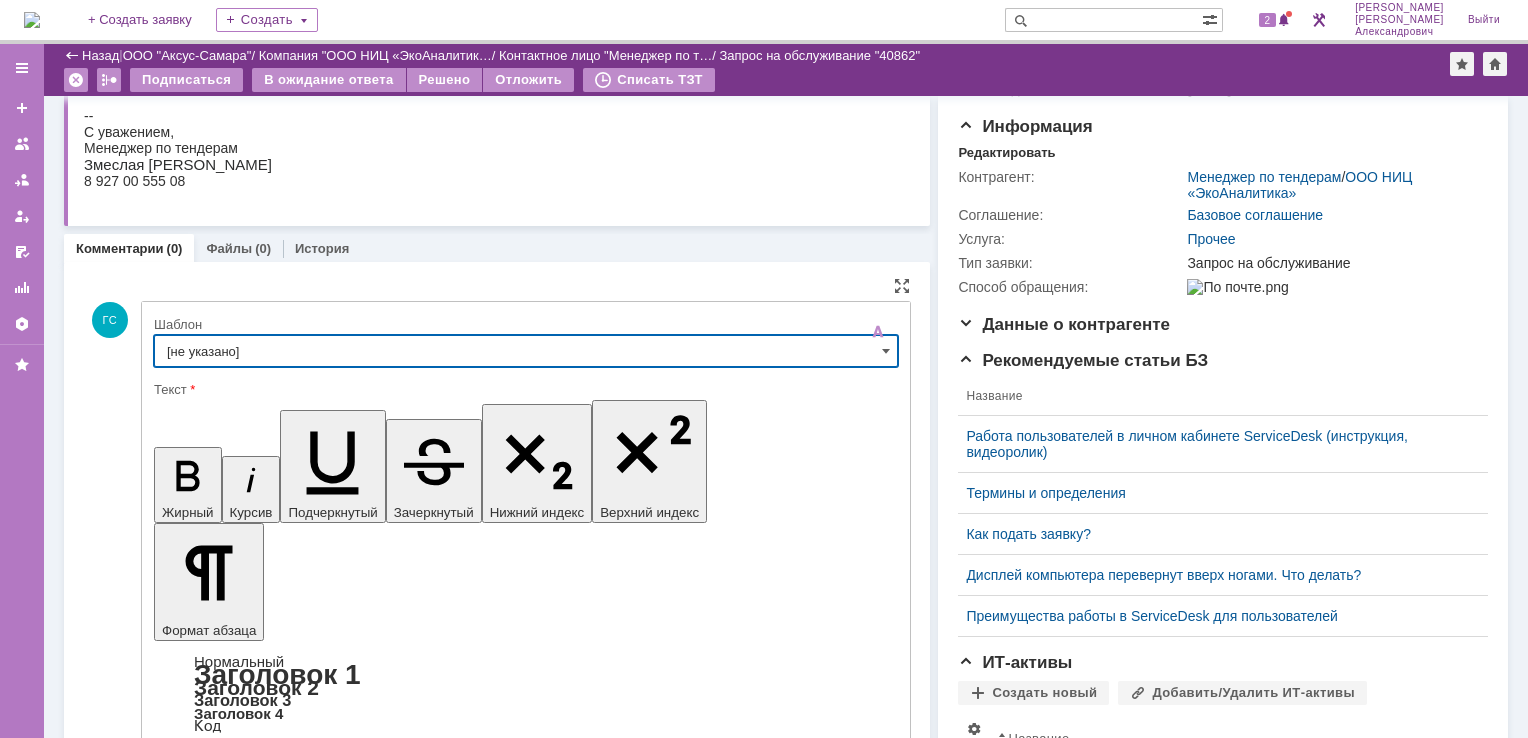 click on "[не указано]" at bounding box center (526, 351) 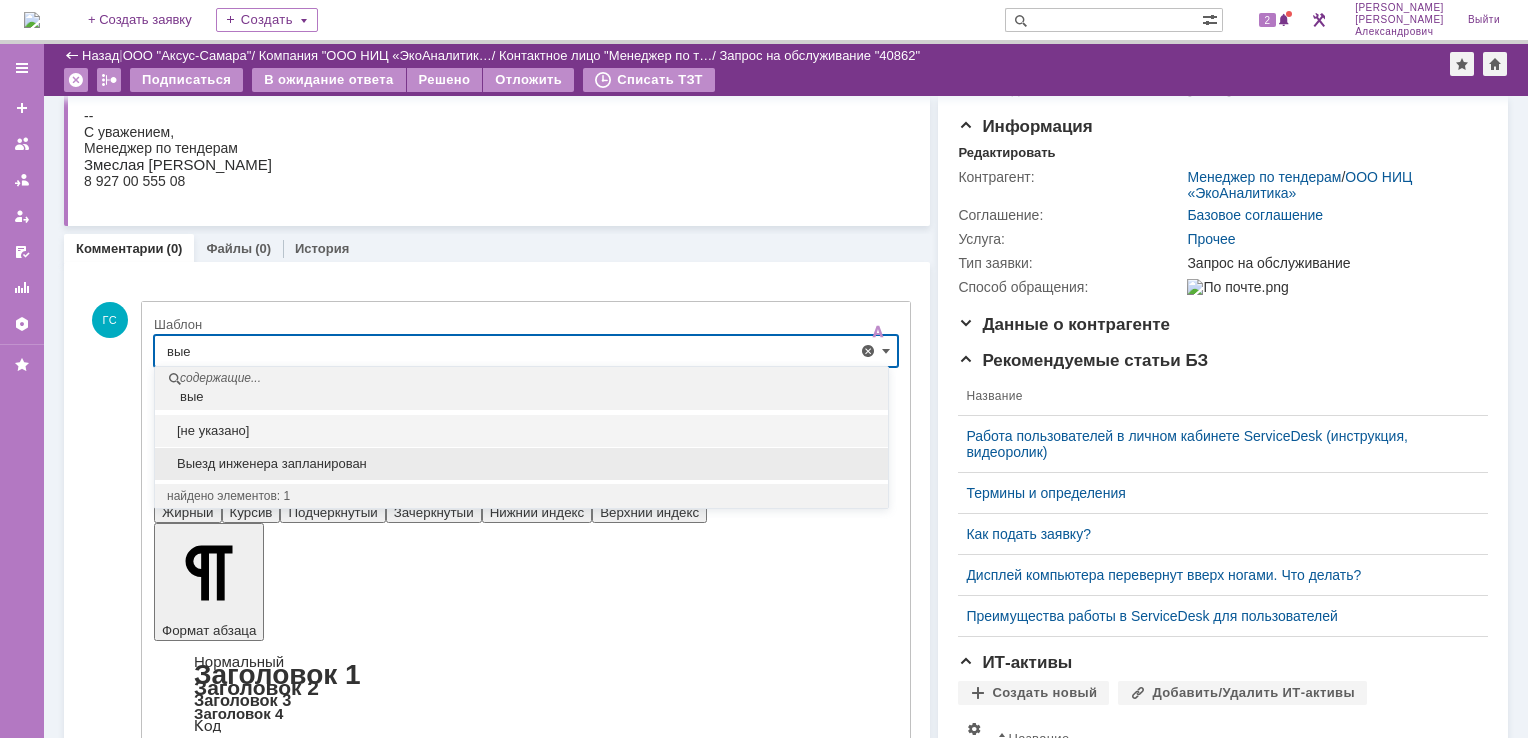 click on "Выезд инженера запланирован" at bounding box center [521, 464] 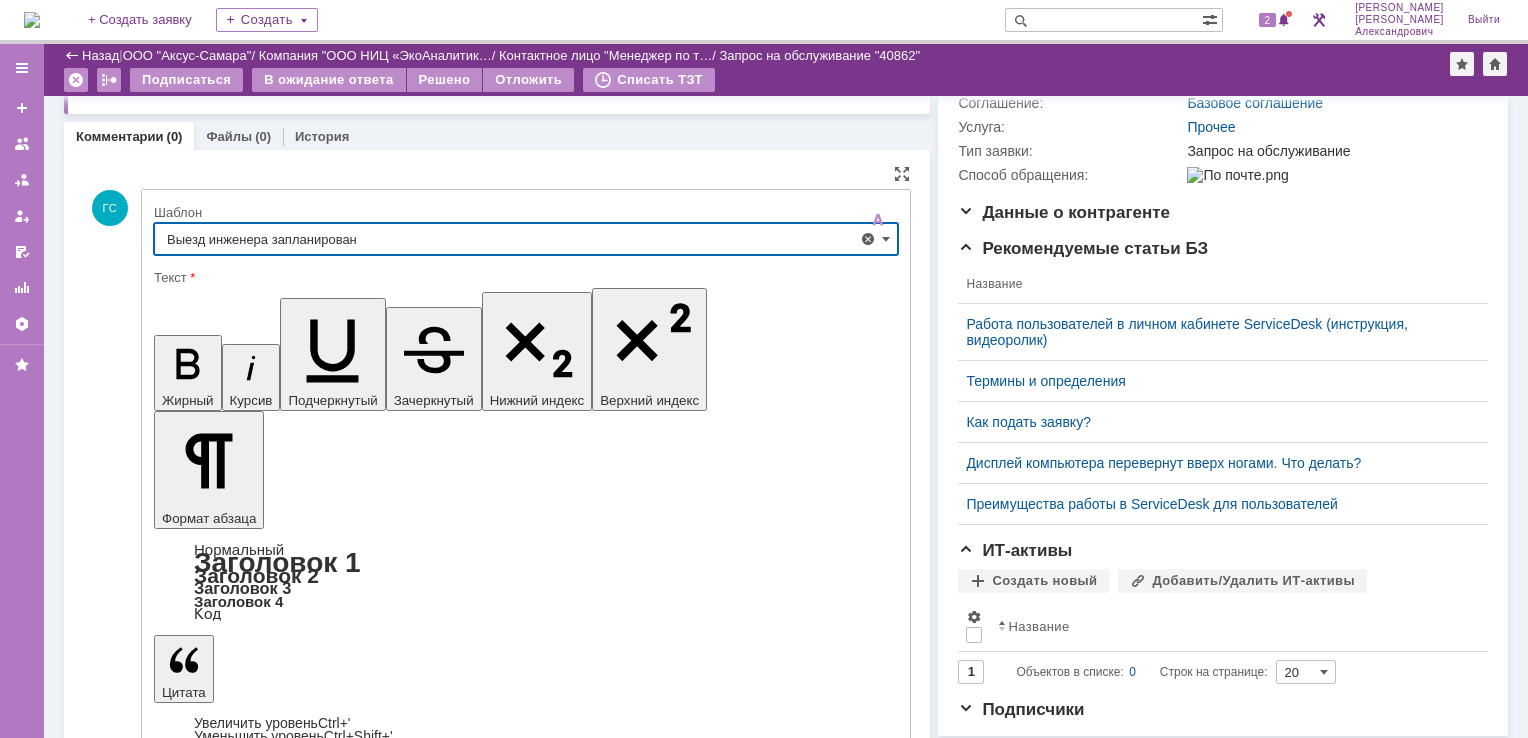 scroll, scrollTop: 330, scrollLeft: 0, axis: vertical 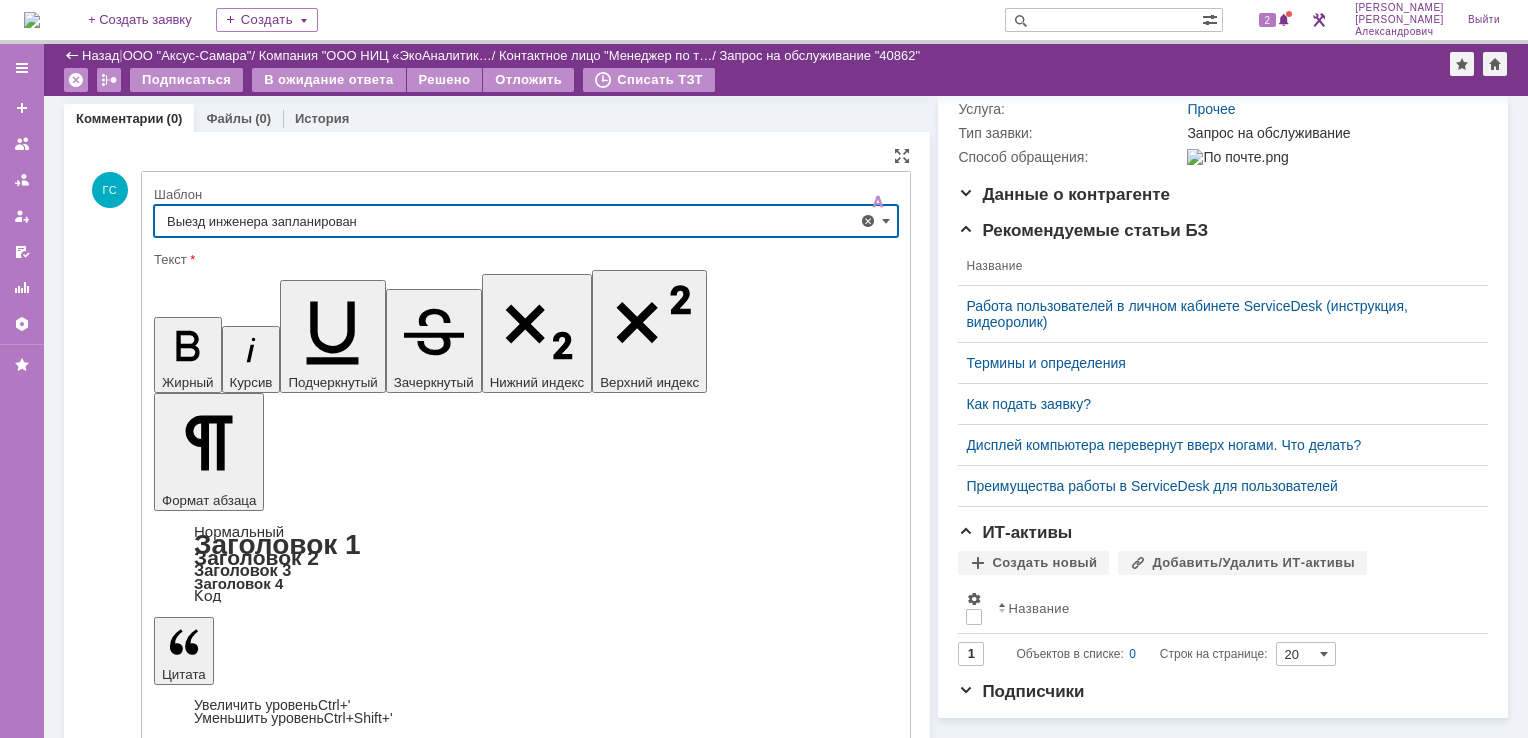 type on "Выезд инженера запланирован" 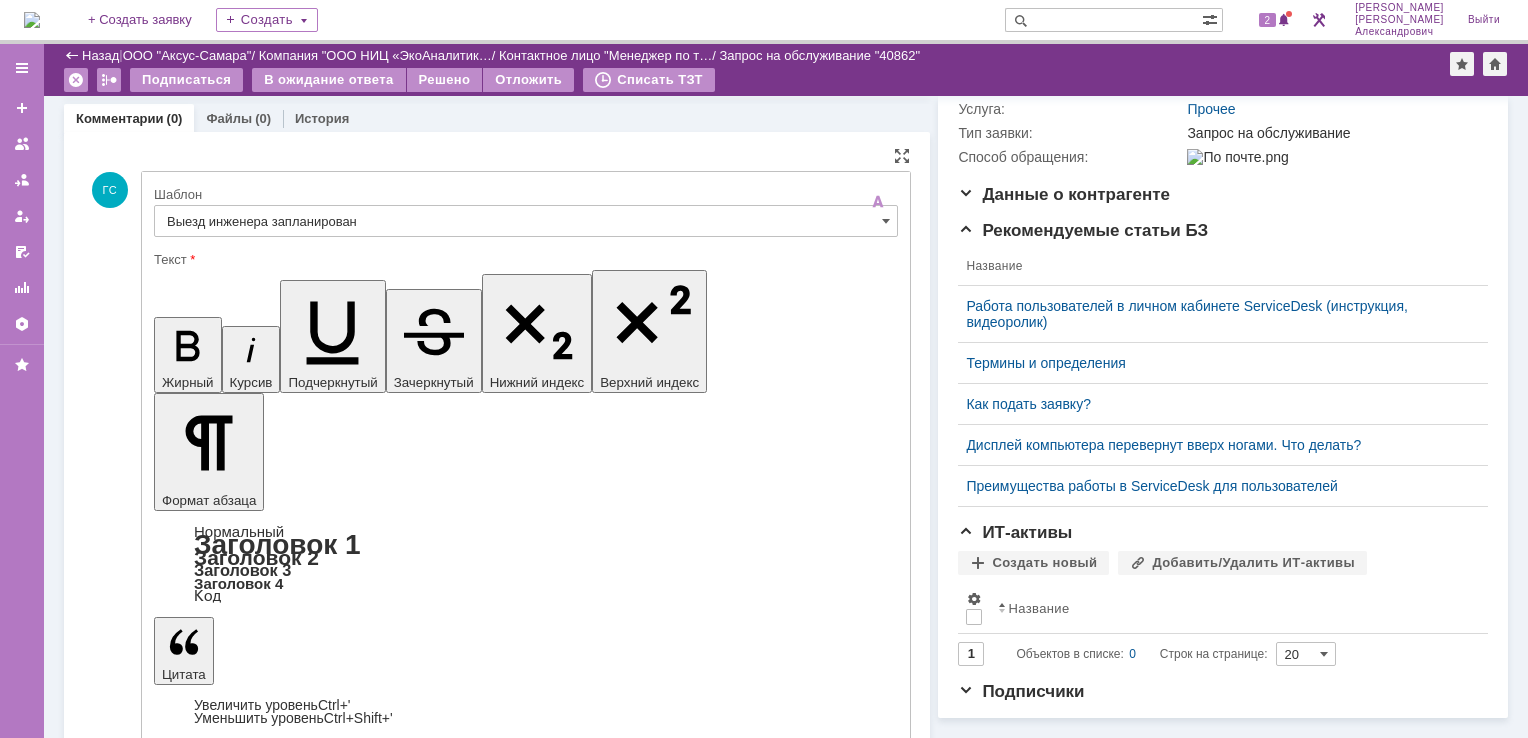 click on "Отправить" at bounding box center (206, 5371) 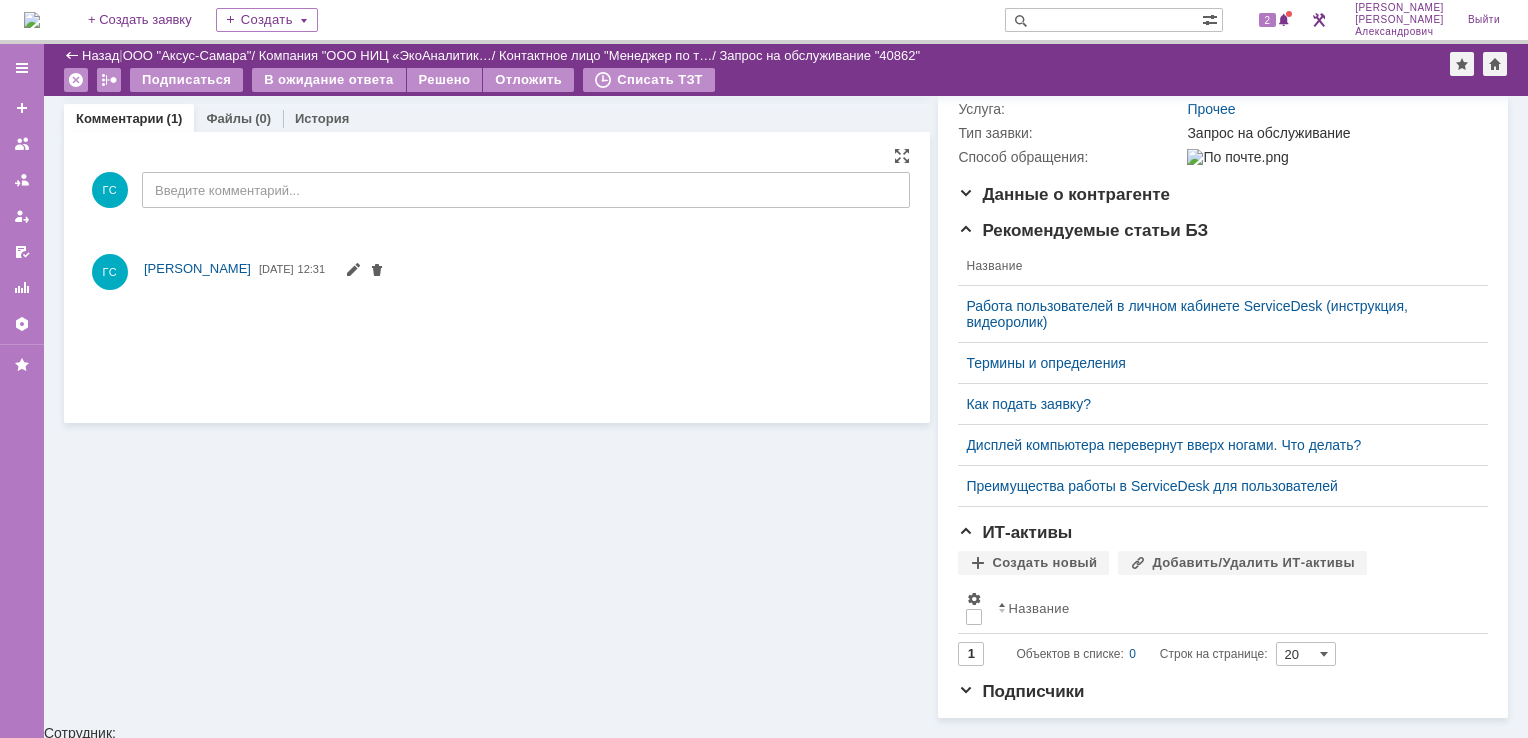 scroll, scrollTop: 63, scrollLeft: 0, axis: vertical 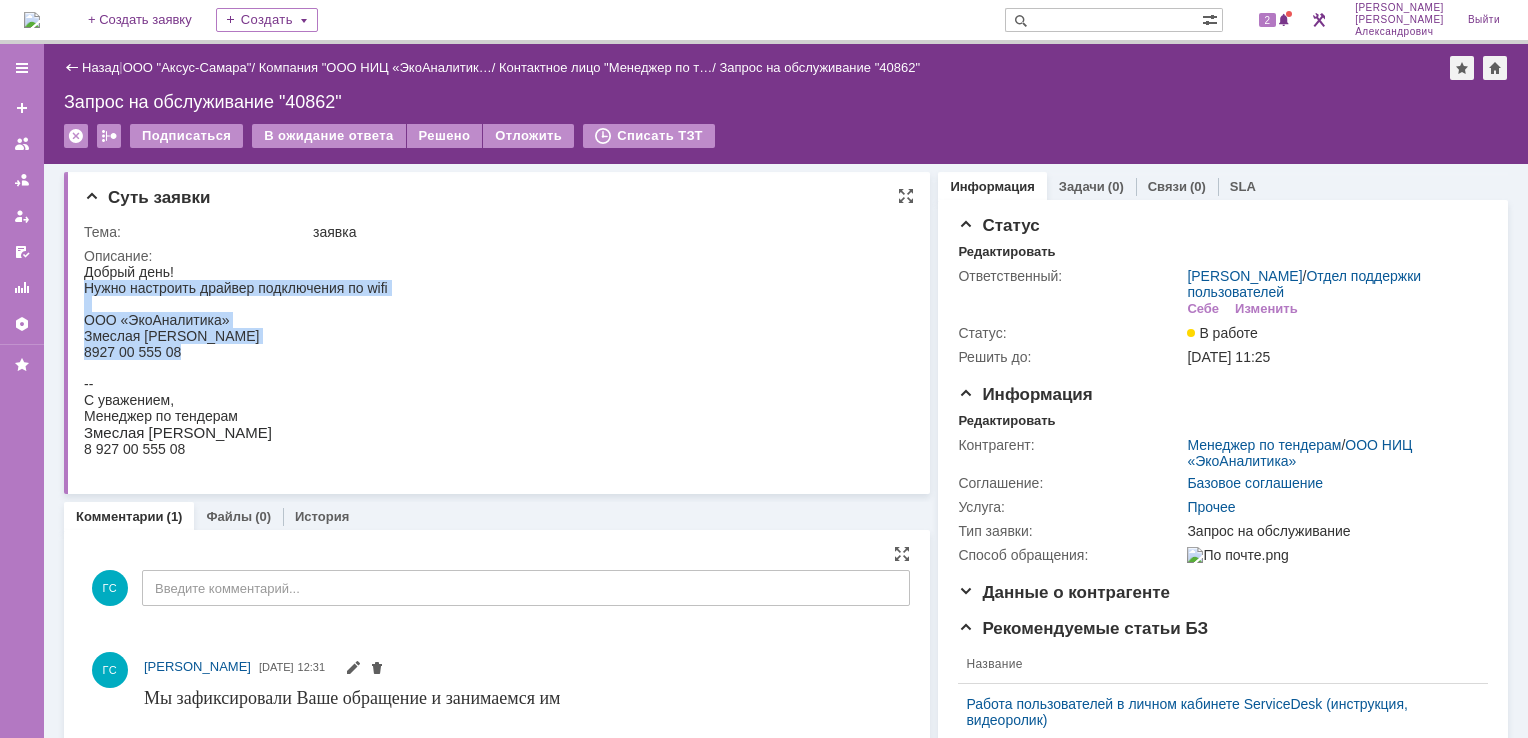 drag, startPoint x: 85, startPoint y: 286, endPoint x: 313, endPoint y: 357, distance: 238.79907 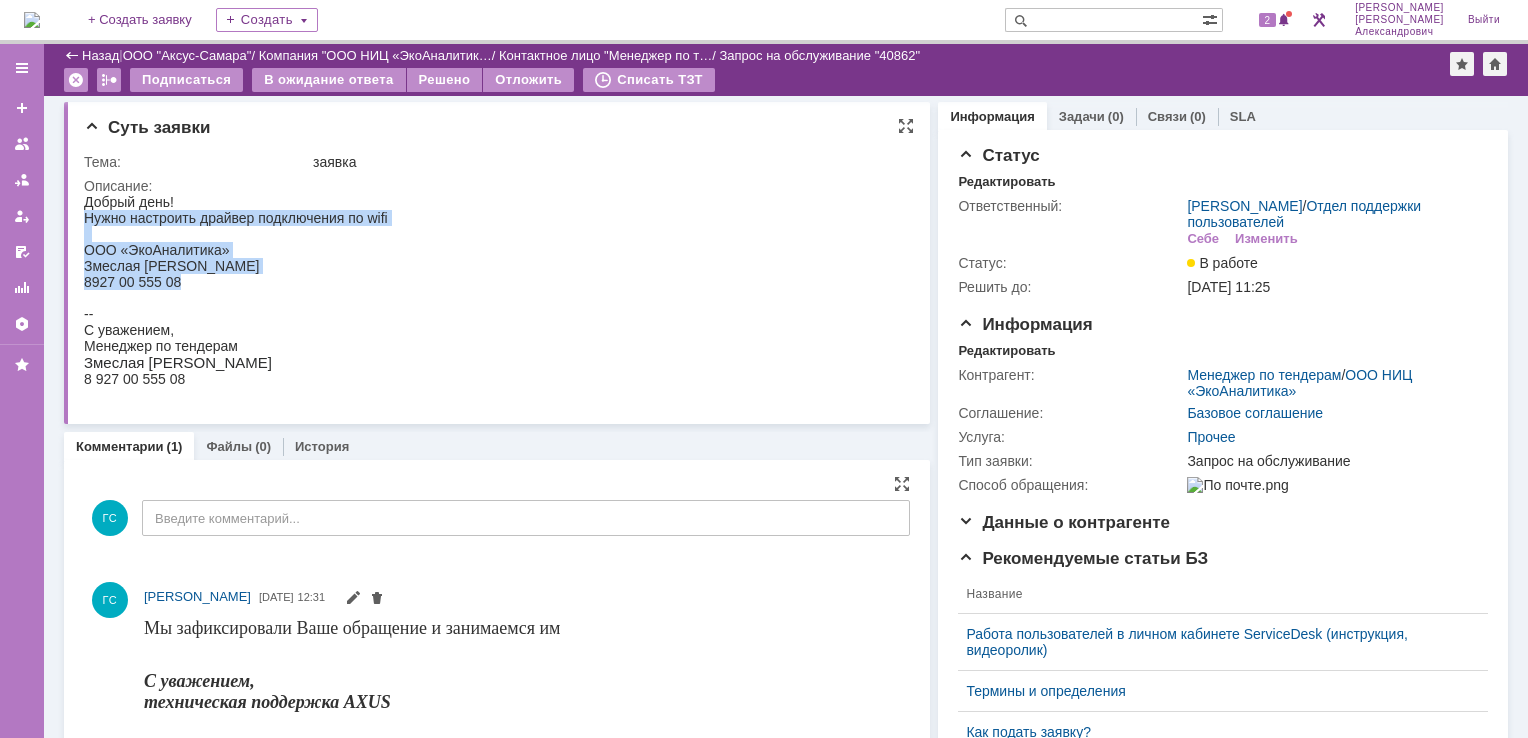 scroll, scrollTop: 0, scrollLeft: 0, axis: both 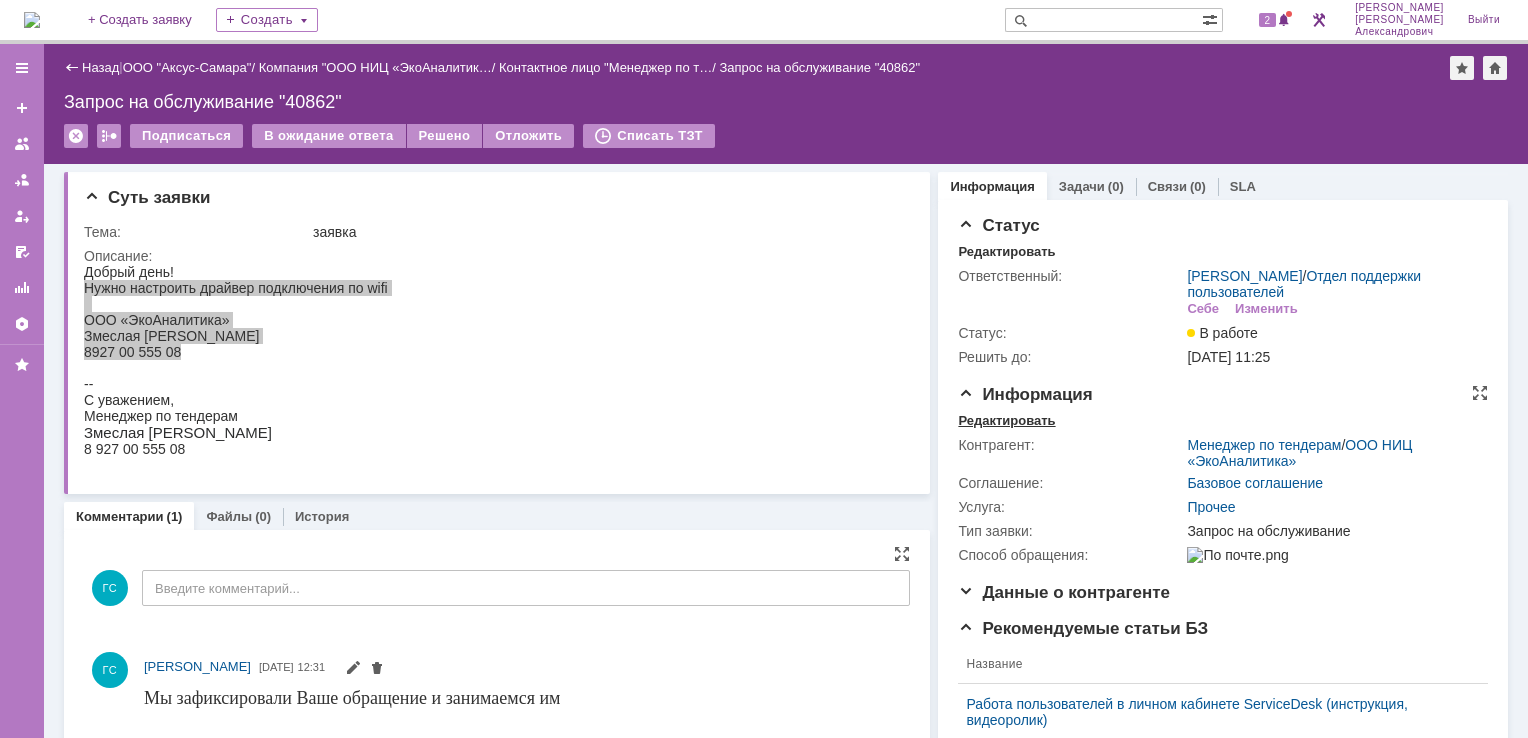 click on "Редактировать" at bounding box center (1006, 421) 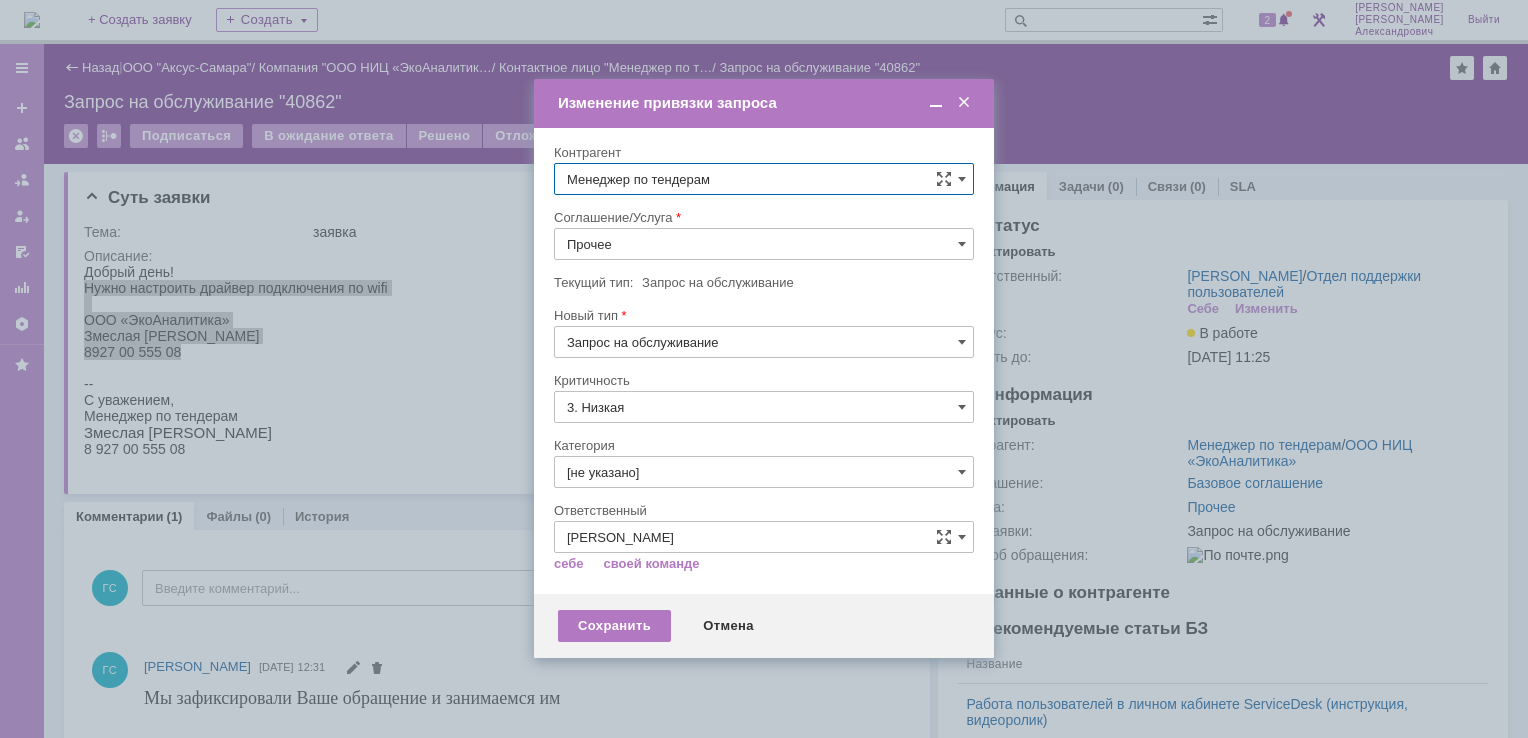 click on "Прочее" at bounding box center [764, 244] 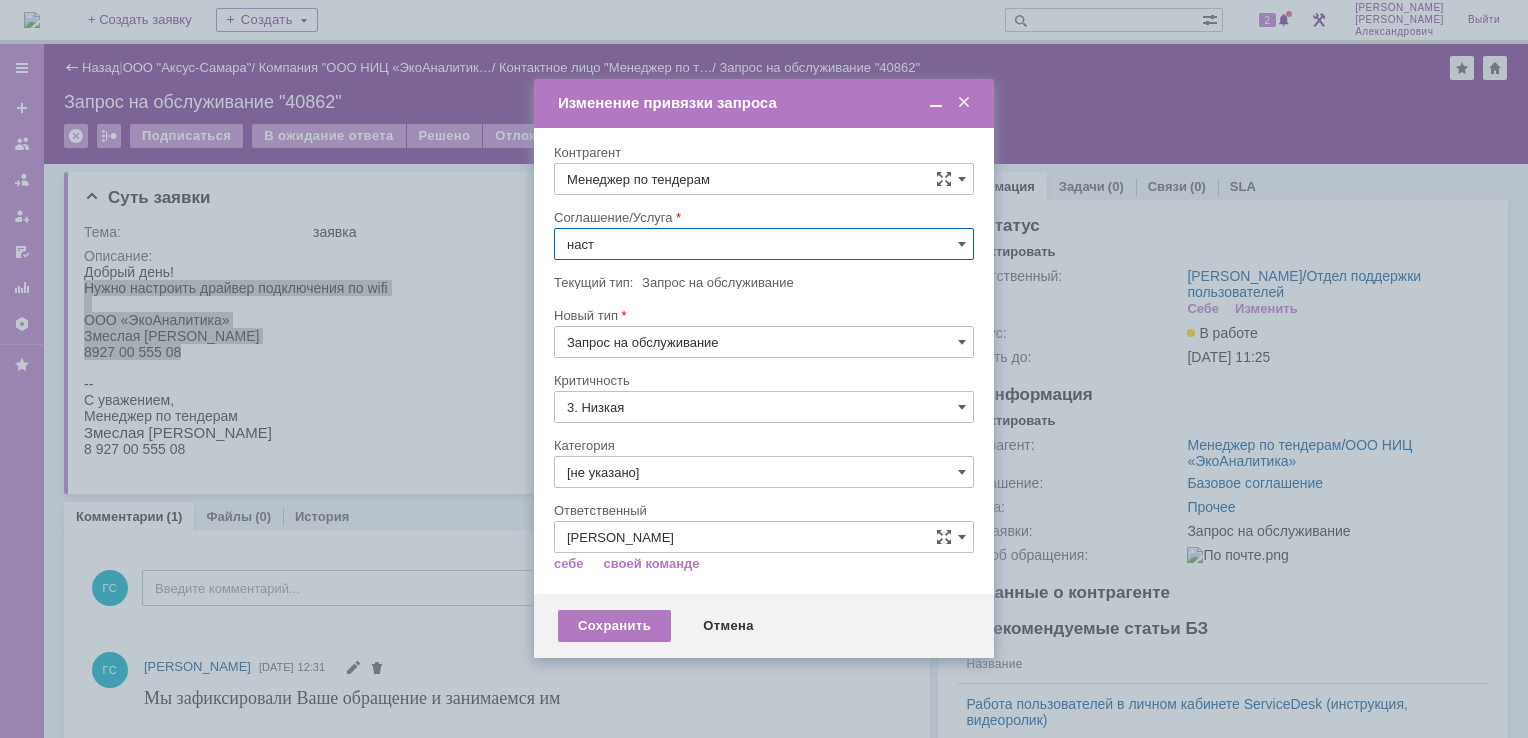 scroll, scrollTop: 0, scrollLeft: 0, axis: both 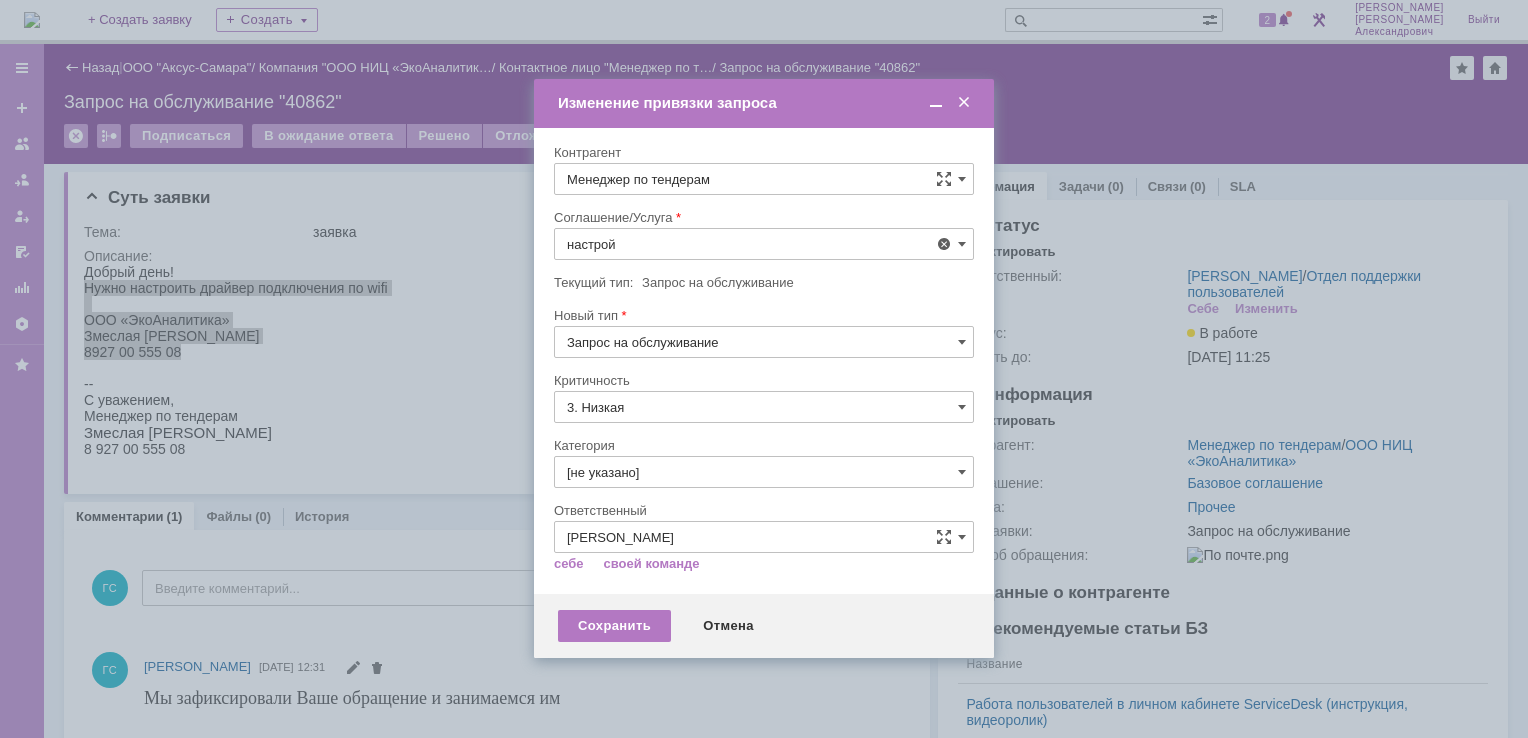 click on "АРМ_Настройка" at bounding box center [764, 439] 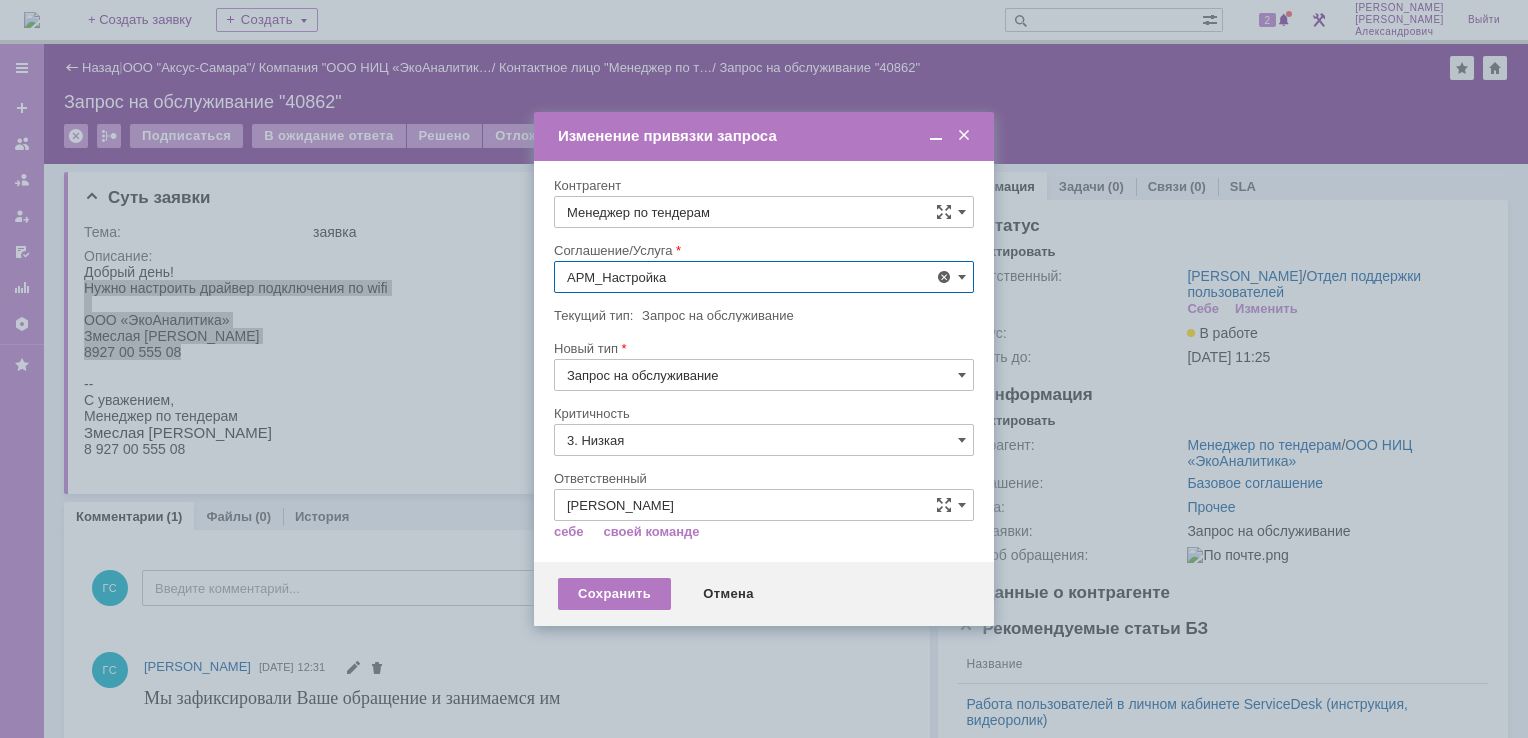 type on "АРМ_Настройка" 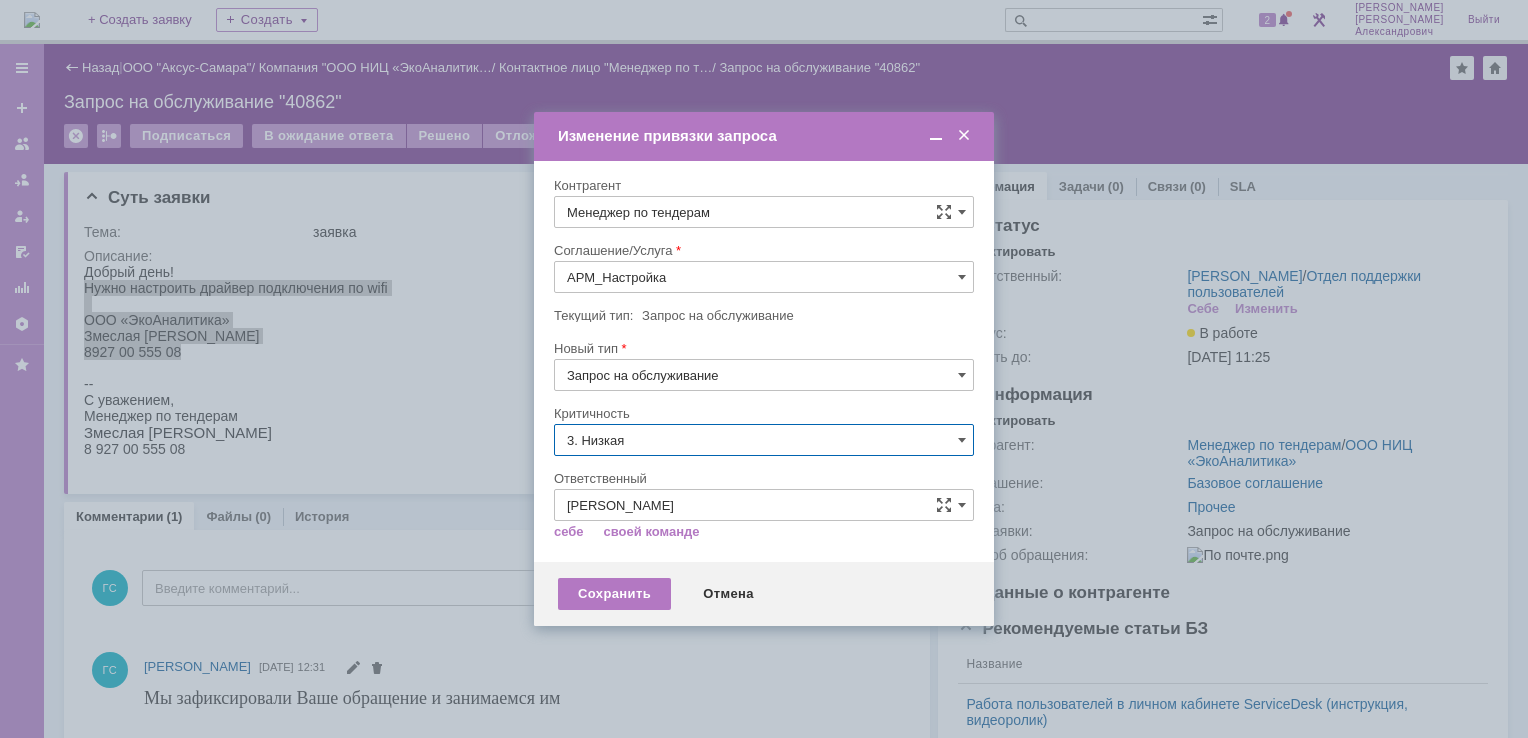 click on "[не указано]" at bounding box center (764, 477) 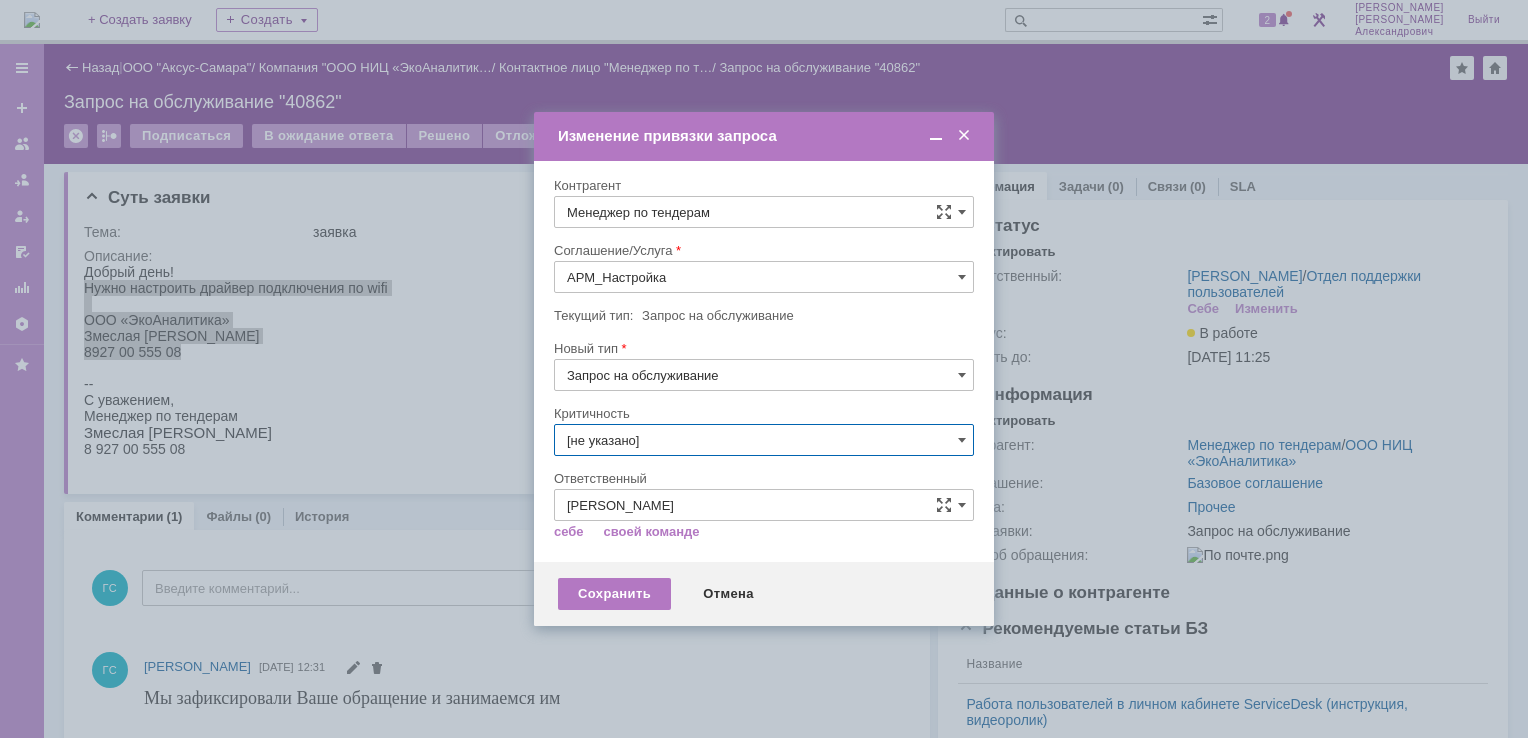 type on "[не указано]" 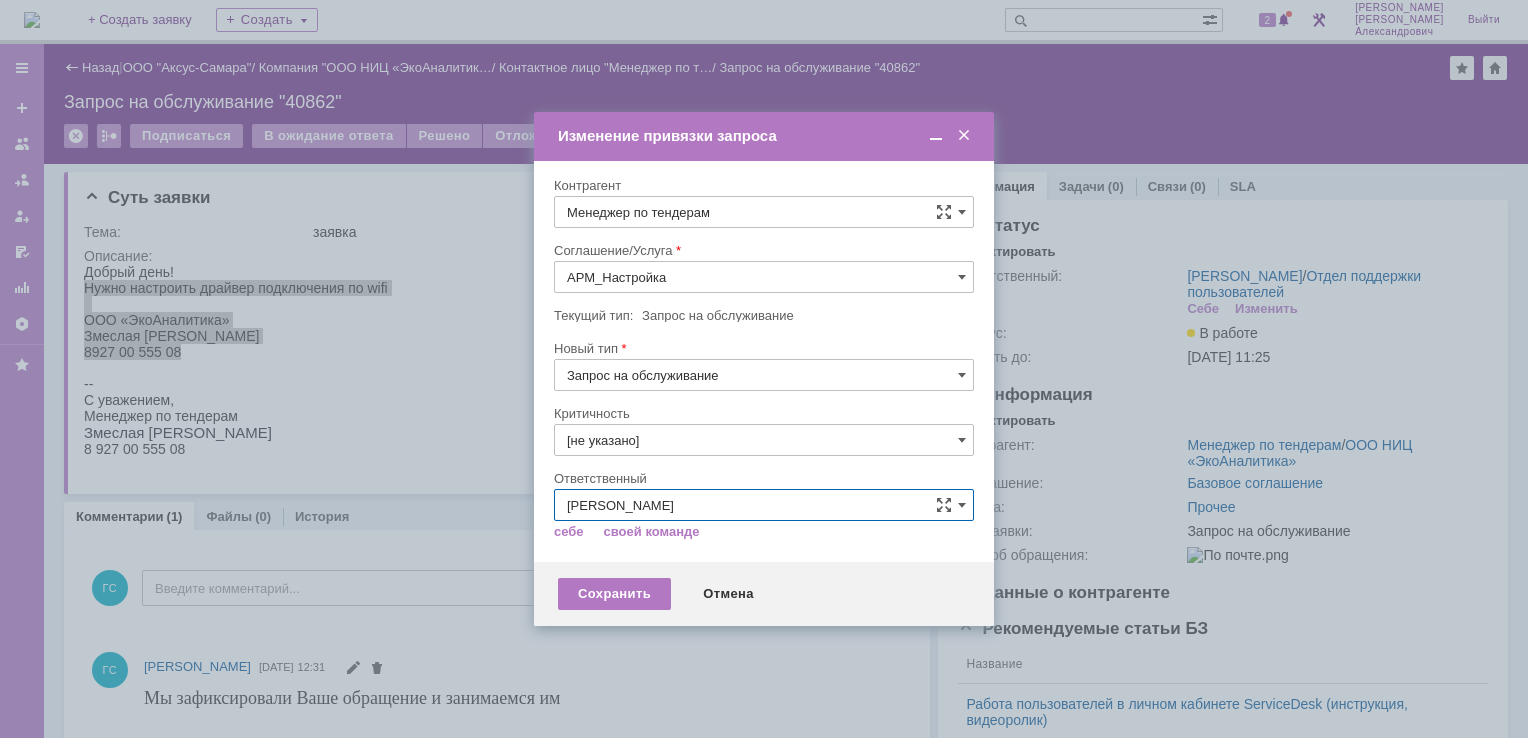 click on "[PERSON_NAME]" at bounding box center (764, 505) 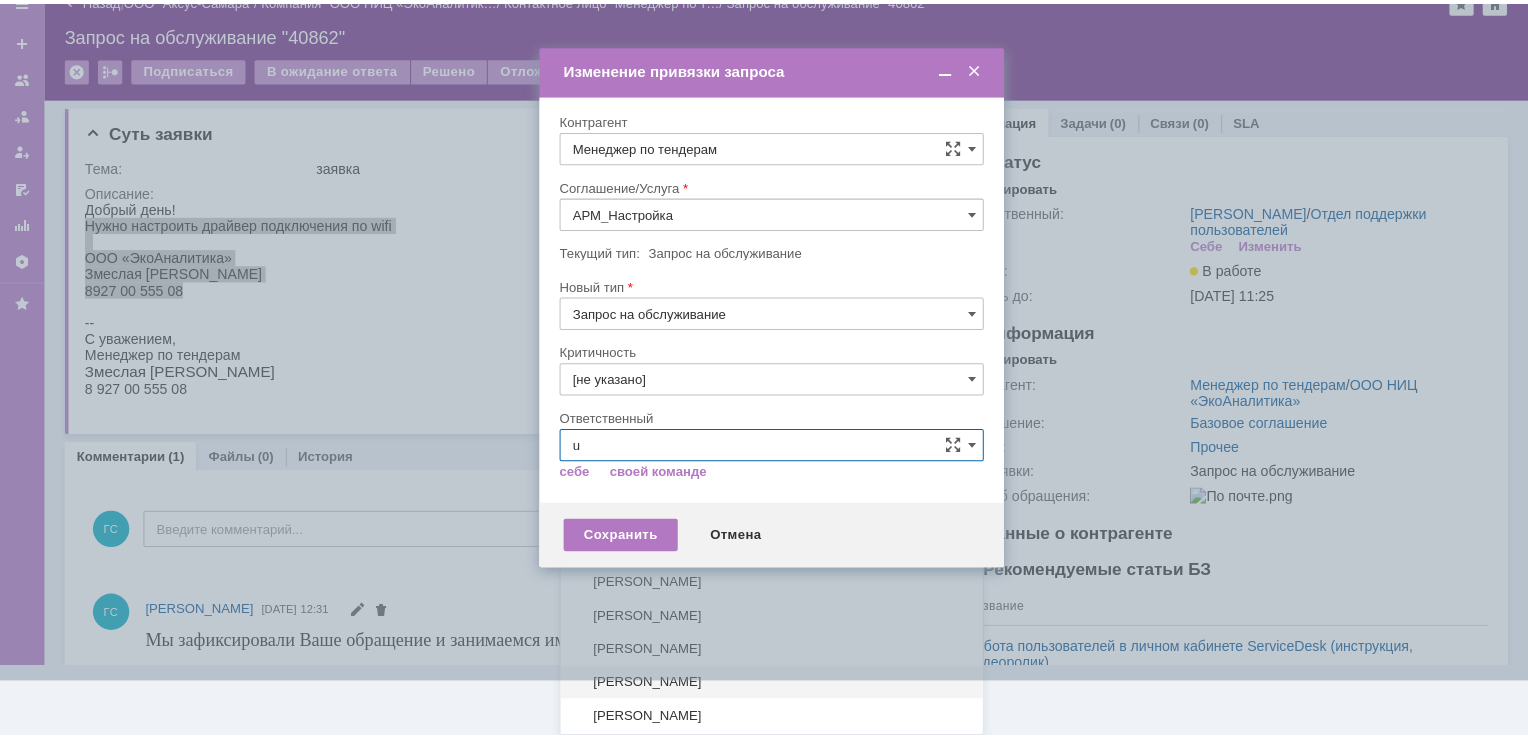 scroll, scrollTop: 0, scrollLeft: 0, axis: both 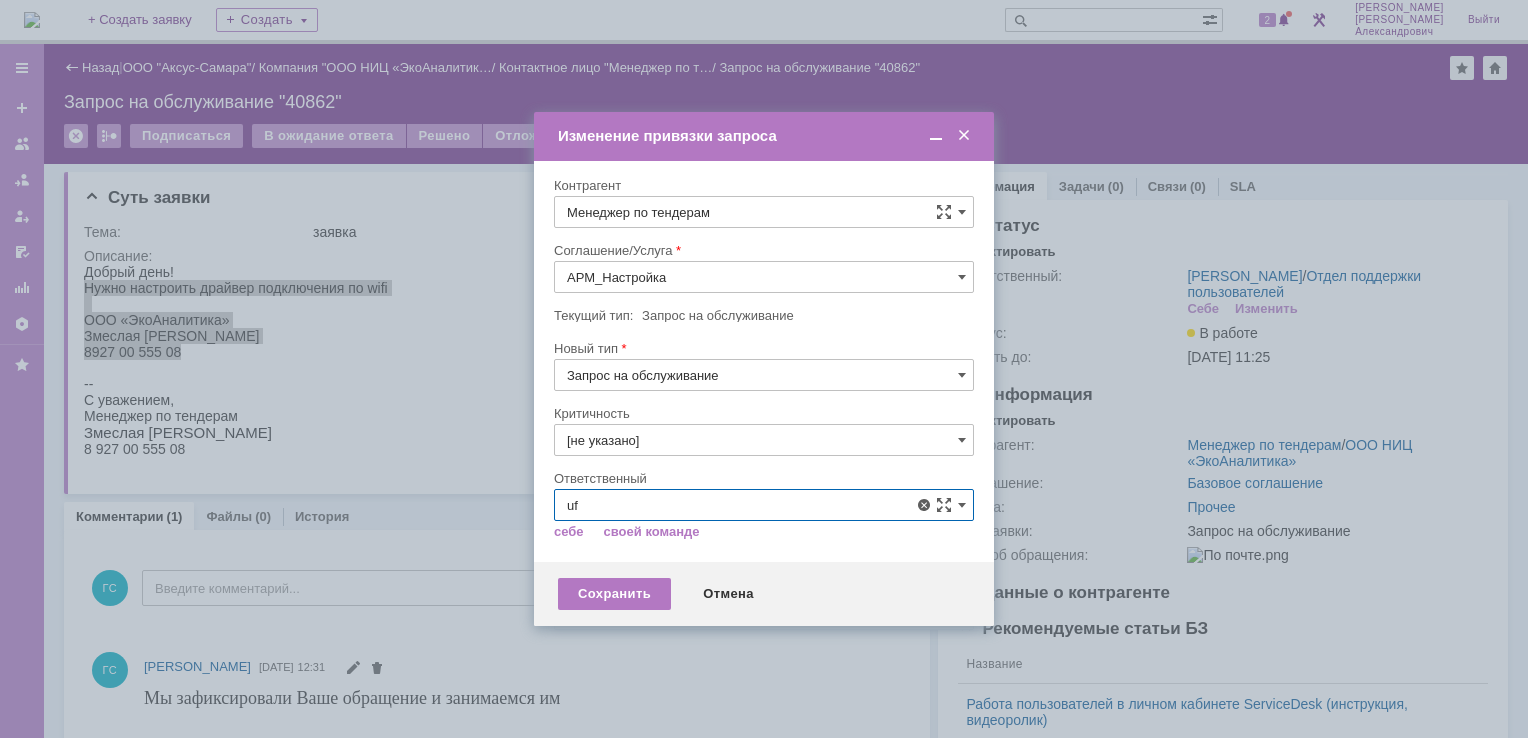 type on "u" 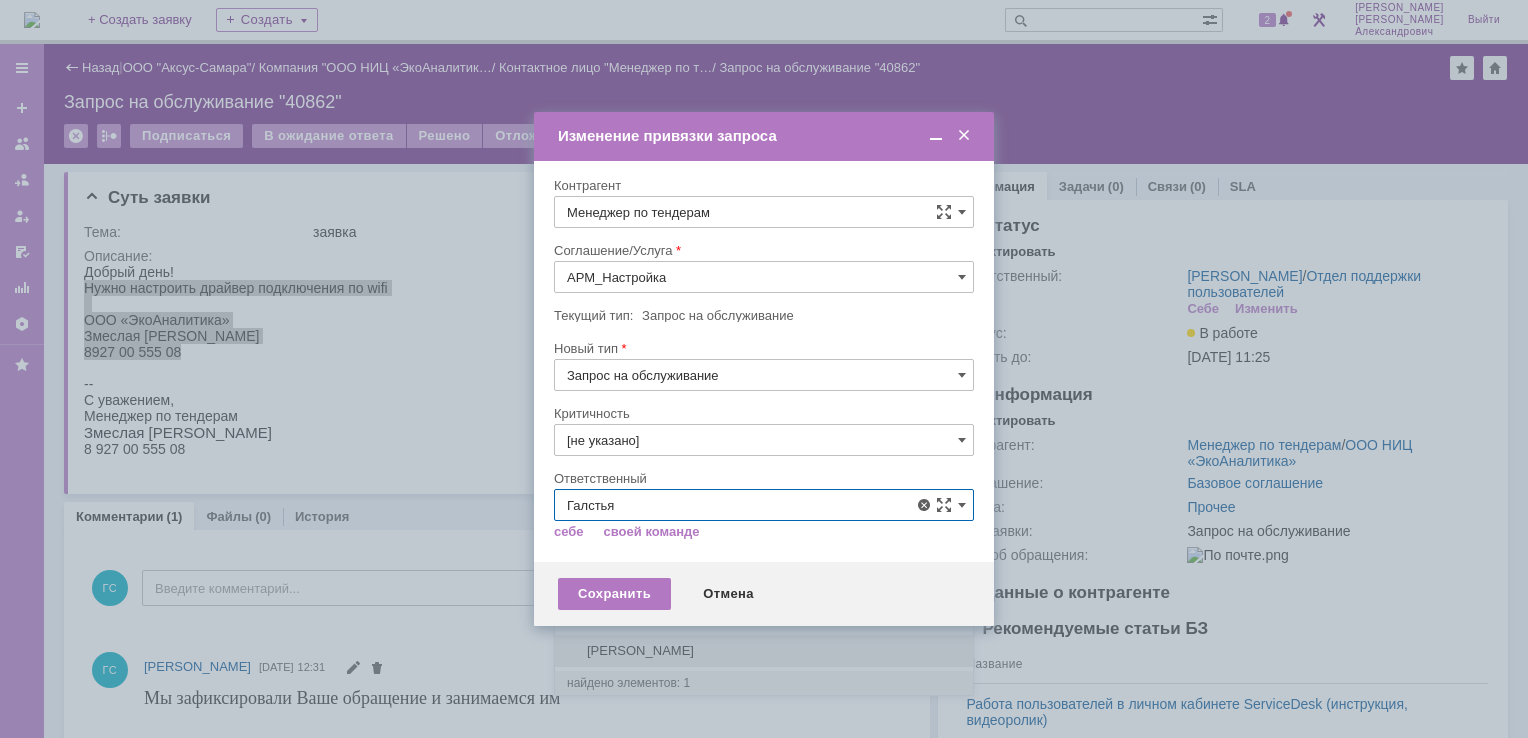 click on "[PERSON_NAME]" at bounding box center (764, 651) 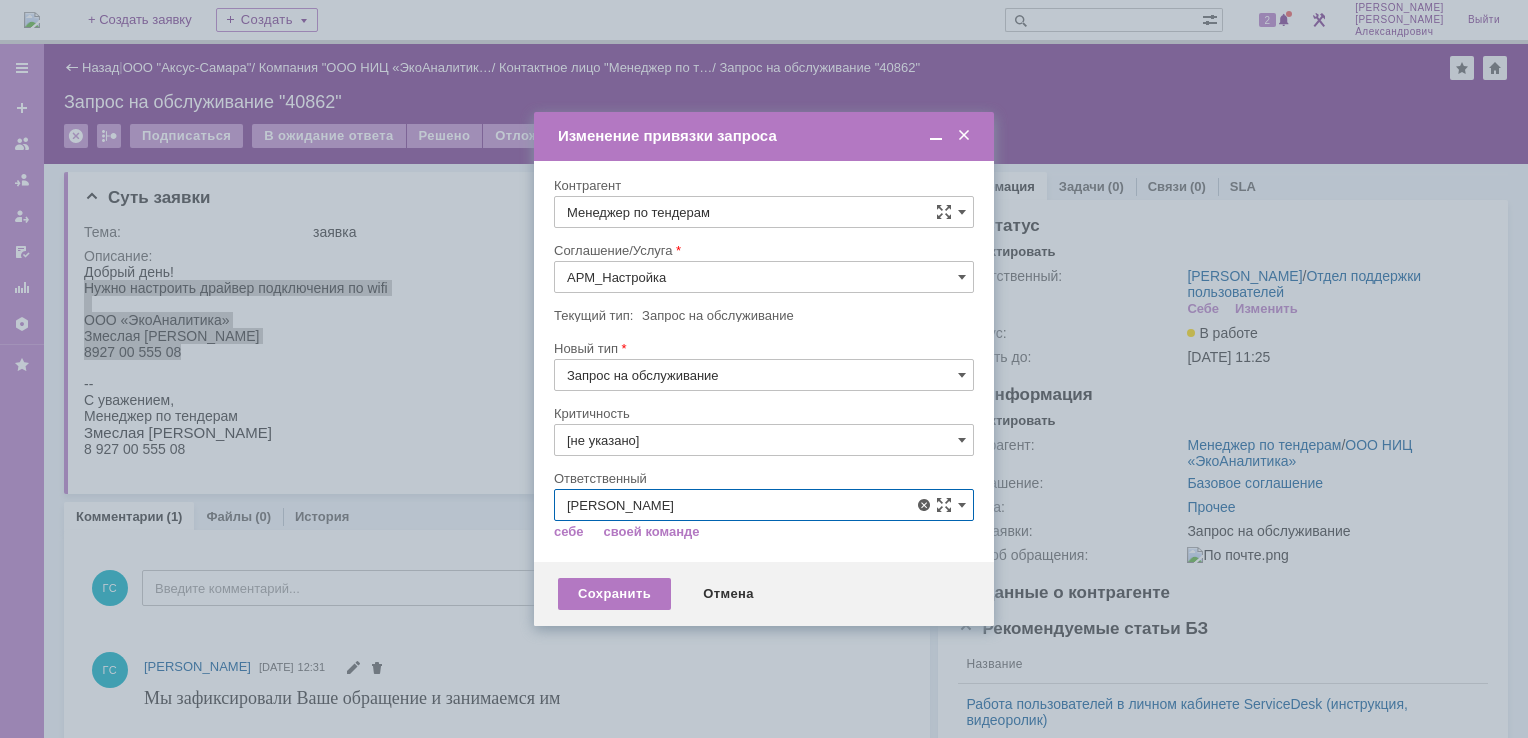 type on "[PERSON_NAME]" 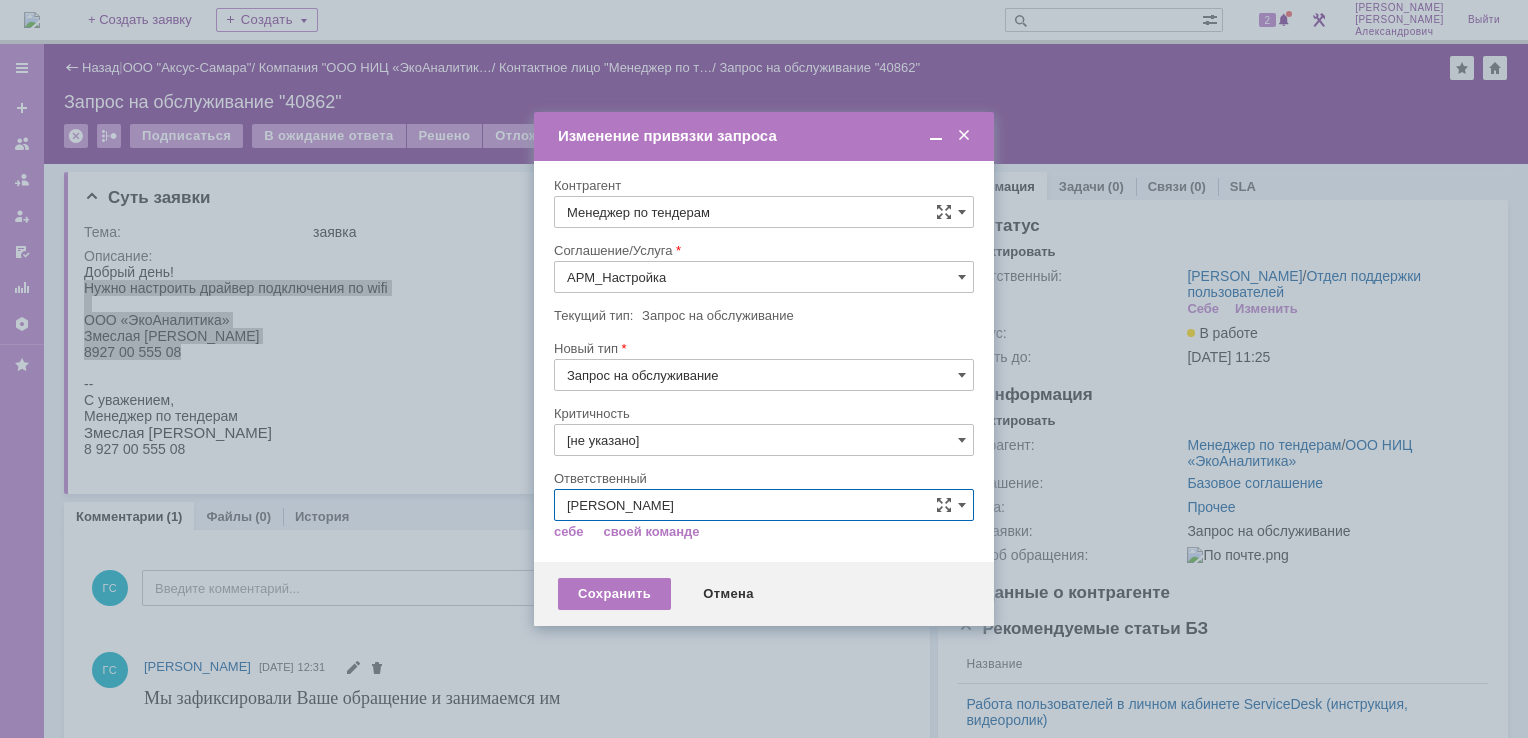 click on "АРМ_Настройка" at bounding box center (764, 277) 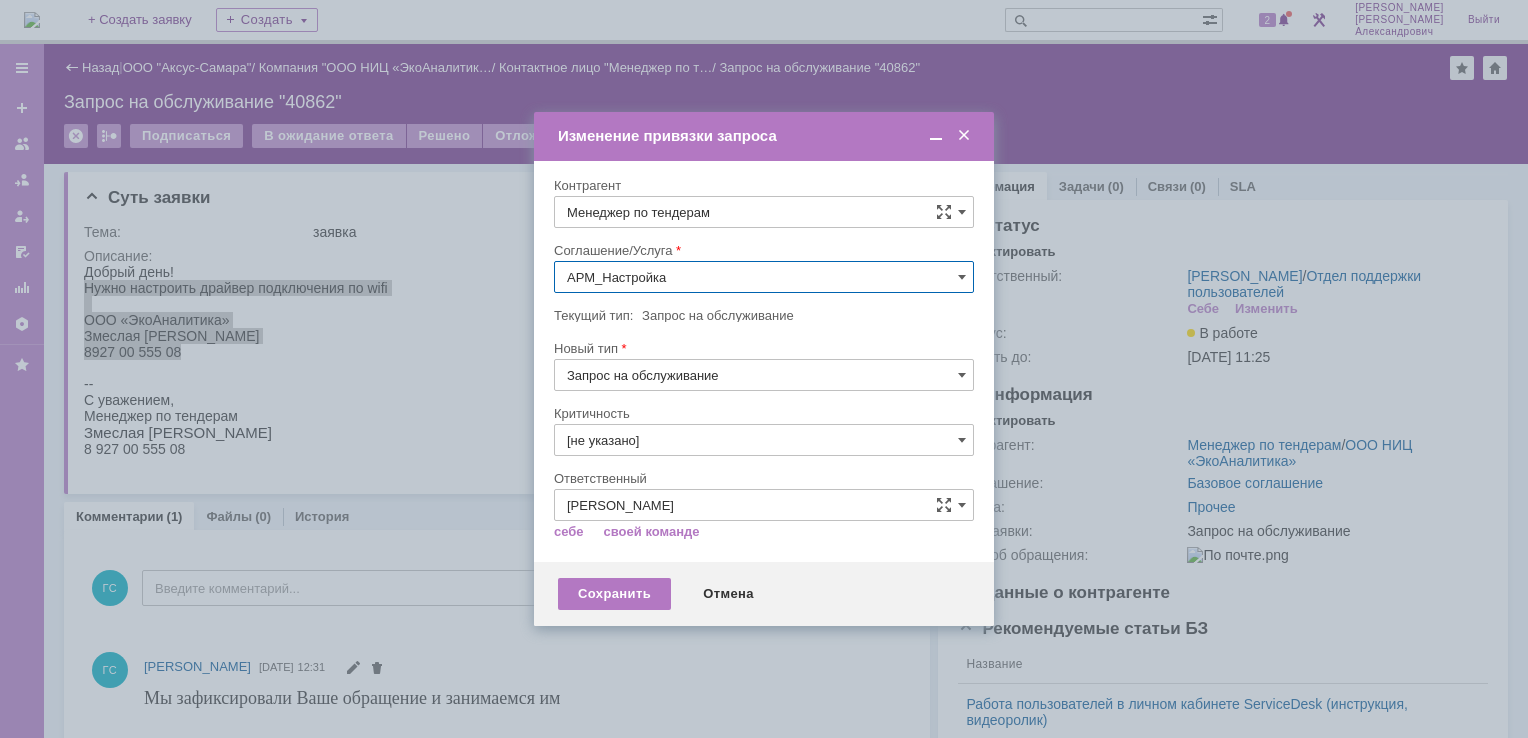 click on "Соглашение/Услуга" at bounding box center (764, 186) 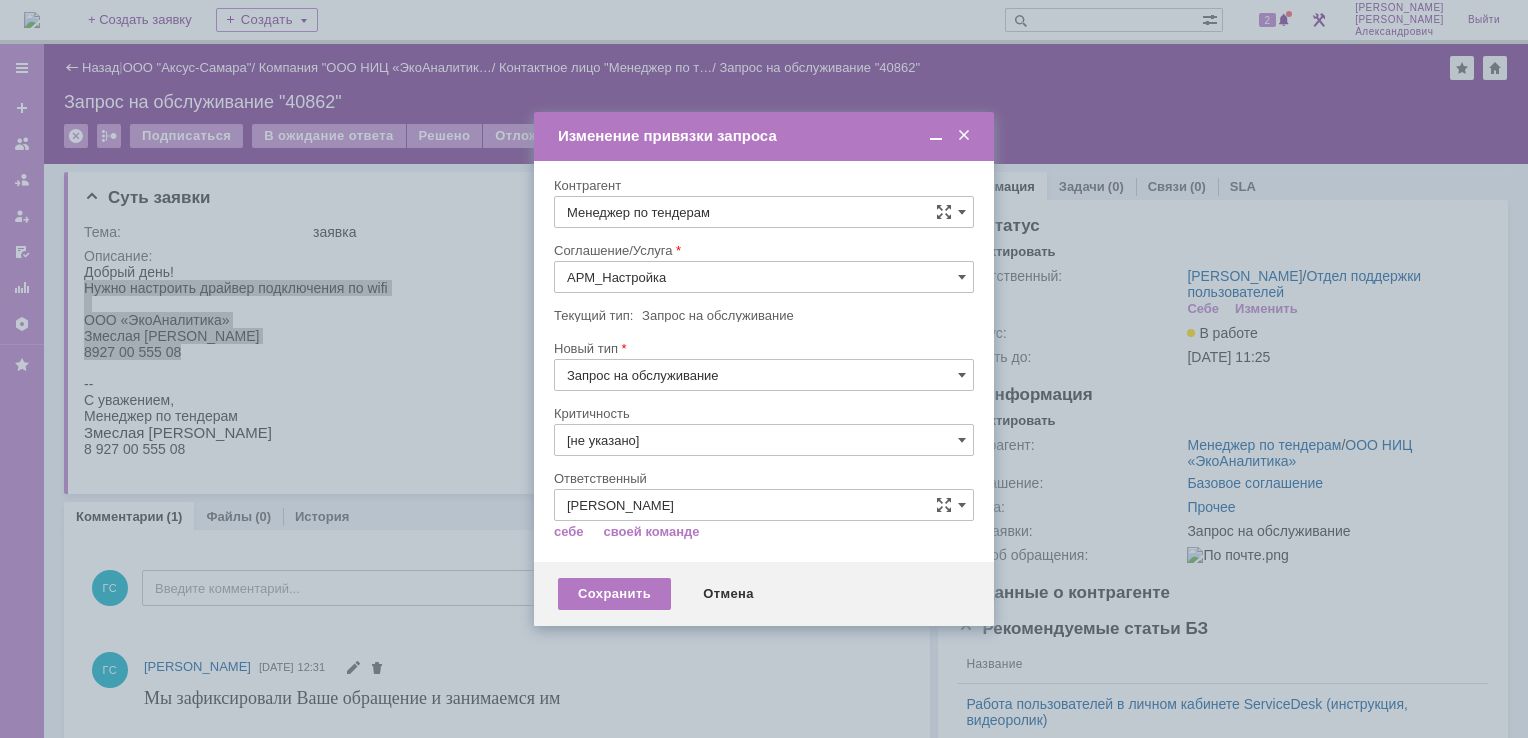type on "АРМ_Настройка" 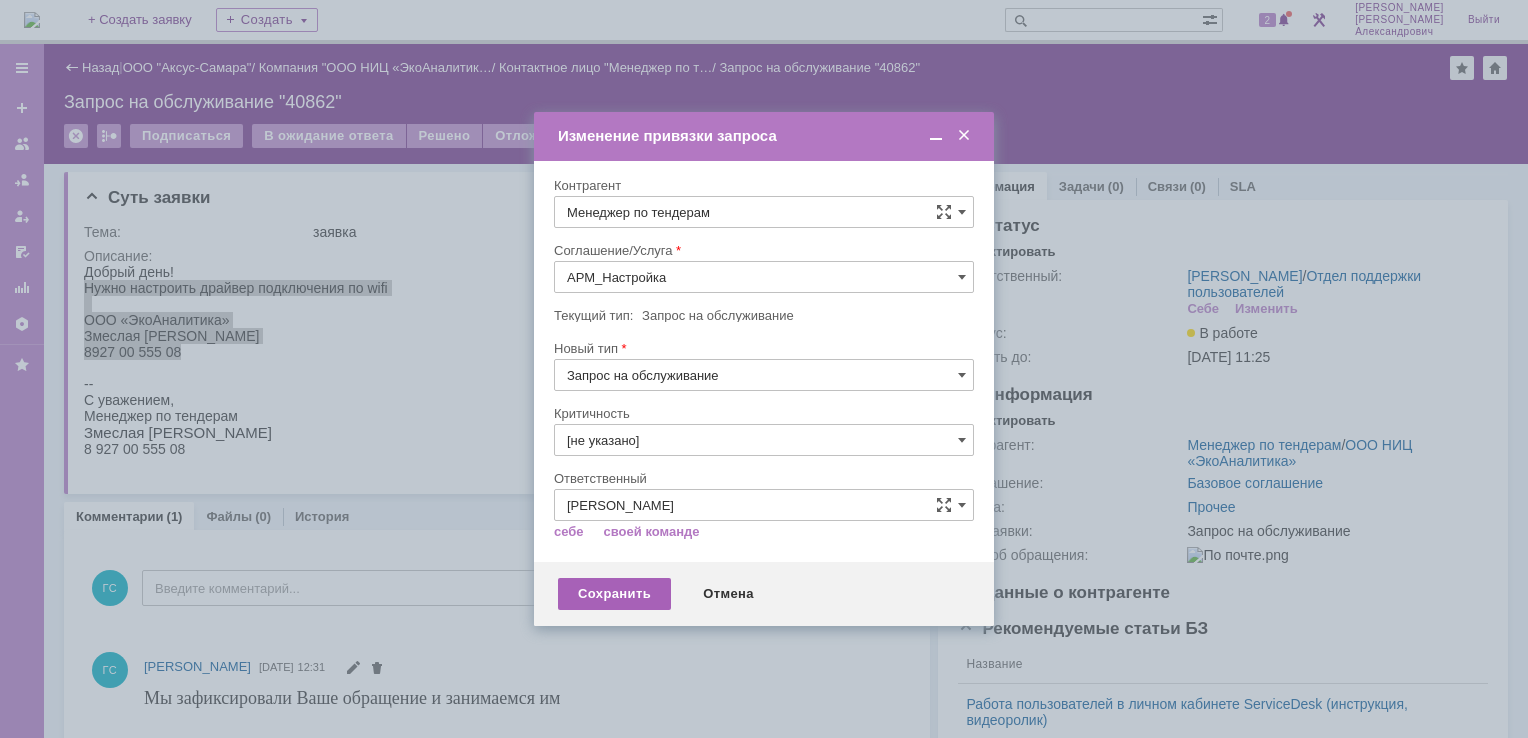 click on "Сохранить" at bounding box center (614, 594) 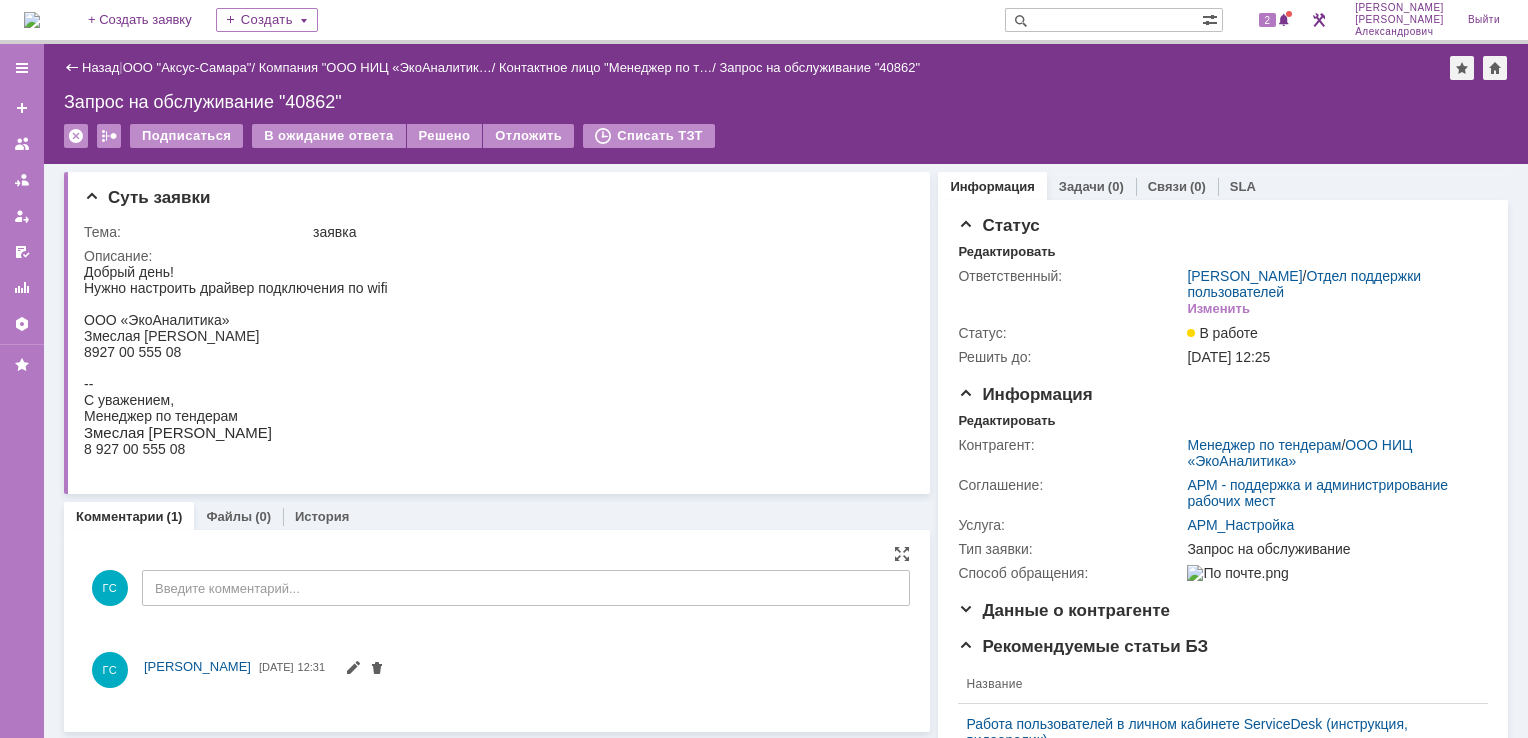 scroll, scrollTop: 0, scrollLeft: 0, axis: both 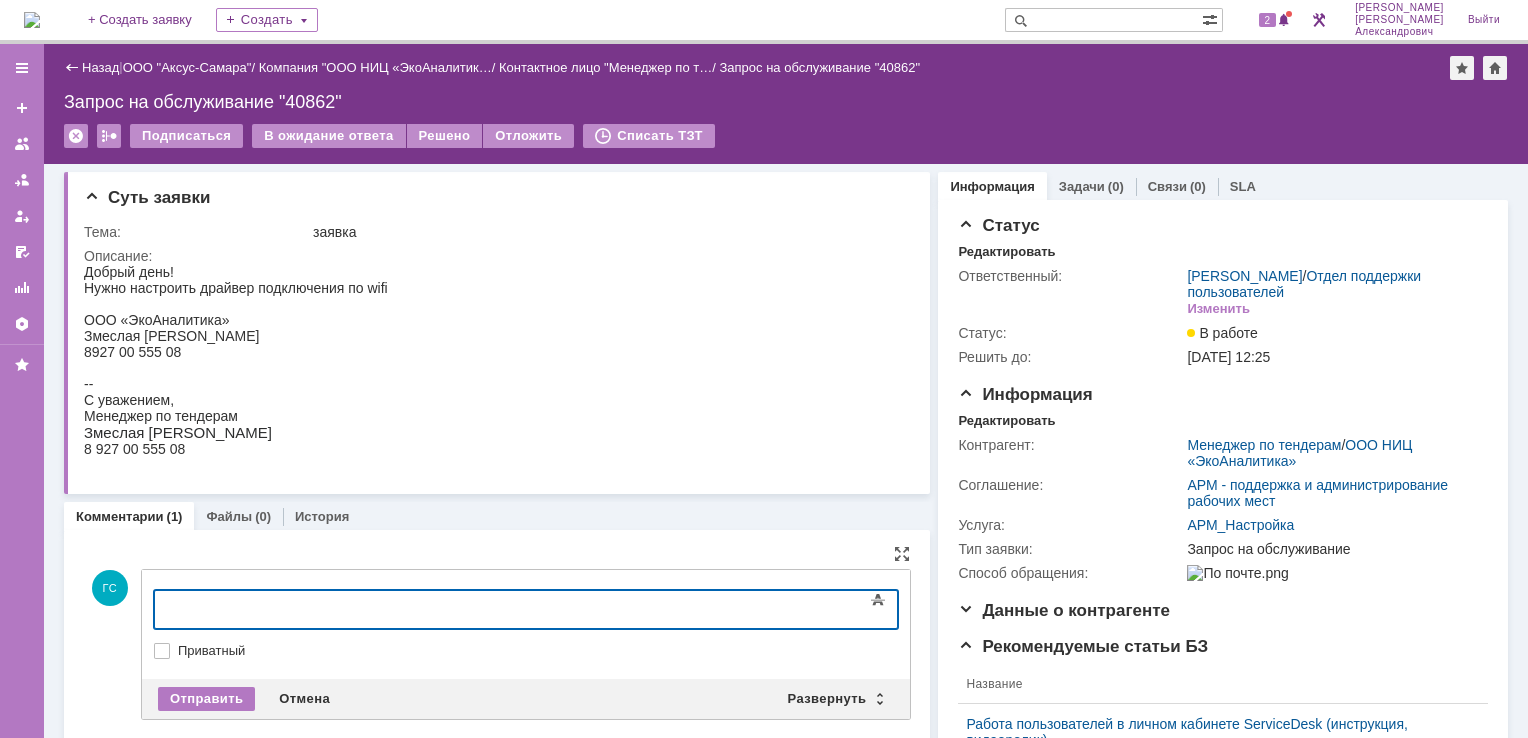 type 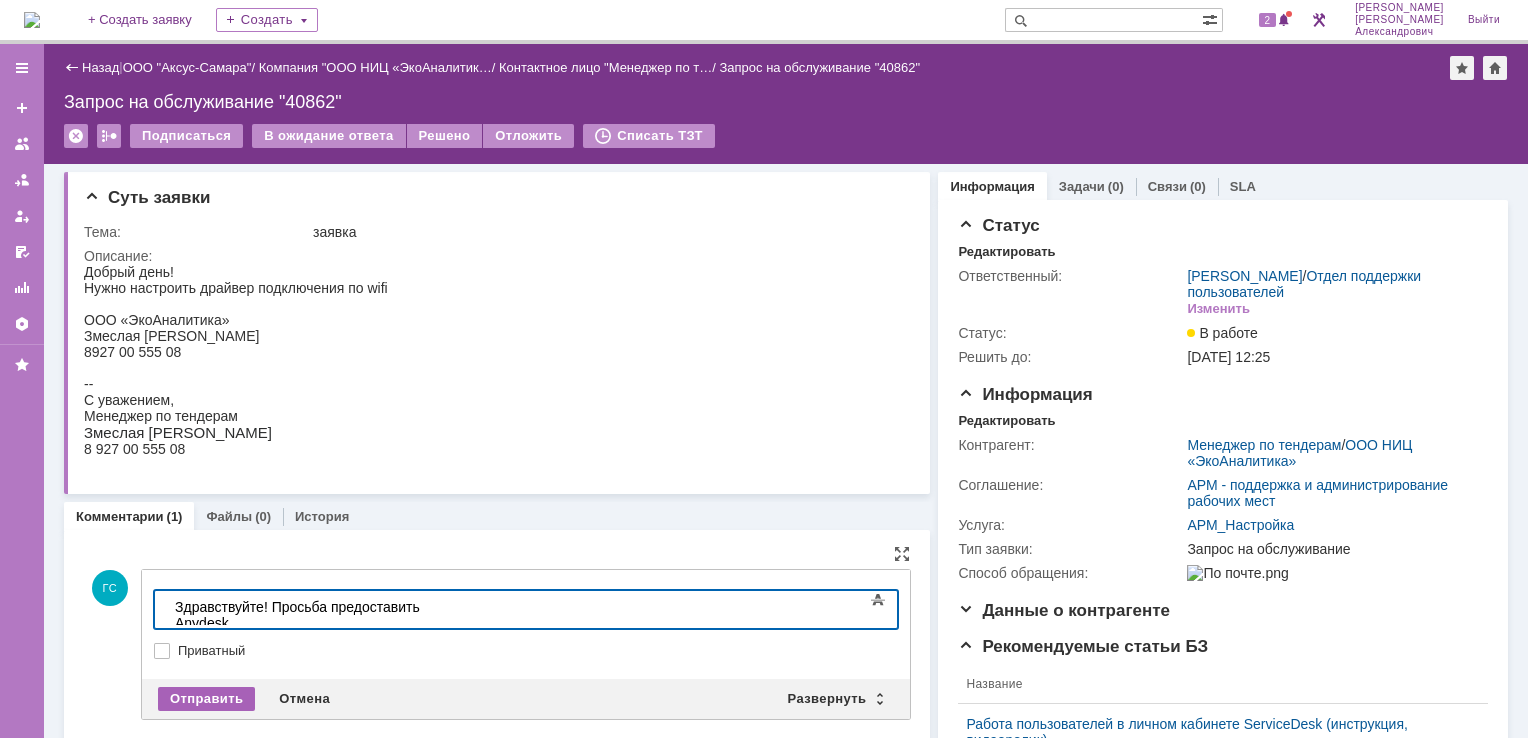 click on "Отправить" at bounding box center (206, 699) 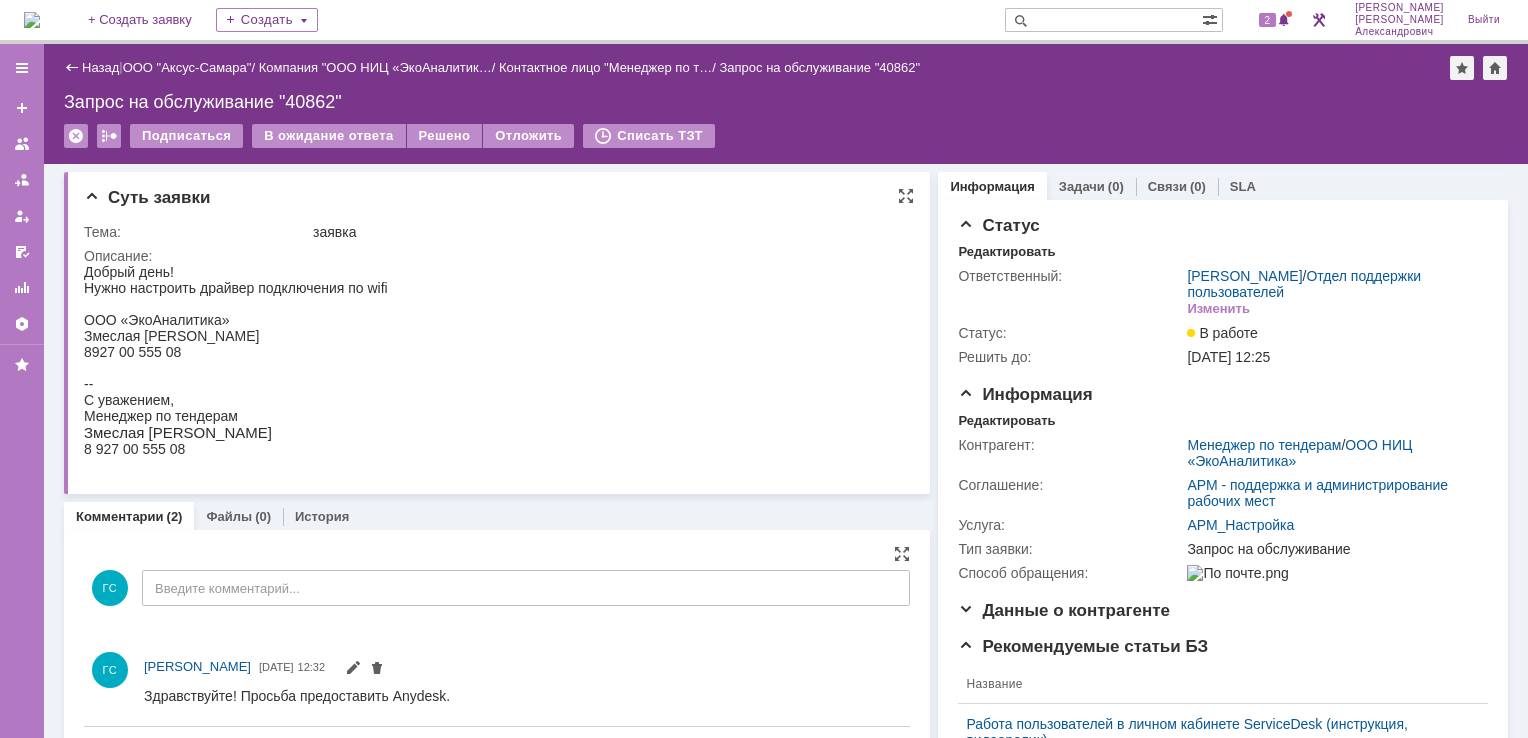 scroll, scrollTop: 0, scrollLeft: 0, axis: both 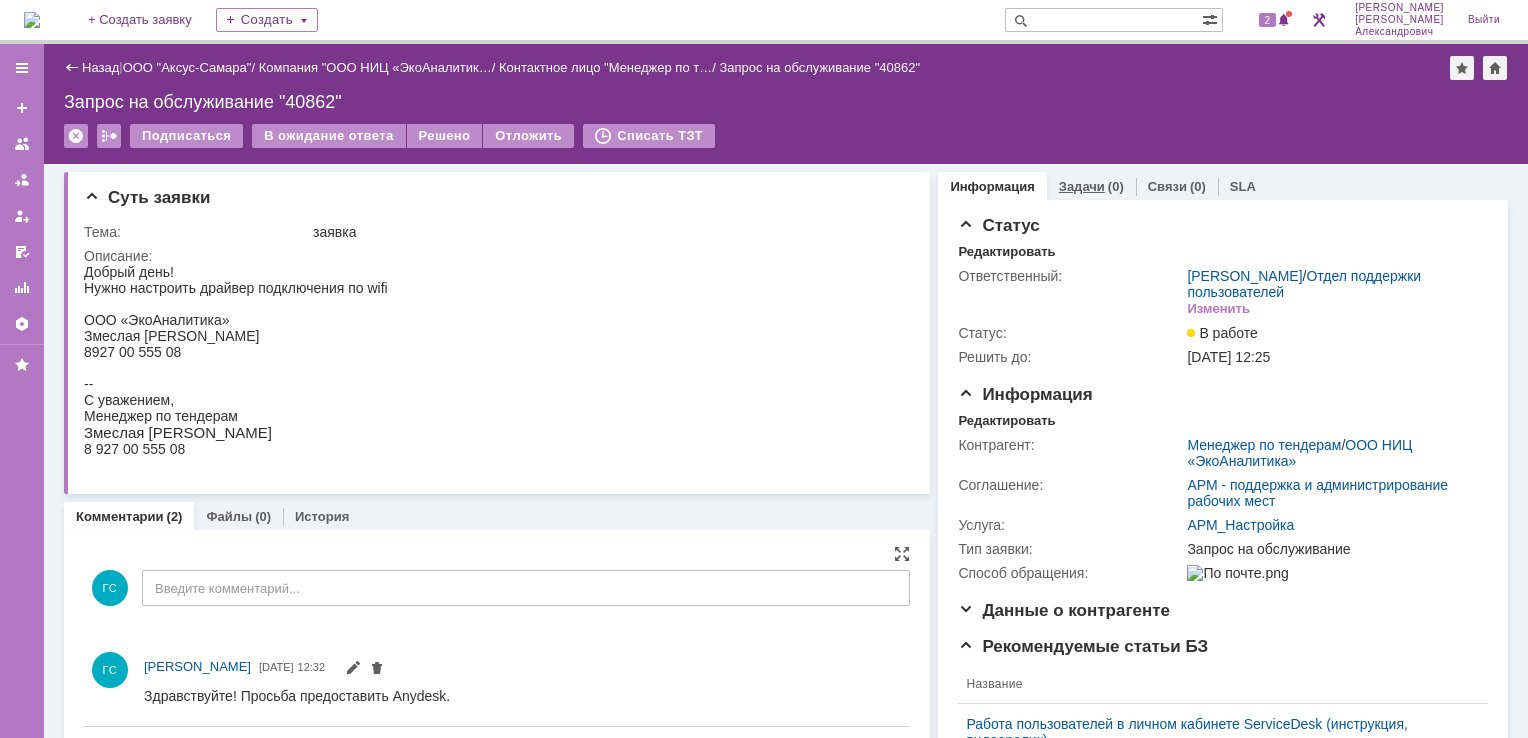 click on "Задачи" at bounding box center [1082, 186] 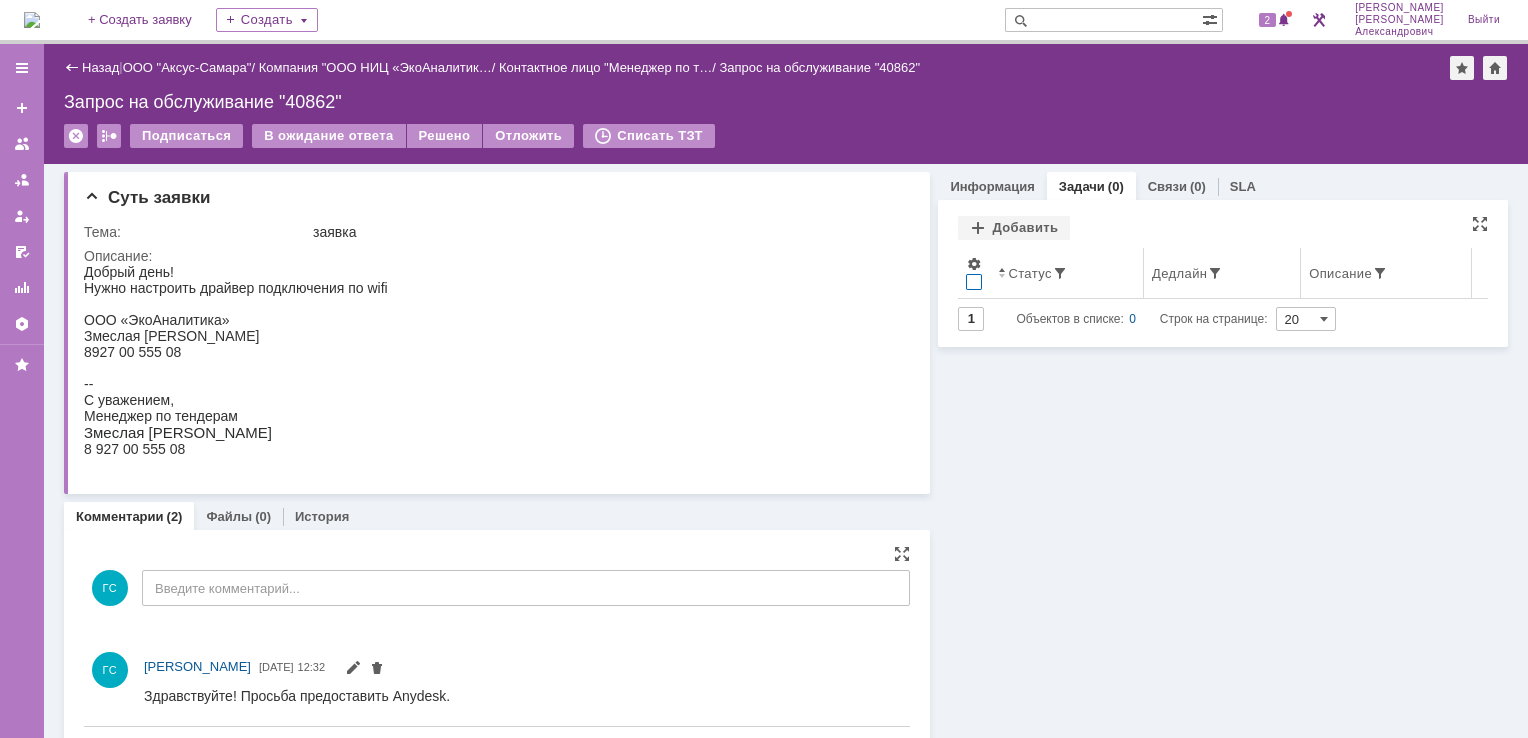 drag, startPoint x: 1006, startPoint y: 226, endPoint x: 958, endPoint y: 288, distance: 78.40918 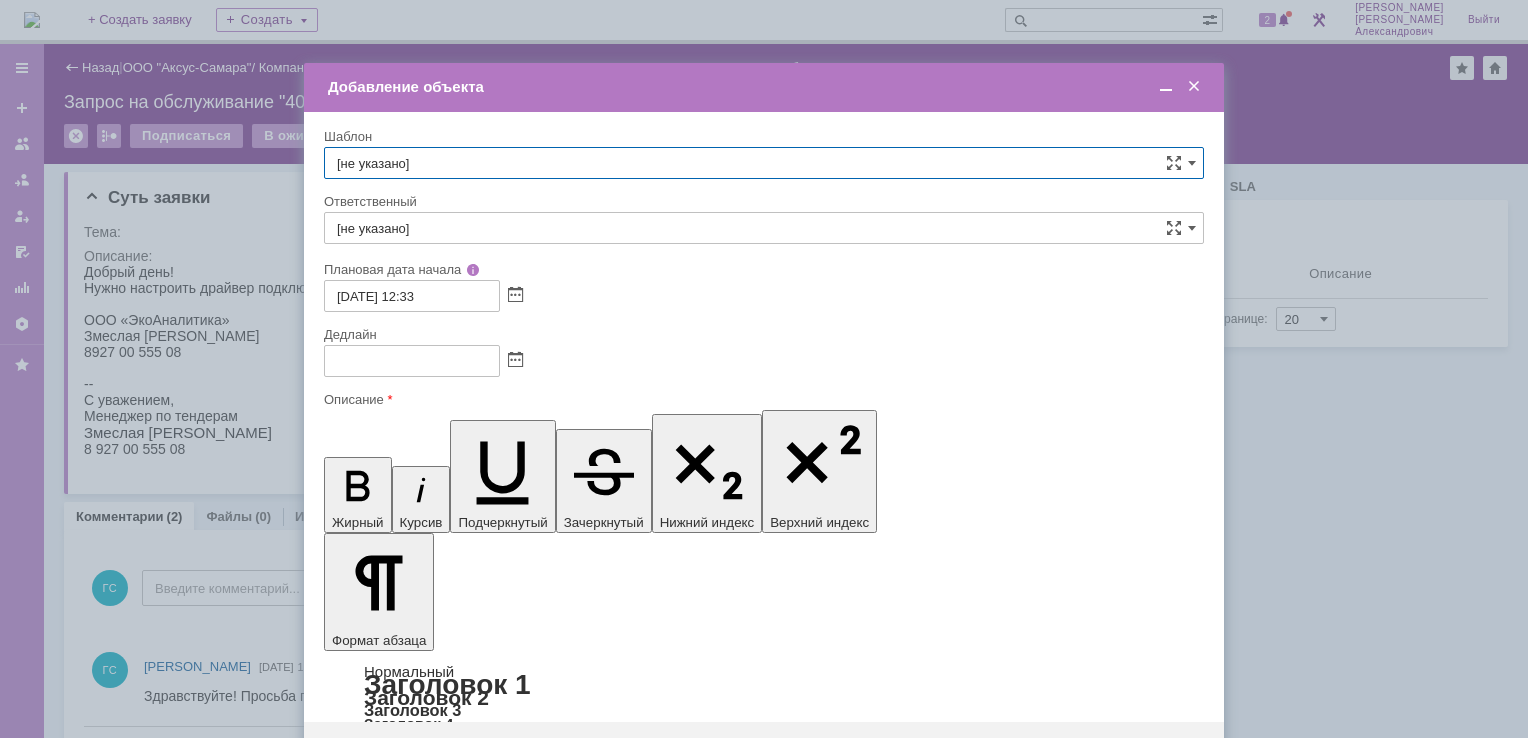 scroll, scrollTop: 0, scrollLeft: 0, axis: both 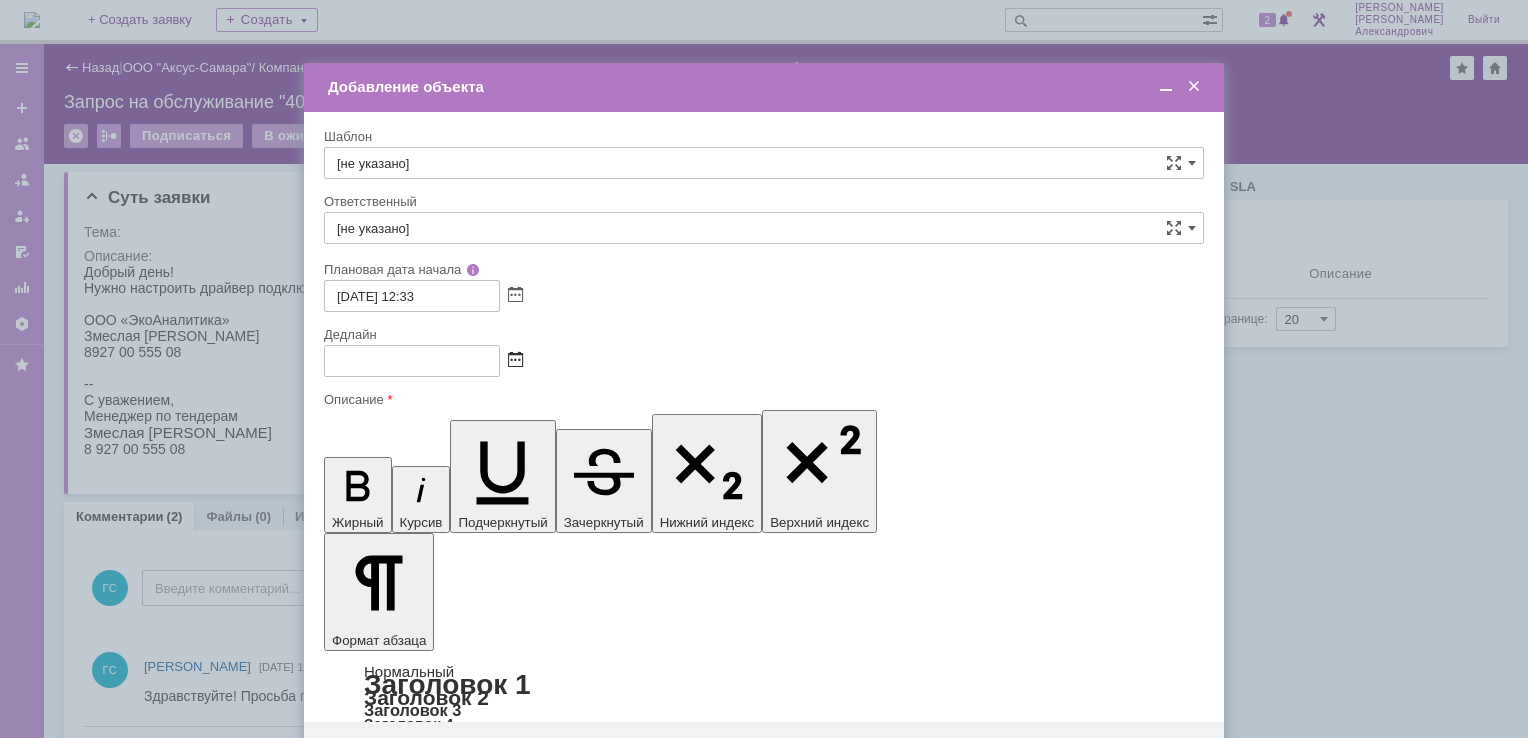 click at bounding box center [515, 361] 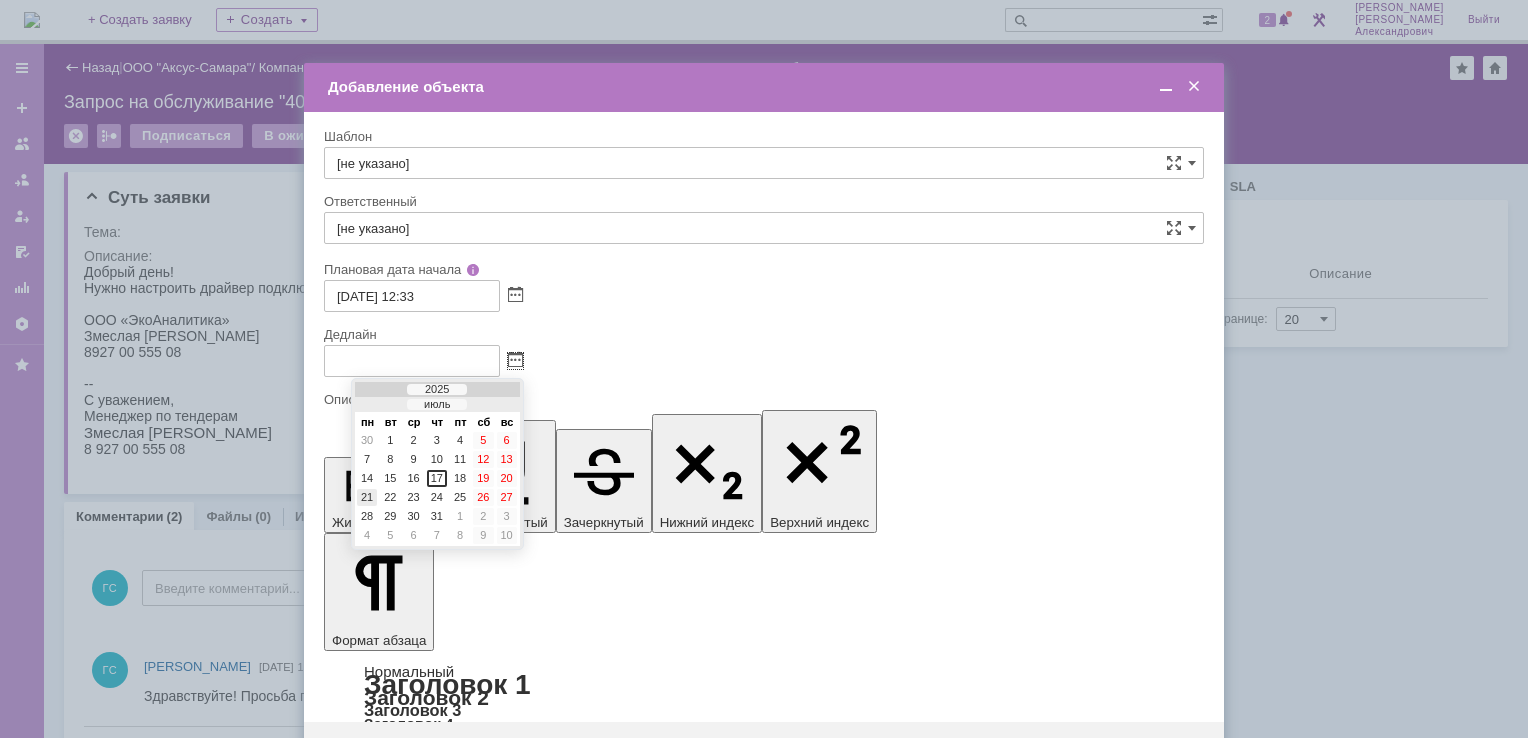 click on "21" at bounding box center (367, 497) 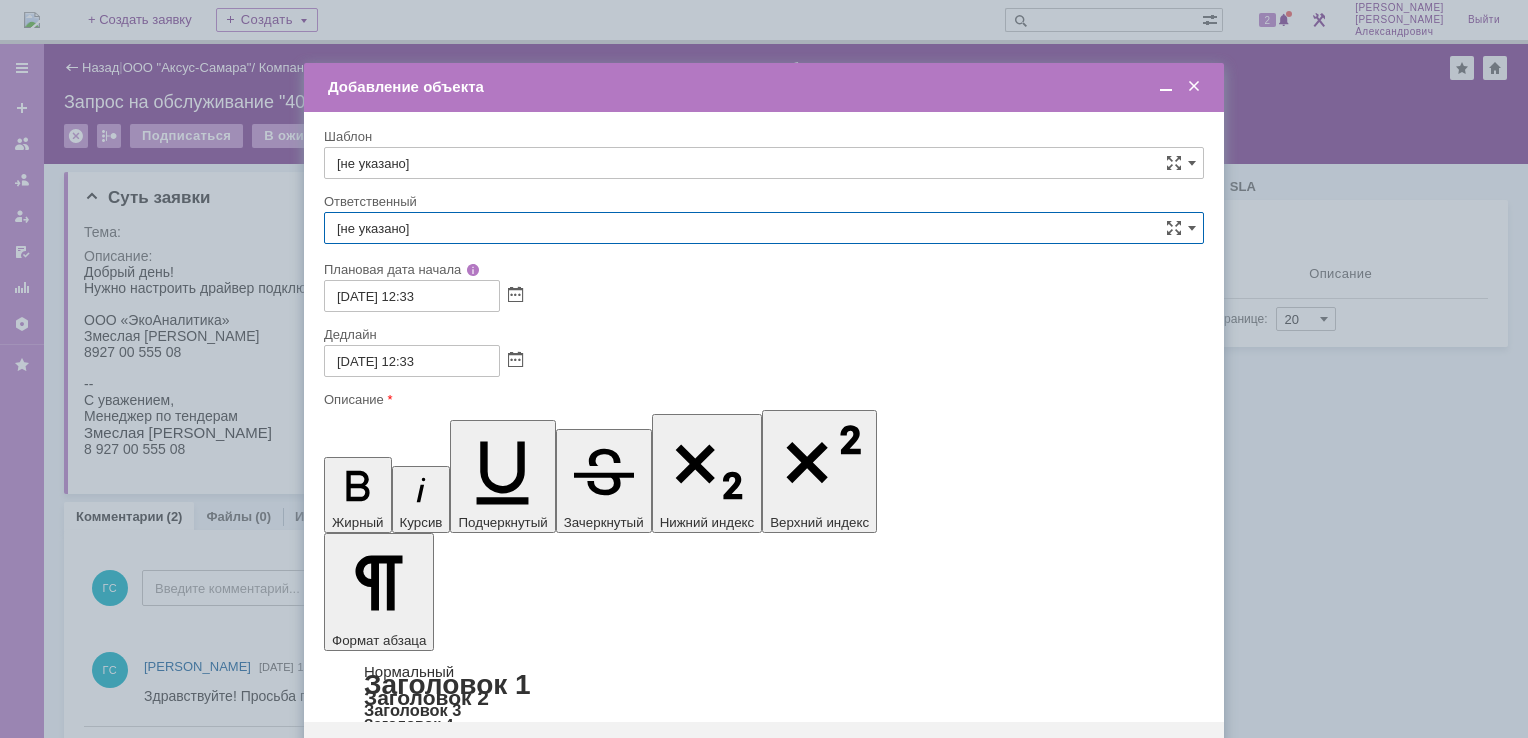 click on "[не указано]" at bounding box center [764, 228] 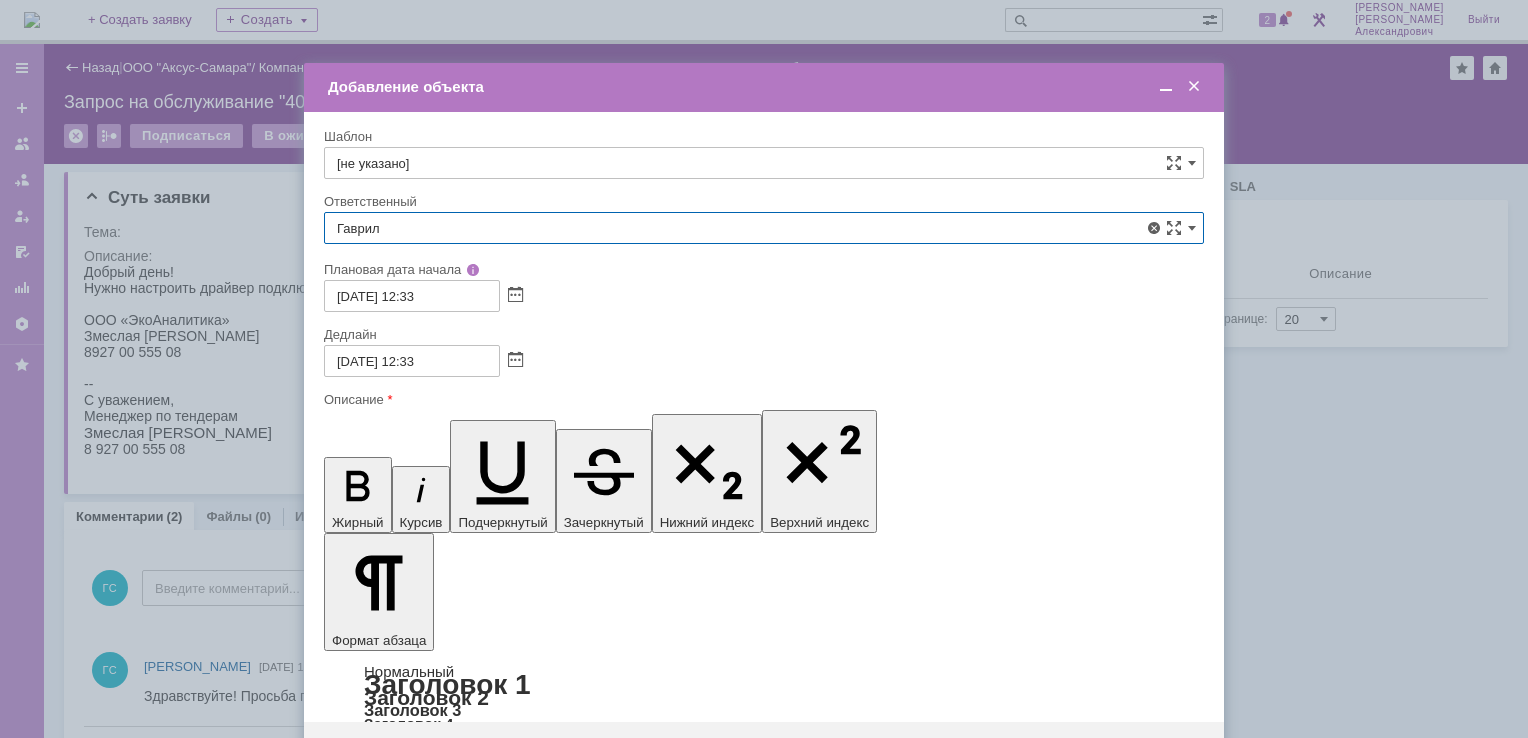 click on "[PERSON_NAME]" at bounding box center (764, 440) 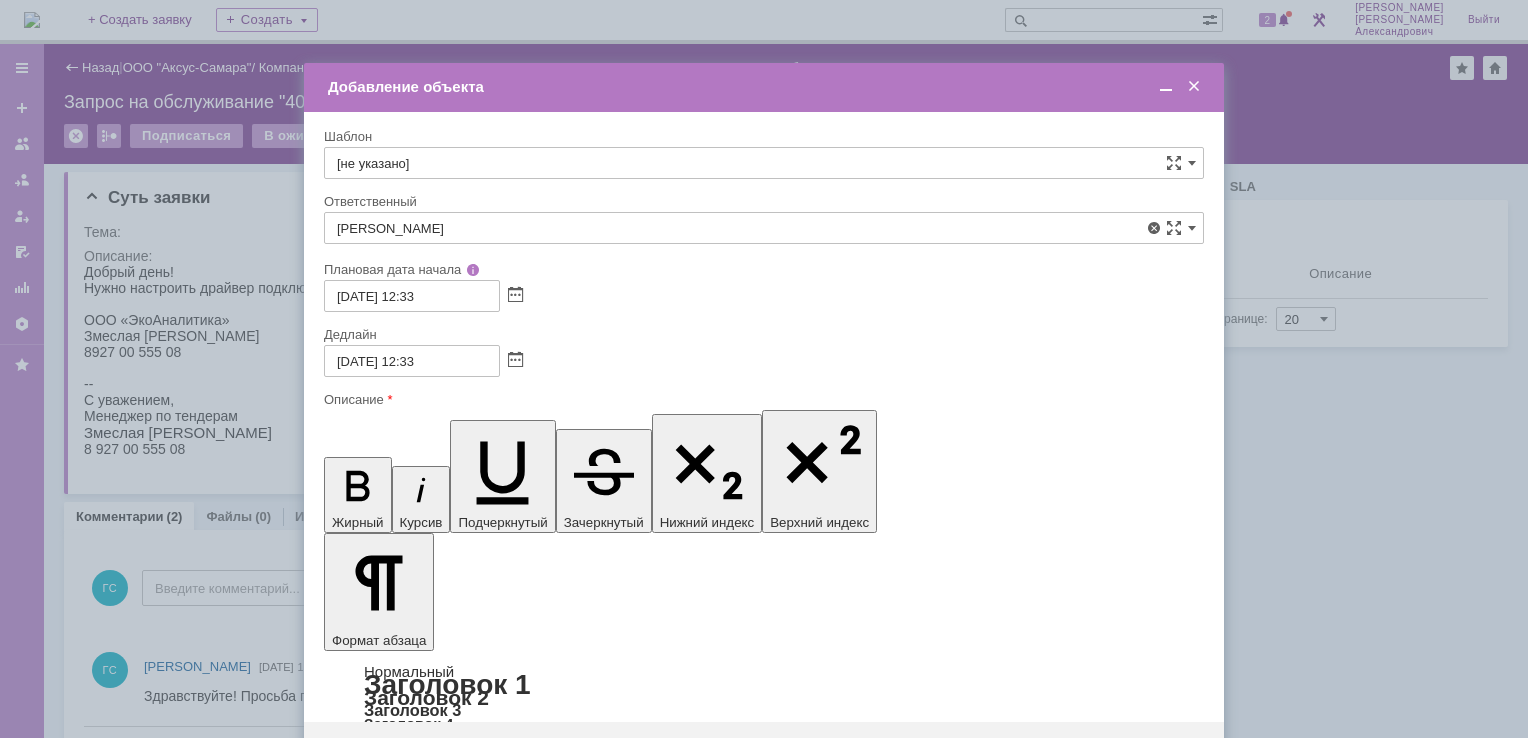 type on "[PERSON_NAME]" 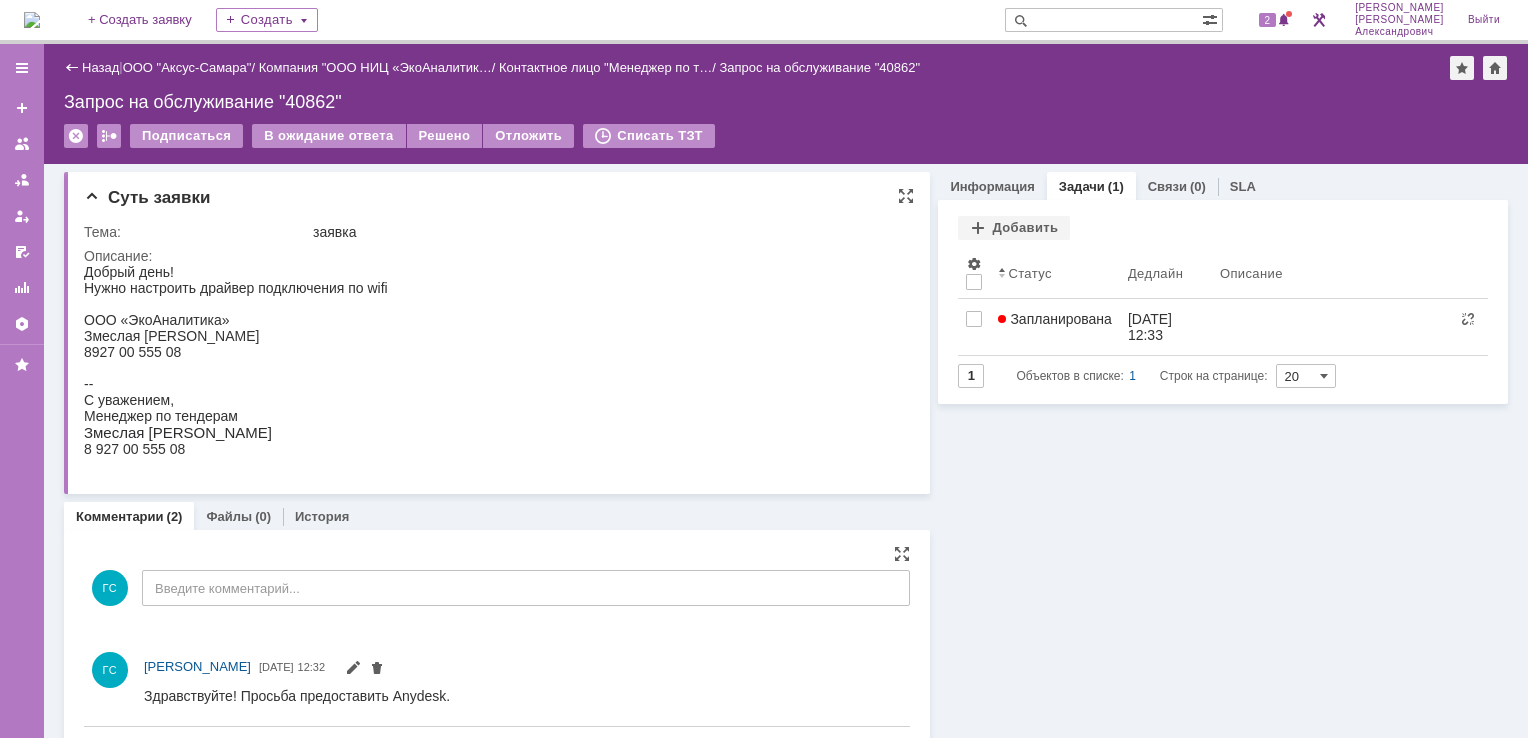 scroll, scrollTop: 0, scrollLeft: 0, axis: both 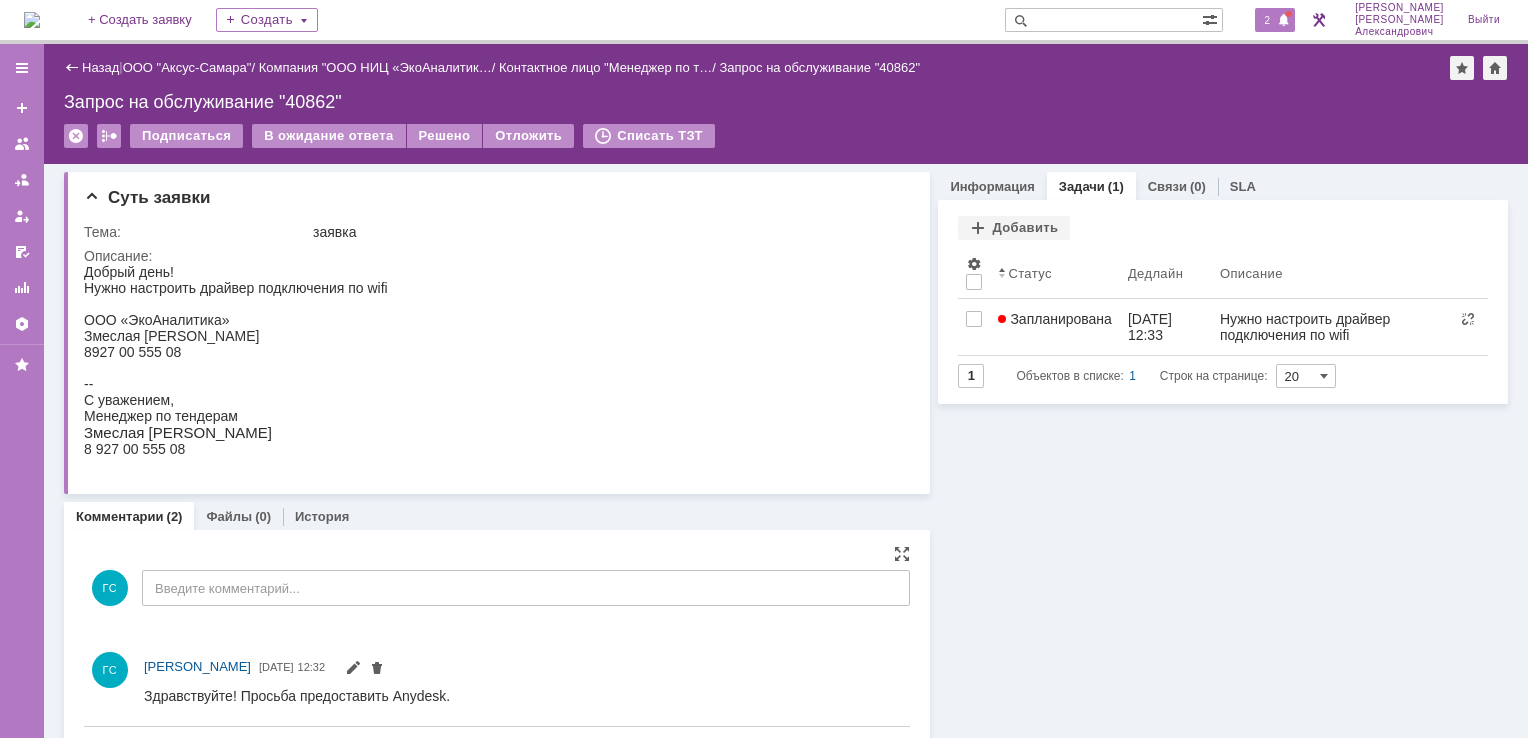 click on "2" at bounding box center [1268, 20] 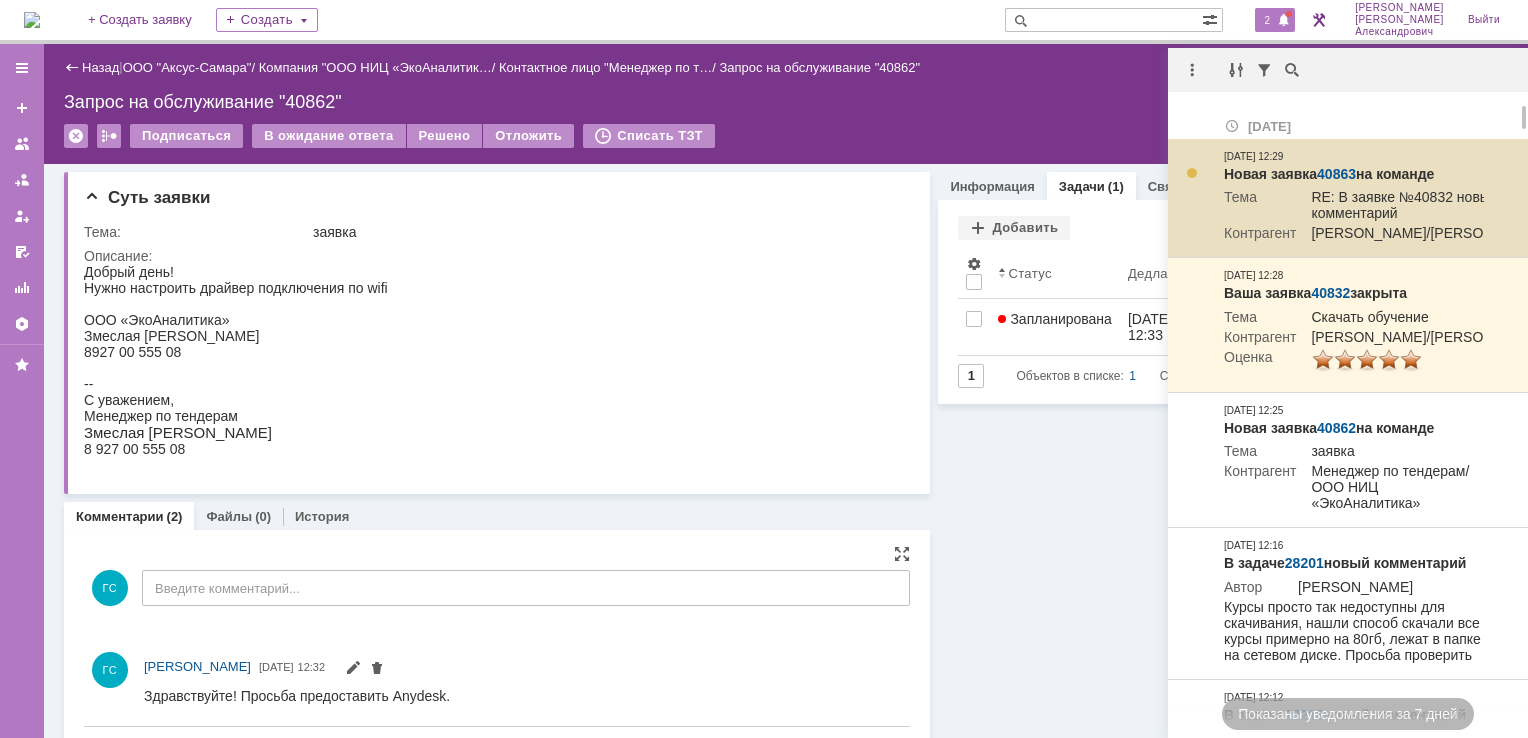 click on "40863" at bounding box center (1336, 174) 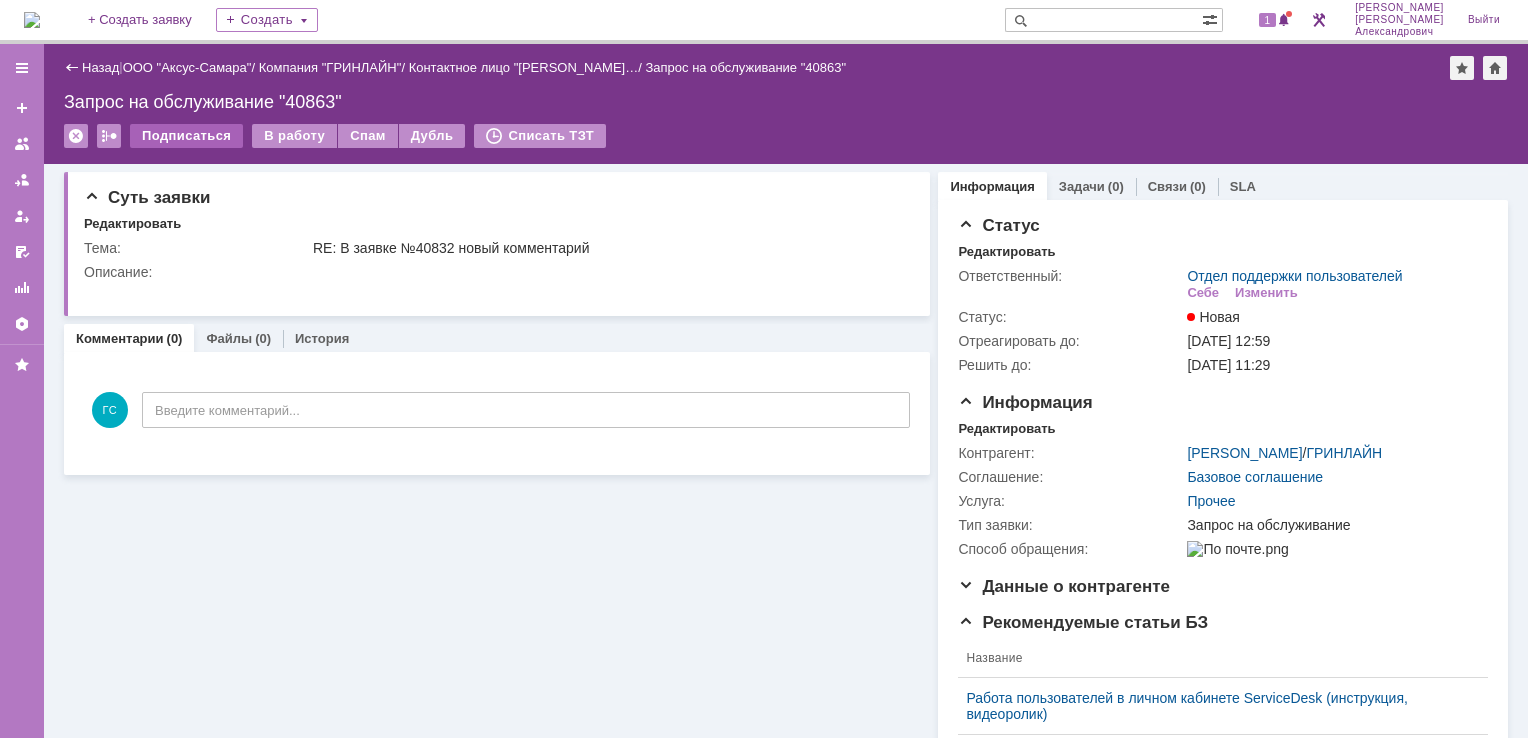 scroll, scrollTop: 0, scrollLeft: 0, axis: both 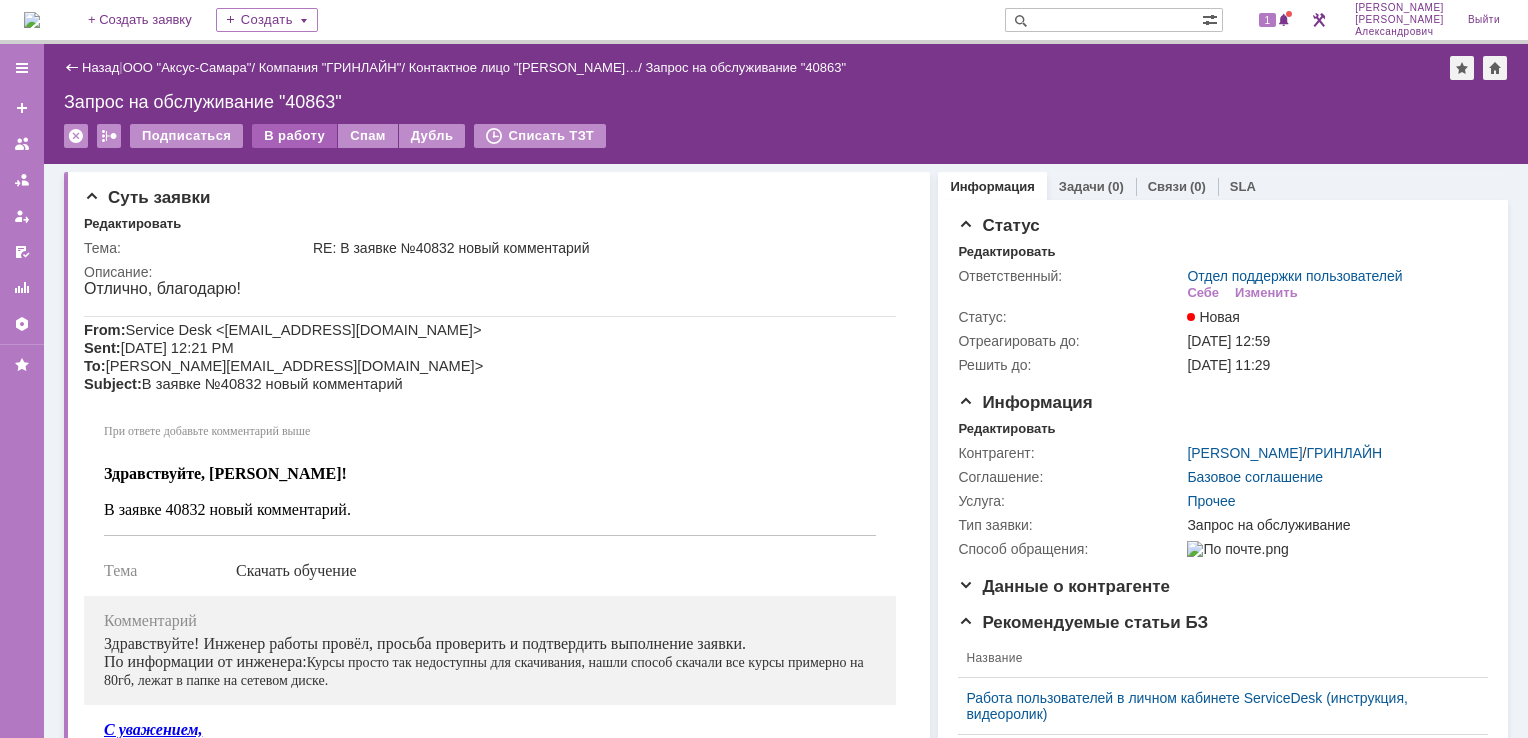 click on "В работу" at bounding box center [294, 136] 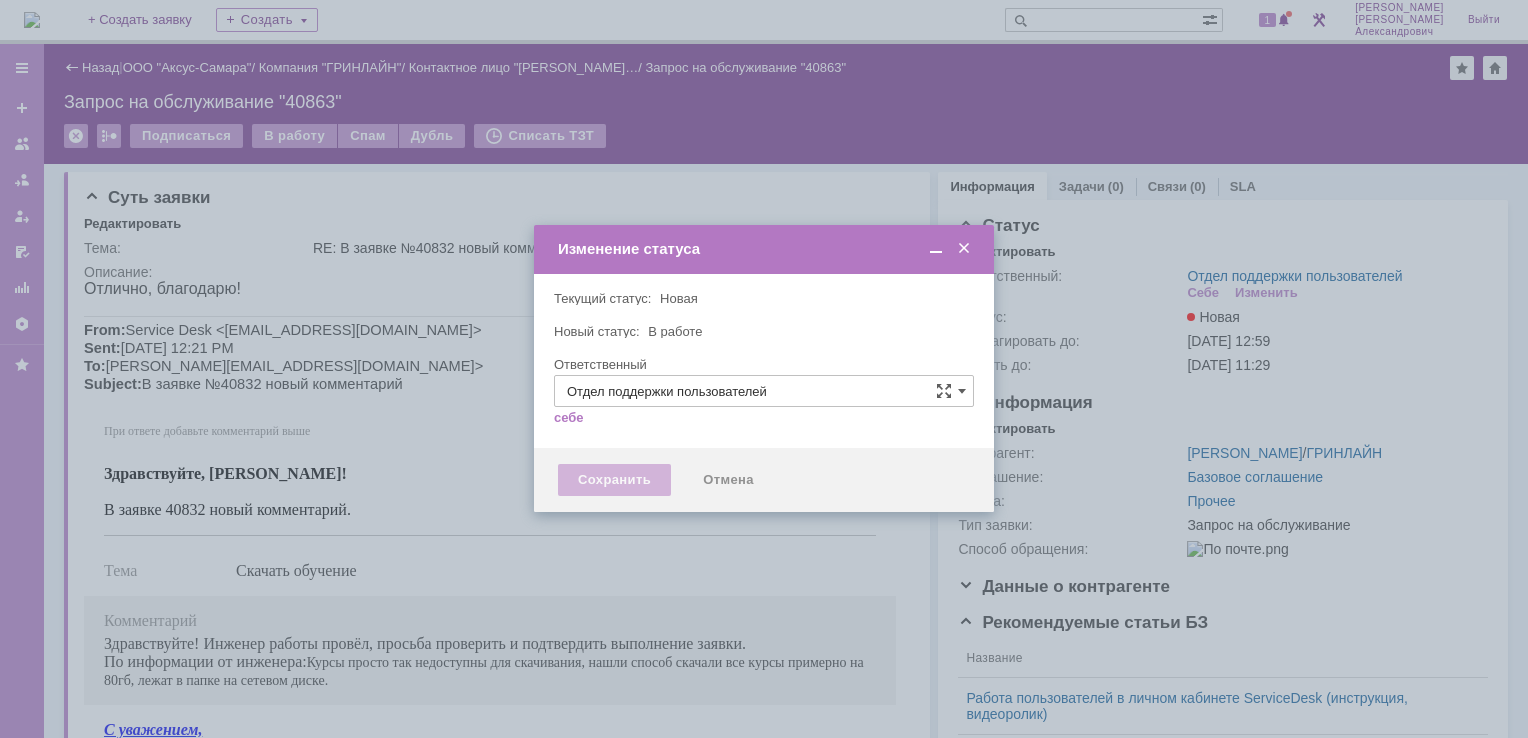 type 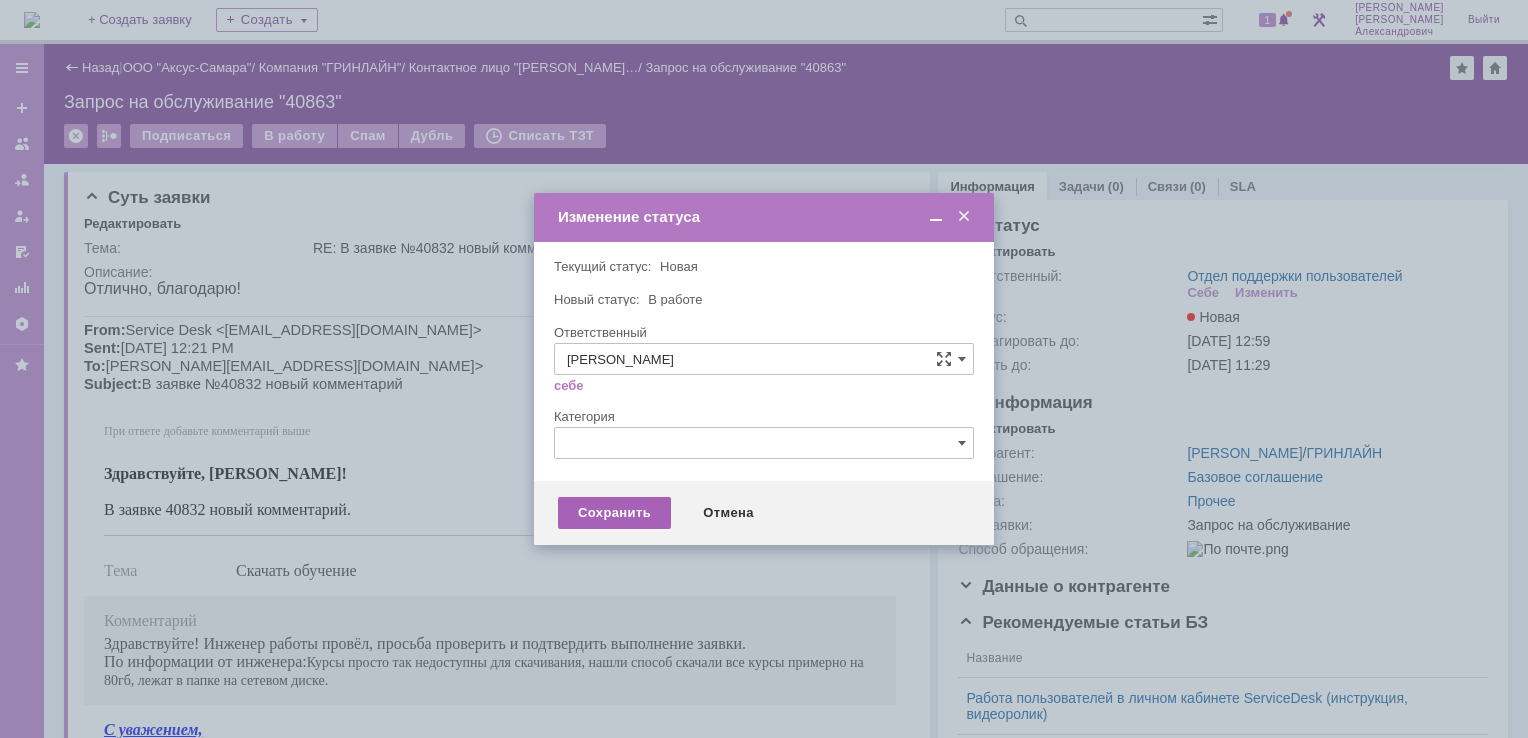 click on "Сохранить" at bounding box center [614, 513] 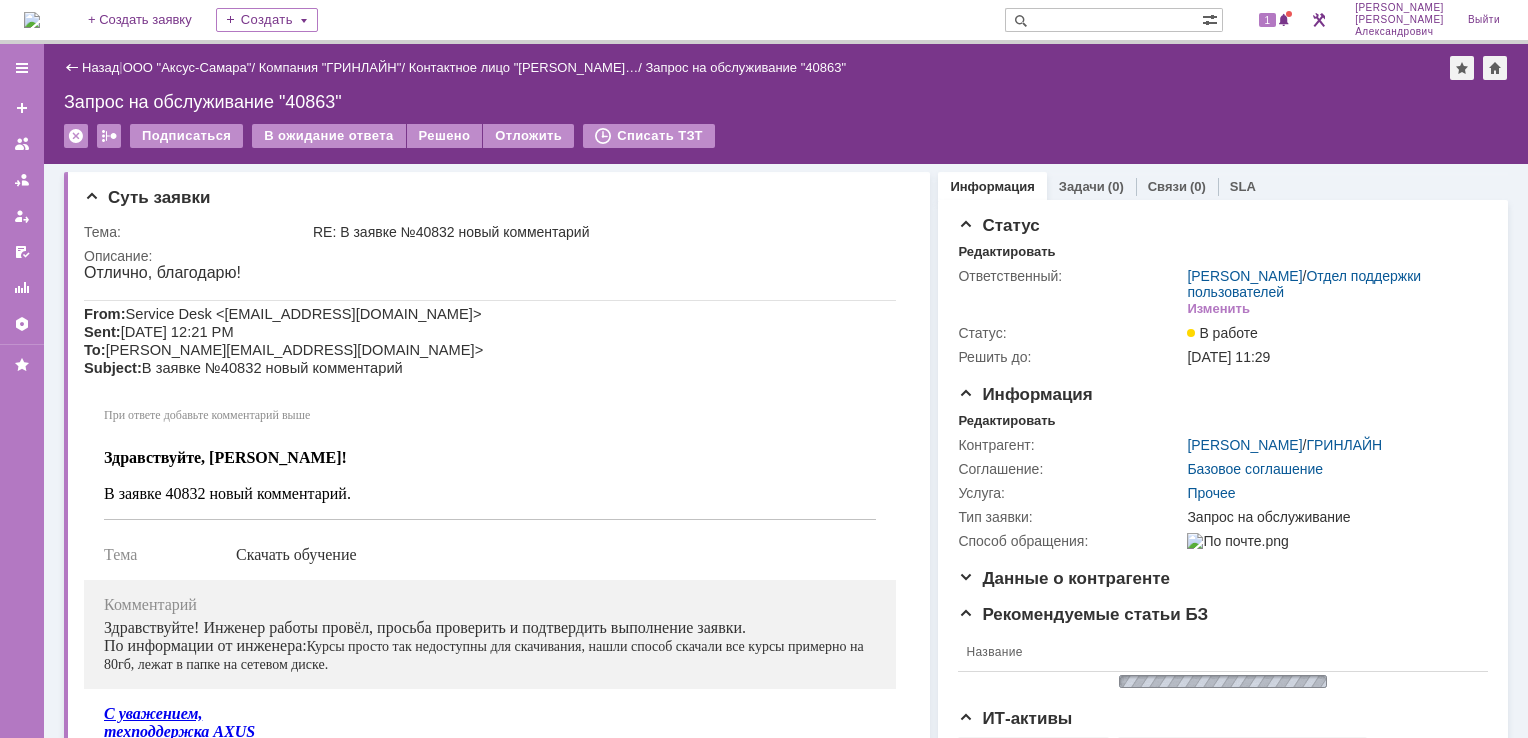 scroll, scrollTop: 0, scrollLeft: 0, axis: both 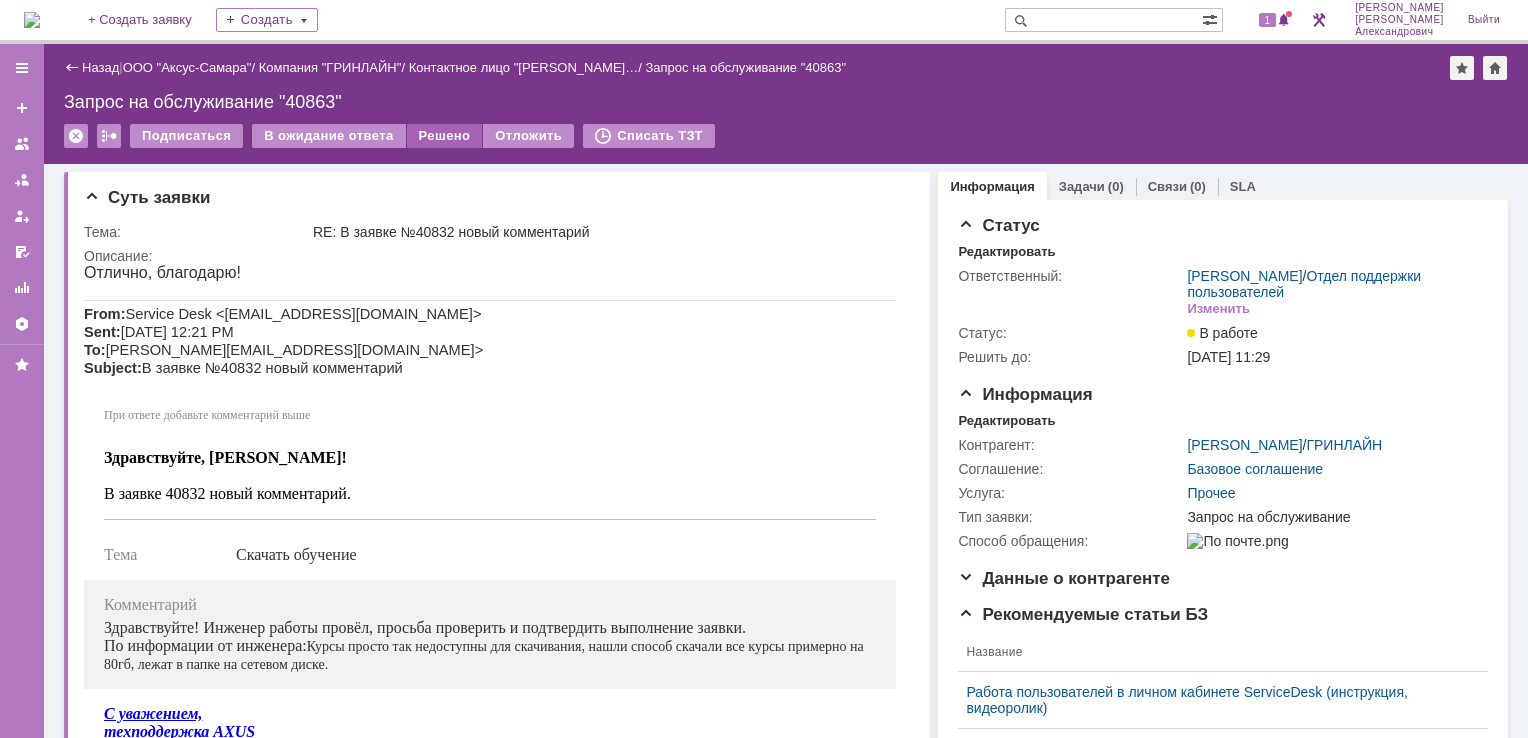 click on "Решено" at bounding box center [445, 136] 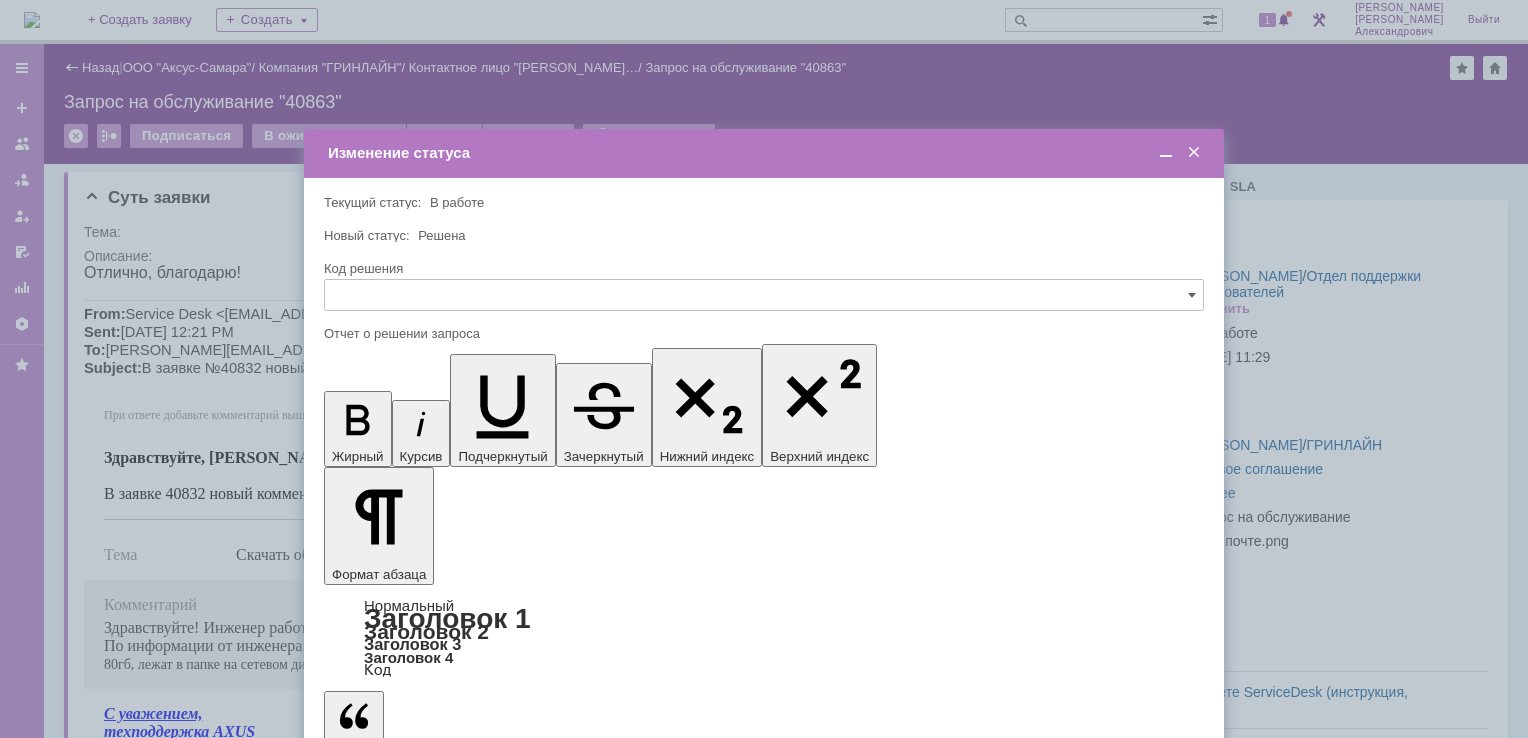 scroll, scrollTop: 0, scrollLeft: 0, axis: both 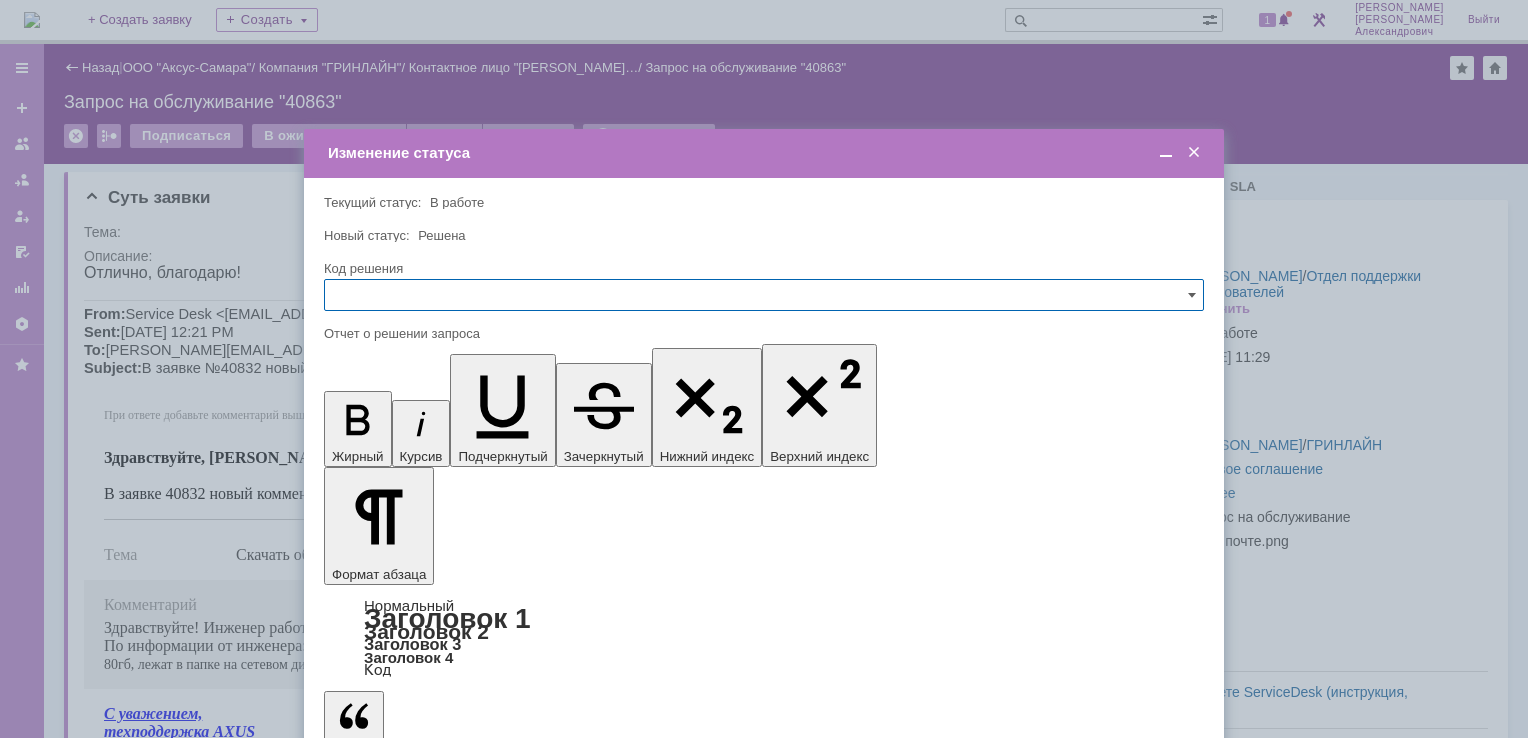 click on "Сохранить" at bounding box center (384, 820) 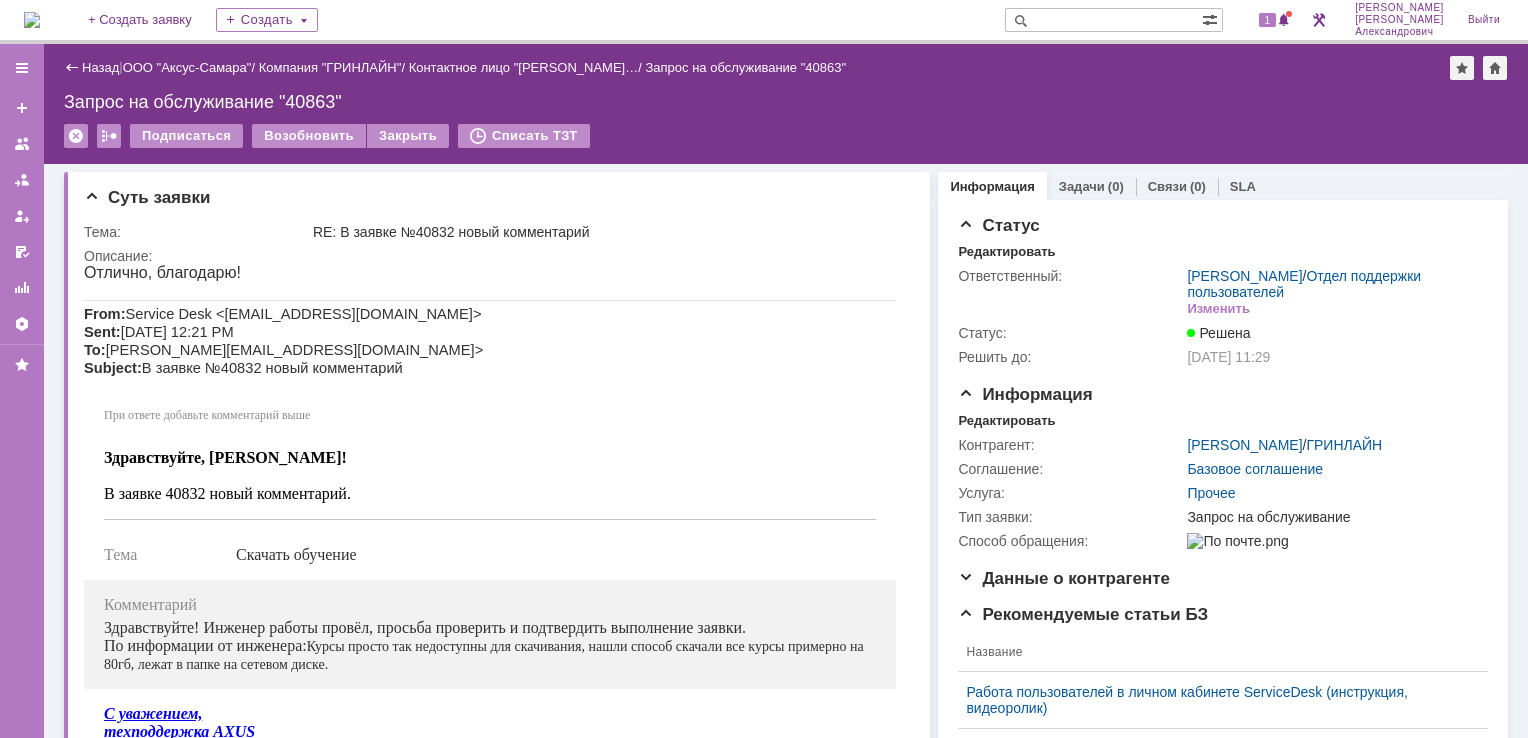 scroll, scrollTop: 0, scrollLeft: 0, axis: both 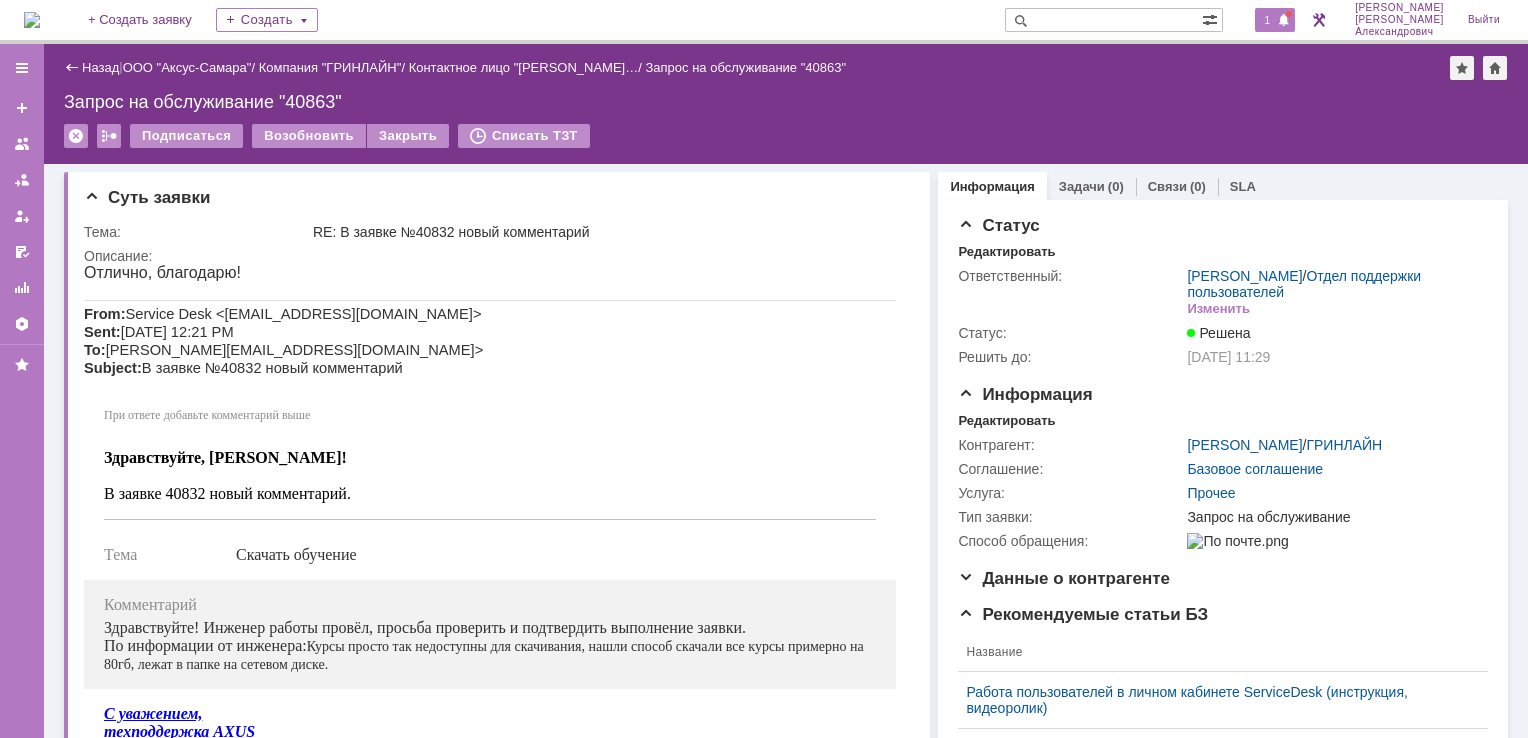 click on "1" at bounding box center (1268, 20) 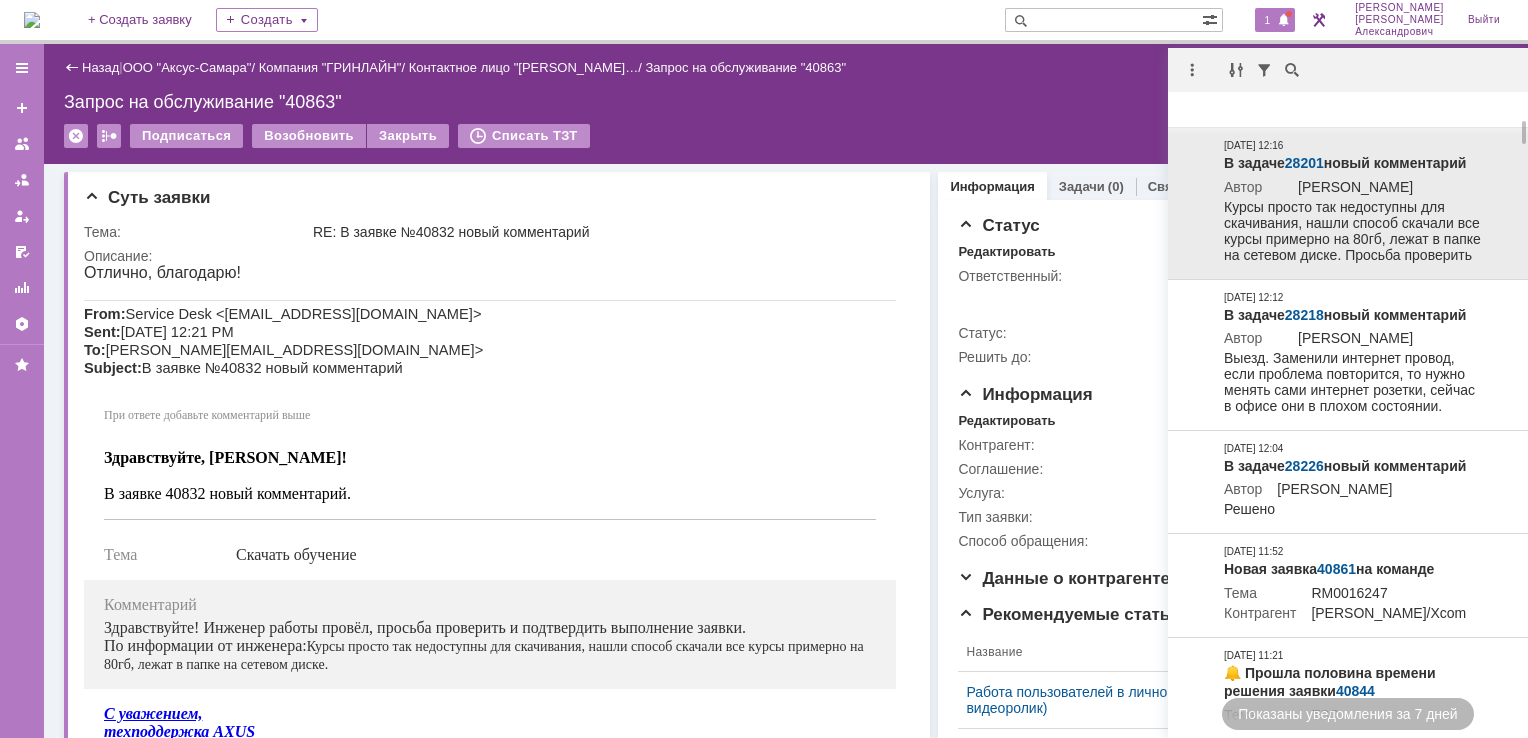 scroll, scrollTop: 0, scrollLeft: 0, axis: both 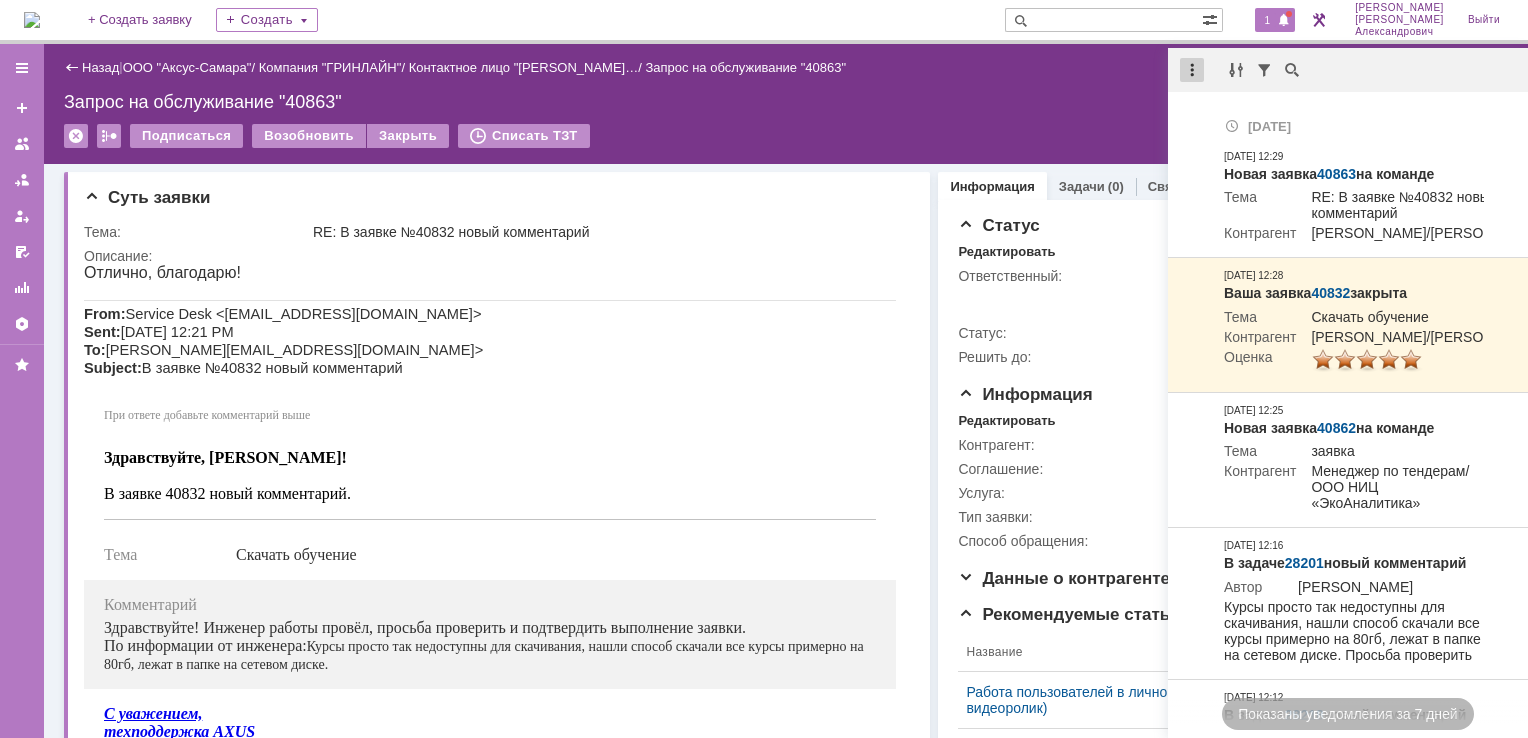click at bounding box center [1192, 70] 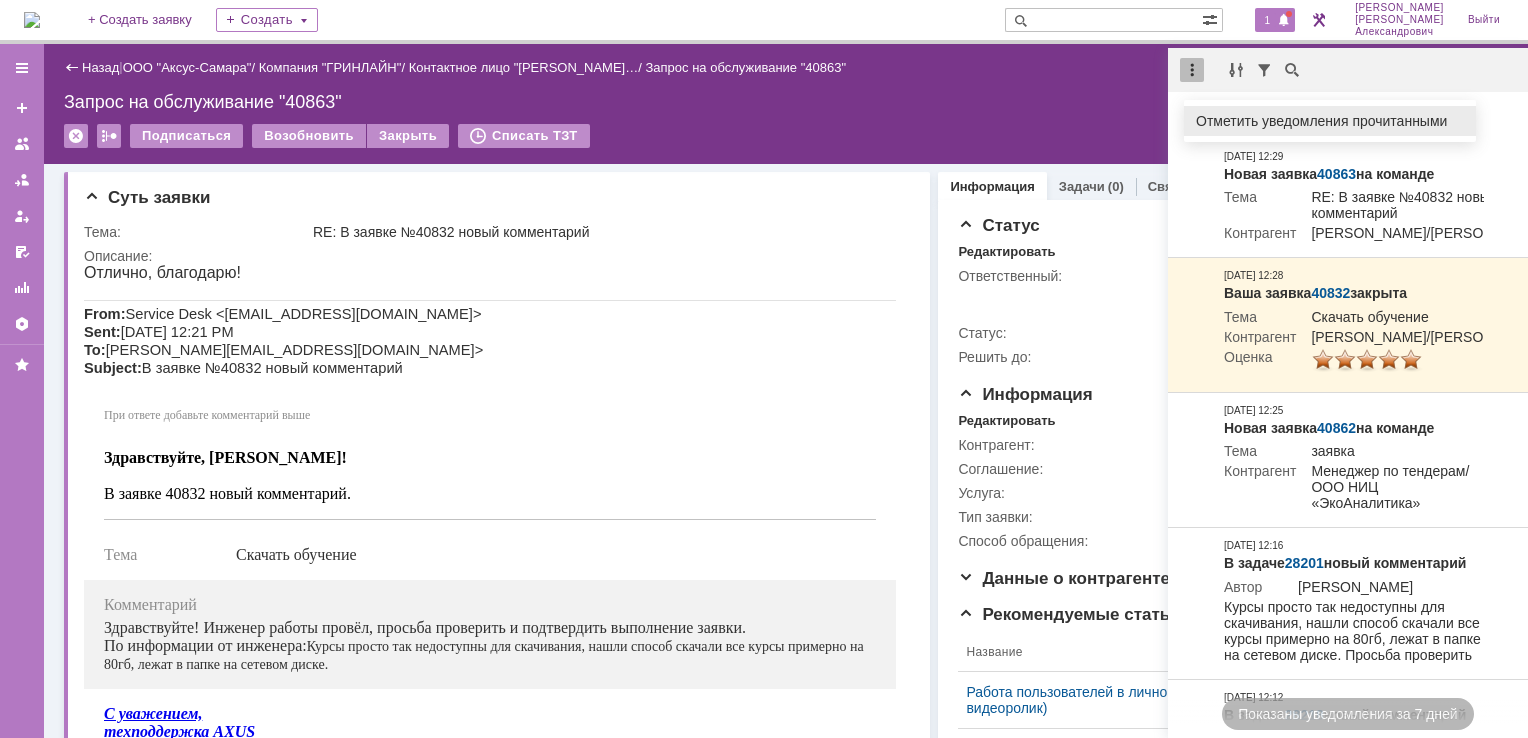 click on "Отметить уведомления прочитанными" at bounding box center [1330, 121] 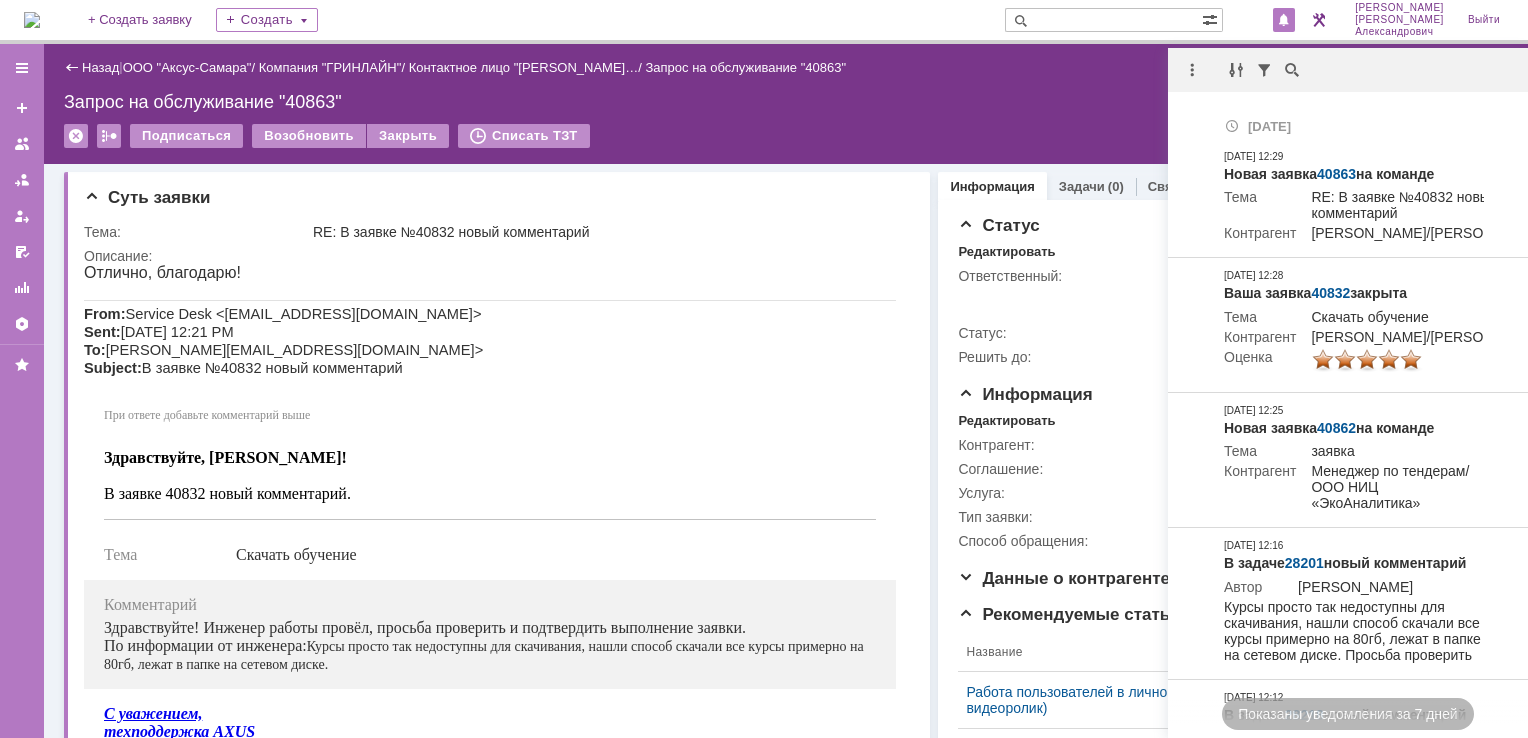 click on "Назад   |   ООО "Аксус-Самара"  /   Компания "ГРИНЛАЙН"  /   Контактное лицо "Чурикова Юлия…  /   Запрос на обслуживание "40863" Запрос на обслуживание "40863"
Подписаться Возобновить Закрыть Списать ТЗТ serviceCall$45552694 Карточка заявки" at bounding box center [786, 104] 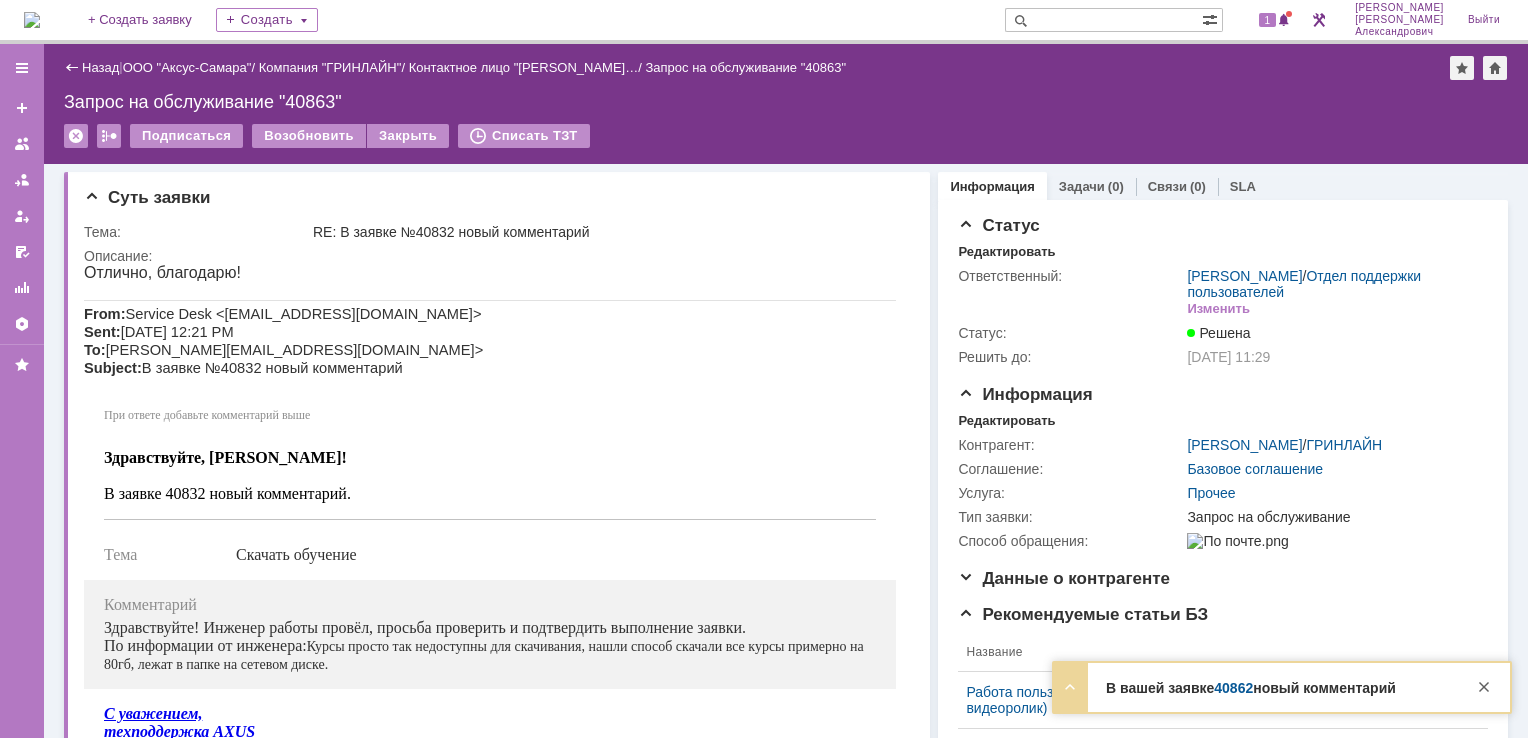 click at bounding box center [32, 20] 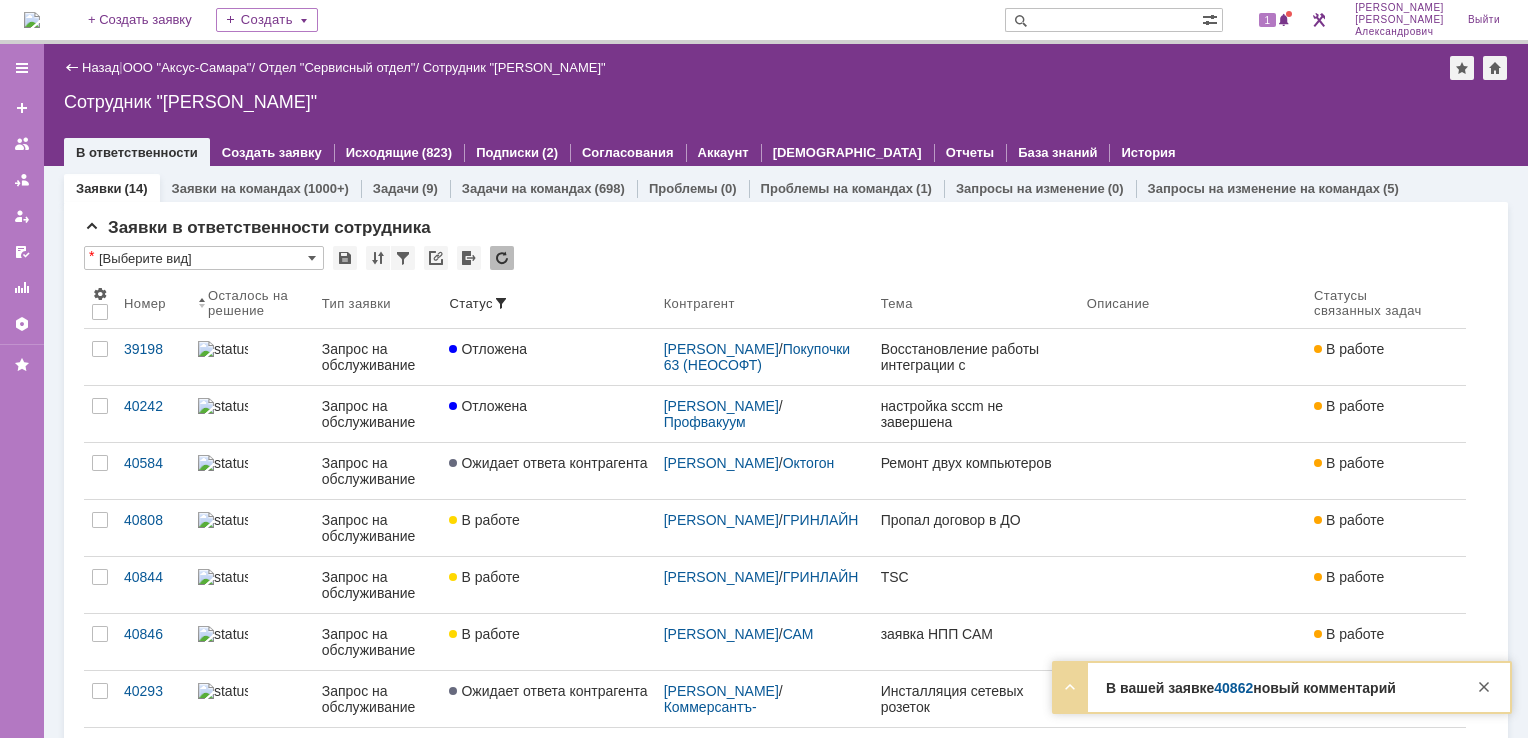 scroll, scrollTop: 0, scrollLeft: 0, axis: both 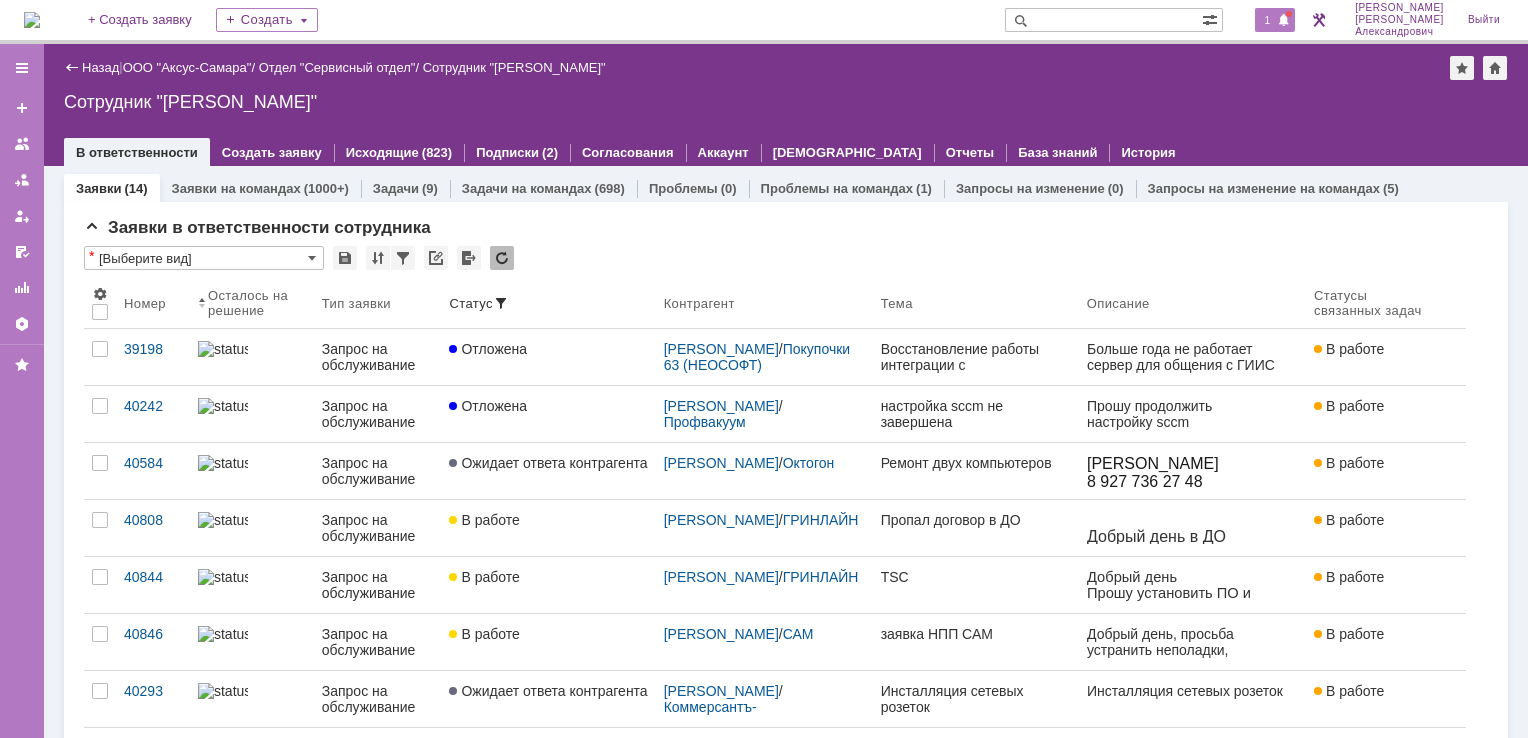click on "1" at bounding box center [1268, 20] 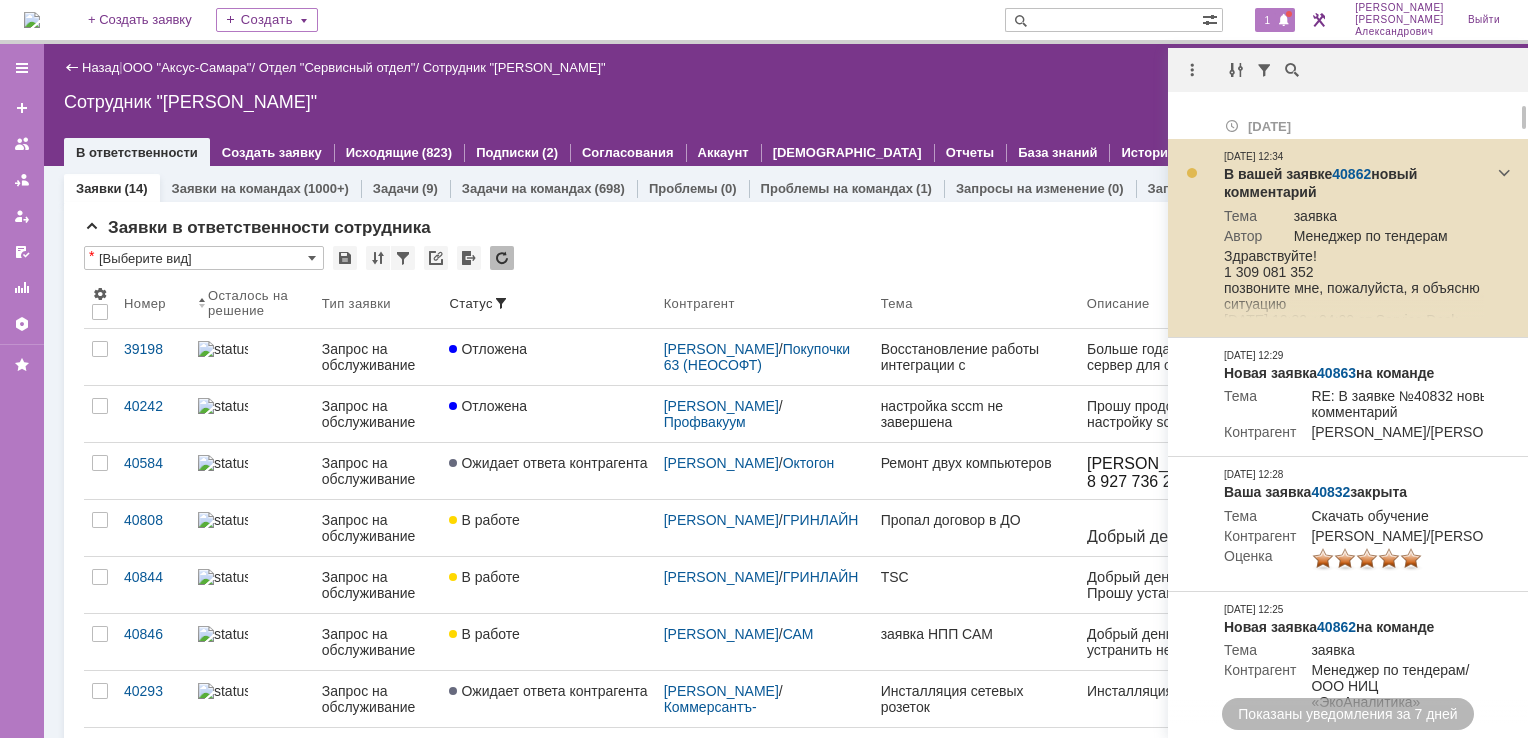 click on "40862" at bounding box center [1351, 174] 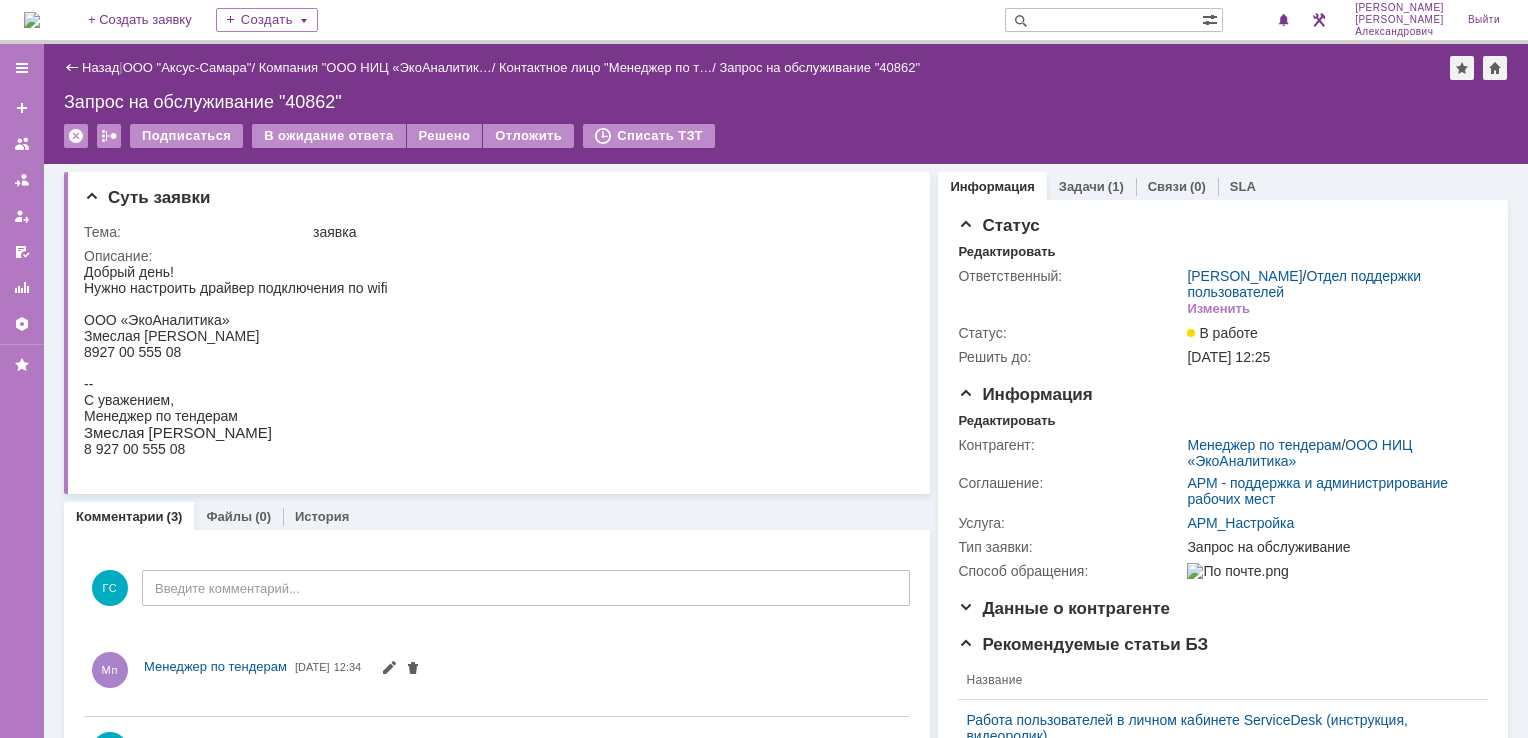 scroll, scrollTop: 0, scrollLeft: 0, axis: both 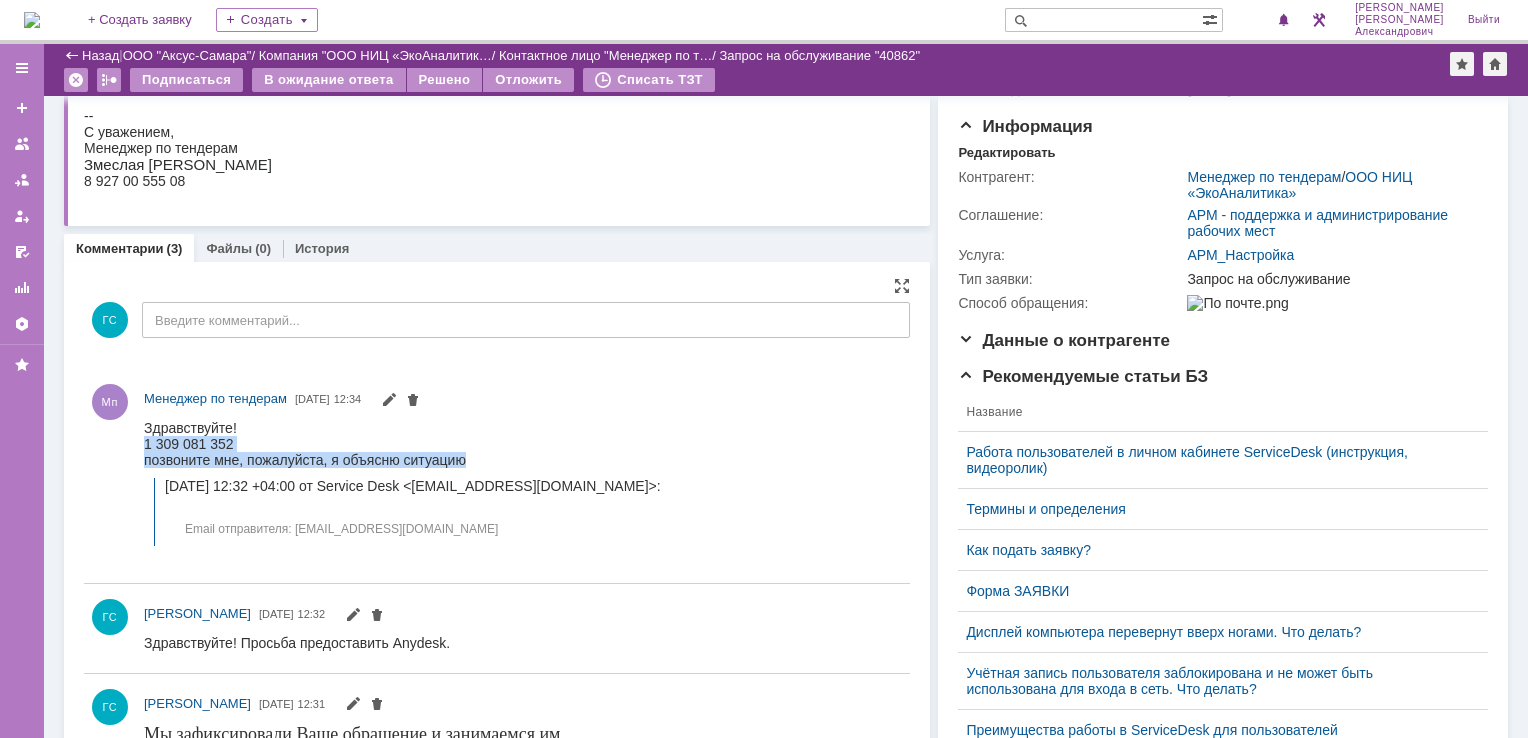 drag, startPoint x: 144, startPoint y: 447, endPoint x: 480, endPoint y: 464, distance: 336.42978 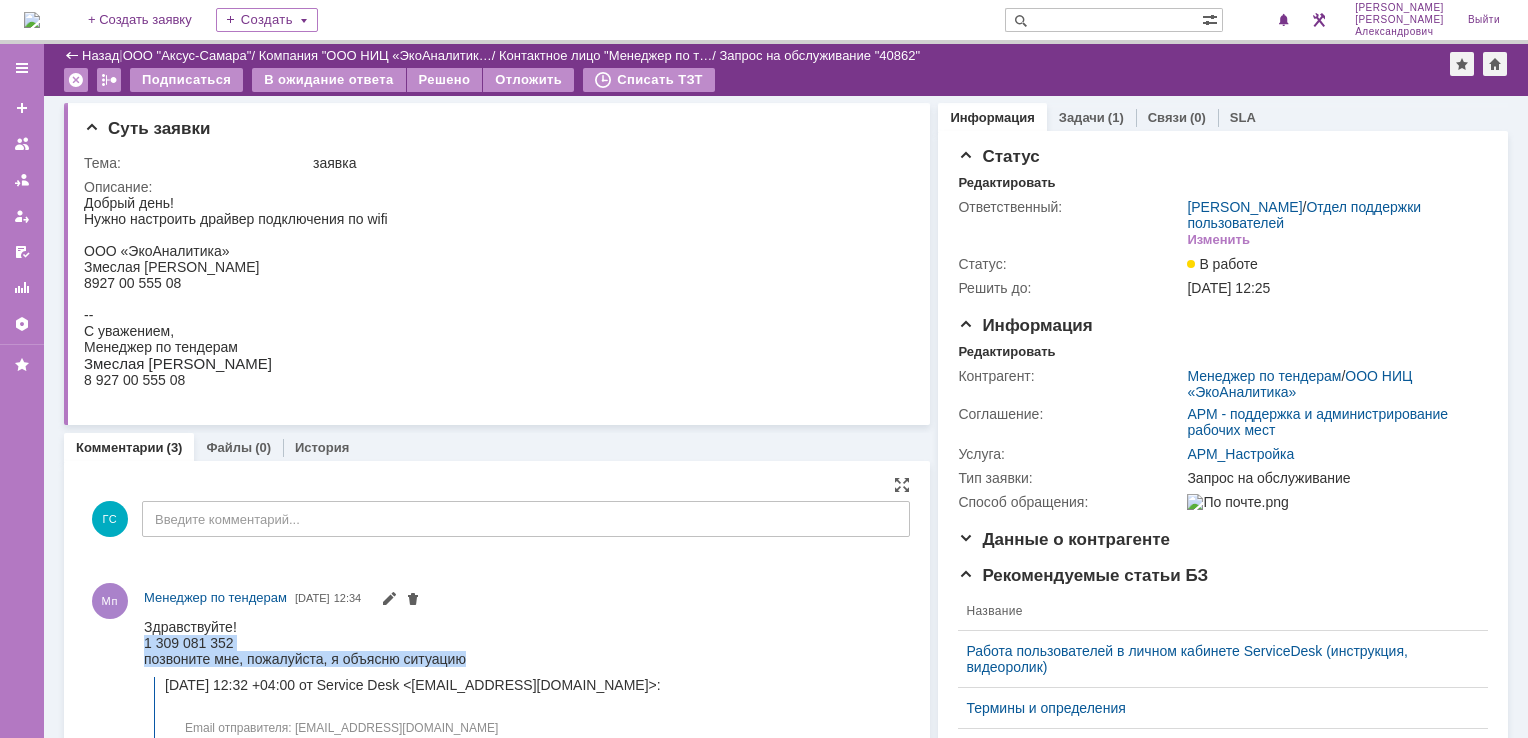 scroll, scrollTop: 0, scrollLeft: 0, axis: both 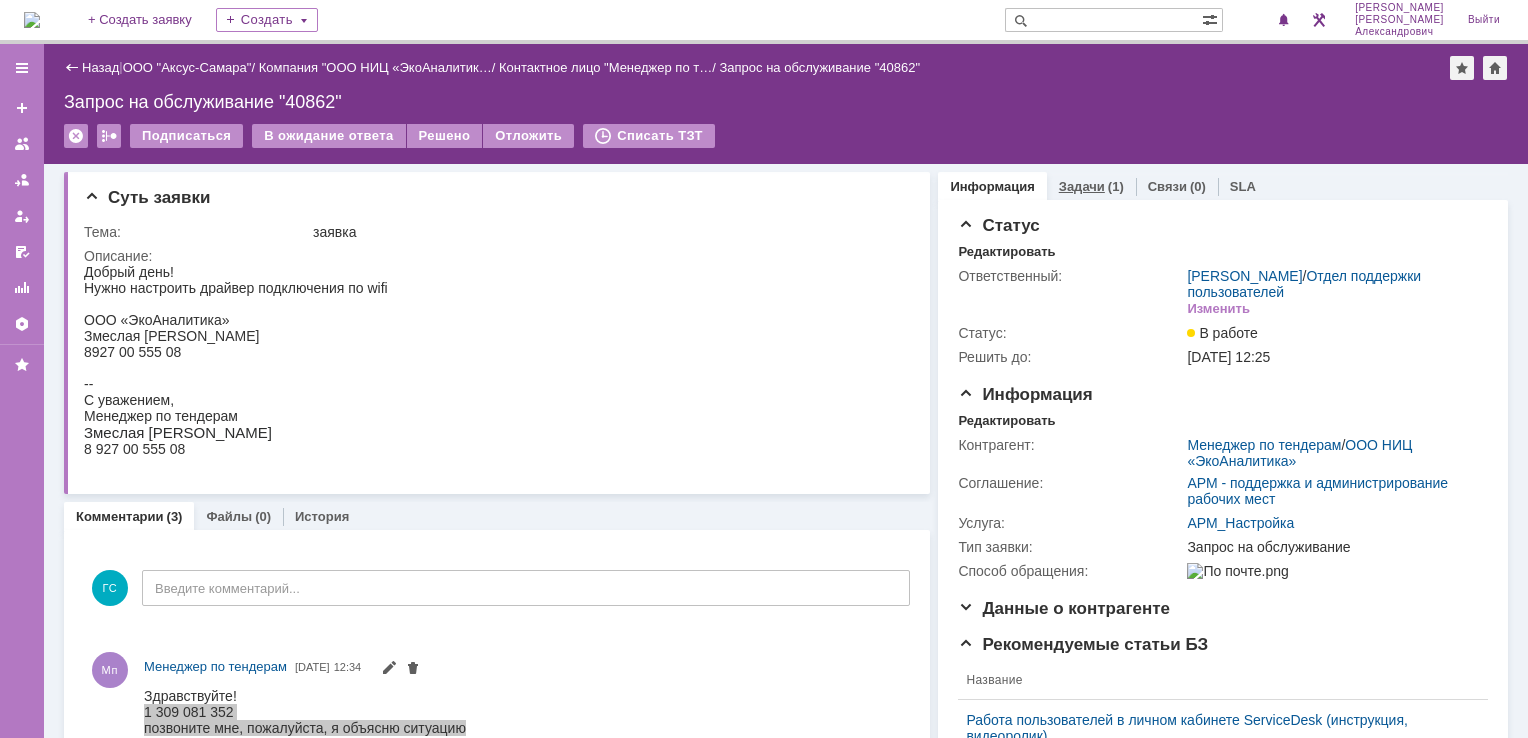 click on "Задачи" at bounding box center (1082, 186) 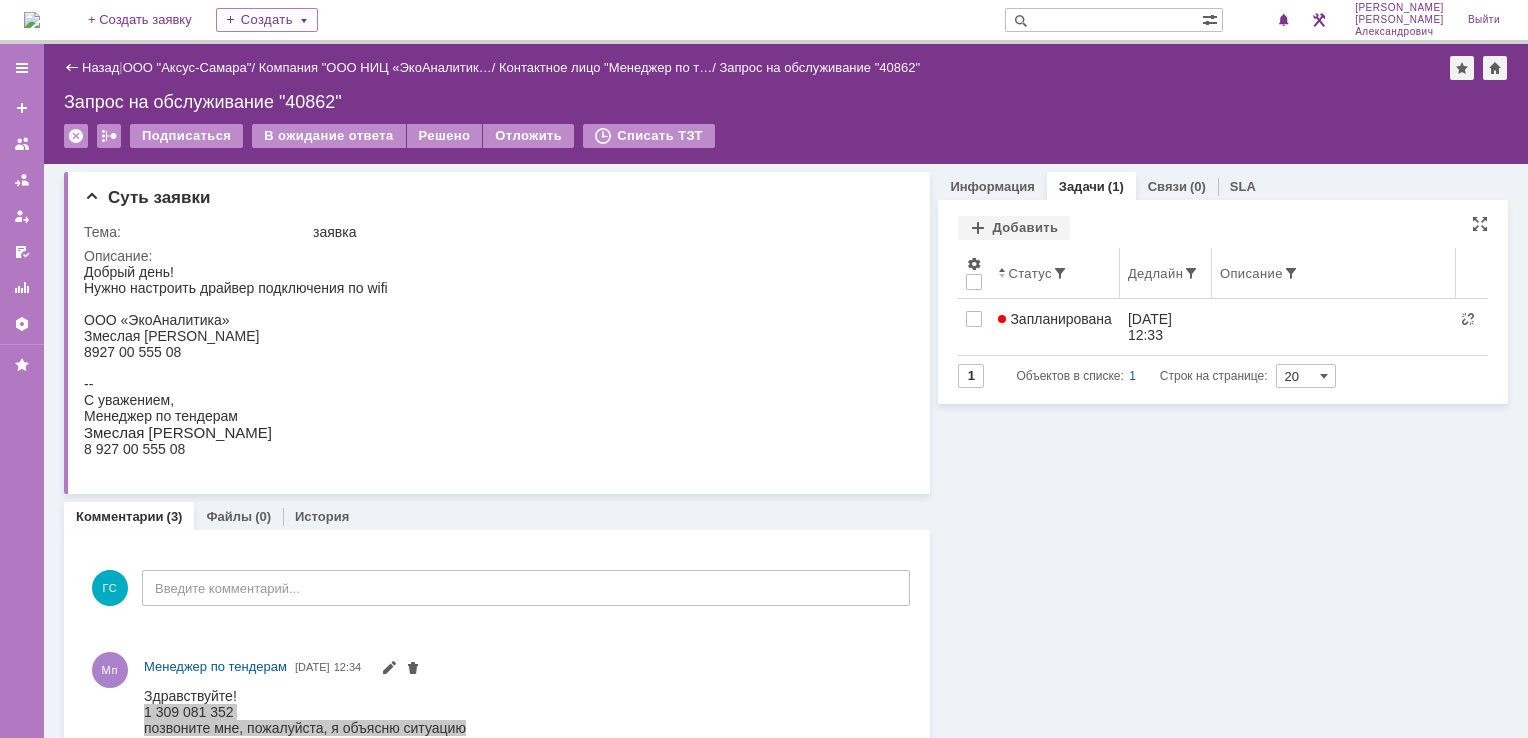 scroll, scrollTop: 0, scrollLeft: 0, axis: both 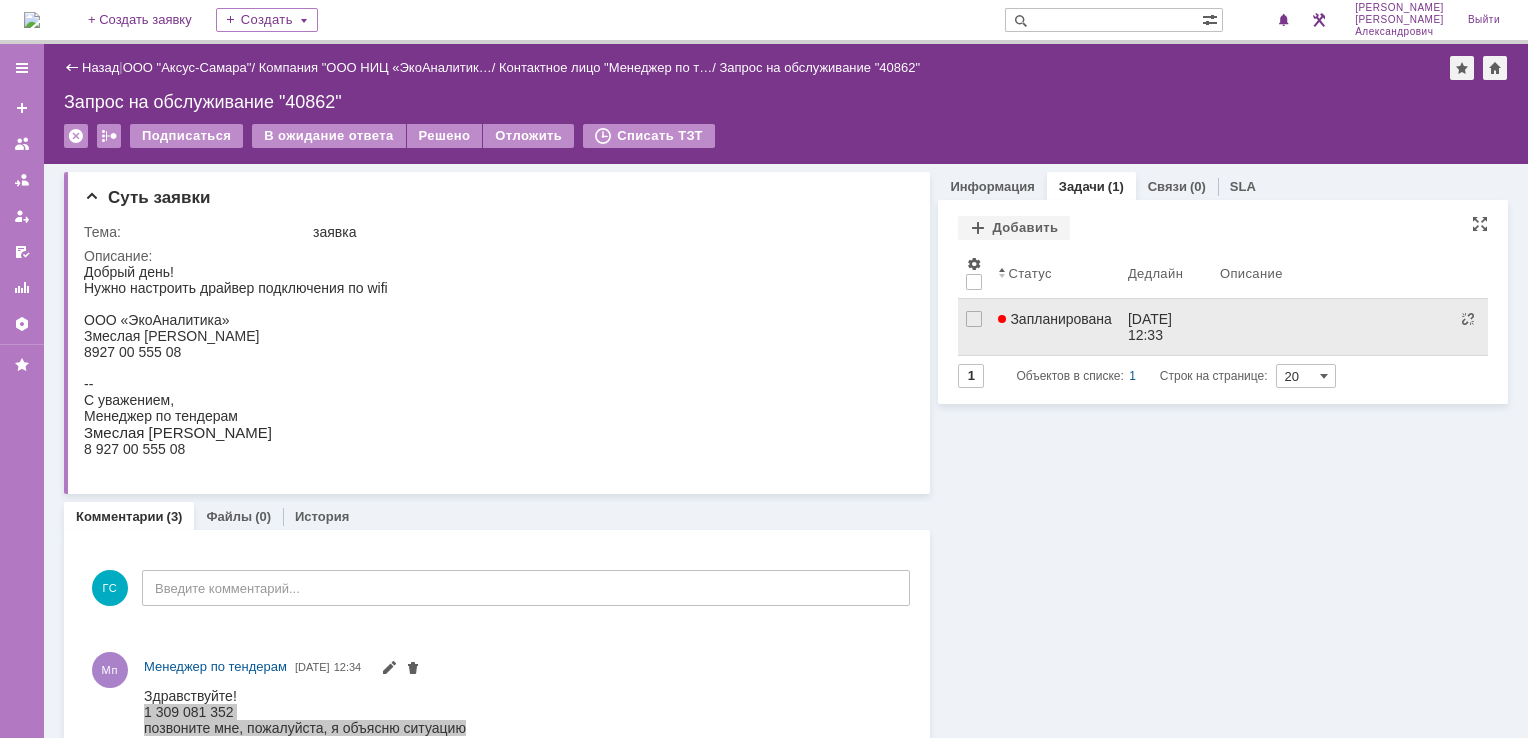 click on "Запланирована" at bounding box center [1055, 327] 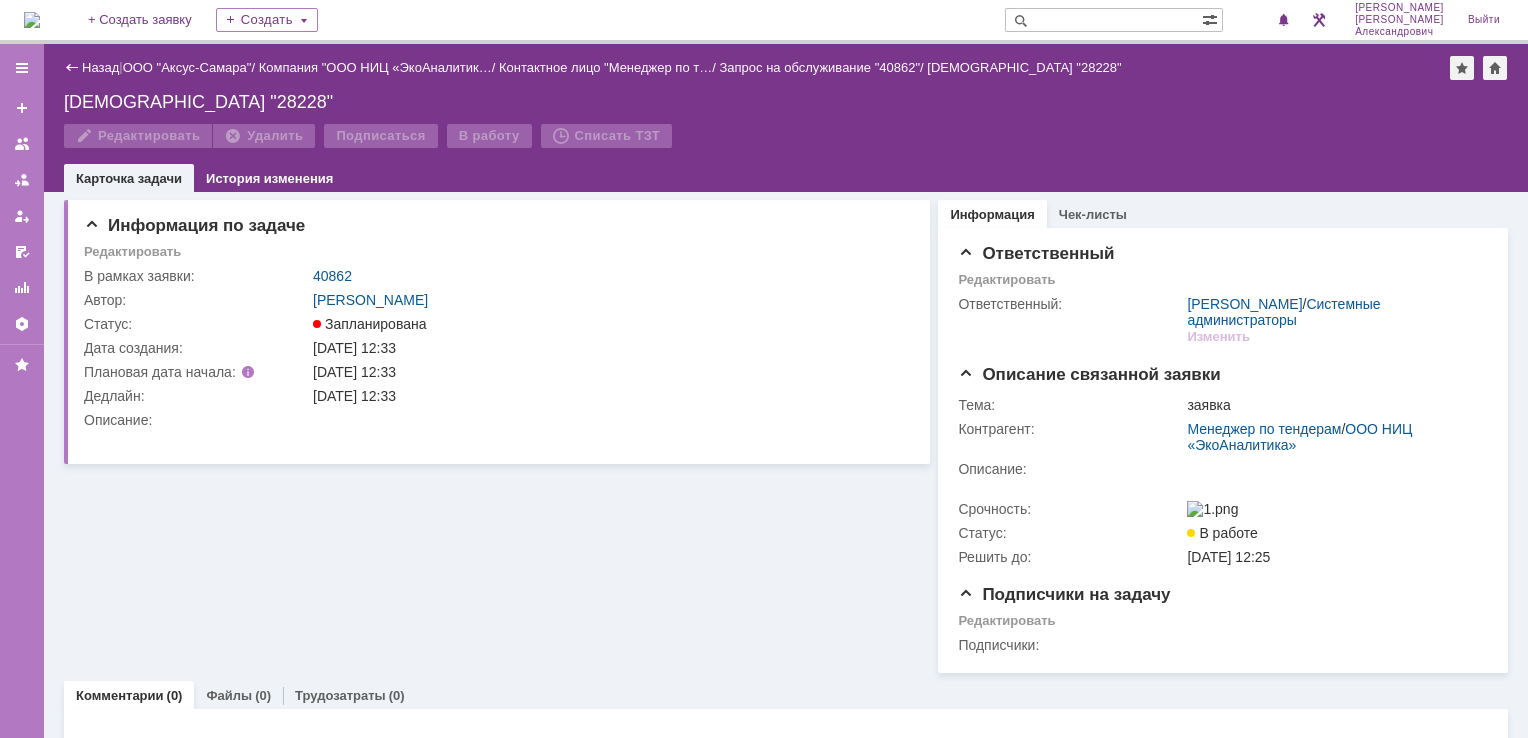 scroll, scrollTop: 0, scrollLeft: 0, axis: both 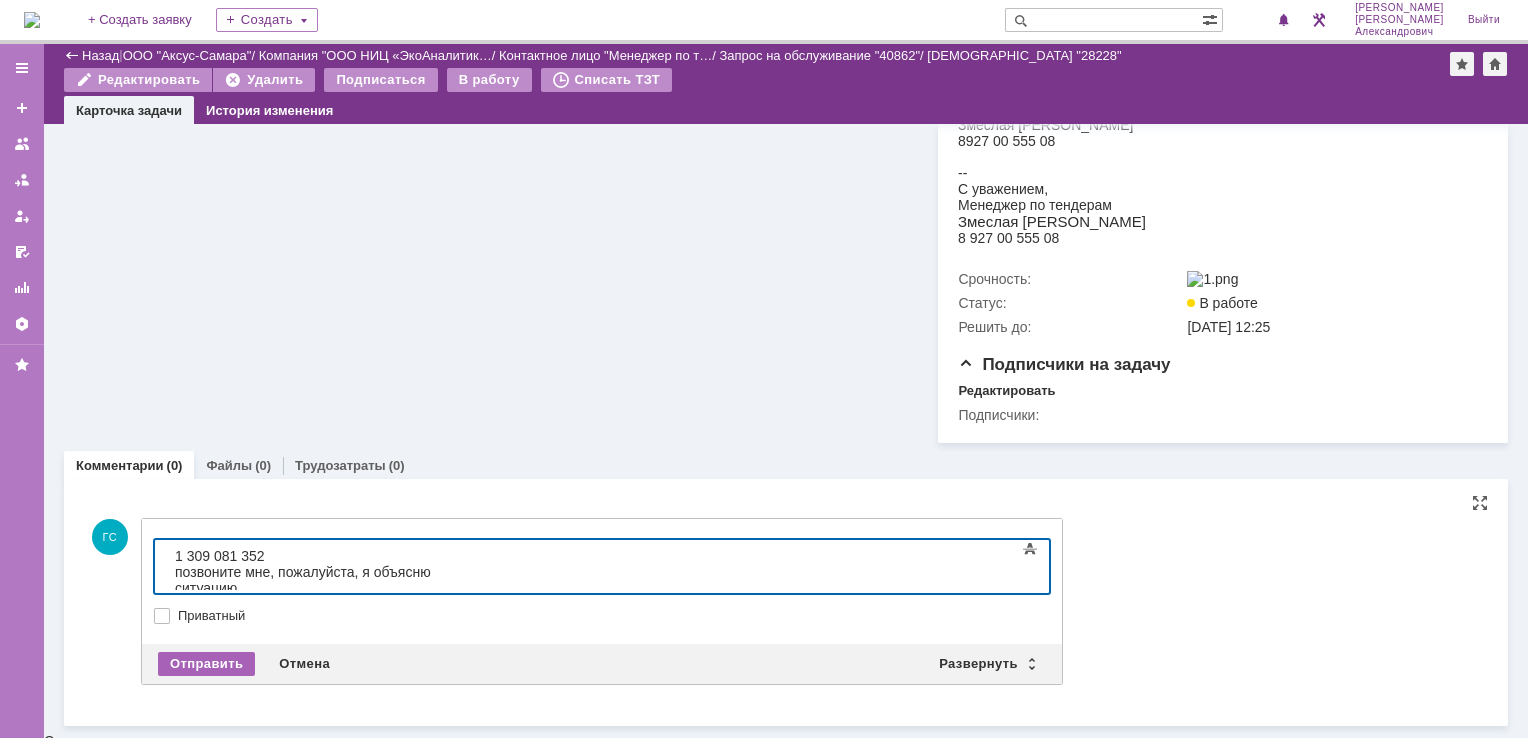 click on "Отправить" at bounding box center [206, 664] 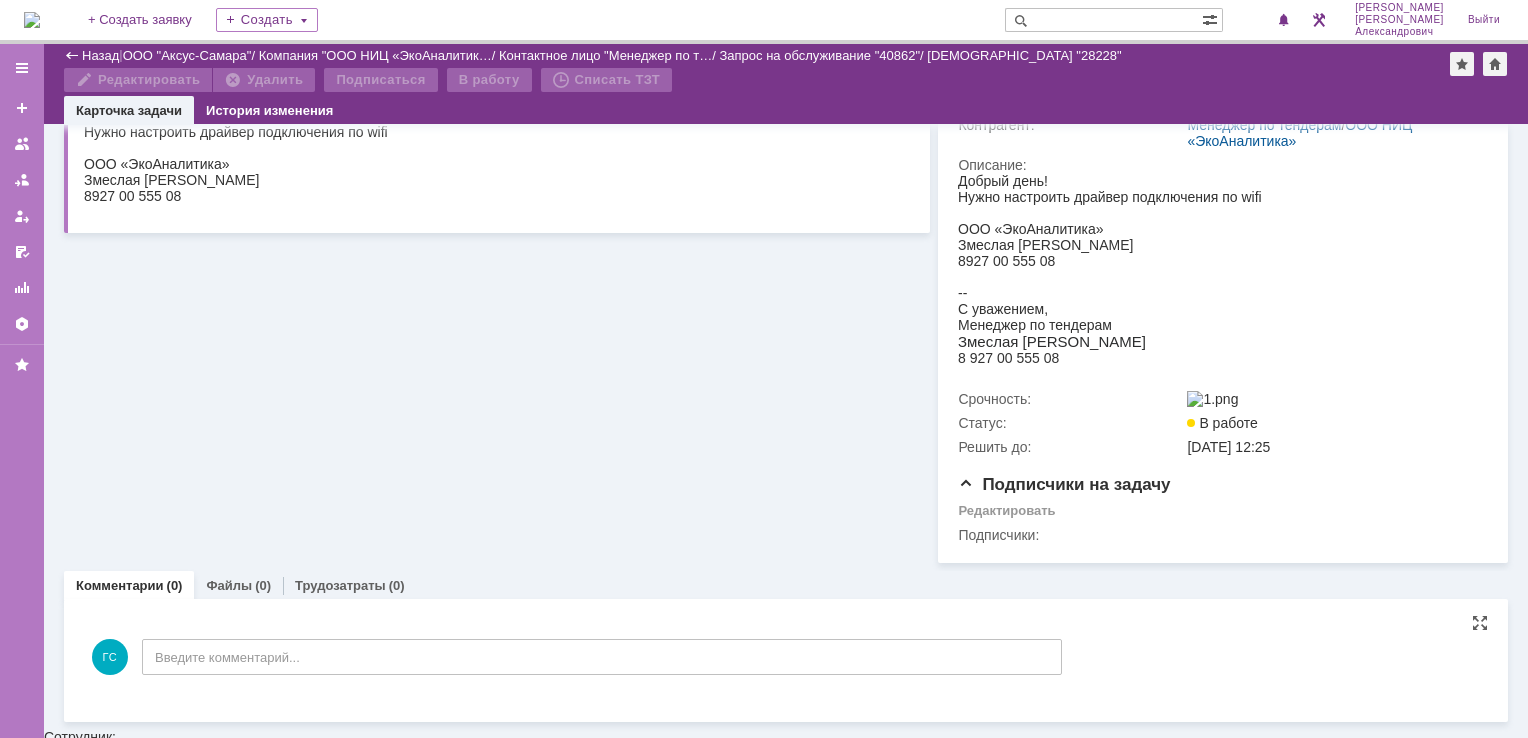 scroll, scrollTop: 340, scrollLeft: 0, axis: vertical 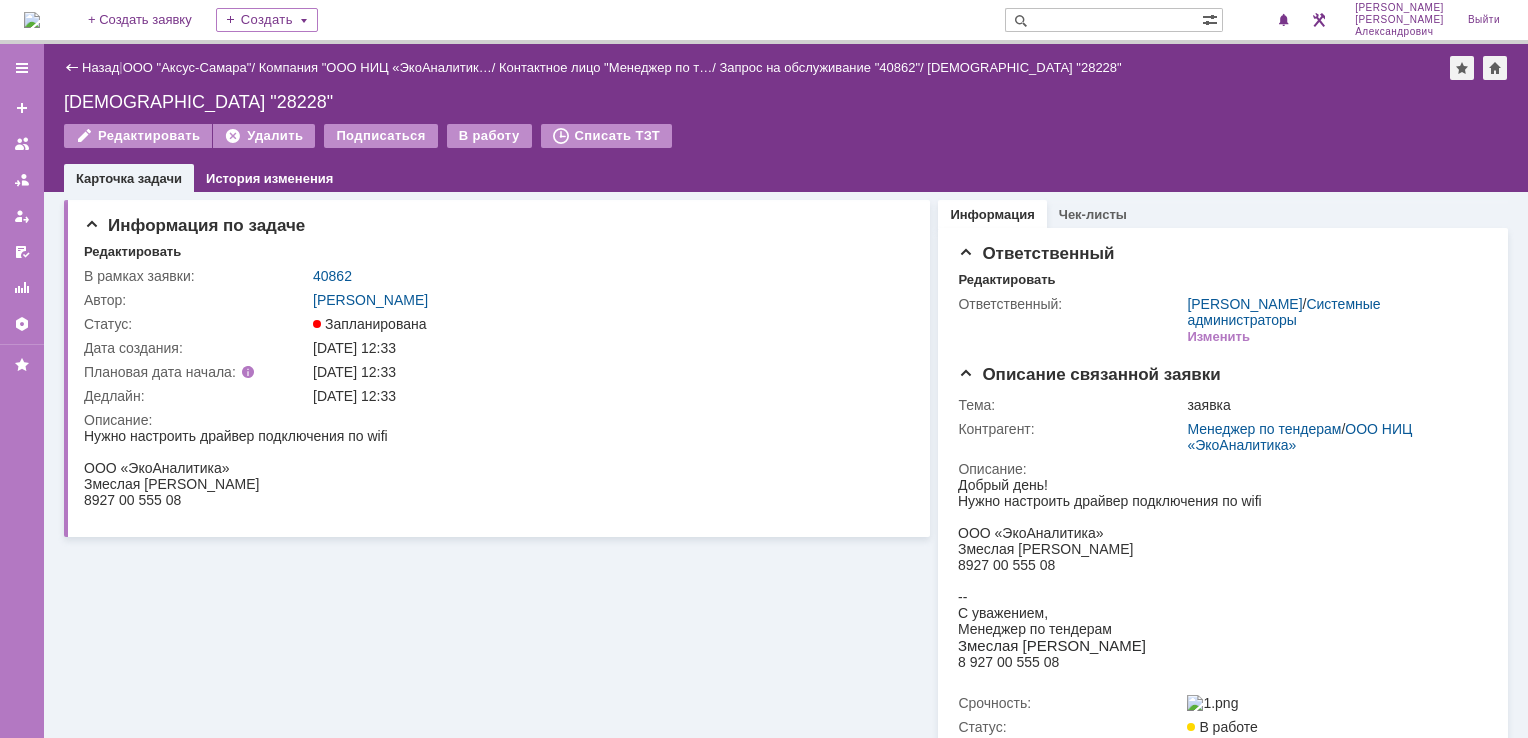 click at bounding box center [32, 20] 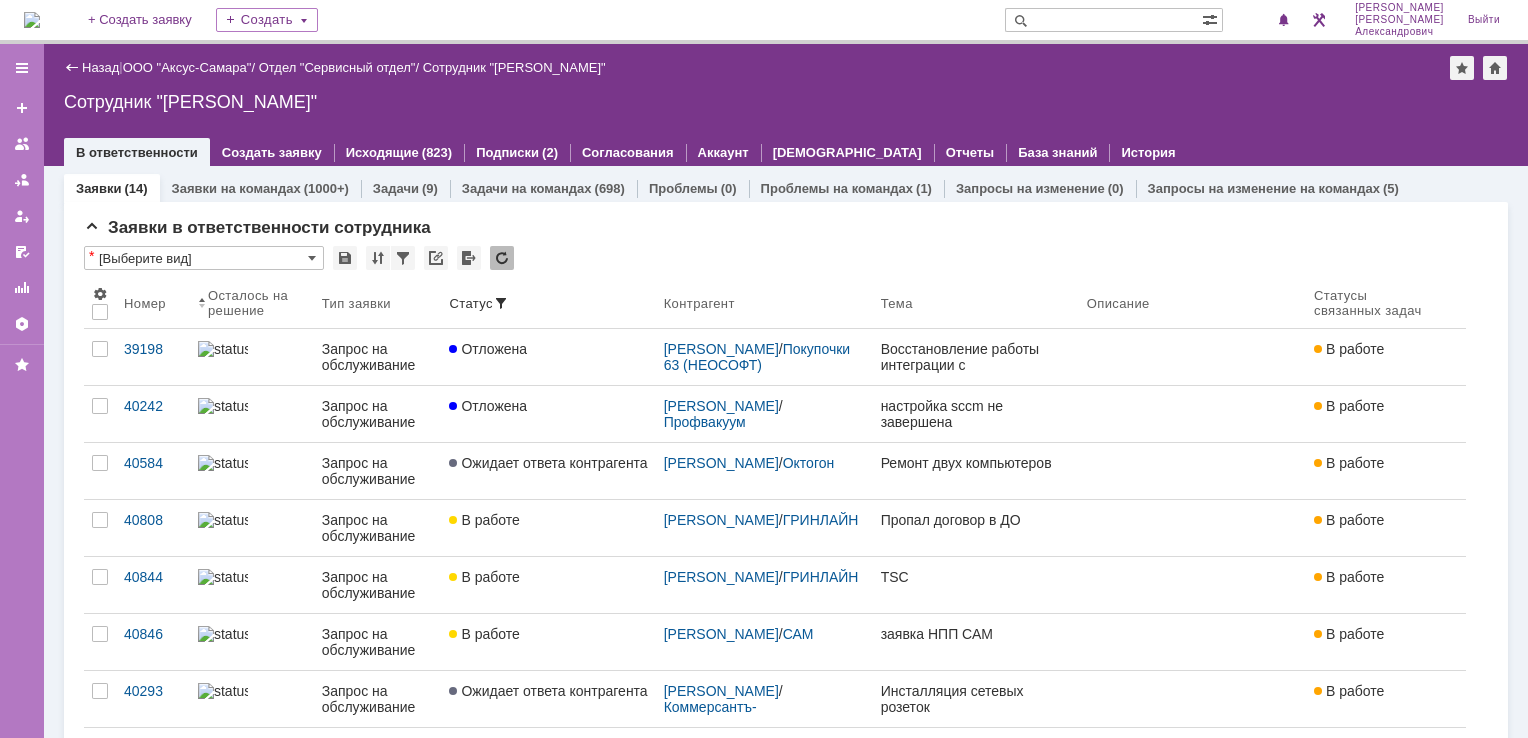 scroll, scrollTop: 0, scrollLeft: 0, axis: both 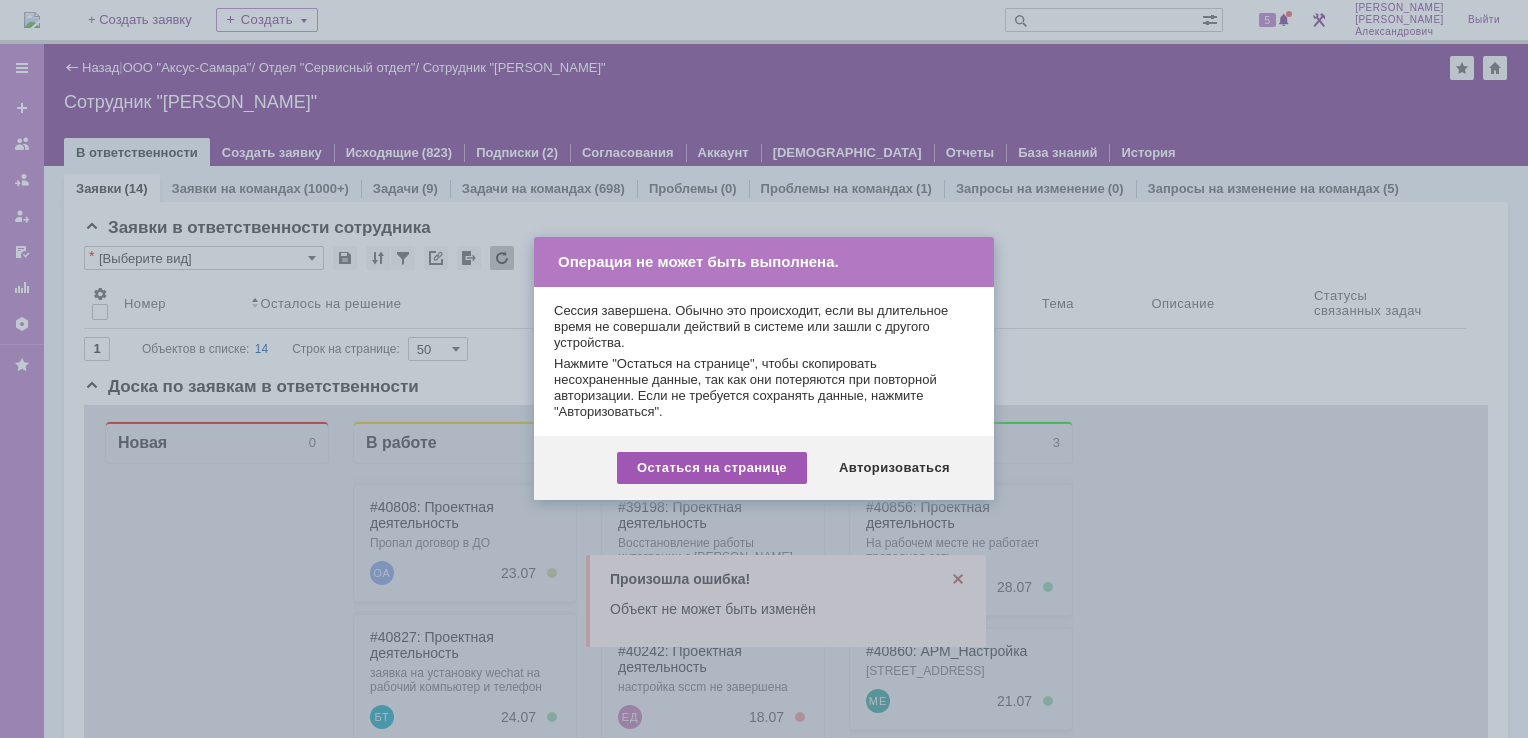 click on "Остаться на странице" at bounding box center (712, 468) 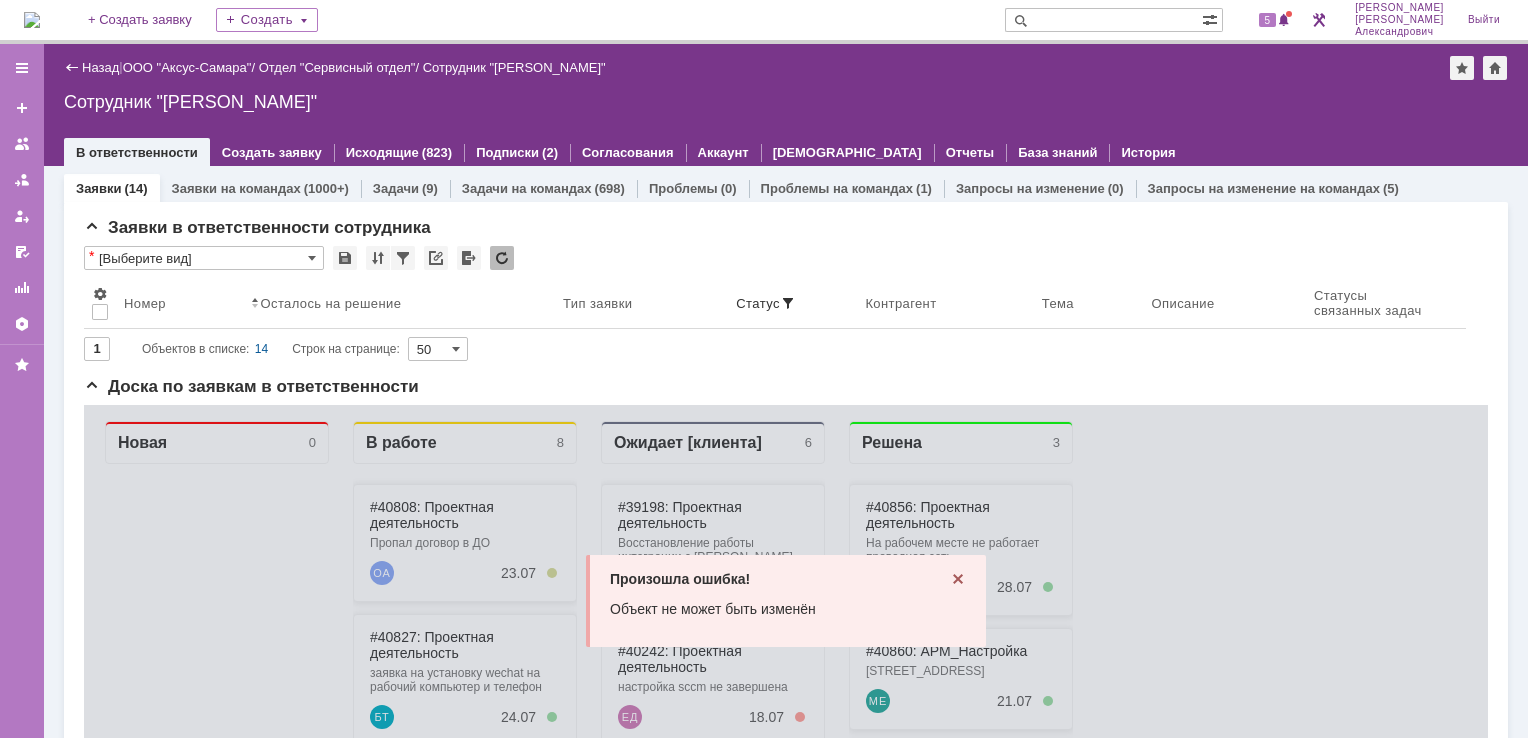 click at bounding box center [32, 20] 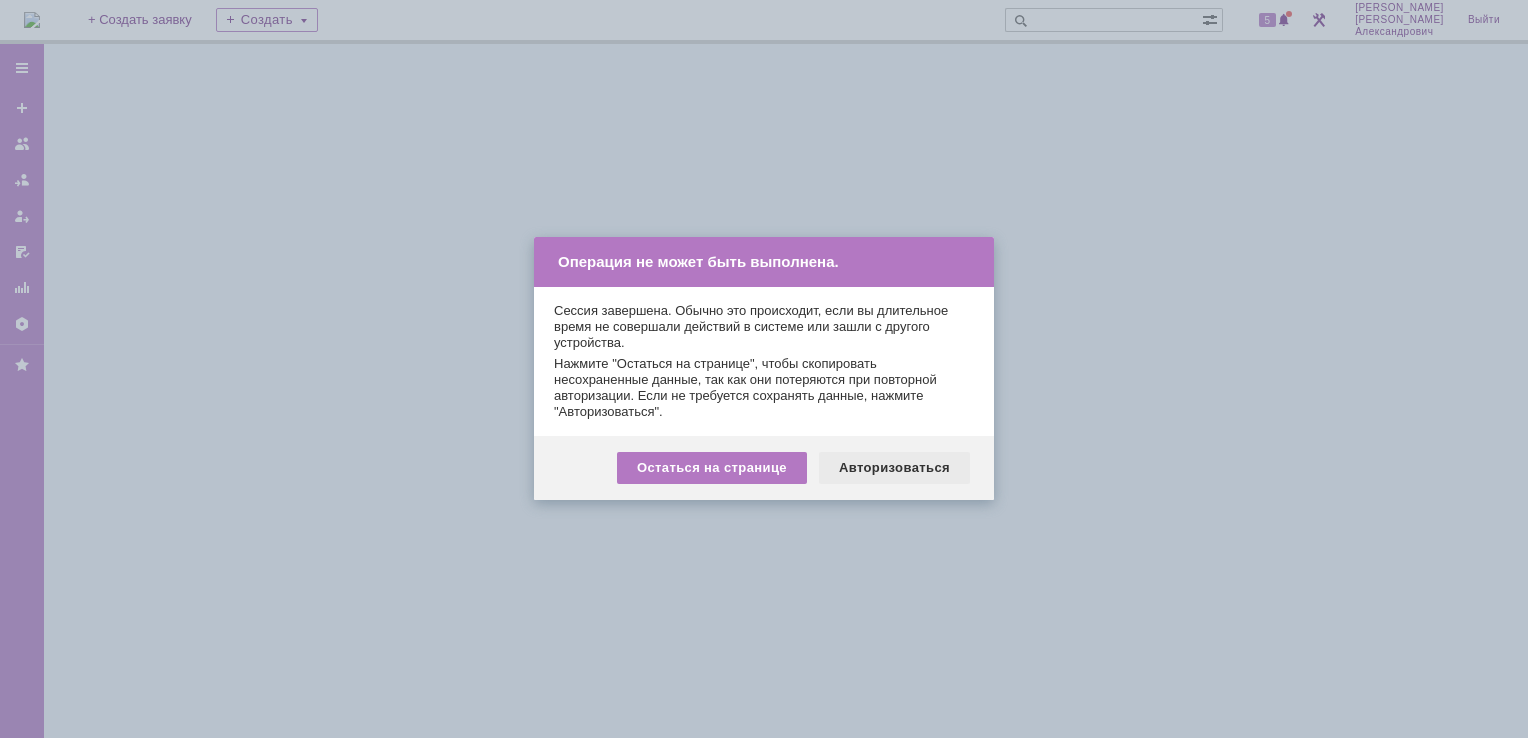 click on "Авторизоваться" at bounding box center [894, 468] 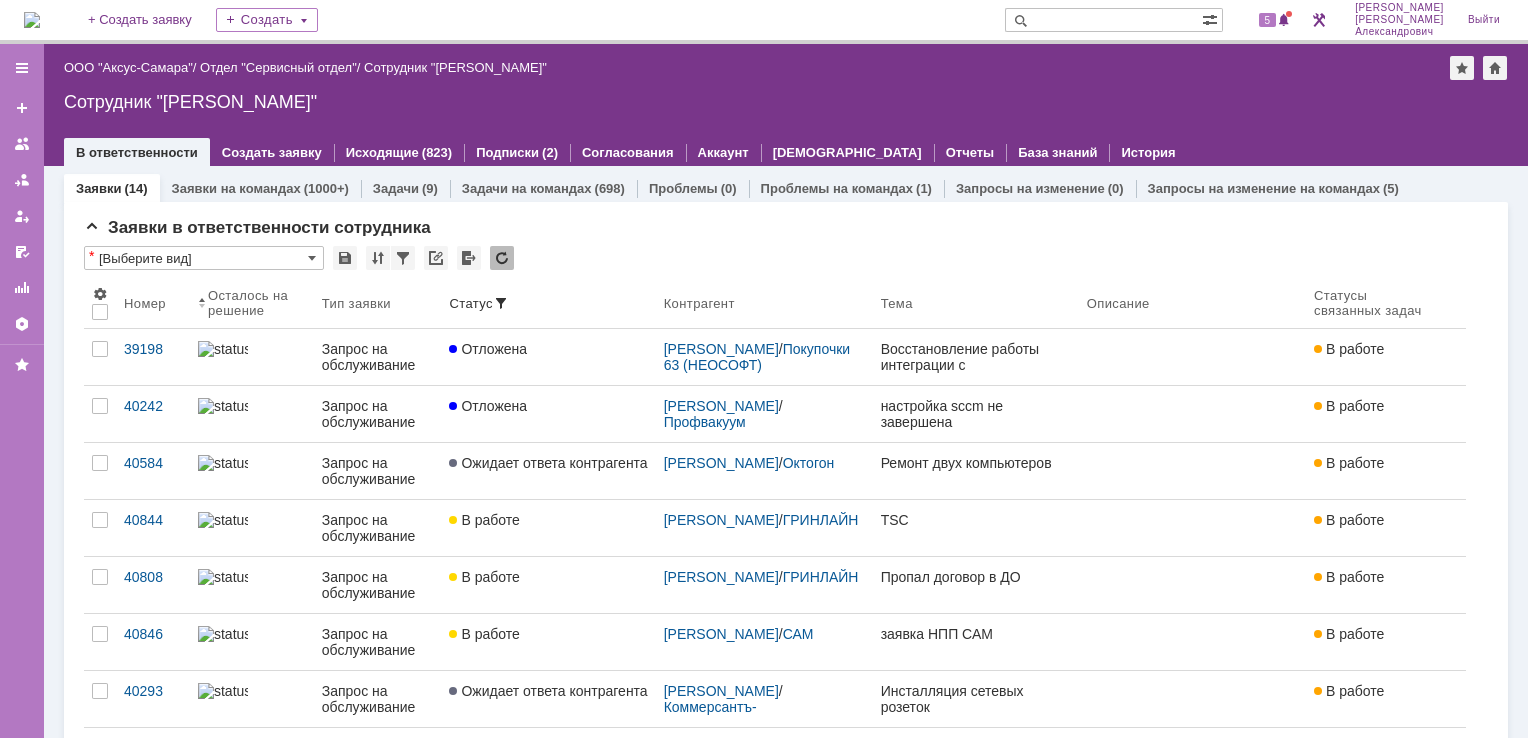 scroll, scrollTop: 0, scrollLeft: 0, axis: both 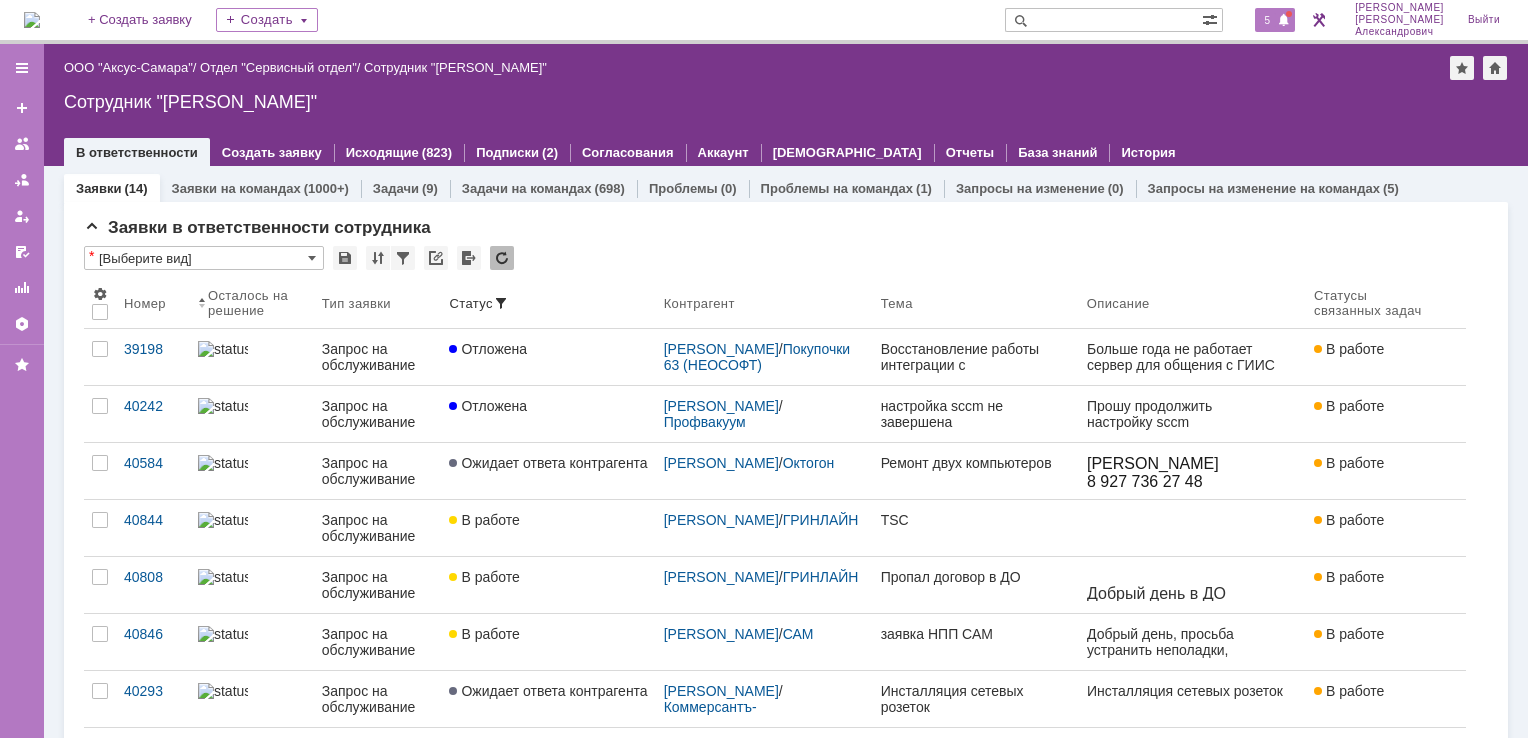 click on "5" at bounding box center (1268, 20) 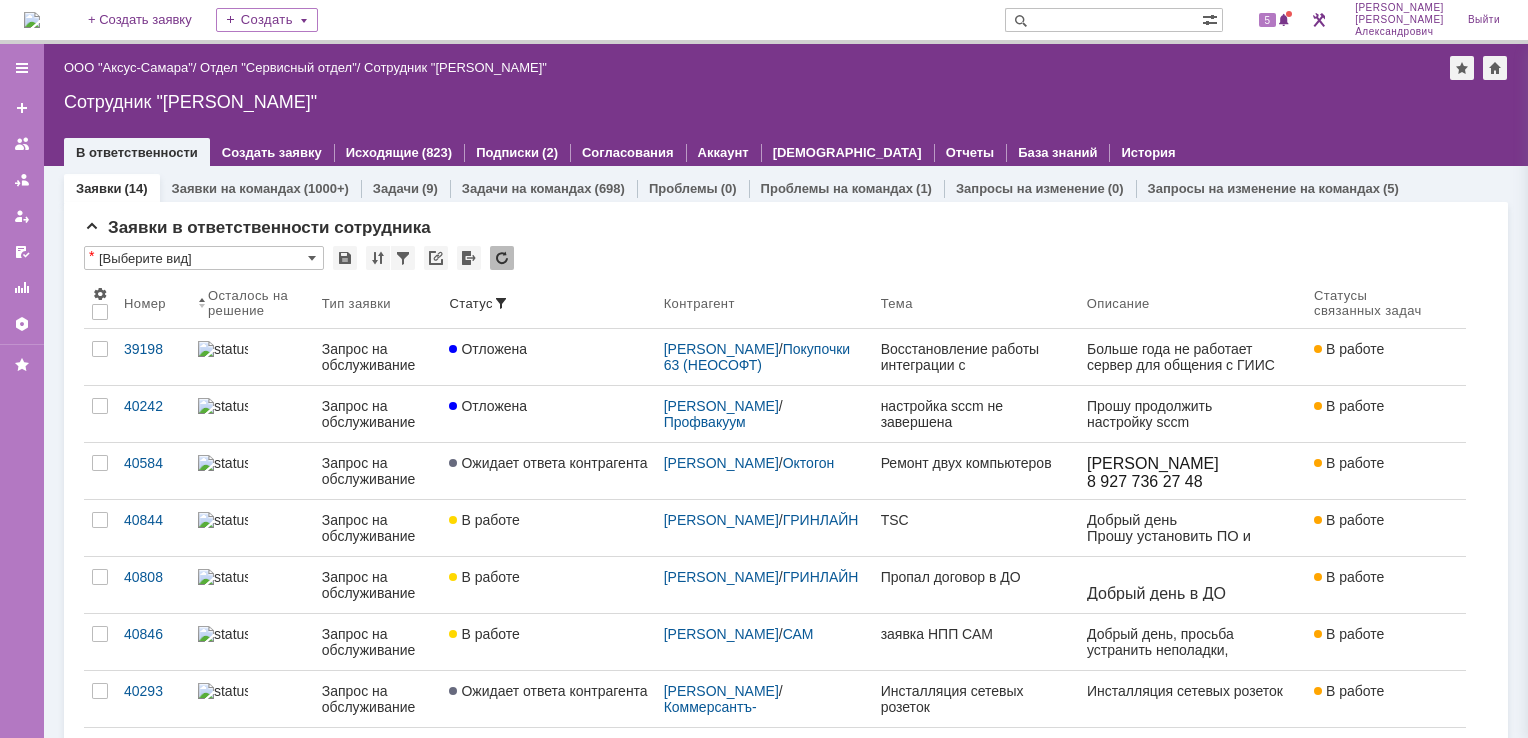 click on "Сотрудник "[PERSON_NAME]"" at bounding box center [786, 102] 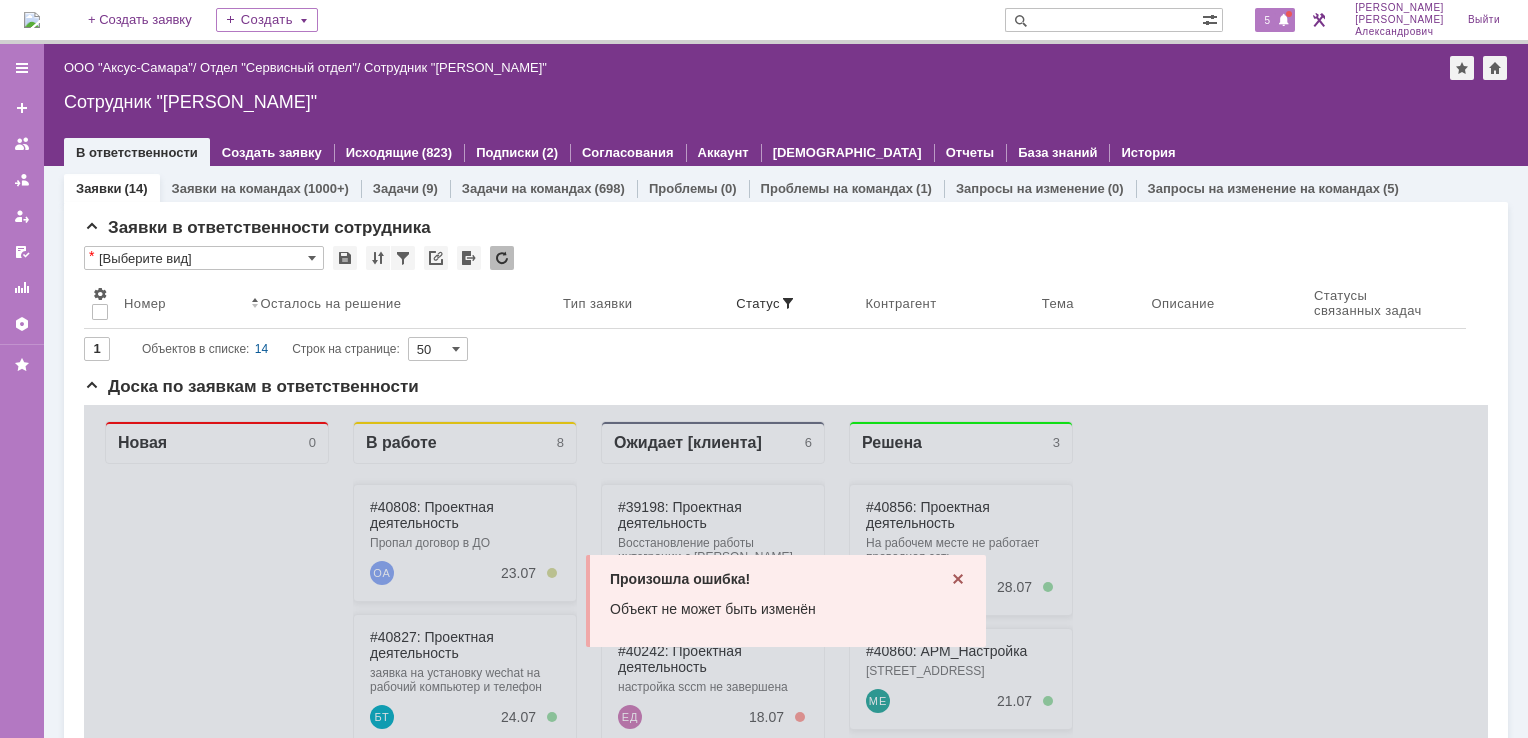 click on "5" at bounding box center [1275, 20] 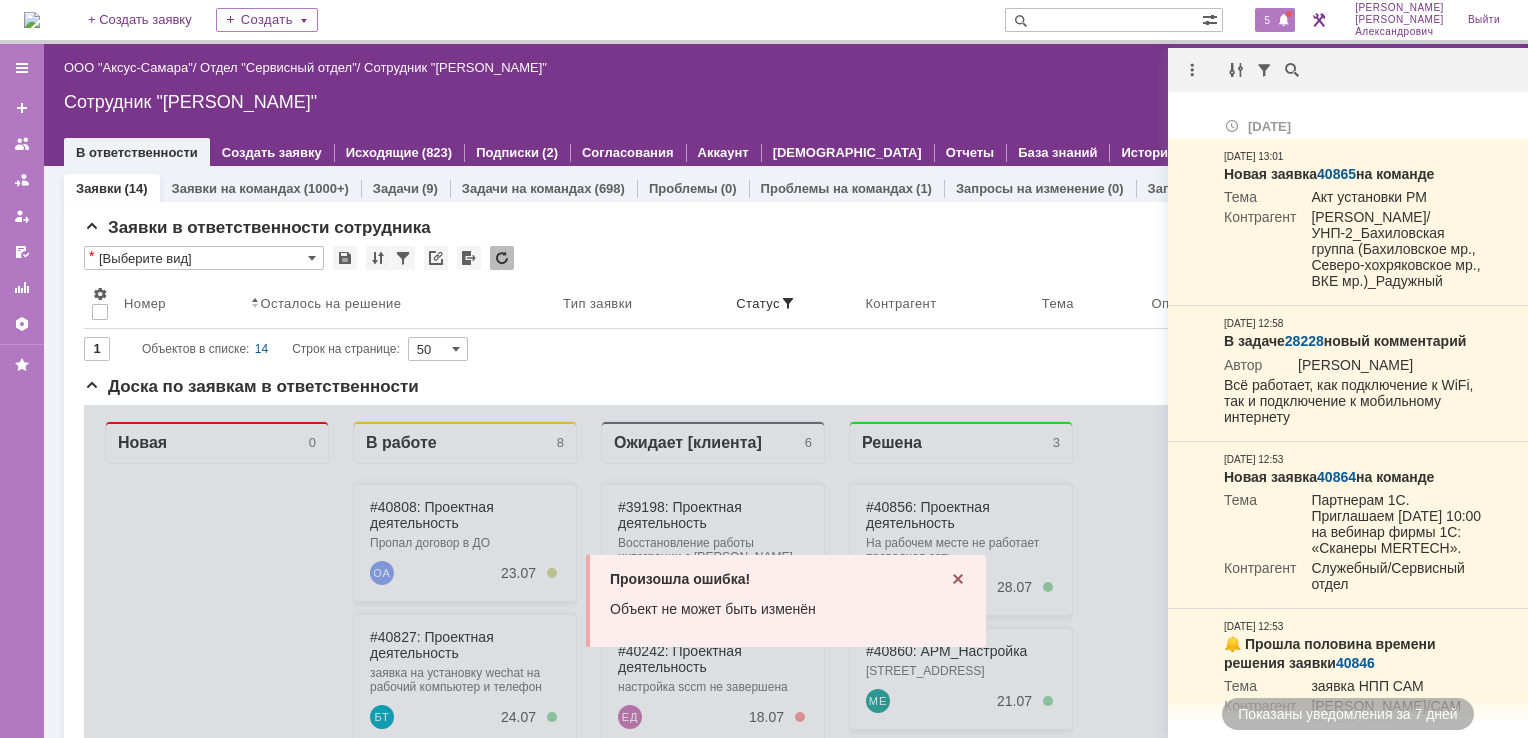 click on "Назад   |   ООО "Аксус-Самара"  /   Отдел "Сервисный отдел"  /   Сотрудник "Галстьян Степан Александрович" Сотрудник "Галстьян Степан Александрович" employee$43271409 В ответственности Создать заявку Исходящие (823) Подписки (2) Согласования Аккаунт Дашборды Отчеты База знаний История" at bounding box center [786, 105] 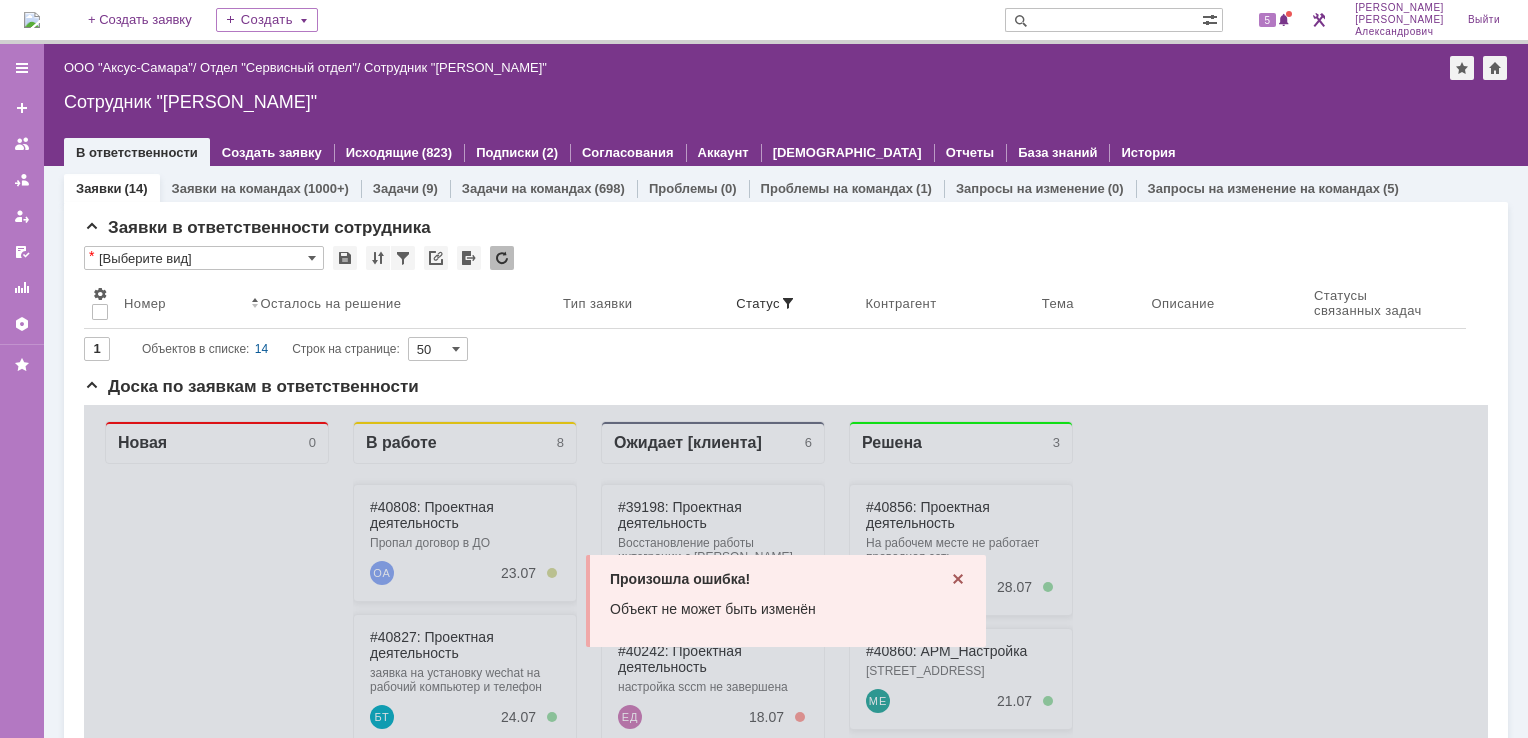 click at bounding box center [32, 20] 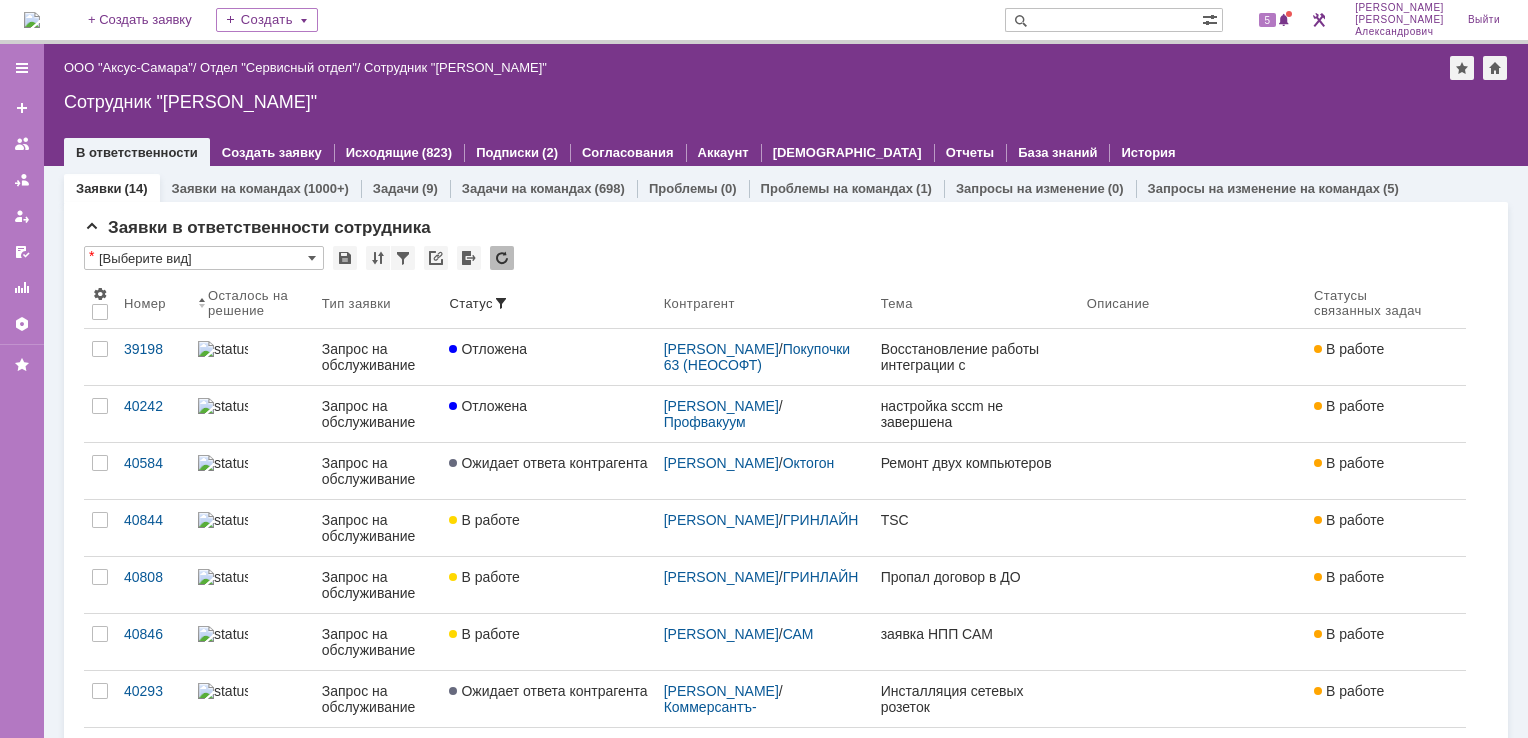 scroll, scrollTop: 0, scrollLeft: 0, axis: both 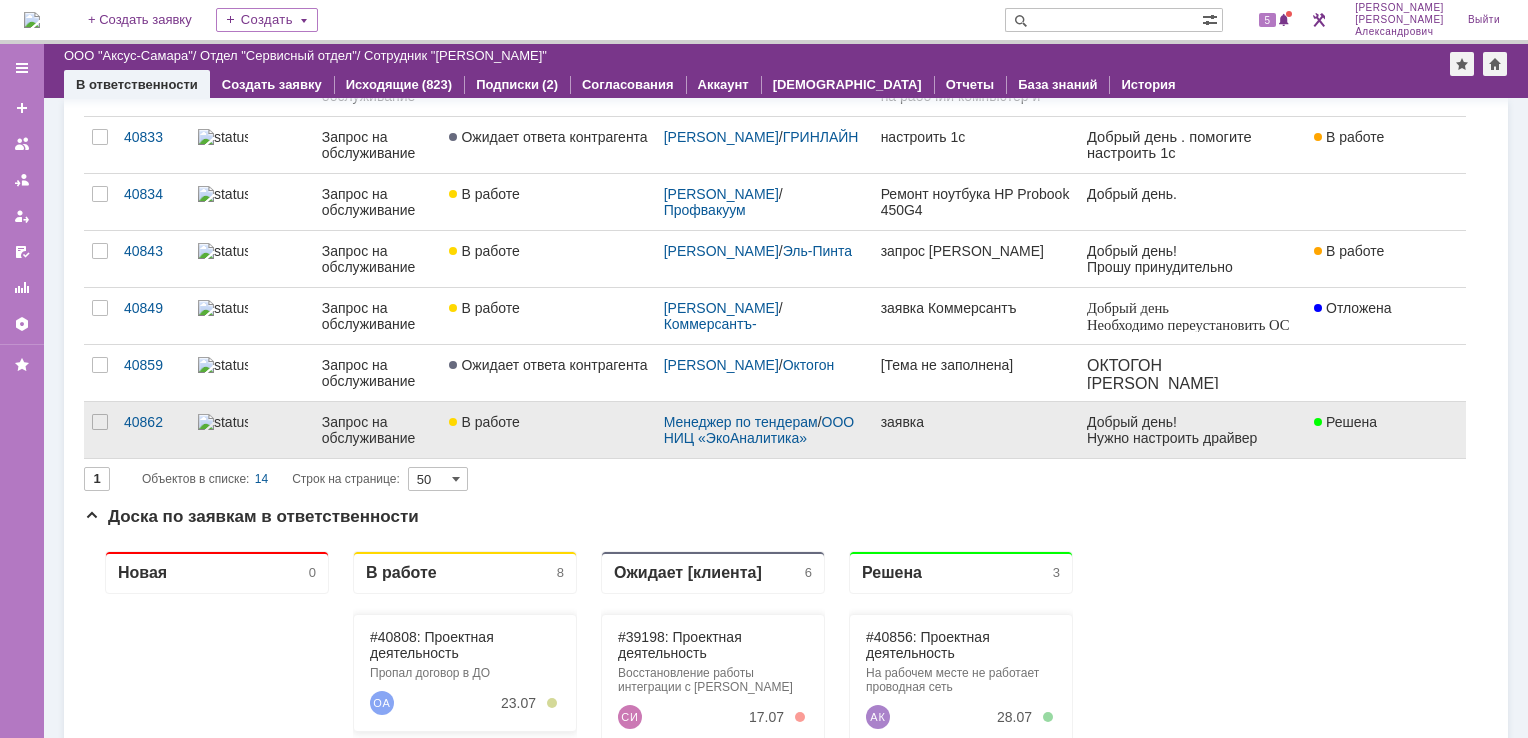 click on "заявка" at bounding box center [976, 430] 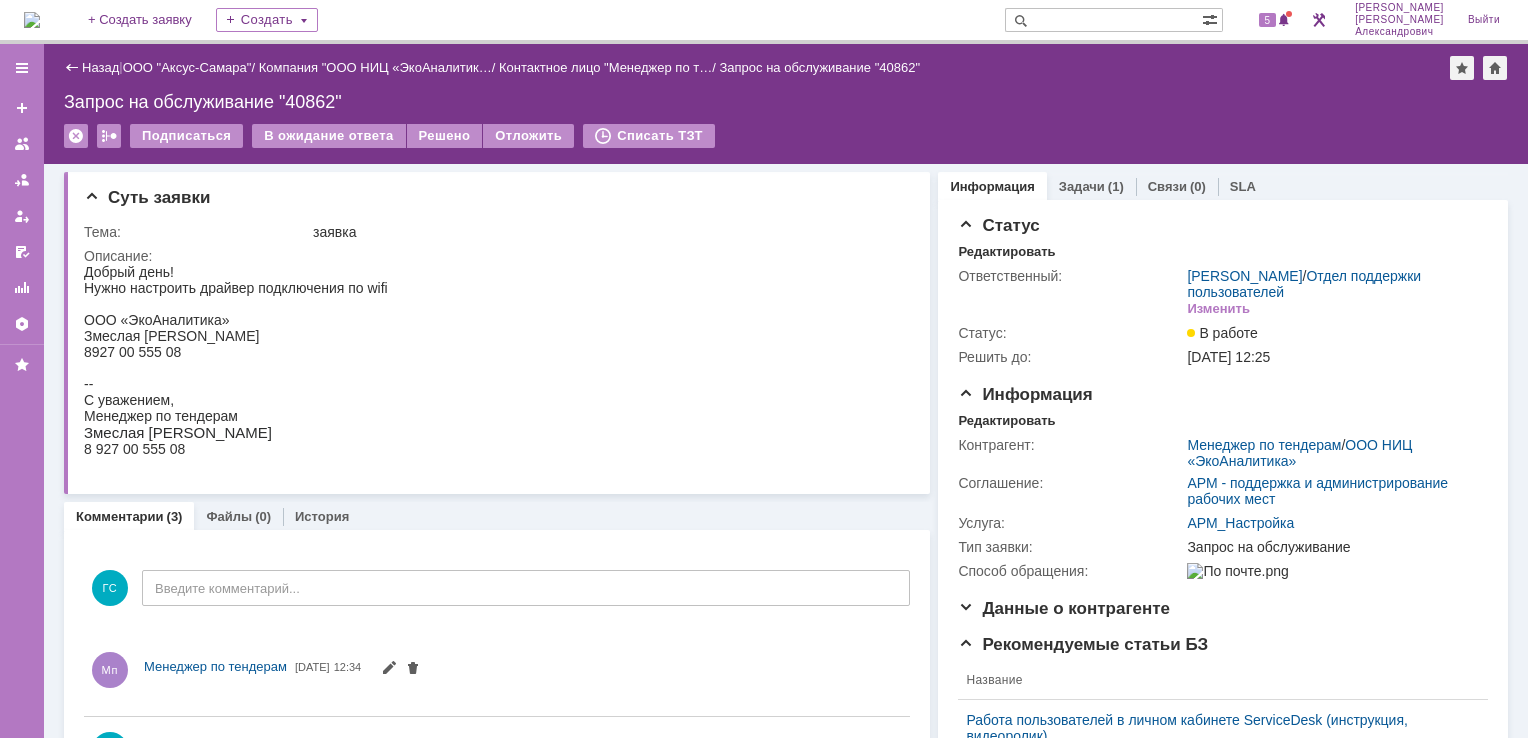 scroll, scrollTop: 0, scrollLeft: 0, axis: both 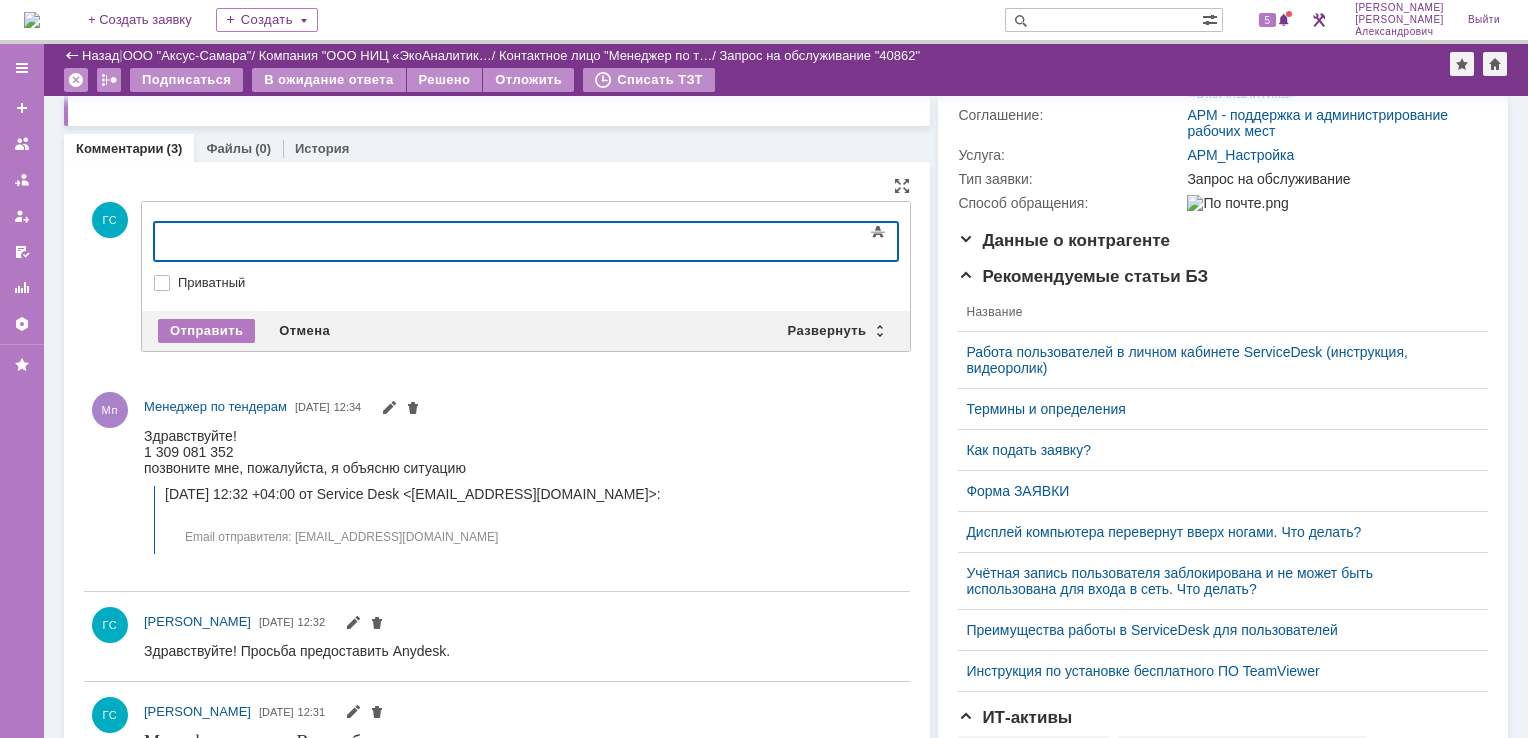 type 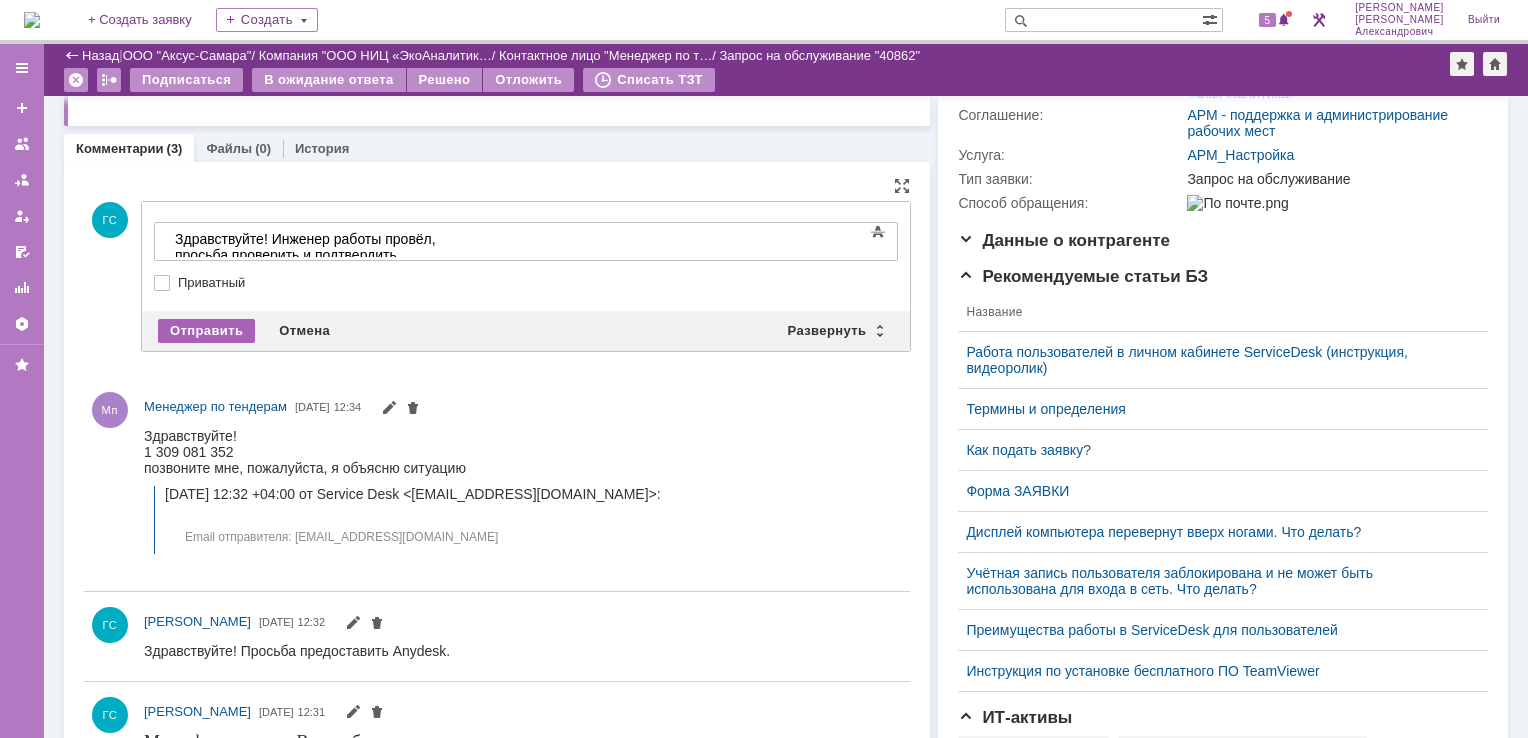 click on "Отправить" at bounding box center [206, 331] 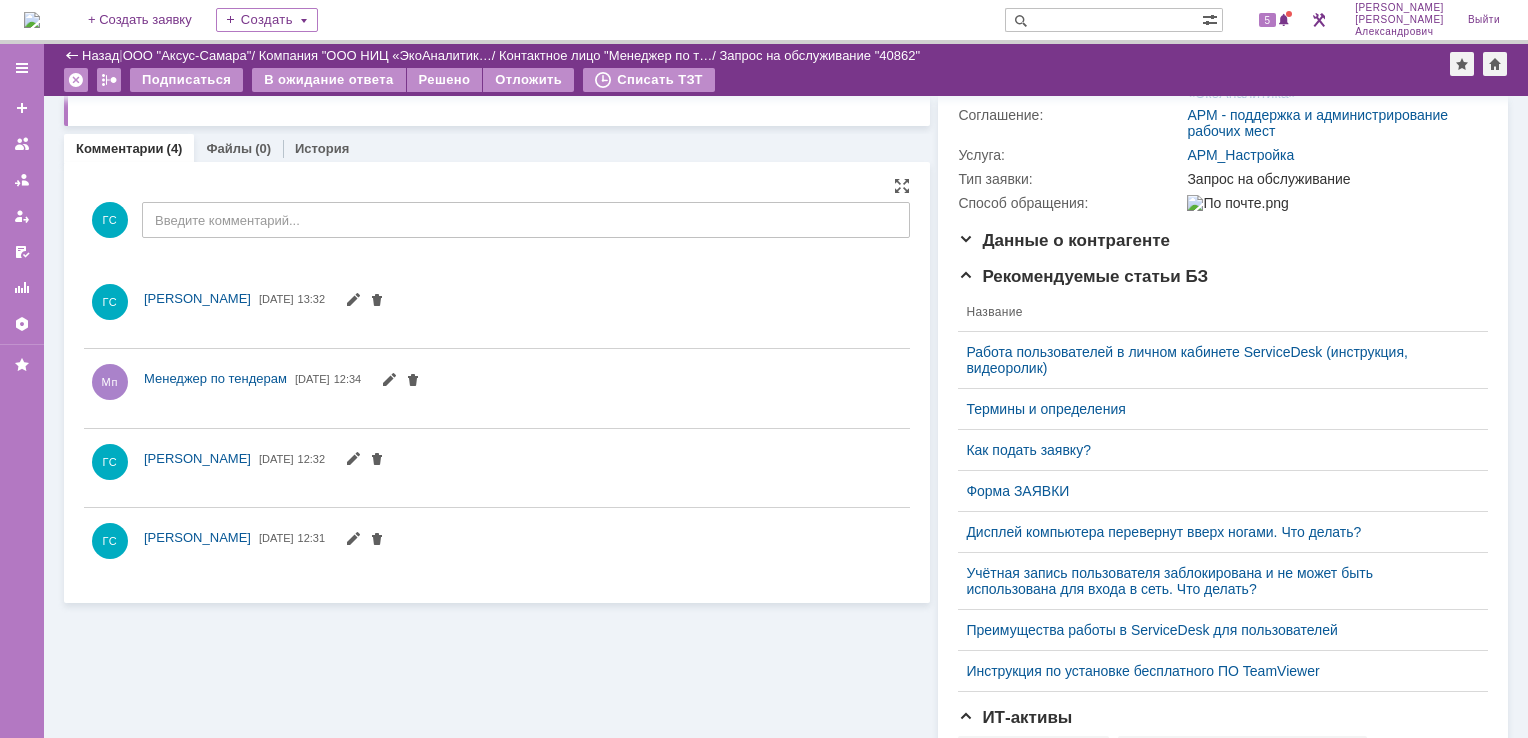 scroll, scrollTop: 0, scrollLeft: 0, axis: both 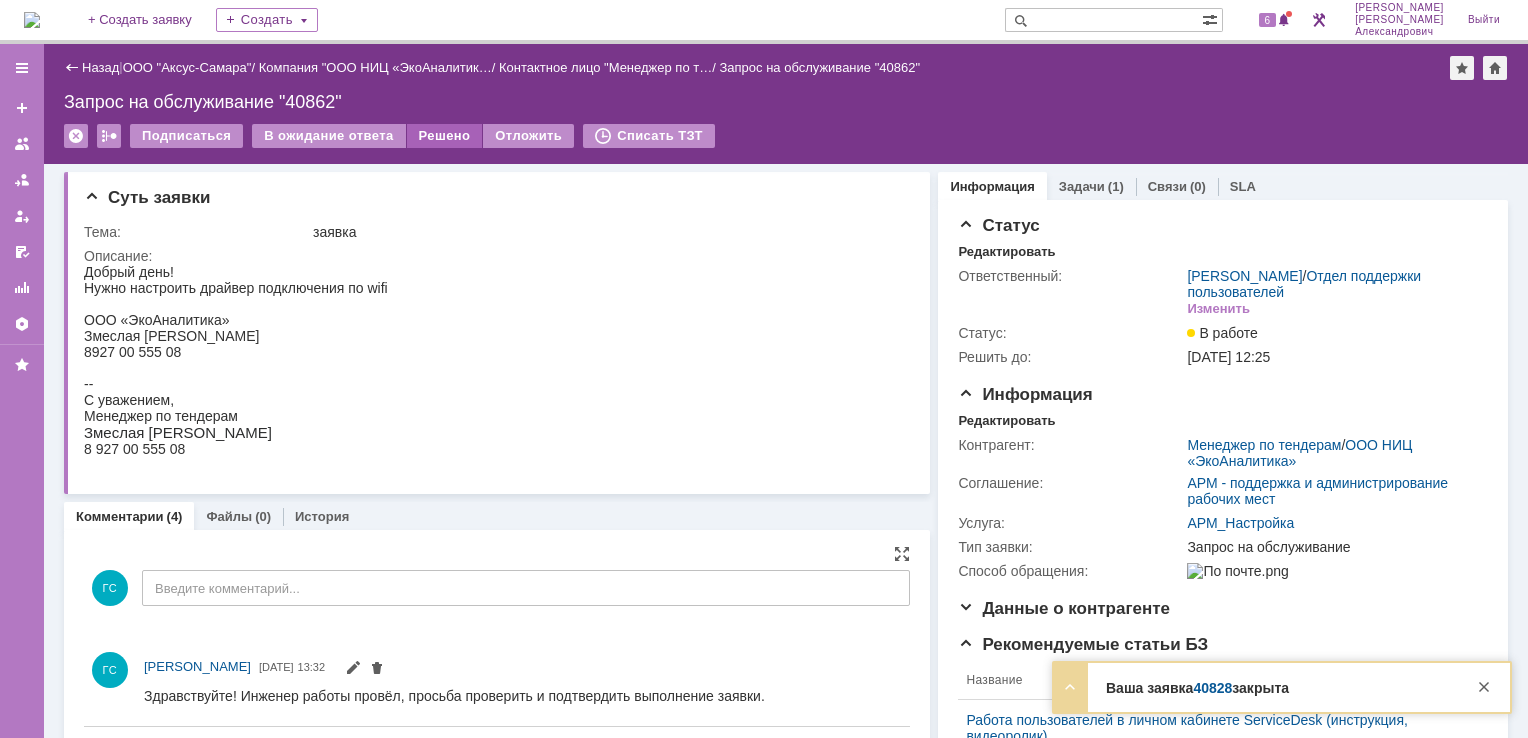 click on "Решено" at bounding box center [445, 136] 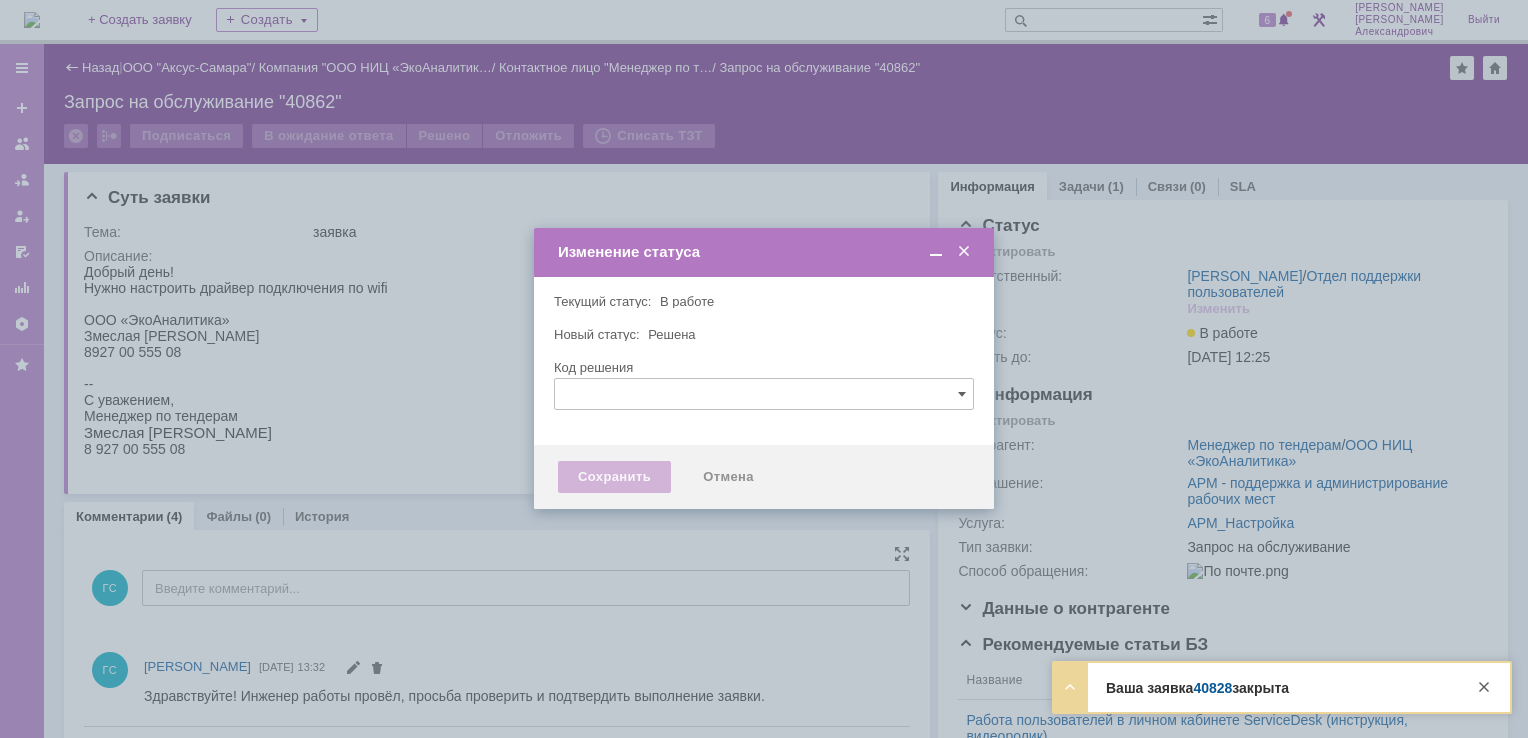 type 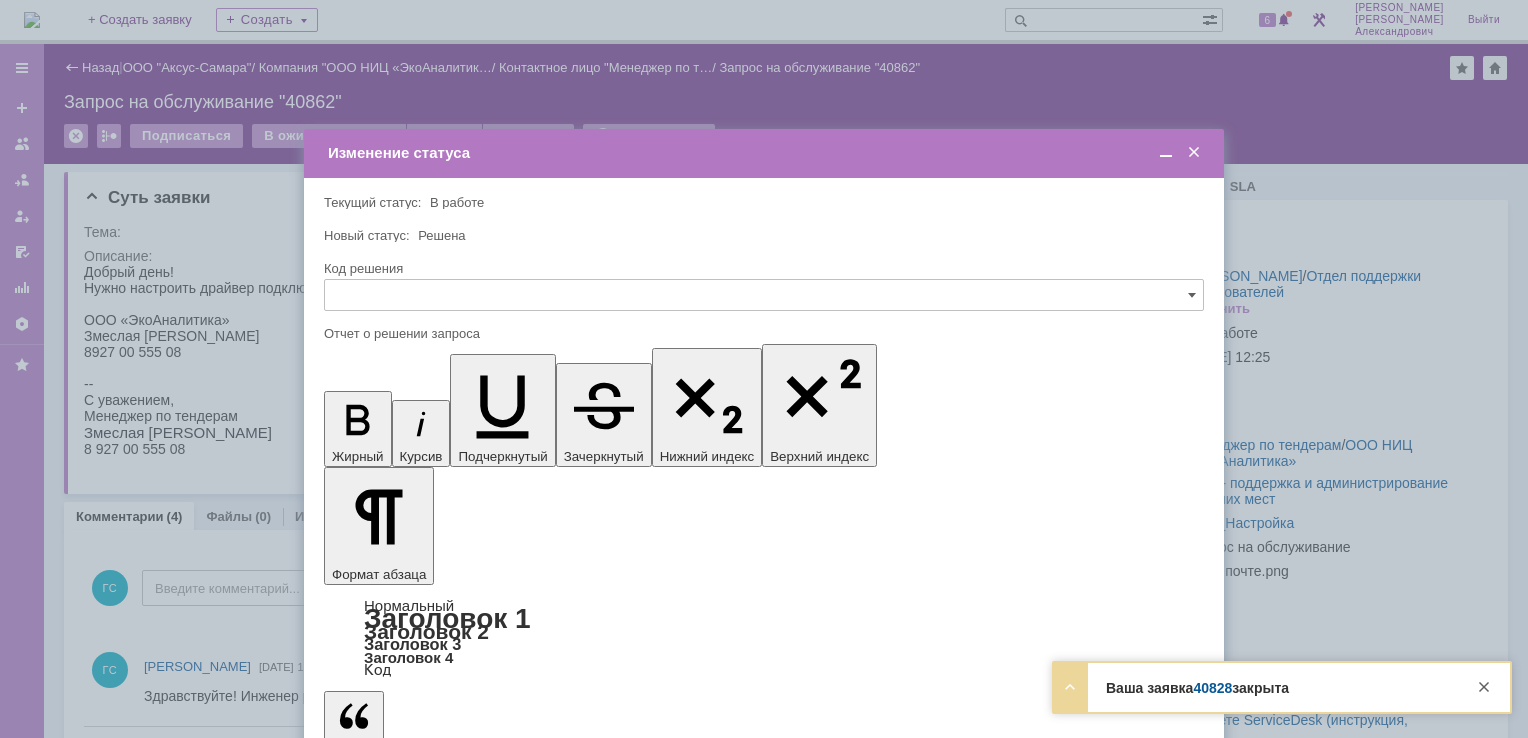 scroll, scrollTop: 0, scrollLeft: 0, axis: both 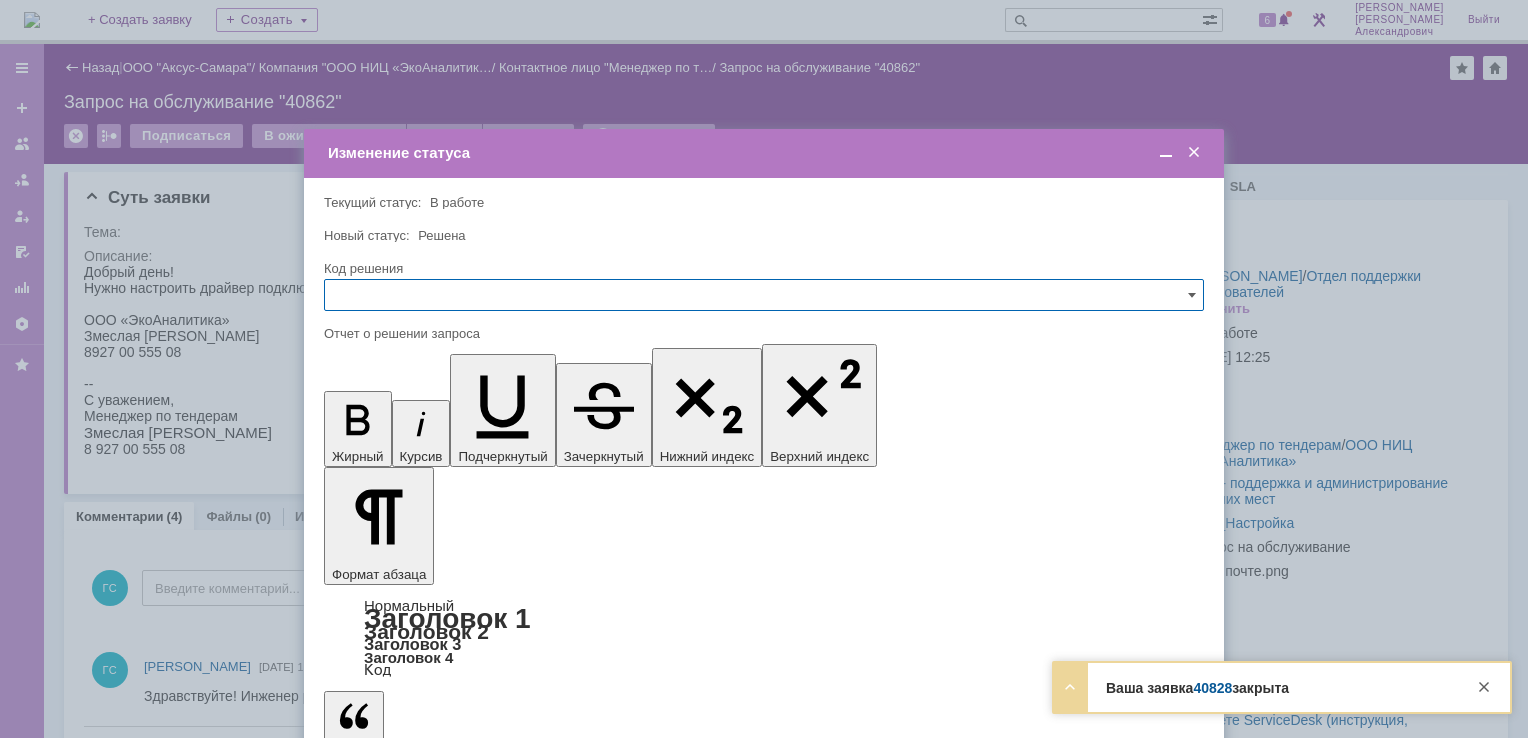 click on "Сохранить" at bounding box center (384, 820) 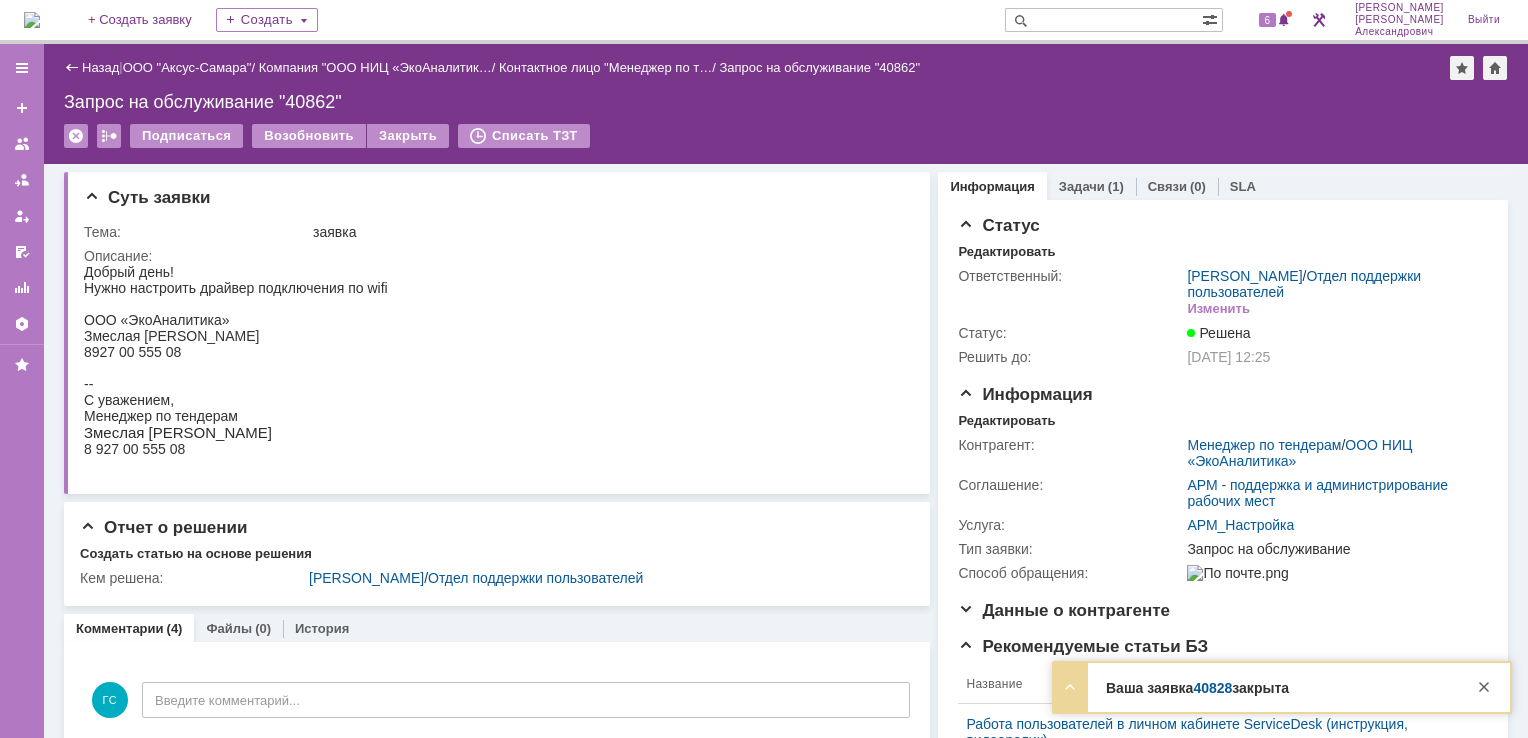 scroll, scrollTop: 0, scrollLeft: 0, axis: both 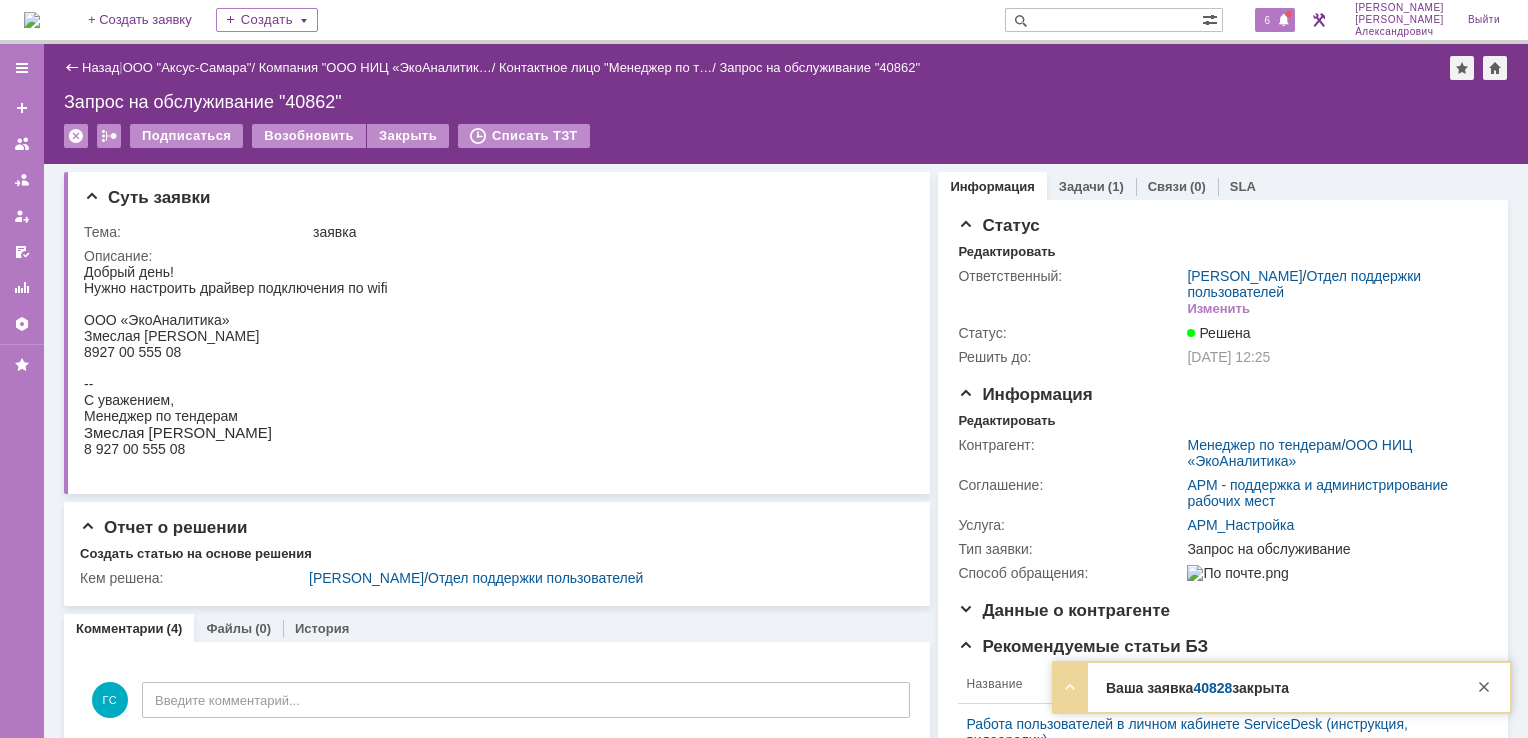 click on "6" at bounding box center [1268, 20] 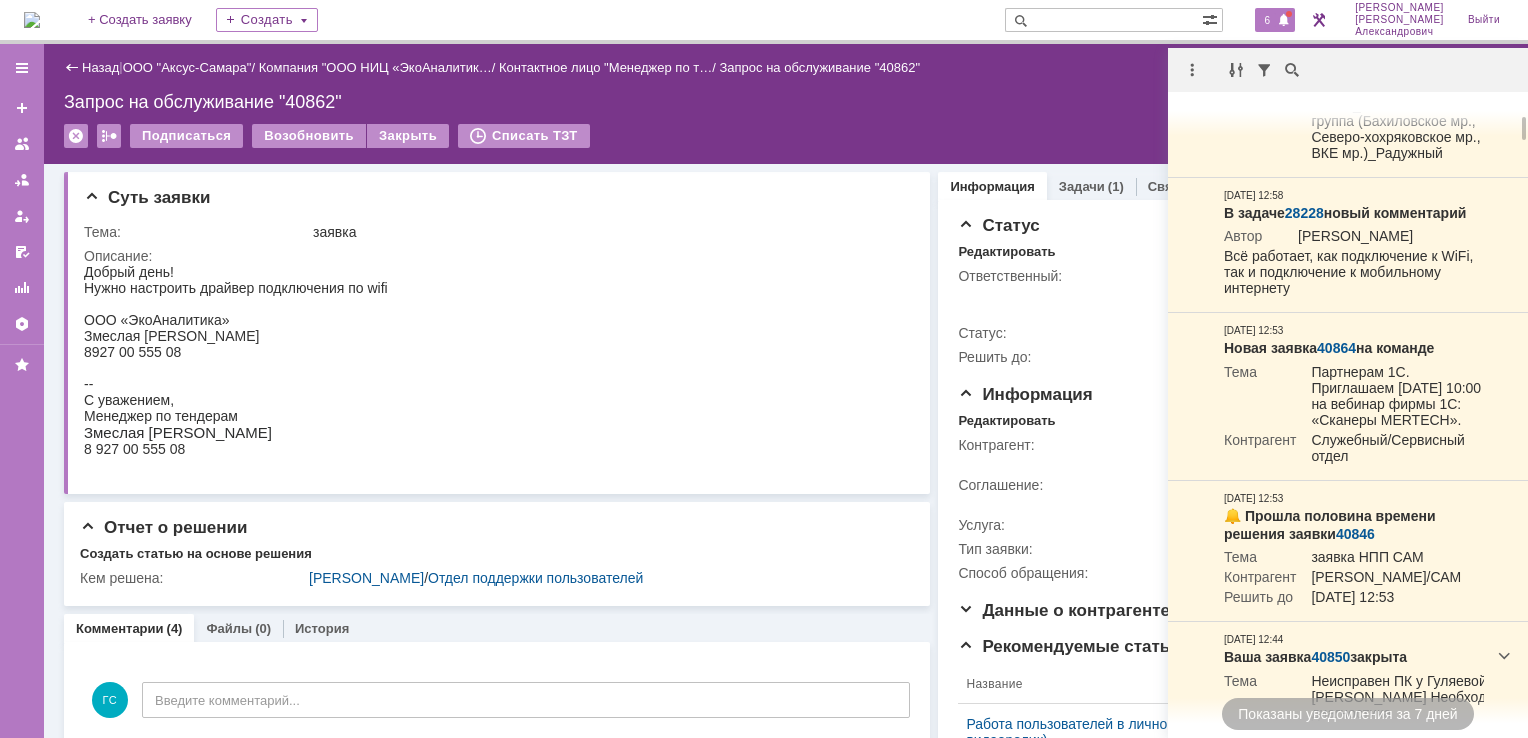 scroll, scrollTop: 100, scrollLeft: 0, axis: vertical 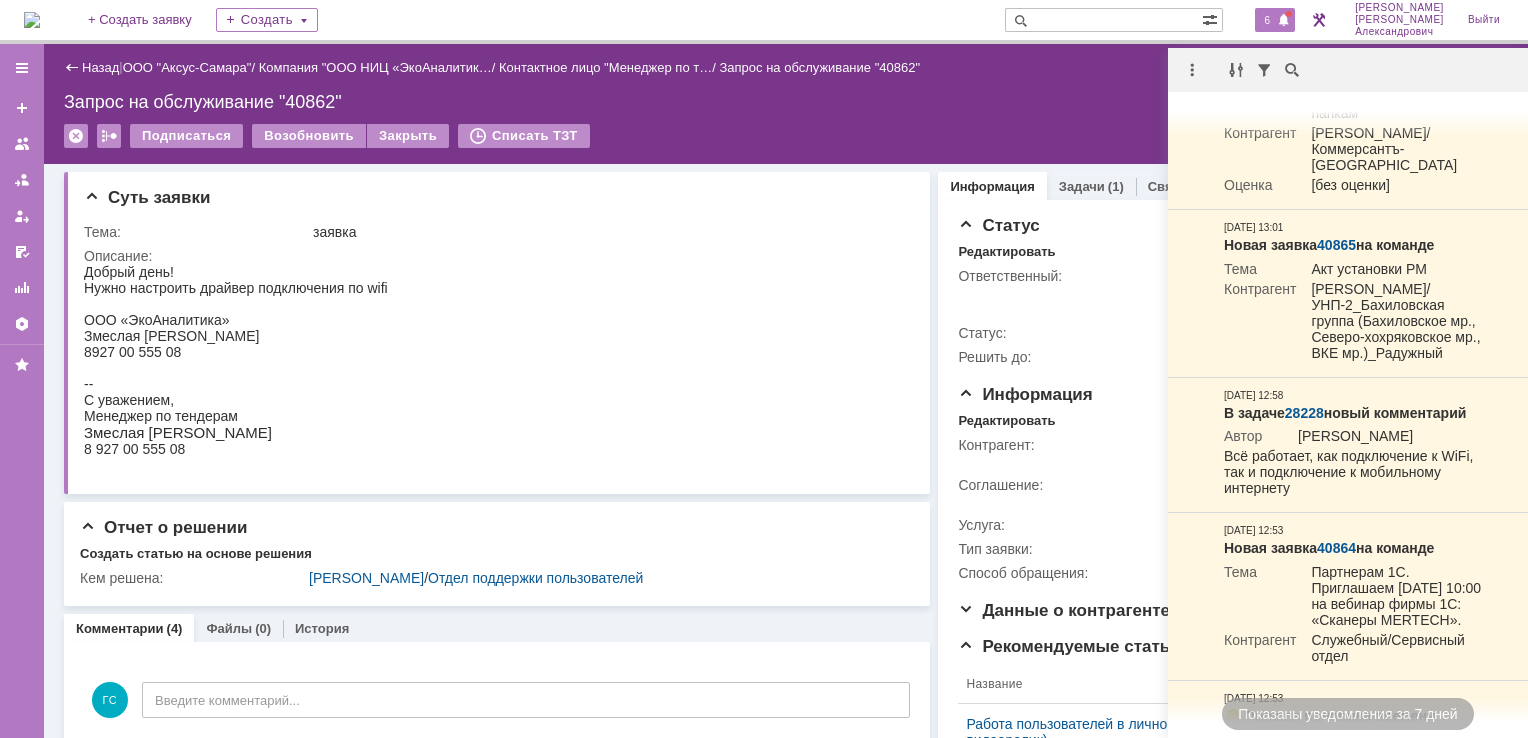 click on "Подписаться Возобновить Закрыть Списать ТЗТ" at bounding box center (786, 145) 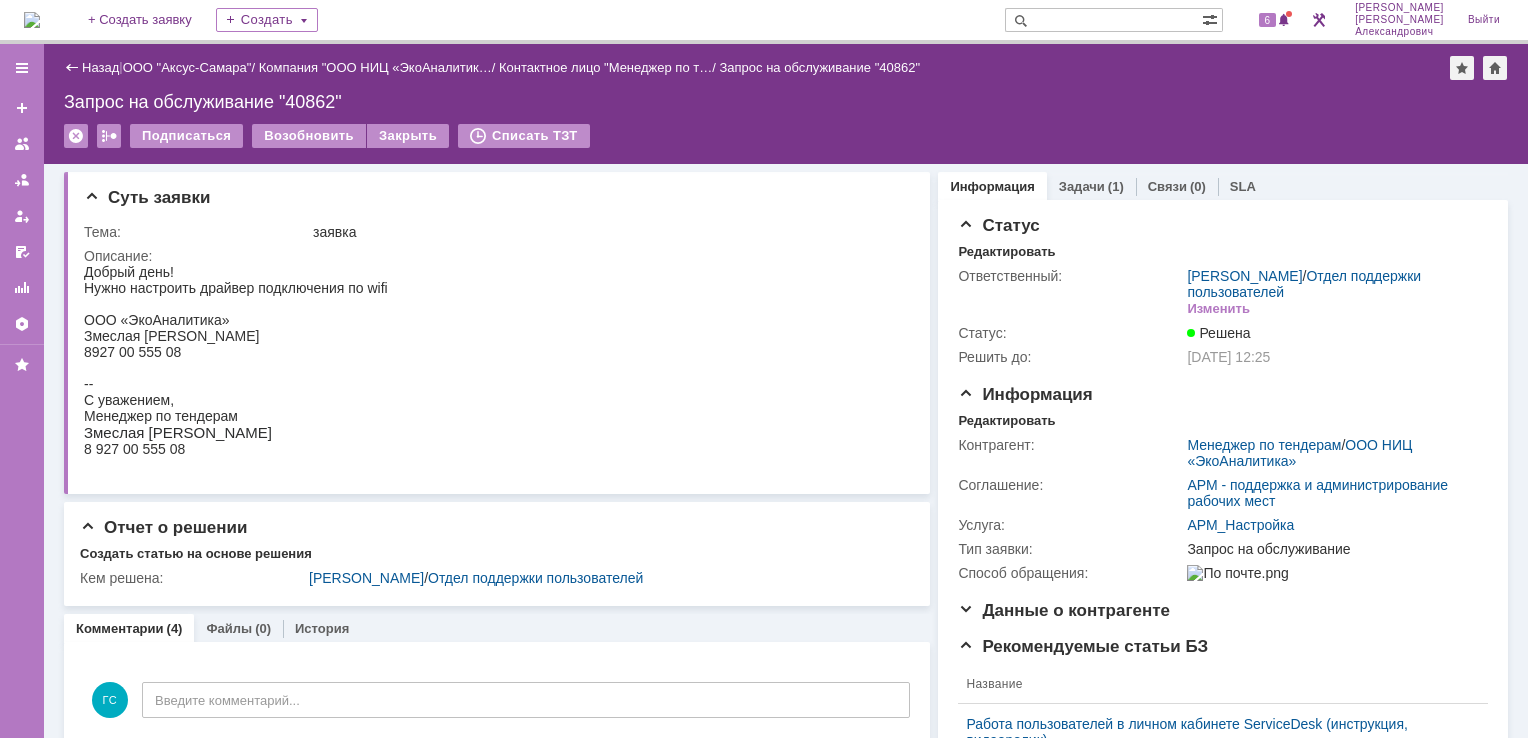 click at bounding box center (32, 20) 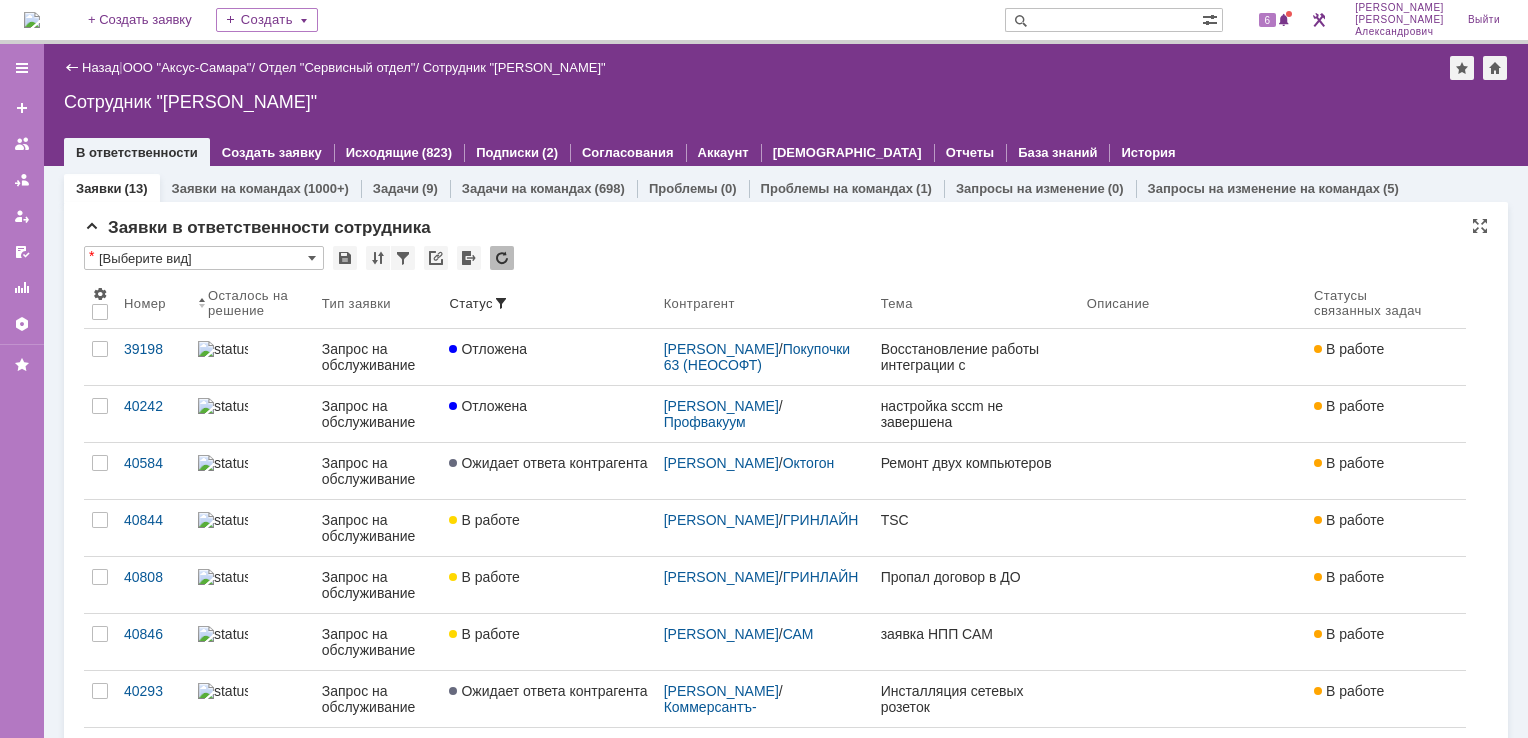 scroll, scrollTop: 0, scrollLeft: 0, axis: both 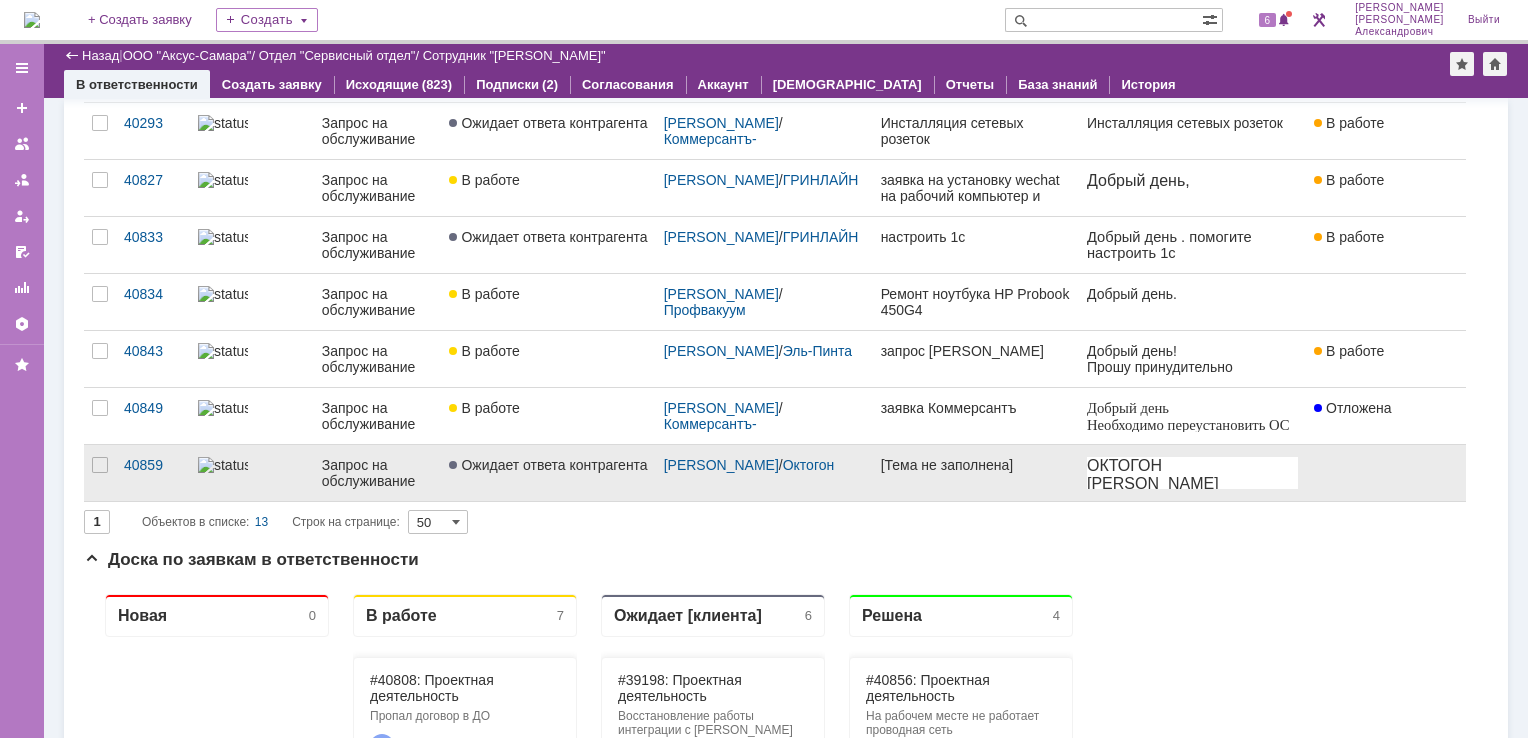 click on "[Тема не заполнена]" at bounding box center (976, 473) 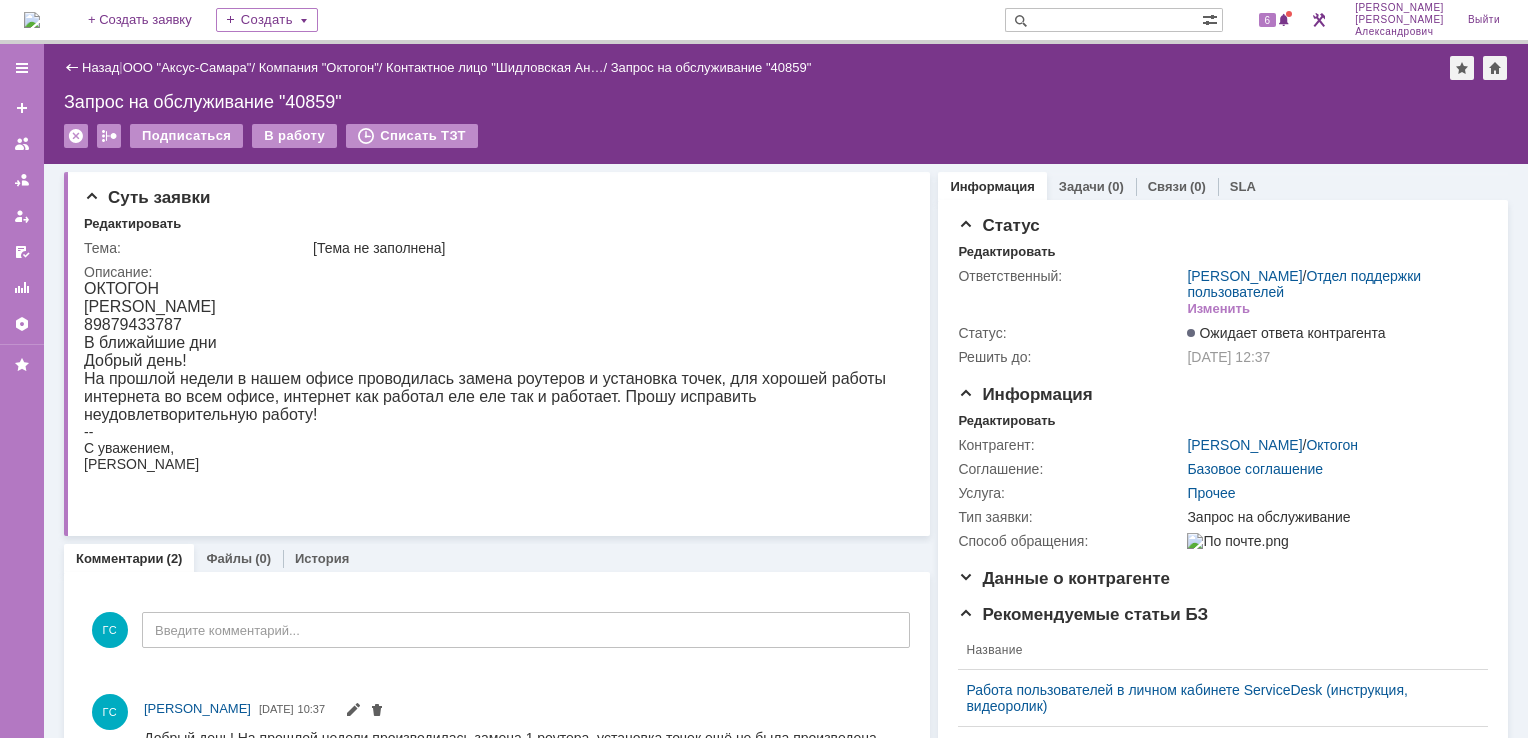 scroll, scrollTop: 0, scrollLeft: 0, axis: both 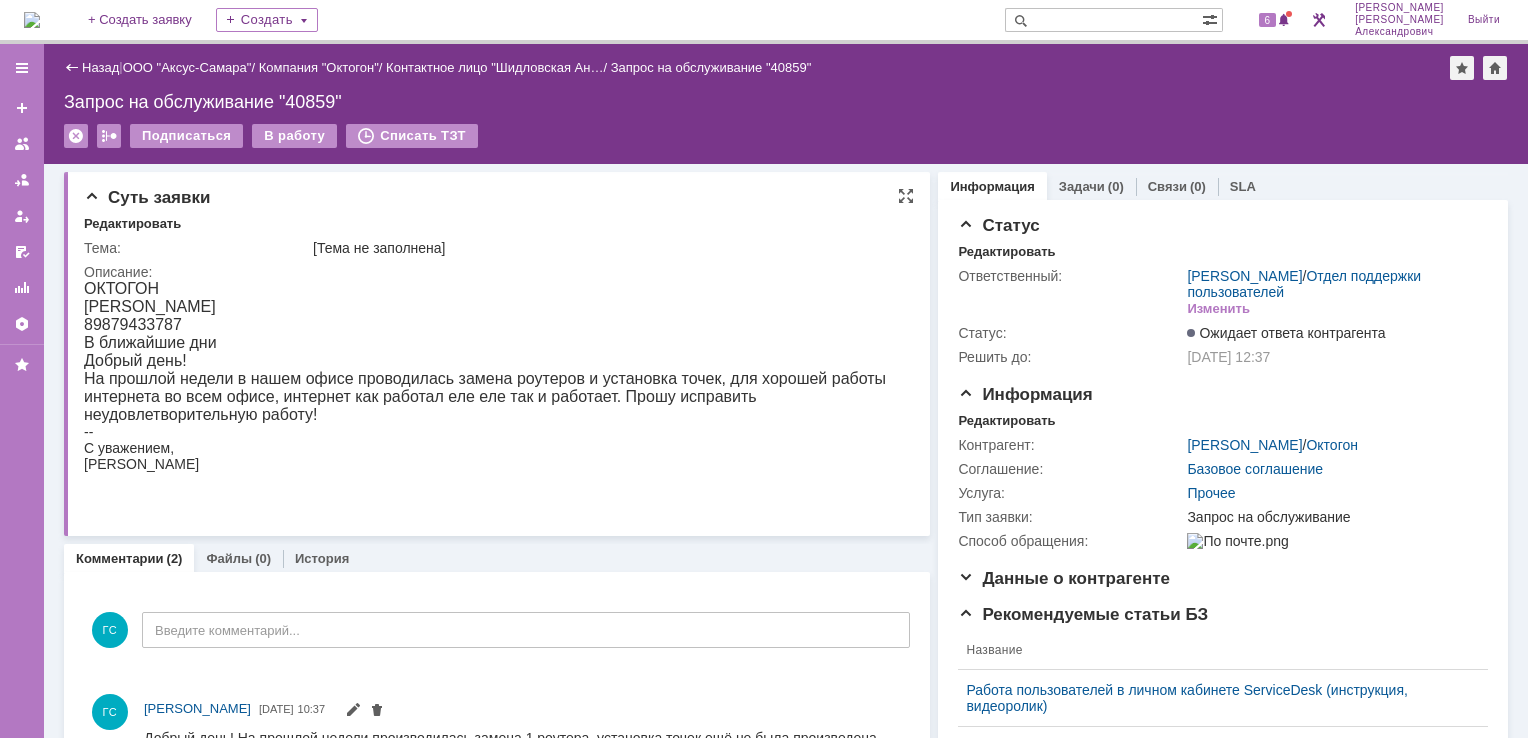 drag, startPoint x: 84, startPoint y: 286, endPoint x: 71, endPoint y: 286, distance: 13 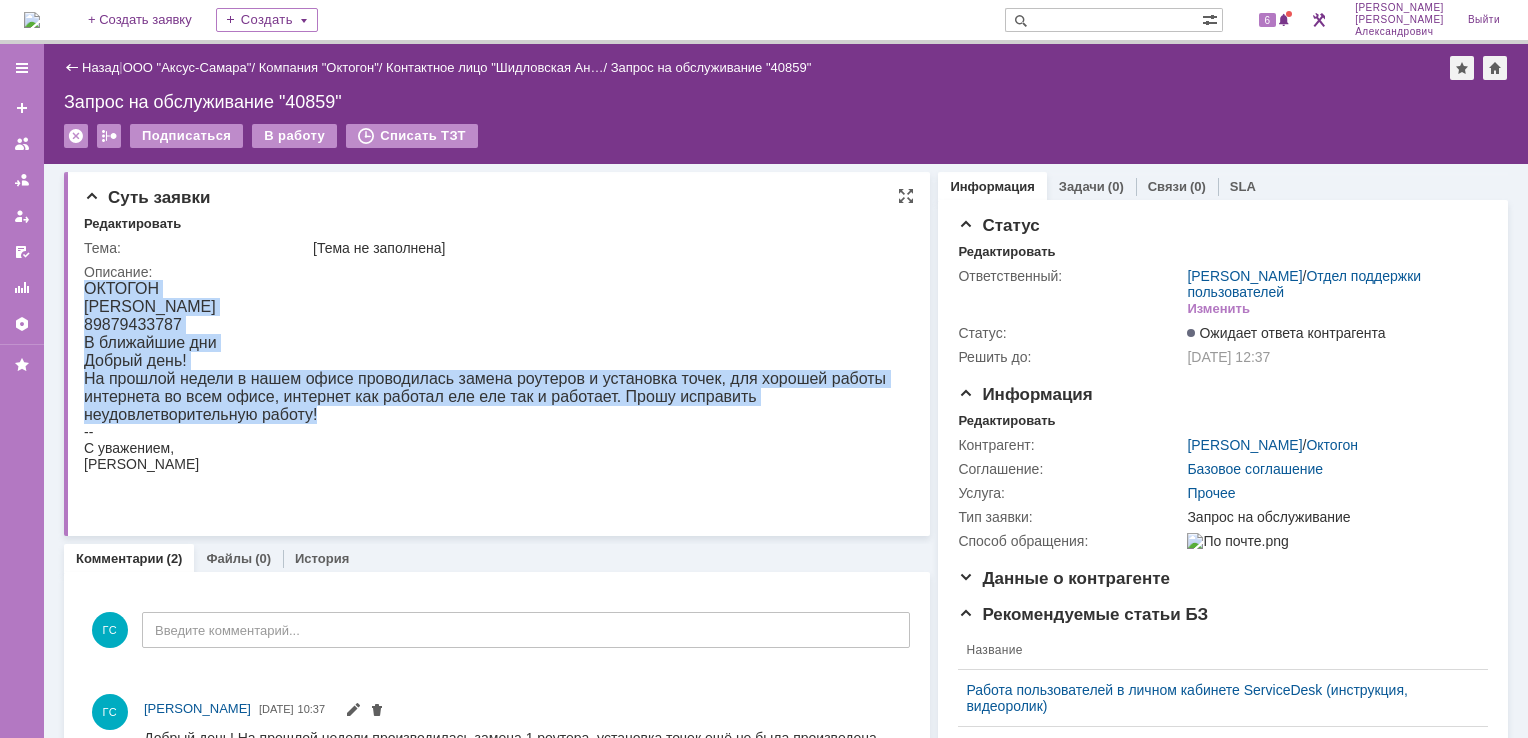 drag, startPoint x: 89, startPoint y: 287, endPoint x: 484, endPoint y: 410, distance: 413.7076 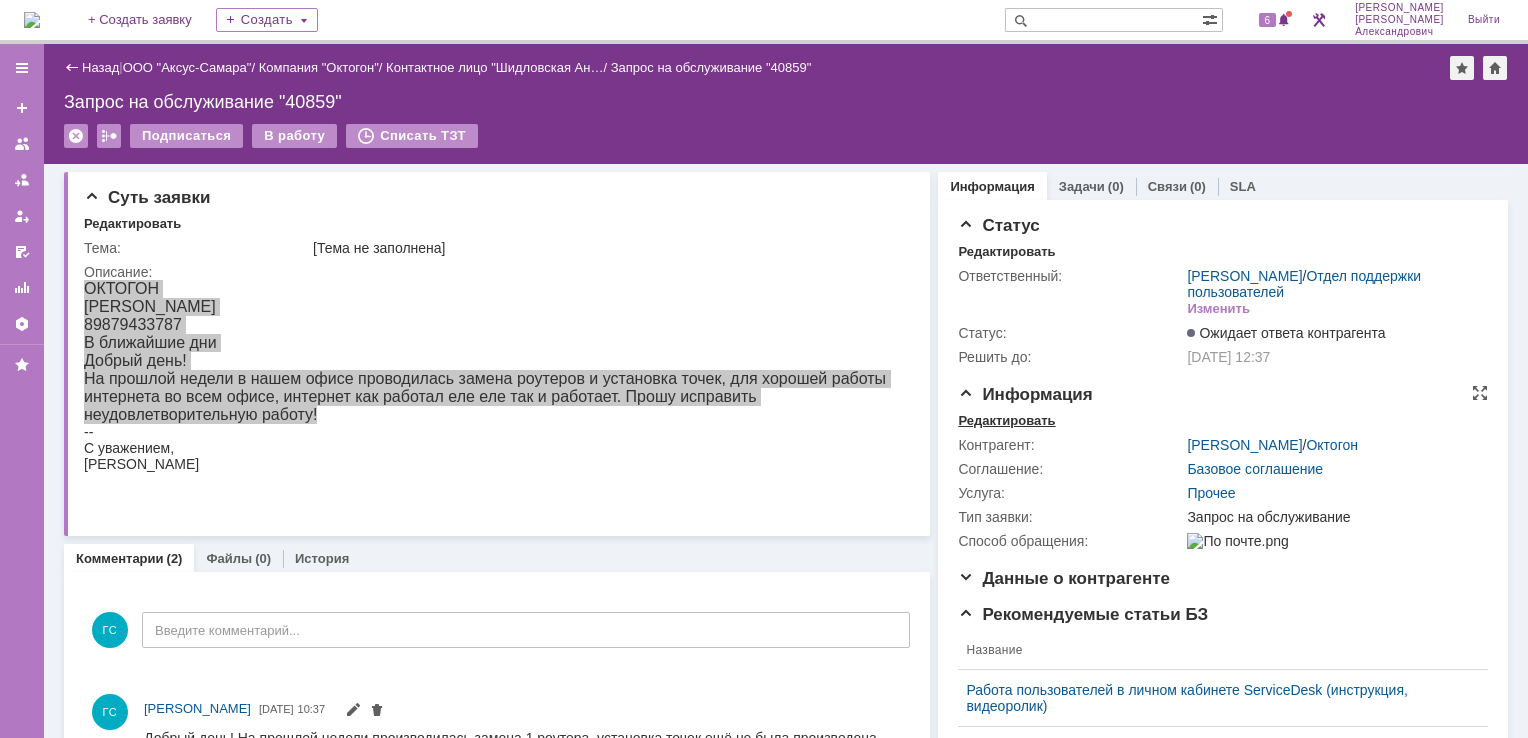 click on "Редактировать" at bounding box center [1006, 421] 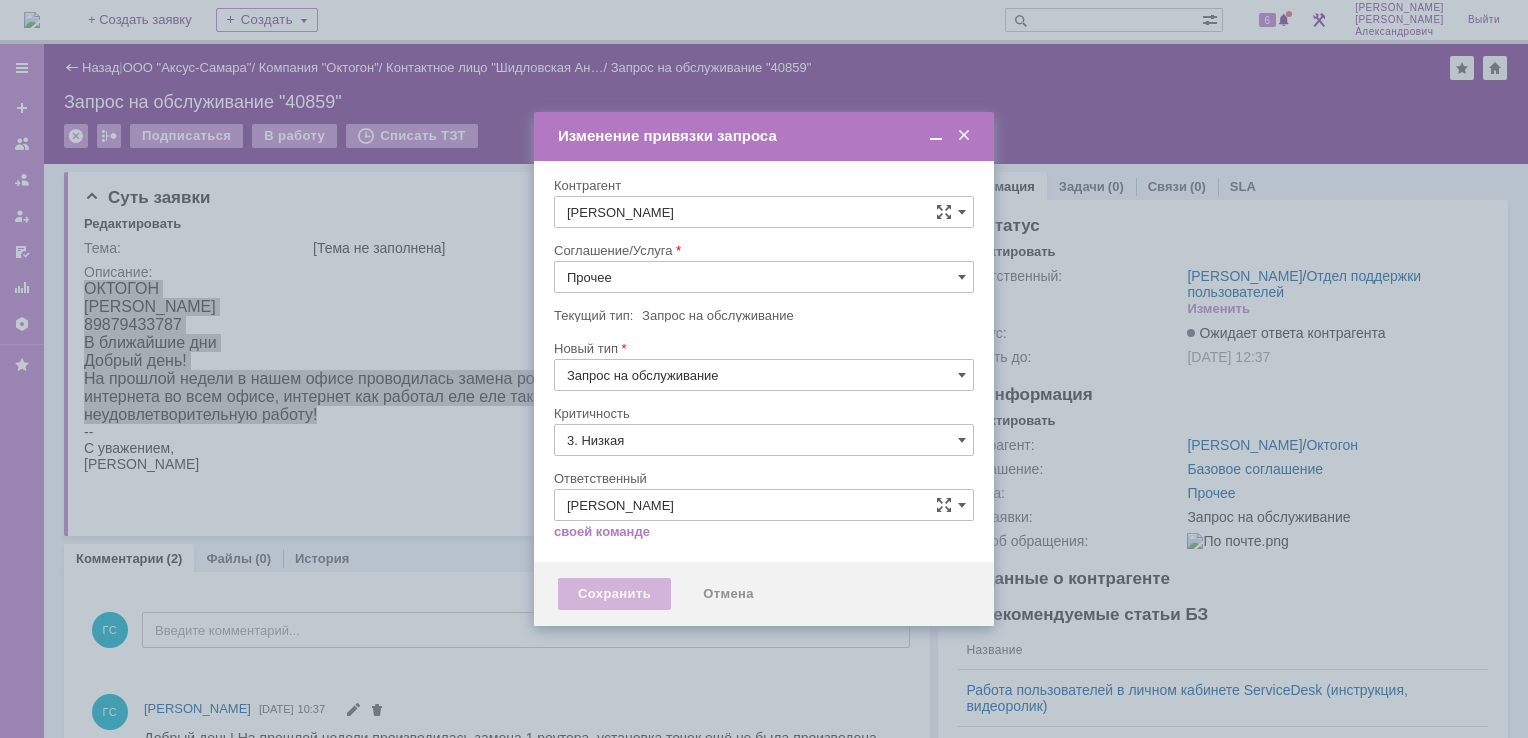 type on "[не указано]" 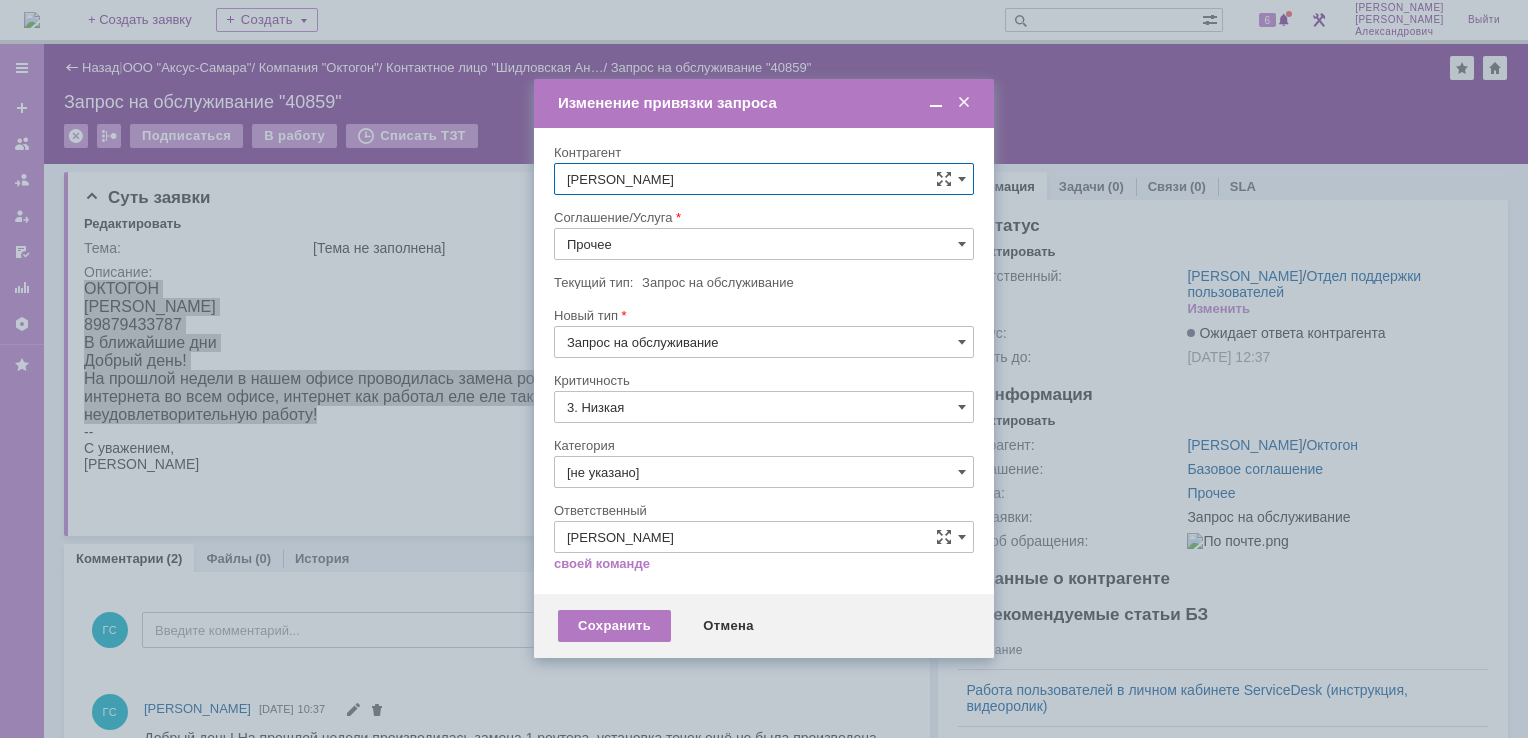 click on "Прочее" at bounding box center [764, 244] 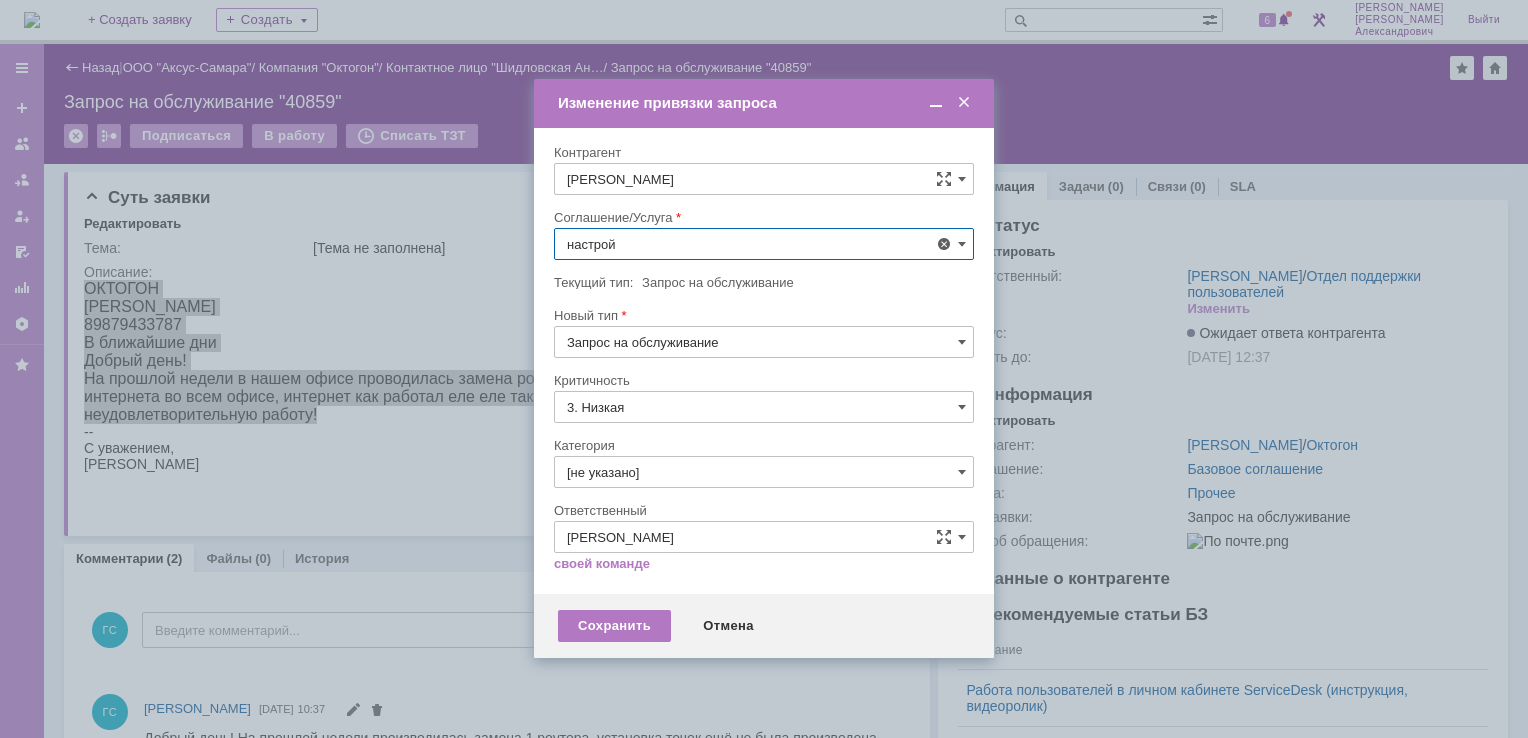 scroll, scrollTop: 0, scrollLeft: 0, axis: both 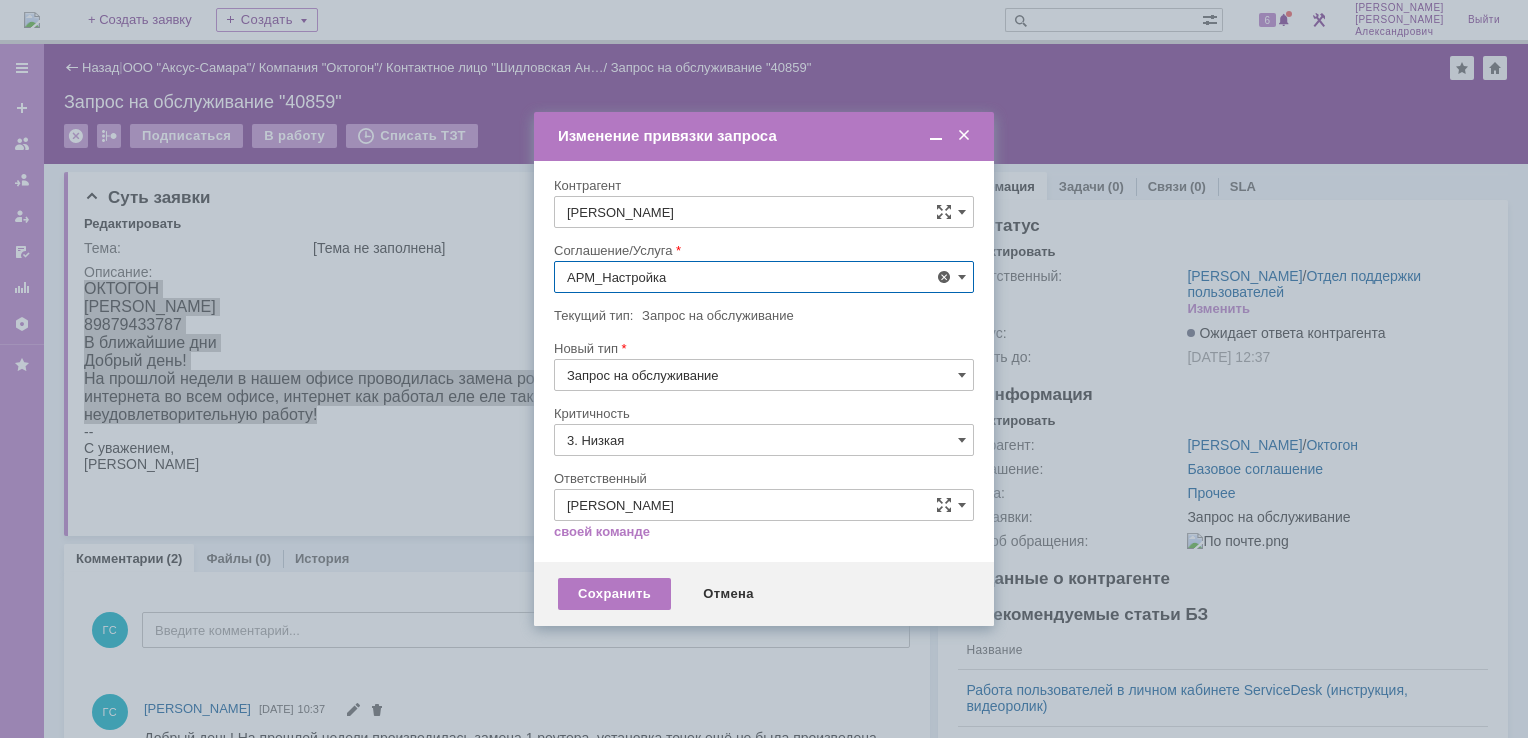 type on "АРМ_Настройка" 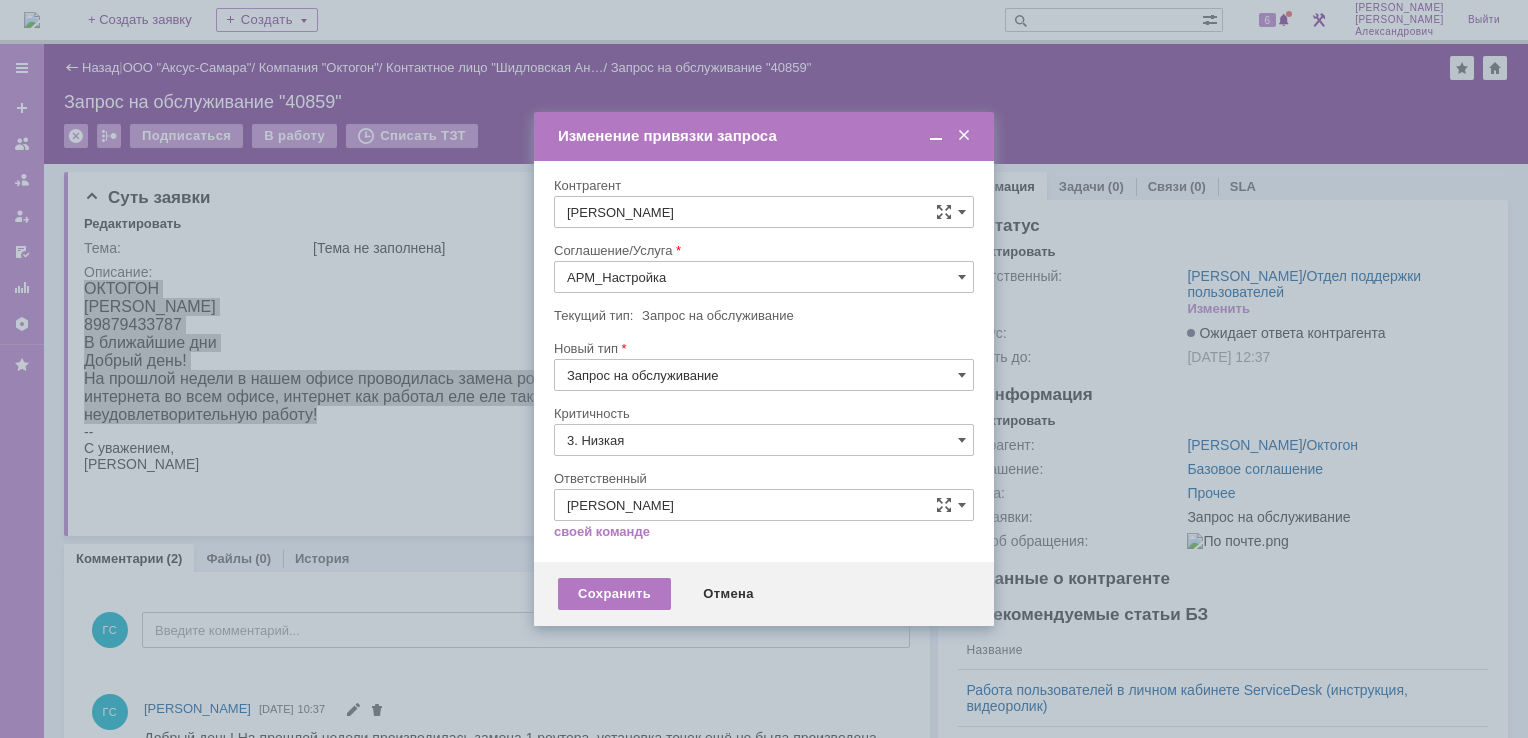 click on "[не указано]" at bounding box center (764, 477) 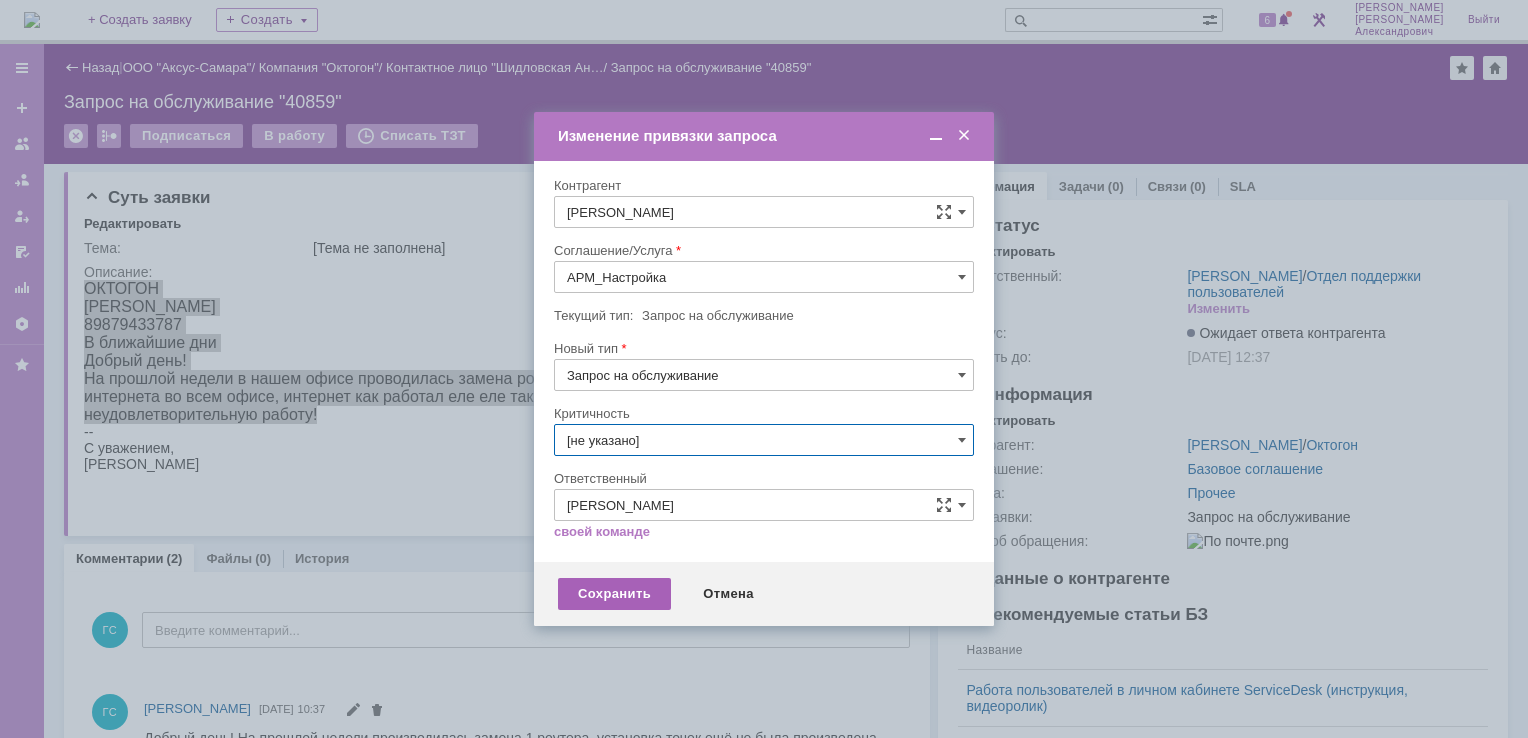 type on "[не указано]" 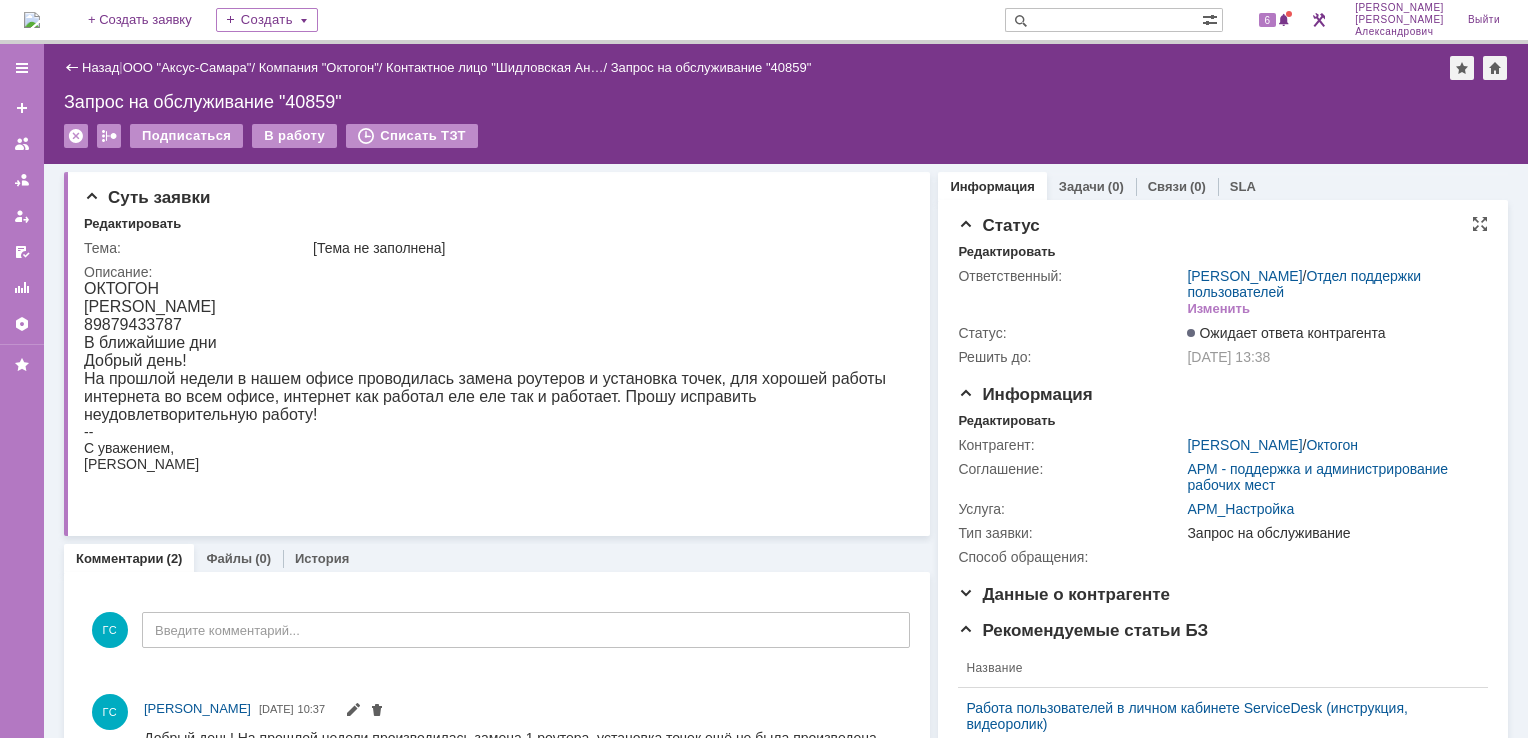 scroll, scrollTop: 0, scrollLeft: 0, axis: both 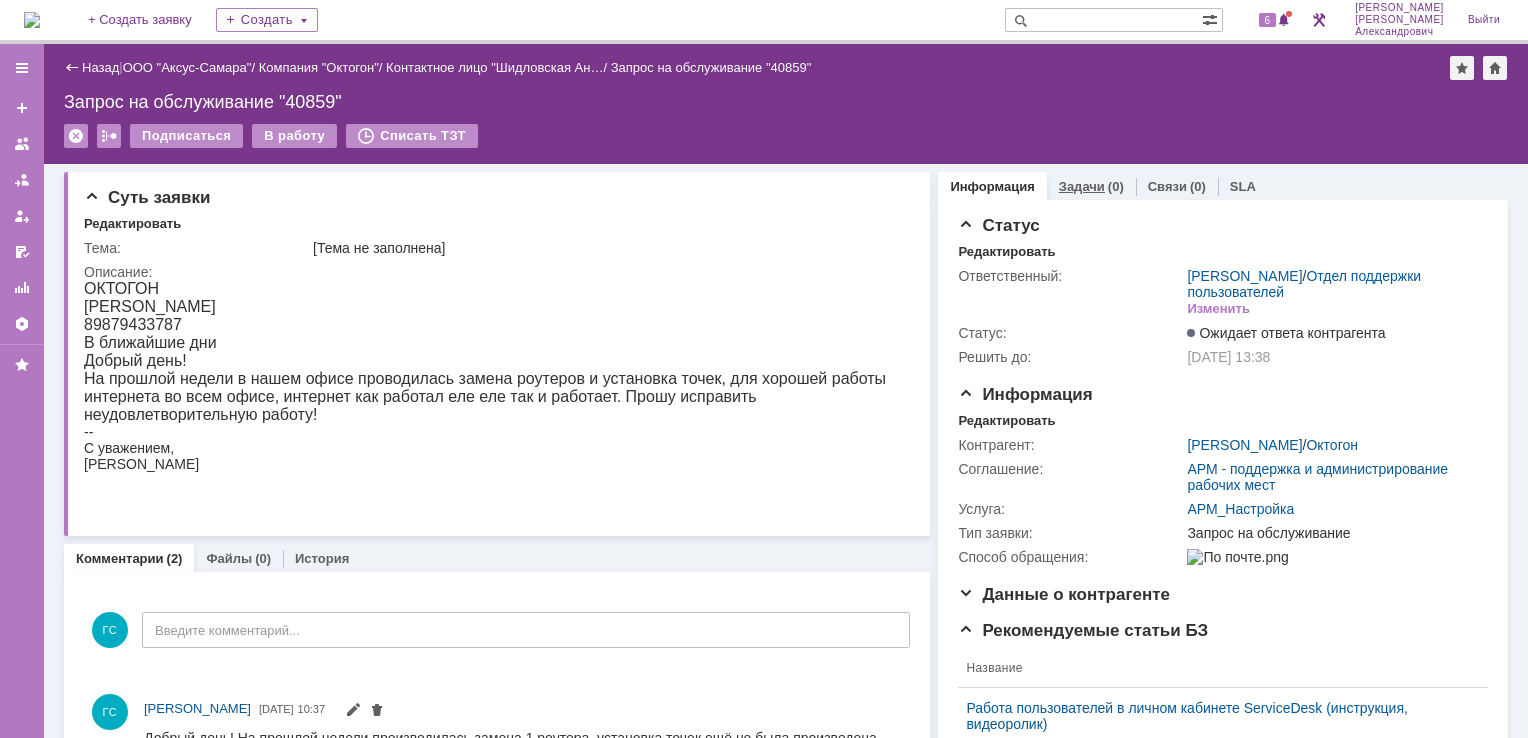 click on "Задачи" at bounding box center (1082, 186) 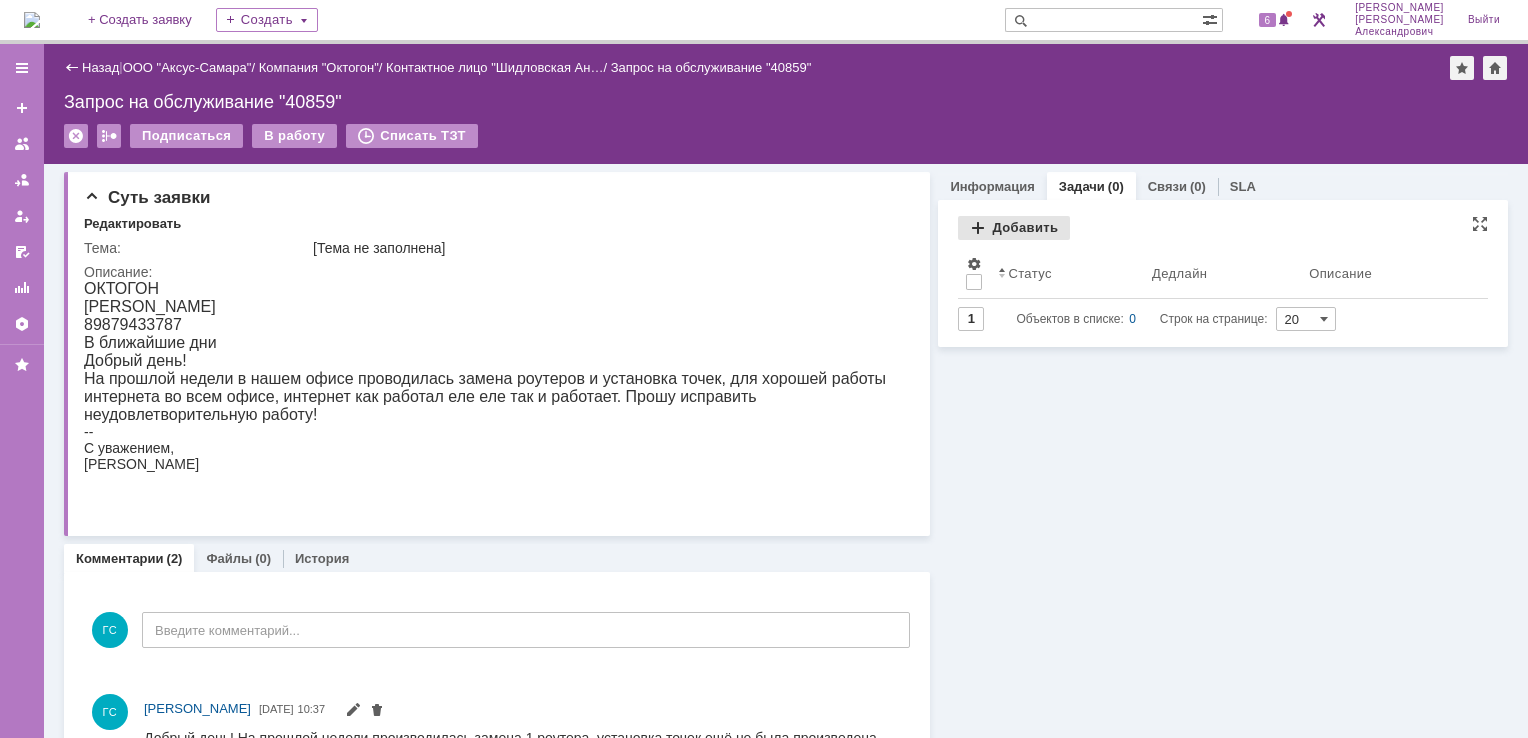 click on "Добавить" at bounding box center (1014, 228) 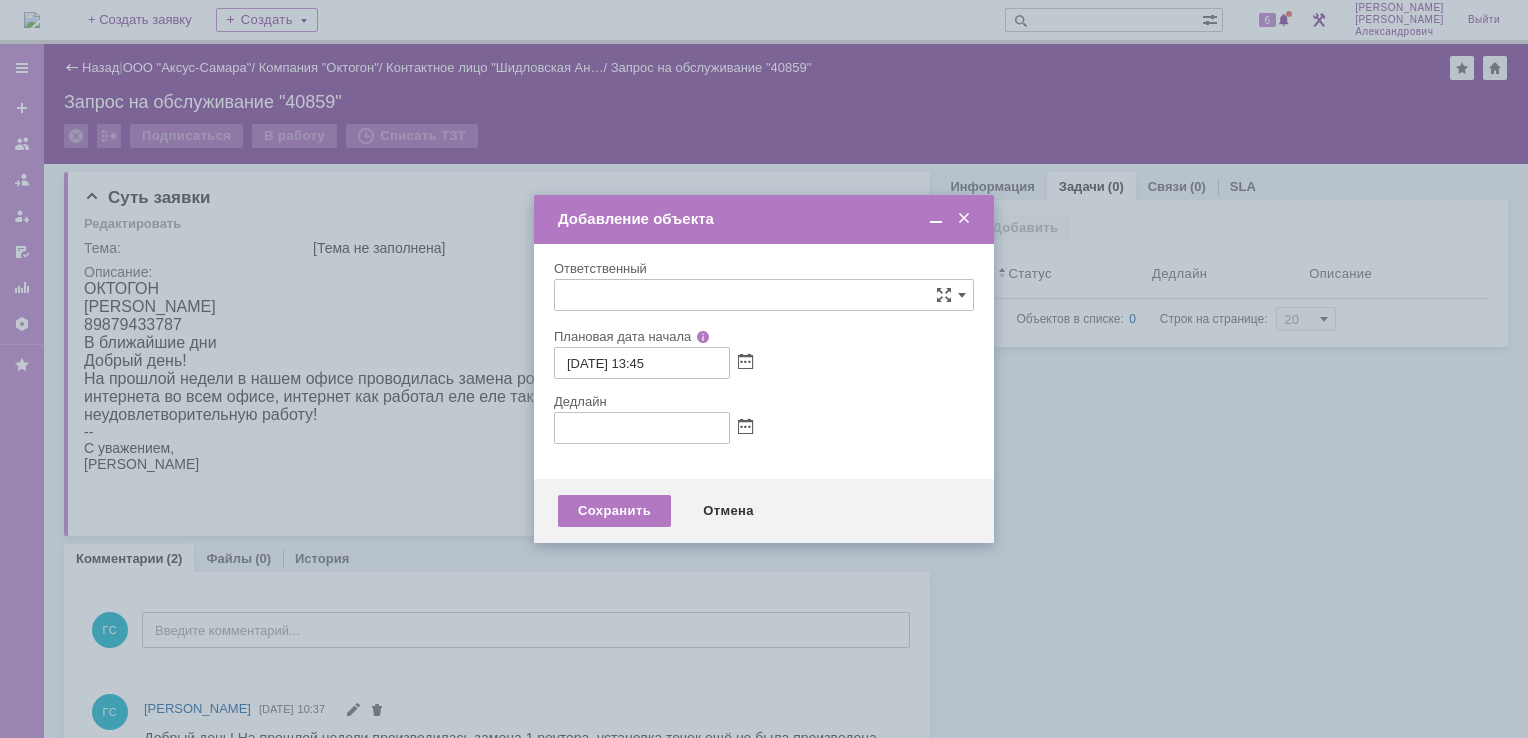 type on "[не указано]" 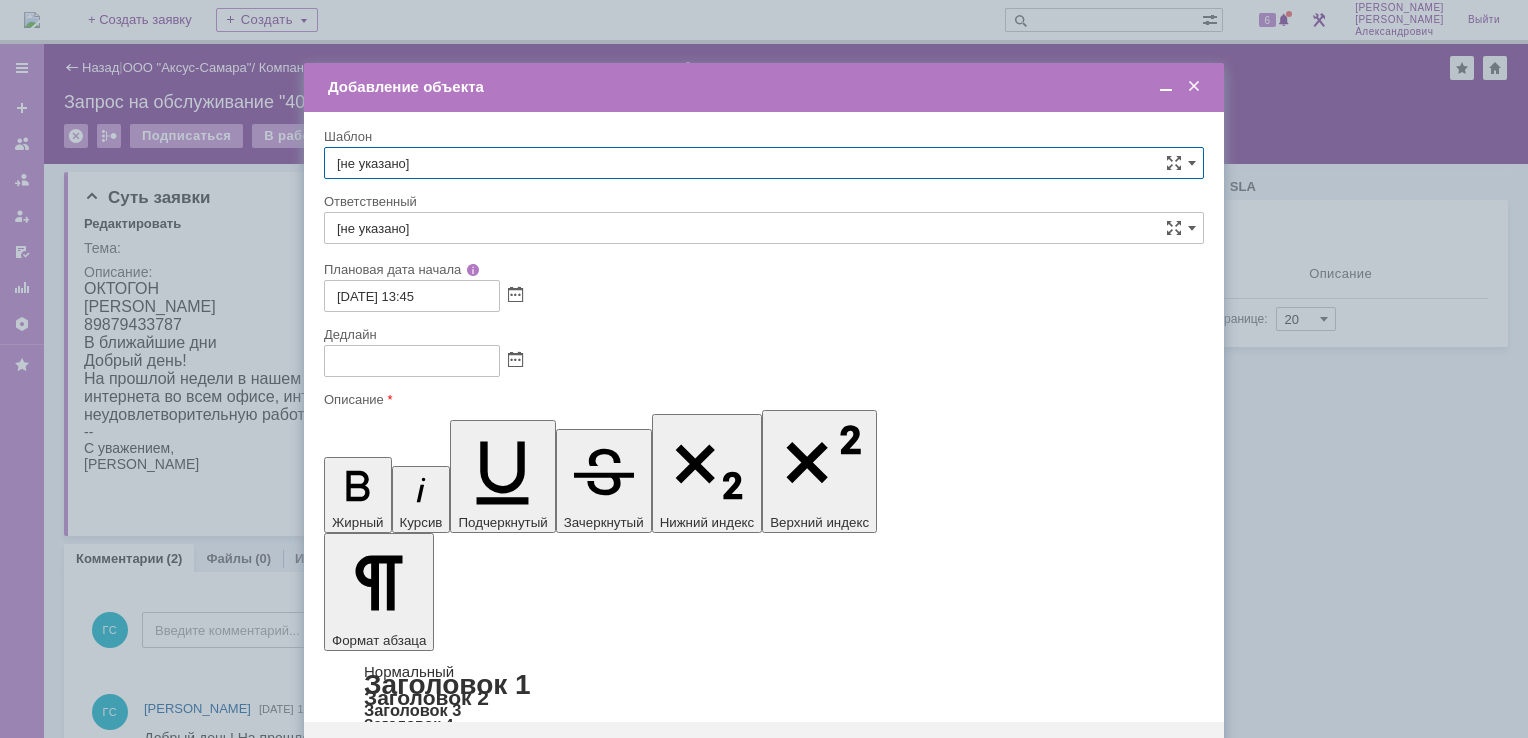 scroll, scrollTop: 0, scrollLeft: 0, axis: both 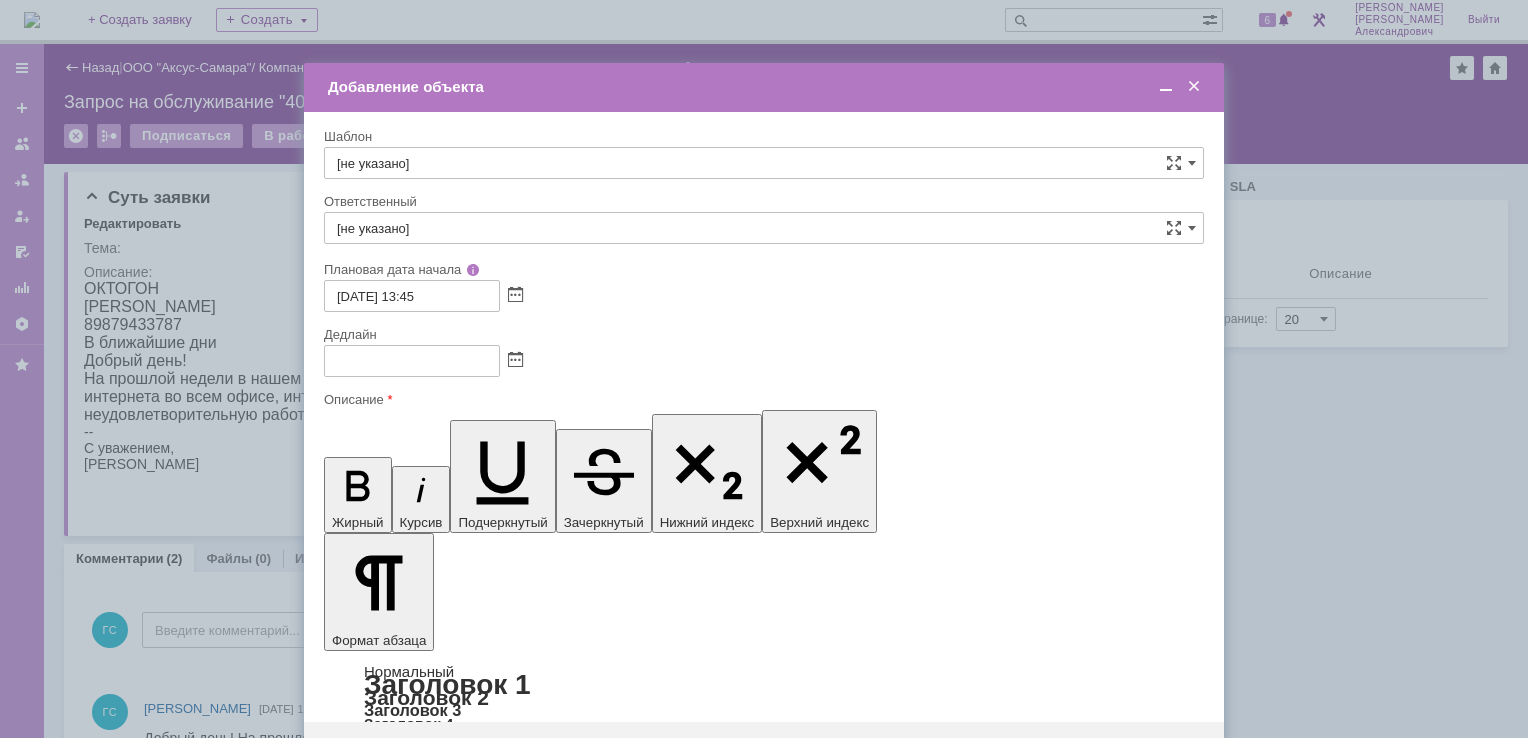 type 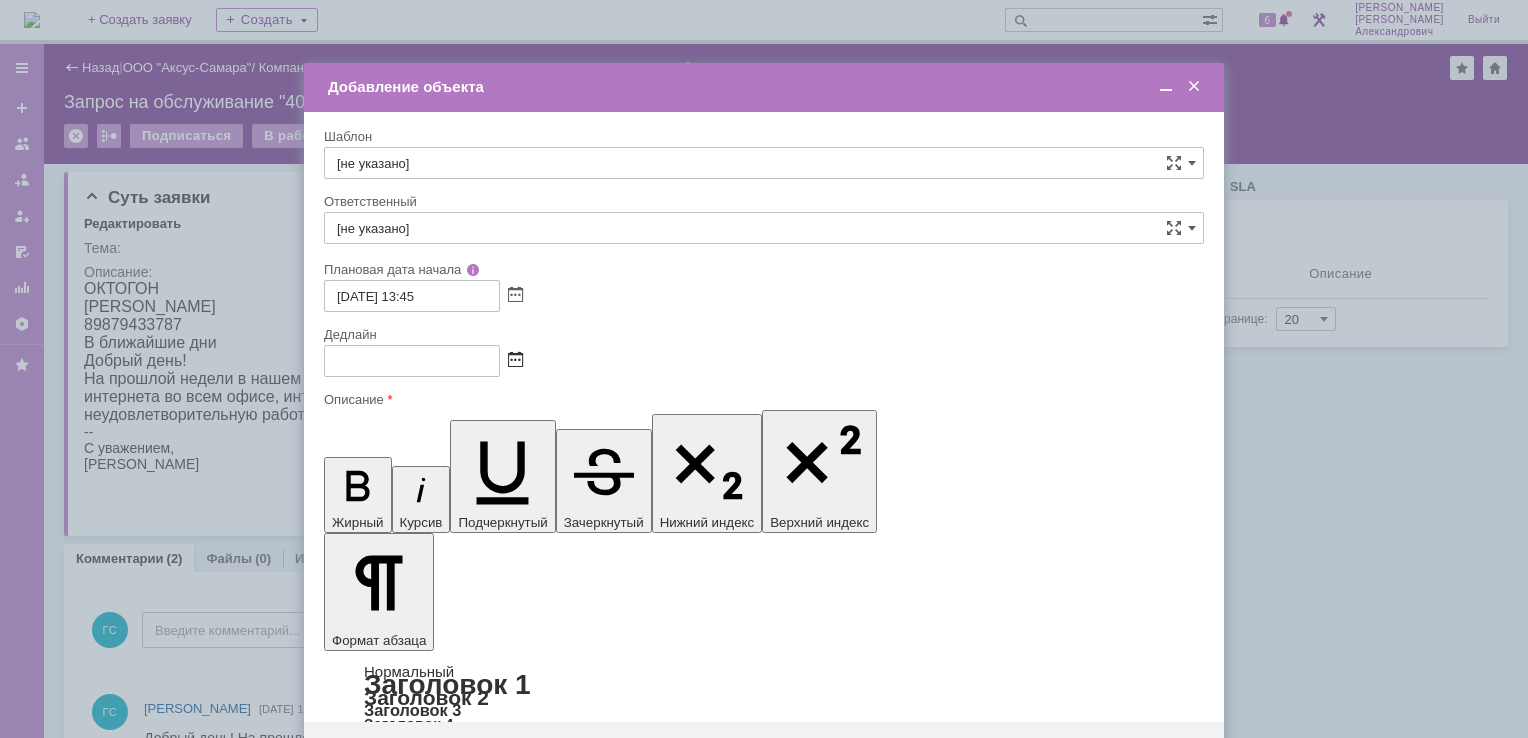 click at bounding box center [515, 361] 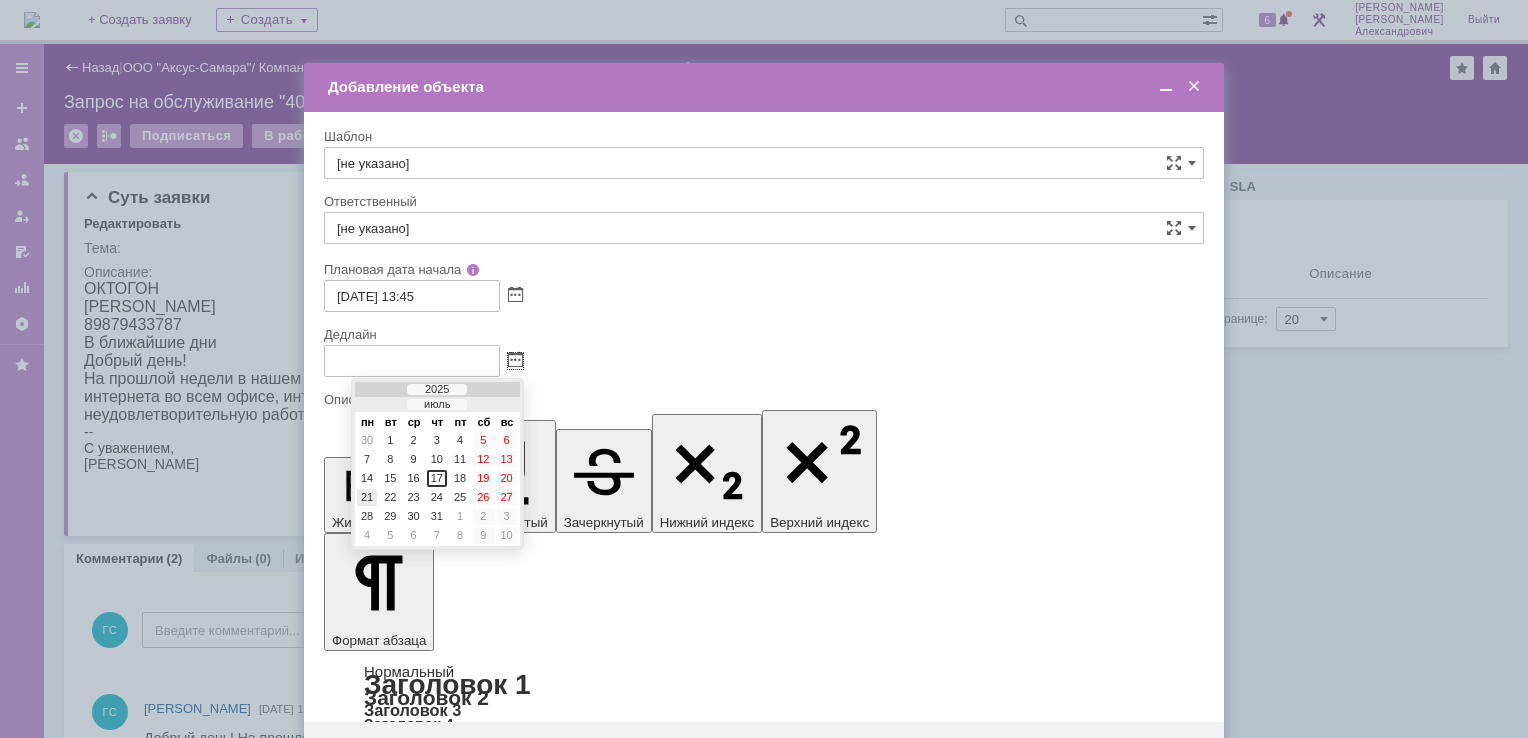 click on "21" at bounding box center [367, 497] 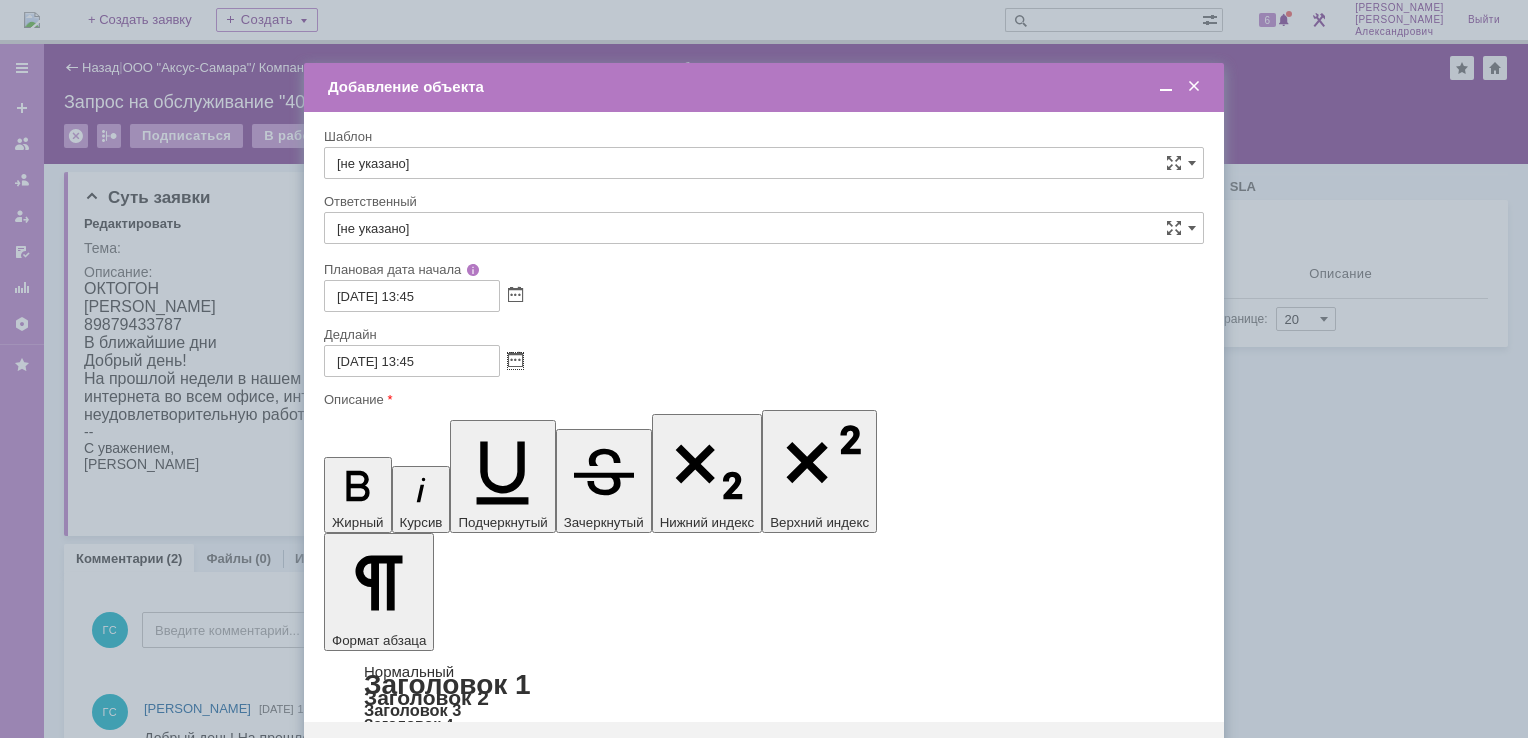 click on "[не указано]" at bounding box center [764, 228] 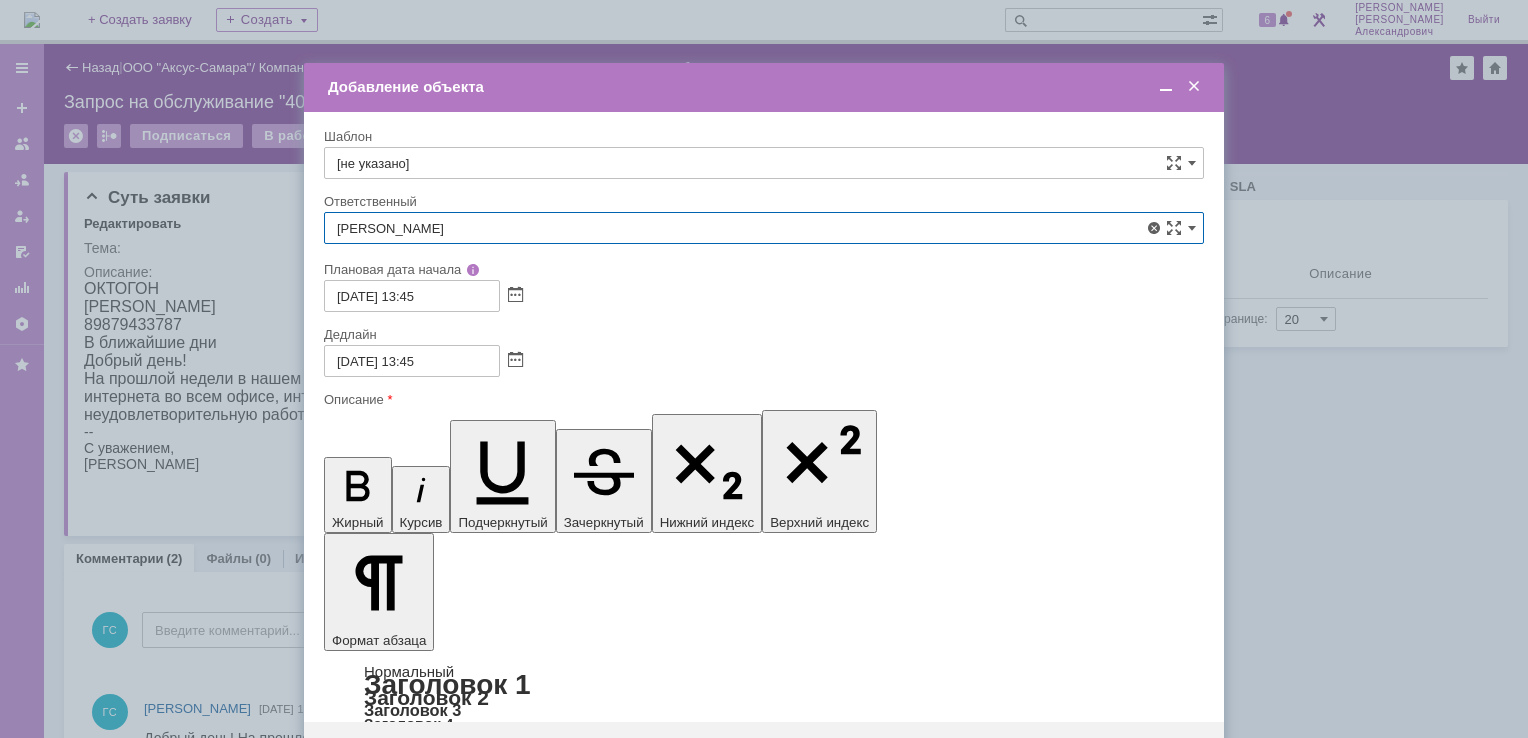click on "[PERSON_NAME]" at bounding box center [764, 374] 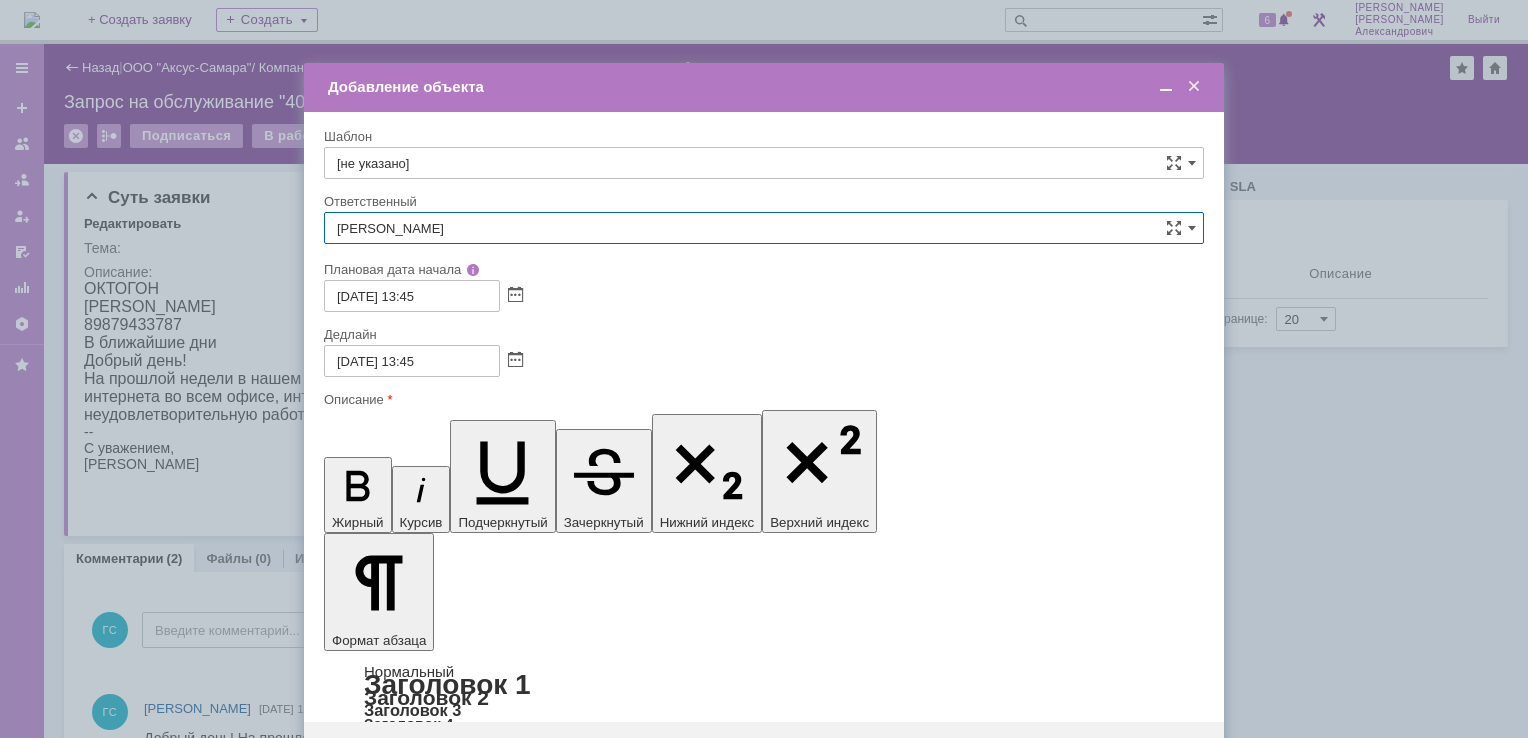 click on "Сохранить" at bounding box center [384, 754] 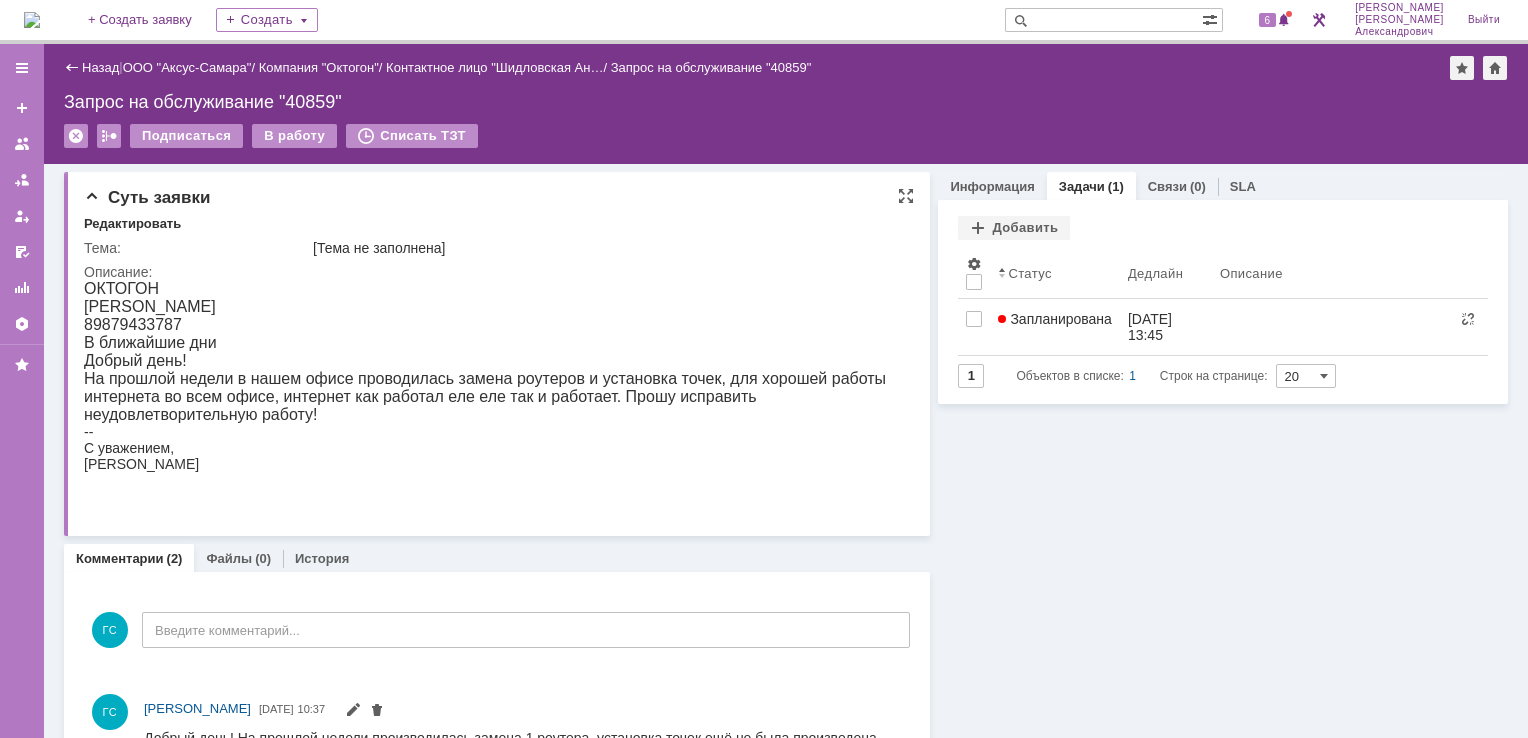 scroll, scrollTop: 0, scrollLeft: 0, axis: both 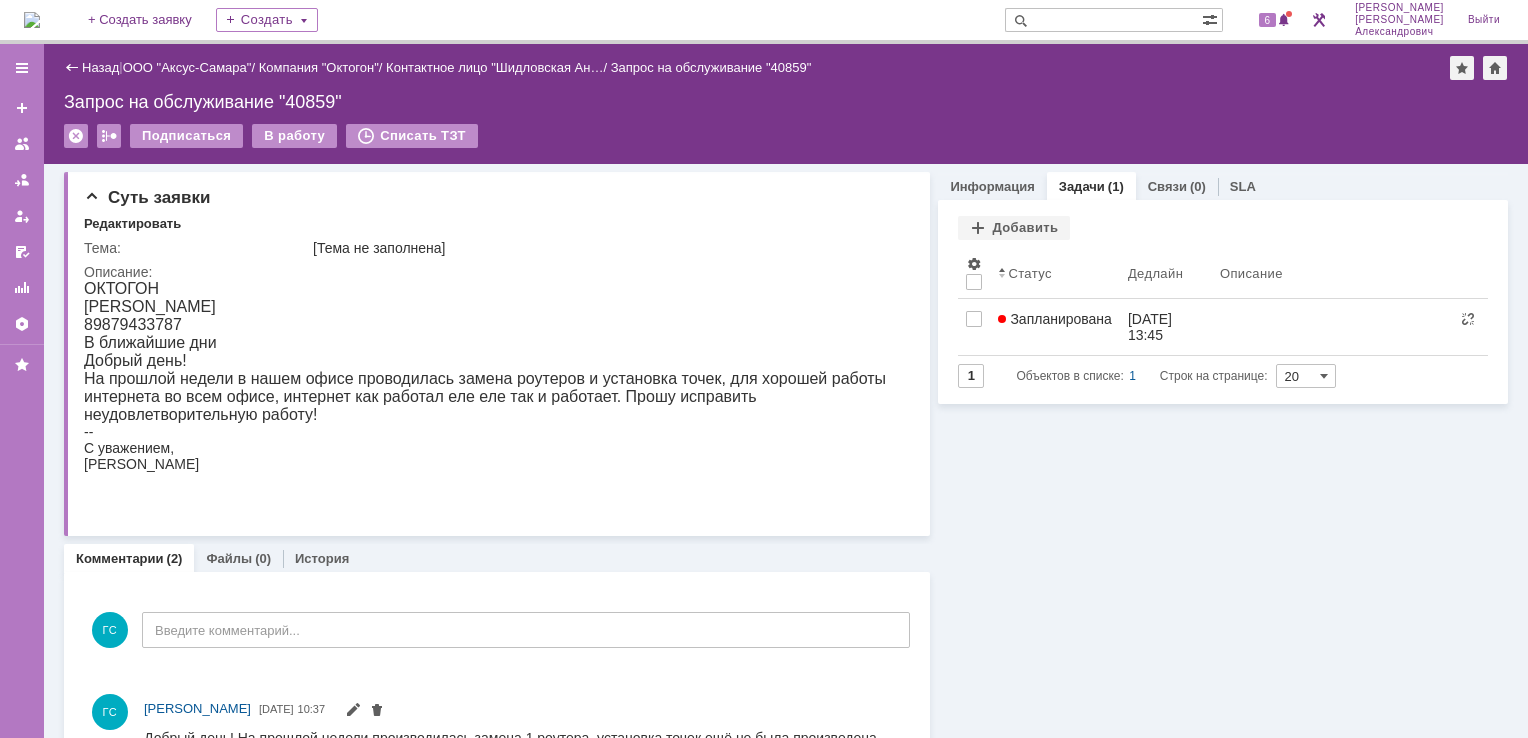 click at bounding box center (32, 20) 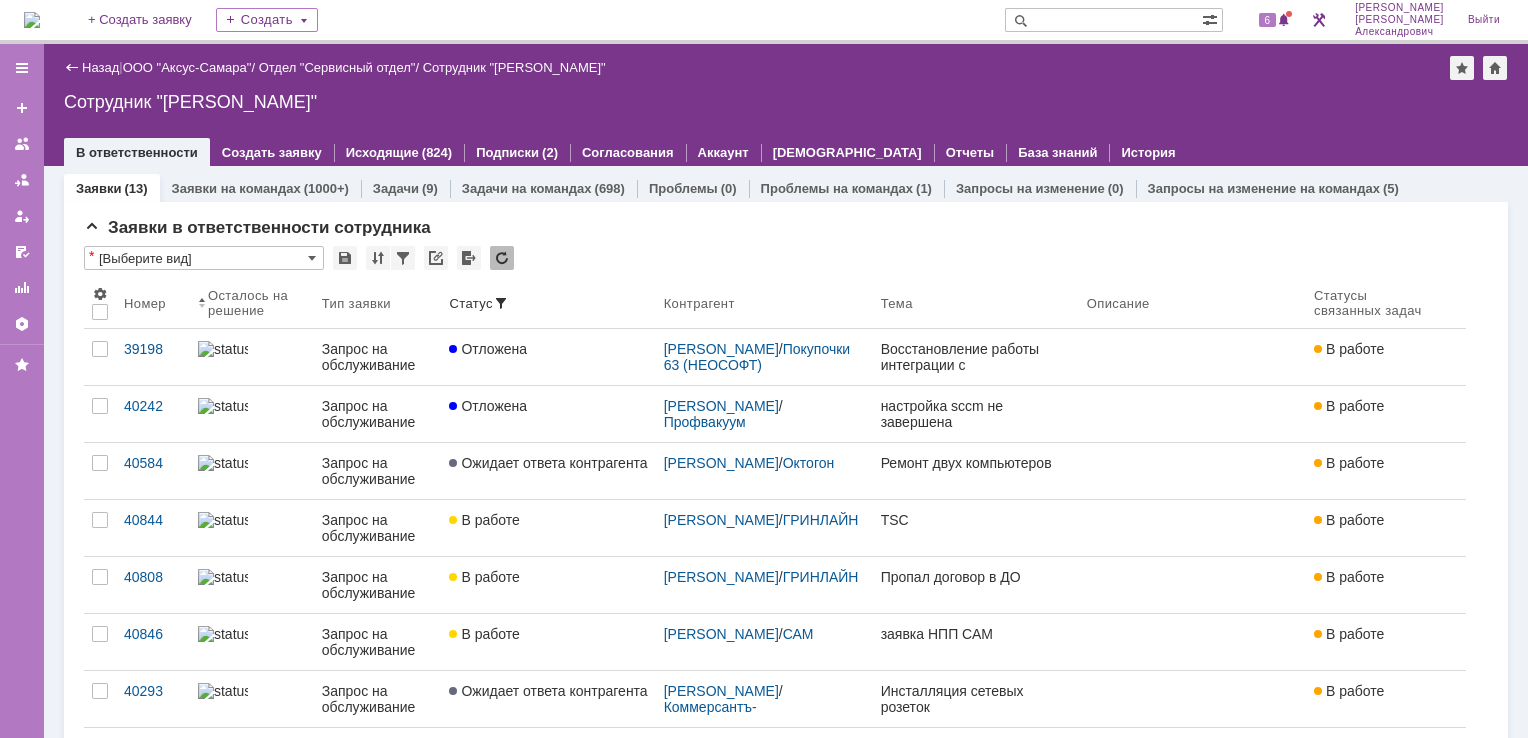 scroll, scrollTop: 0, scrollLeft: 0, axis: both 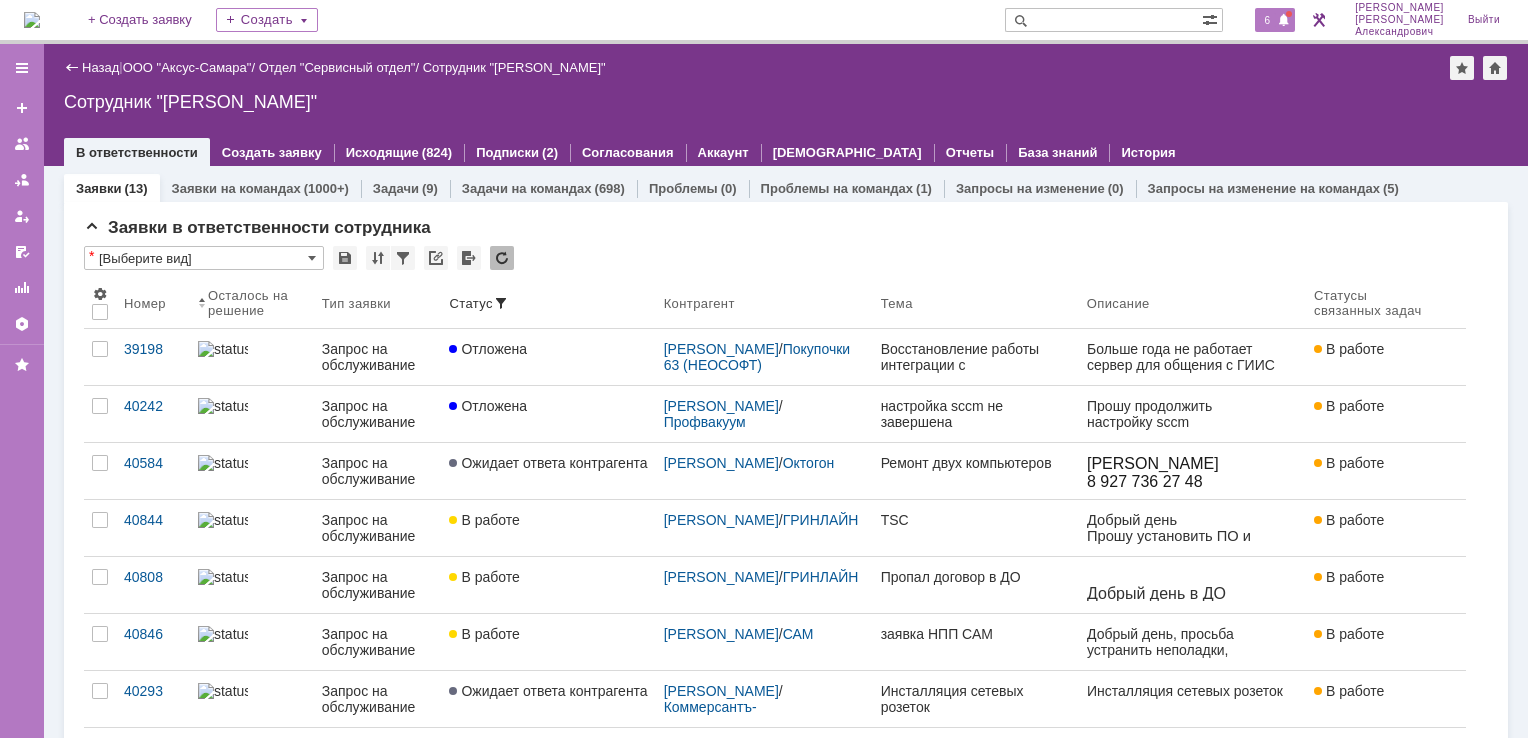 click on "6" at bounding box center (1268, 20) 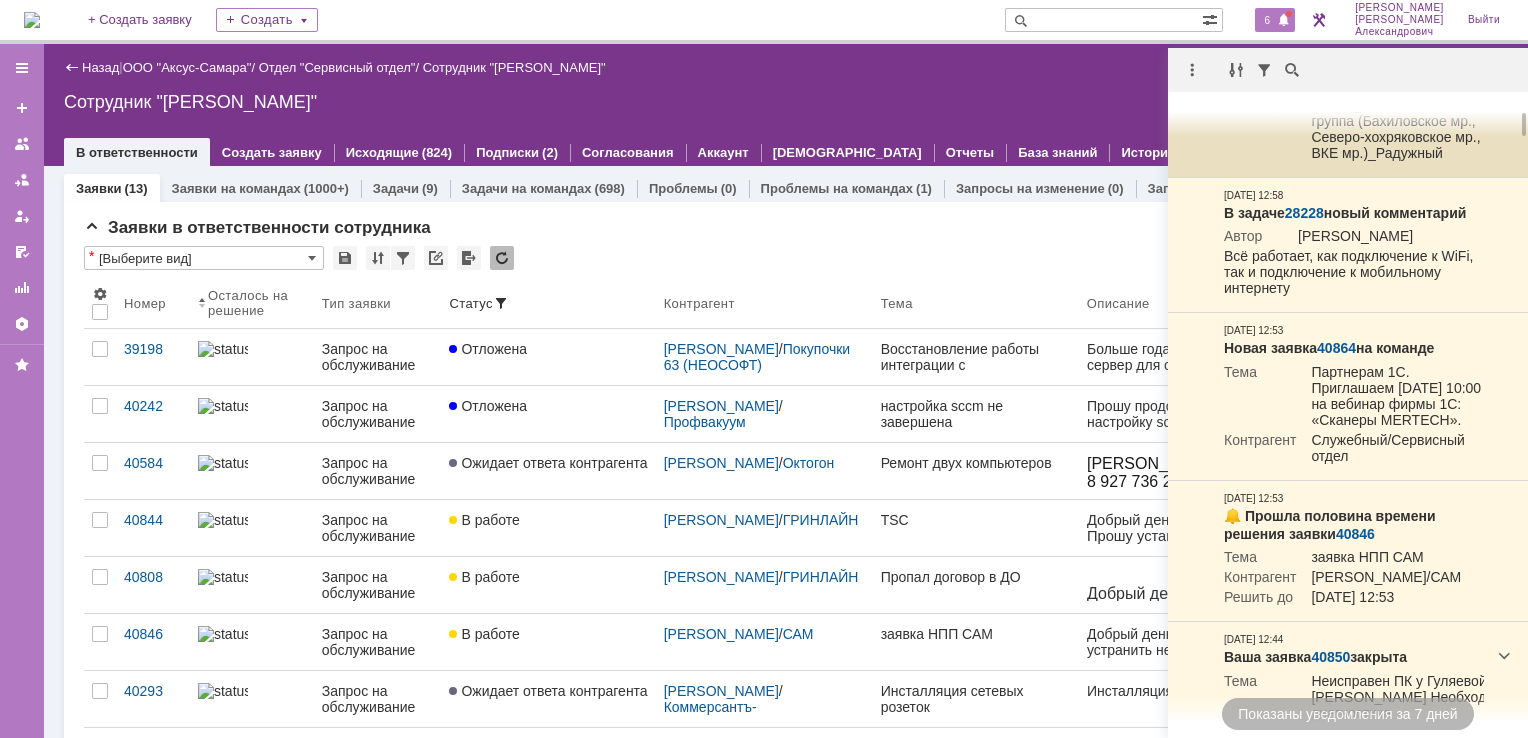 scroll, scrollTop: 0, scrollLeft: 0, axis: both 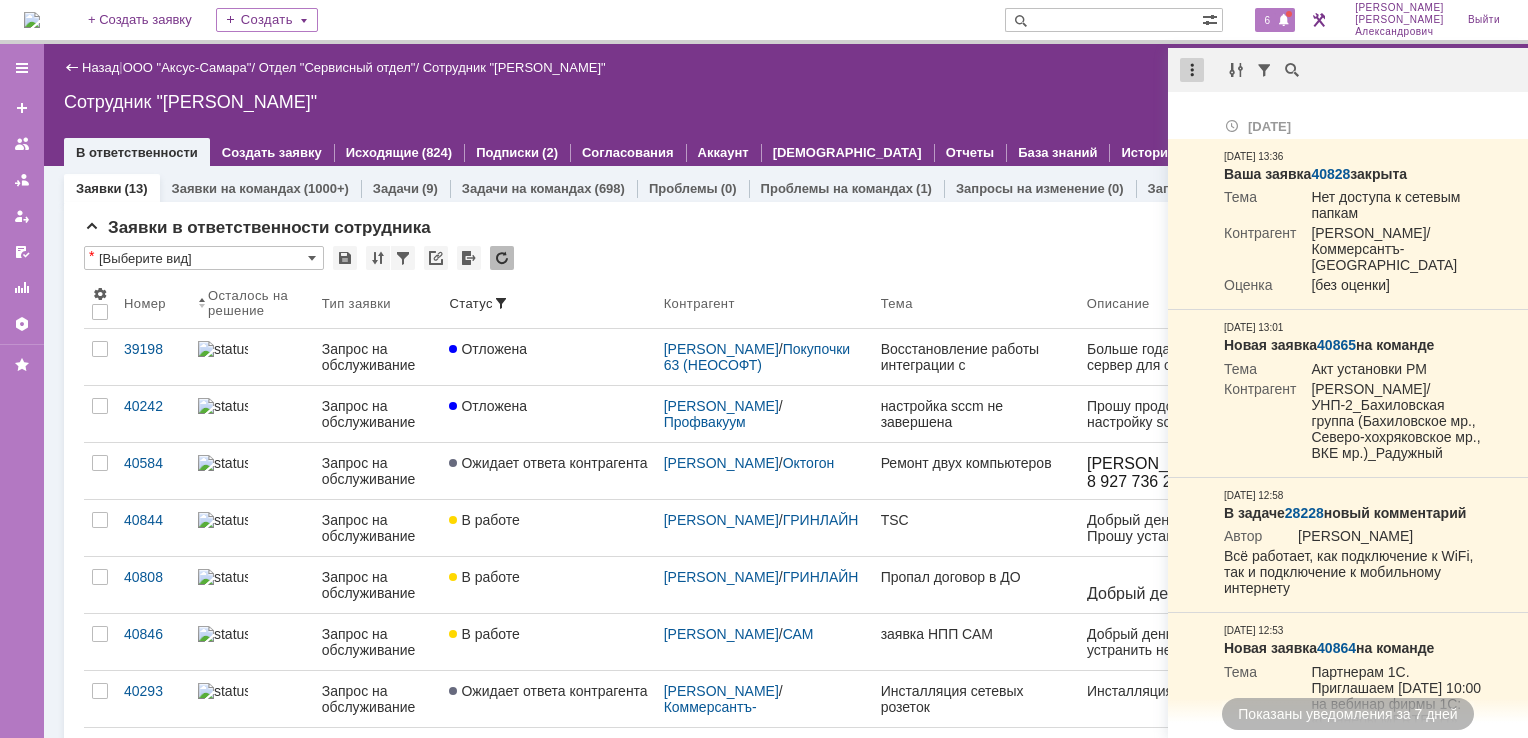 click at bounding box center (1192, 70) 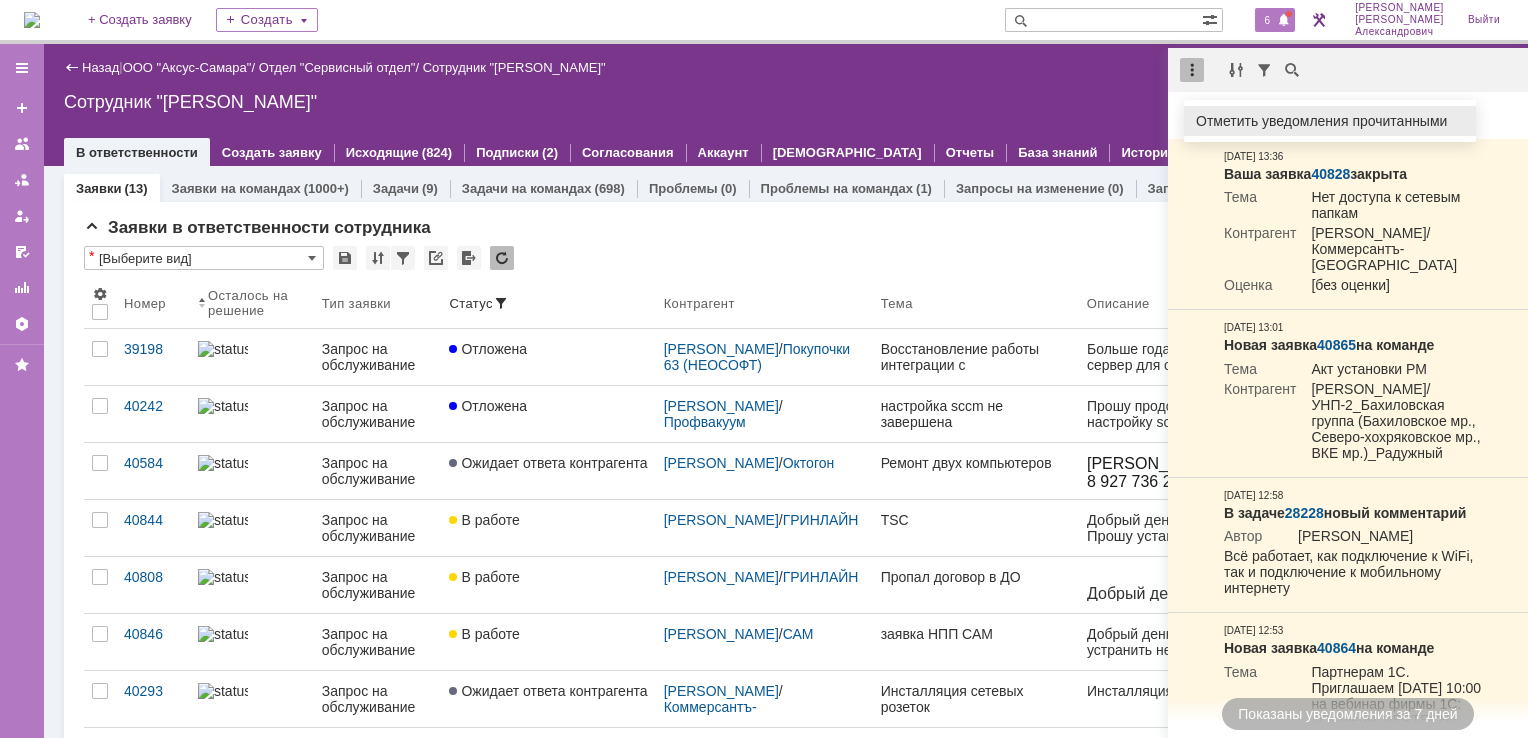 click on "Отметить уведомления прочитанными" at bounding box center [1330, 121] 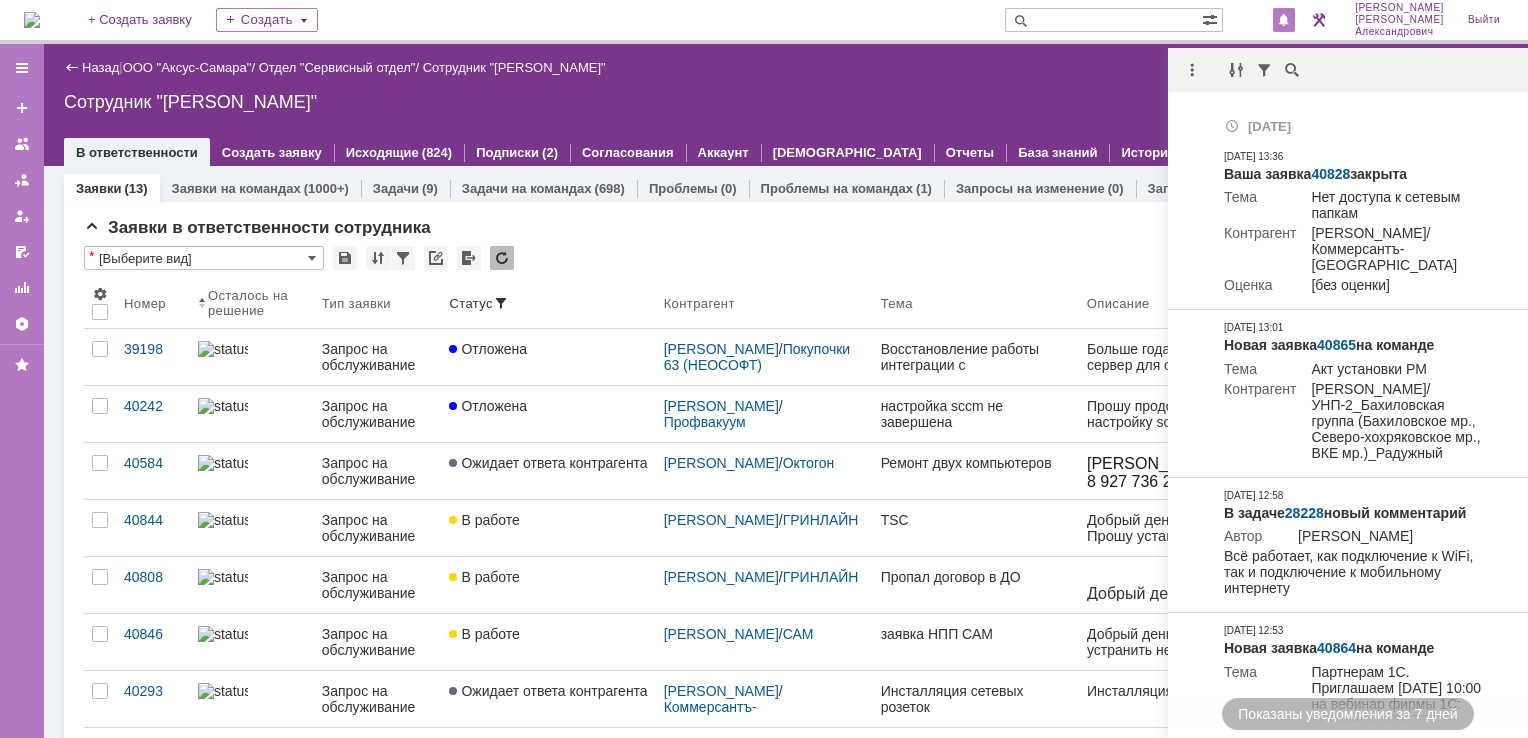 click on "Назад   |   ООО "Аксус-Самара"  /   Отдел "Сервисный отдел"  /   Сотрудник "Галстьян Степан Александрович" Сотрудник "Галстьян Степан Александрович" employee$43271409 В ответственности Создать заявку Исходящие (824) Подписки (2) Согласования Аккаунт Дашборды Отчеты База знаний История" at bounding box center (786, 105) 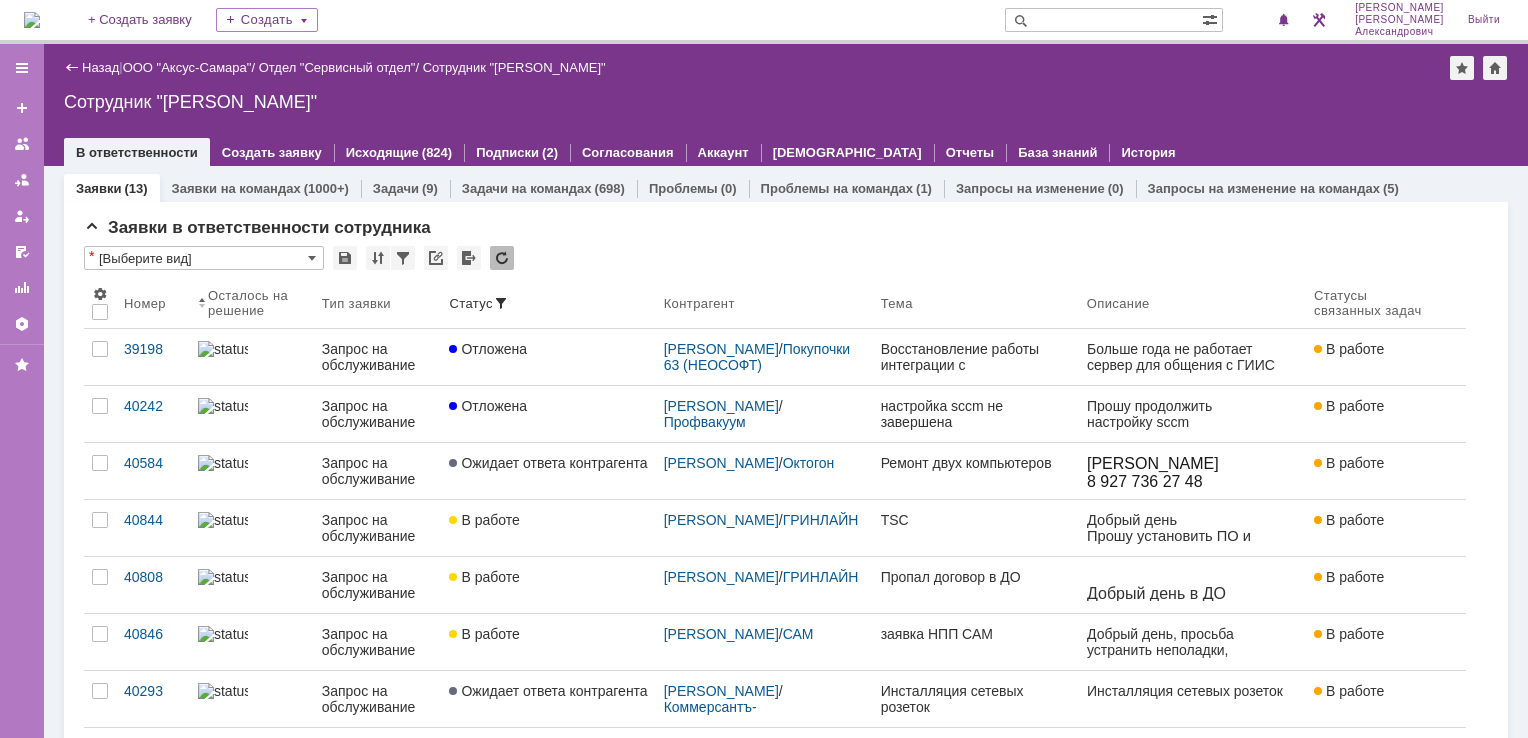 scroll, scrollTop: 0, scrollLeft: 0, axis: both 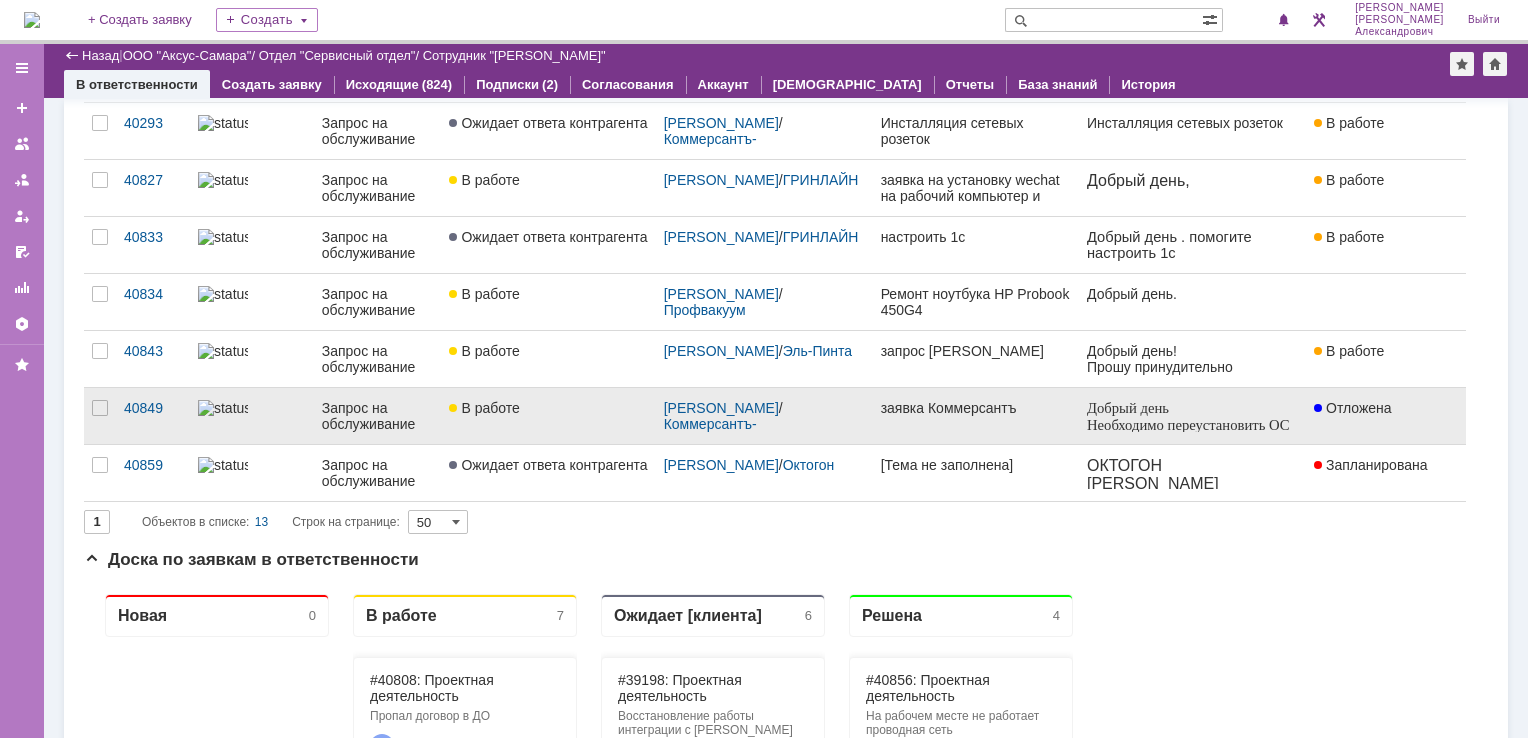 click on "Отложена" at bounding box center (1378, 416) 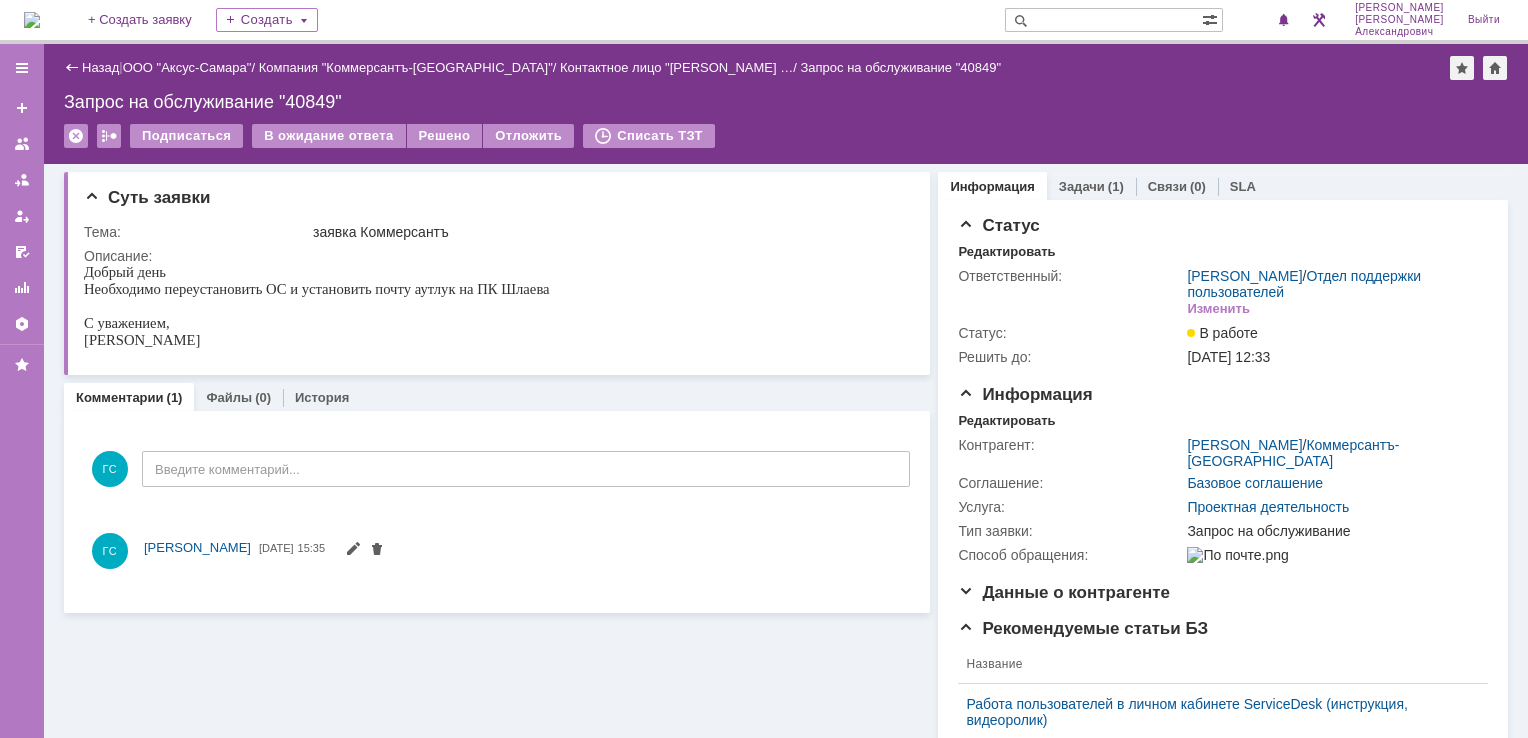 scroll, scrollTop: 0, scrollLeft: 0, axis: both 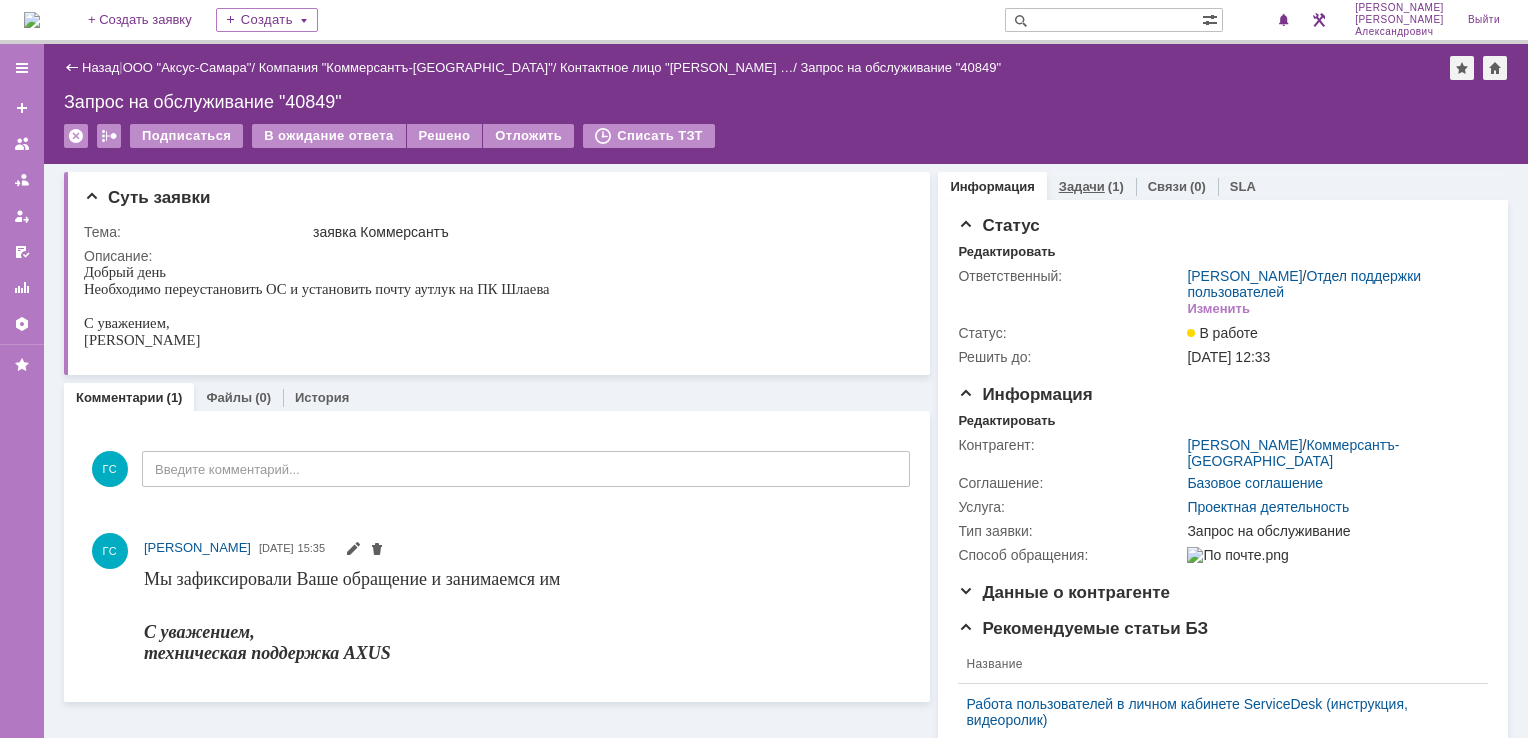 click on "Задачи" at bounding box center (1082, 186) 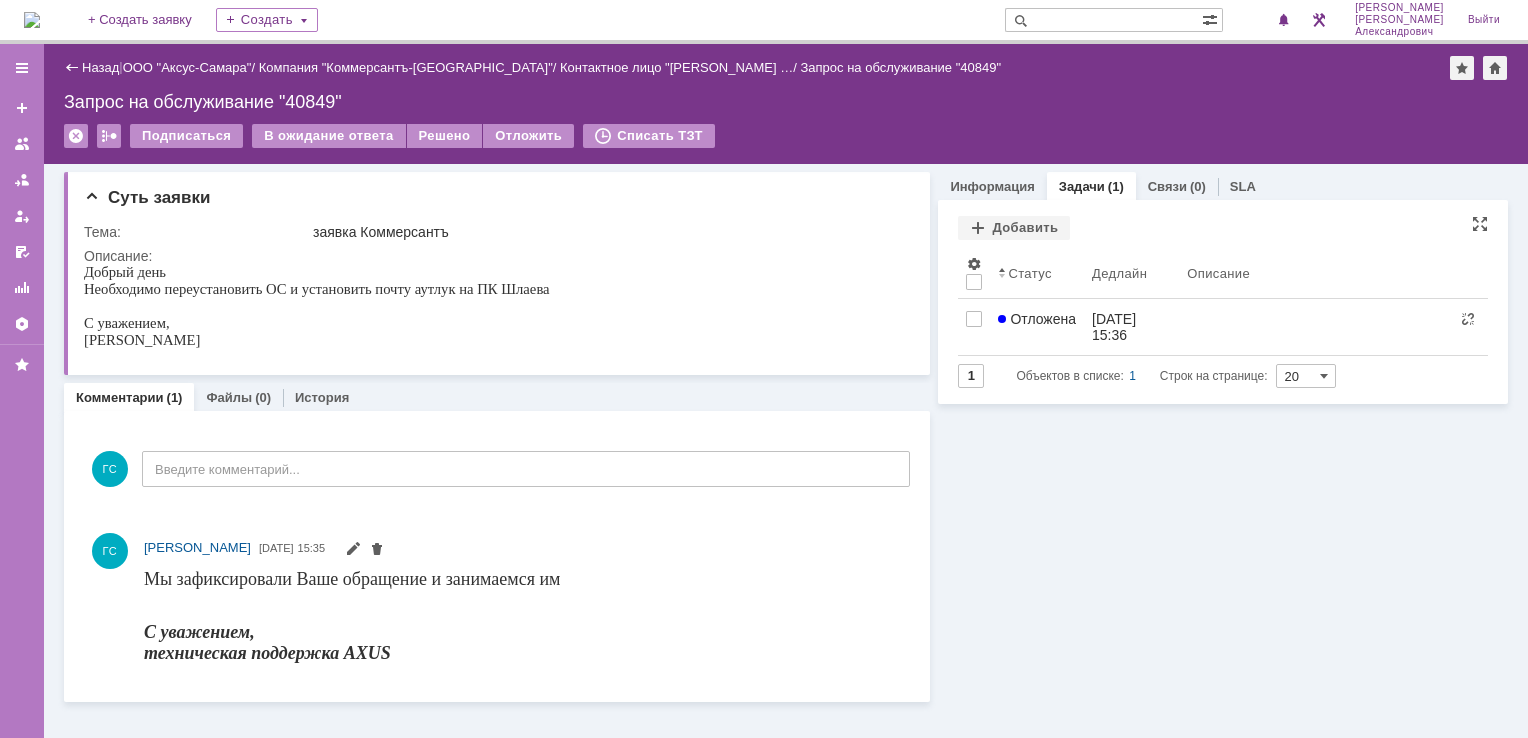 scroll, scrollTop: 0, scrollLeft: 0, axis: both 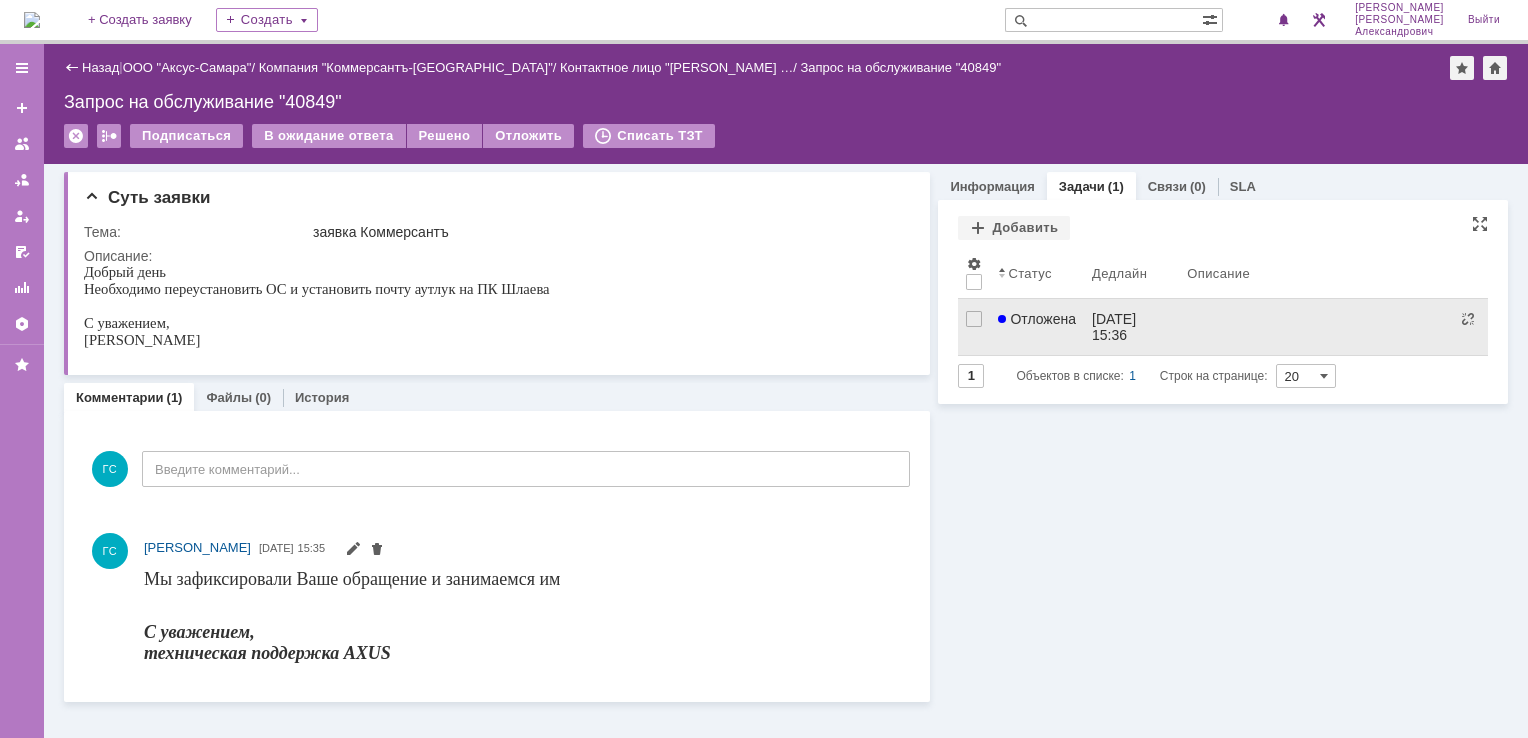 click on "23.07.2025 15:36" at bounding box center [1131, 327] 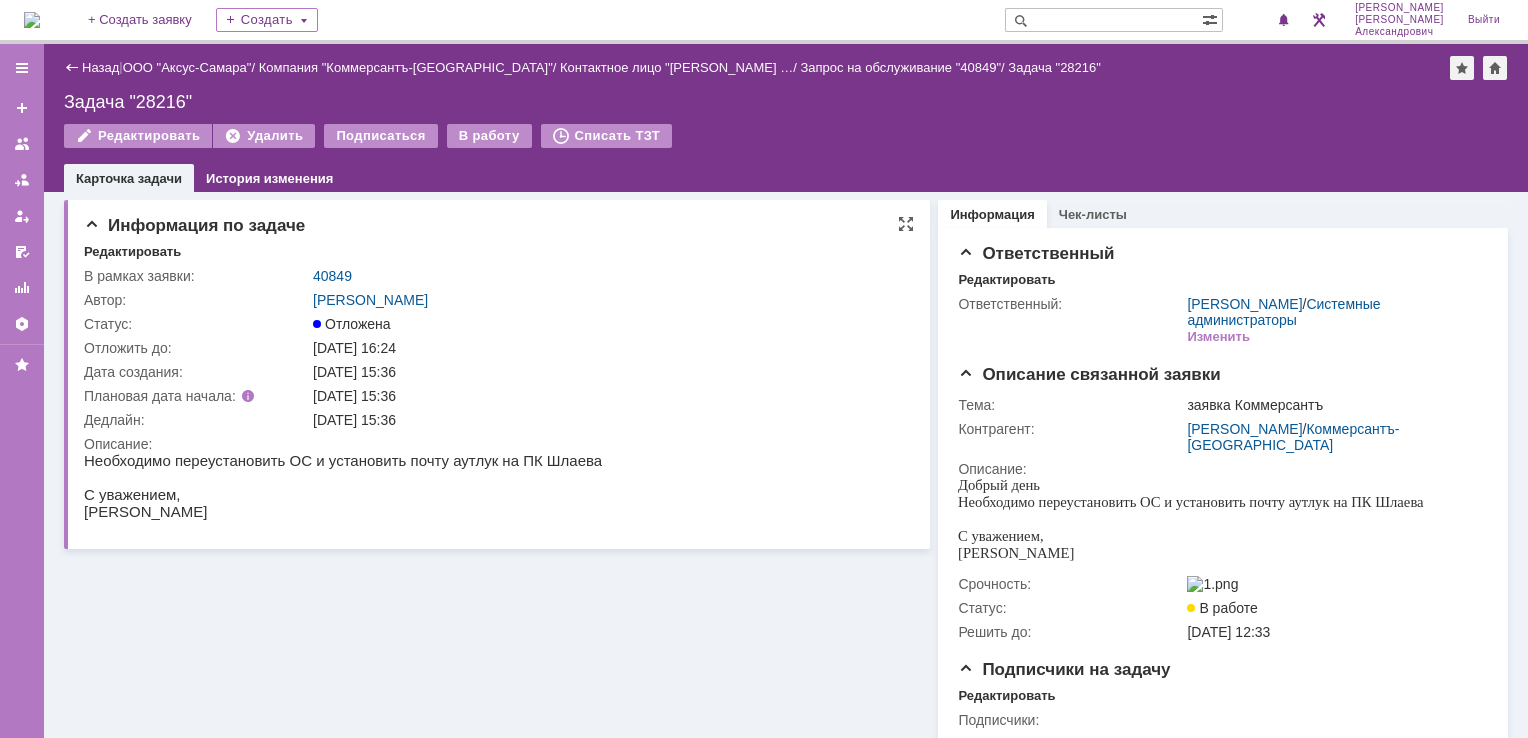 scroll, scrollTop: 0, scrollLeft: 0, axis: both 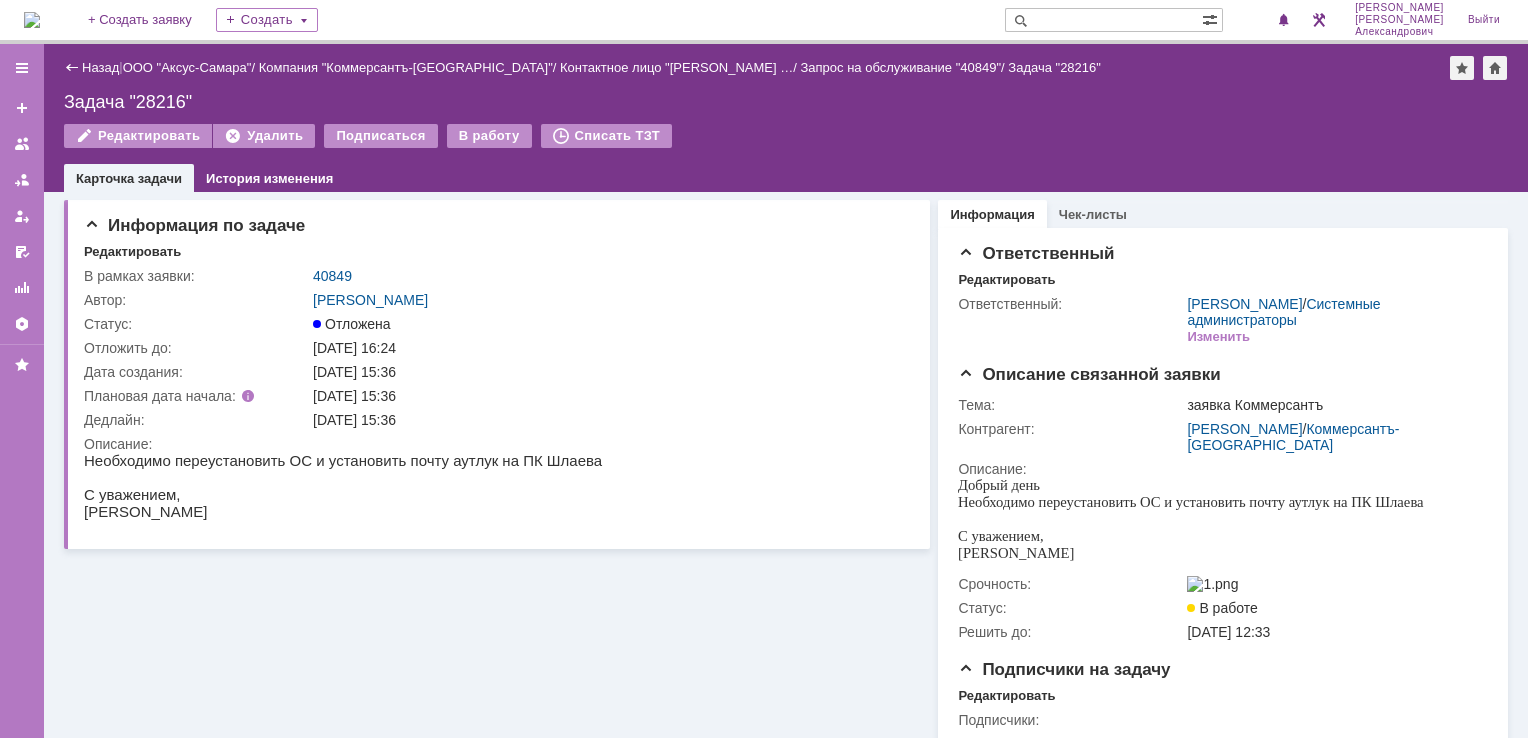click at bounding box center (32, 20) 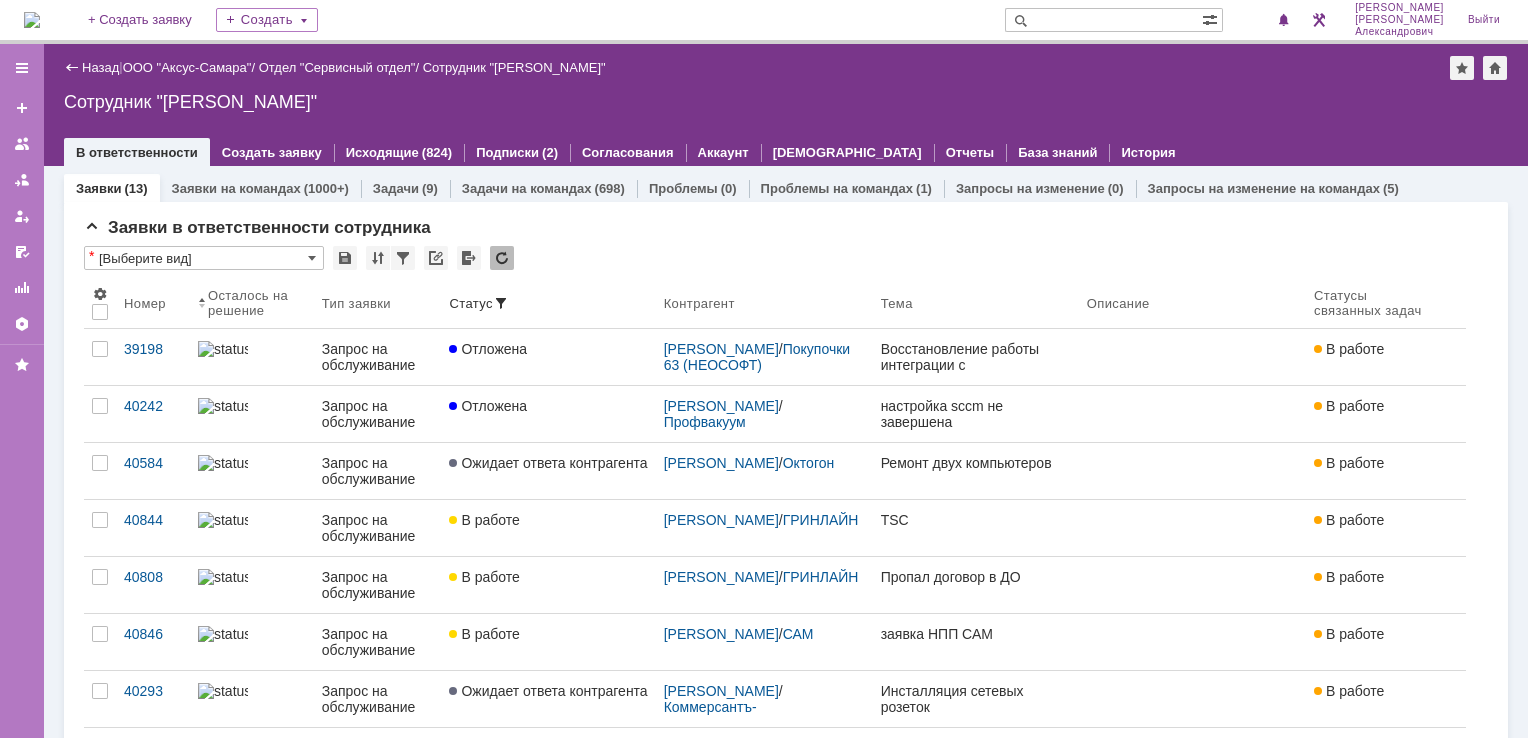 scroll, scrollTop: 0, scrollLeft: 0, axis: both 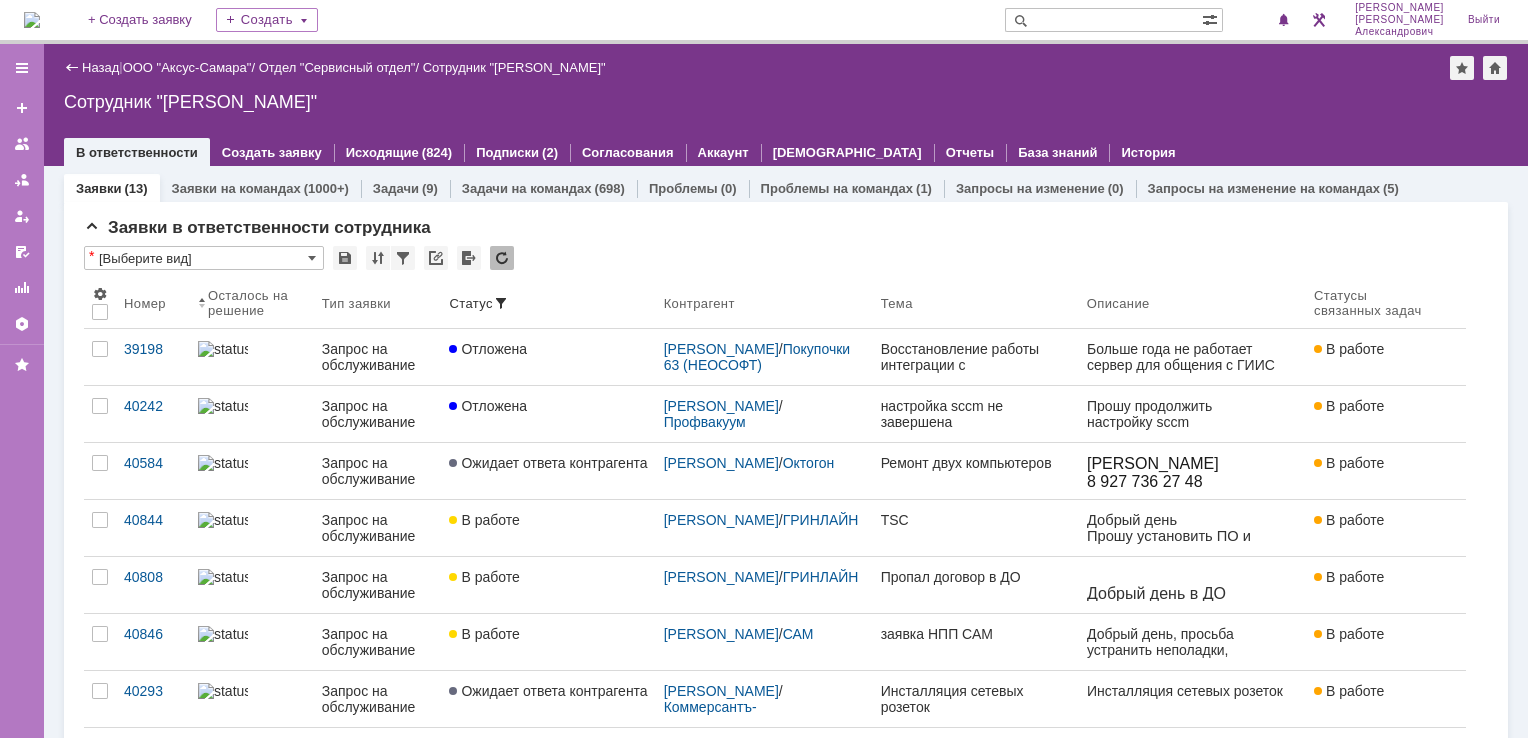 click at bounding box center (32, 20) 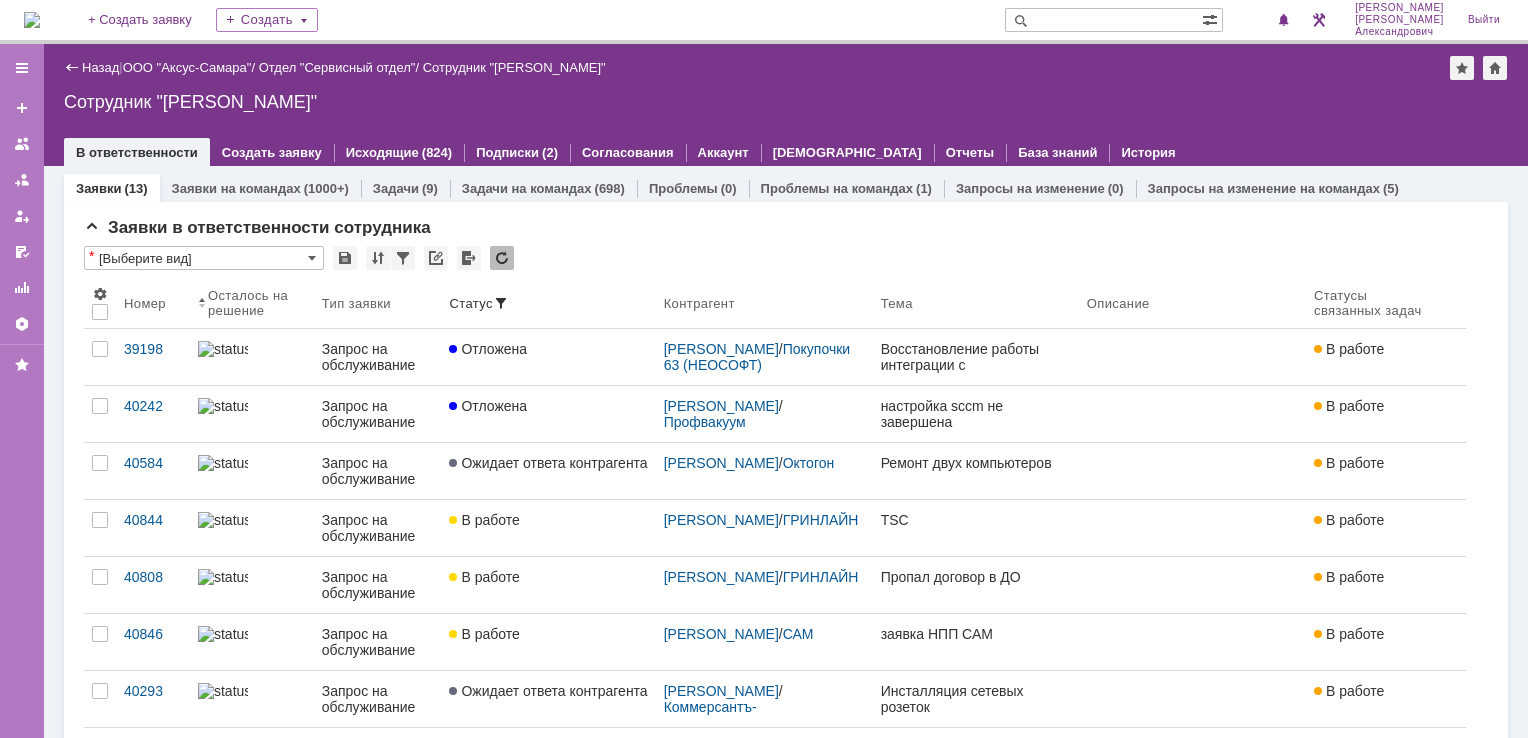 scroll, scrollTop: 0, scrollLeft: 0, axis: both 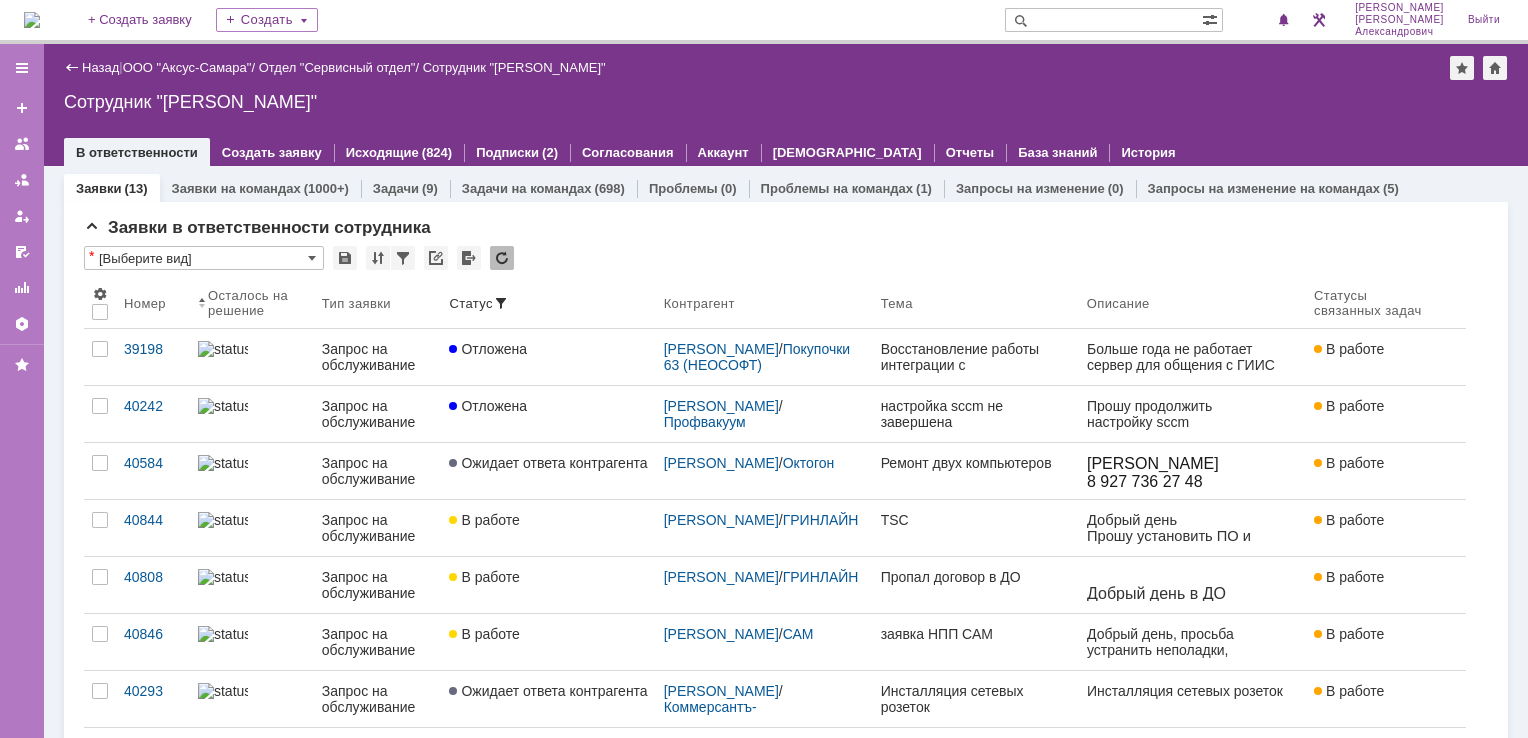 click at bounding box center [32, 20] 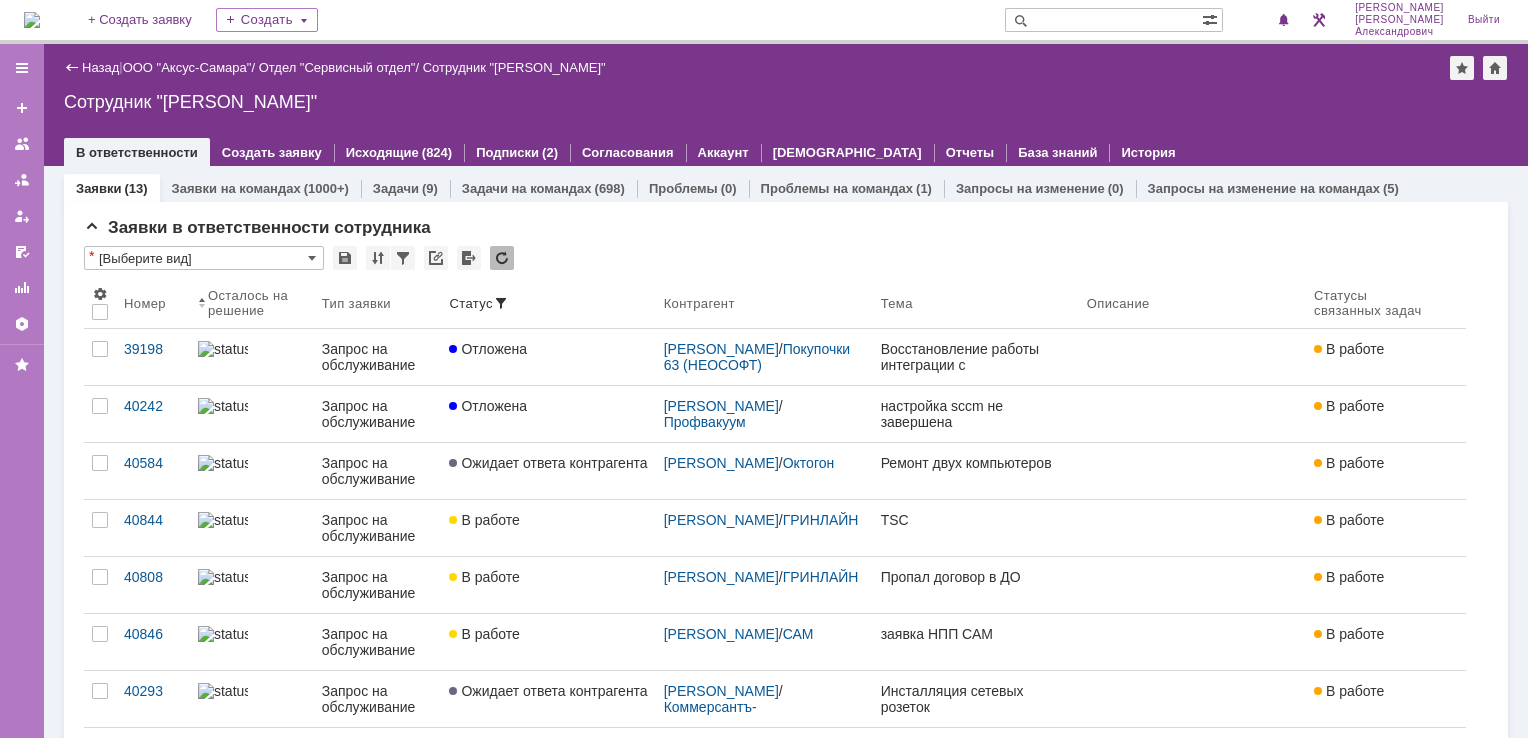 scroll, scrollTop: 0, scrollLeft: 0, axis: both 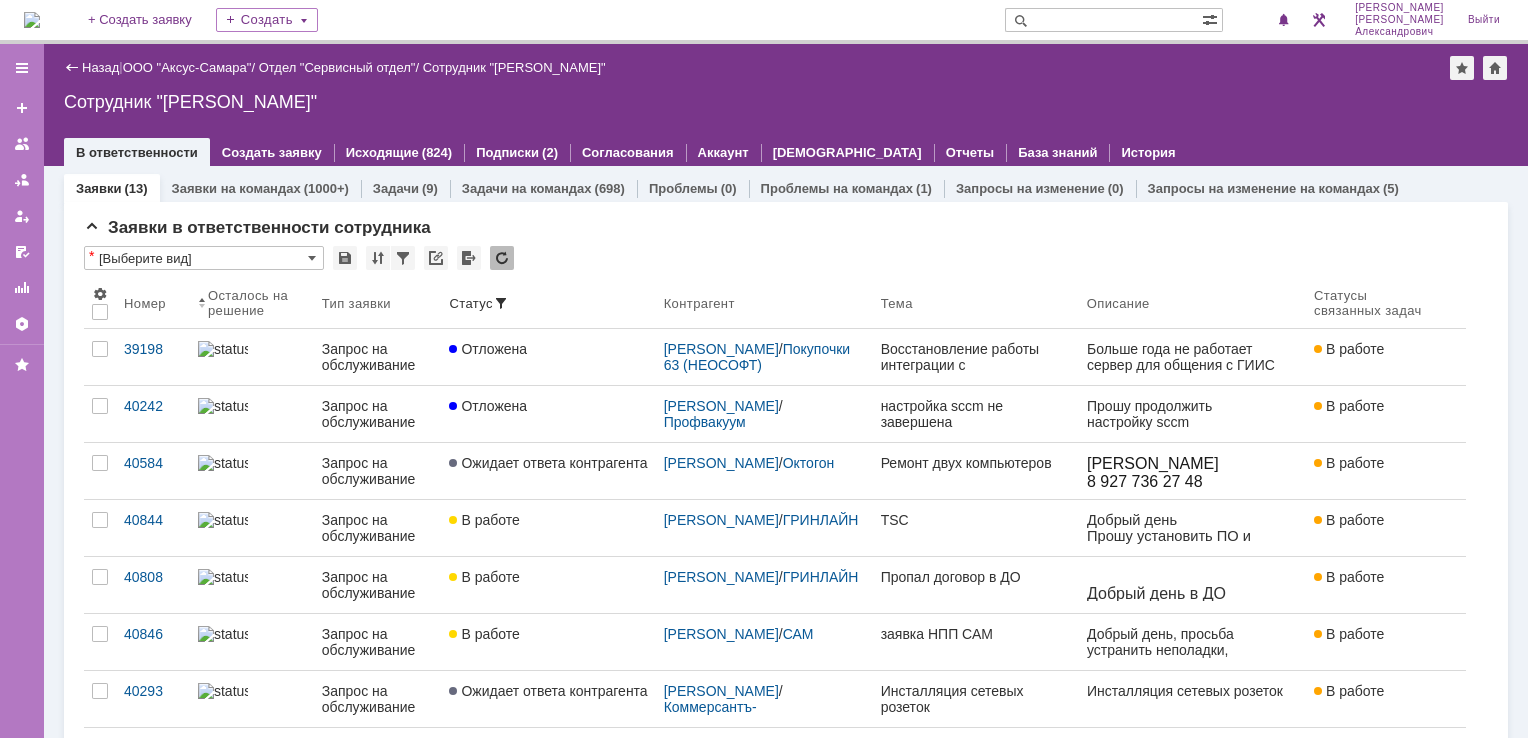 click at bounding box center (32, 20) 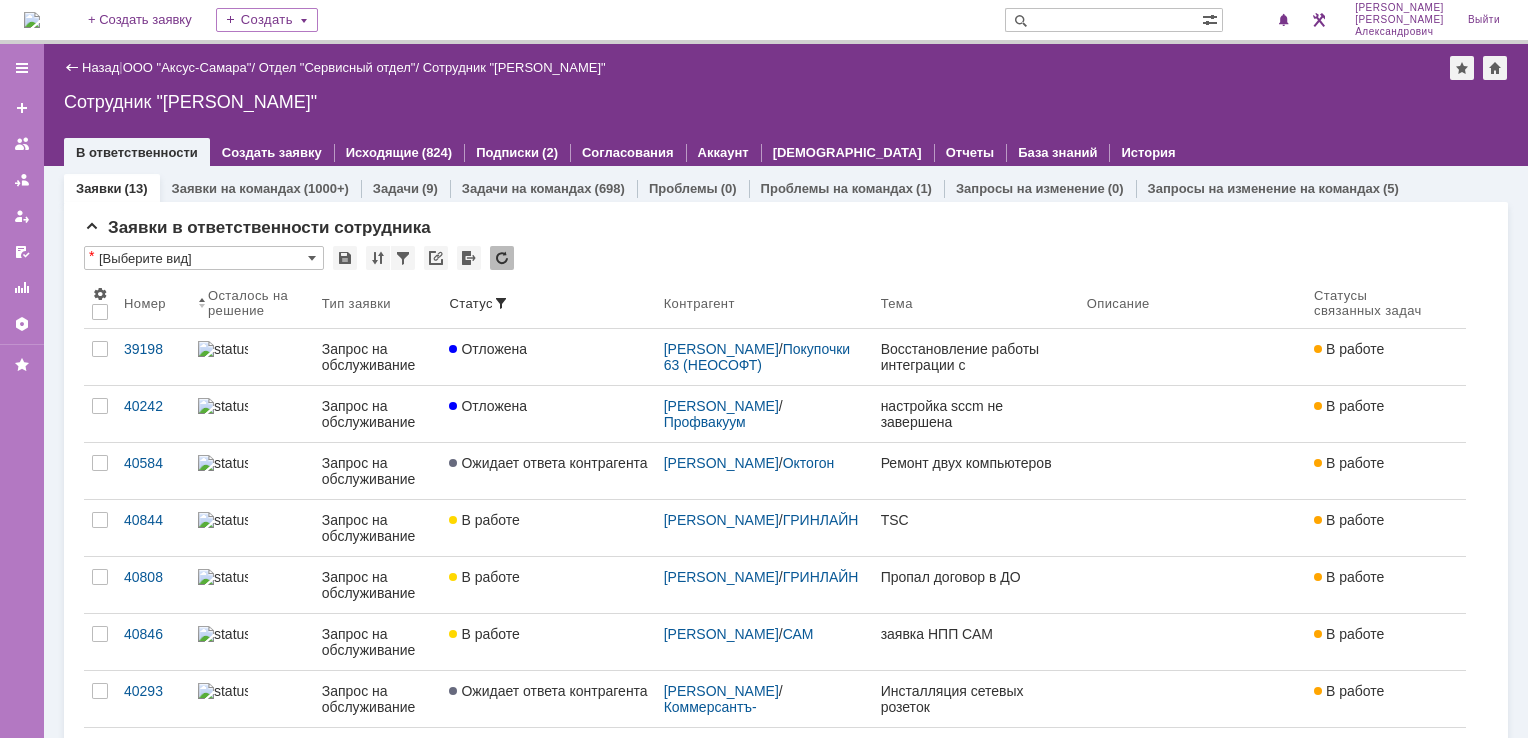 scroll, scrollTop: 0, scrollLeft: 0, axis: both 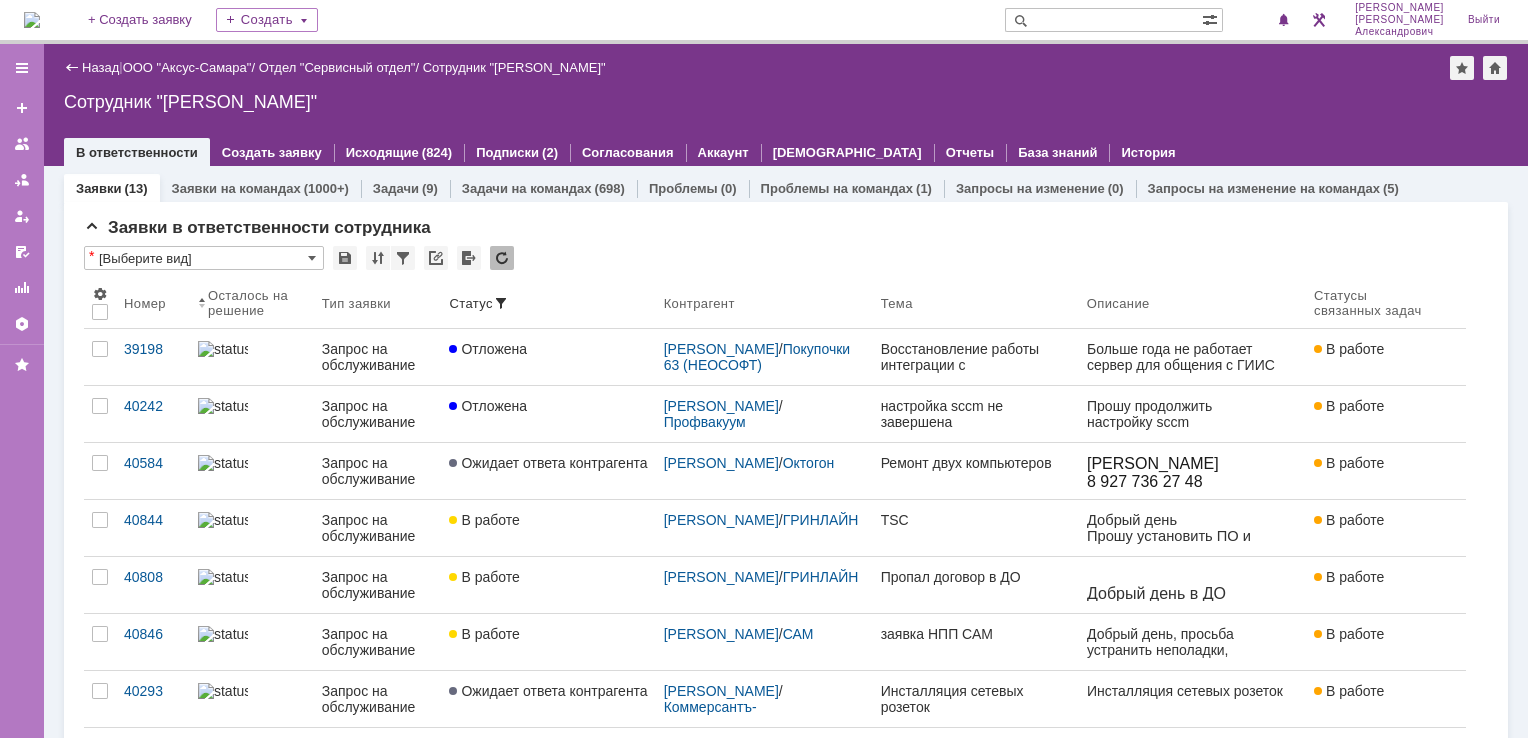 click at bounding box center [32, 20] 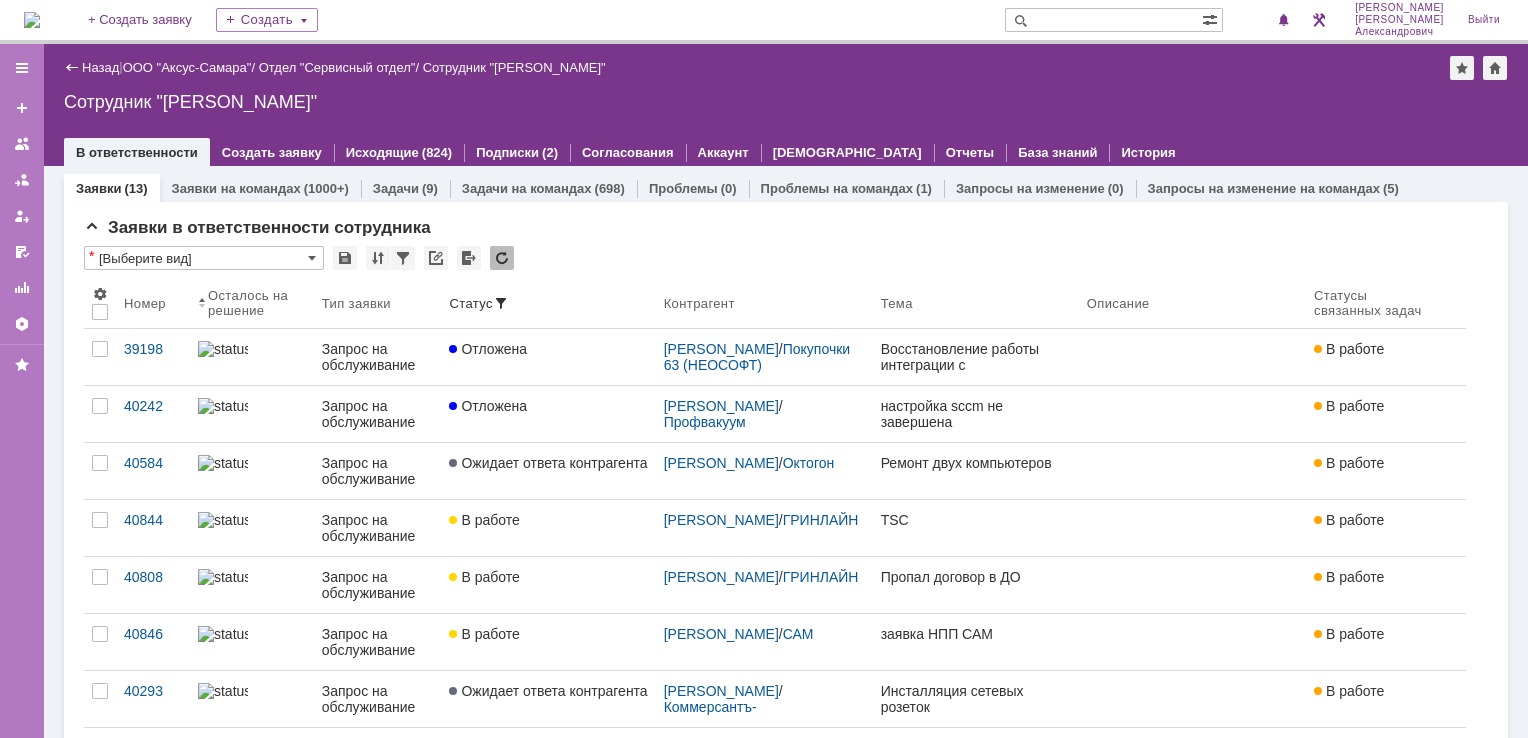 scroll, scrollTop: 0, scrollLeft: 0, axis: both 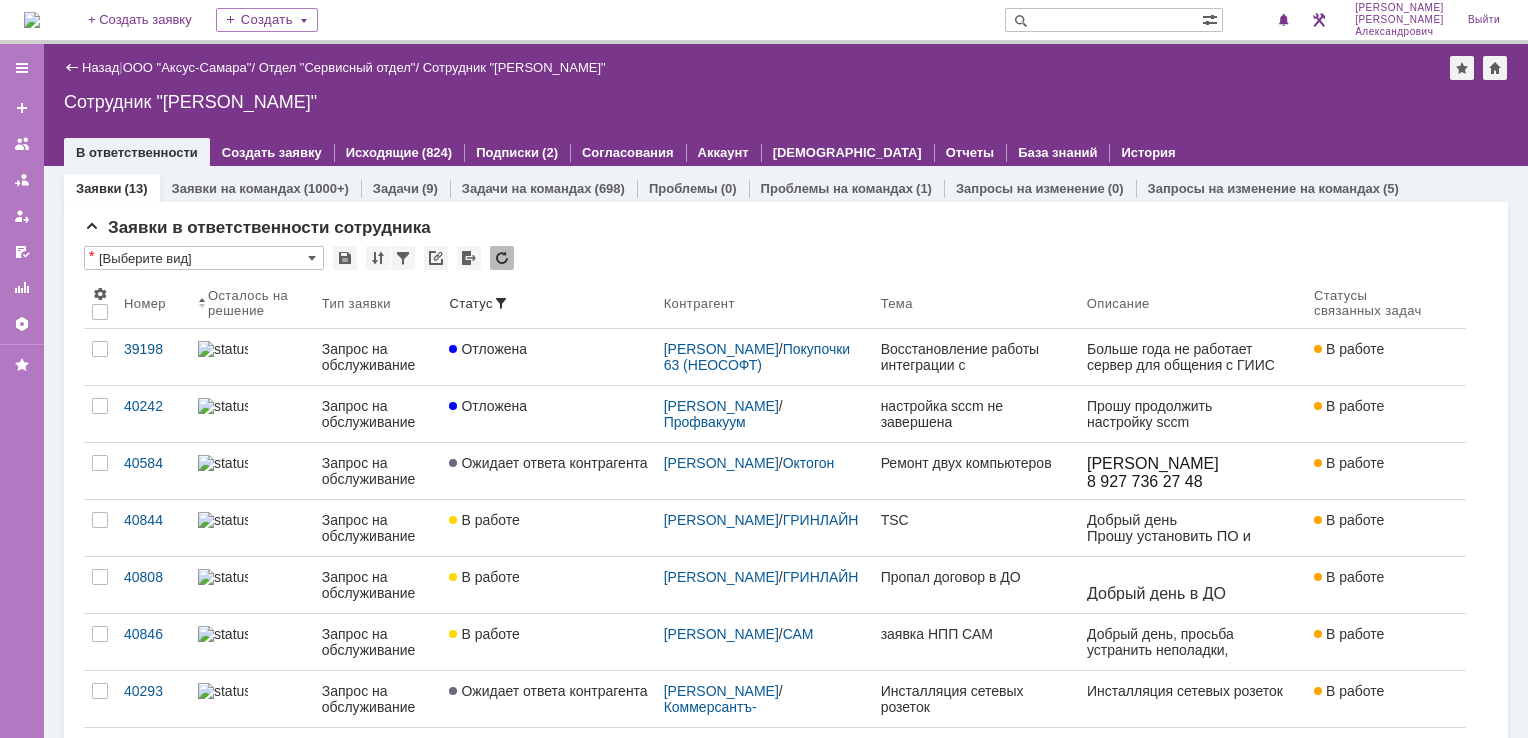 click at bounding box center [32, 20] 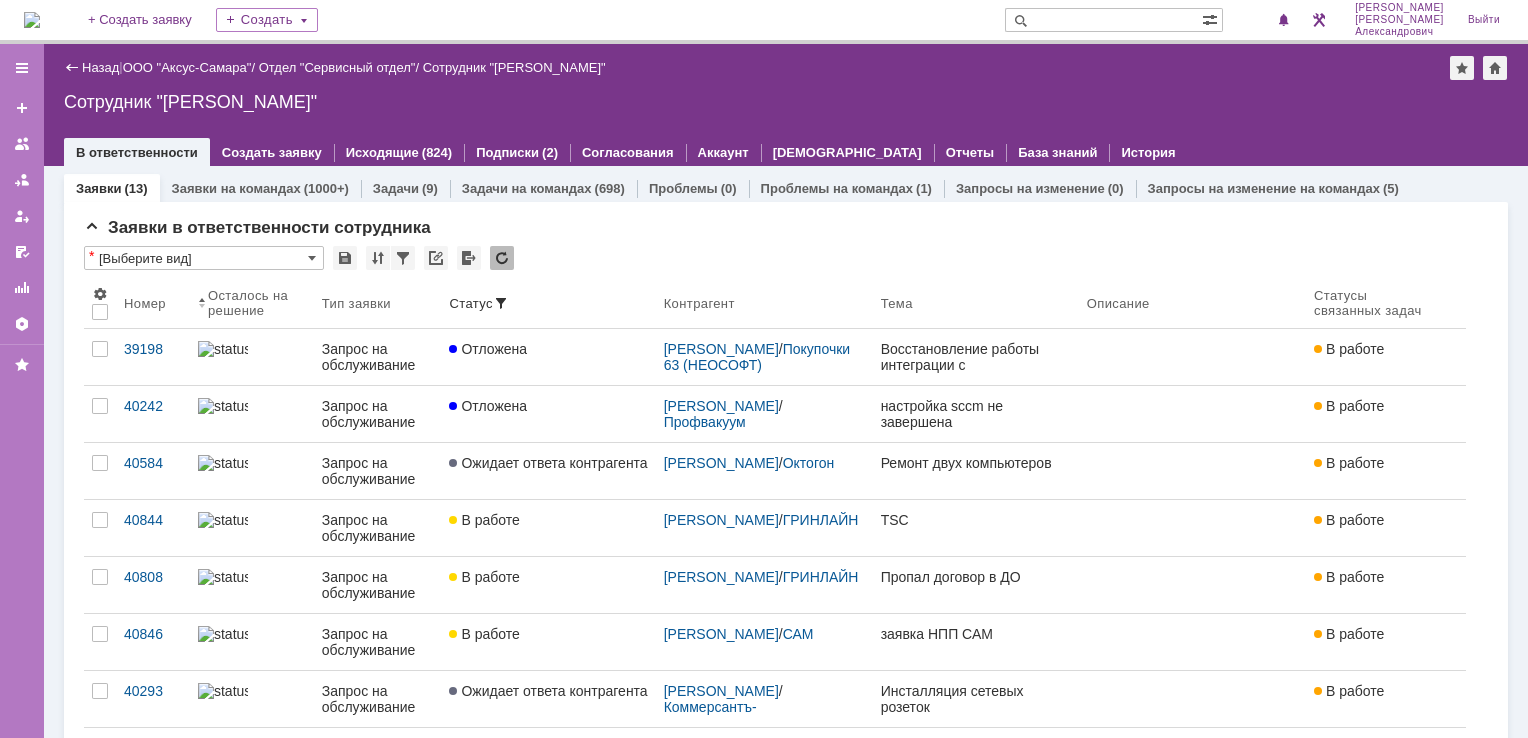 scroll, scrollTop: 0, scrollLeft: 0, axis: both 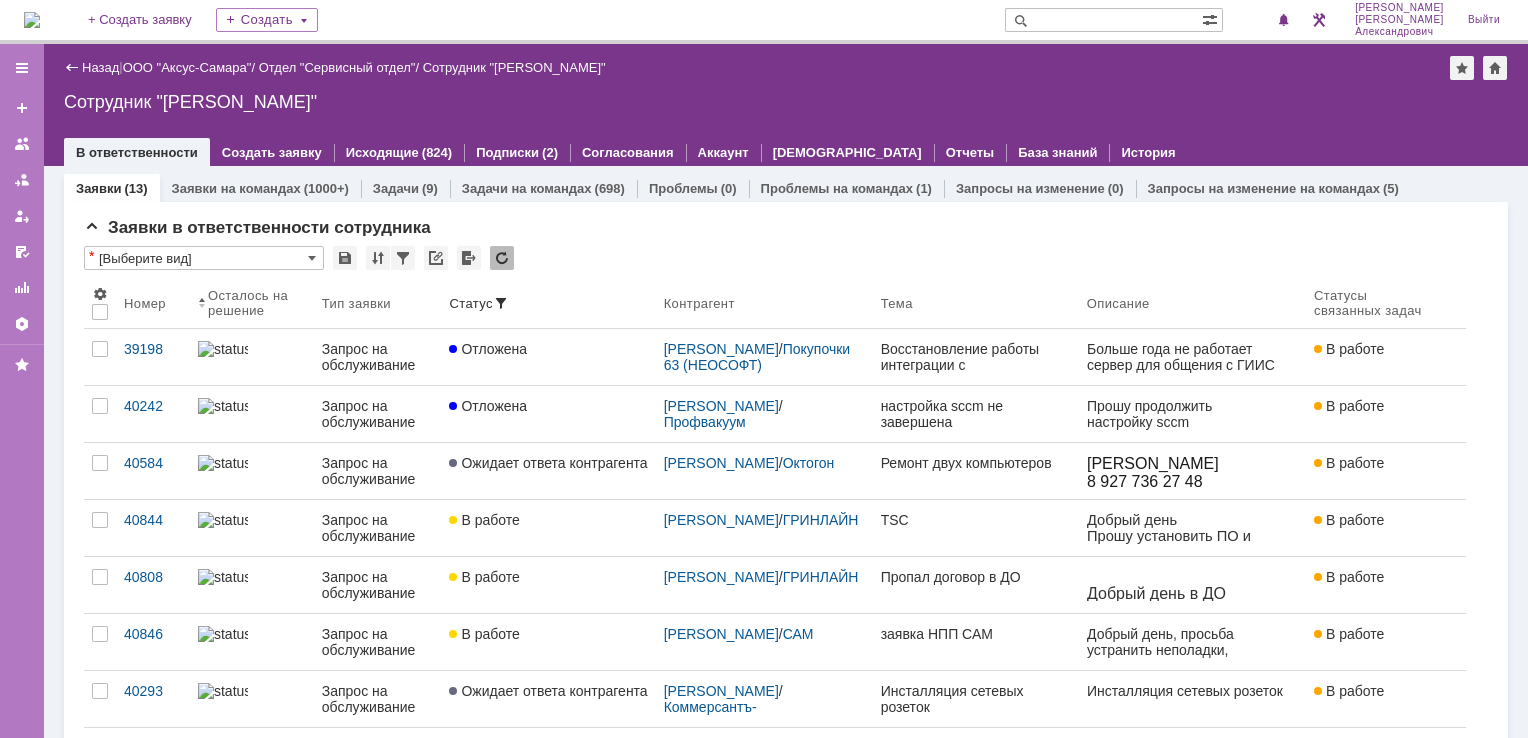 click at bounding box center (32, 20) 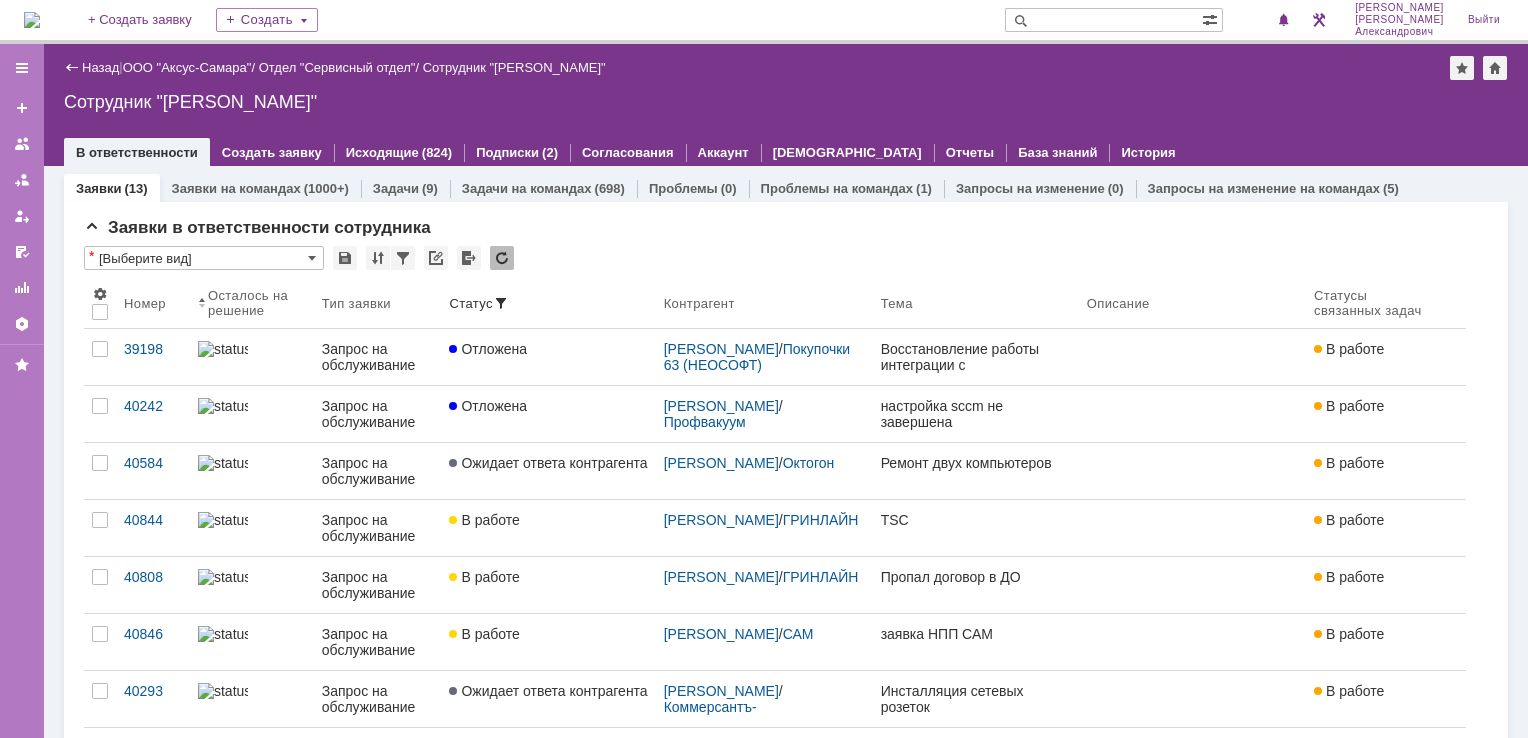 scroll, scrollTop: 0, scrollLeft: 0, axis: both 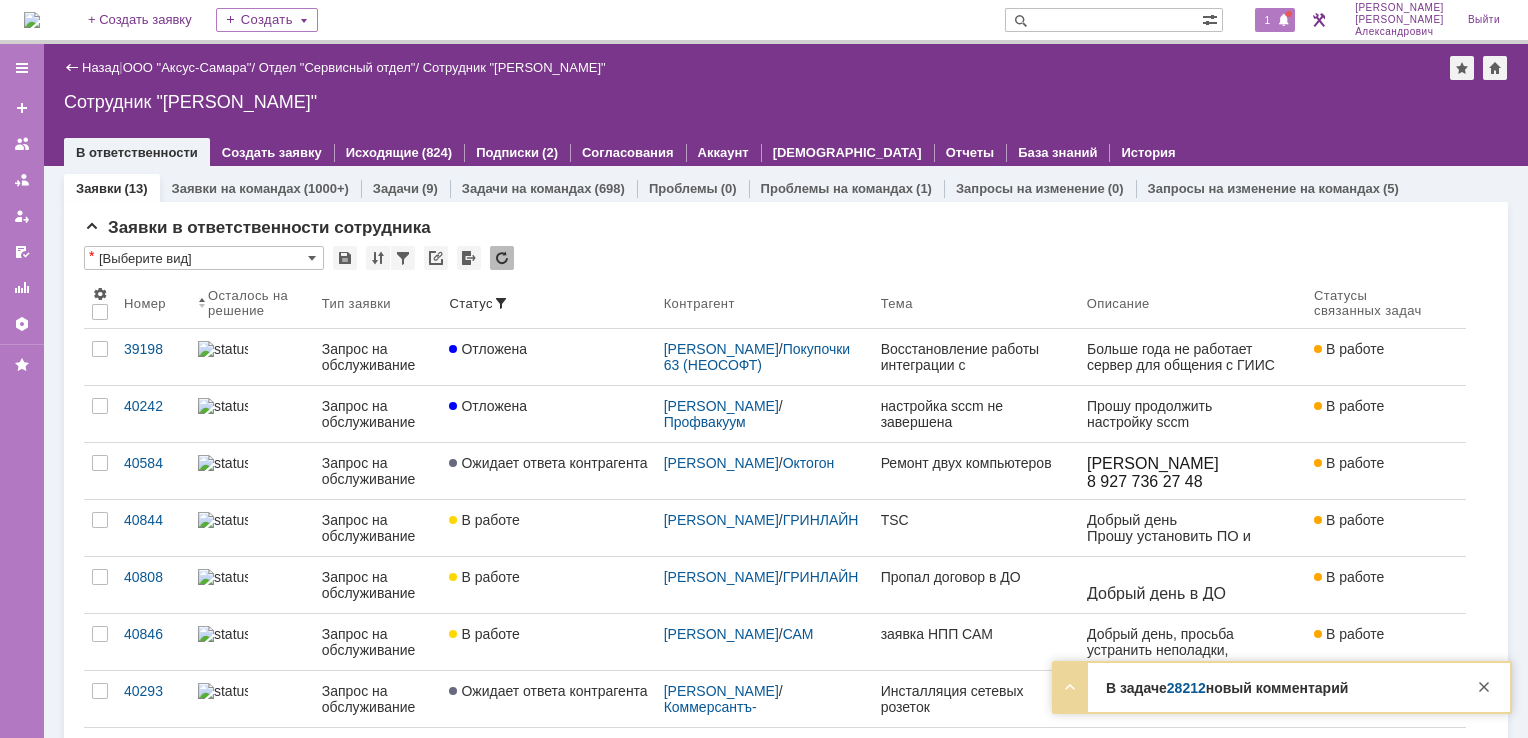 click on "1" at bounding box center (1275, 20) 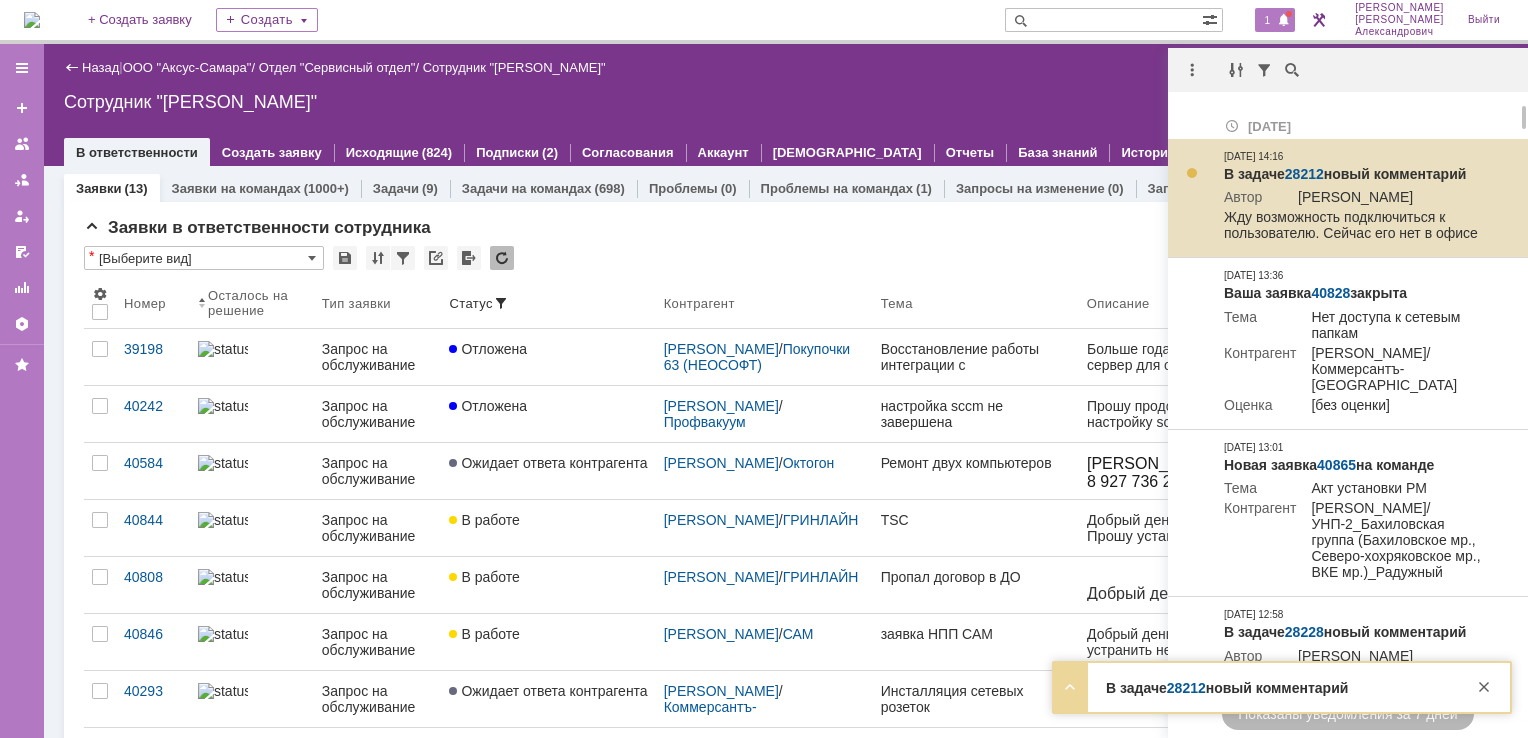 click on "28212" at bounding box center [1304, 174] 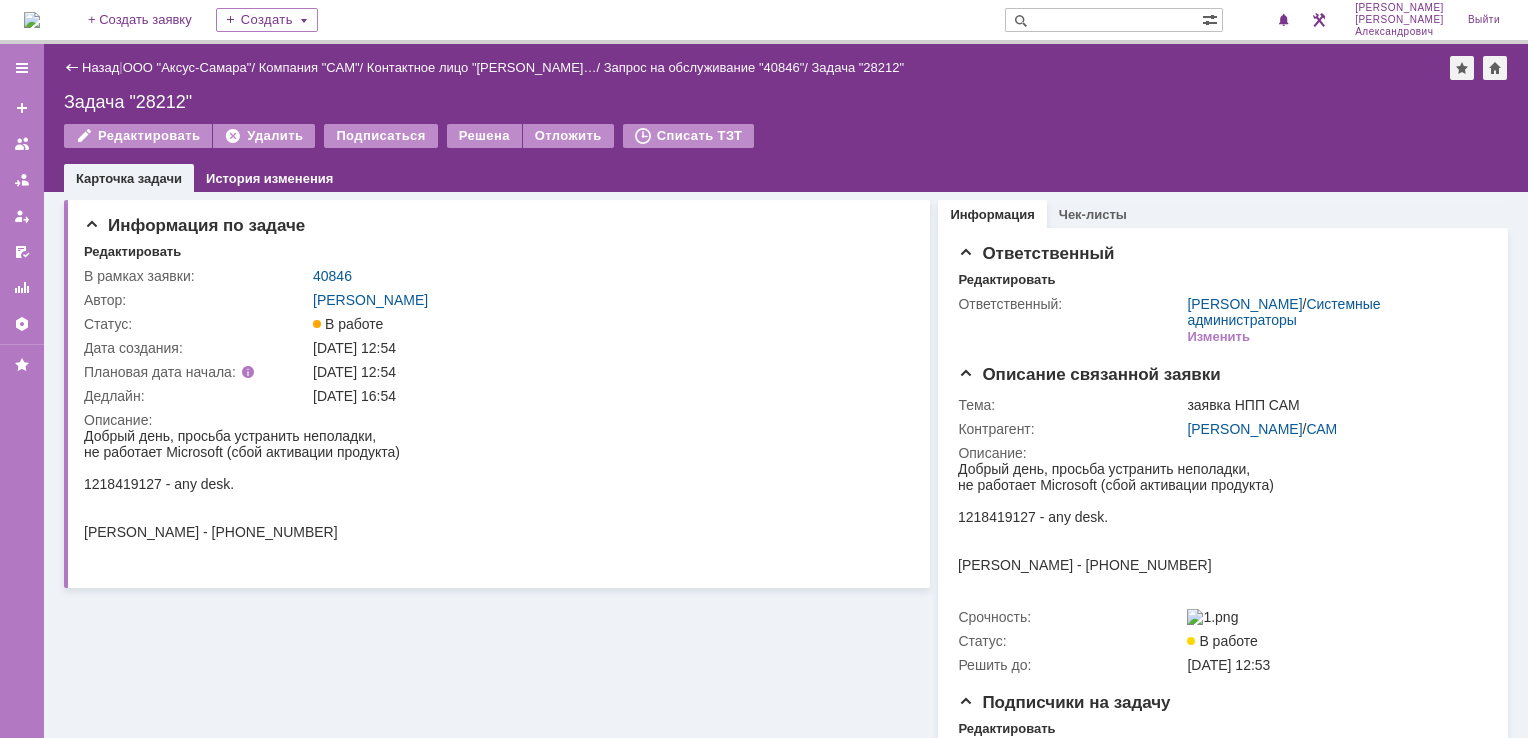 scroll, scrollTop: 0, scrollLeft: 0, axis: both 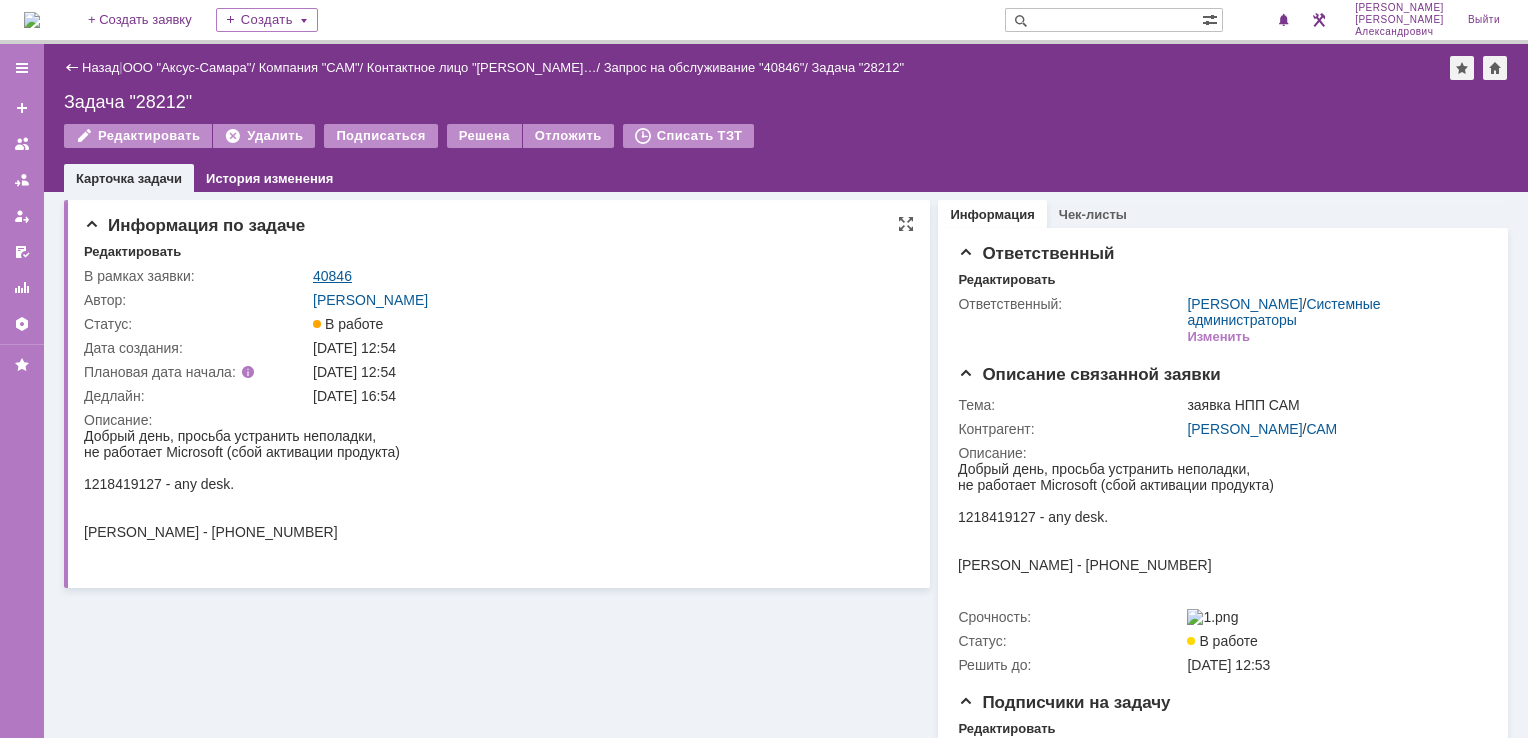 click on "40846" at bounding box center [332, 276] 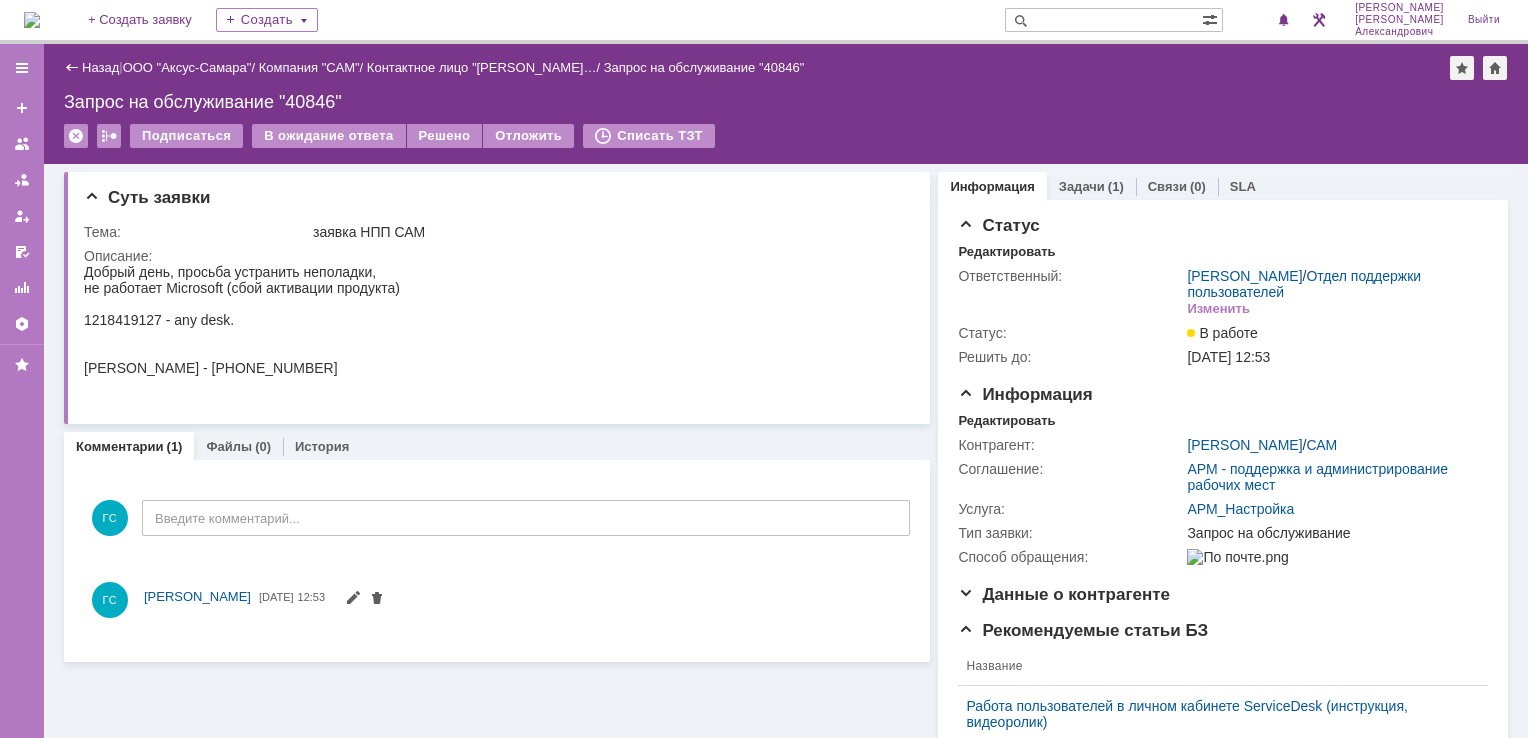 scroll, scrollTop: 0, scrollLeft: 0, axis: both 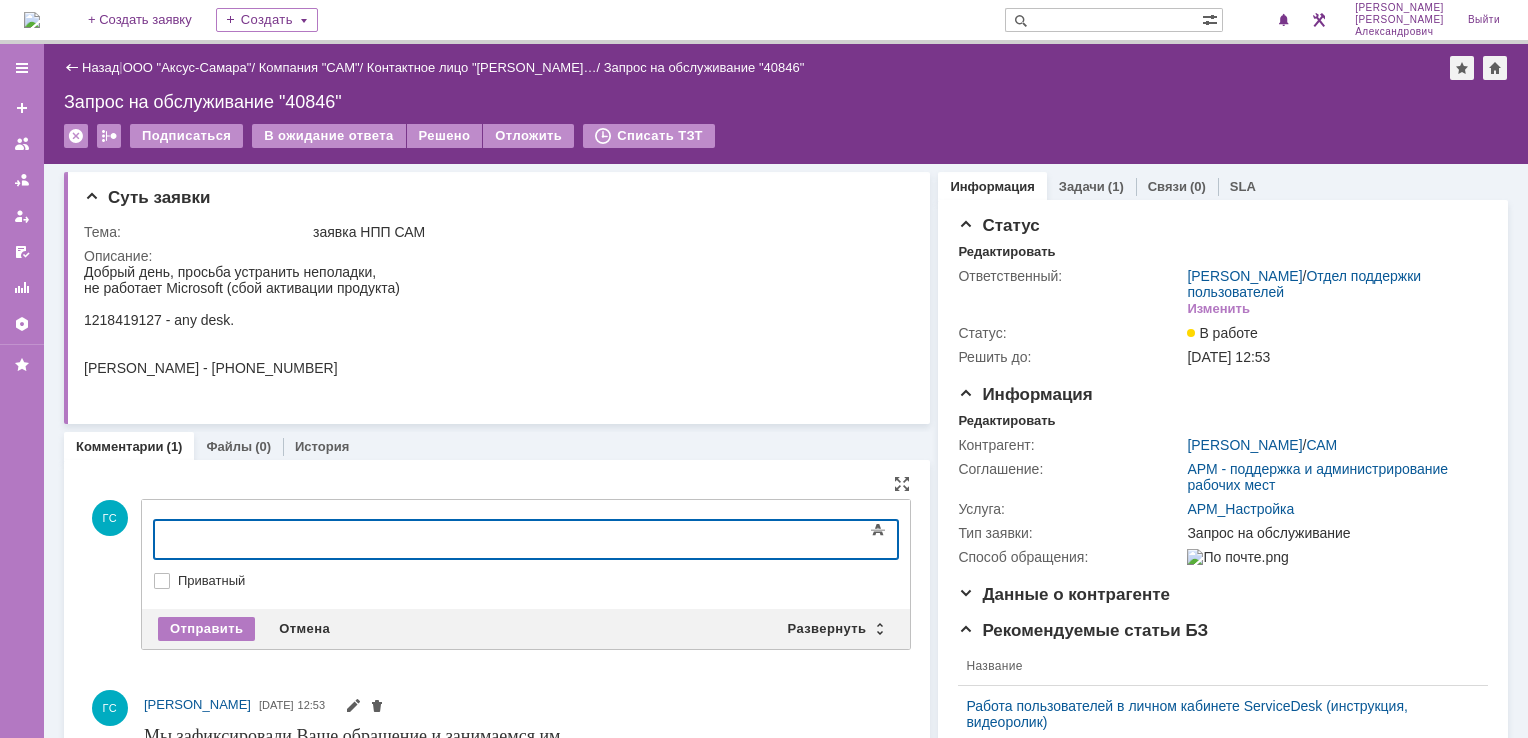 type 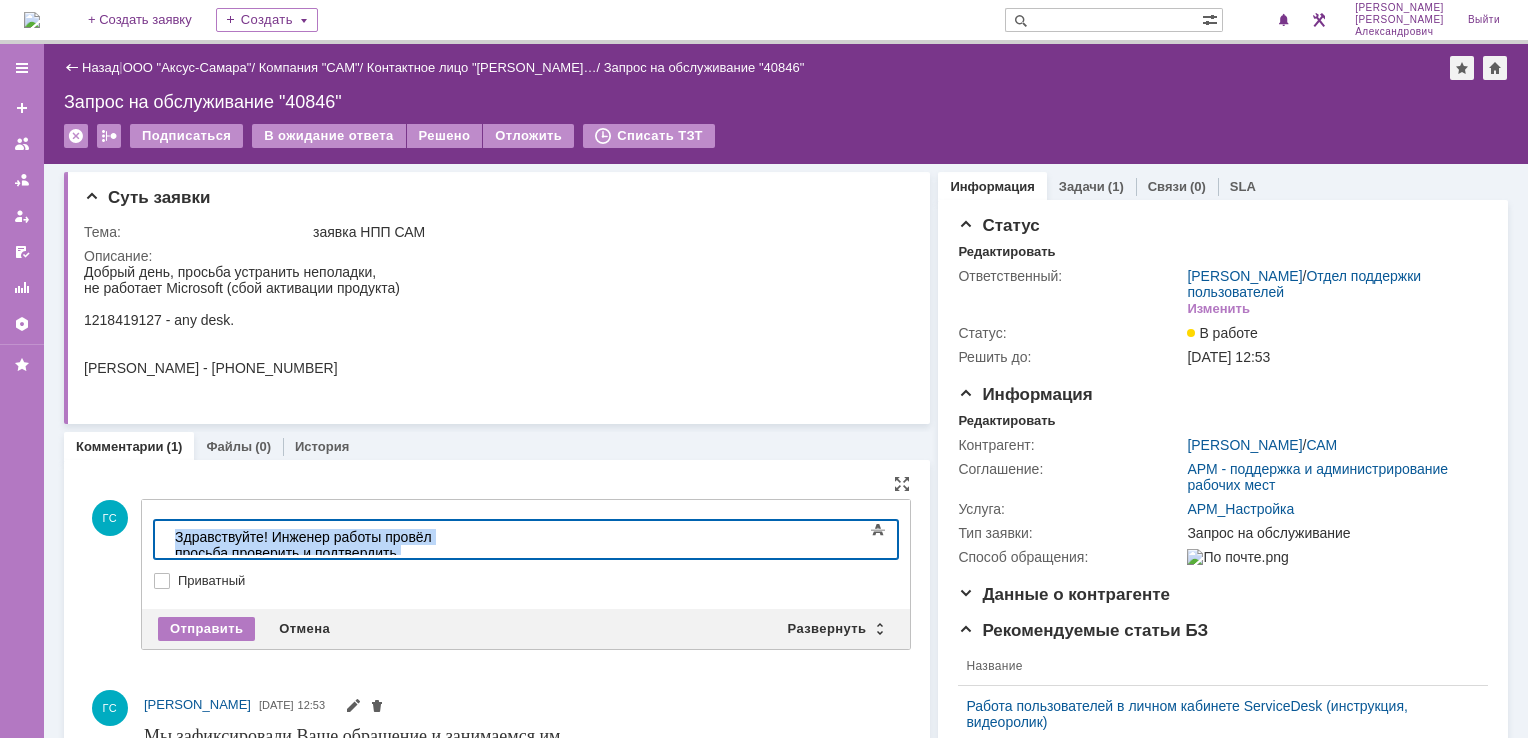 drag, startPoint x: 798, startPoint y: 540, endPoint x: 165, endPoint y: 527, distance: 633.1335 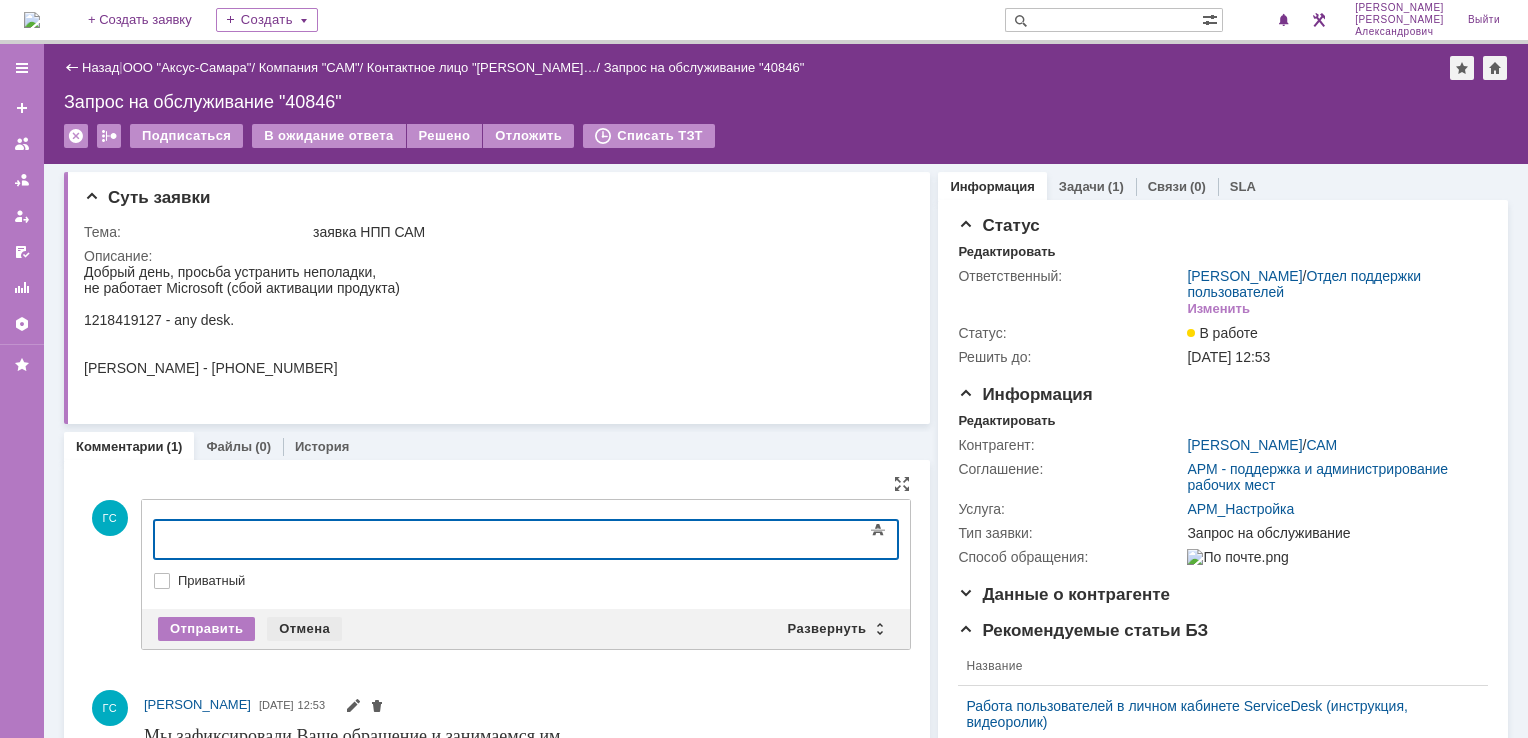 drag, startPoint x: 284, startPoint y: 624, endPoint x: 141, endPoint y: 0, distance: 640.1758 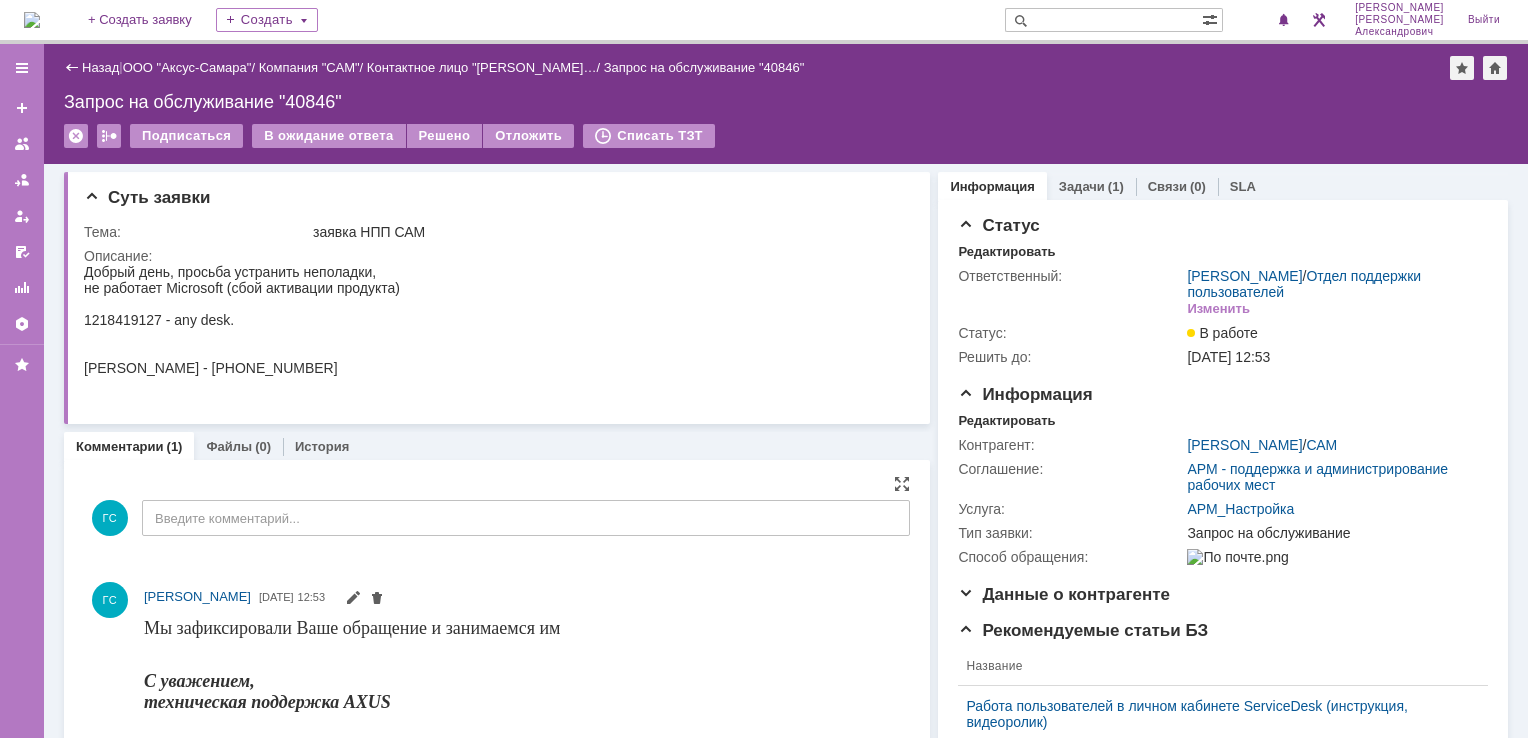 click at bounding box center (32, 20) 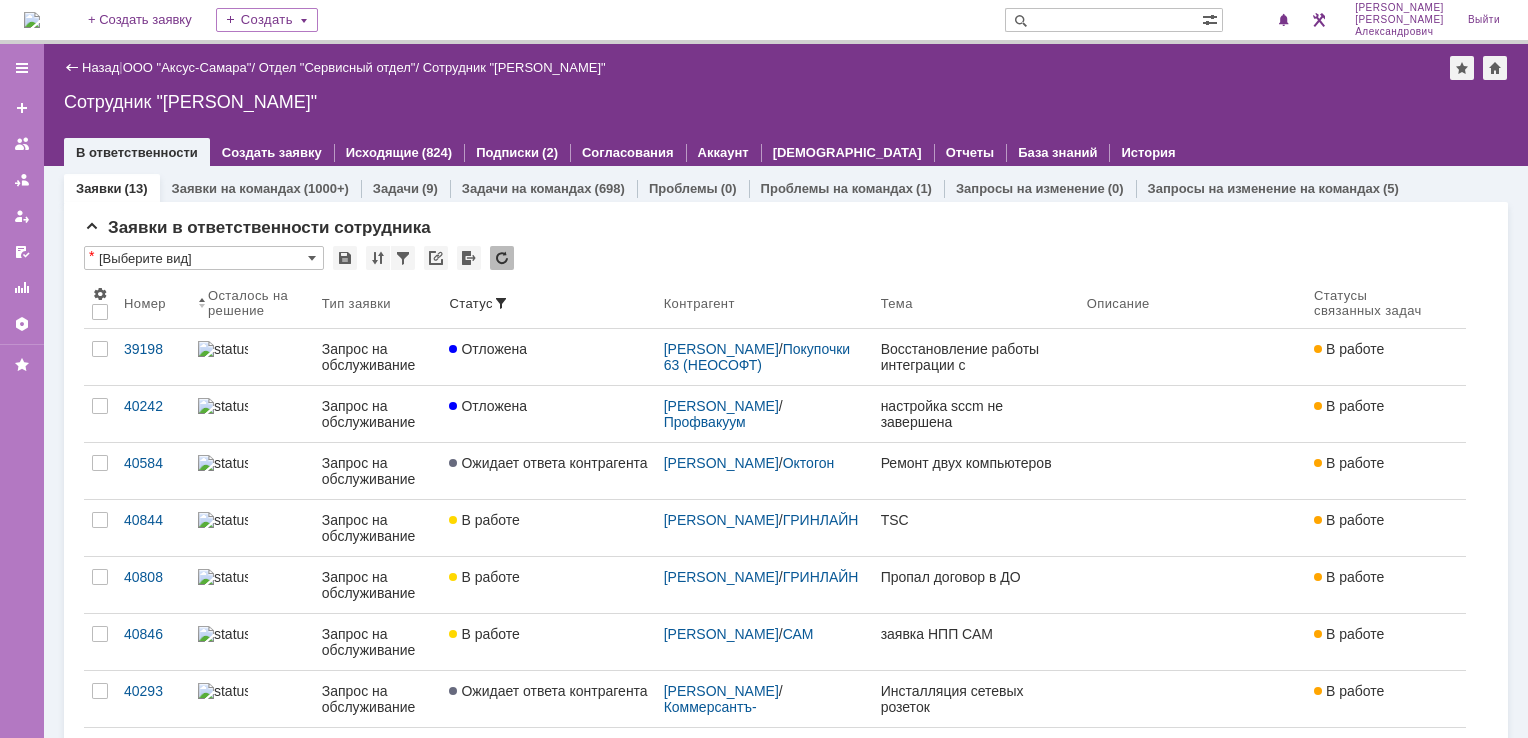 scroll, scrollTop: 0, scrollLeft: 0, axis: both 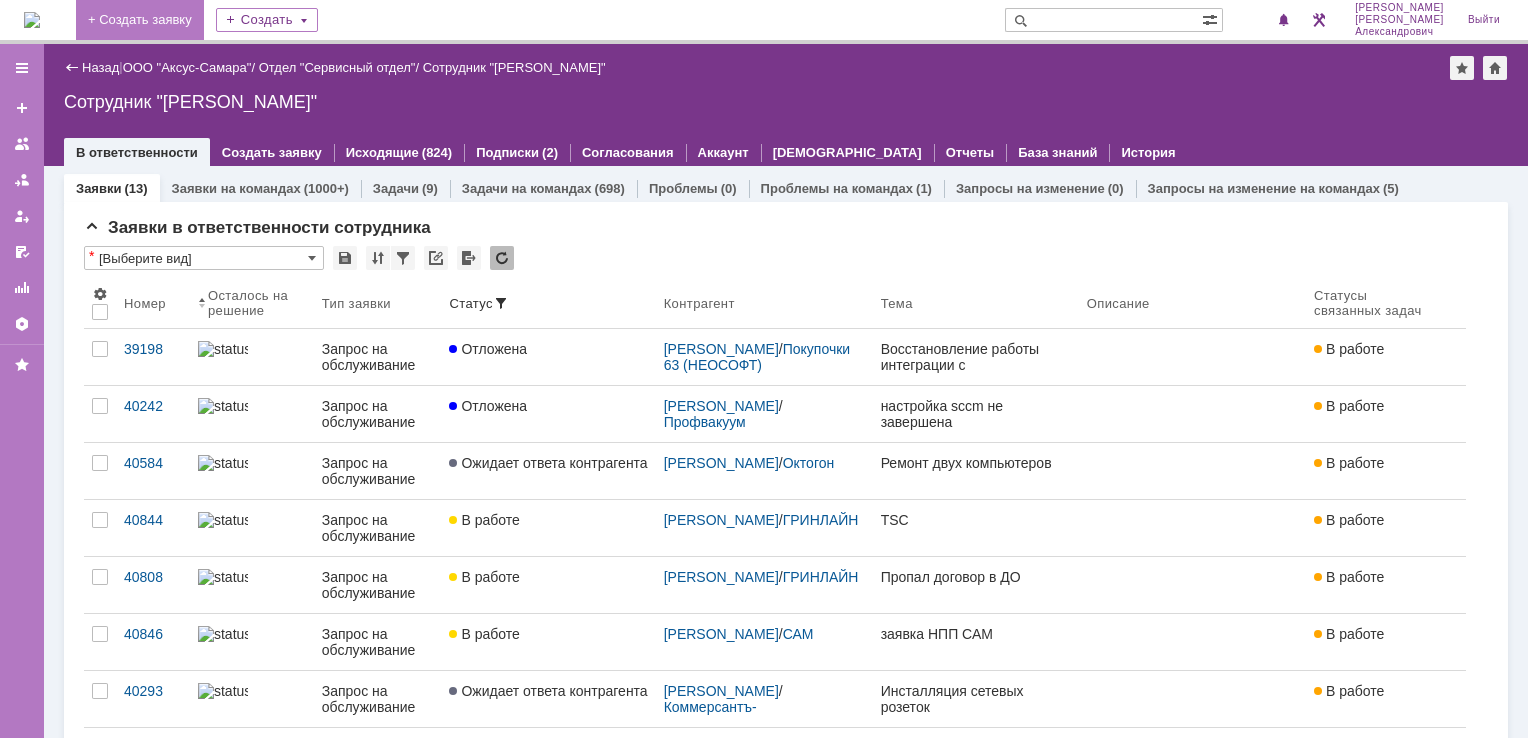 click on "+ Создать заявку" at bounding box center [140, 20] 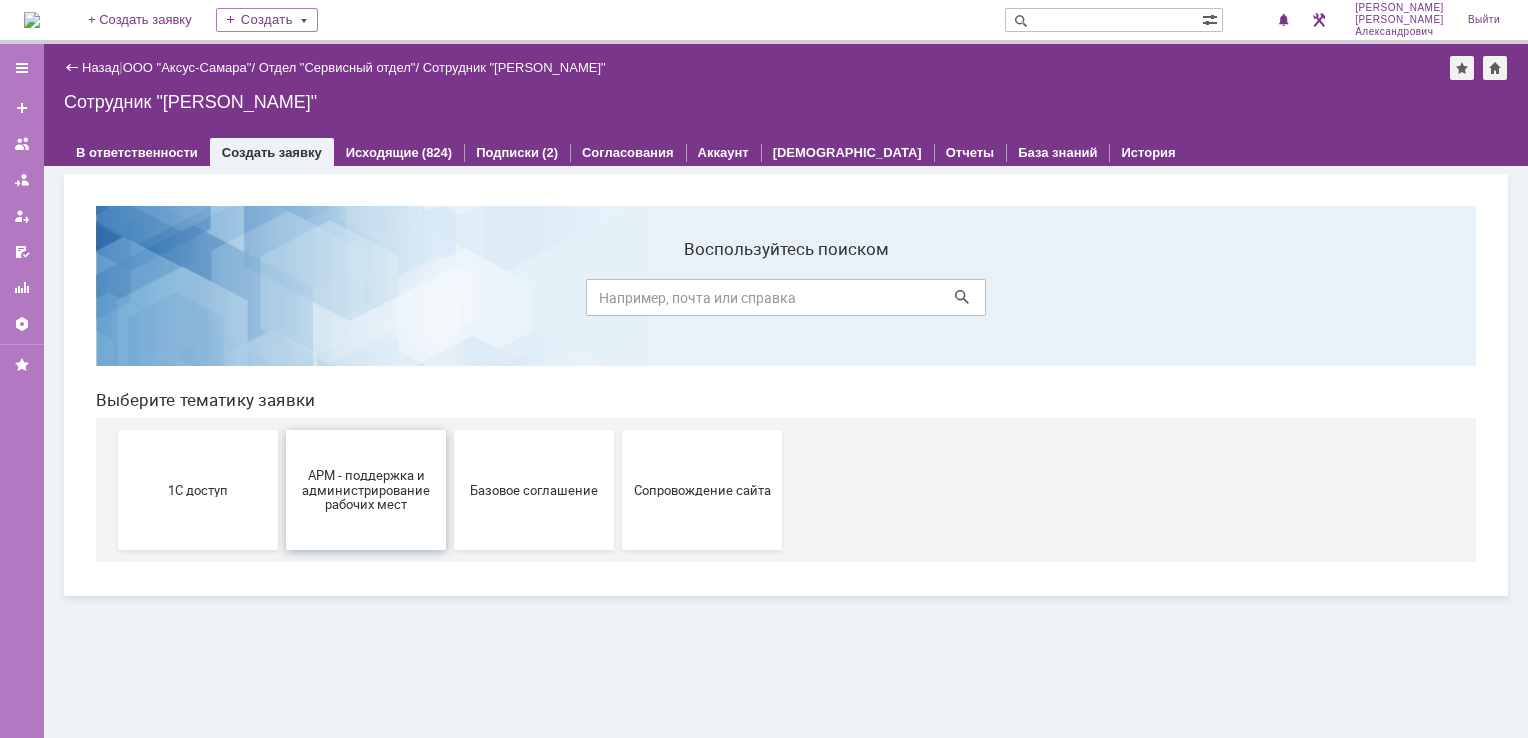 click on "АРМ - поддержка и администрирование рабочих мест" at bounding box center [366, 489] 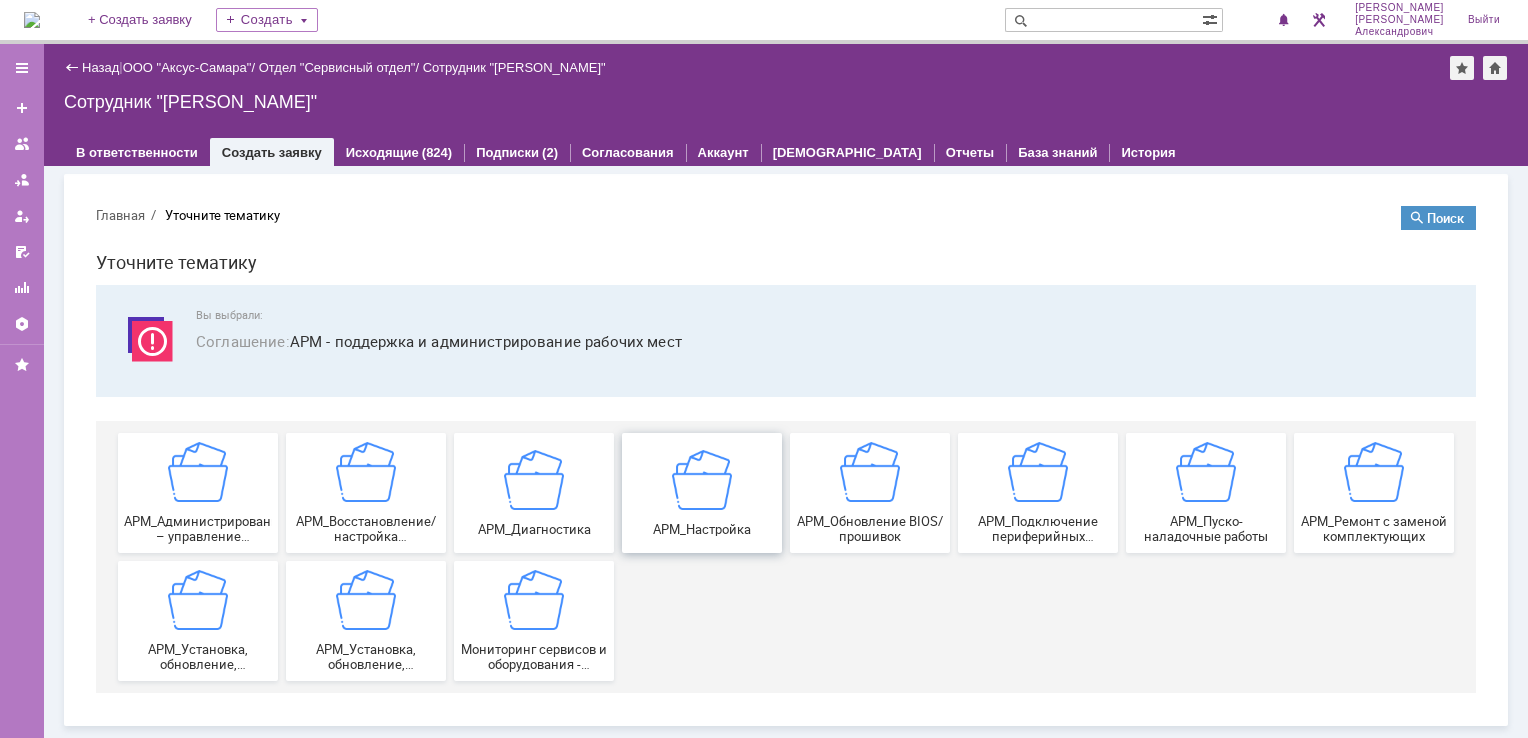 click on "АРМ_Настройка" at bounding box center [702, 492] 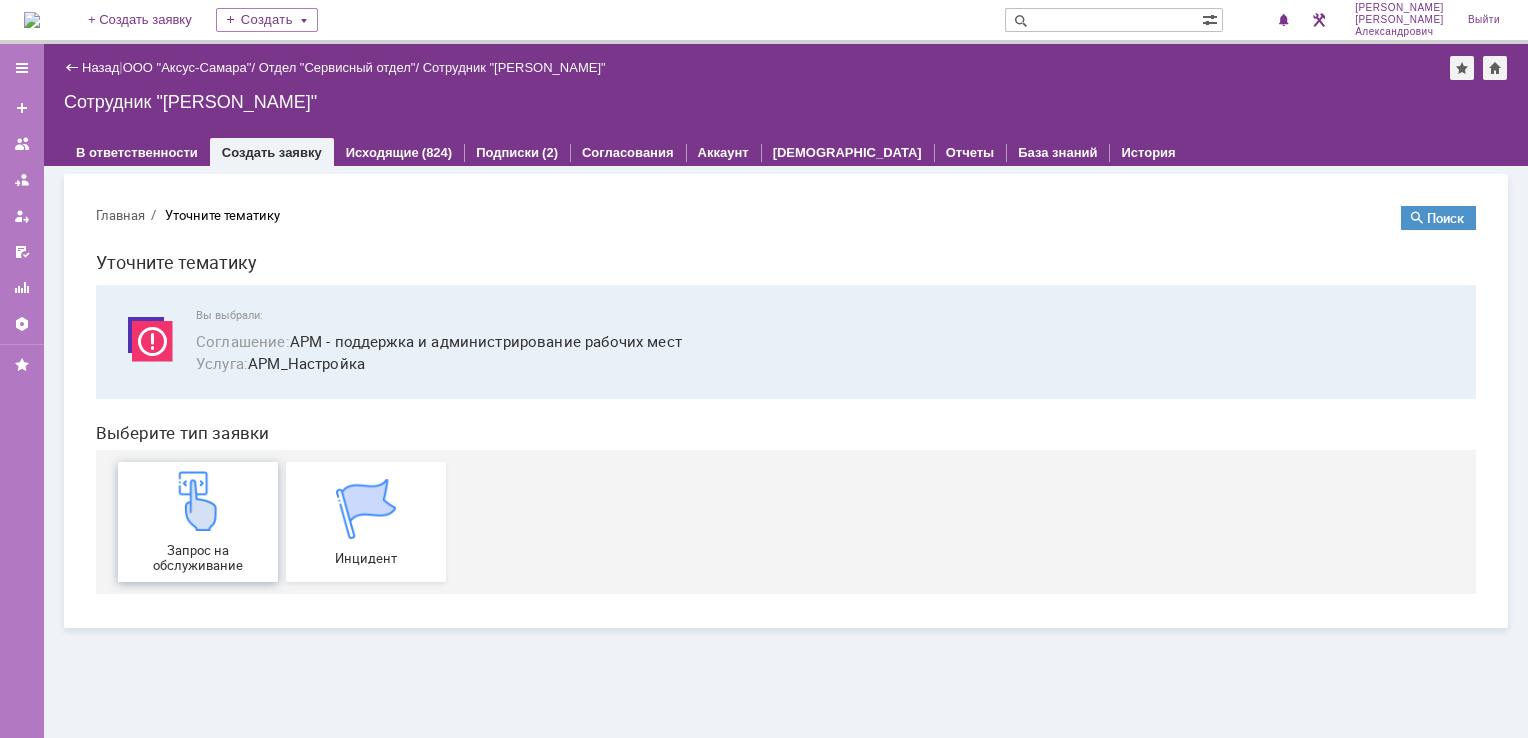 click at bounding box center (198, 501) 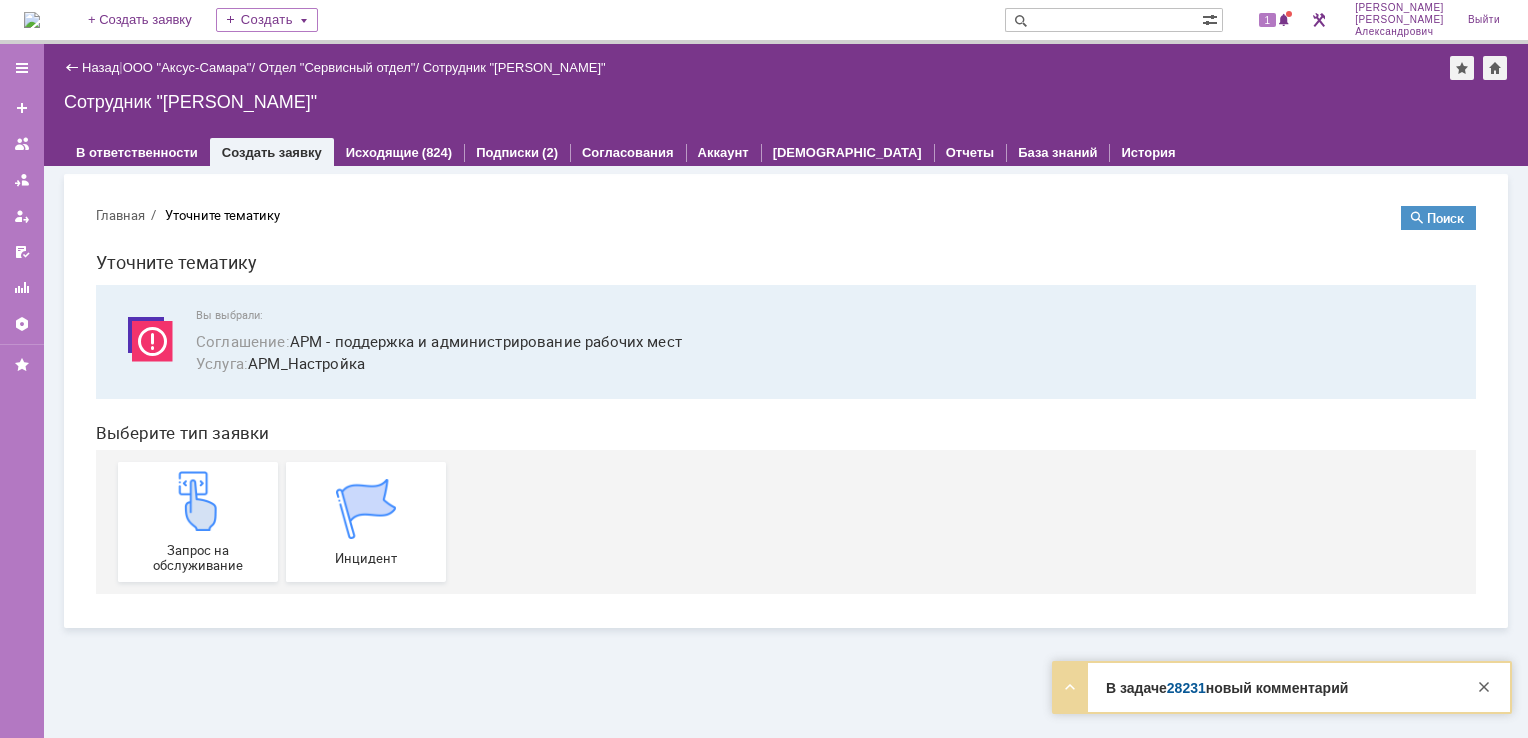 click at bounding box center [32, 20] 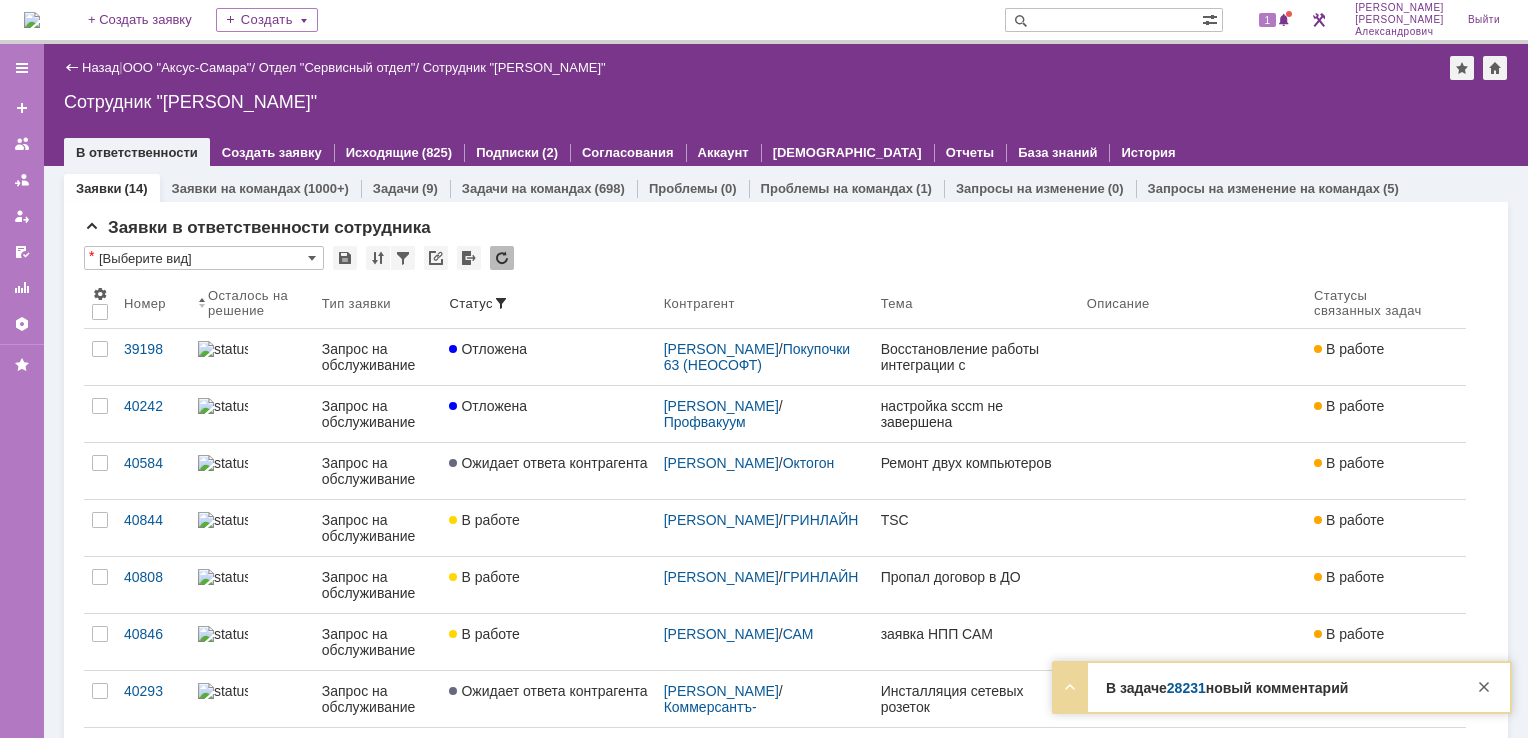 scroll, scrollTop: 0, scrollLeft: 0, axis: both 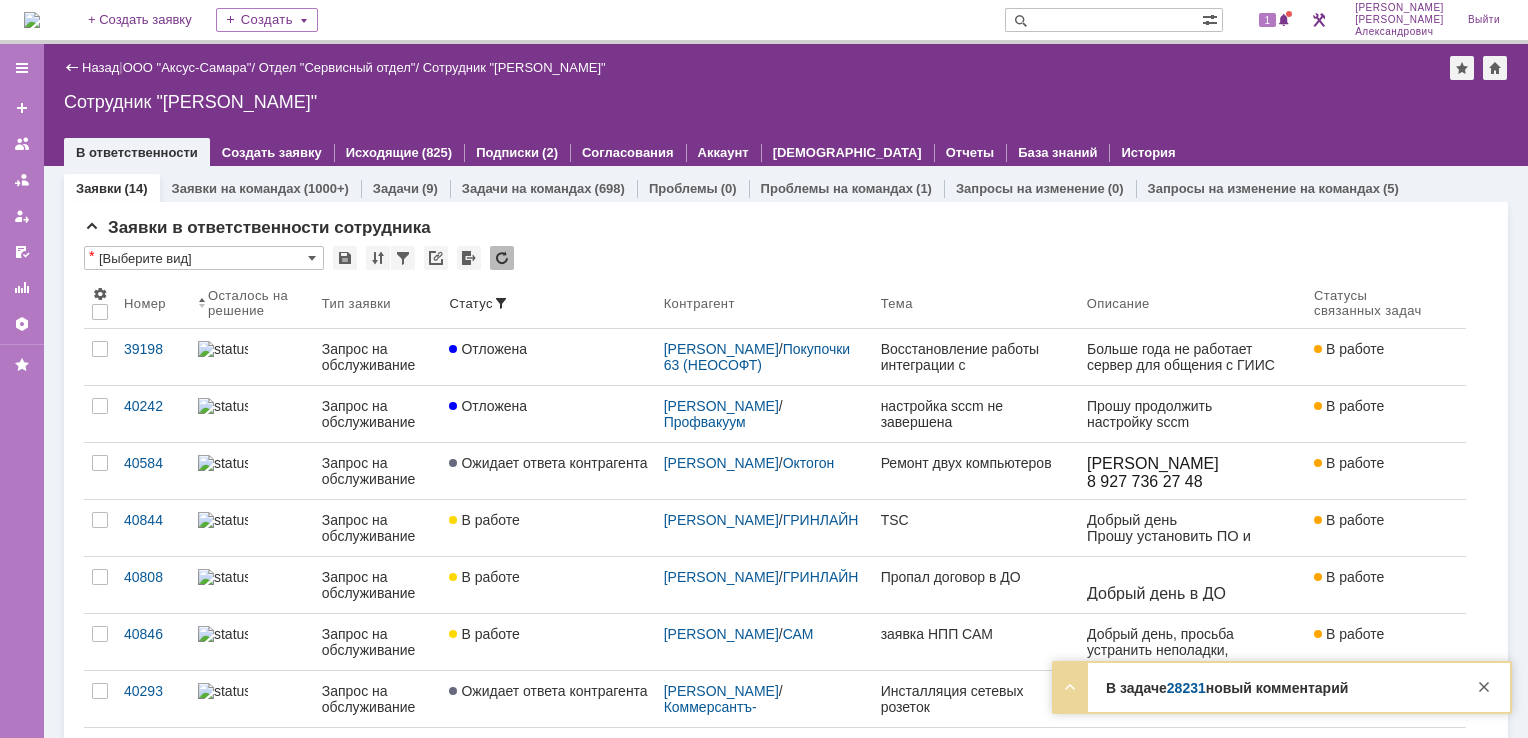 click on "1" at bounding box center [1265, 20] 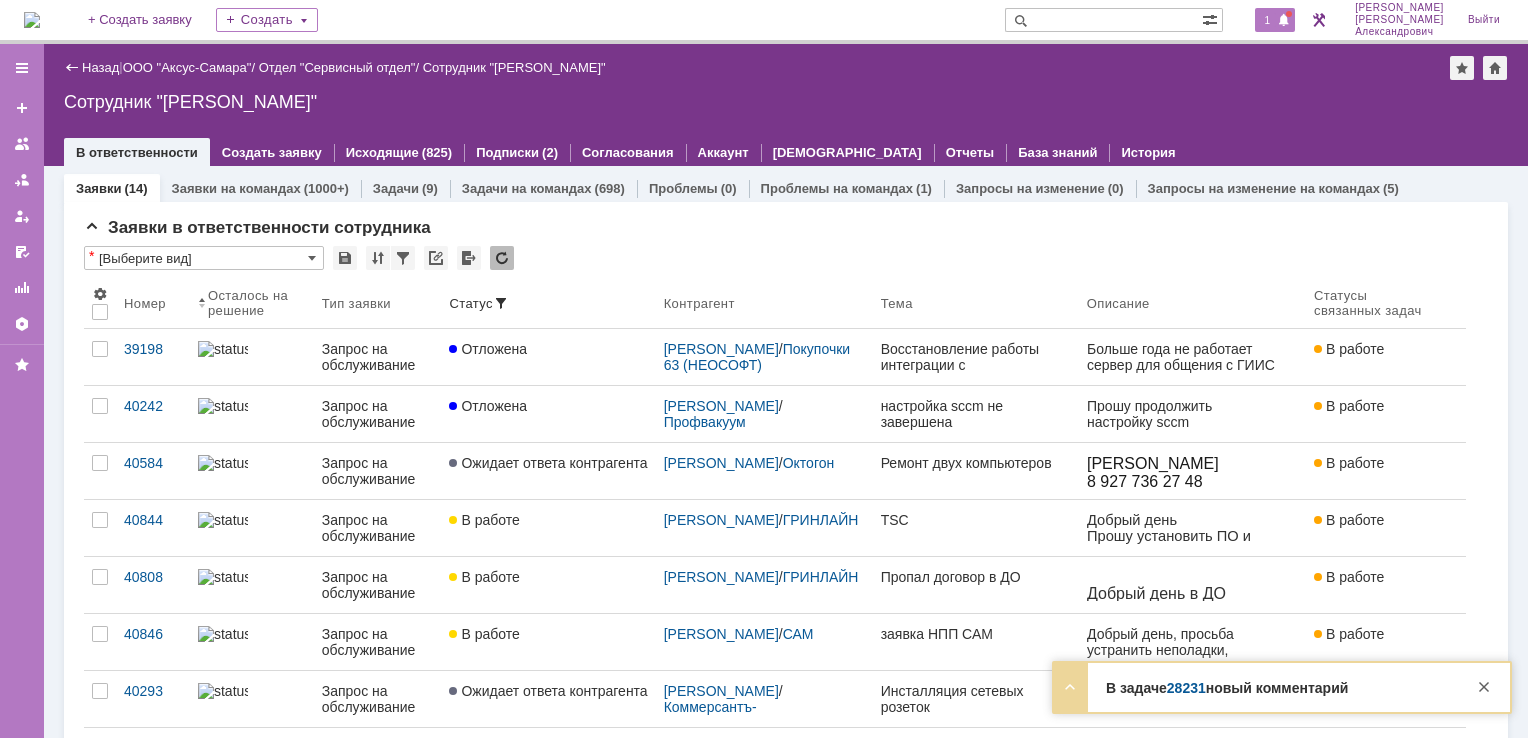 click on "1" at bounding box center (1268, 20) 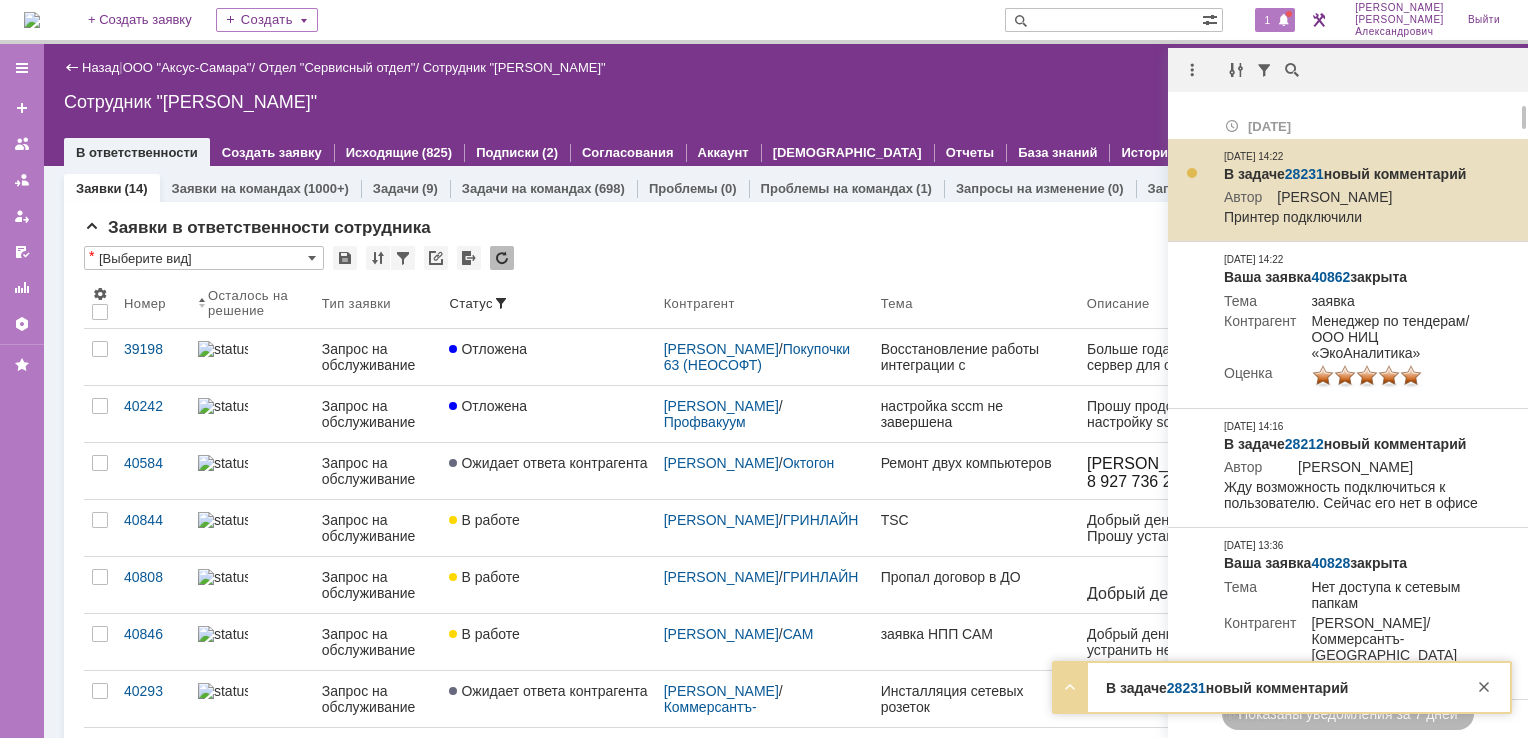 click on "28231" at bounding box center [1304, 174] 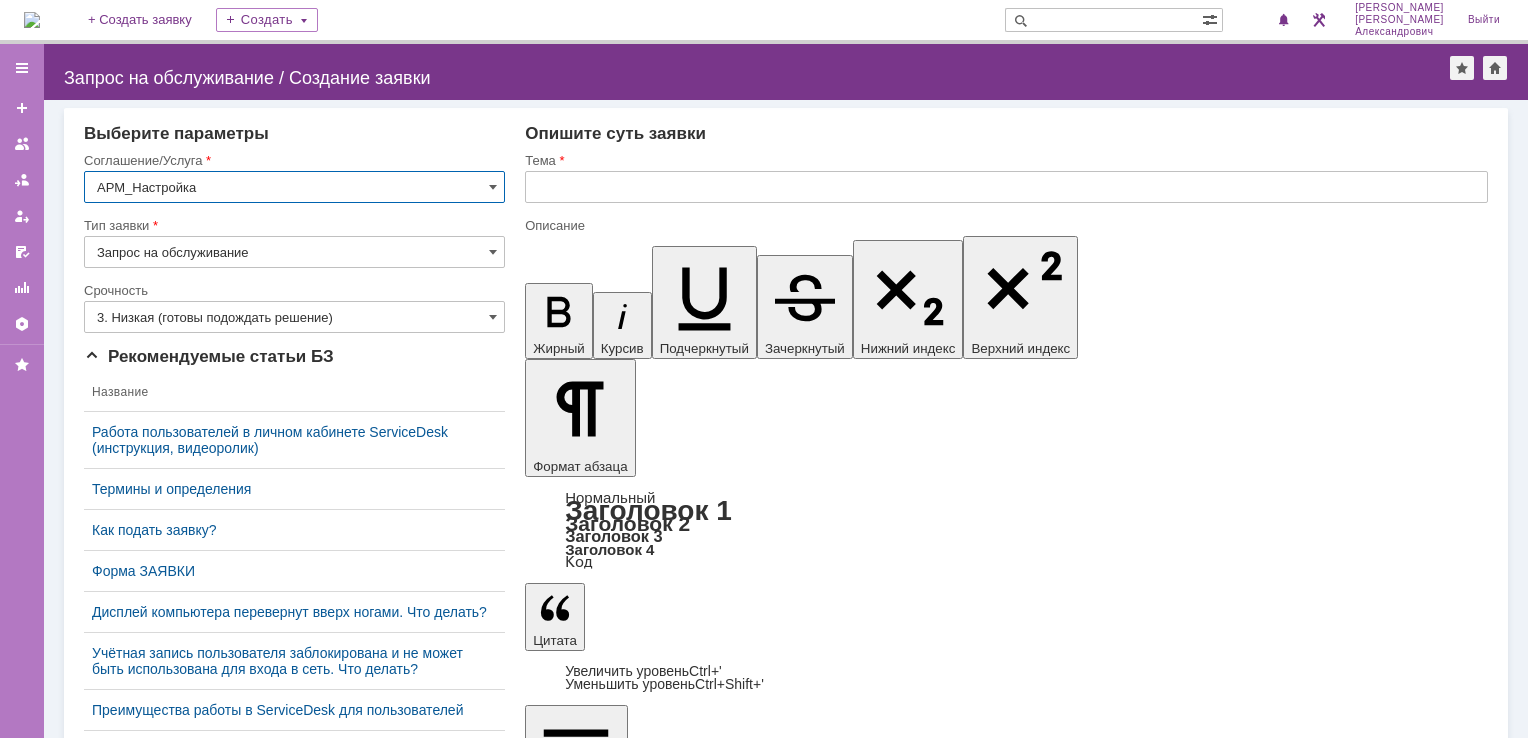 scroll, scrollTop: 0, scrollLeft: 0, axis: both 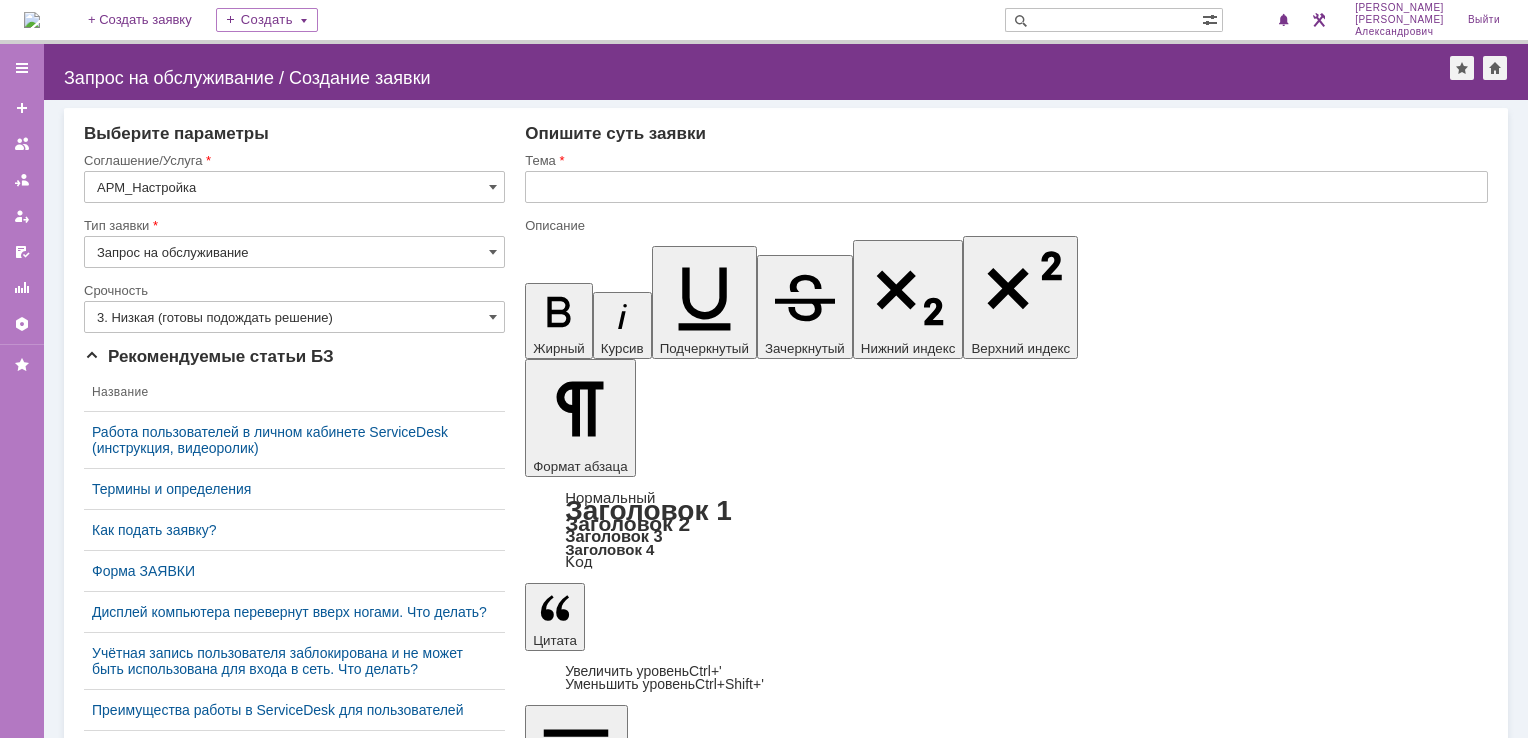 type 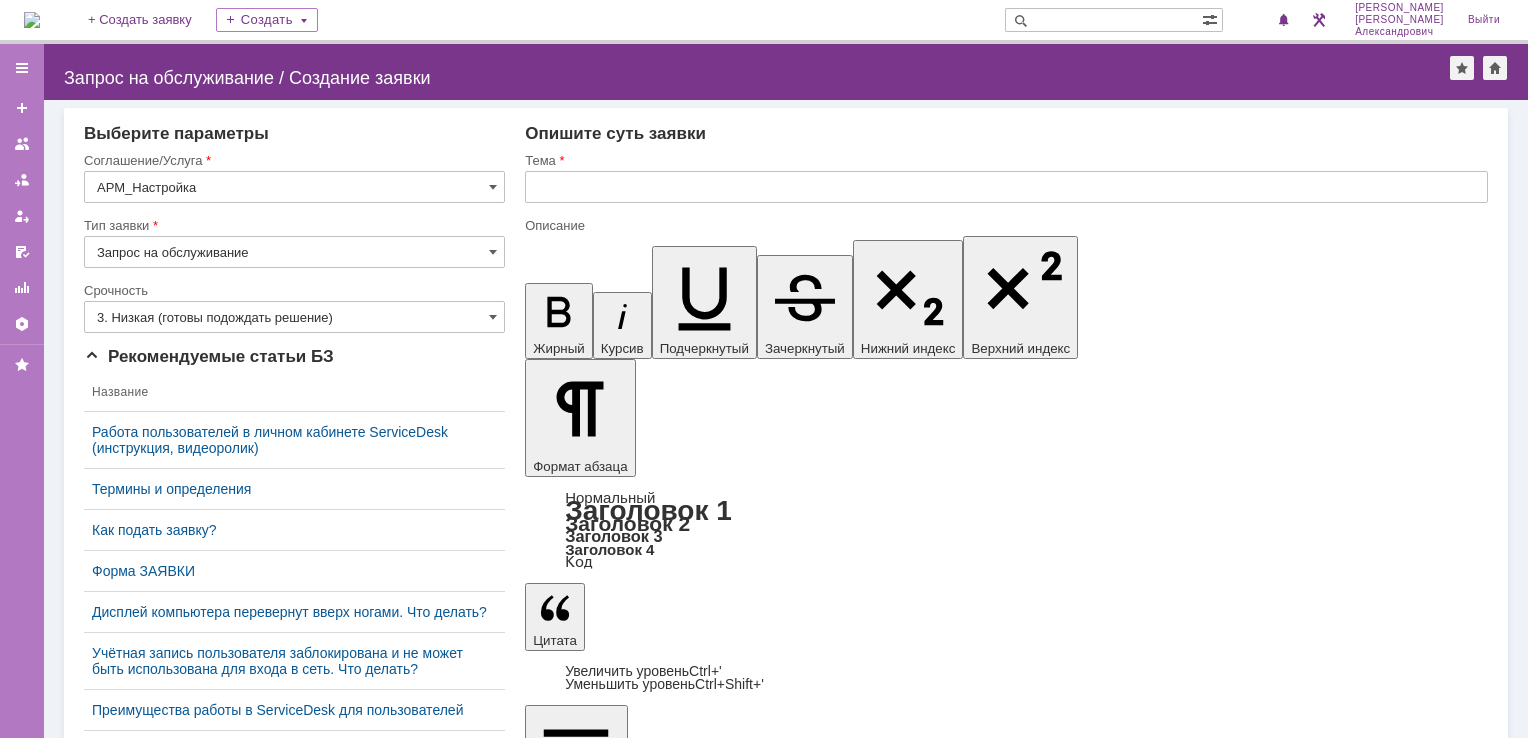 drag, startPoint x: 736, startPoint y: 5929, endPoint x: 1052, endPoint y: 6192, distance: 411.1265 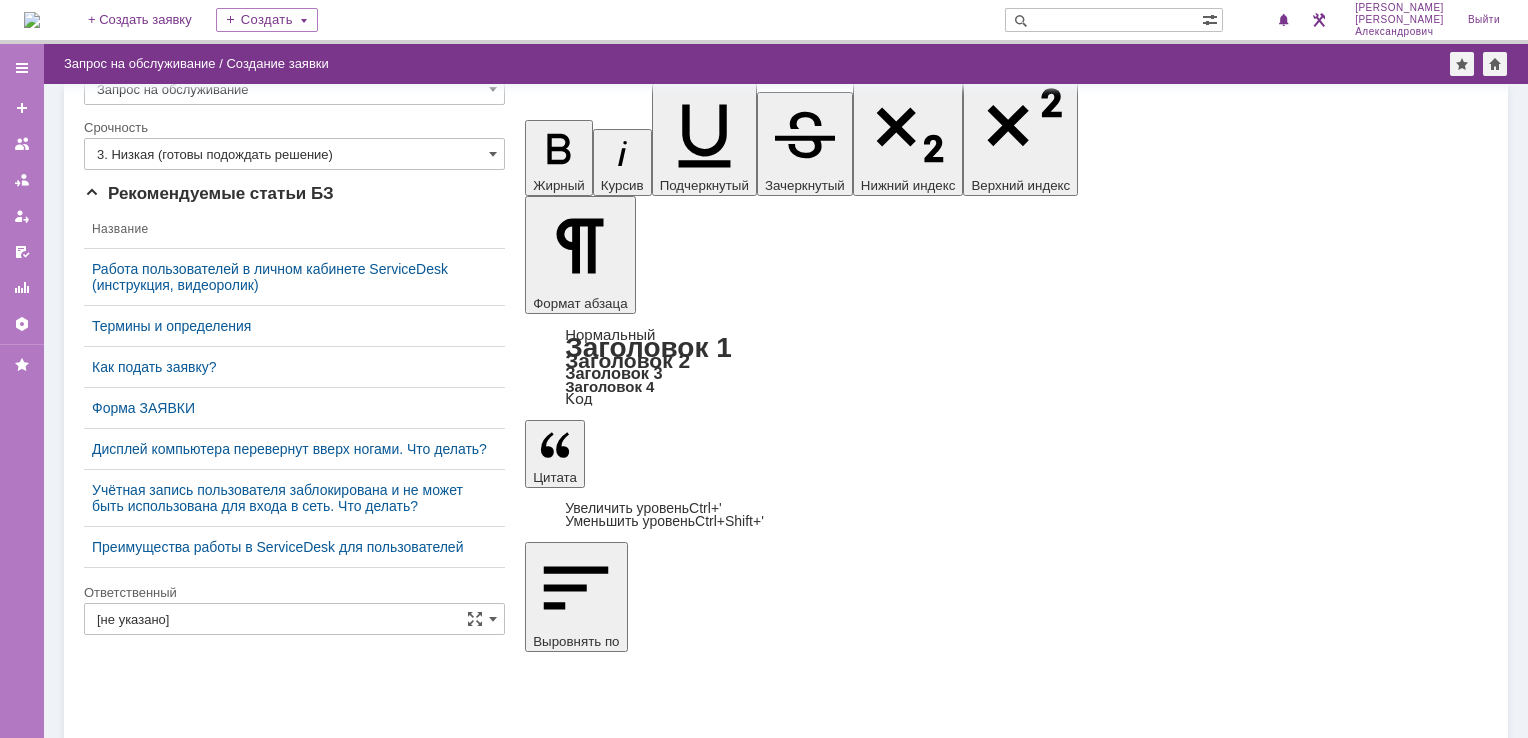 type on "Подключить принтер Hp M425" 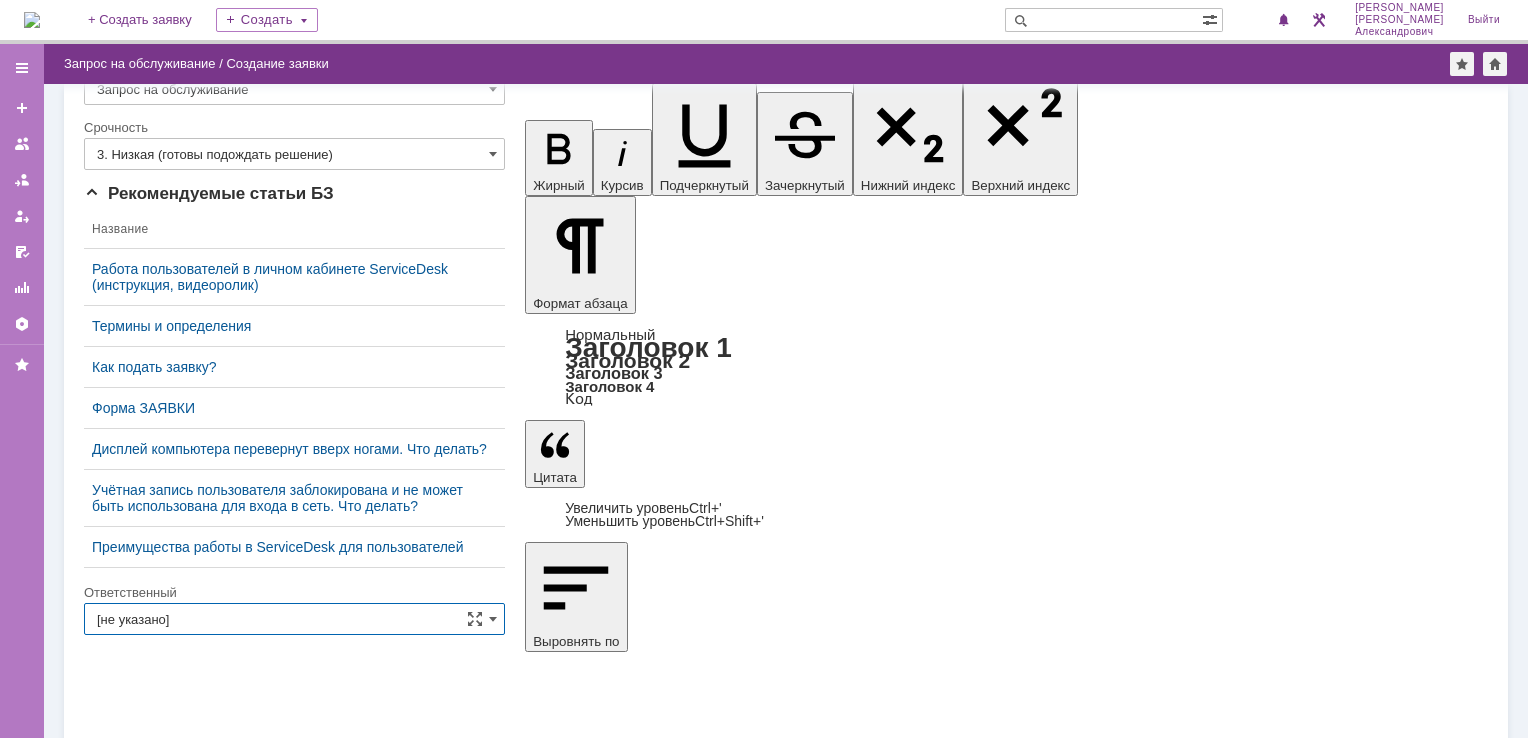 click on "[не указано]" at bounding box center (294, 619) 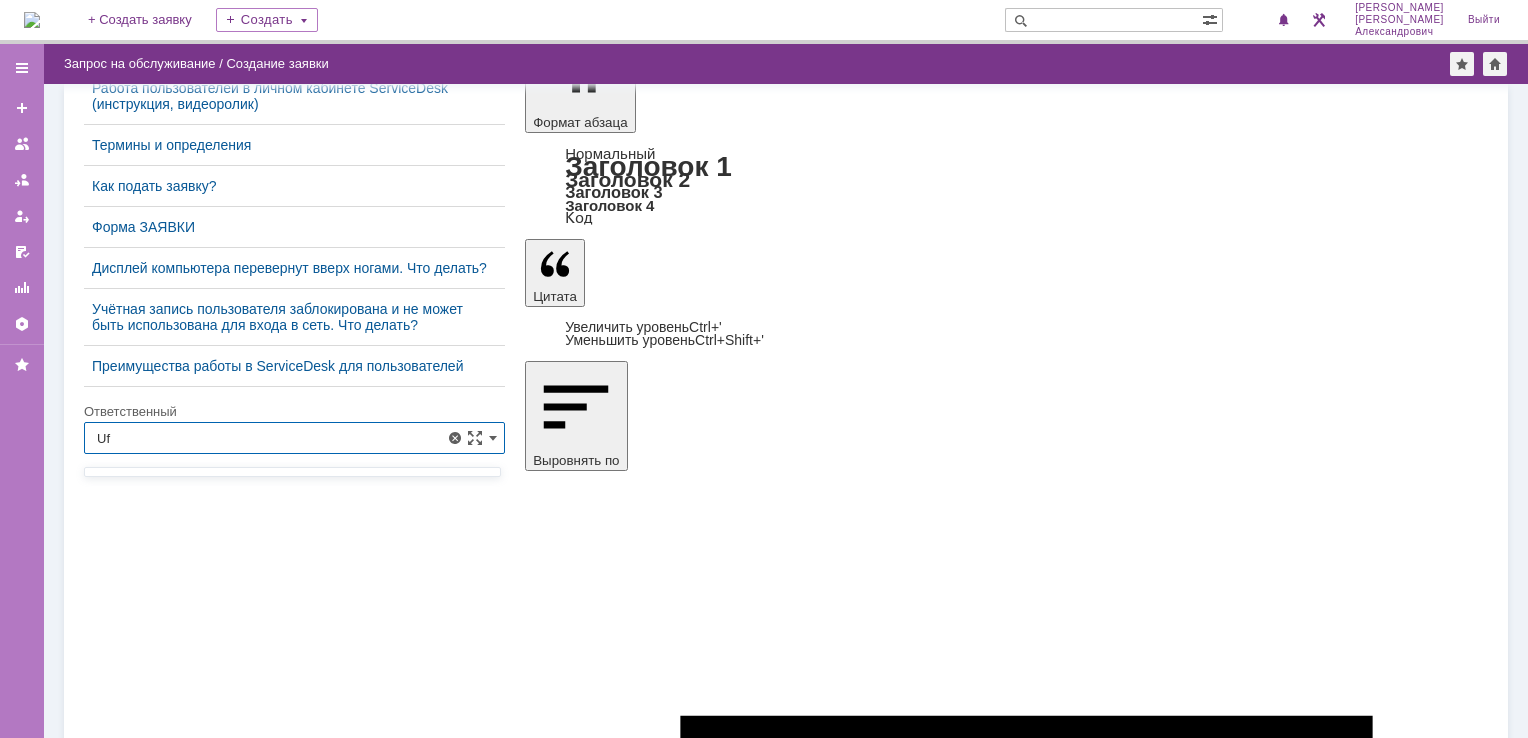 scroll, scrollTop: 166, scrollLeft: 0, axis: vertical 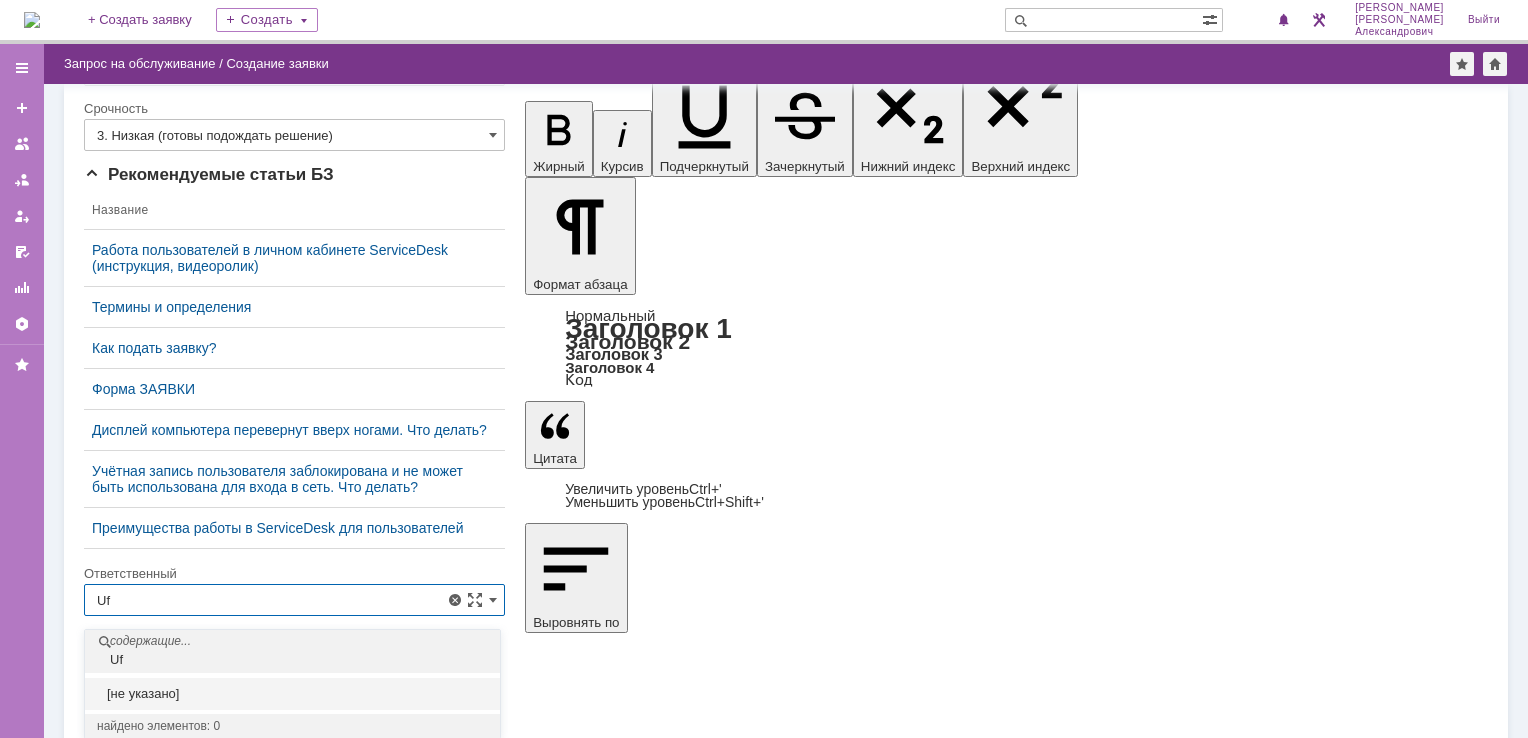 type on "U" 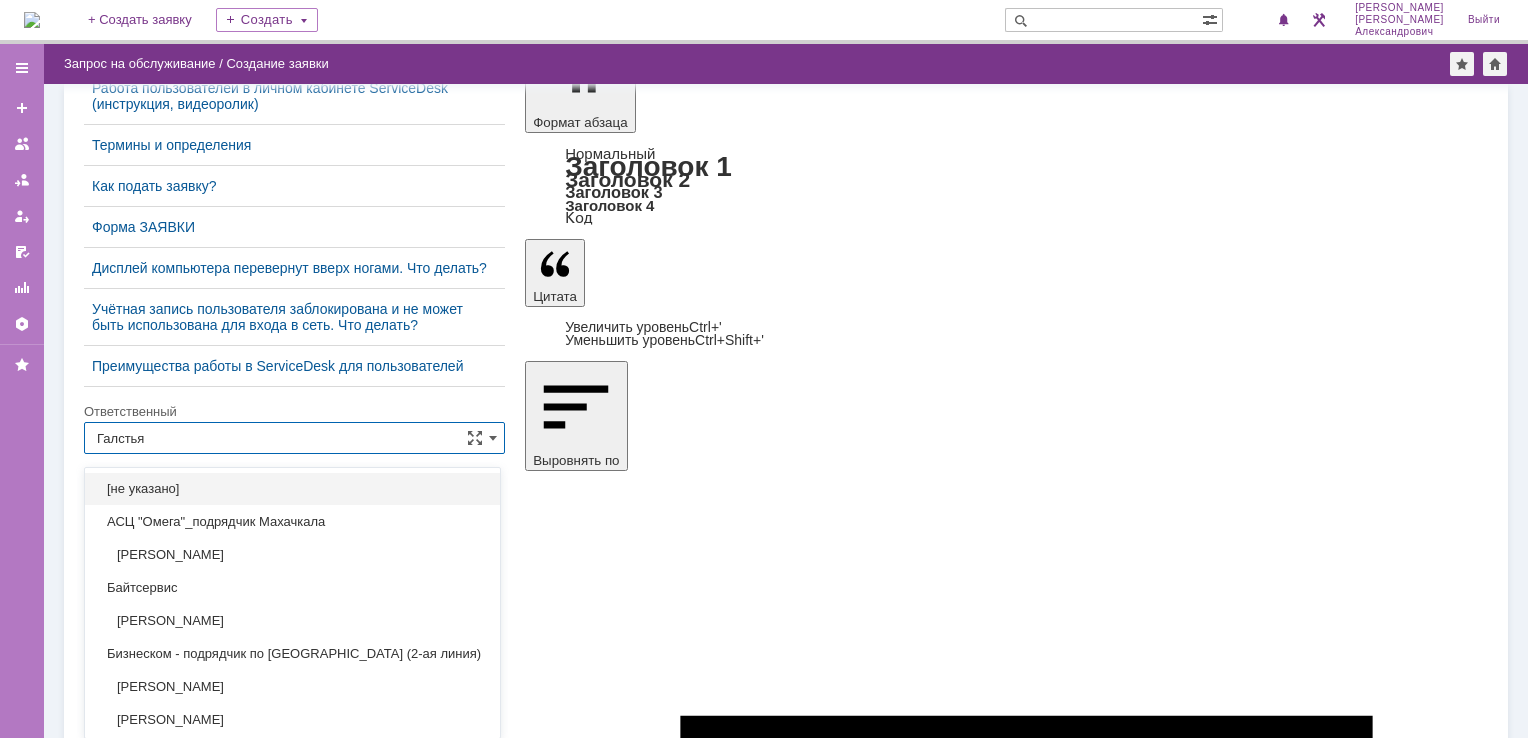 scroll, scrollTop: 232, scrollLeft: 0, axis: vertical 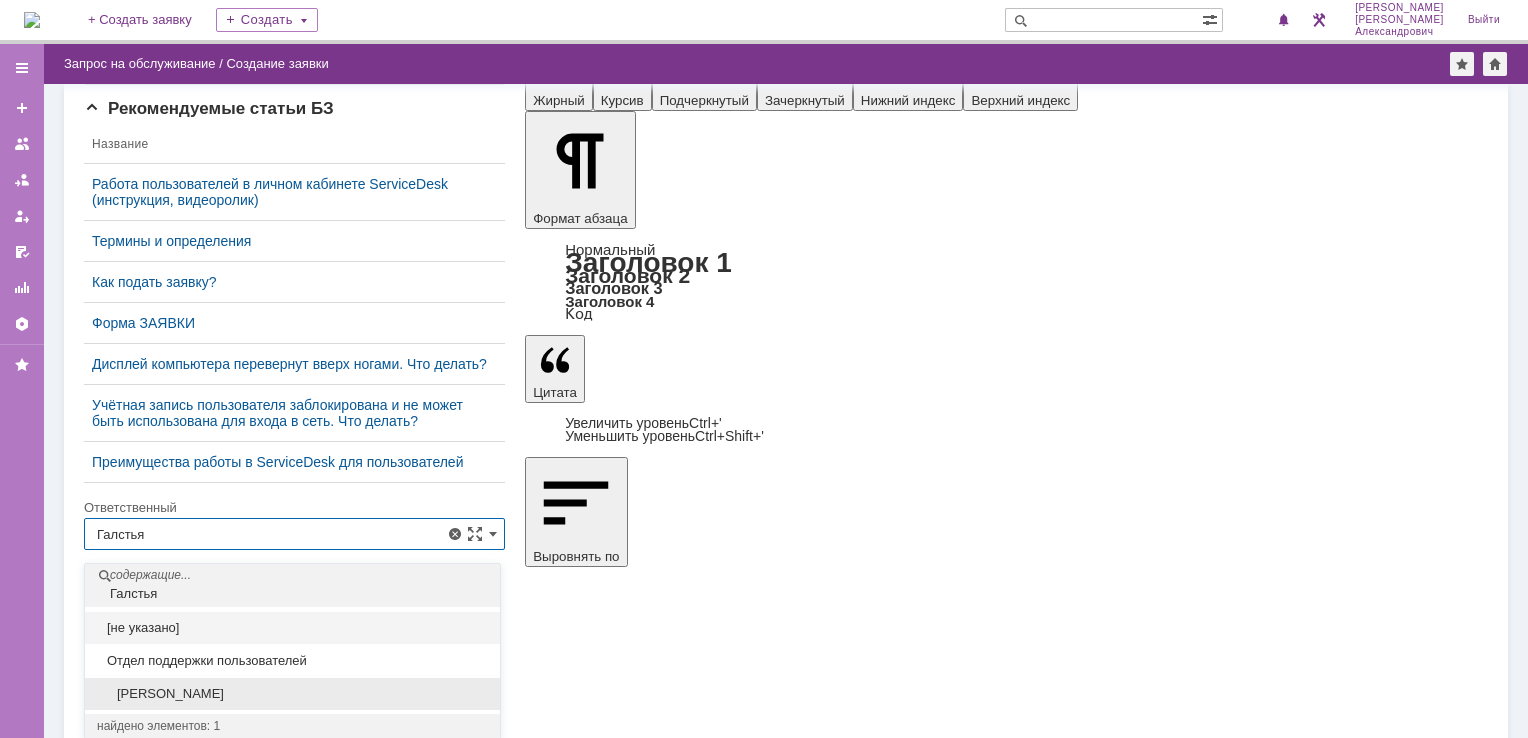 click on "[PERSON_NAME]" at bounding box center (292, 694) 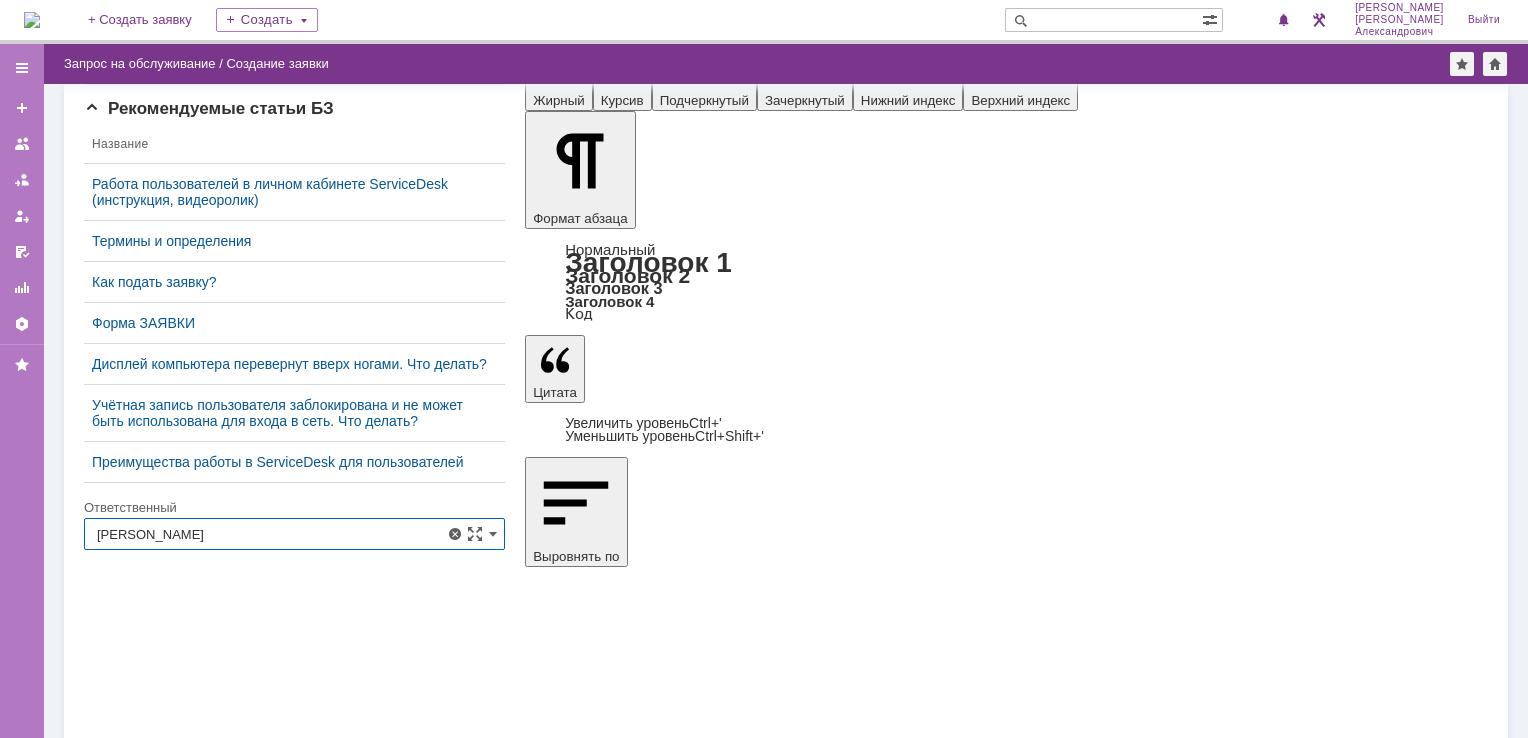 scroll, scrollTop: 147, scrollLeft: 0, axis: vertical 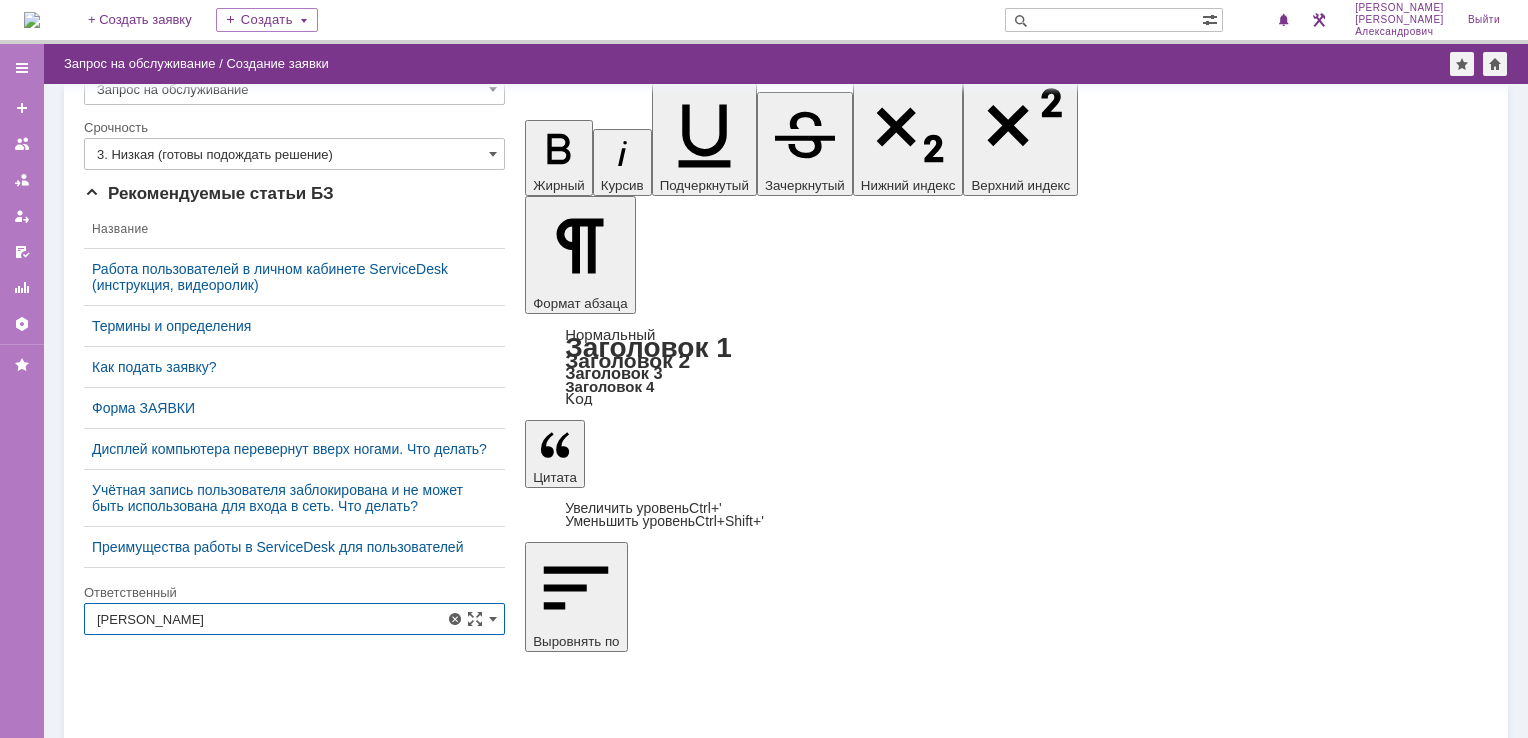 type on "[PERSON_NAME]" 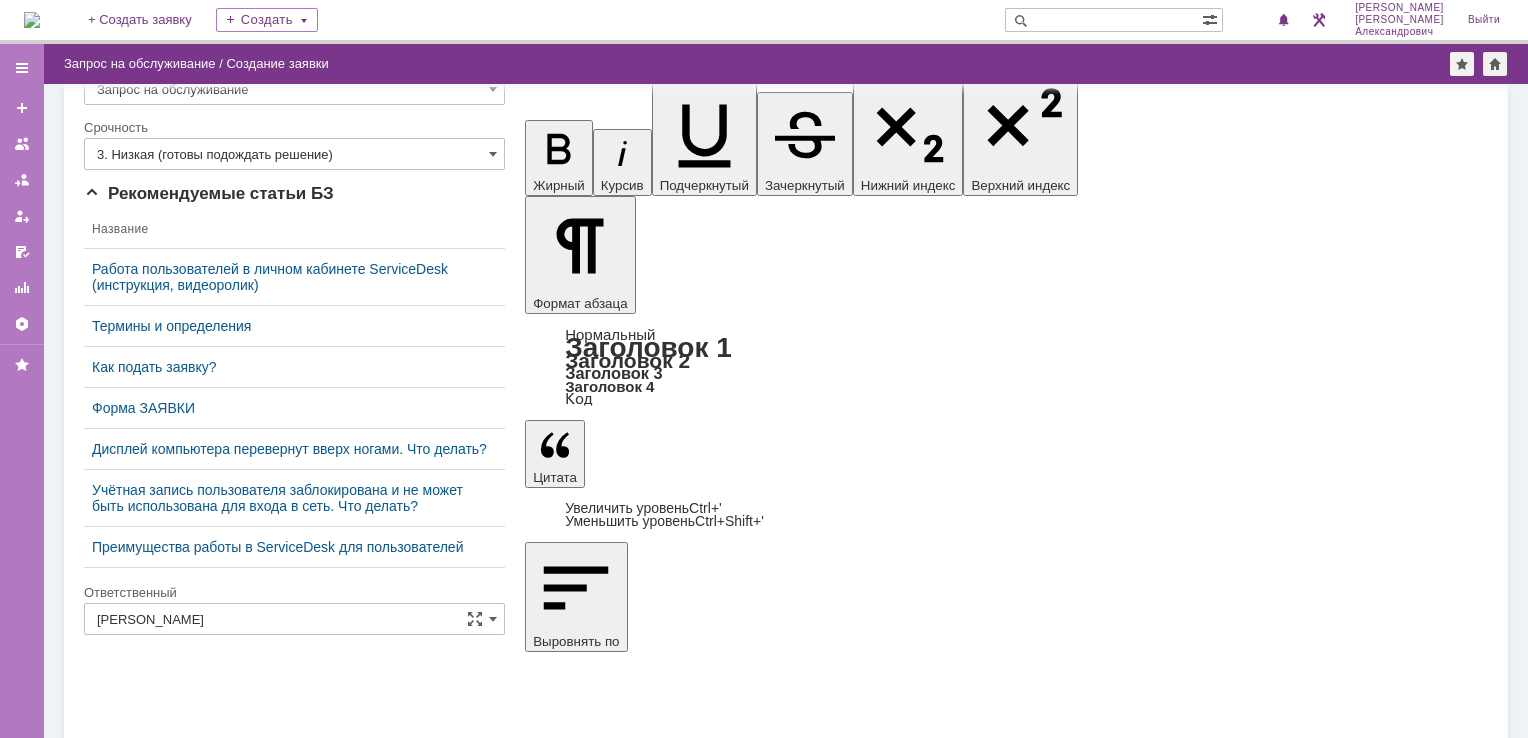 click on "Сохранить" at bounding box center (144, 6049) 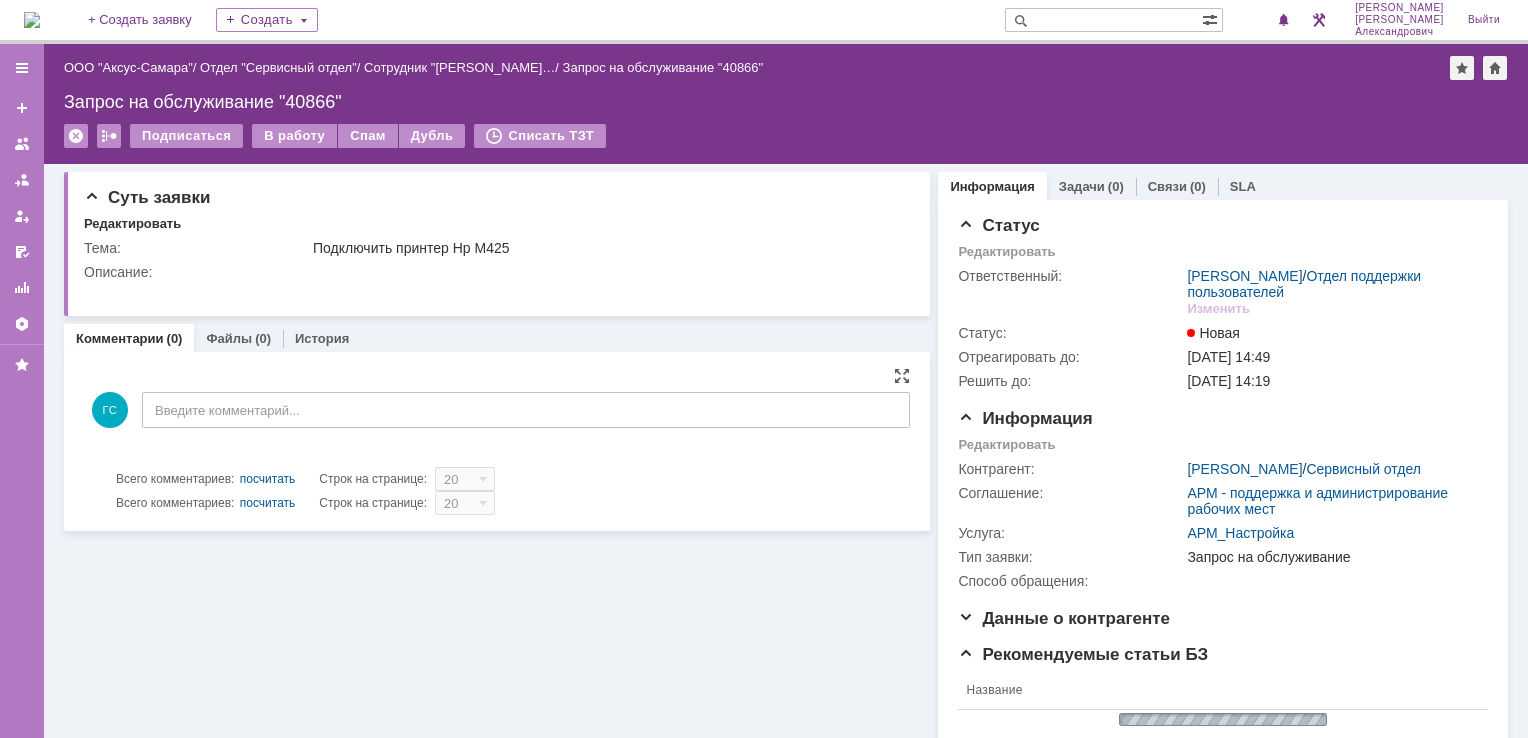 scroll, scrollTop: 0, scrollLeft: 0, axis: both 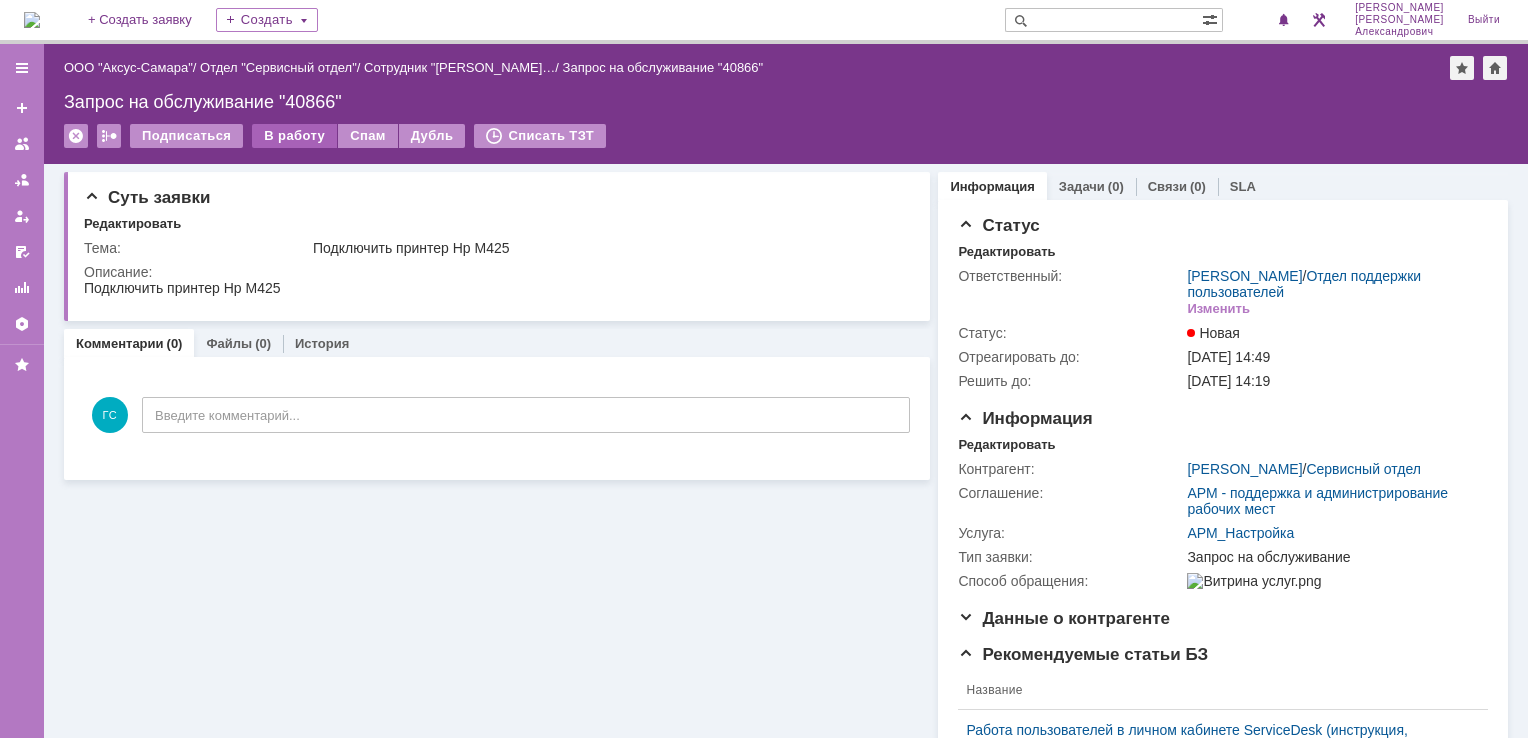 click on "В работу" at bounding box center [294, 136] 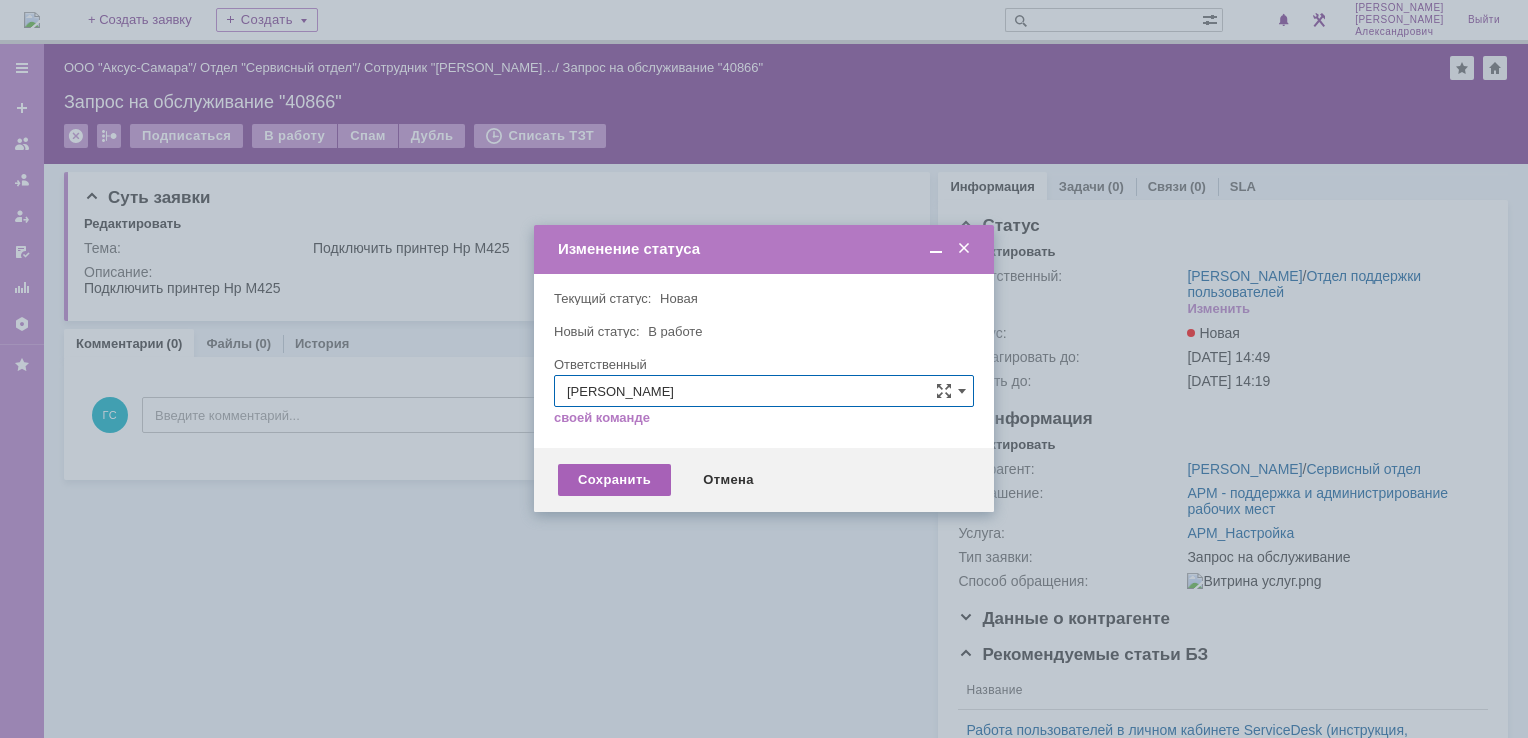 click on "Сохранить" at bounding box center [614, 480] 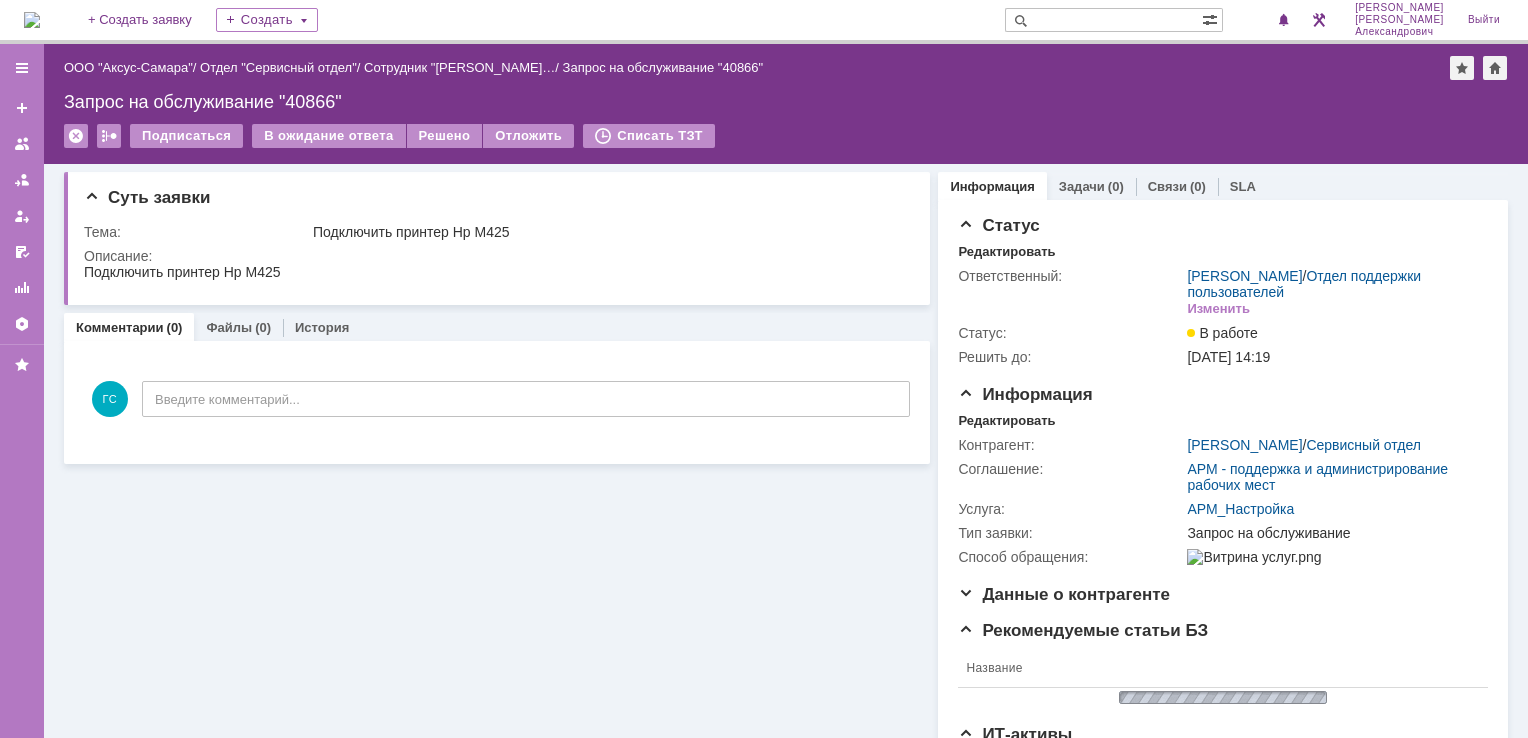 scroll, scrollTop: 0, scrollLeft: 0, axis: both 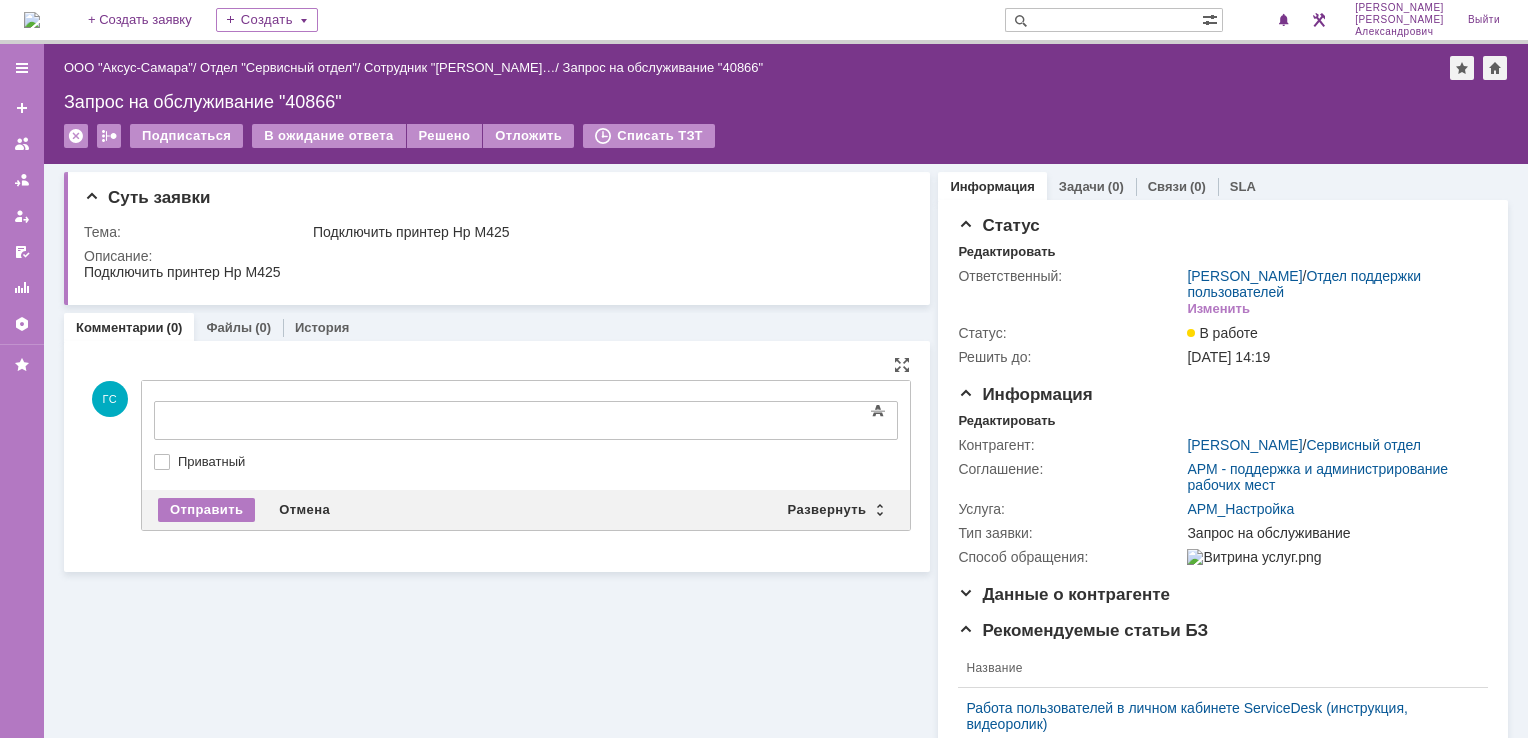 drag, startPoint x: 612, startPoint y: 390, endPoint x: 486, endPoint y: 30, distance: 381.41315 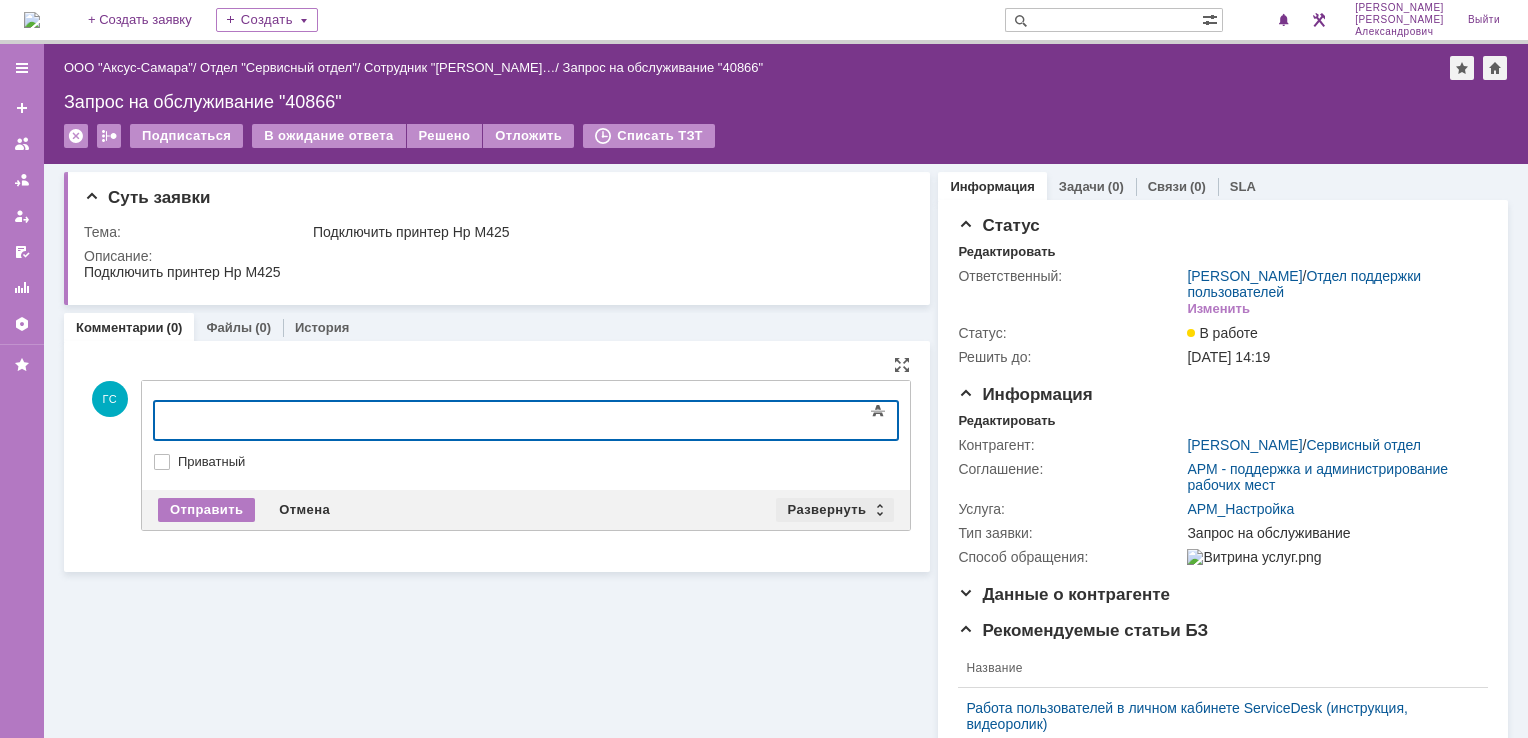 click on "Развернуть" at bounding box center (835, 510) 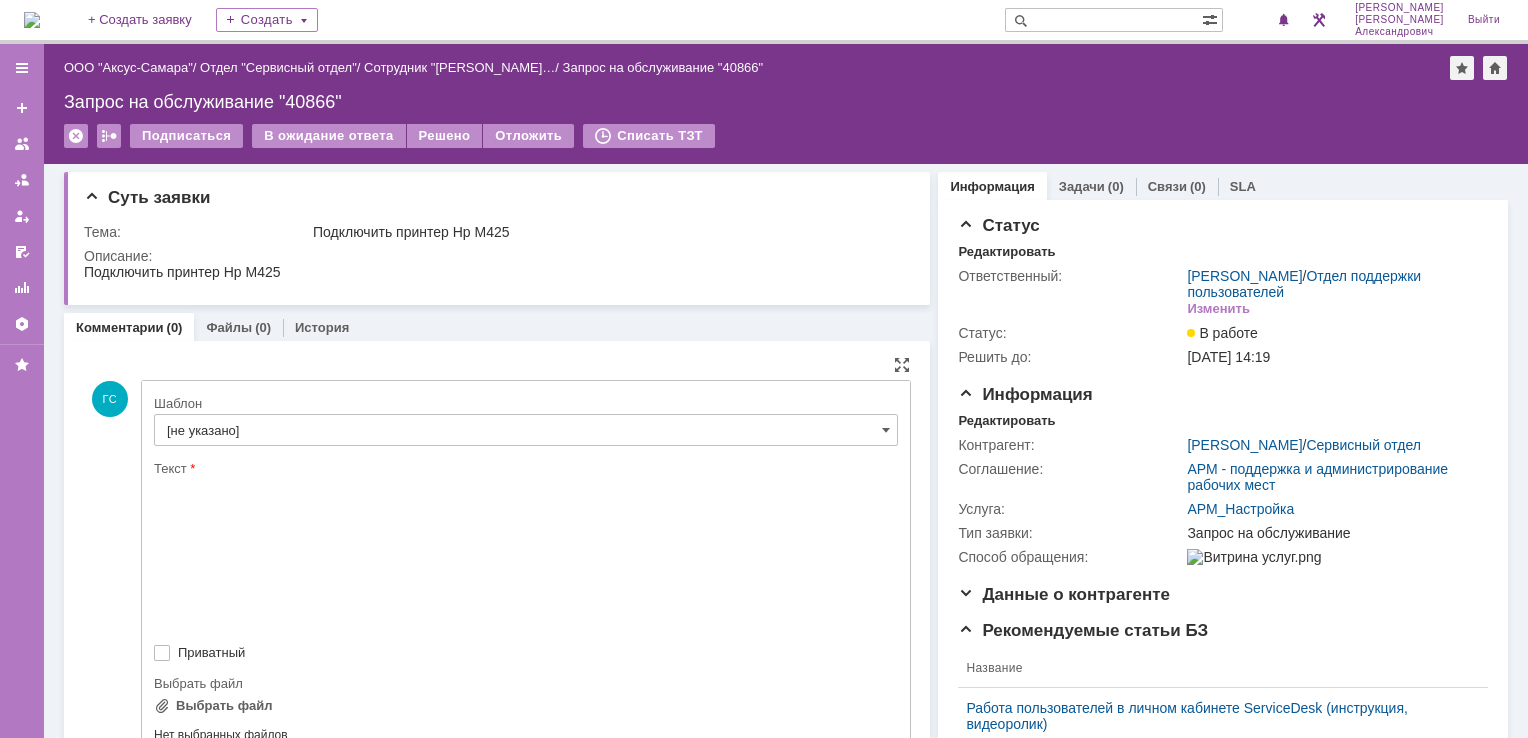 scroll, scrollTop: 0, scrollLeft: 0, axis: both 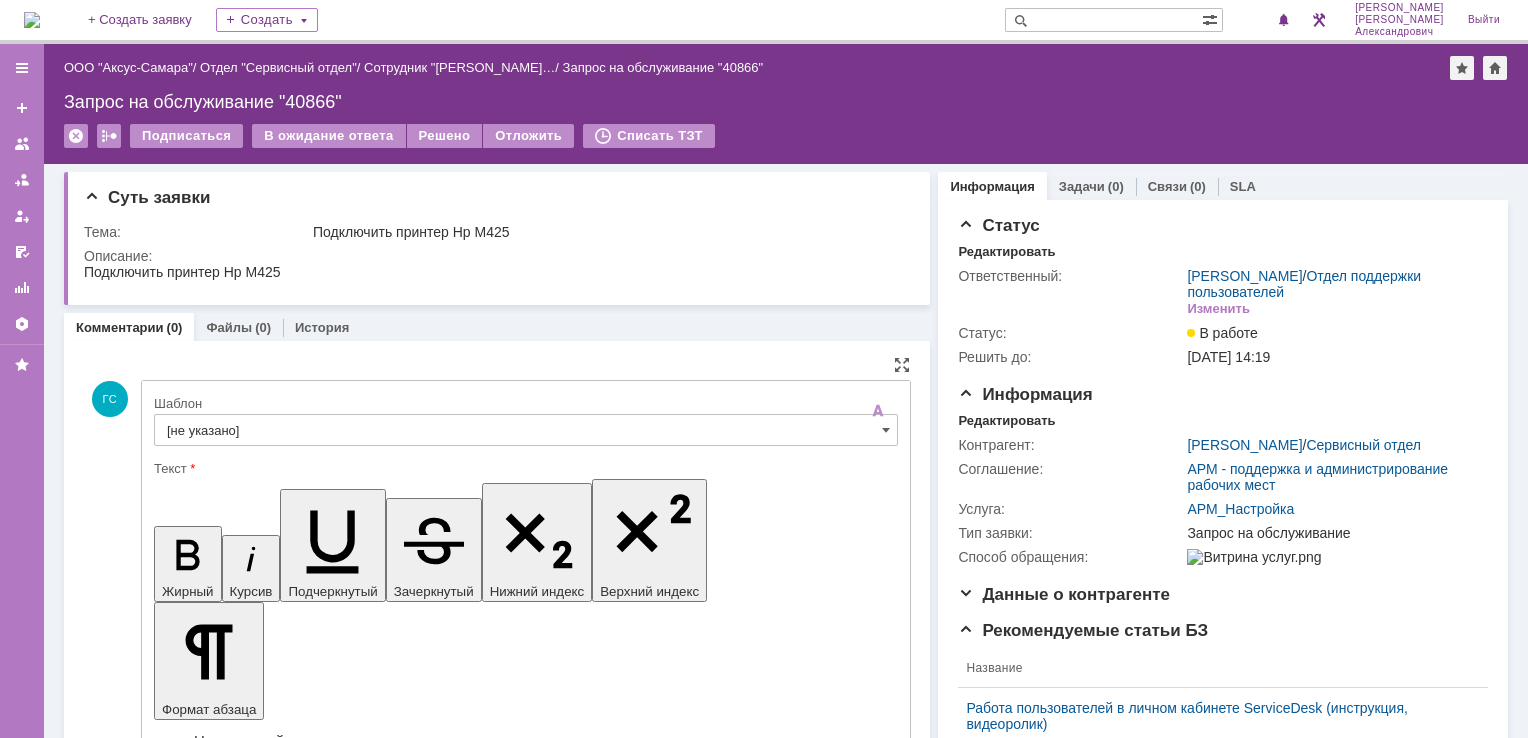 click on "[не указано]" at bounding box center [526, 430] 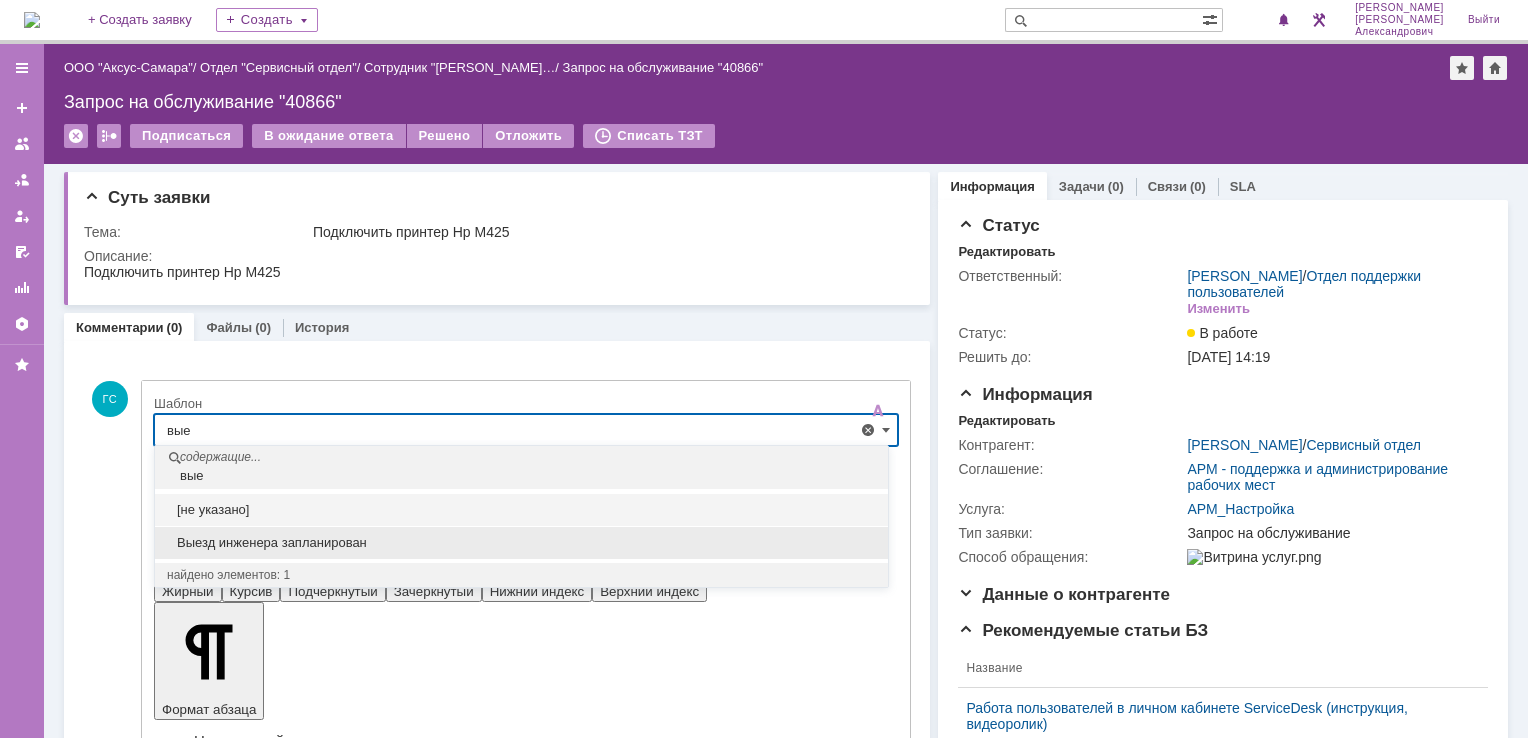 click on "Выезд инженера запланирован" at bounding box center [521, 543] 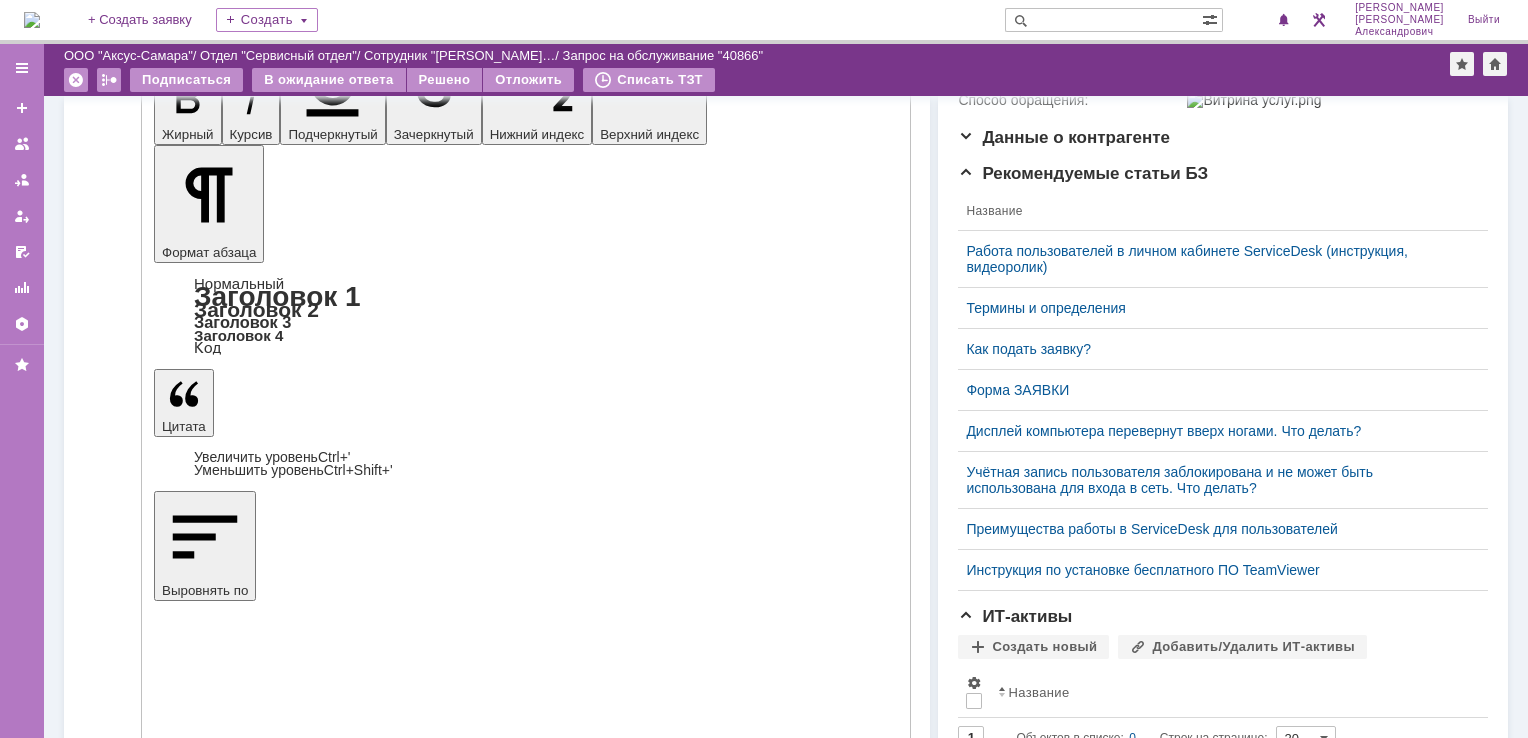 scroll, scrollTop: 400, scrollLeft: 0, axis: vertical 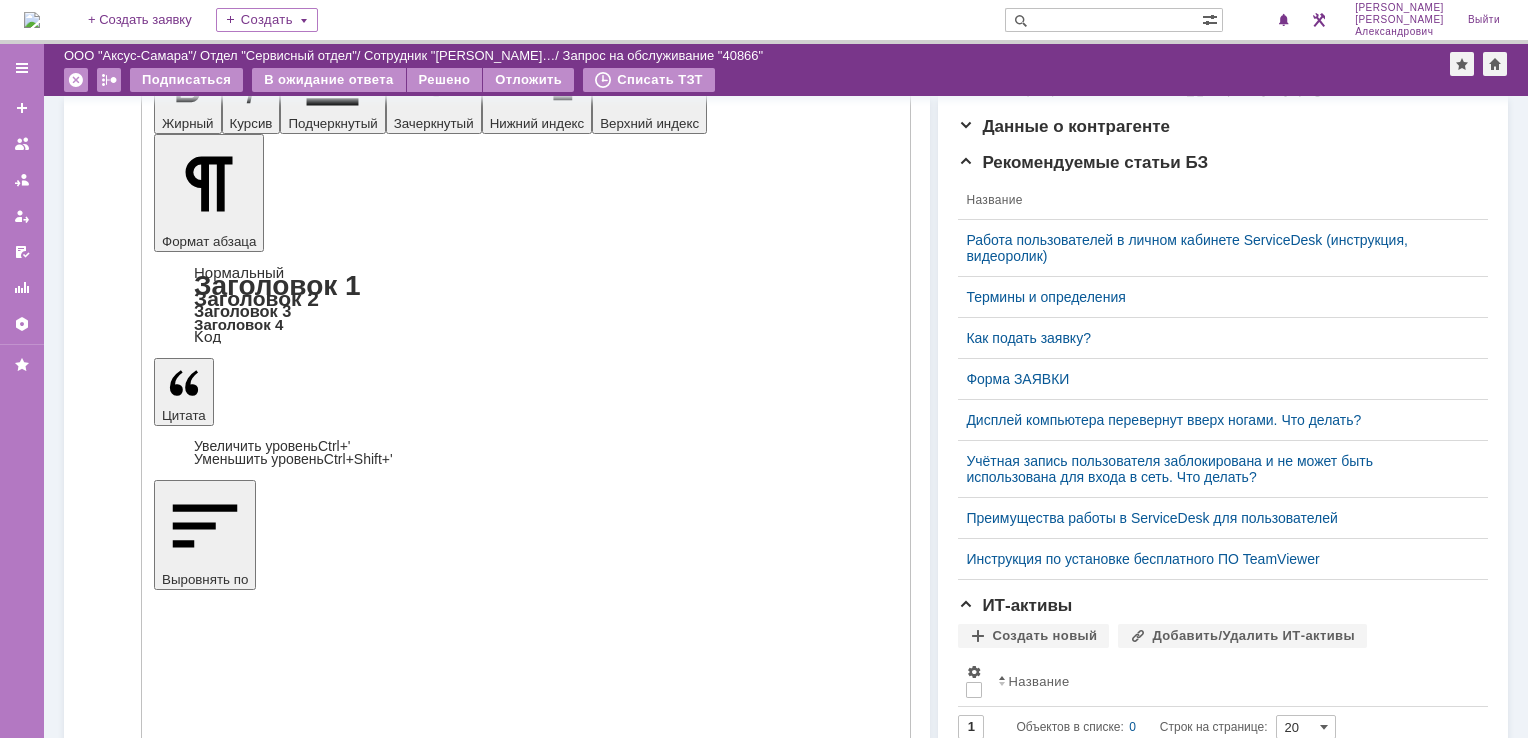 type on "Выезд инженера запланирован" 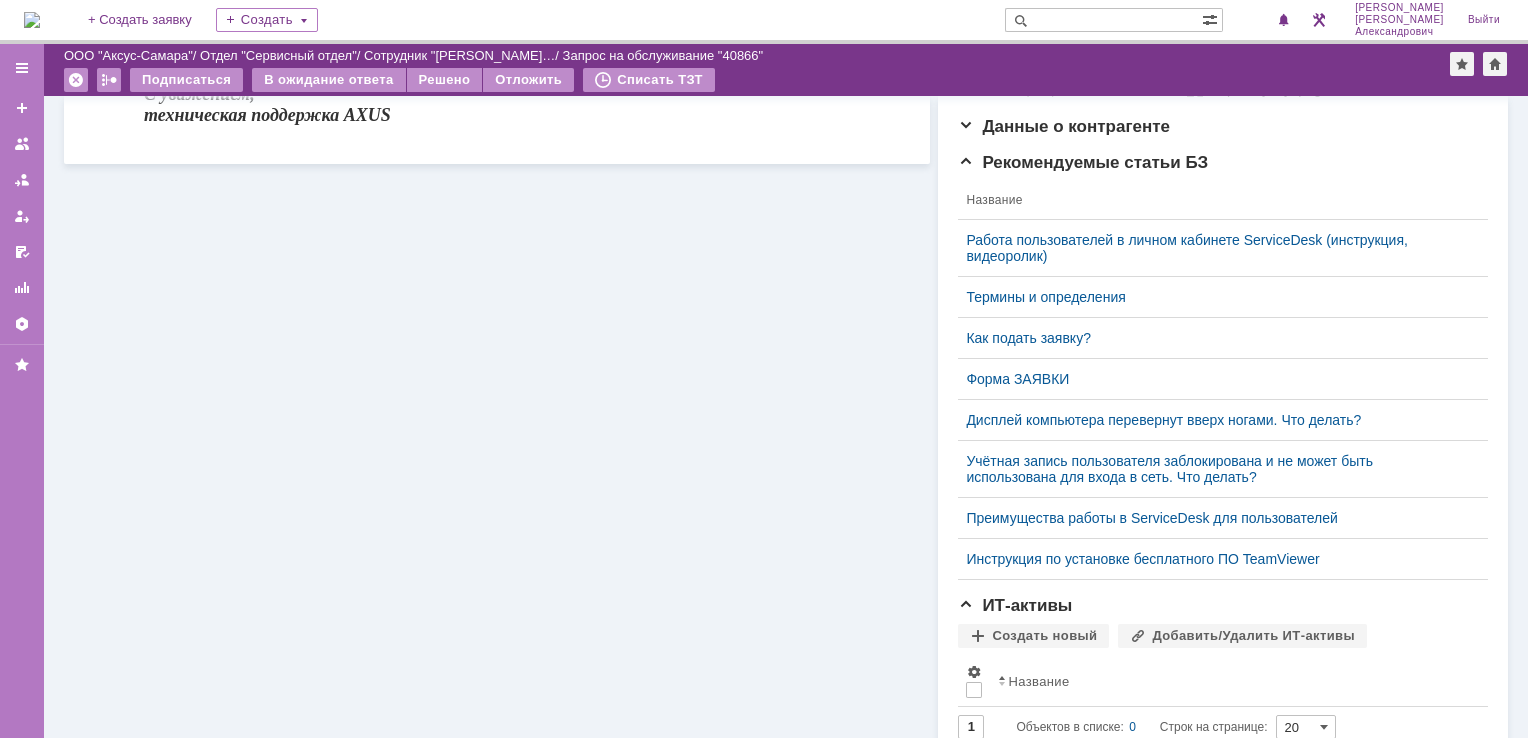 scroll, scrollTop: 0, scrollLeft: 0, axis: both 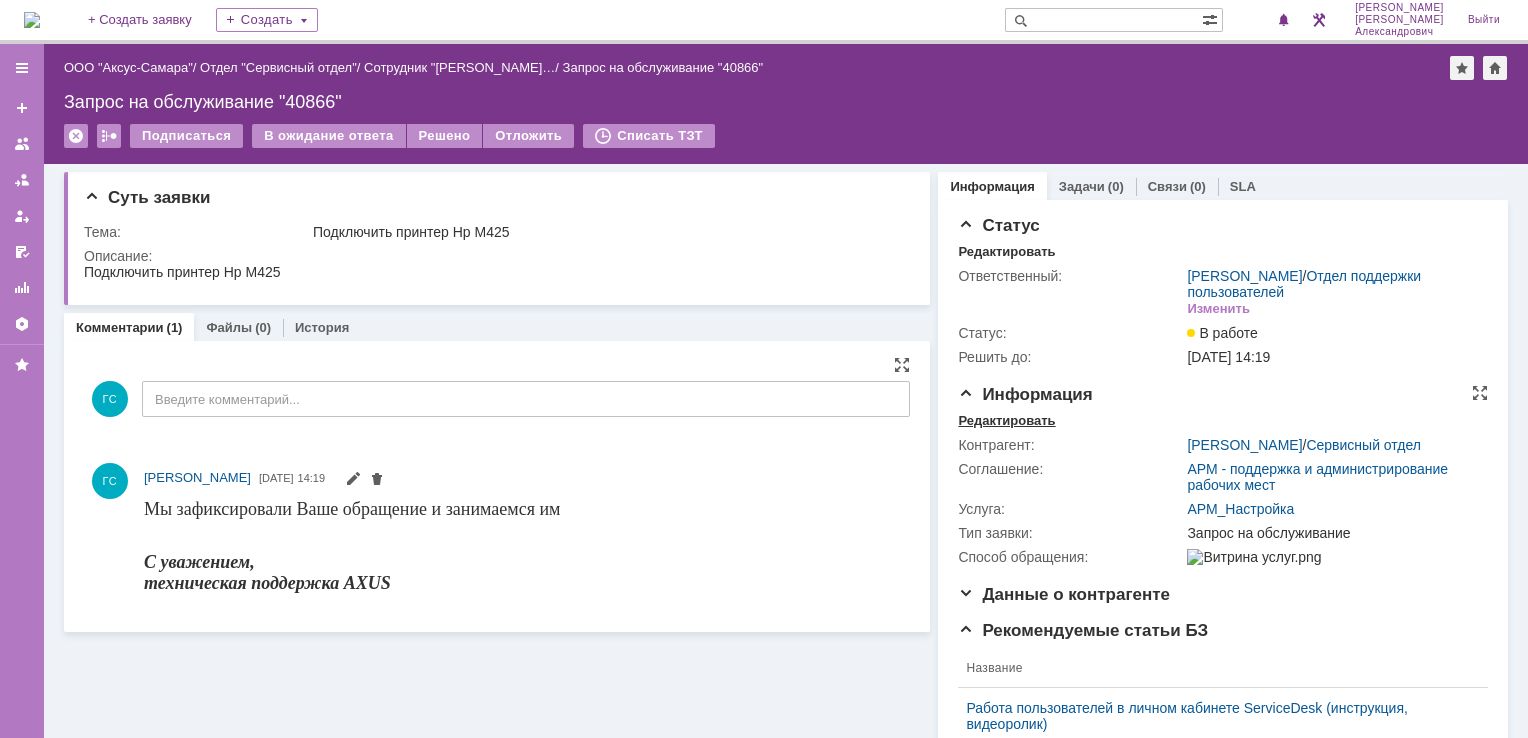 click on "Редактировать" at bounding box center (1006, 421) 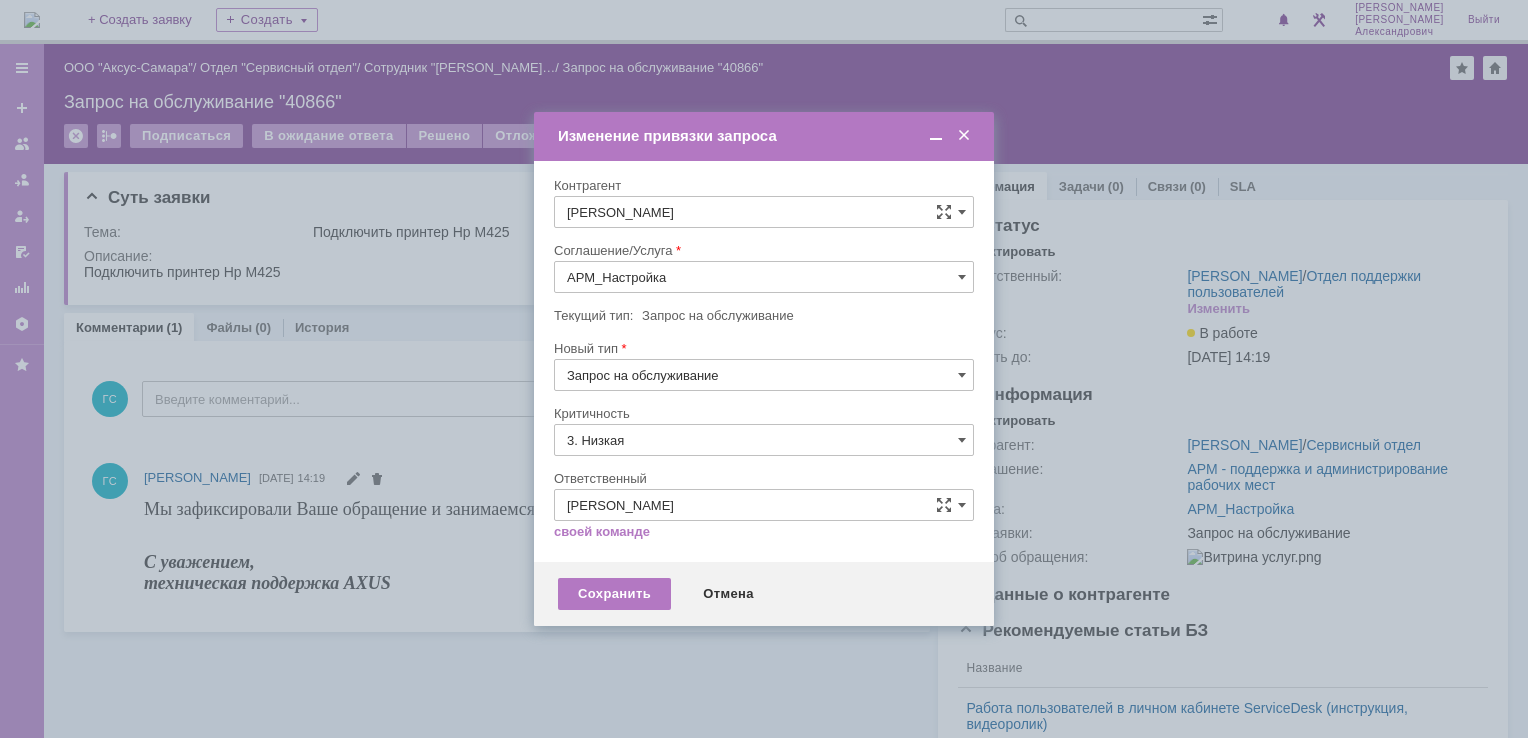 click on "[PERSON_NAME]" at bounding box center [764, 212] 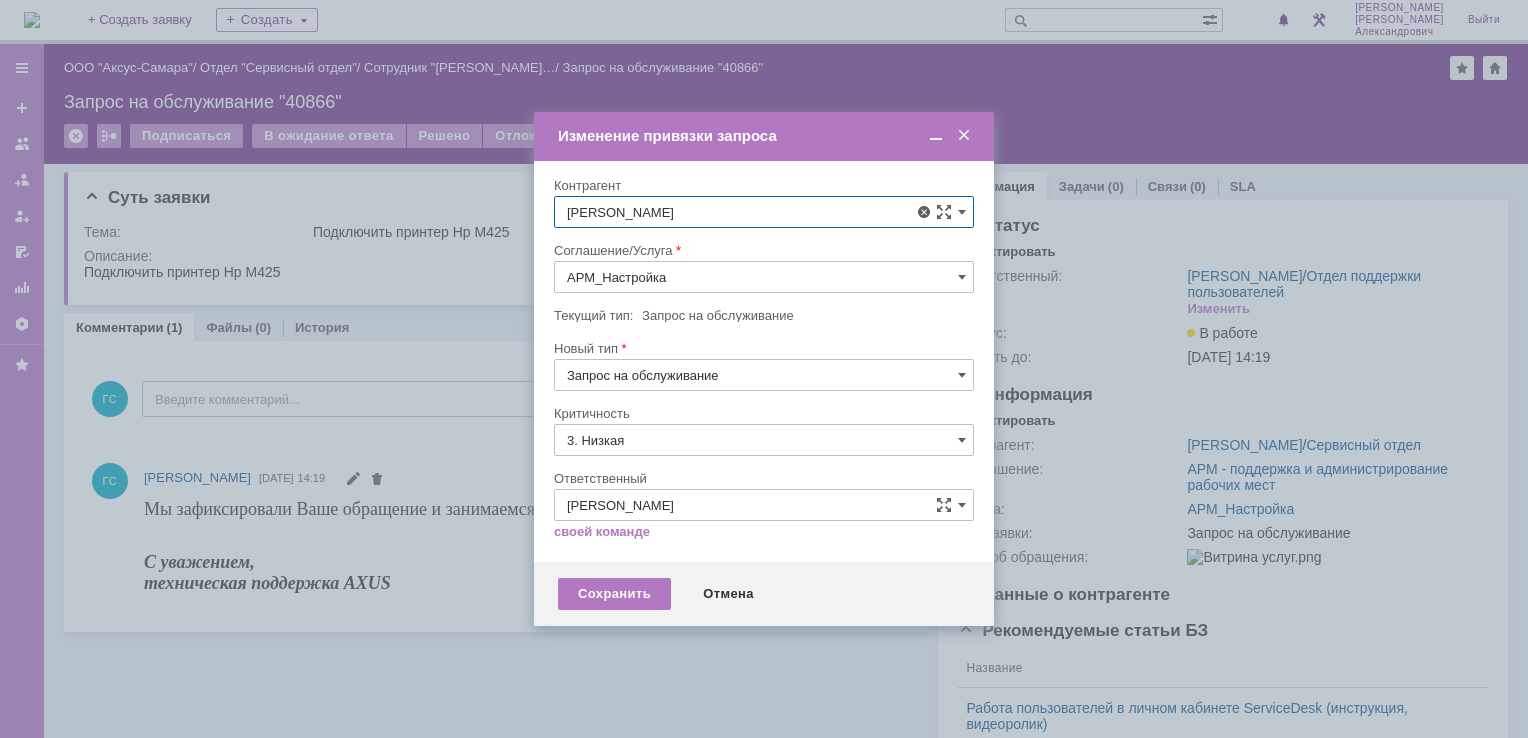 click on "[PERSON_NAME]" at bounding box center [668, 360] 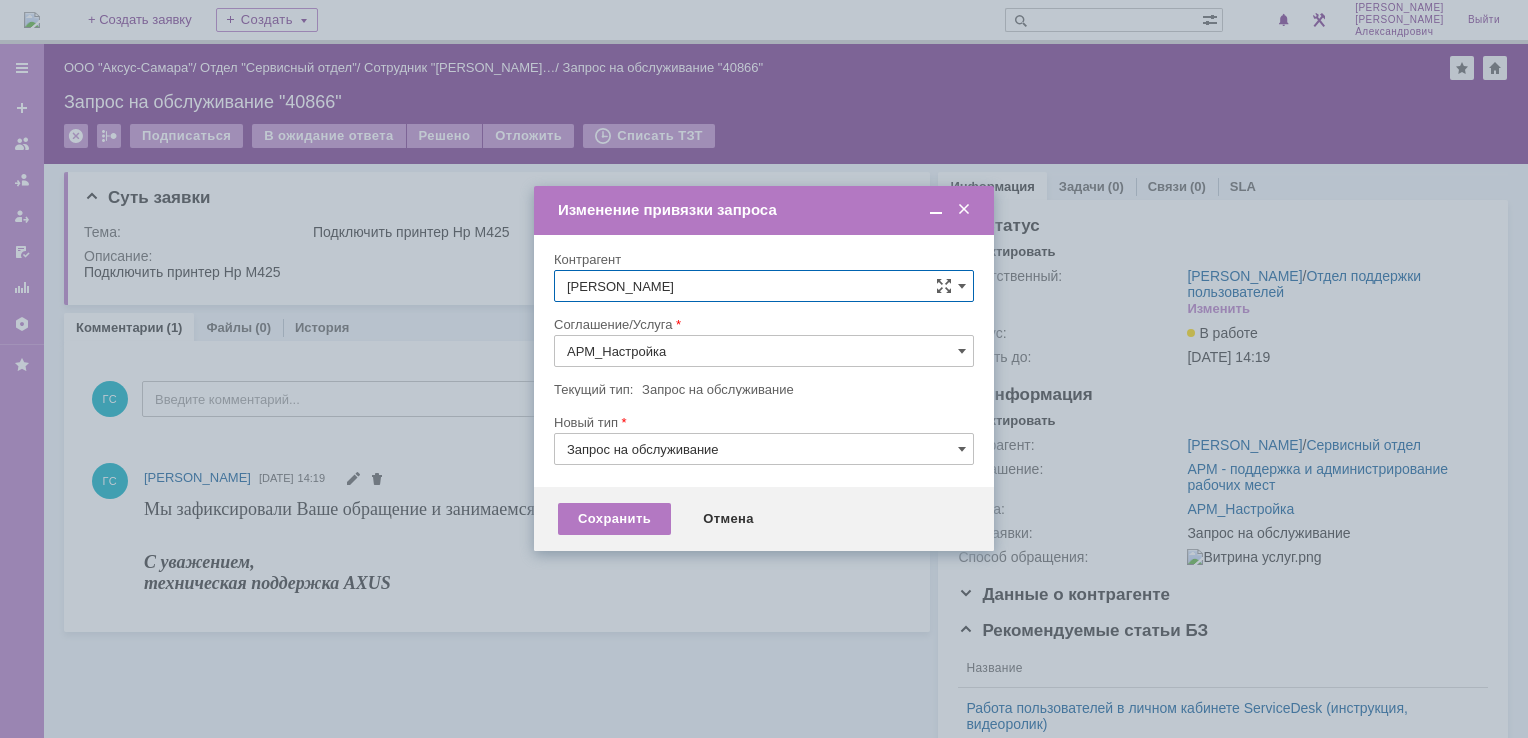 type on "[PERSON_NAME]" 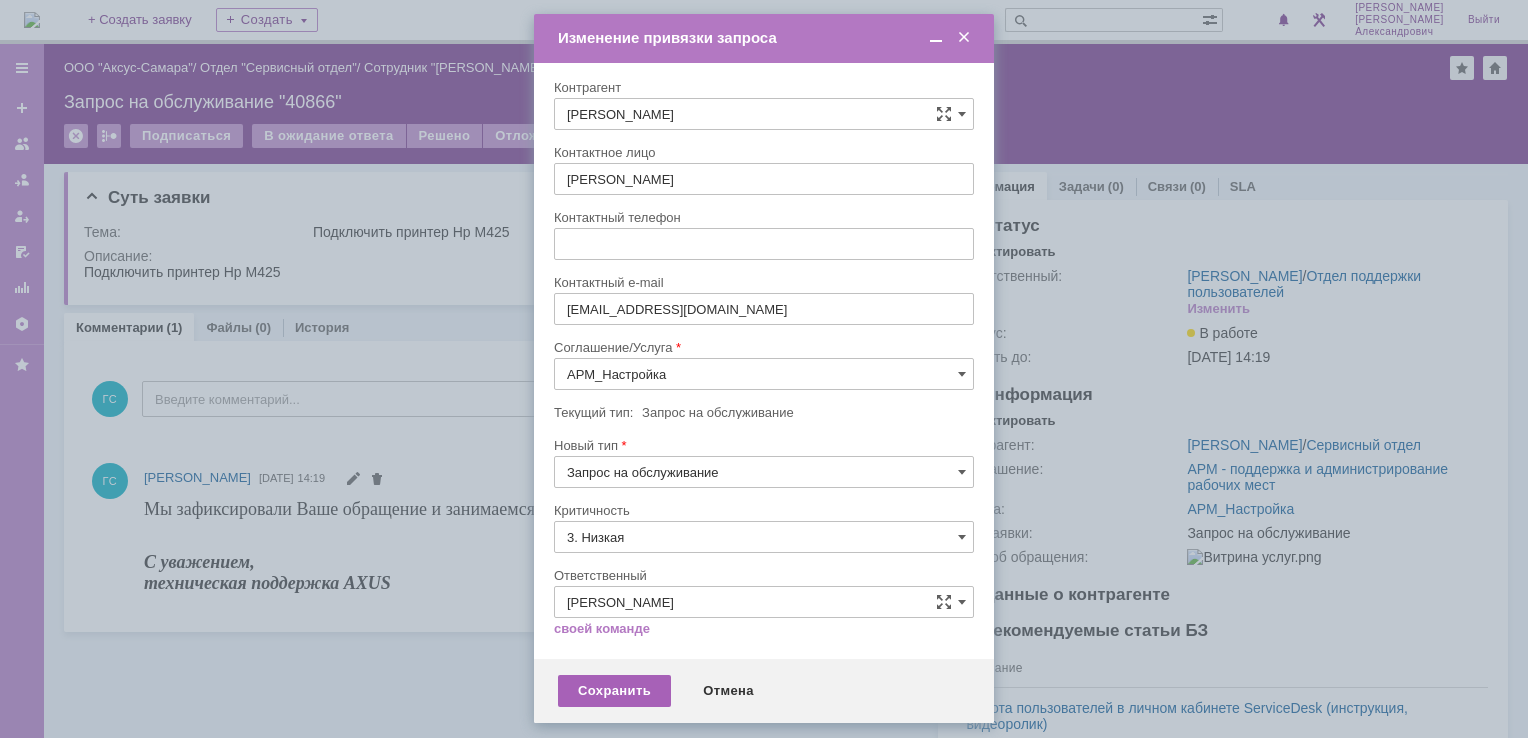 click on "Сохранить" at bounding box center [614, 691] 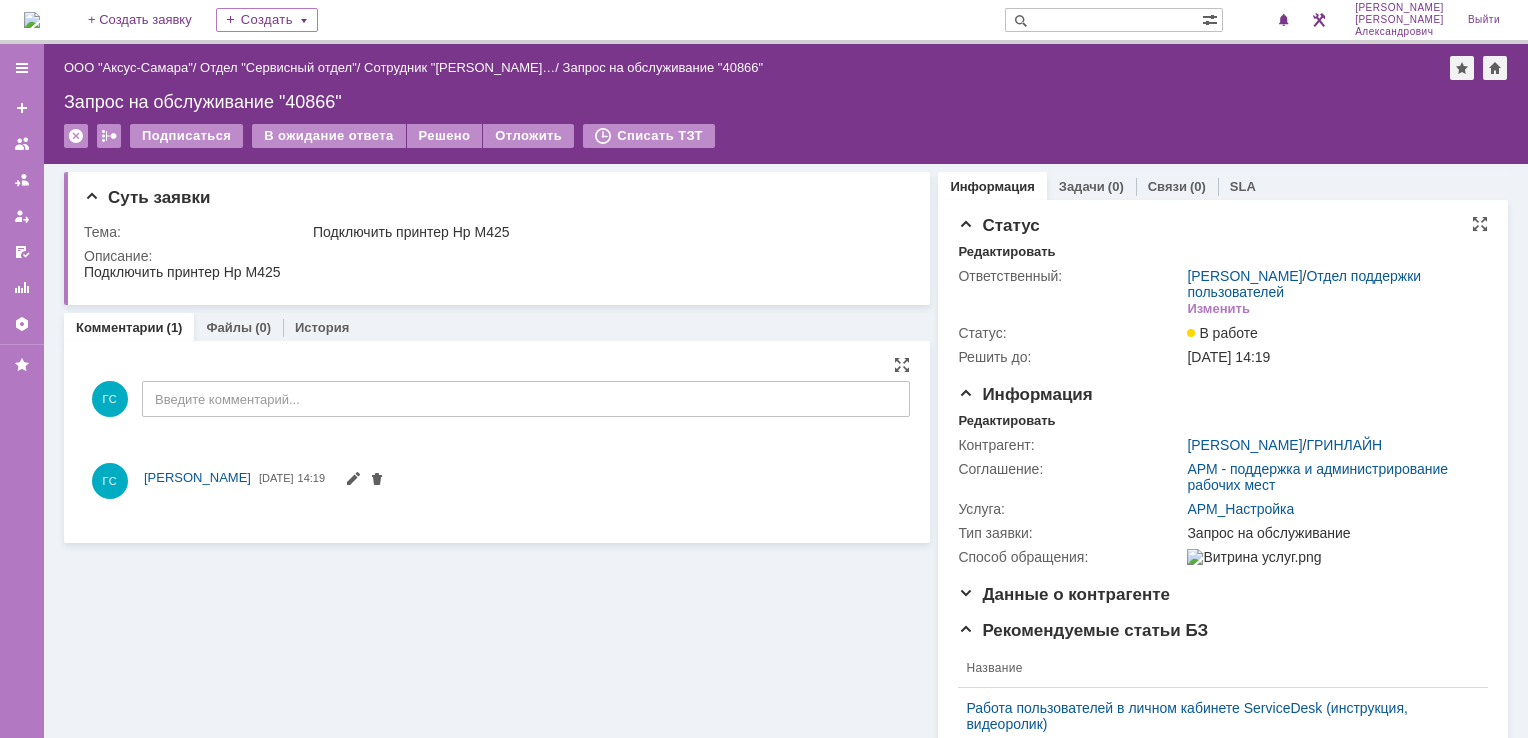 scroll, scrollTop: 0, scrollLeft: 0, axis: both 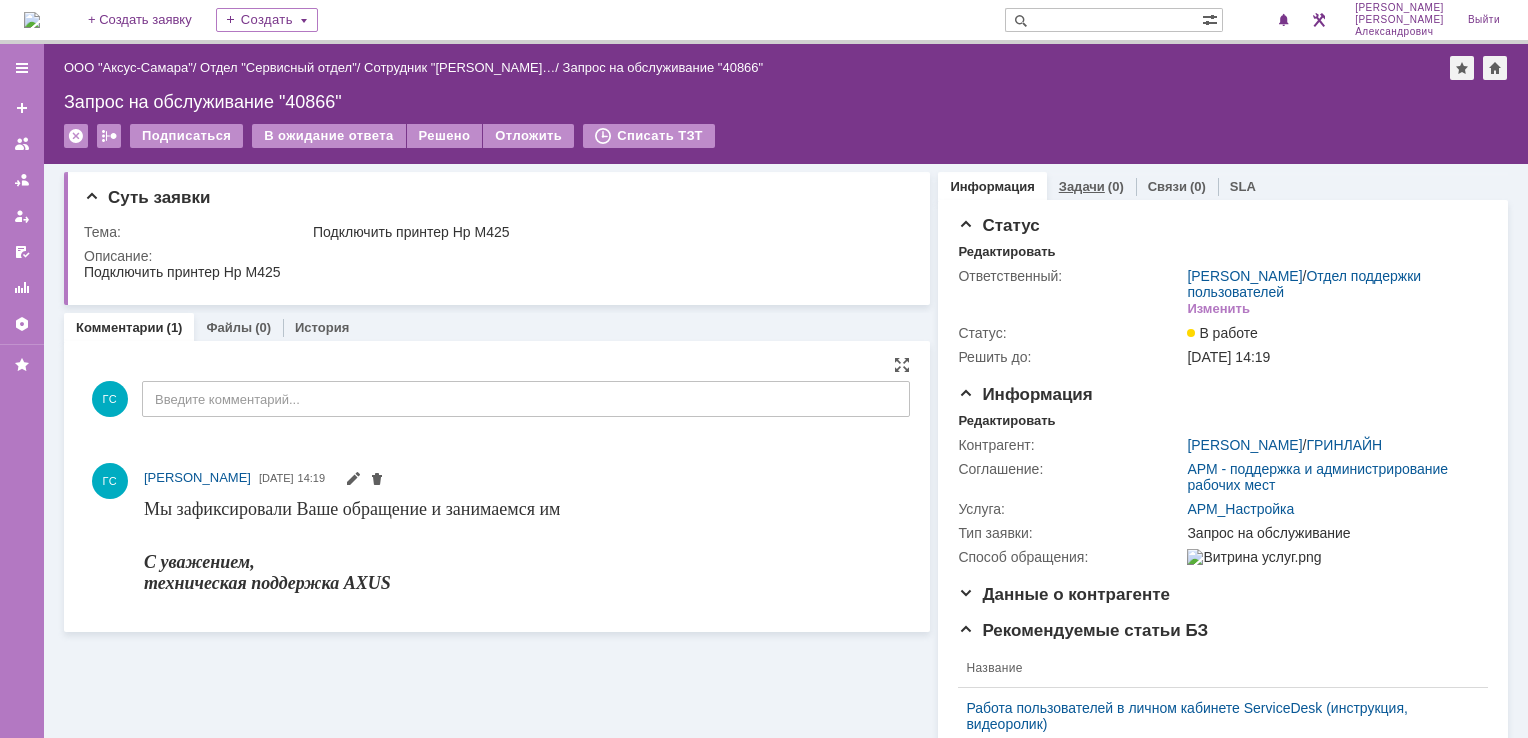 click on "Задачи" at bounding box center (1082, 186) 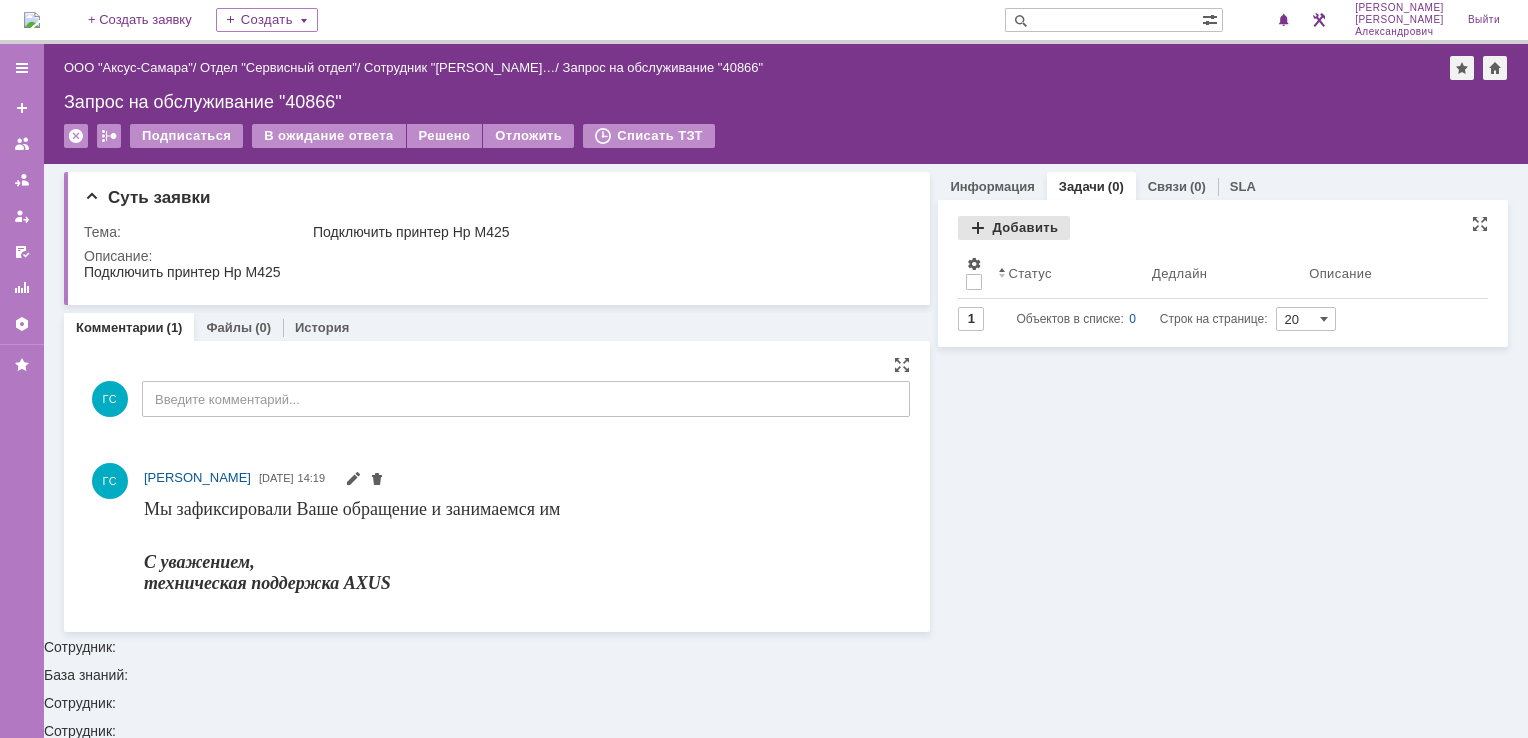 click on "Добавить" at bounding box center (1014, 228) 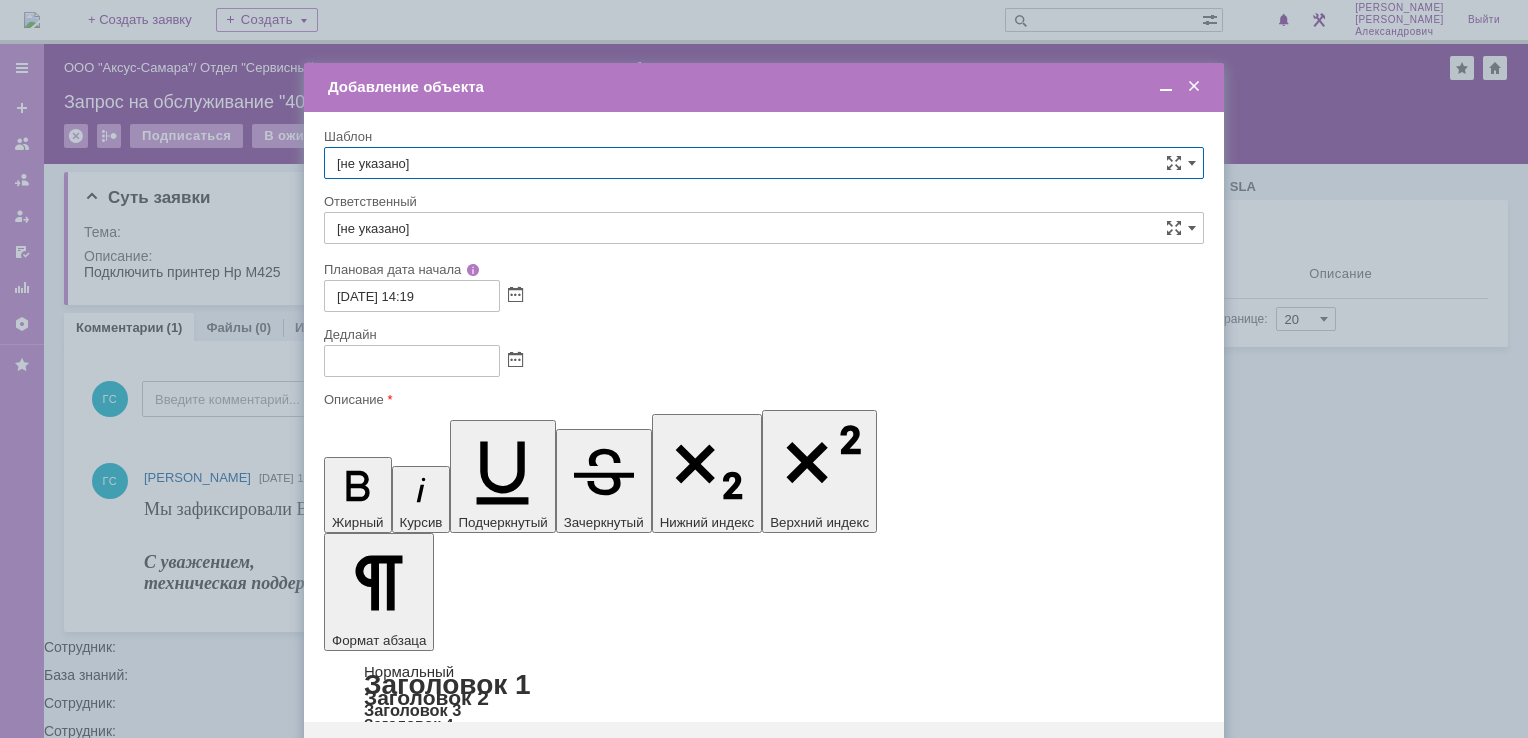 scroll, scrollTop: 0, scrollLeft: 0, axis: both 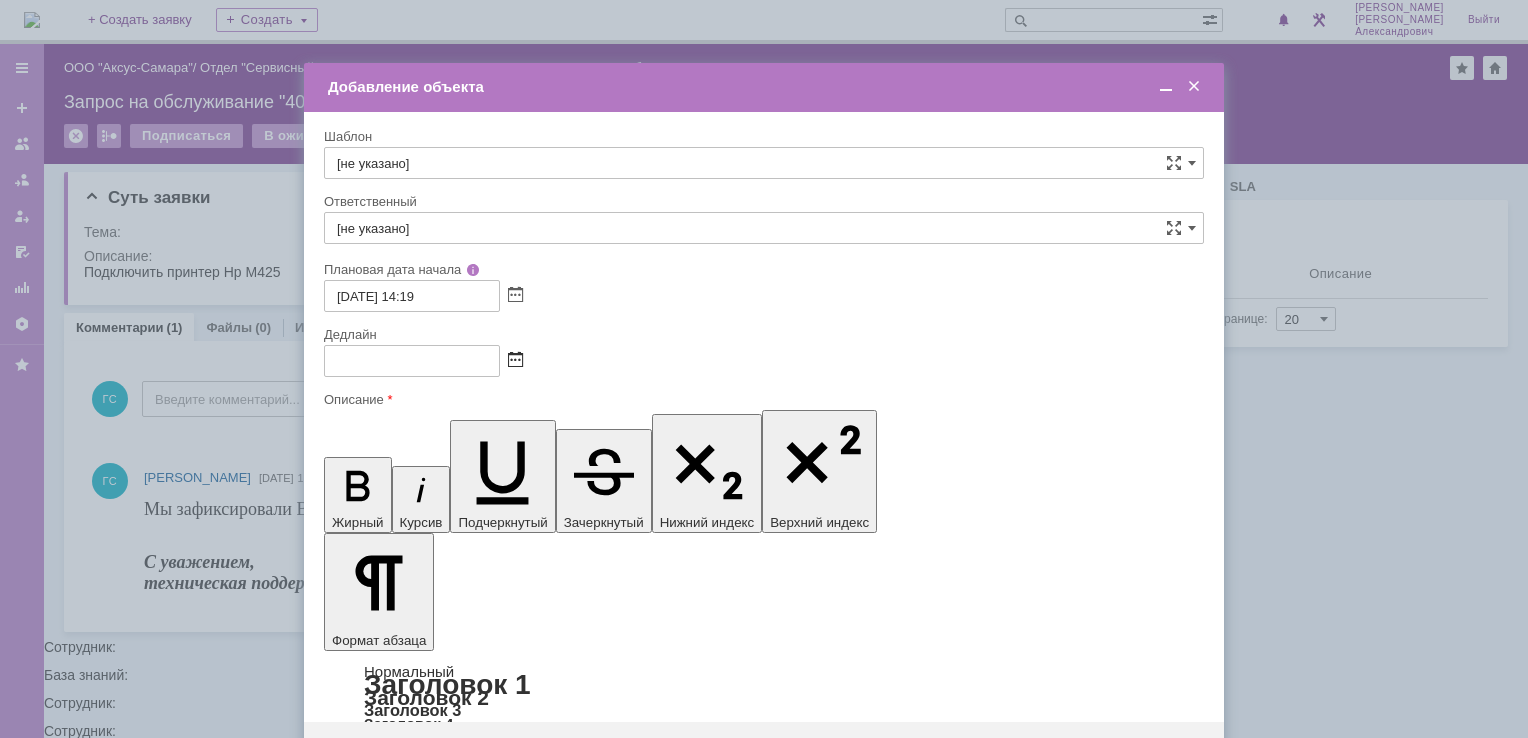 click at bounding box center (515, 361) 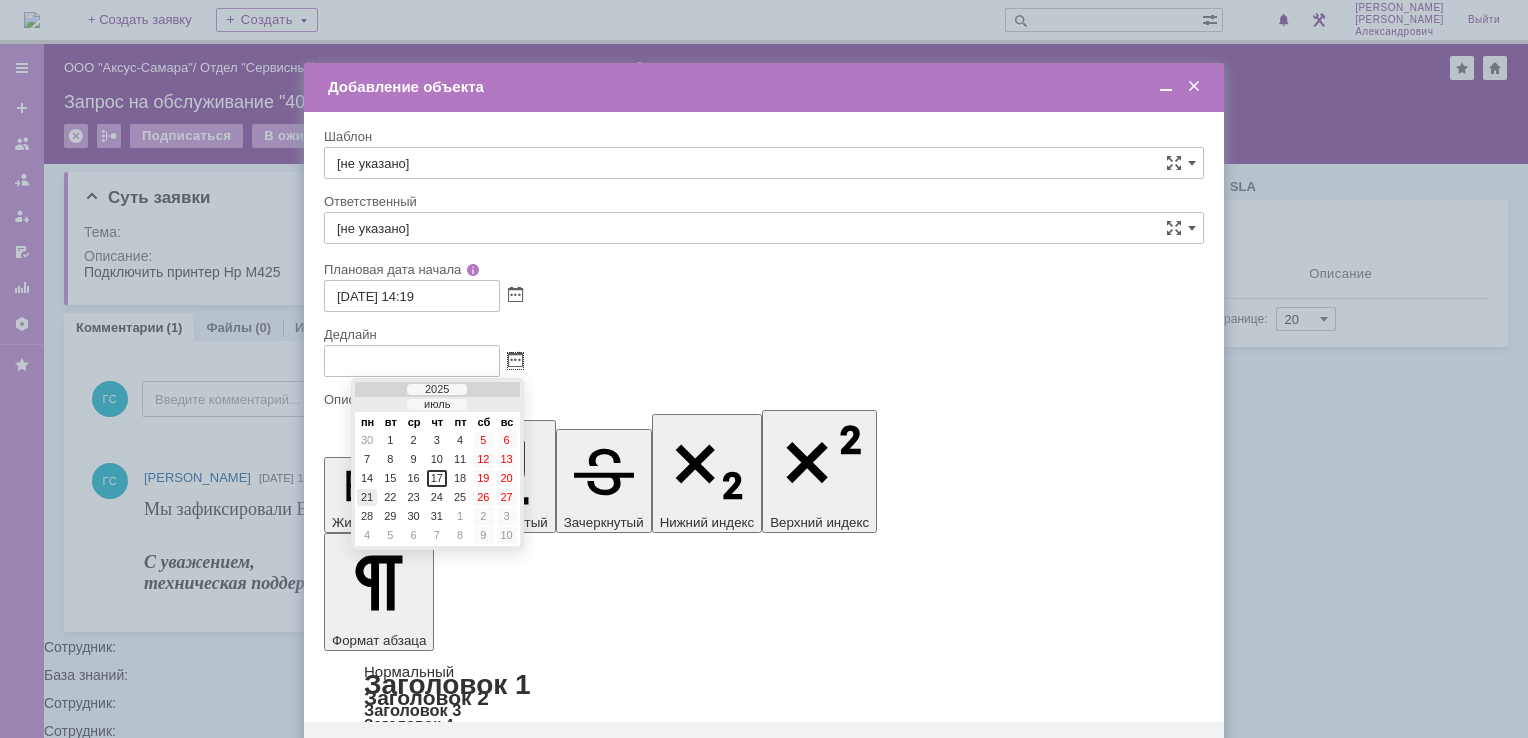 click on "21" at bounding box center (367, 497) 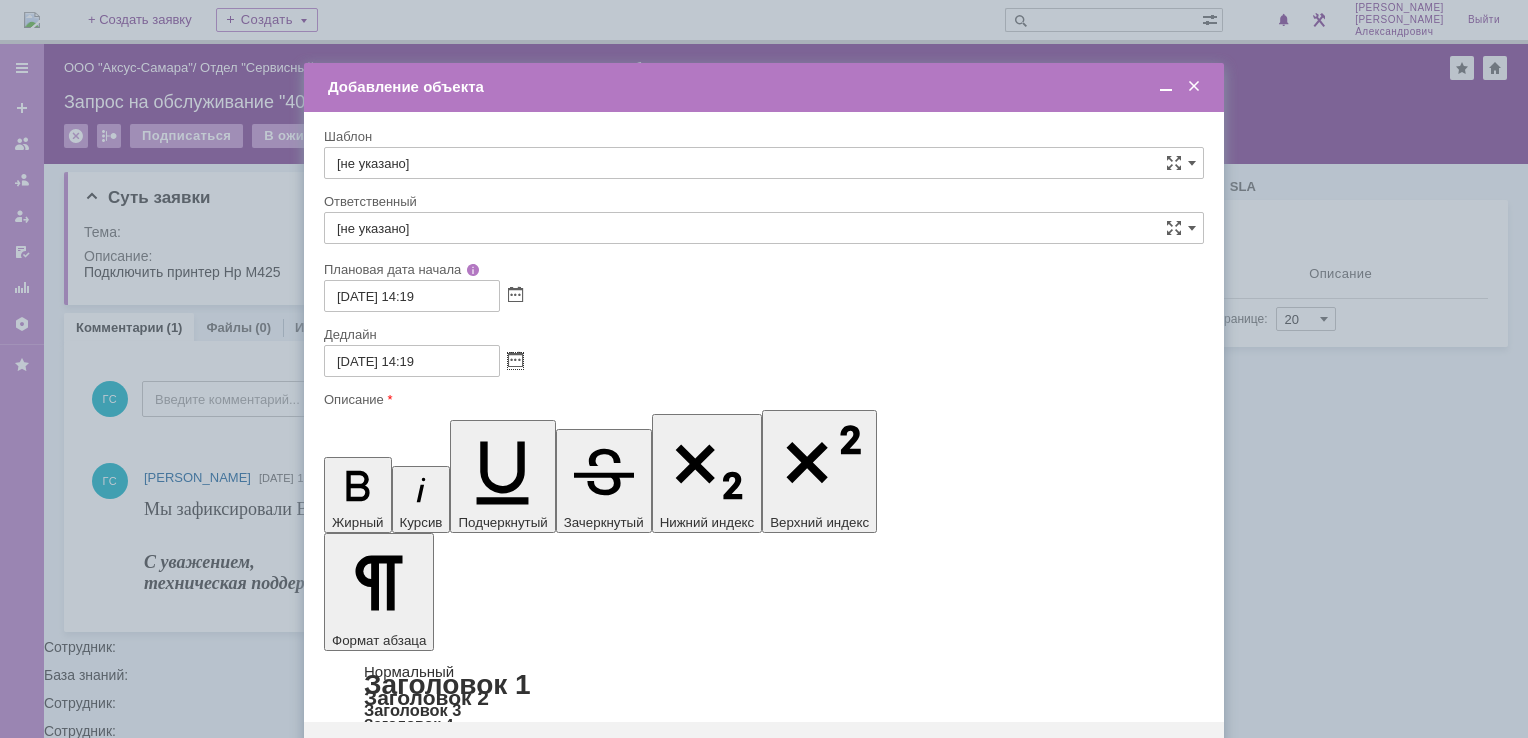 click on "[не указано]" at bounding box center [764, 228] 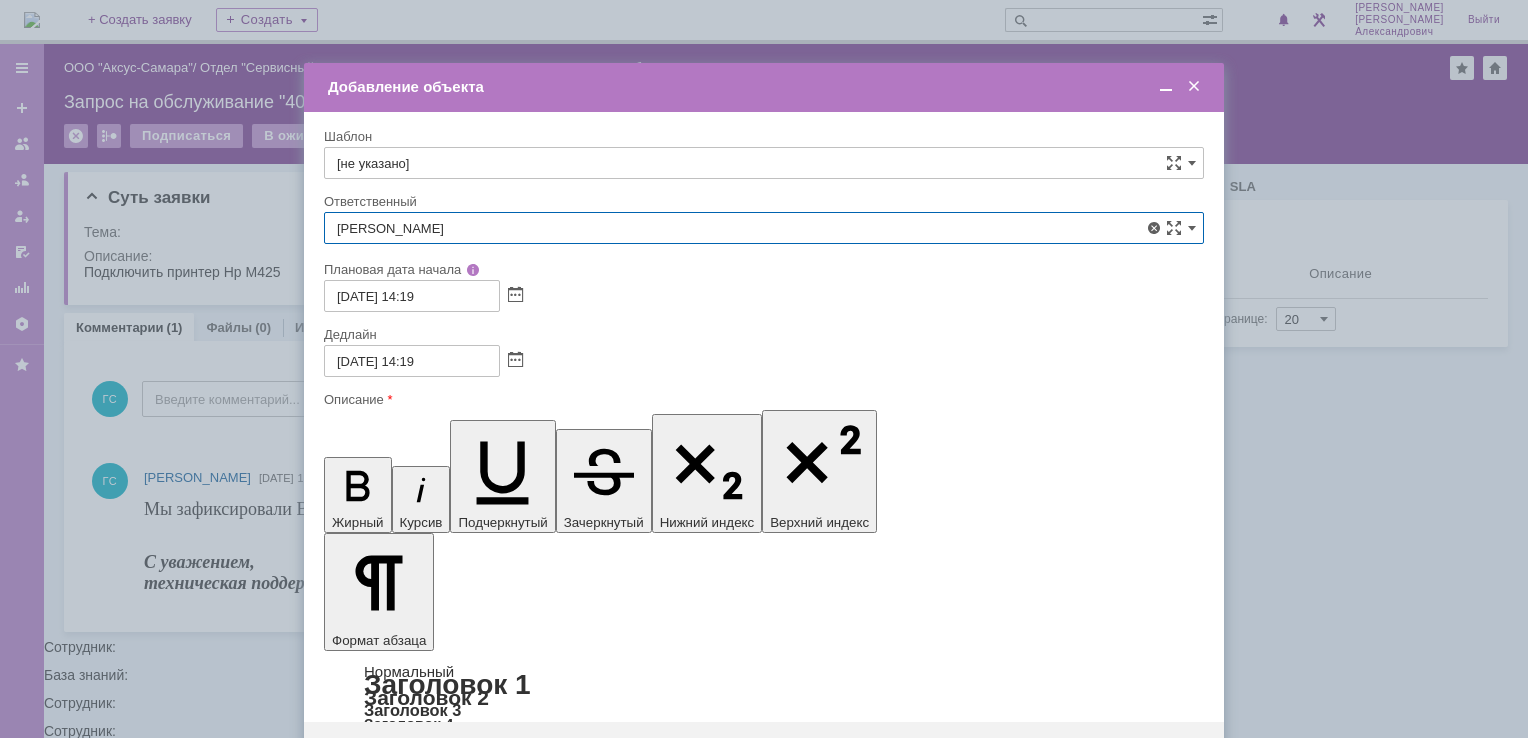 click on "[PERSON_NAME]" at bounding box center [764, 374] 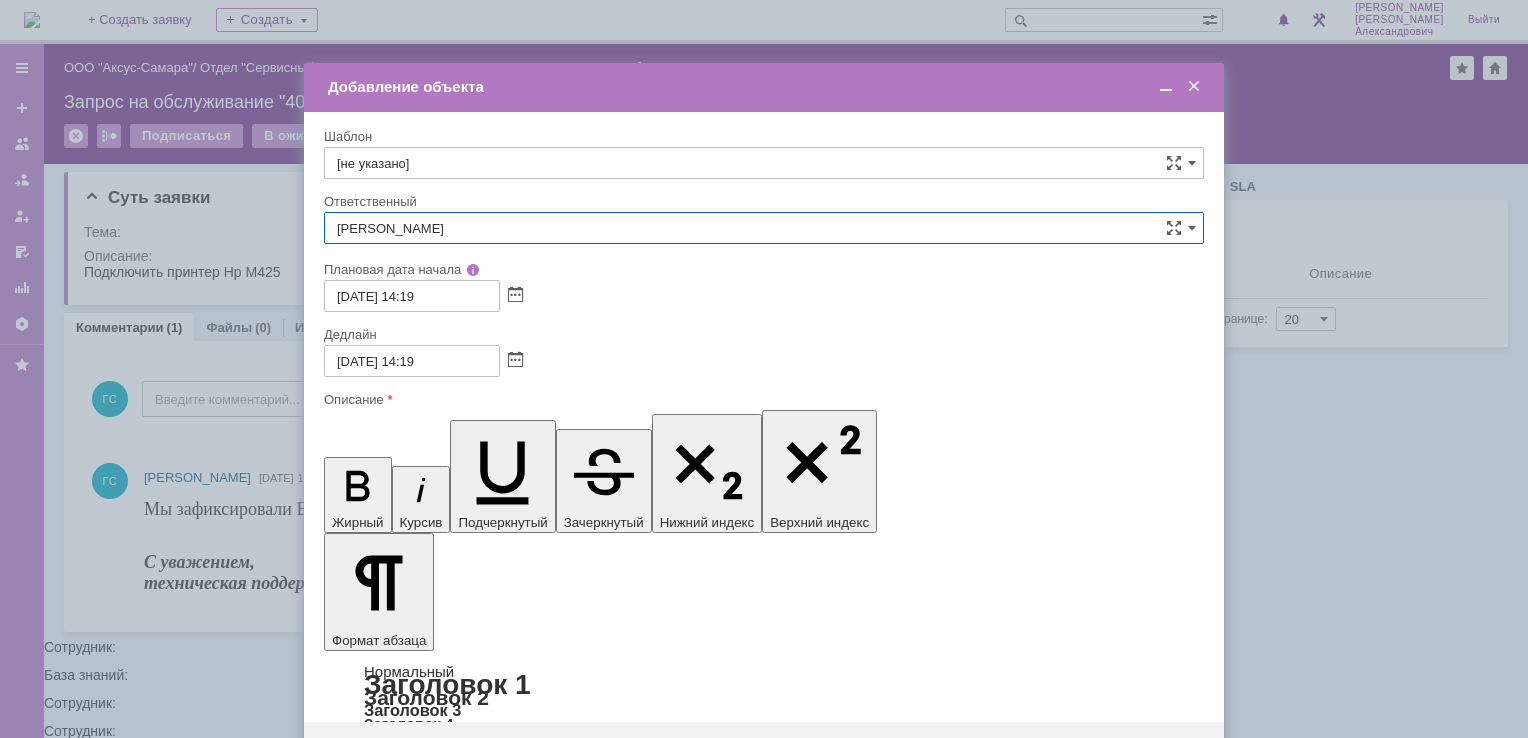 click on "Сохранить" at bounding box center [384, 754] 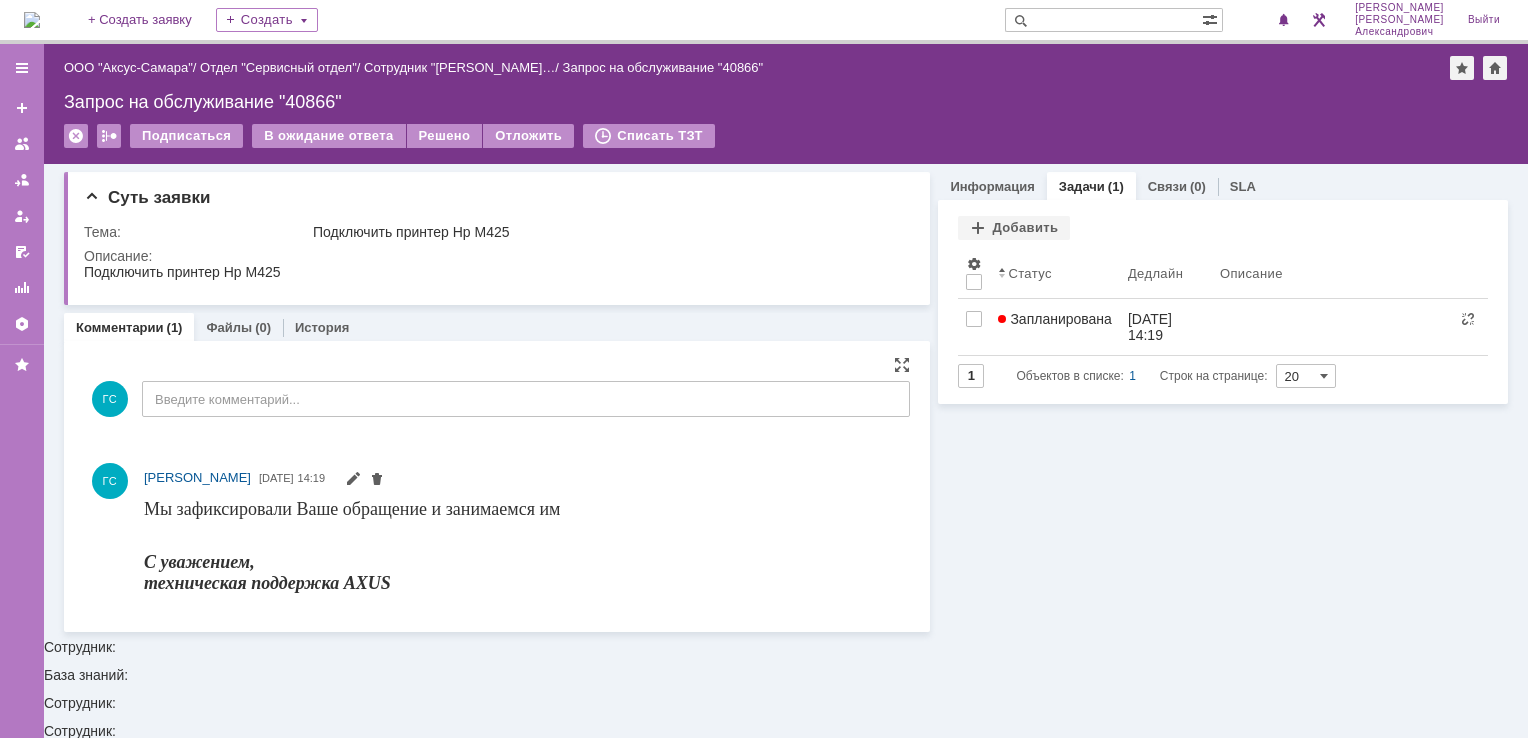scroll, scrollTop: 0, scrollLeft: 0, axis: both 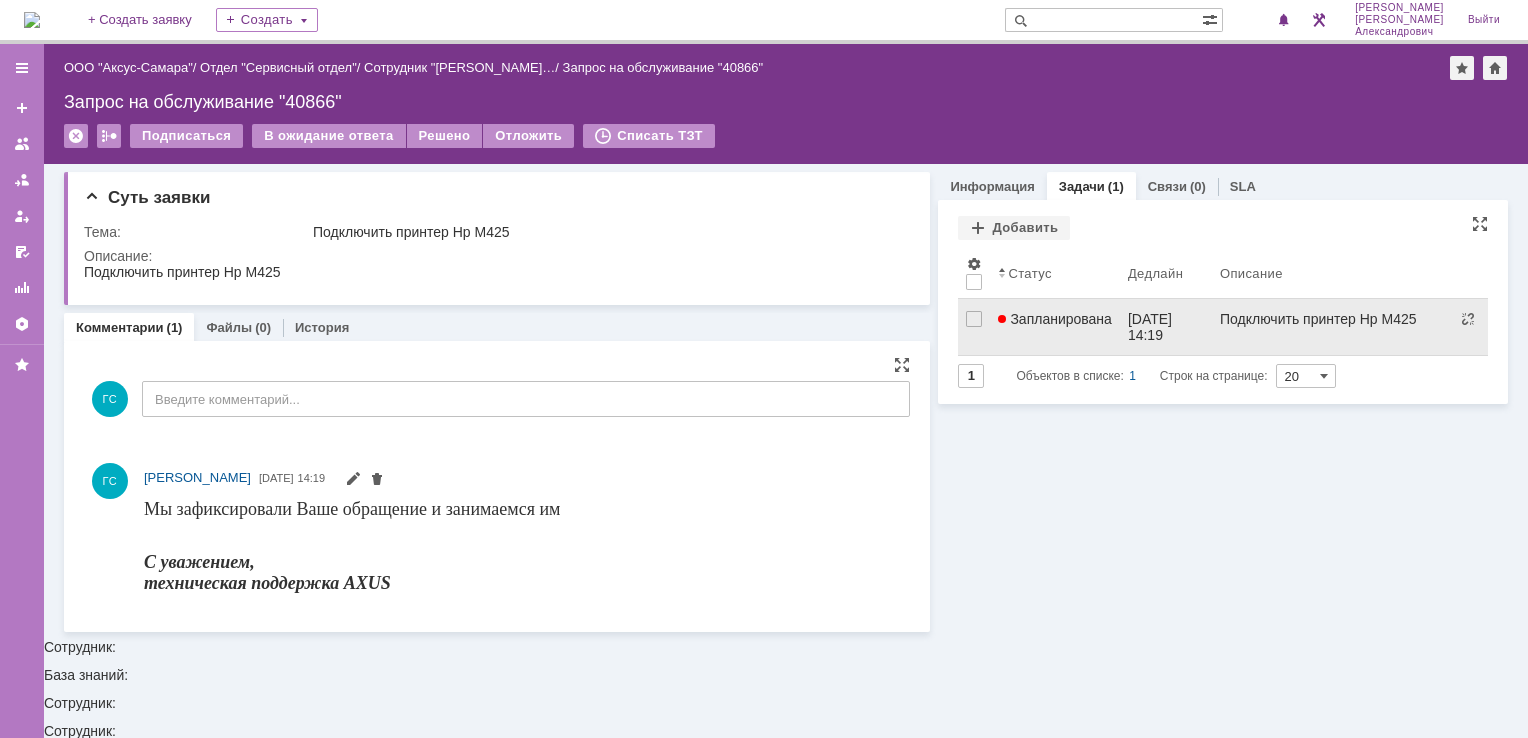 click on "Запланирована" at bounding box center (1055, 319) 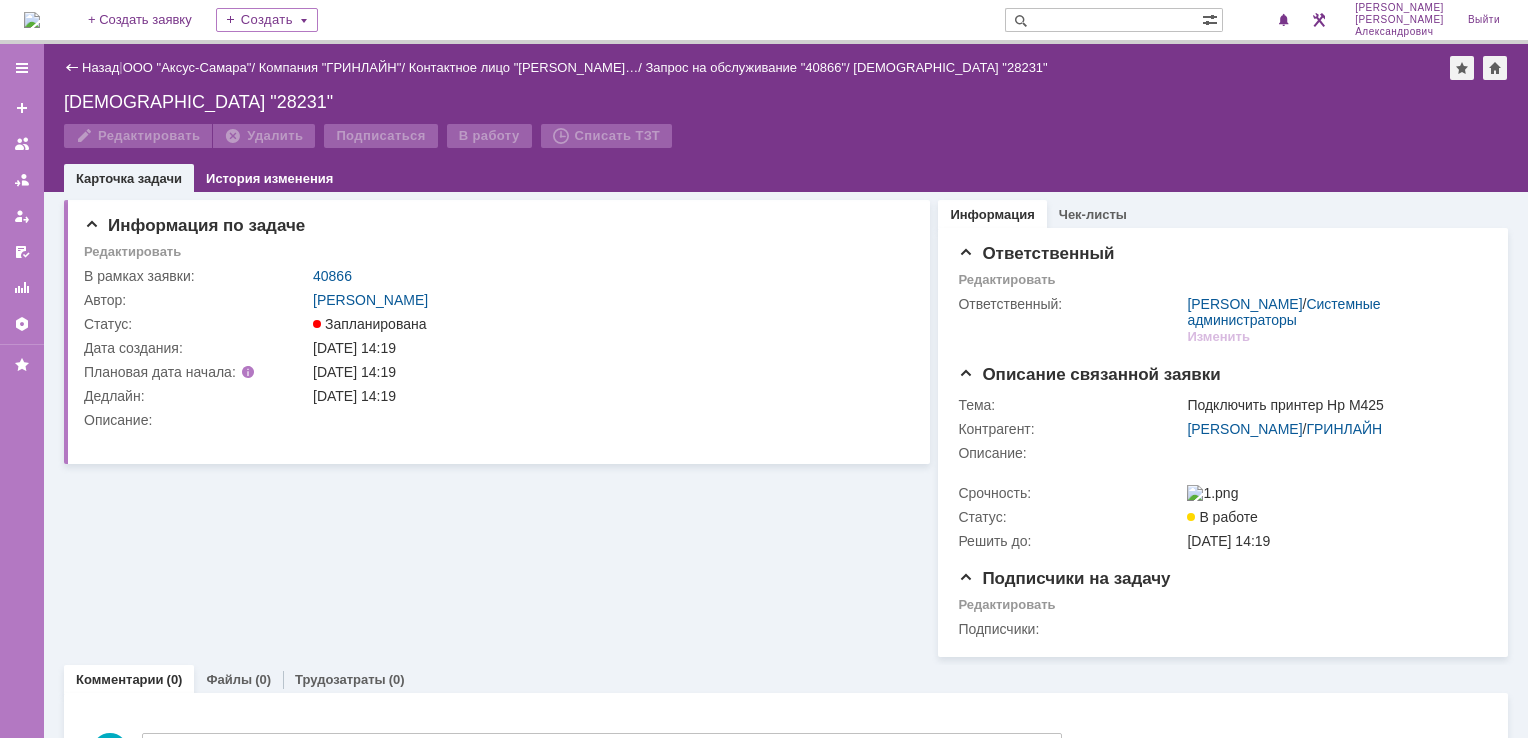 scroll, scrollTop: 0, scrollLeft: 0, axis: both 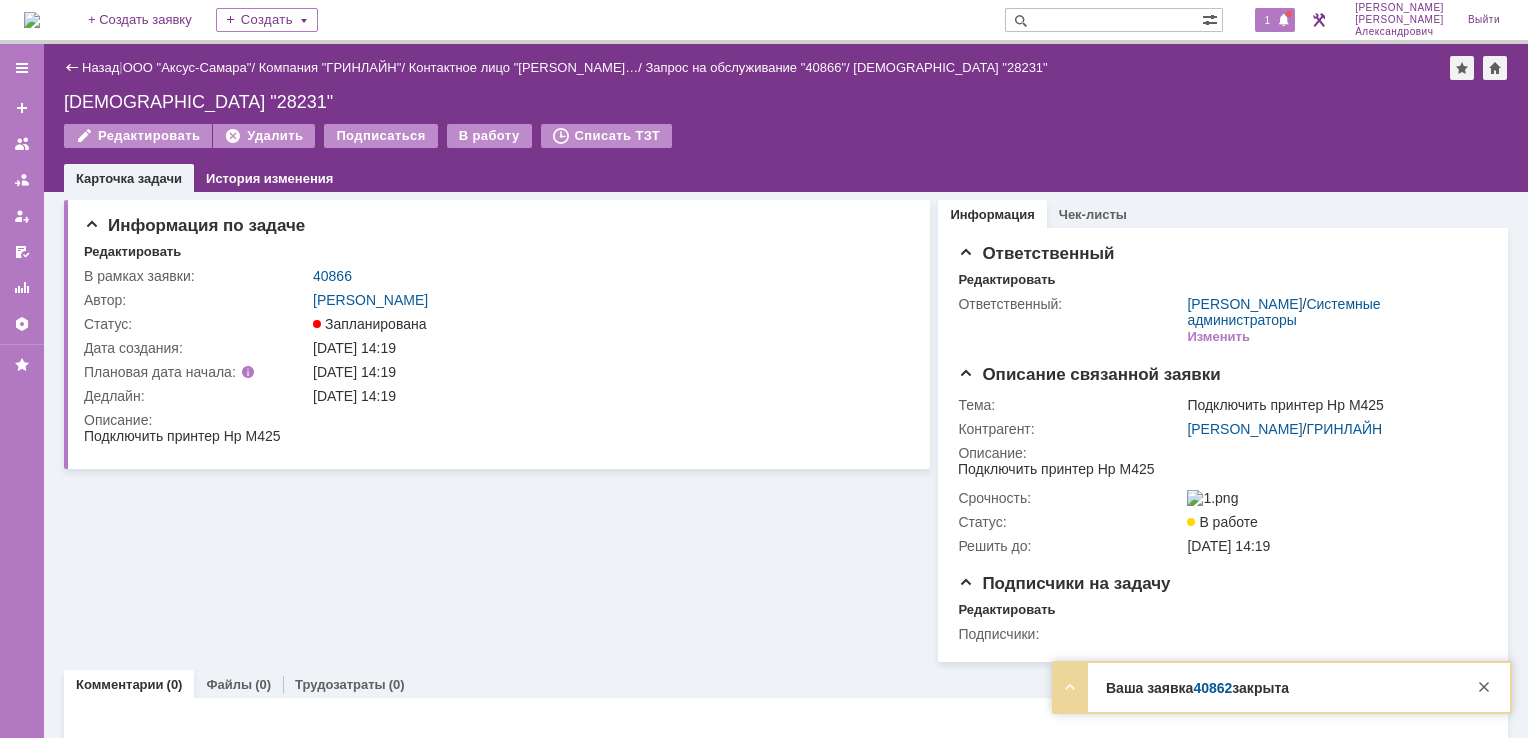 click at bounding box center [1284, 21] 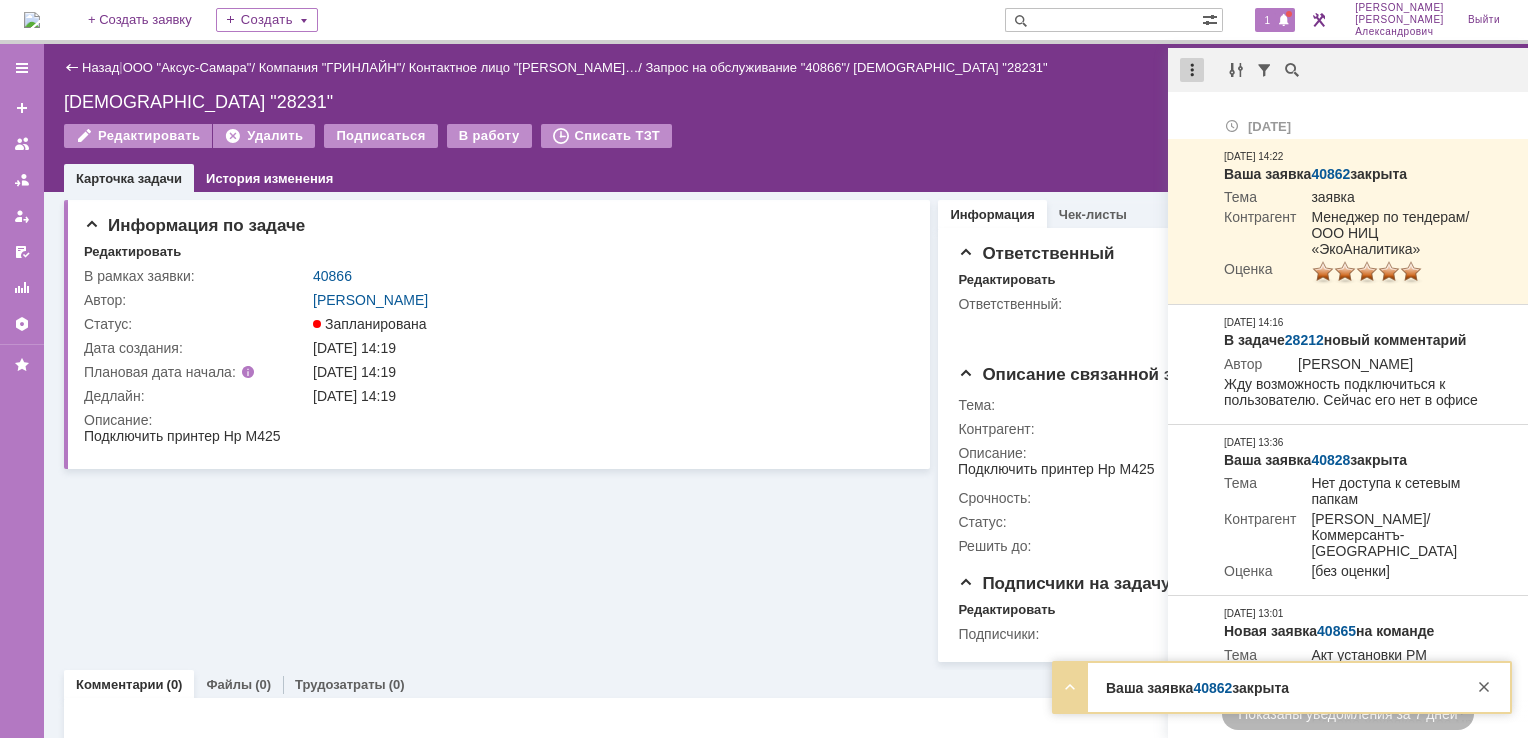 click at bounding box center (1192, 70) 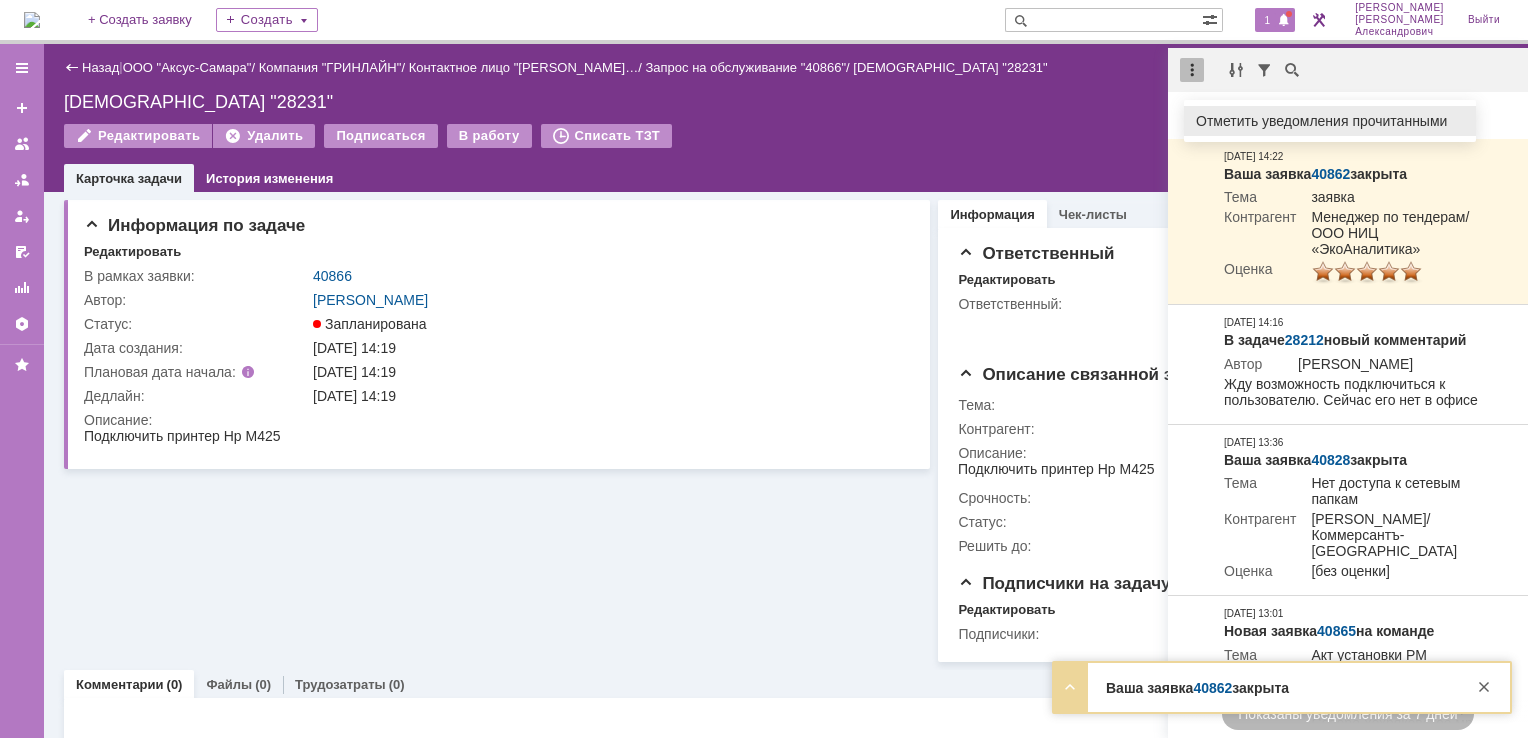 drag, startPoint x: 1228, startPoint y: 118, endPoint x: 1096, endPoint y: 126, distance: 132.2422 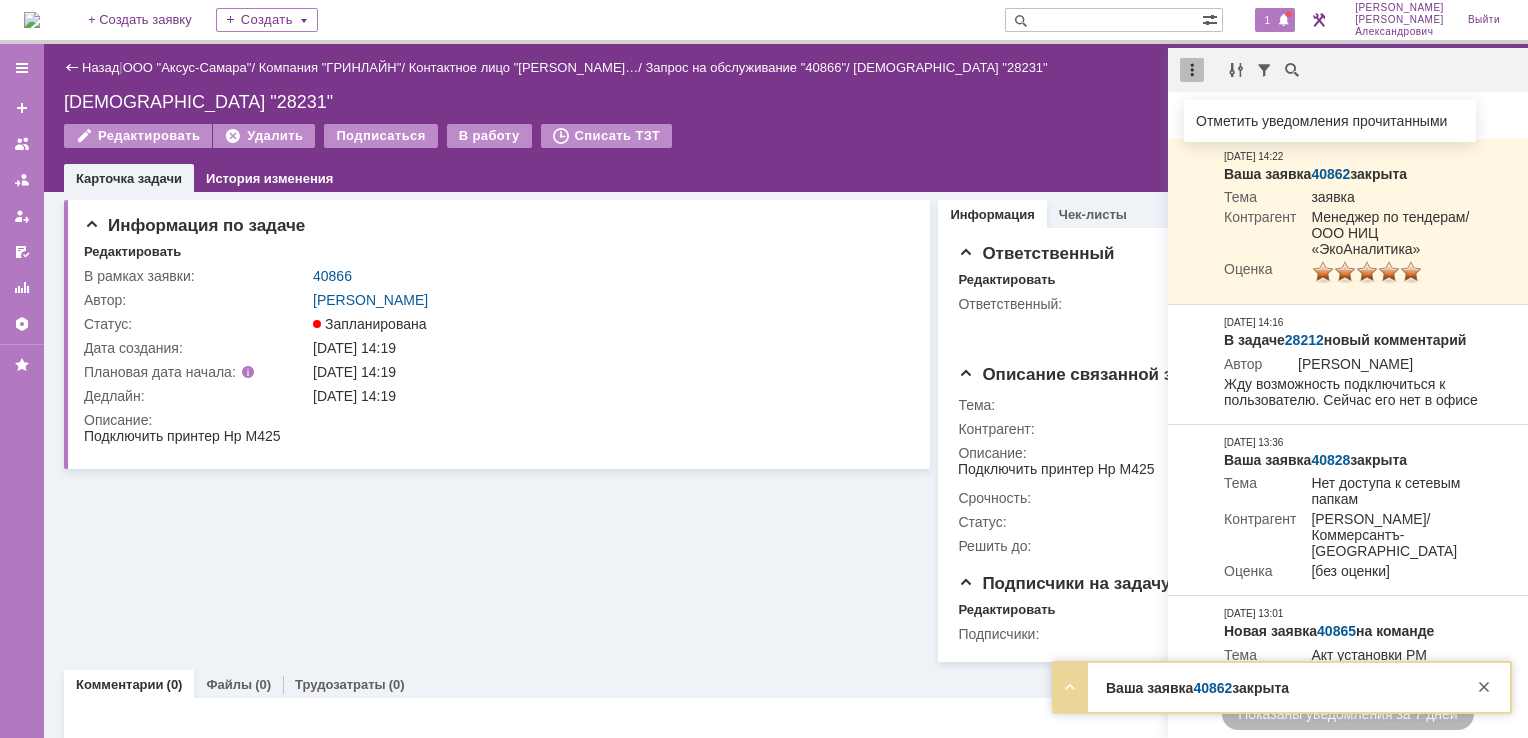 click on "Отметить уведомления прочитанными" at bounding box center [1330, 121] 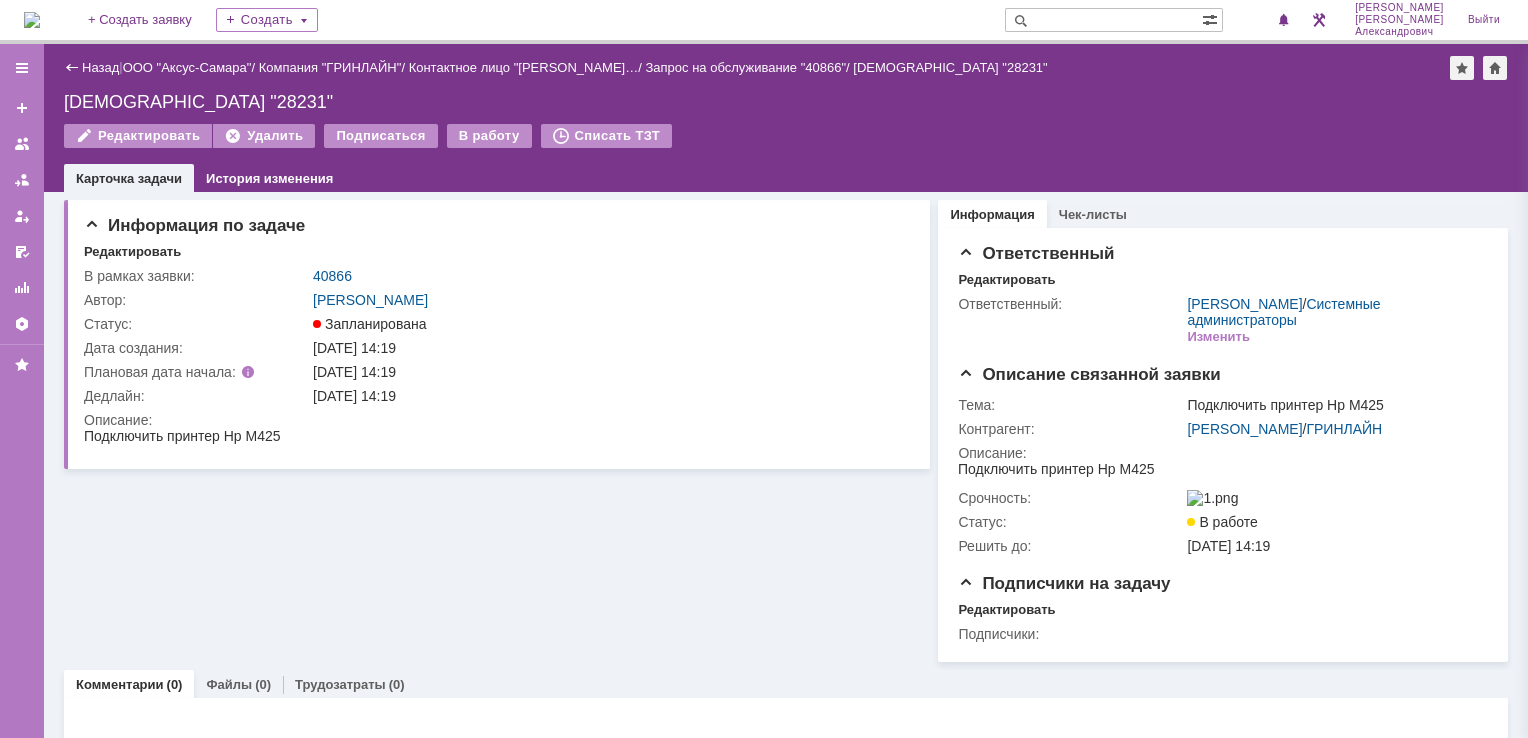 click on "Редактировать
Удалить Подписаться В работу Списать ТЗТ" at bounding box center (786, 145) 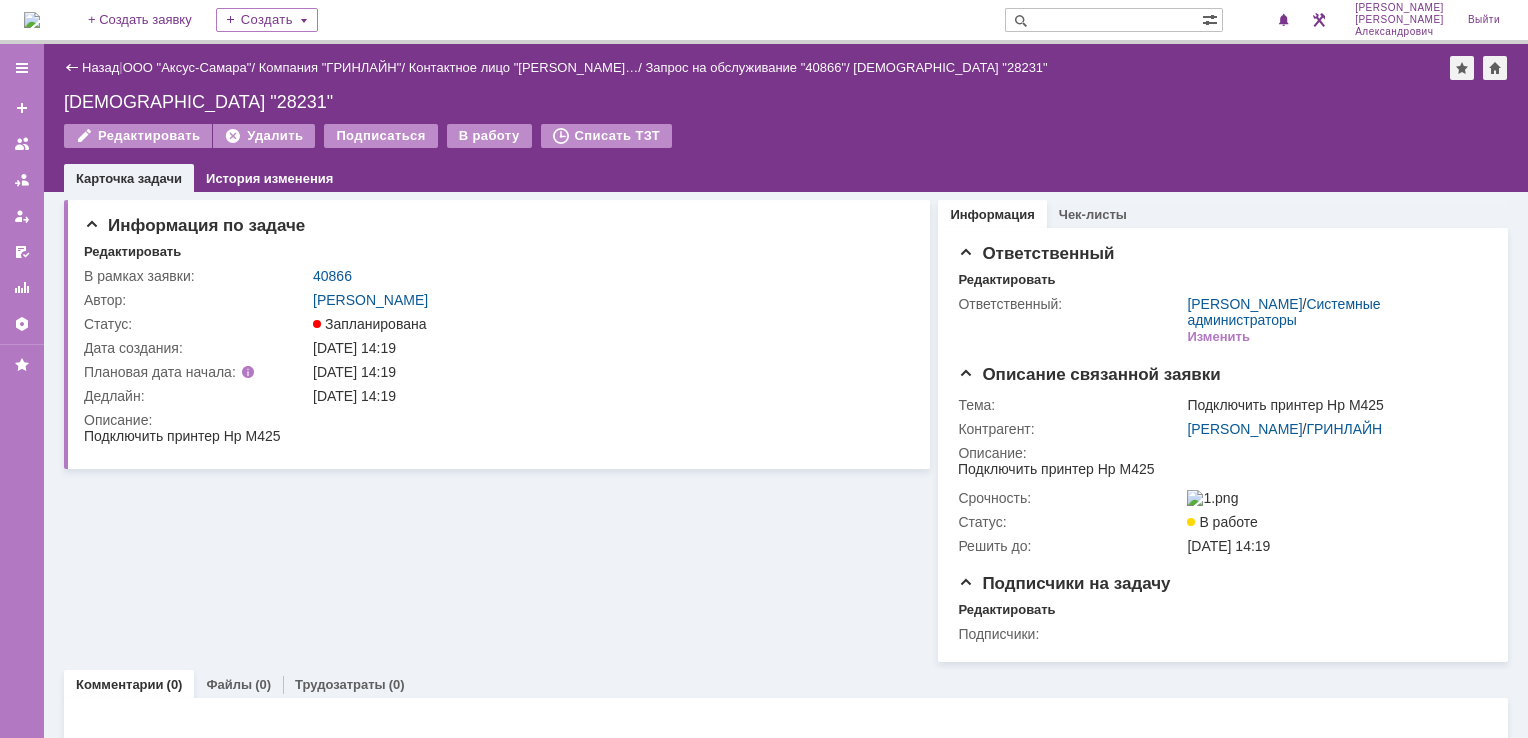 click at bounding box center [32, 20] 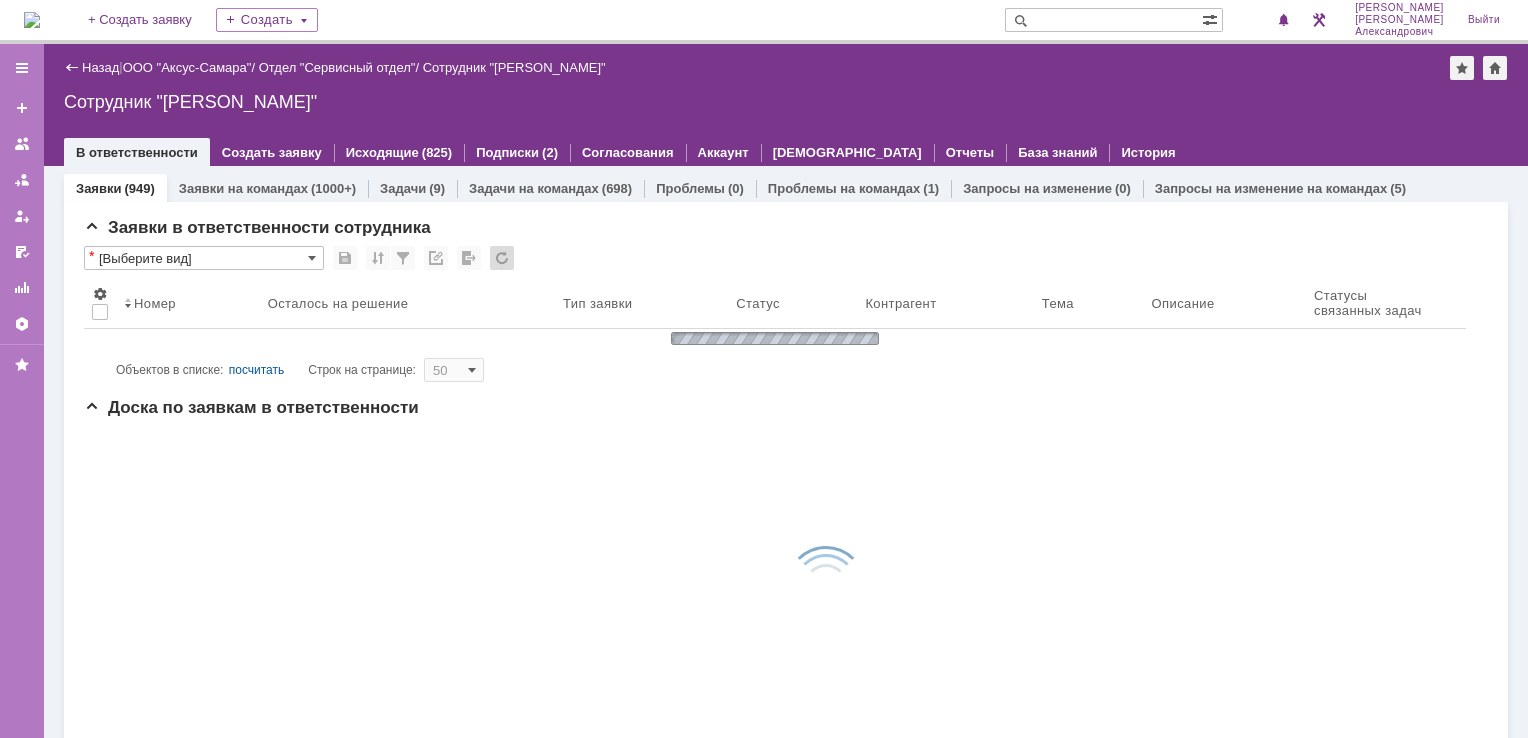 scroll, scrollTop: 0, scrollLeft: 0, axis: both 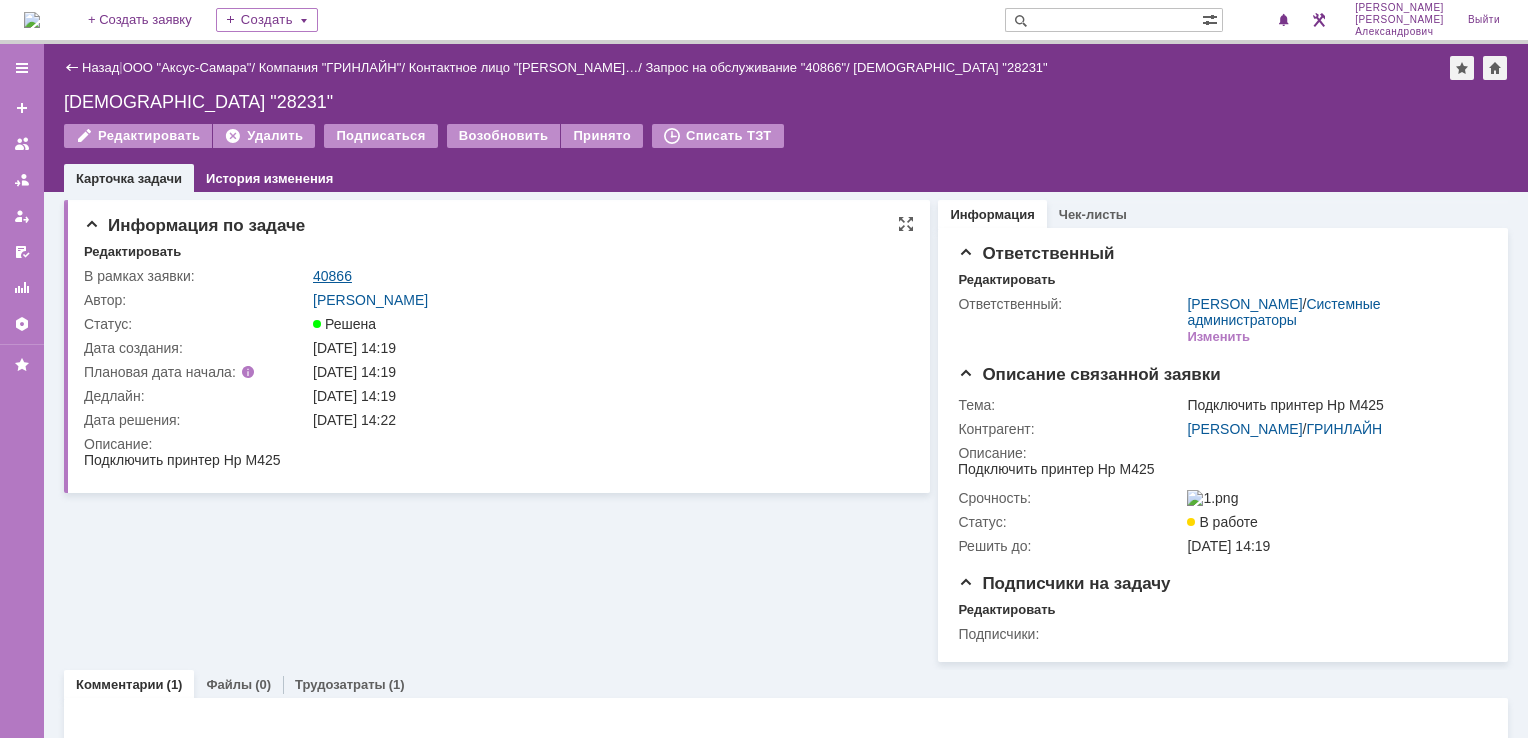 click on "40866" at bounding box center (332, 276) 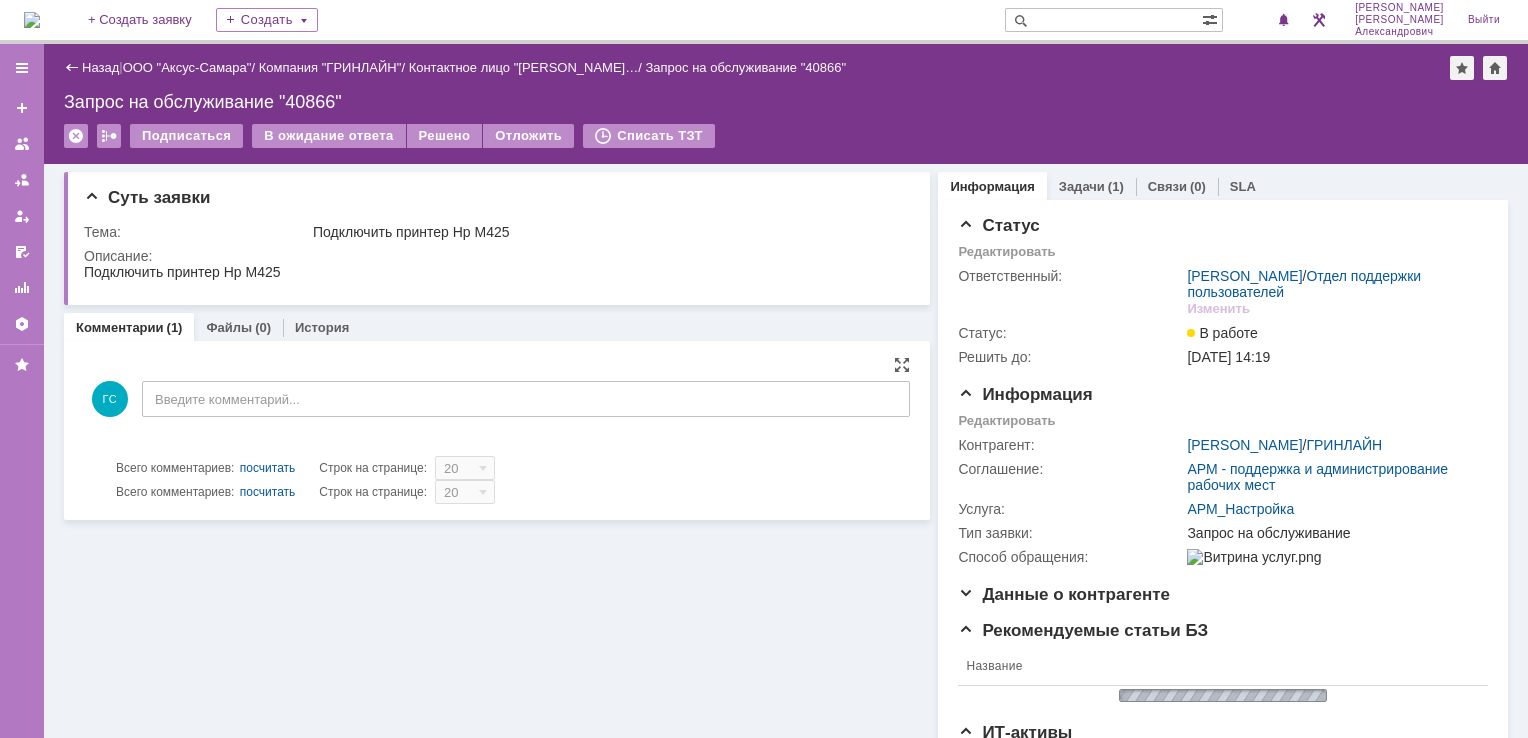scroll, scrollTop: 0, scrollLeft: 0, axis: both 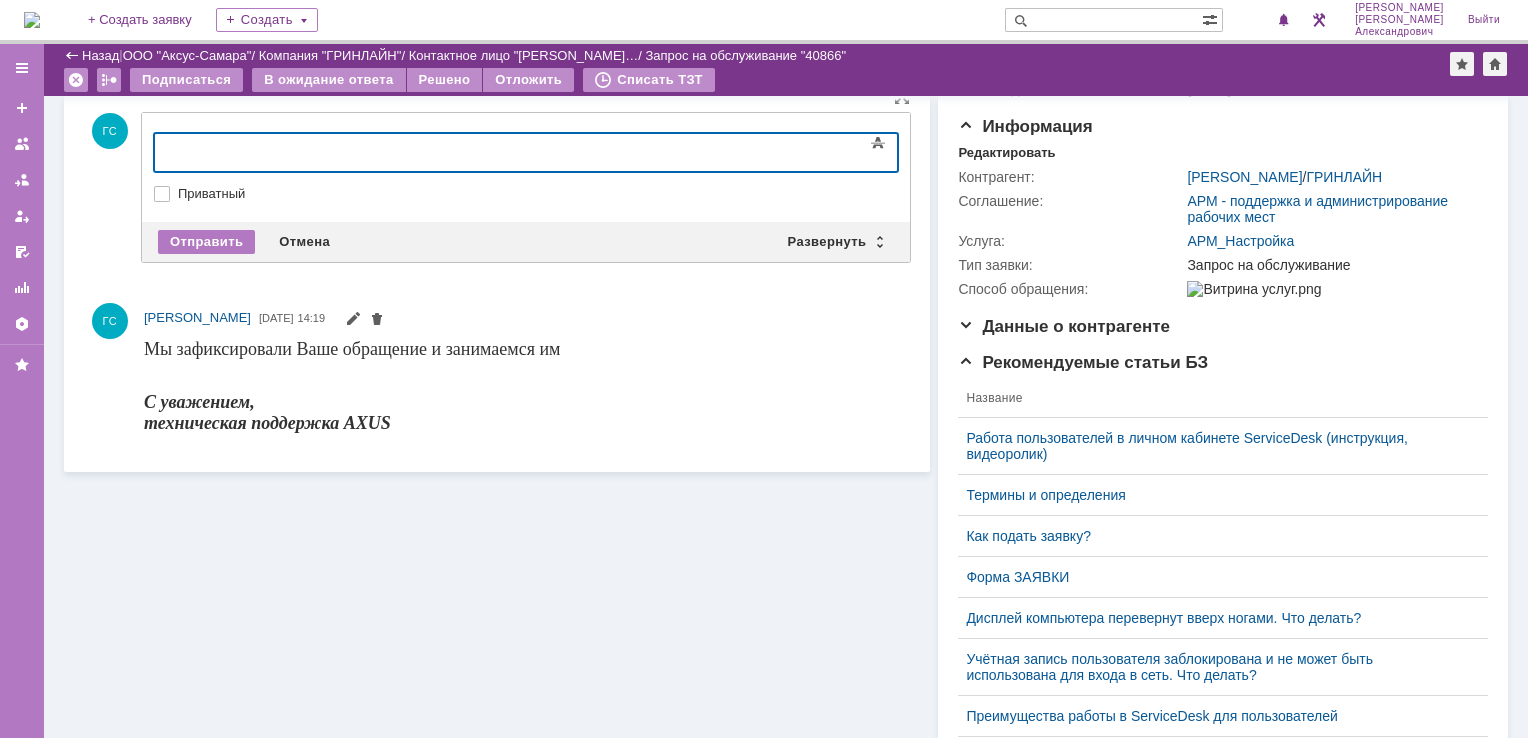 type 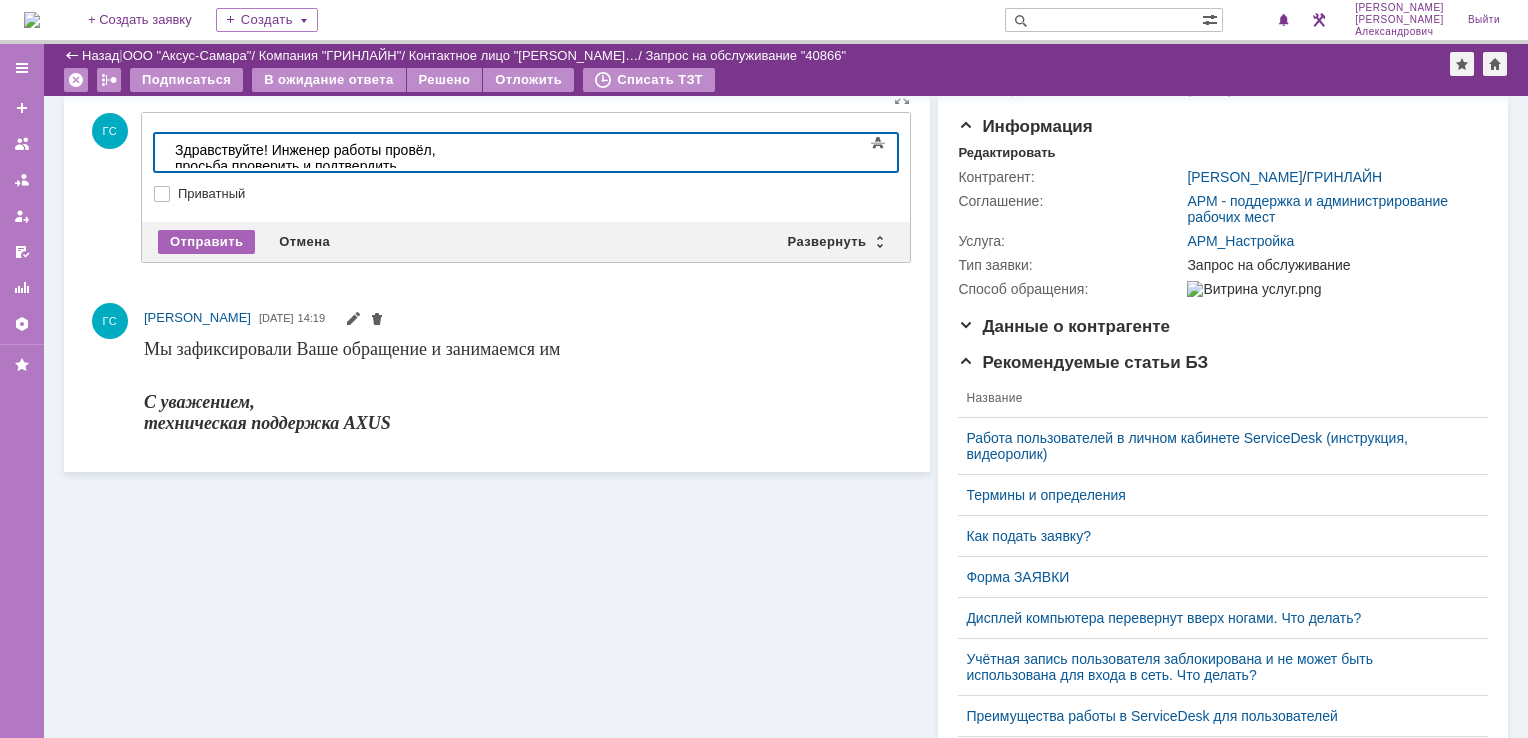 click on "Отправить" at bounding box center [206, 242] 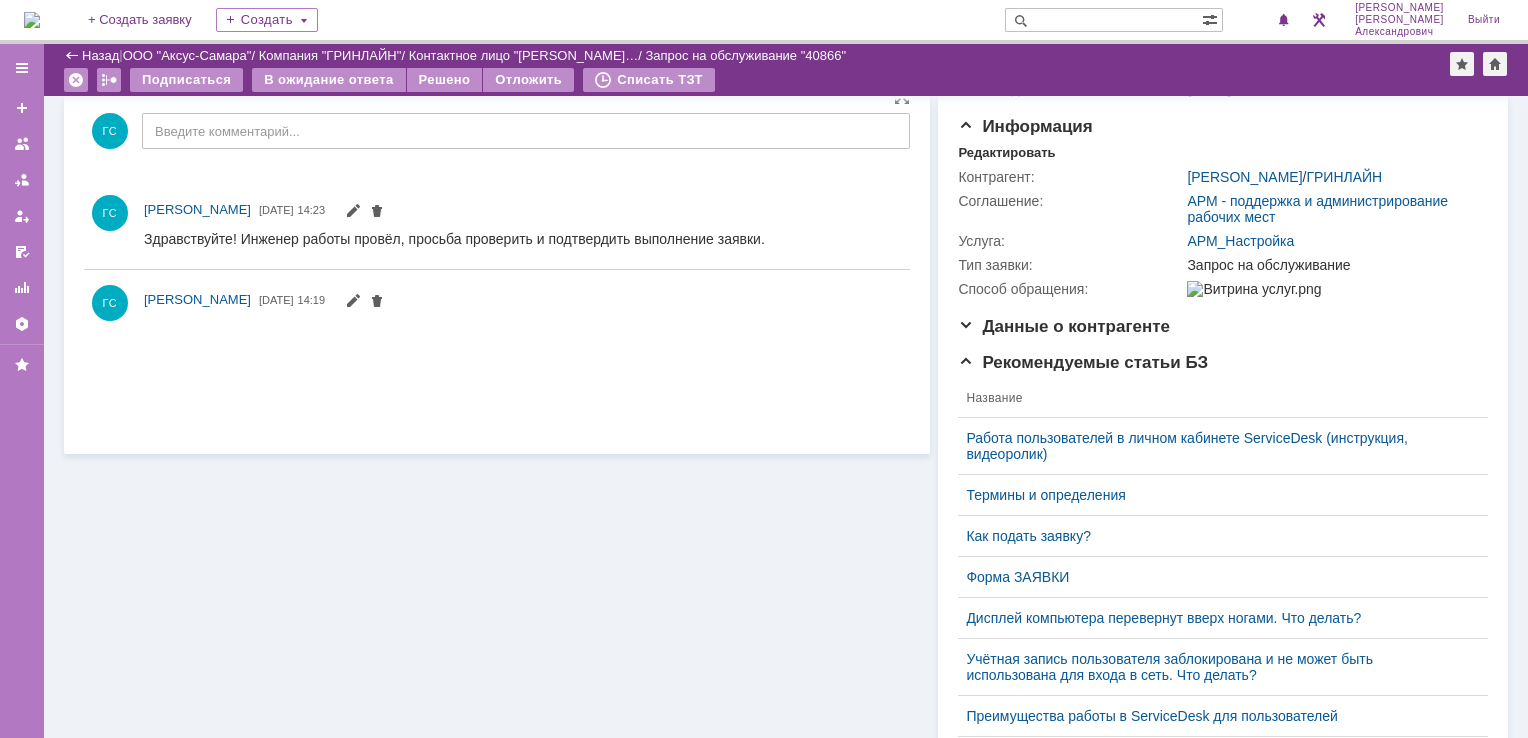 scroll, scrollTop: 0, scrollLeft: 0, axis: both 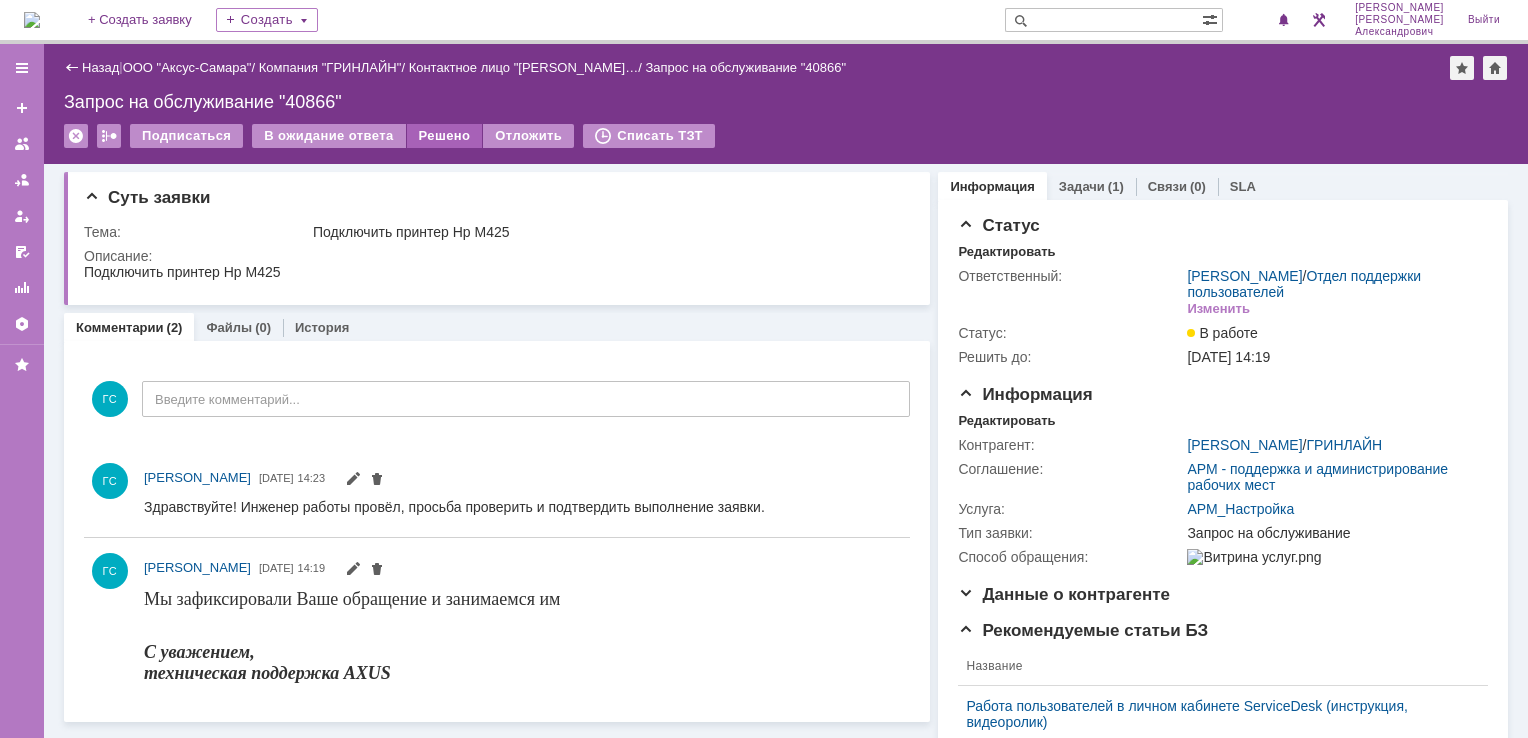 click on "Решено" at bounding box center [445, 136] 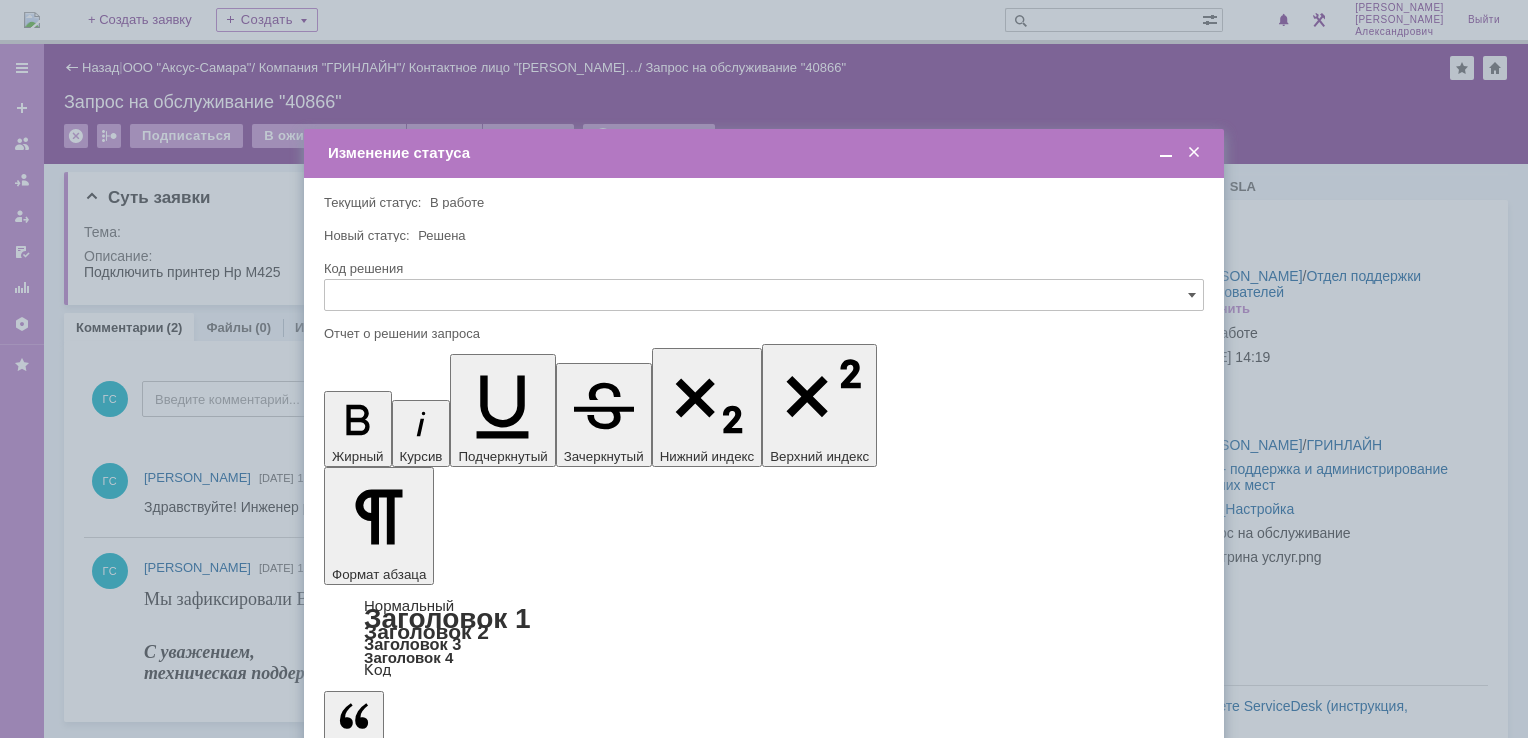 scroll, scrollTop: 0, scrollLeft: 0, axis: both 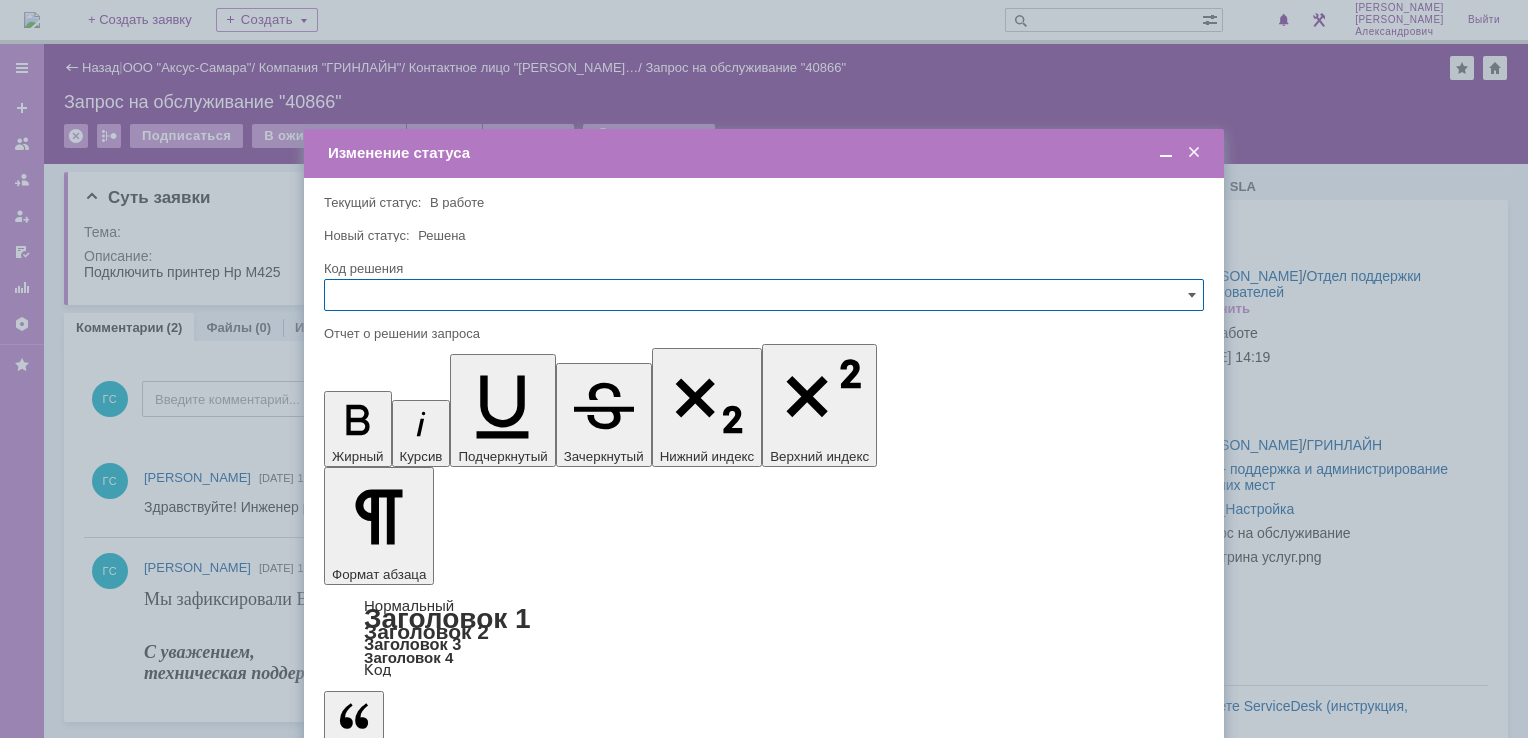 click on "Сохранить" at bounding box center [384, 820] 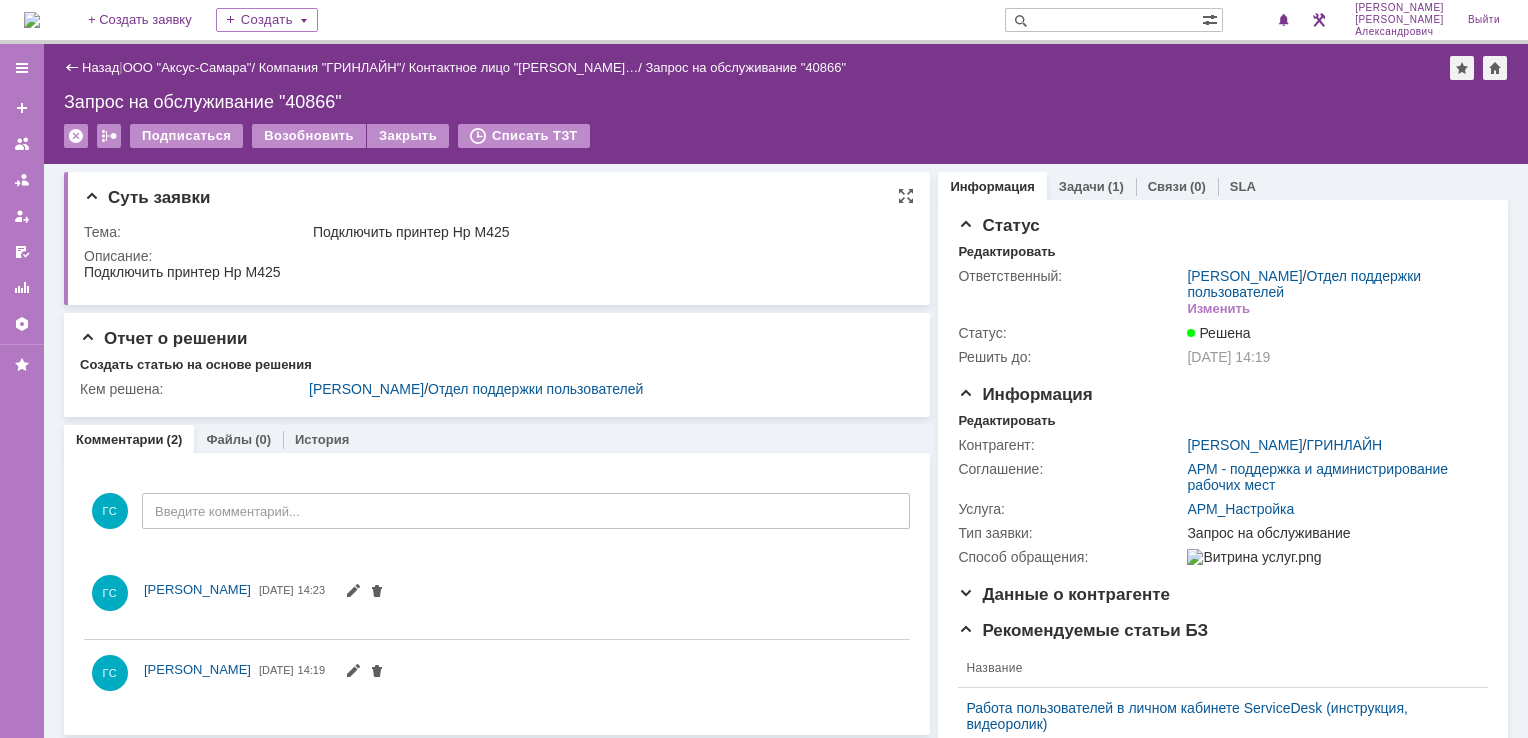 scroll, scrollTop: 0, scrollLeft: 0, axis: both 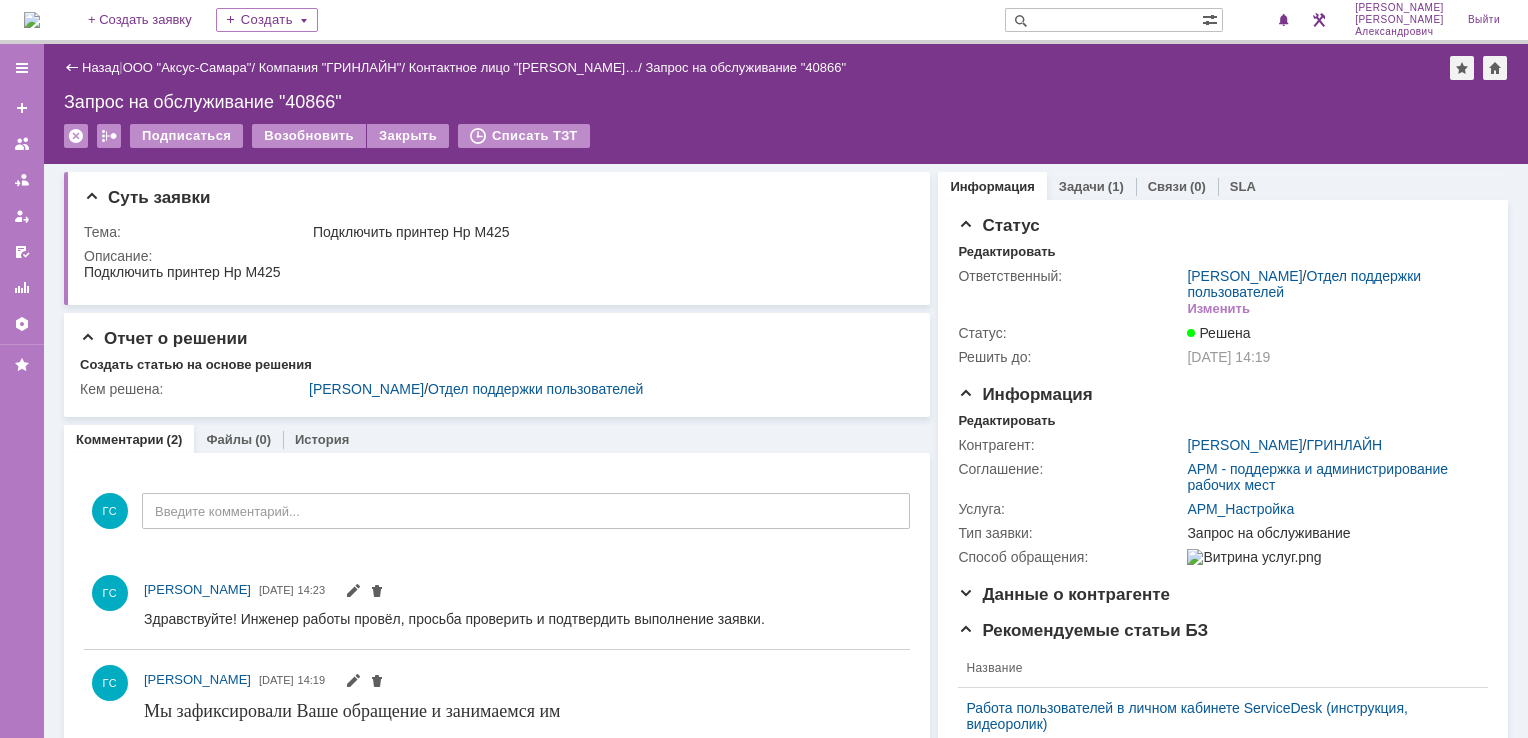 click at bounding box center [32, 20] 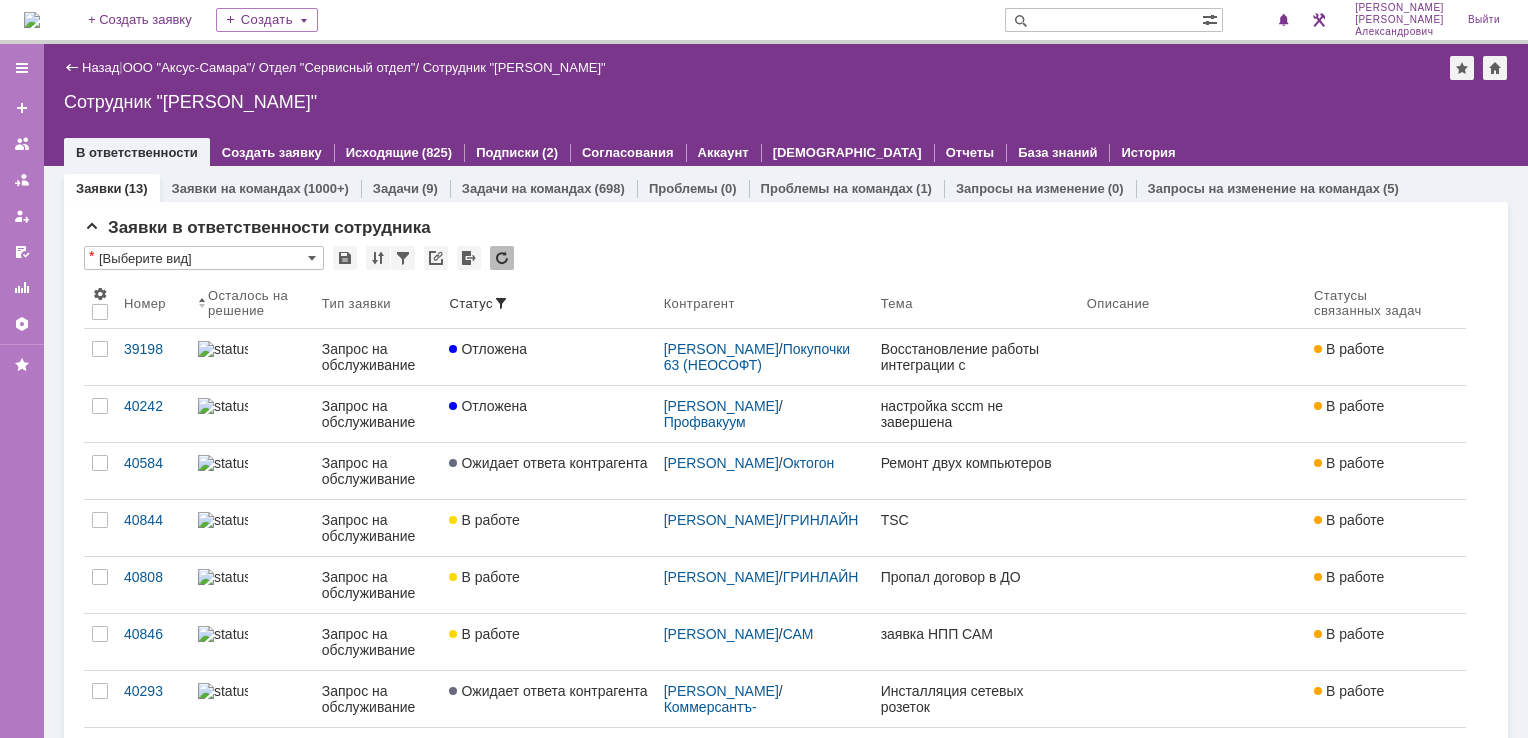 scroll, scrollTop: 0, scrollLeft: 0, axis: both 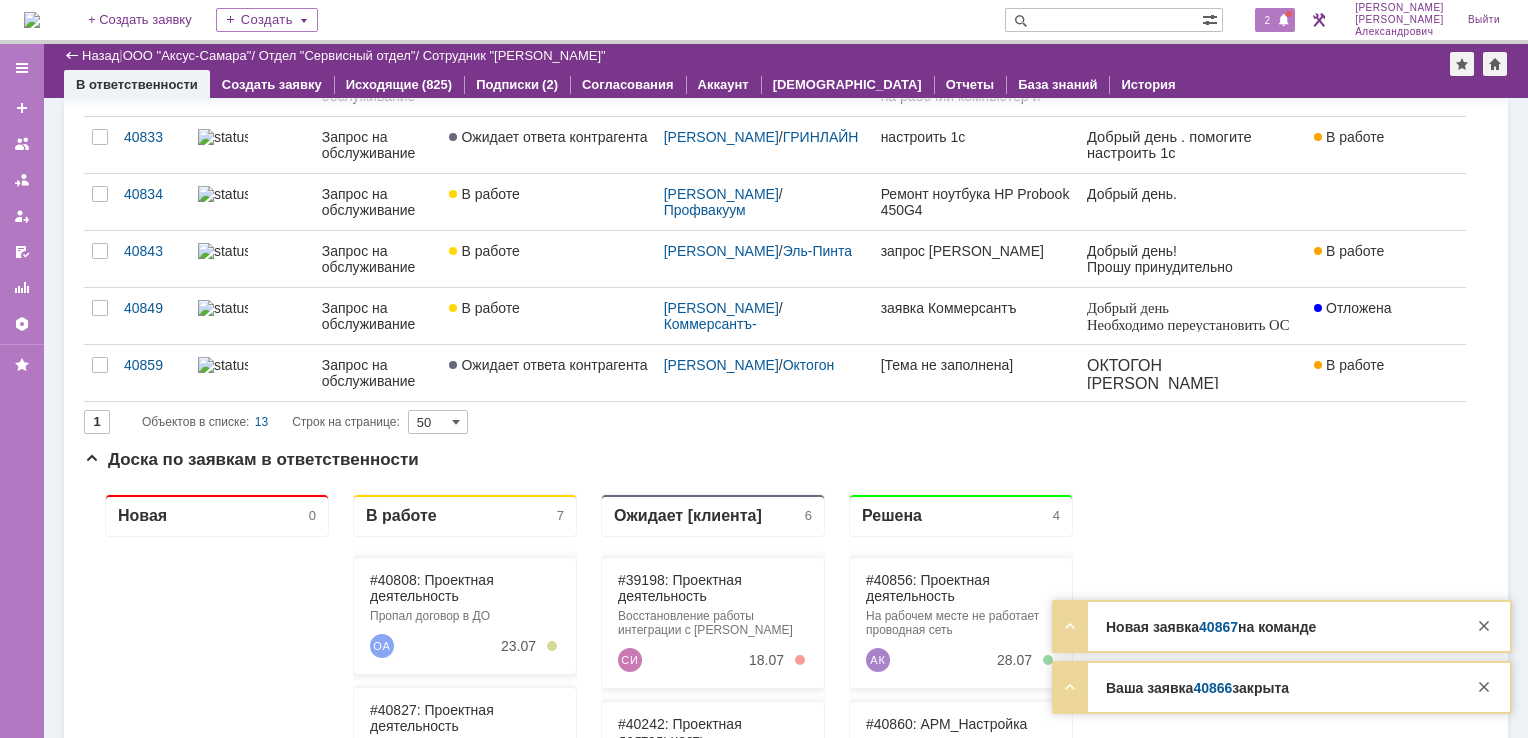 click on "2" at bounding box center (1268, 20) 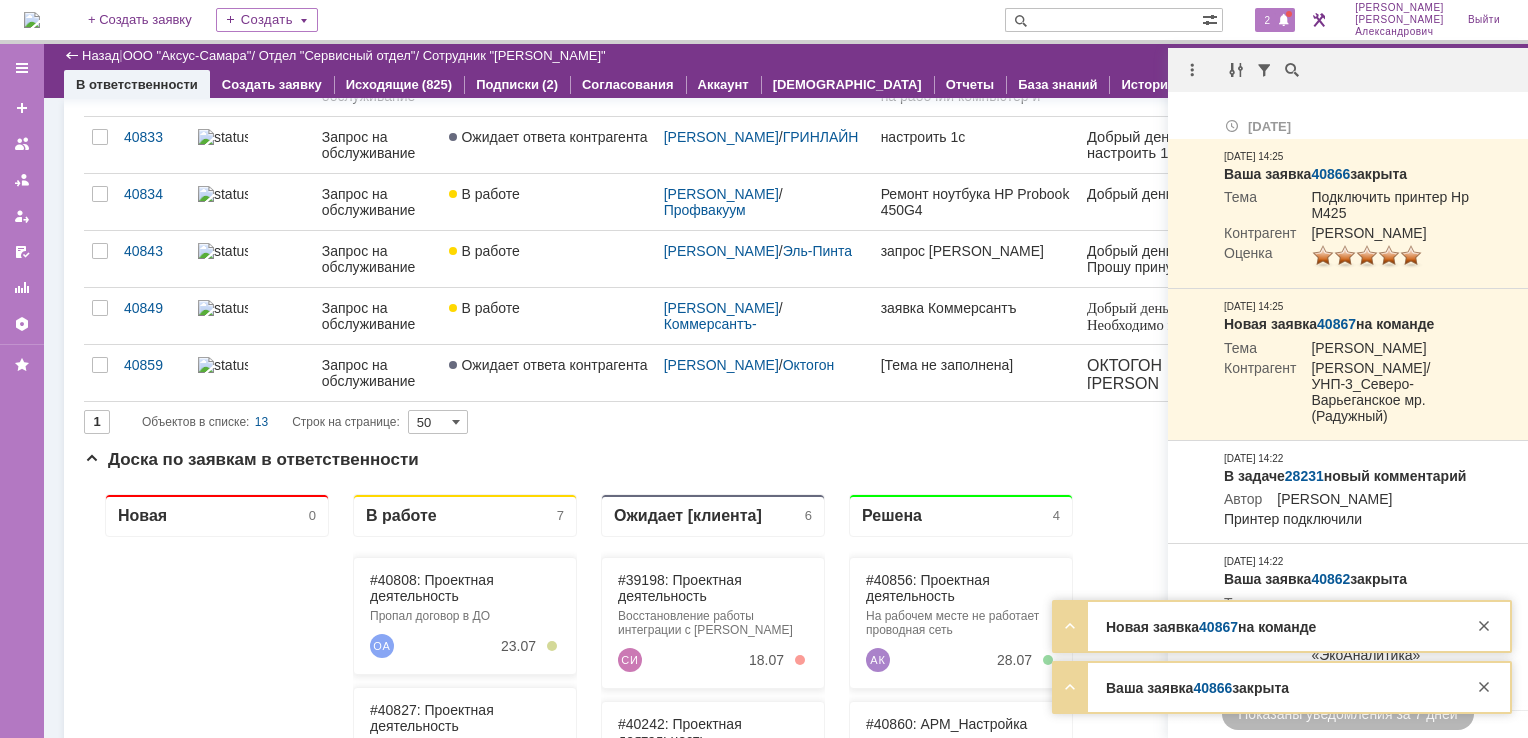 click on "В ответственности Создать заявку Исходящие (825) Подписки (2) Согласования Аккаунт Дашборды Отчеты База знаний История" at bounding box center [786, 84] 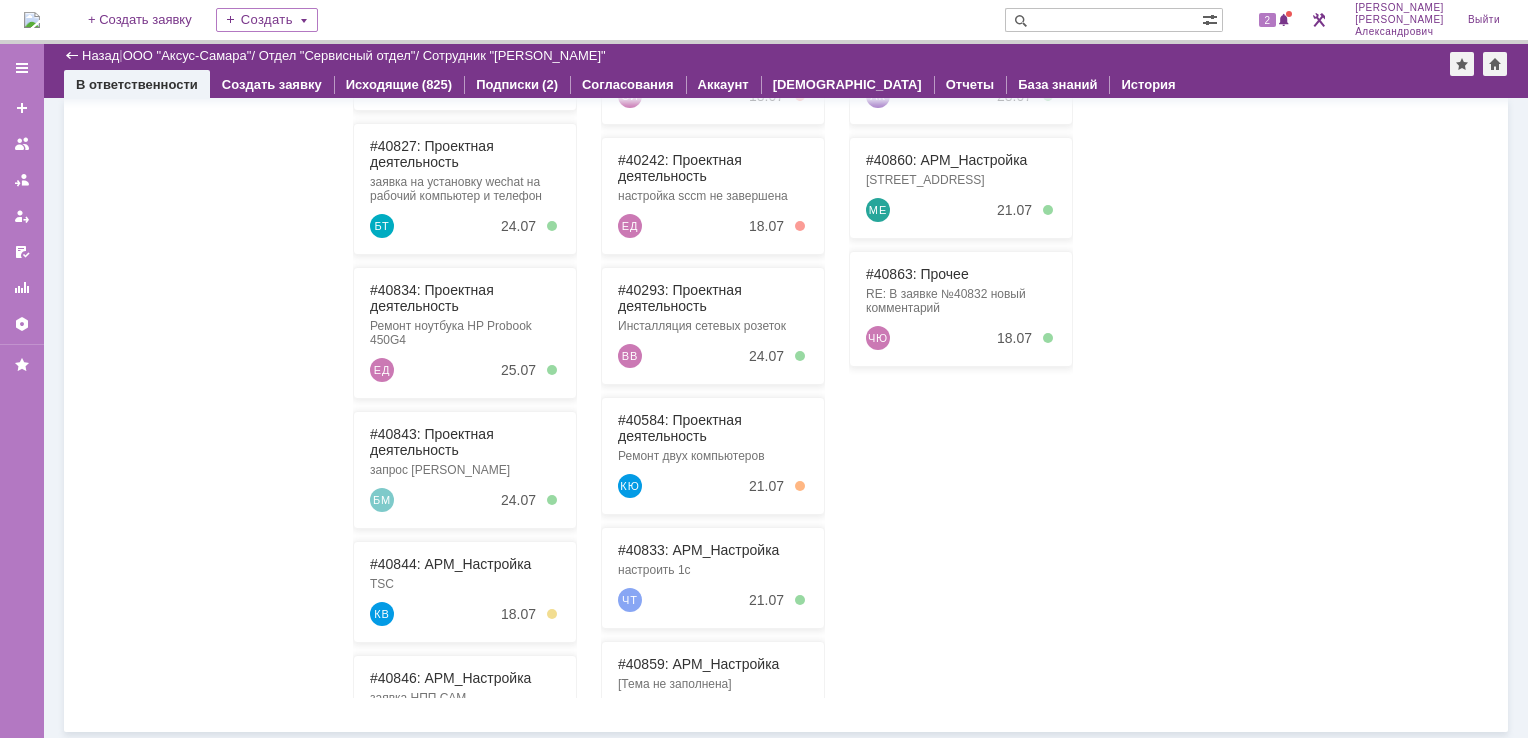 scroll, scrollTop: 600, scrollLeft: 0, axis: vertical 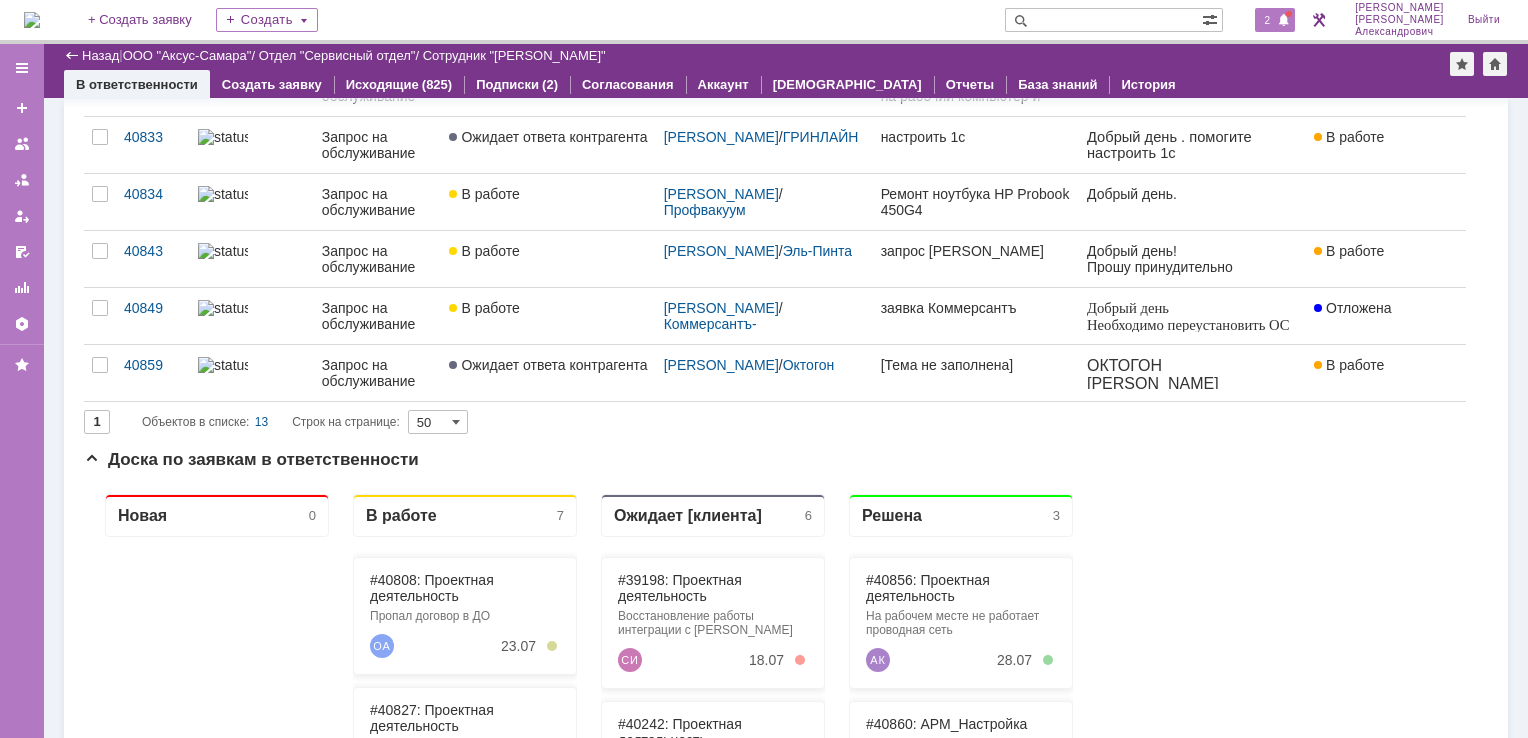 click on "2" at bounding box center (1268, 20) 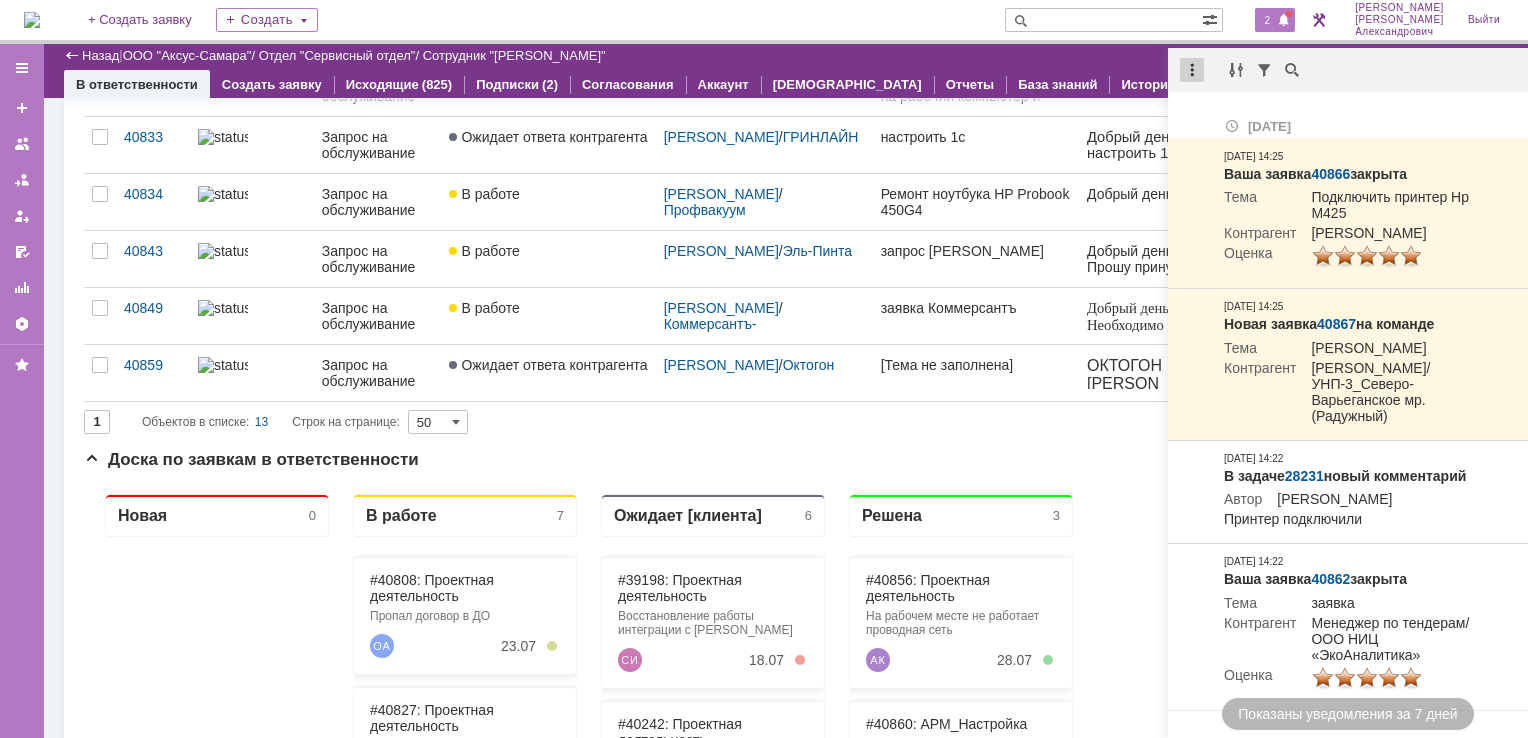 click at bounding box center (1192, 70) 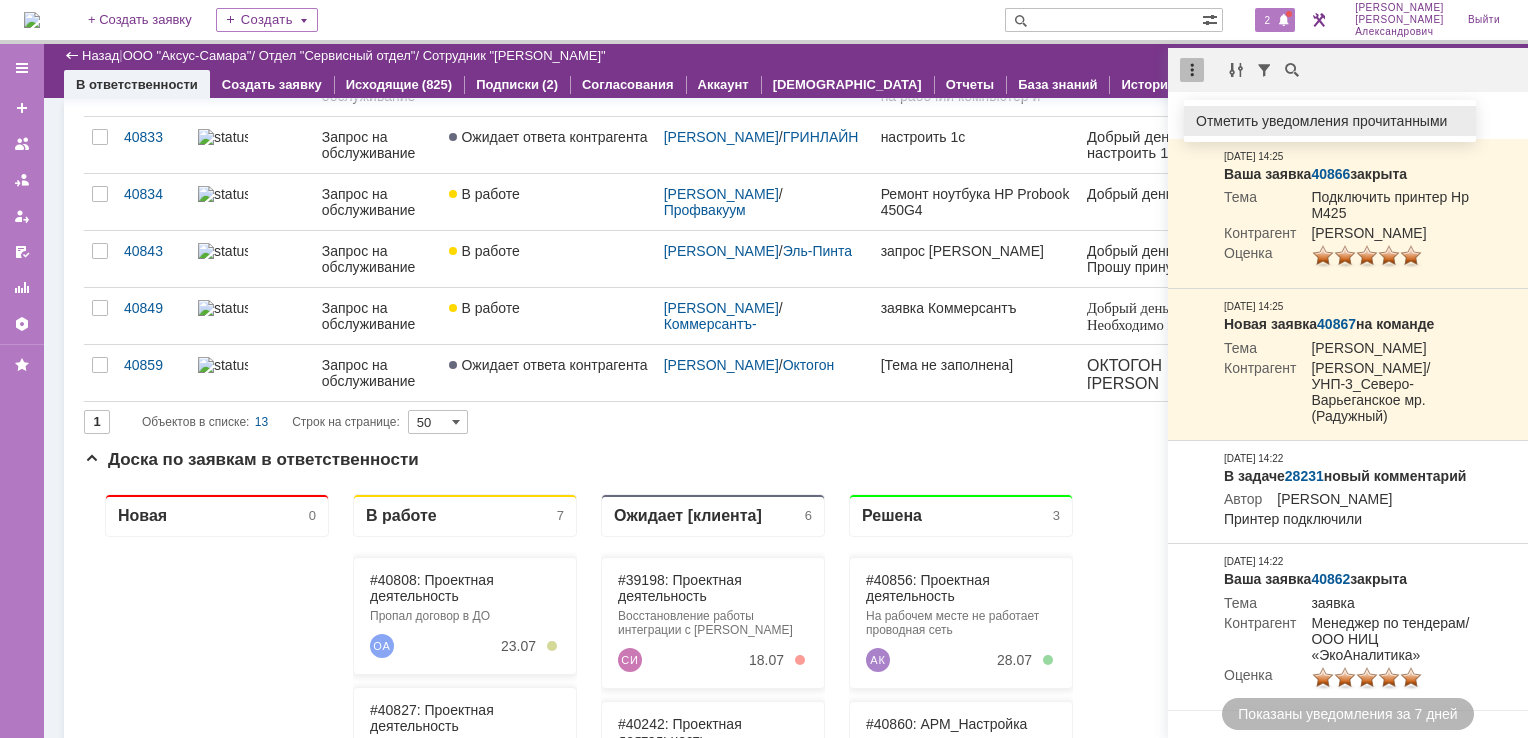 click on "Отметить уведомления прочитанными" at bounding box center [1330, 121] 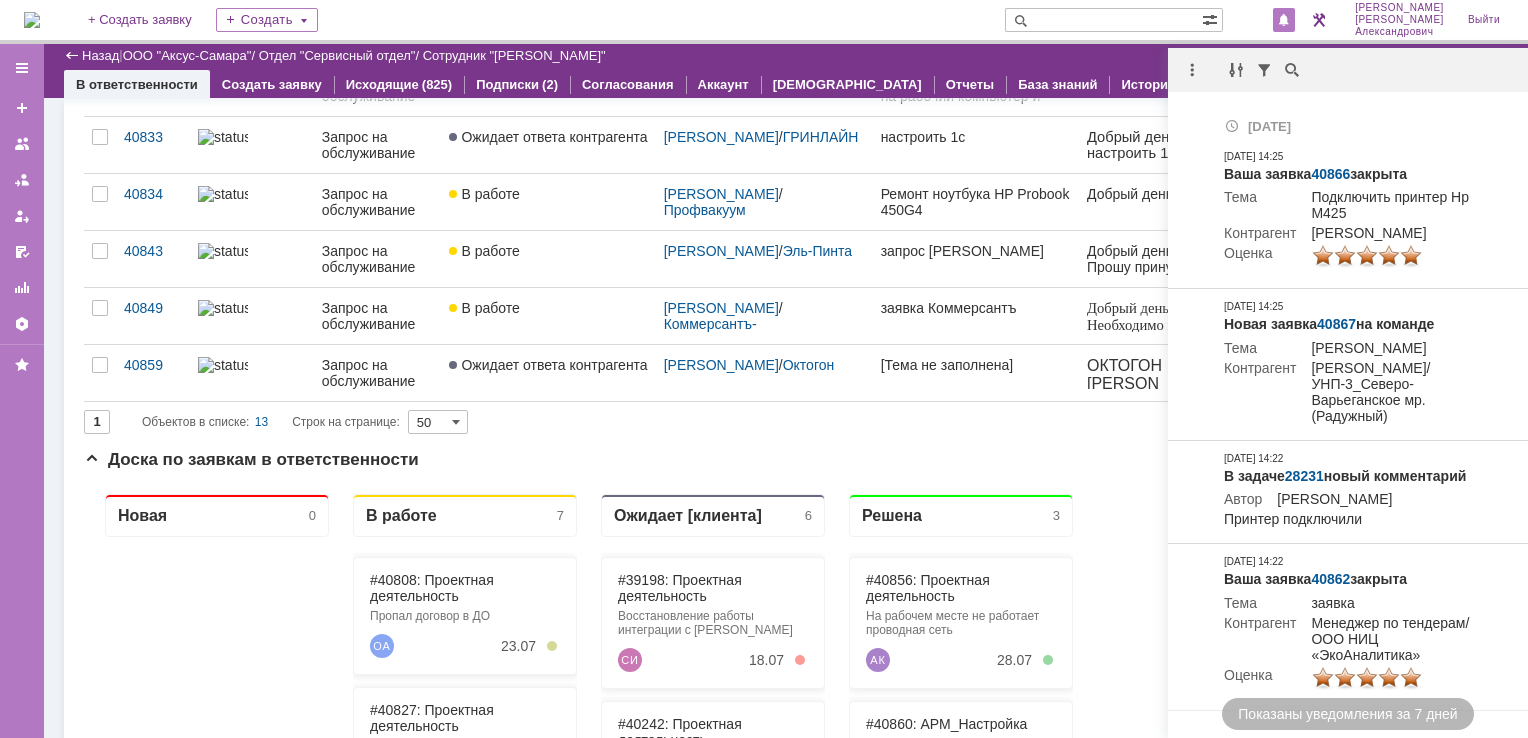click on "В ответственности Создать заявку Исходящие (825) Подписки (2) Согласования Аккаунт Дашборды Отчеты База знаний История" at bounding box center (786, 84) 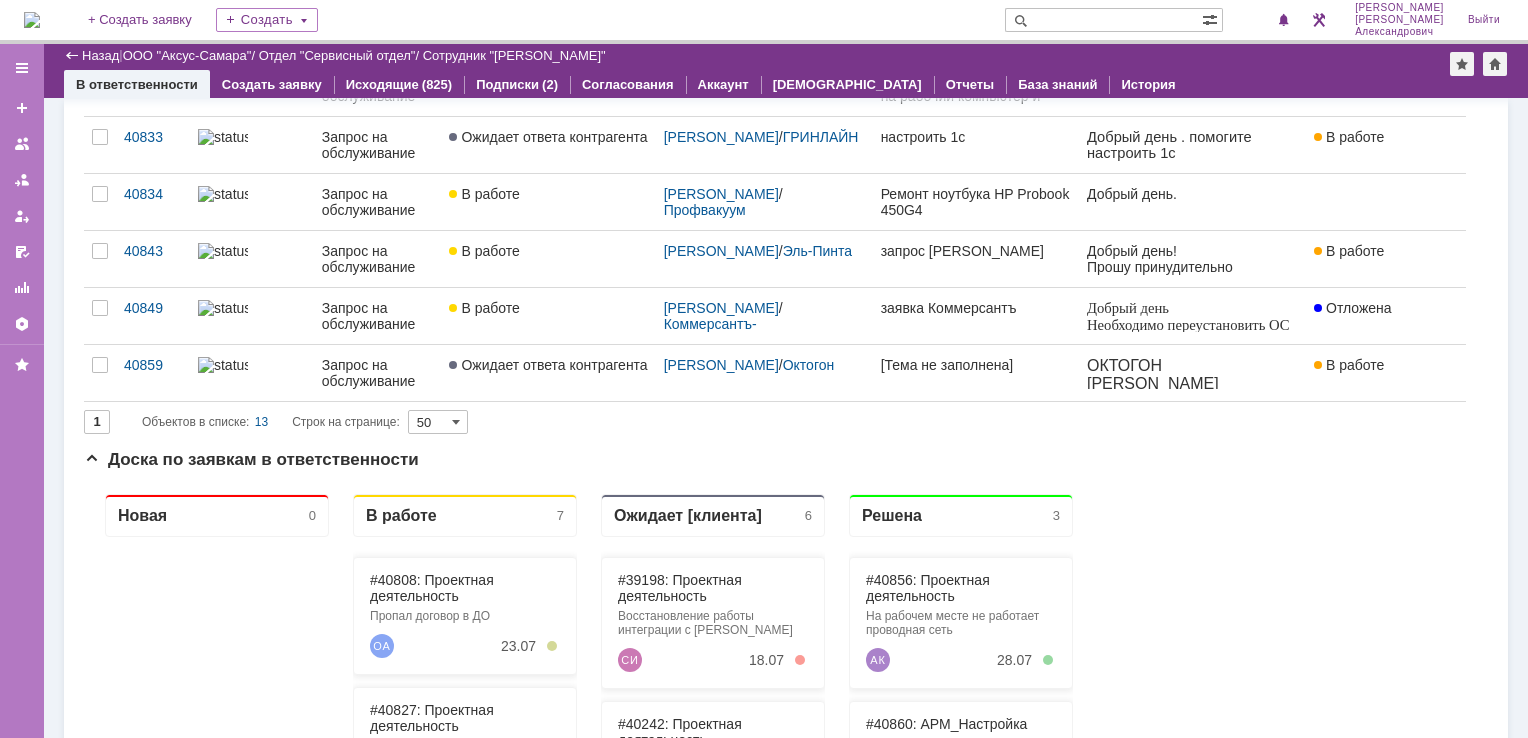 click at bounding box center (32, 20) 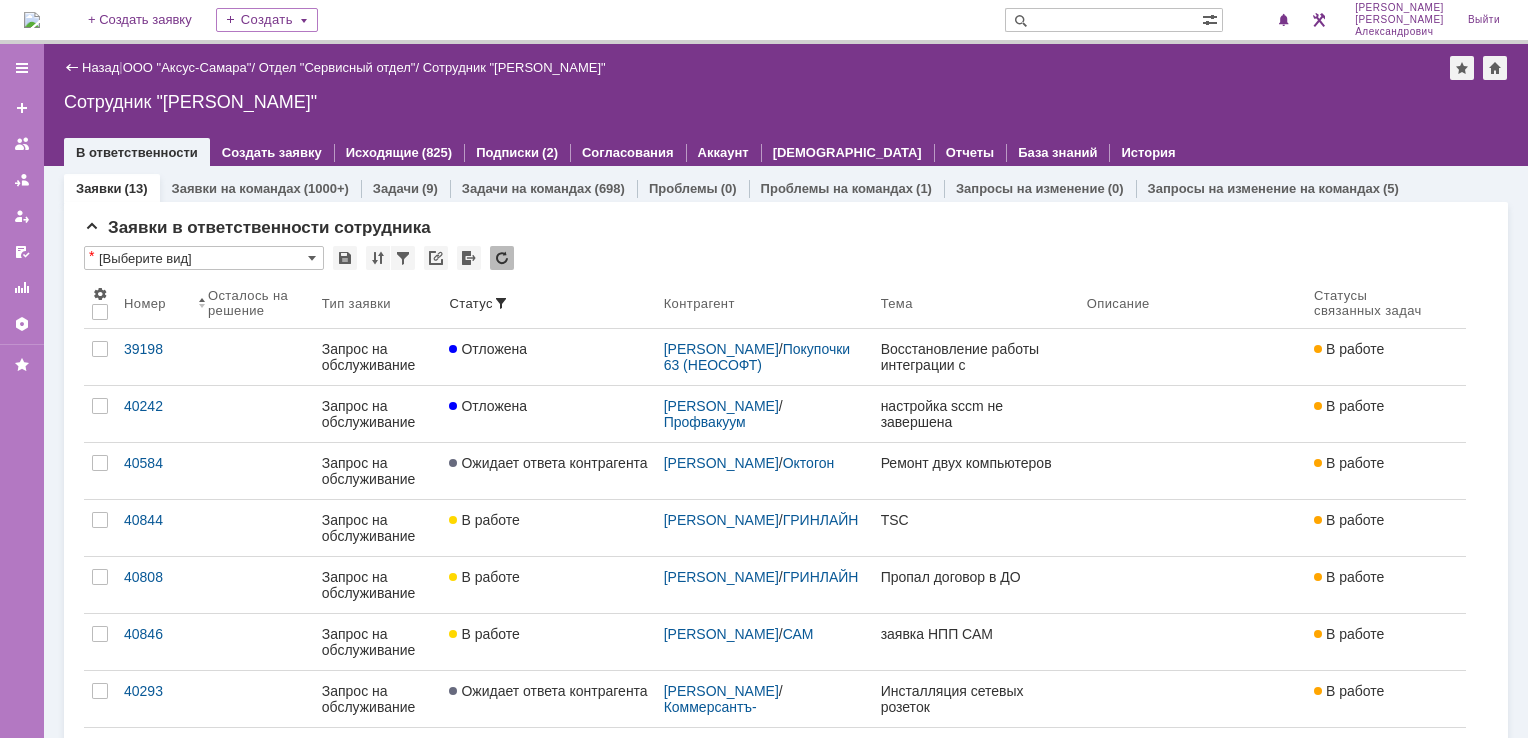 scroll, scrollTop: 0, scrollLeft: 0, axis: both 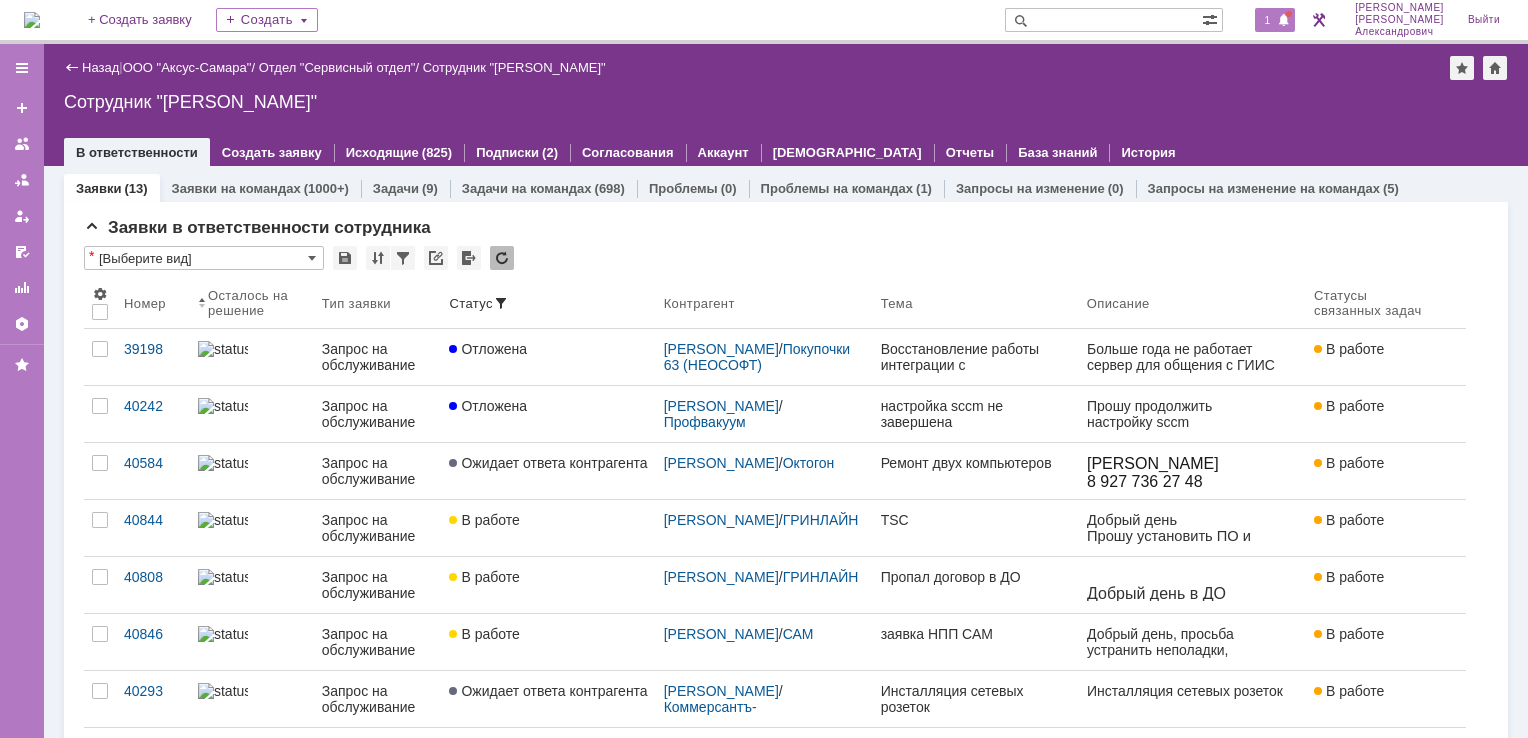 click on "1" at bounding box center (1268, 20) 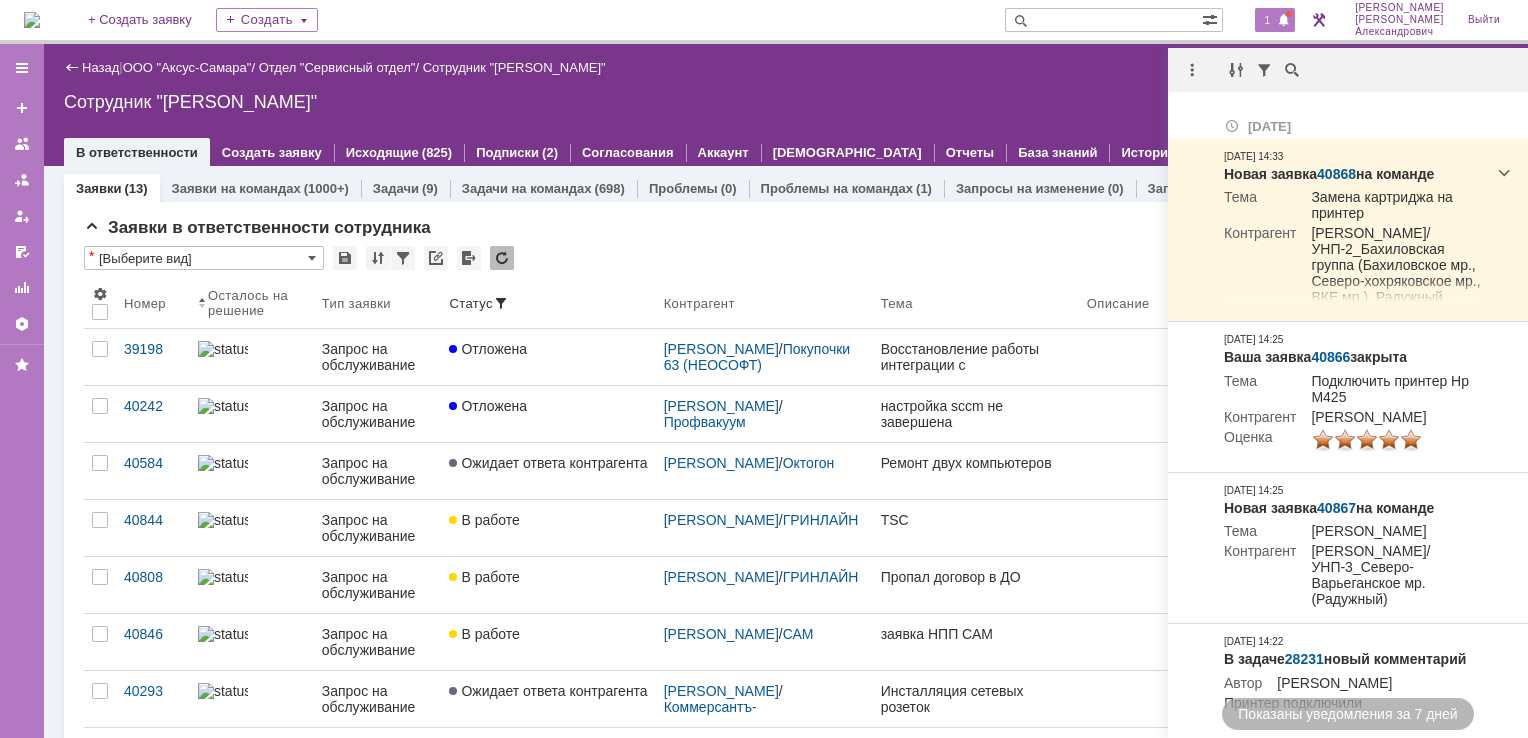 scroll, scrollTop: 0, scrollLeft: 0, axis: both 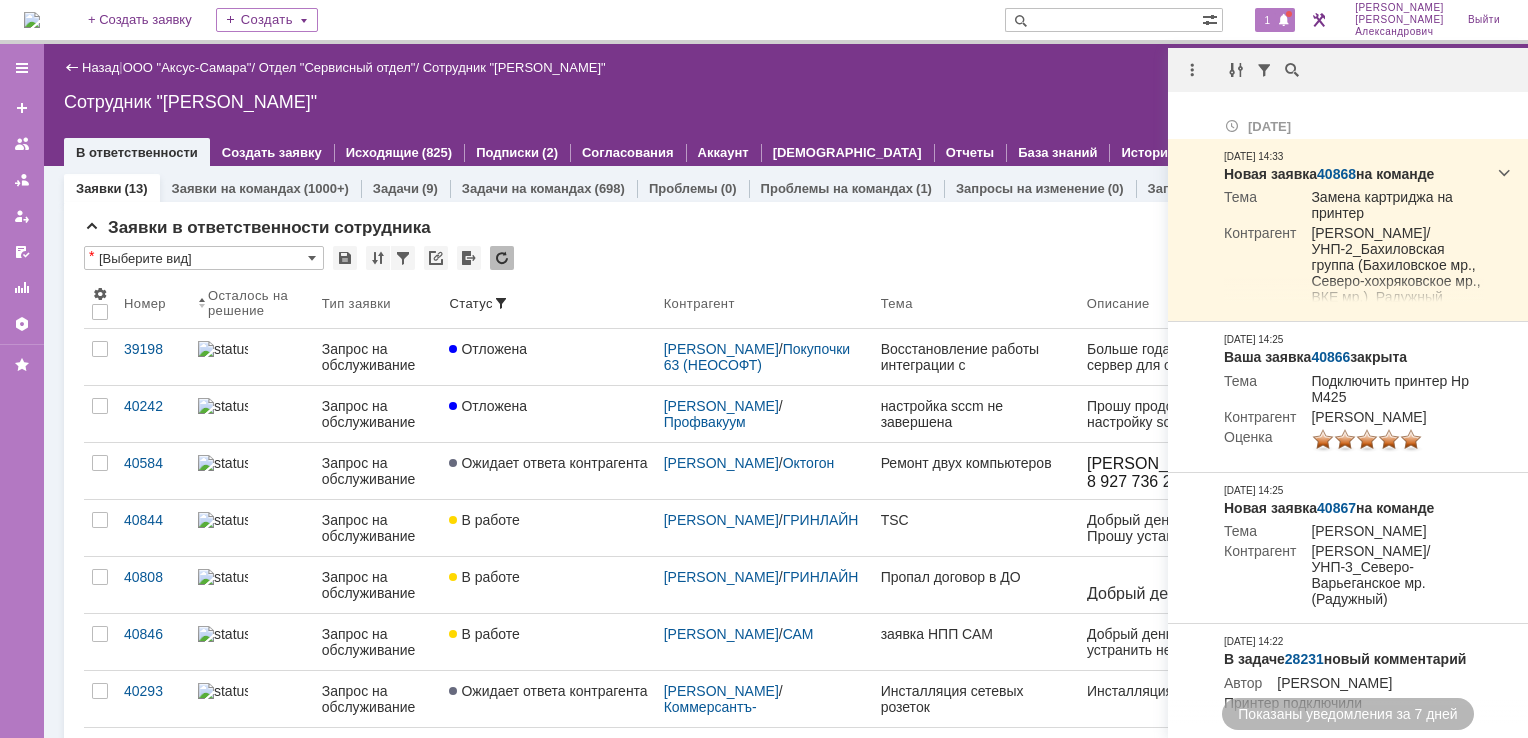 click at bounding box center (32, 20) 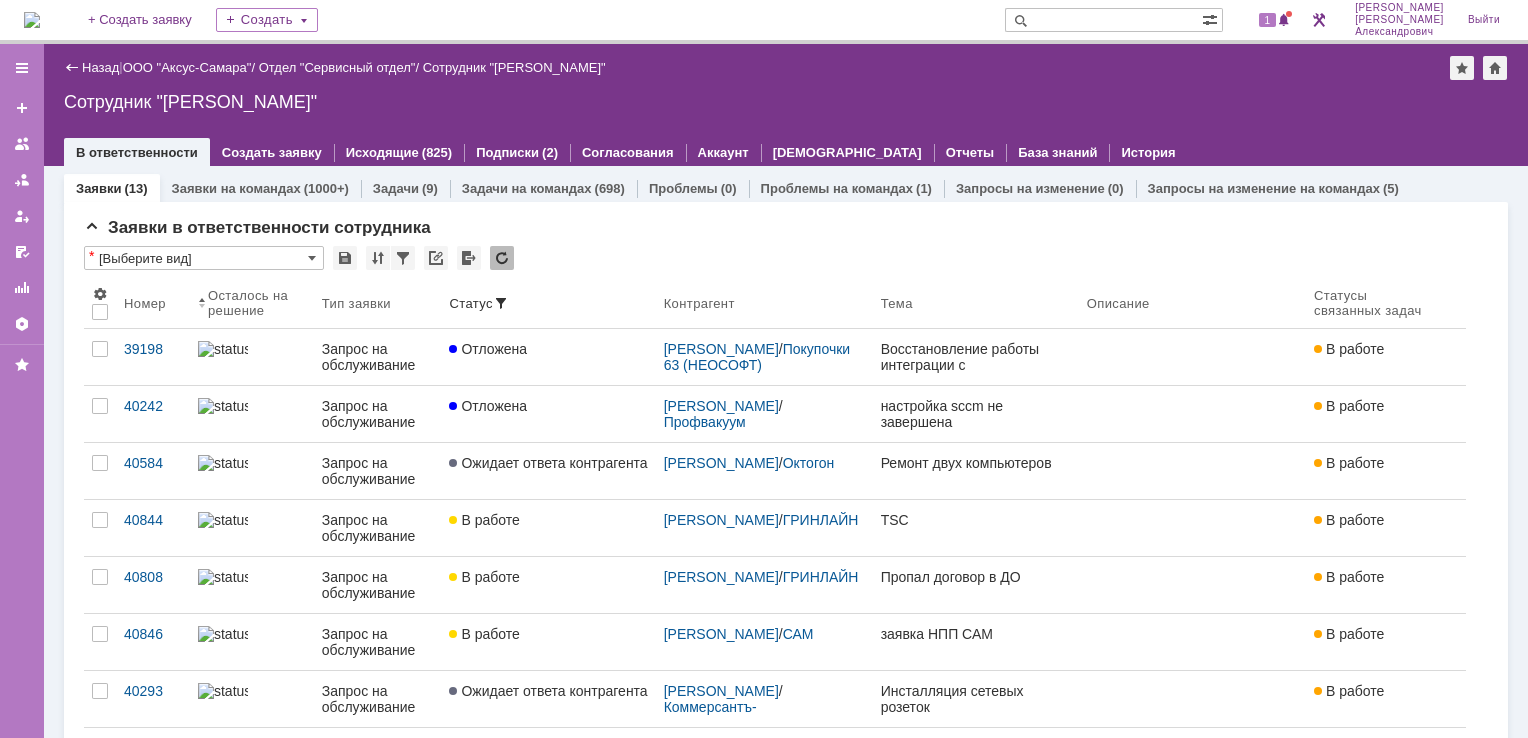 scroll, scrollTop: 0, scrollLeft: 0, axis: both 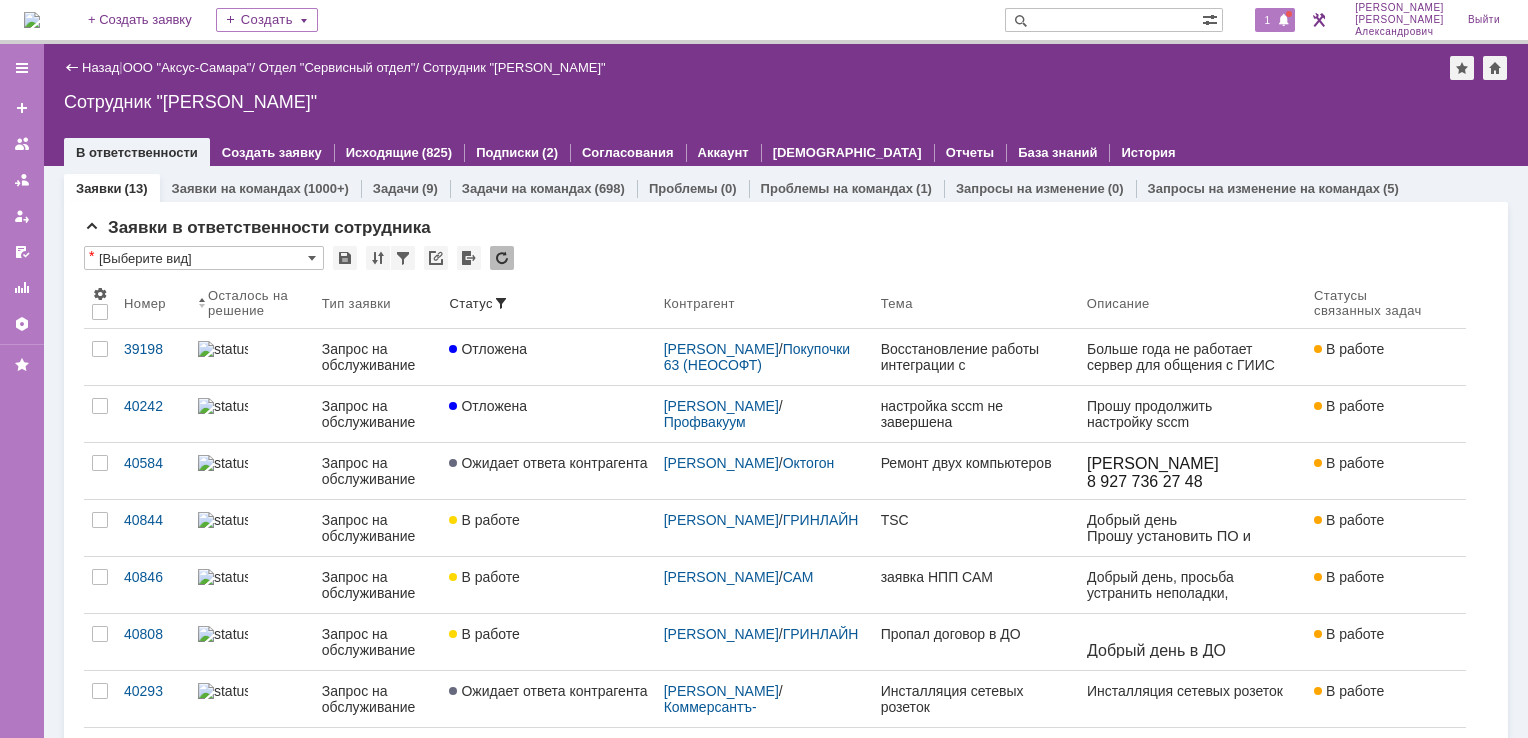 click on "1" at bounding box center [1275, 20] 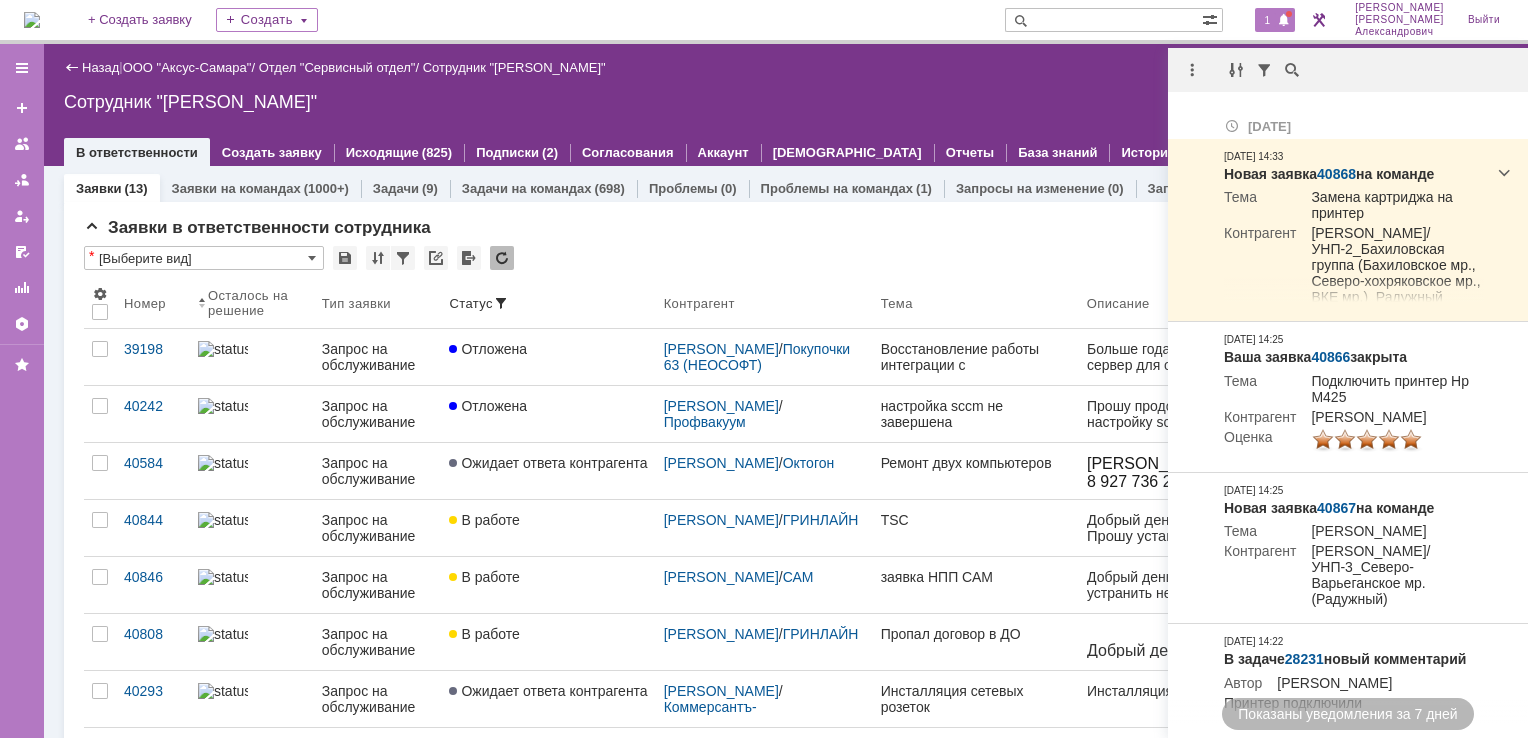 click on "Назад   |   ООО "Аксус-Самара"  /   Отдел "Сервисный отдел"  /   Сотрудник "[PERSON_NAME]"" at bounding box center (786, 68) 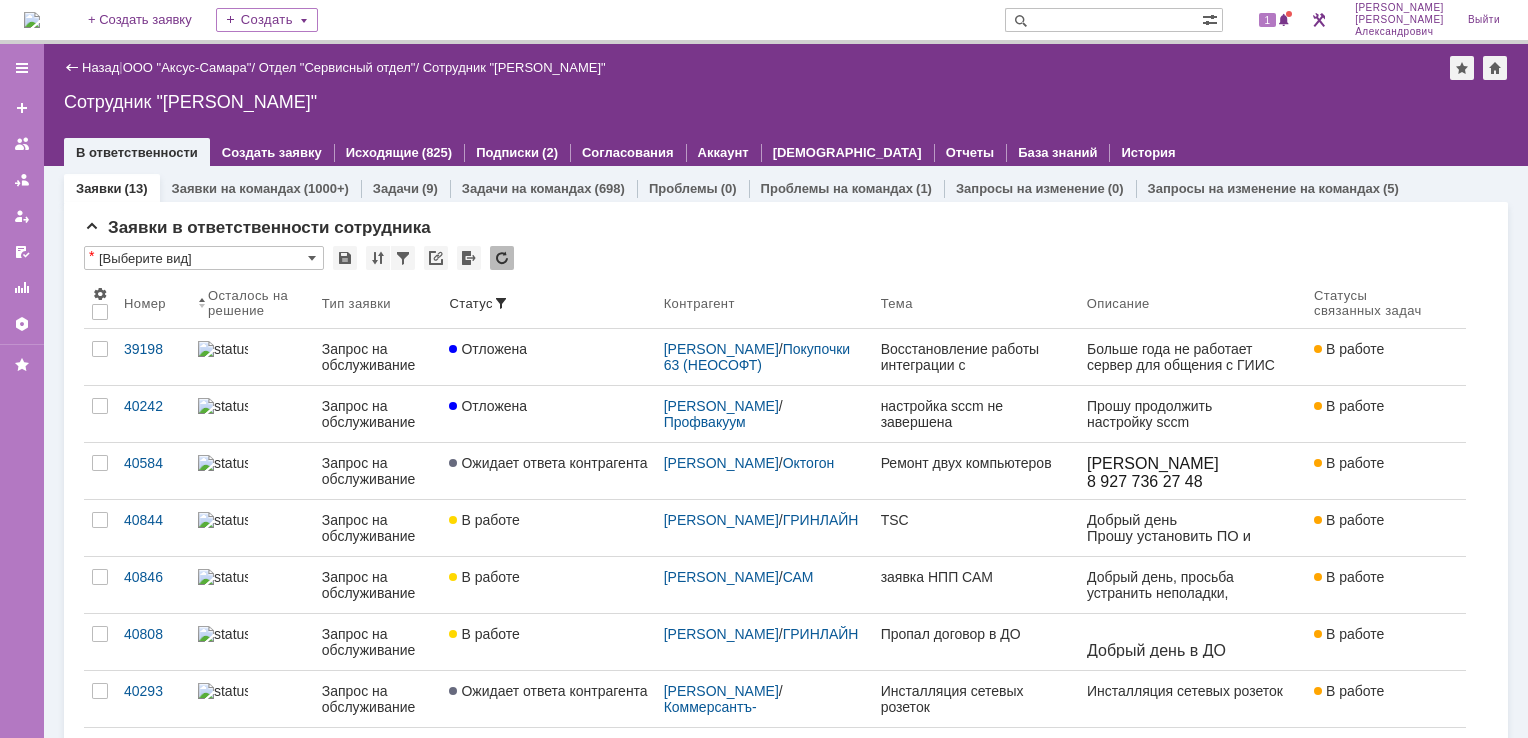 click at bounding box center [32, 20] 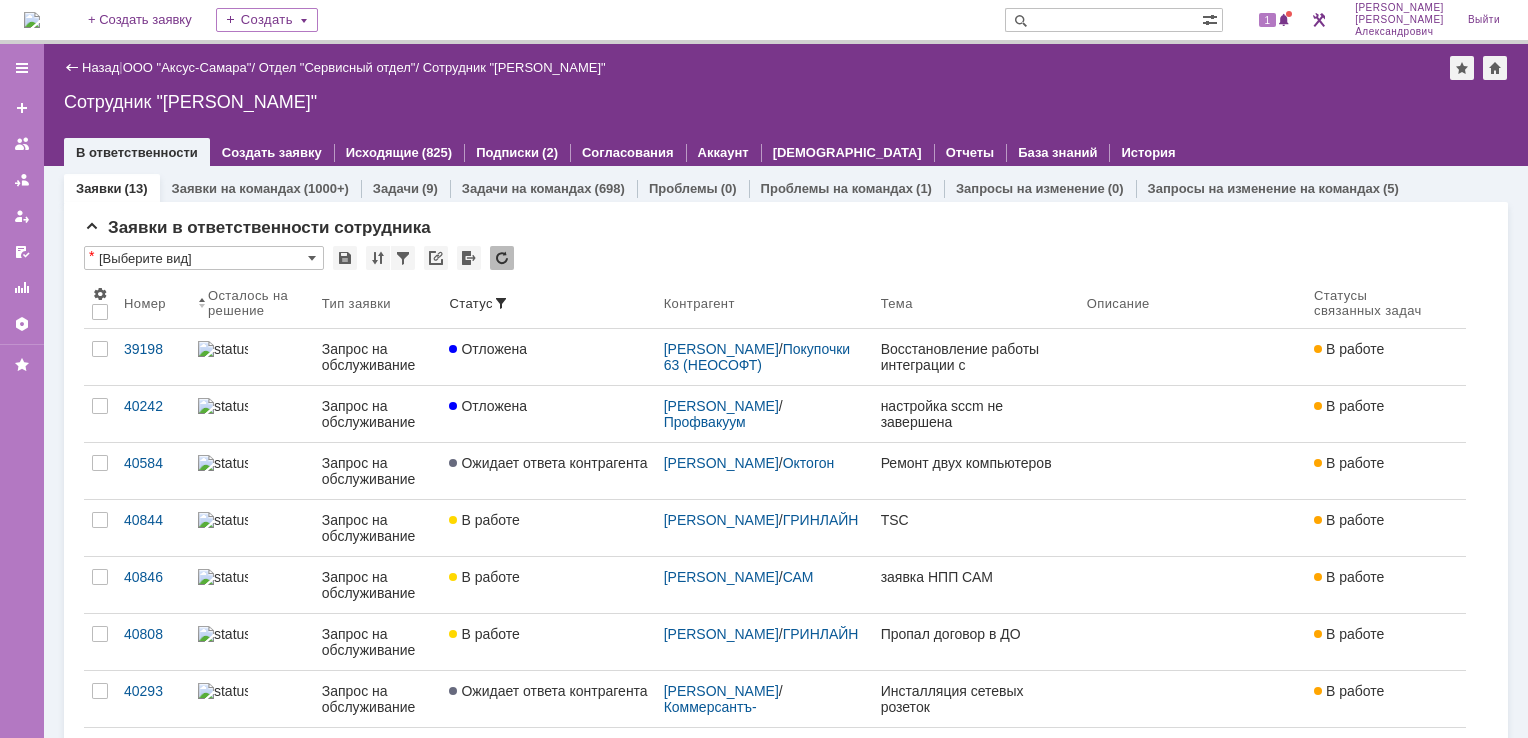 scroll, scrollTop: 0, scrollLeft: 0, axis: both 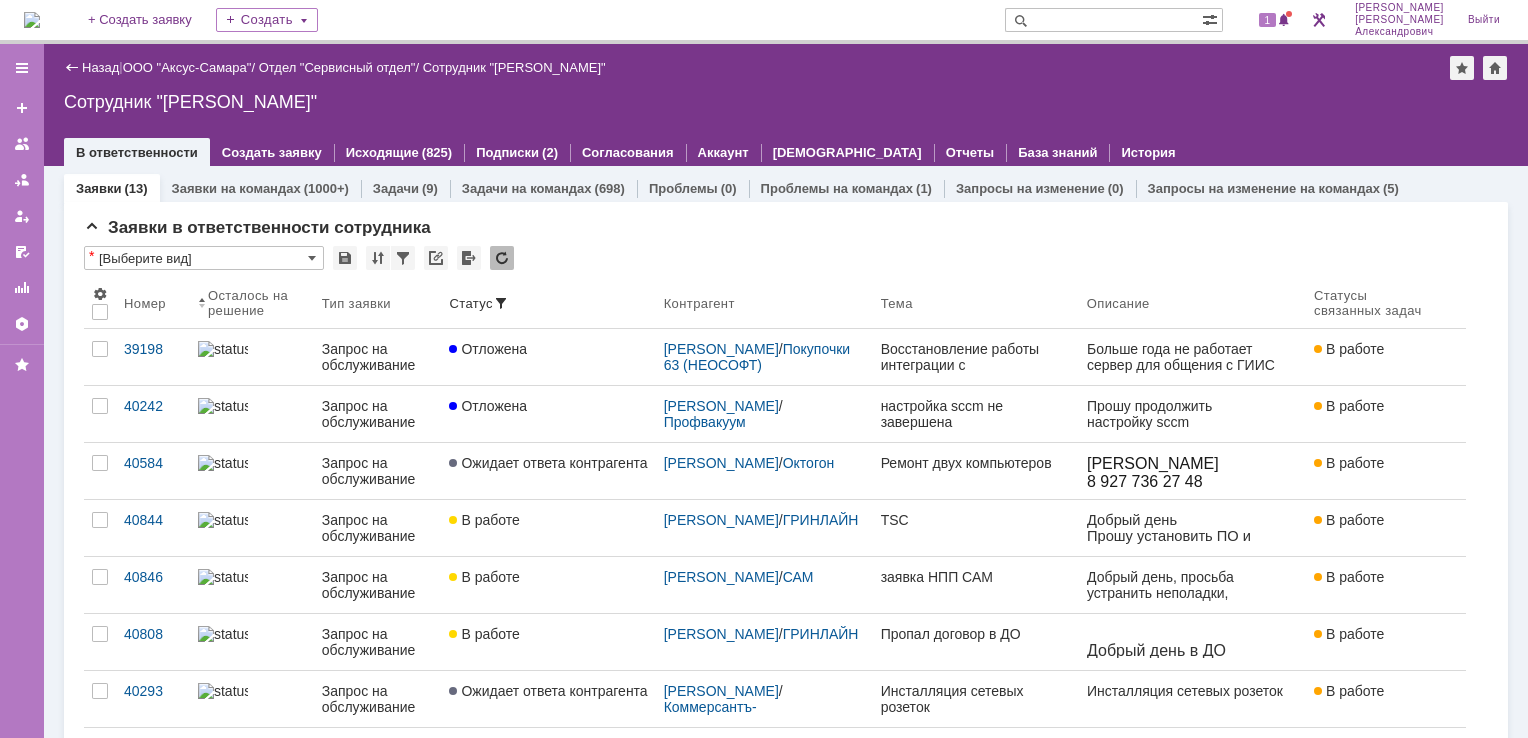 click at bounding box center [32, 20] 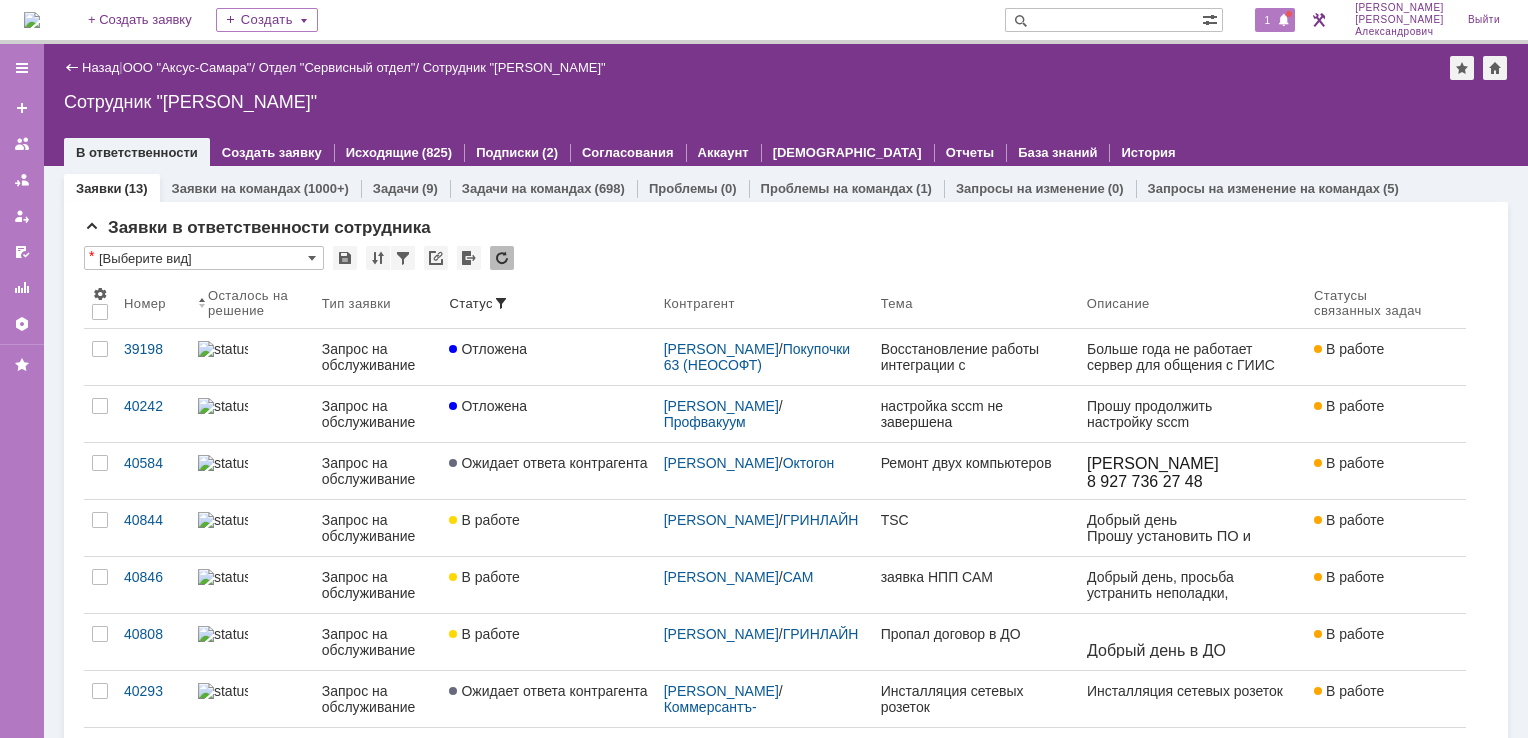 click on "1" at bounding box center (1275, 20) 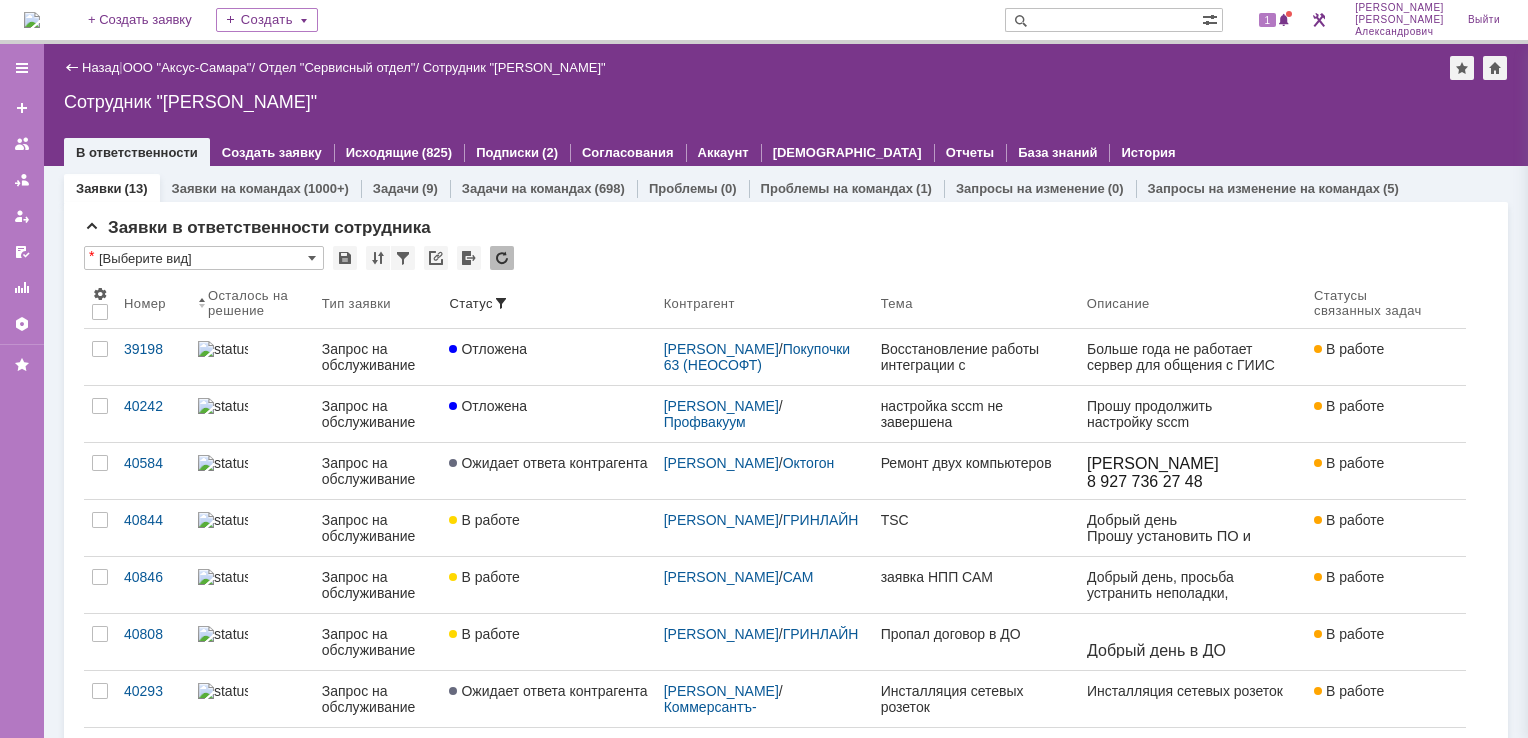click on "Сотрудник "[PERSON_NAME]"" at bounding box center [786, 102] 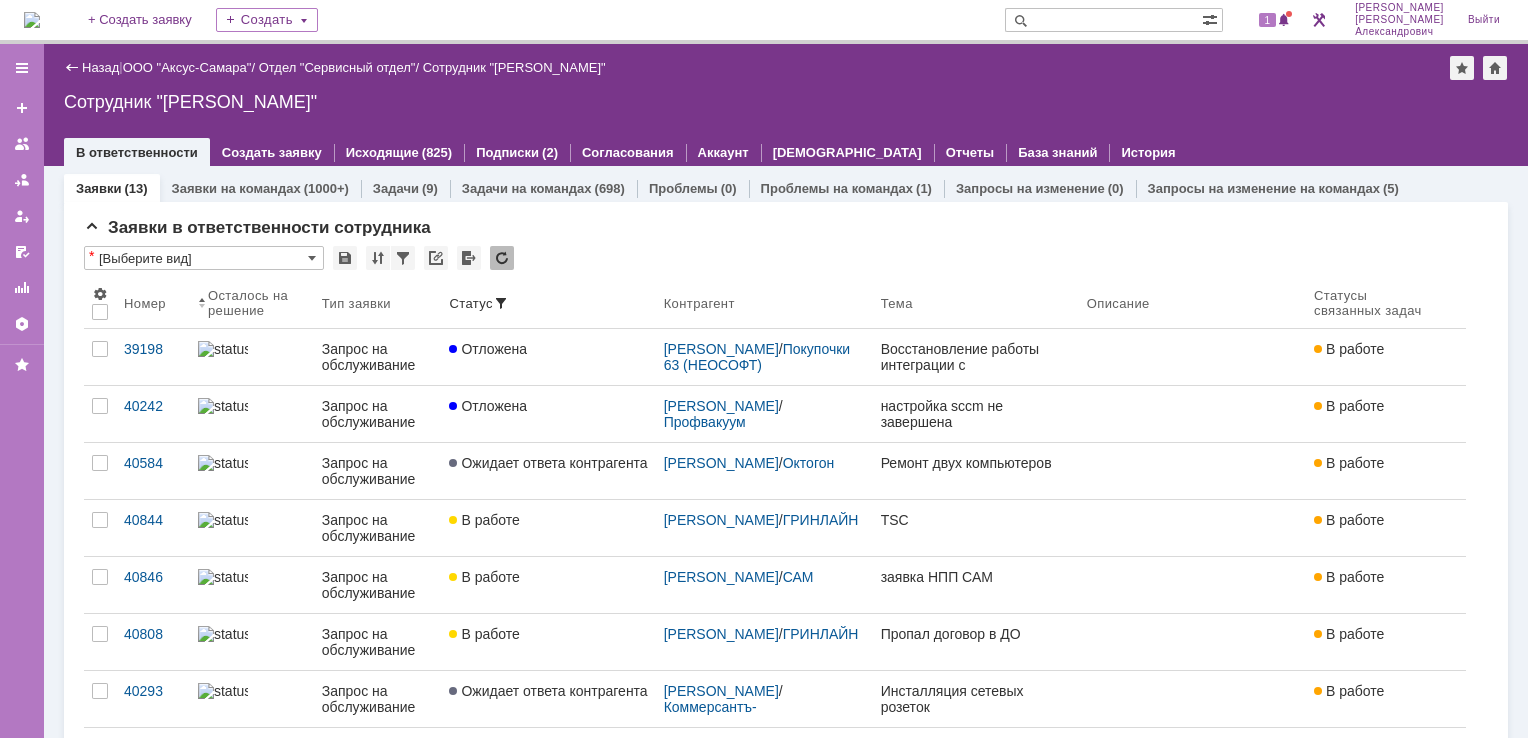 scroll, scrollTop: 0, scrollLeft: 0, axis: both 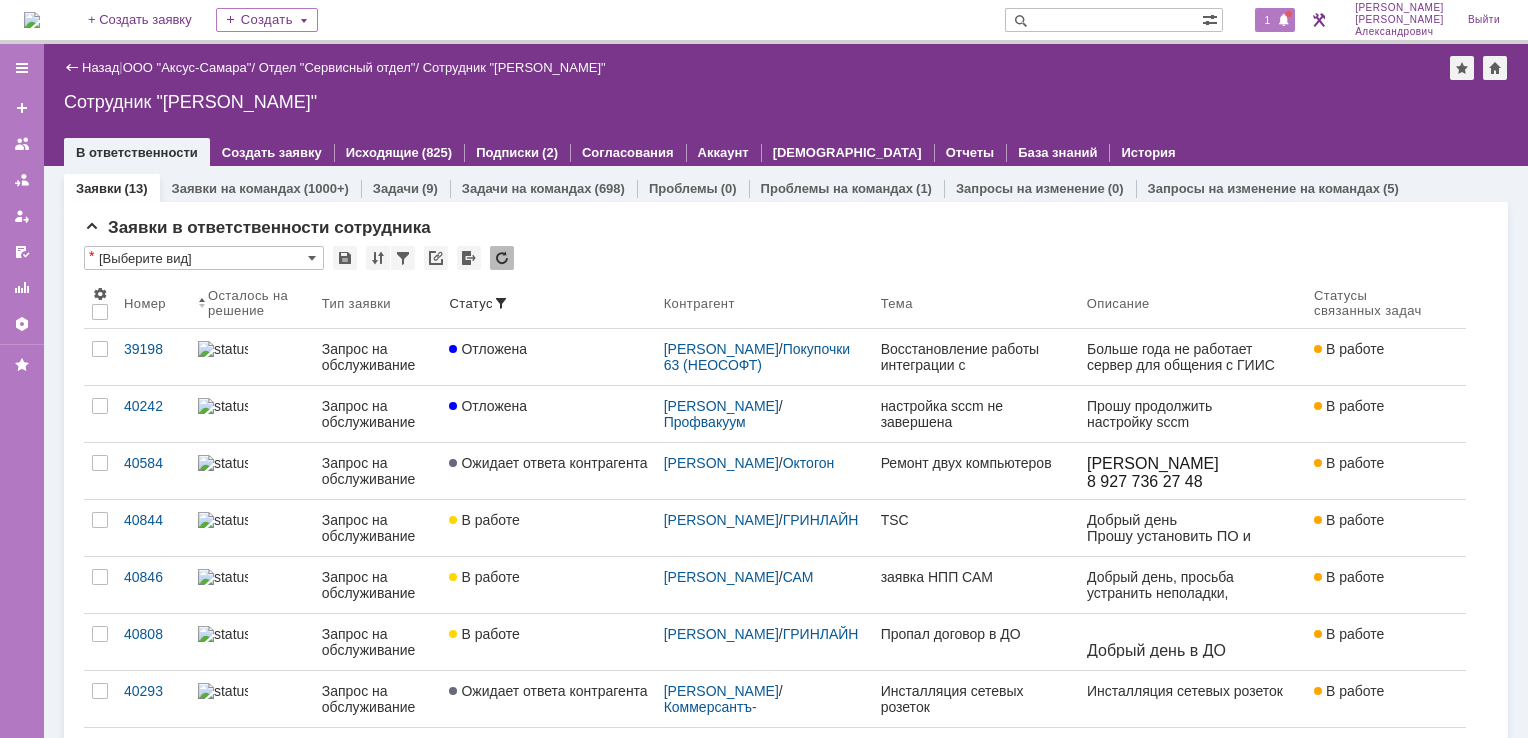 click at bounding box center (1284, 21) 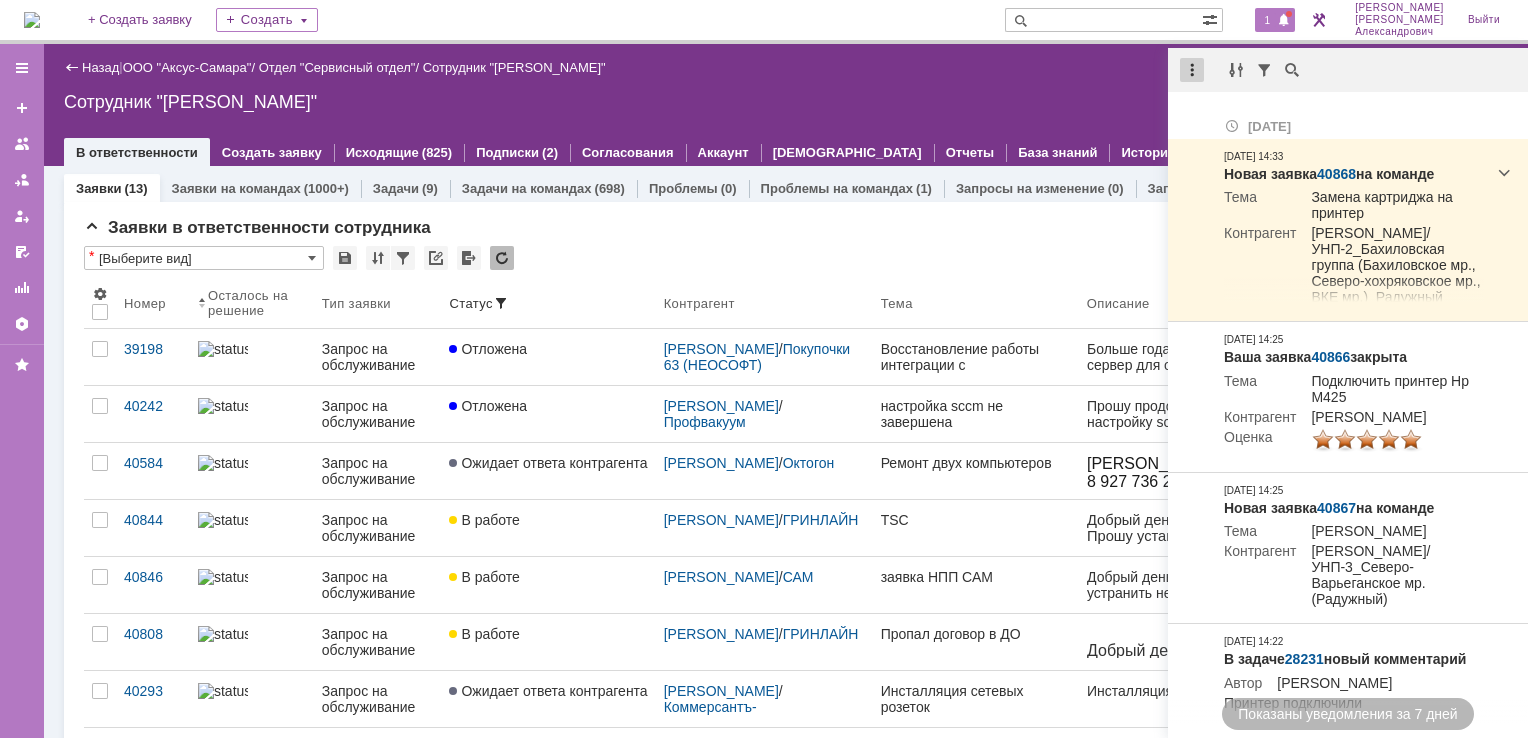 click at bounding box center [1192, 70] 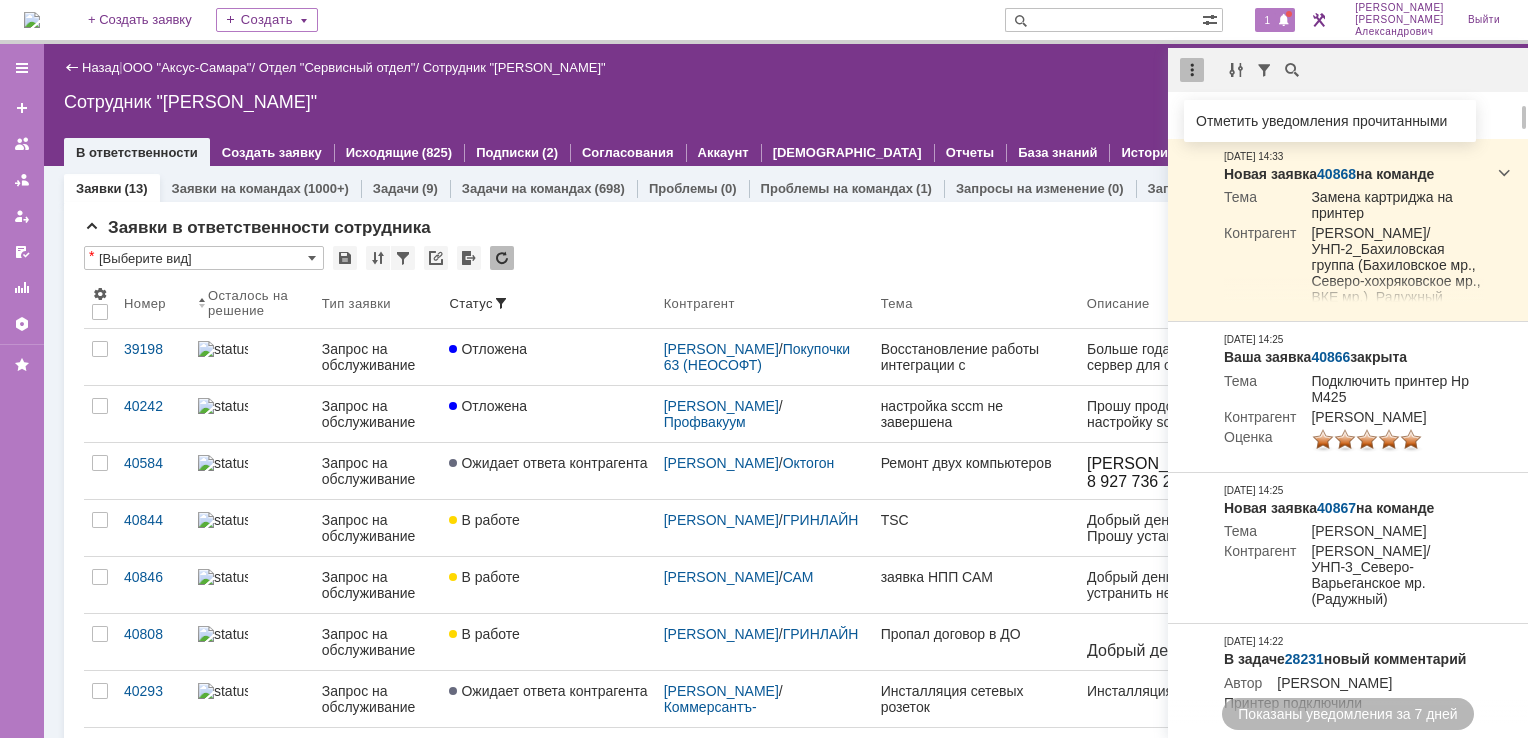 drag, startPoint x: 1212, startPoint y: 110, endPoint x: 1188, endPoint y: 118, distance: 25.298222 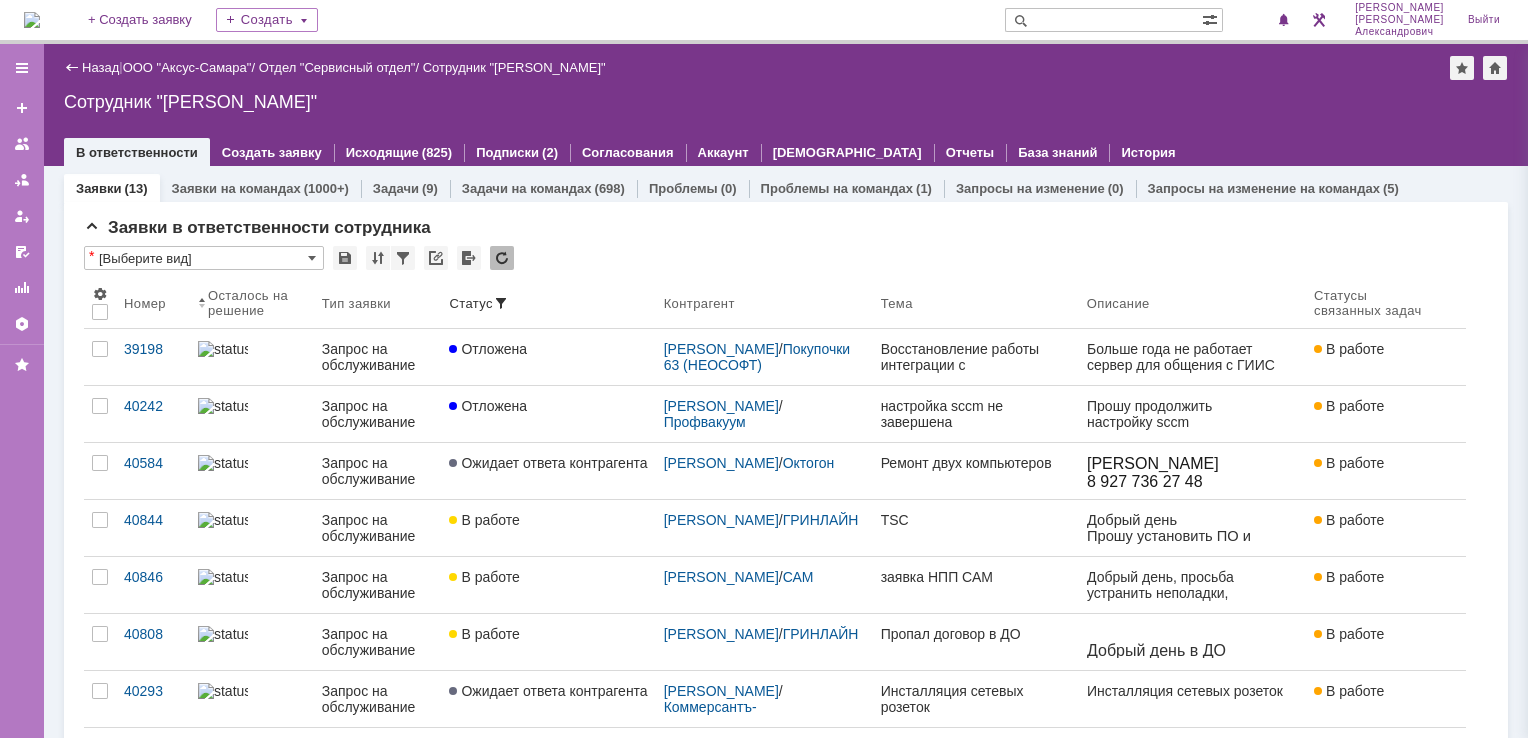 click on "Сотрудник "[PERSON_NAME]"" at bounding box center [786, 102] 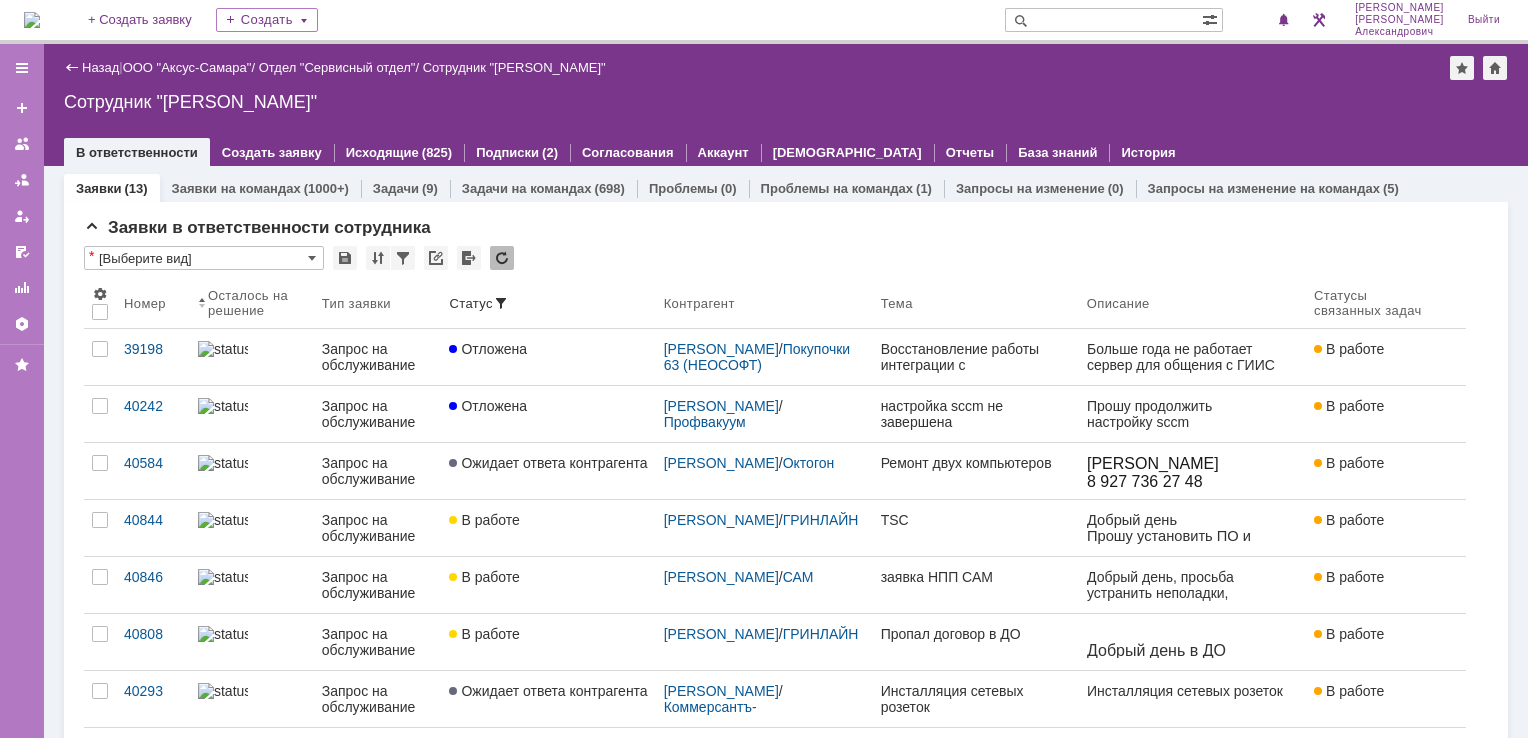 click at bounding box center [32, 20] 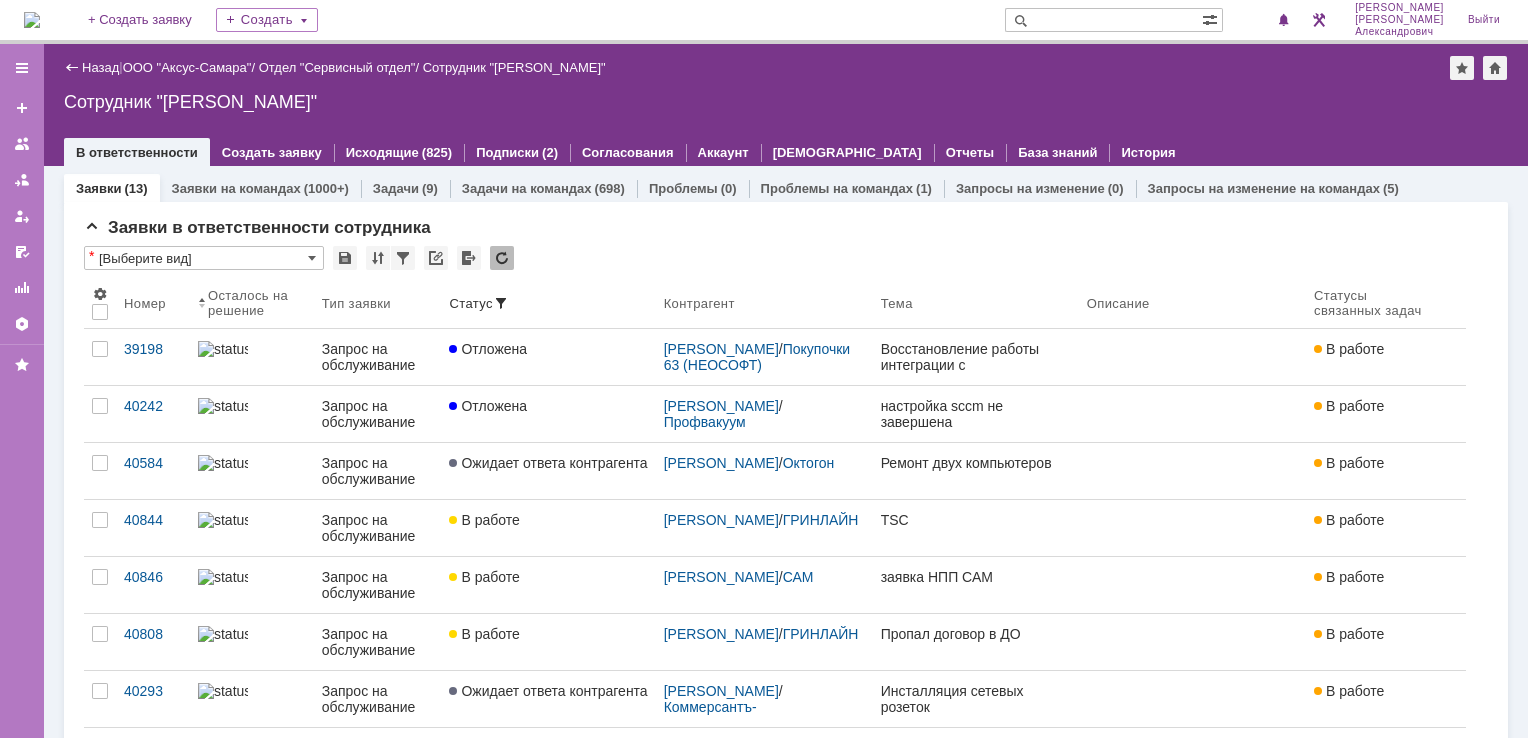 scroll, scrollTop: 0, scrollLeft: 0, axis: both 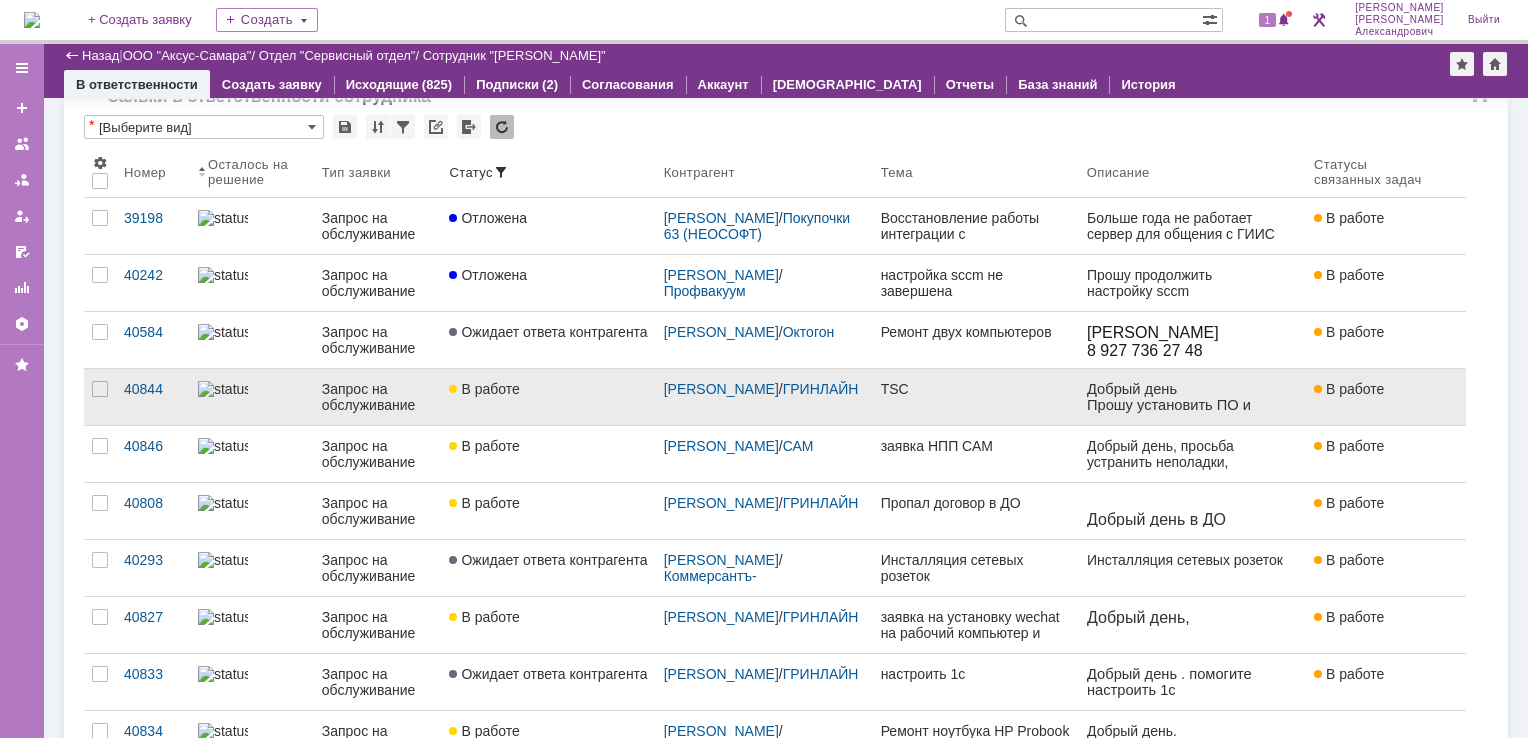 click on "В работе" at bounding box center [548, 389] 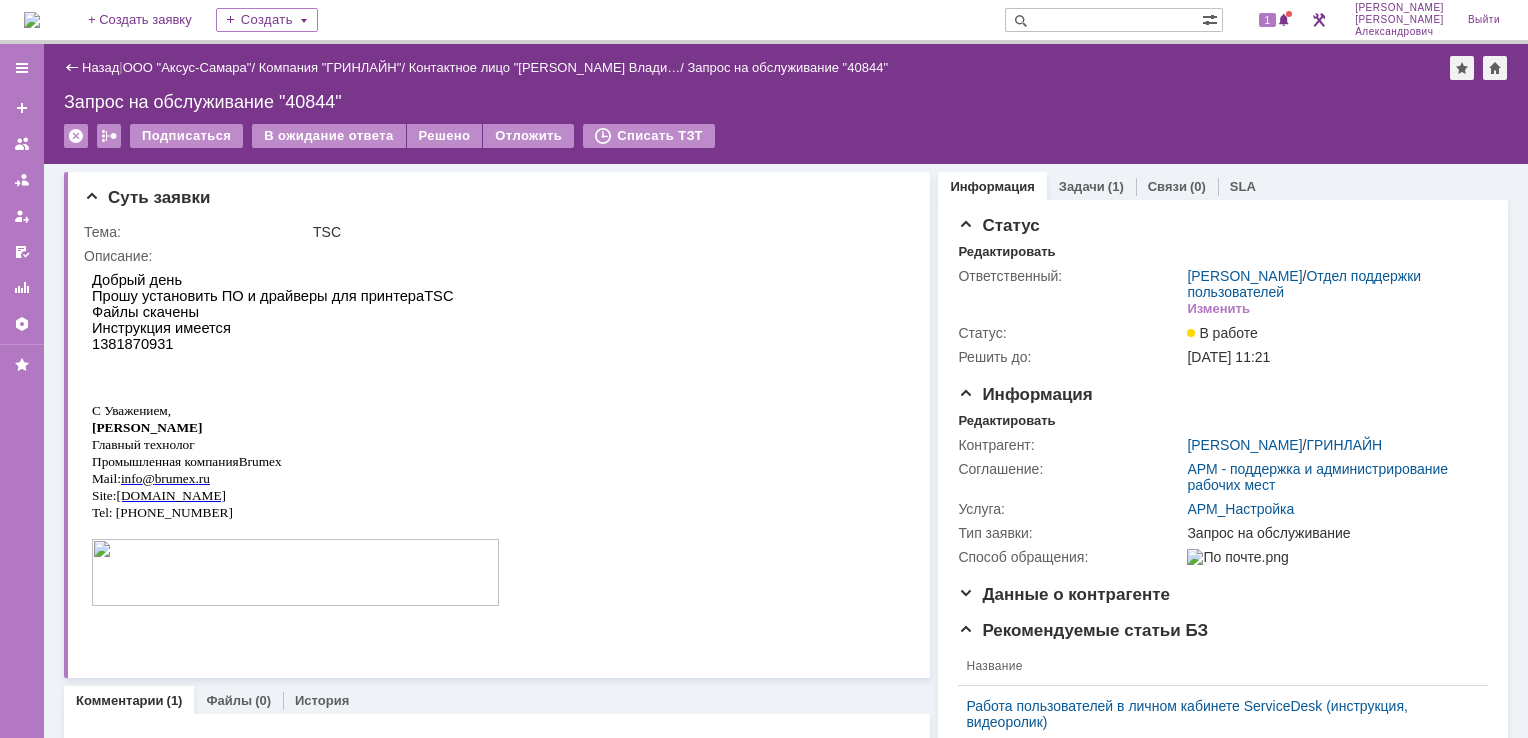scroll, scrollTop: 0, scrollLeft: 0, axis: both 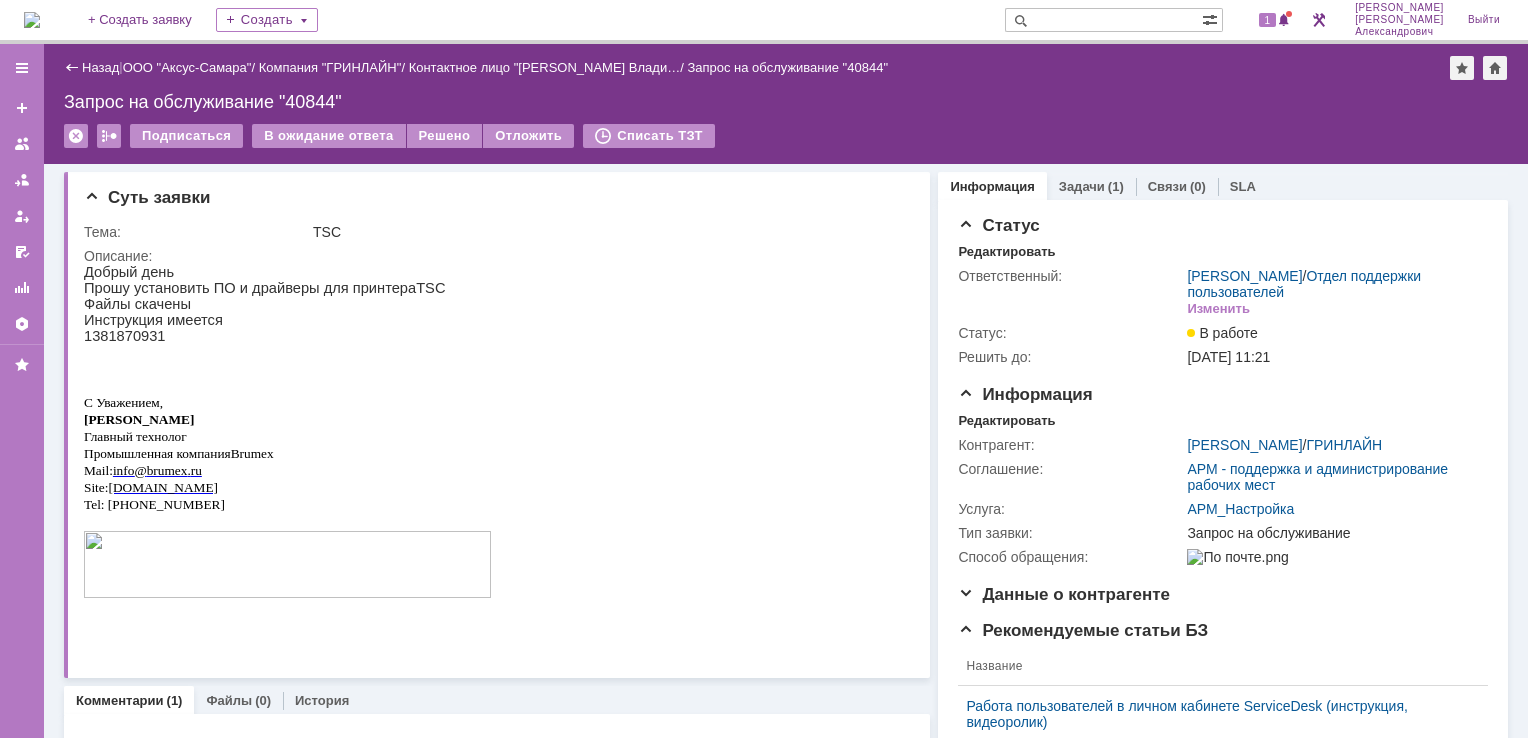 click on "Добрый день
Прошу установить ПО и драйверы для принтера
TSC
Файлы скачены
Инструкция имеется
1381870931
С Уважением,
Кузькин Владислав Владимирович
Главный технолог
Промышленная компания
Brumex
Mail :
info @ brumex . ru
Site:
www.brumex.ru
Tel: +7 (967) 920 54 72" at bounding box center (490, 450) 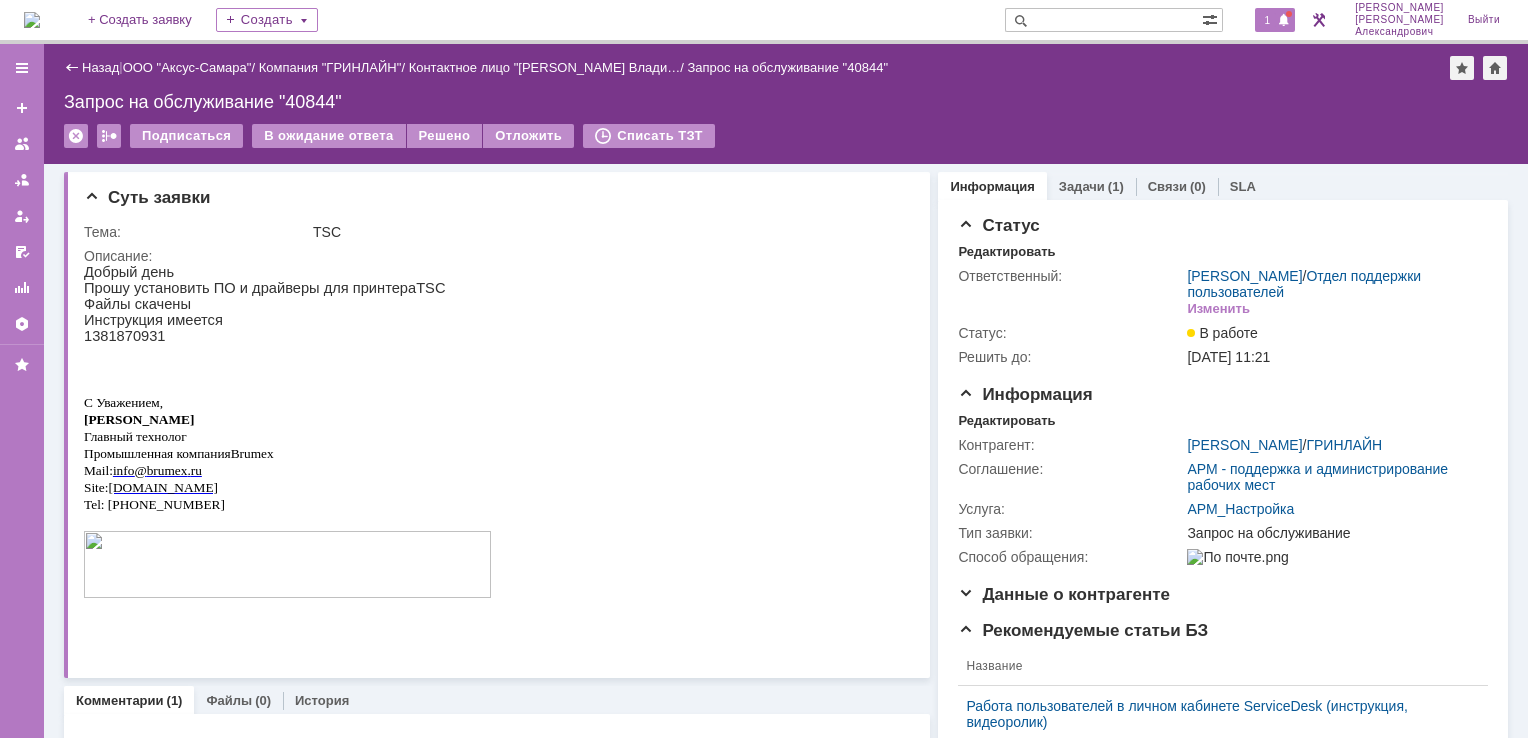 click at bounding box center [1284, 21] 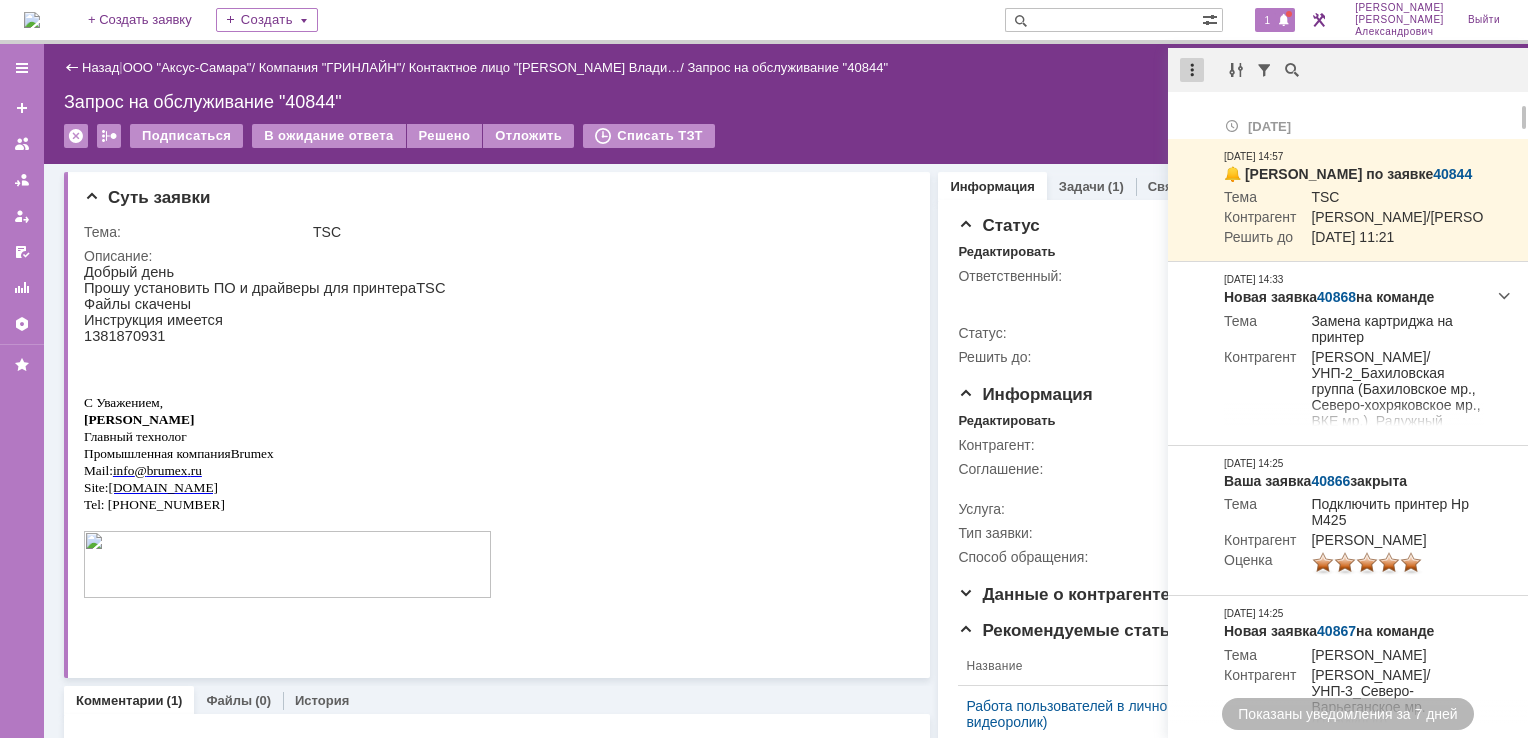 click at bounding box center (1192, 70) 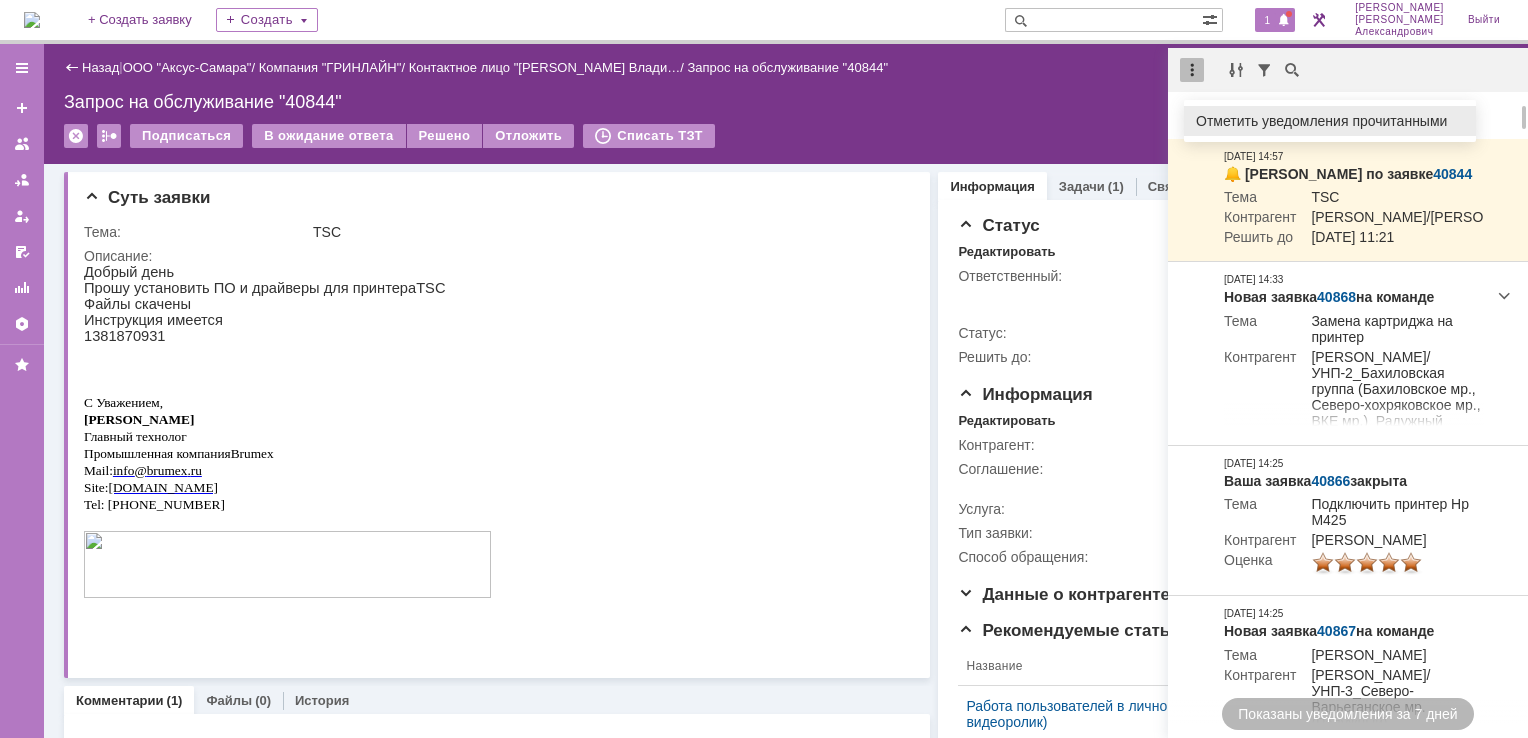 click on "Отметить уведомления прочитанными" at bounding box center [1330, 121] 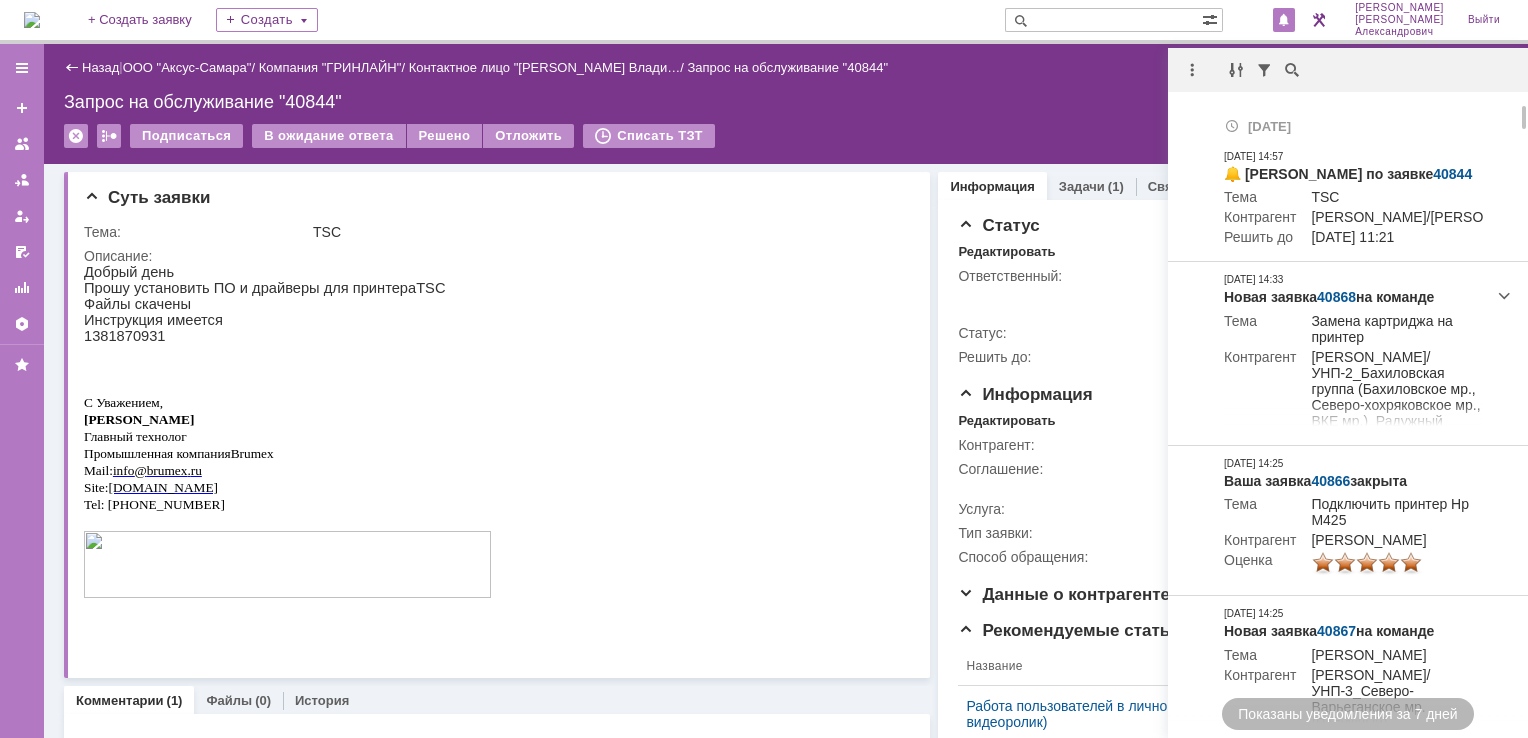 drag, startPoint x: 1073, startPoint y: 126, endPoint x: 1033, endPoint y: 127, distance: 40.012497 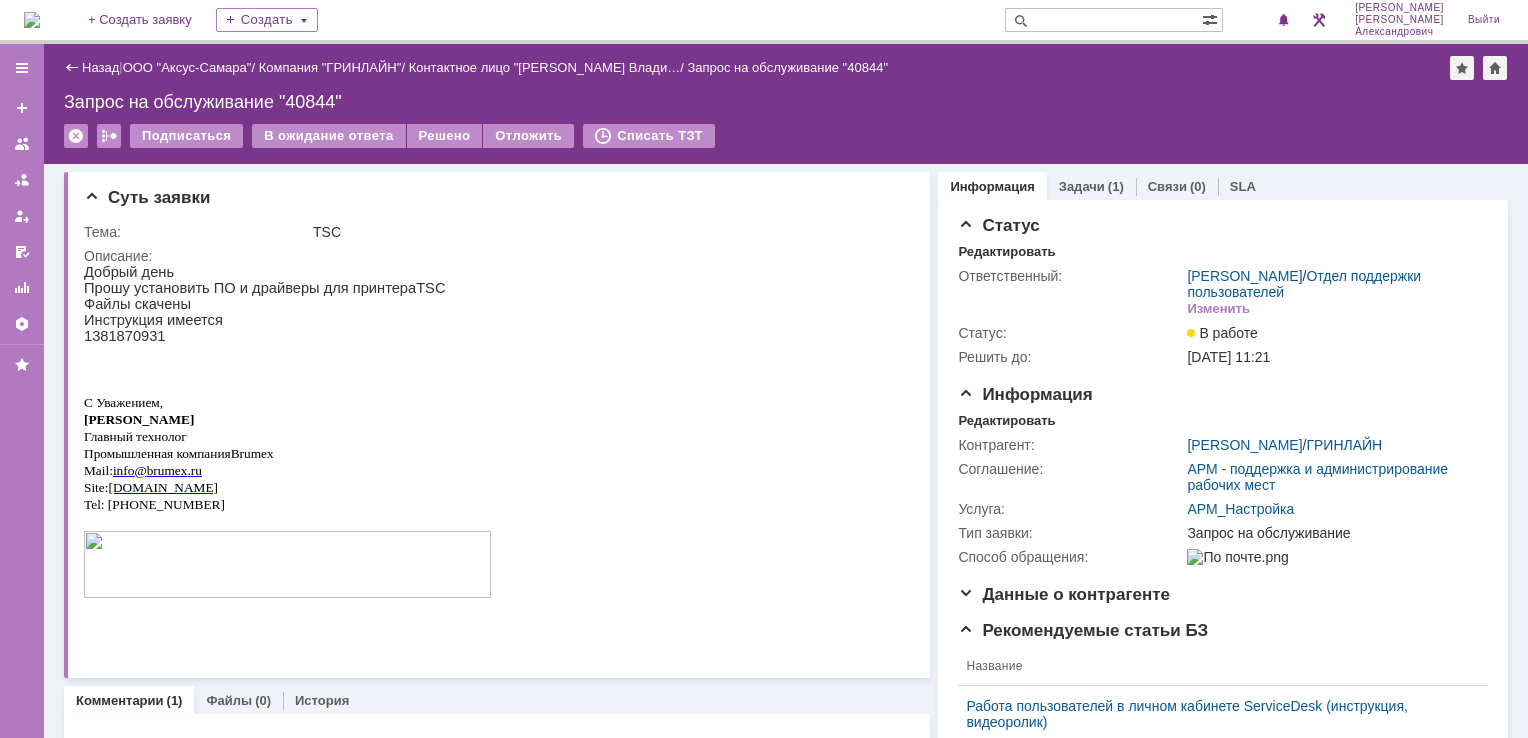 click at bounding box center [32, 20] 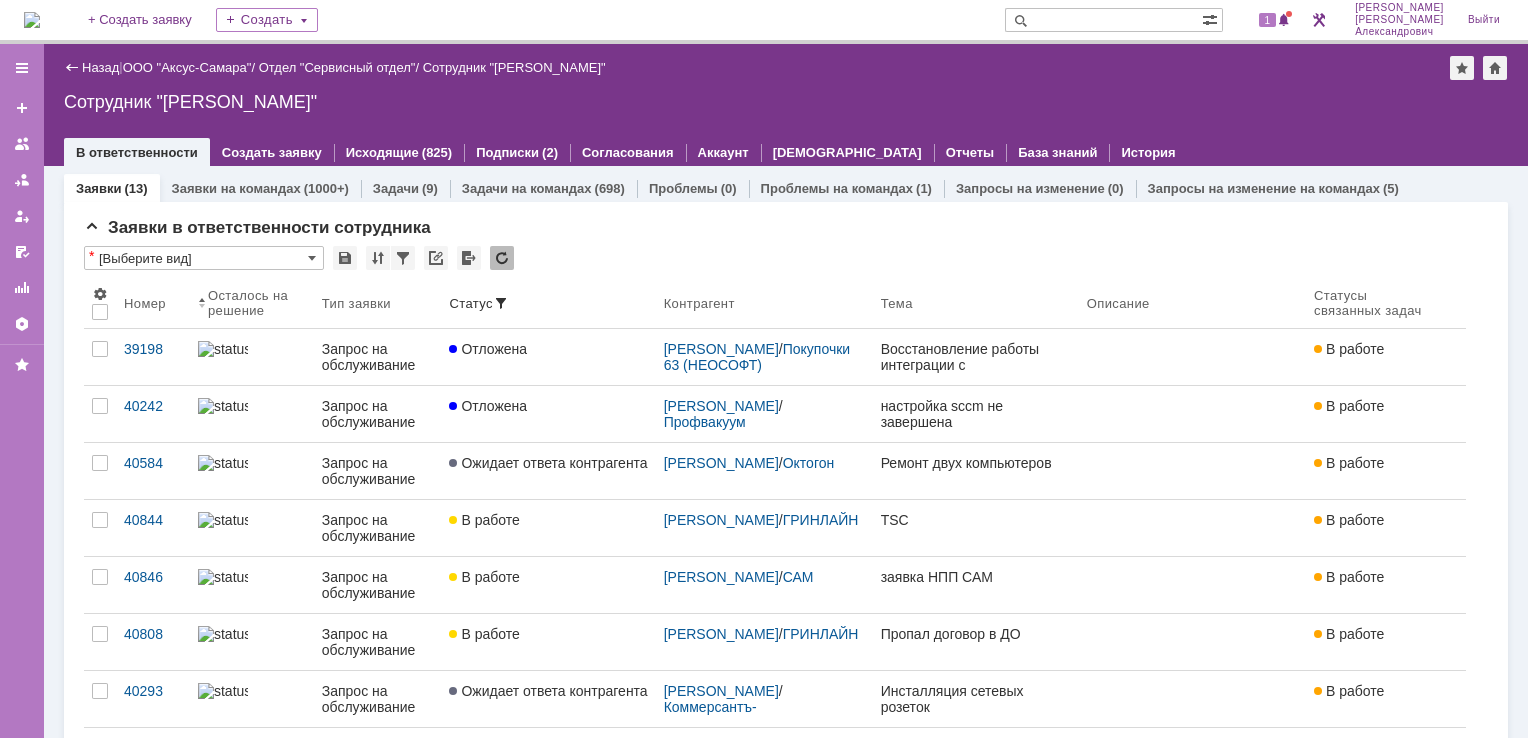 scroll, scrollTop: 0, scrollLeft: 0, axis: both 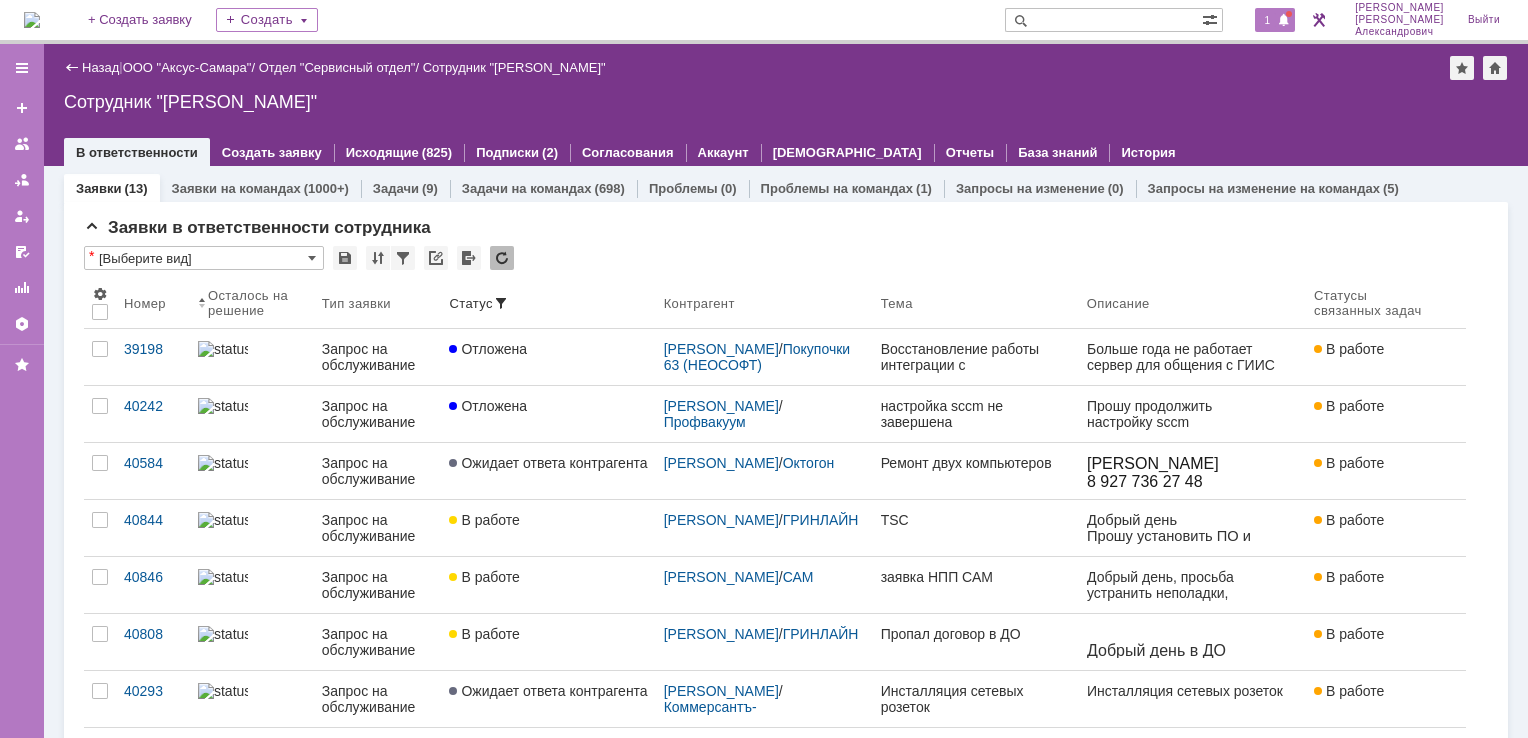 click at bounding box center (1284, 21) 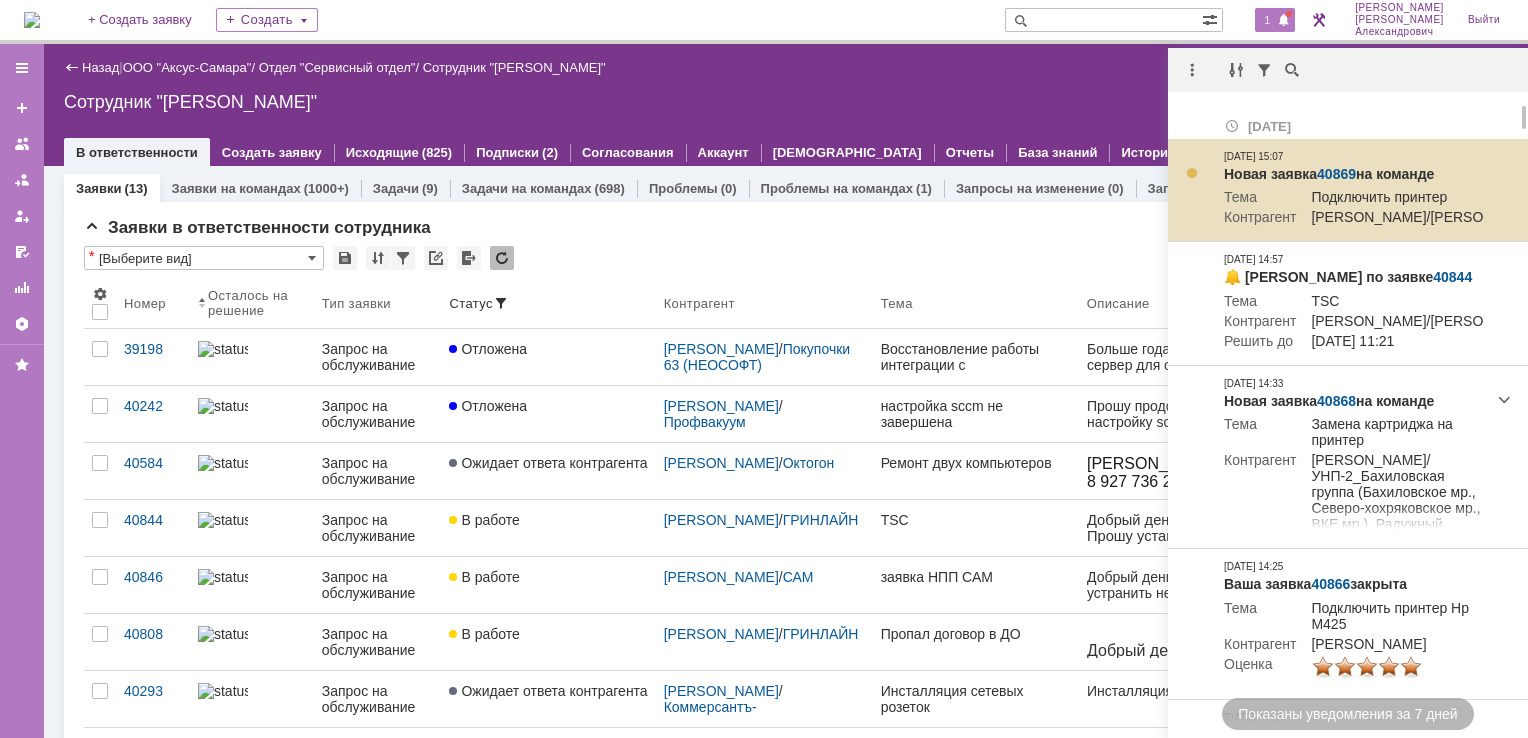 click on "40869" at bounding box center (1336, 174) 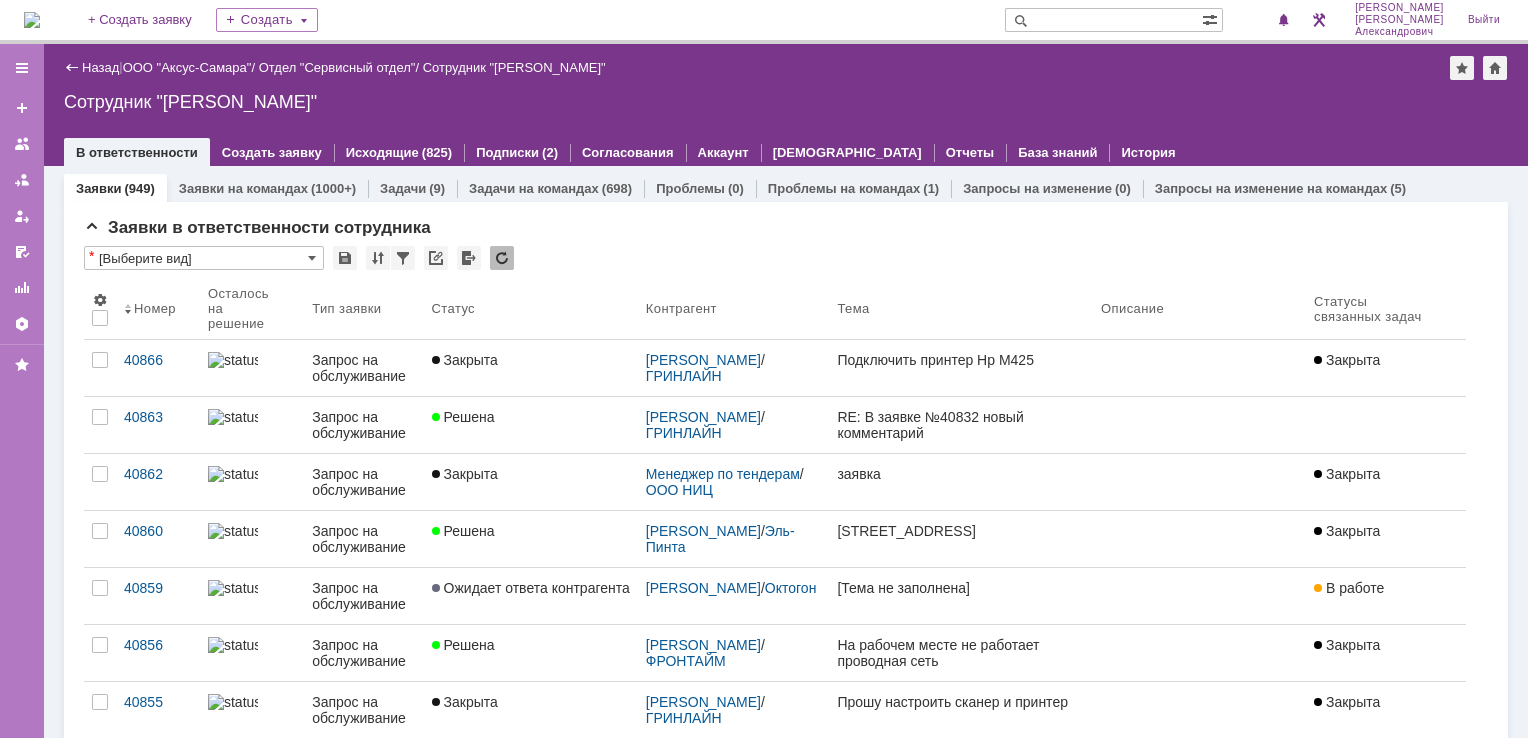 scroll, scrollTop: 0, scrollLeft: 0, axis: both 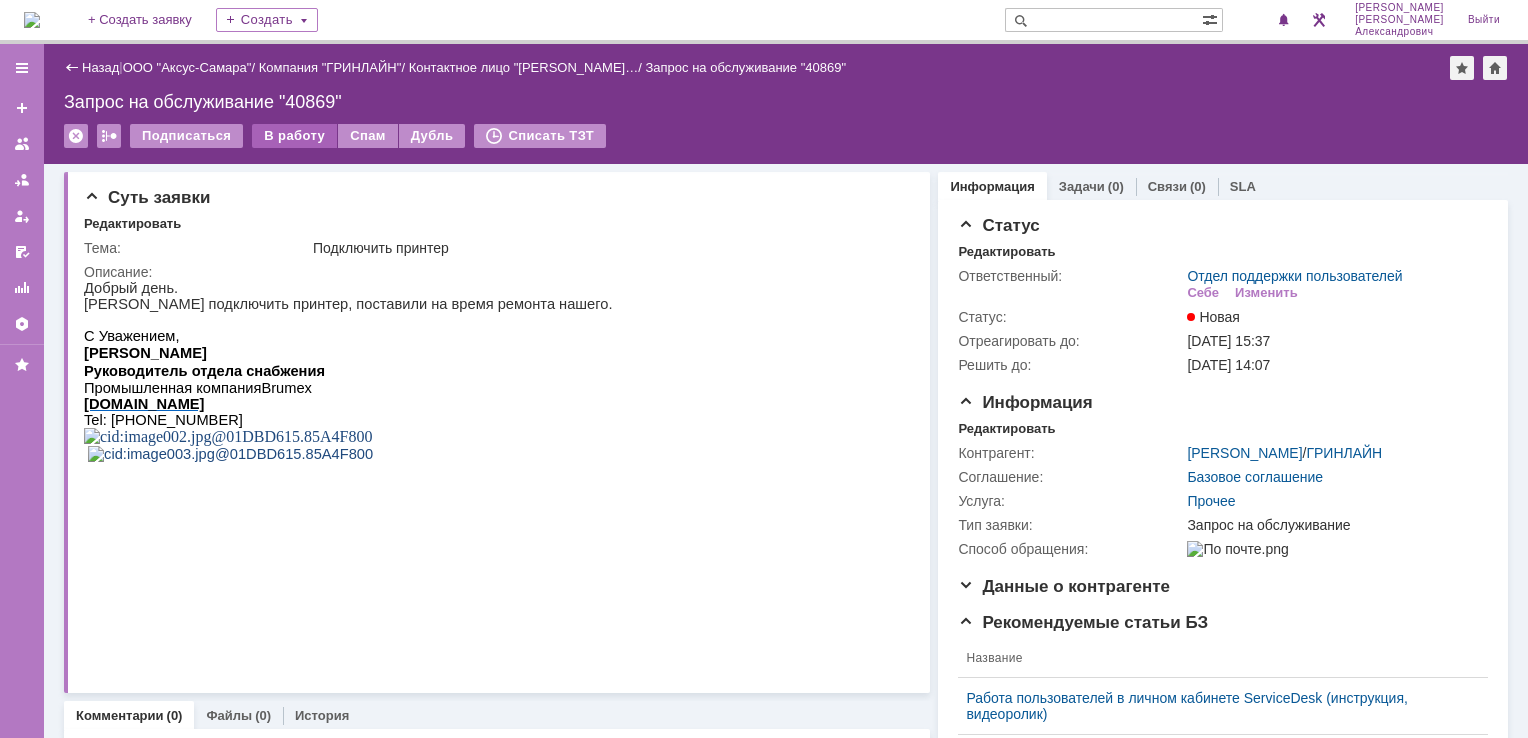 click on "В работу" at bounding box center [294, 136] 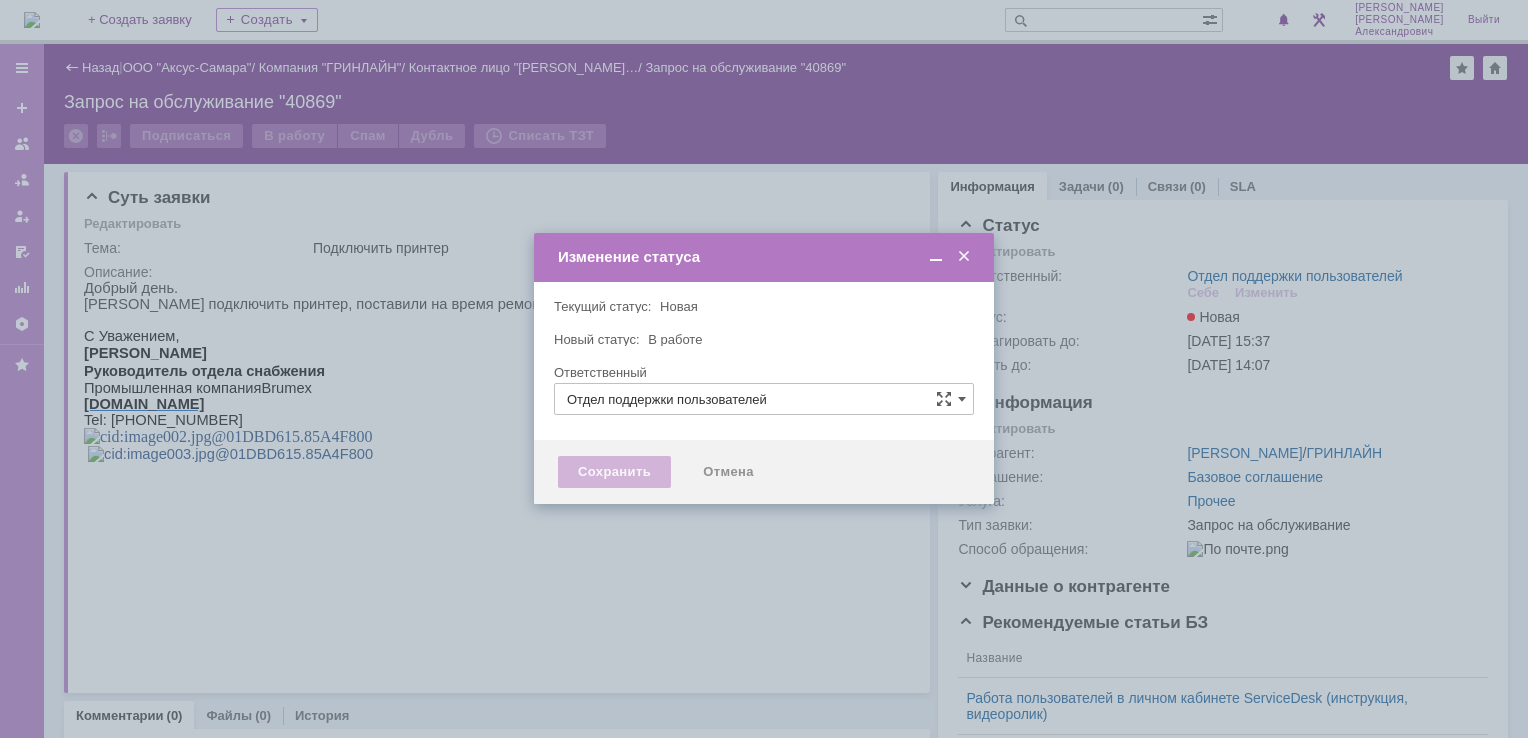 type on "[PERSON_NAME]" 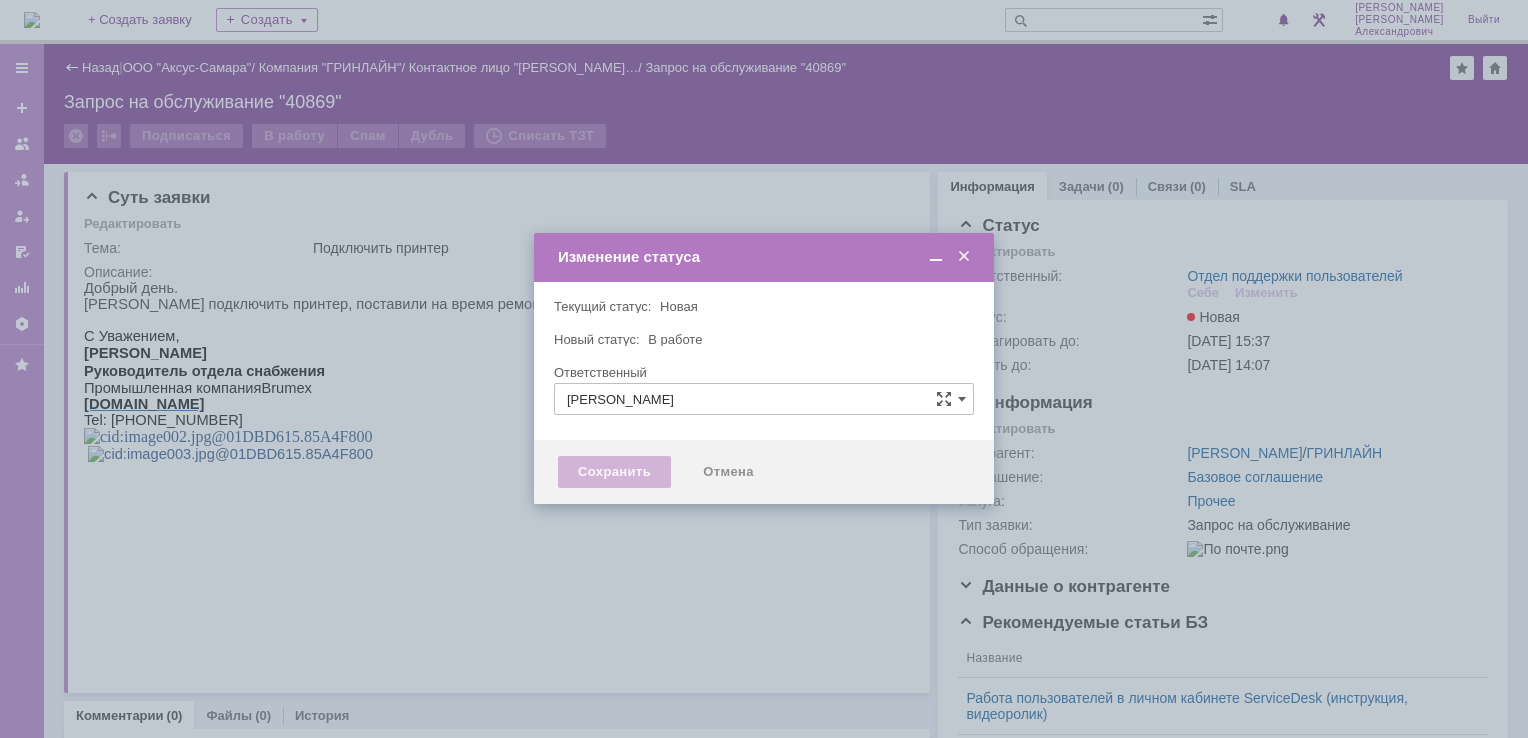 type 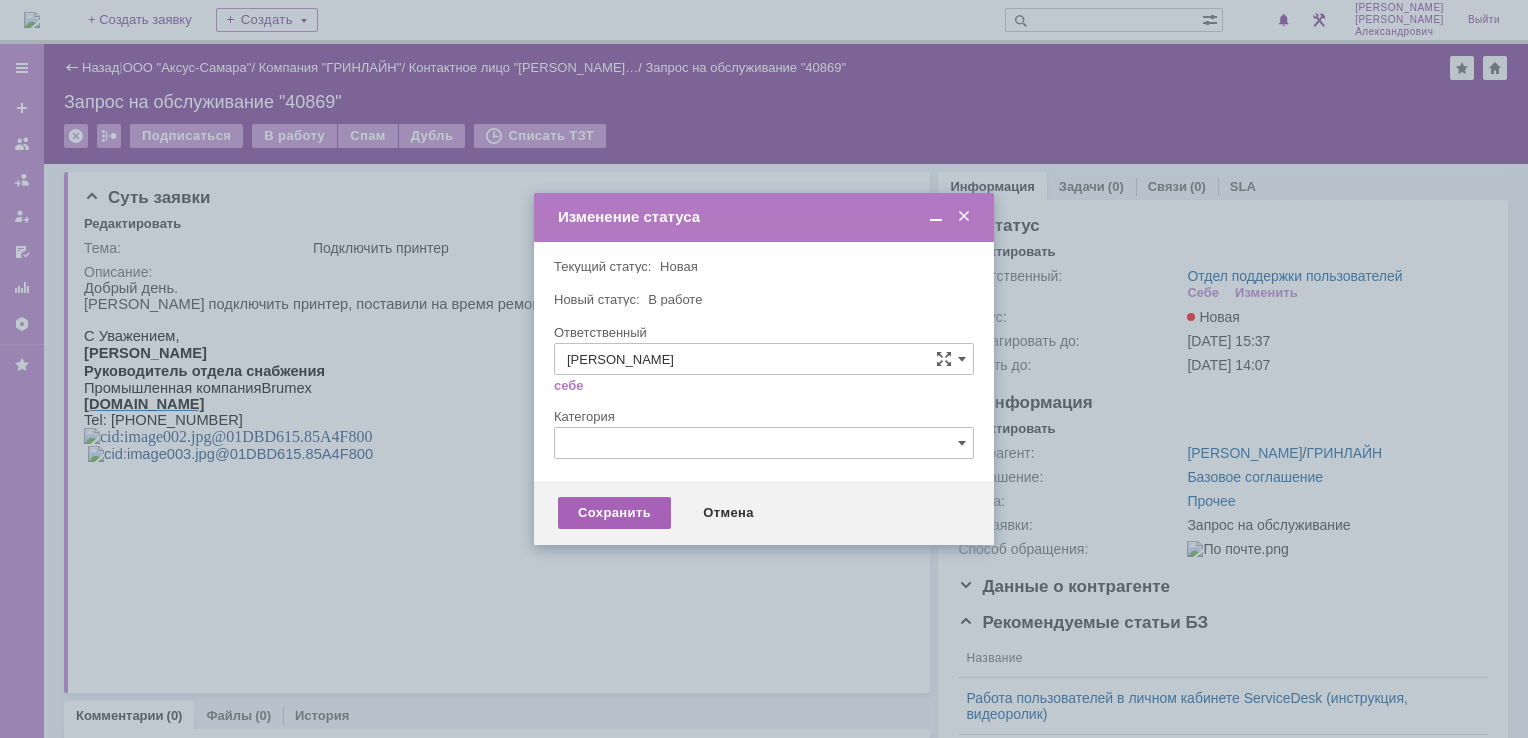click on "Сохранить" at bounding box center (614, 513) 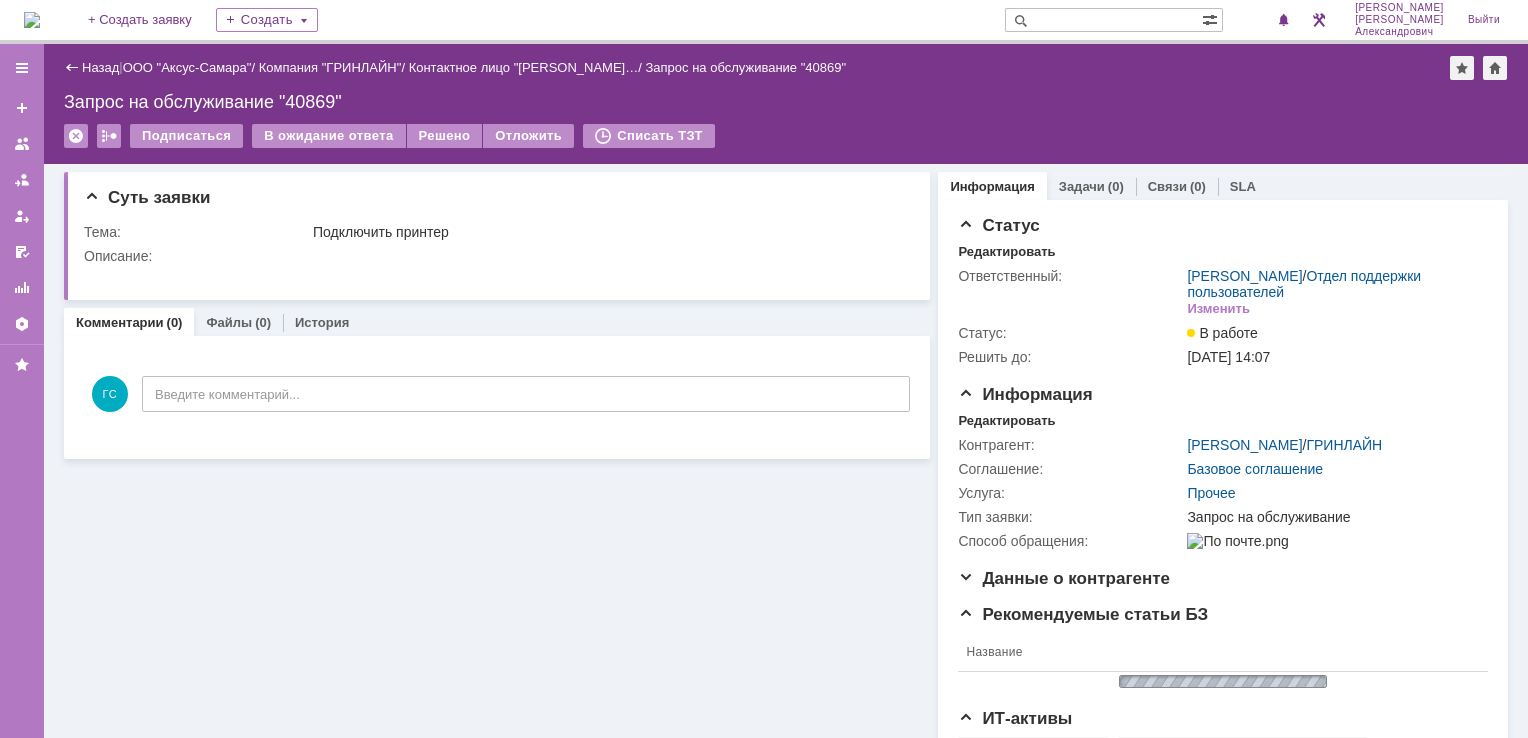 scroll, scrollTop: 0, scrollLeft: 0, axis: both 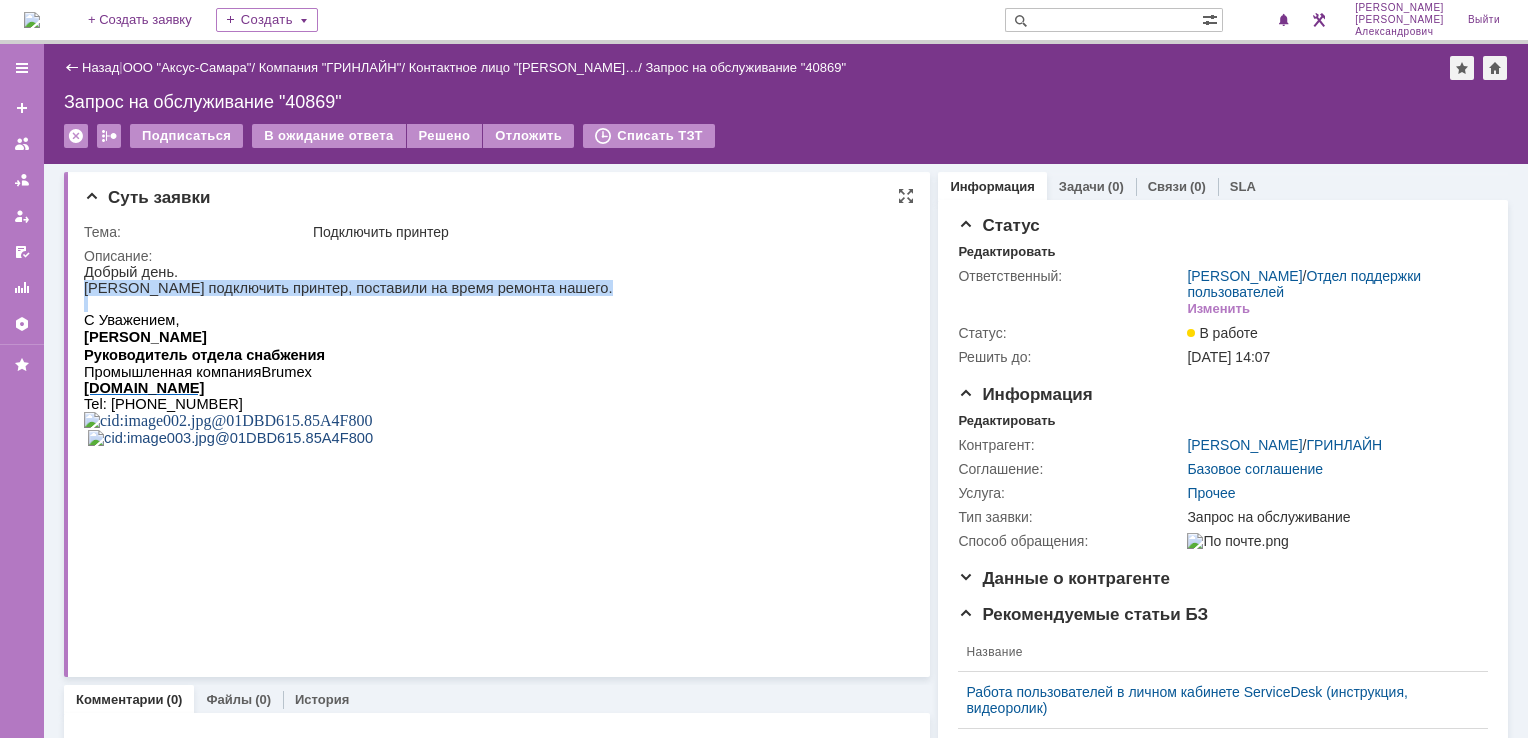 drag, startPoint x: 84, startPoint y: 291, endPoint x: 520, endPoint y: 302, distance: 436.13873 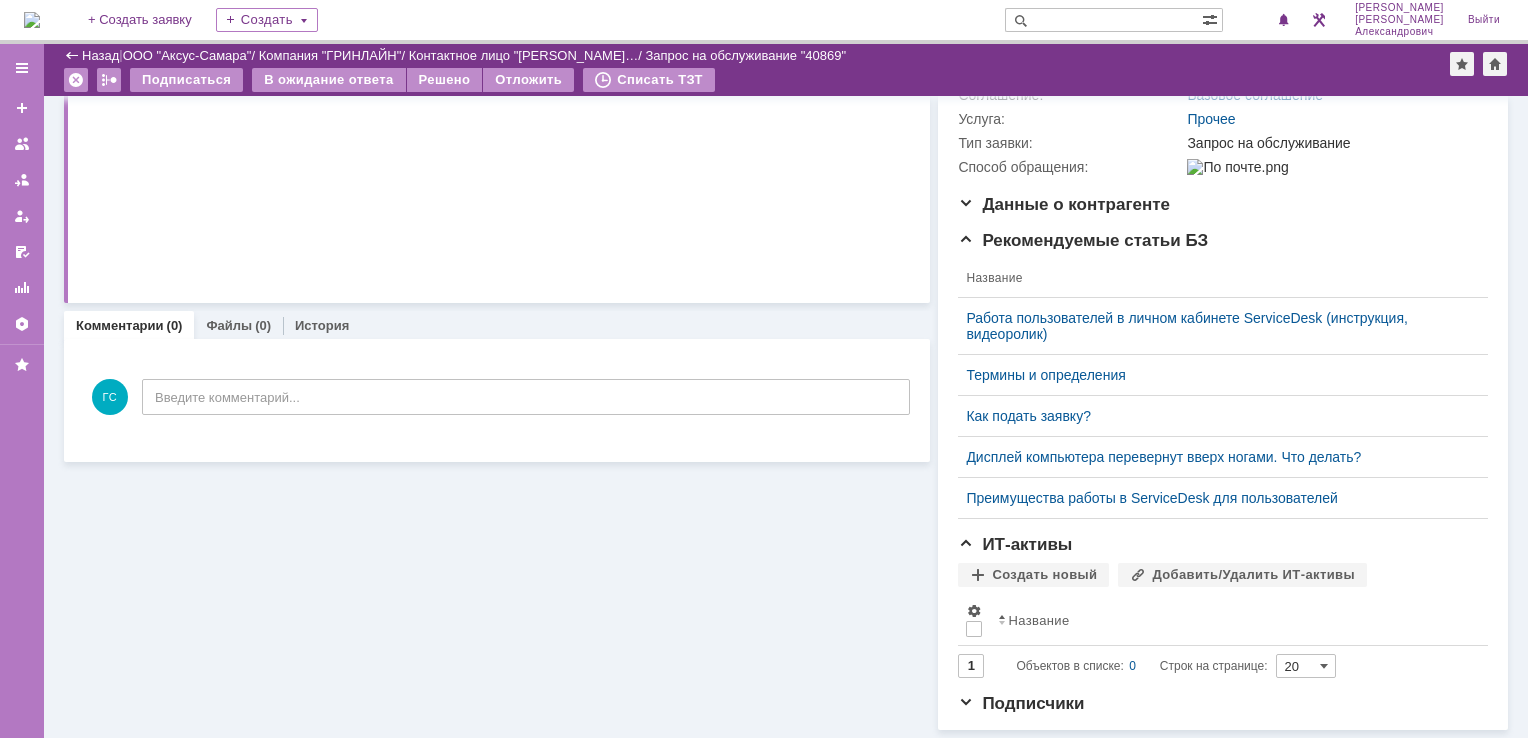 scroll, scrollTop: 318, scrollLeft: 0, axis: vertical 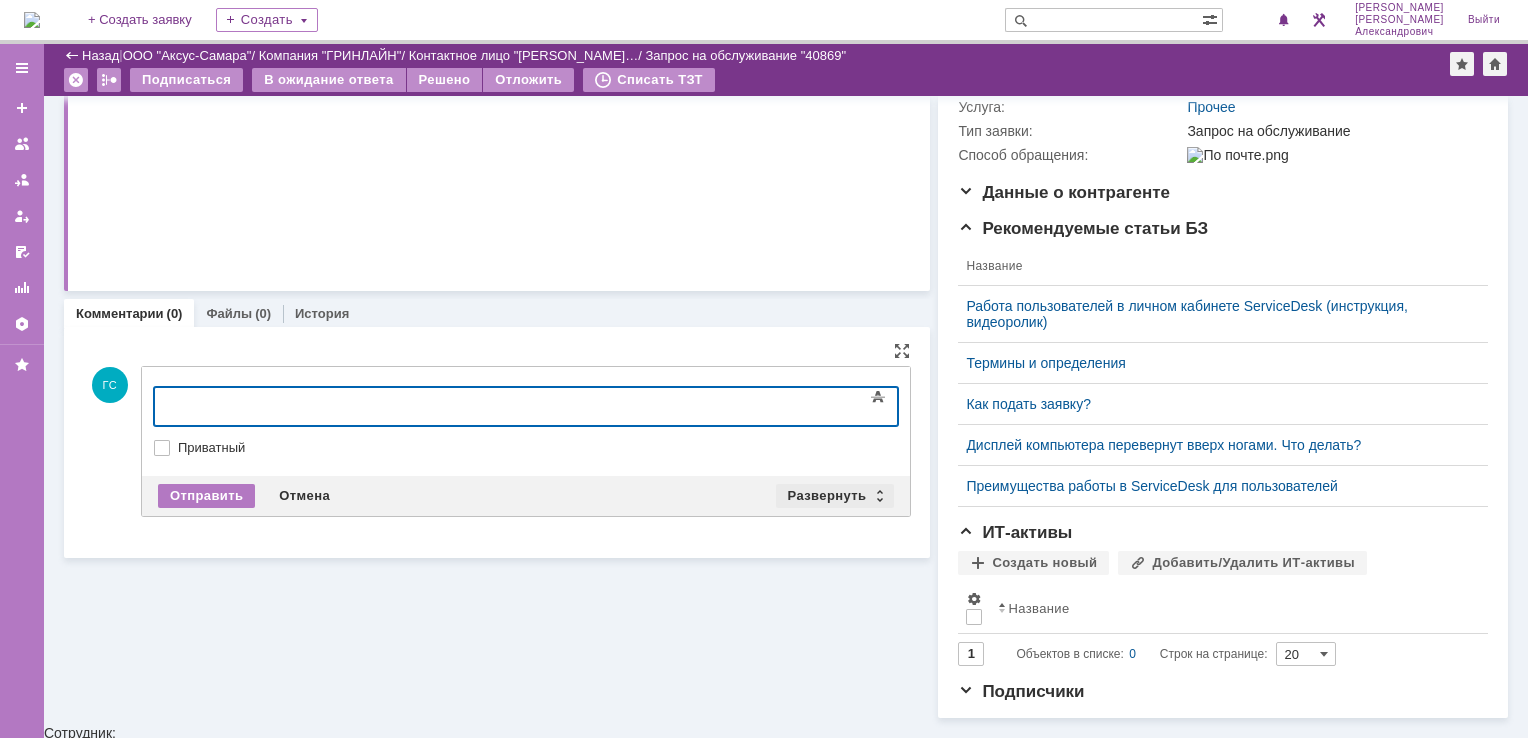 click on "Развернуть" at bounding box center [835, 496] 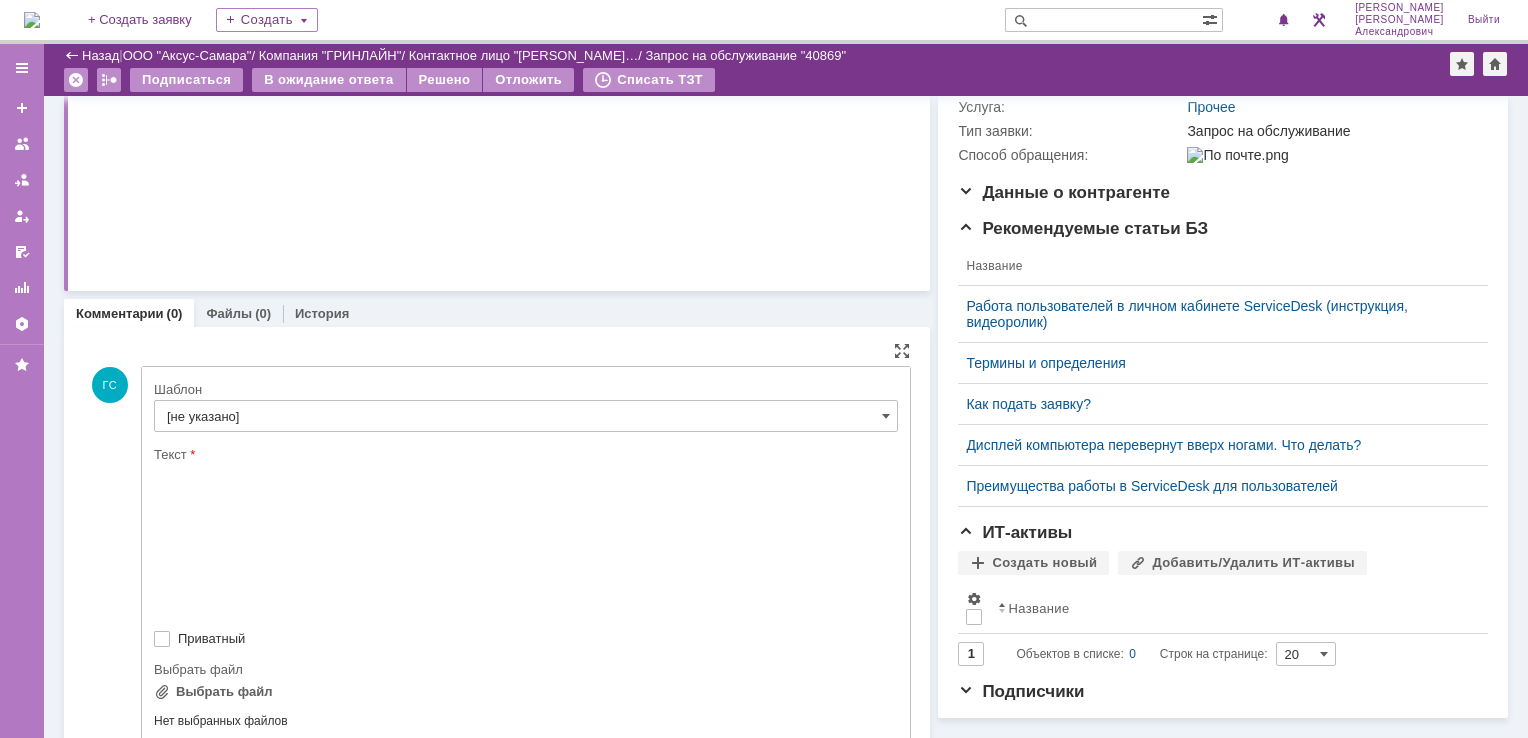 scroll, scrollTop: 0, scrollLeft: 0, axis: both 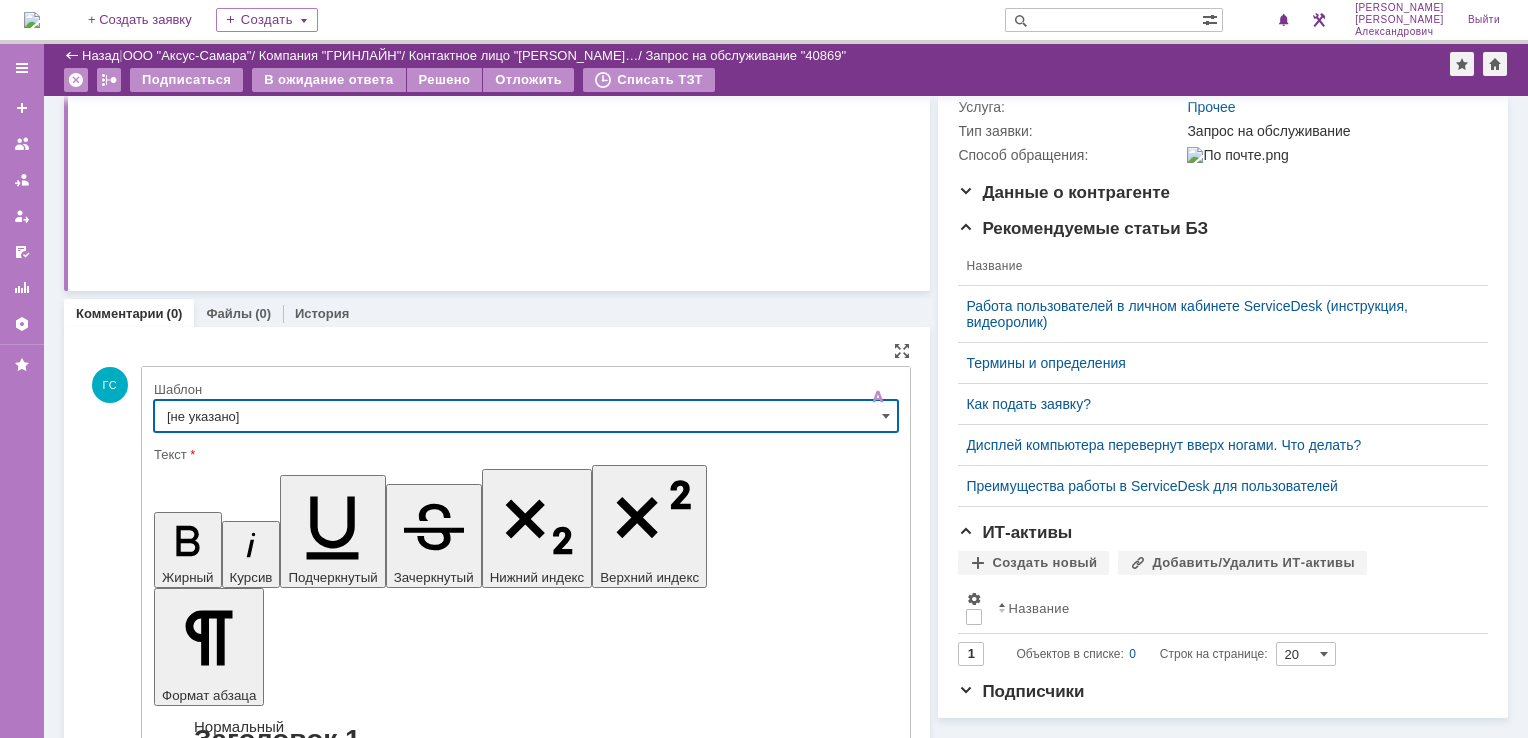 click on "[не указано]" at bounding box center (526, 416) 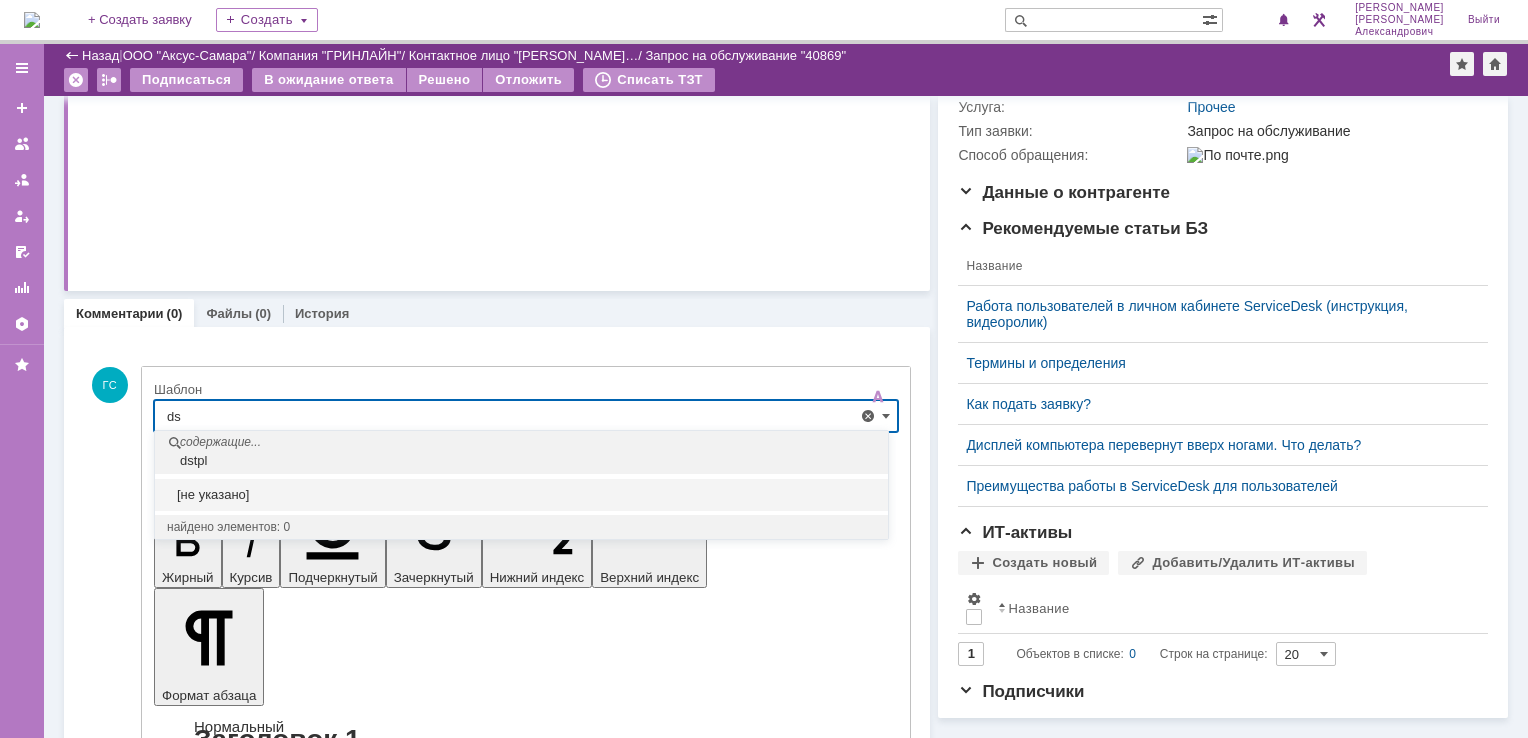 type on "d" 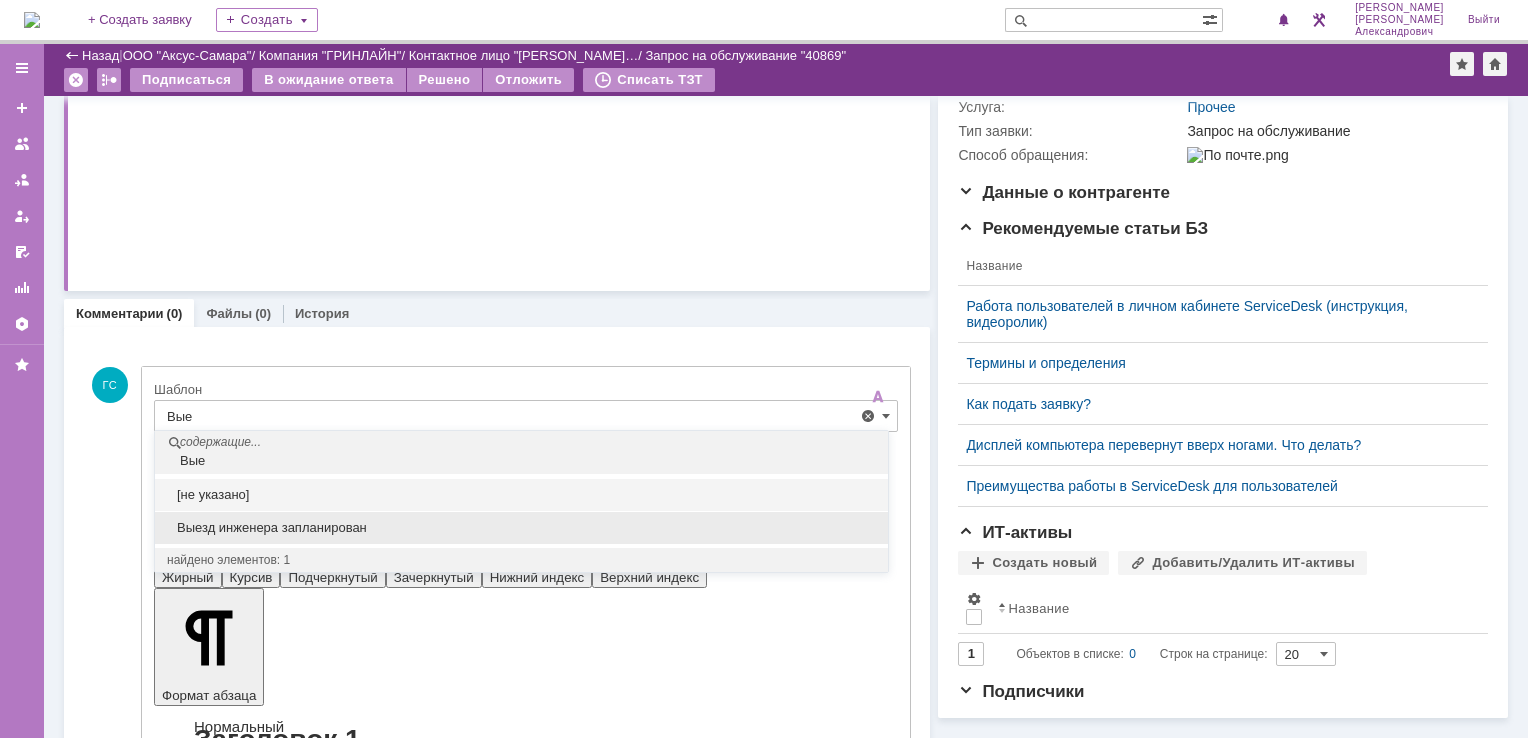 drag, startPoint x: 366, startPoint y: 528, endPoint x: 210, endPoint y: 2, distance: 548.6456 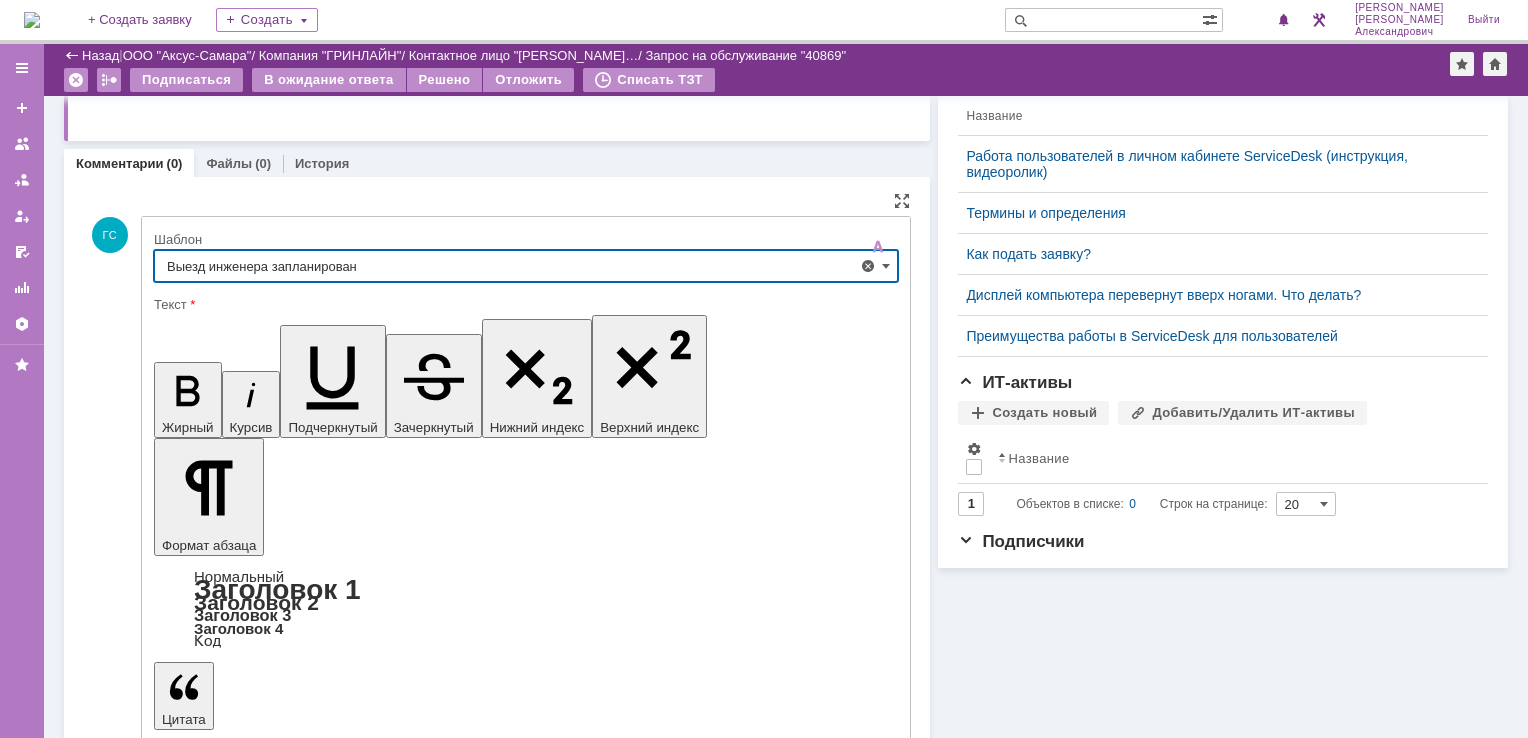 scroll, scrollTop: 473, scrollLeft: 0, axis: vertical 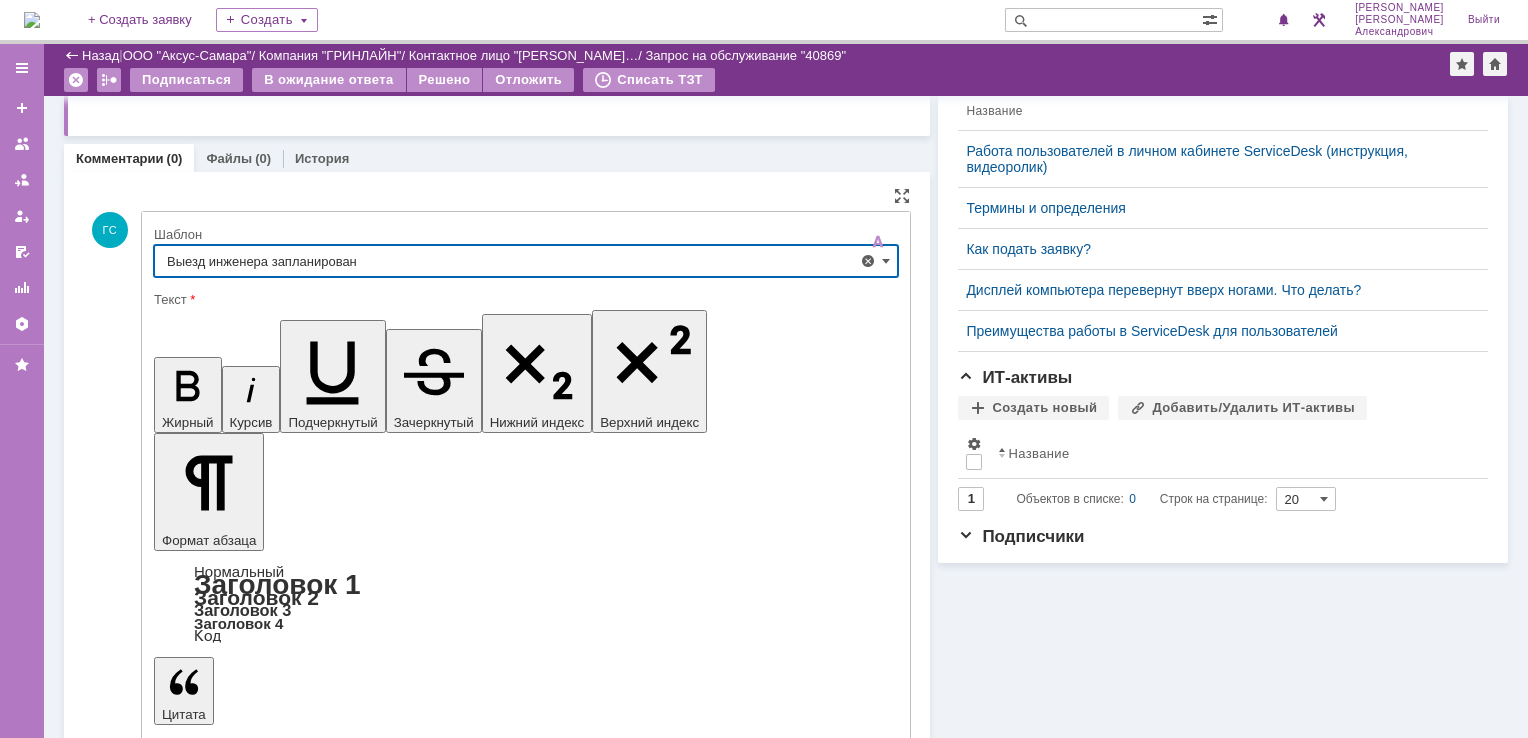 type on "Выезд инженера запланирован" 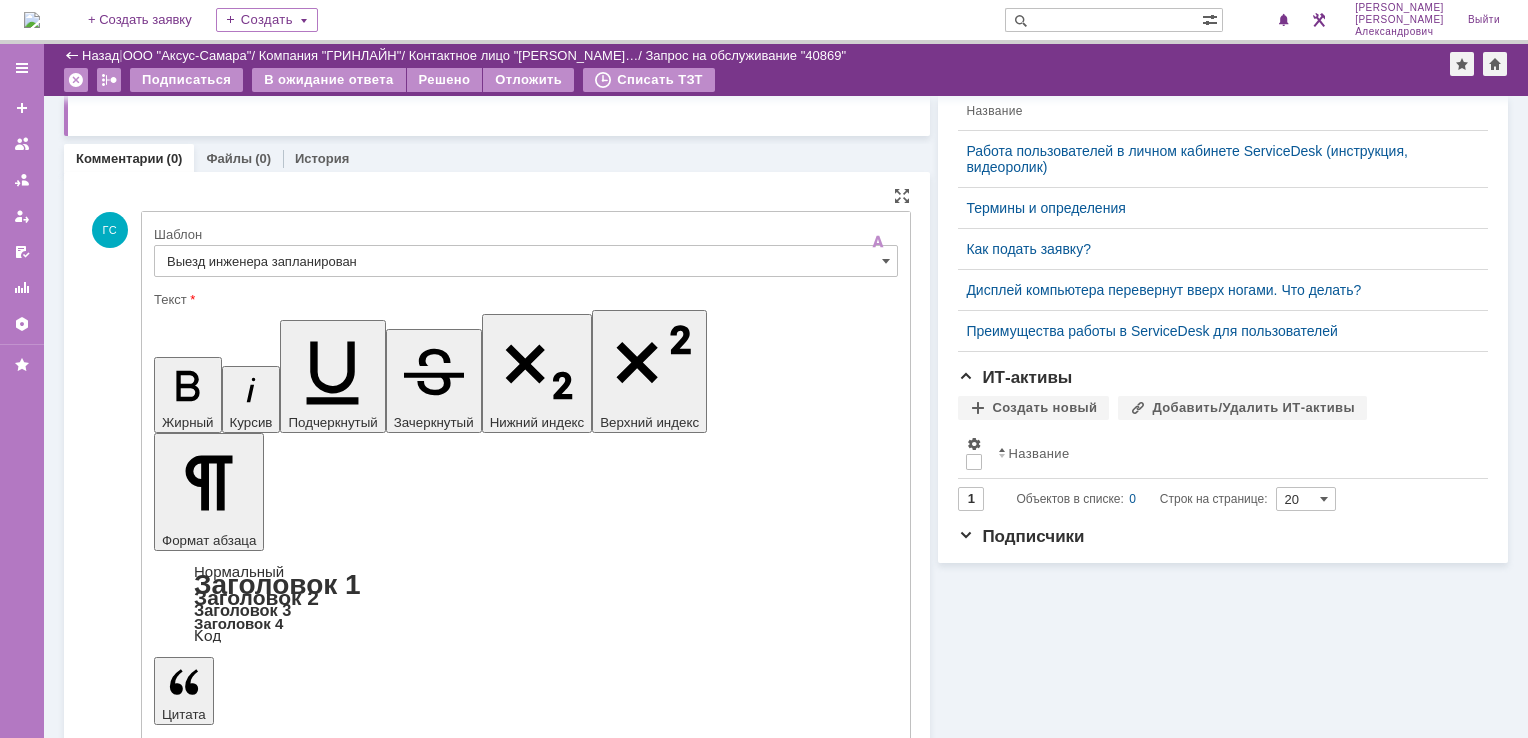 click on "Отправить Отмена Развернуть Свернуть" at bounding box center [526, 5411] 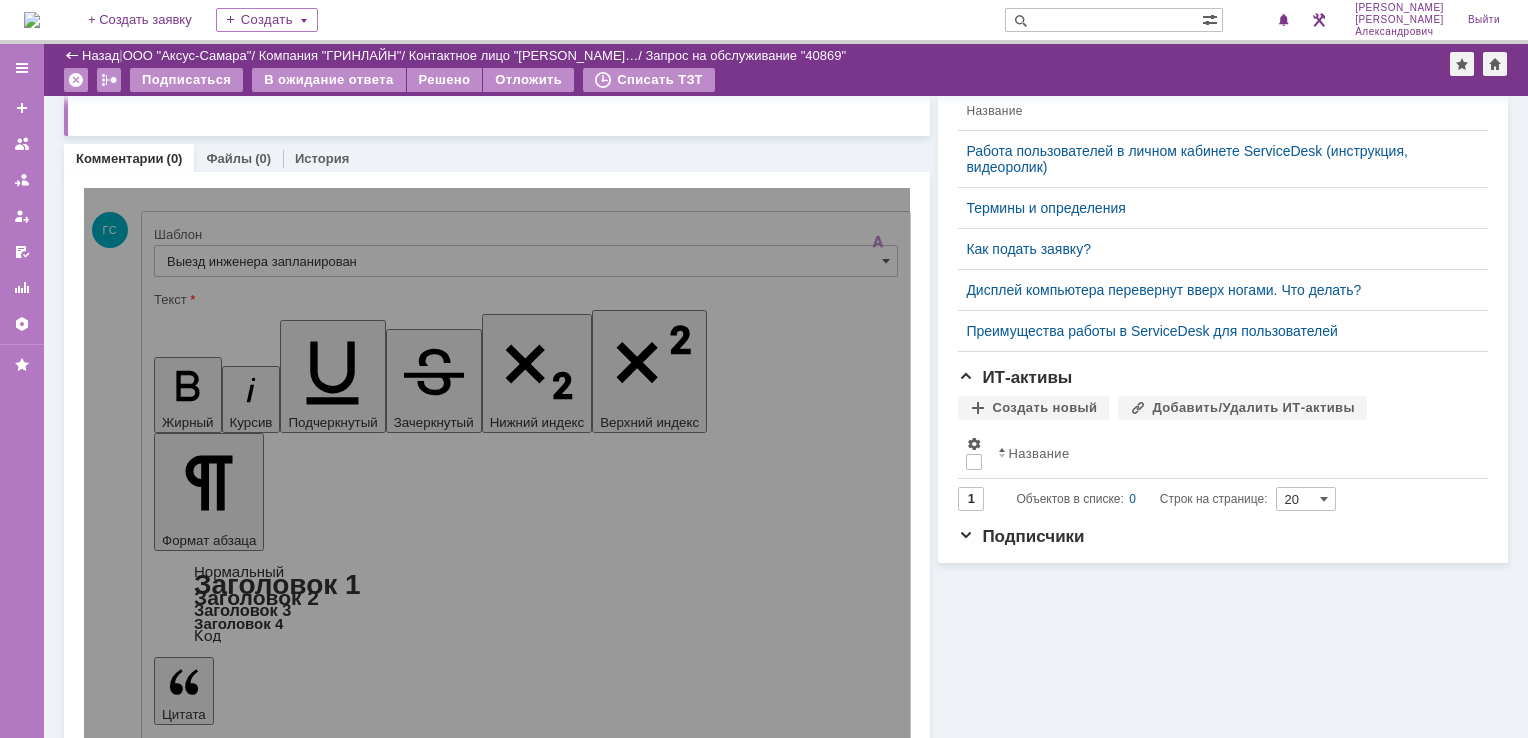 scroll, scrollTop: 318, scrollLeft: 0, axis: vertical 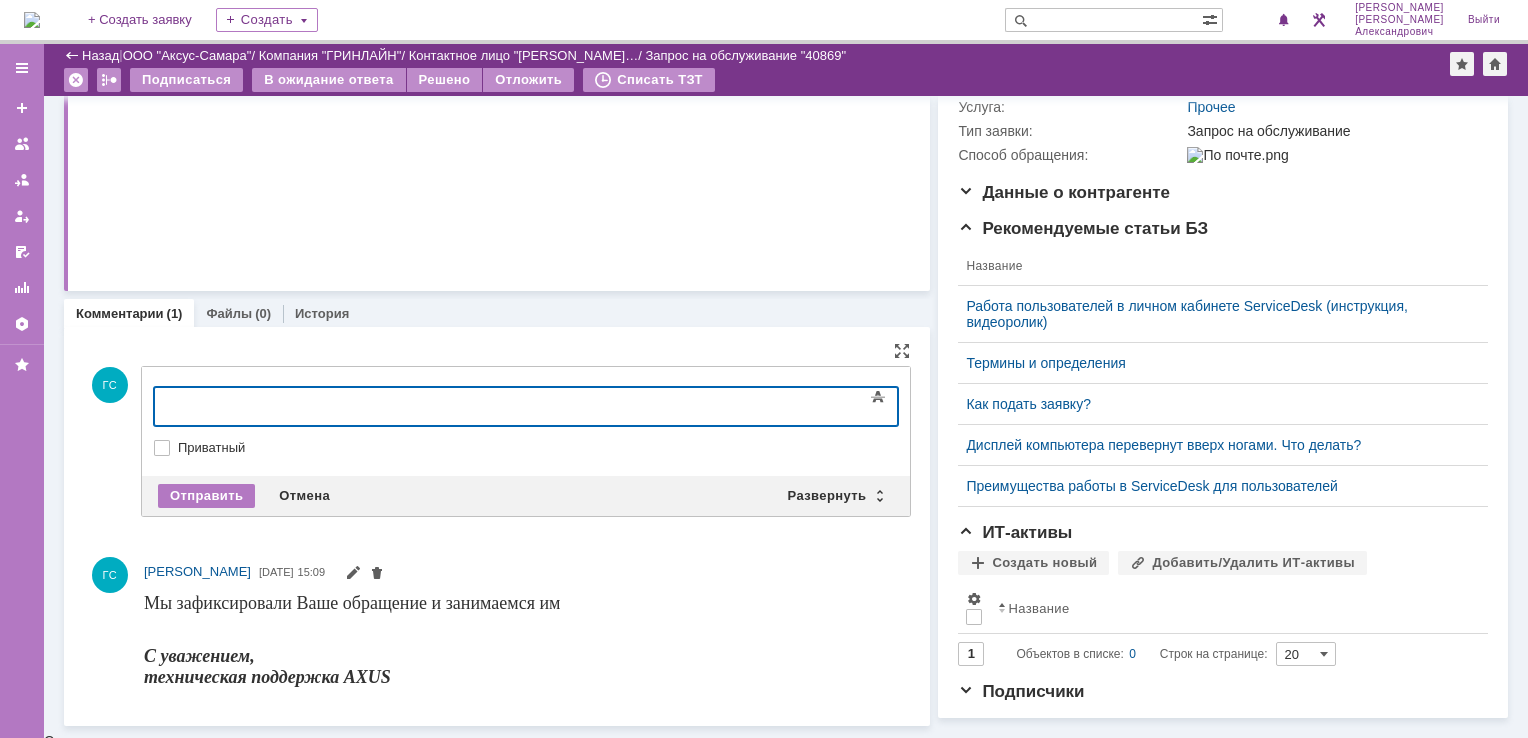 type 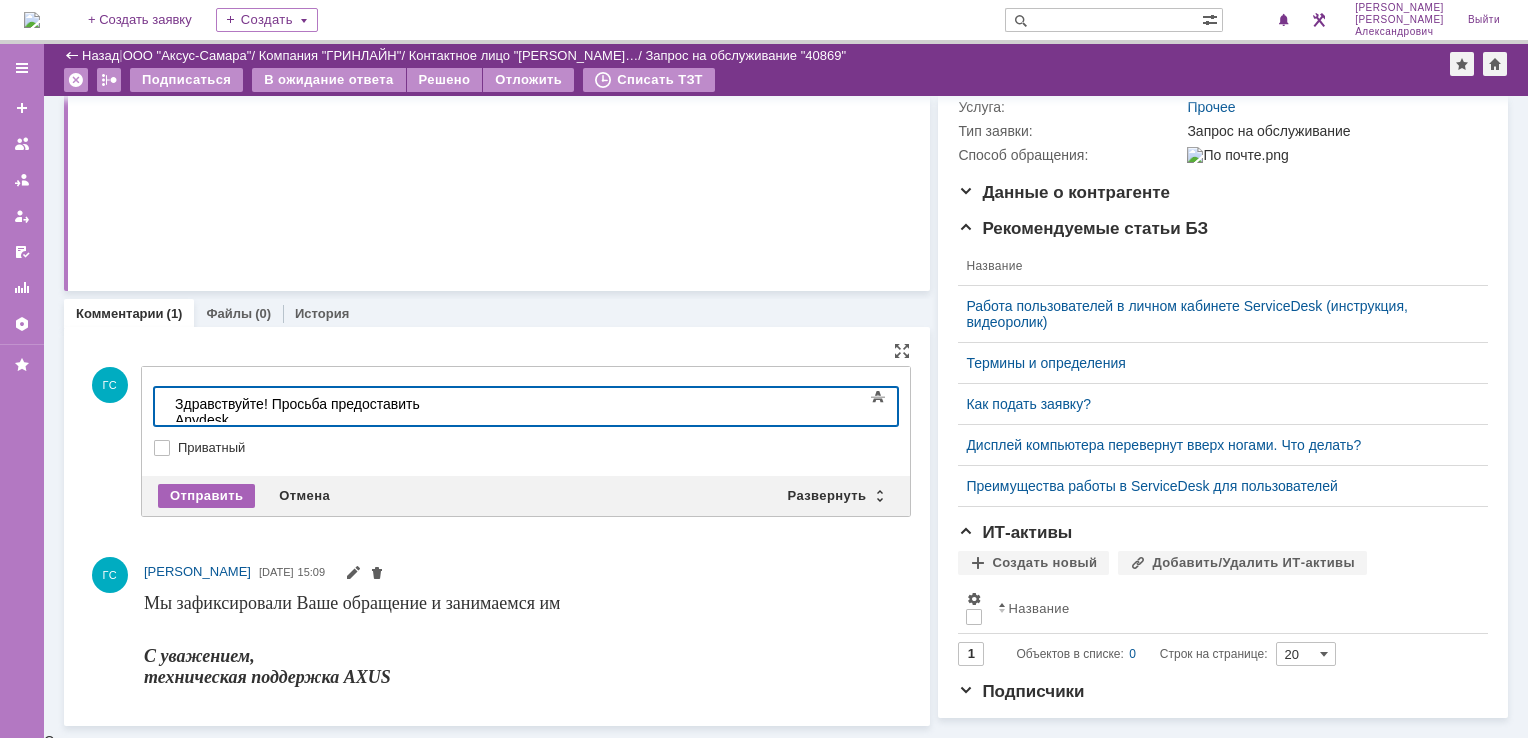 click on "Отправить" at bounding box center [206, 496] 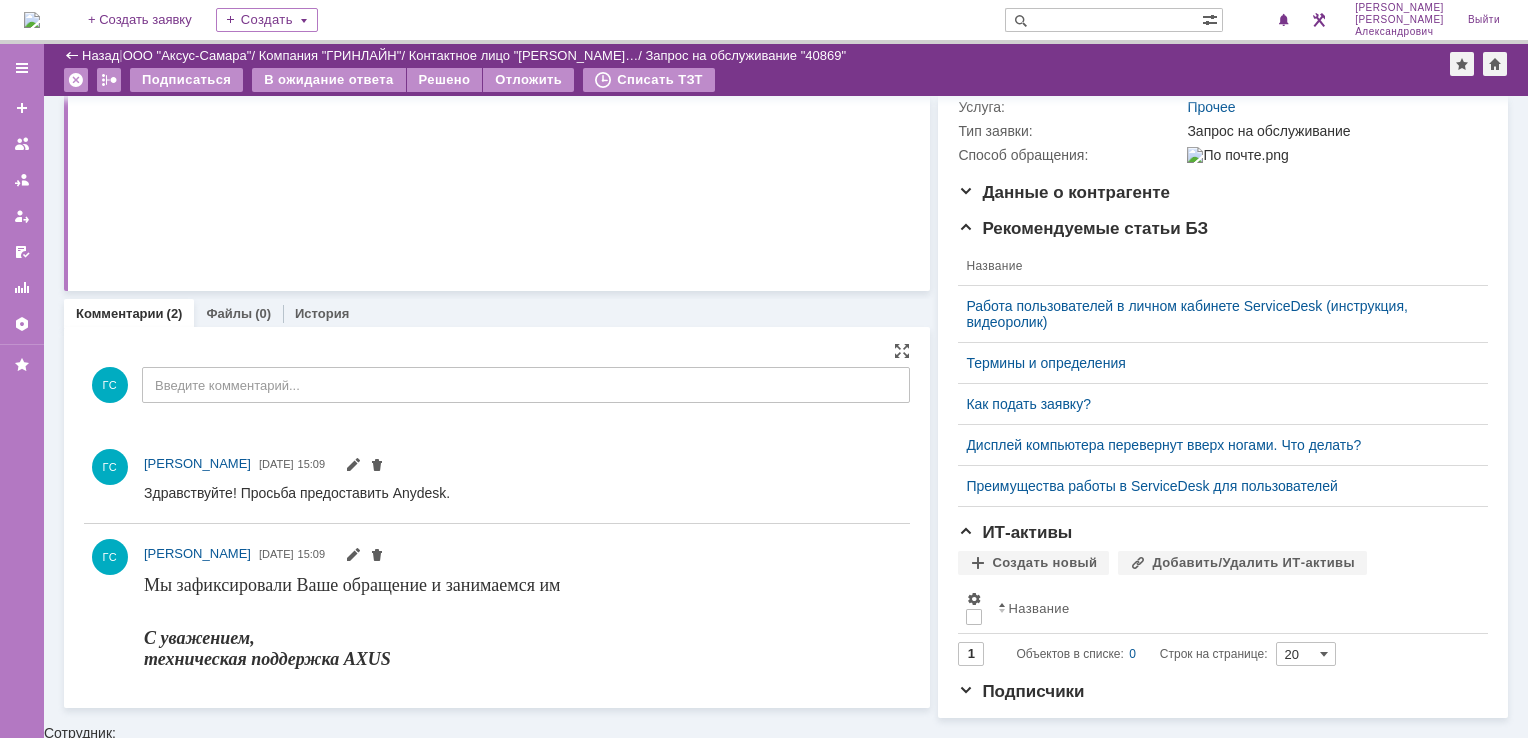 scroll, scrollTop: 0, scrollLeft: 0, axis: both 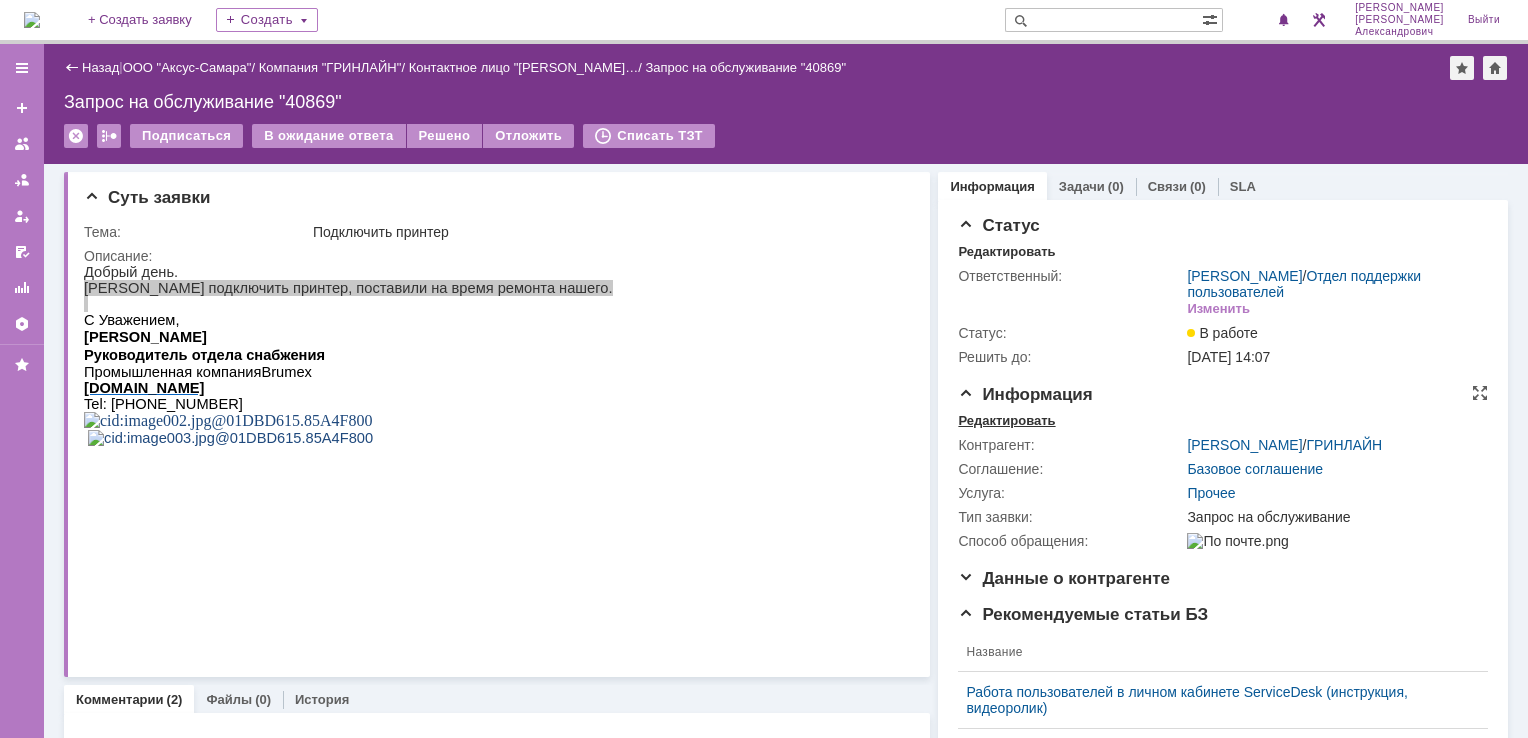 click on "Редактировать" at bounding box center [1006, 421] 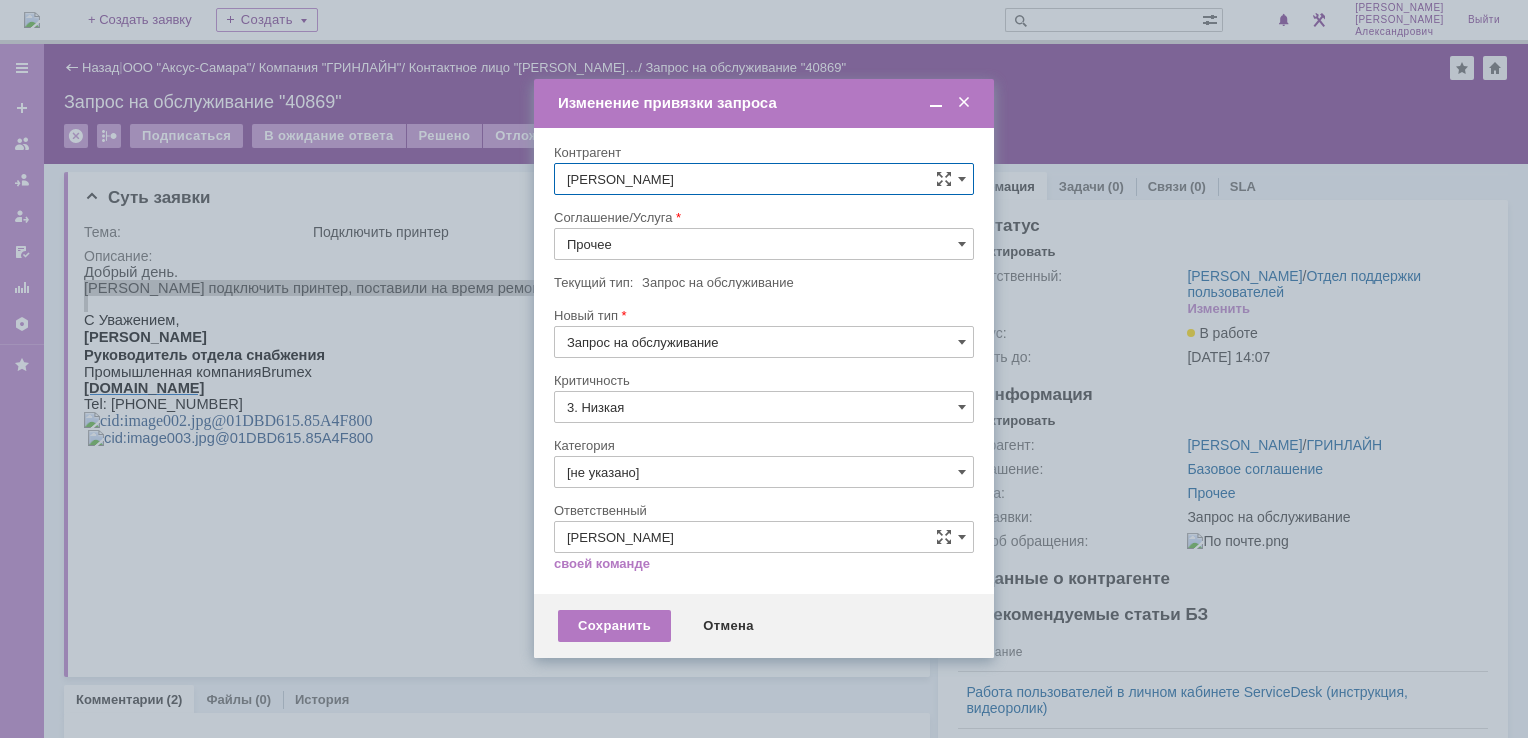 click on "Прочее" at bounding box center [764, 244] 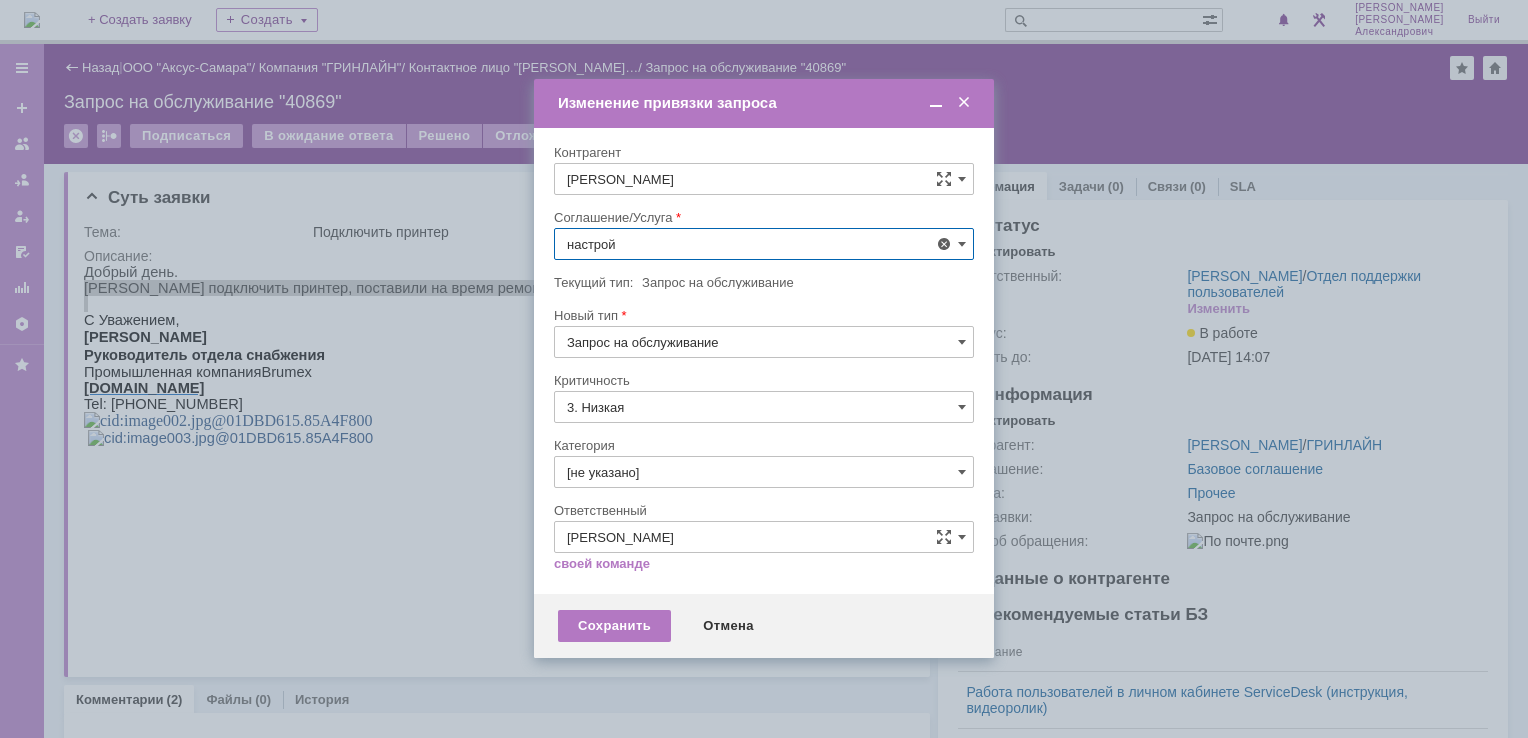 scroll, scrollTop: 130, scrollLeft: 0, axis: vertical 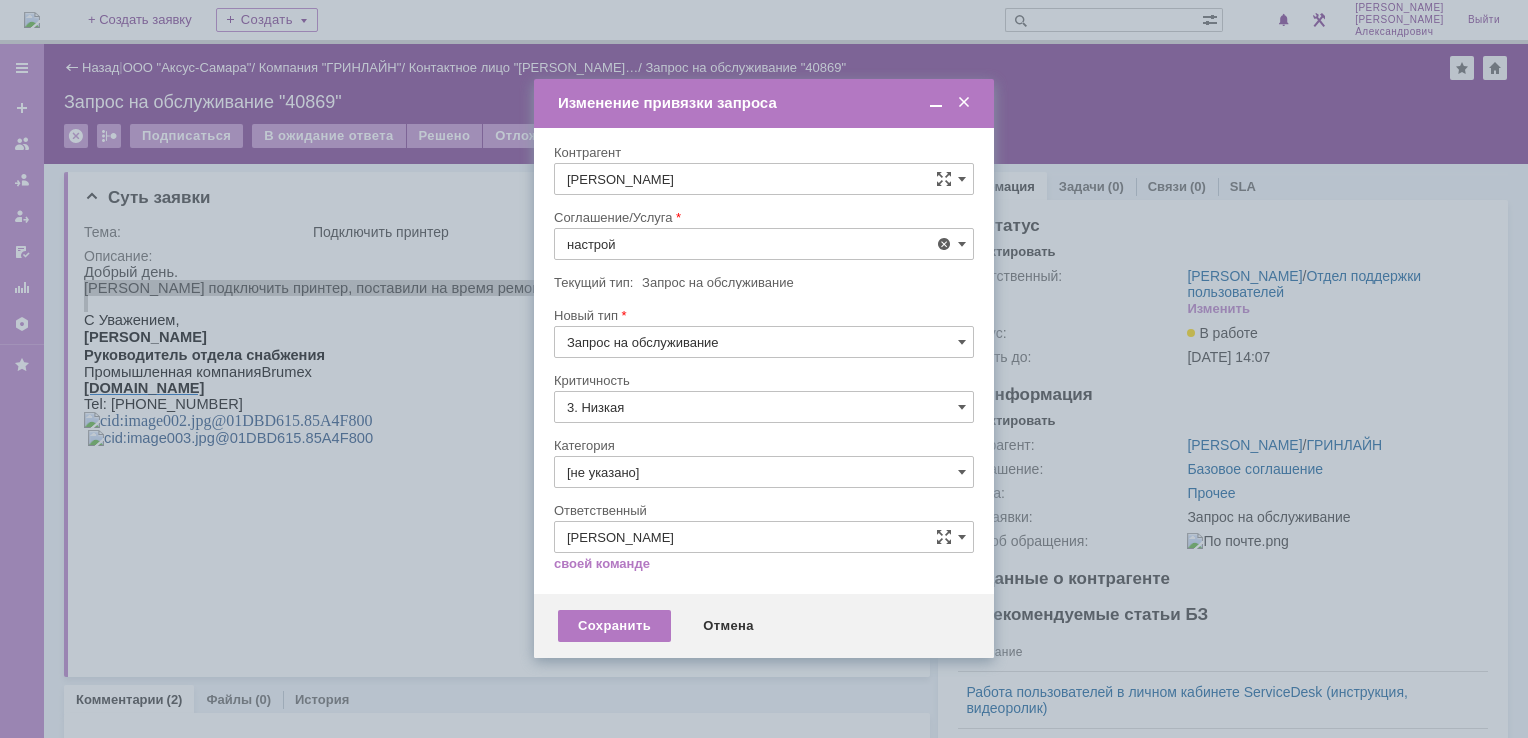 click on "АРМ_Настройка" at bounding box center (764, 486) 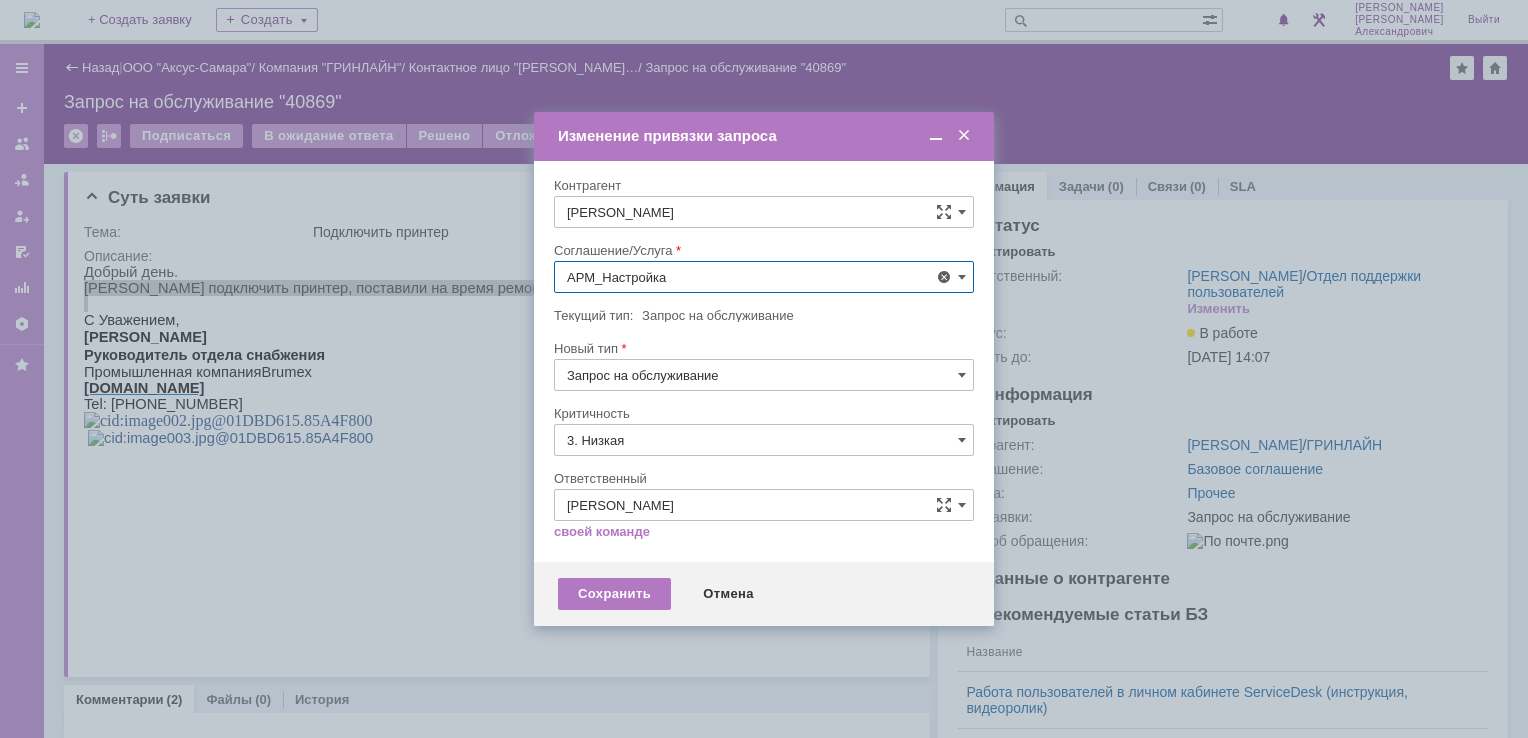 type on "АРМ_Настройка" 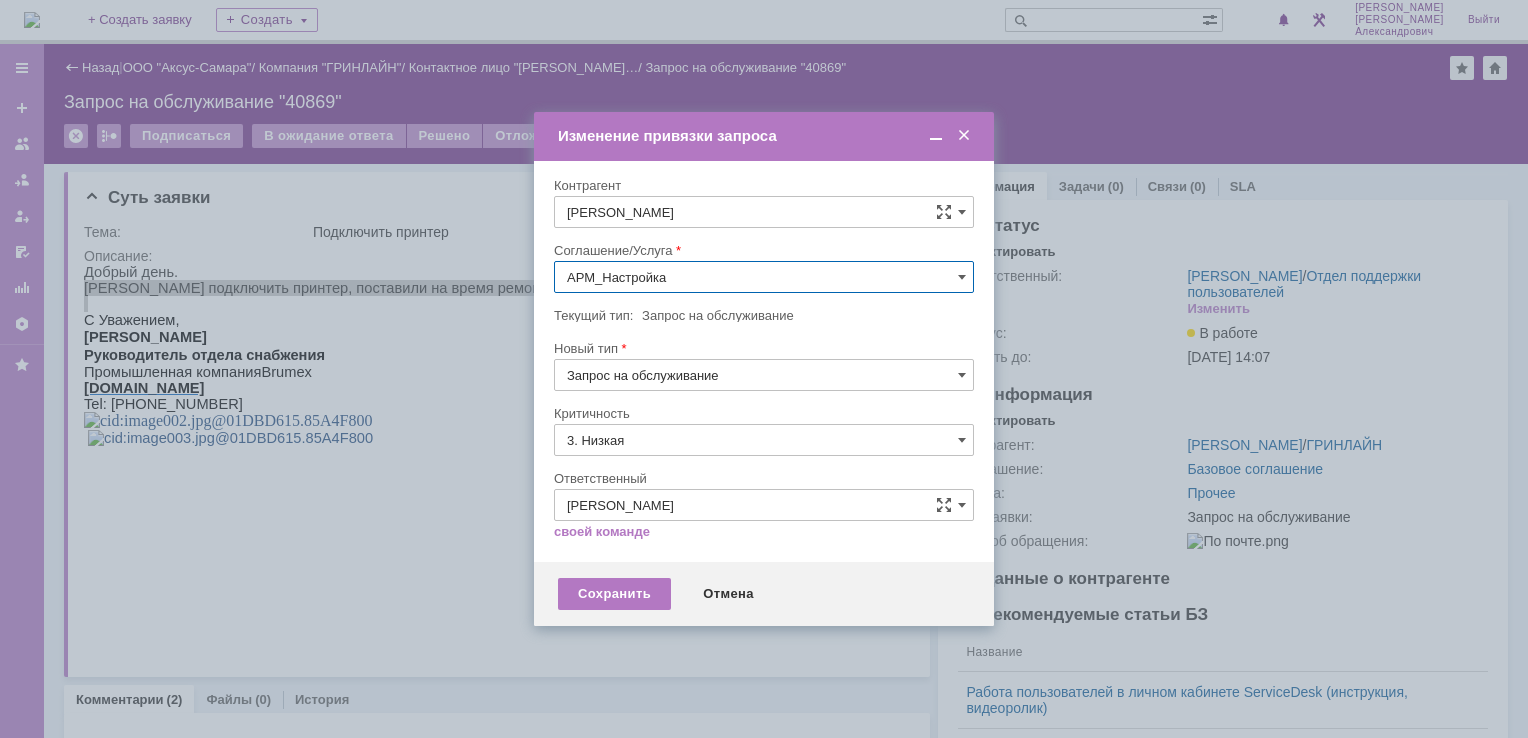 click on "3. Низкая" at bounding box center [764, 440] 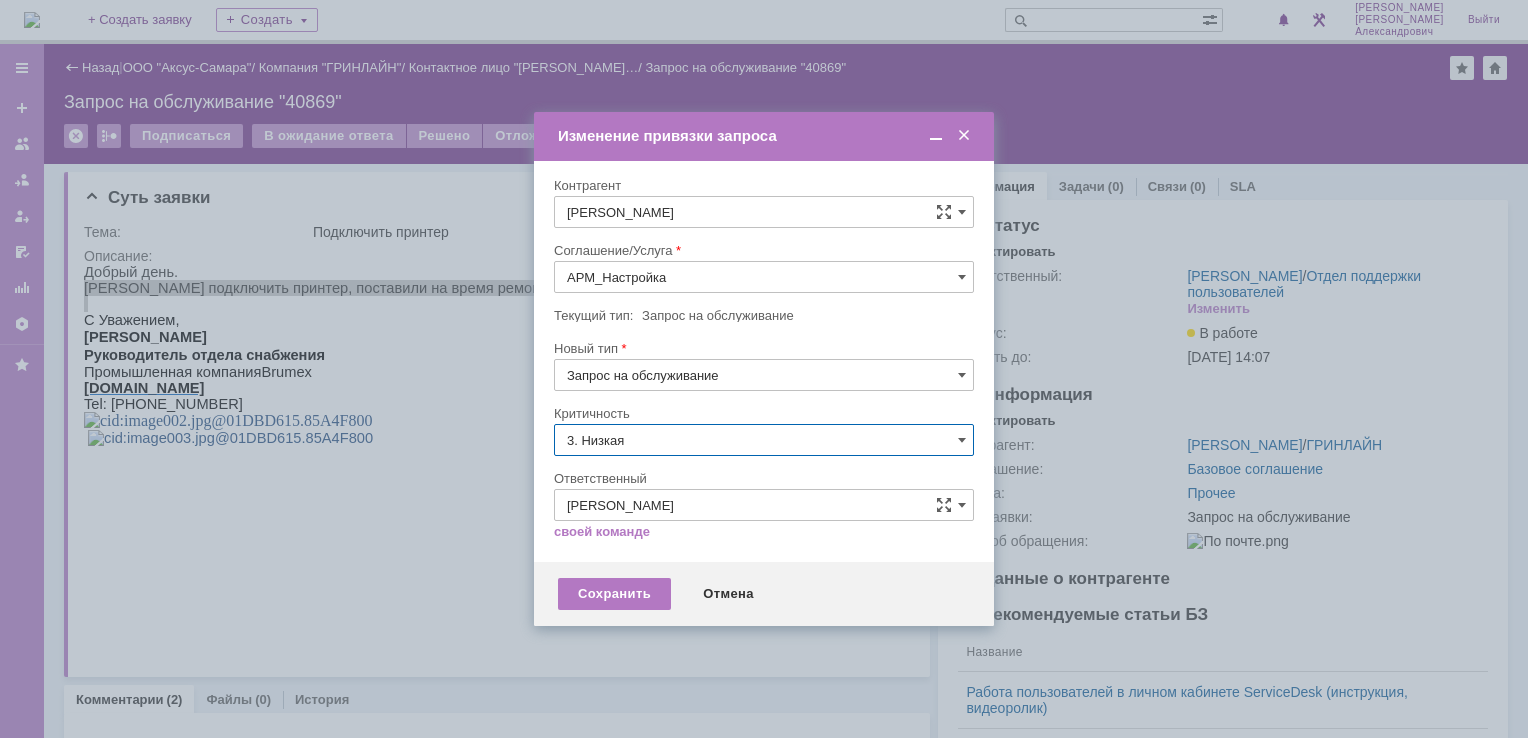click on "[не указано]" at bounding box center [764, 477] 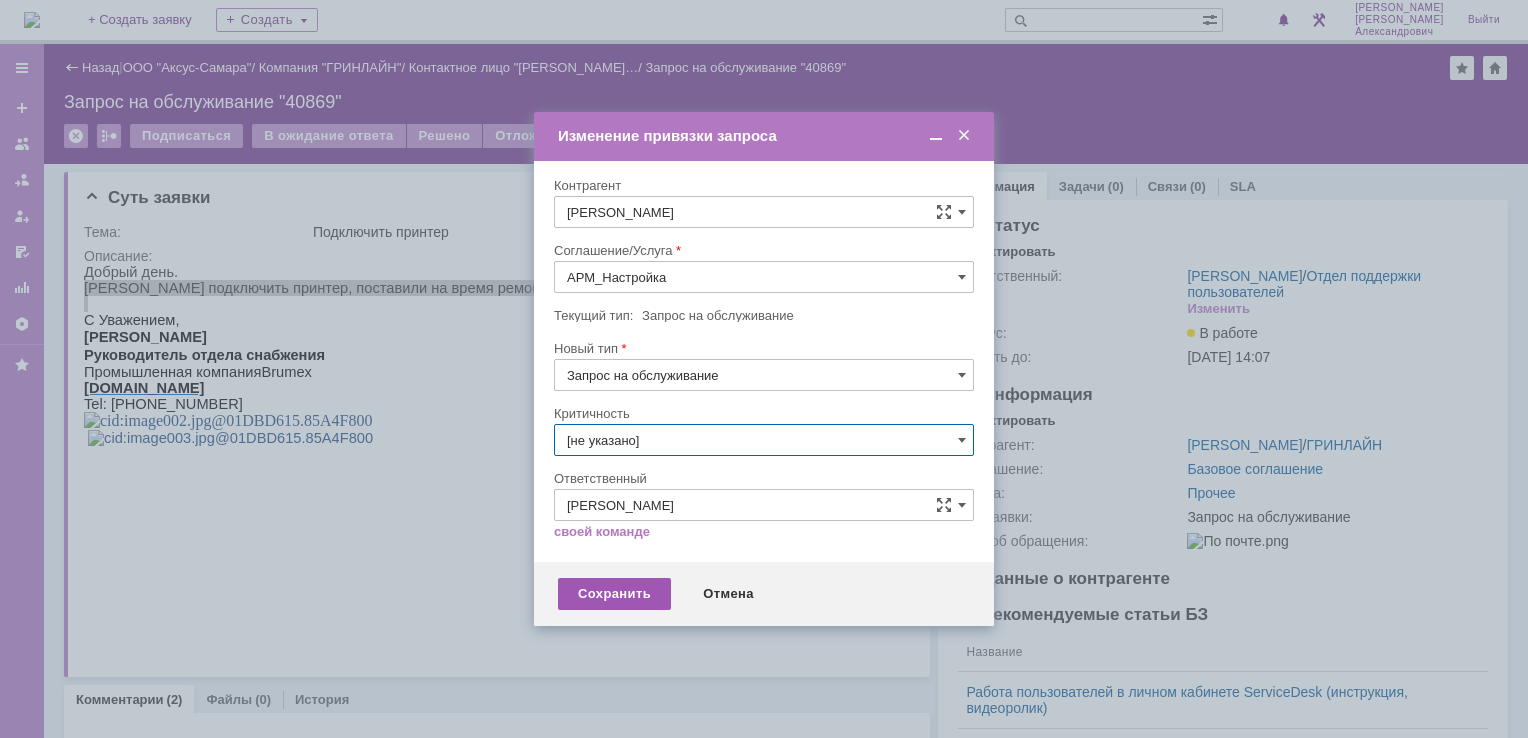 type on "[не указано]" 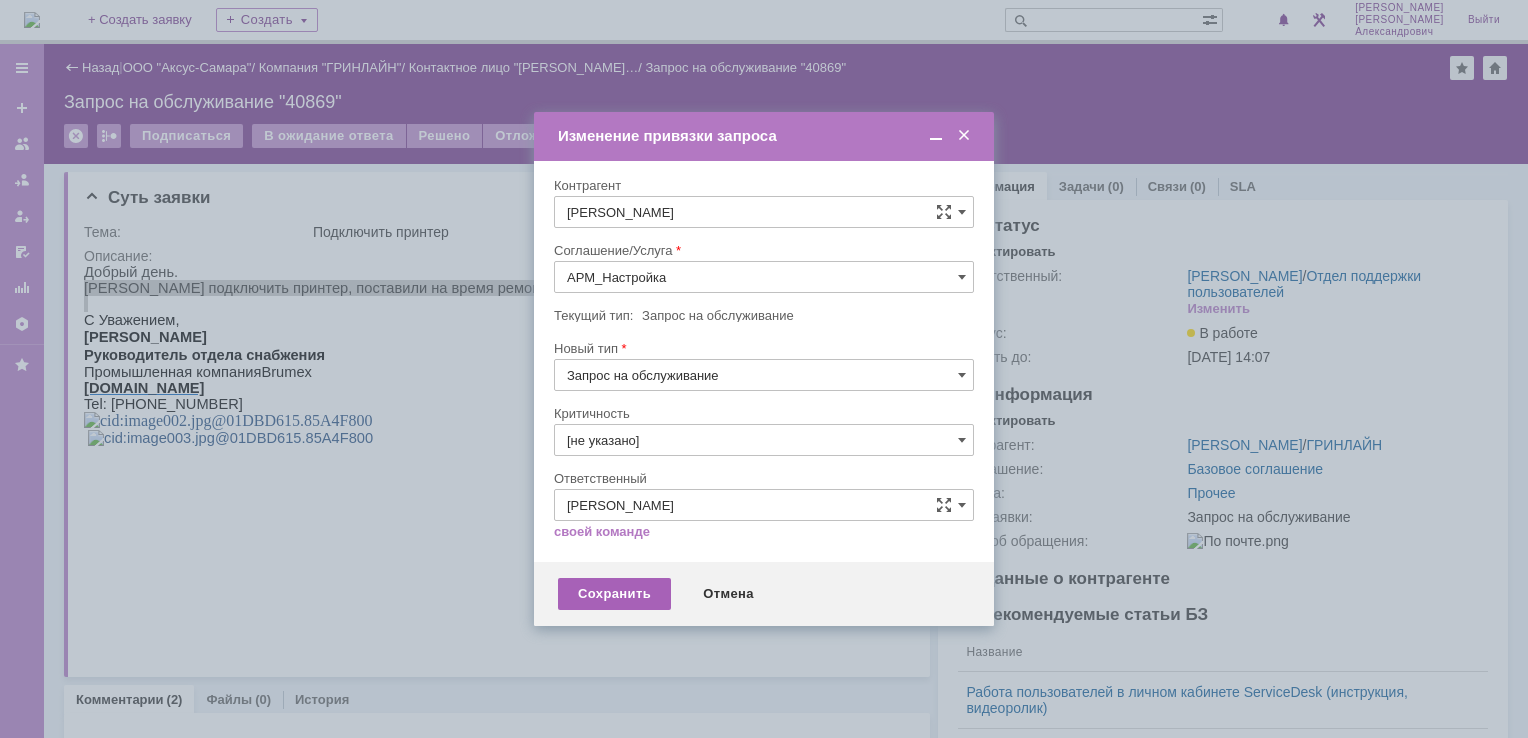 click on "Сохранить" at bounding box center (614, 594) 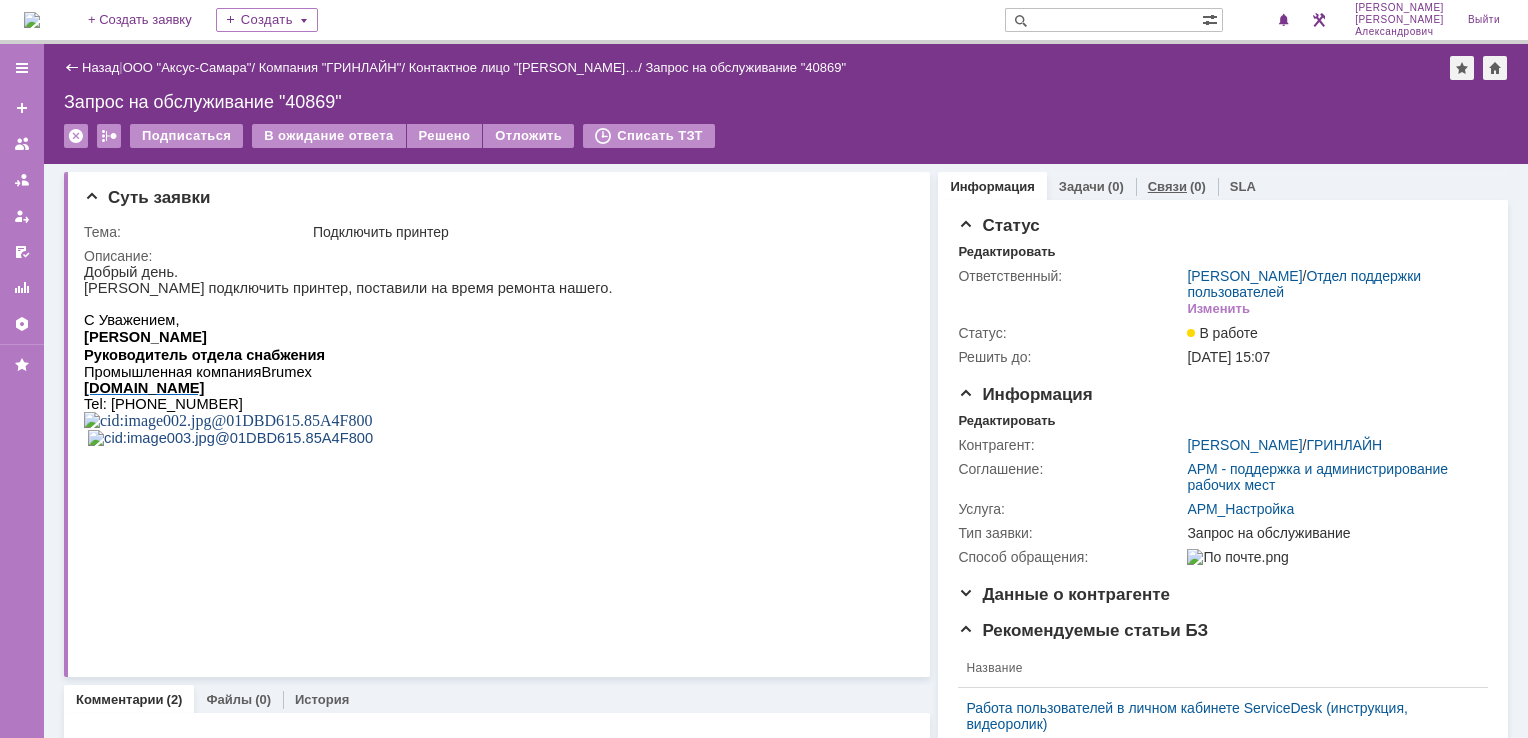 scroll, scrollTop: 0, scrollLeft: 0, axis: both 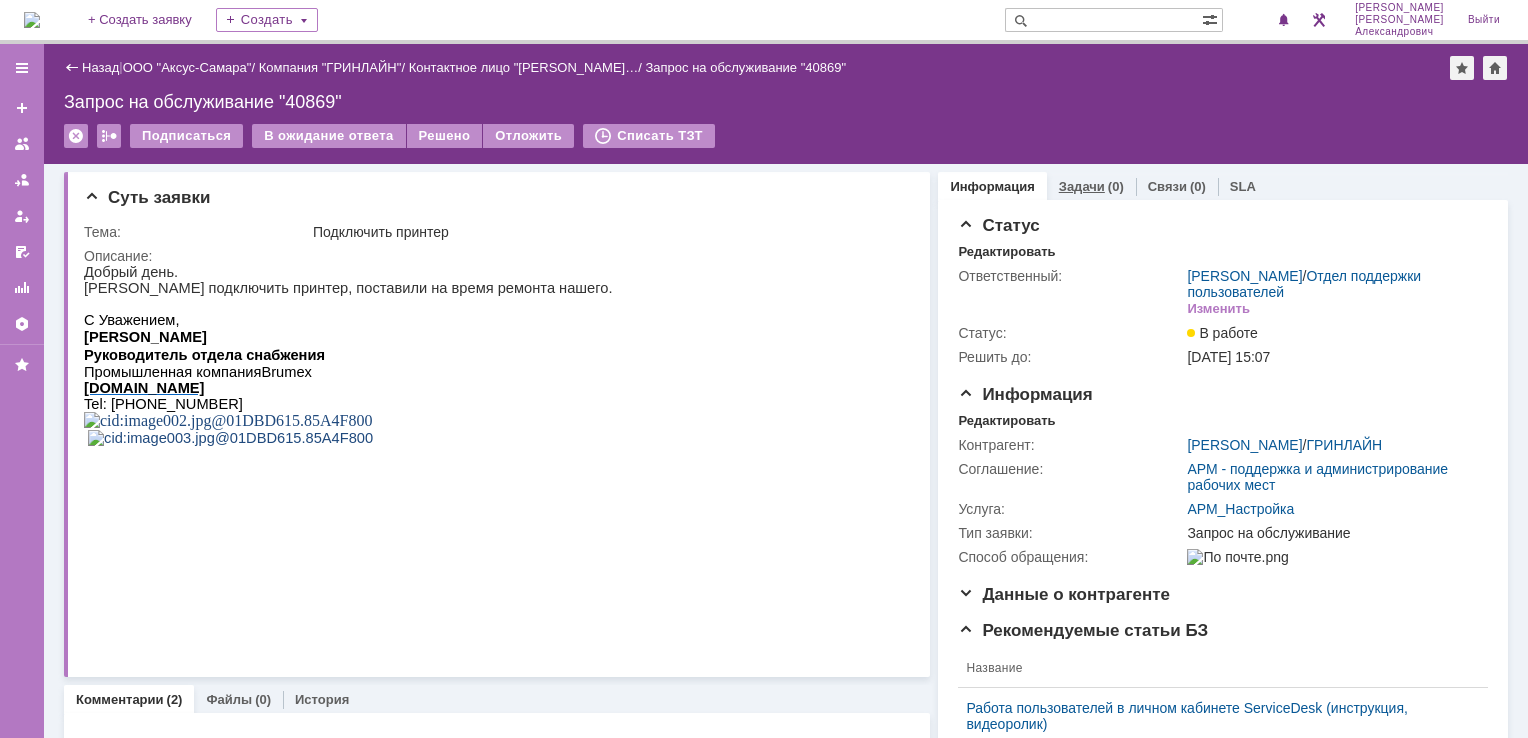click on "Задачи (0)" at bounding box center (1091, 186) 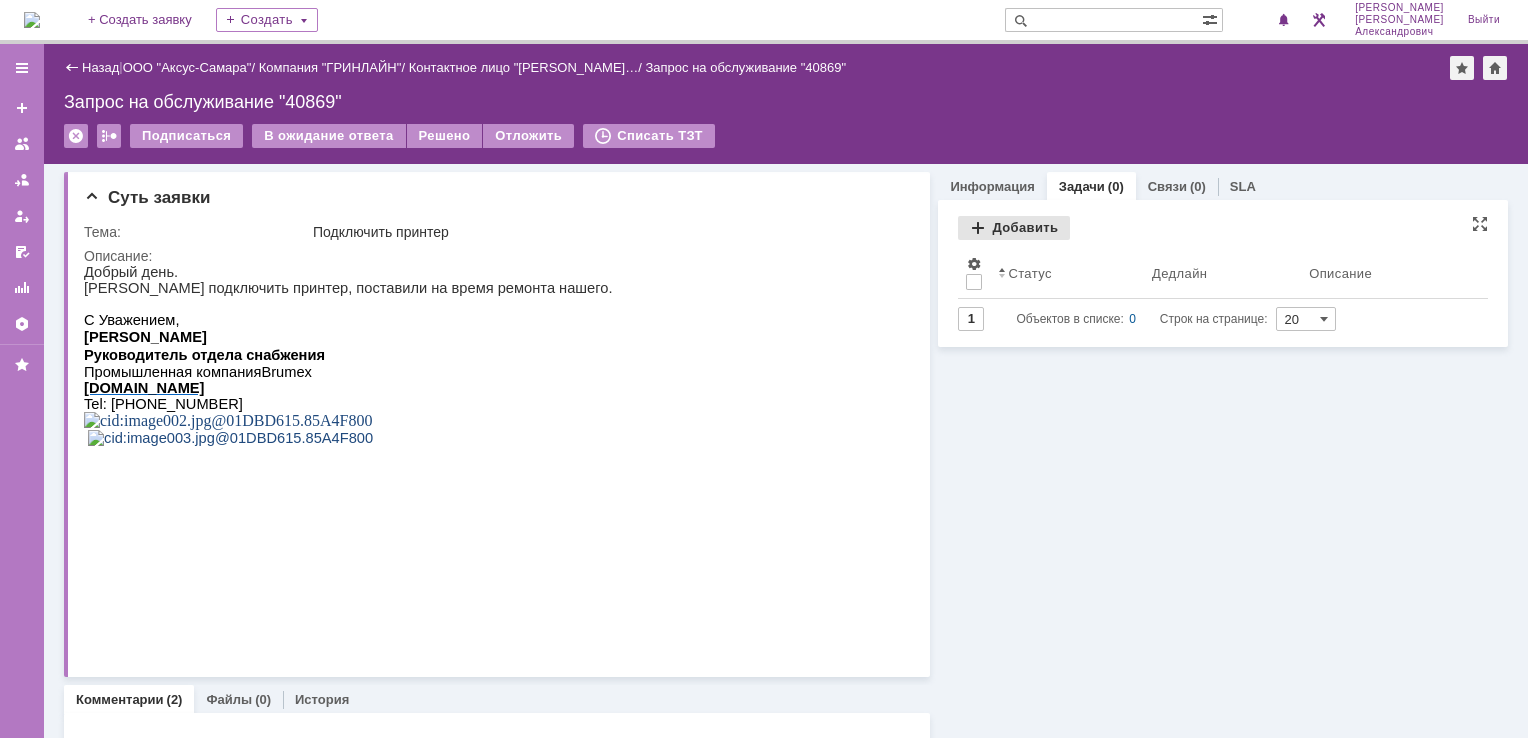 click on "Добавить" at bounding box center [1014, 228] 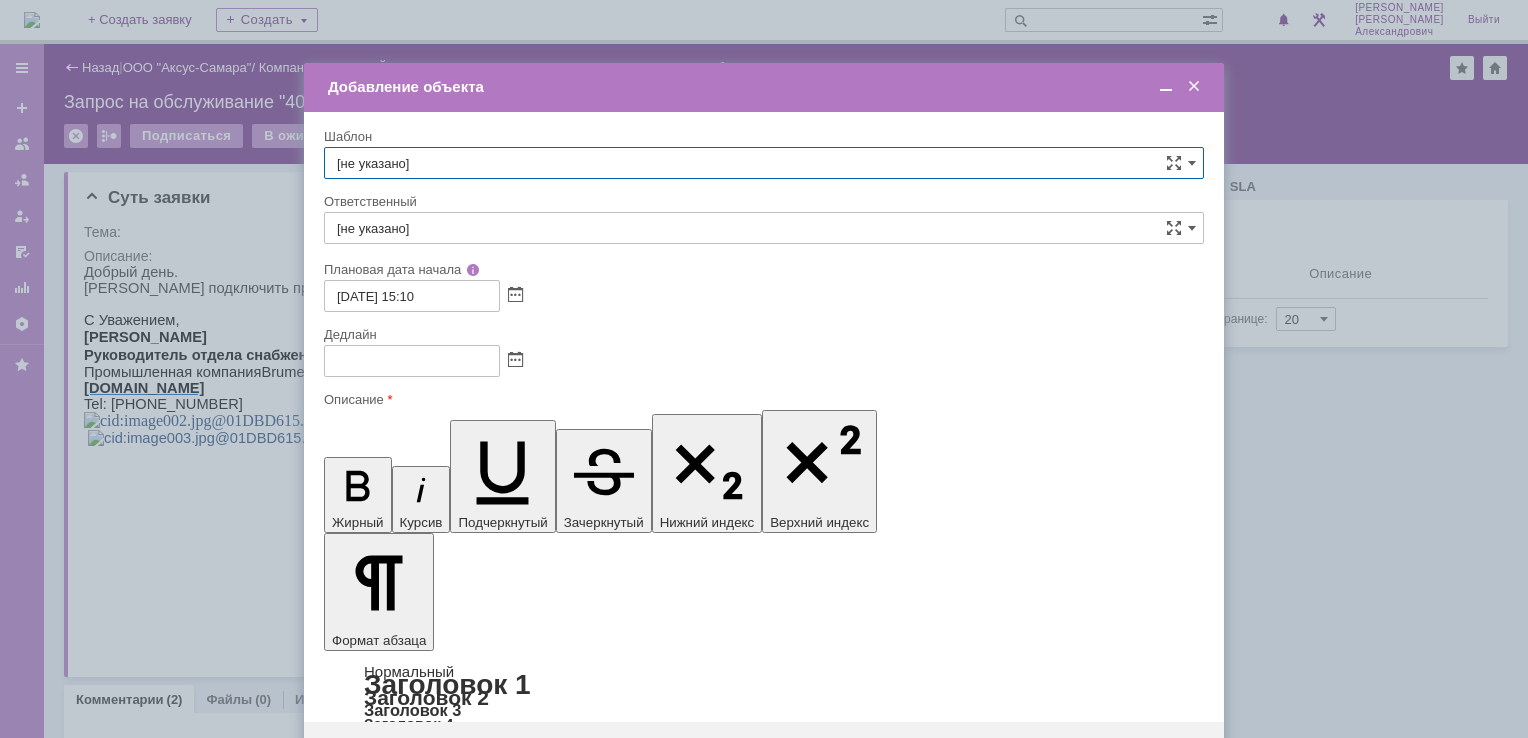scroll, scrollTop: 0, scrollLeft: 0, axis: both 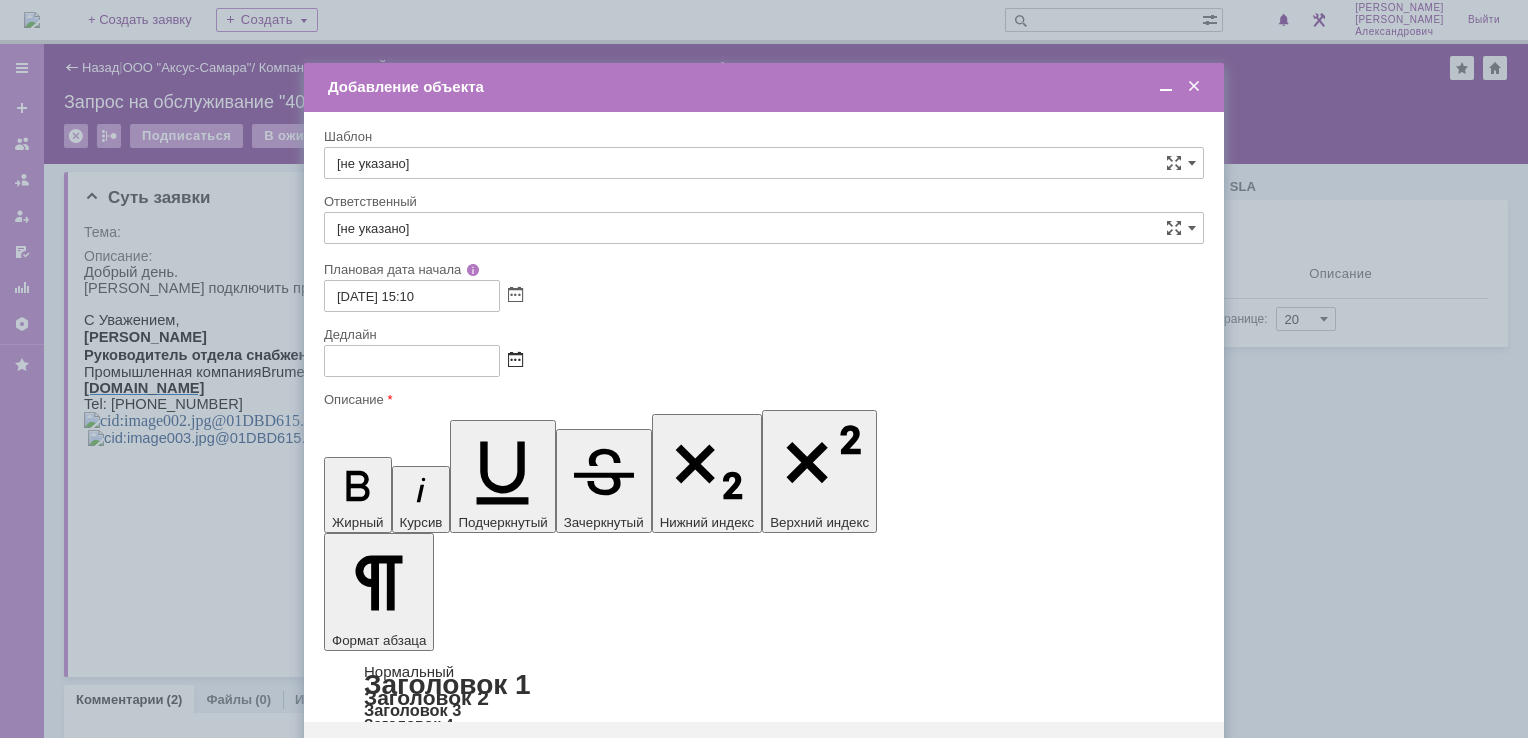 click at bounding box center (515, 361) 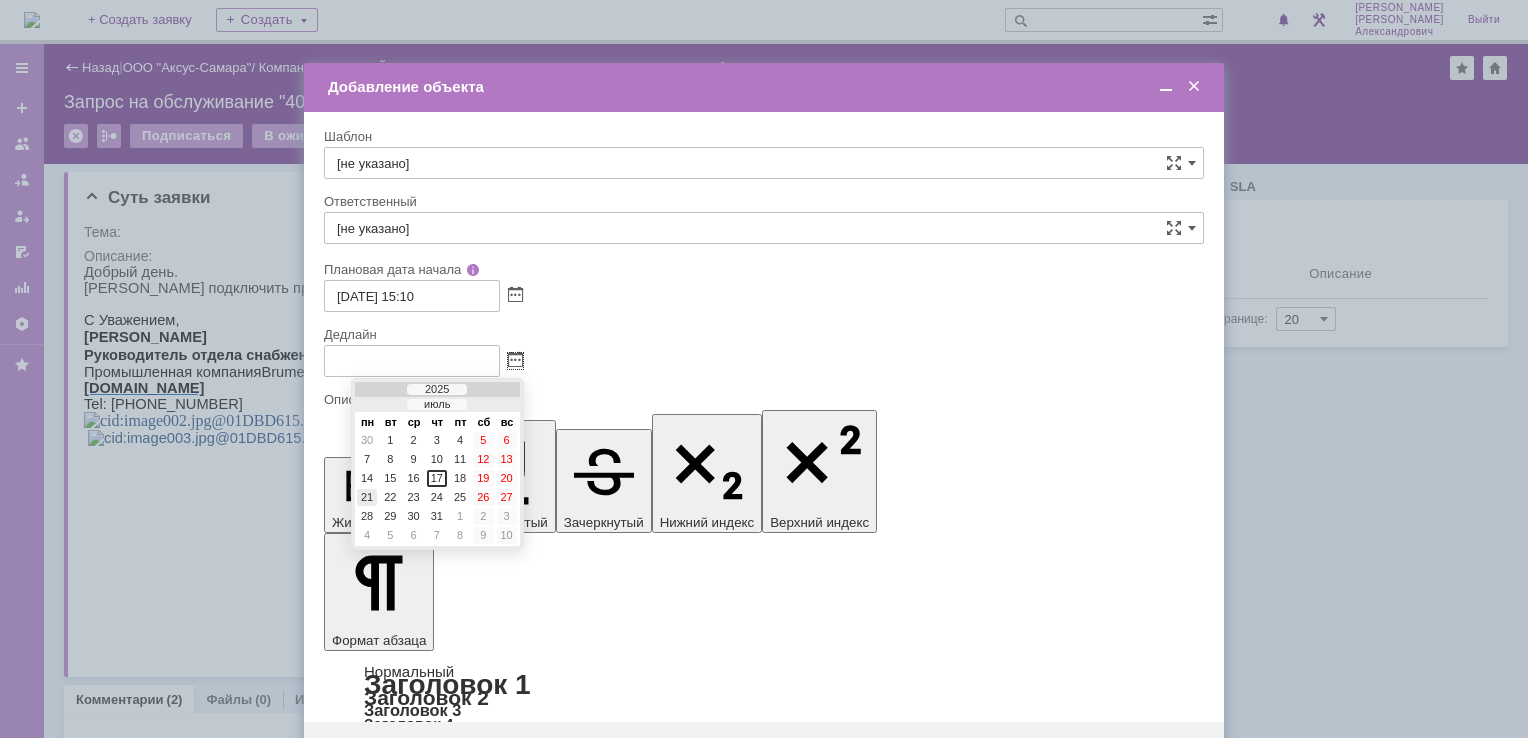 click on "21" at bounding box center (367, 497) 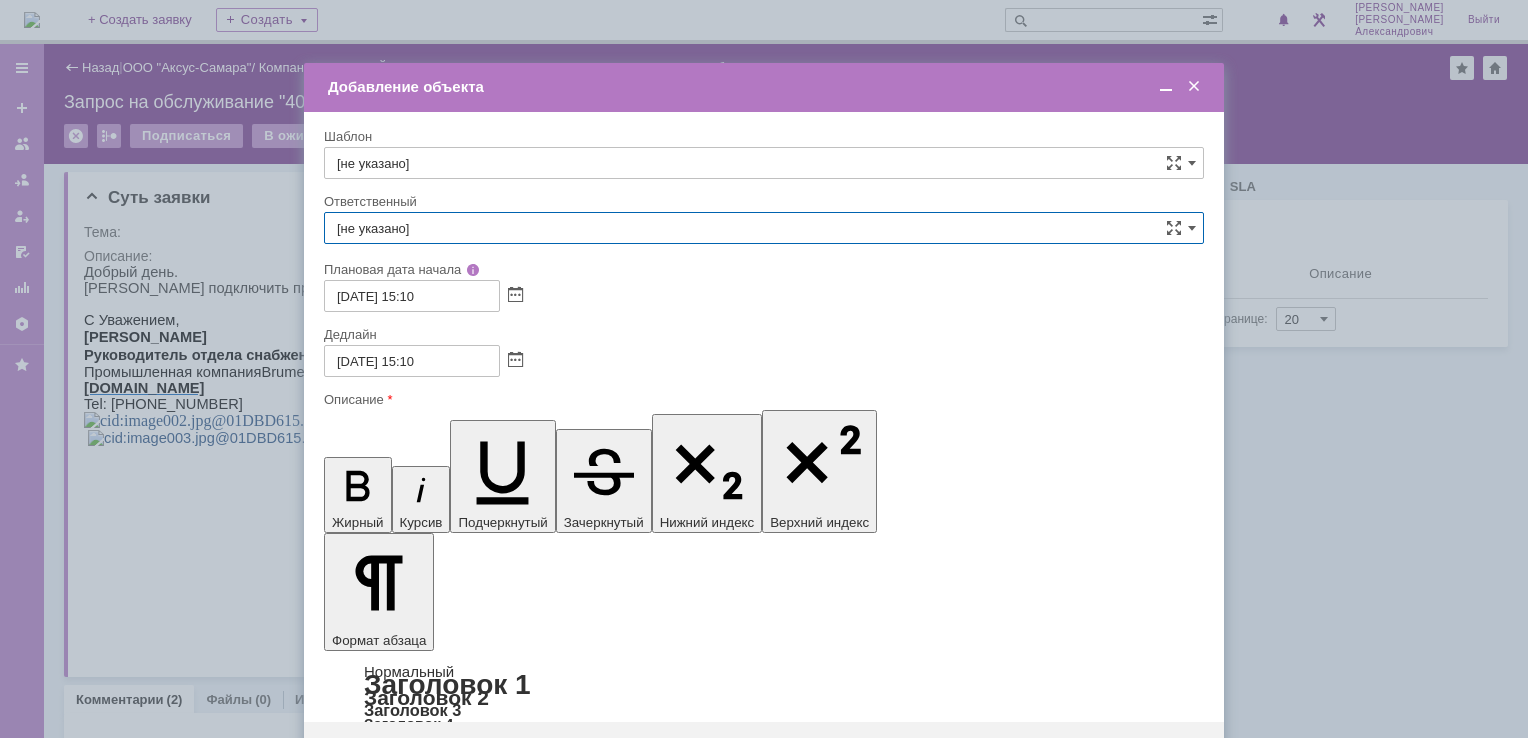 click on "[не указано]" at bounding box center [764, 228] 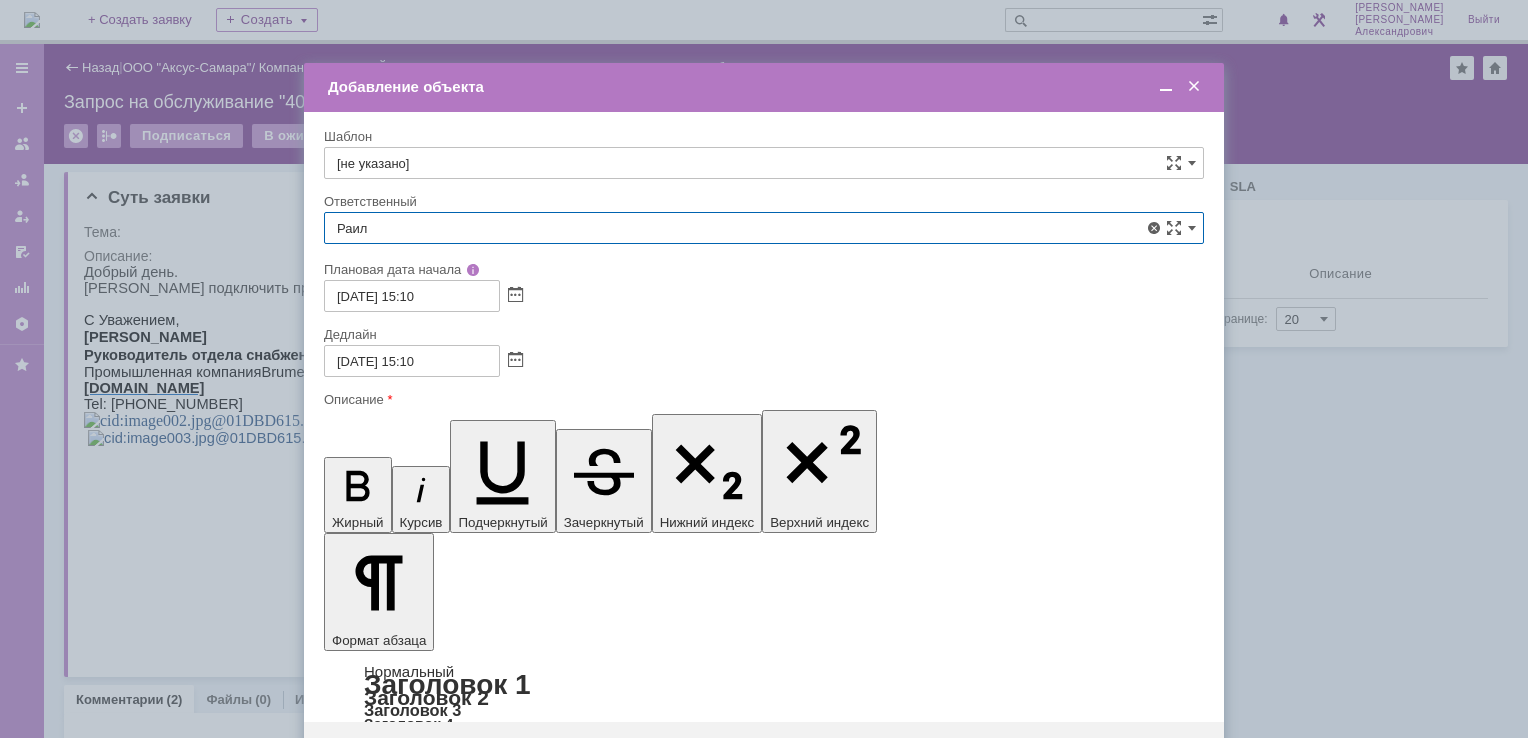 click on "[PERSON_NAME]" at bounding box center [764, 374] 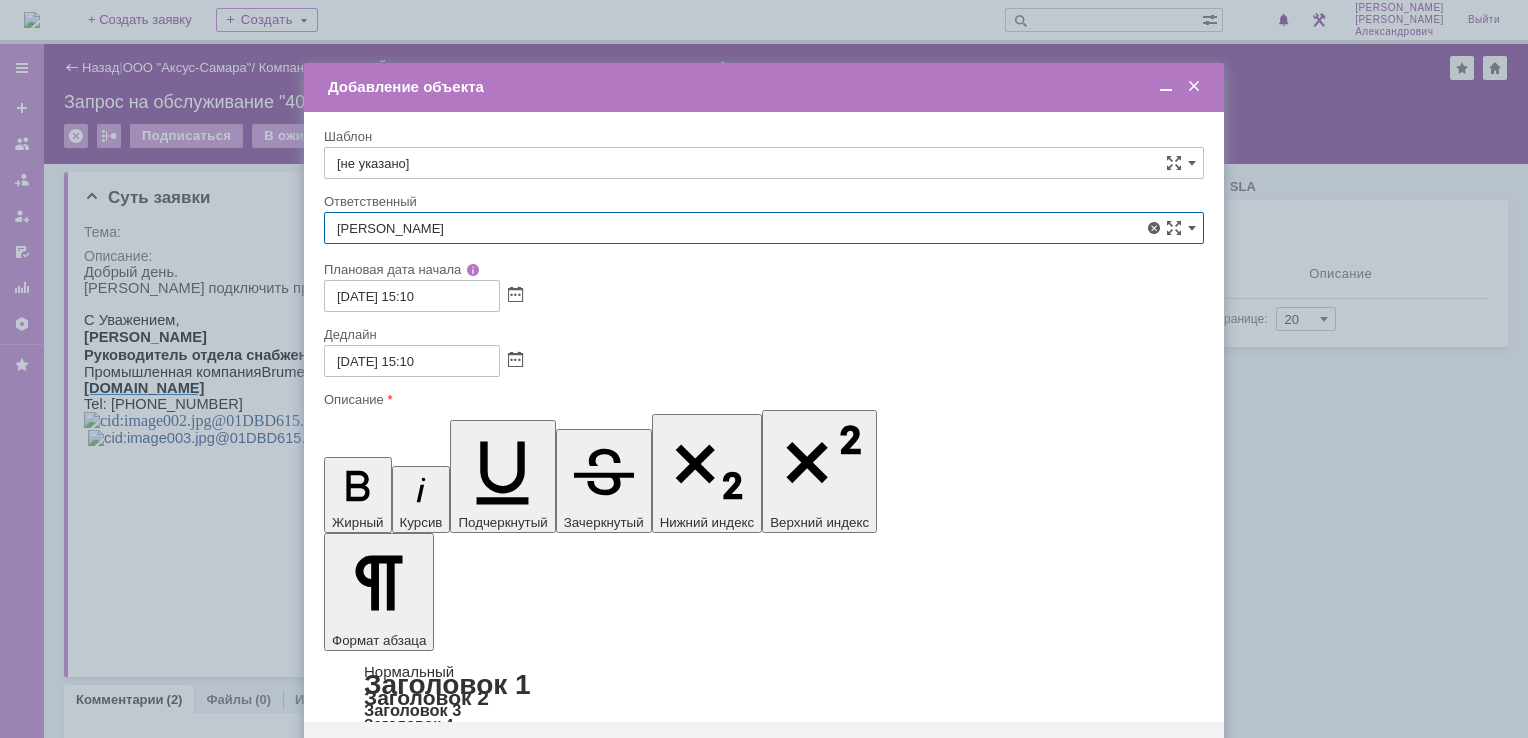type on "[PERSON_NAME]" 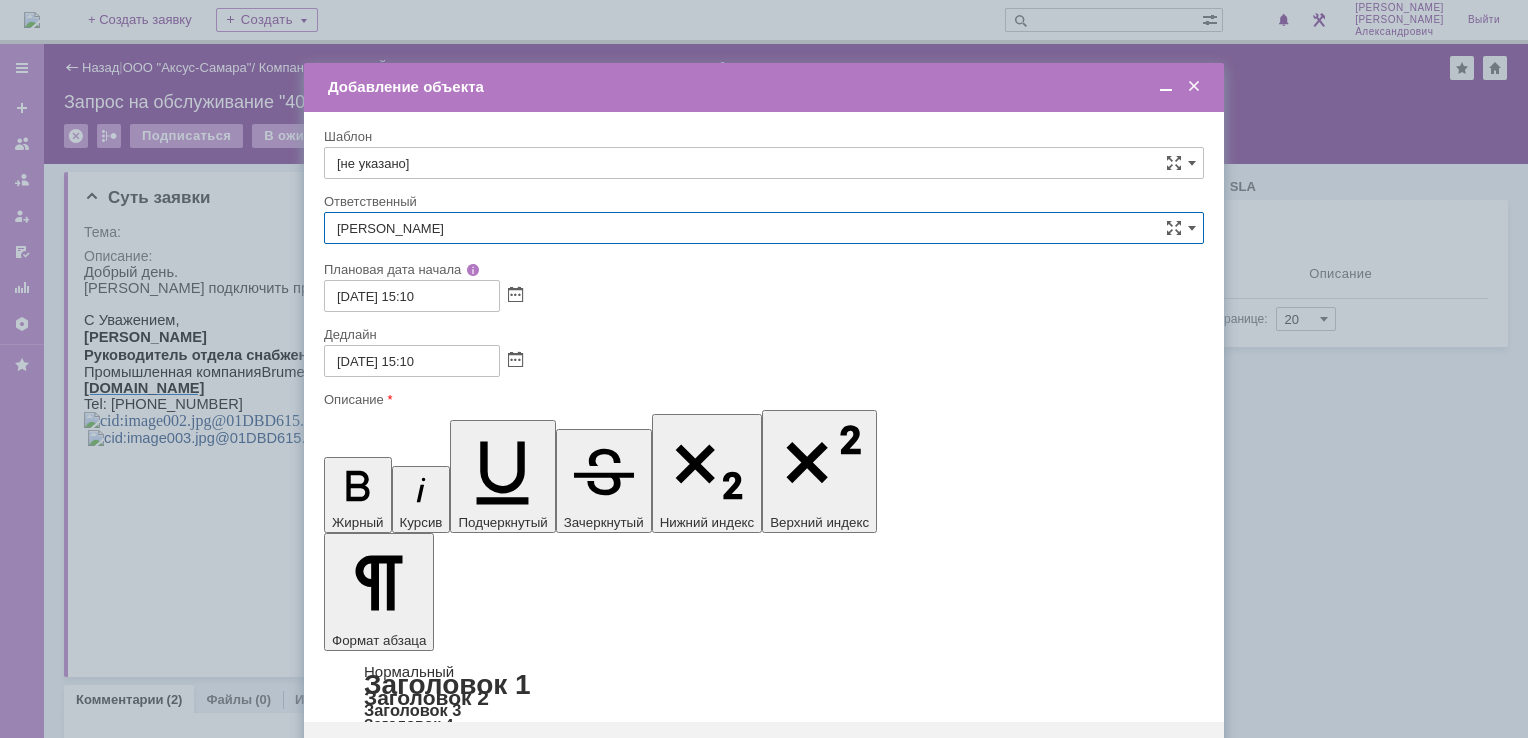 click on "Сохранить" at bounding box center [384, 754] 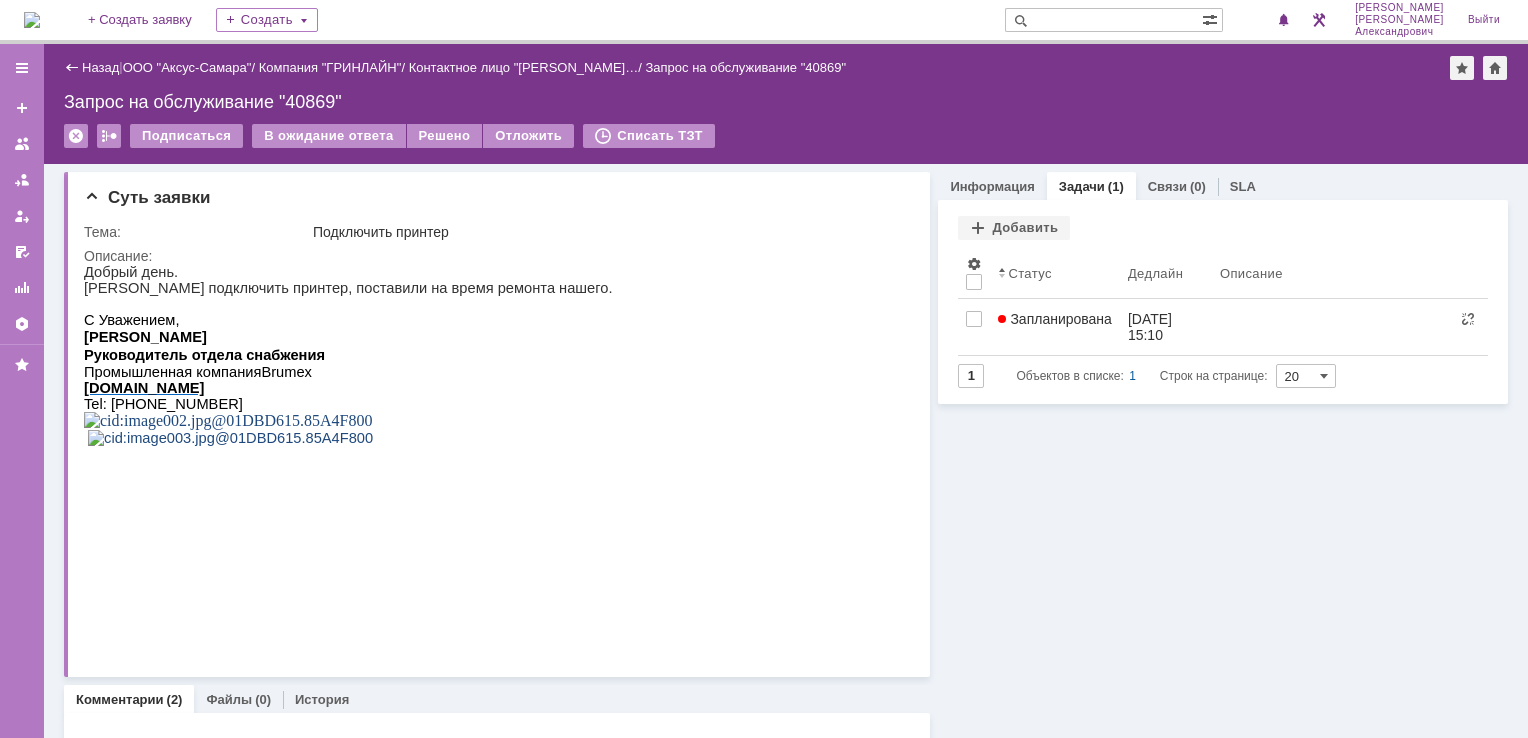 scroll, scrollTop: 0, scrollLeft: 0, axis: both 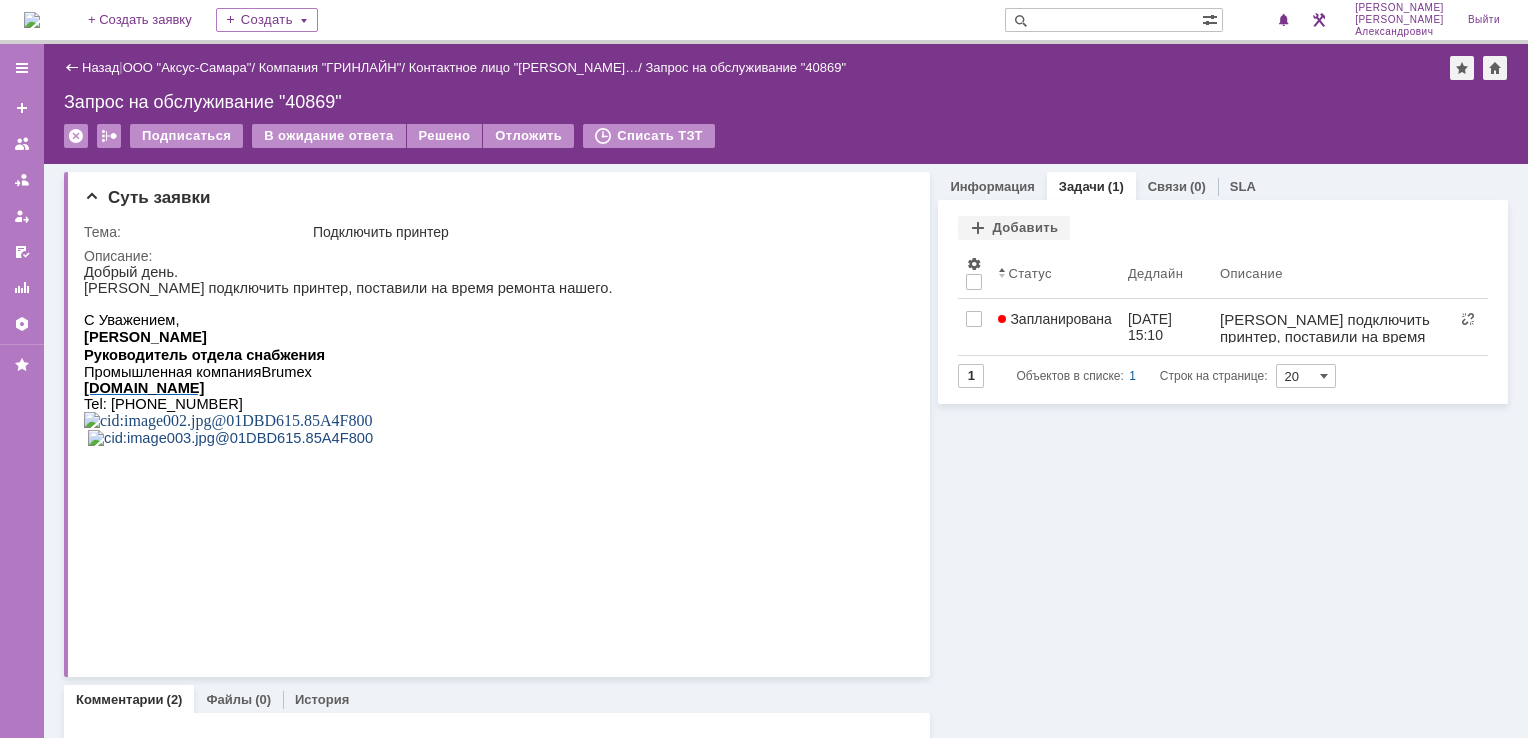 click at bounding box center (32, 20) 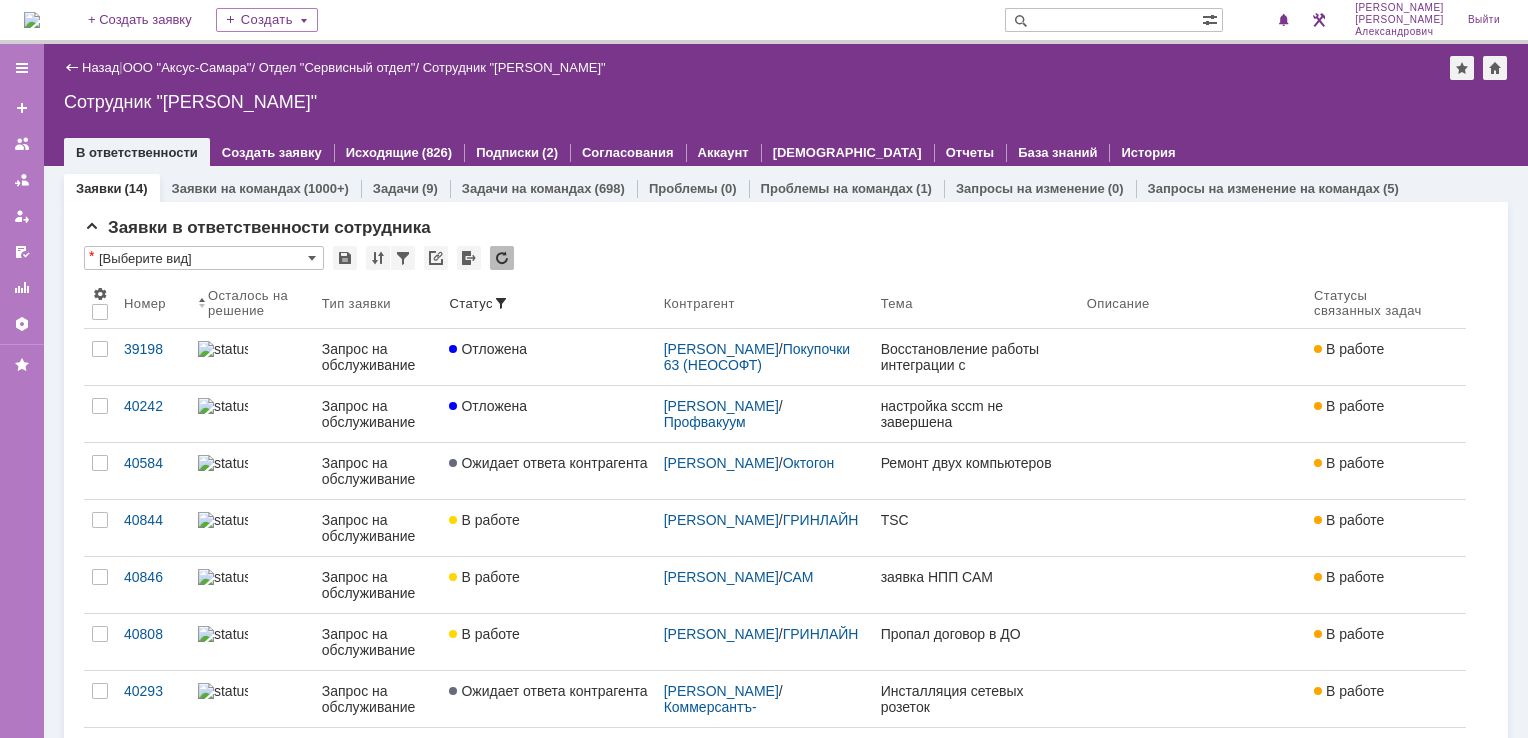scroll, scrollTop: 0, scrollLeft: 0, axis: both 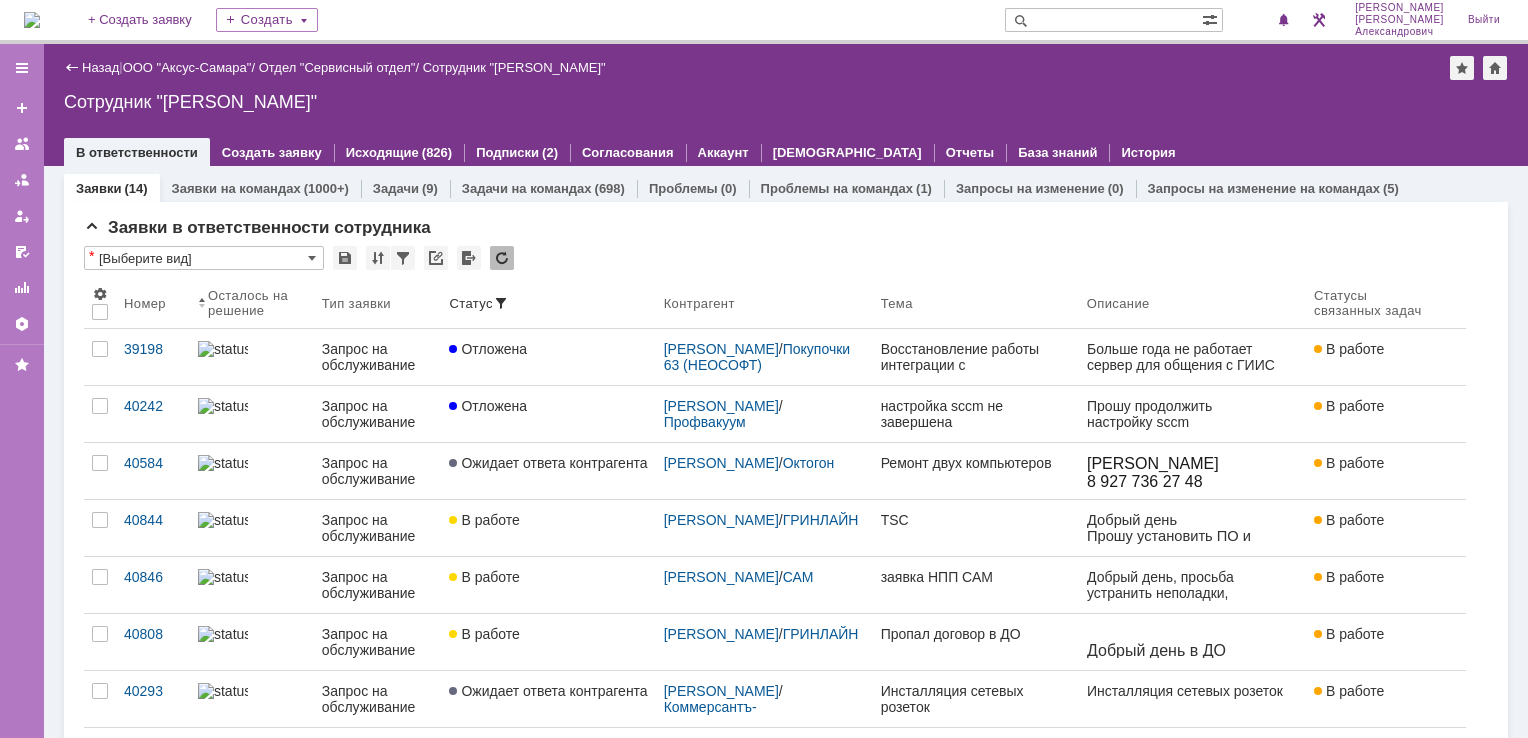 click on "Сотрудник "[PERSON_NAME]"" at bounding box center (786, 102) 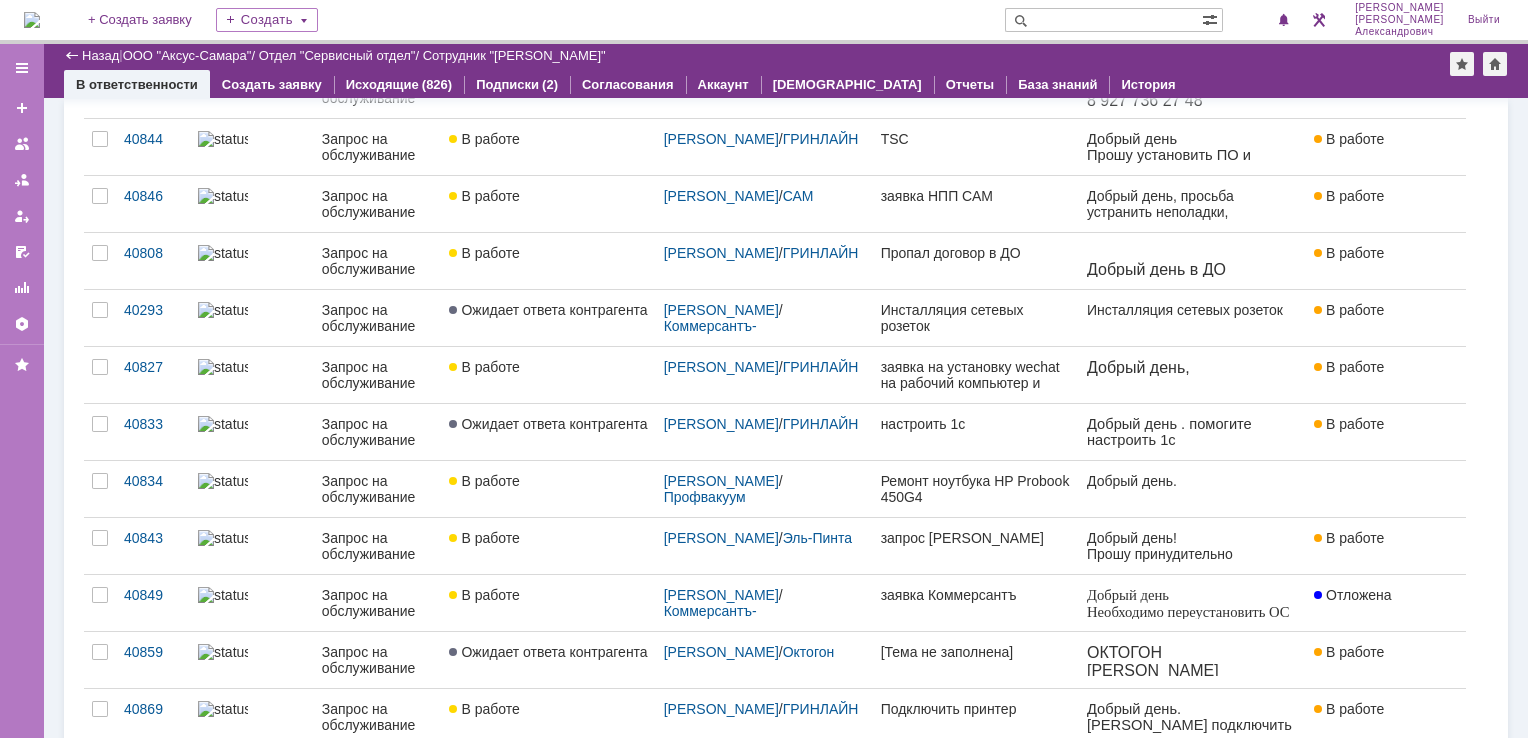 scroll, scrollTop: 0, scrollLeft: 0, axis: both 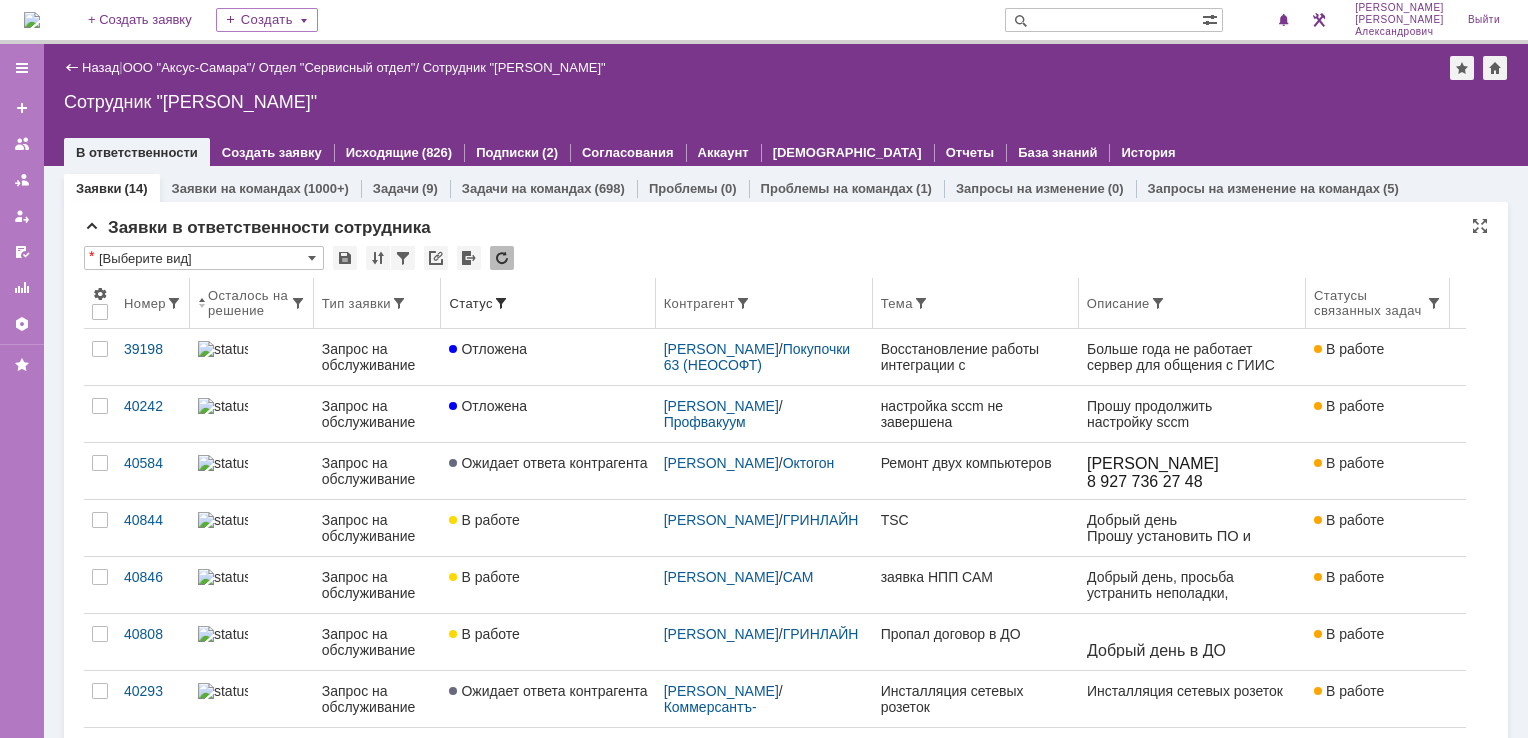 click on "Статус" at bounding box center (548, 303) 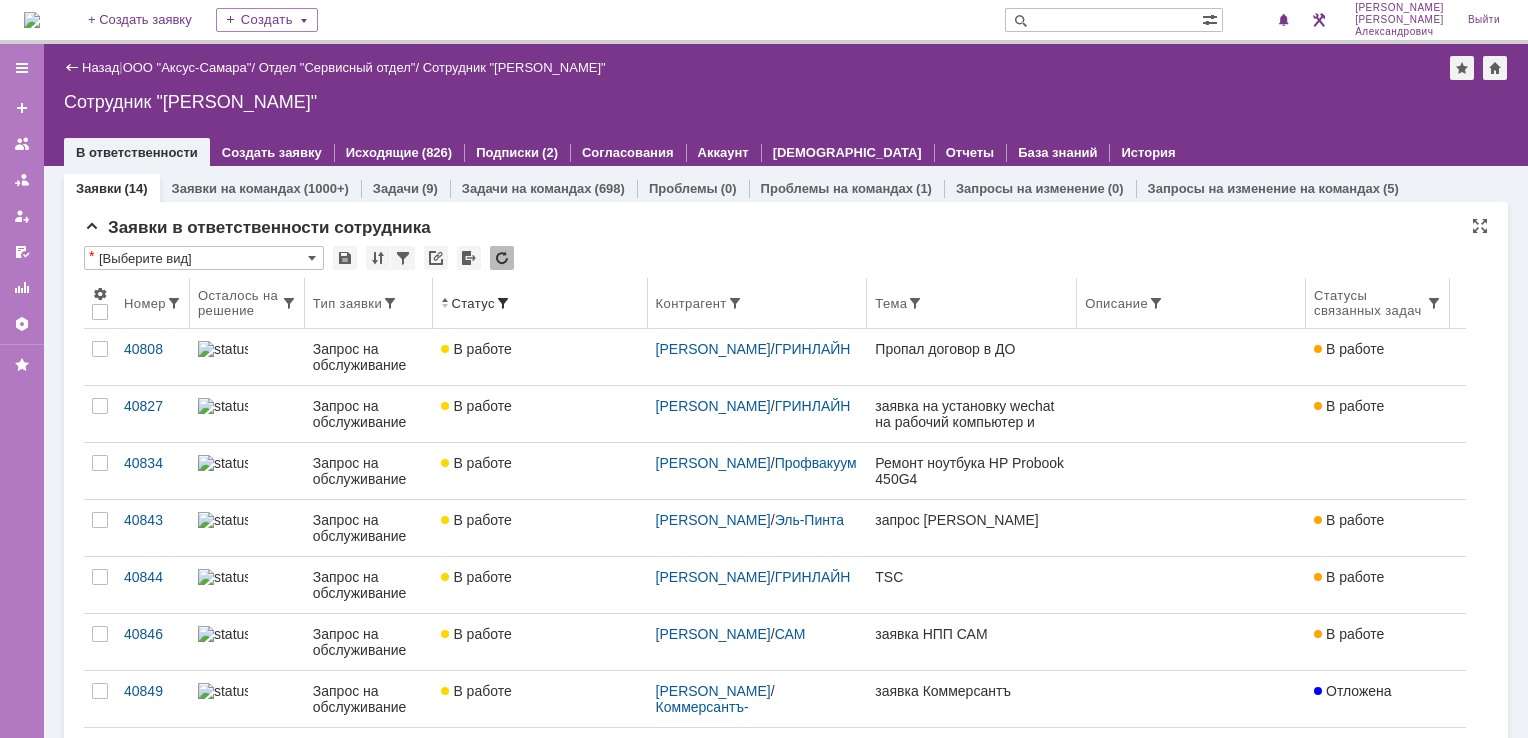 scroll, scrollTop: 0, scrollLeft: 0, axis: both 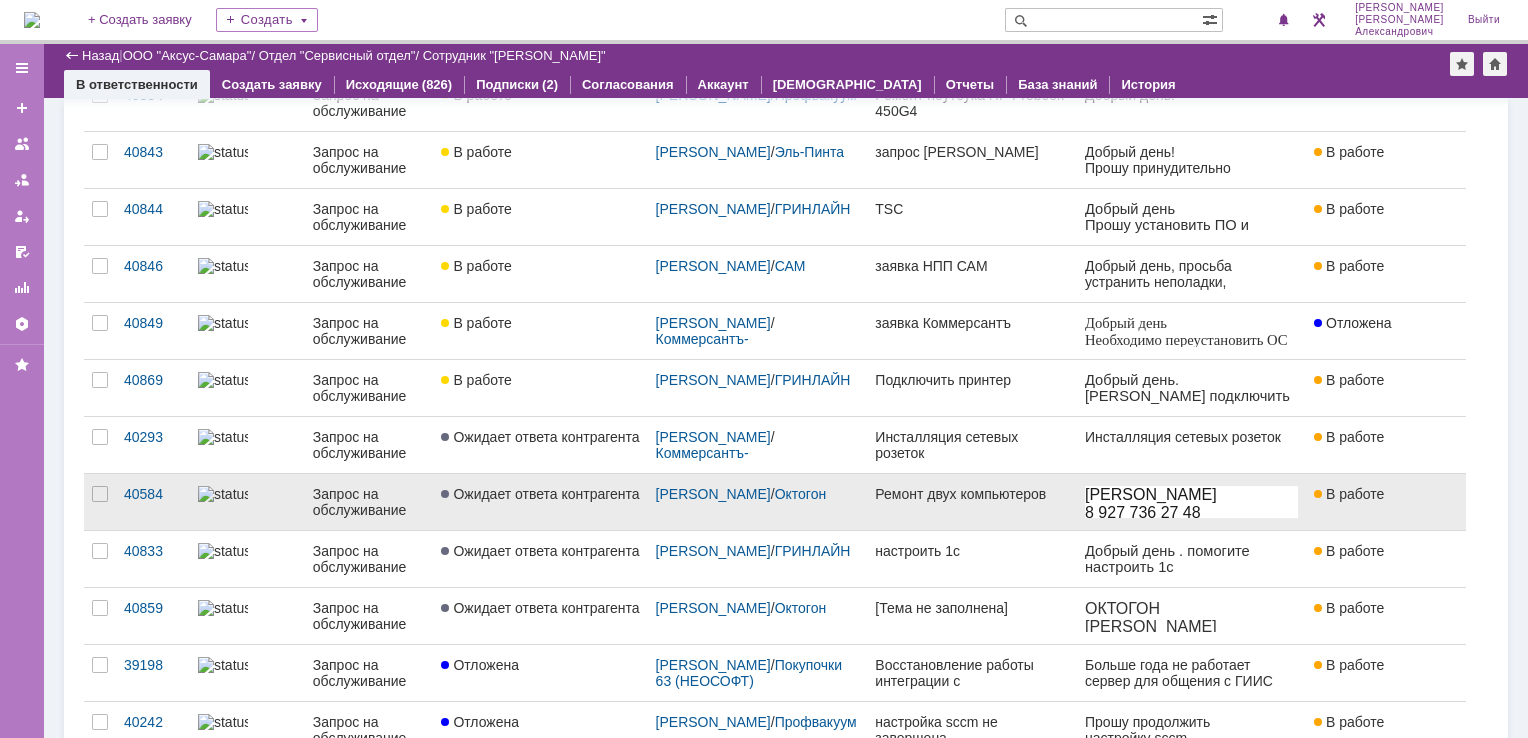click on "Ремонт двух компьютеров" at bounding box center [972, 502] 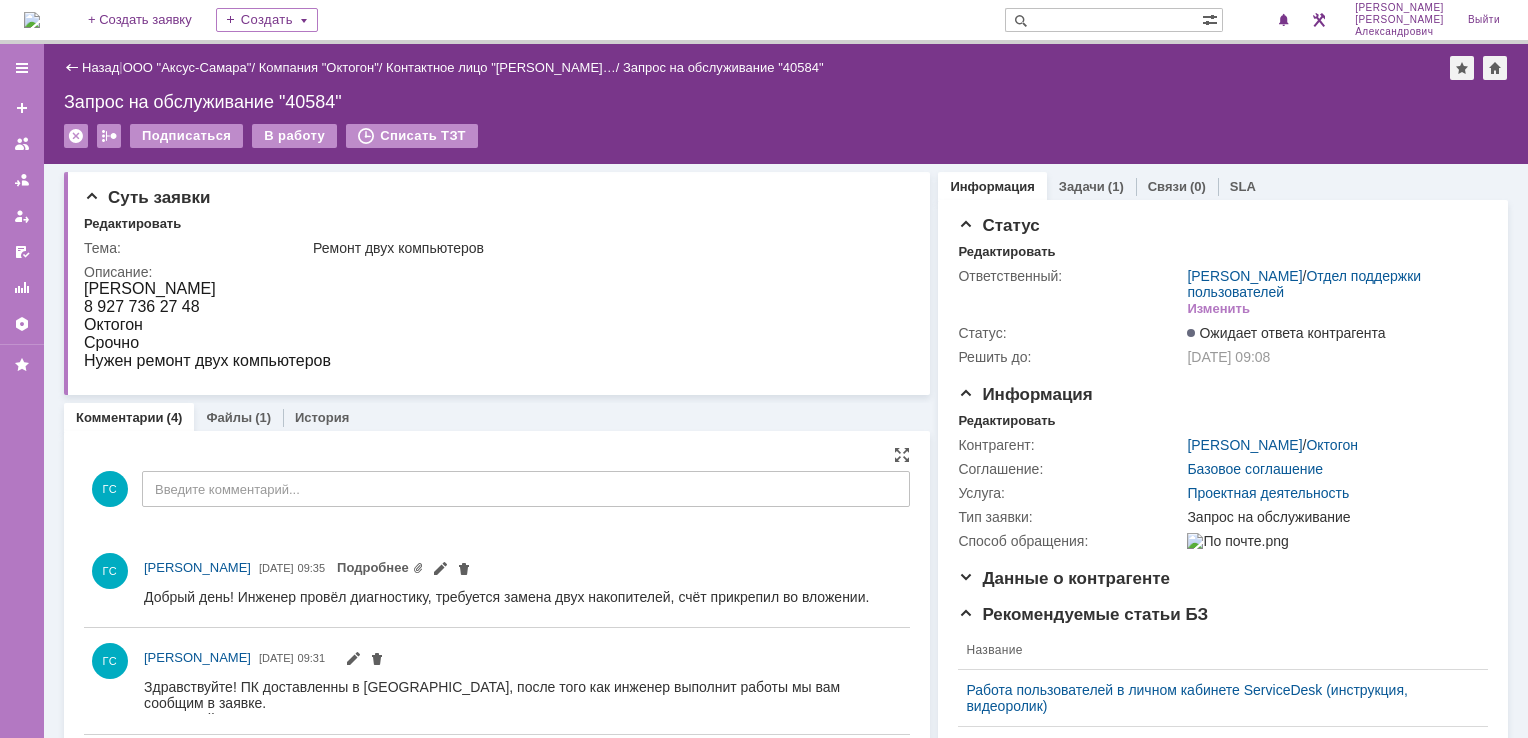 scroll, scrollTop: 0, scrollLeft: 0, axis: both 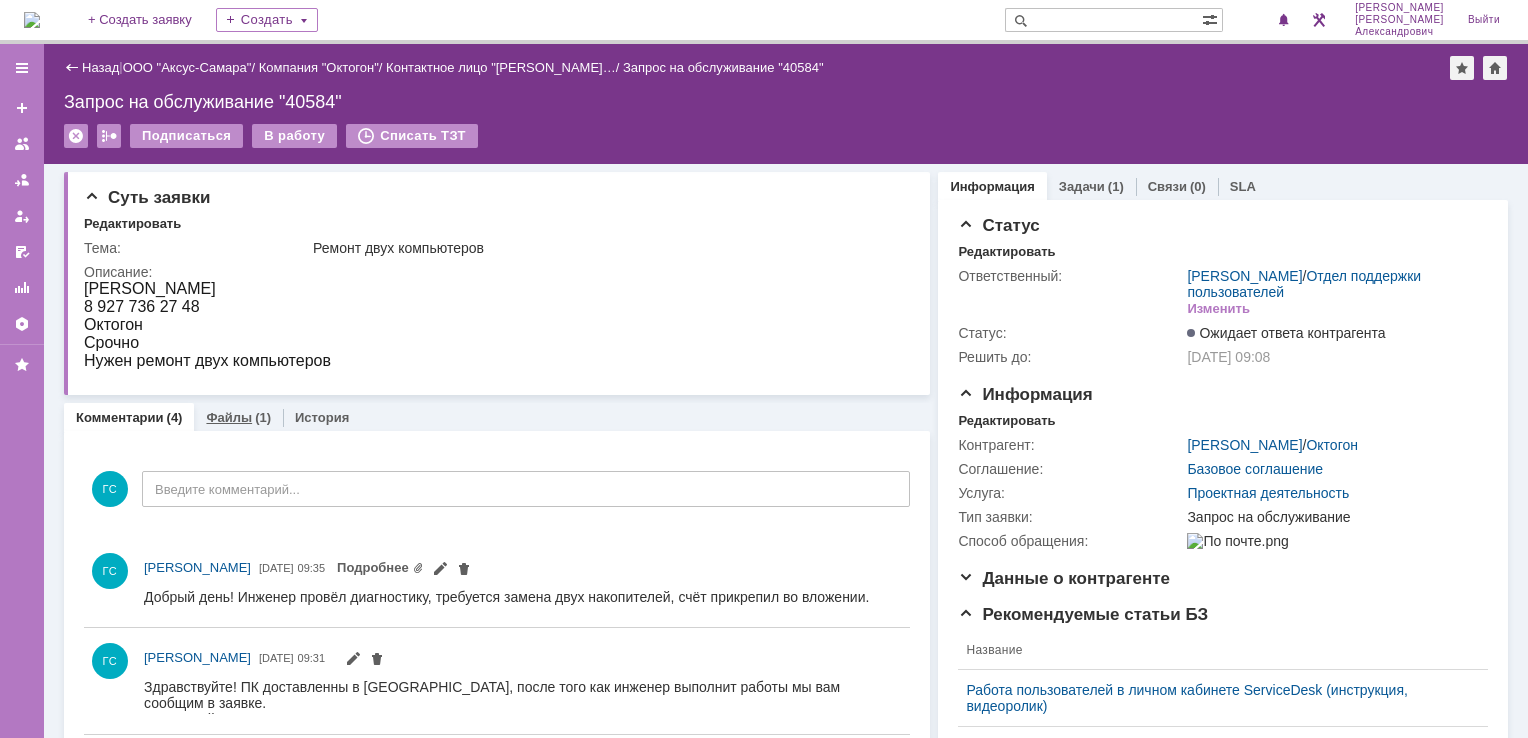click on "Файлы" at bounding box center (229, 417) 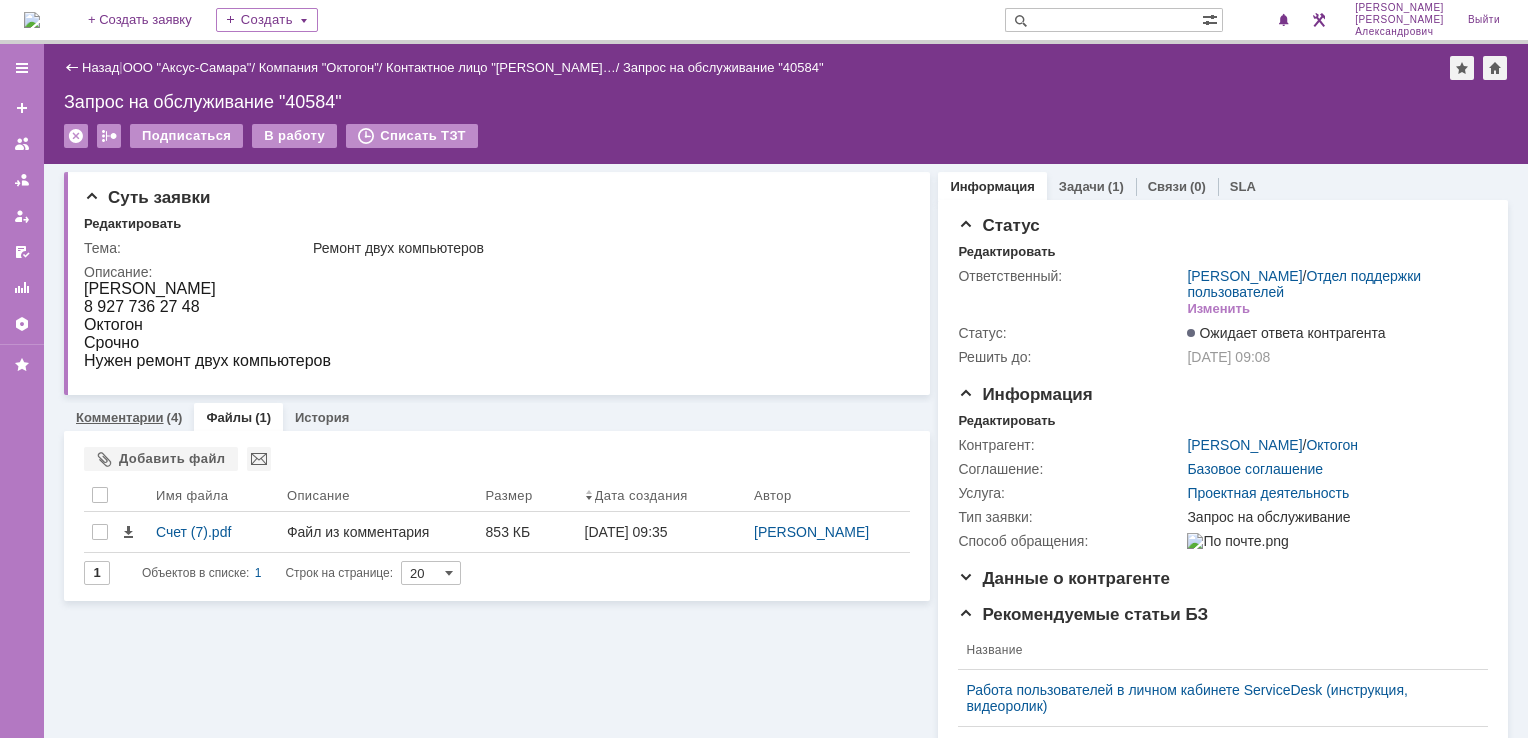 click on "Комментарии (4)" at bounding box center [129, 417] 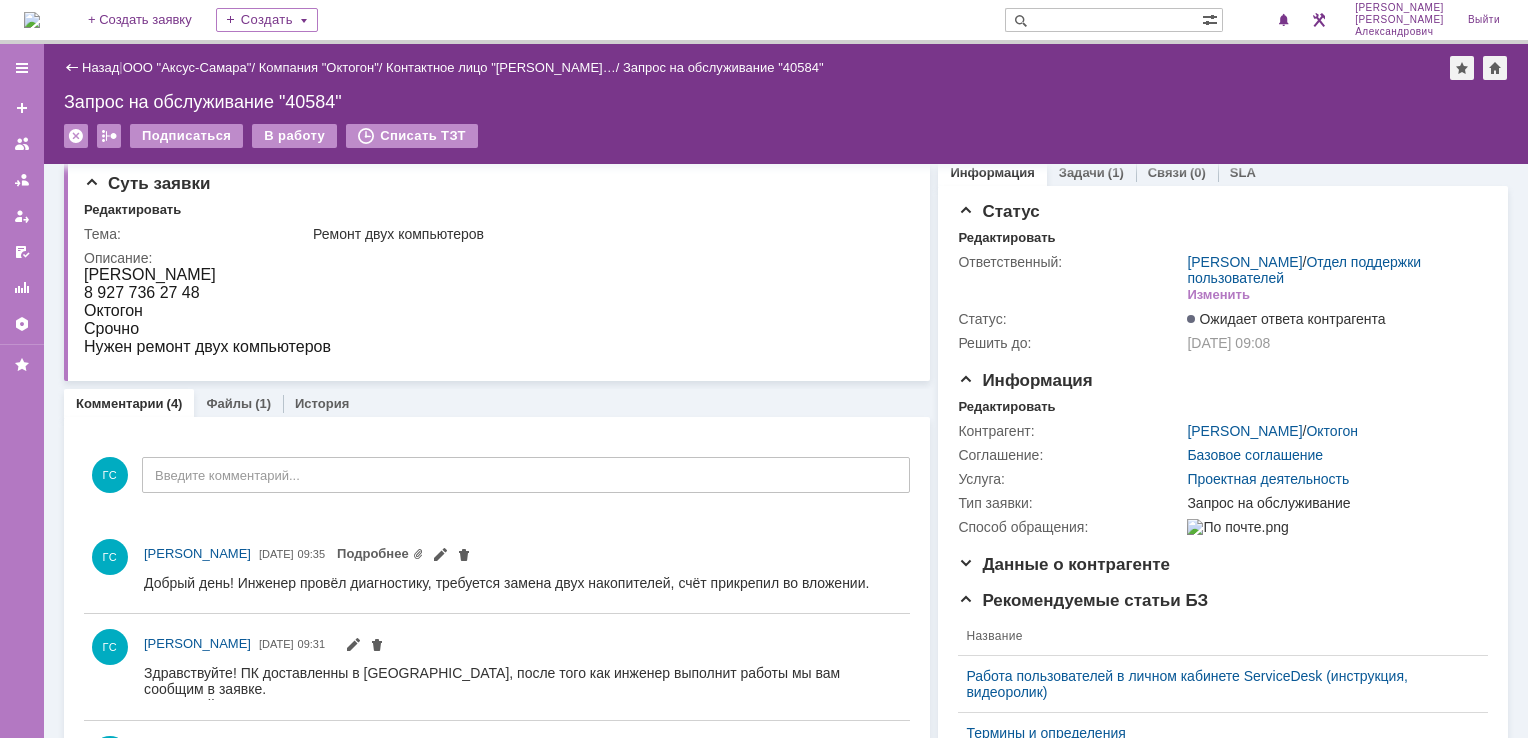 scroll, scrollTop: 0, scrollLeft: 0, axis: both 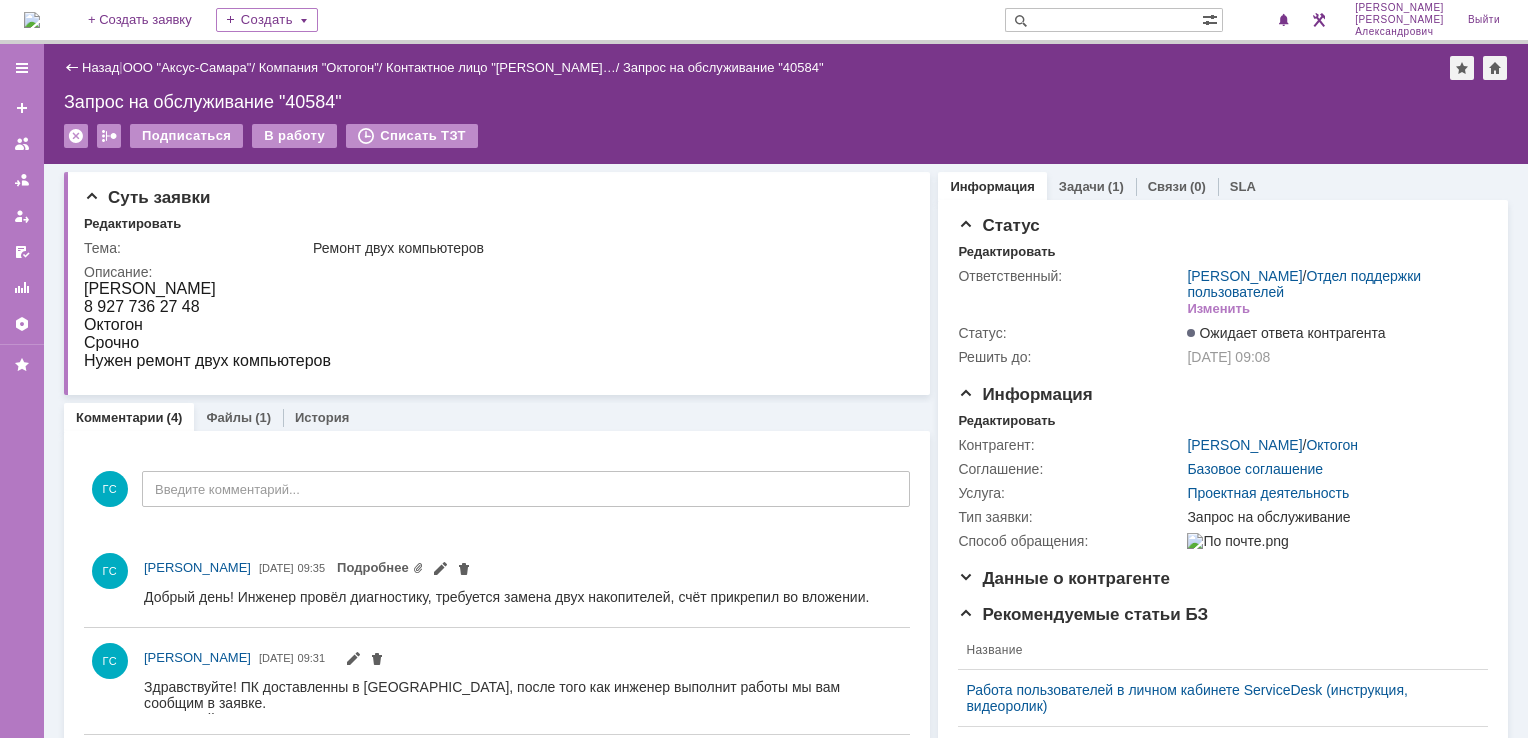 click at bounding box center [32, 20] 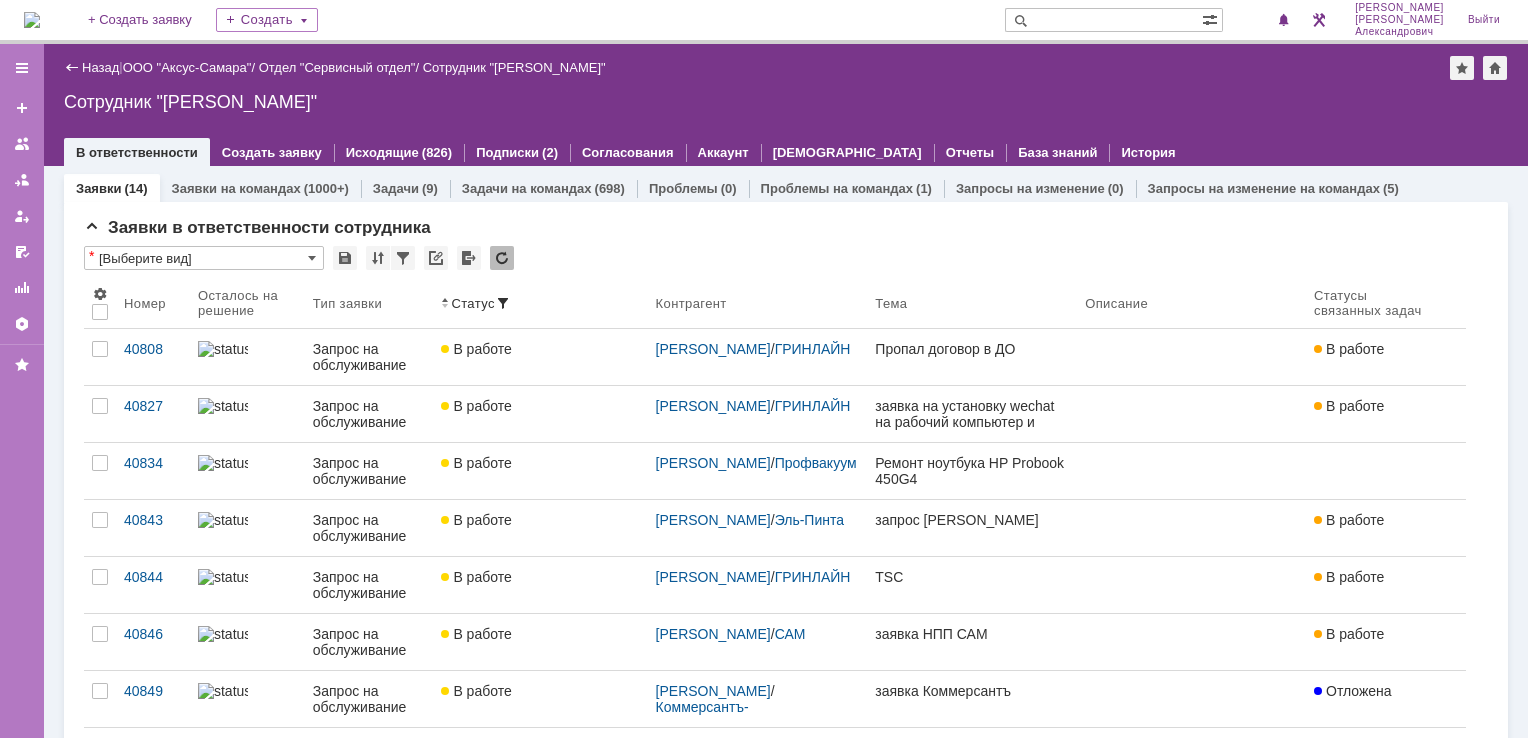 scroll, scrollTop: 0, scrollLeft: 0, axis: both 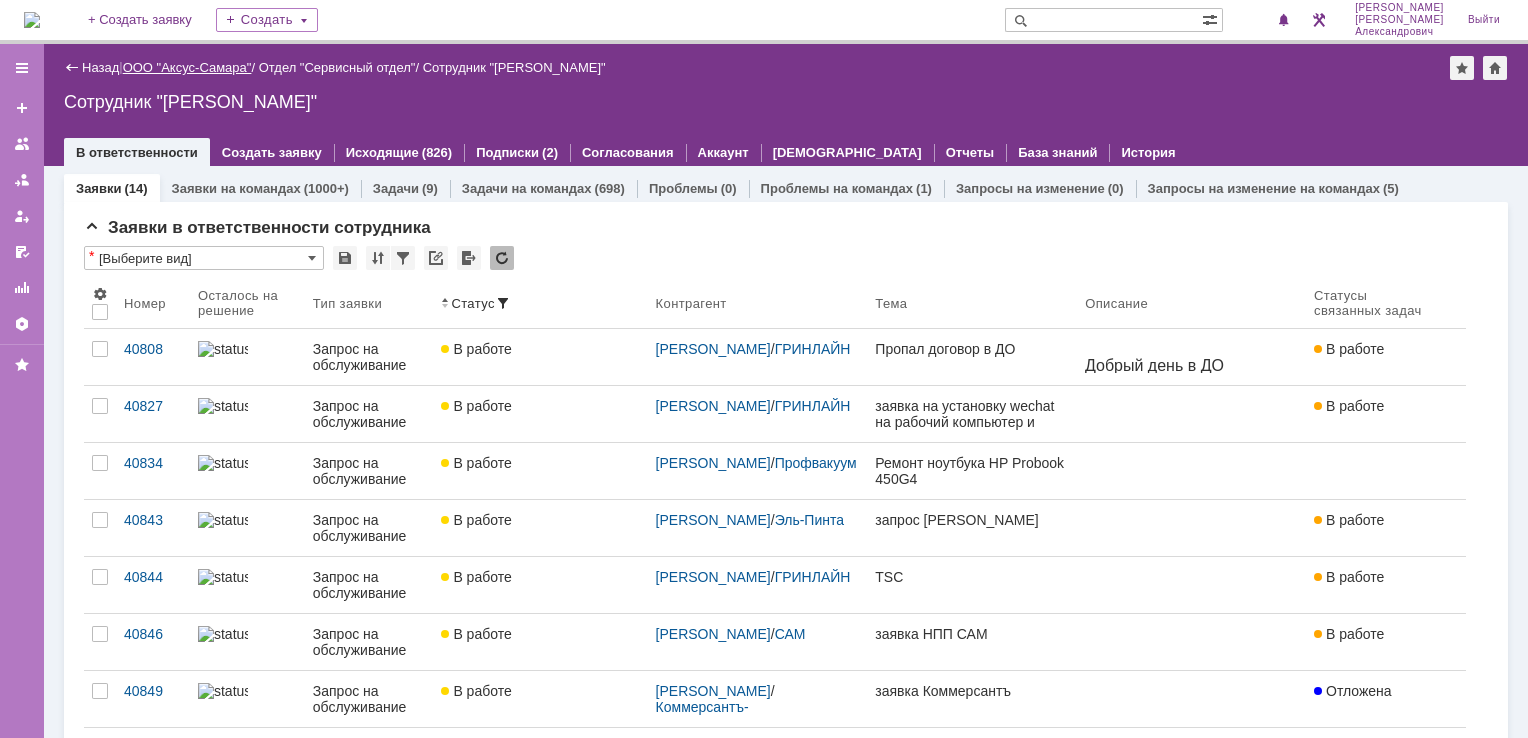 click on "ООО "Аксус-Самара"" at bounding box center (187, 67) 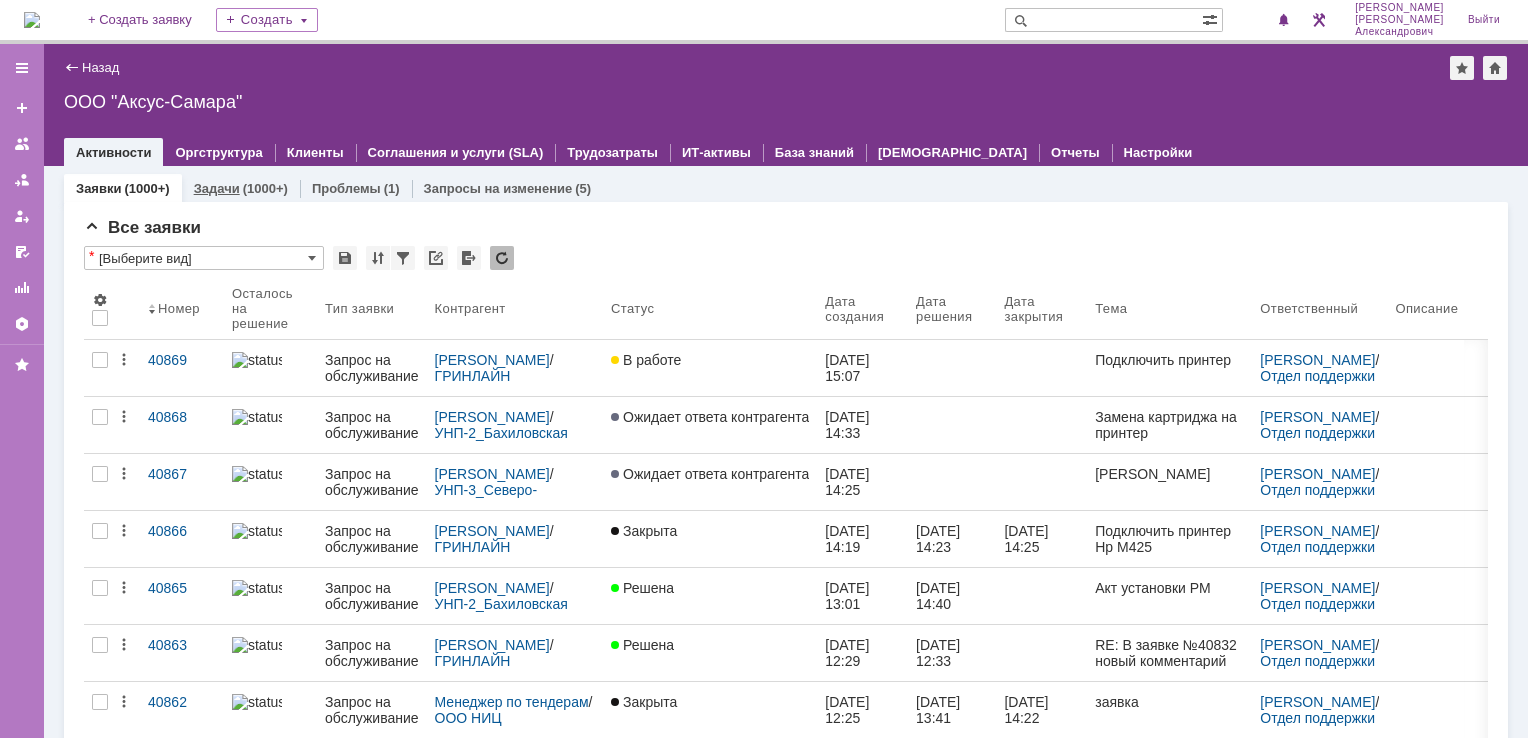click on "Задачи" at bounding box center [217, 188] 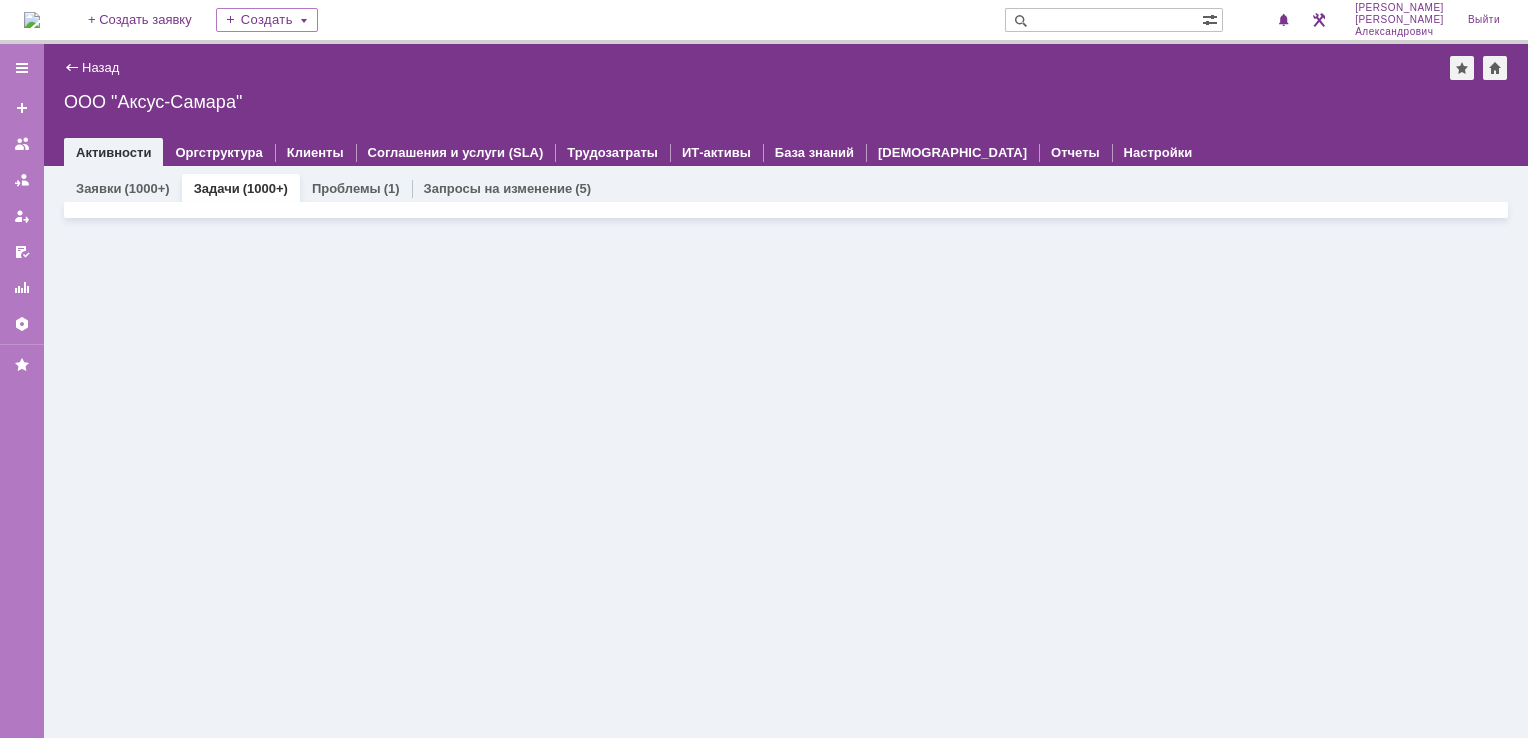 scroll, scrollTop: 0, scrollLeft: 0, axis: both 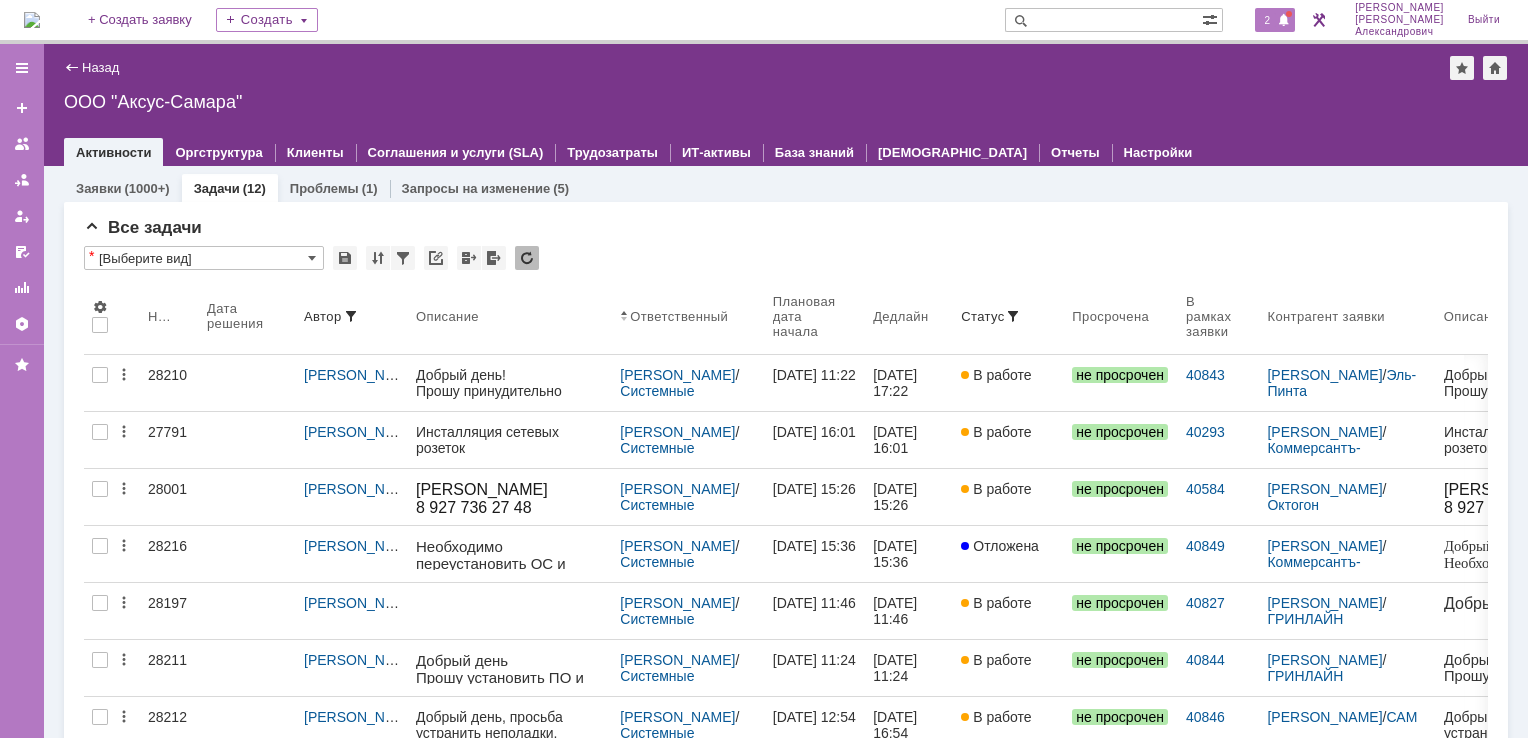 click on "2" at bounding box center (1268, 20) 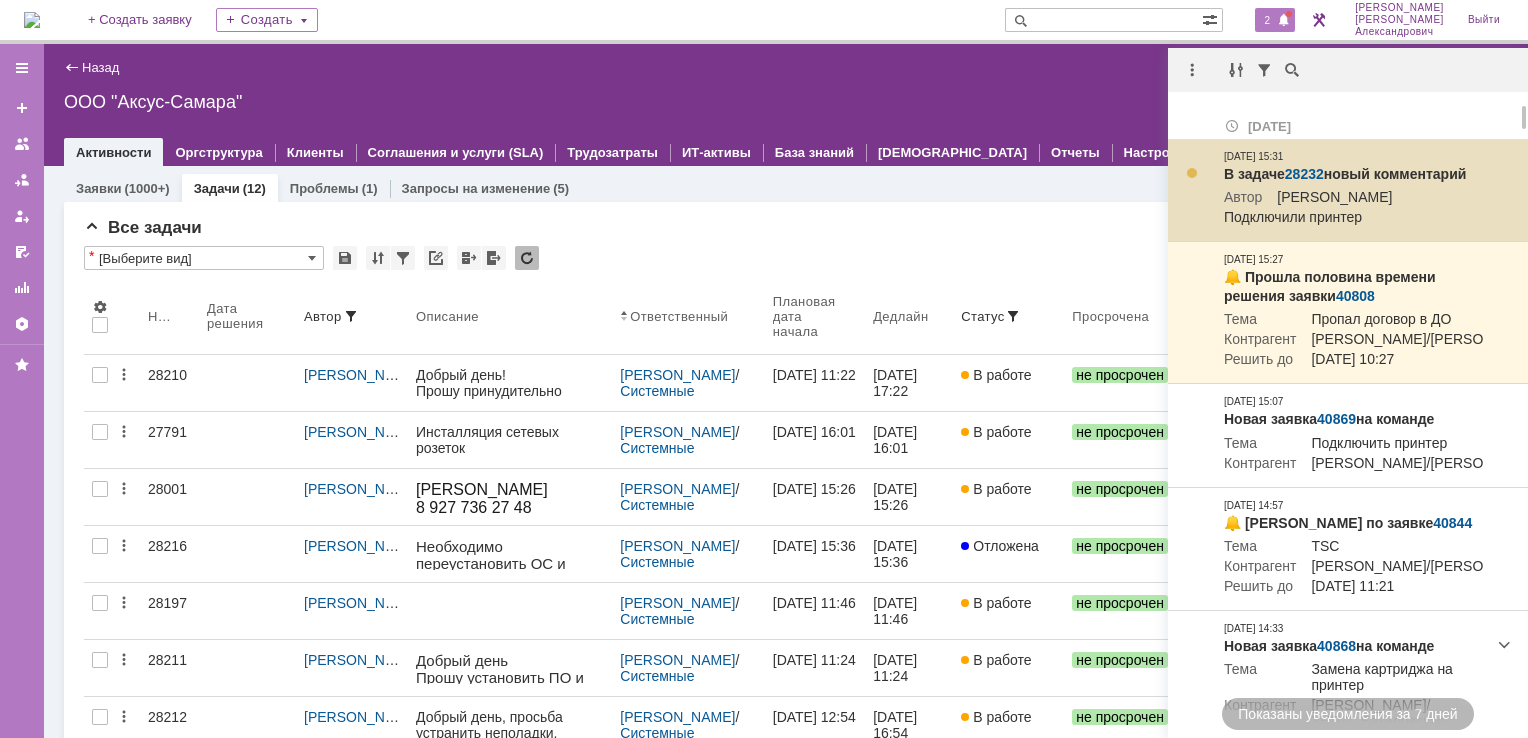 click on "28232" at bounding box center (1304, 174) 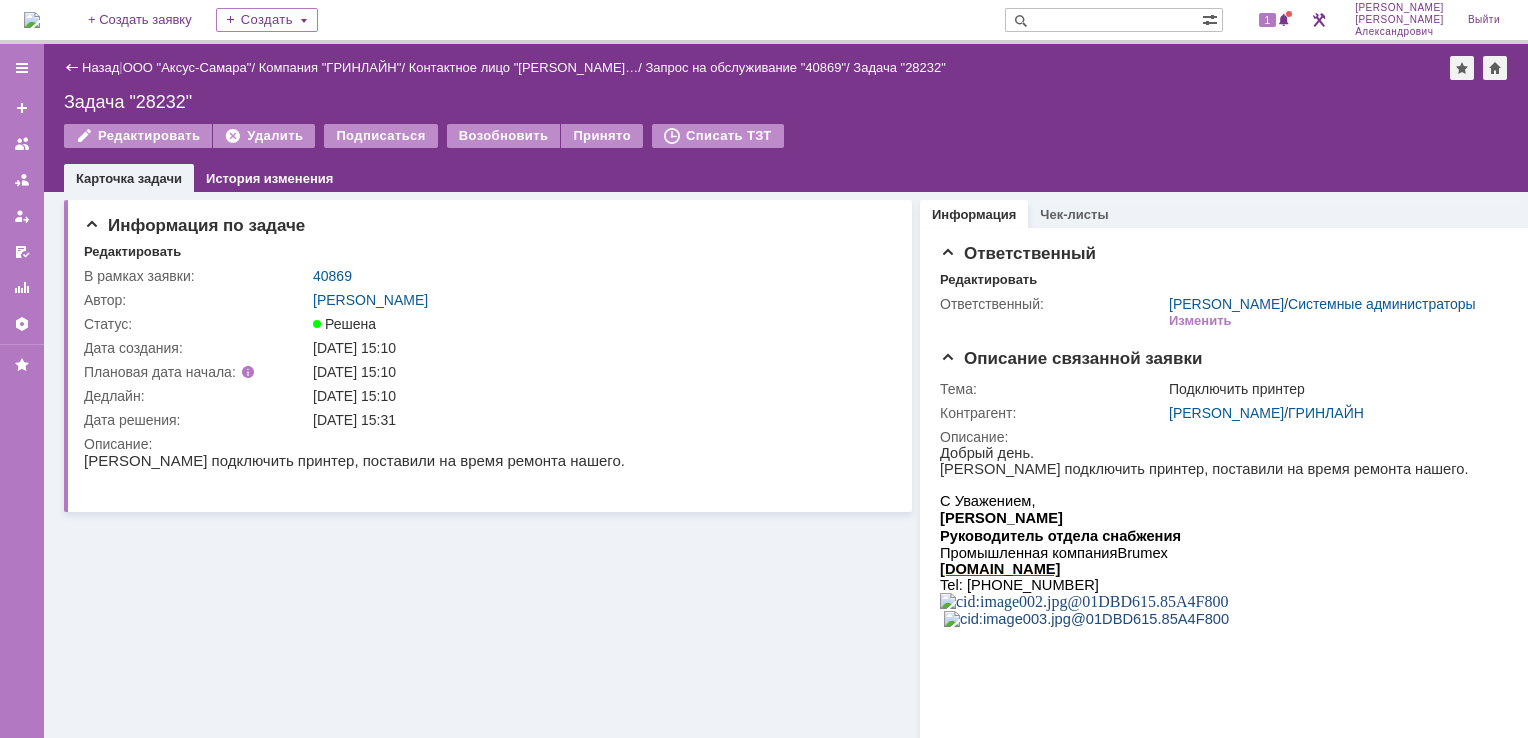 scroll, scrollTop: 0, scrollLeft: 0, axis: both 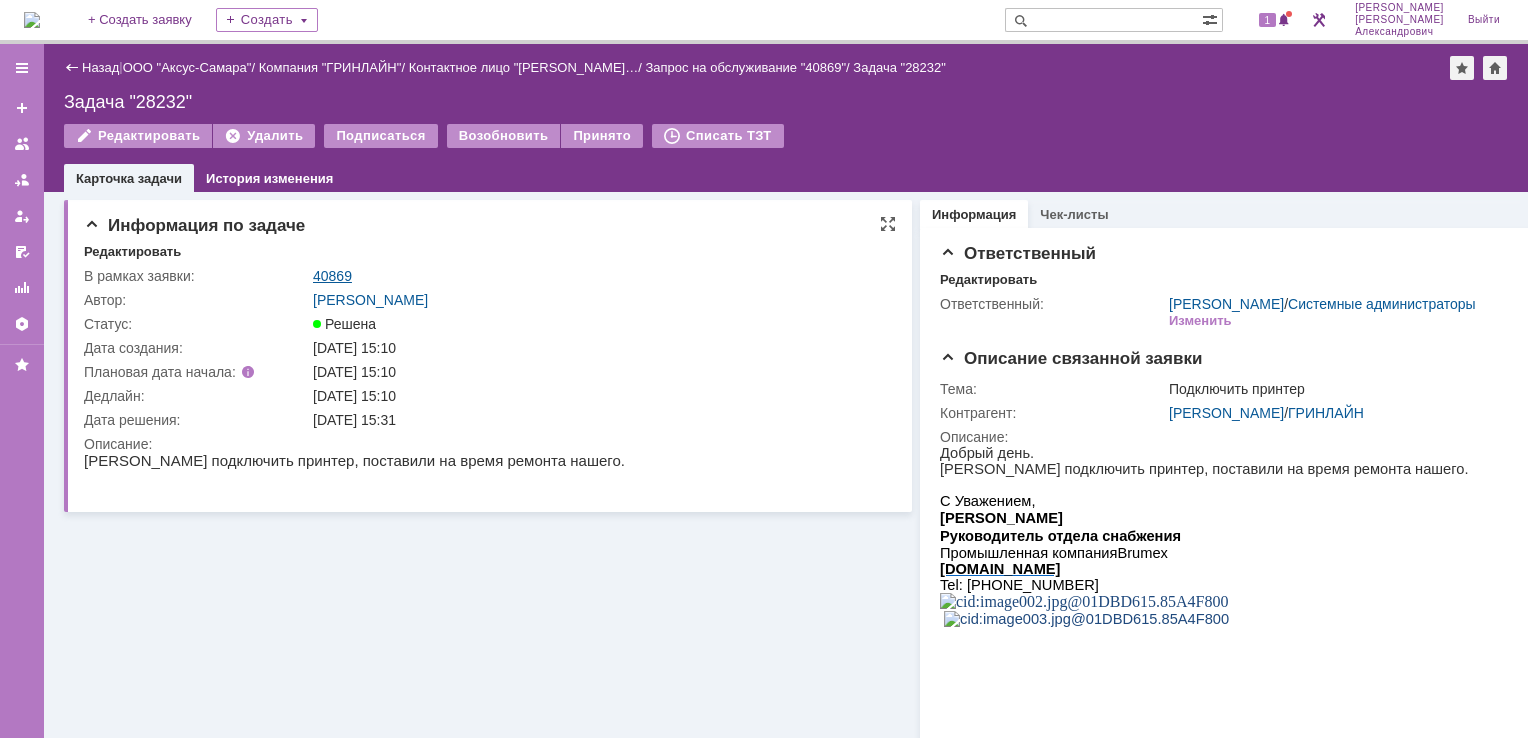 click on "40869" at bounding box center (332, 276) 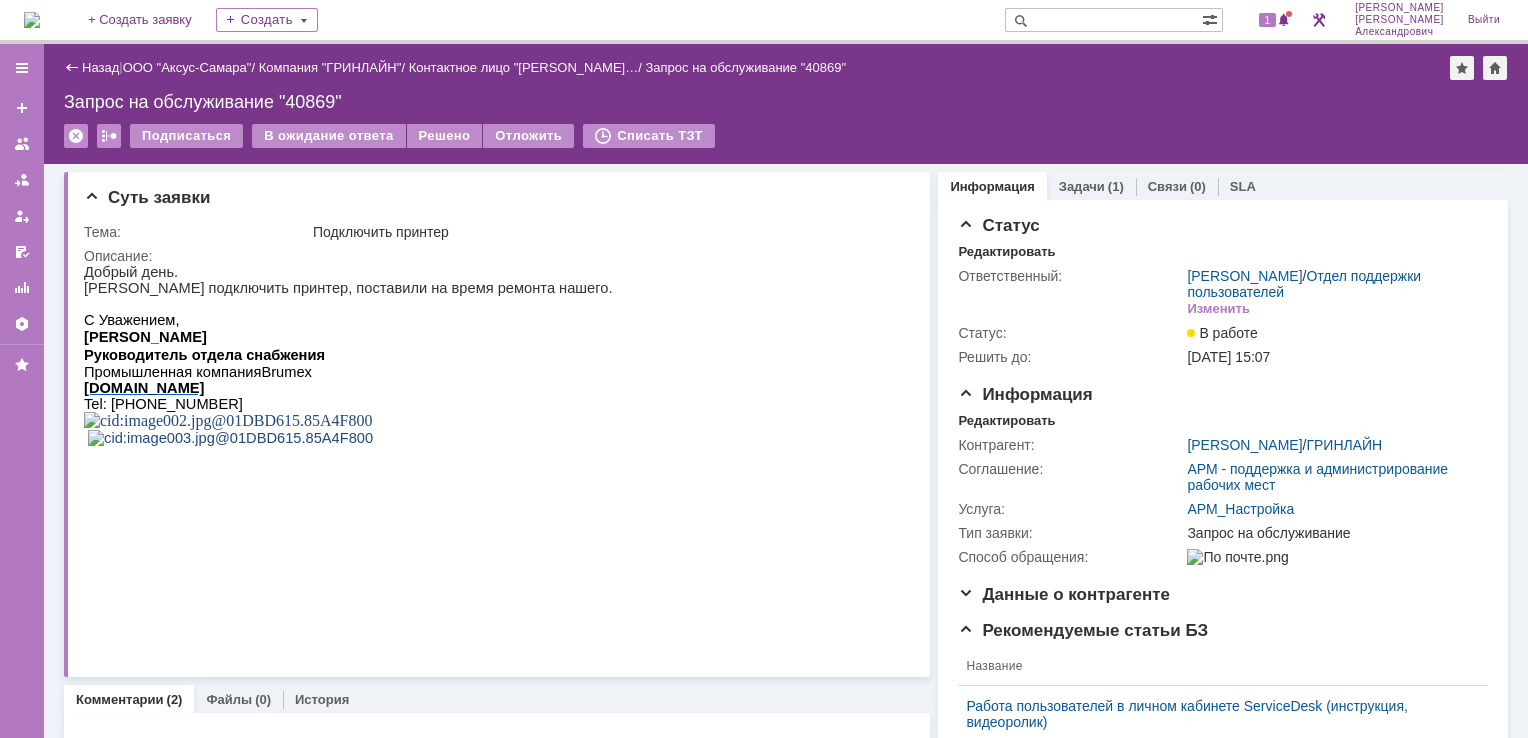 scroll, scrollTop: 0, scrollLeft: 0, axis: both 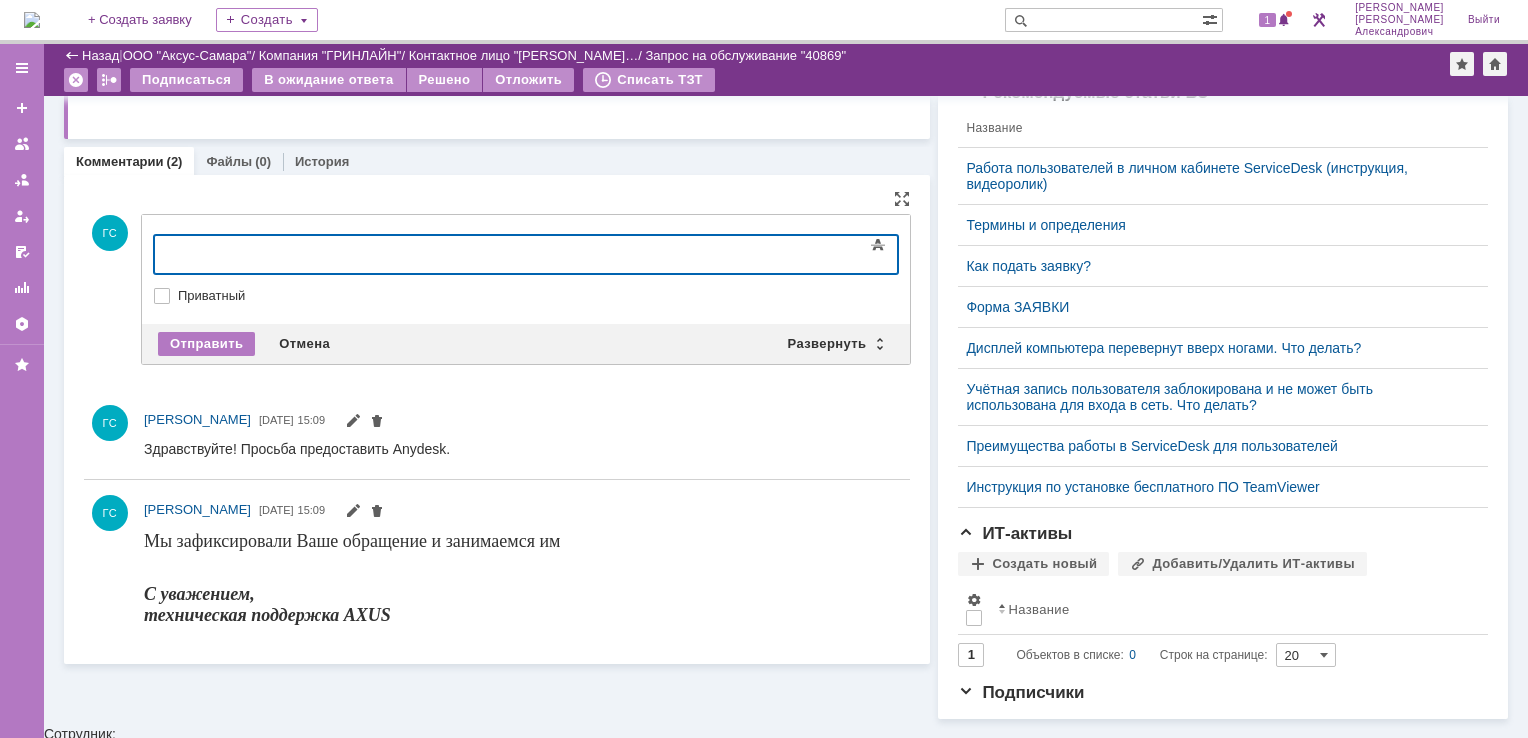 type 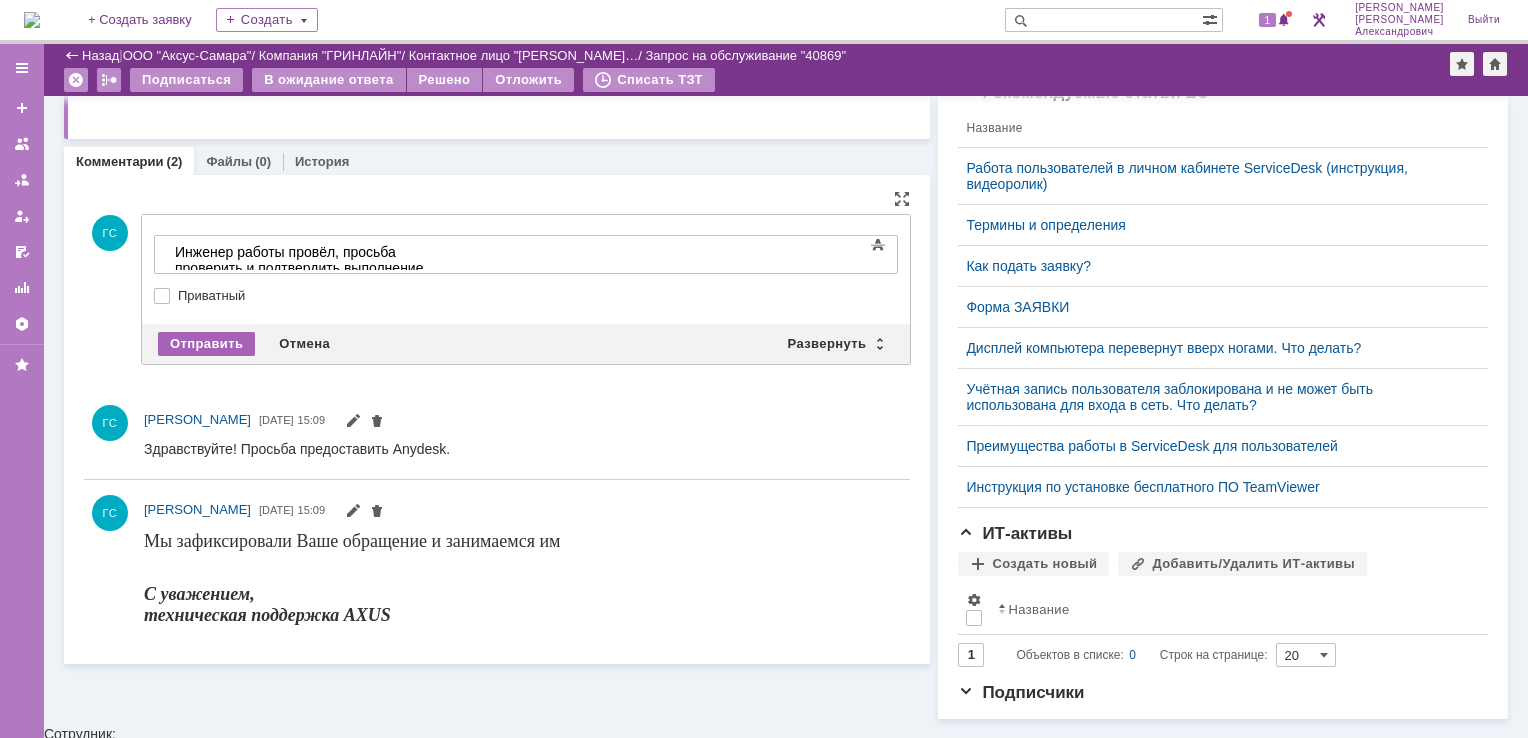 click on "Отправить" at bounding box center (206, 344) 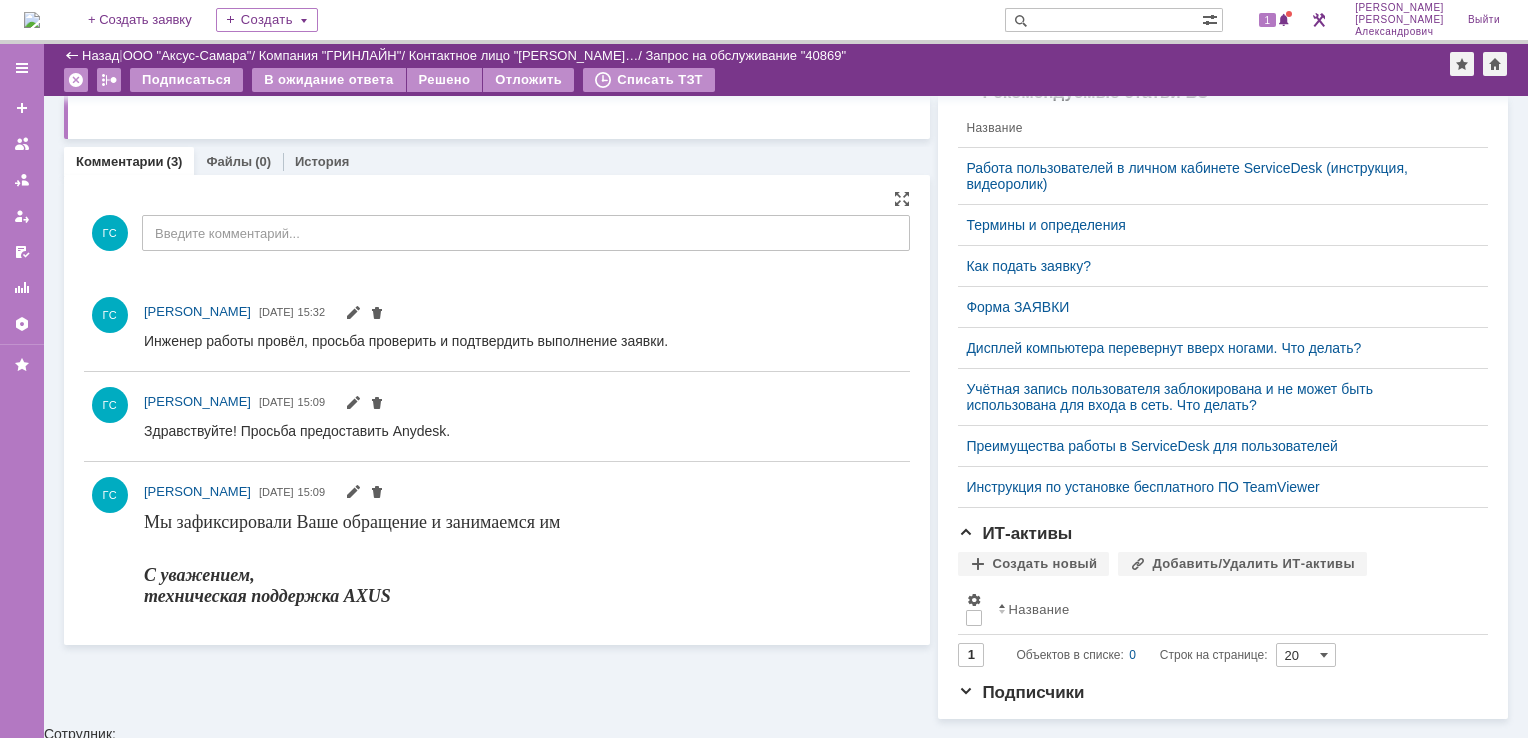 scroll, scrollTop: 0, scrollLeft: 0, axis: both 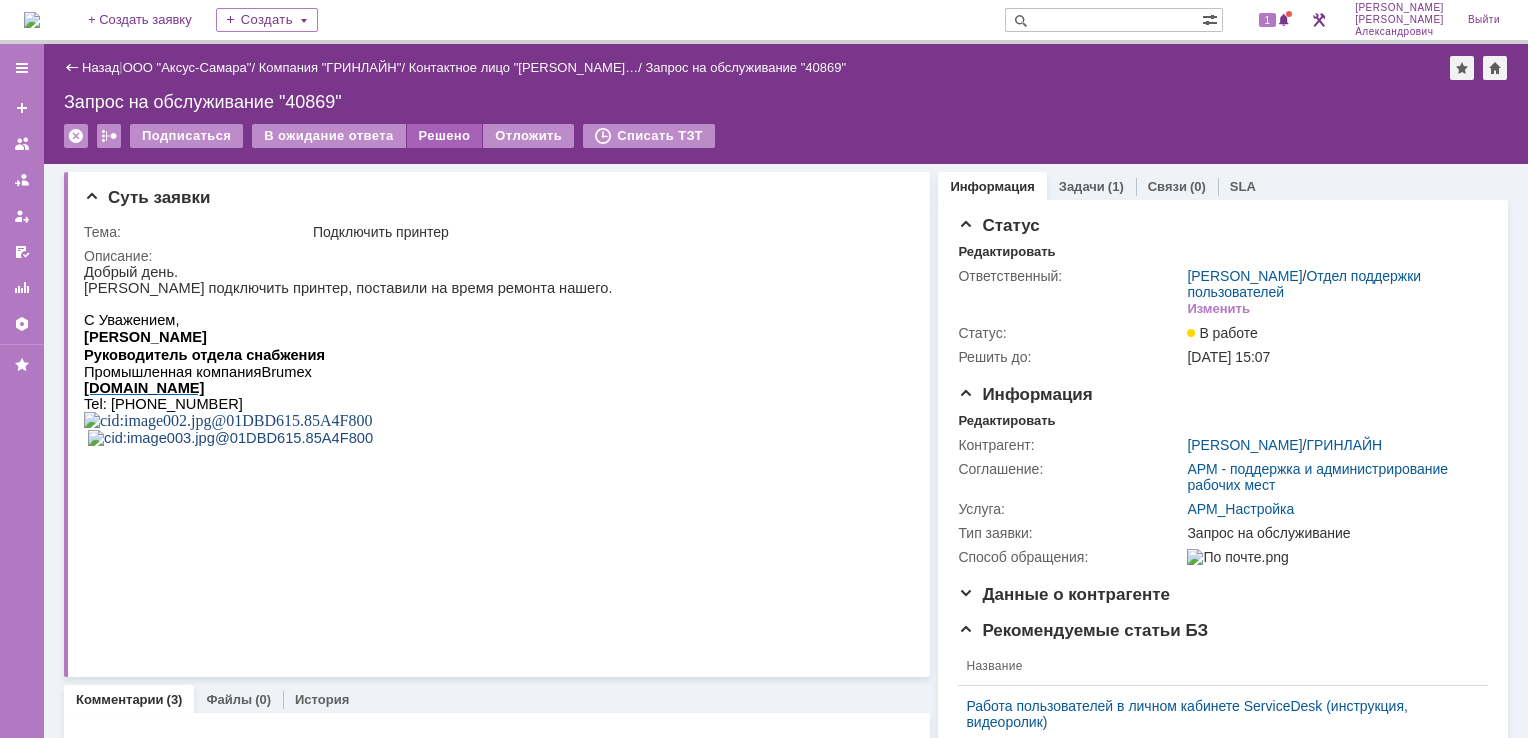 click on "Решено" at bounding box center [445, 136] 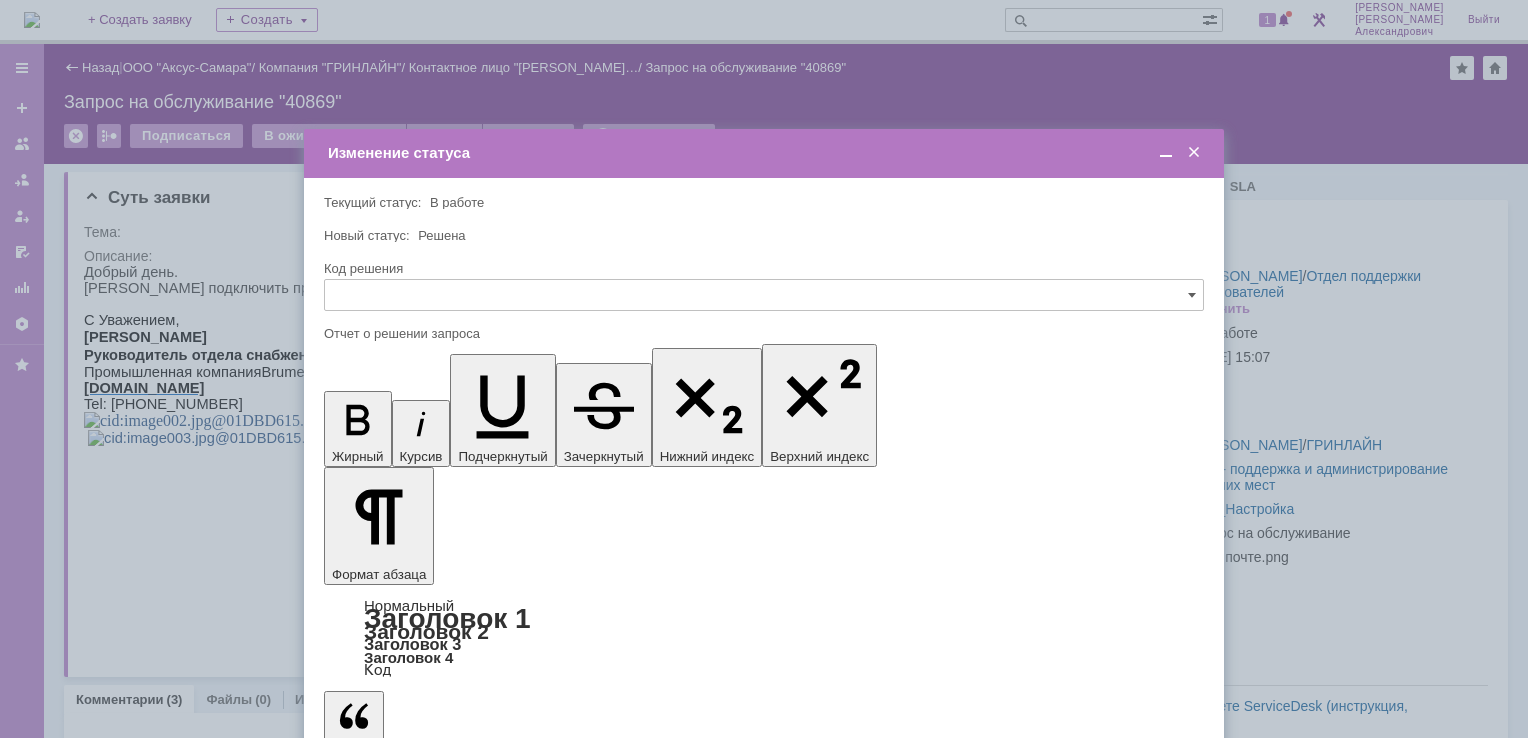 scroll, scrollTop: 0, scrollLeft: 0, axis: both 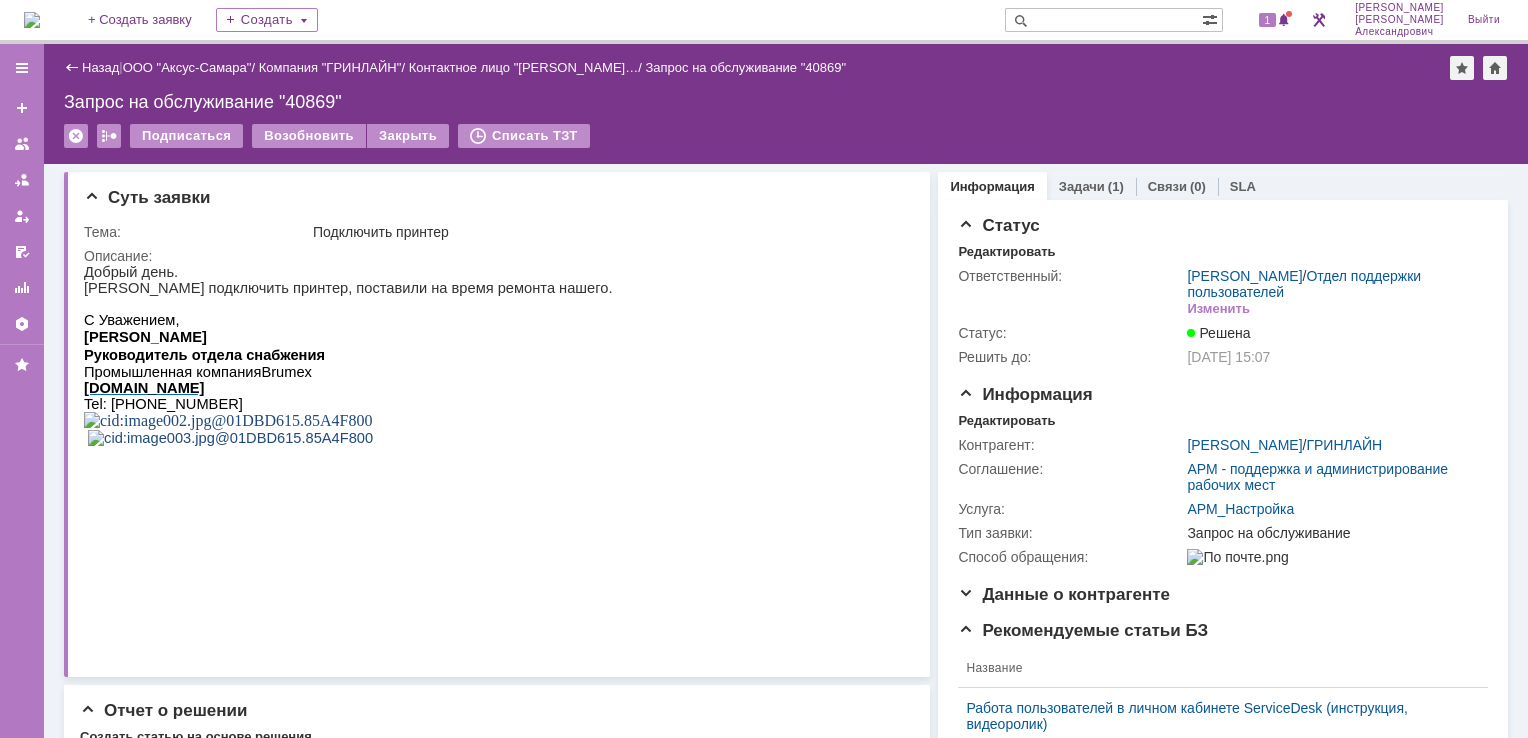 click at bounding box center (32, 20) 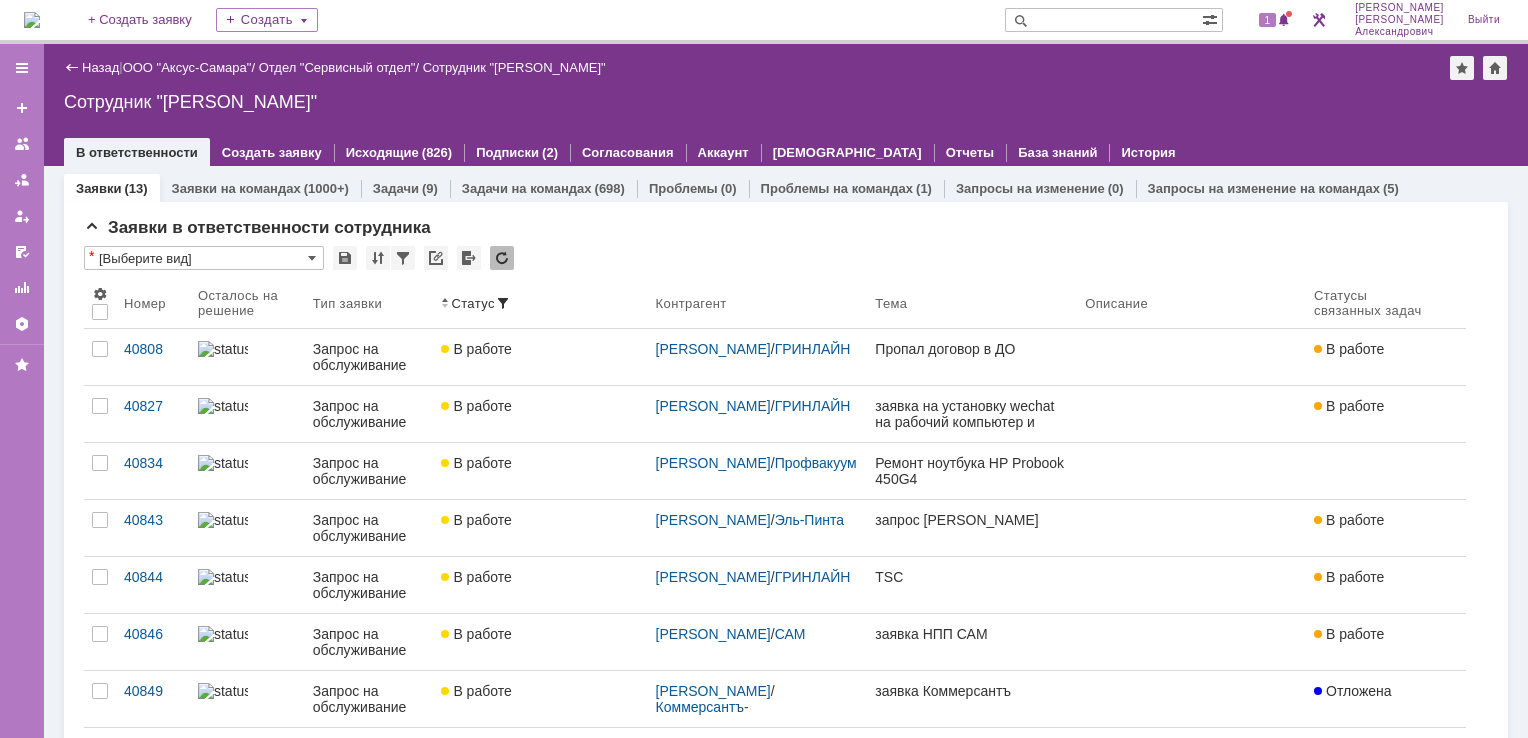 scroll, scrollTop: 0, scrollLeft: 0, axis: both 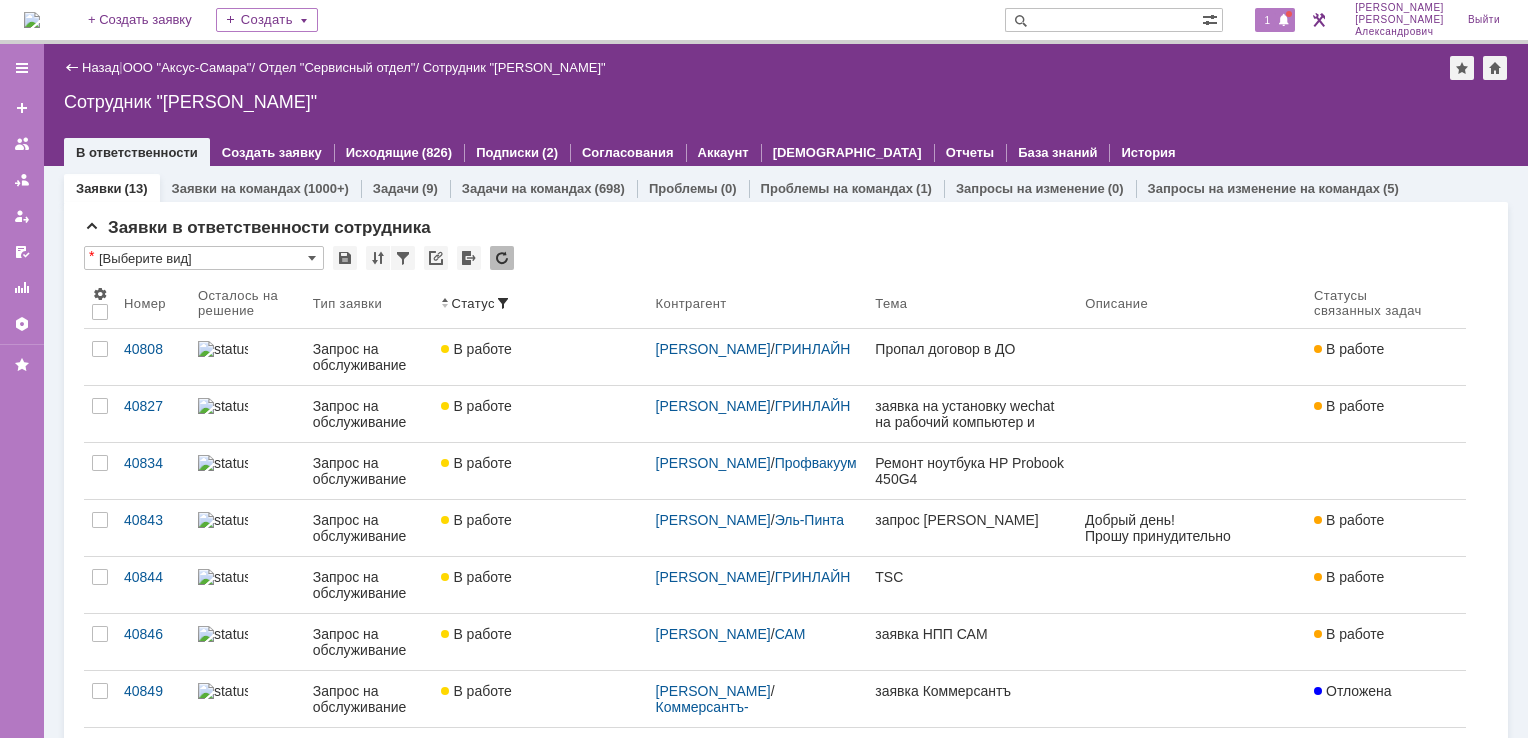 click on "1" at bounding box center [1268, 20] 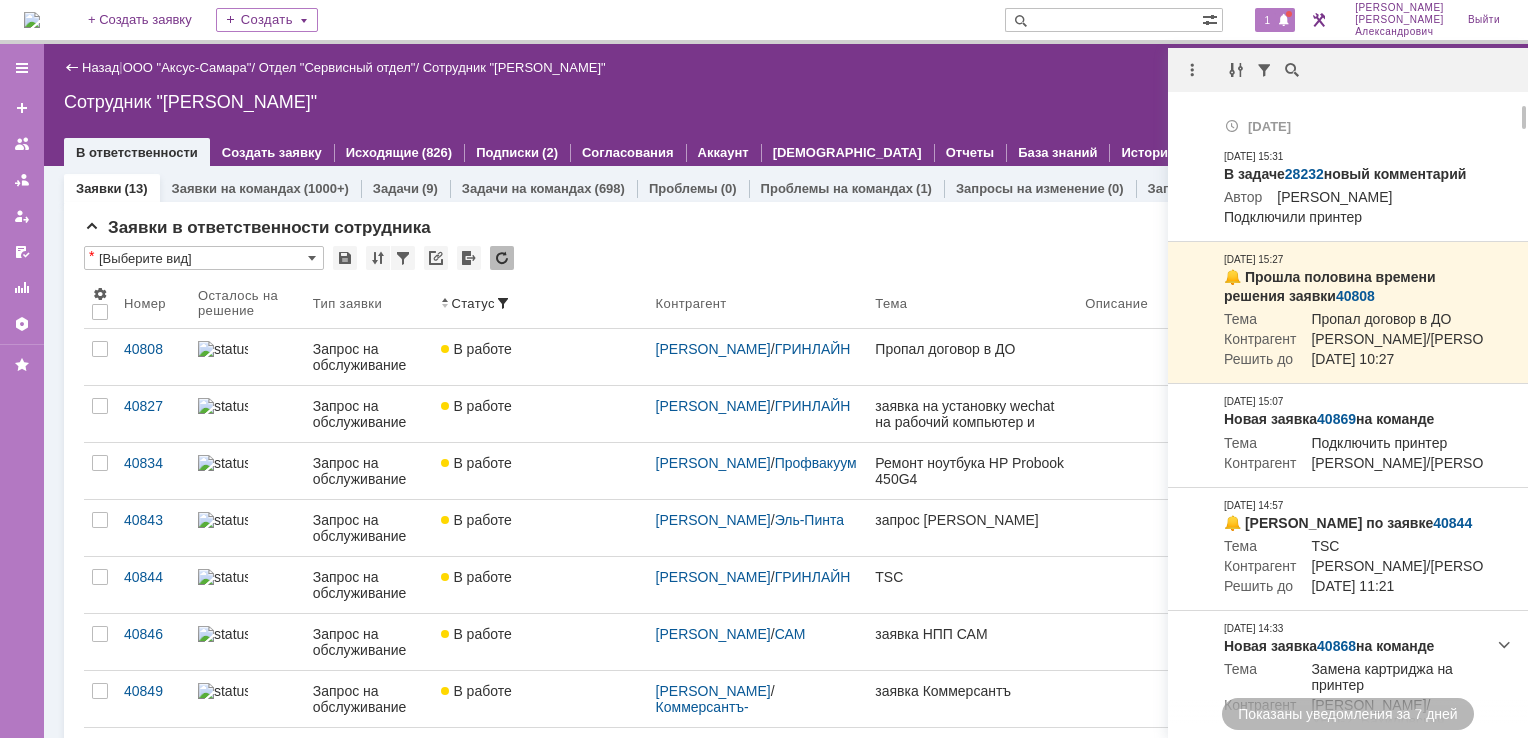 scroll, scrollTop: 0, scrollLeft: 0, axis: both 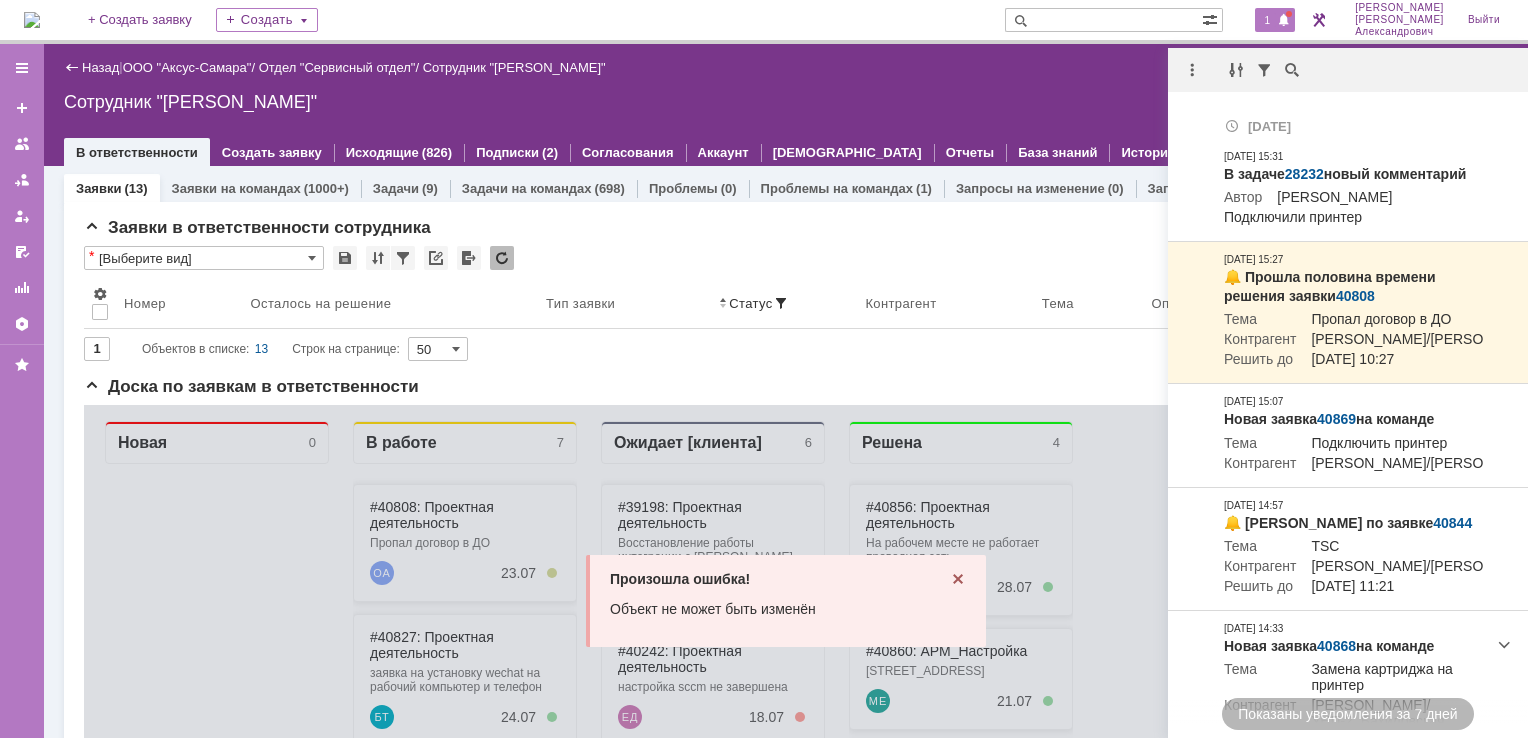 click on "Назад   |   ООО "Аксус-Самара"  /   Отдел "Сервисный отдел"  /   Сотрудник "[PERSON_NAME]" Сотрудник "[PERSON_NAME]" employee$43271409 В ответственности Создать заявку Исходящие (826) Подписки (2) Согласования Аккаунт Дашборды Отчеты База знаний История" at bounding box center [786, 105] 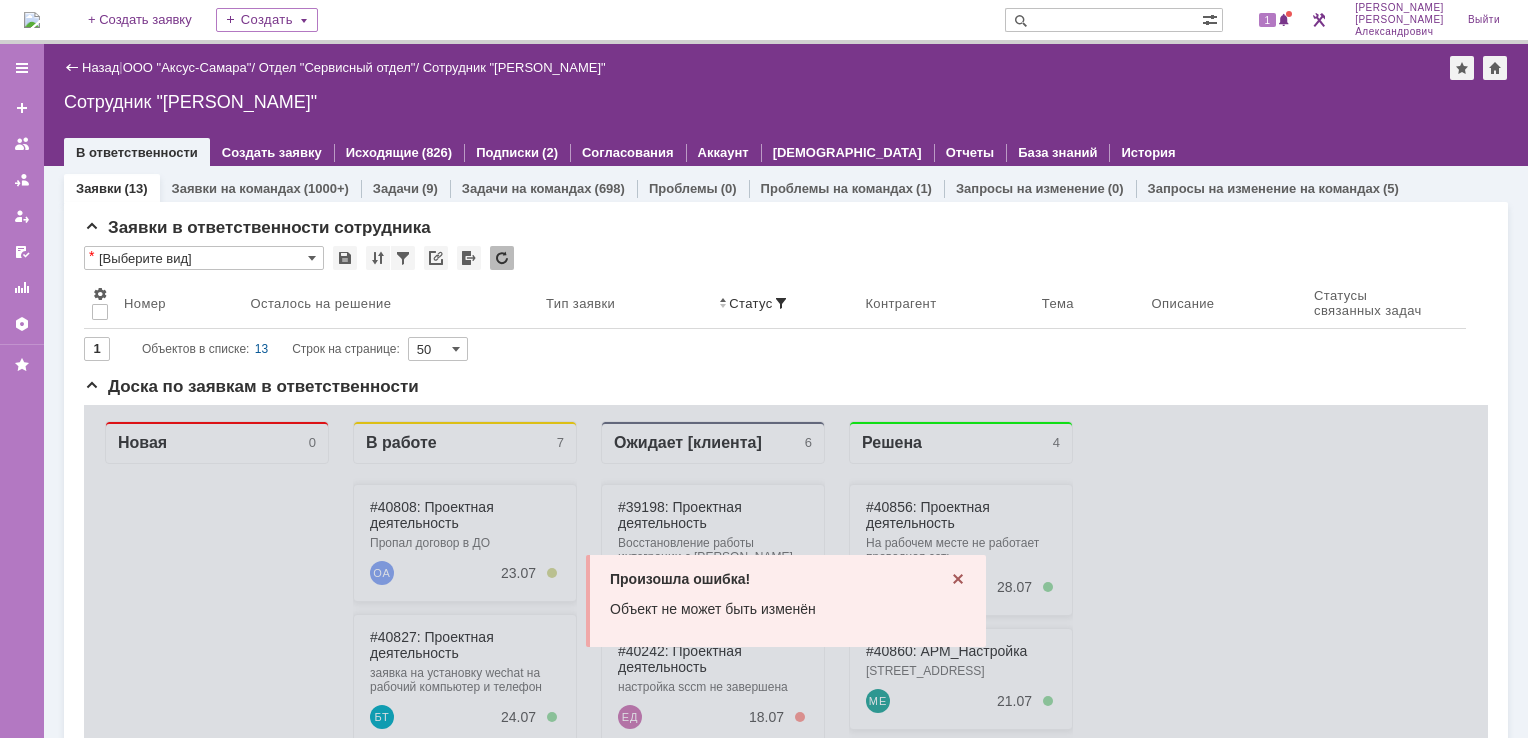 click at bounding box center [32, 20] 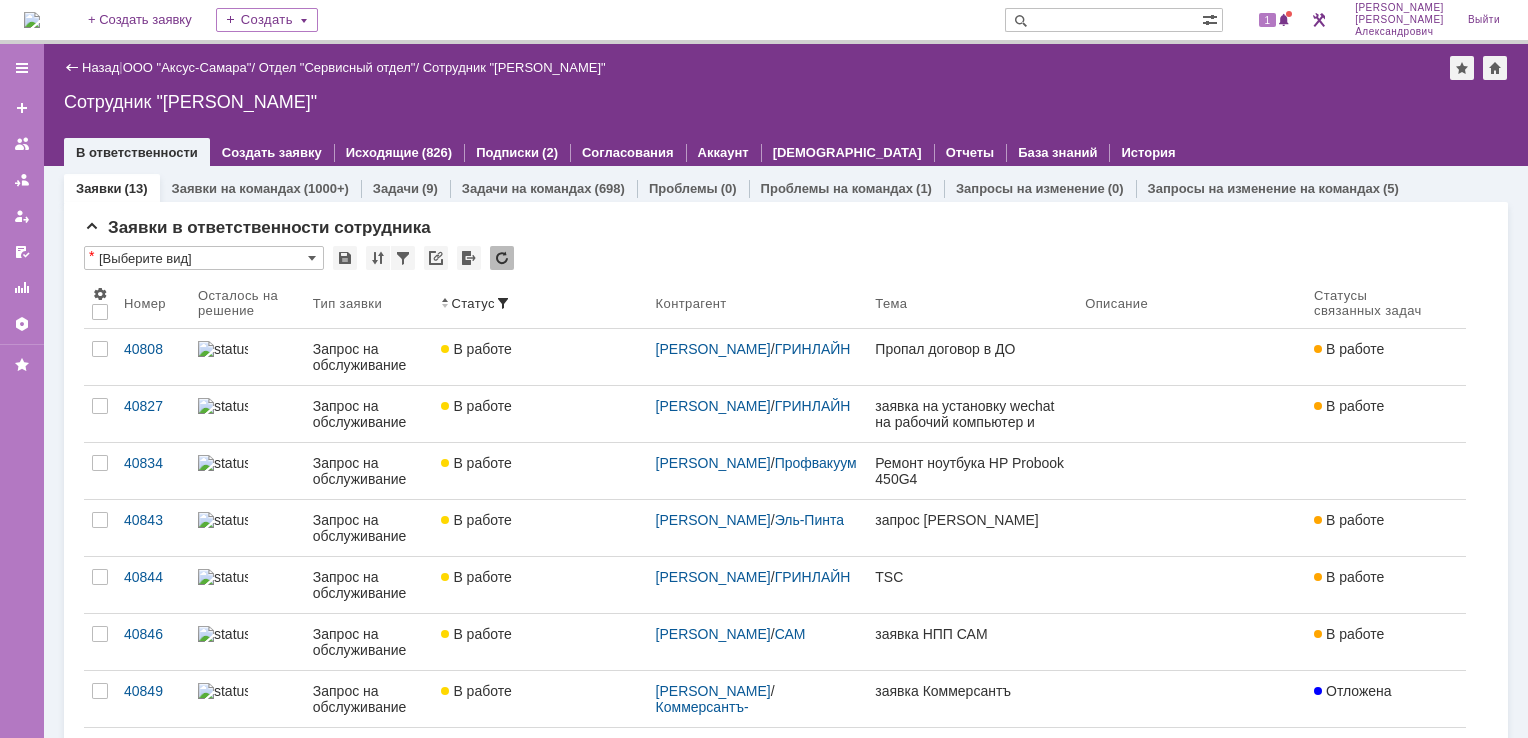 scroll, scrollTop: 0, scrollLeft: 0, axis: both 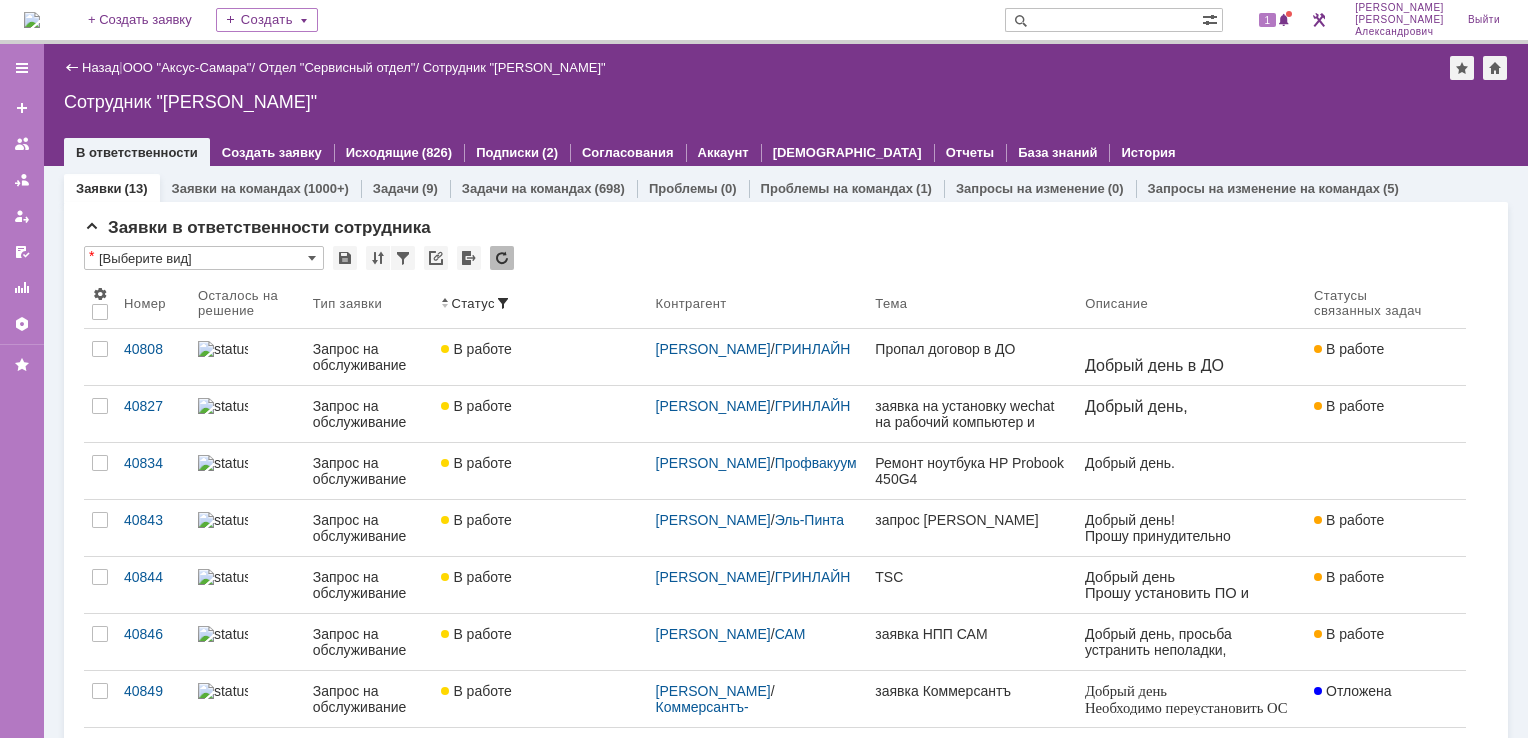 click at bounding box center (32, 20) 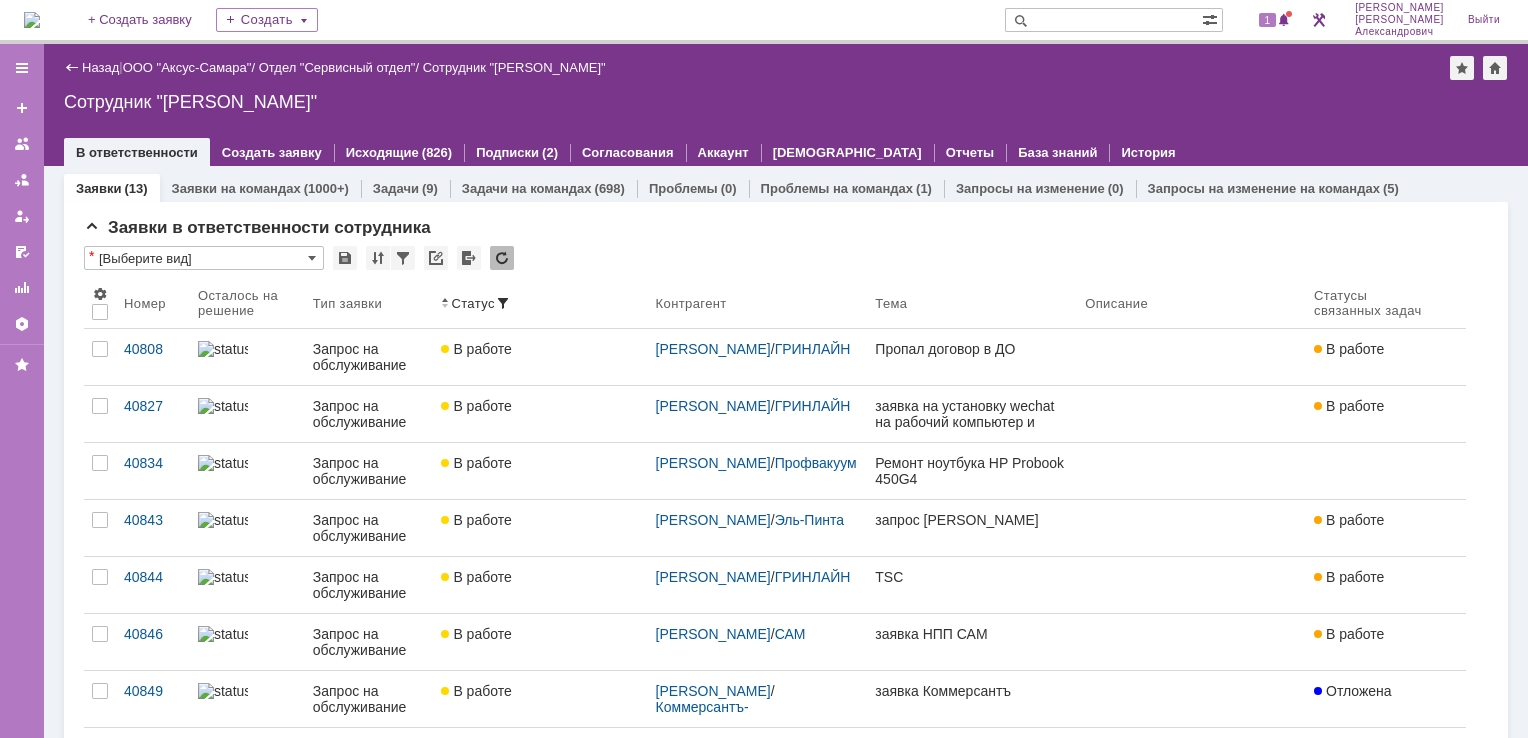 scroll, scrollTop: 0, scrollLeft: 0, axis: both 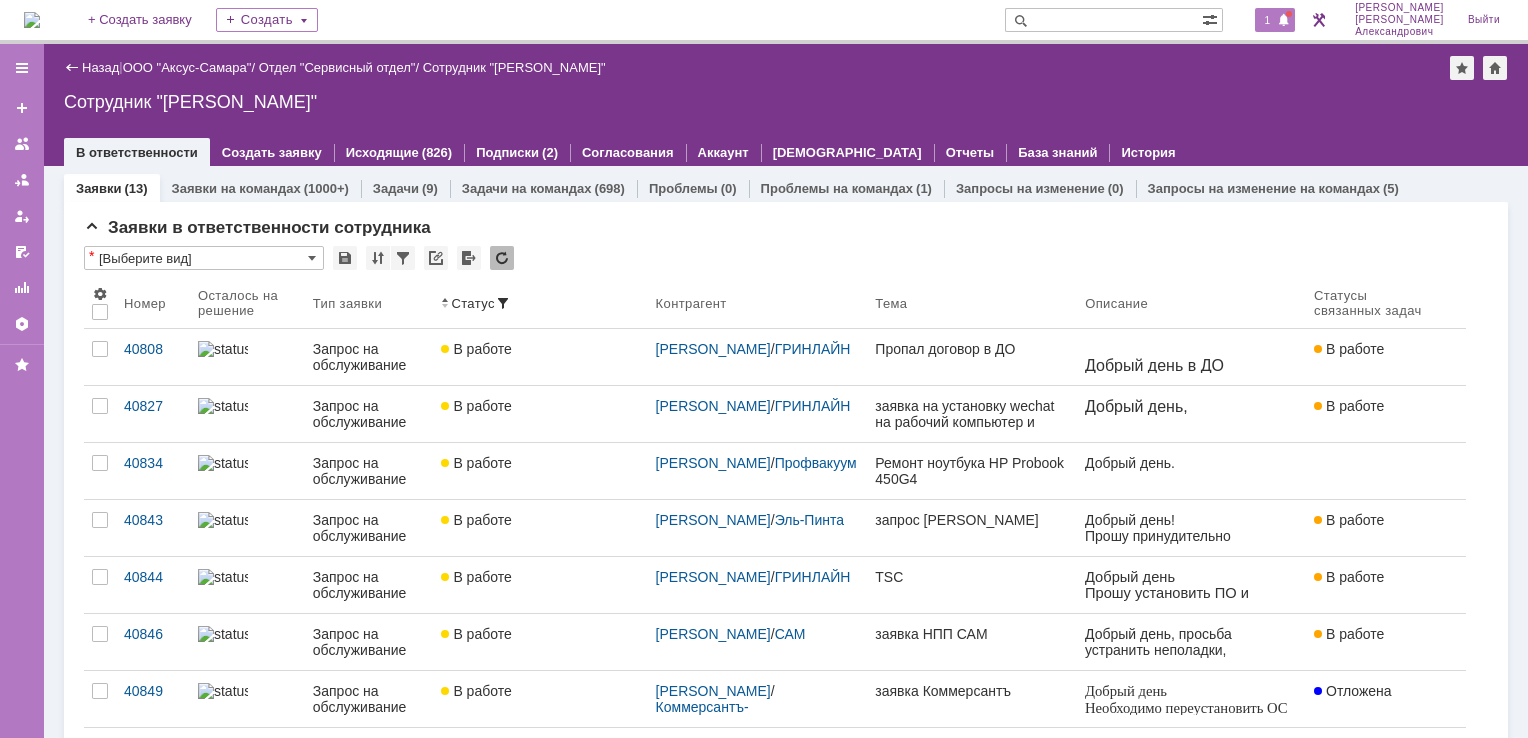 click on "1" at bounding box center [1268, 20] 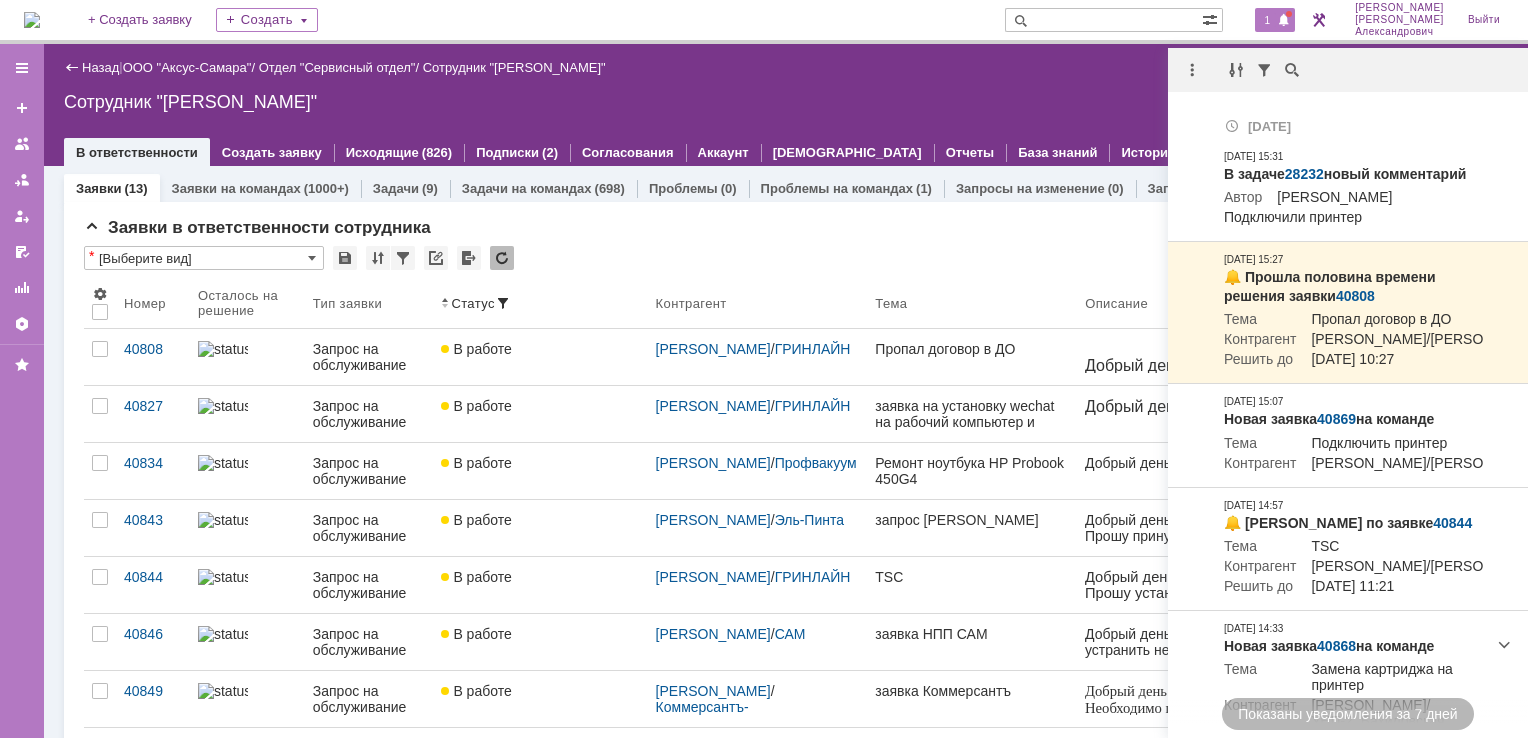 click on "Назад   |   ООО "Аксус-Самара"  /   Отдел "Сервисный отдел"  /   Сотрудник "[PERSON_NAME]"" at bounding box center [786, 68] 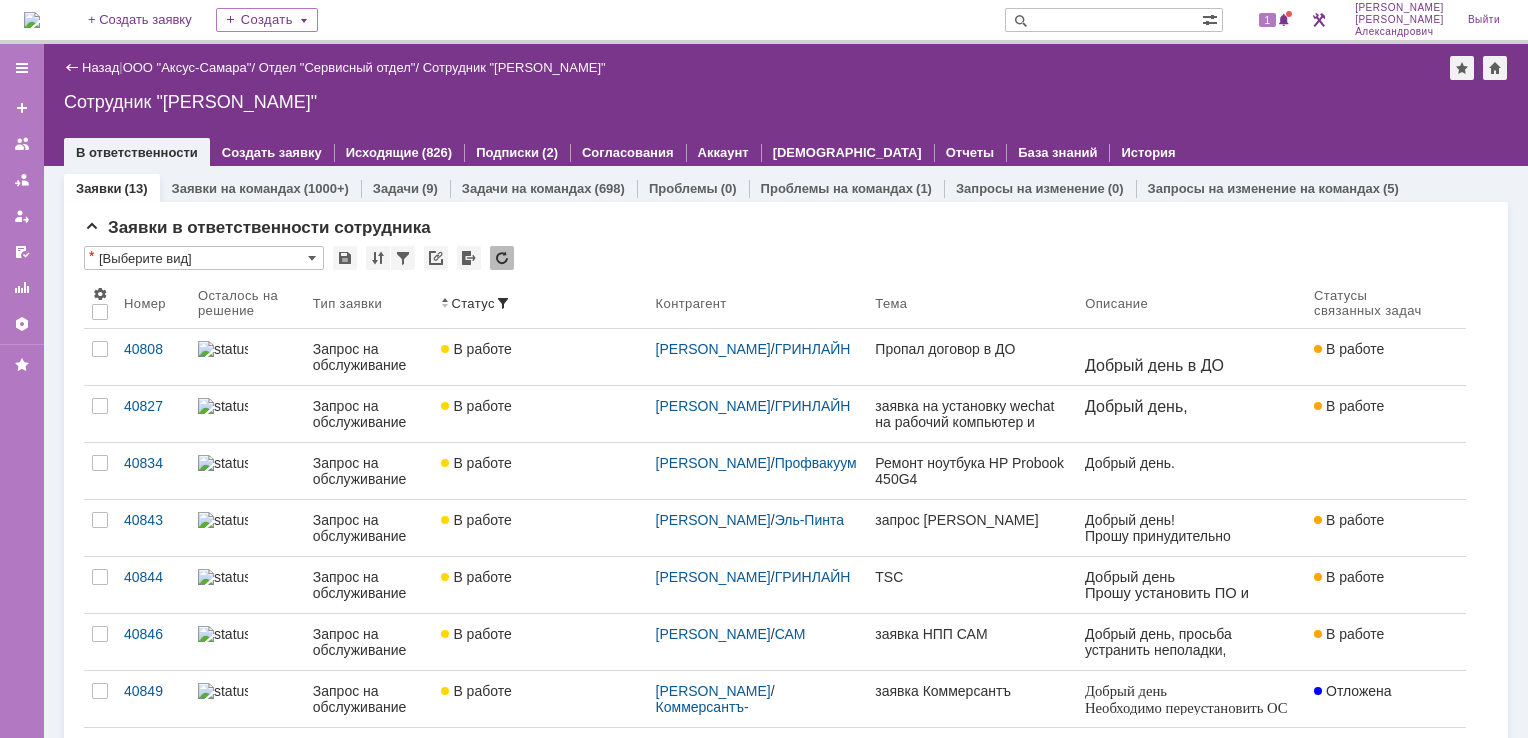 click at bounding box center [32, 20] 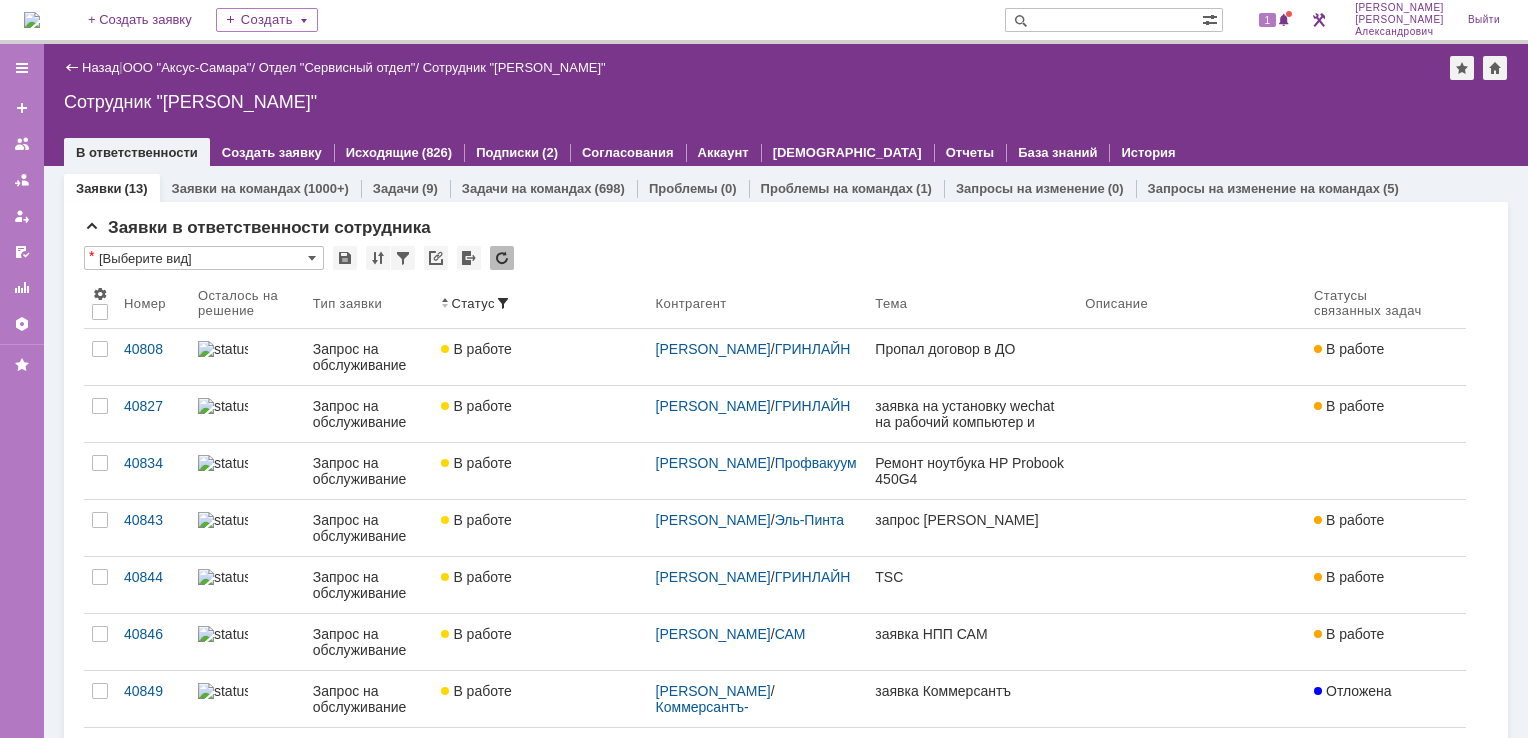 scroll, scrollTop: 0, scrollLeft: 0, axis: both 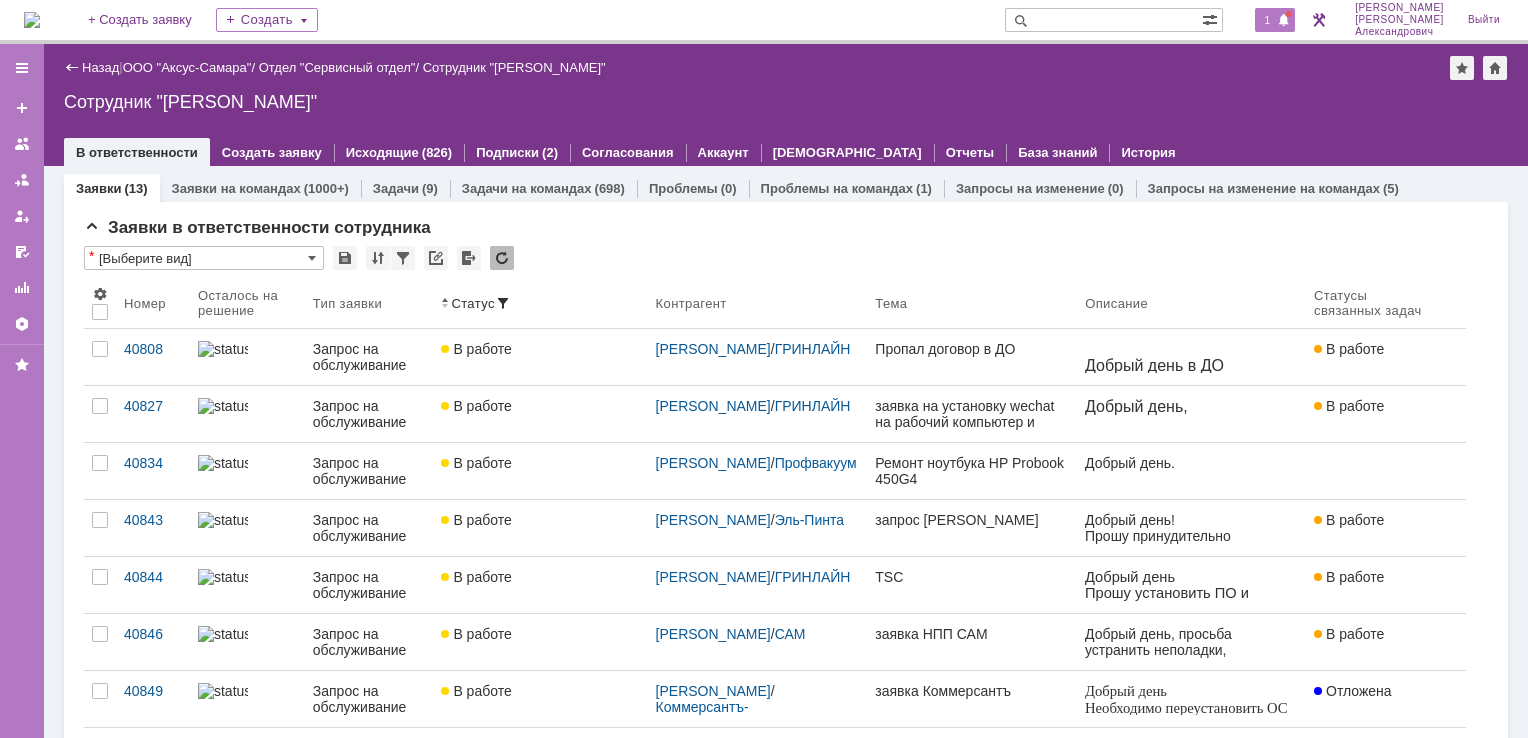 click on "1" at bounding box center [1268, 20] 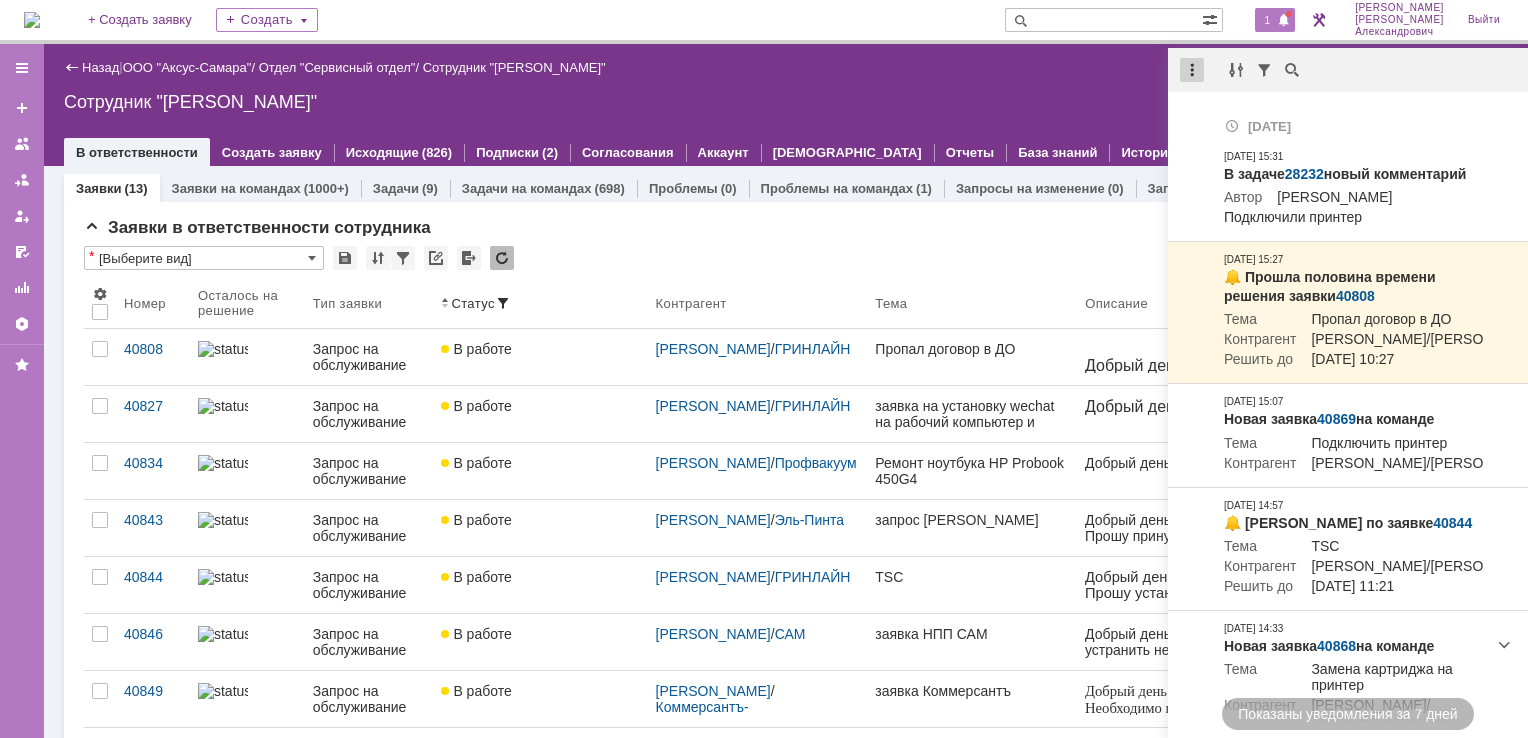 click at bounding box center [1192, 70] 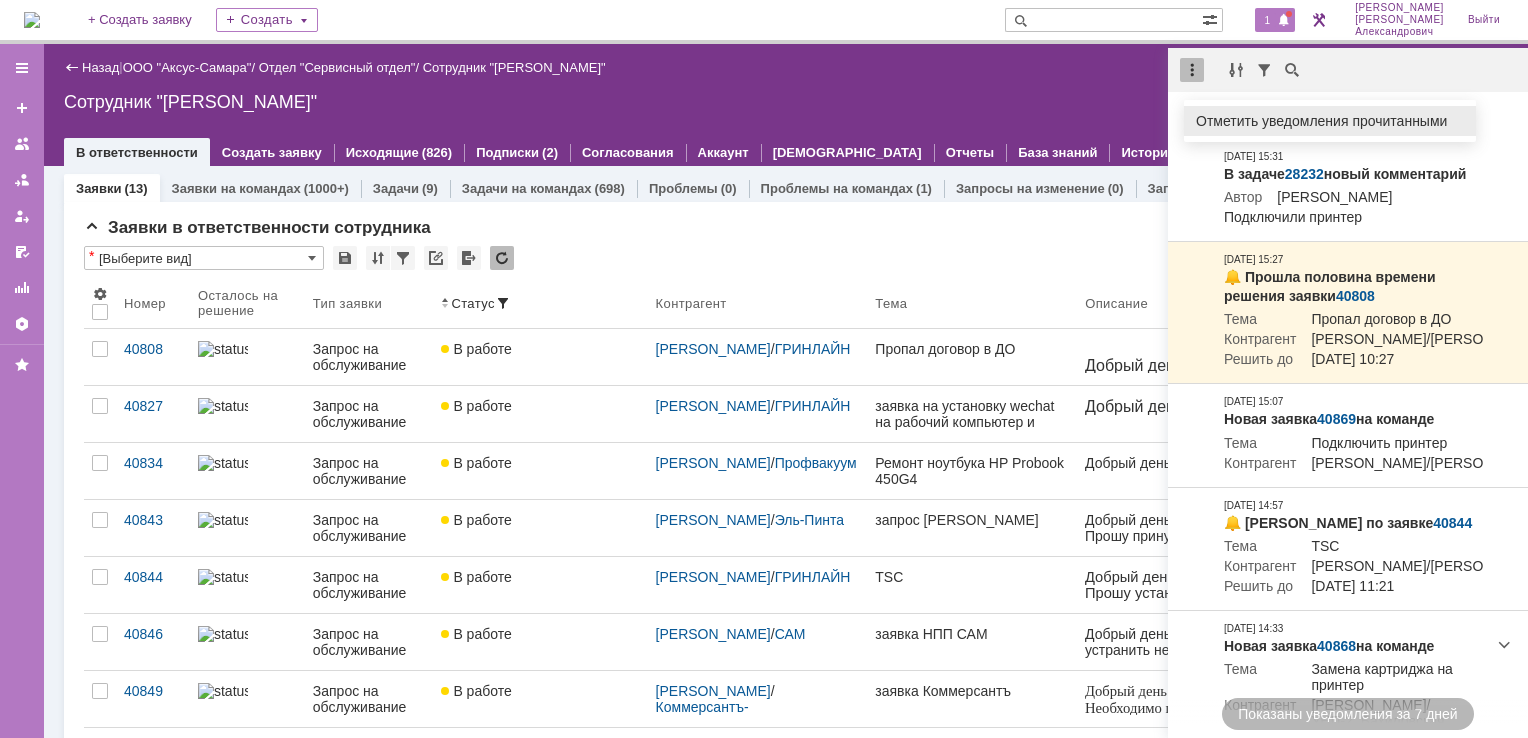 drag, startPoint x: 1205, startPoint y: 111, endPoint x: 985, endPoint y: 107, distance: 220.03636 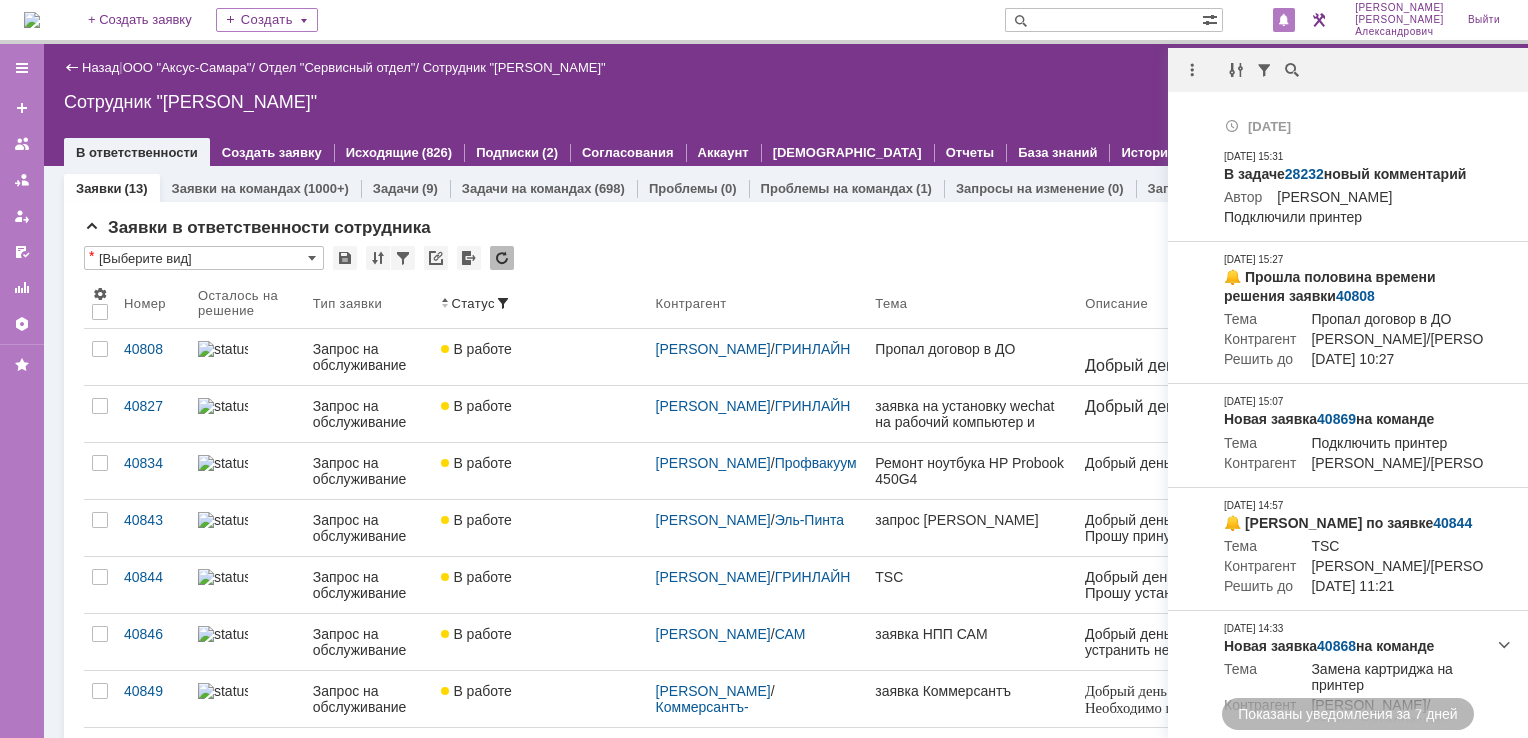 click on "Сотрудник "[PERSON_NAME]"" at bounding box center [786, 102] 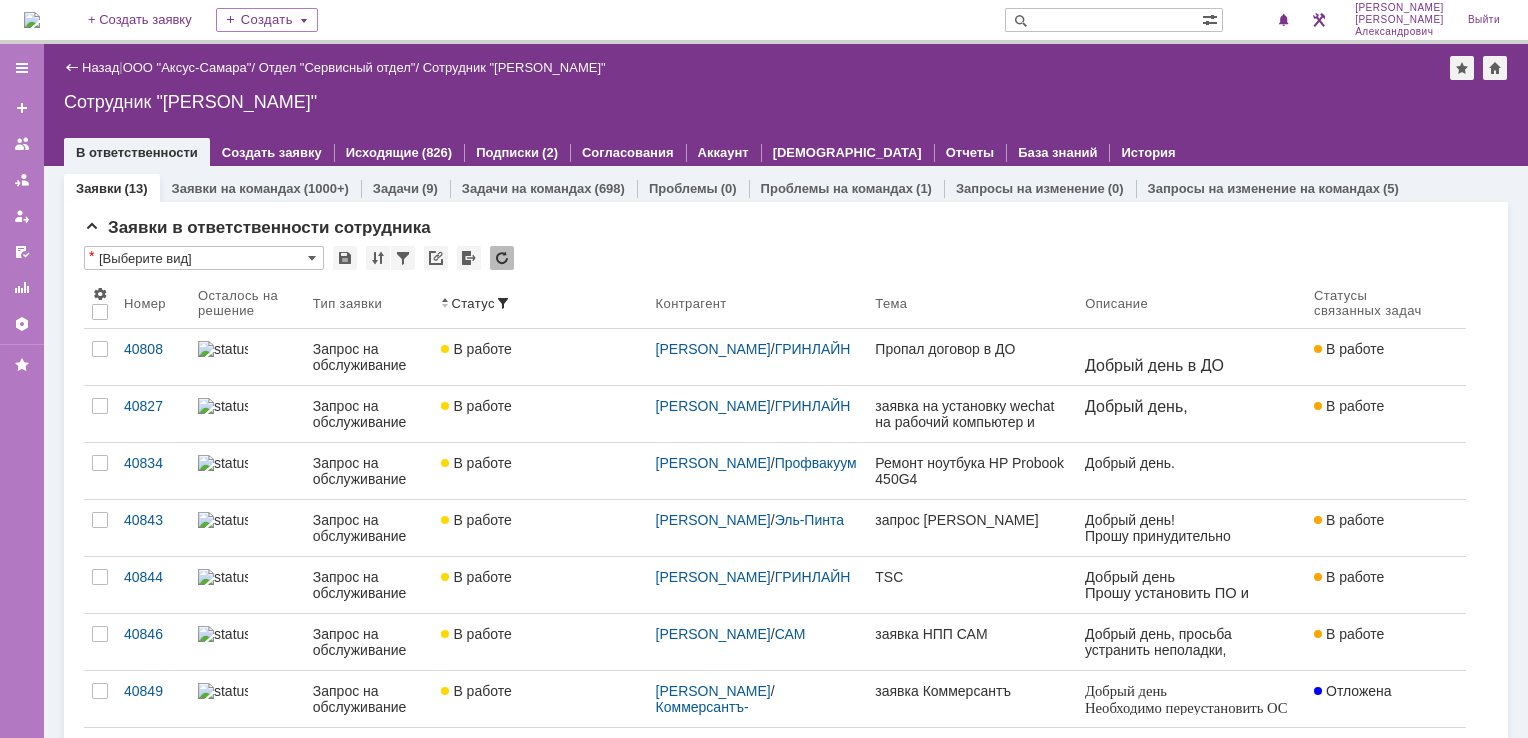 click at bounding box center (32, 20) 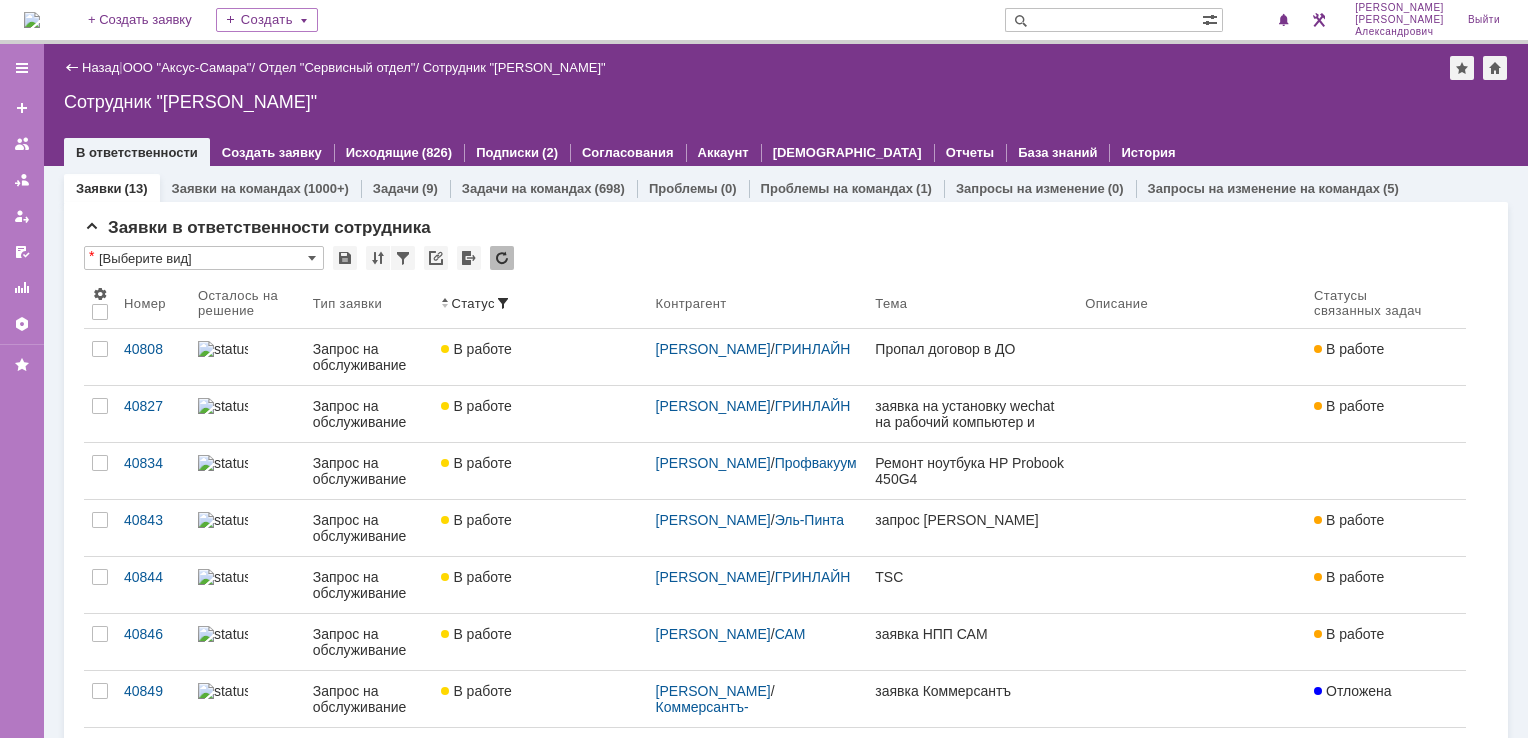 scroll, scrollTop: 0, scrollLeft: 0, axis: both 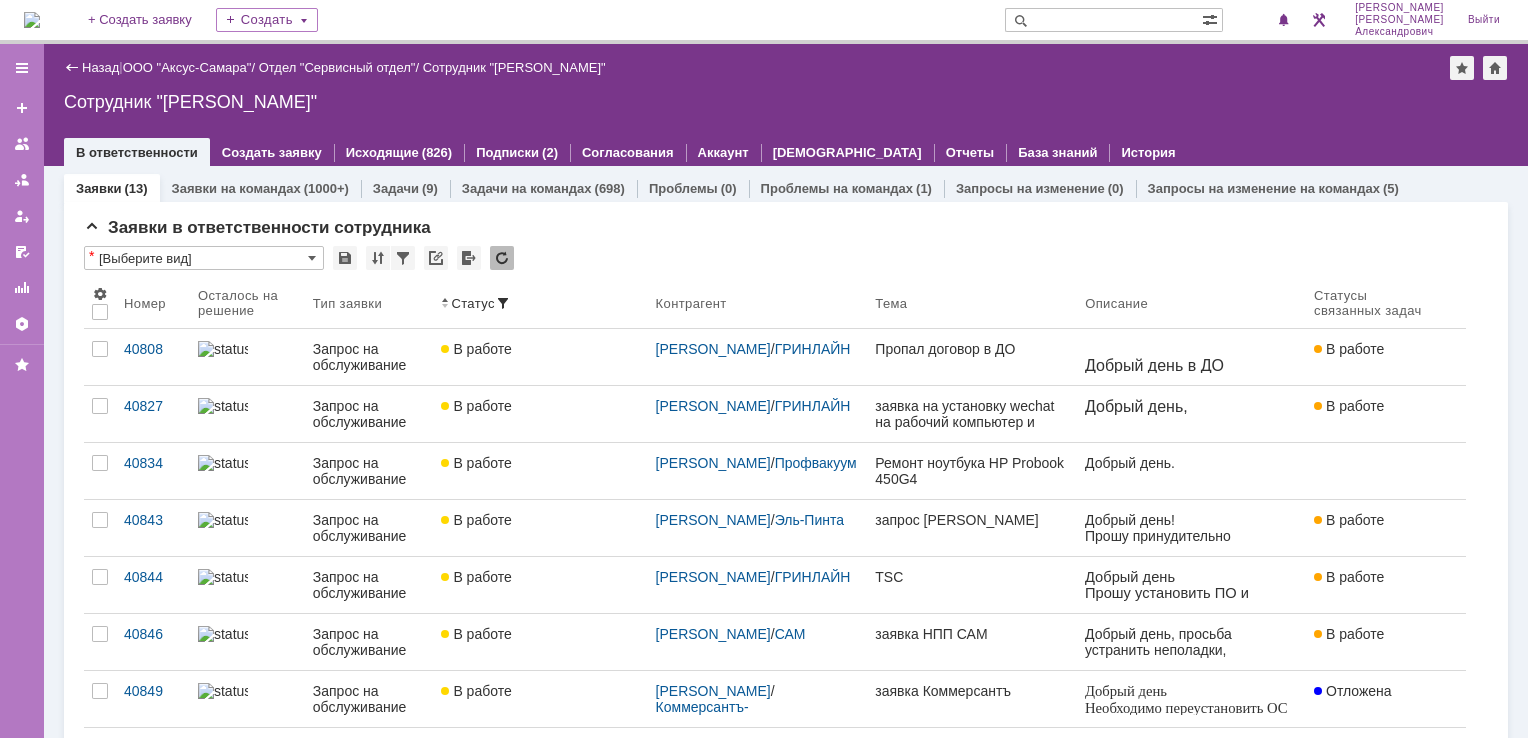 click at bounding box center [32, 20] 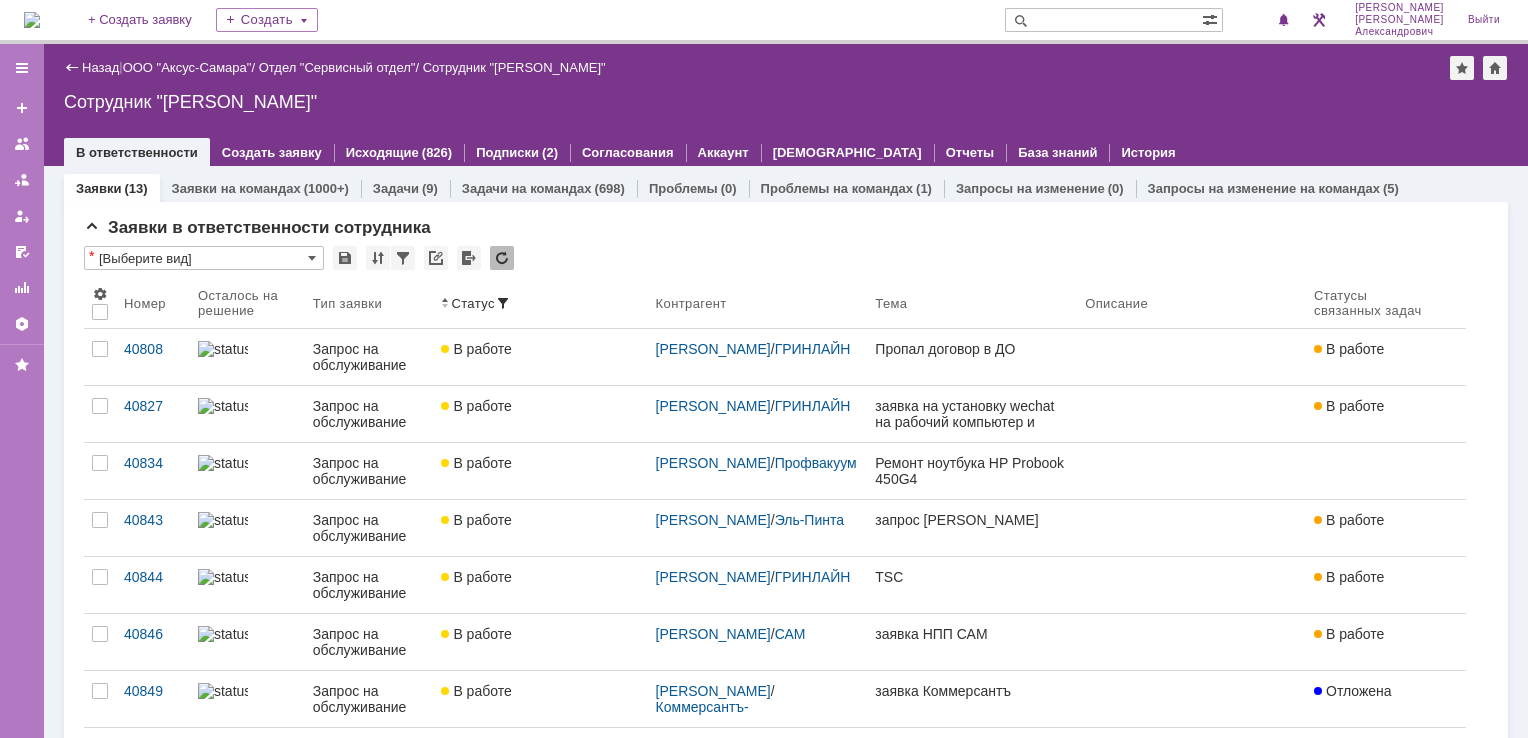 scroll, scrollTop: 0, scrollLeft: 0, axis: both 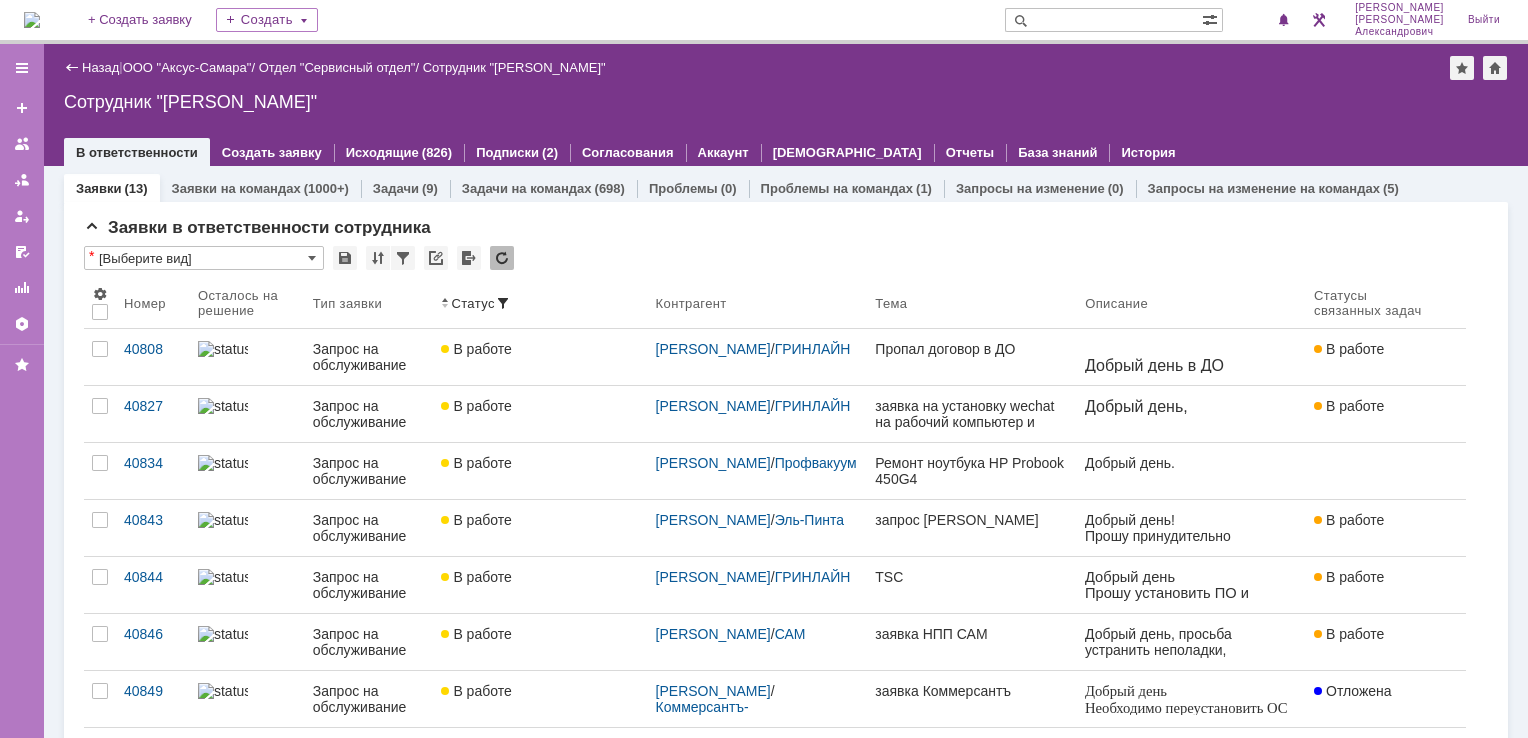 click at bounding box center [32, 20] 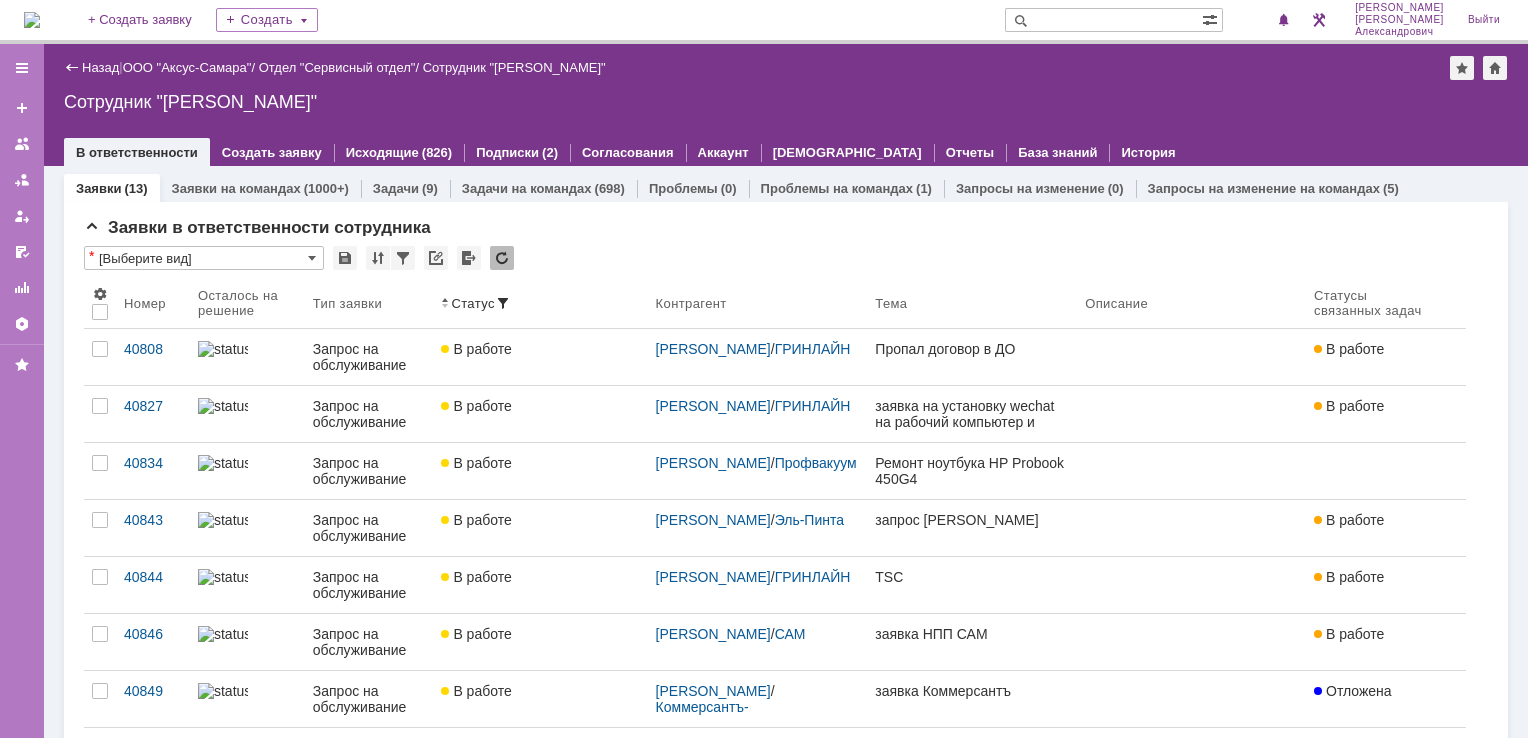 scroll, scrollTop: 0, scrollLeft: 0, axis: both 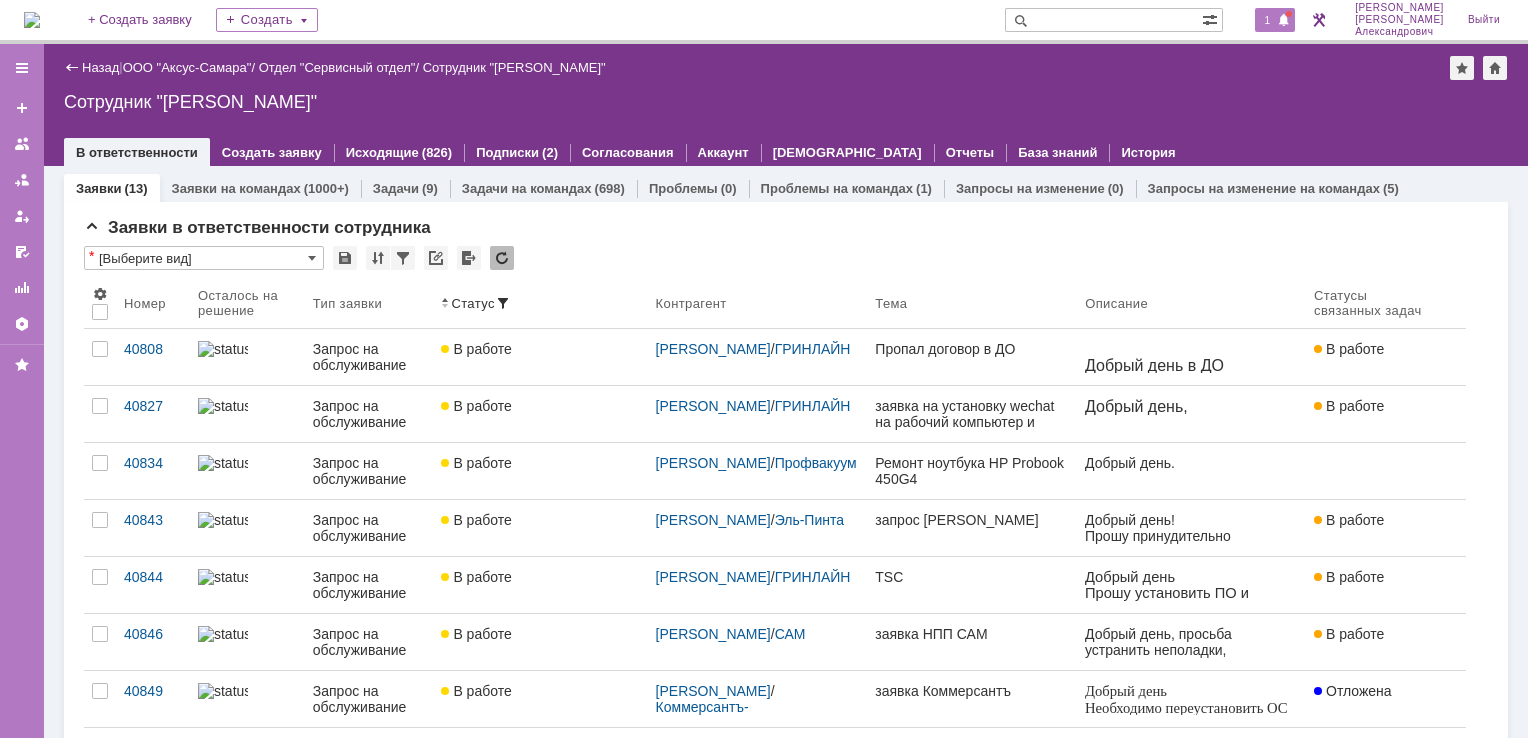 click on "1" at bounding box center [1268, 20] 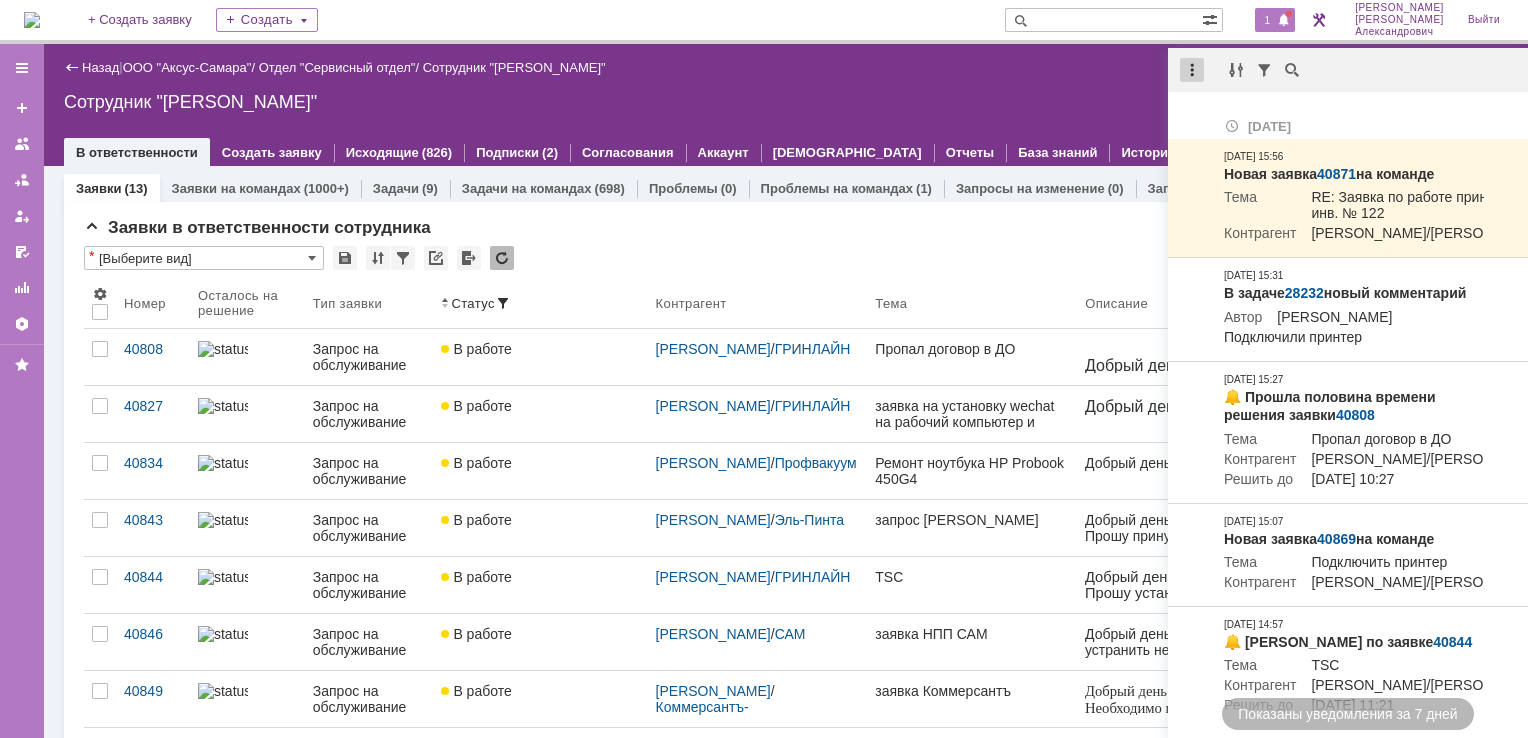 click at bounding box center (1192, 70) 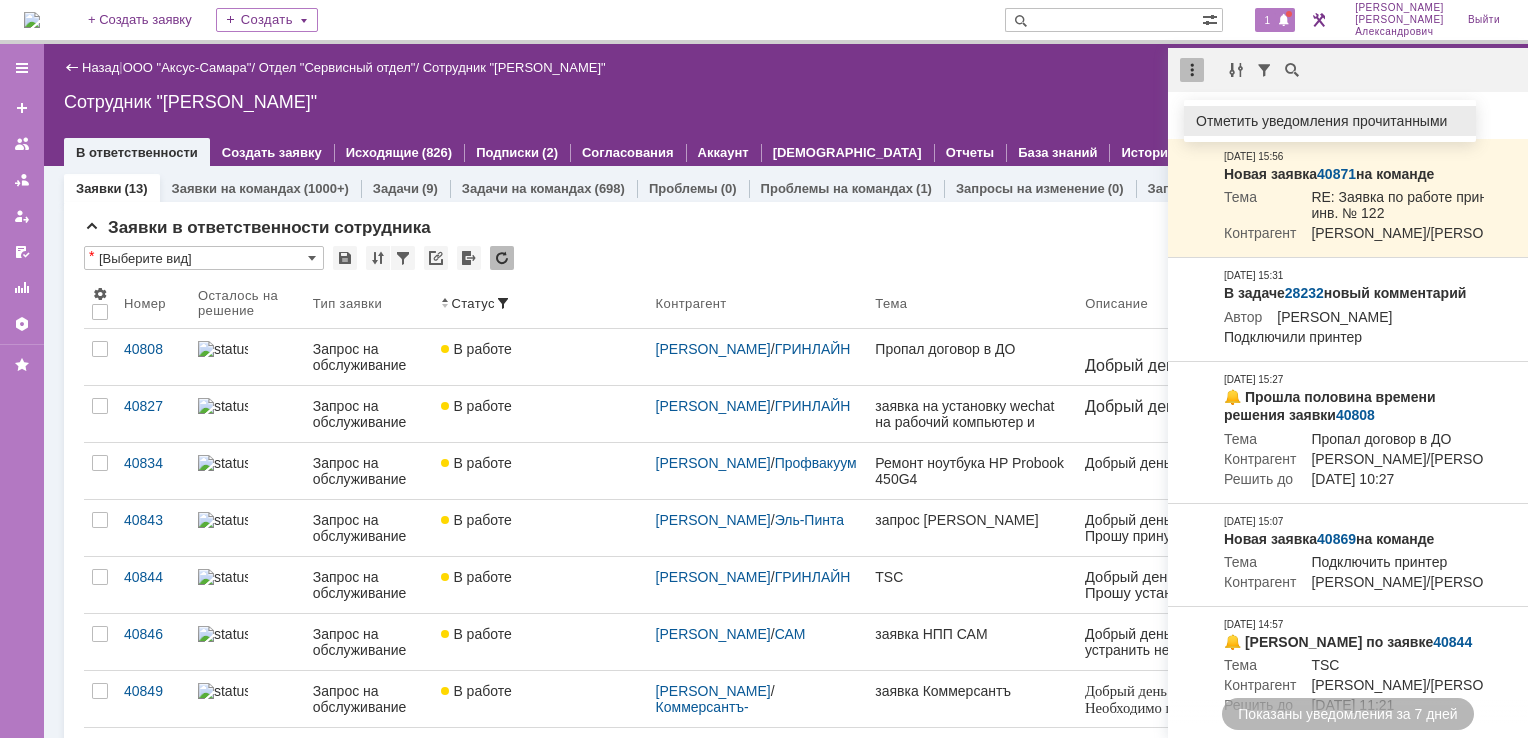click on "Отметить уведомления прочитанными" at bounding box center [1330, 121] 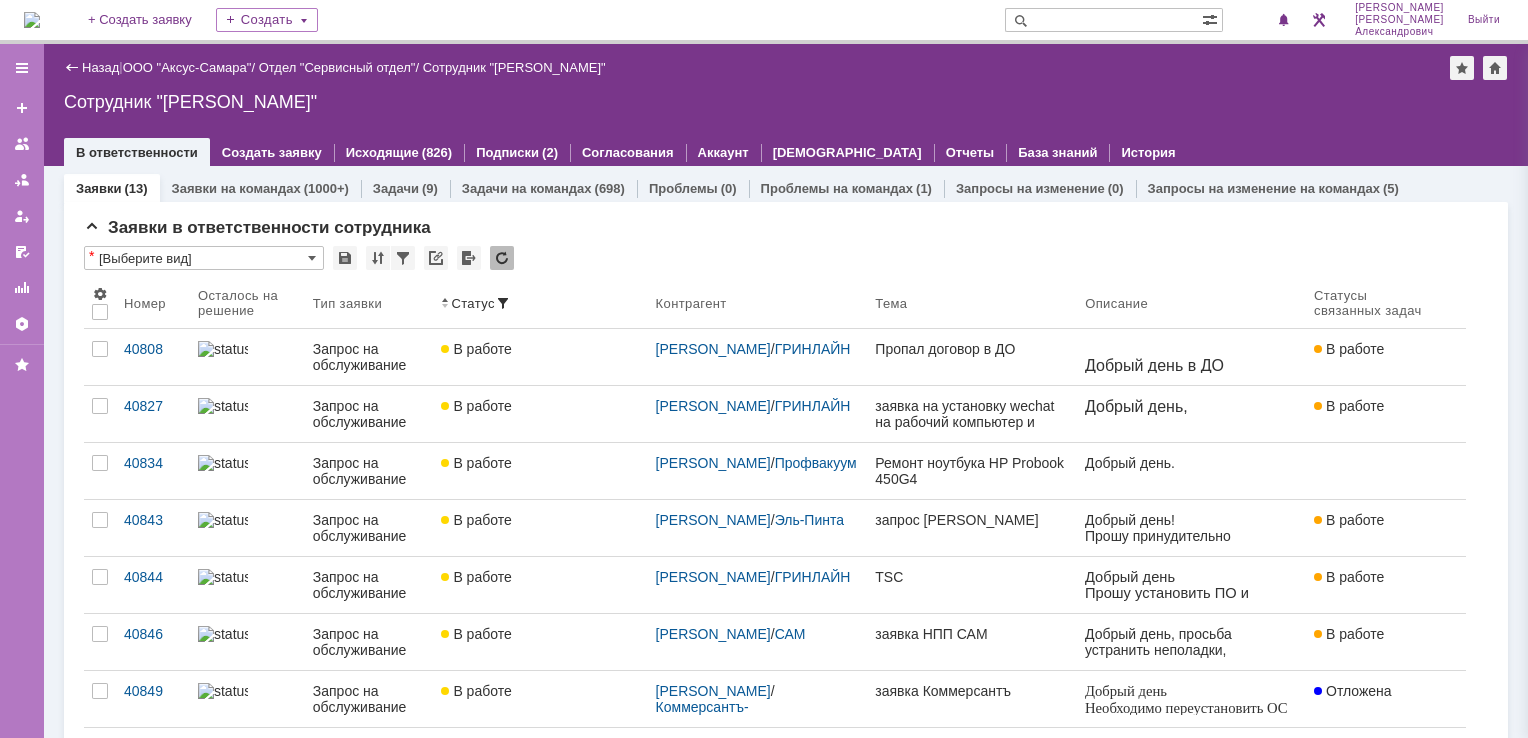 click on "Сотрудник "[PERSON_NAME]"" at bounding box center (786, 102) 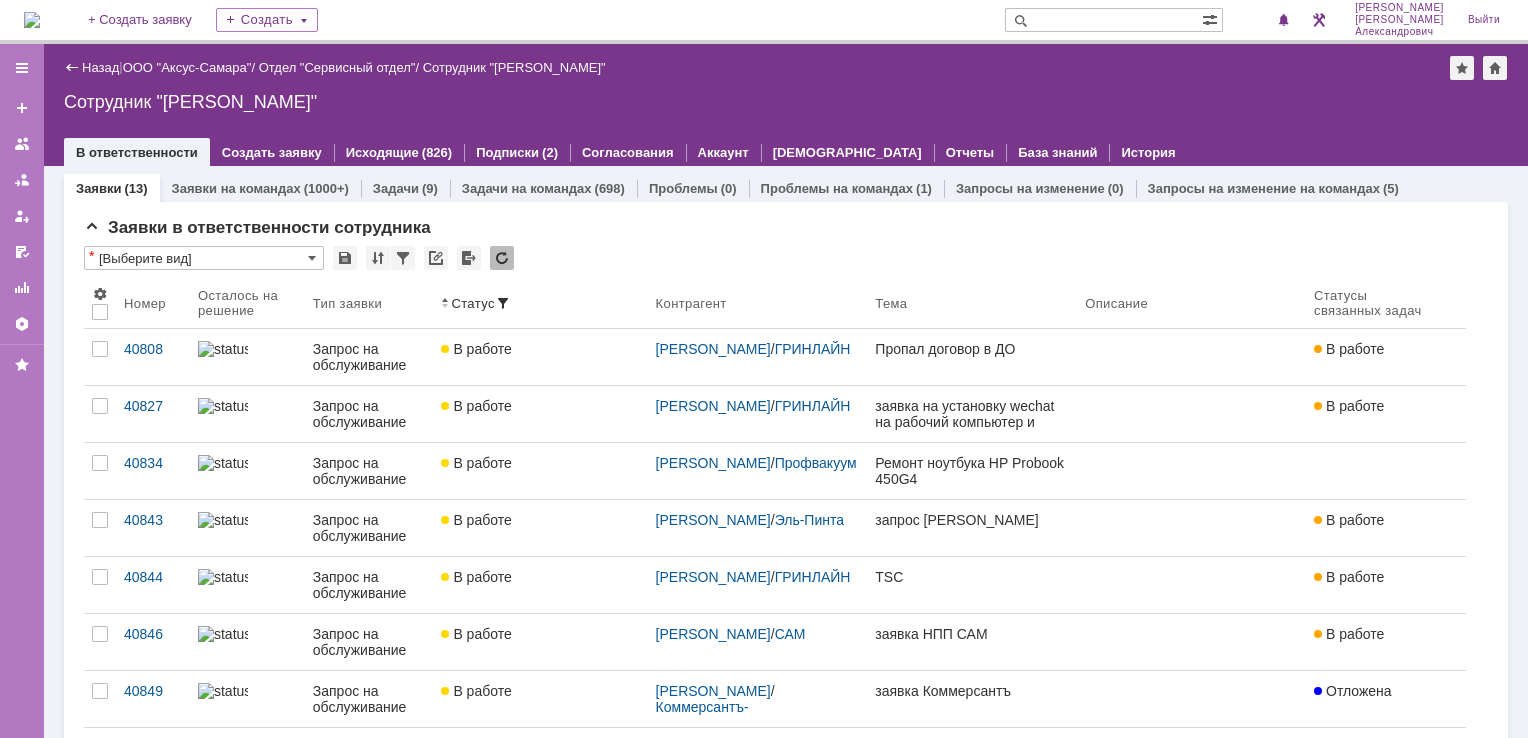 scroll, scrollTop: 0, scrollLeft: 0, axis: both 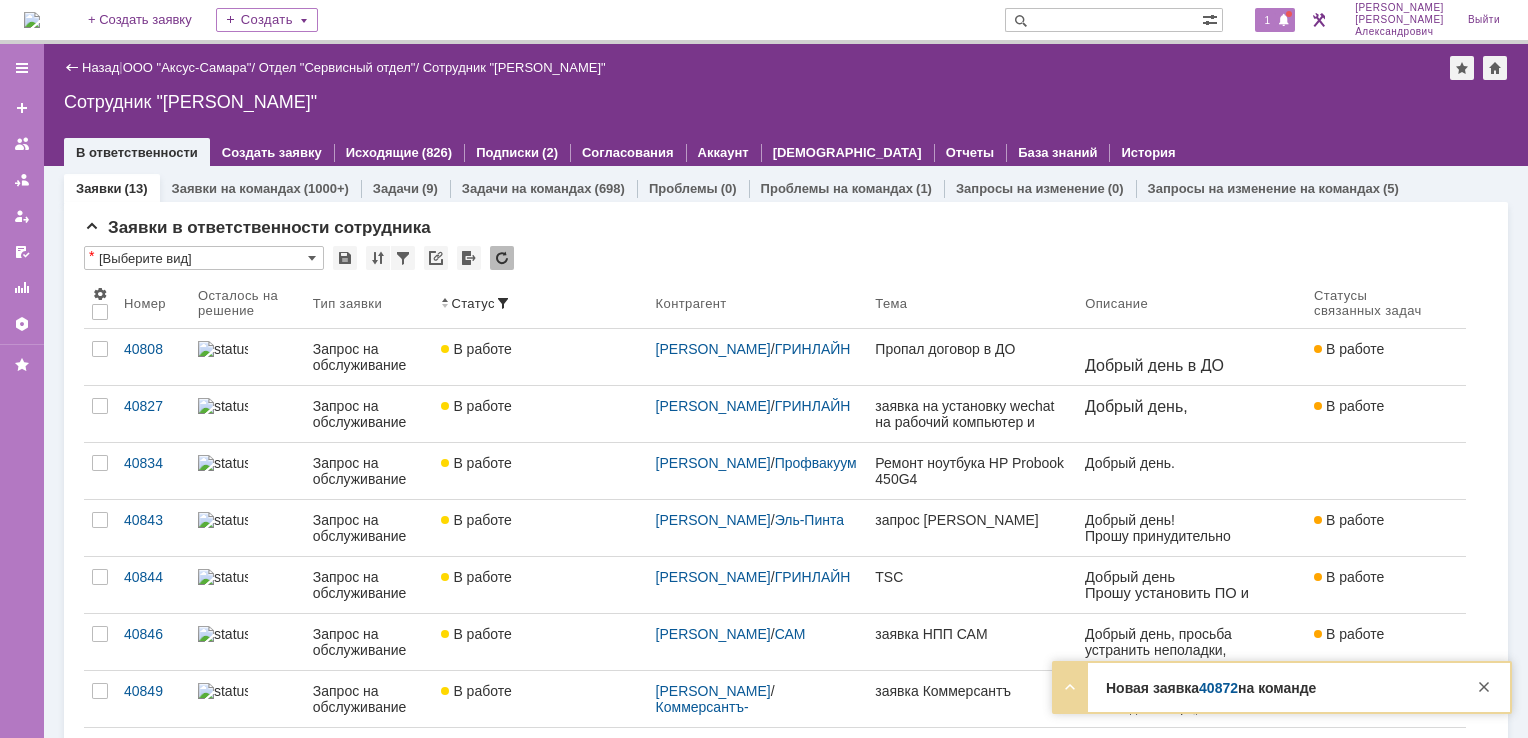 click on "1" at bounding box center [1268, 20] 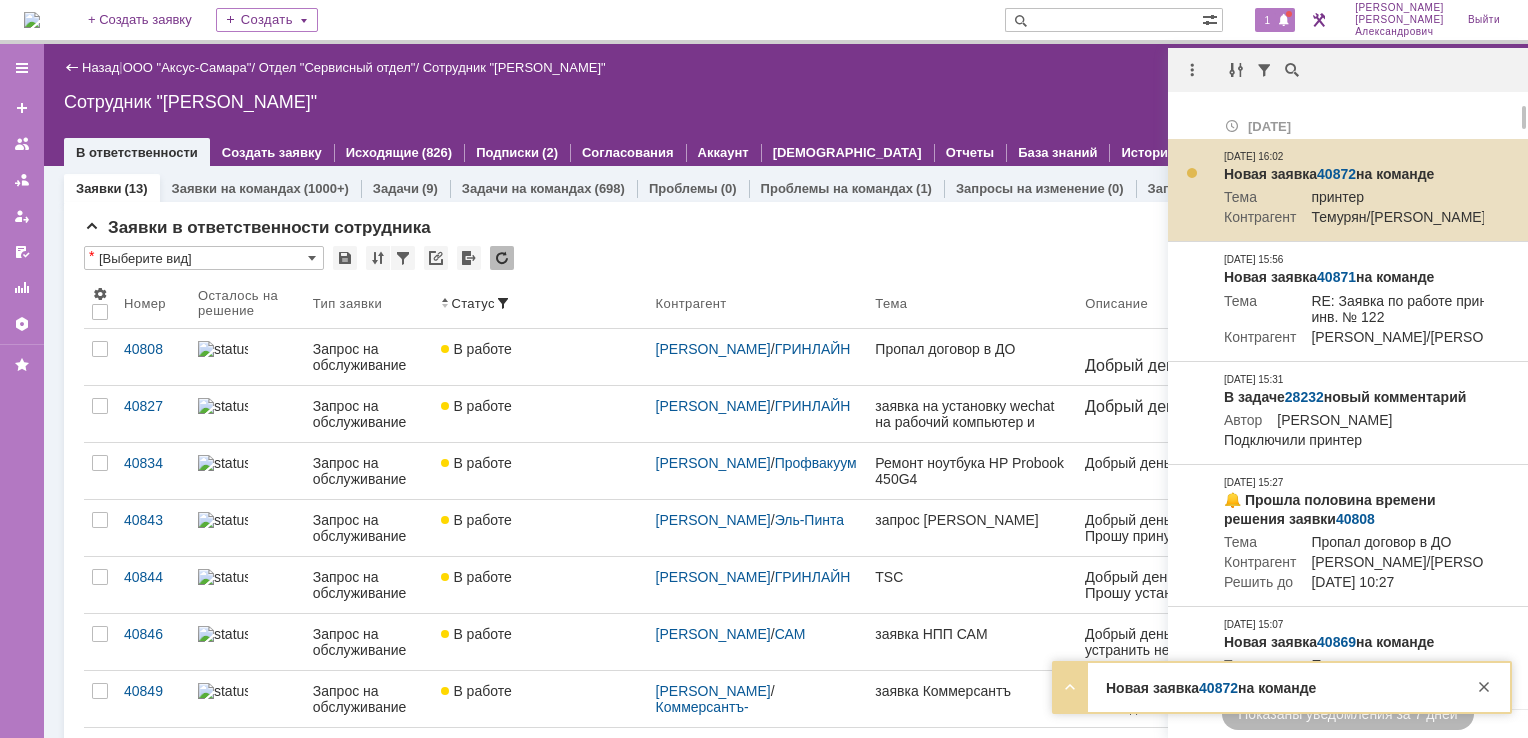 click on "40872" at bounding box center [1336, 174] 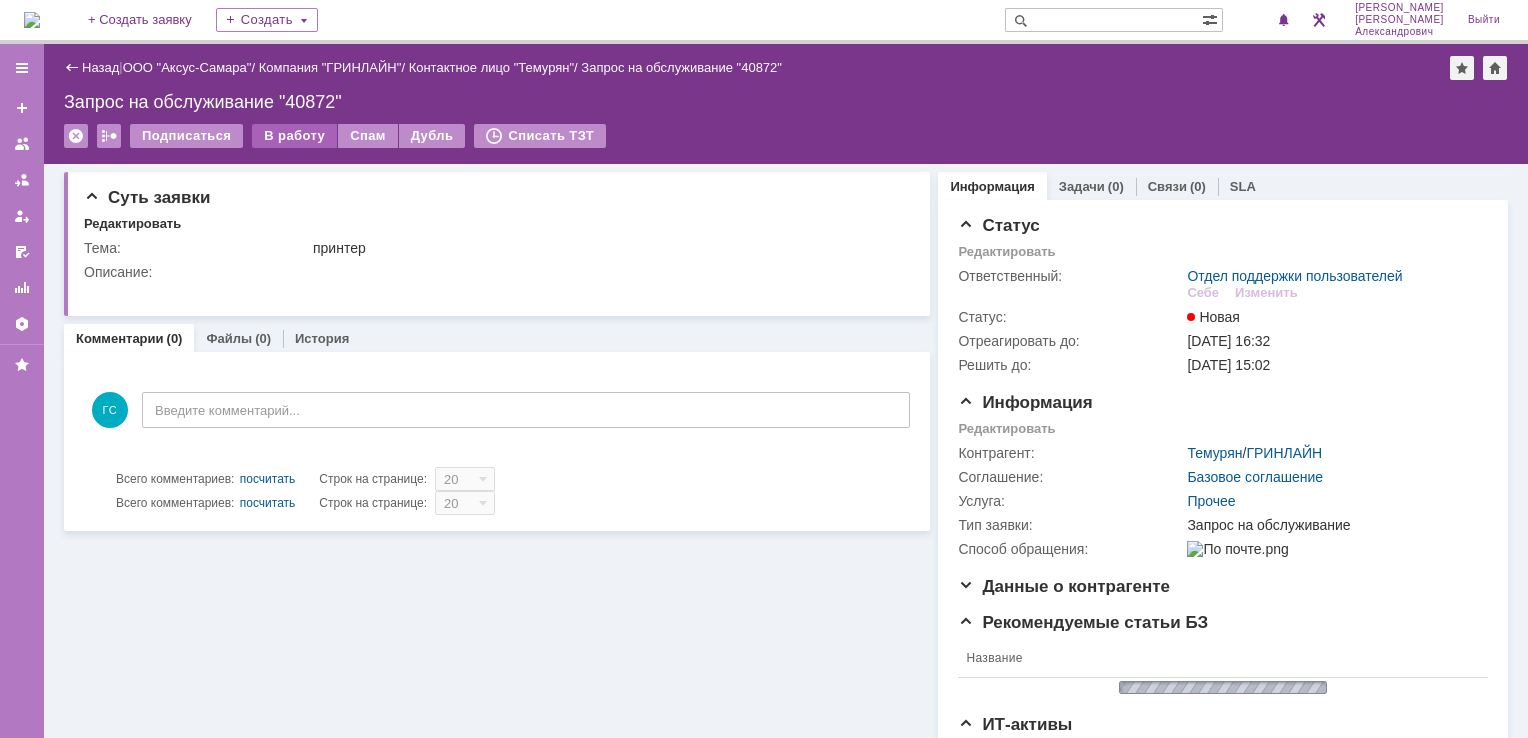 scroll, scrollTop: 0, scrollLeft: 0, axis: both 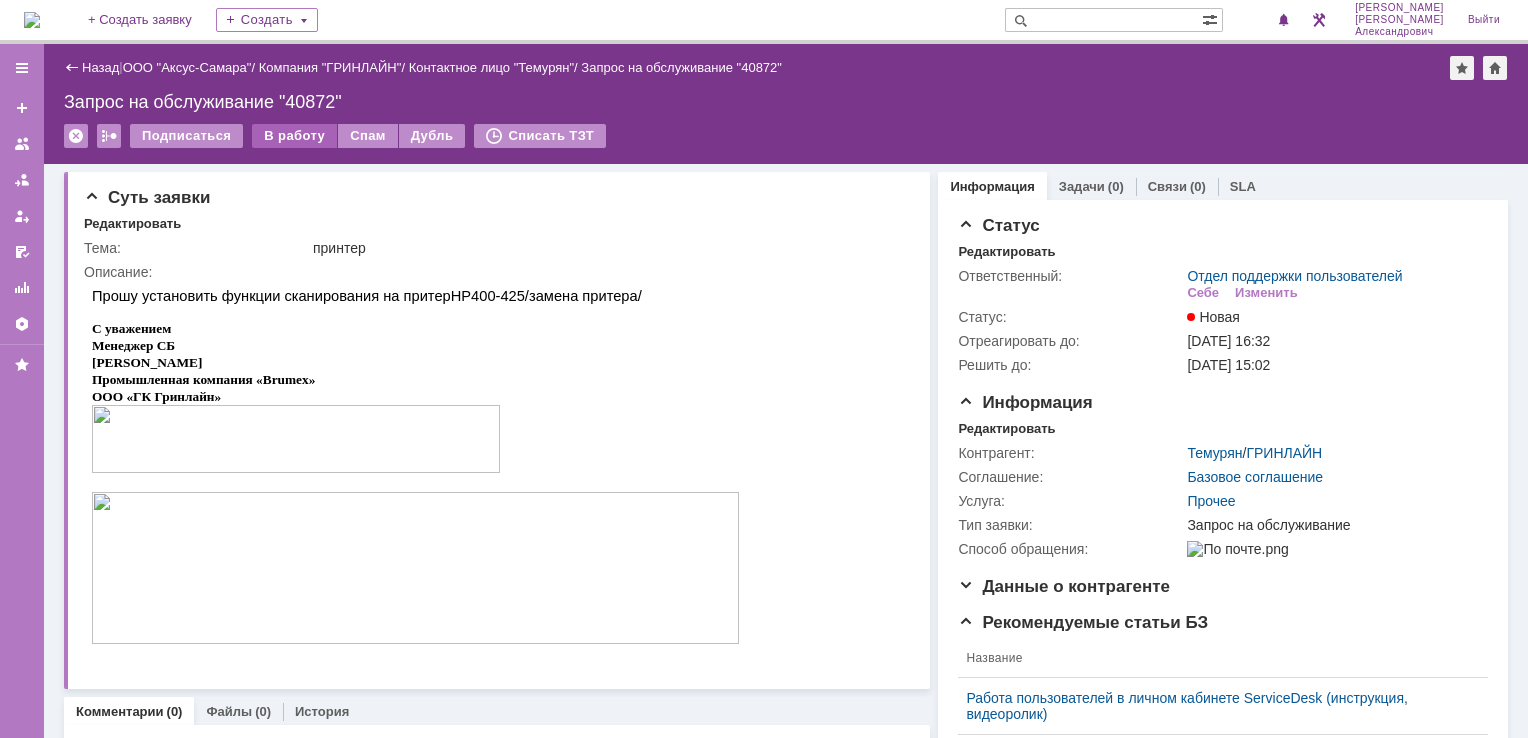 click on "В работу" at bounding box center (294, 136) 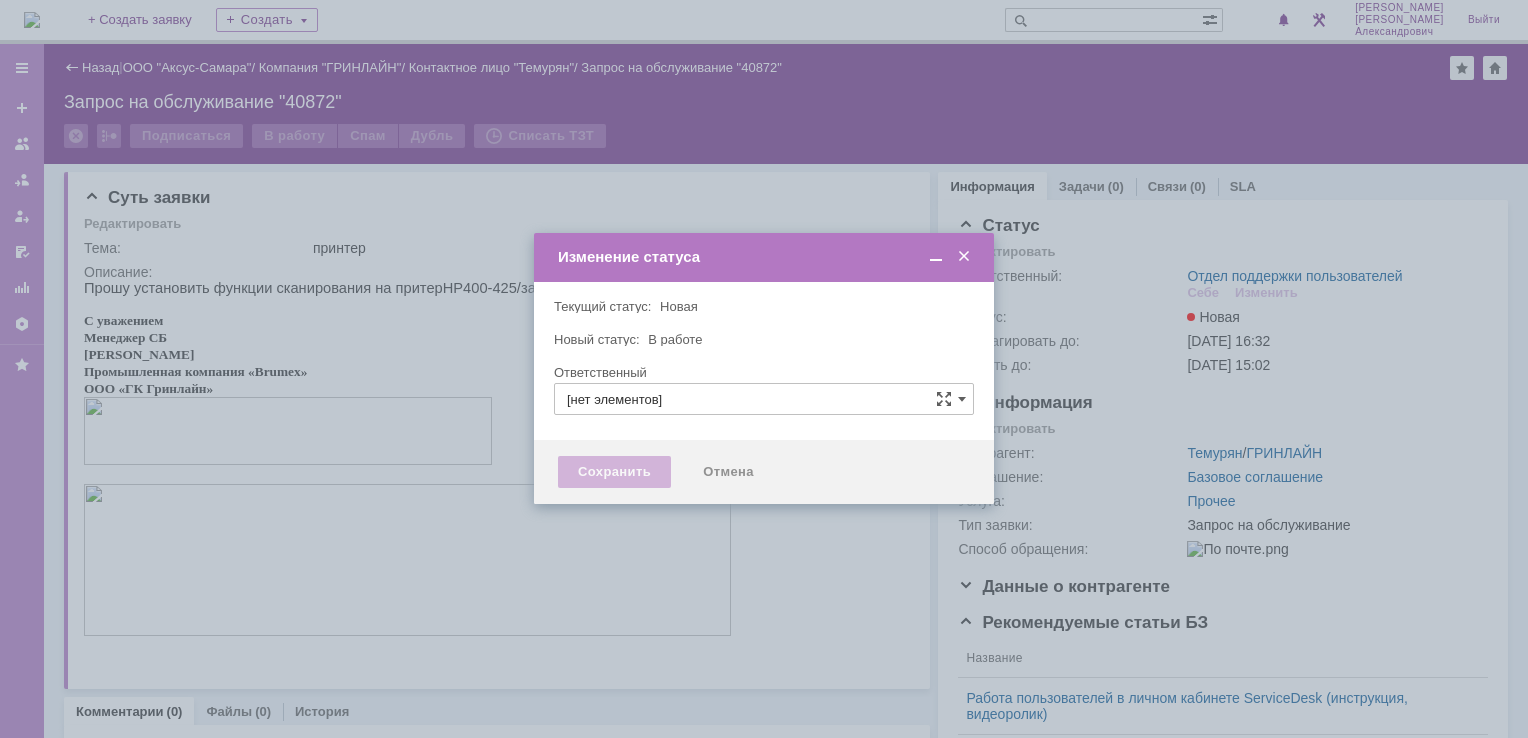 type on "Отдел поддержки пользователей" 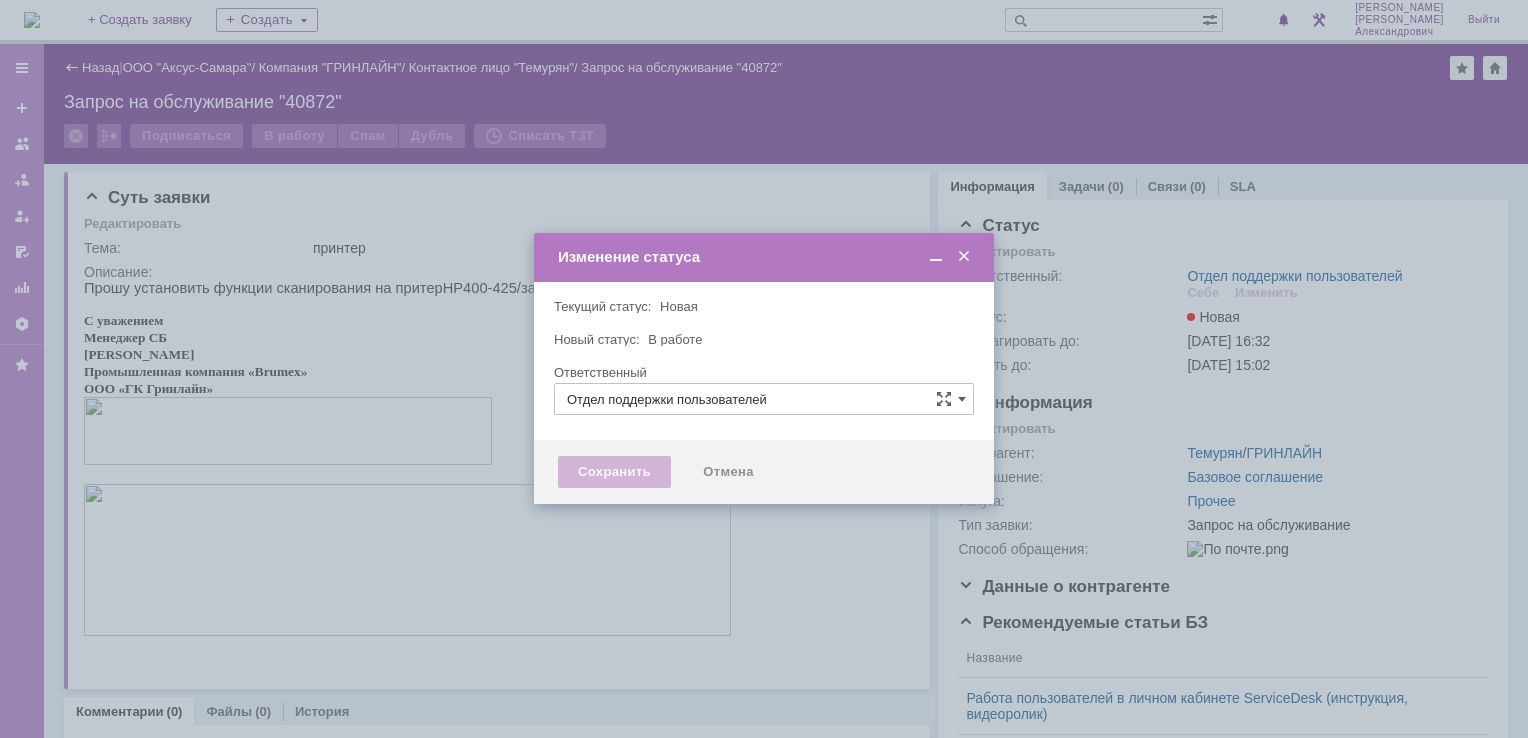 type 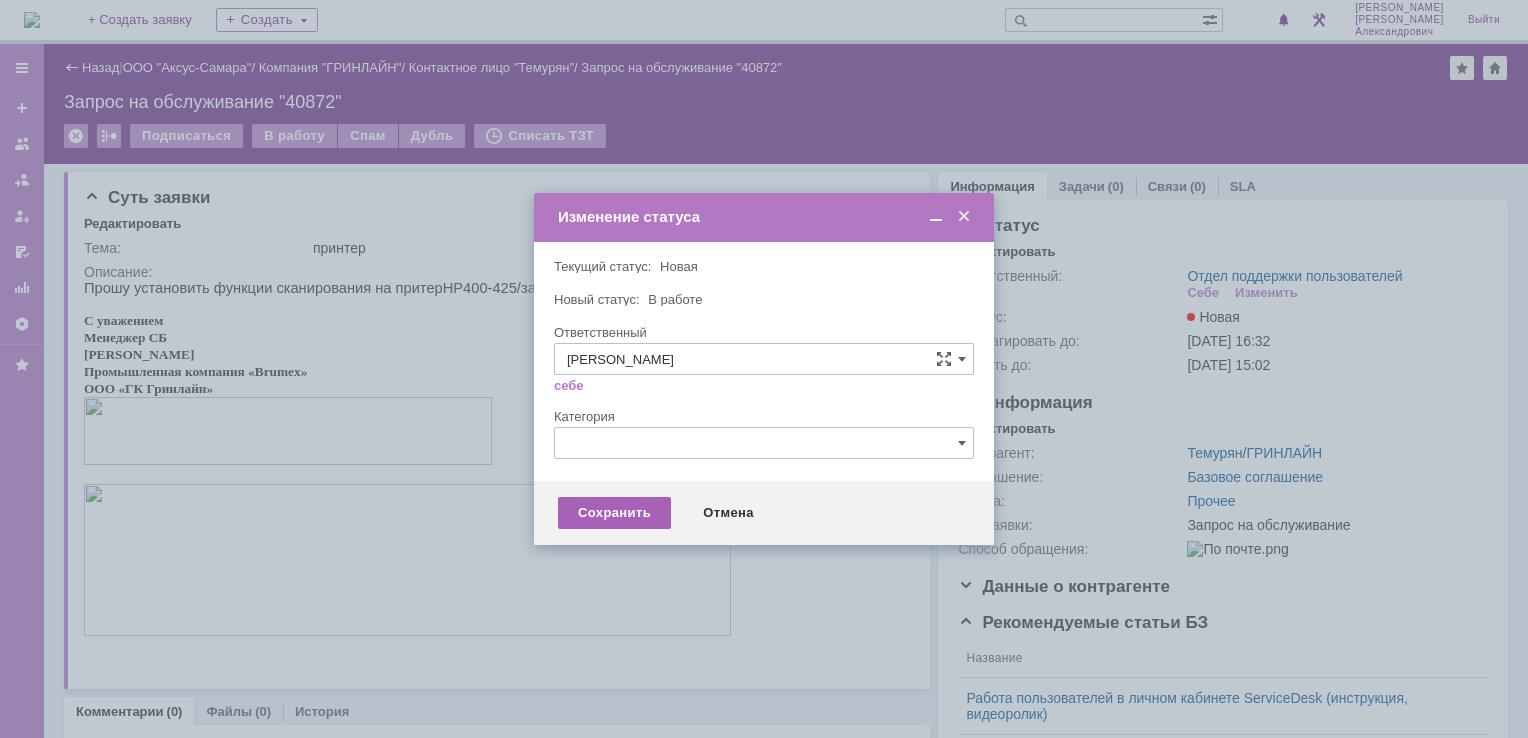 click on "Сохранить" at bounding box center [614, 513] 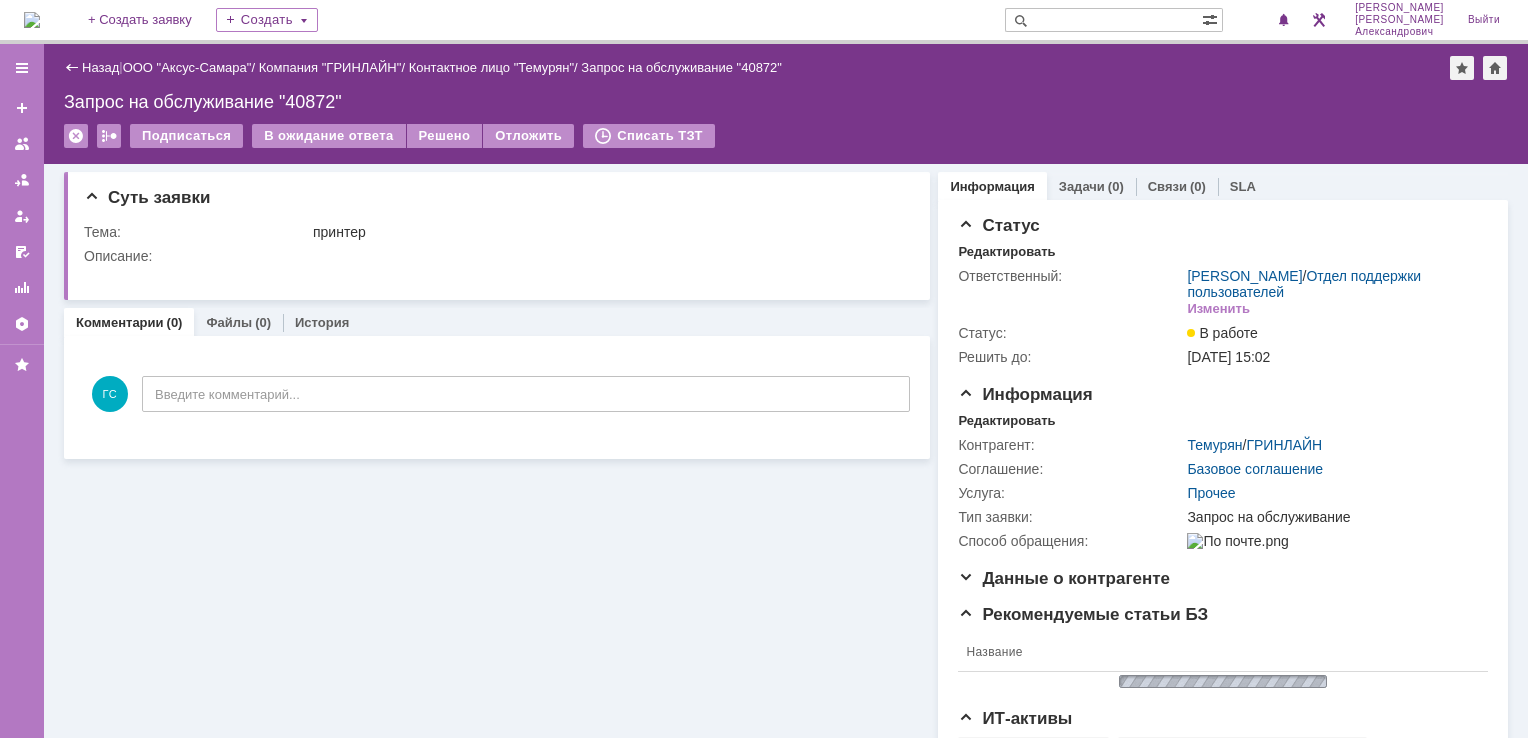 scroll, scrollTop: 0, scrollLeft: 0, axis: both 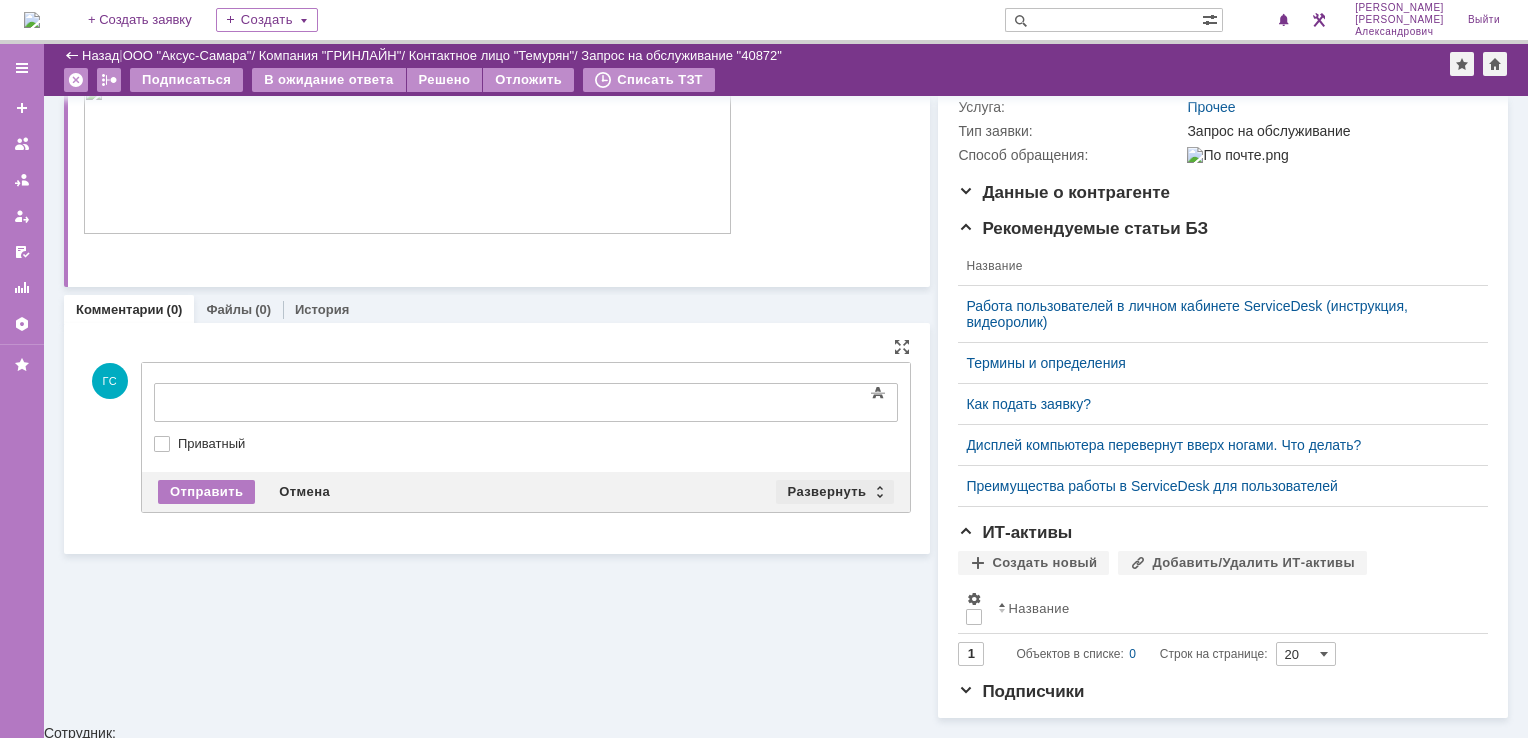 click on "Развернуть" at bounding box center [835, 492] 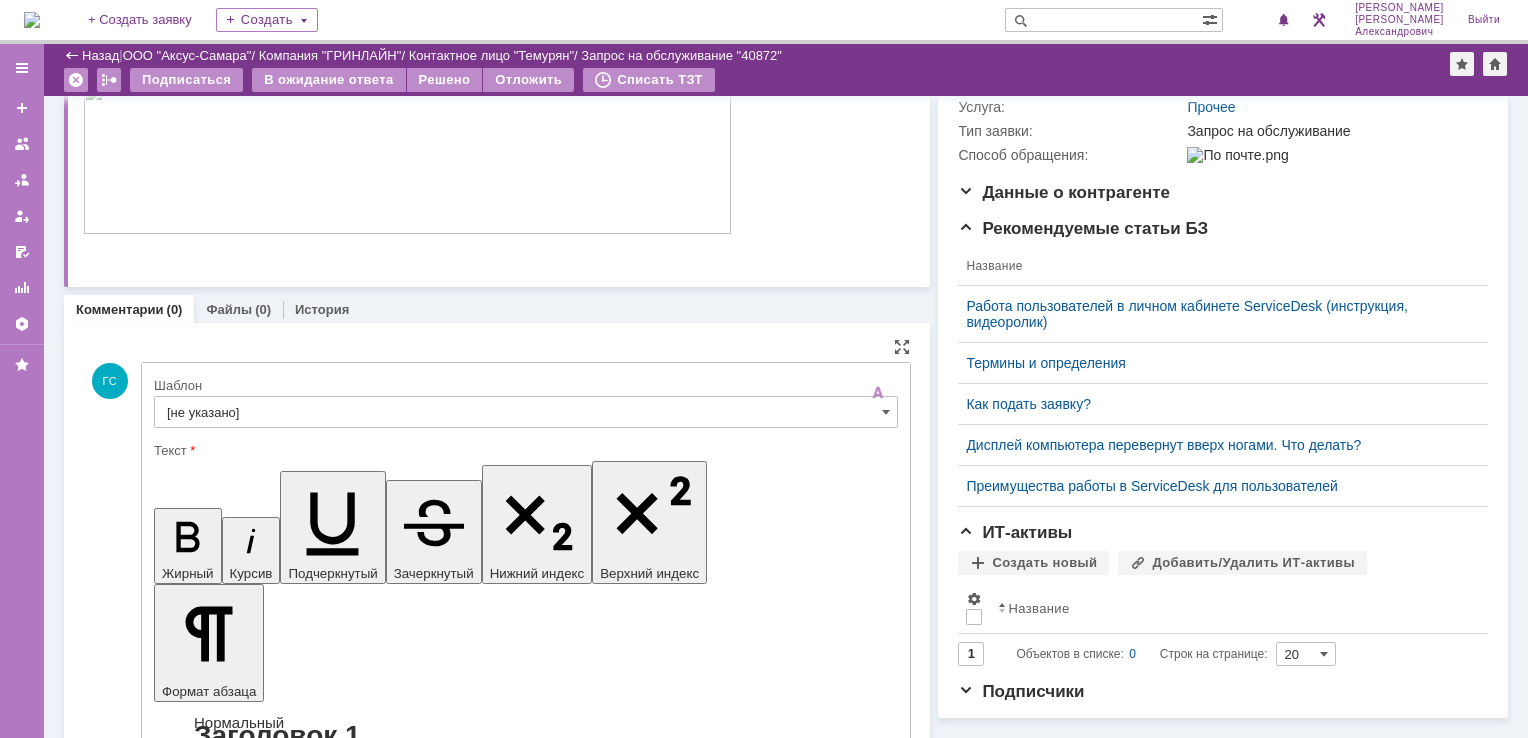 scroll, scrollTop: 0, scrollLeft: 0, axis: both 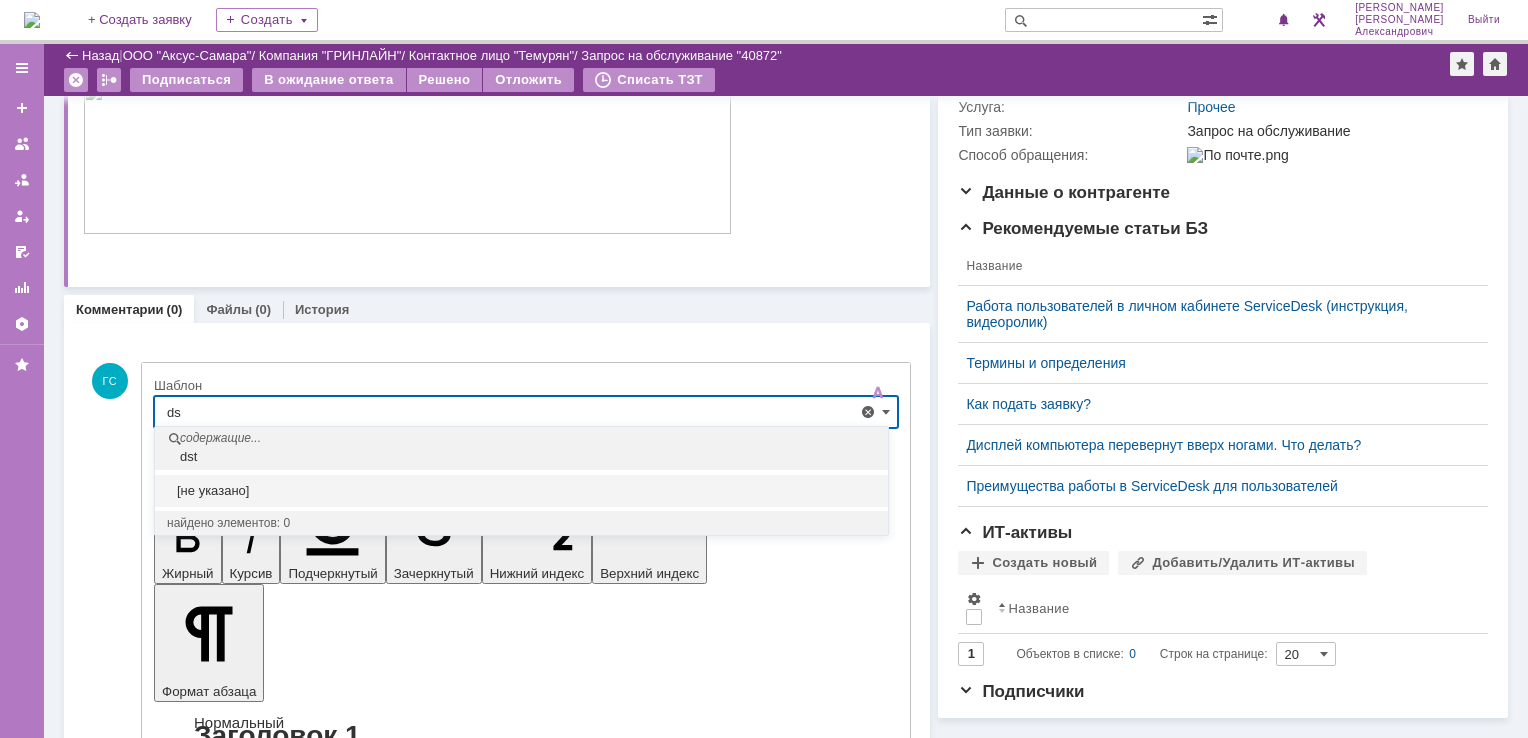 type on "d" 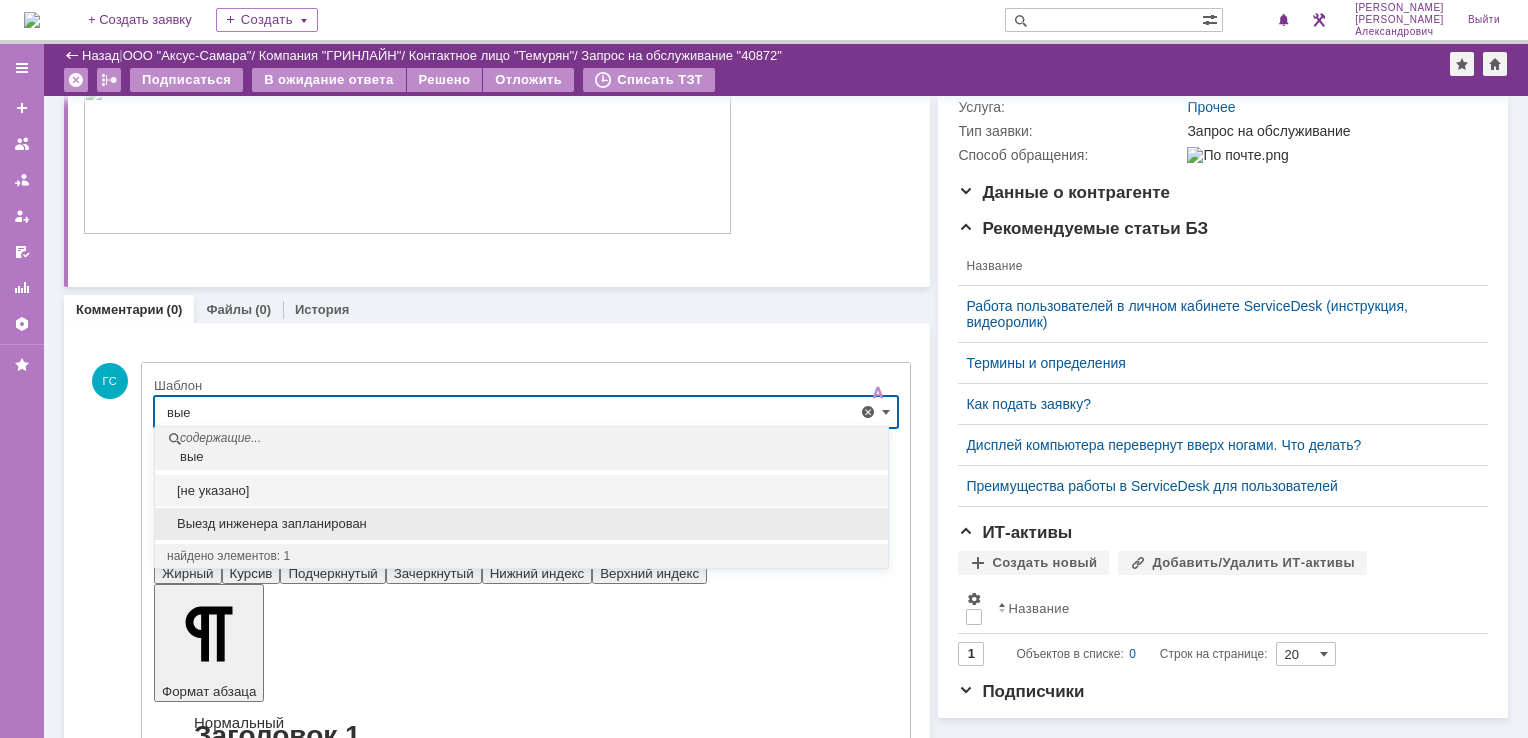 click on "Выезд инженера запланирован" at bounding box center (521, 524) 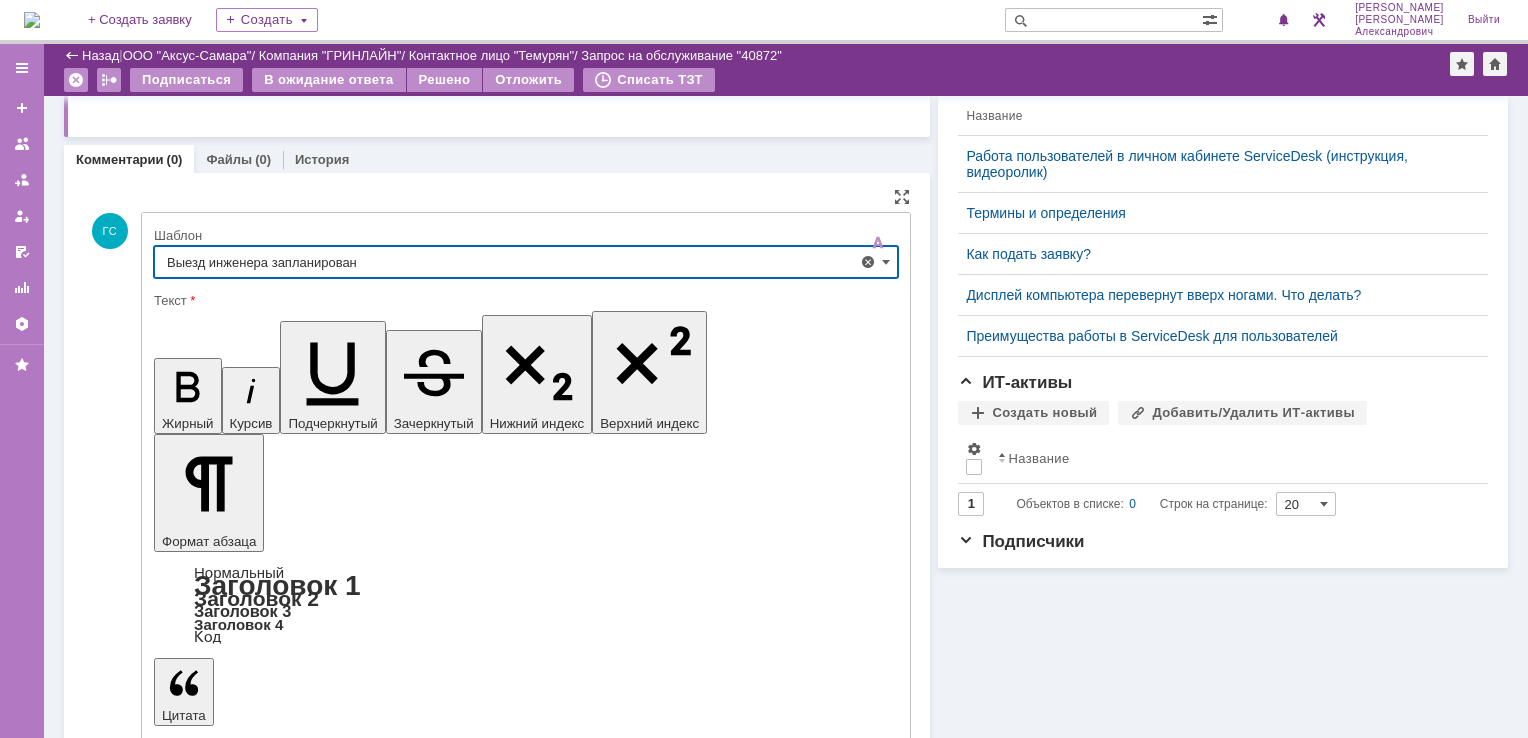 scroll, scrollTop: 469, scrollLeft: 0, axis: vertical 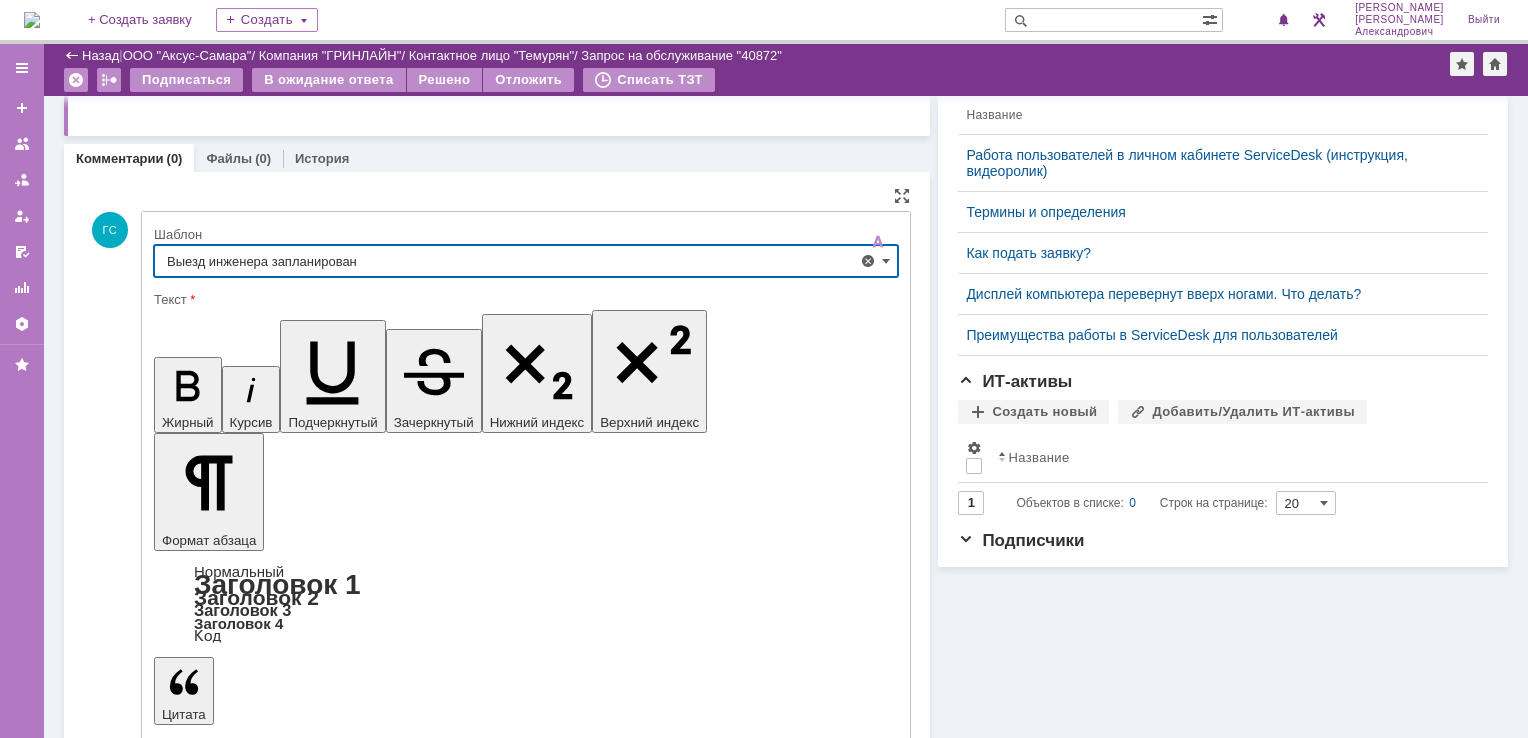 type on "Выезд инженера запланирован" 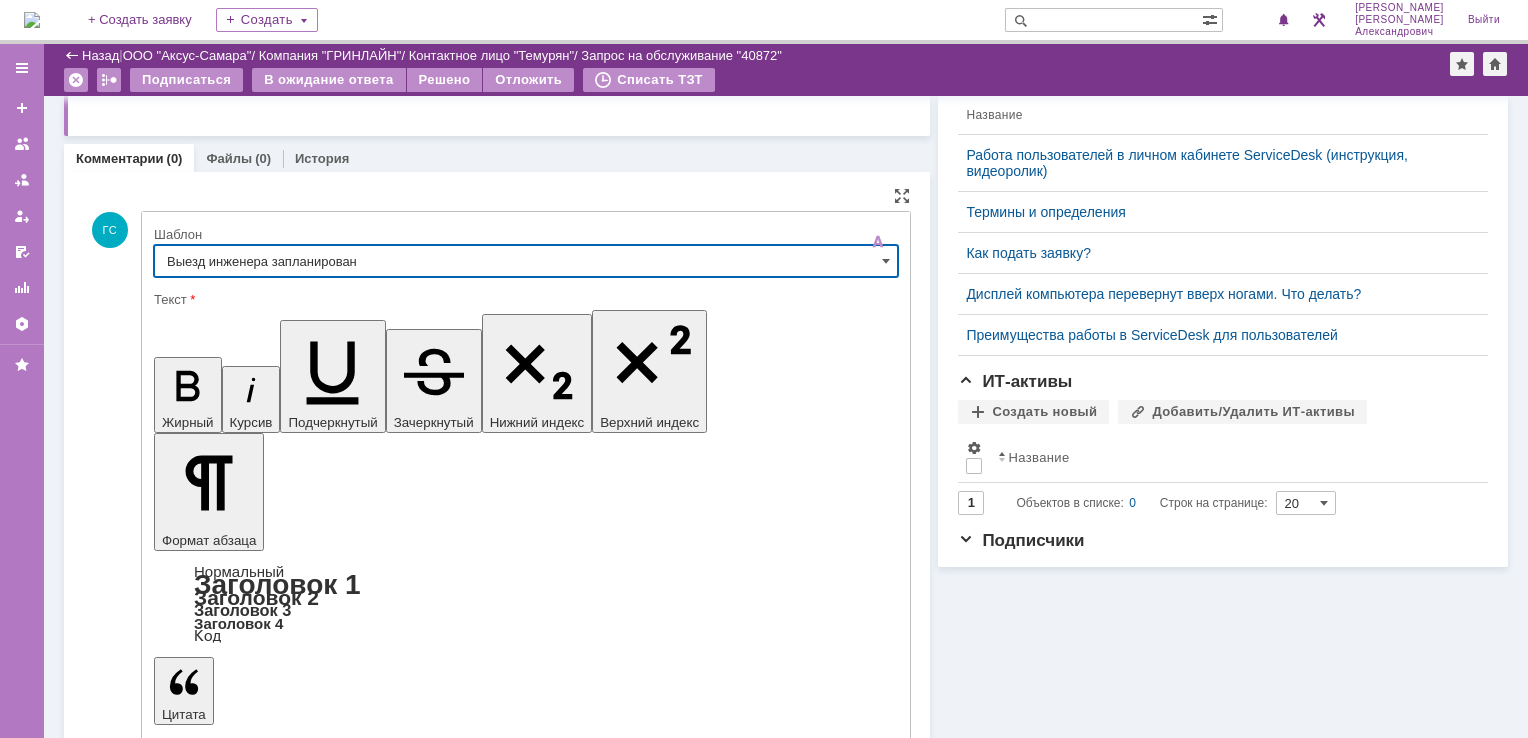 click on "Отправить" at bounding box center [206, 5411] 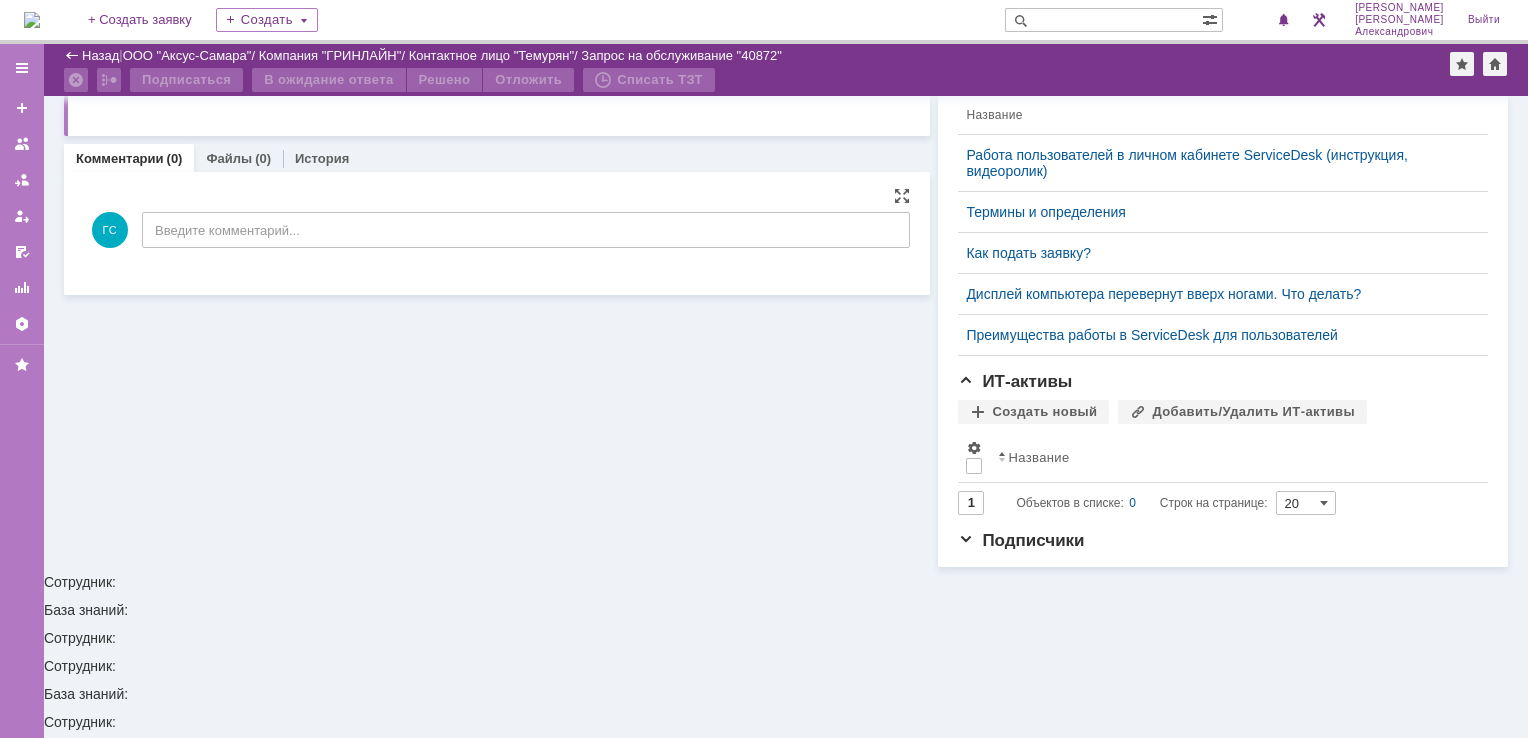 scroll, scrollTop: 318, scrollLeft: 0, axis: vertical 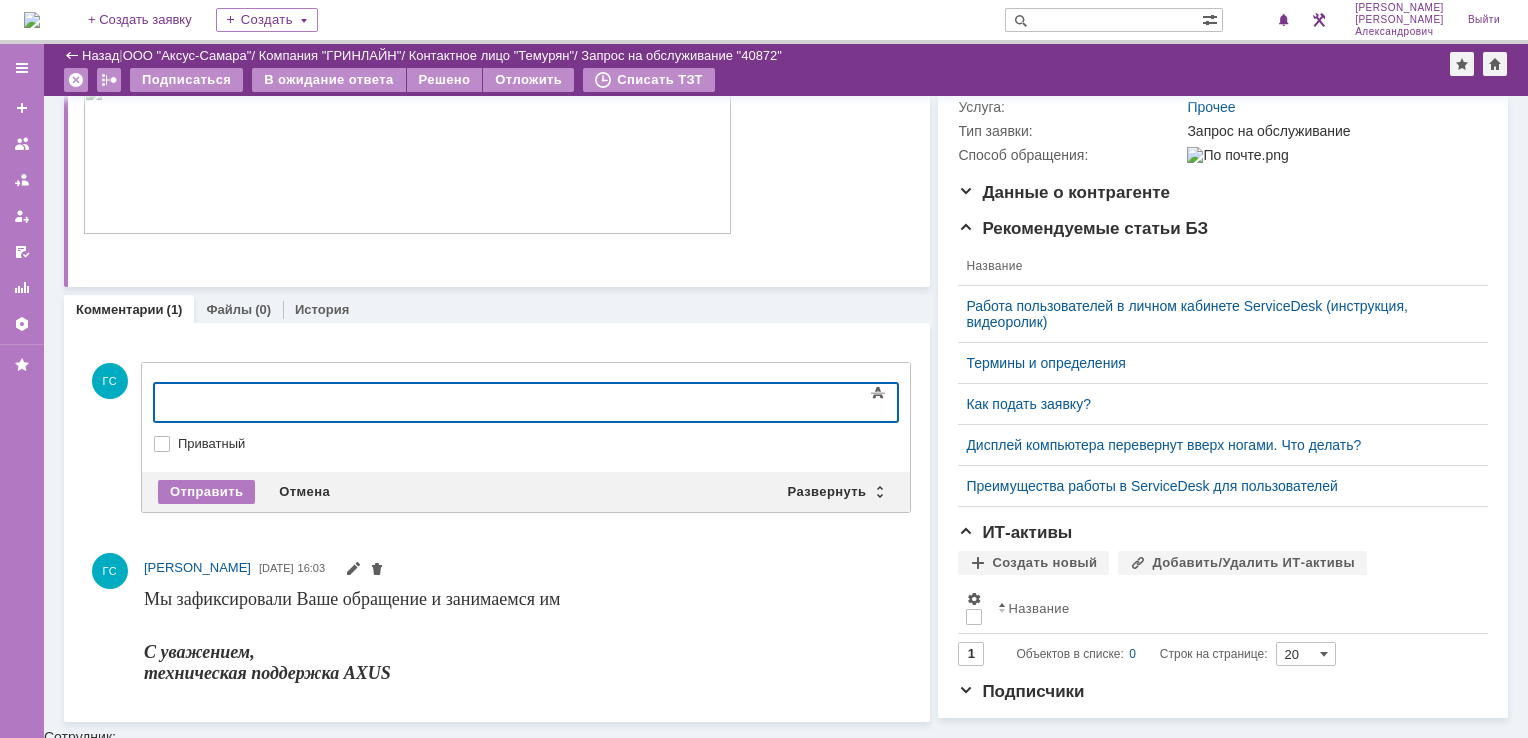 type 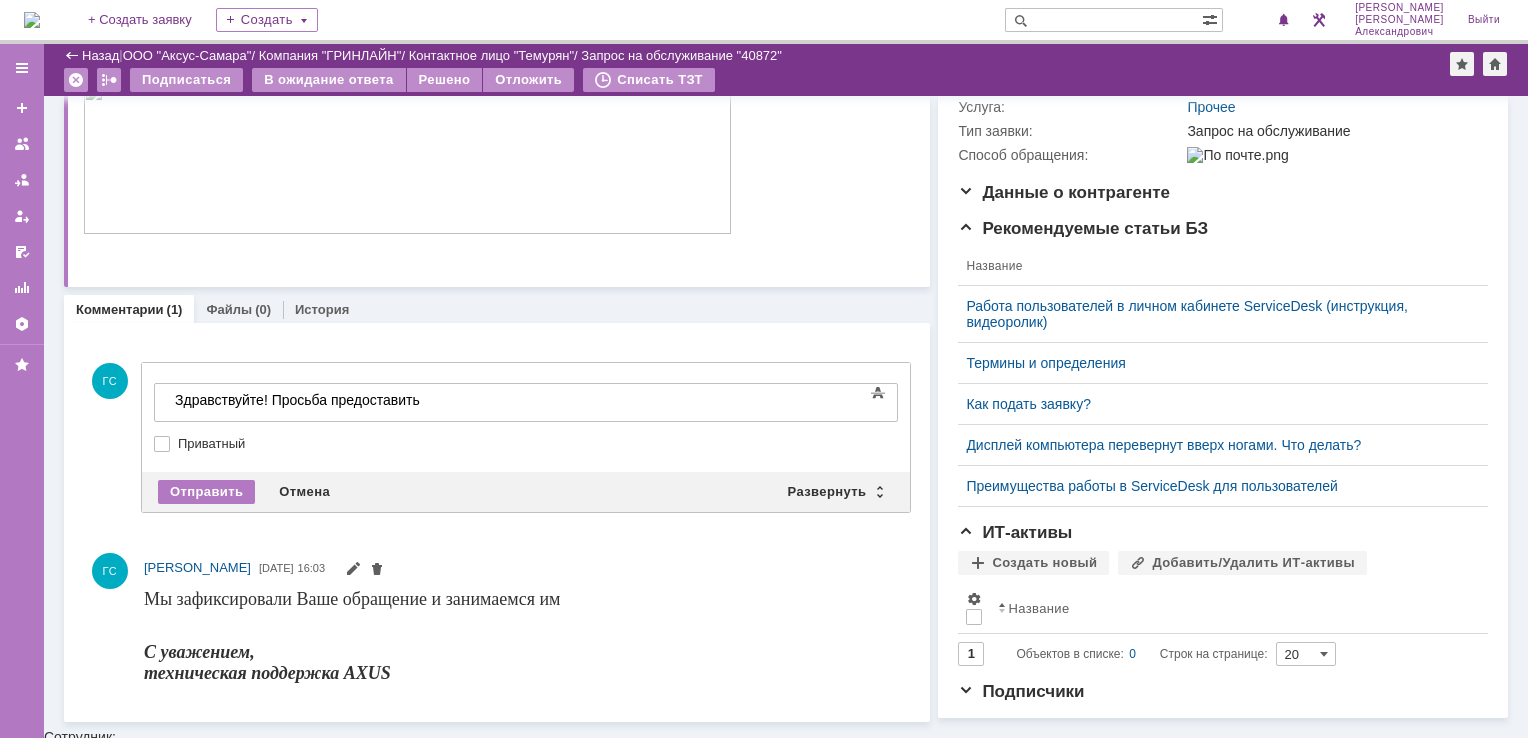 click on "Здравствуйте! Просьба предоставить" at bounding box center (317, 400) 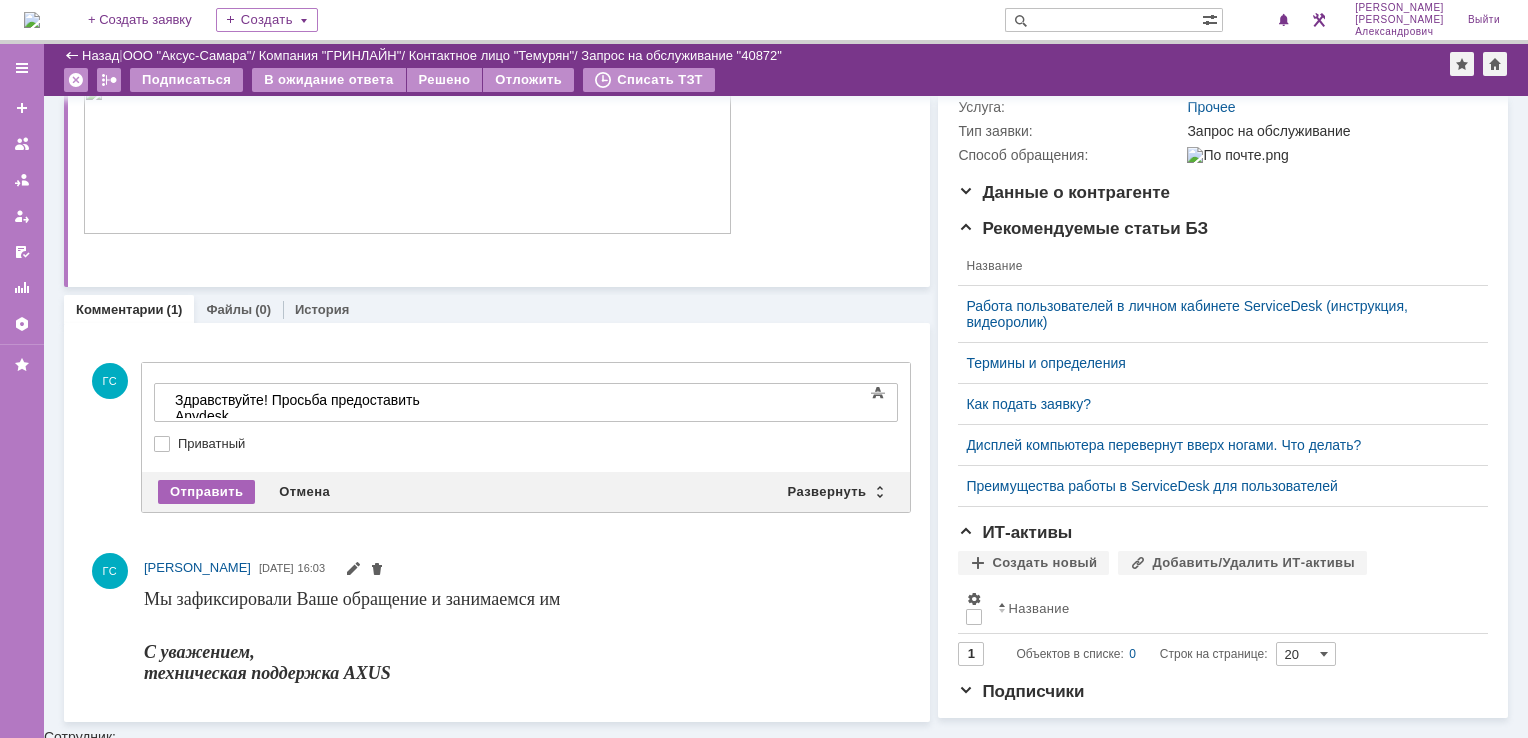 click on "Отправить" at bounding box center (206, 492) 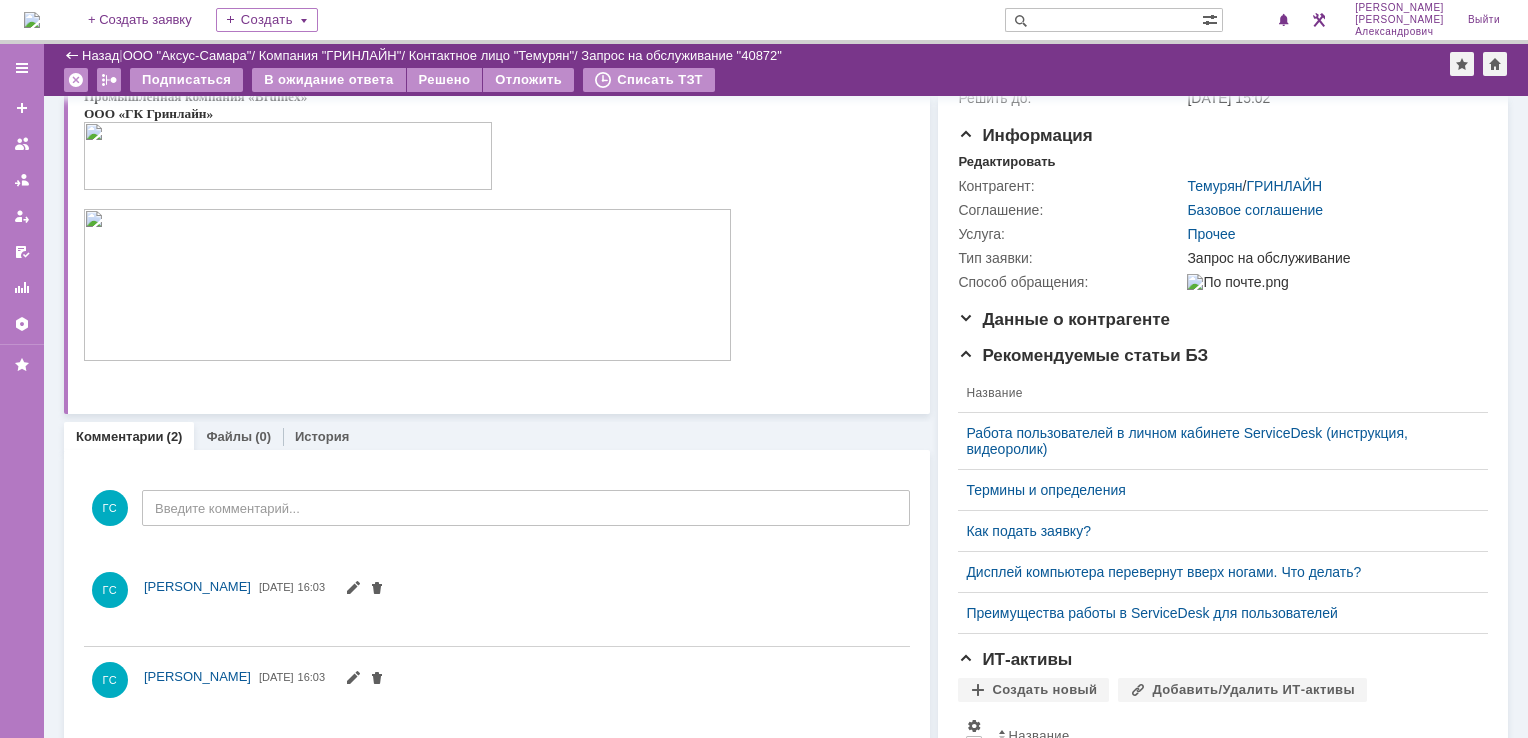 scroll, scrollTop: 0, scrollLeft: 0, axis: both 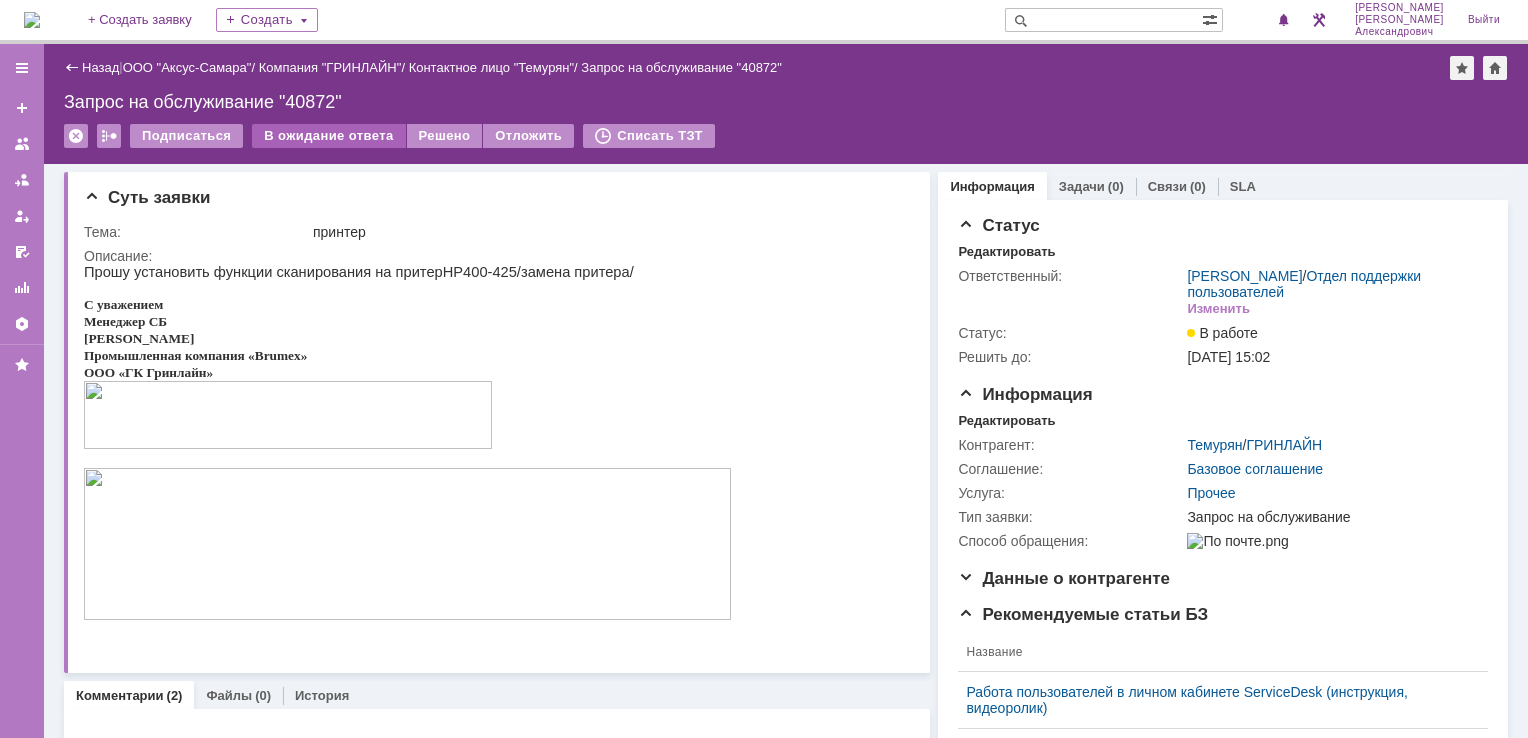 click on "В ожидание ответа" at bounding box center (328, 136) 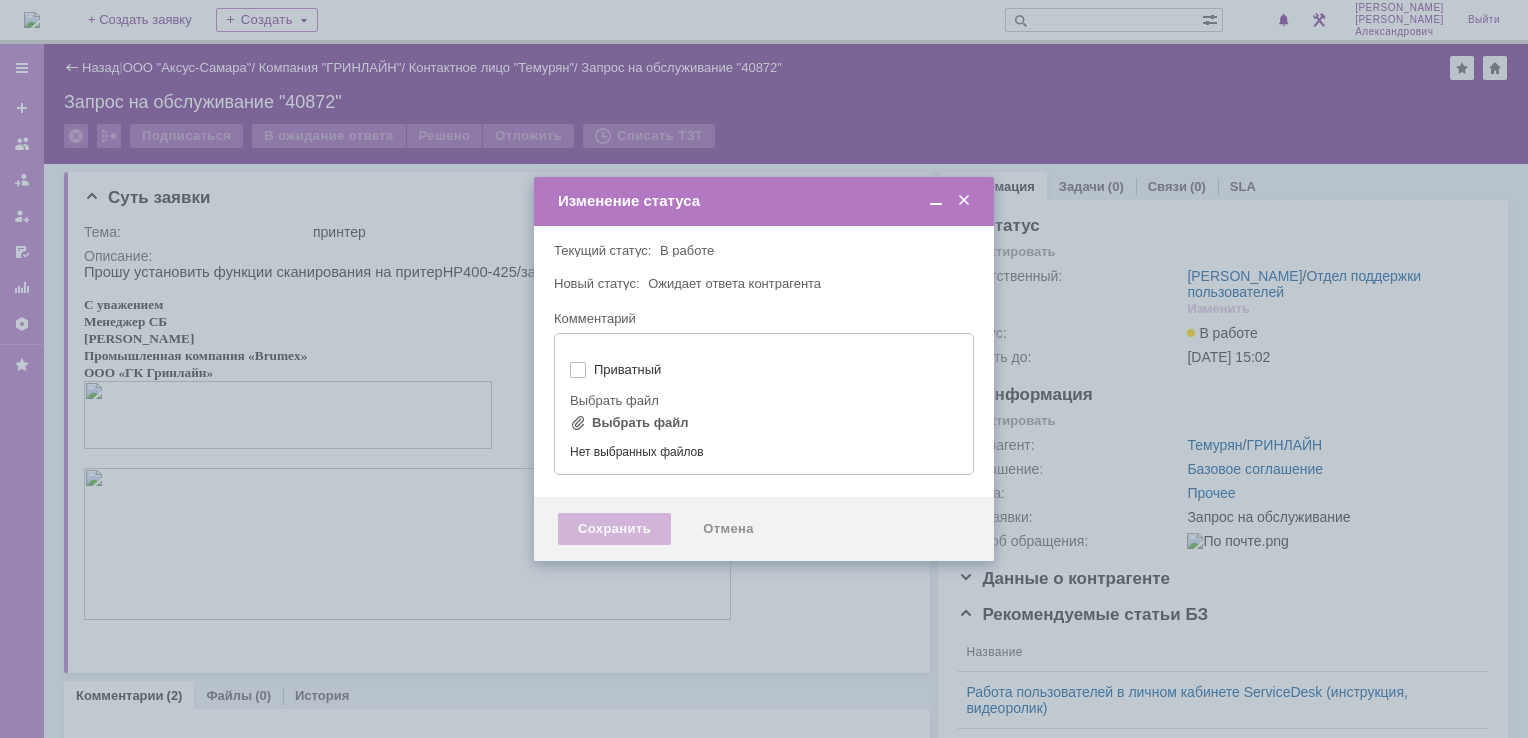 type on "[не указано]" 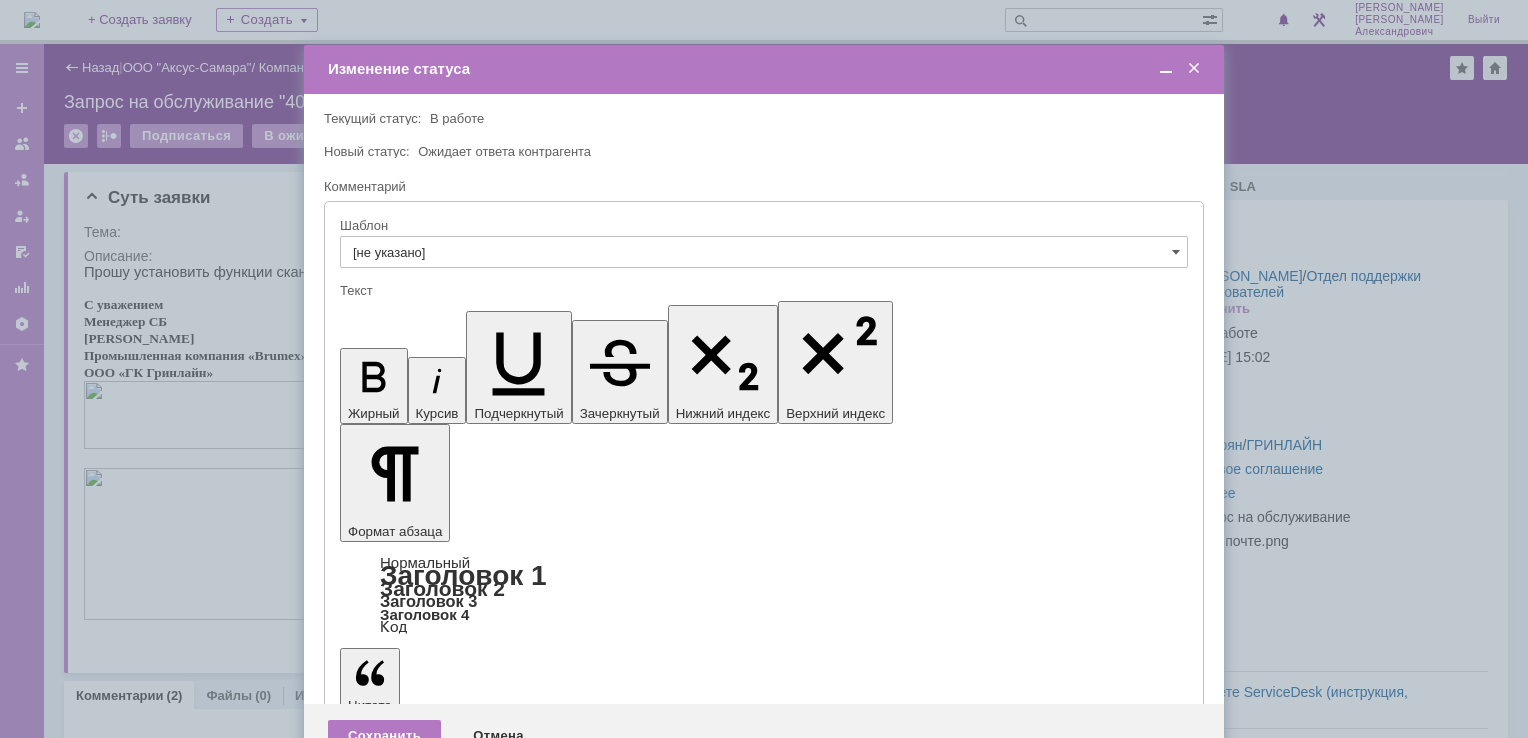 scroll, scrollTop: 0, scrollLeft: 0, axis: both 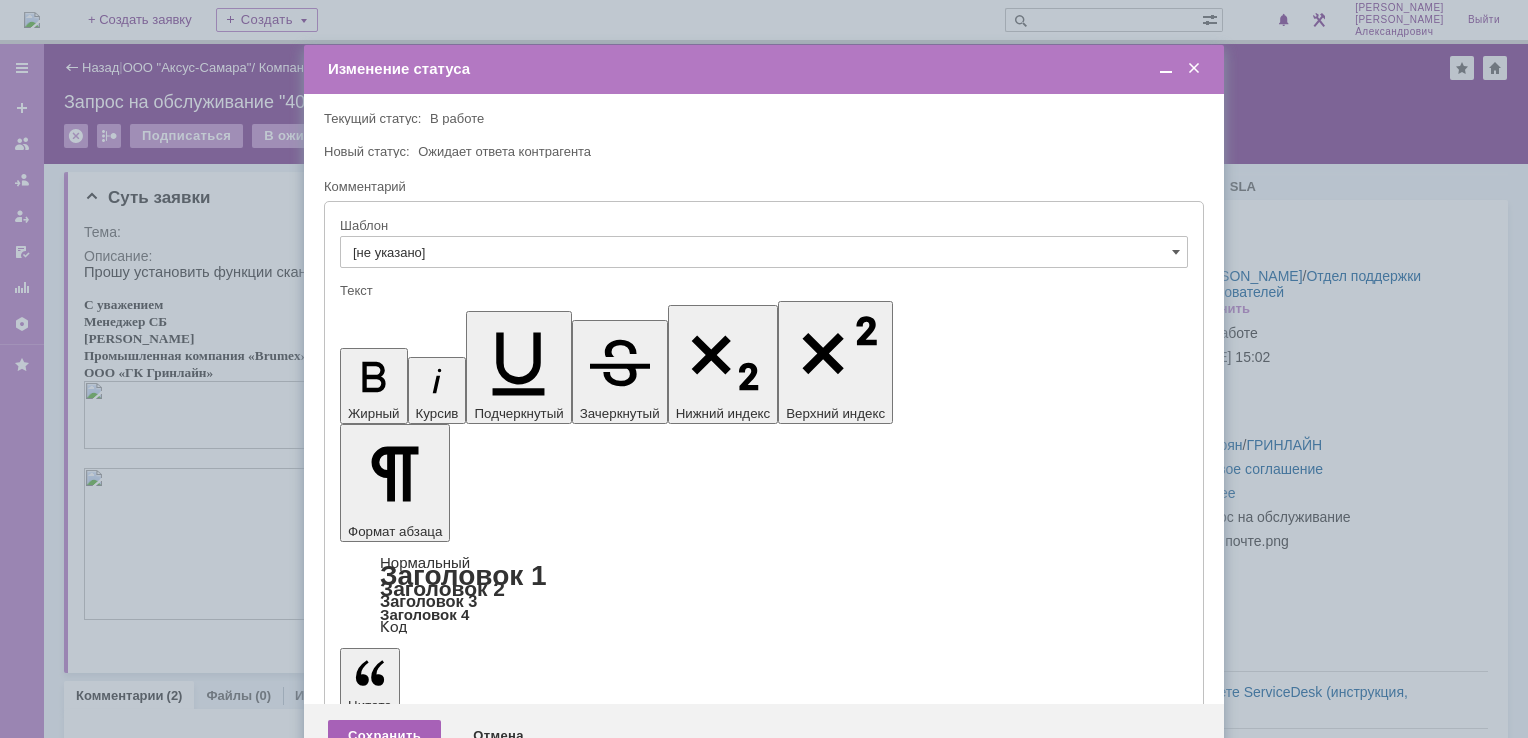 click on "Сохранить" at bounding box center [384, 736] 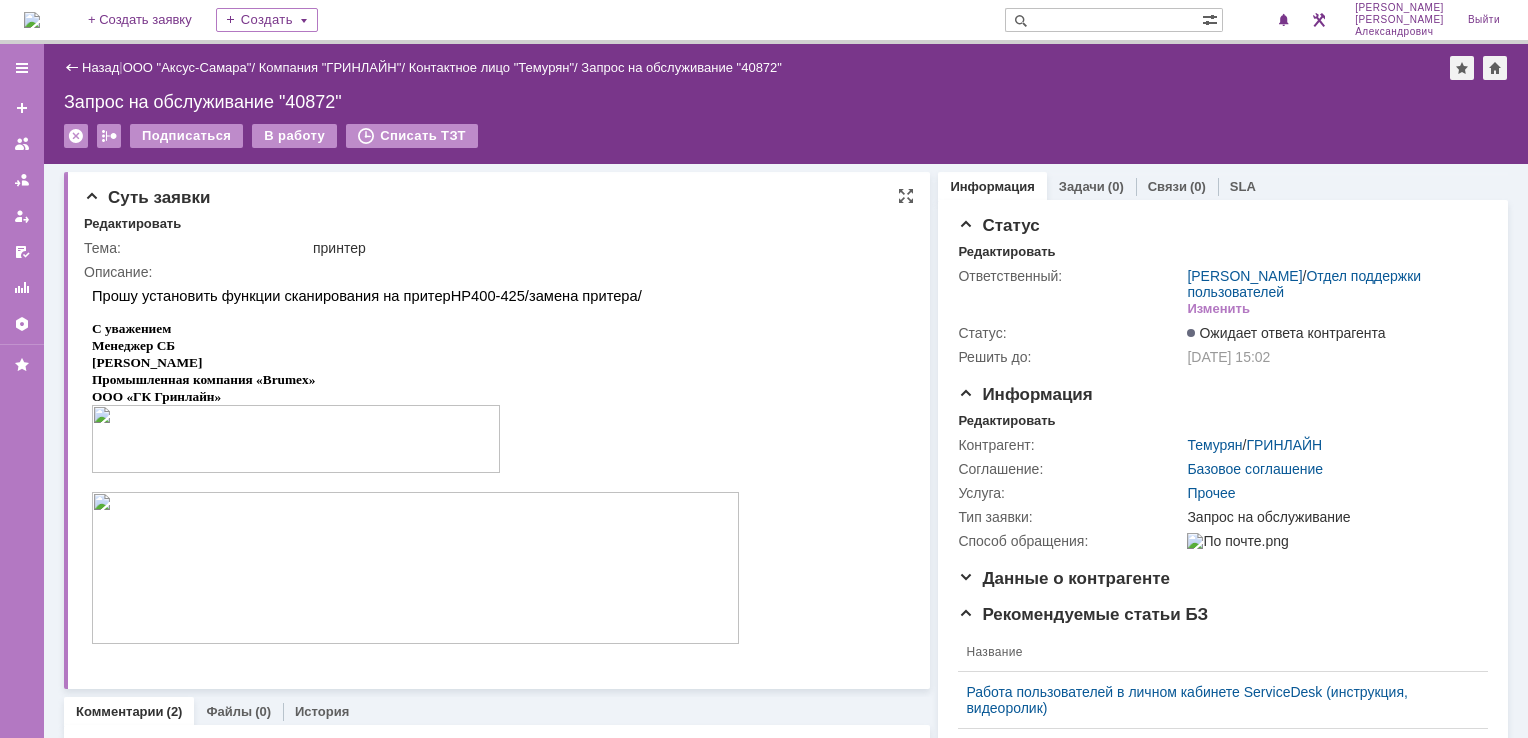 scroll, scrollTop: 0, scrollLeft: 0, axis: both 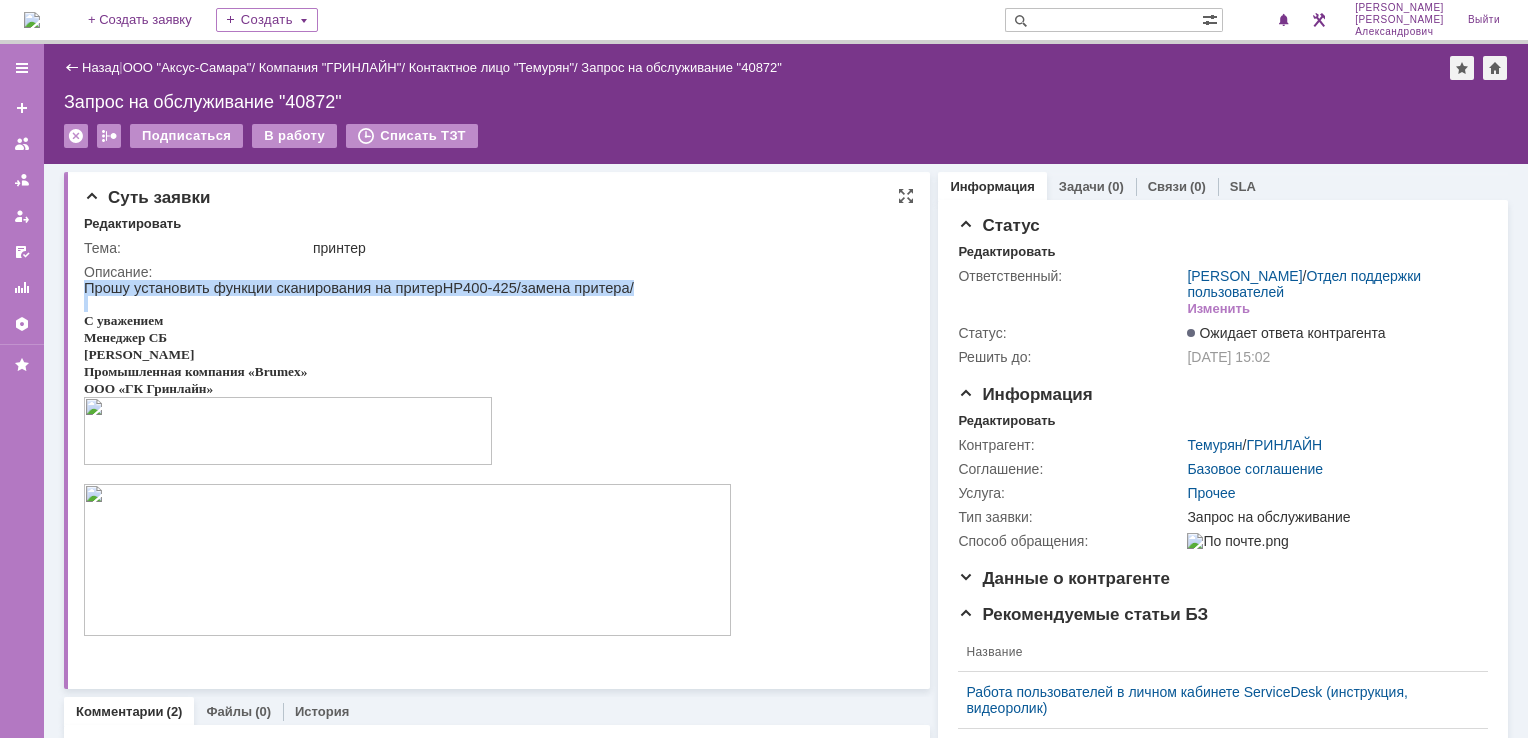 drag, startPoint x: 84, startPoint y: 287, endPoint x: 575, endPoint y: 301, distance: 491.19955 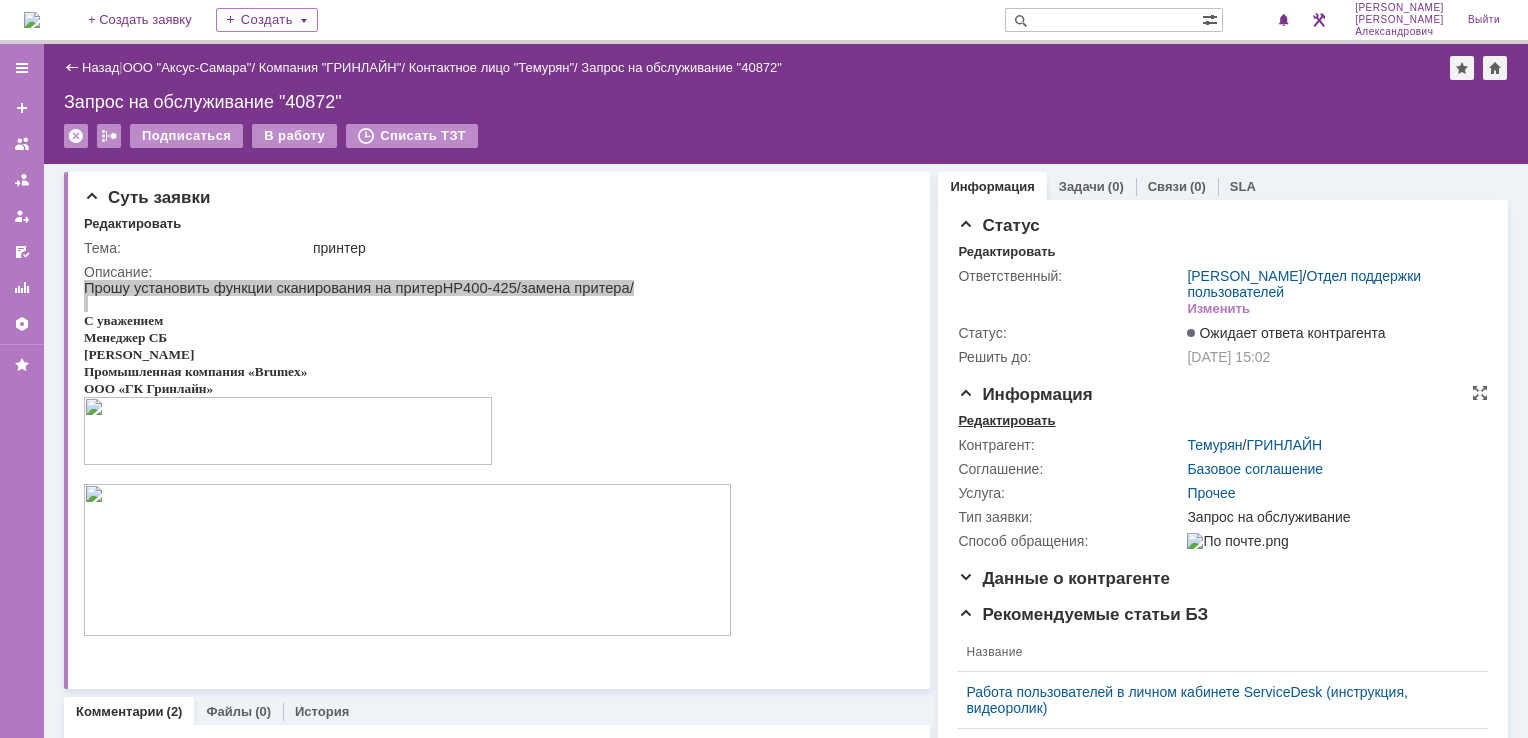 click on "Редактировать" at bounding box center (1006, 421) 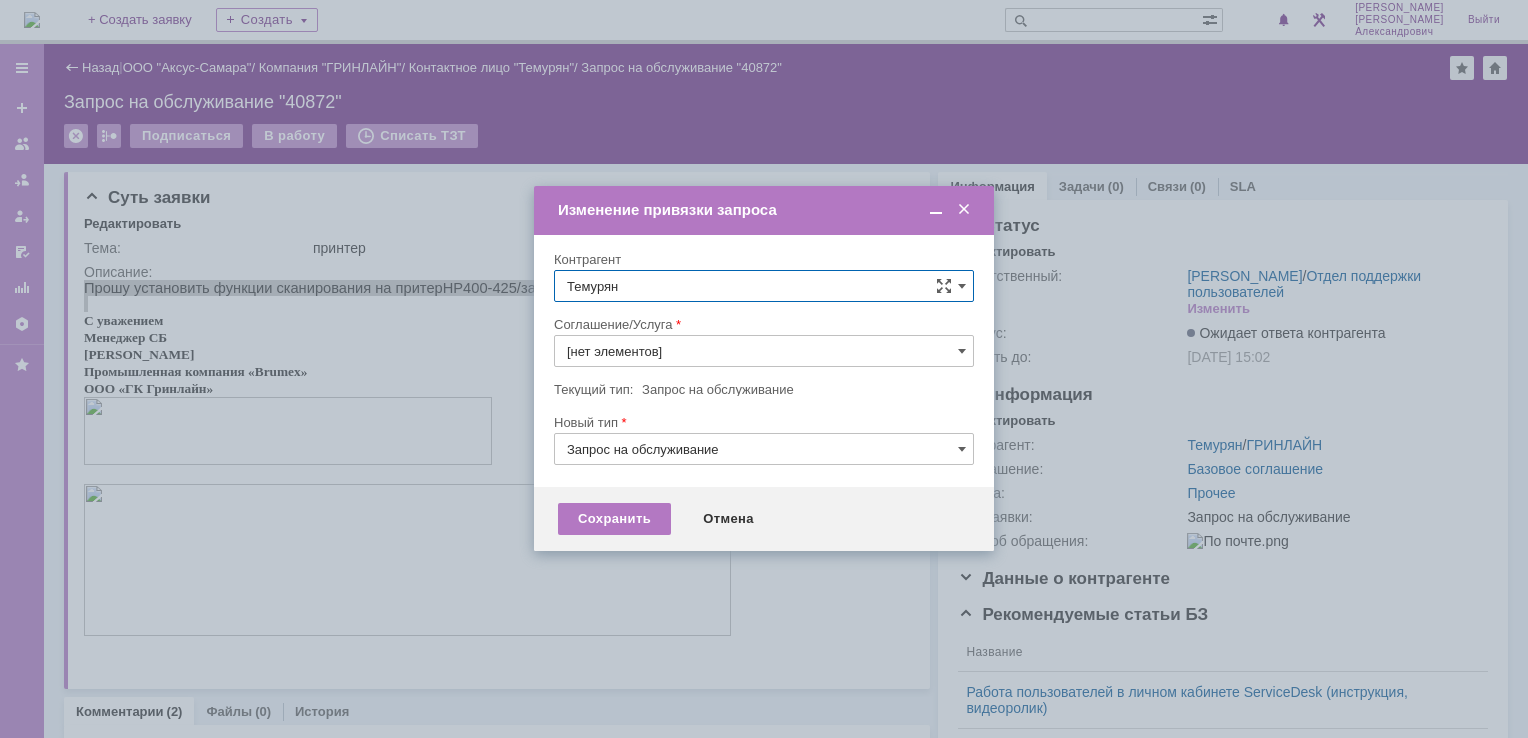 type on "Прочее" 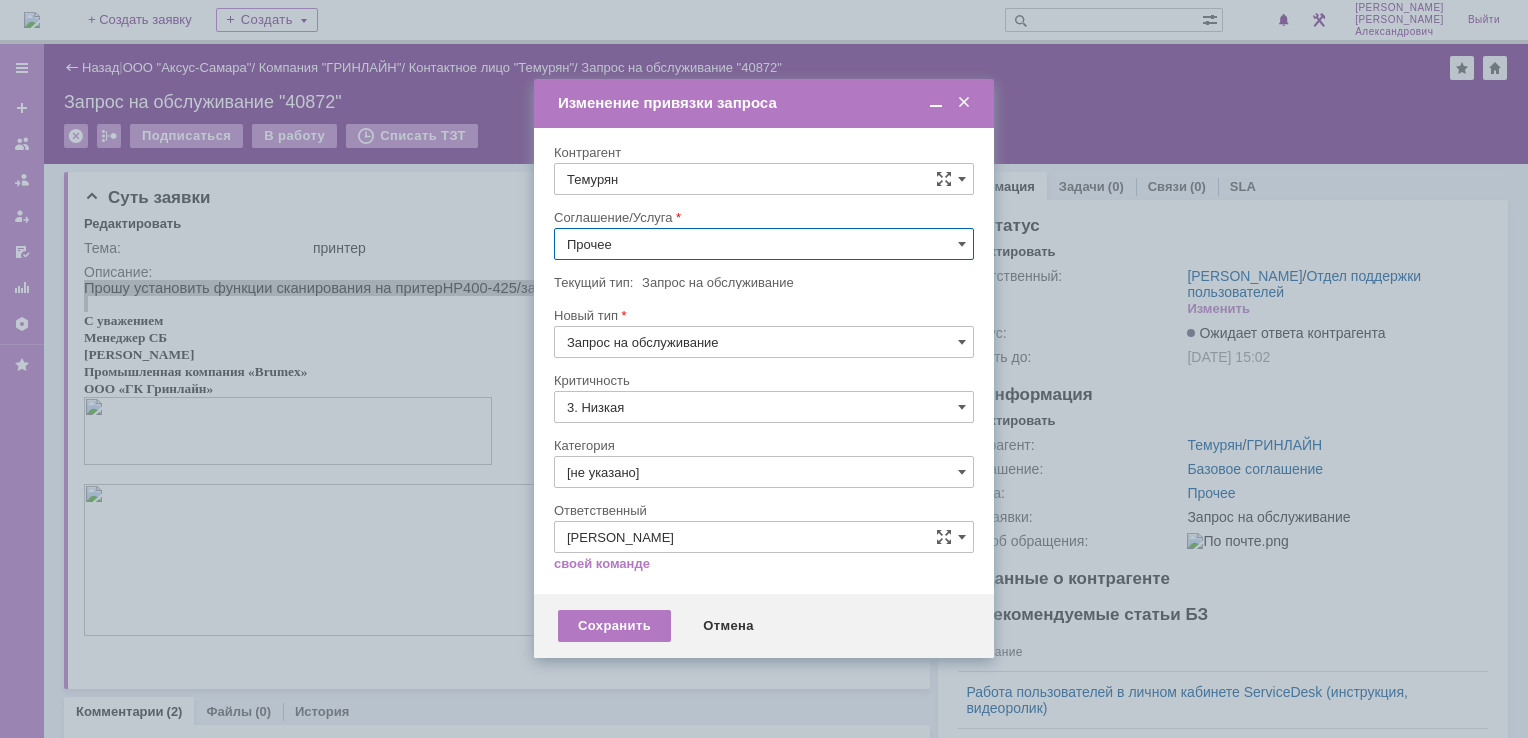 click on "Прочее" at bounding box center [764, 244] 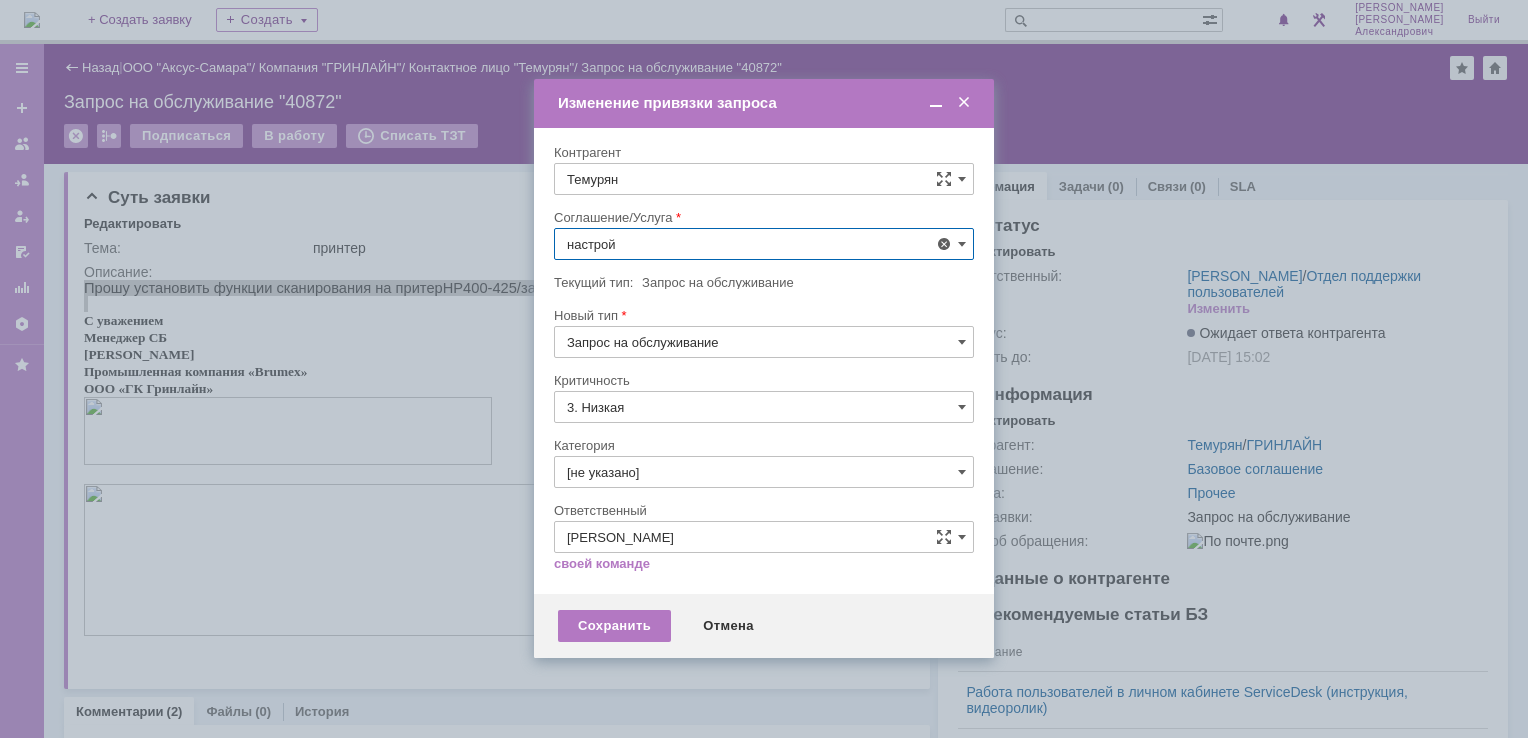 scroll, scrollTop: 130, scrollLeft: 0, axis: vertical 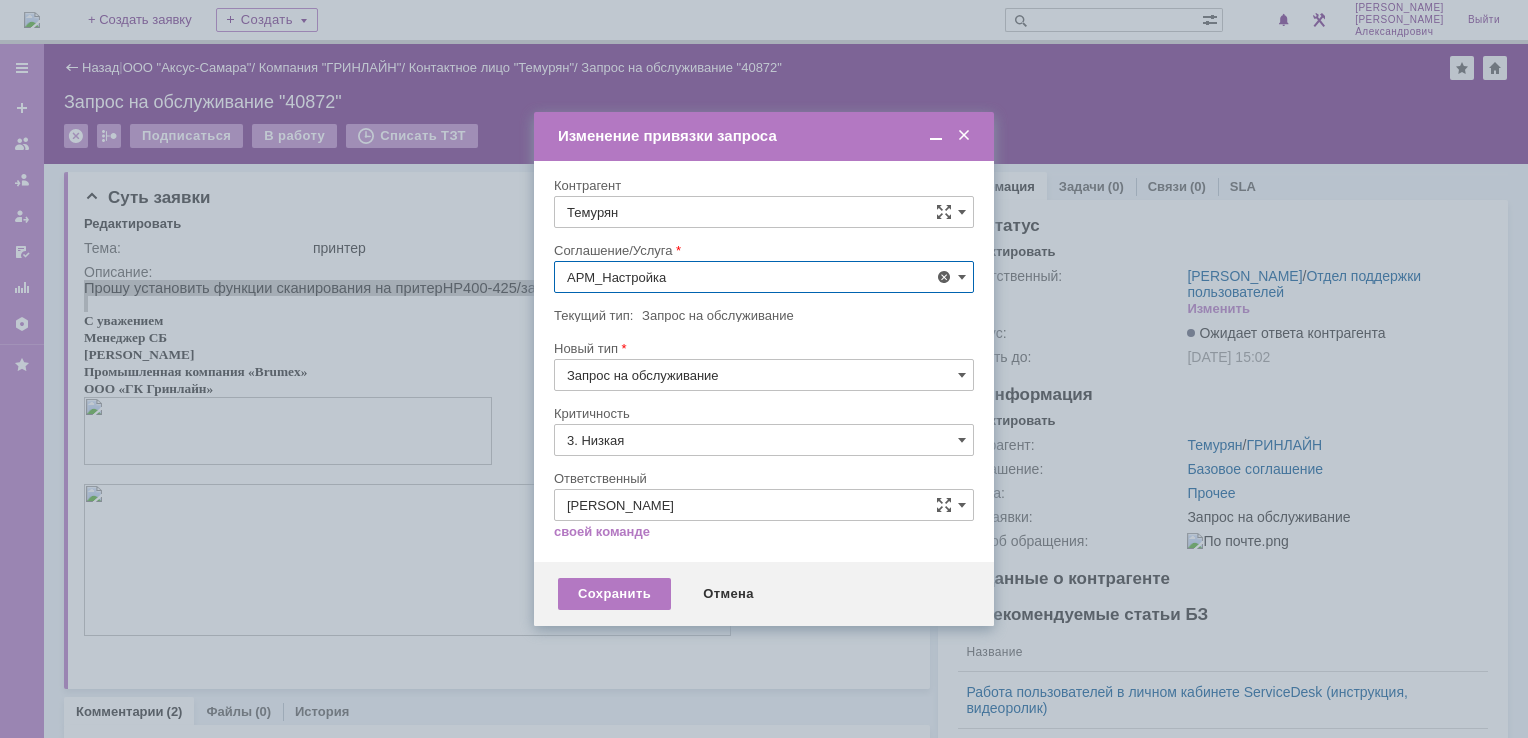 type on "АРМ_Настройка" 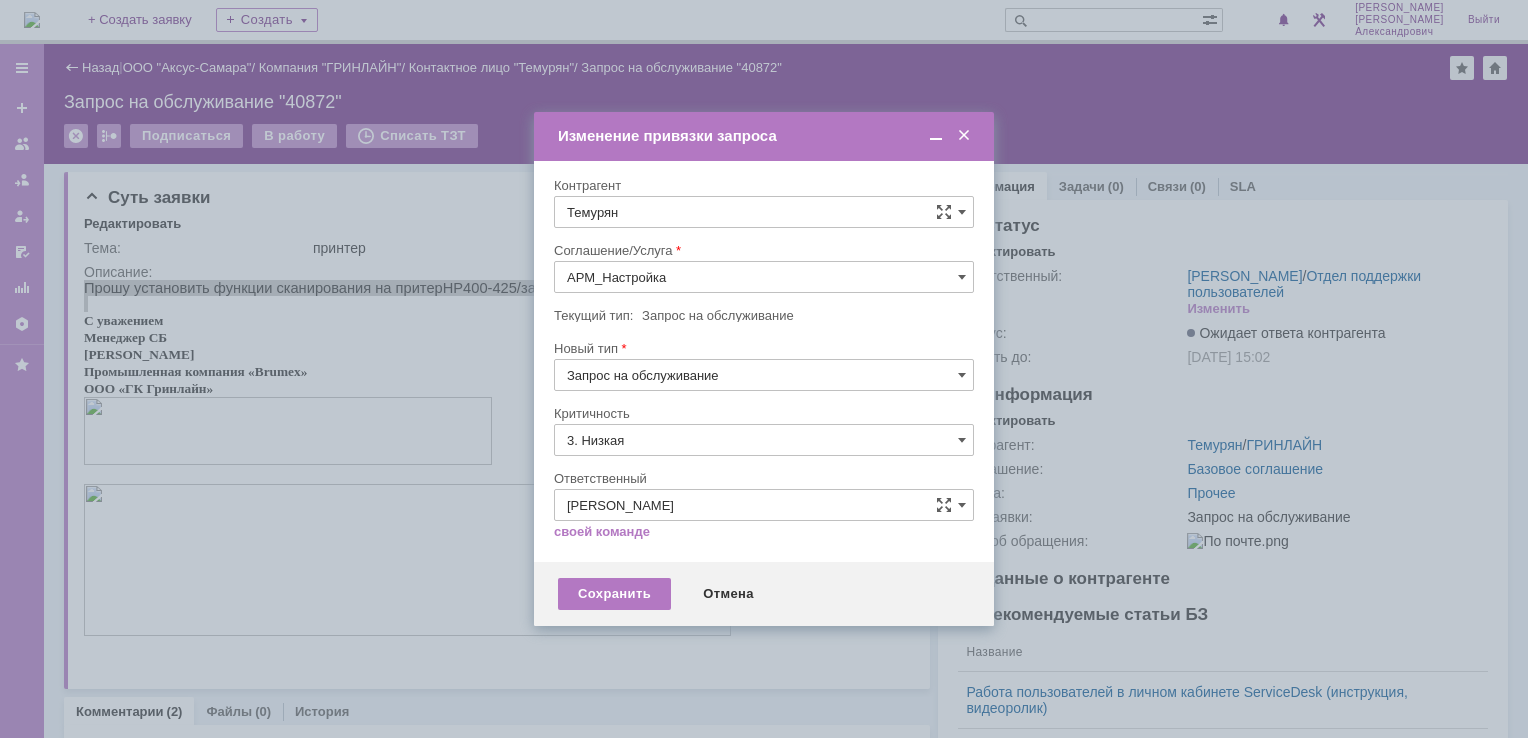 click on "[не указано]" at bounding box center (764, 477) 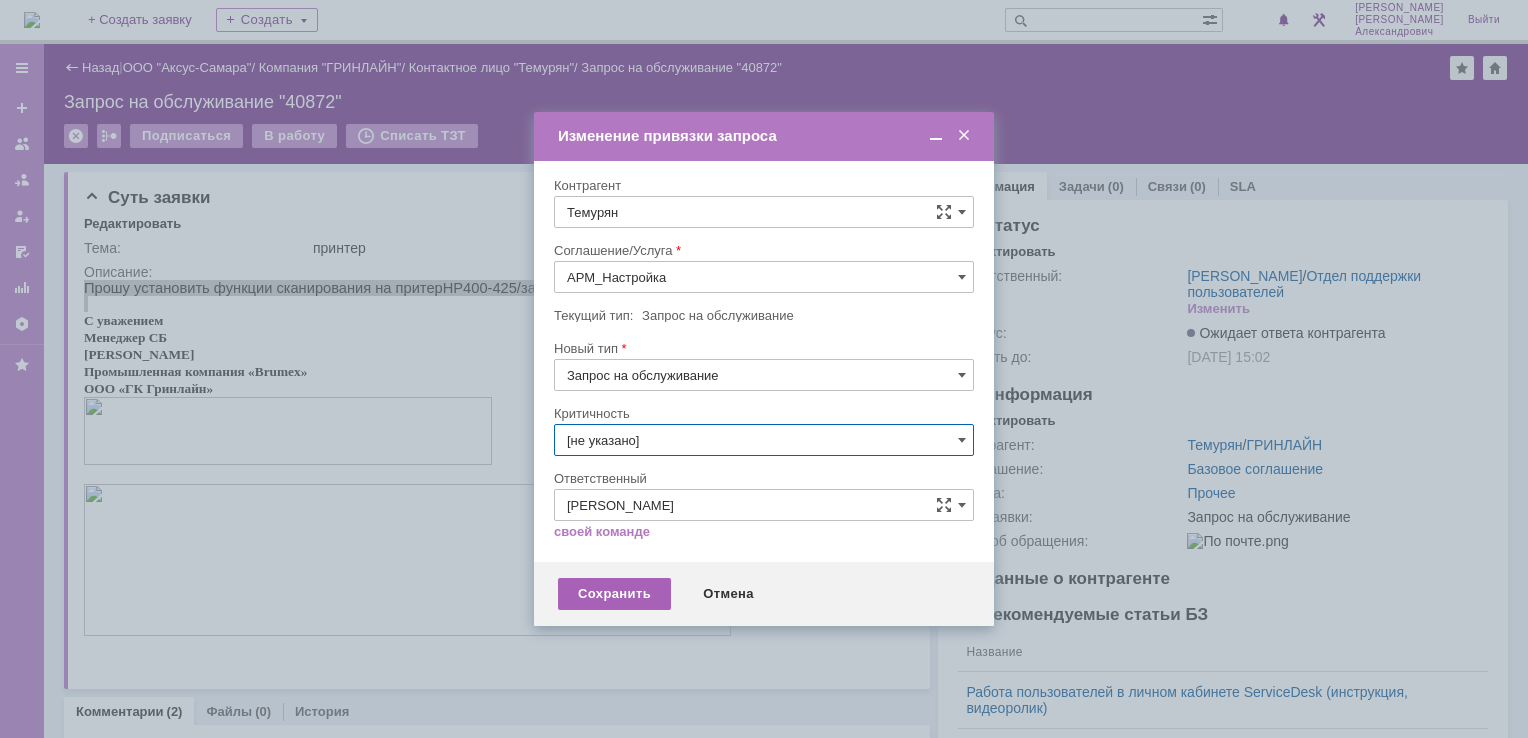 type on "[не указано]" 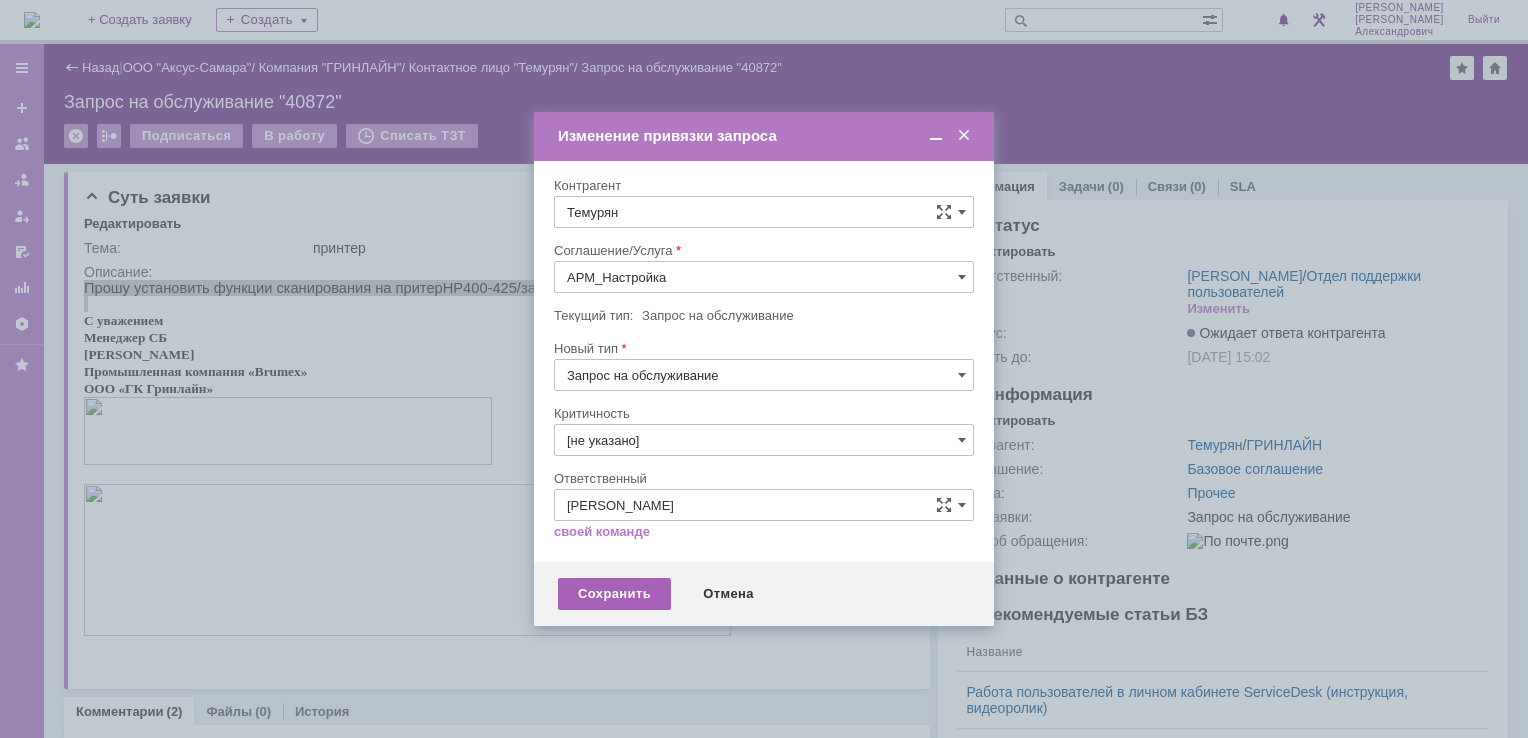 click on "Сохранить" at bounding box center (614, 594) 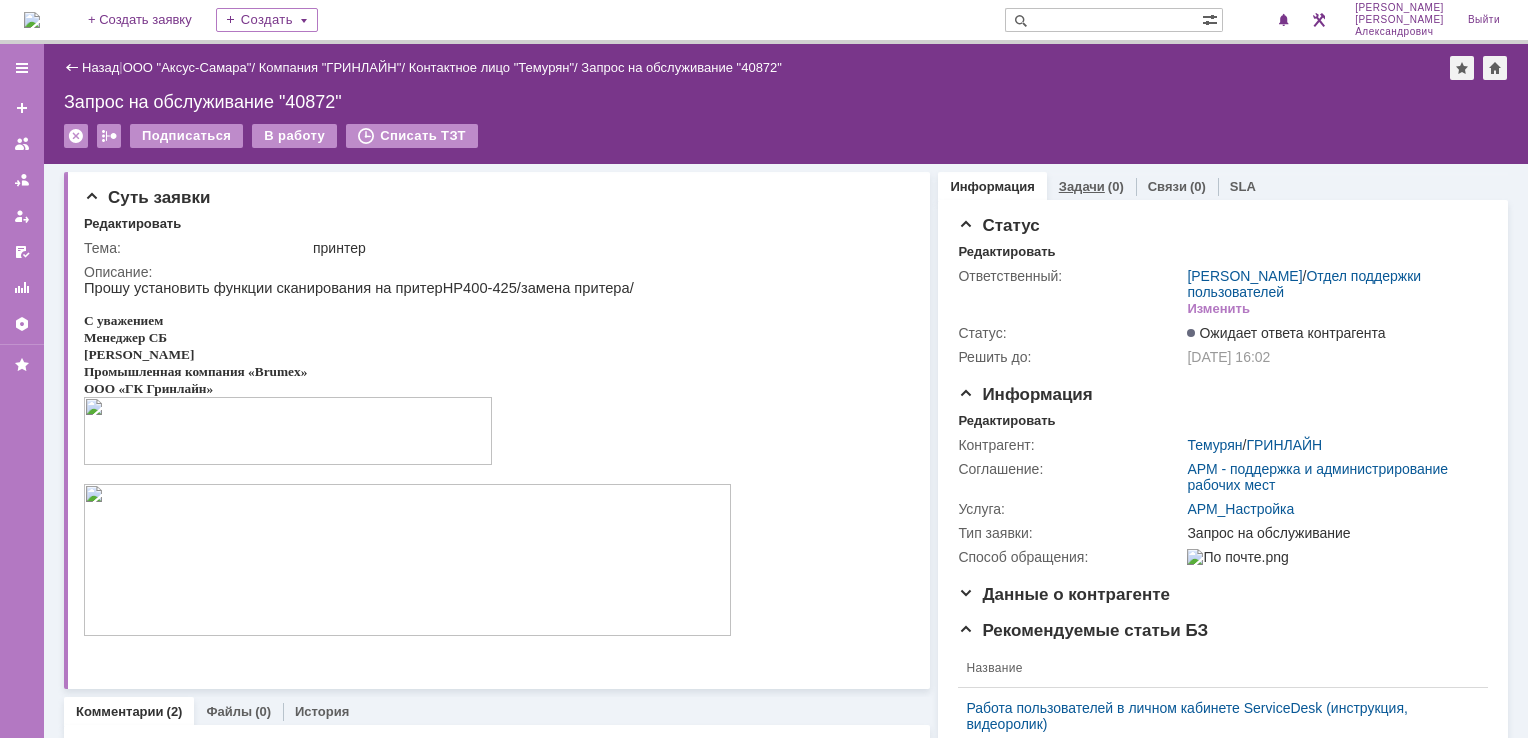 scroll, scrollTop: 0, scrollLeft: 0, axis: both 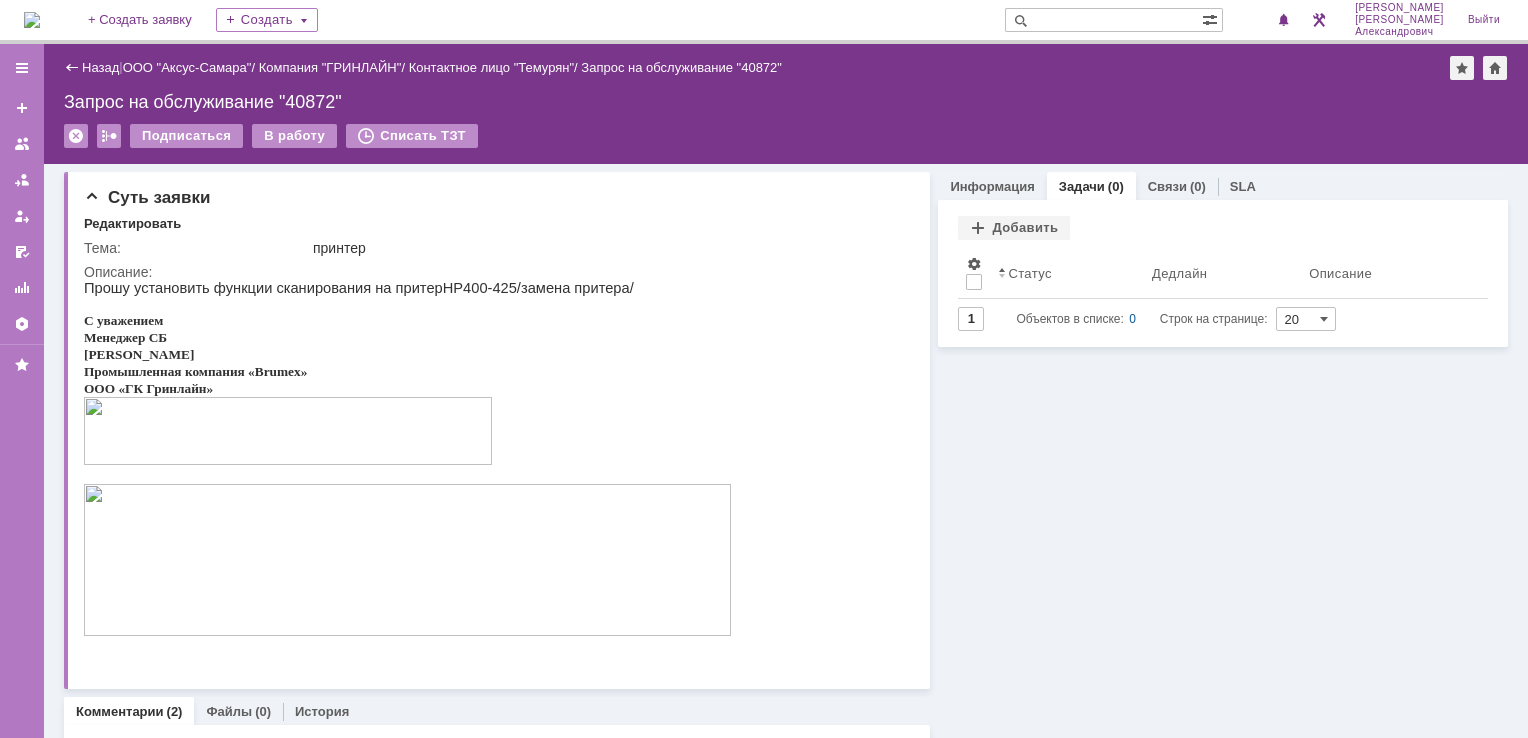 click on "Задачи
Добавить Результаты поиска:                   Изменить Сбросить Сортировать по: Статус 1       Объектов в списке:    0  Строк на странице:        20       Статус Дедлайн Описание 1       Объектов в списке:    0  Строк на странице:        20" at bounding box center [1223, 273] 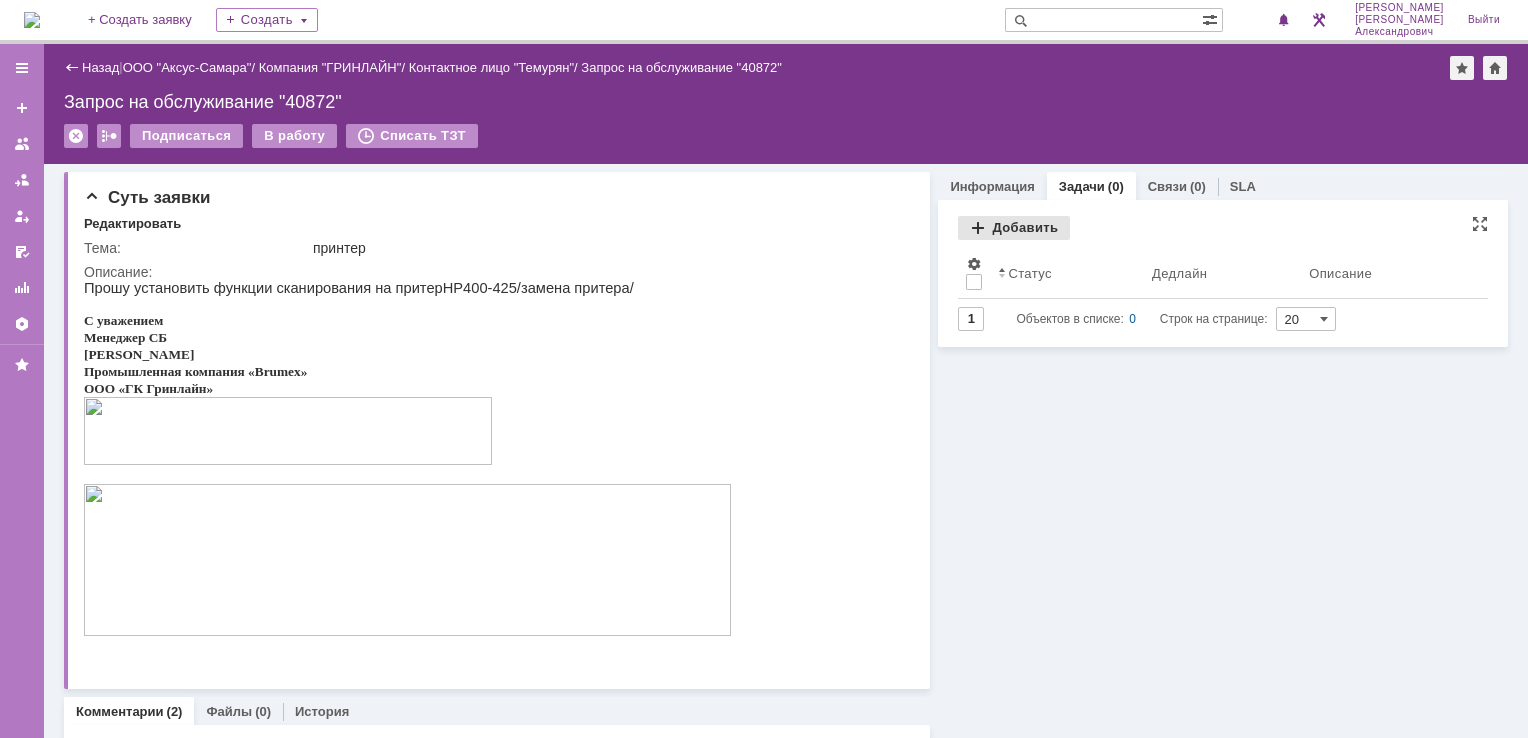 click on "Добавить" at bounding box center (1014, 228) 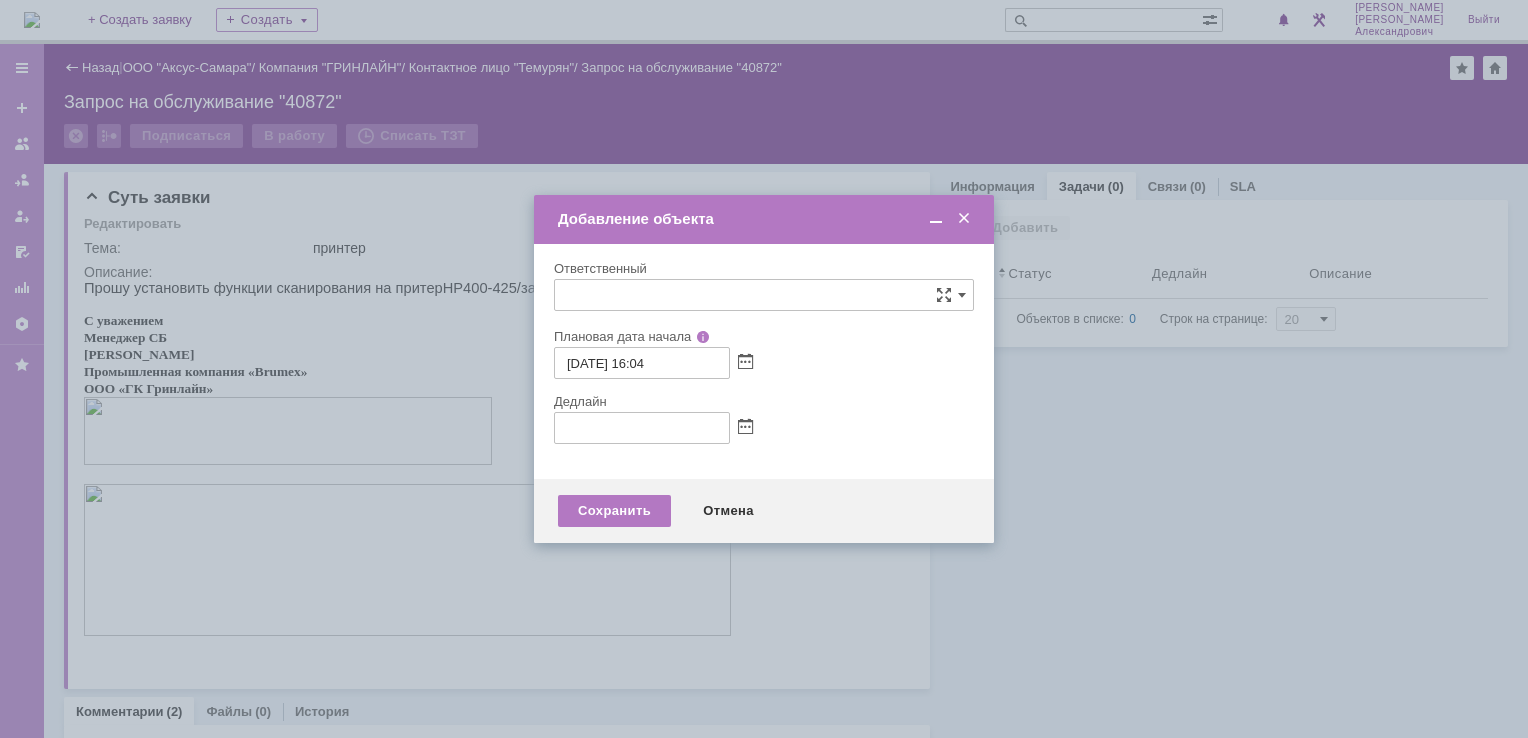 type on "[не указано]" 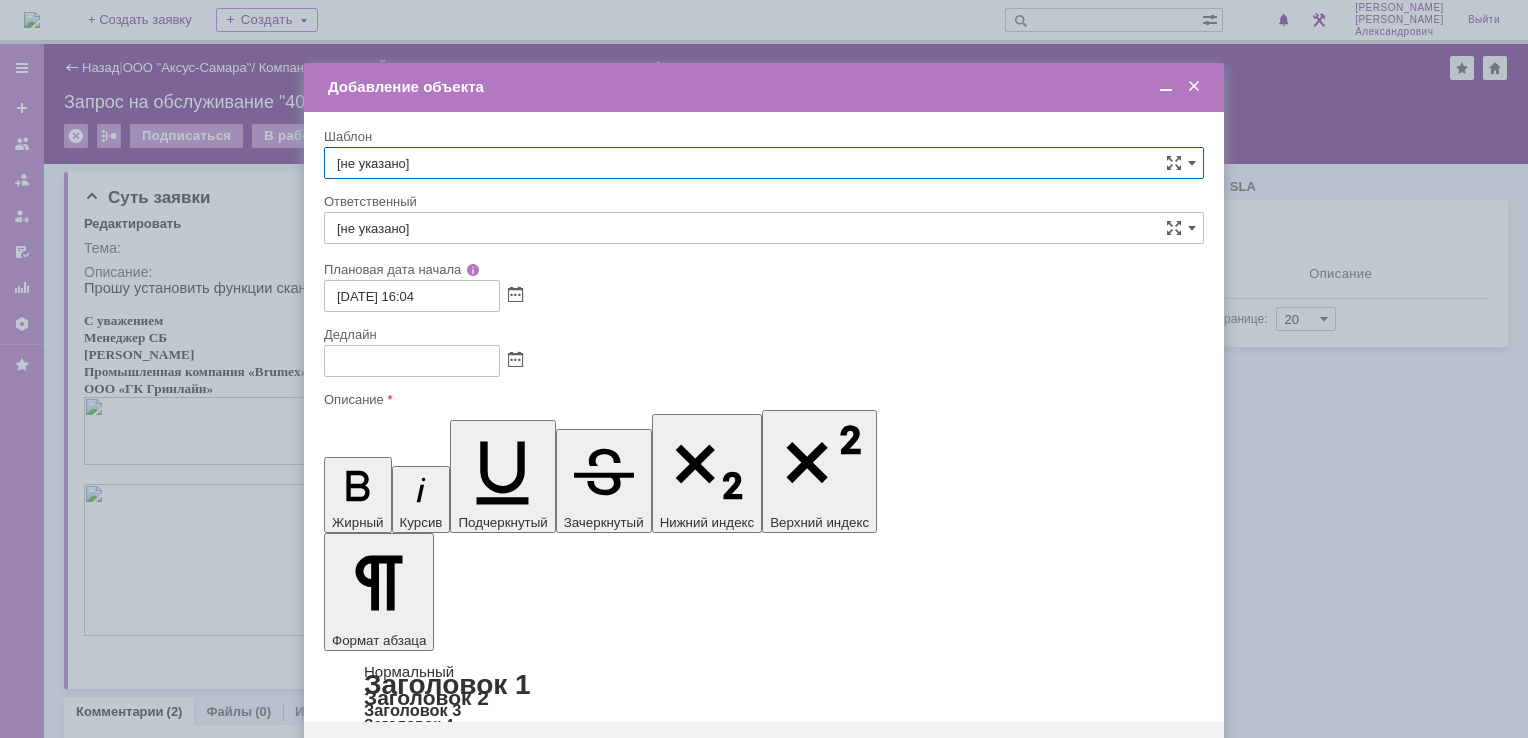 scroll, scrollTop: 0, scrollLeft: 0, axis: both 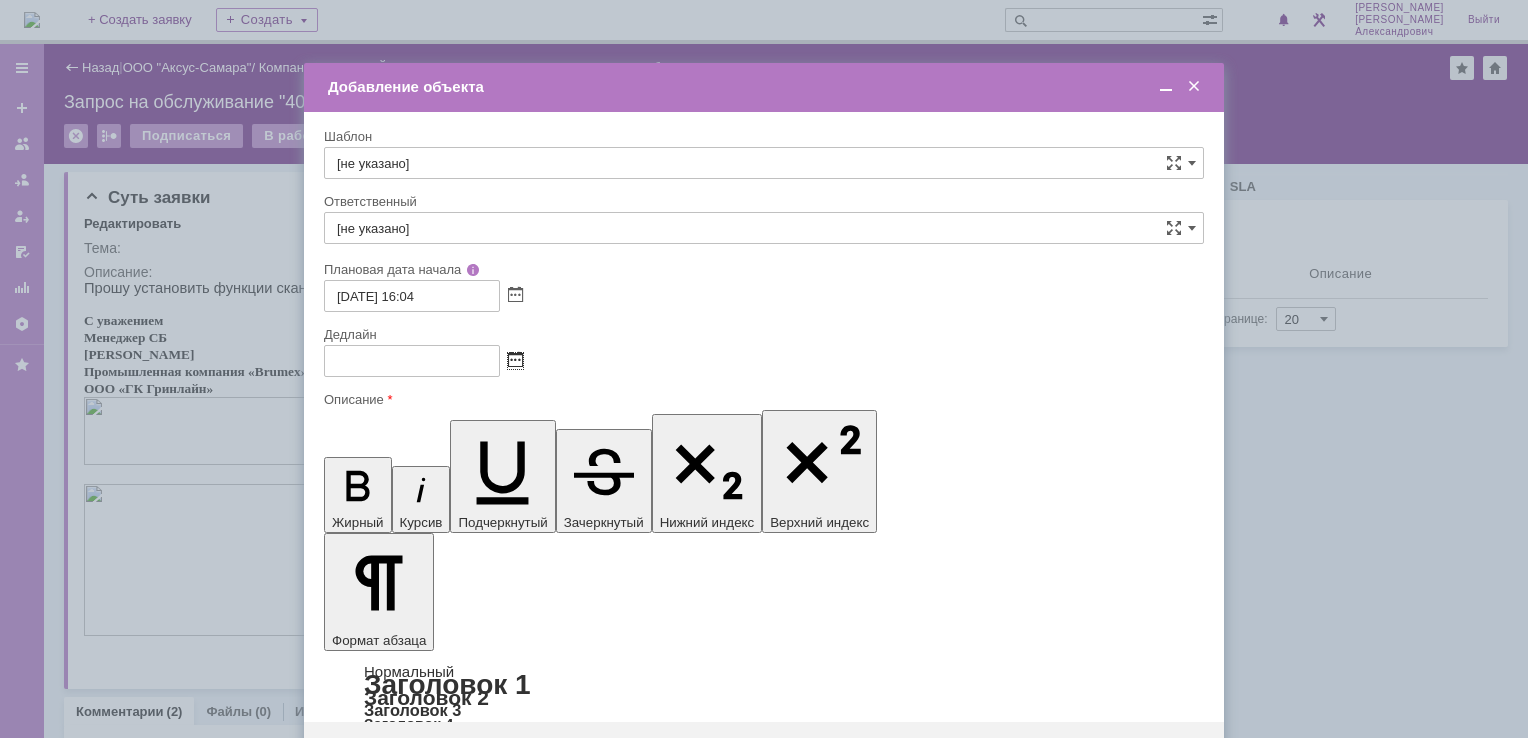 click at bounding box center [515, 361] 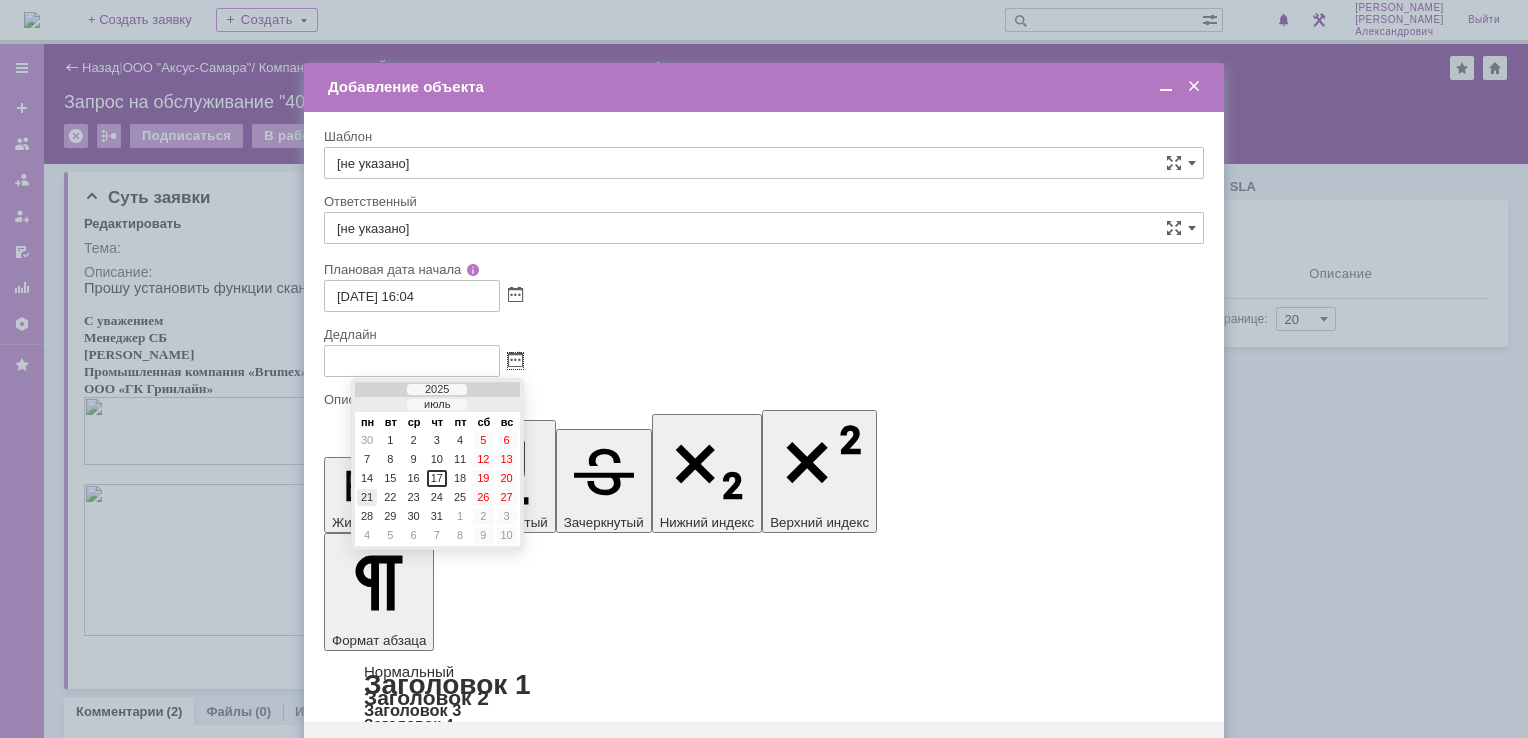 drag, startPoint x: 361, startPoint y: 496, endPoint x: 64, endPoint y: 13, distance: 567.00793 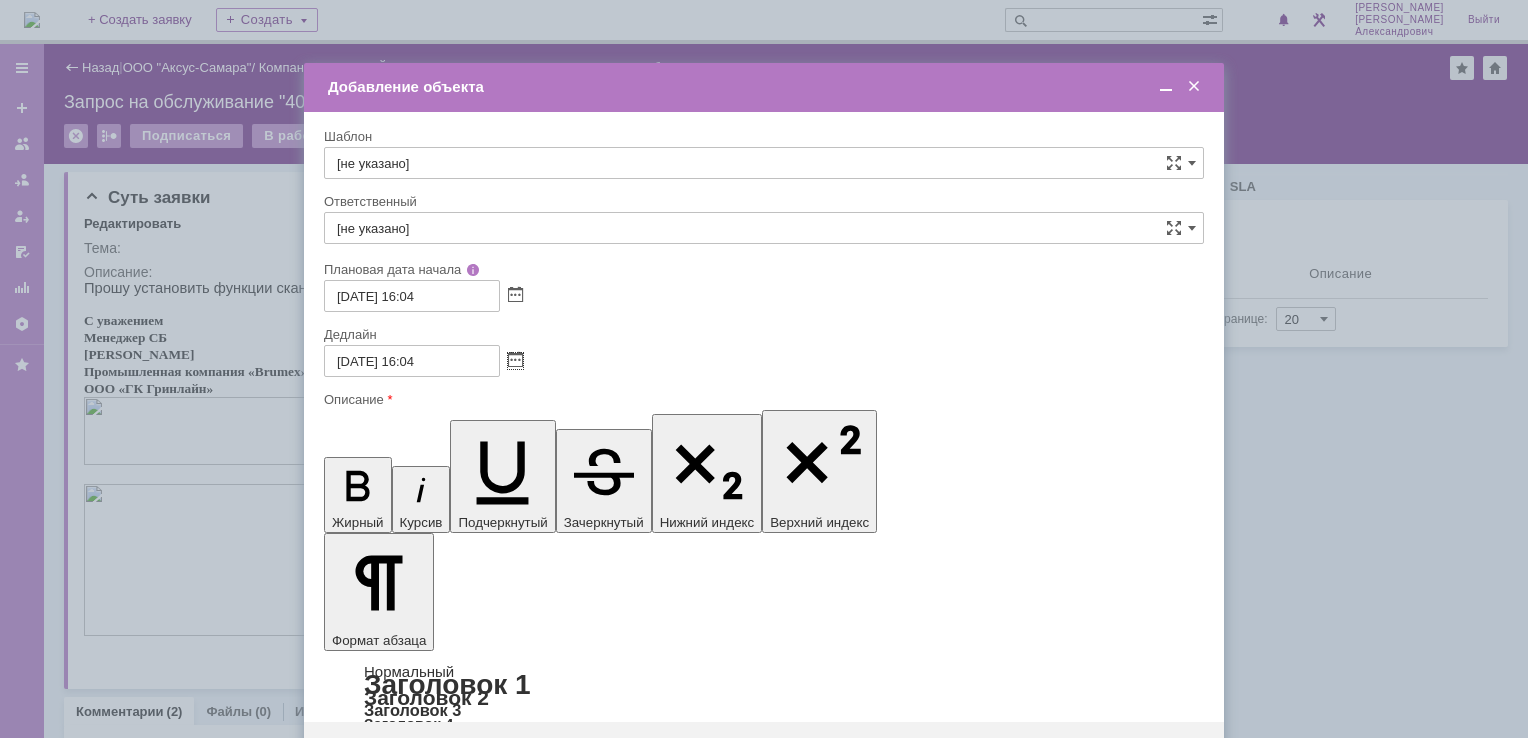 click on "[не указано]" at bounding box center (764, 228) 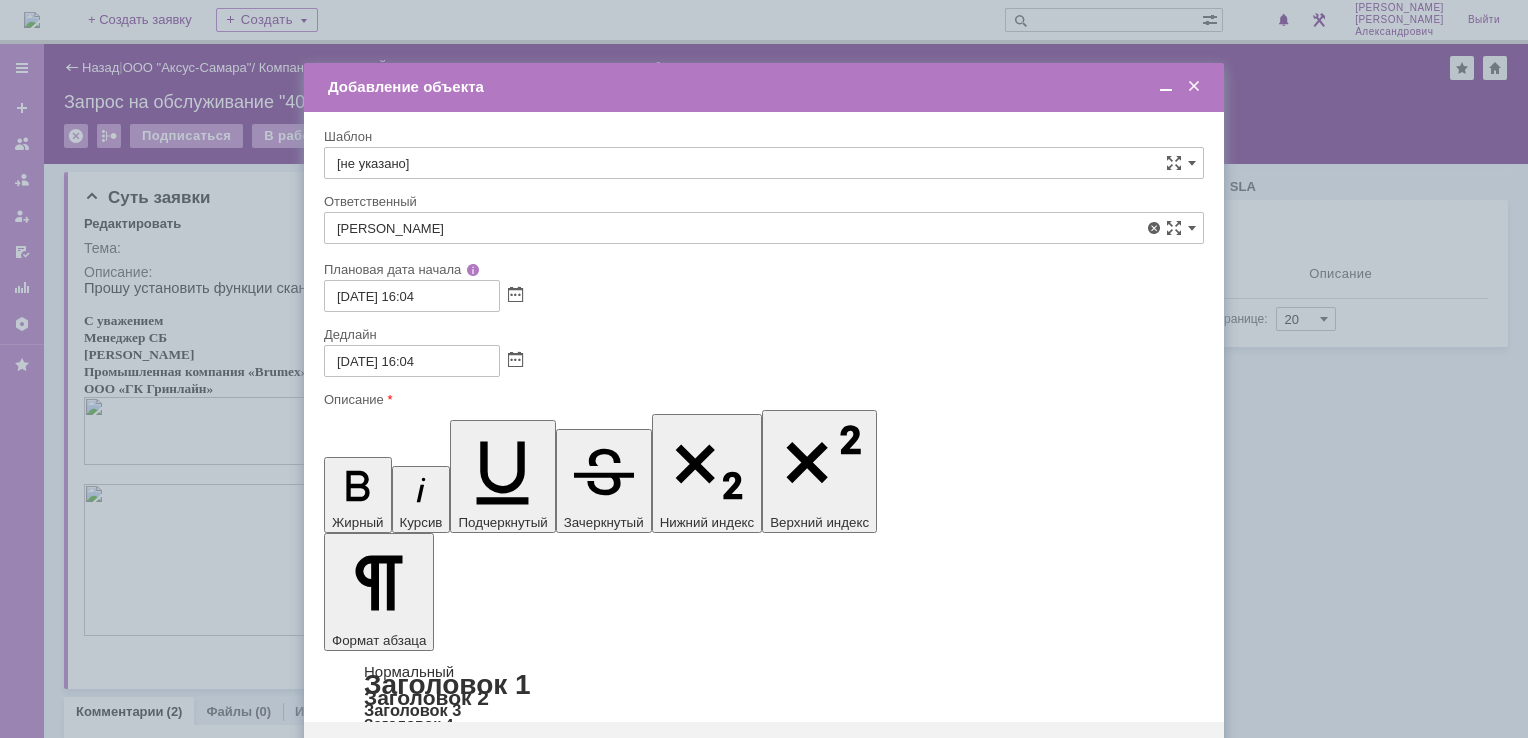 click on "[PERSON_NAME]" at bounding box center [764, 374] 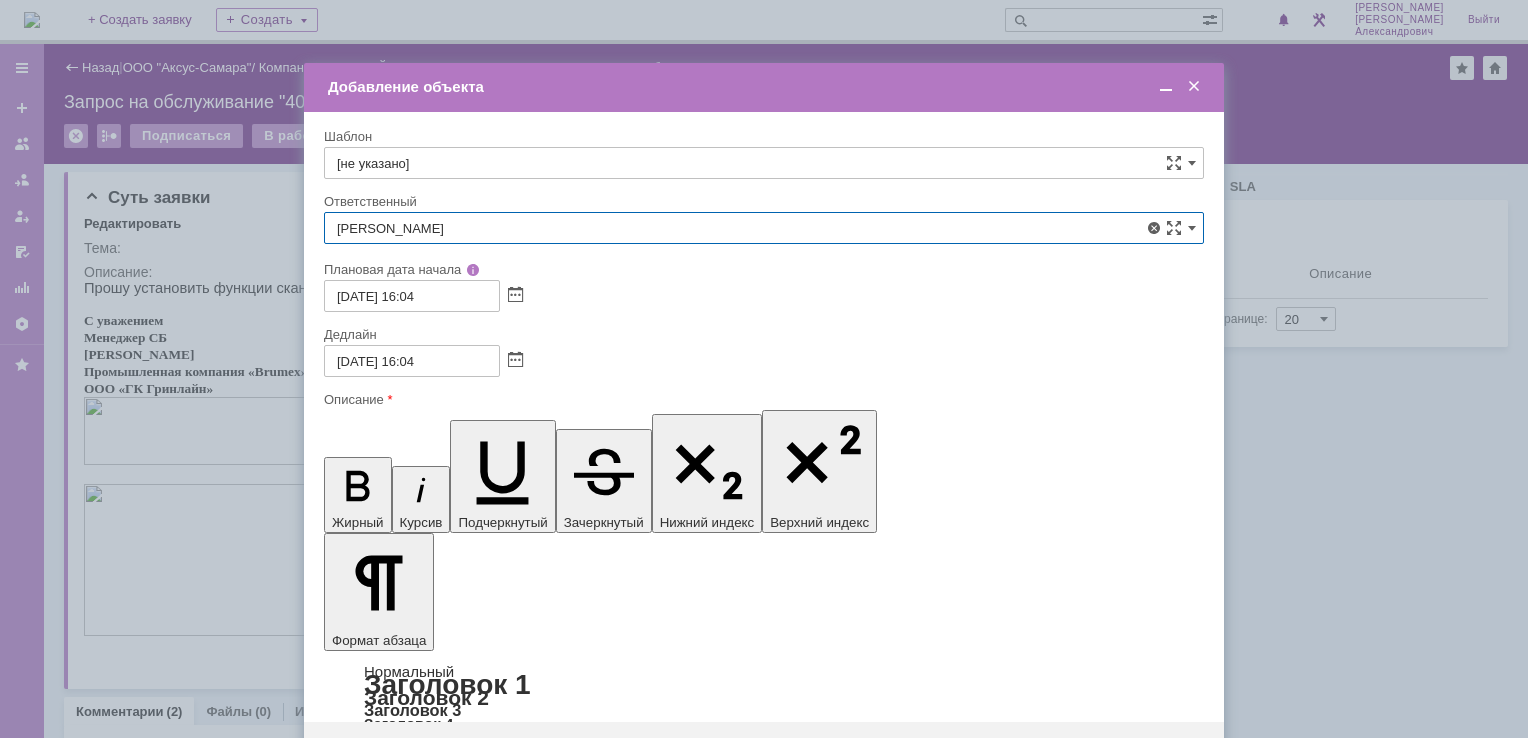 type on "[PERSON_NAME]" 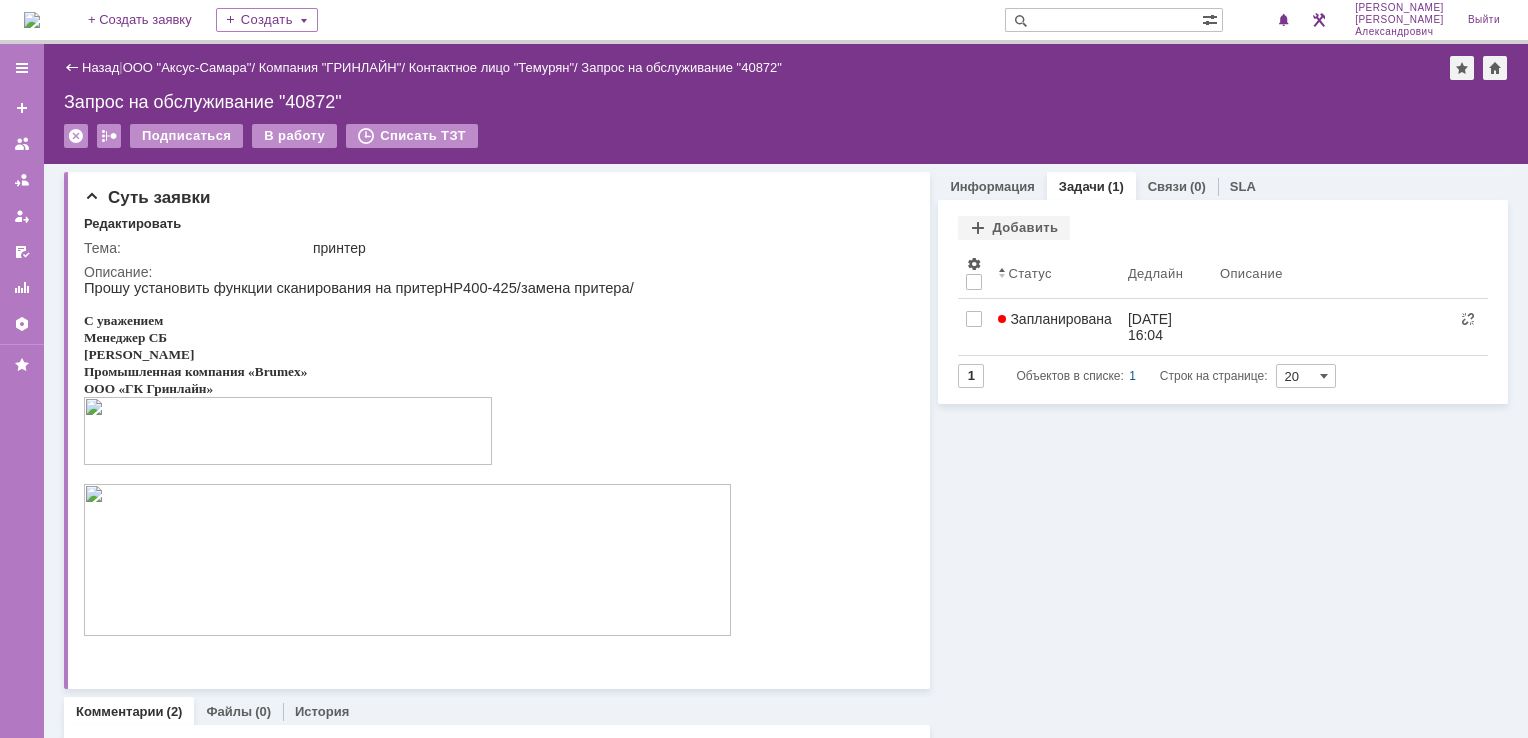 scroll, scrollTop: 0, scrollLeft: 0, axis: both 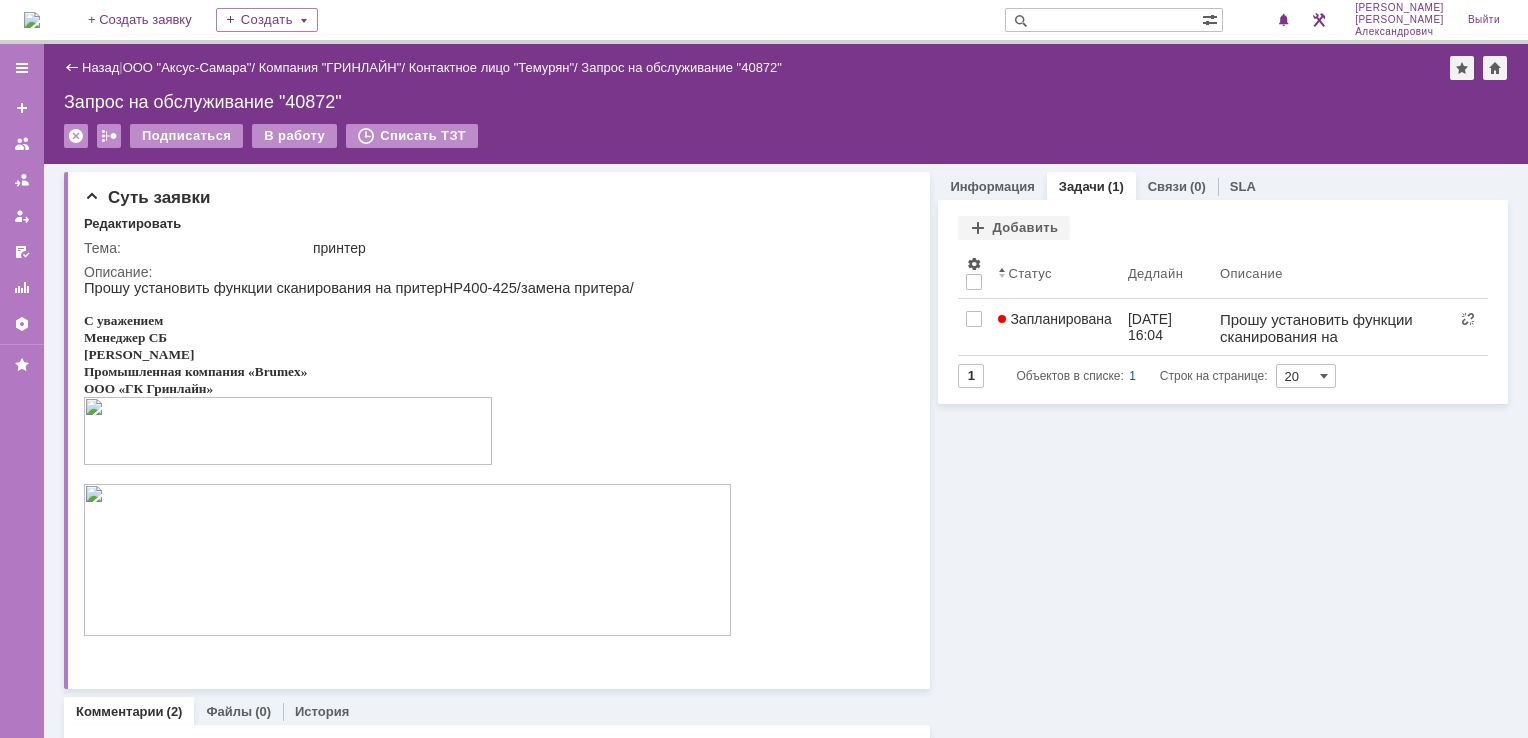 click at bounding box center [32, 20] 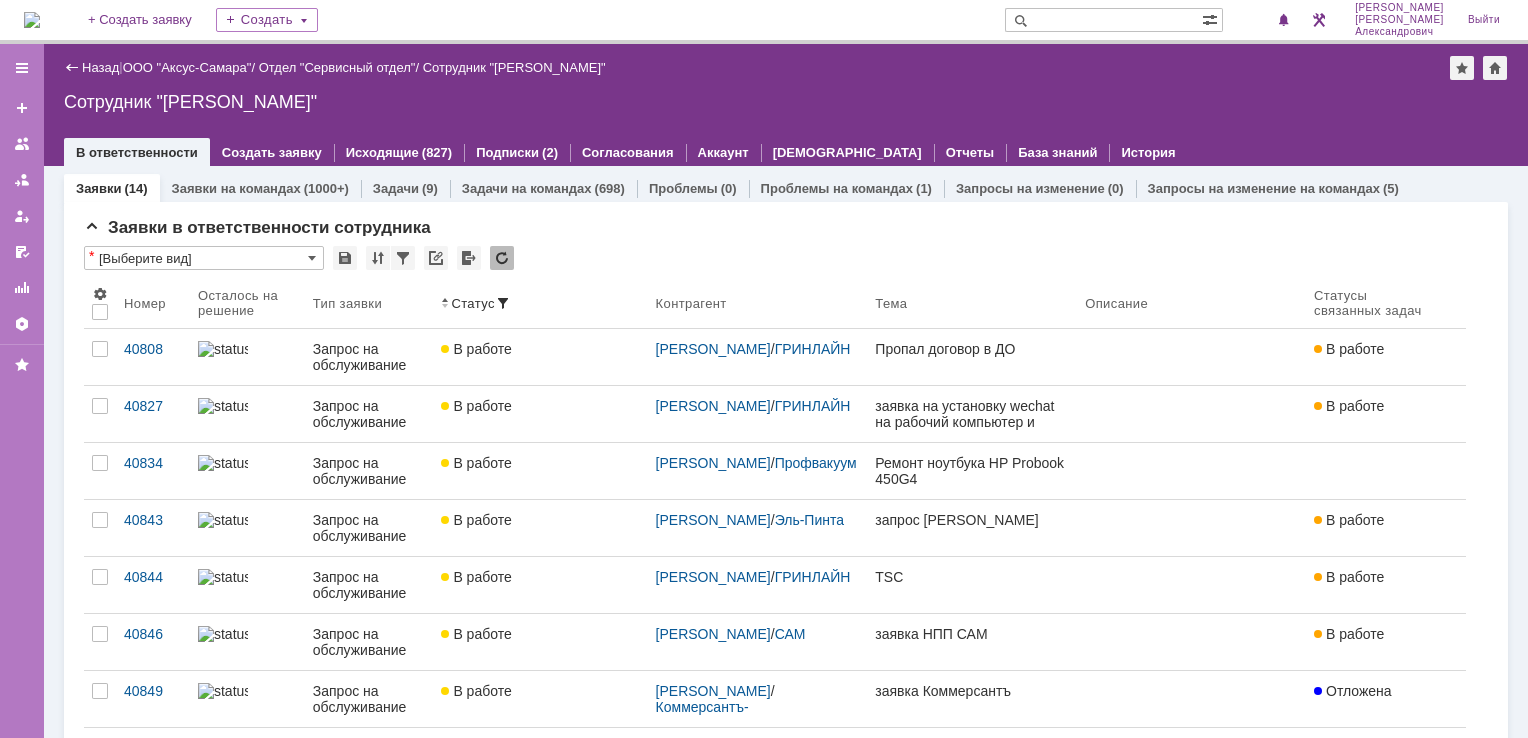 scroll, scrollTop: 0, scrollLeft: 0, axis: both 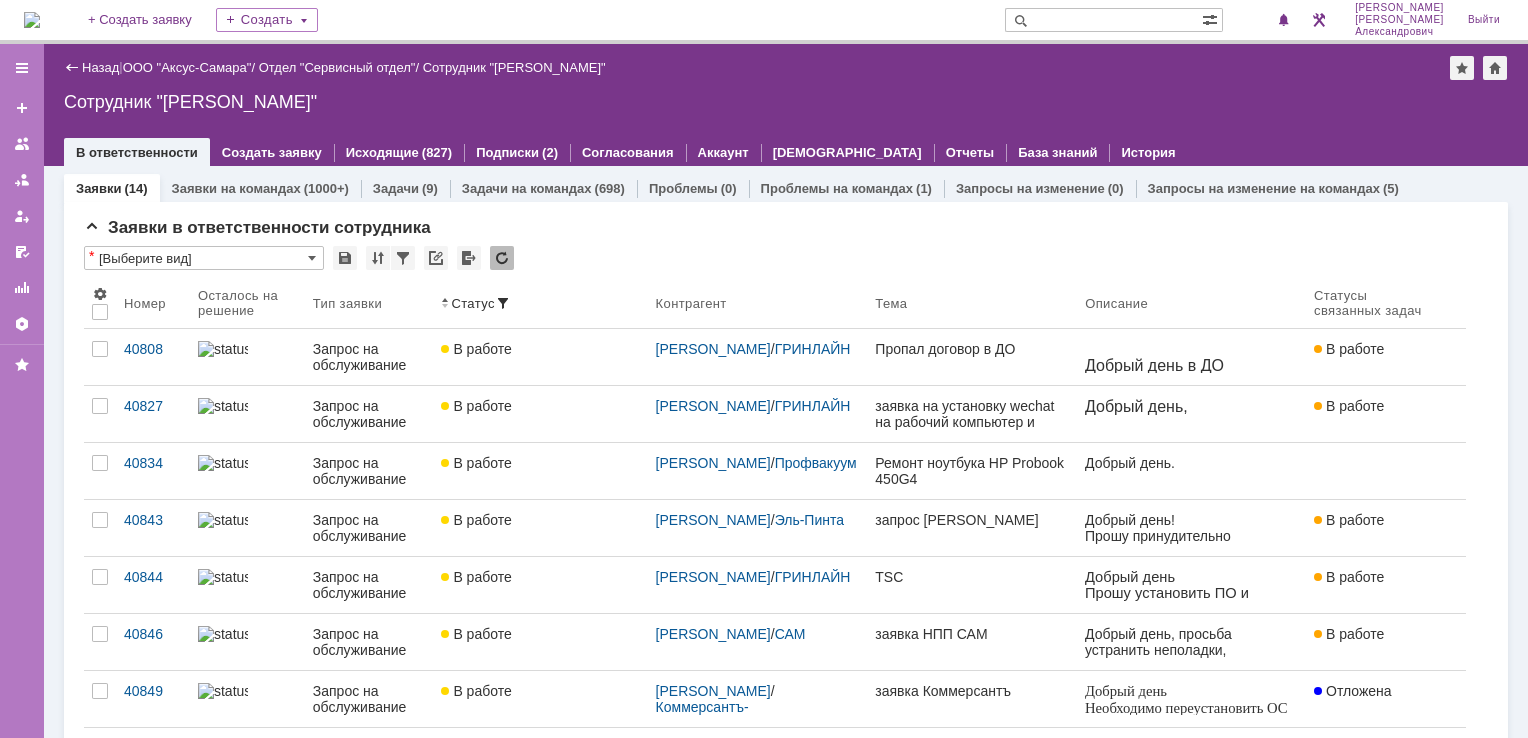 click at bounding box center (1103, 20) 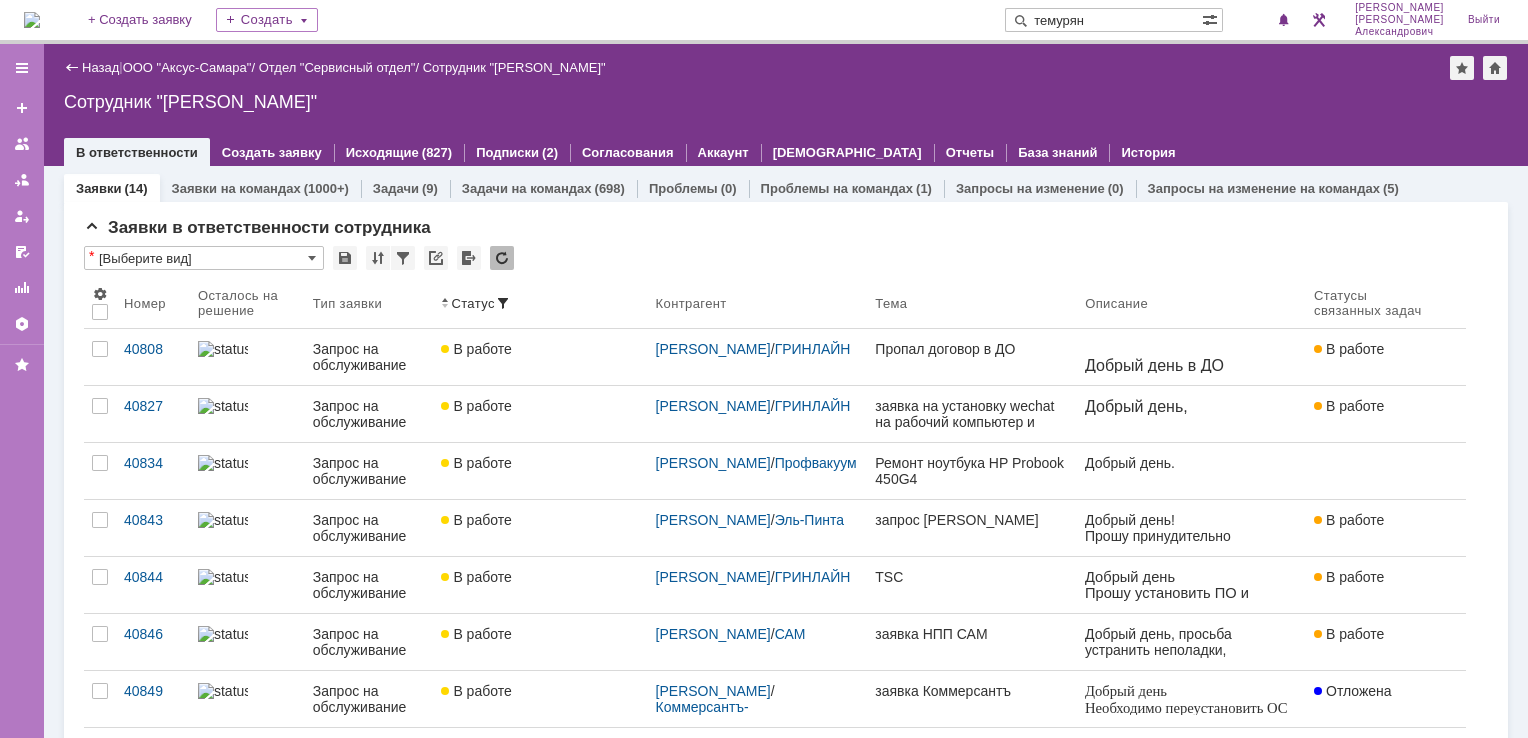 type on "темурян" 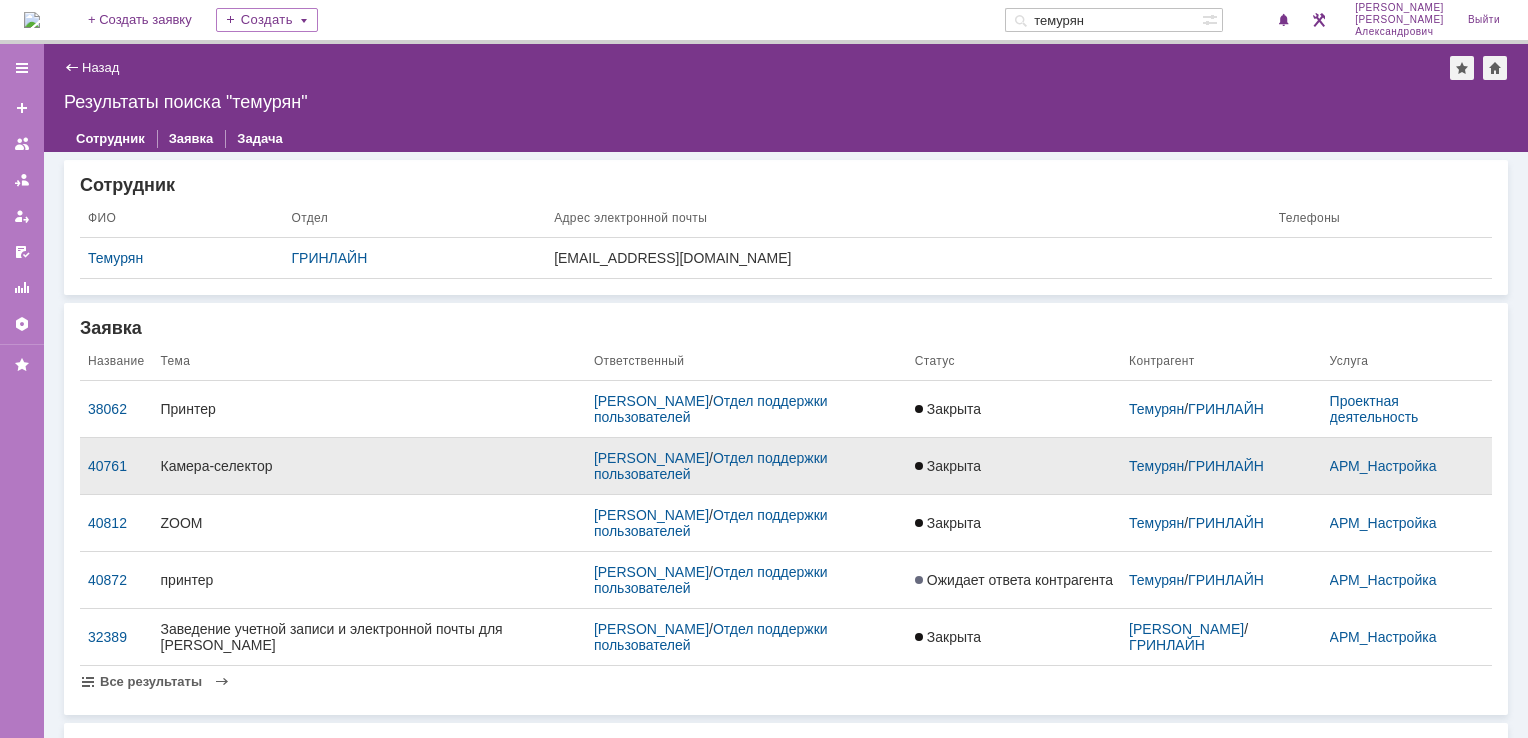 click on "Закрыта" at bounding box center (1014, 466) 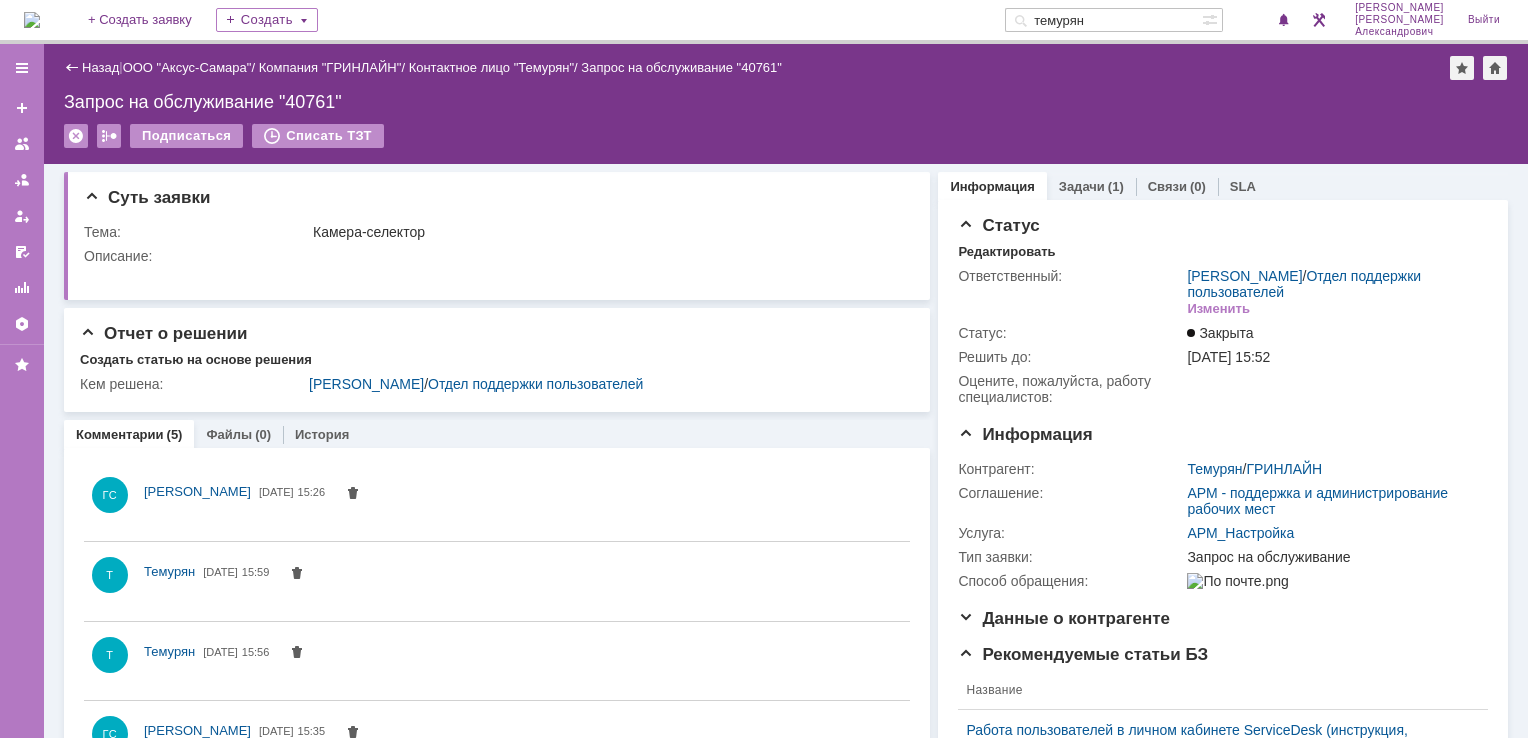 scroll, scrollTop: 0, scrollLeft: 0, axis: both 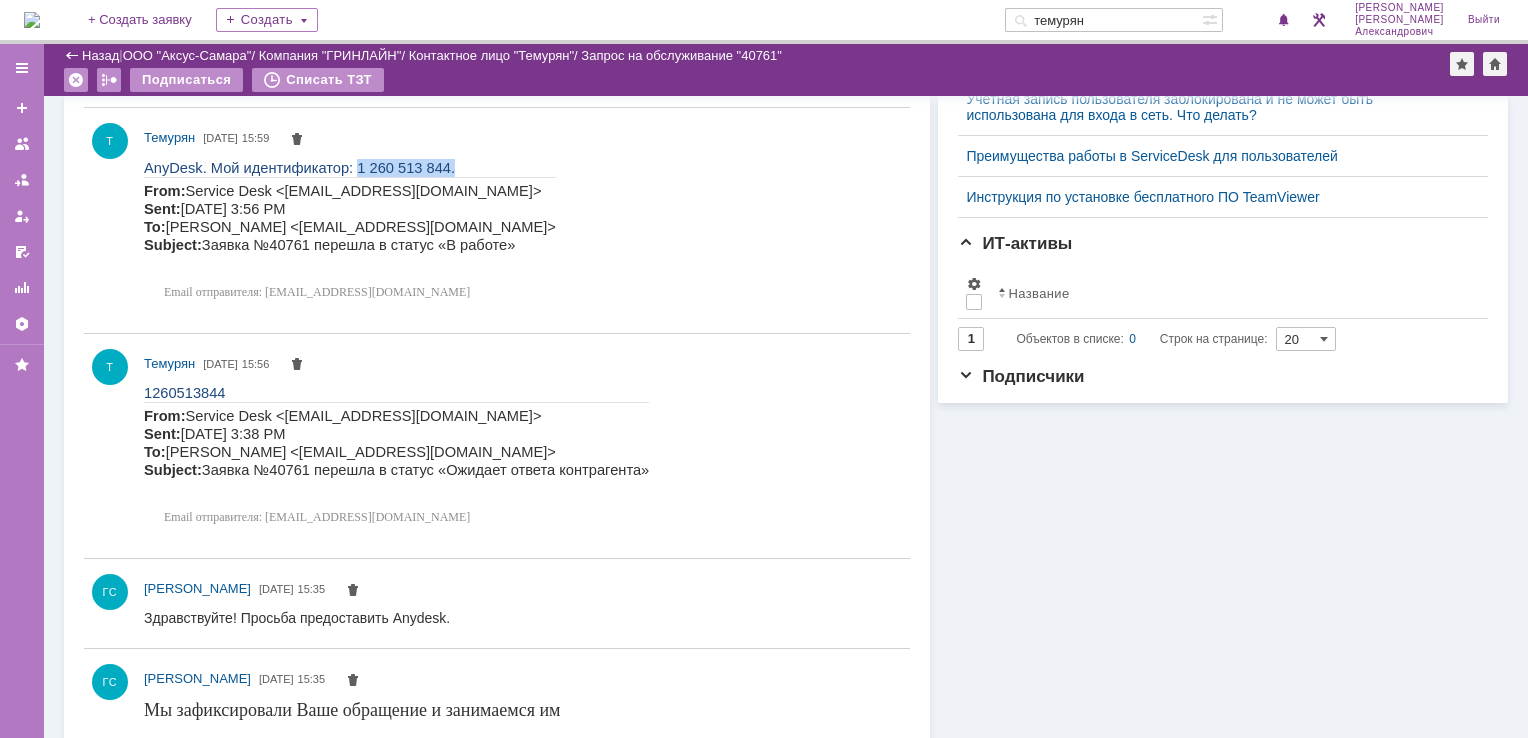 drag, startPoint x: 336, startPoint y: 164, endPoint x: 430, endPoint y: 167, distance: 94.04786 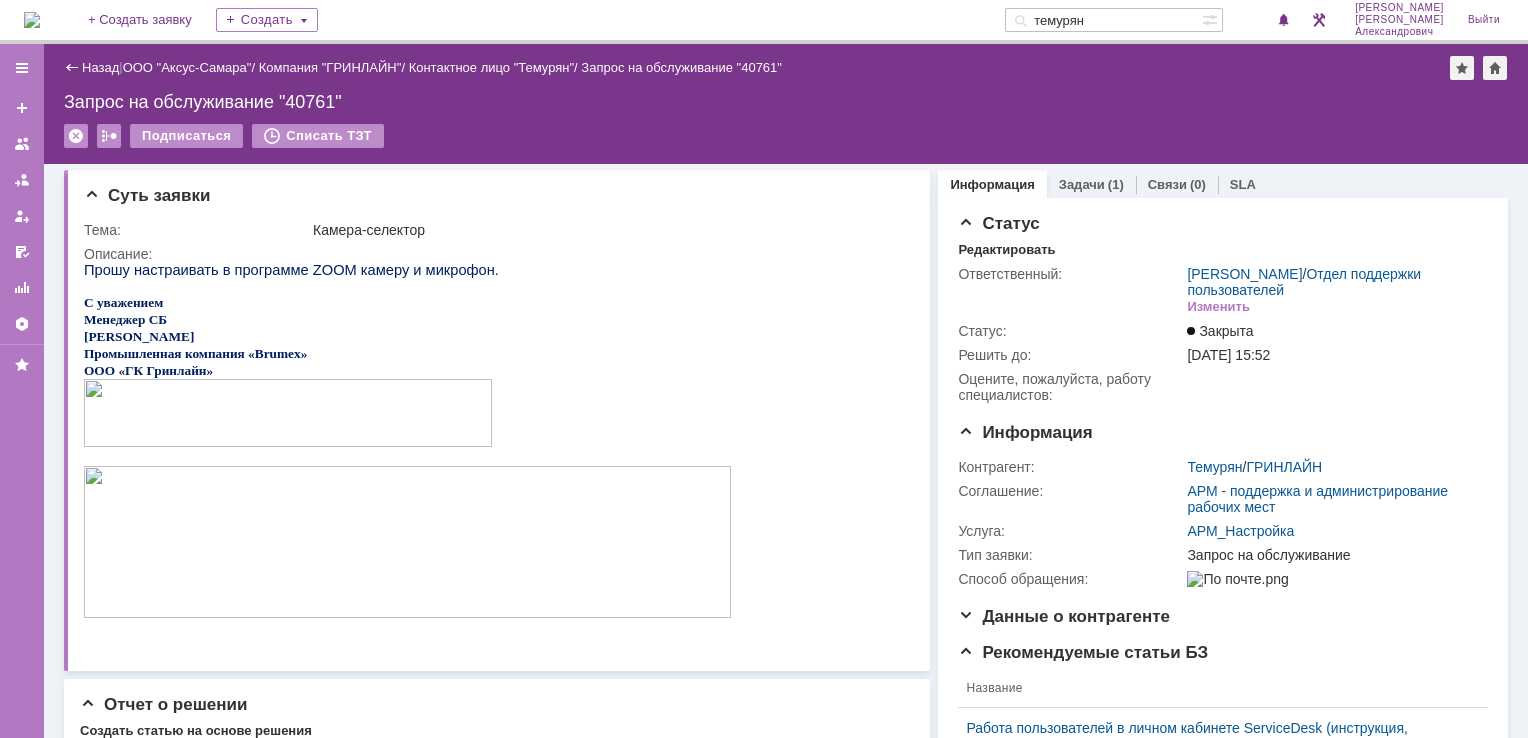 scroll, scrollTop: 0, scrollLeft: 0, axis: both 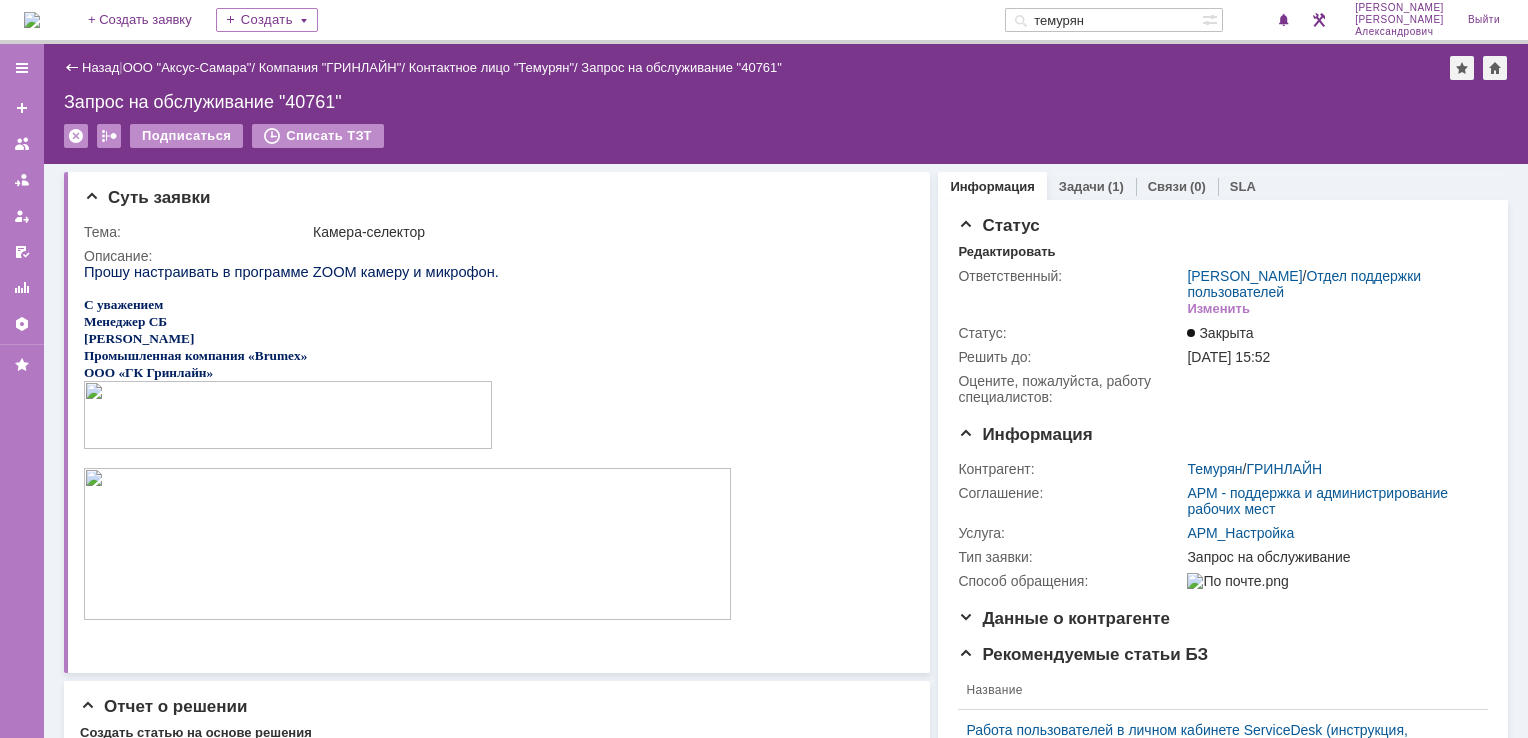 click at bounding box center (32, 20) 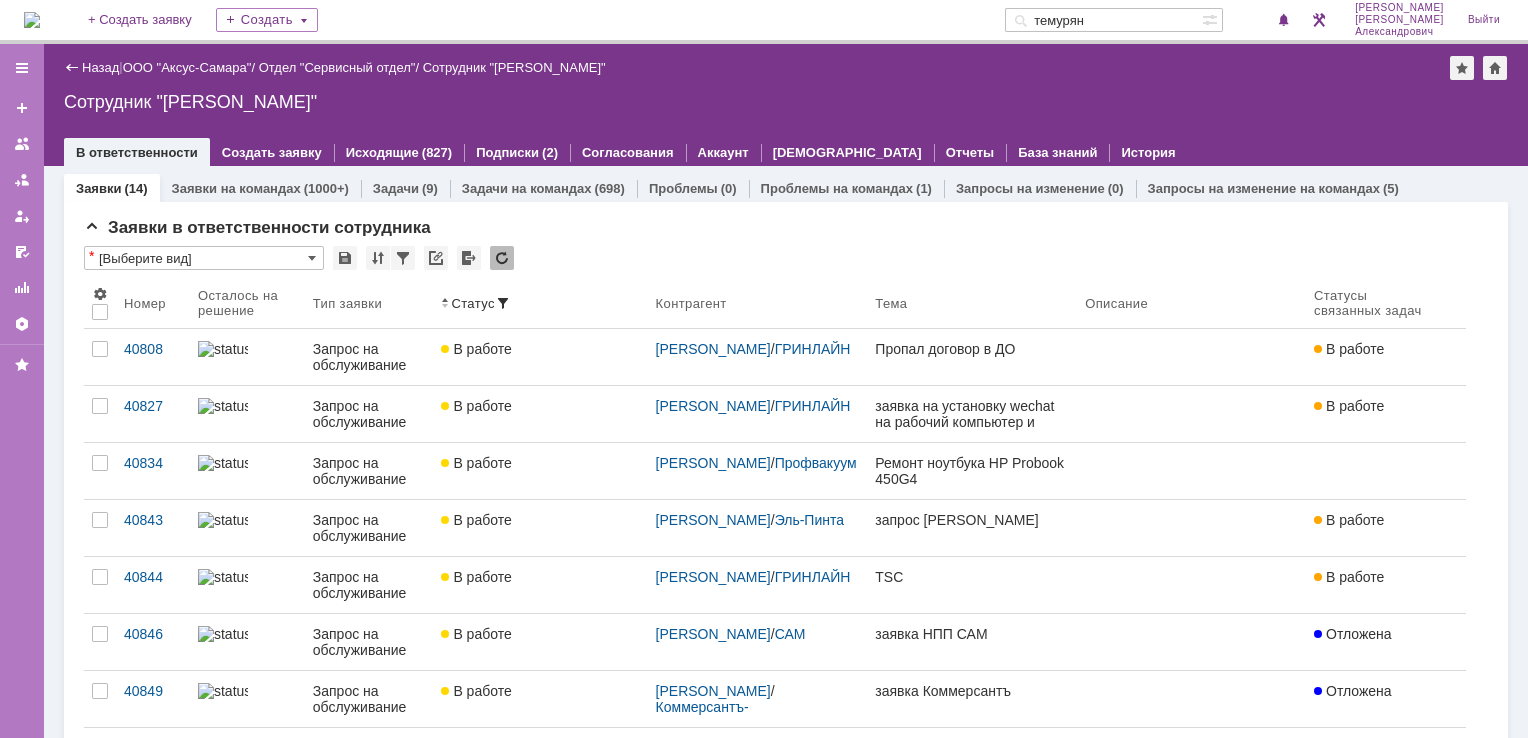 scroll, scrollTop: 0, scrollLeft: 0, axis: both 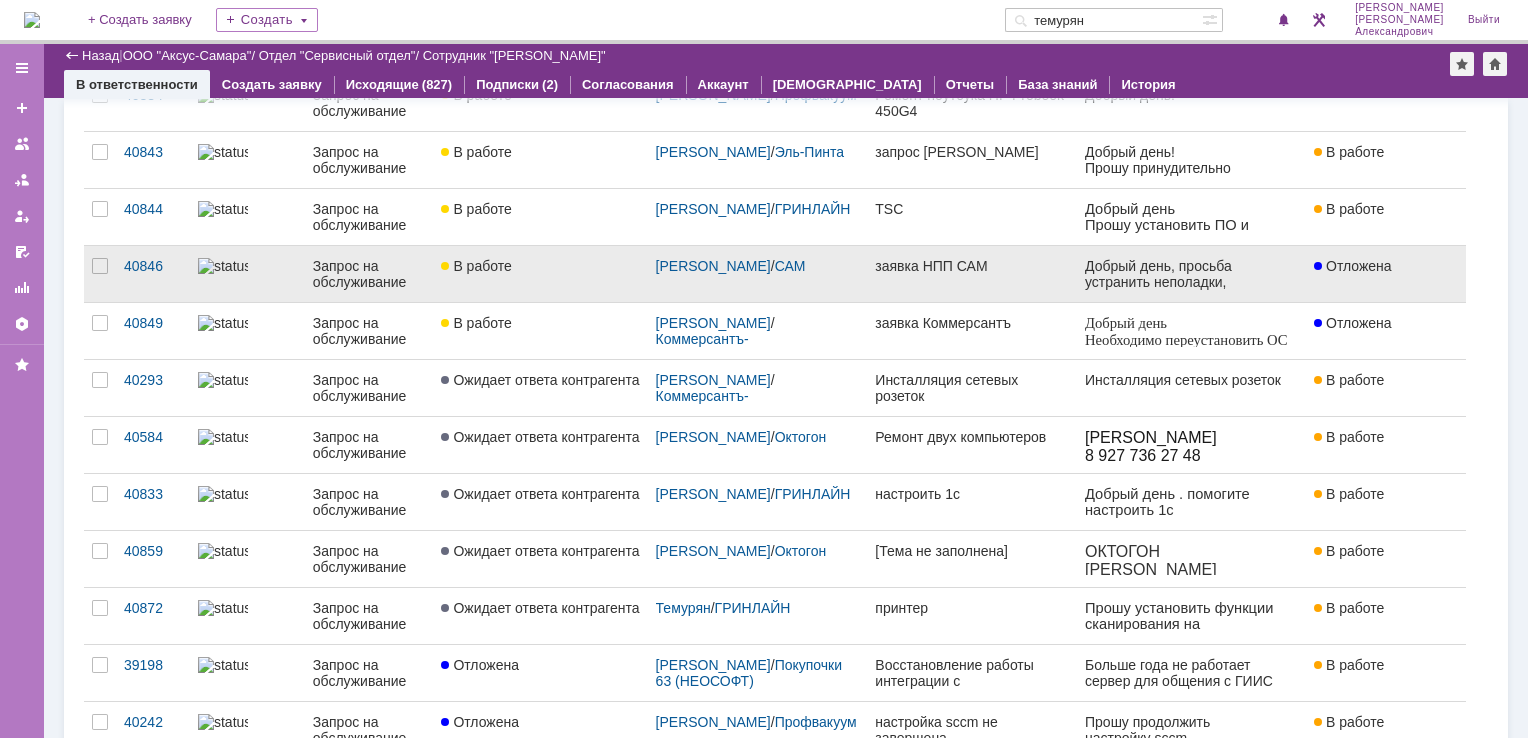 click on "заявка НПП САМ" at bounding box center (972, 274) 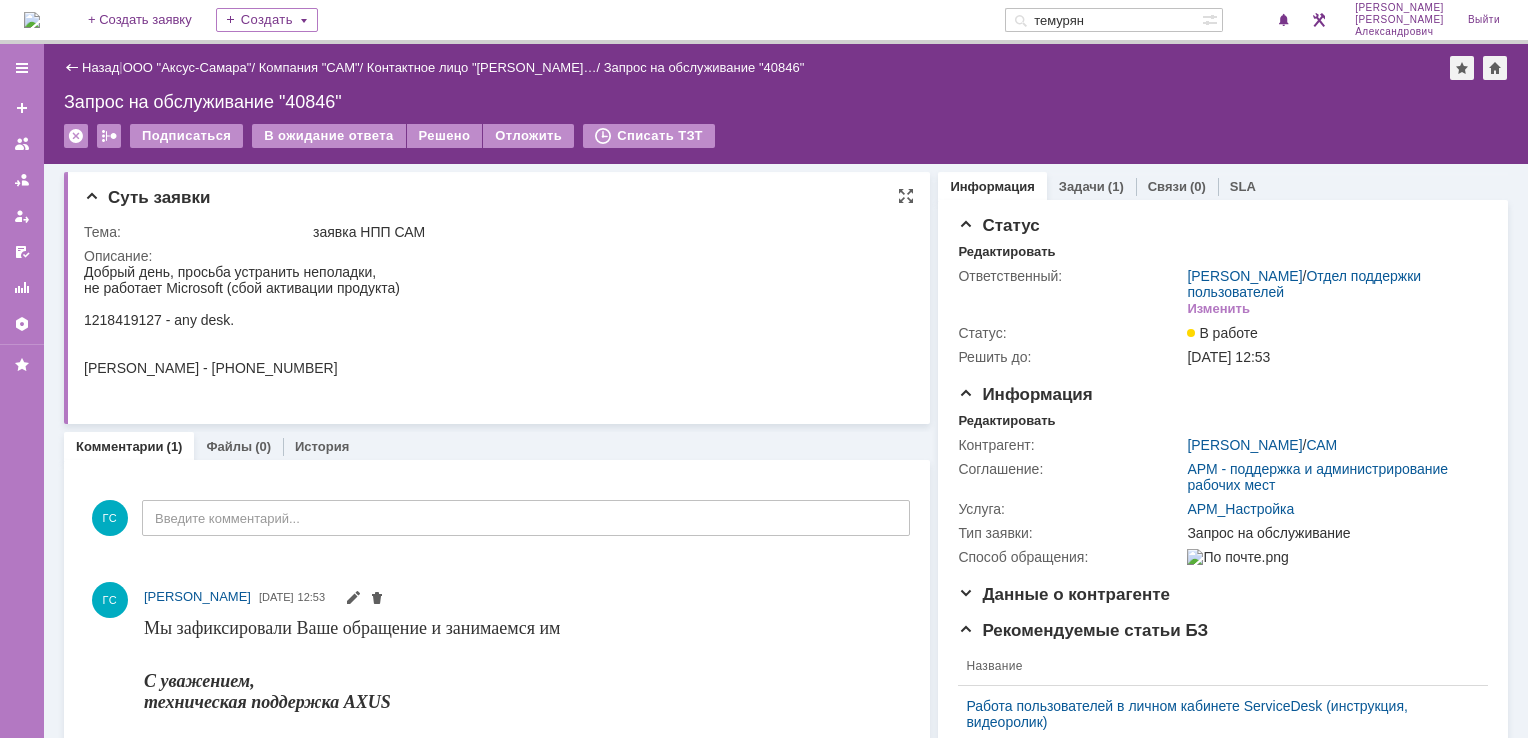 scroll, scrollTop: 0, scrollLeft: 0, axis: both 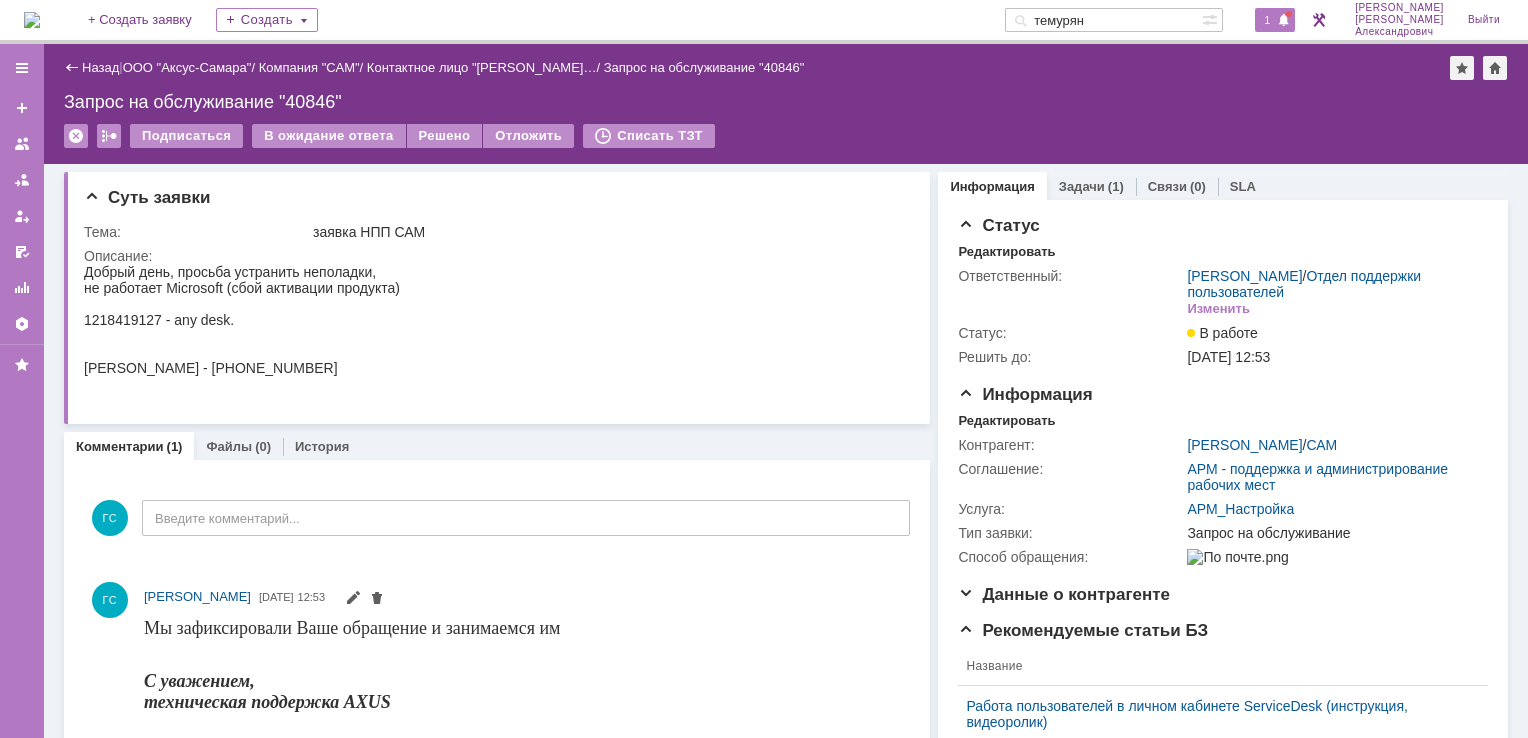 click on "1" at bounding box center [1268, 20] 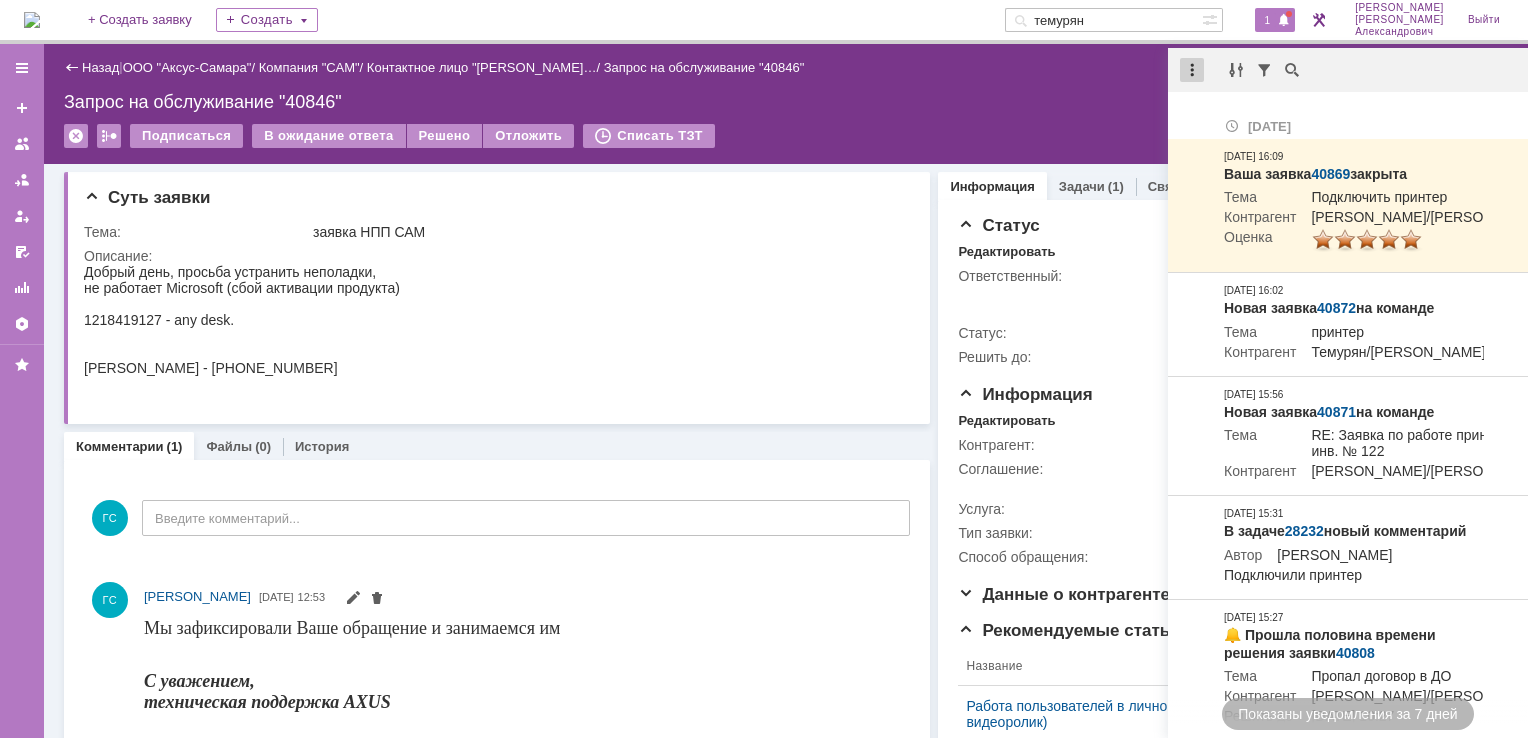 click at bounding box center (1192, 70) 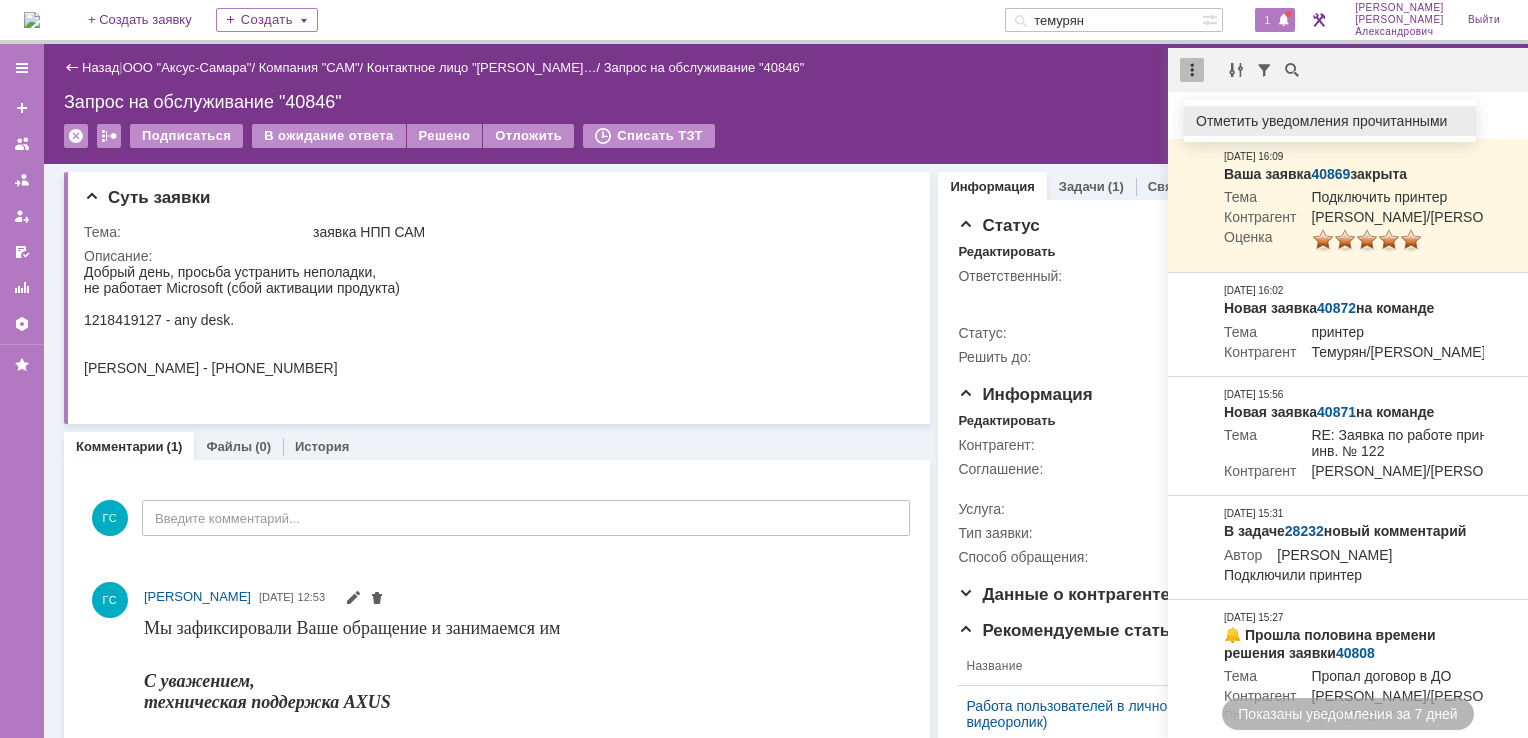 click on "Отметить уведомления прочитанными" at bounding box center [1330, 121] 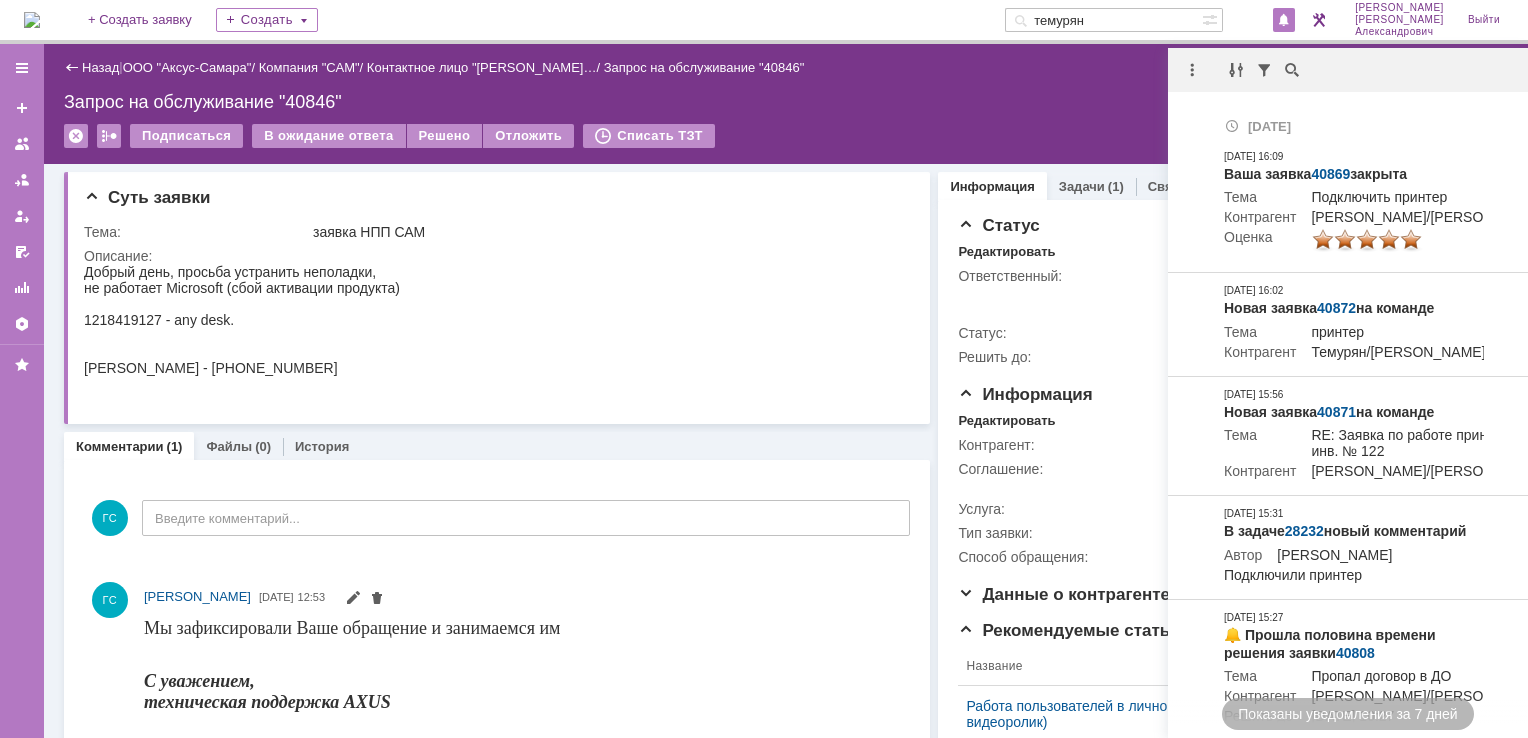 click on "Подписаться В ожидание ответа Решено Отложить Списать ТЗТ" at bounding box center [786, 145] 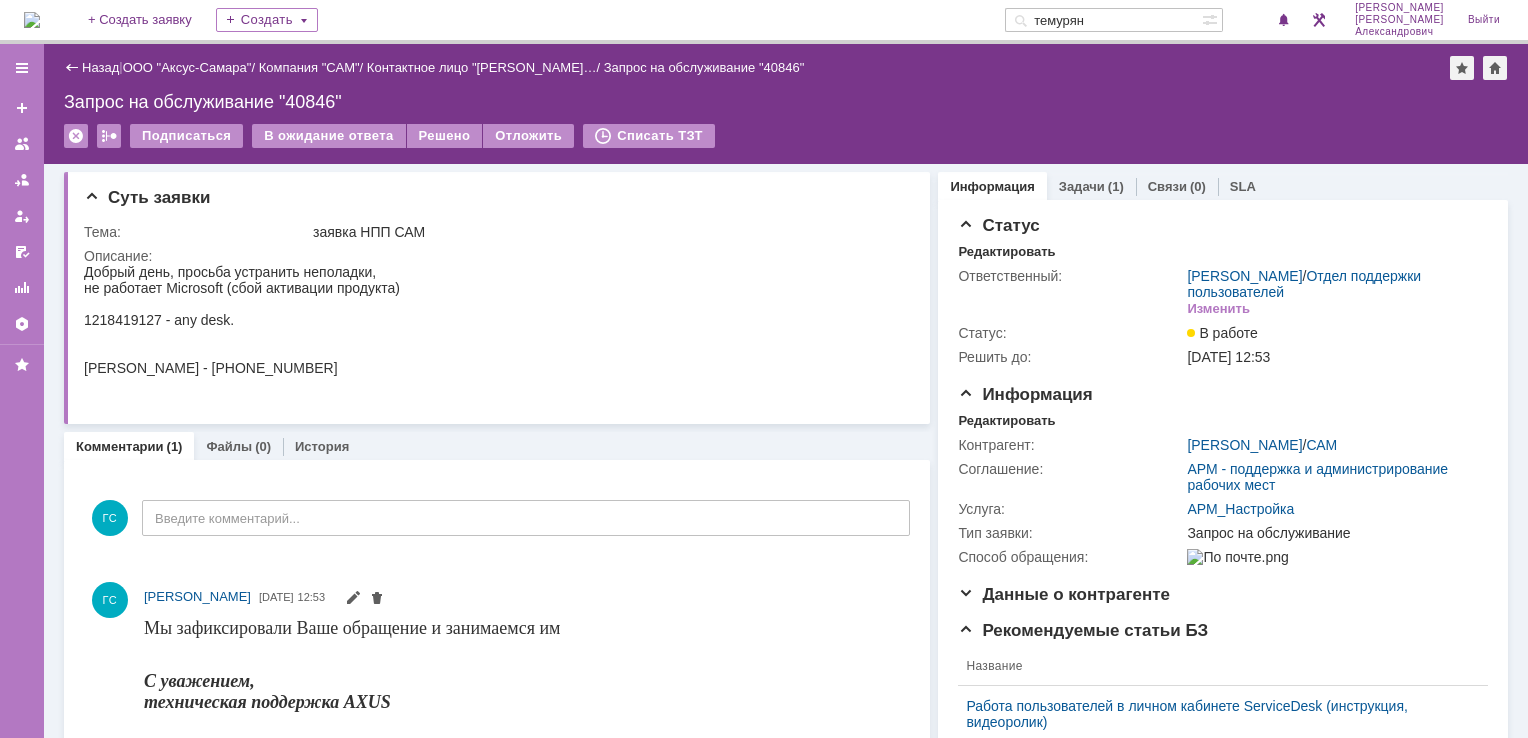 click on "На домашнюю + Создать заявку Создать темурян Галстьян  Степан  Александрович Выйти" at bounding box center [764, 22] 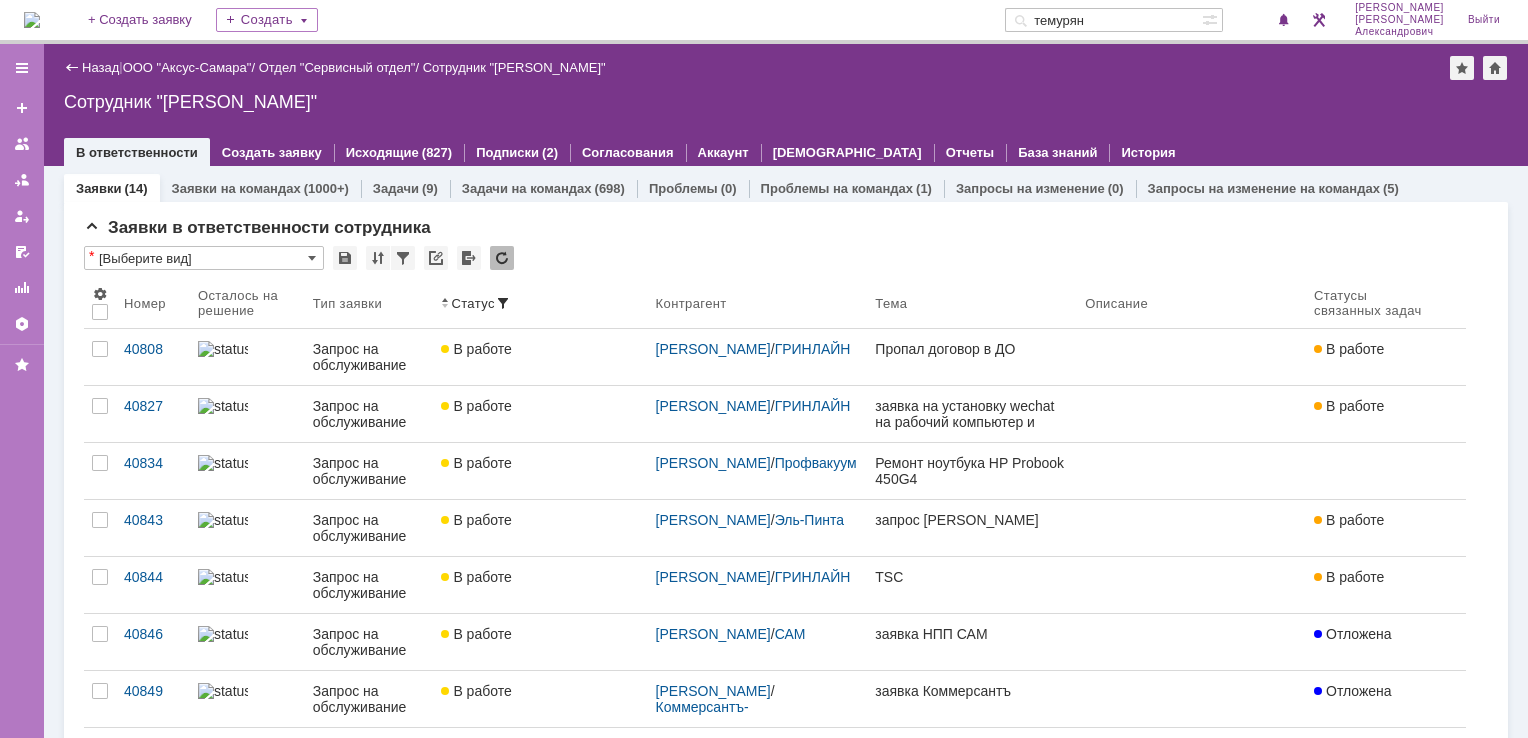 scroll, scrollTop: 0, scrollLeft: 0, axis: both 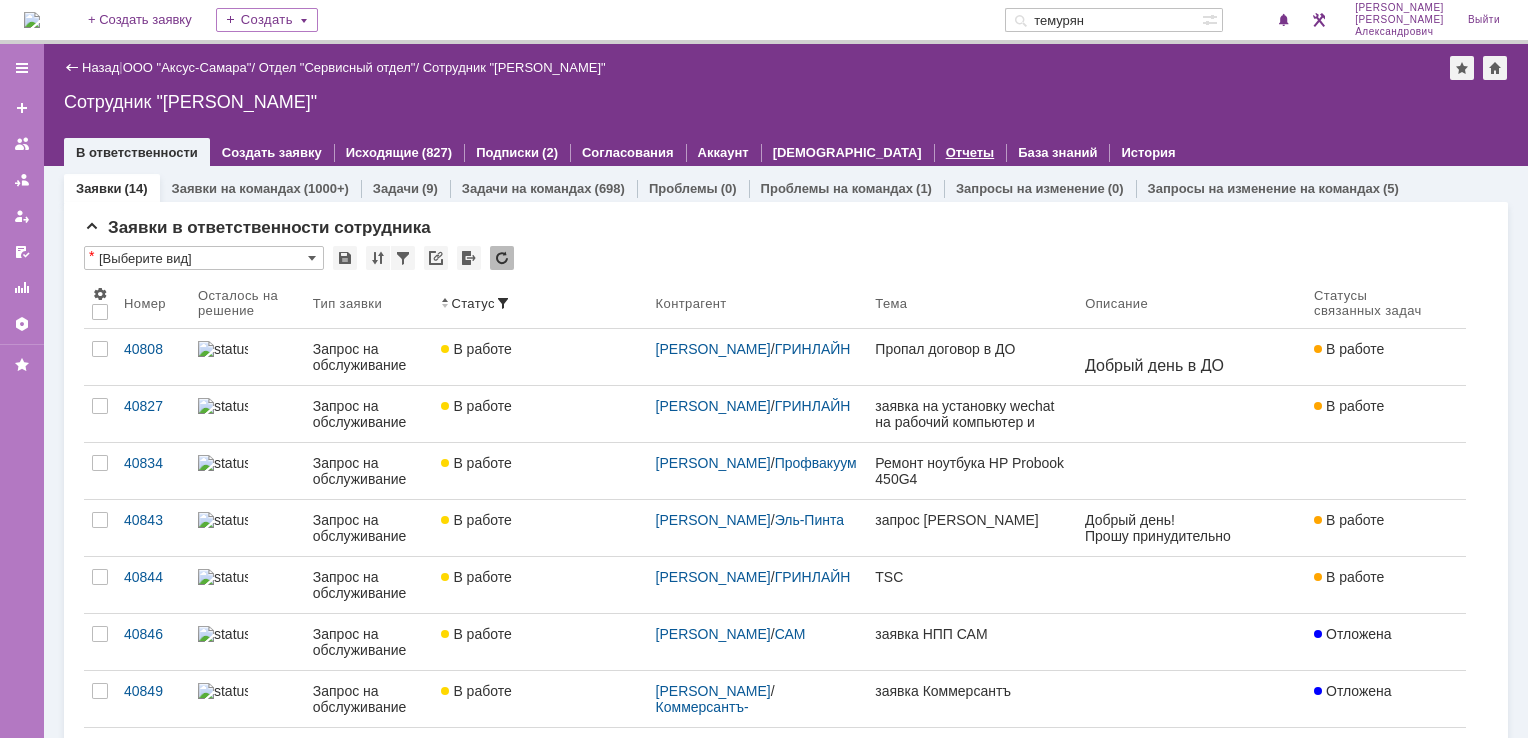 click on "Отчеты" at bounding box center (970, 152) 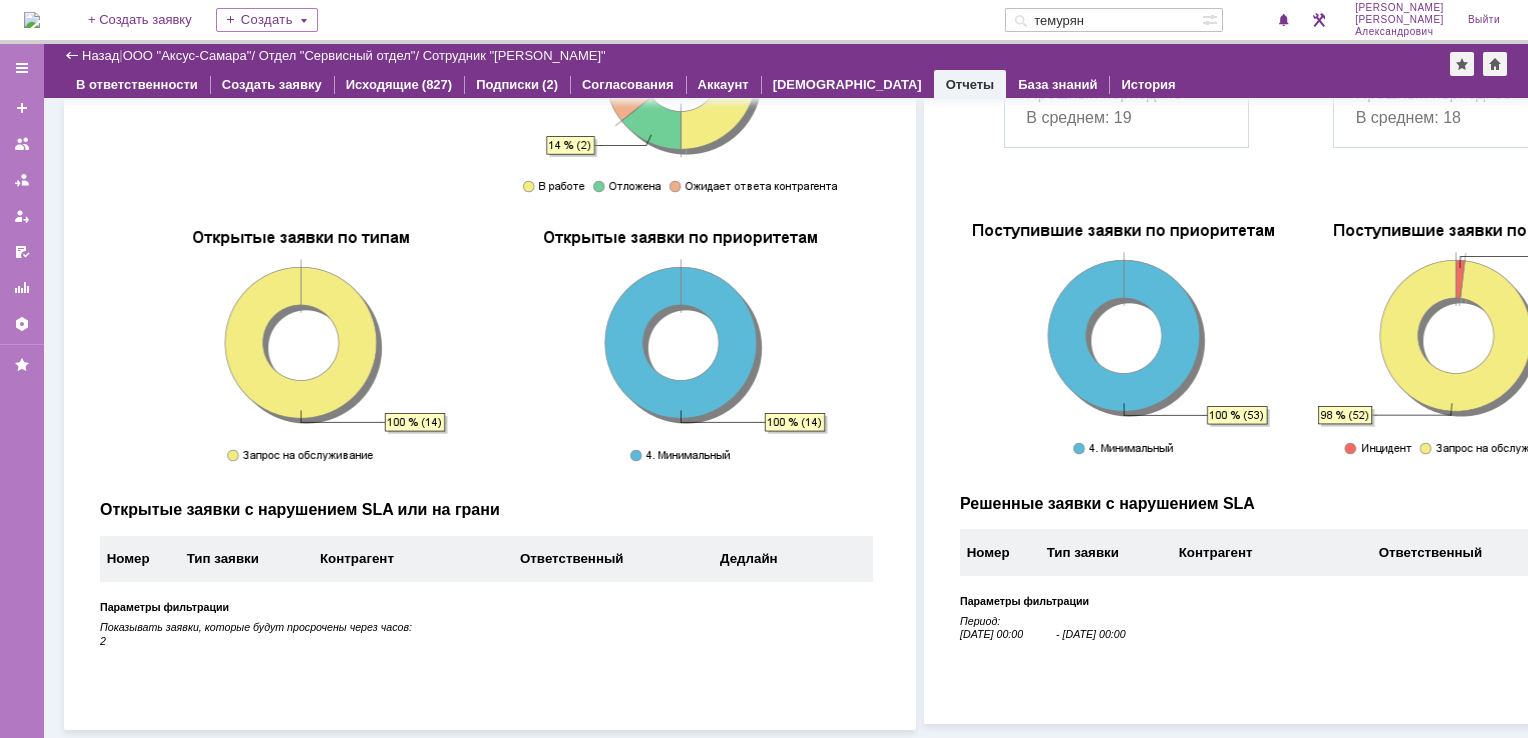 scroll, scrollTop: 308, scrollLeft: 0, axis: vertical 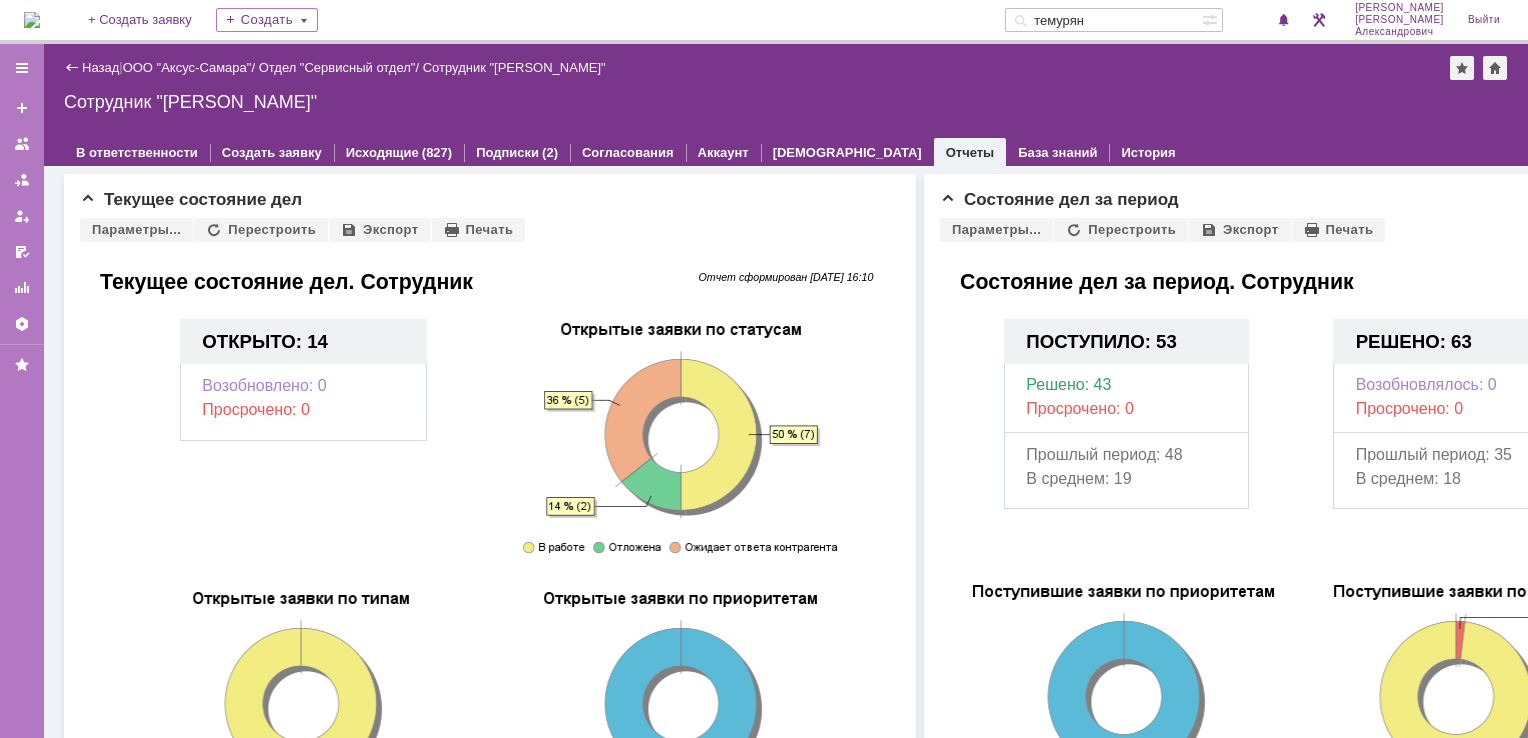 click at bounding box center [32, 20] 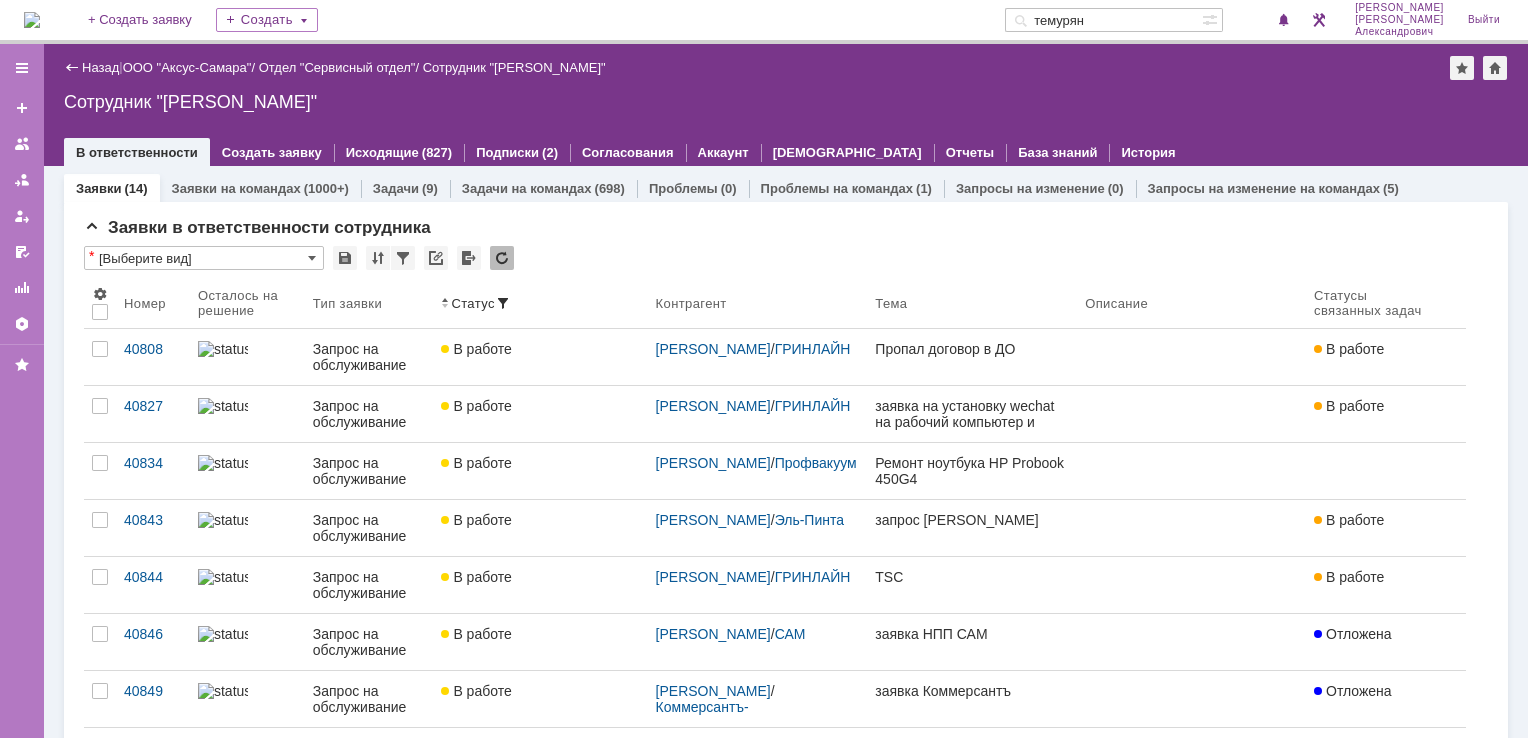 scroll, scrollTop: 0, scrollLeft: 0, axis: both 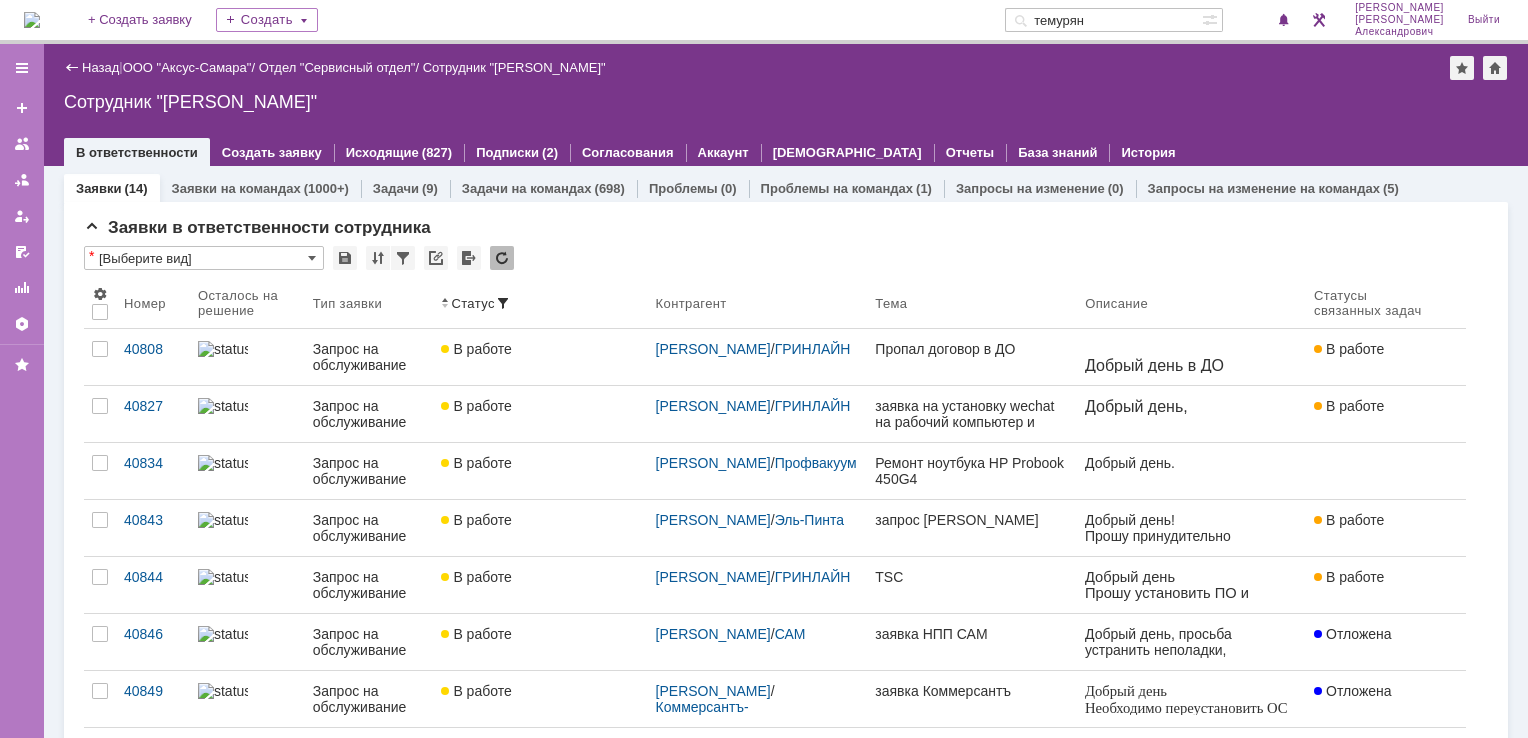 click at bounding box center (32, 20) 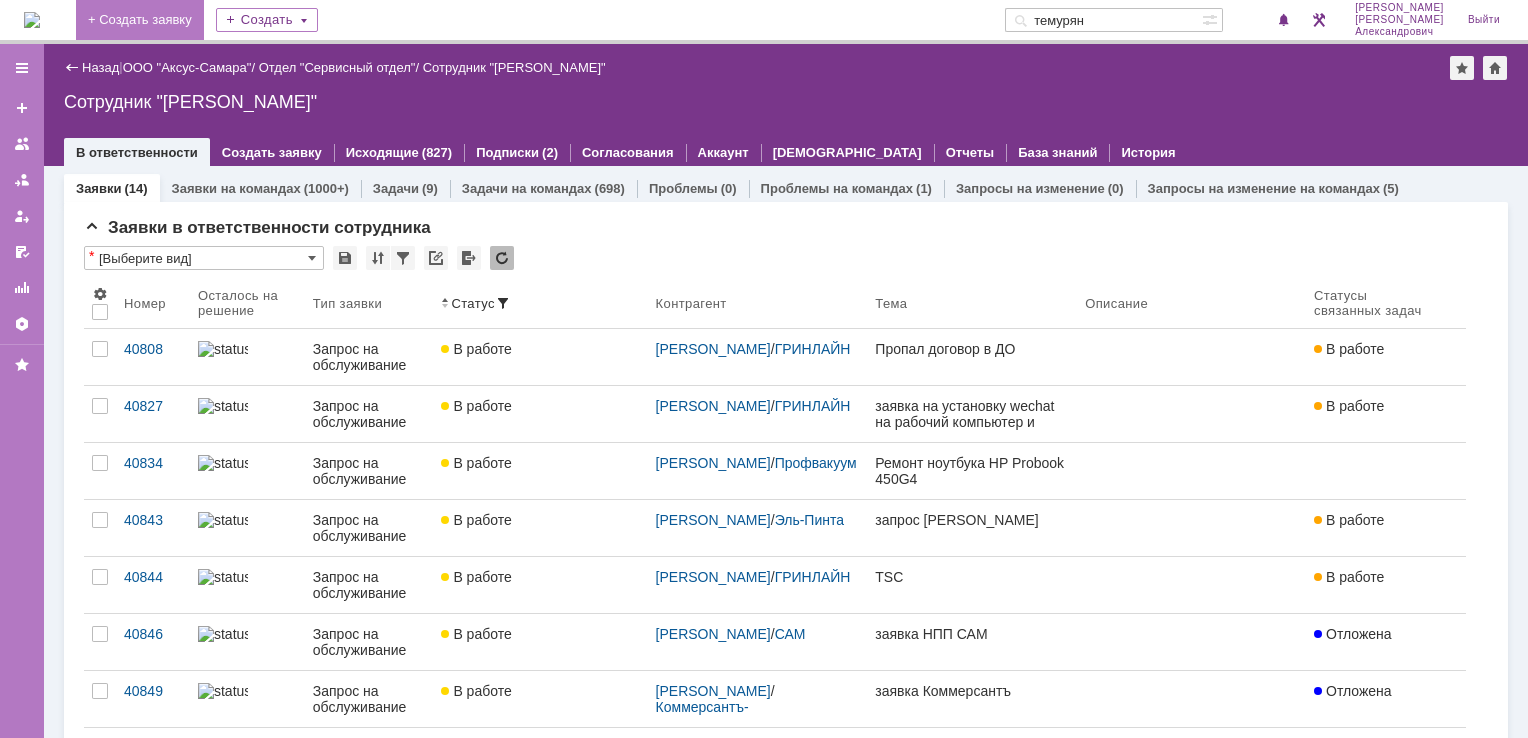 scroll, scrollTop: 0, scrollLeft: 0, axis: both 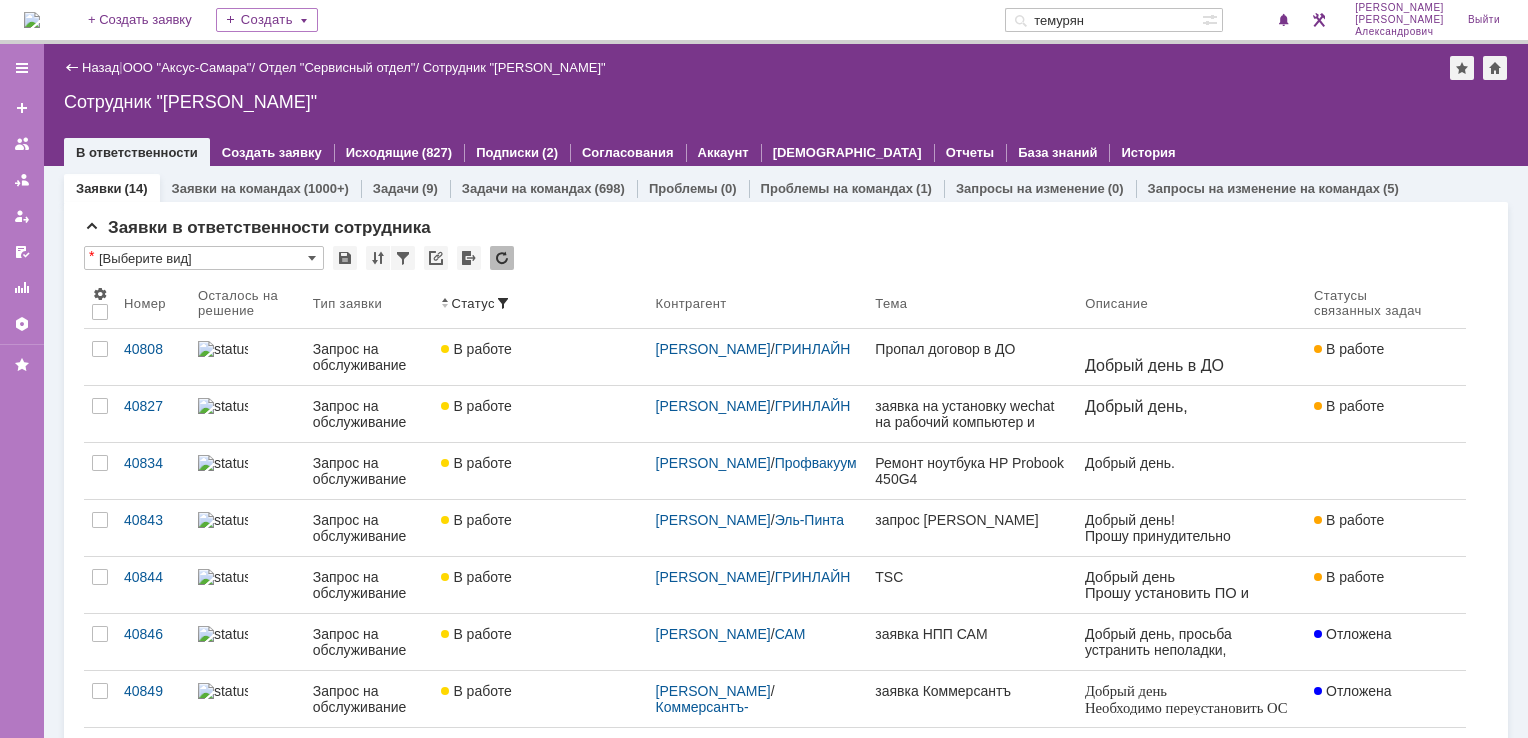 click at bounding box center (32, 20) 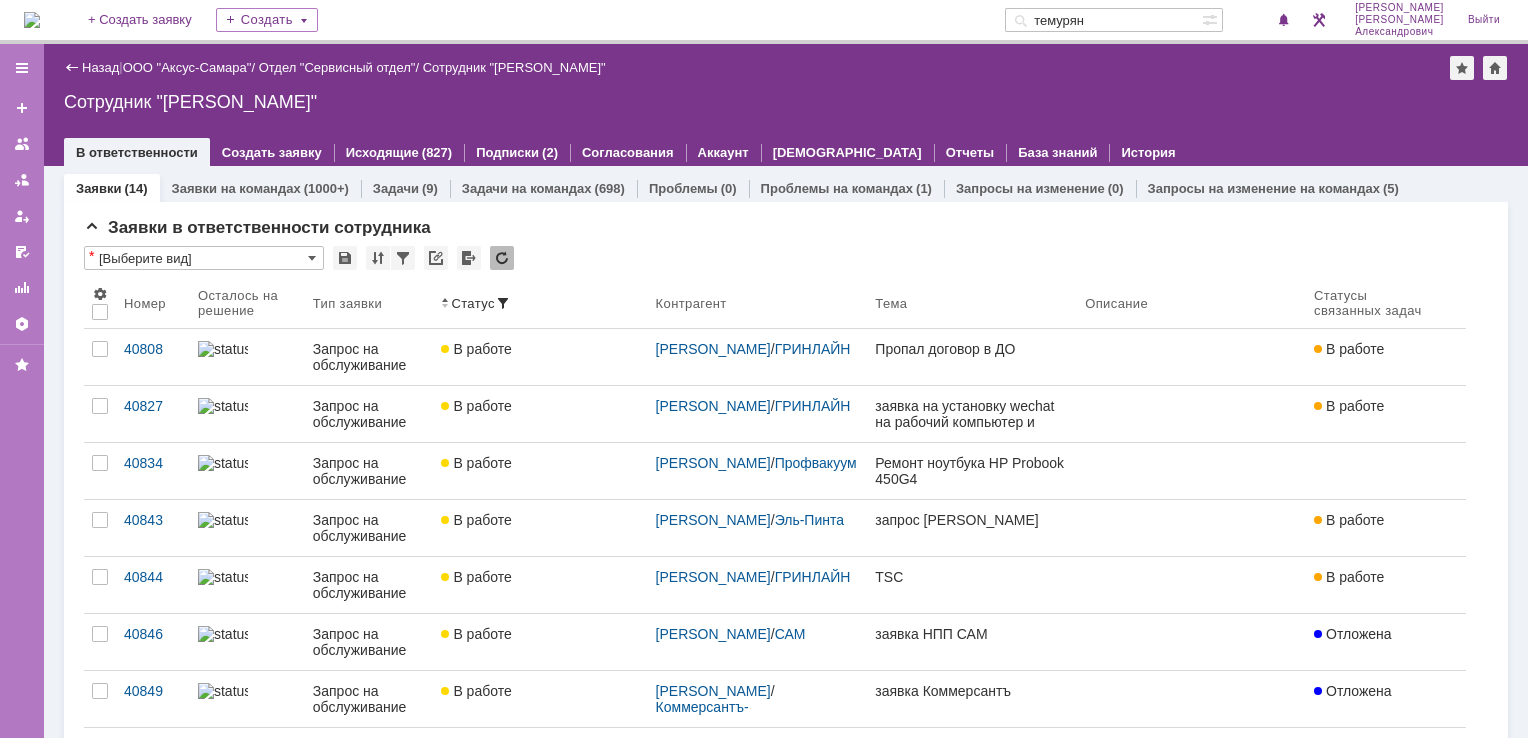 scroll, scrollTop: 0, scrollLeft: 0, axis: both 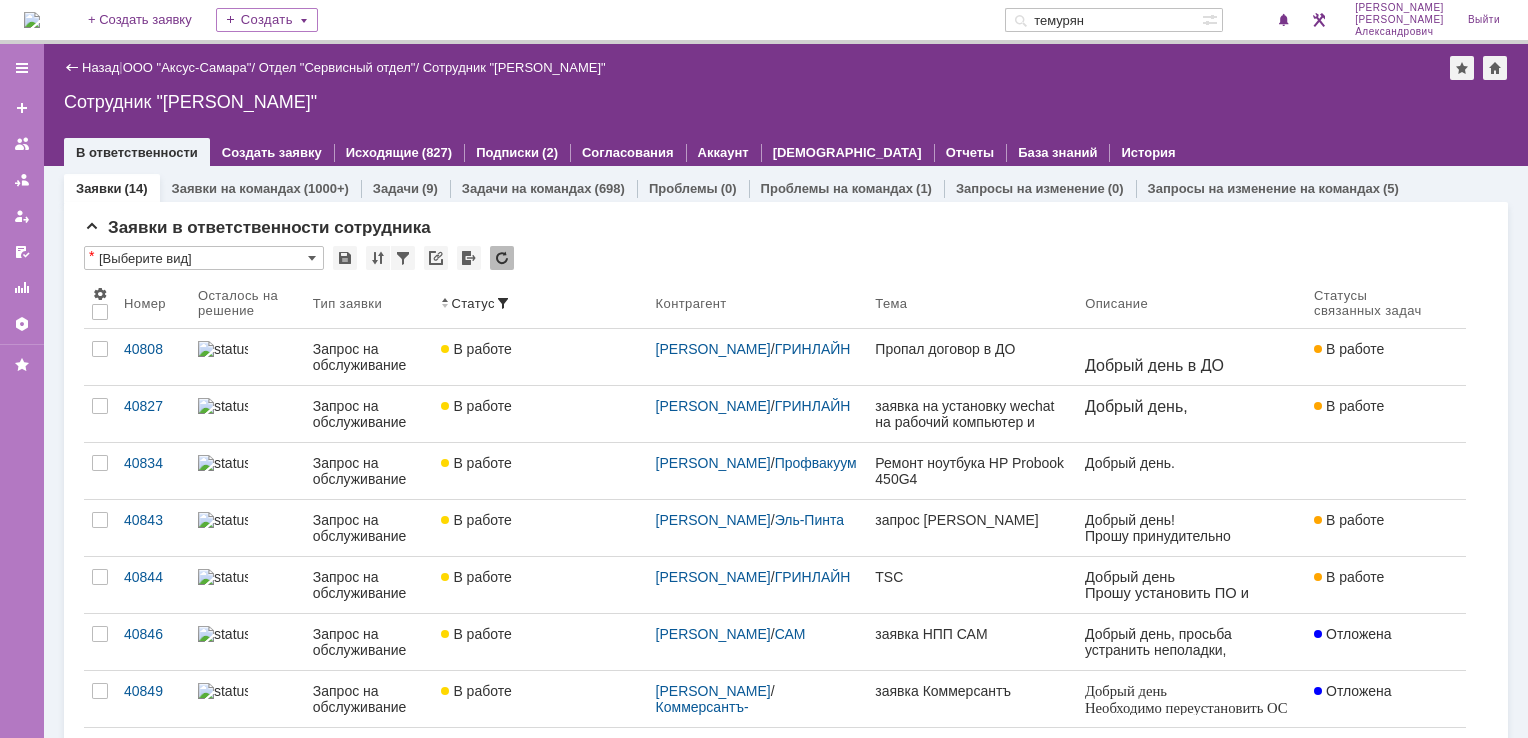 click at bounding box center (32, 20) 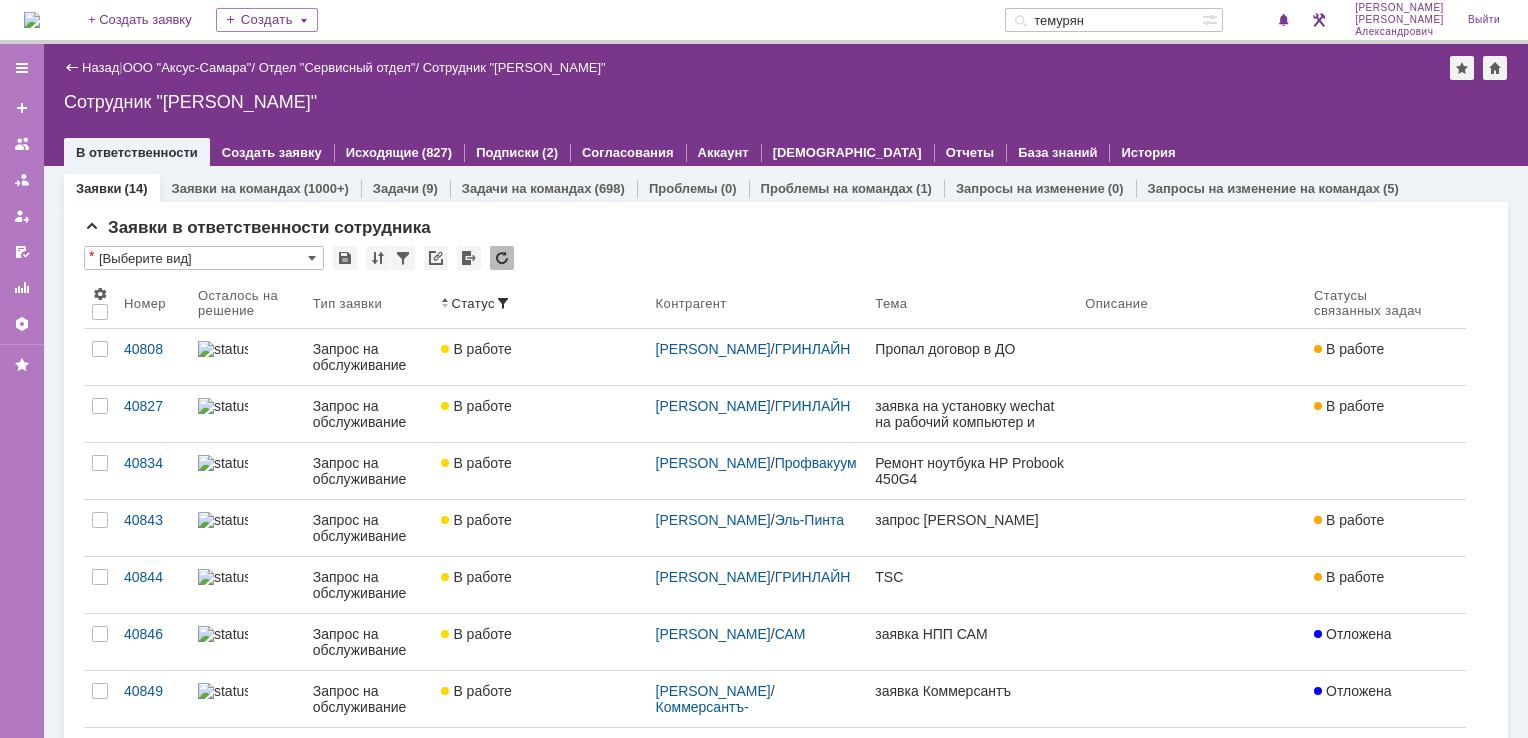 scroll, scrollTop: 0, scrollLeft: 0, axis: both 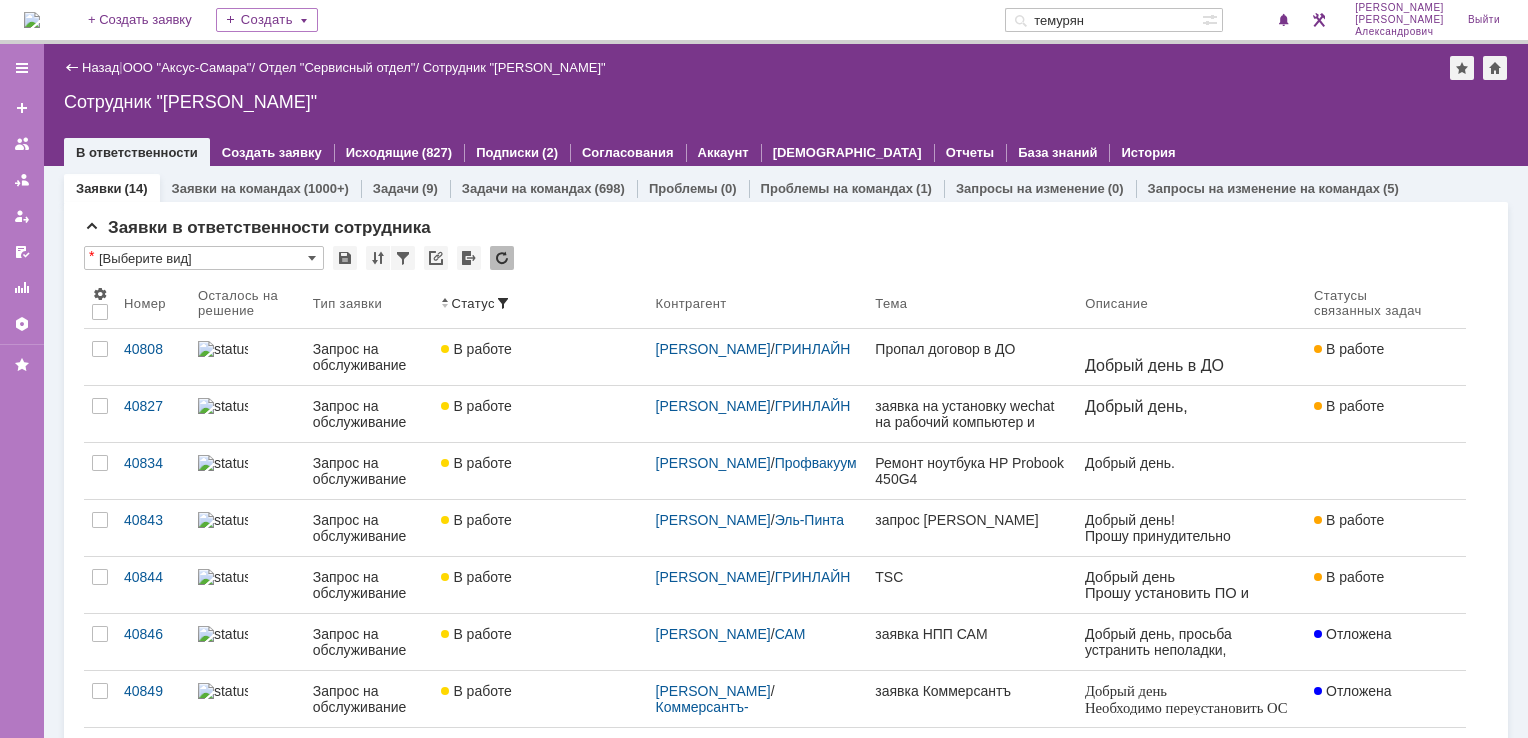 click at bounding box center [32, 20] 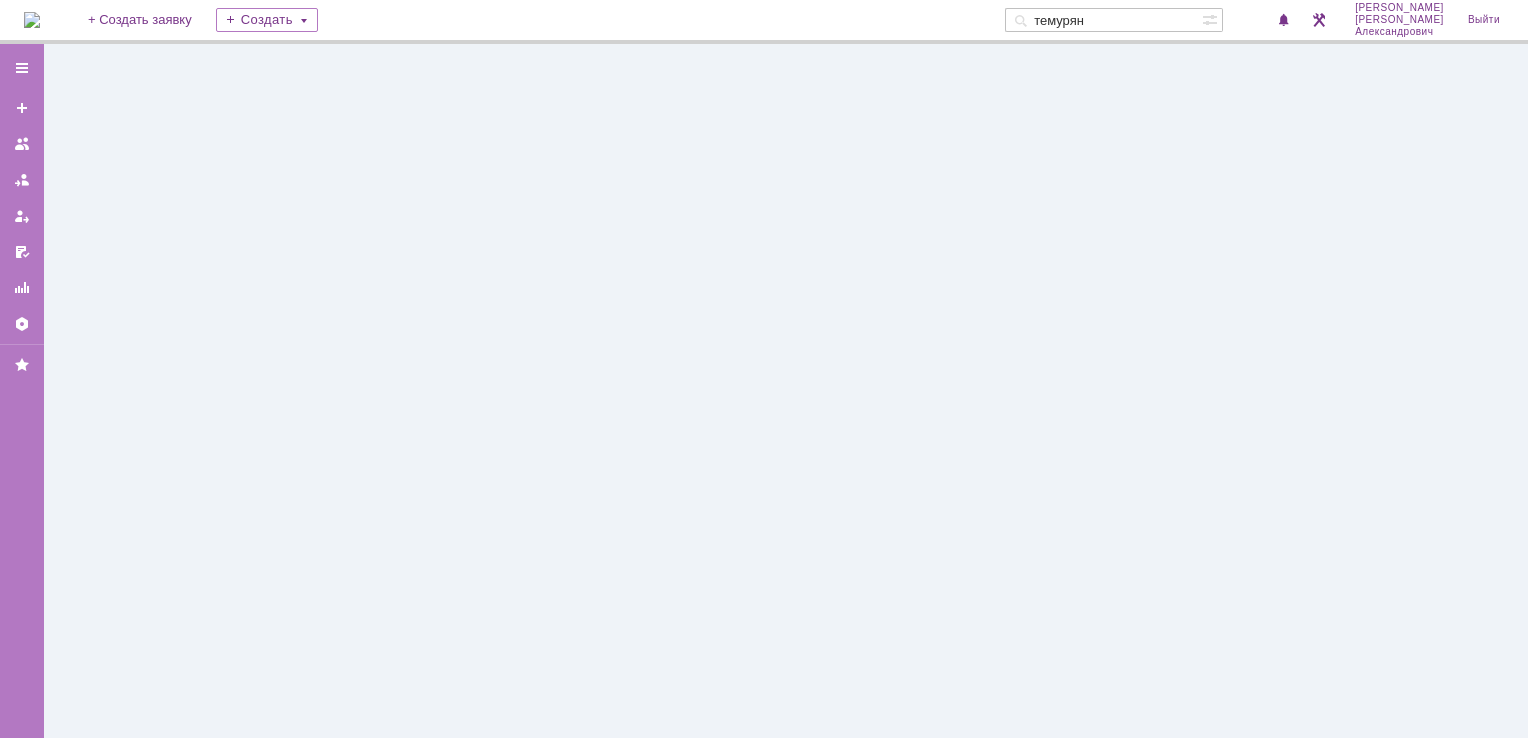 click at bounding box center [32, 20] 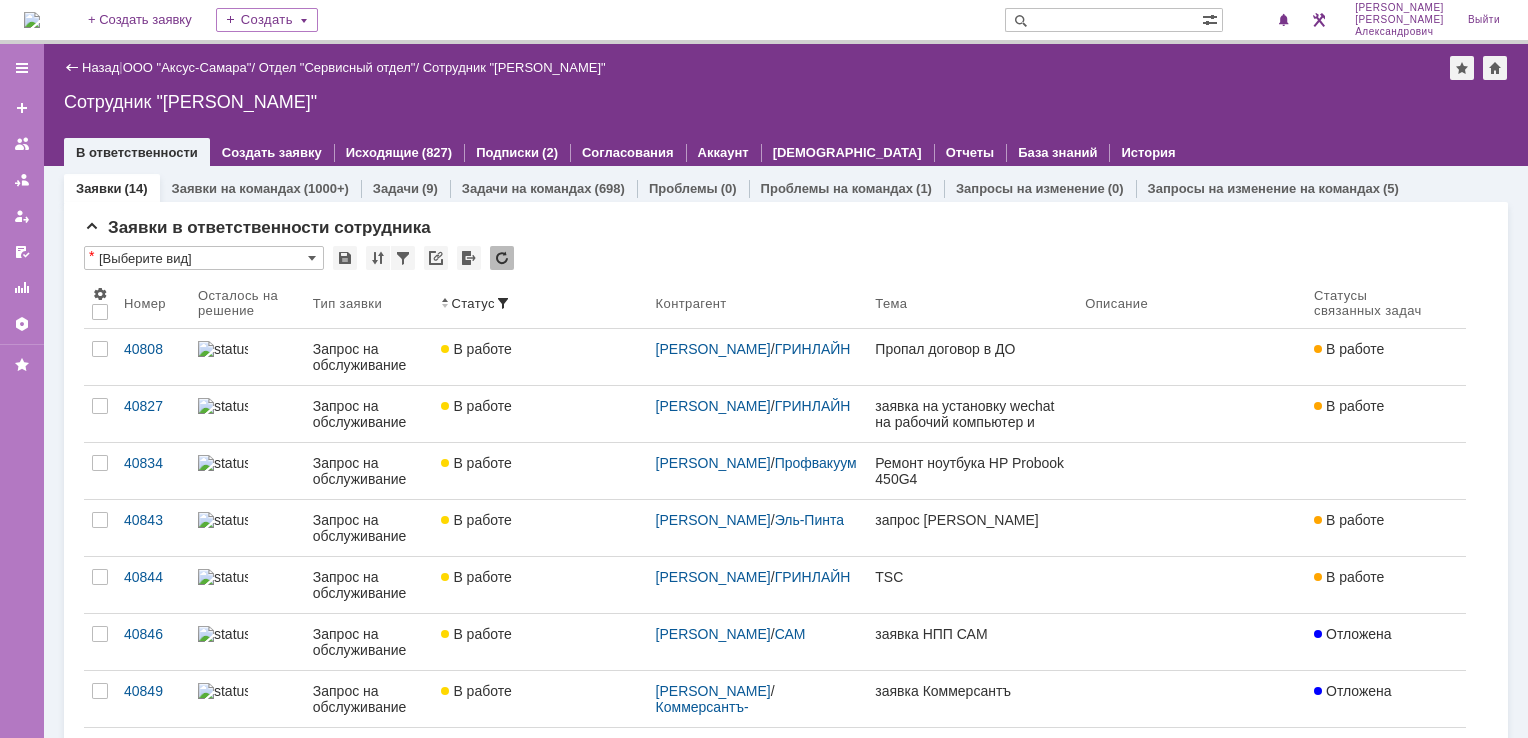 scroll, scrollTop: 0, scrollLeft: 0, axis: both 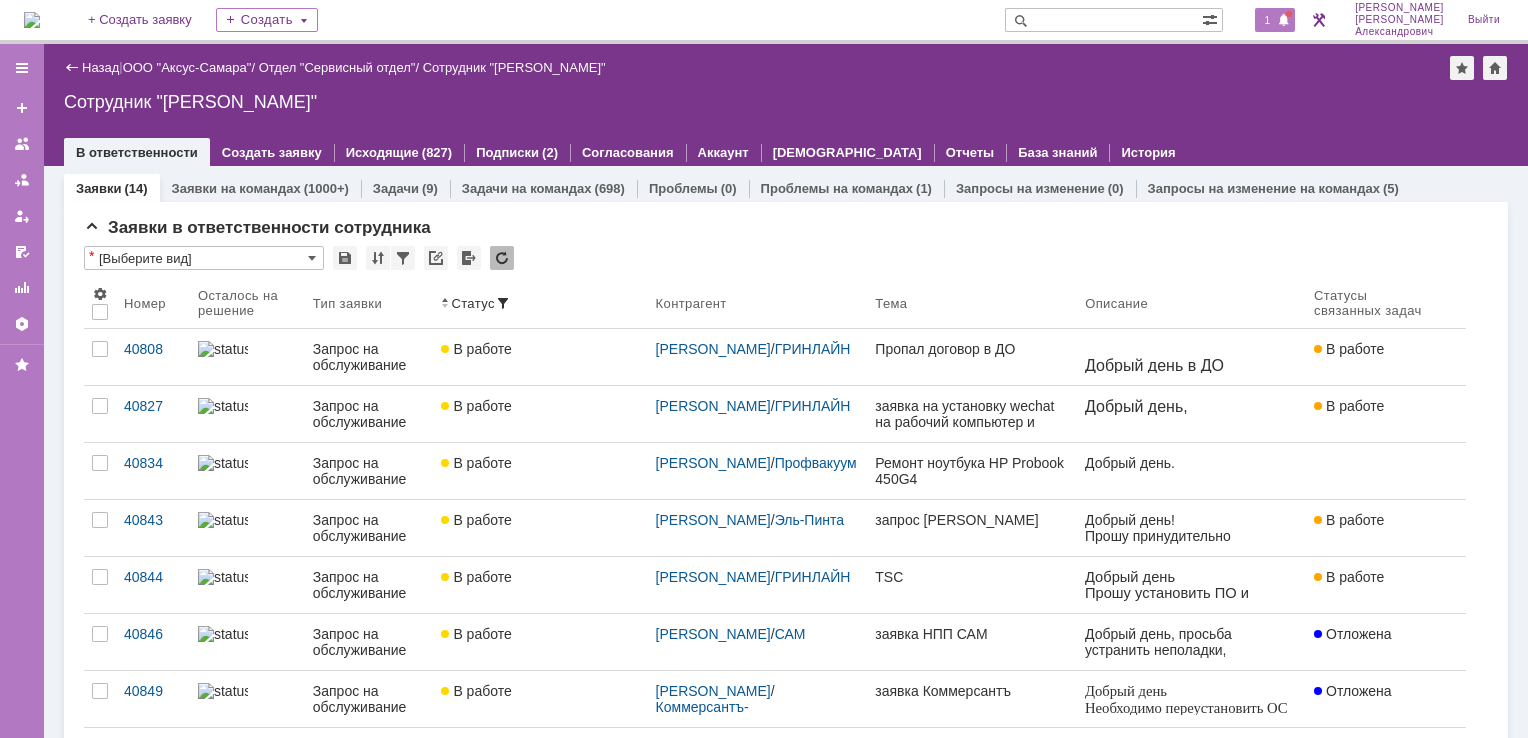 click on "1" at bounding box center [1268, 20] 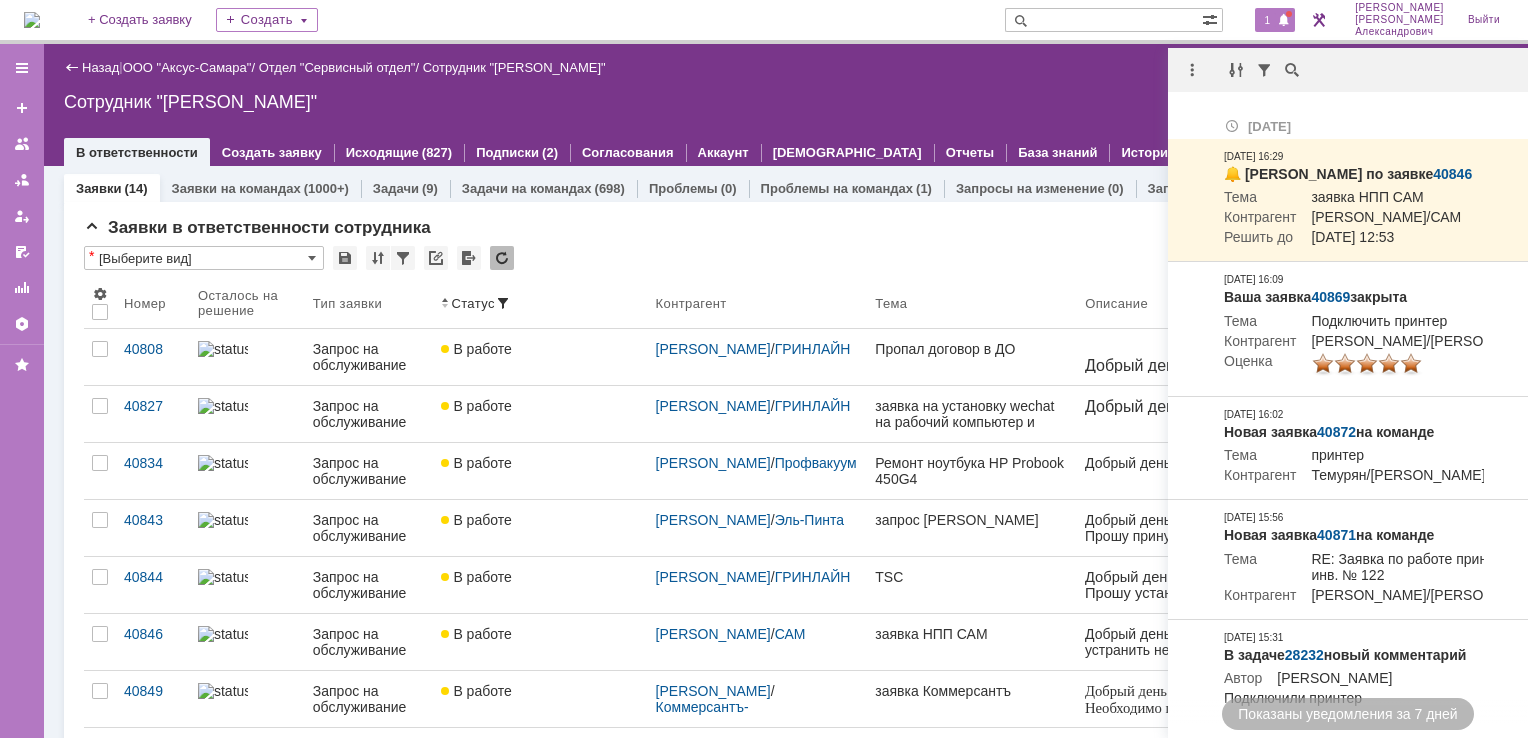 click on "Сотрудник "[PERSON_NAME]"" at bounding box center (786, 102) 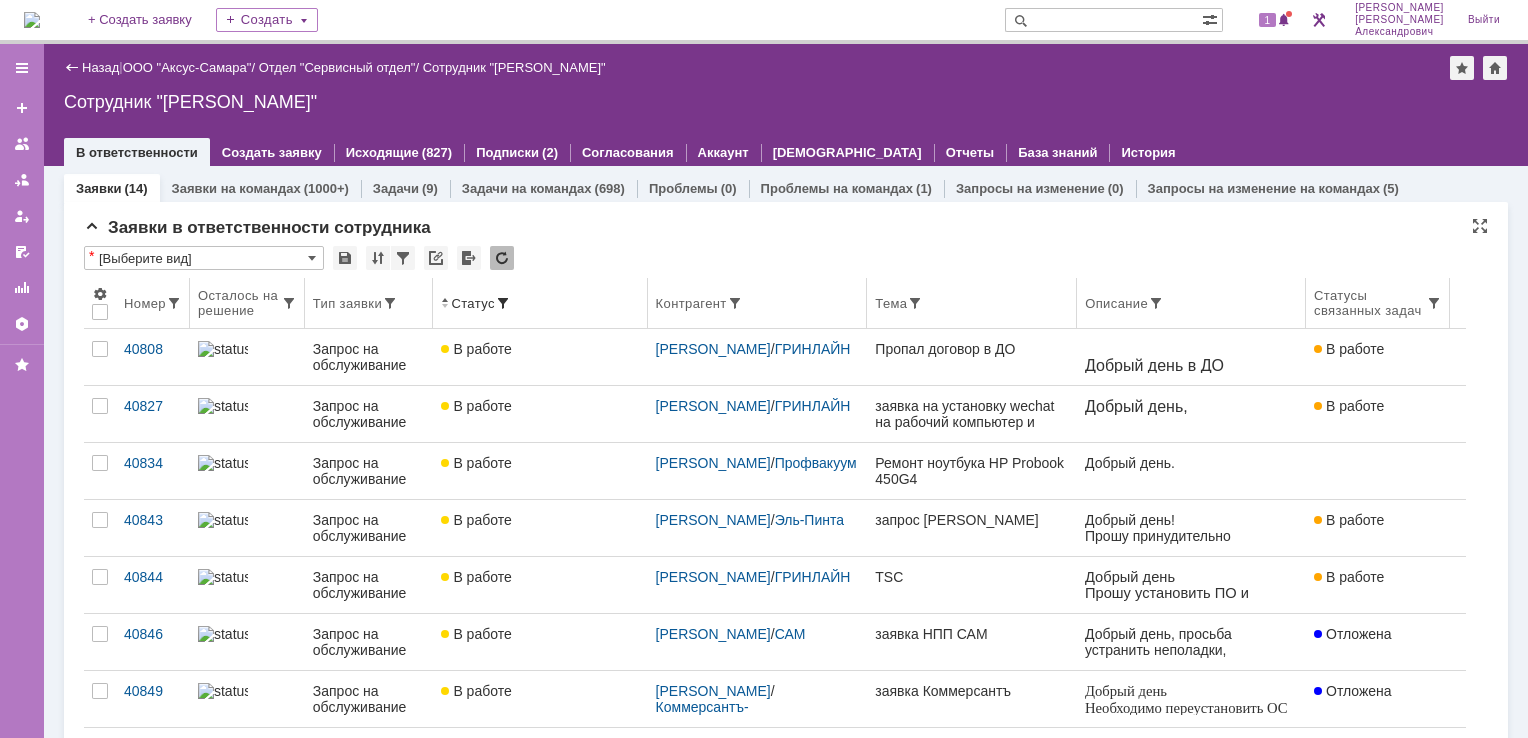 click on "Осталось на решение" at bounding box center (239, 303) 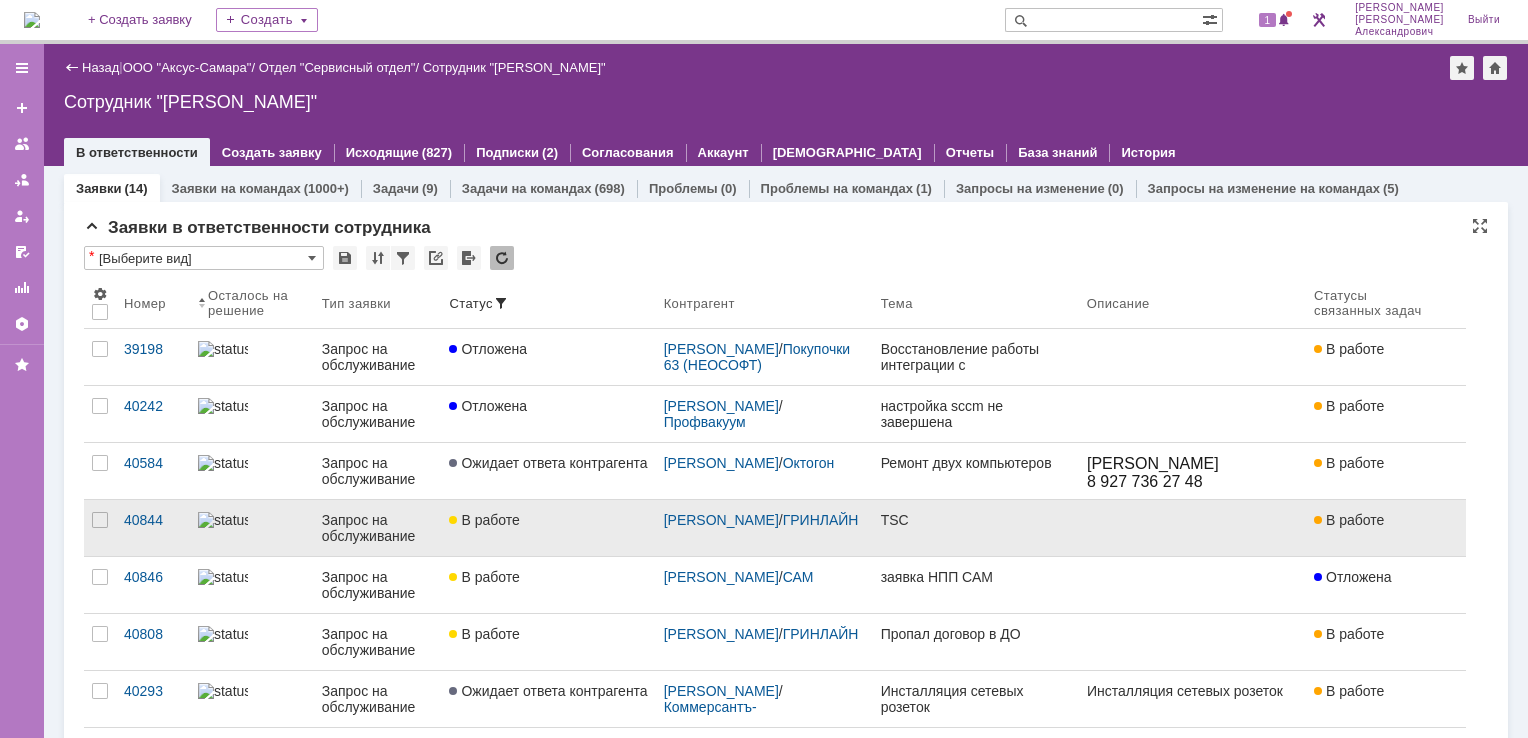 scroll, scrollTop: 0, scrollLeft: 0, axis: both 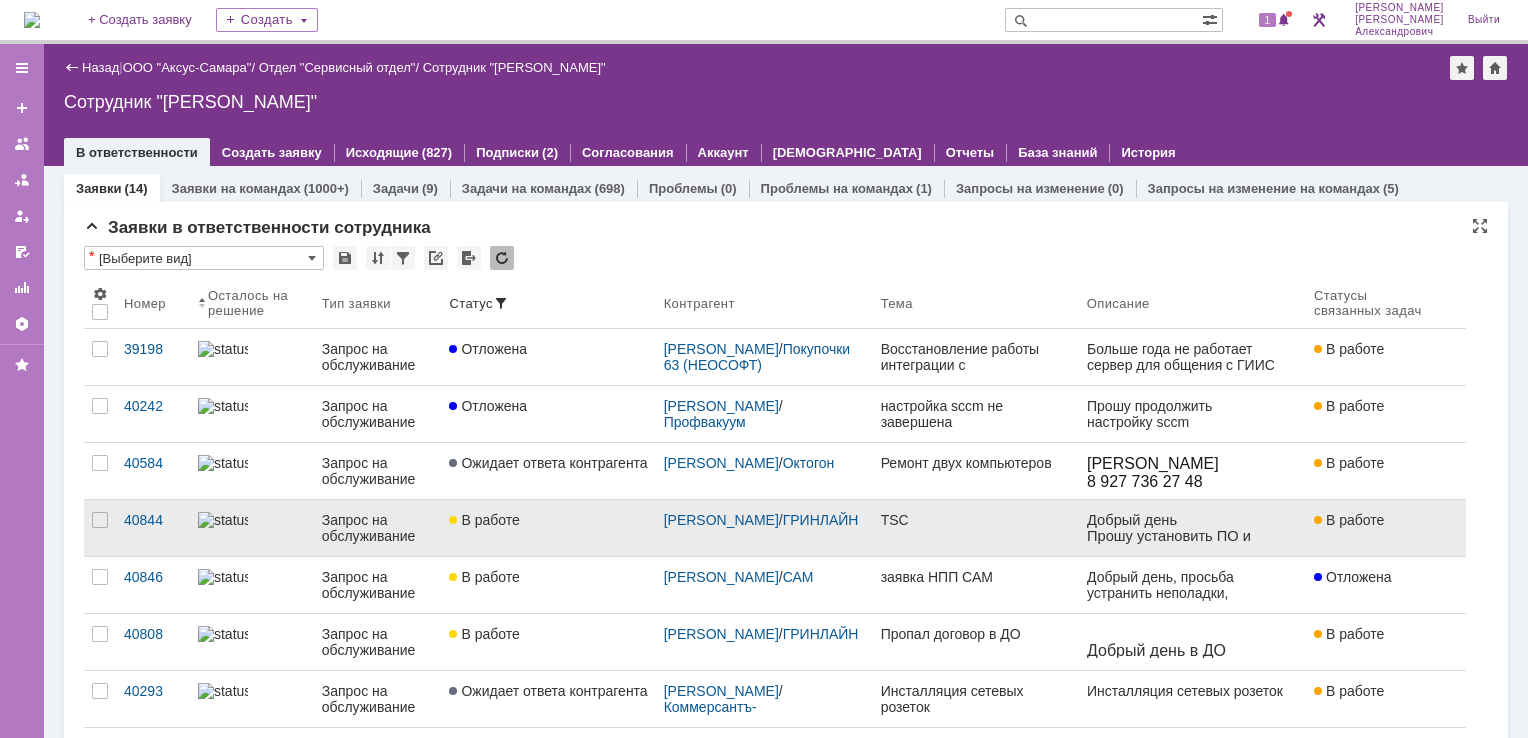 click on "В работе" at bounding box center [548, 520] 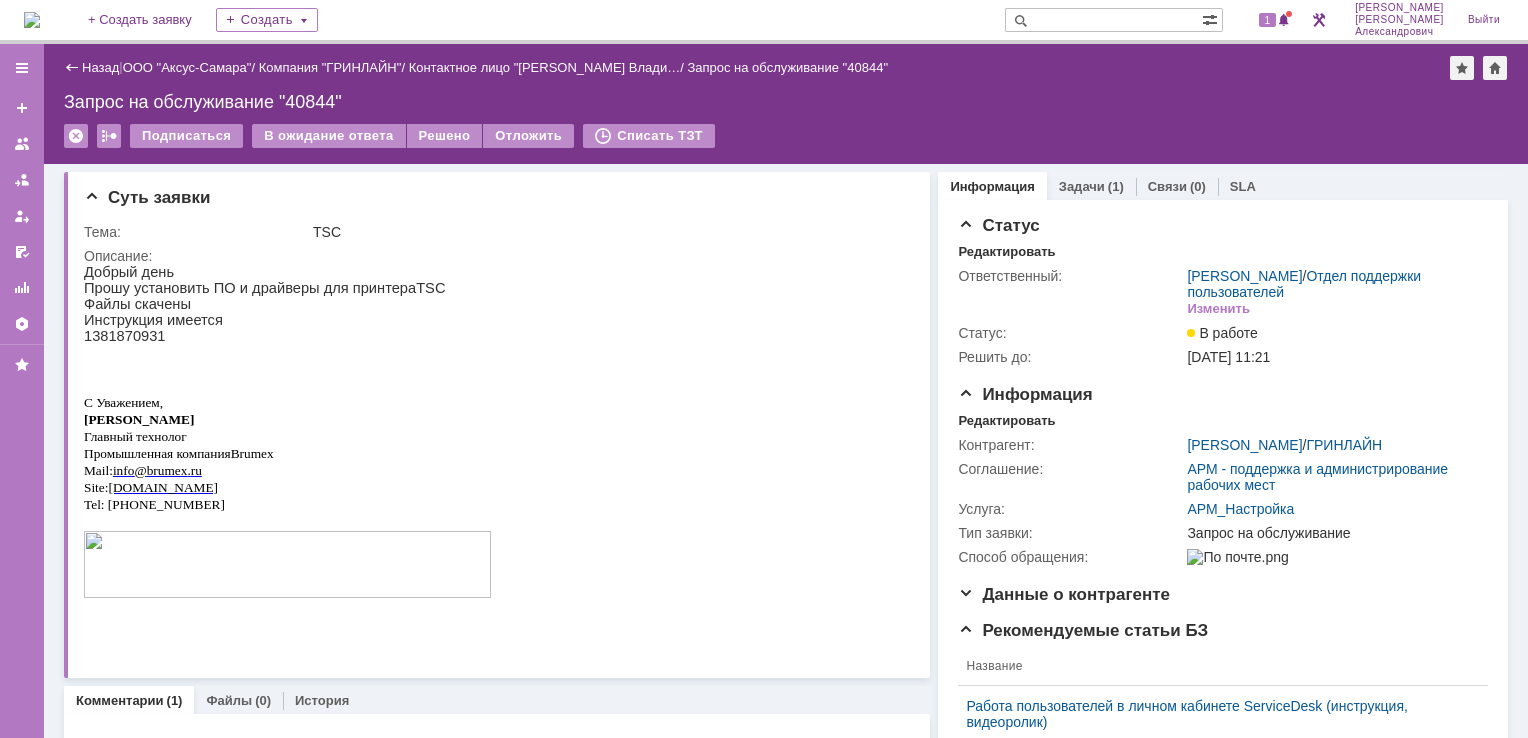 scroll, scrollTop: 0, scrollLeft: 0, axis: both 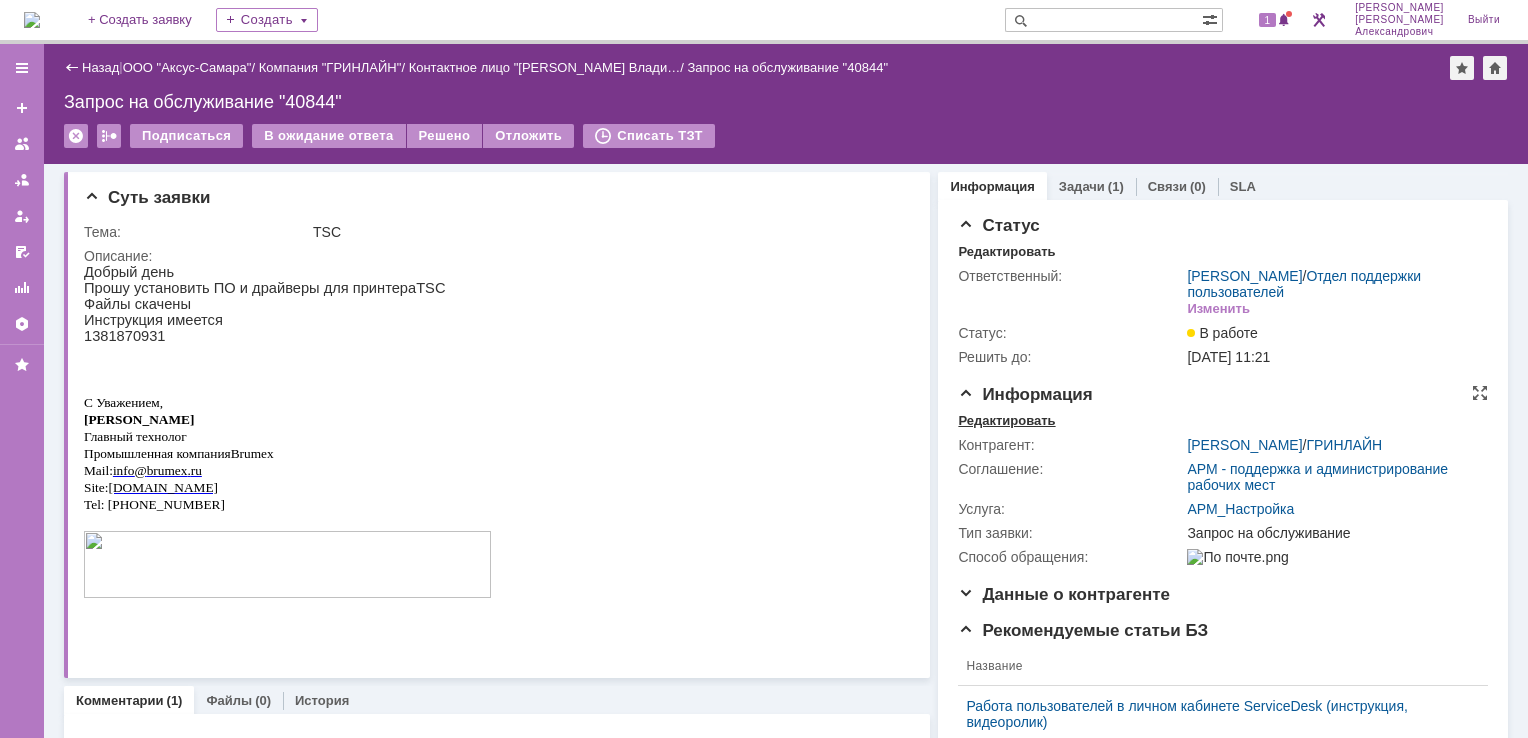 click on "Редактировать" at bounding box center [1006, 421] 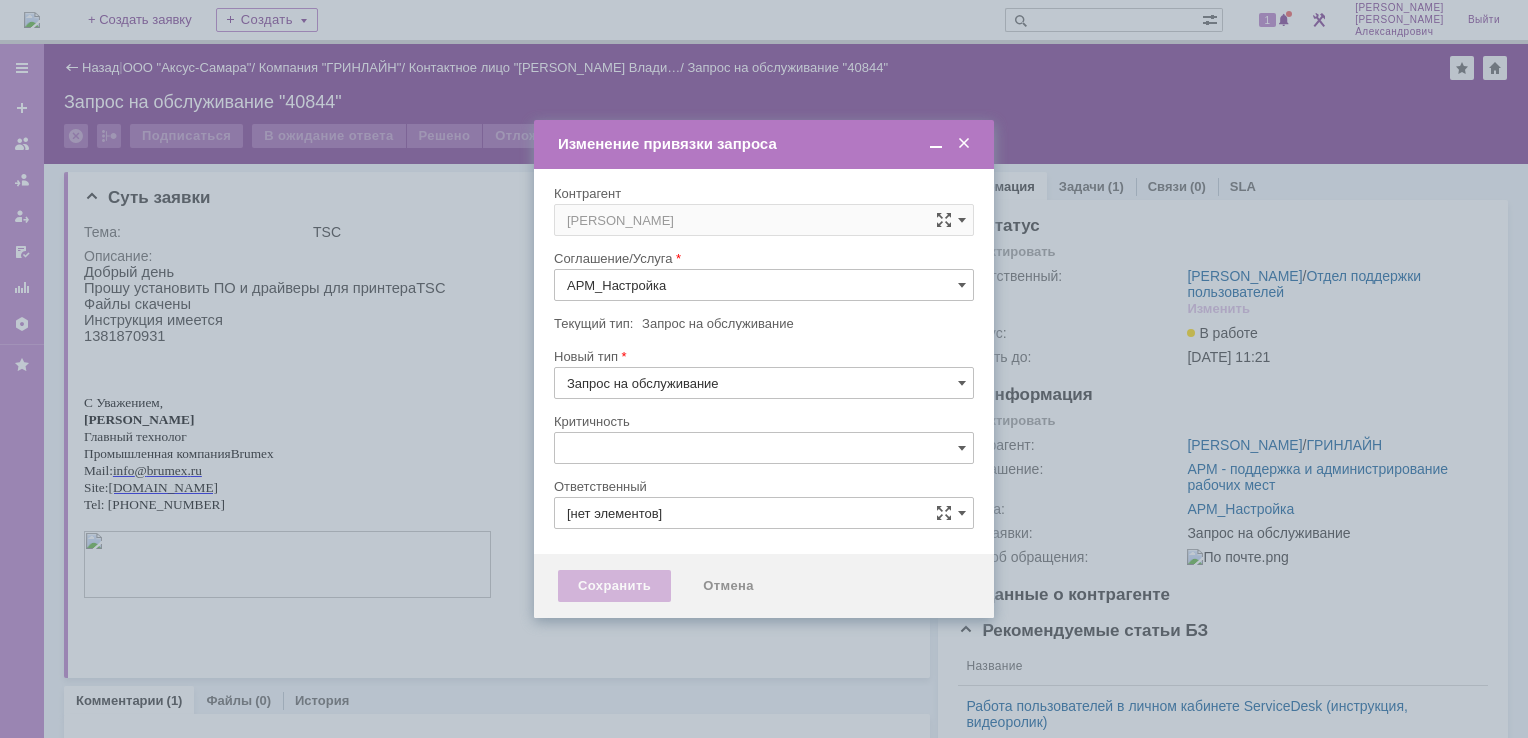 type on "[не указано]" 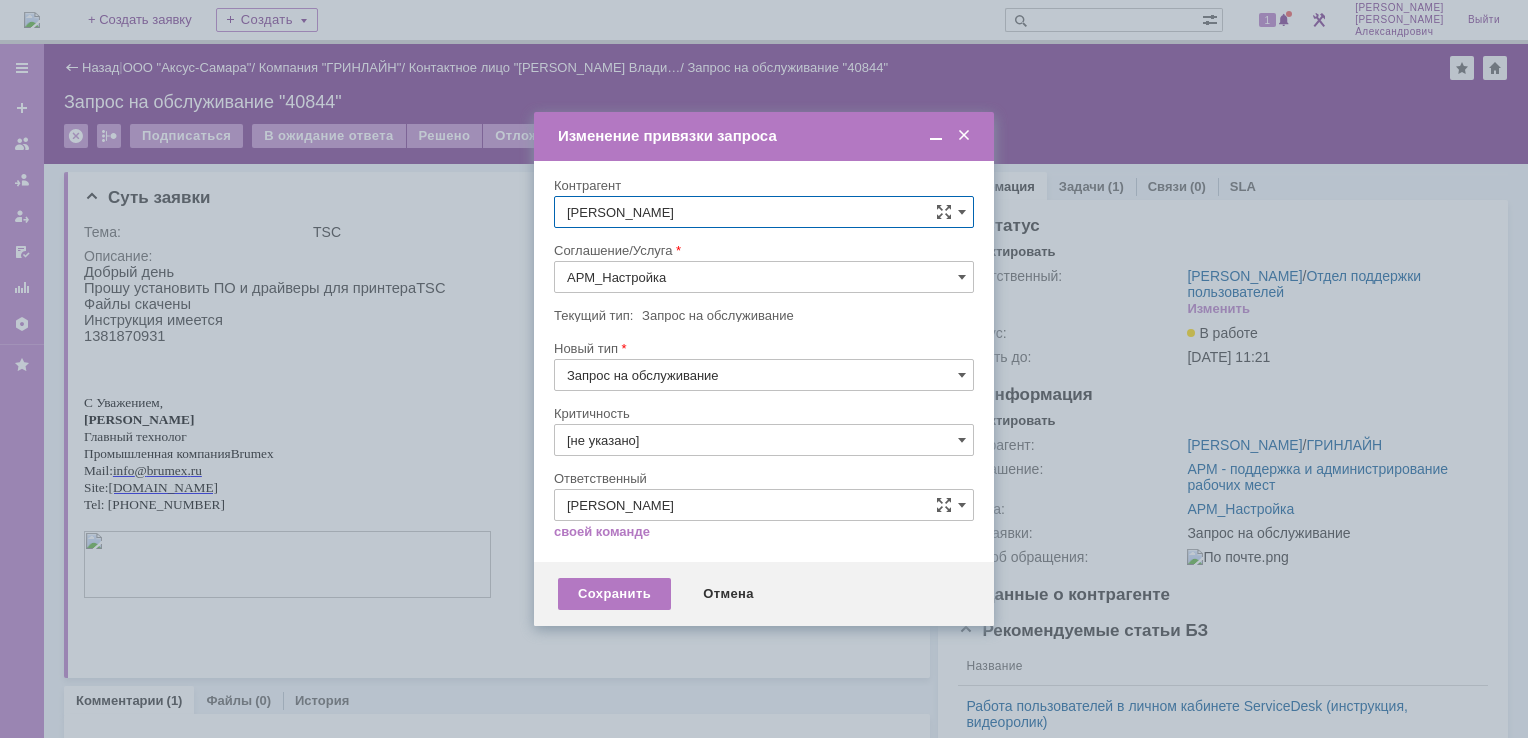 click on "АРМ_Настройка" at bounding box center [764, 277] 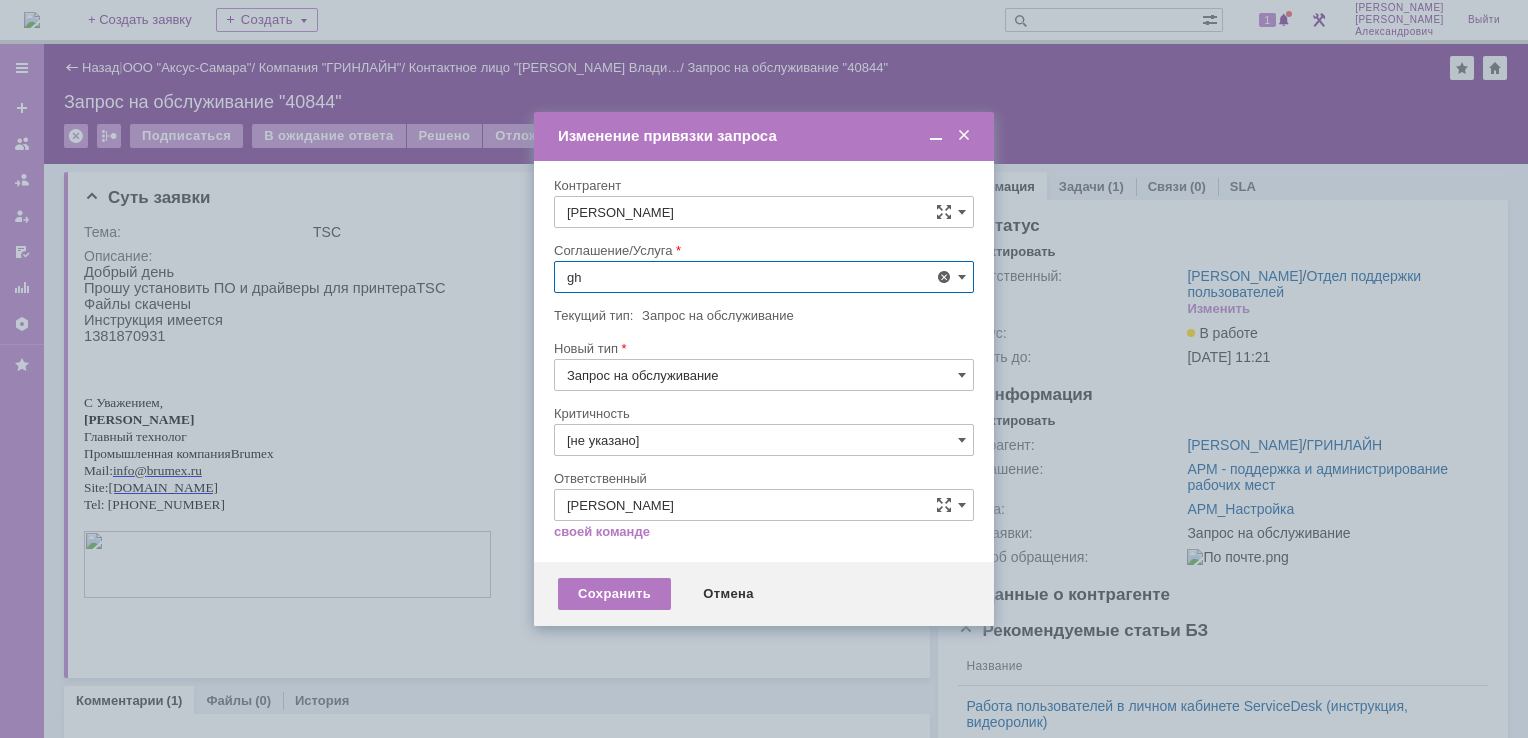 type on "g" 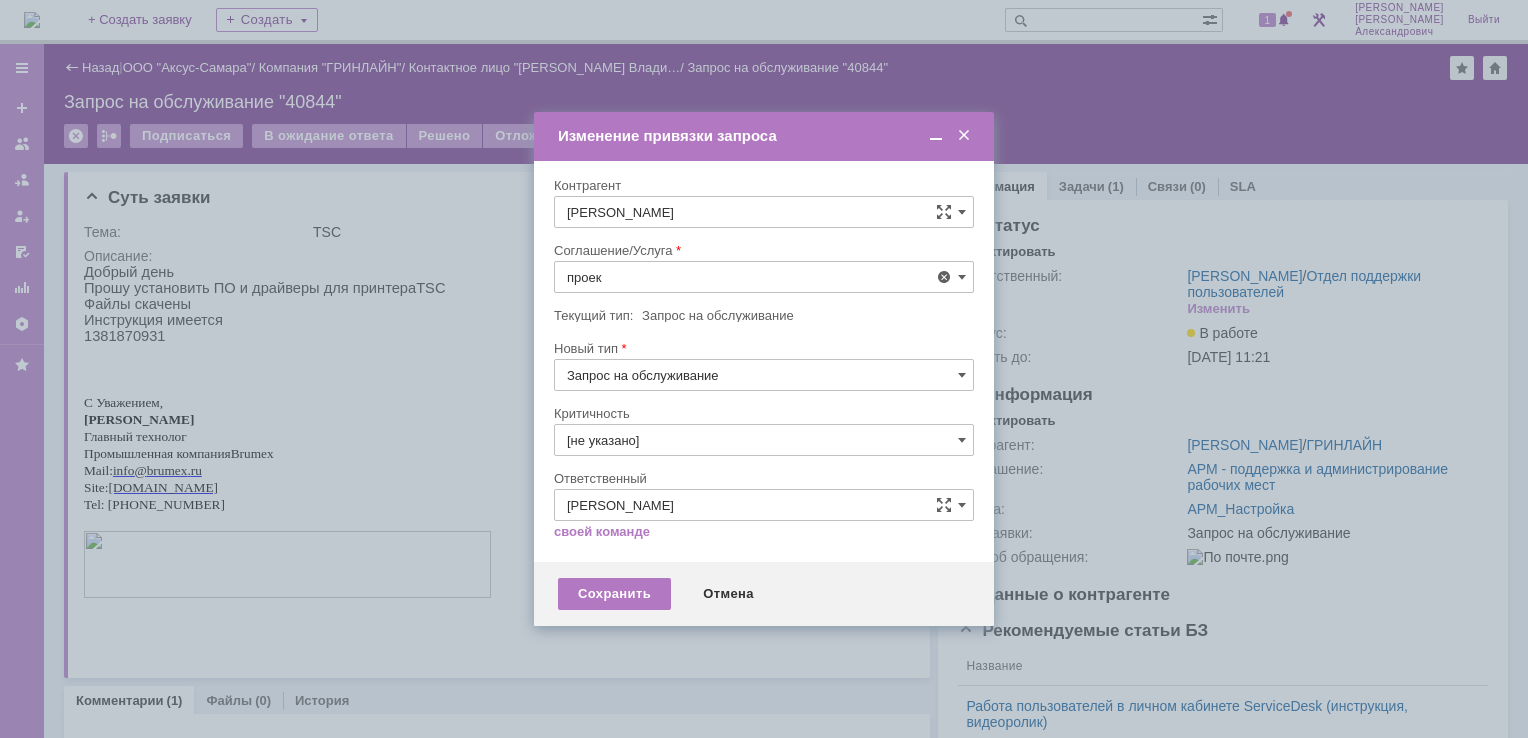 click on "Проектная деятельность" at bounding box center [764, 423] 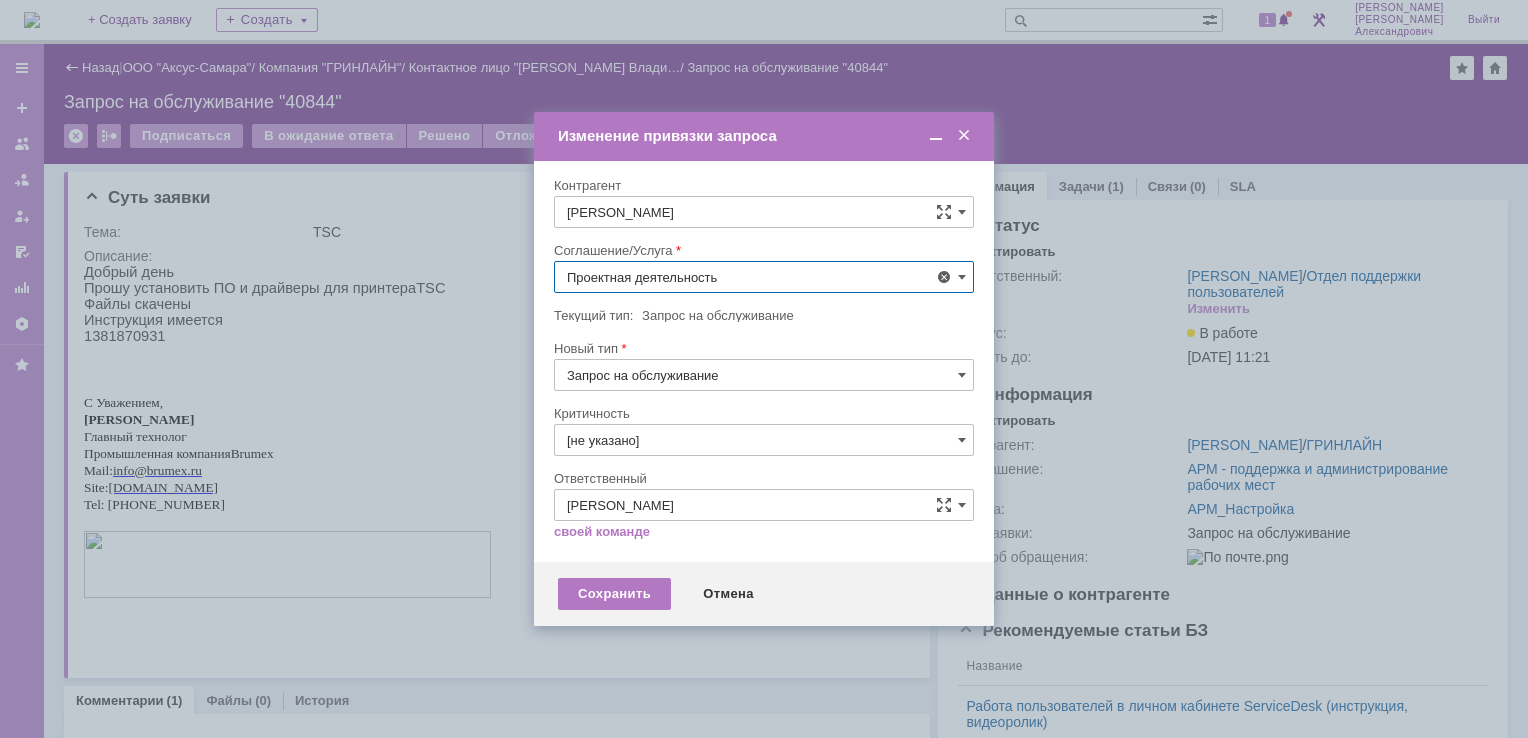 type on "Проектная деятельность" 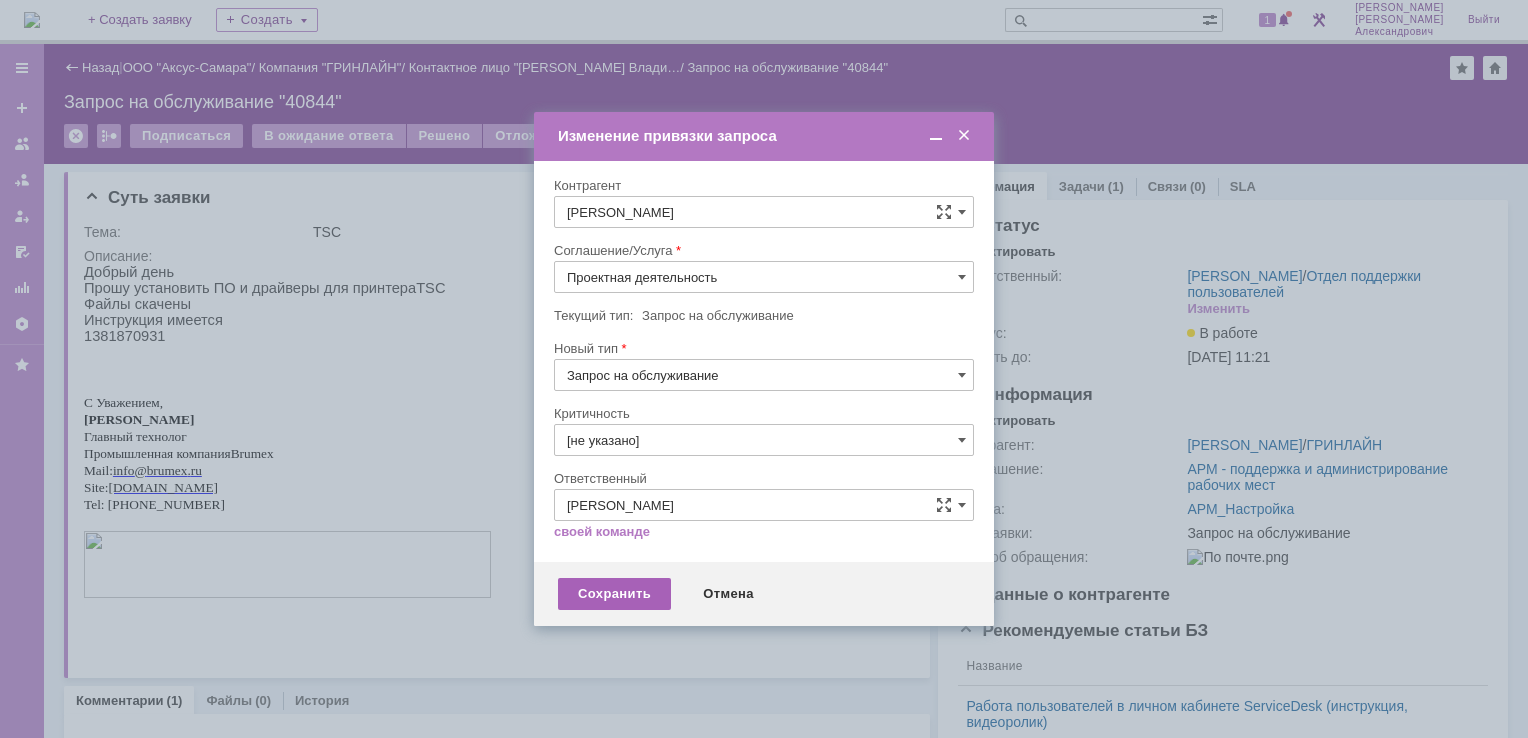 drag, startPoint x: 622, startPoint y: 604, endPoint x: 620, endPoint y: 592, distance: 12.165525 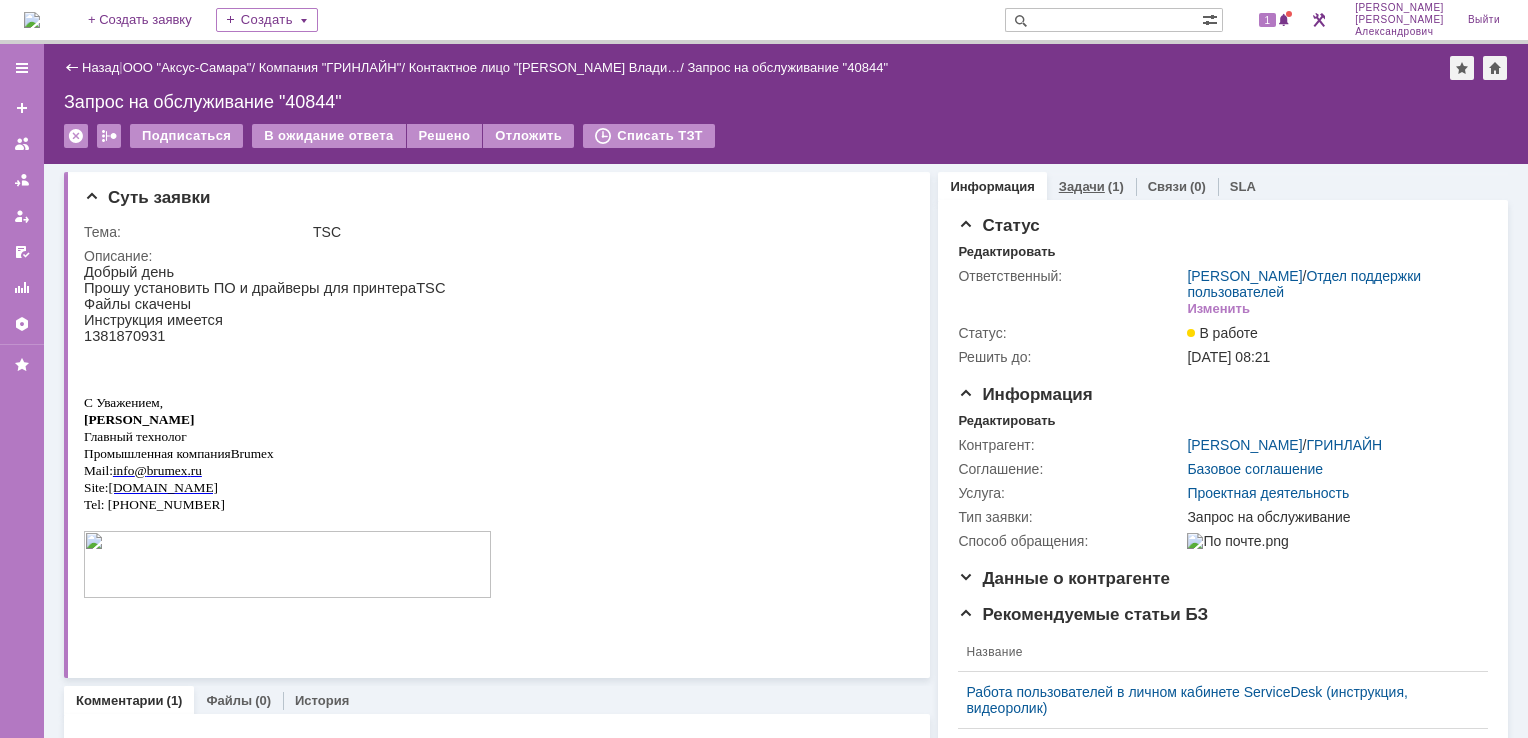 click on "(1)" at bounding box center (1116, 186) 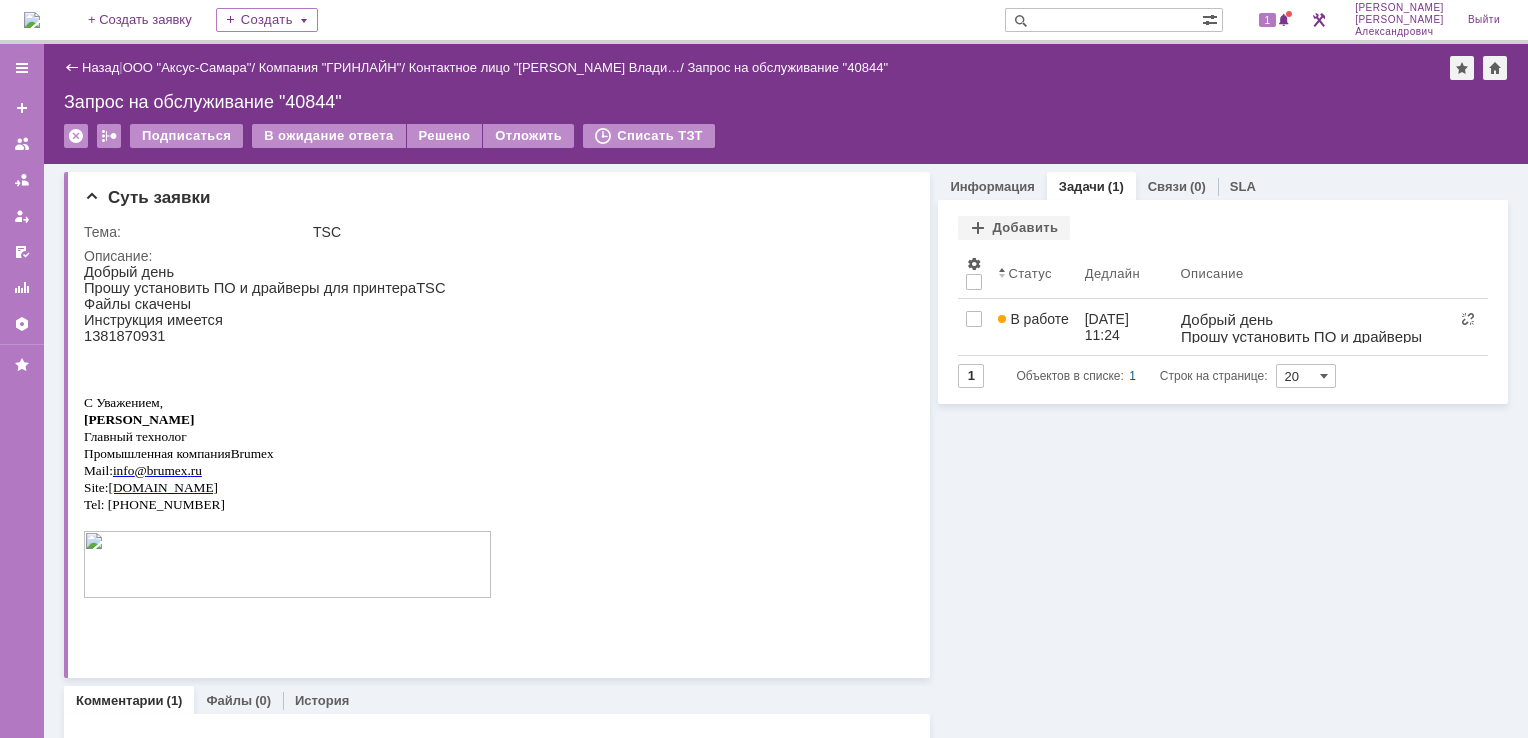 click at bounding box center [32, 20] 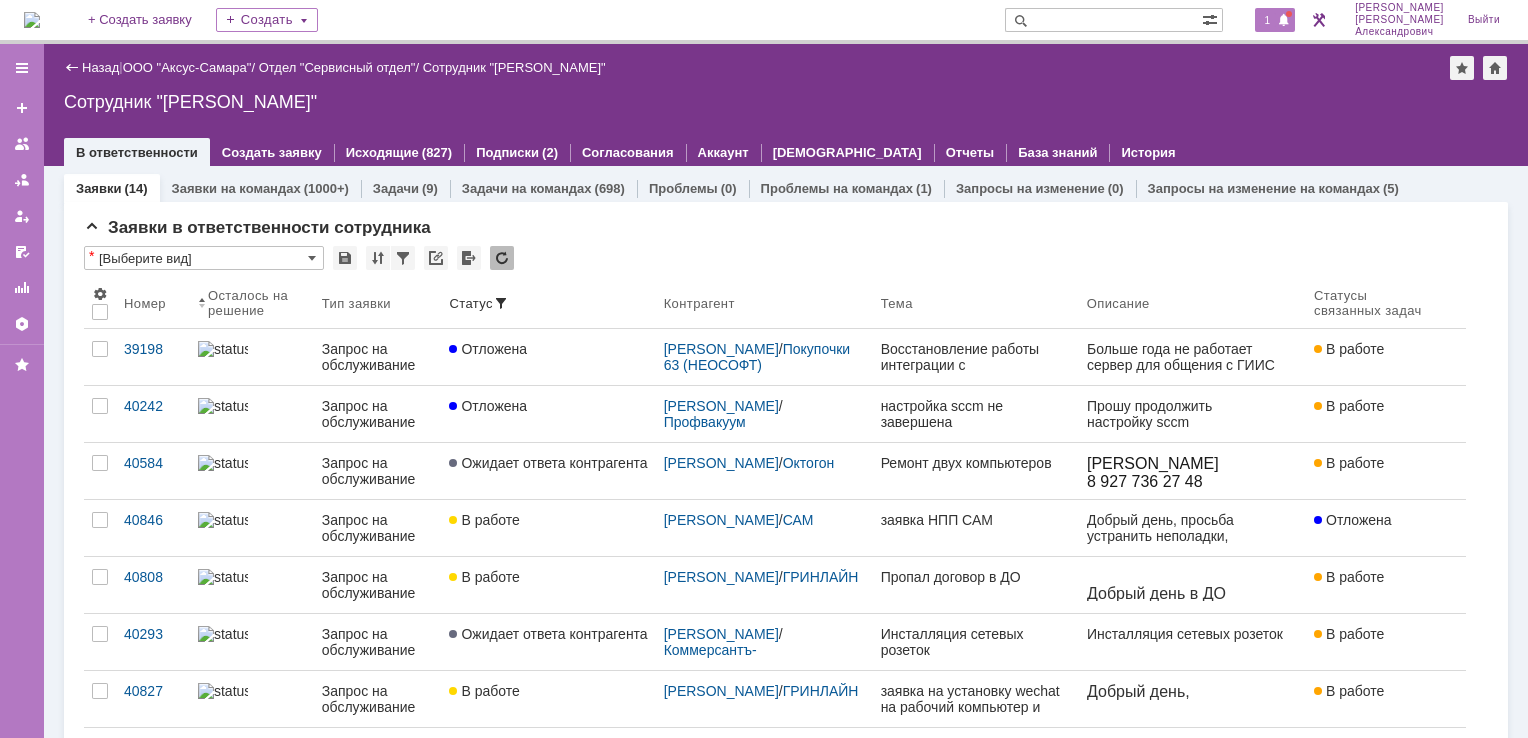 click on "1" at bounding box center [1268, 20] 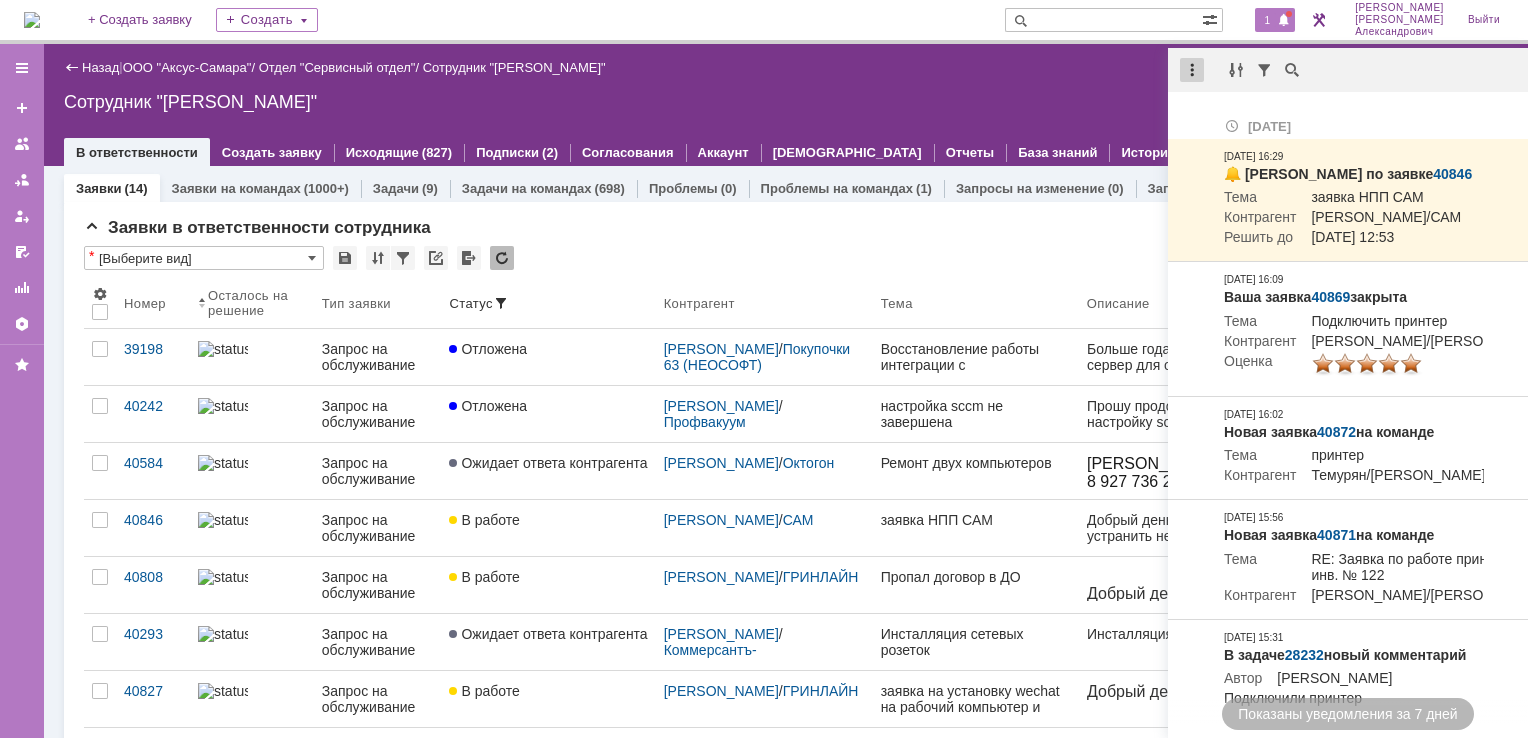 click at bounding box center (1192, 70) 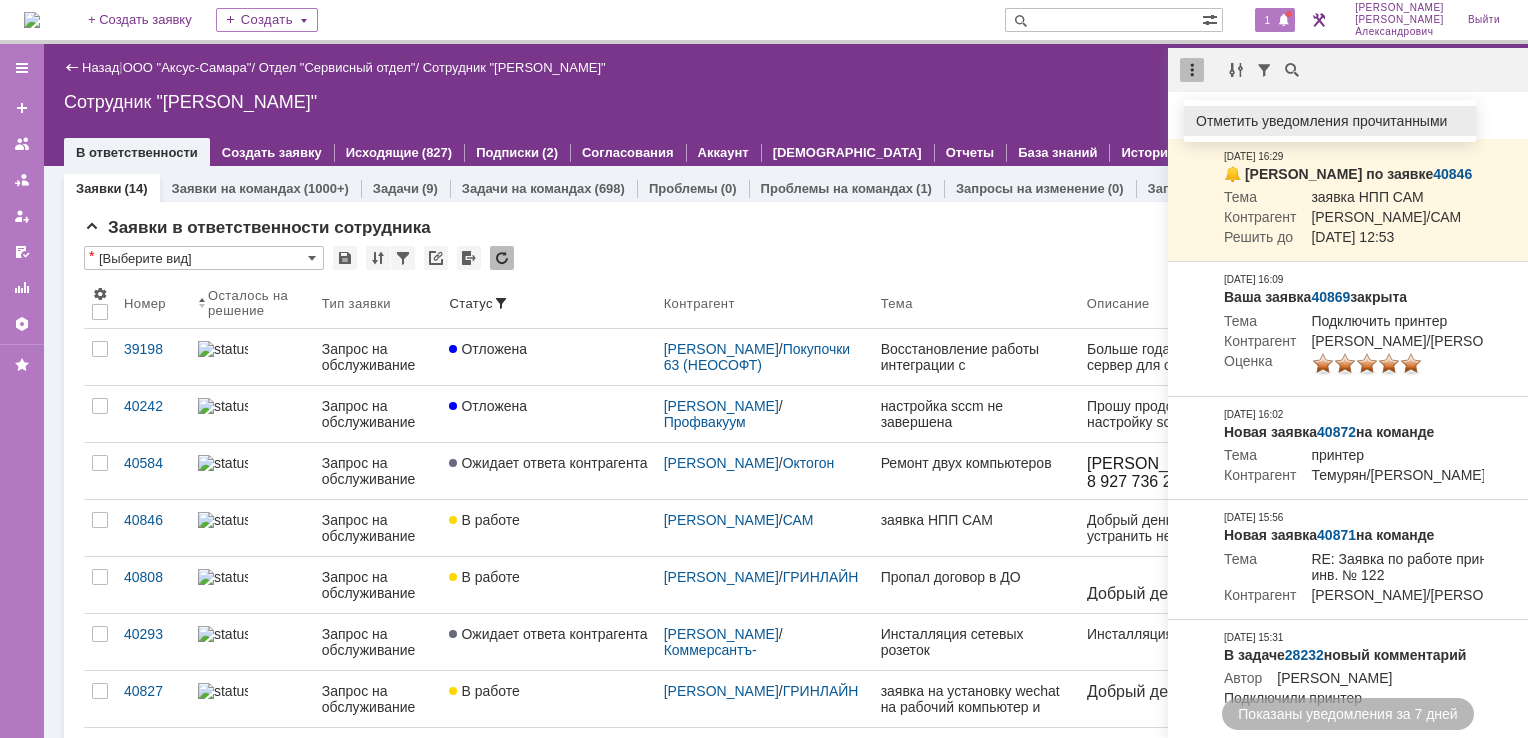 click on "Отметить уведомления прочитанными" at bounding box center [1330, 121] 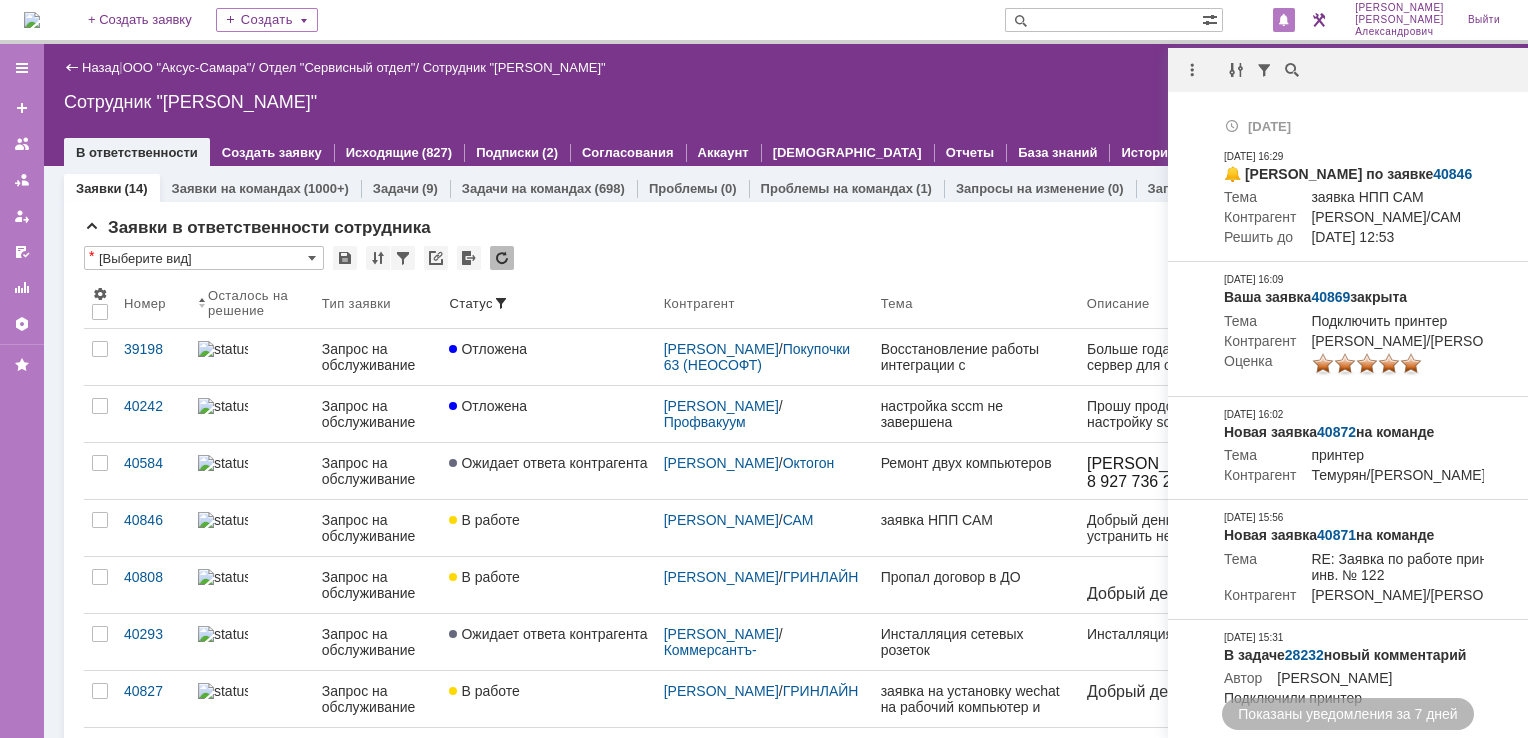 click on "Сотрудник "[PERSON_NAME]"" at bounding box center (786, 102) 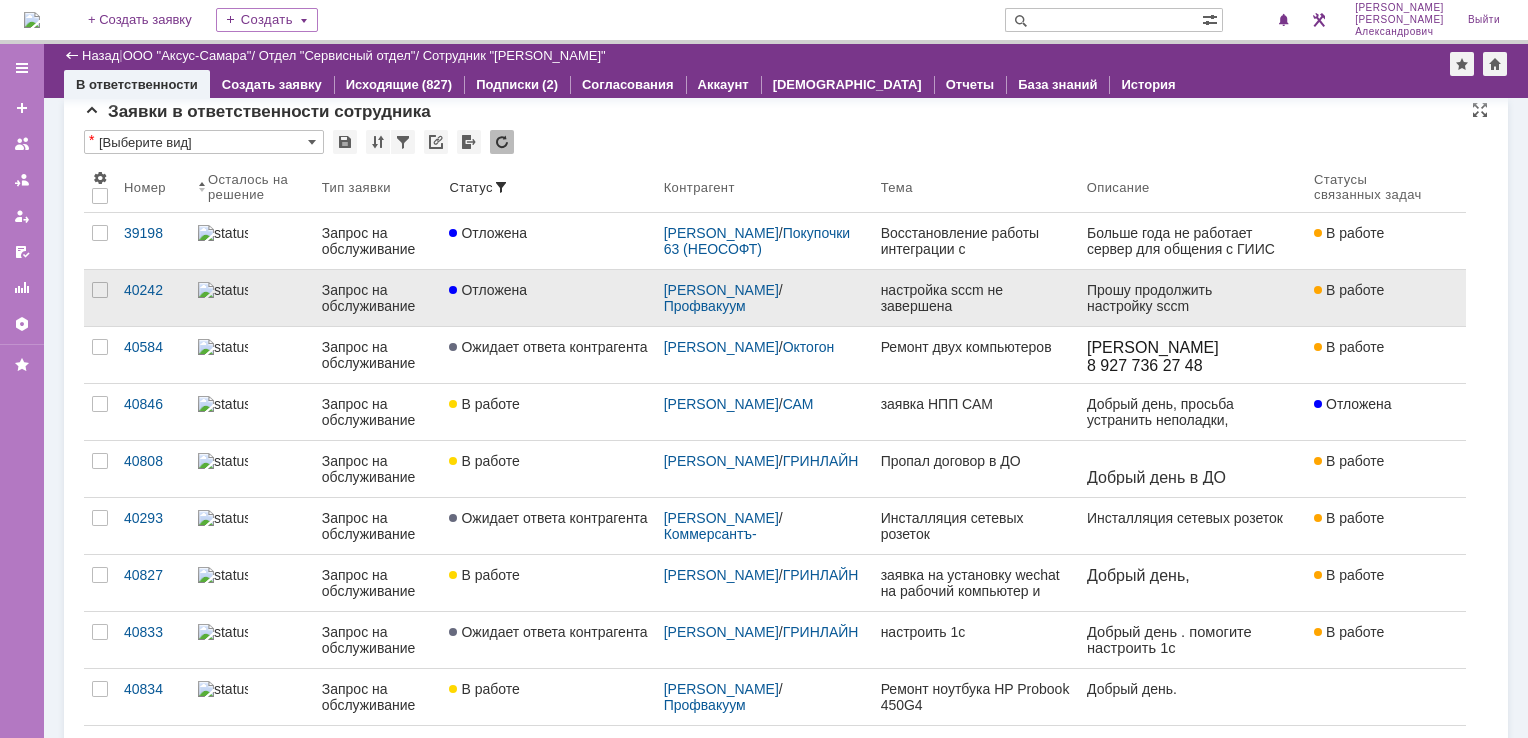 scroll, scrollTop: 0, scrollLeft: 0, axis: both 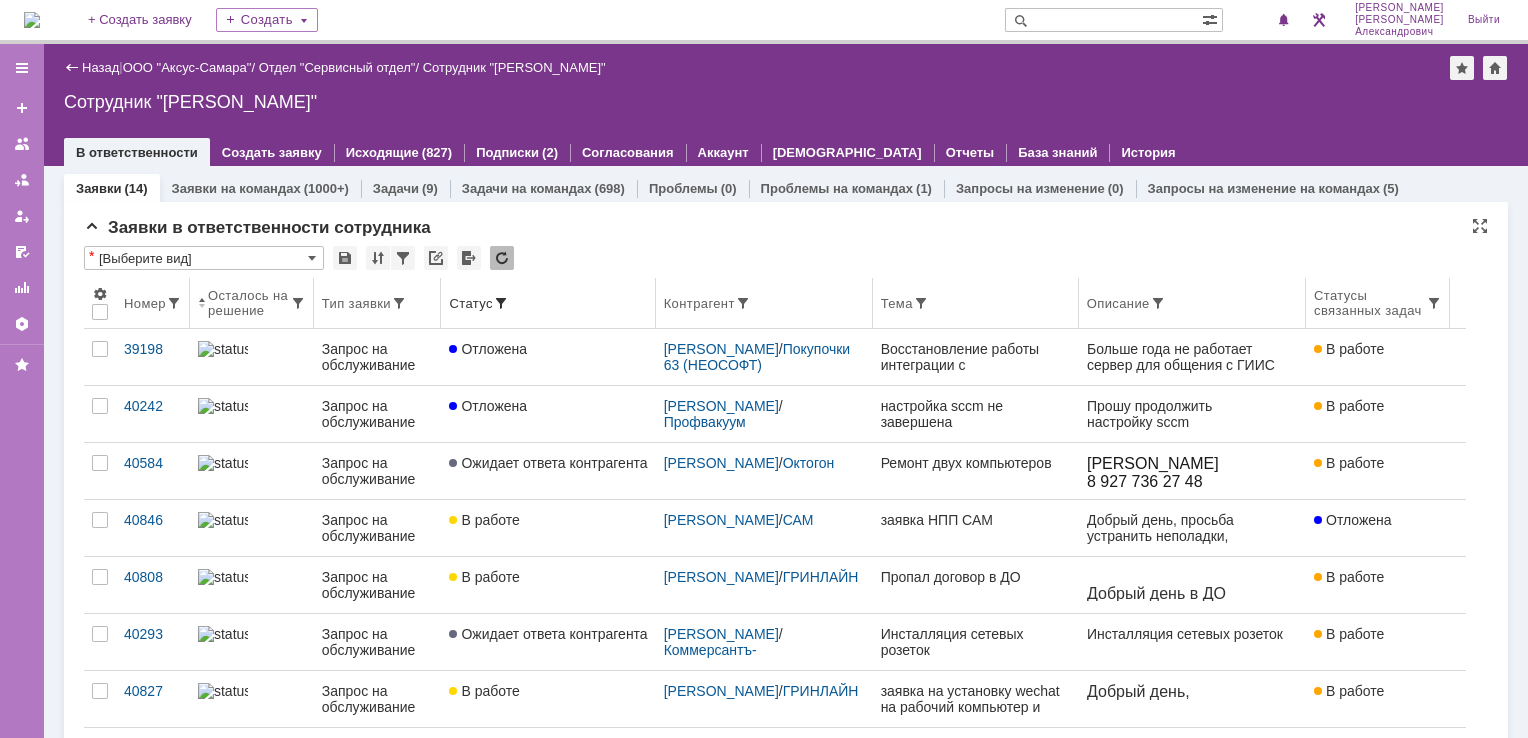 click on "Статус" at bounding box center (548, 303) 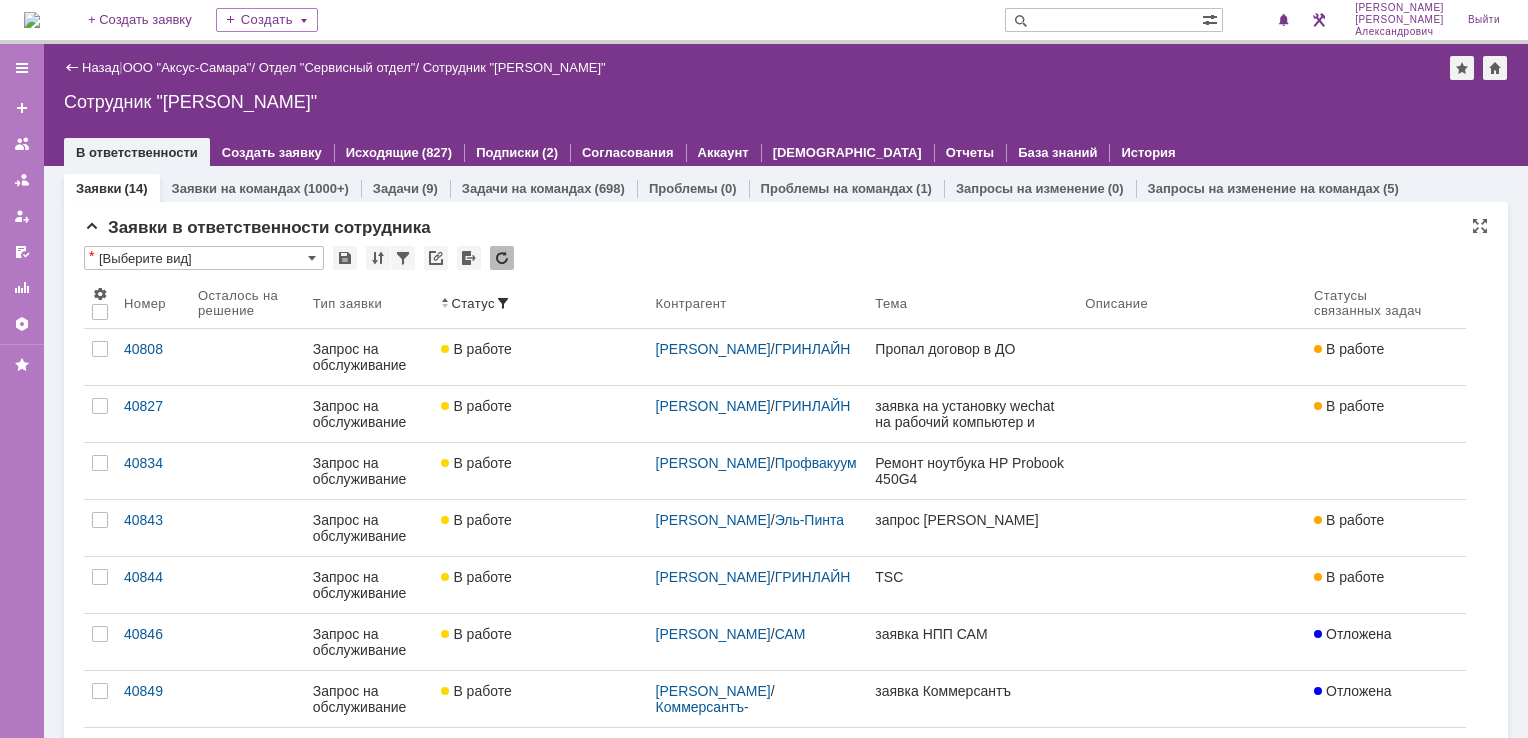 scroll, scrollTop: 0, scrollLeft: 0, axis: both 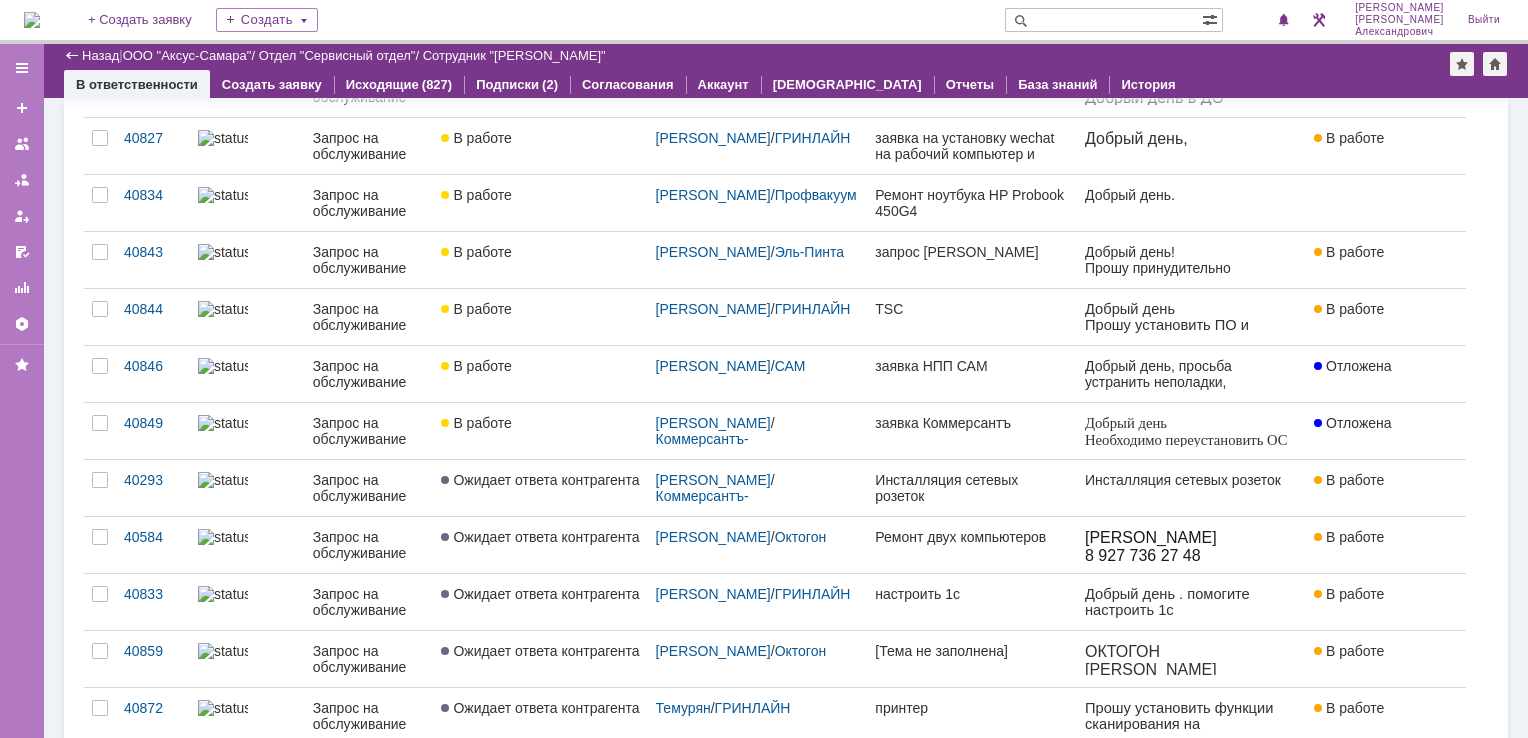 click at bounding box center (32, 20) 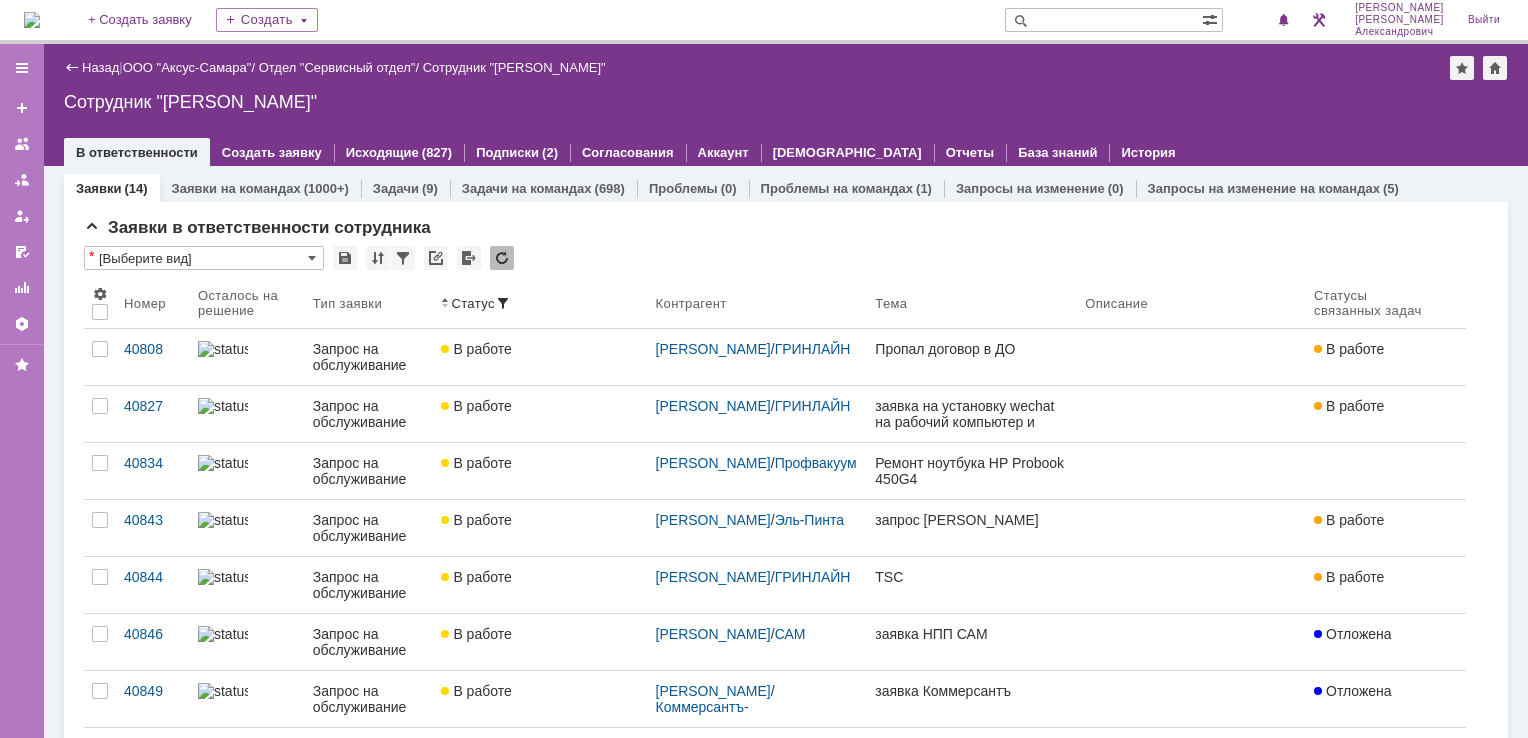 scroll, scrollTop: 0, scrollLeft: 0, axis: both 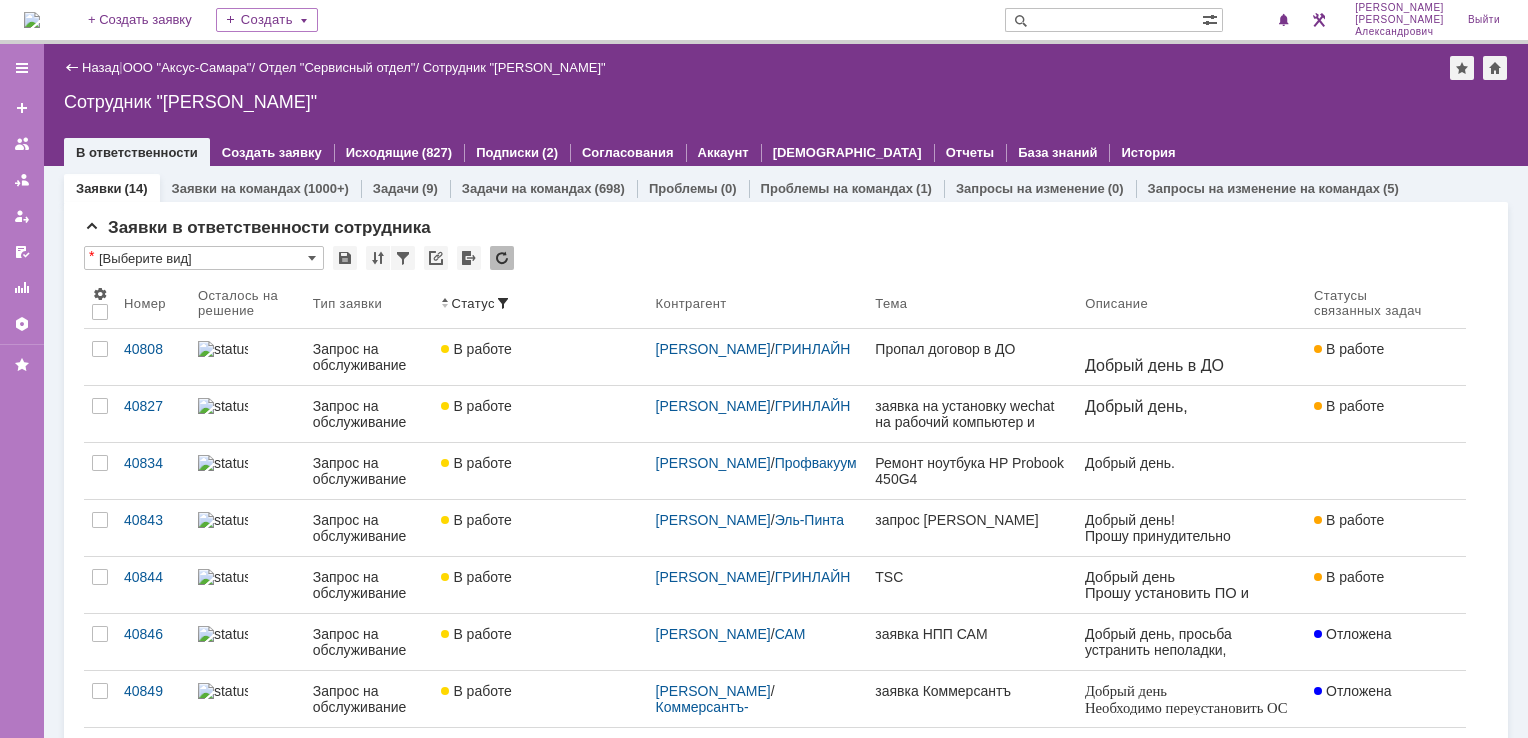click at bounding box center (32, 20) 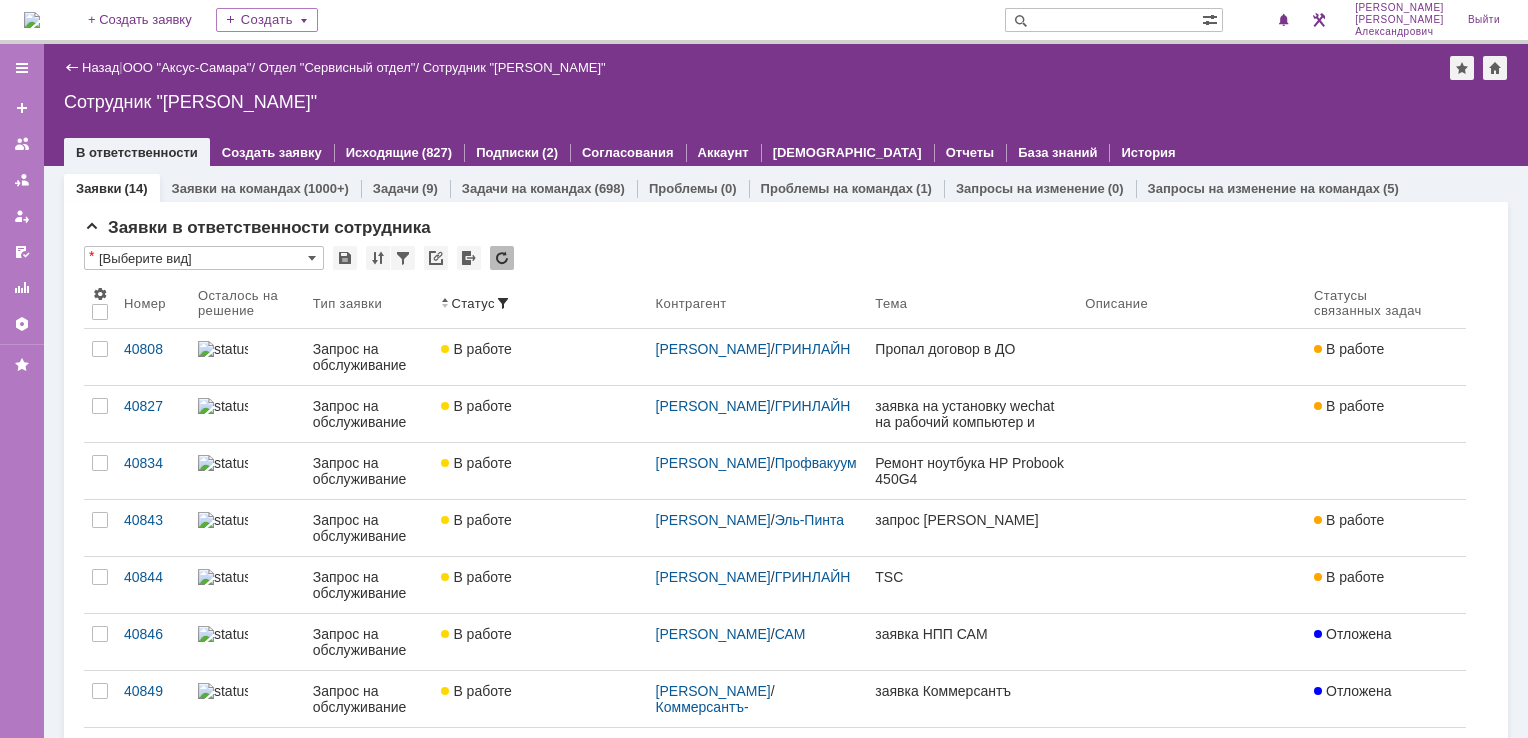 scroll, scrollTop: 0, scrollLeft: 0, axis: both 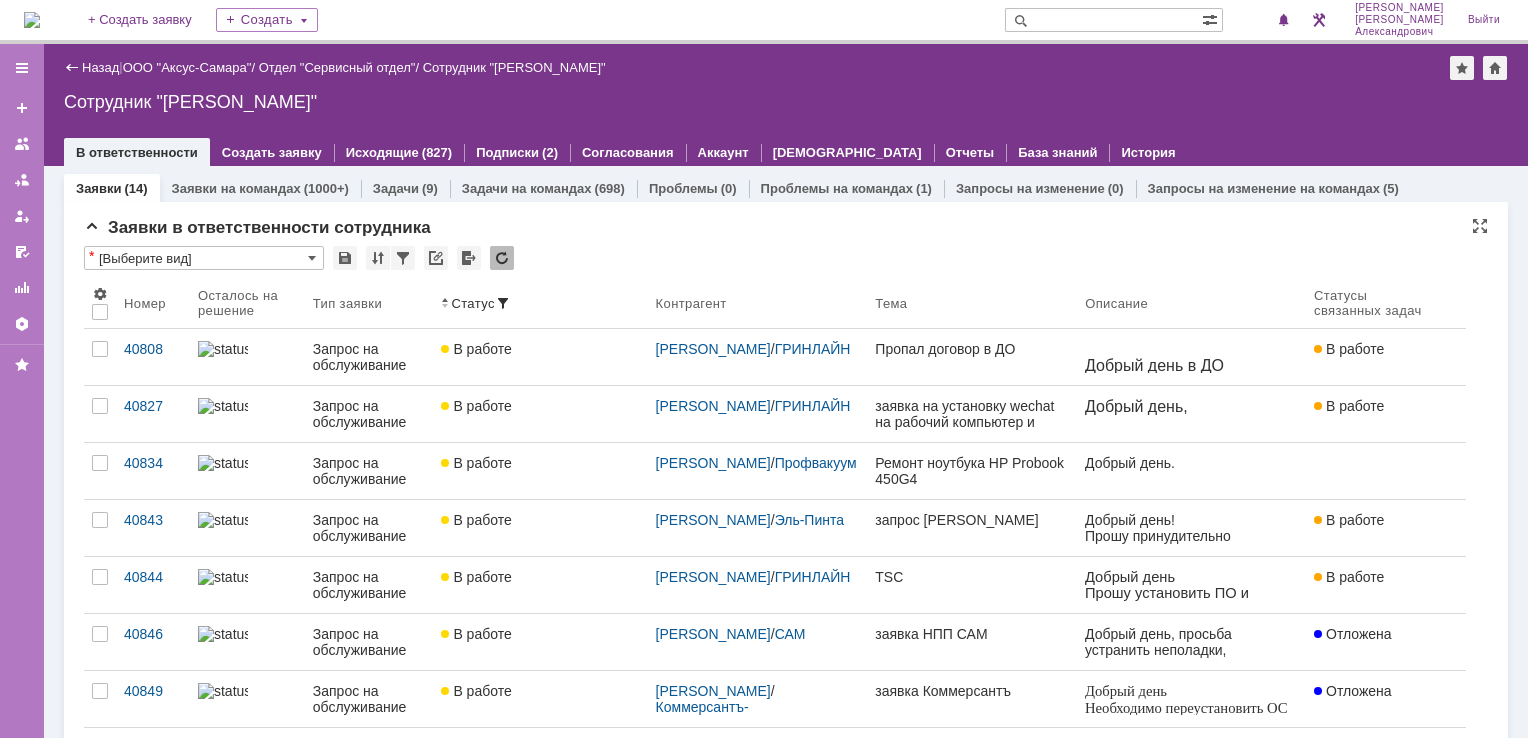 click at bounding box center [32, 20] 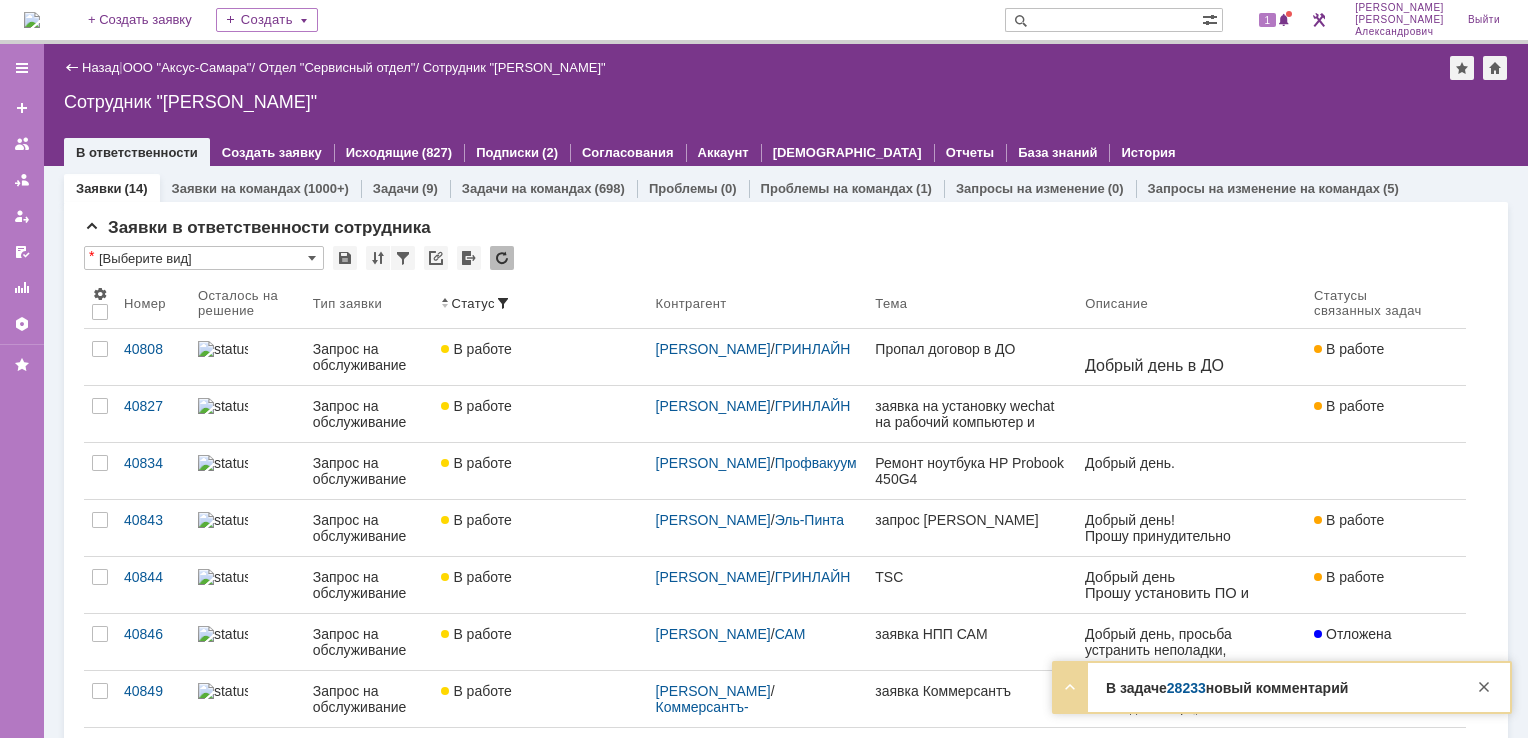 scroll, scrollTop: 0, scrollLeft: 0, axis: both 